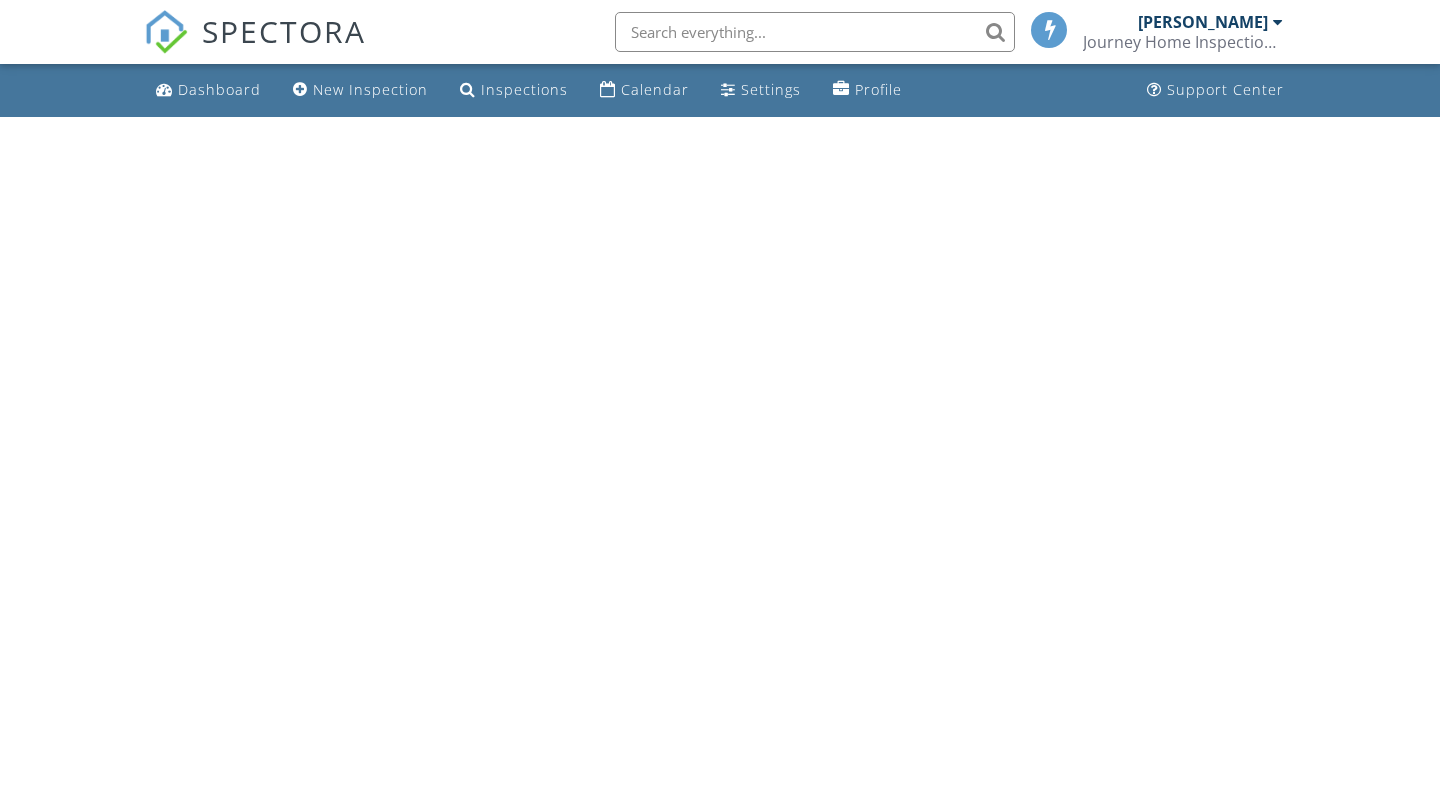 scroll, scrollTop: 0, scrollLeft: 0, axis: both 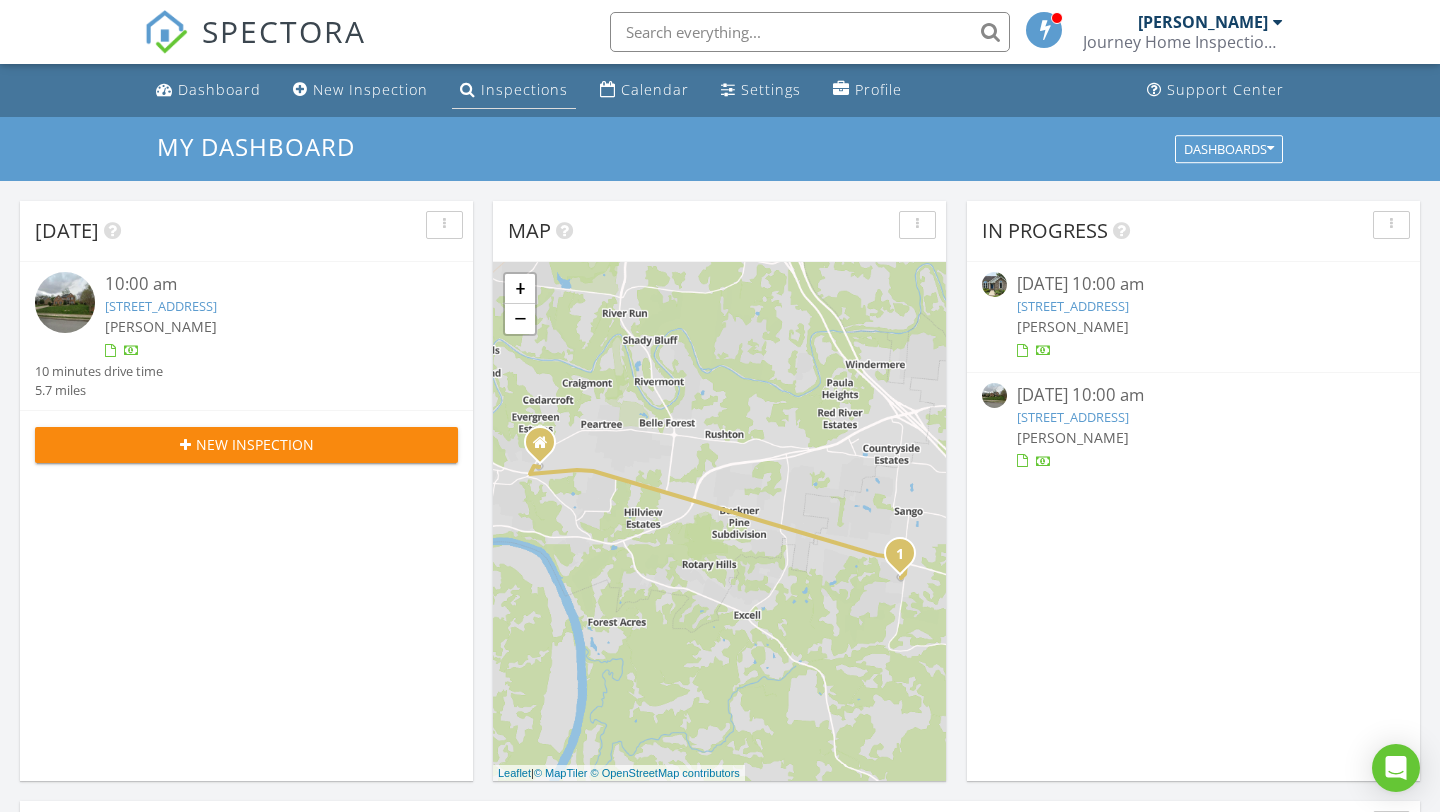 click on "Inspections" at bounding box center (524, 89) 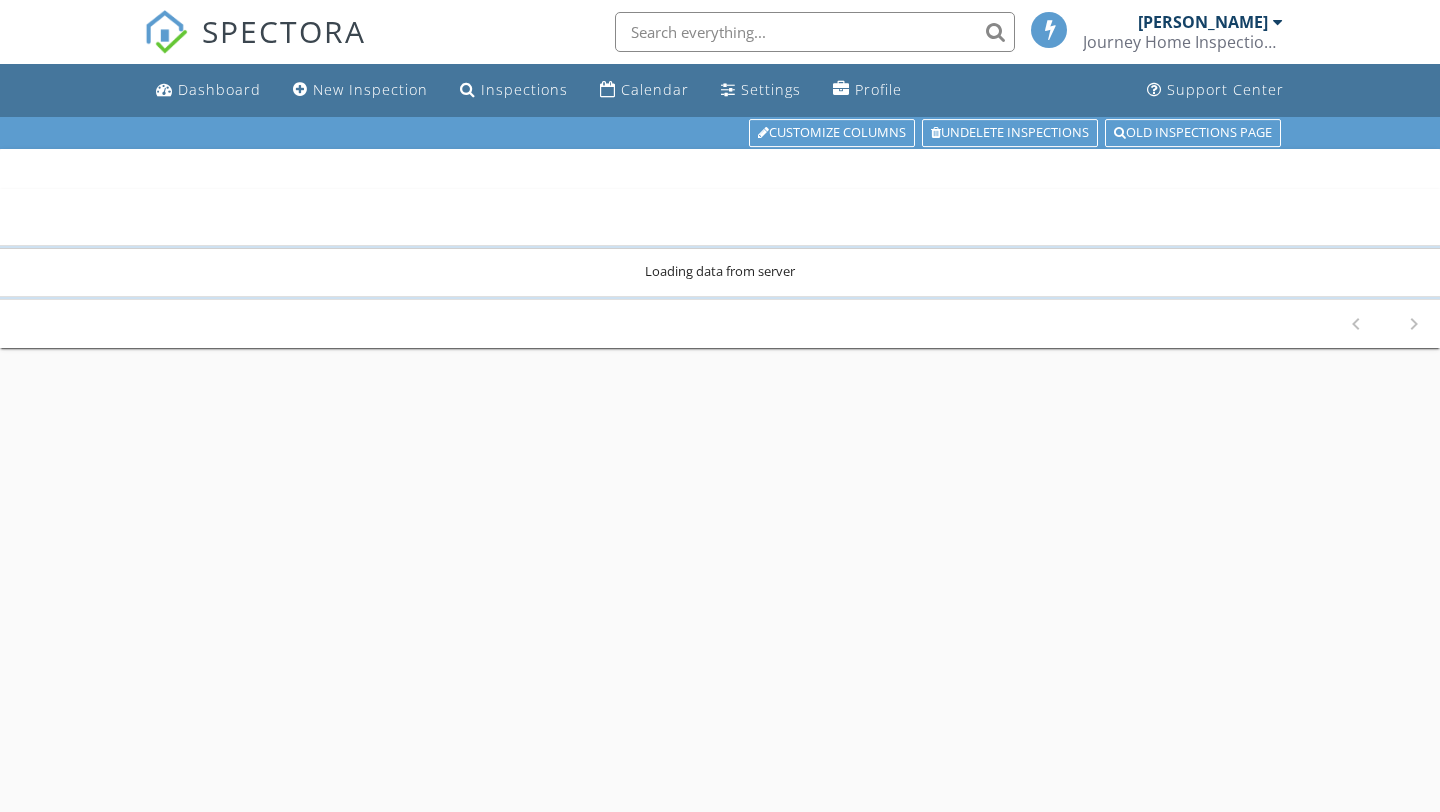 scroll, scrollTop: 0, scrollLeft: 0, axis: both 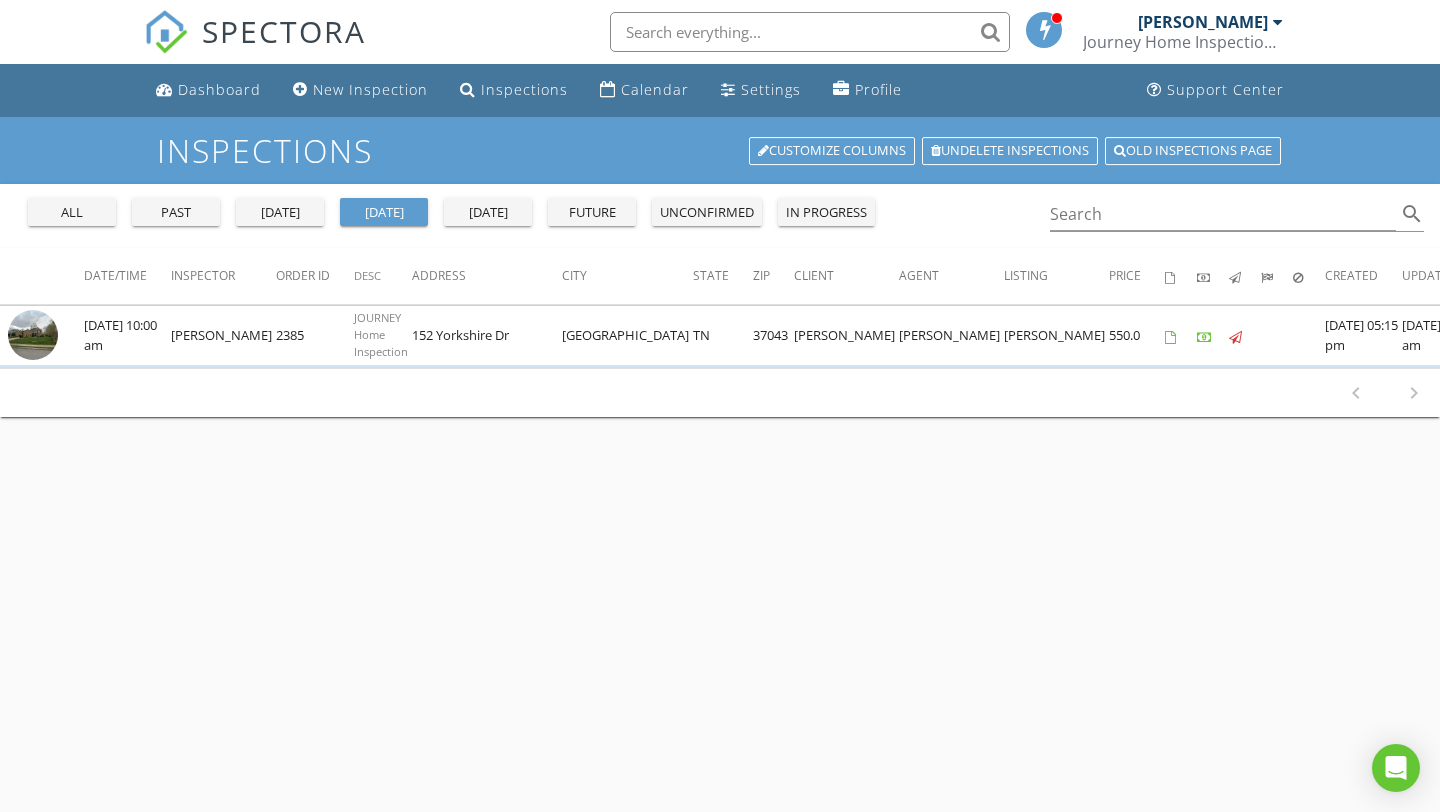 click on "[DATE]" at bounding box center (280, 213) 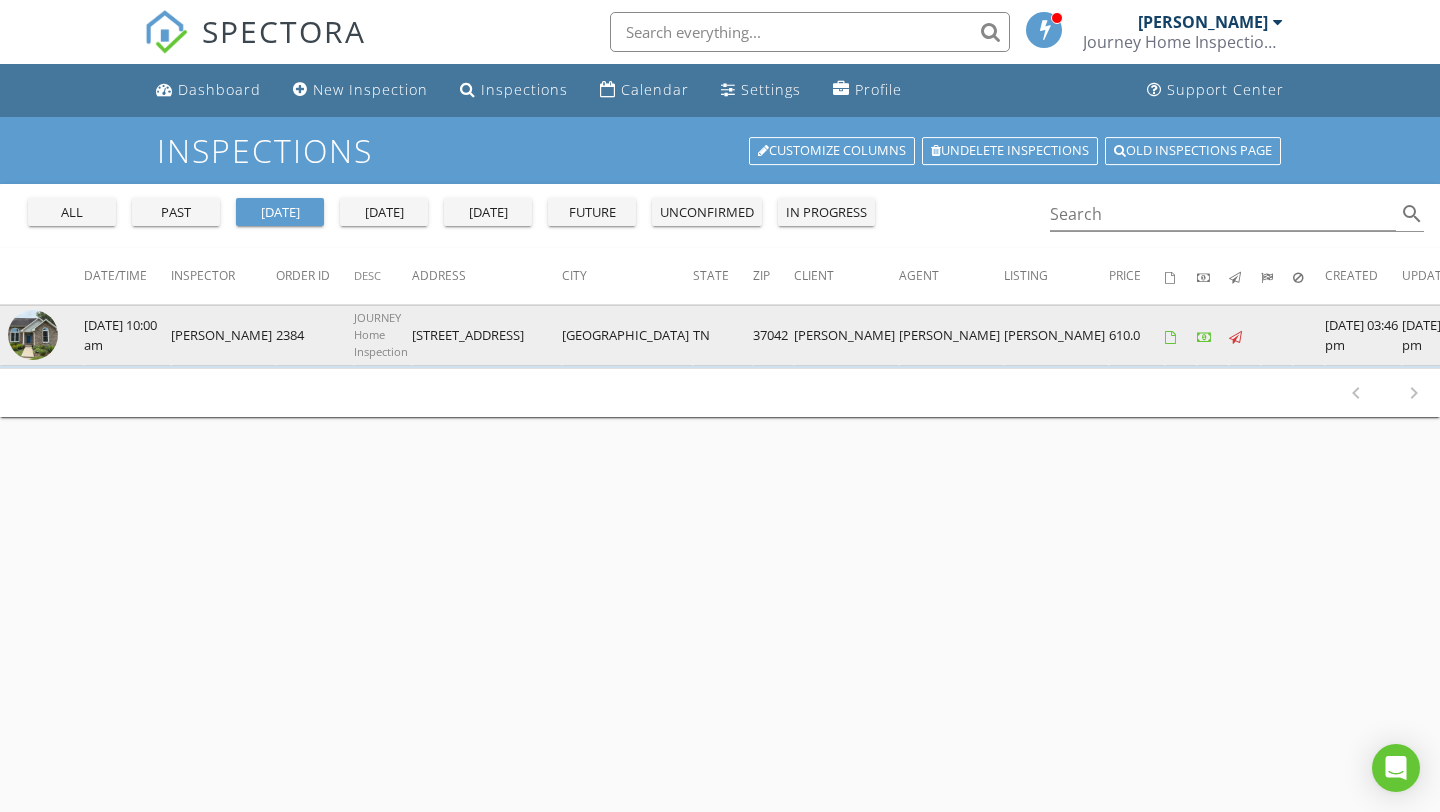click at bounding box center (33, 335) 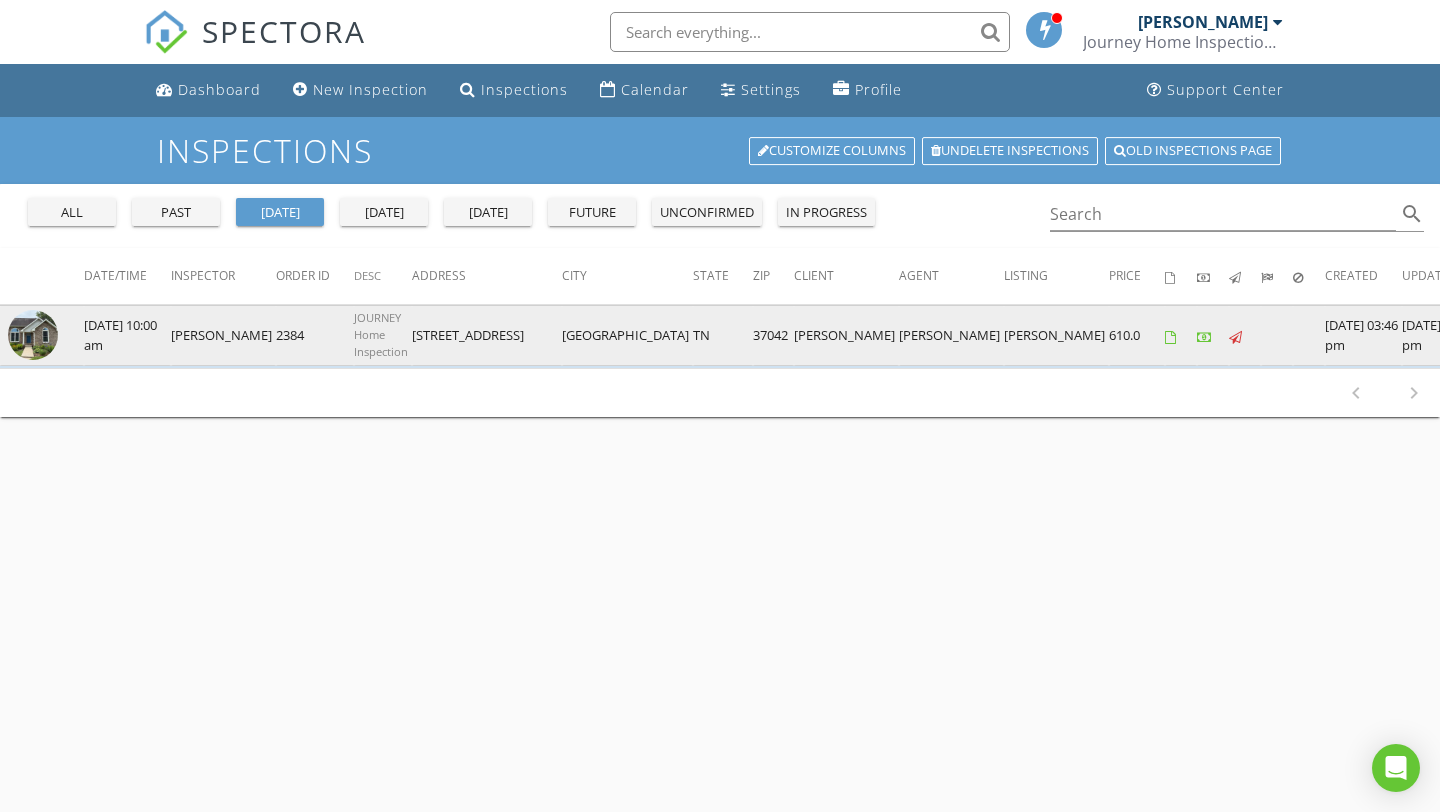 click at bounding box center (33, 335) 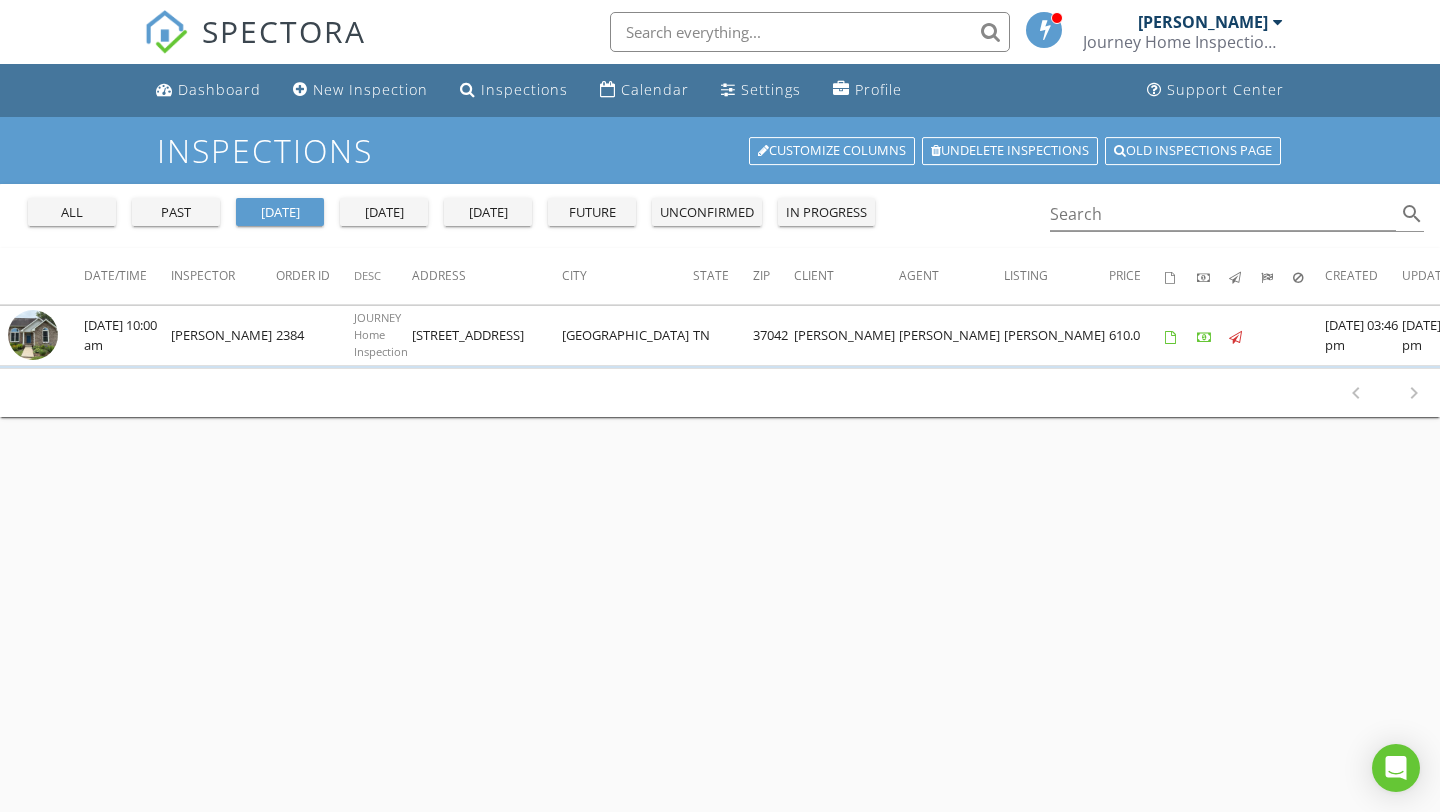 click on "today" at bounding box center [384, 213] 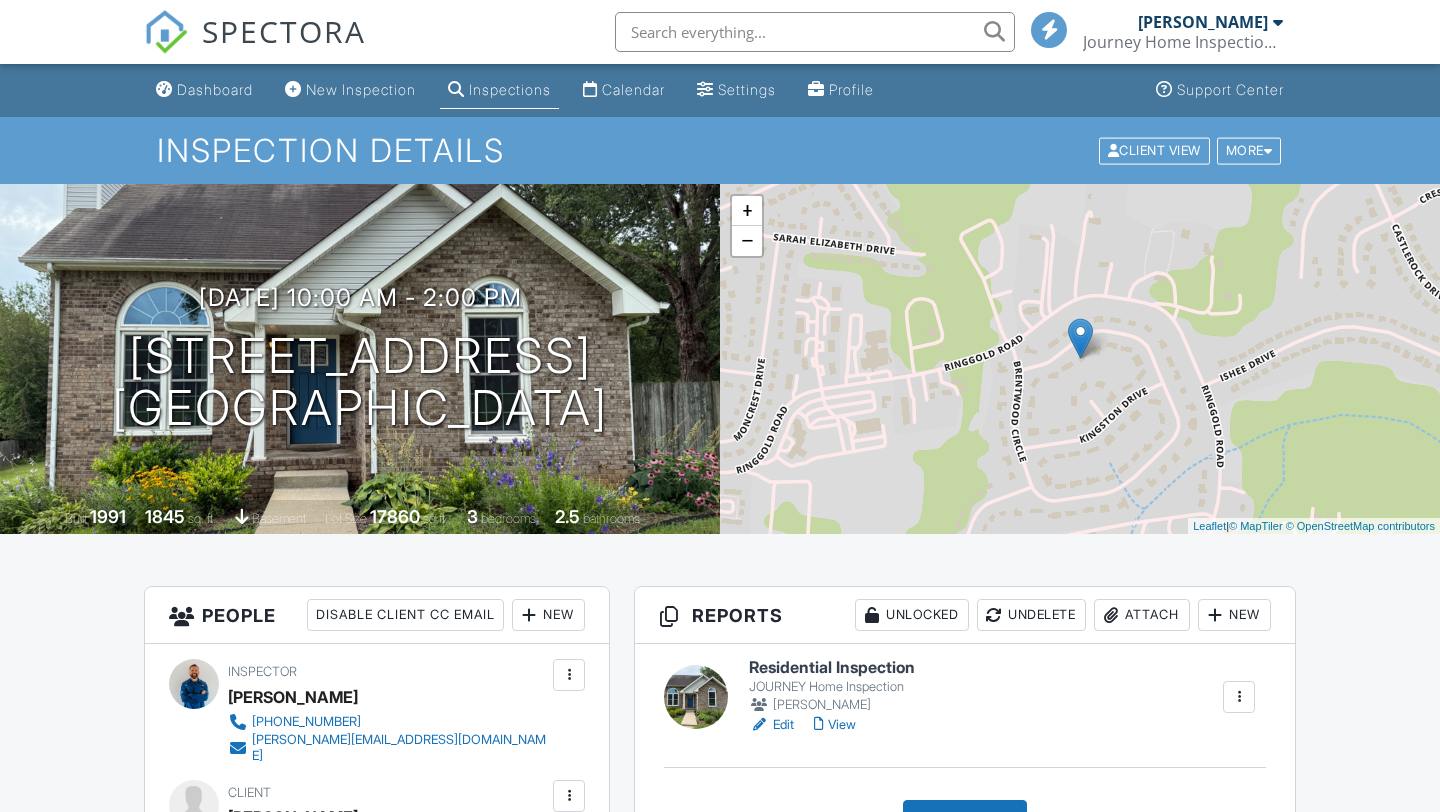 scroll, scrollTop: 0, scrollLeft: 0, axis: both 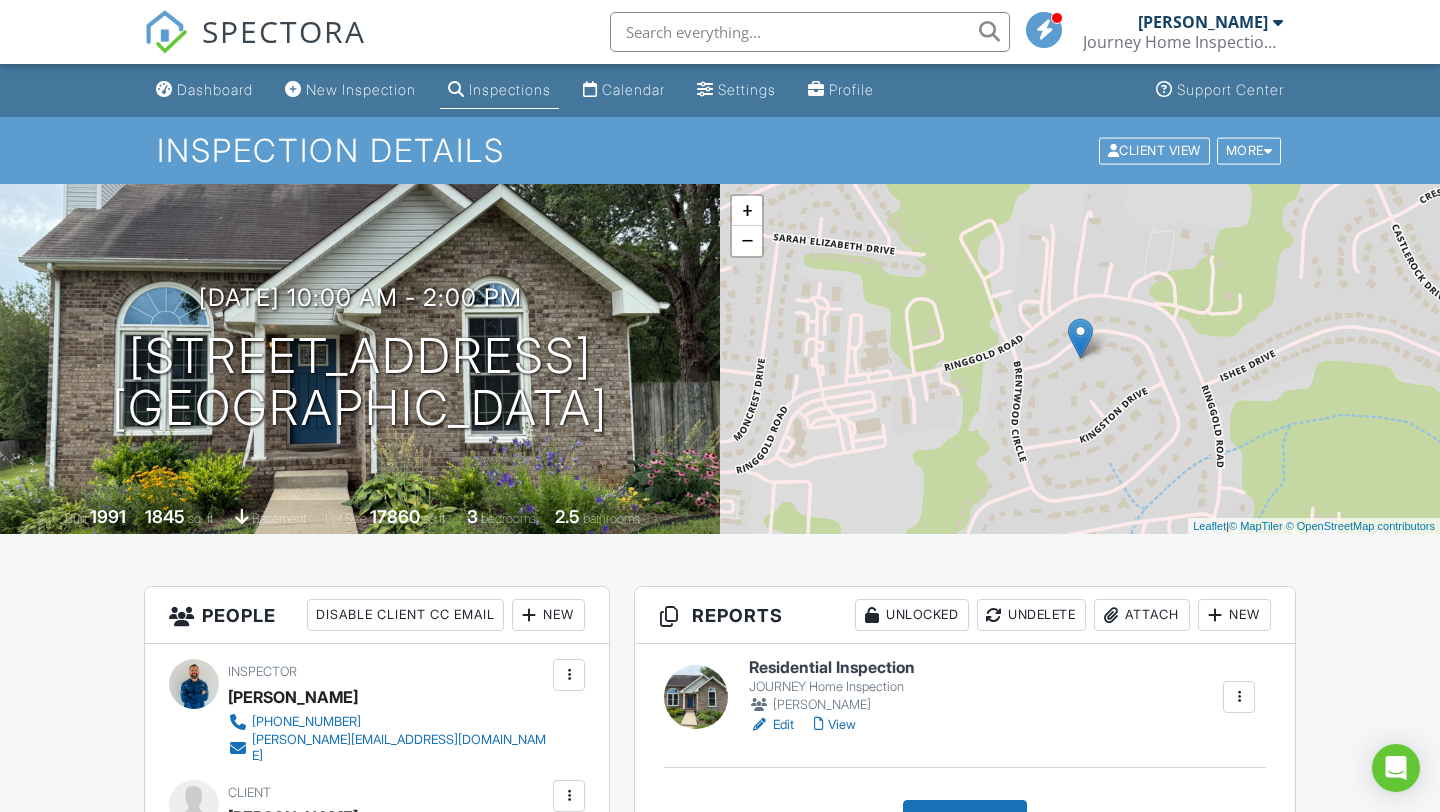 click on "View" at bounding box center (835, 725) 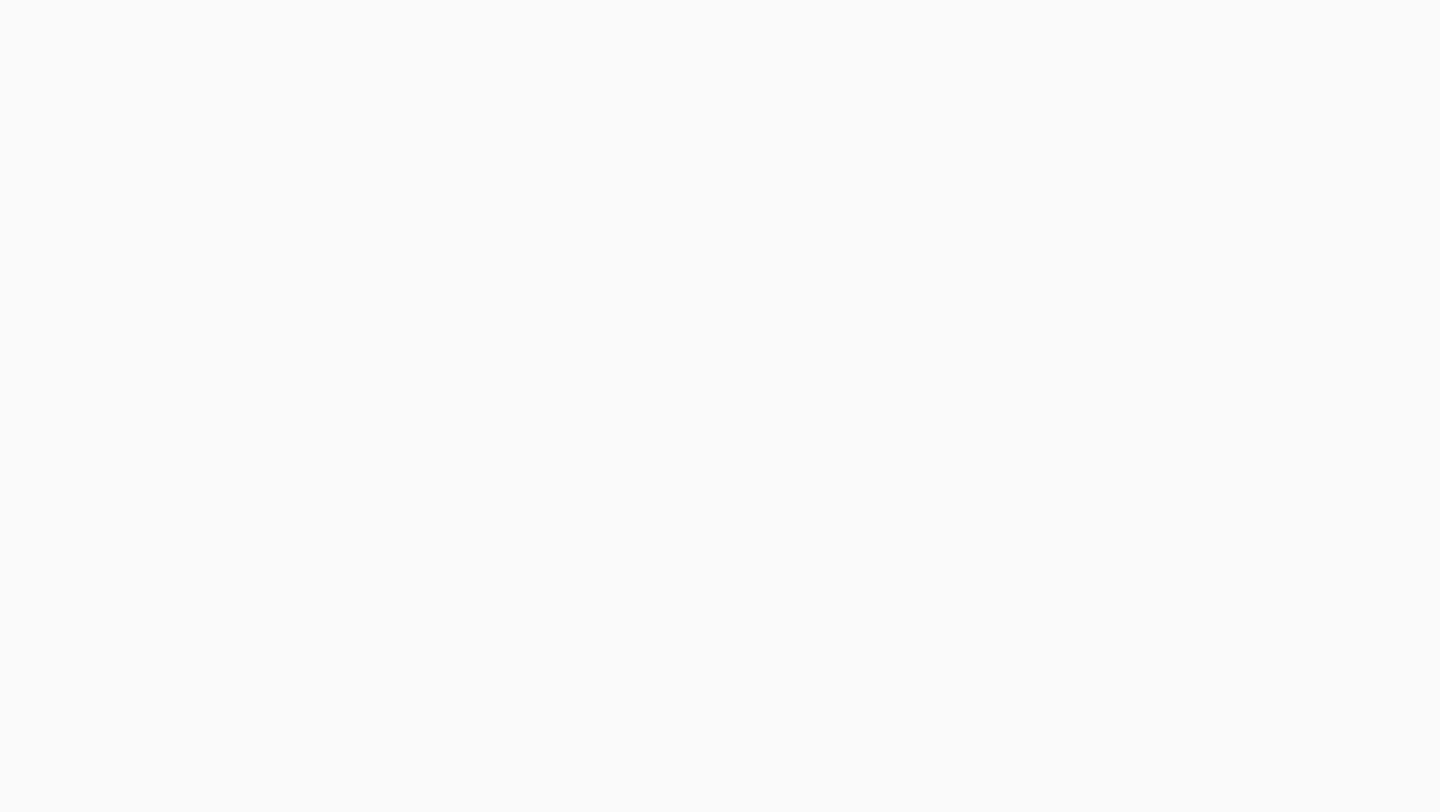 scroll, scrollTop: 0, scrollLeft: 0, axis: both 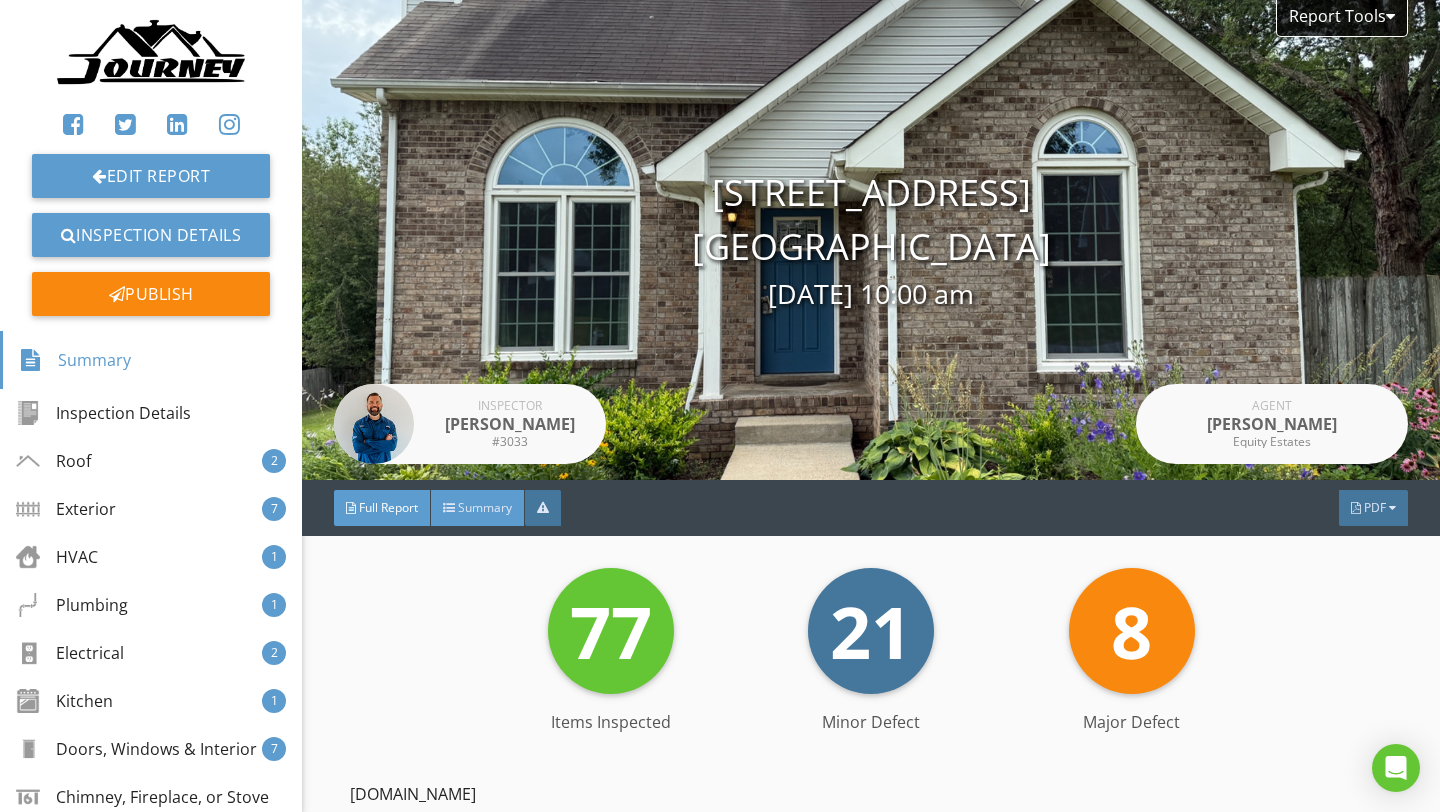 click on "Summary" at bounding box center [485, 507] 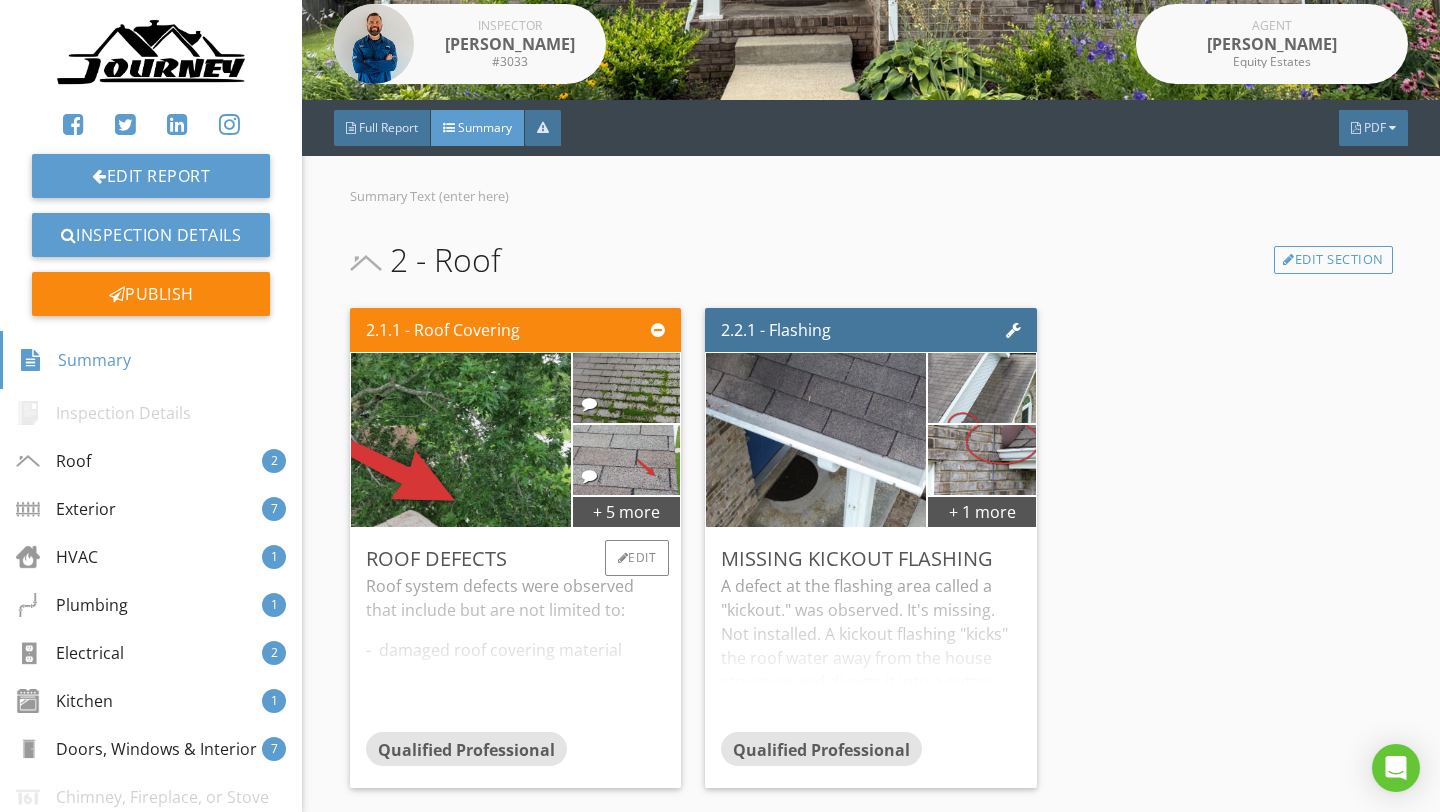 scroll, scrollTop: 434, scrollLeft: 0, axis: vertical 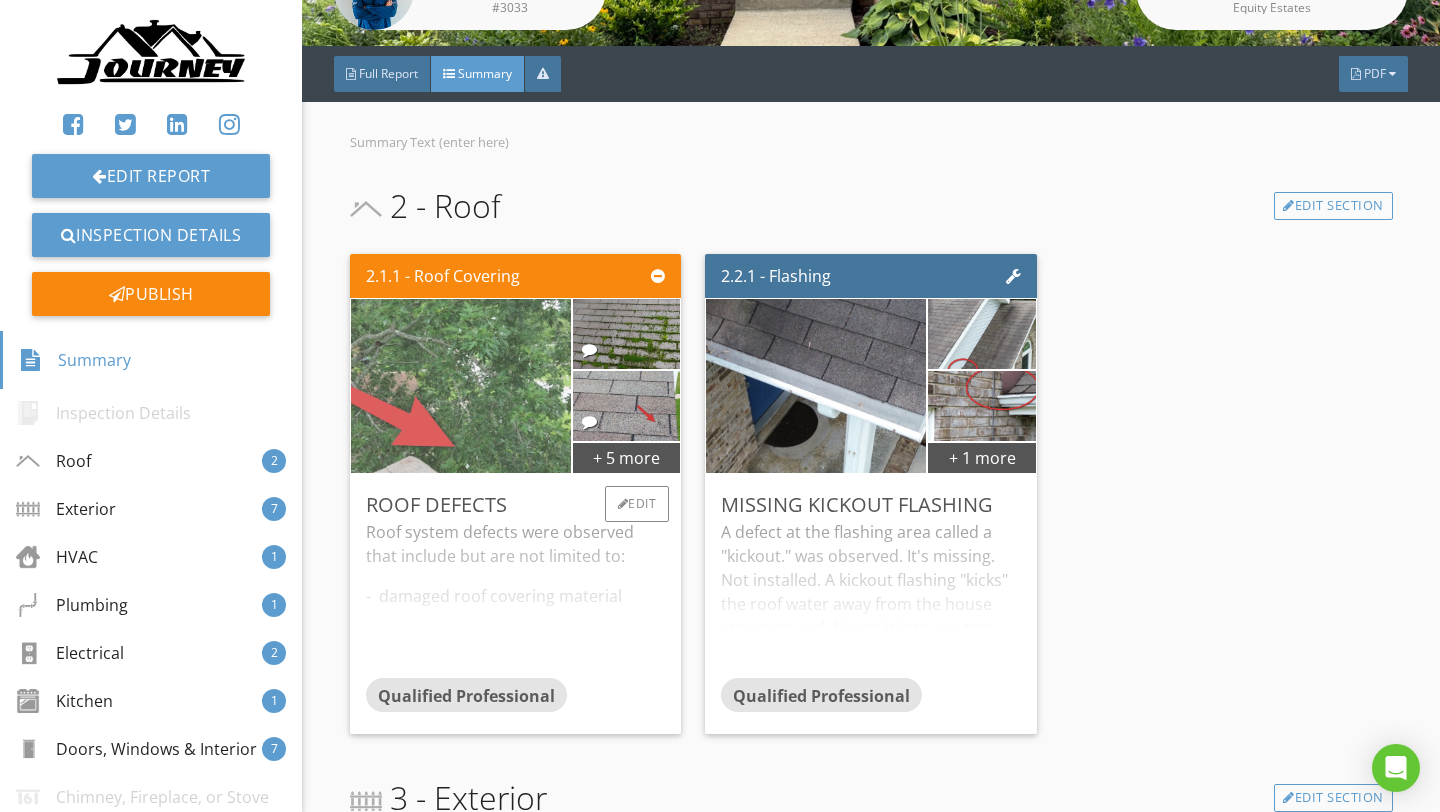 click at bounding box center (460, 386) 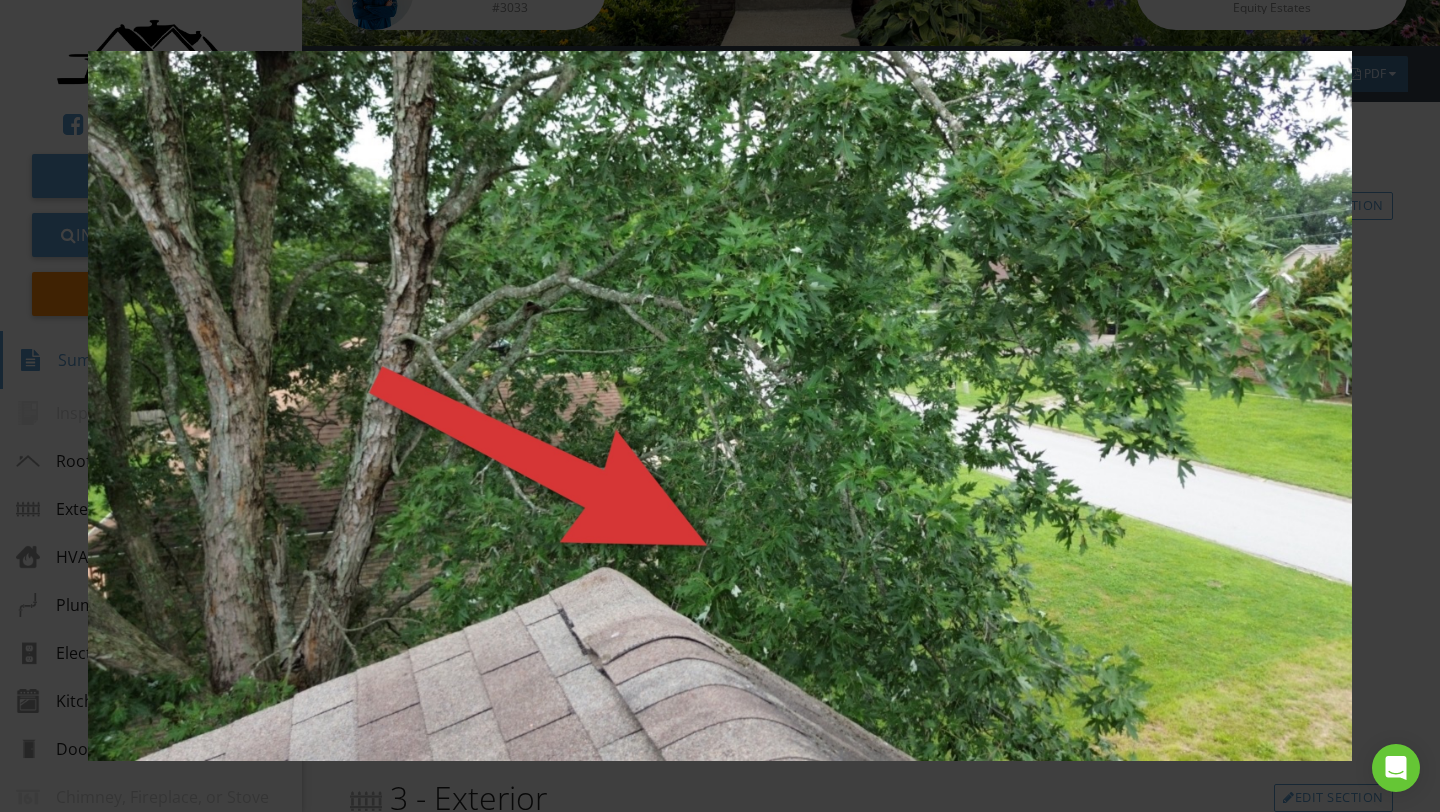 click at bounding box center [720, 406] 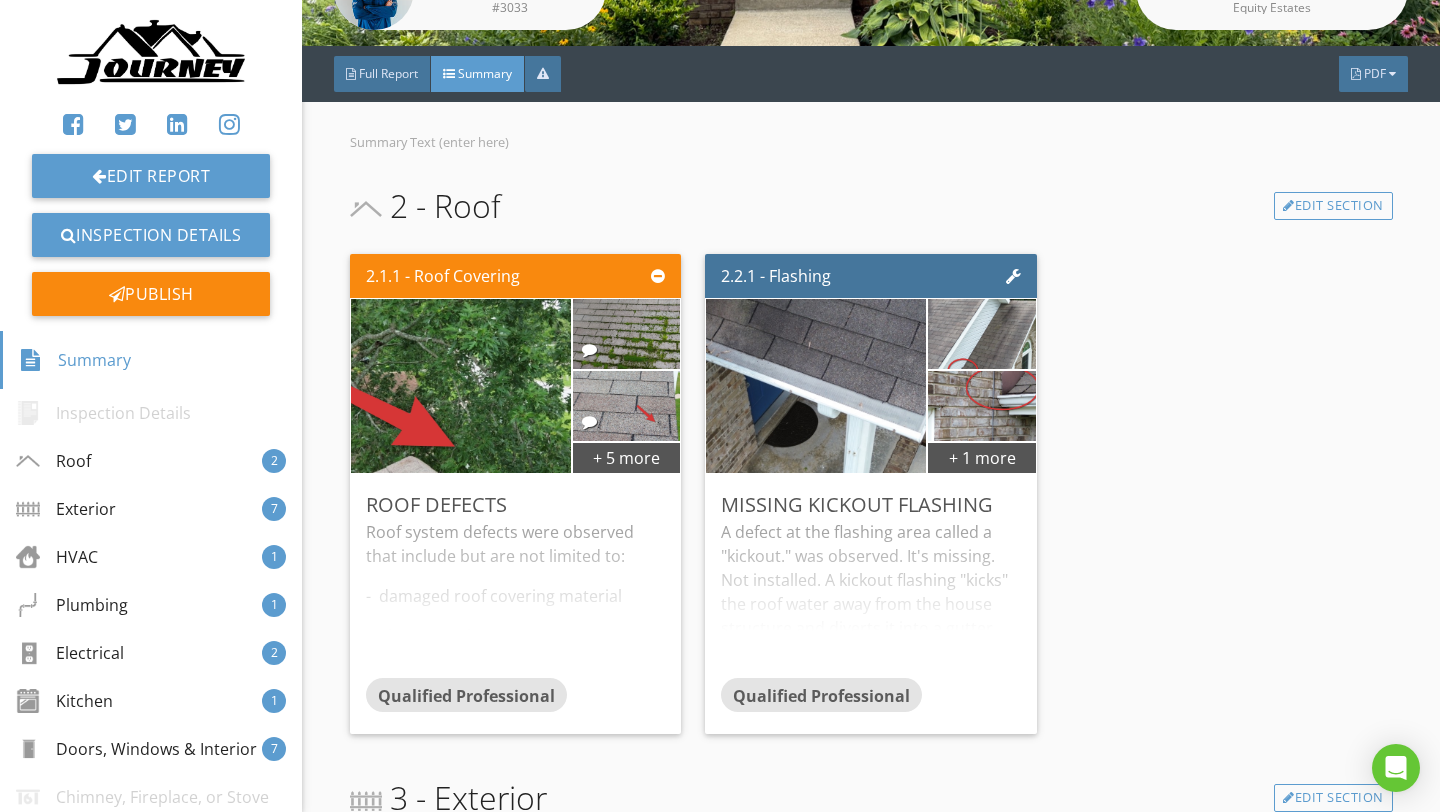 click at bounding box center [719, 406] 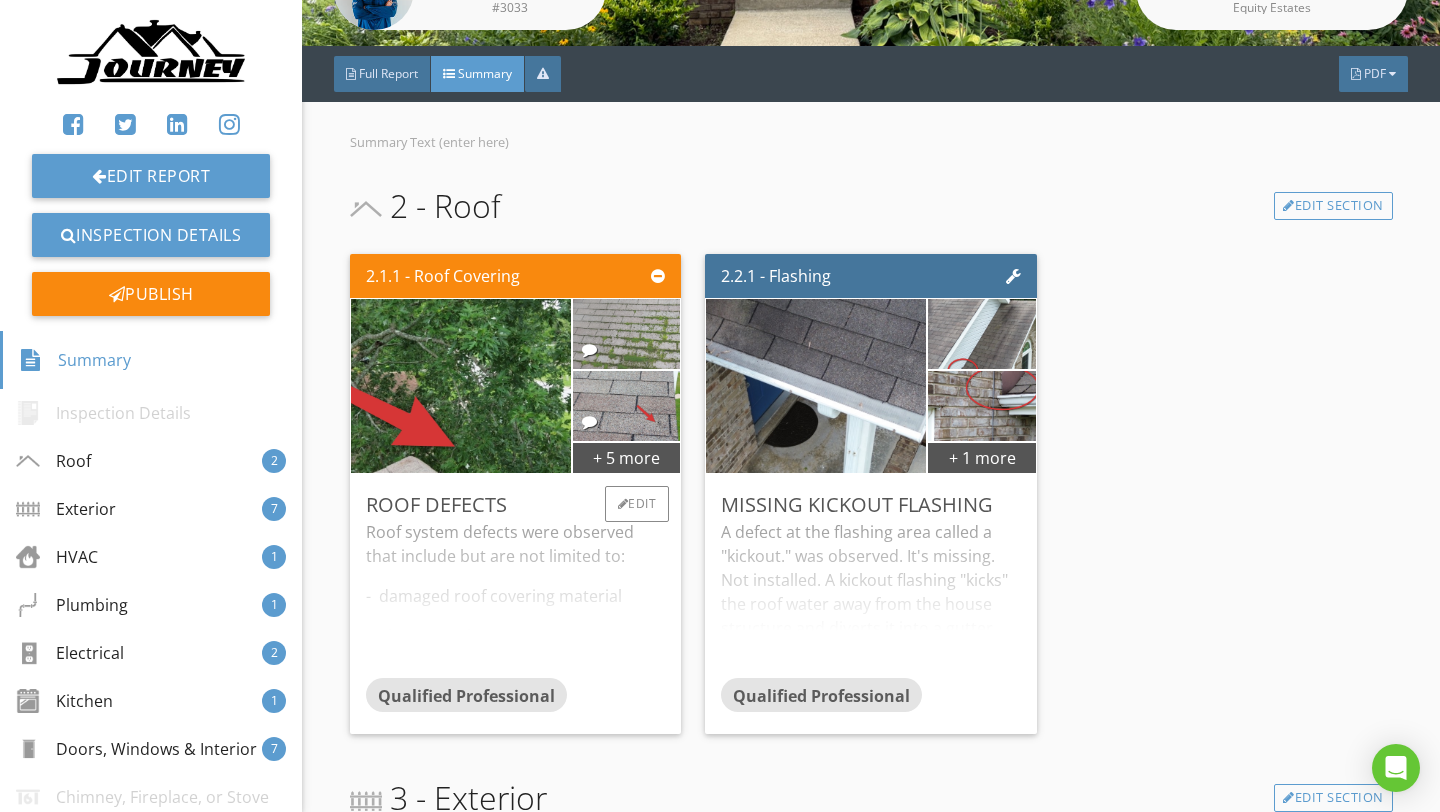 click at bounding box center (627, 334) 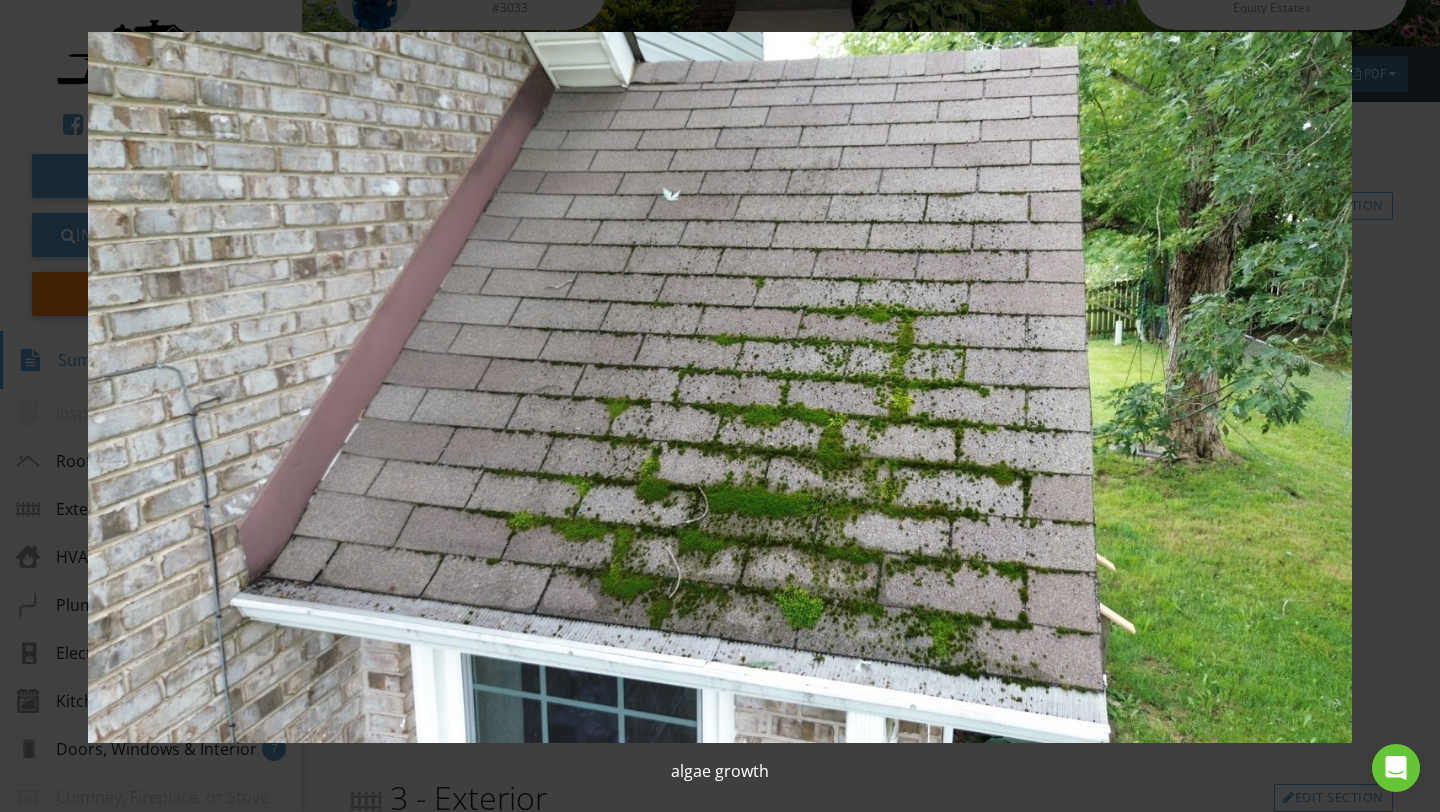 click at bounding box center (719, 387) 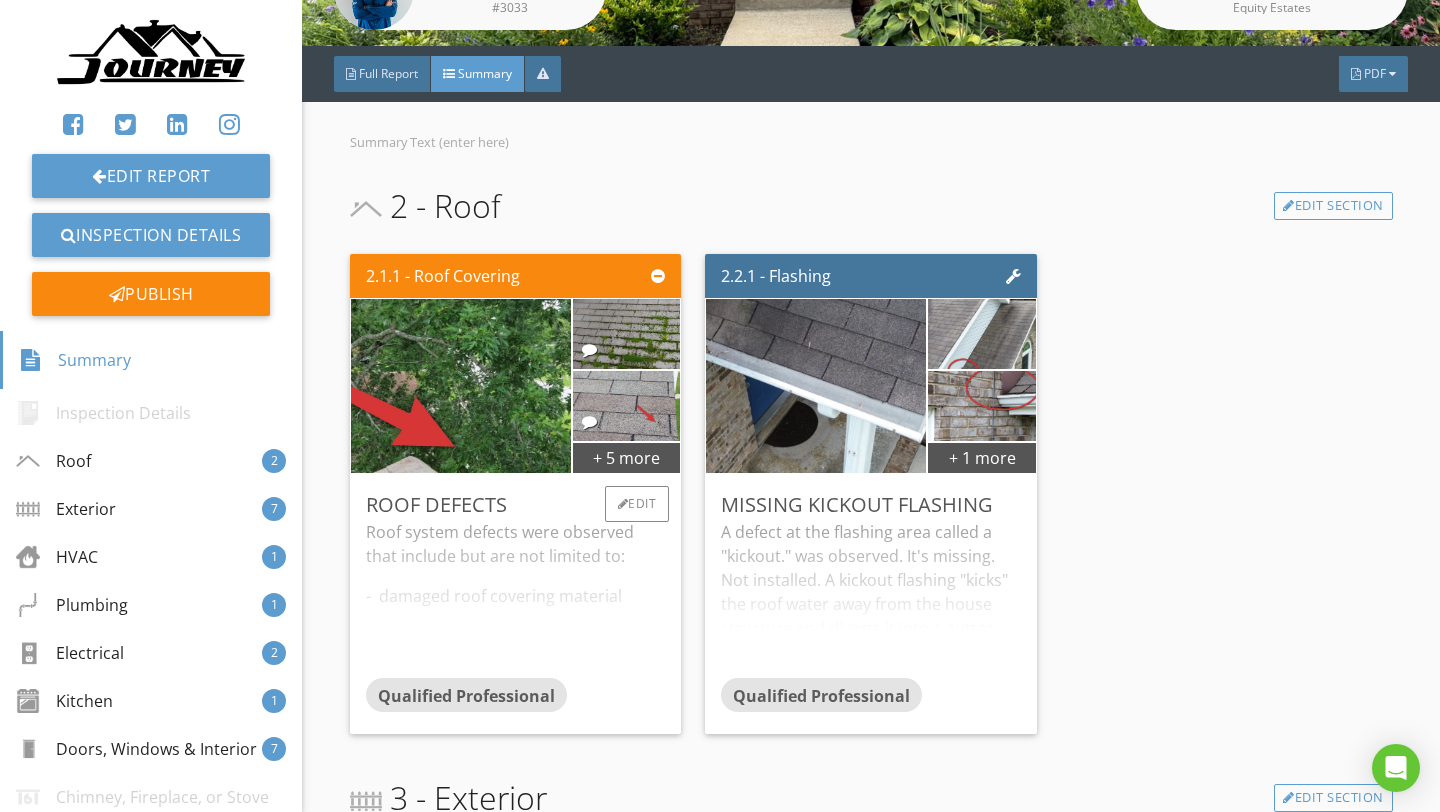 click on "Roof system defects were observed that include but are not limited to: -  damaged roof covering material -  algae growth  - tree too close - exposed fastener Recommend further evaluation and repair by qualified  Professional." at bounding box center (516, 599) 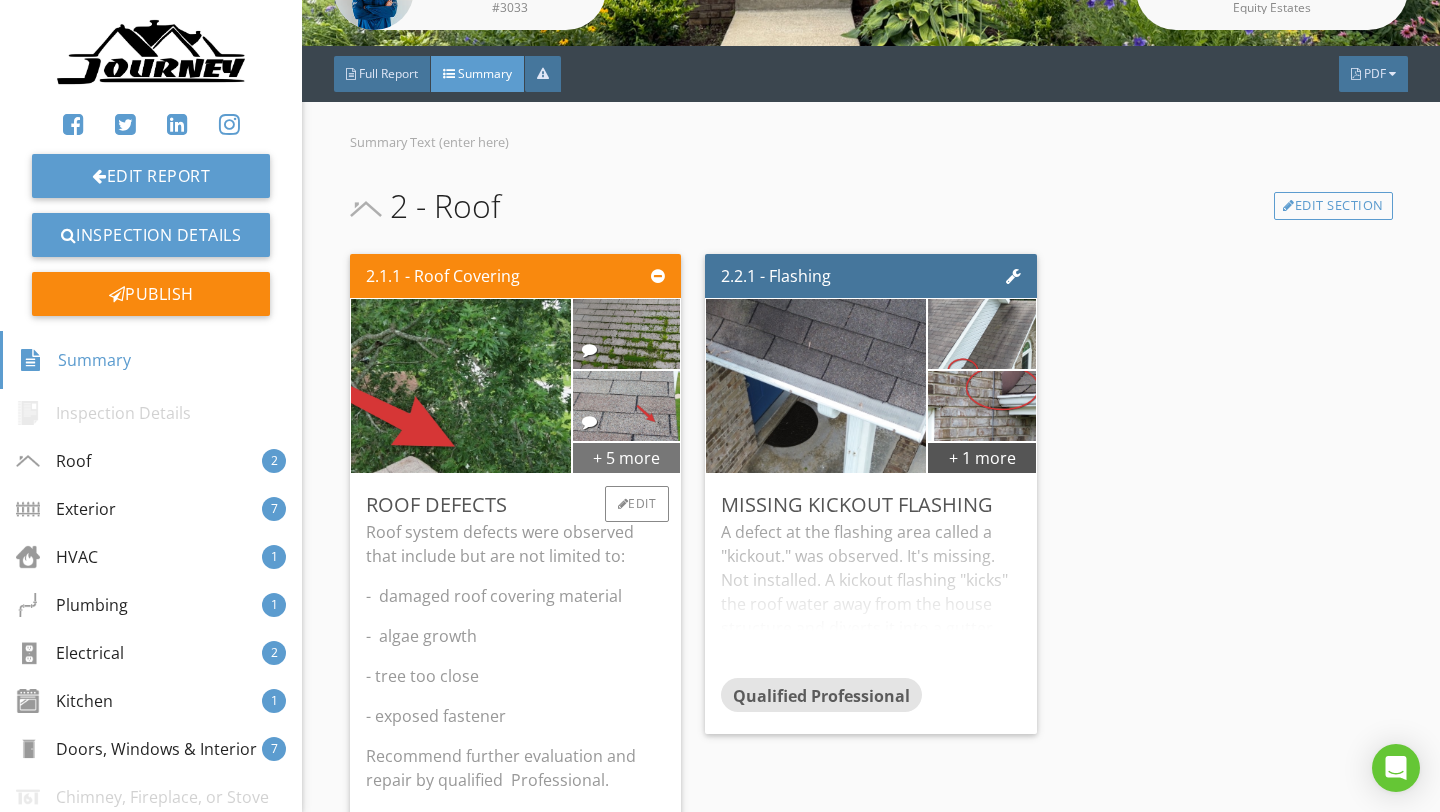 click on "+ 5 more" at bounding box center [627, 457] 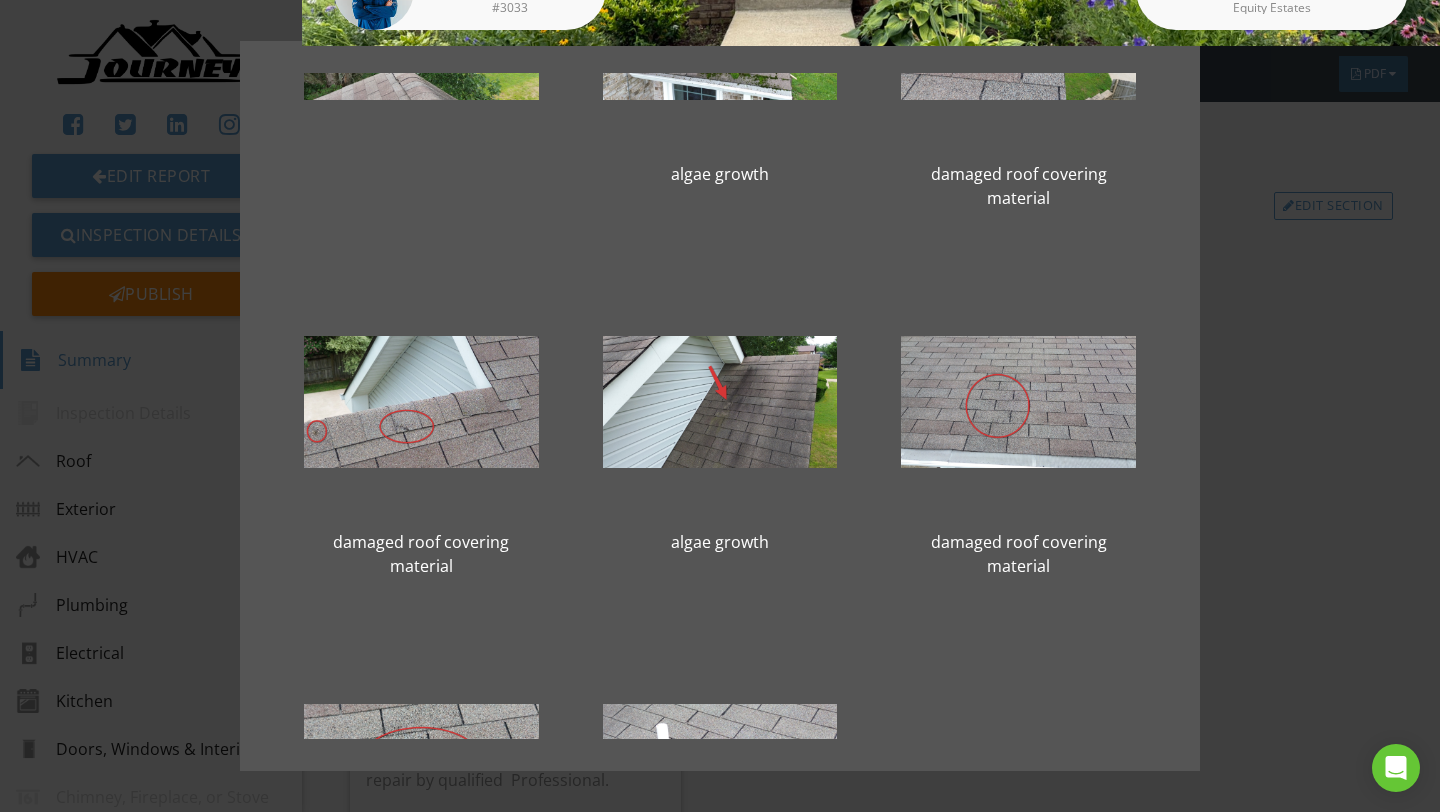 scroll, scrollTop: 340, scrollLeft: 0, axis: vertical 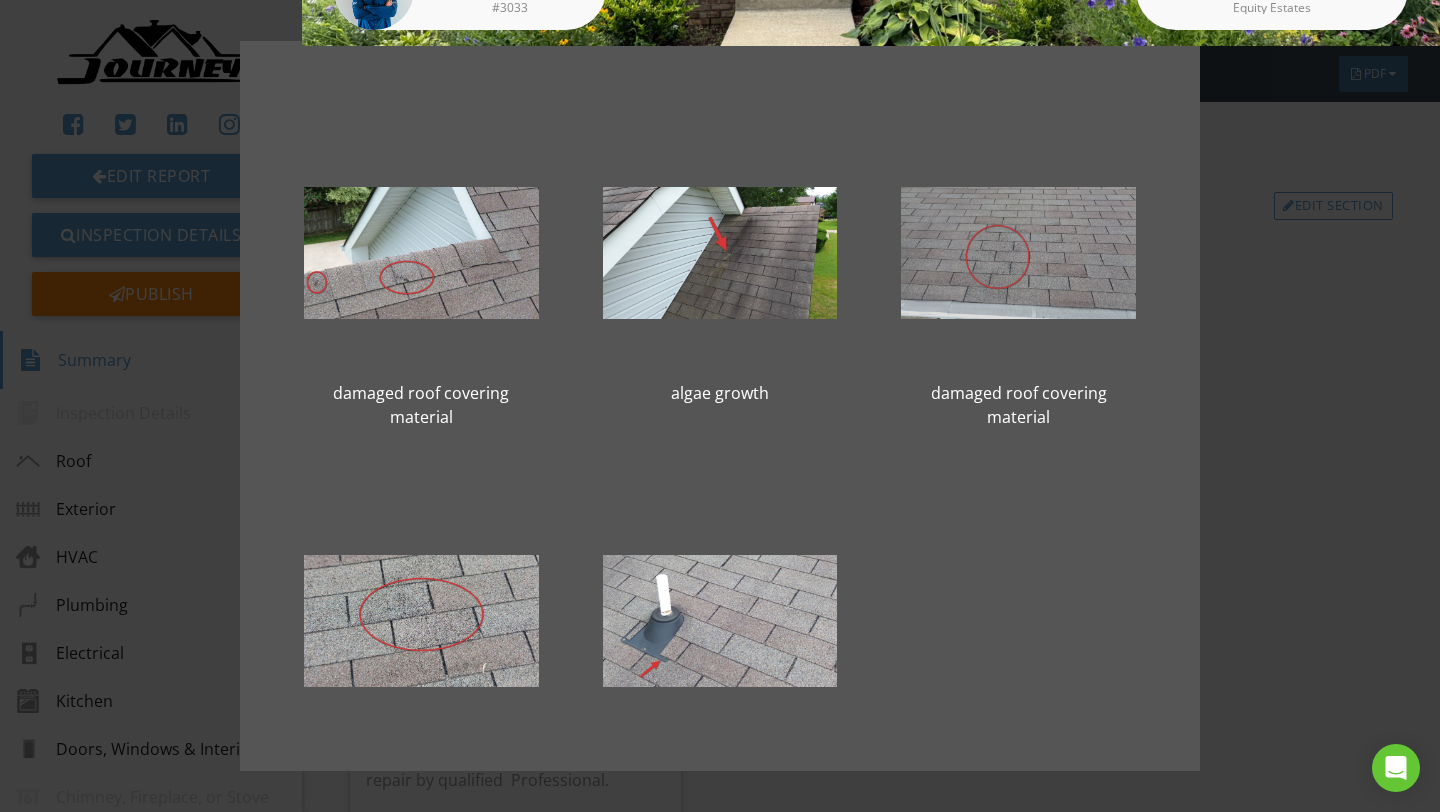 click at bounding box center (1018, 253) 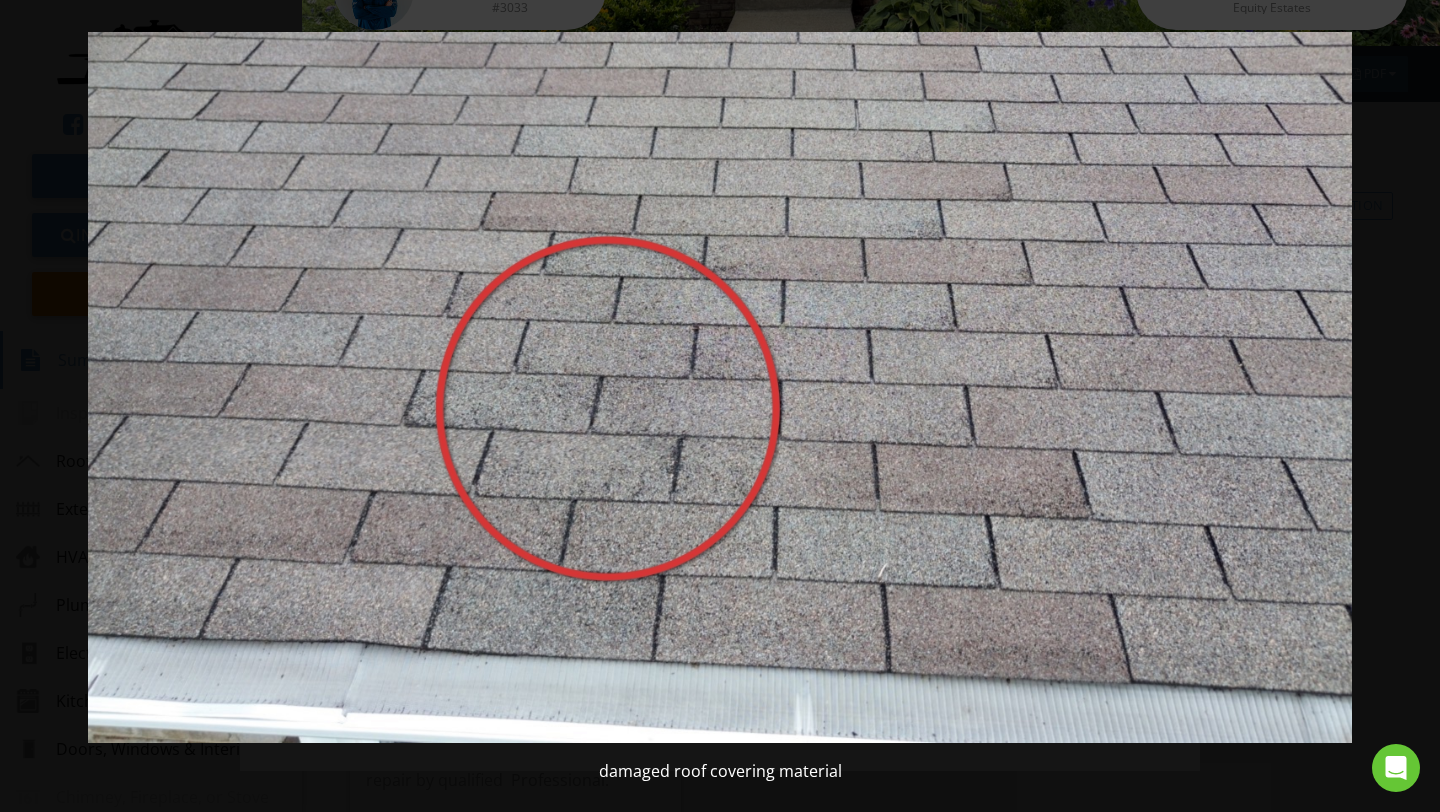 click at bounding box center [719, 387] 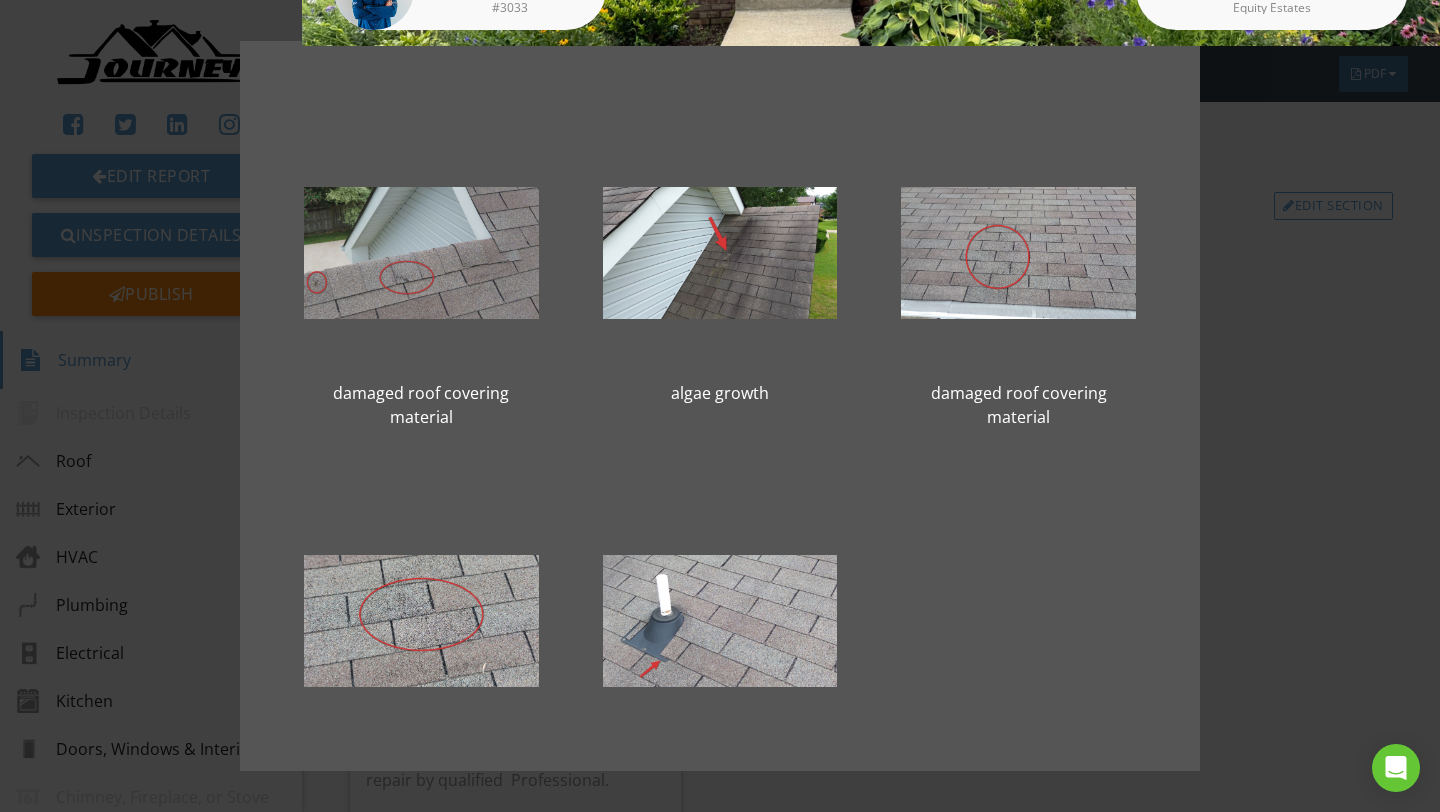 click at bounding box center [421, 253] 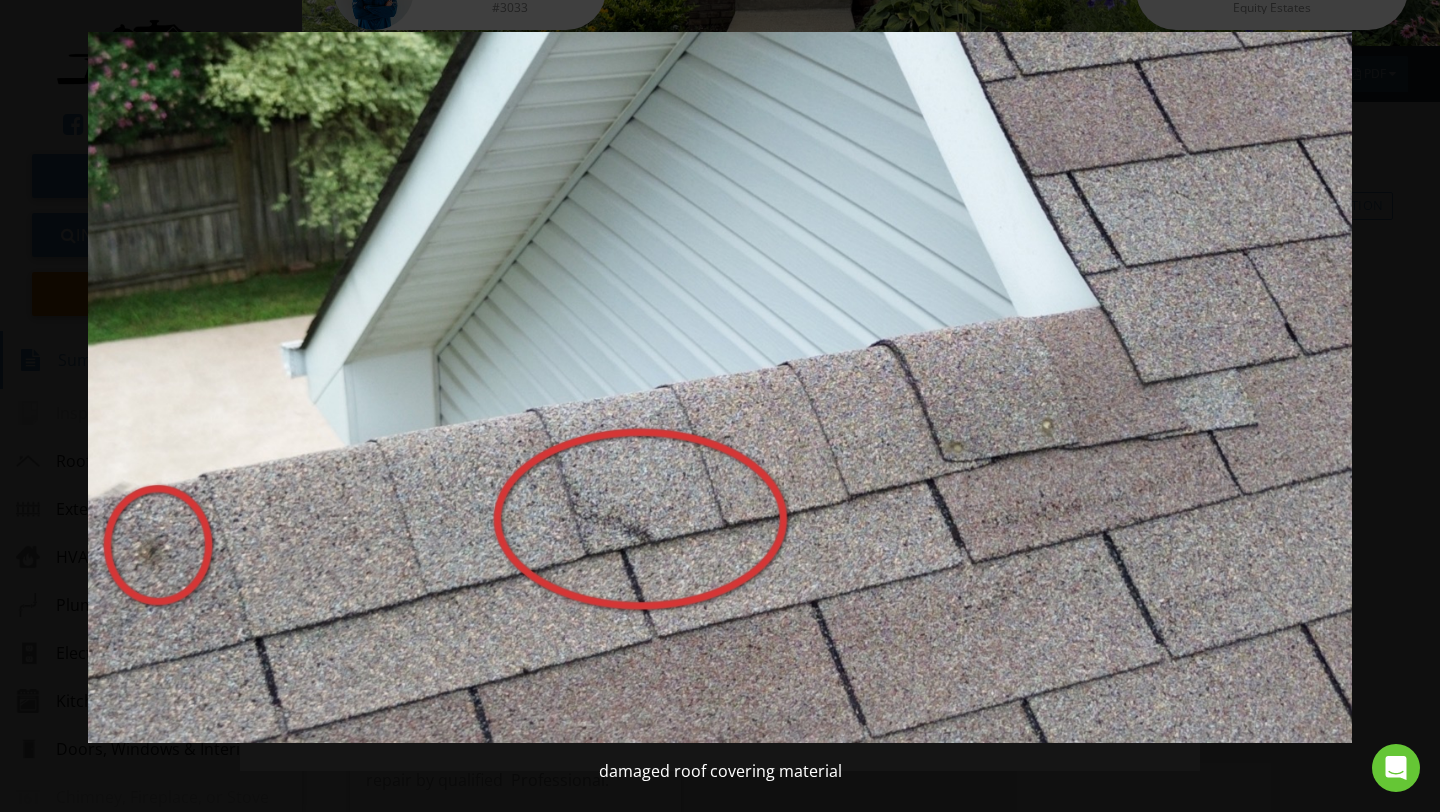 click at bounding box center (719, 387) 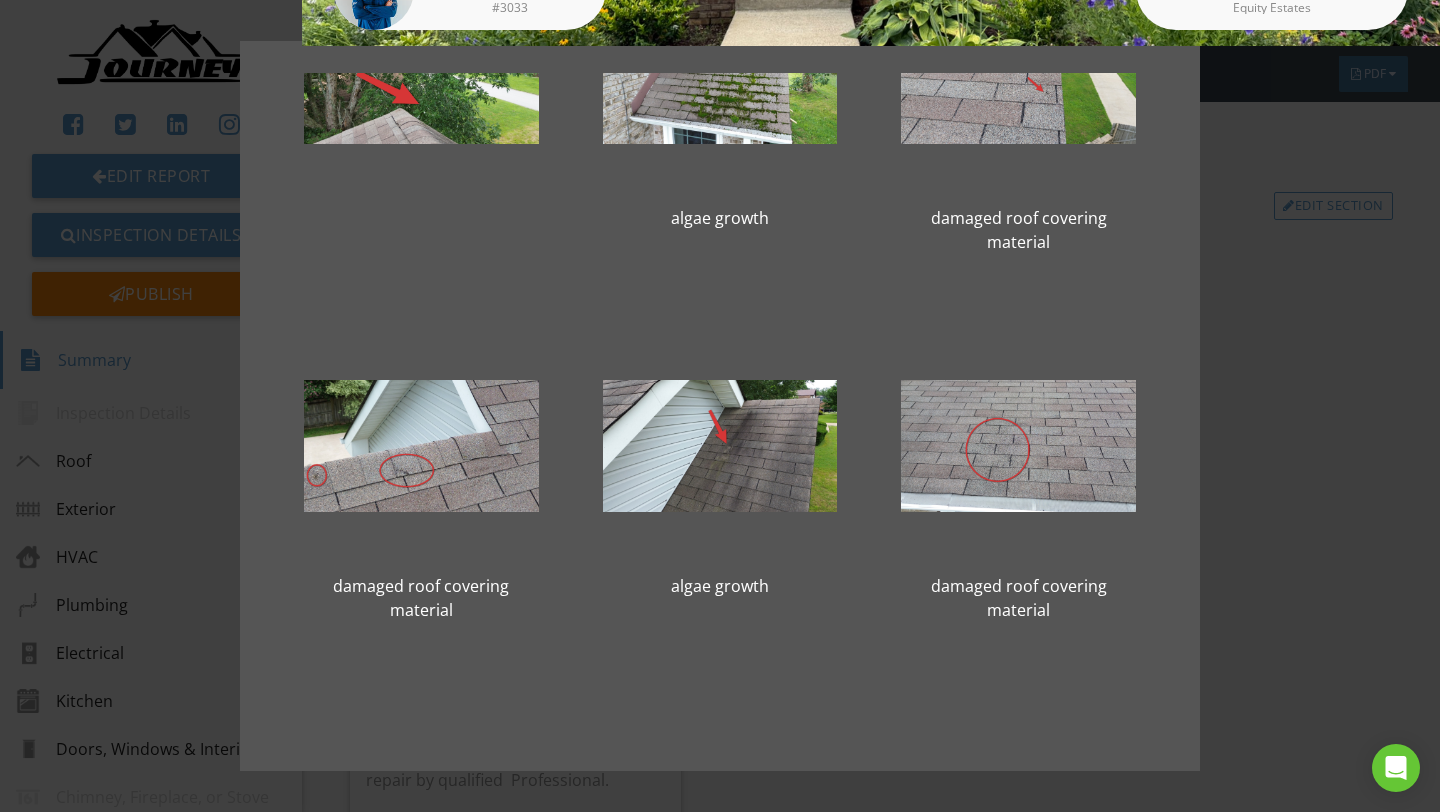 scroll, scrollTop: 10, scrollLeft: 0, axis: vertical 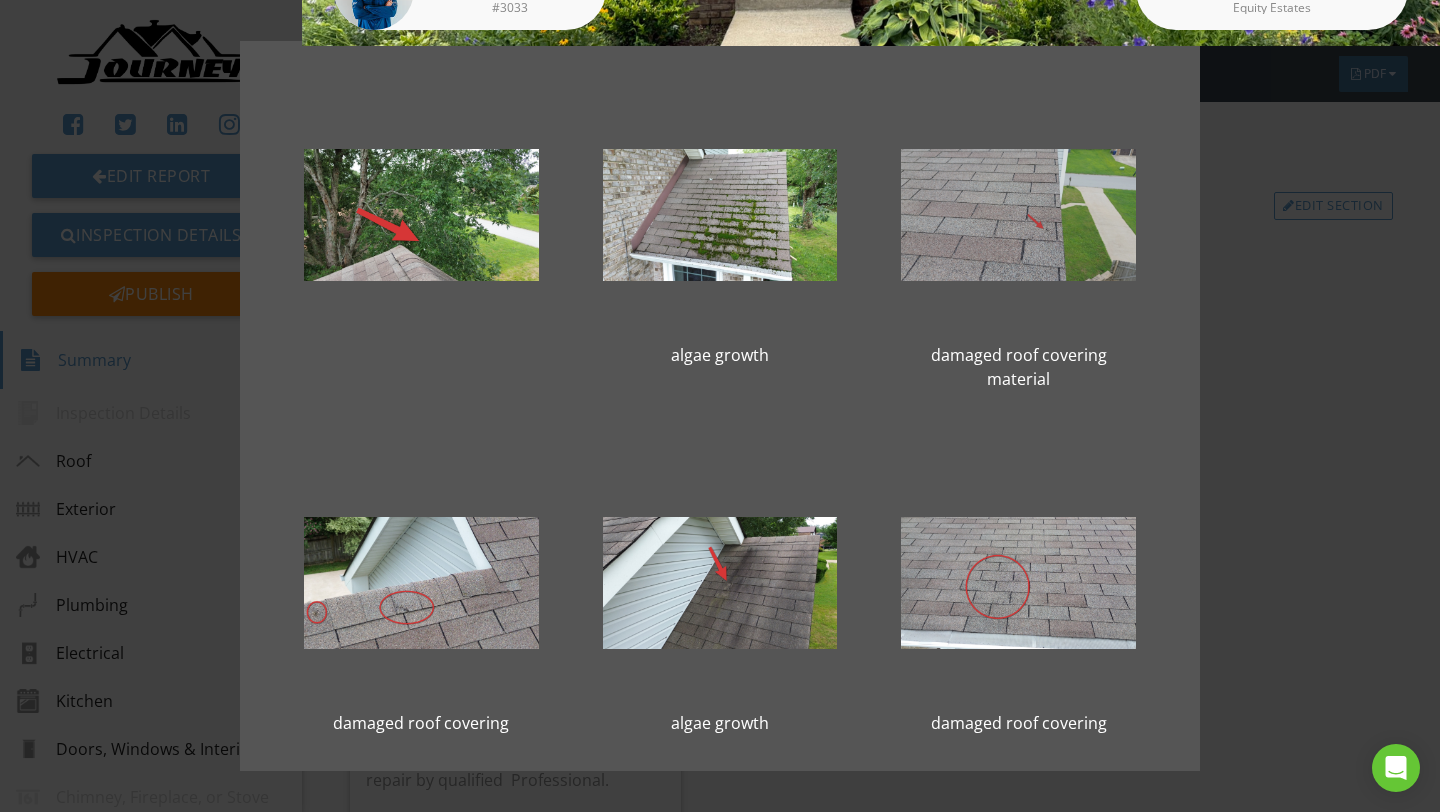 click at bounding box center [1018, 215] 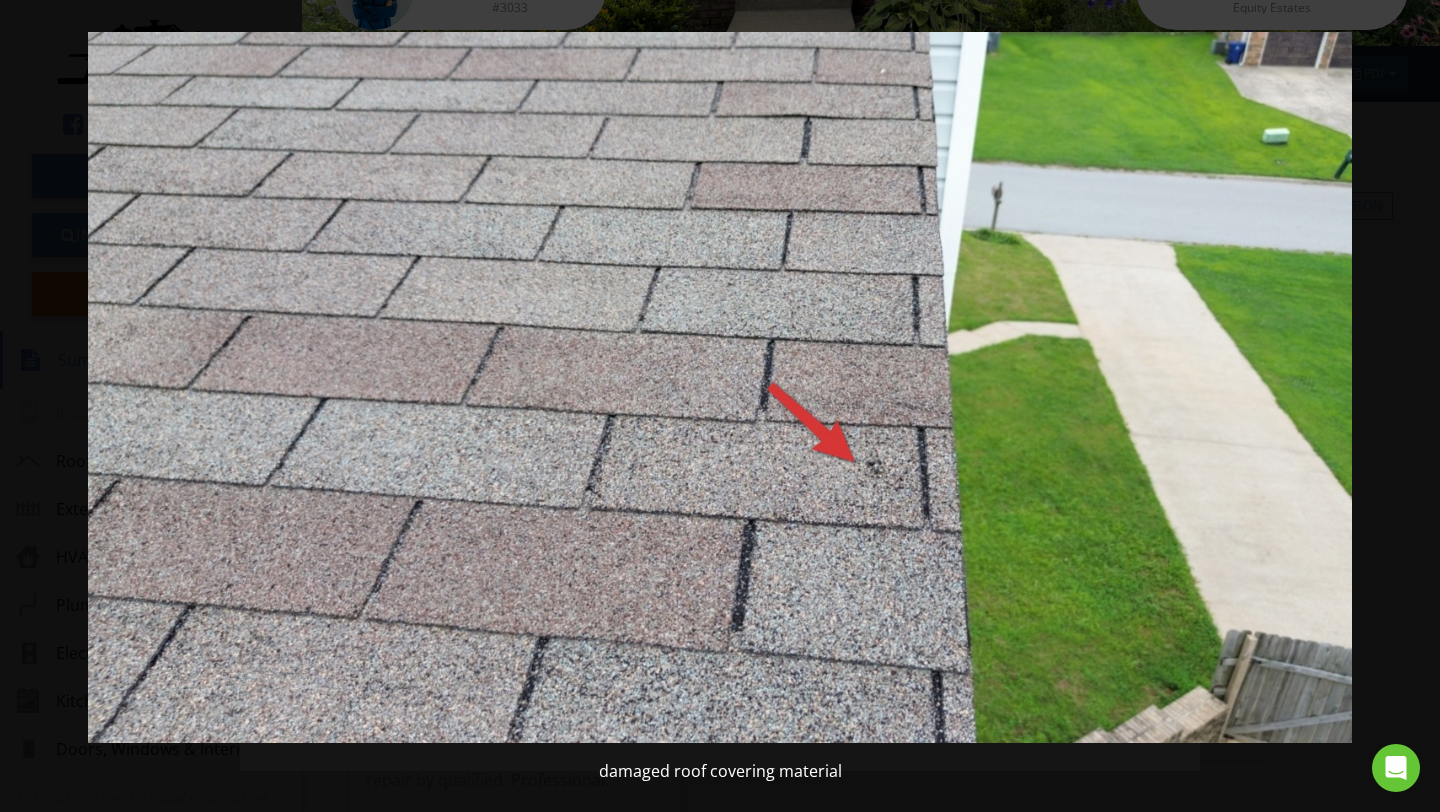 click at bounding box center [719, 387] 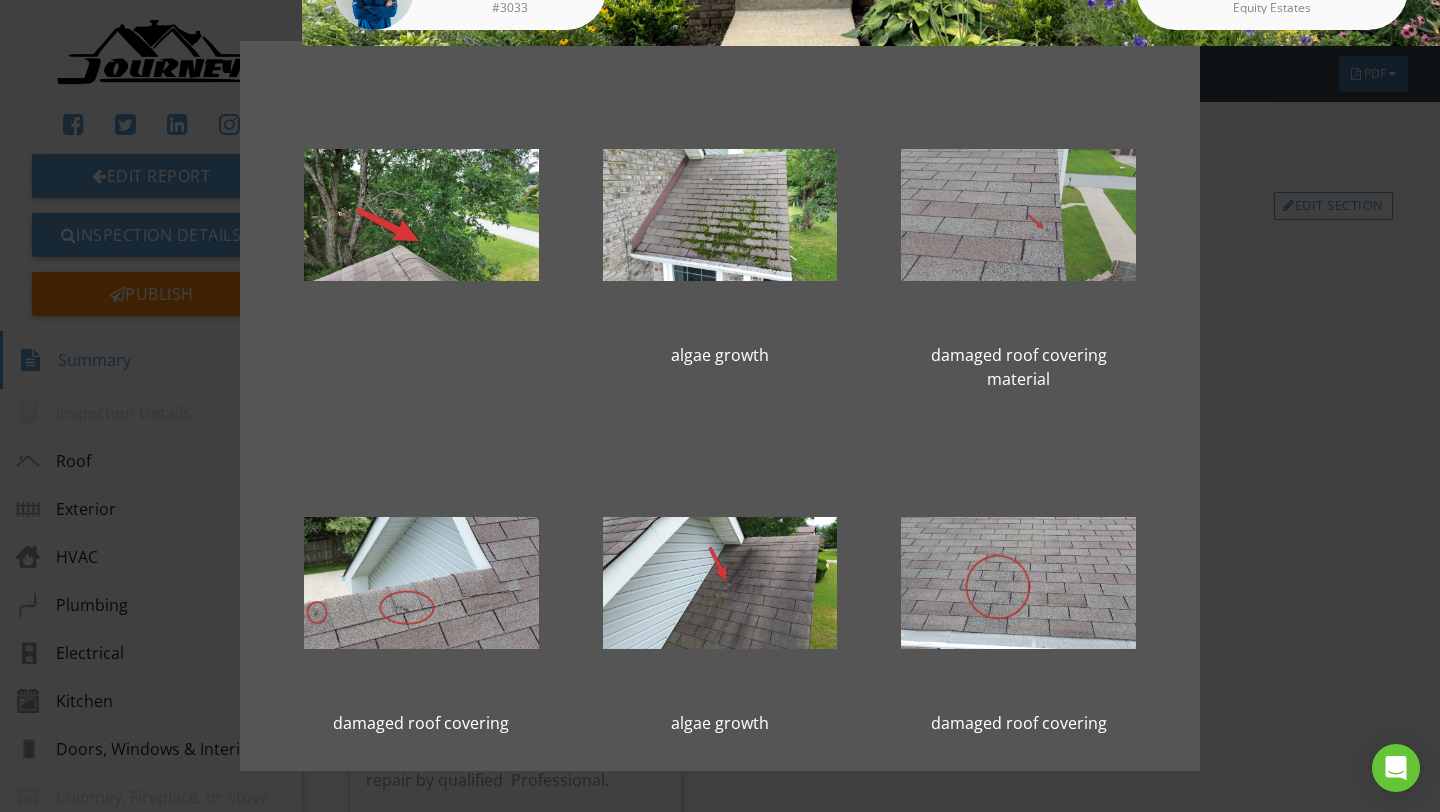 click at bounding box center (1018, 215) 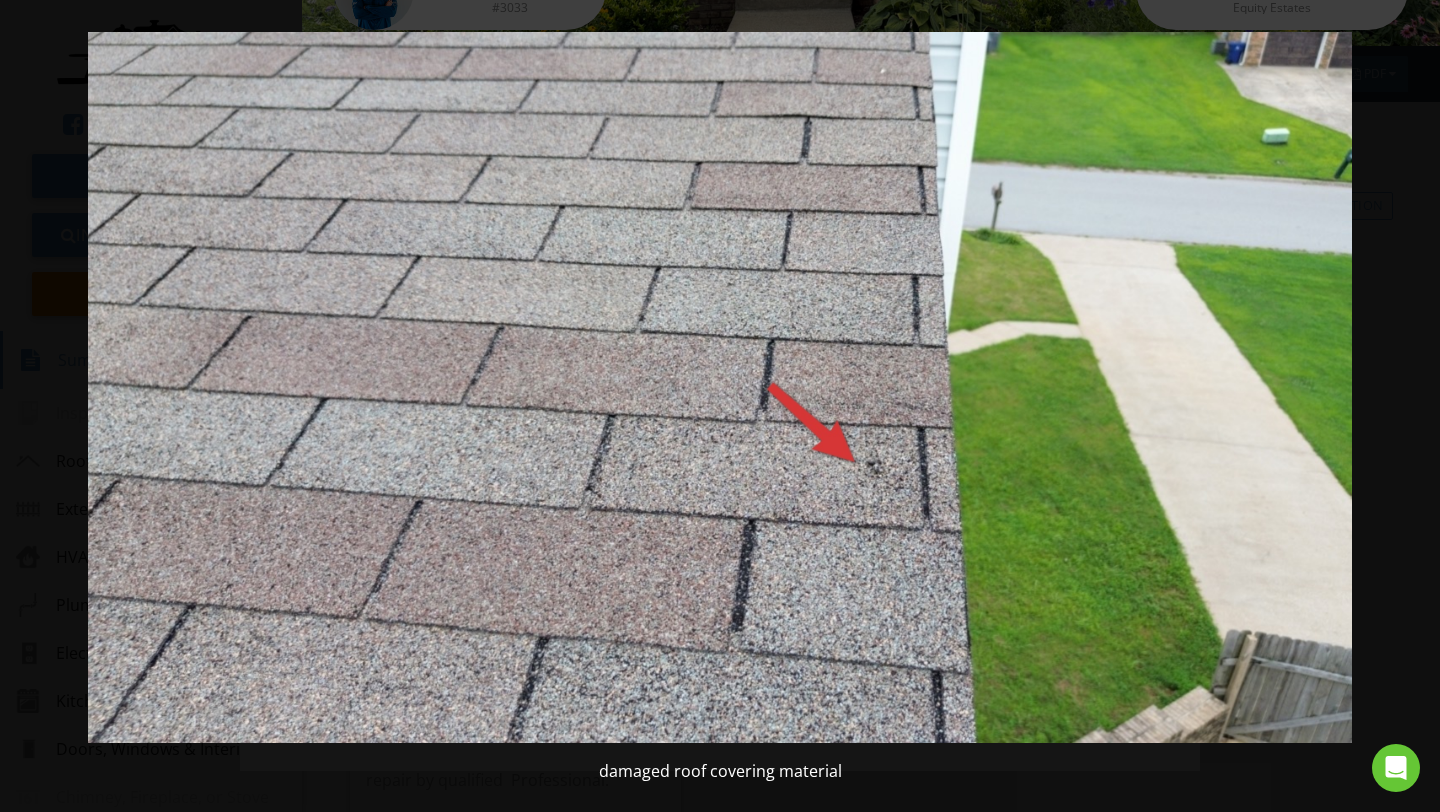 click at bounding box center [719, 387] 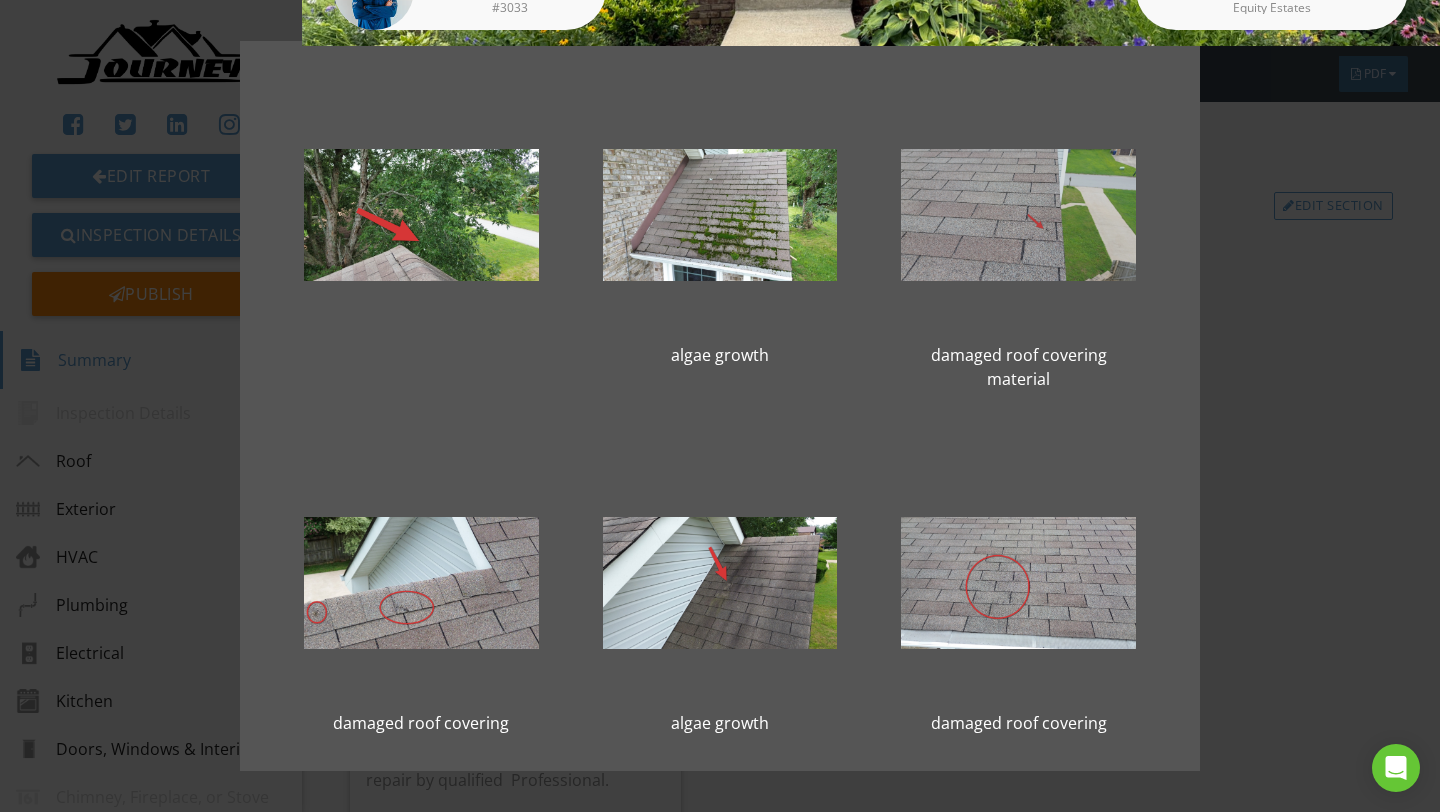 scroll, scrollTop: 0, scrollLeft: 0, axis: both 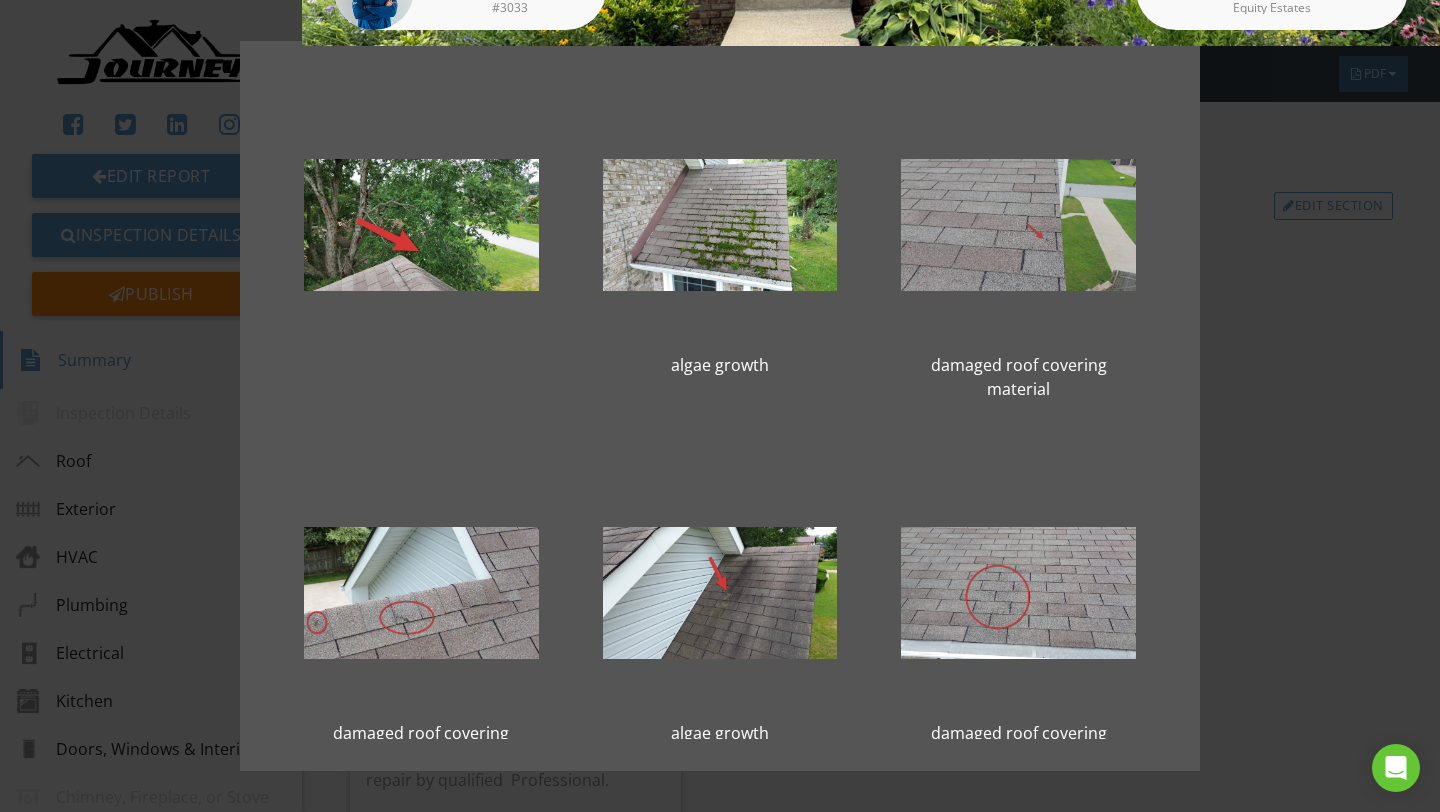 click at bounding box center [1018, 225] 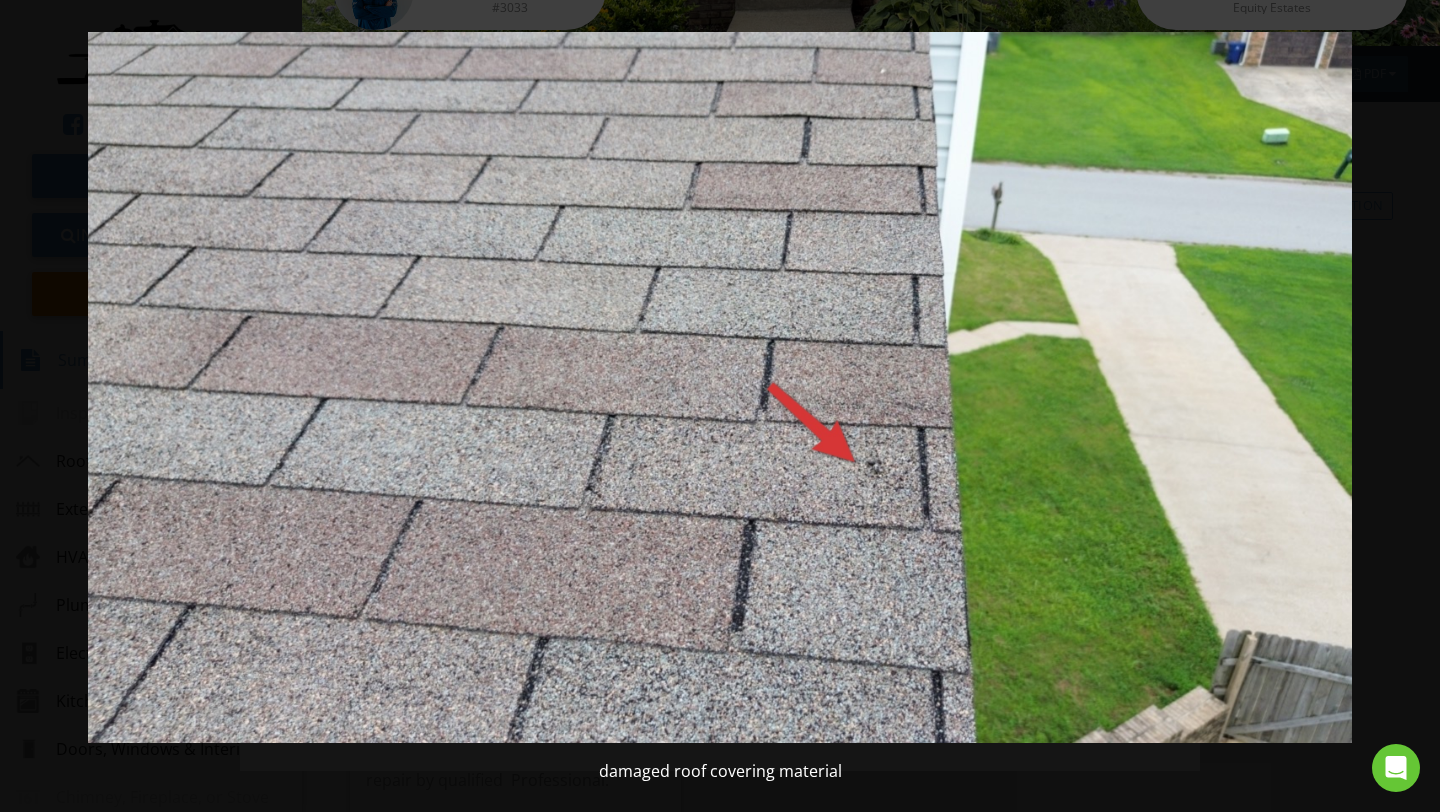 click at bounding box center [719, 387] 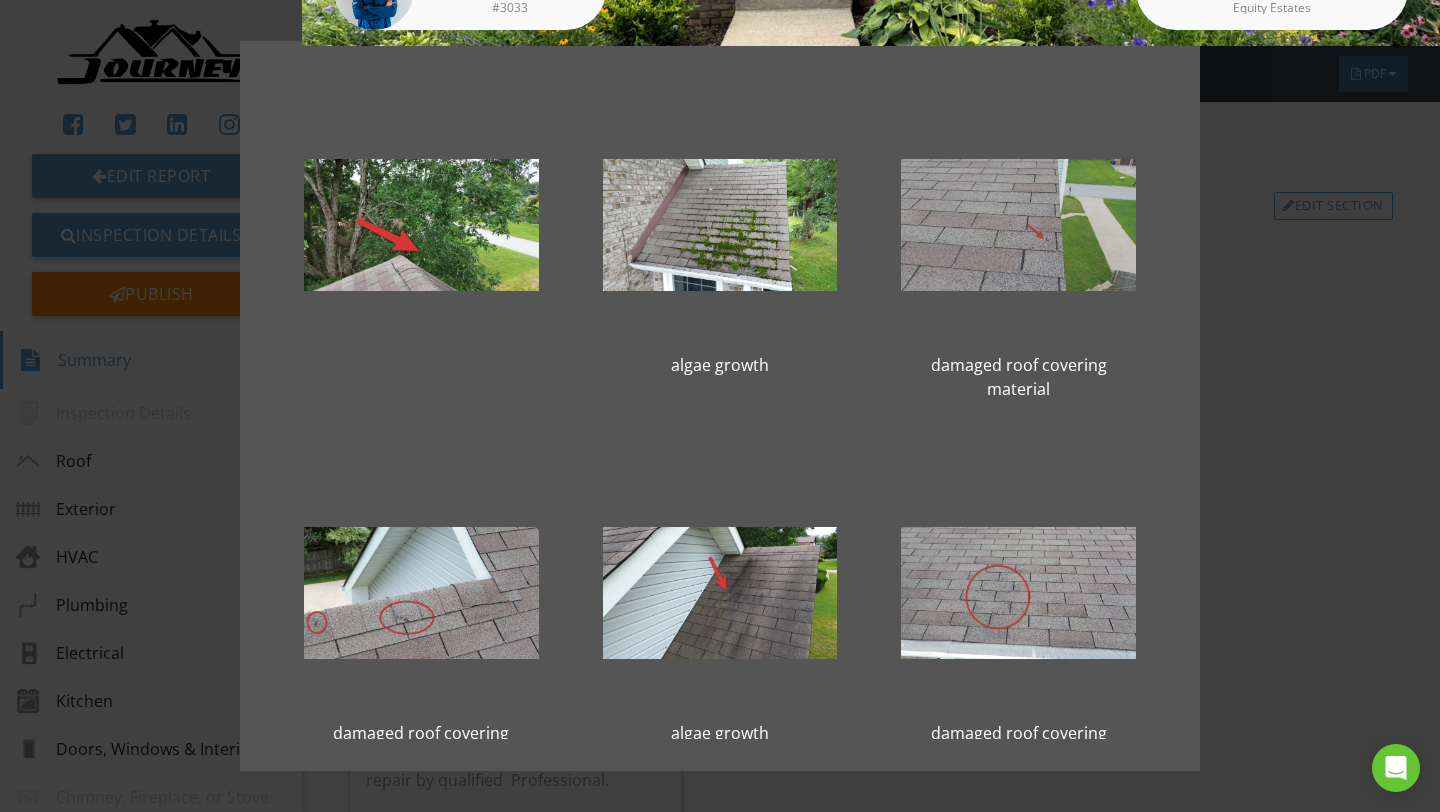 click at bounding box center [1018, 225] 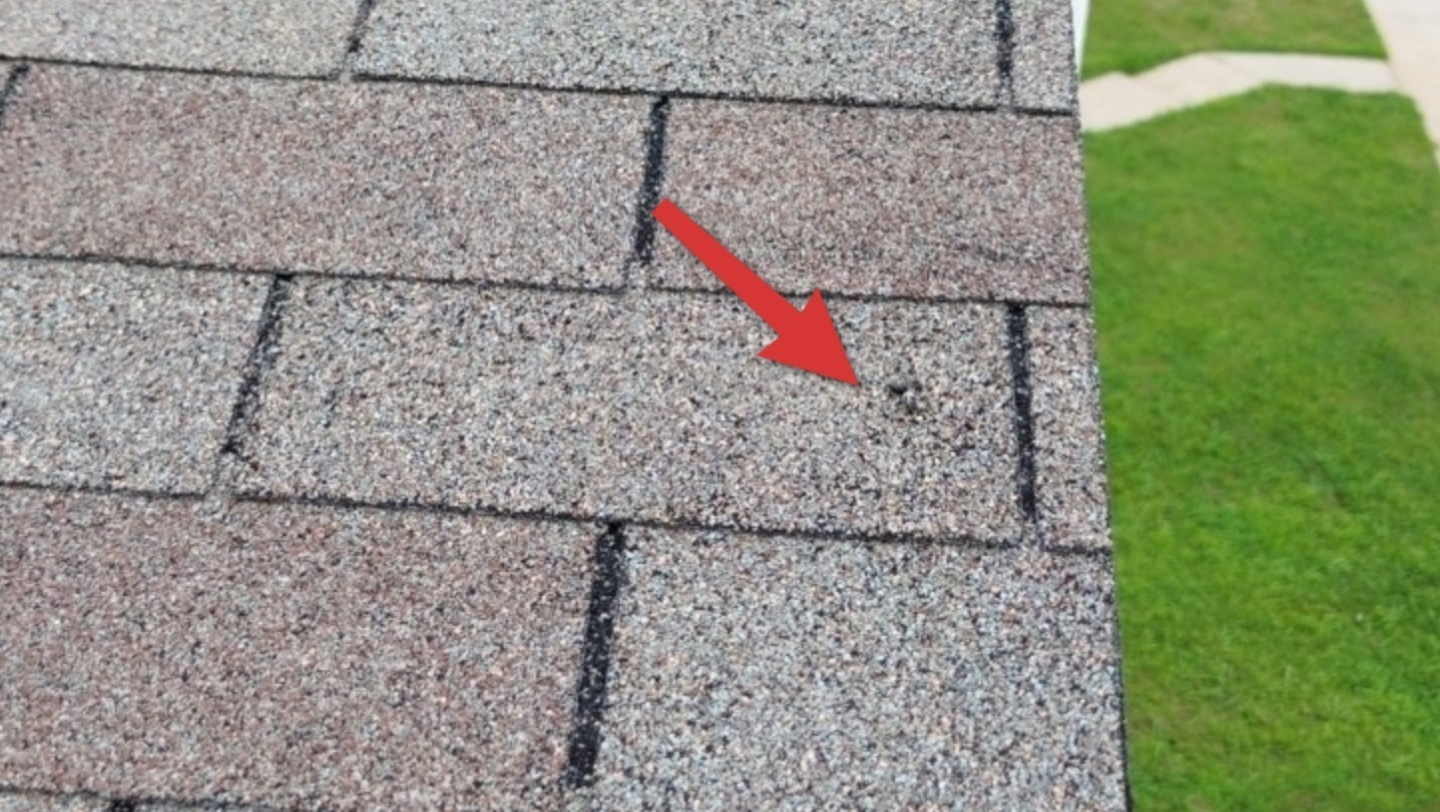 click at bounding box center (719, 387) 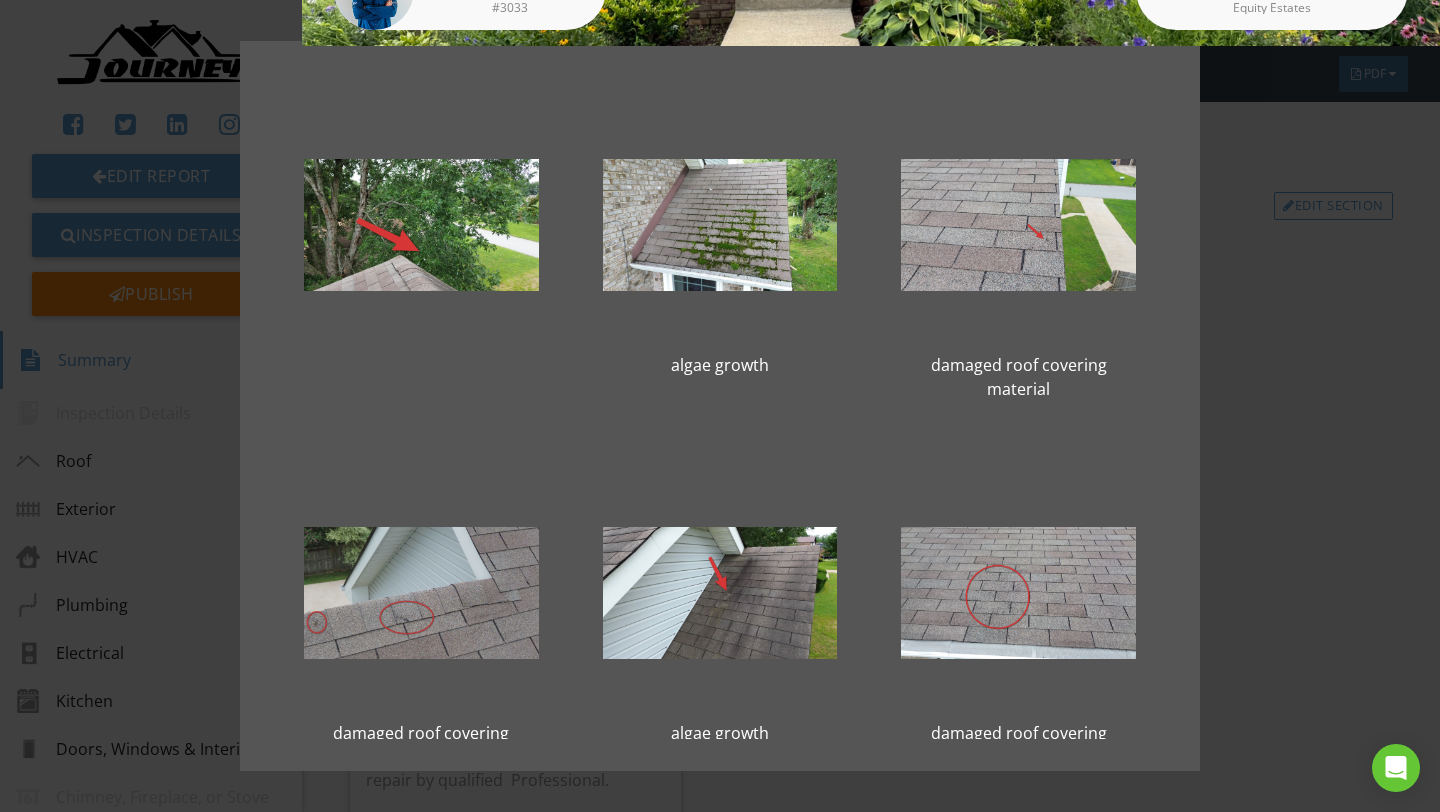 click at bounding box center [421, 593] 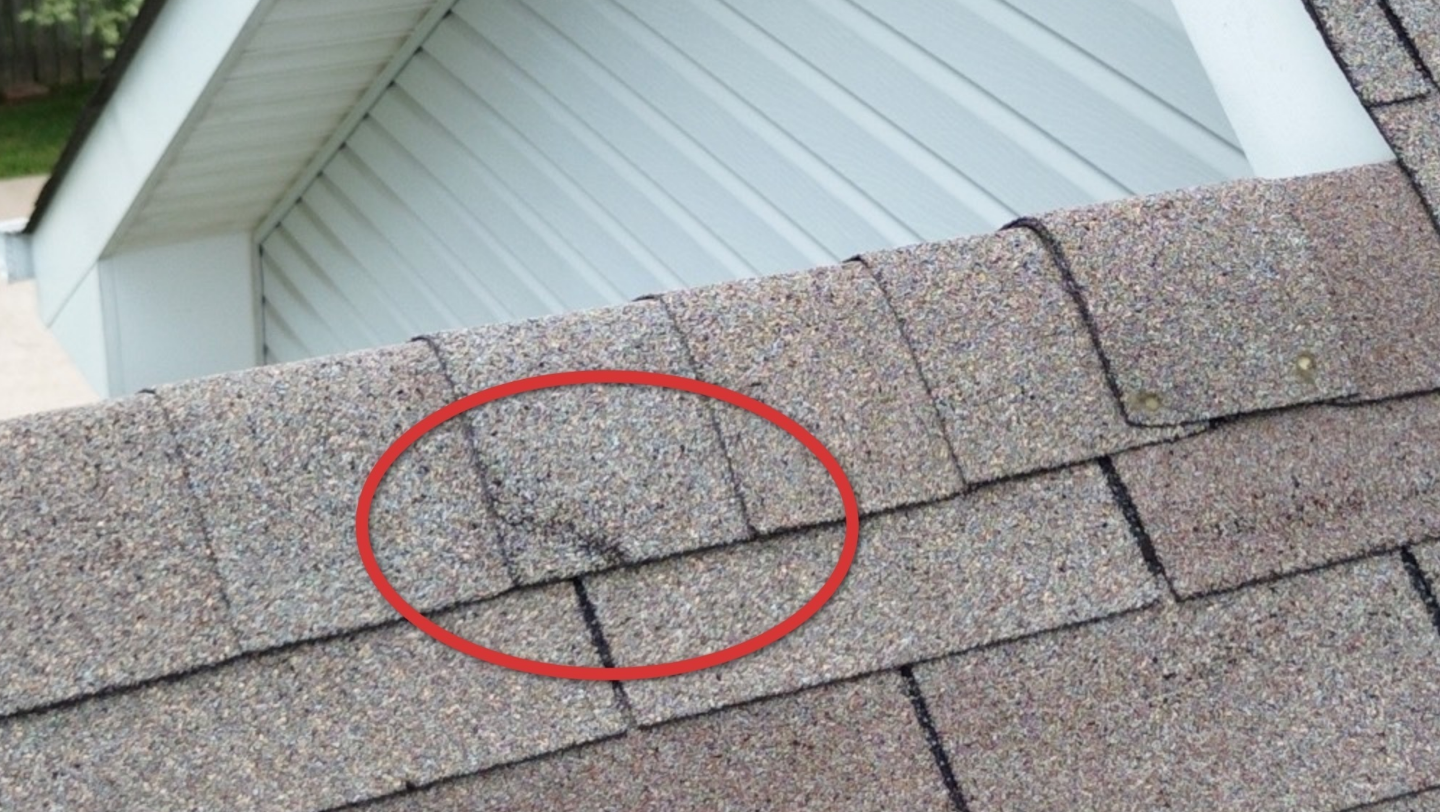 click at bounding box center (719, 387) 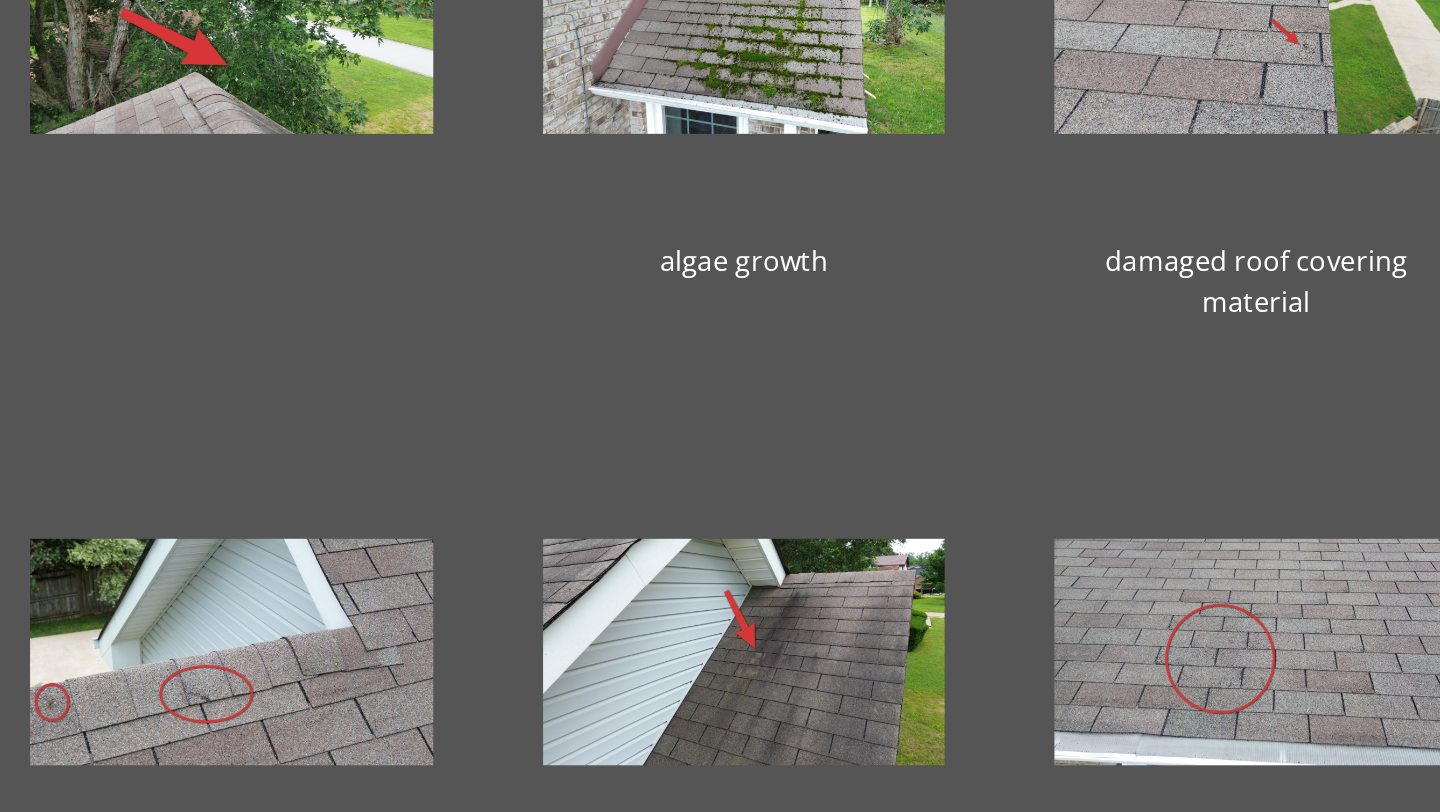 scroll, scrollTop: 82, scrollLeft: 0, axis: vertical 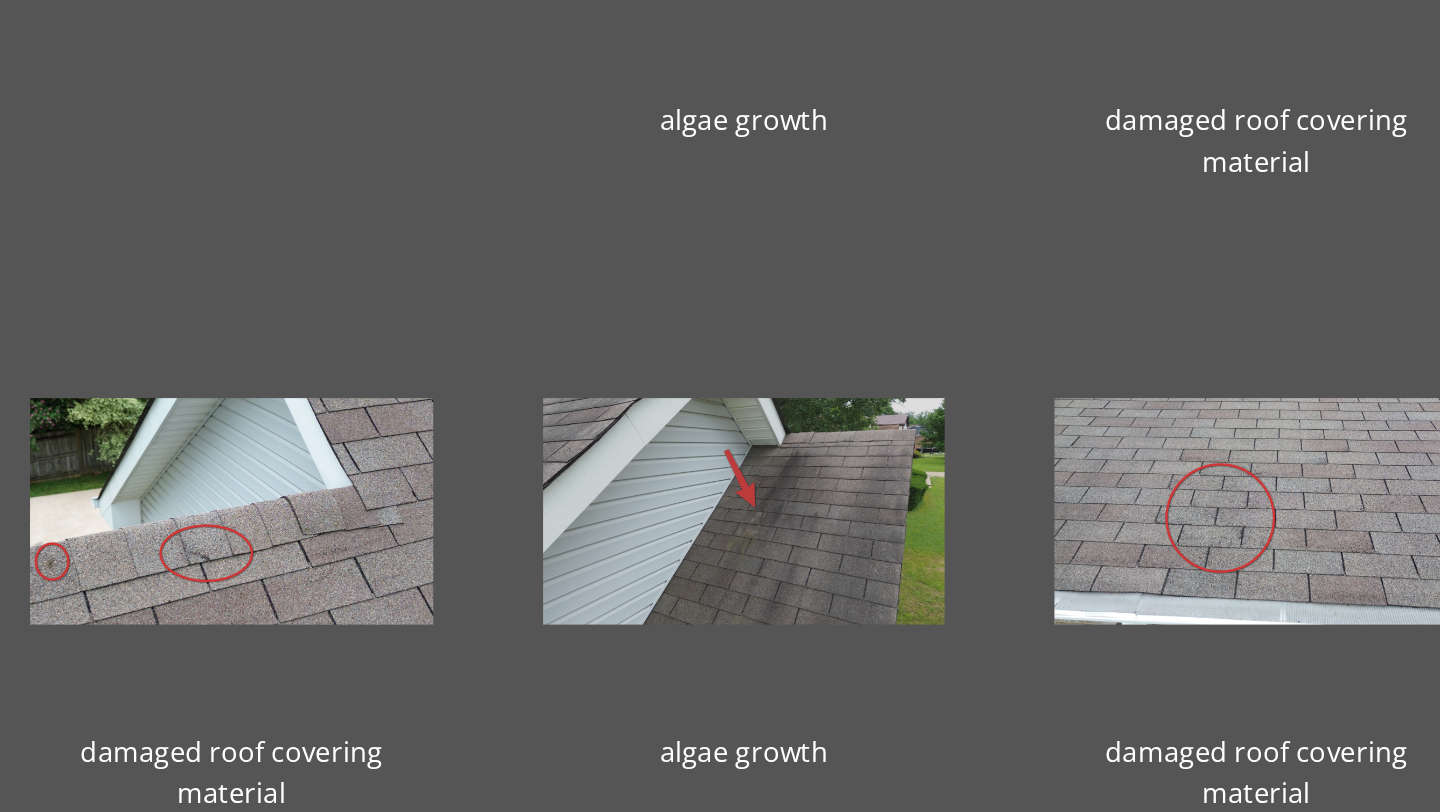 click at bounding box center (720, 511) 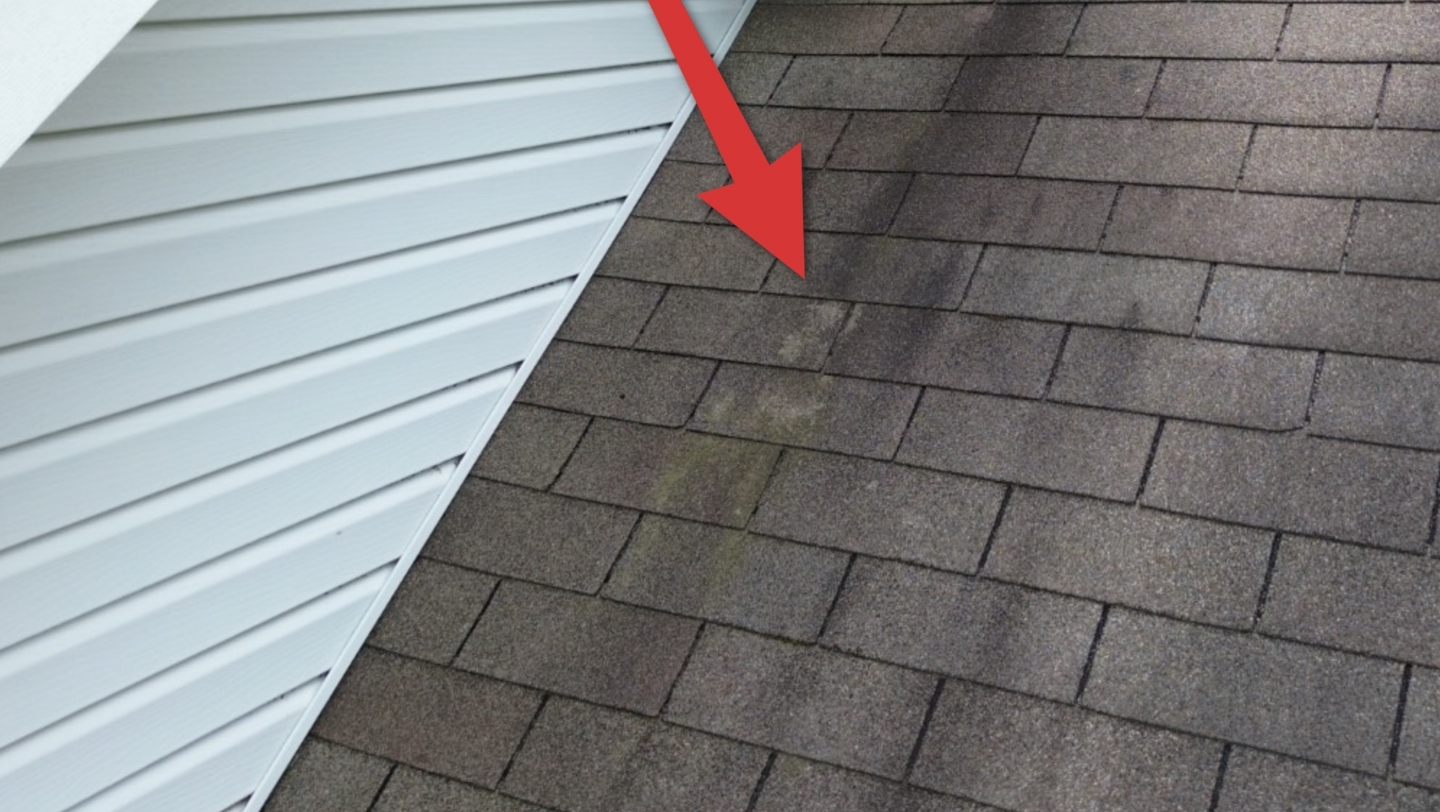 click at bounding box center [719, 387] 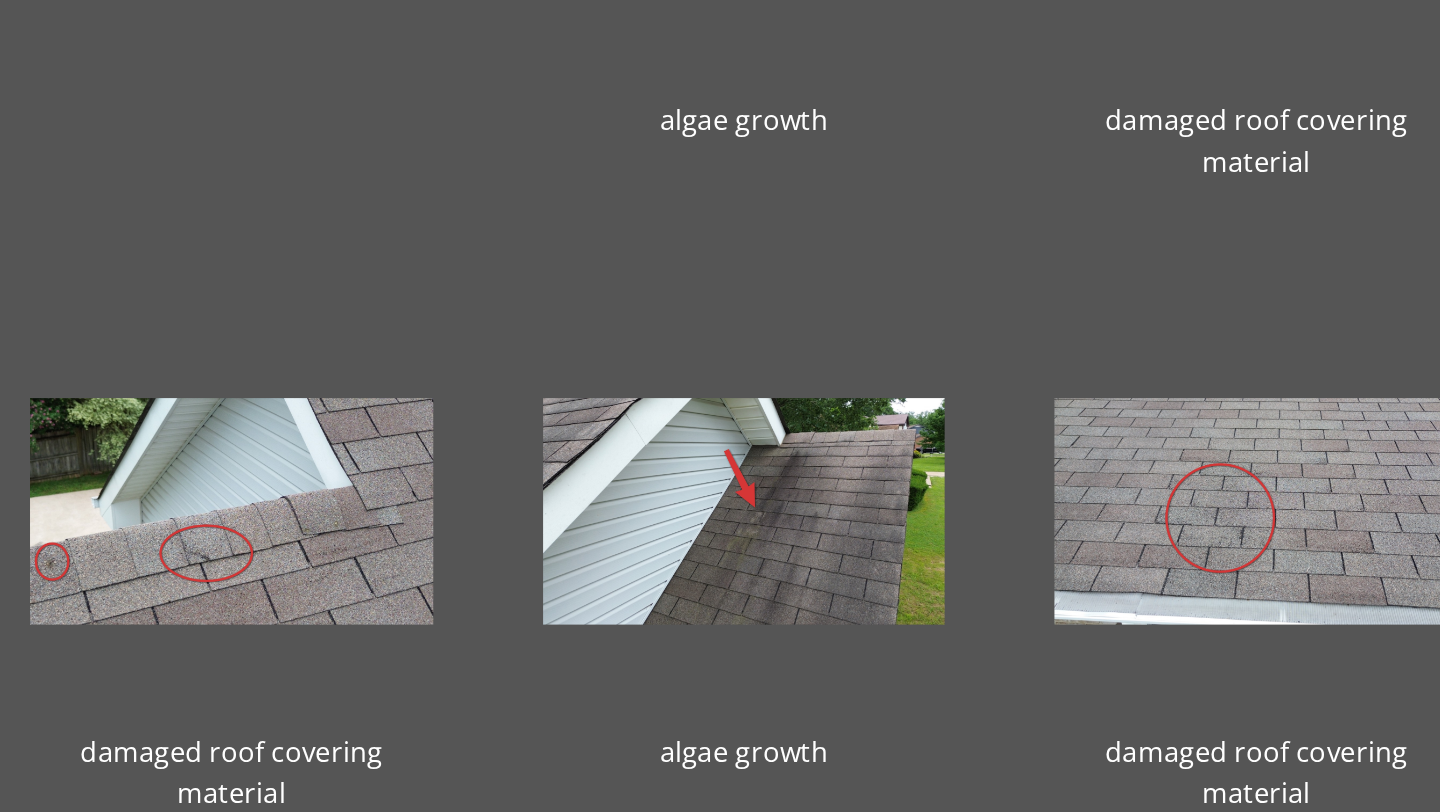 click at bounding box center (720, 511) 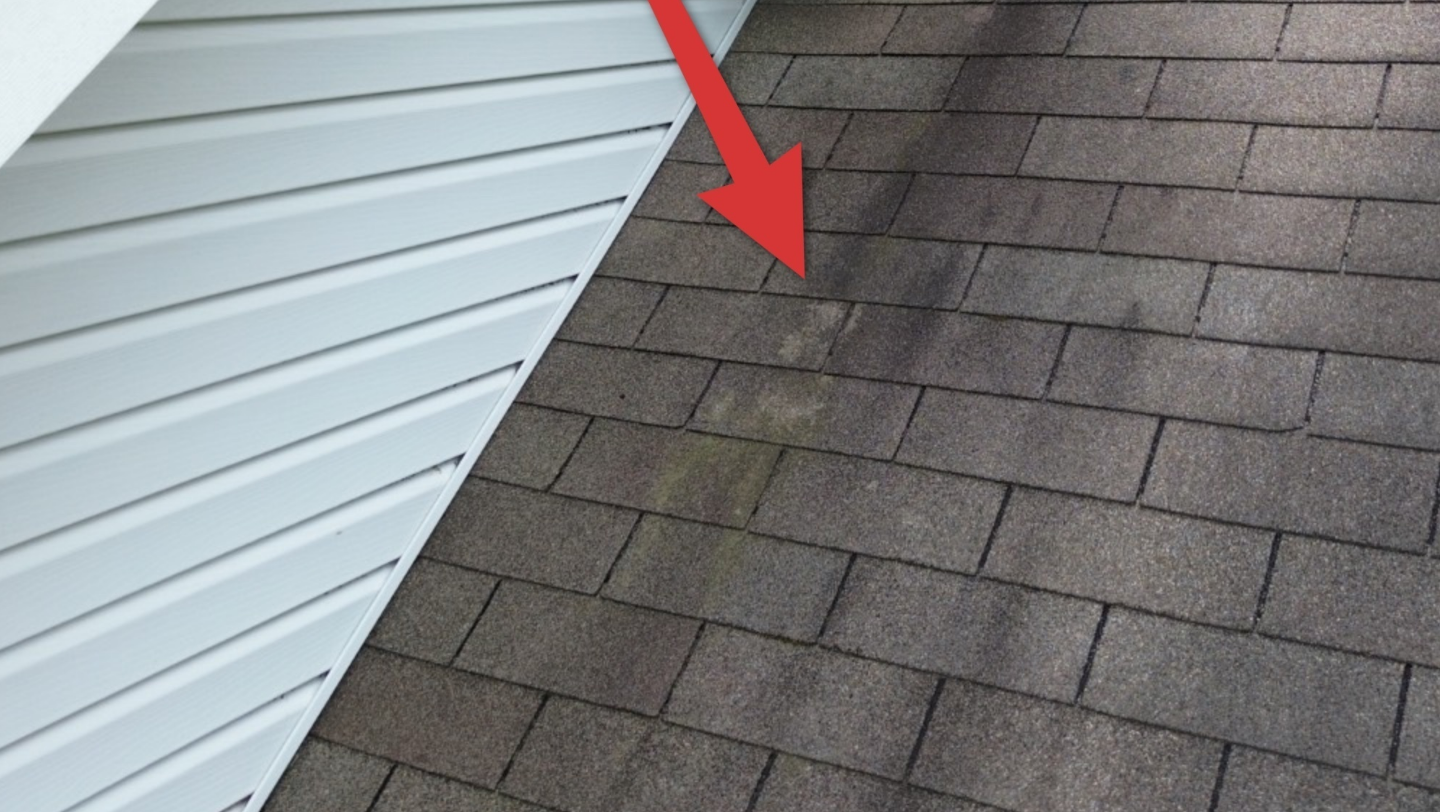 click at bounding box center [719, 387] 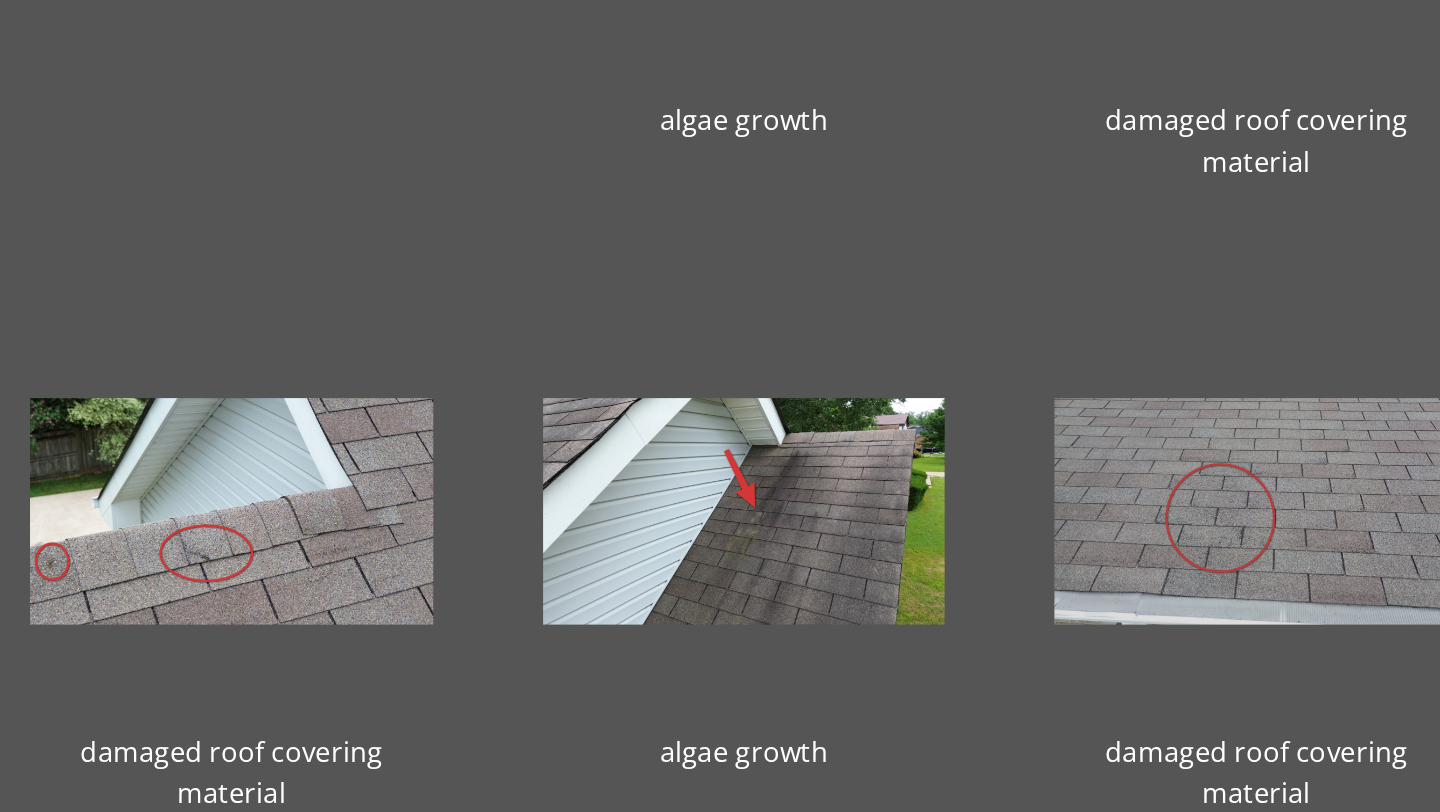 click at bounding box center [1018, 511] 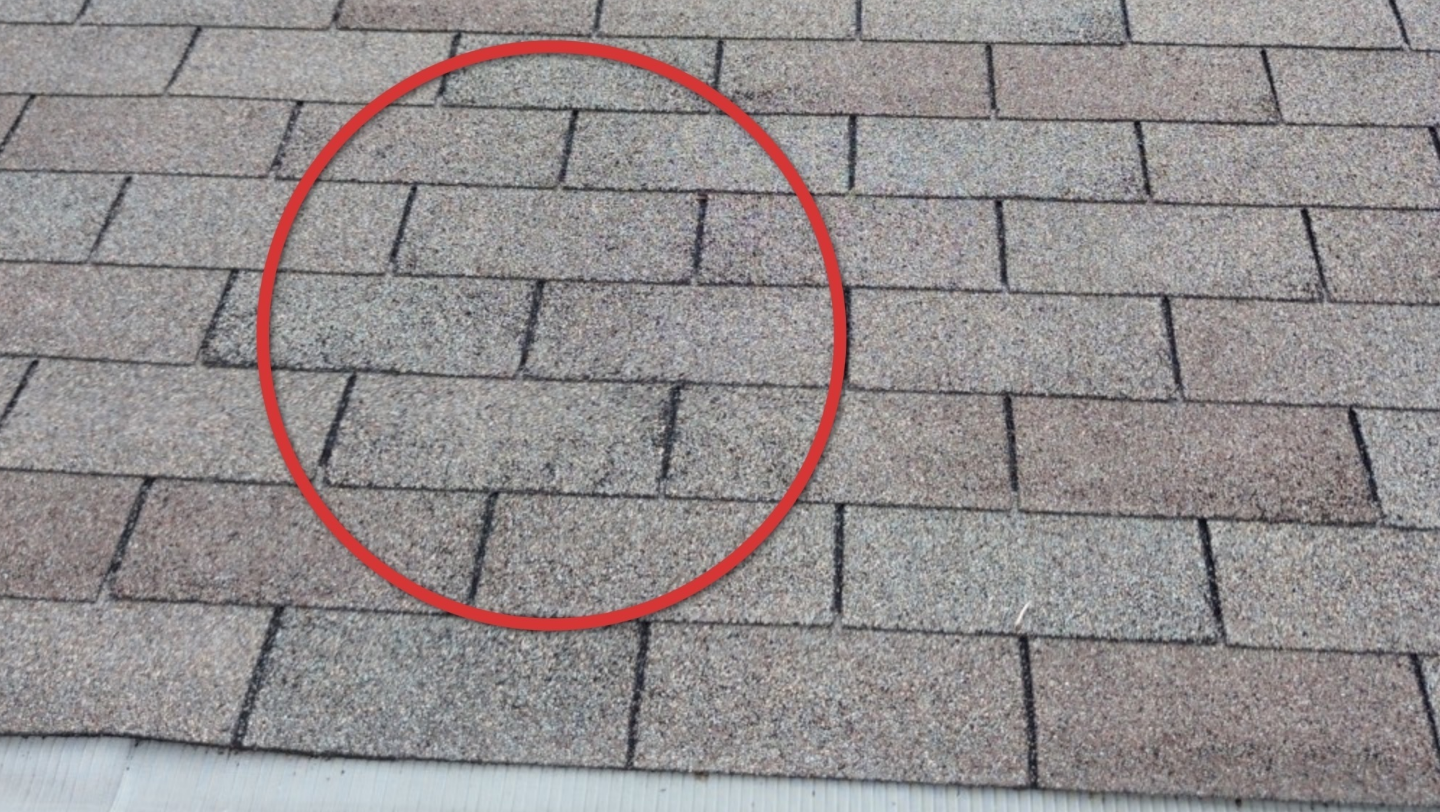 click at bounding box center (719, 387) 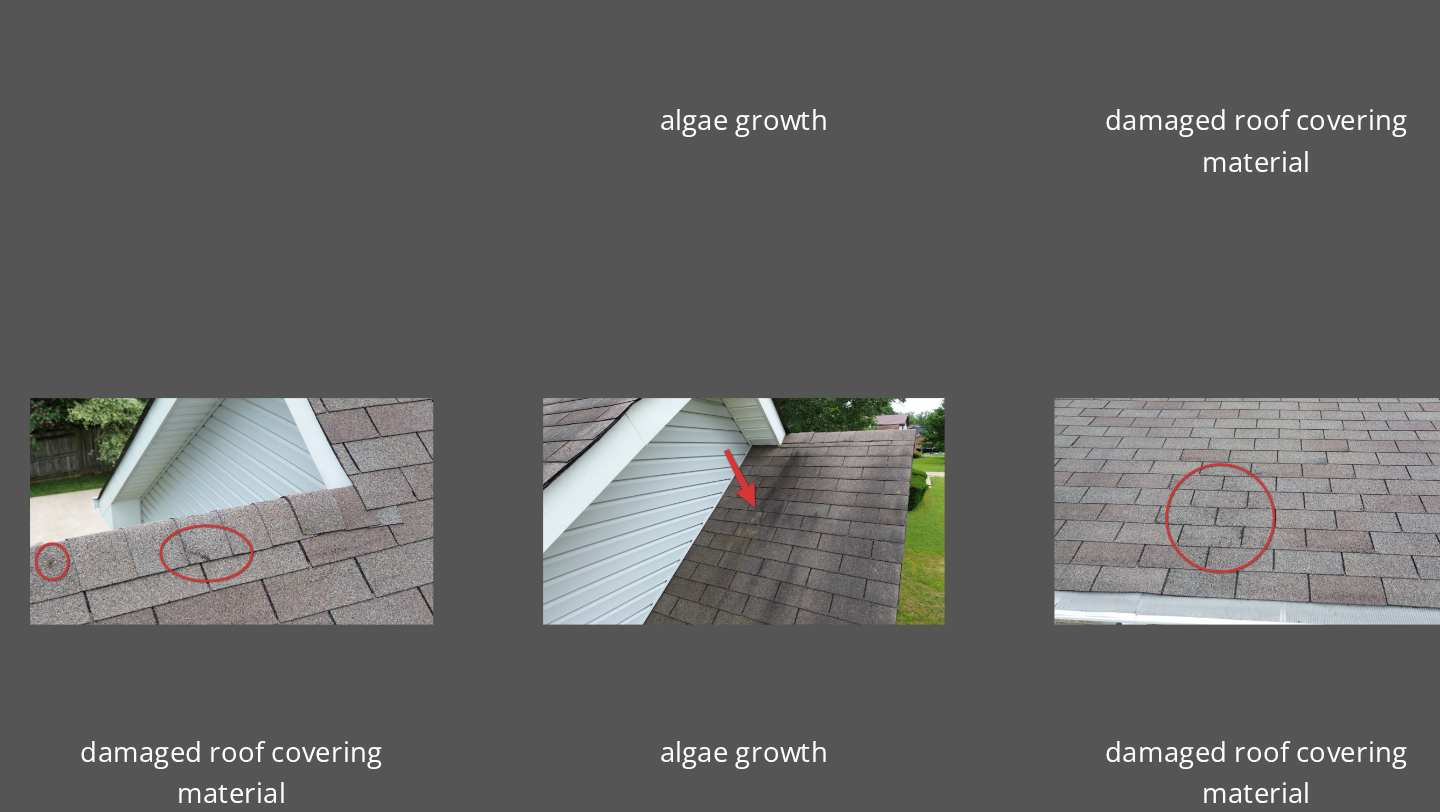click on "damaged roof covering material" at bounding box center (1018, 543) 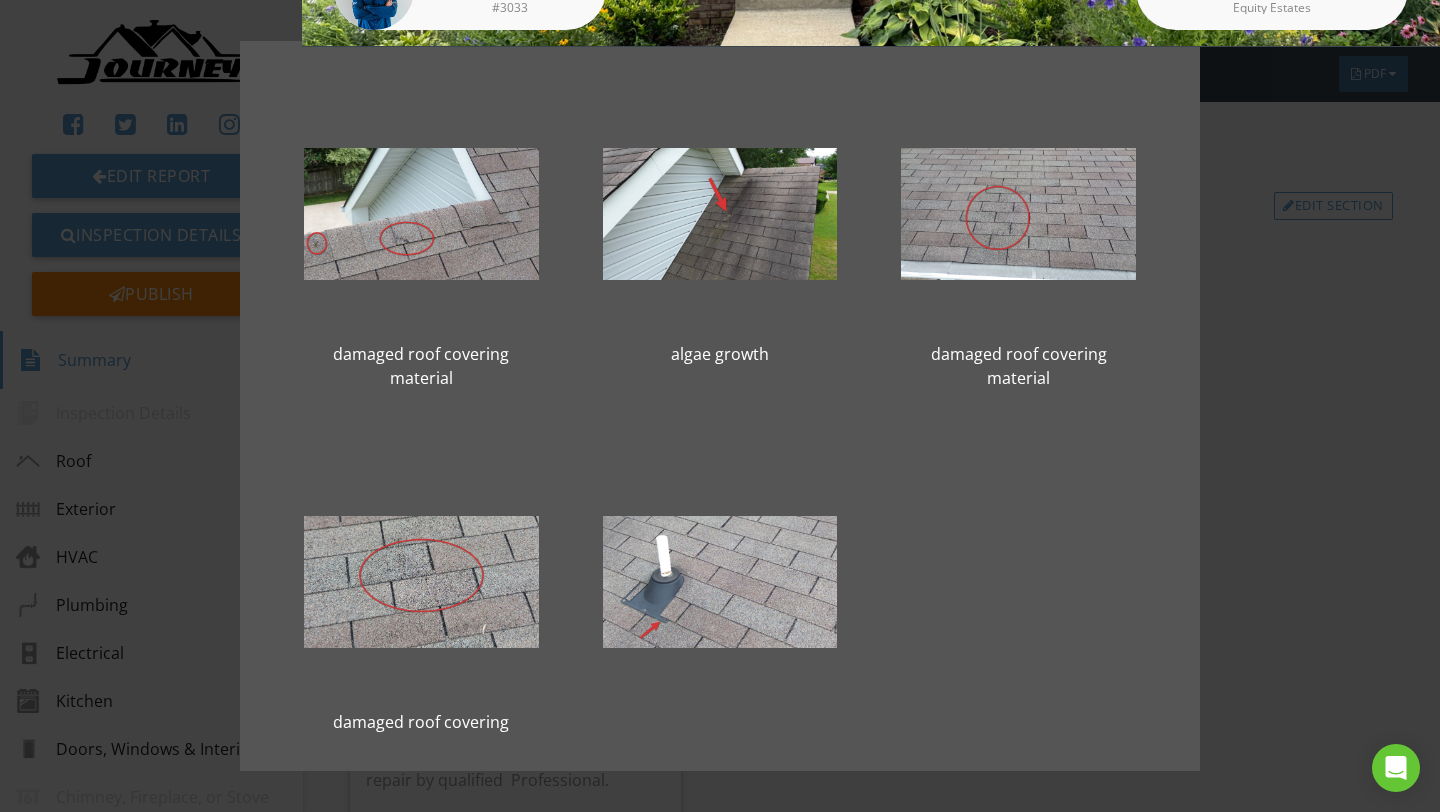scroll, scrollTop: 374, scrollLeft: 0, axis: vertical 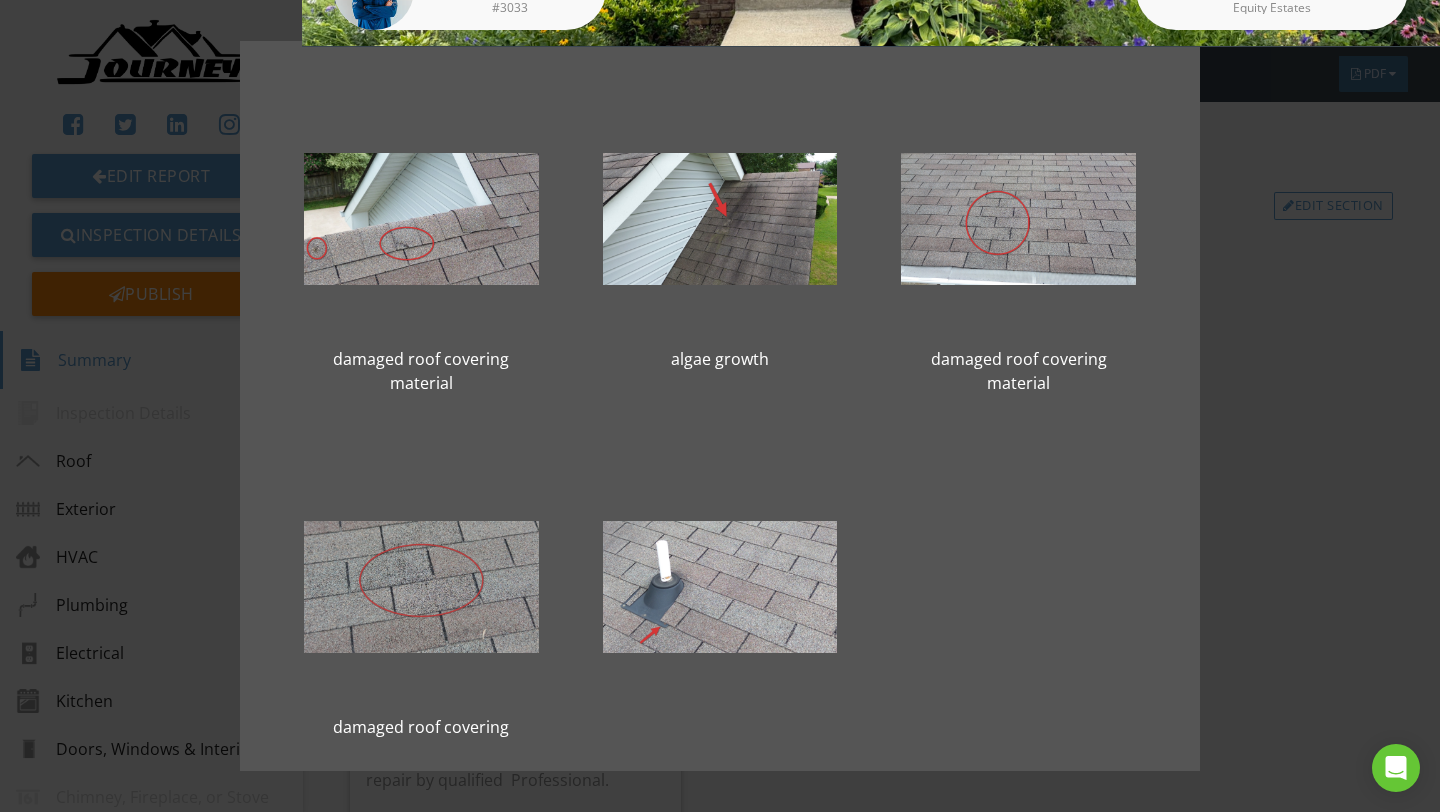 click at bounding box center [421, 587] 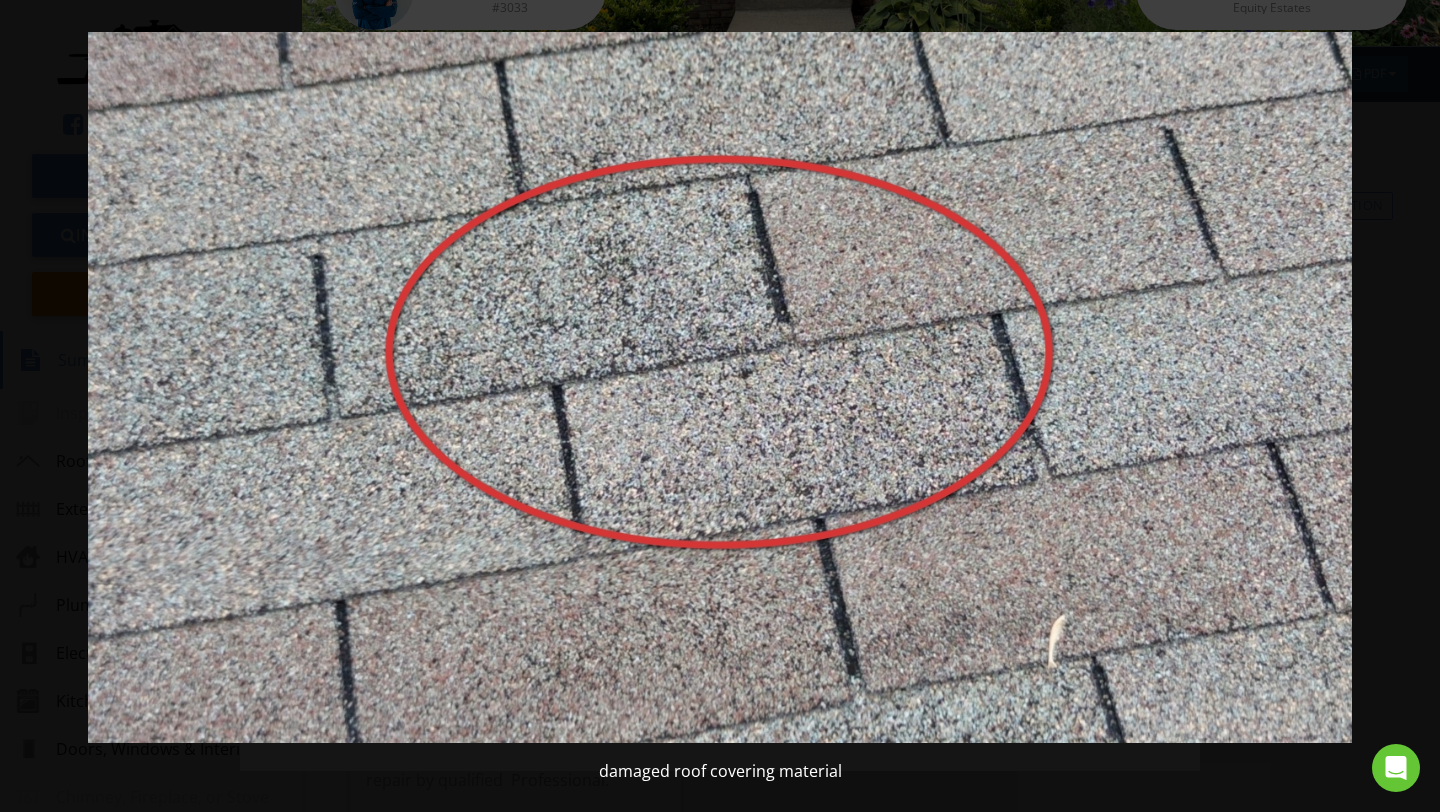 click at bounding box center (719, 387) 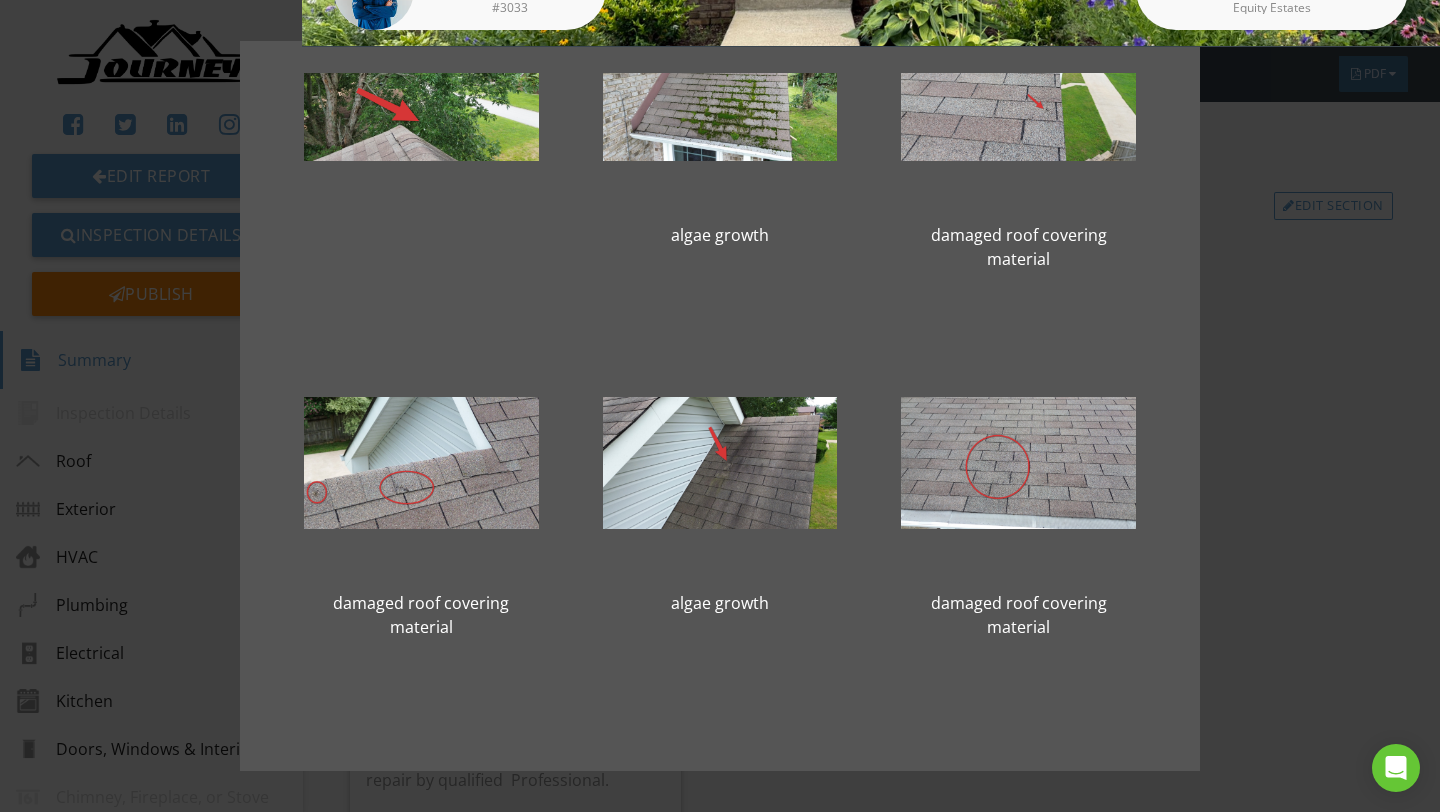 scroll, scrollTop: 0, scrollLeft: 0, axis: both 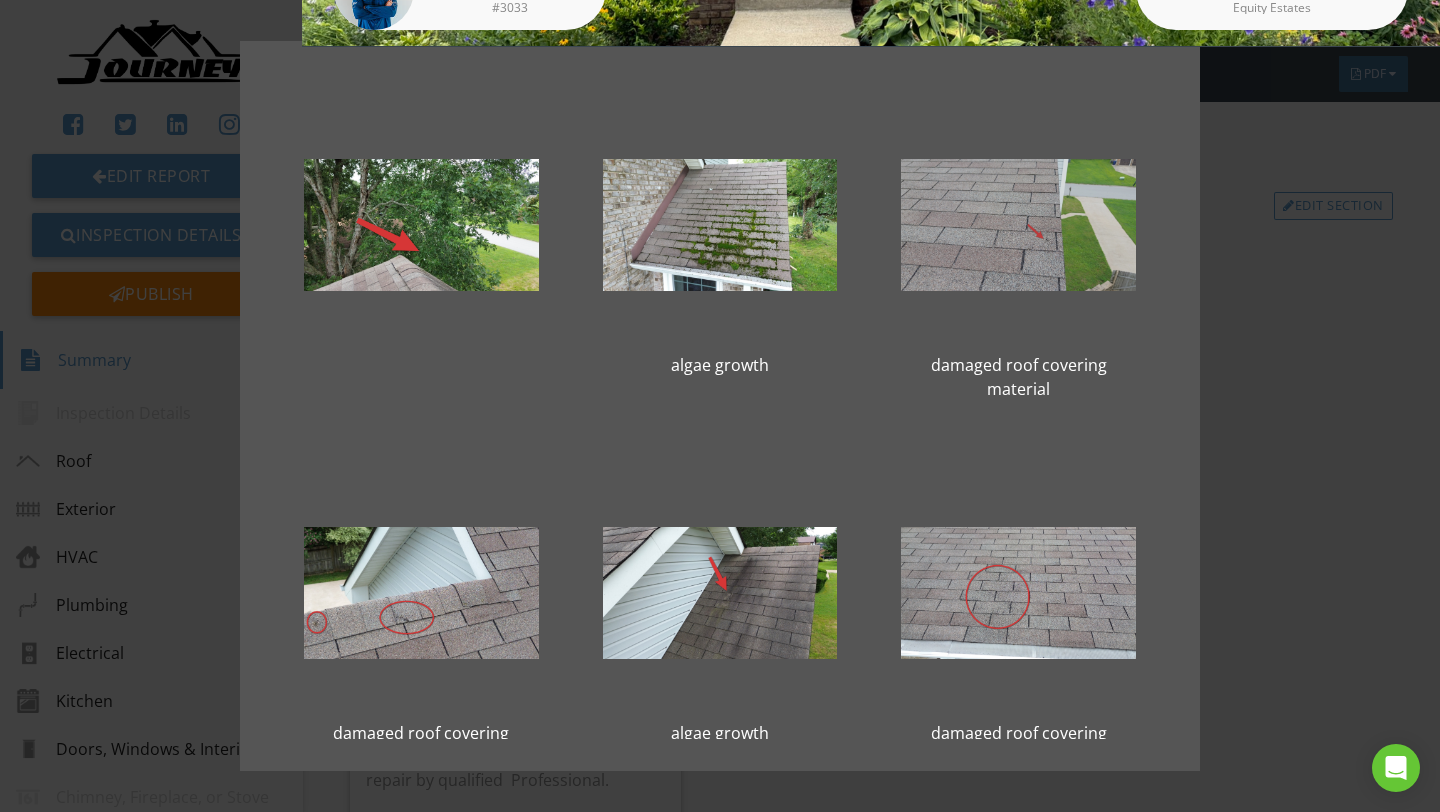 click at bounding box center [1018, 225] 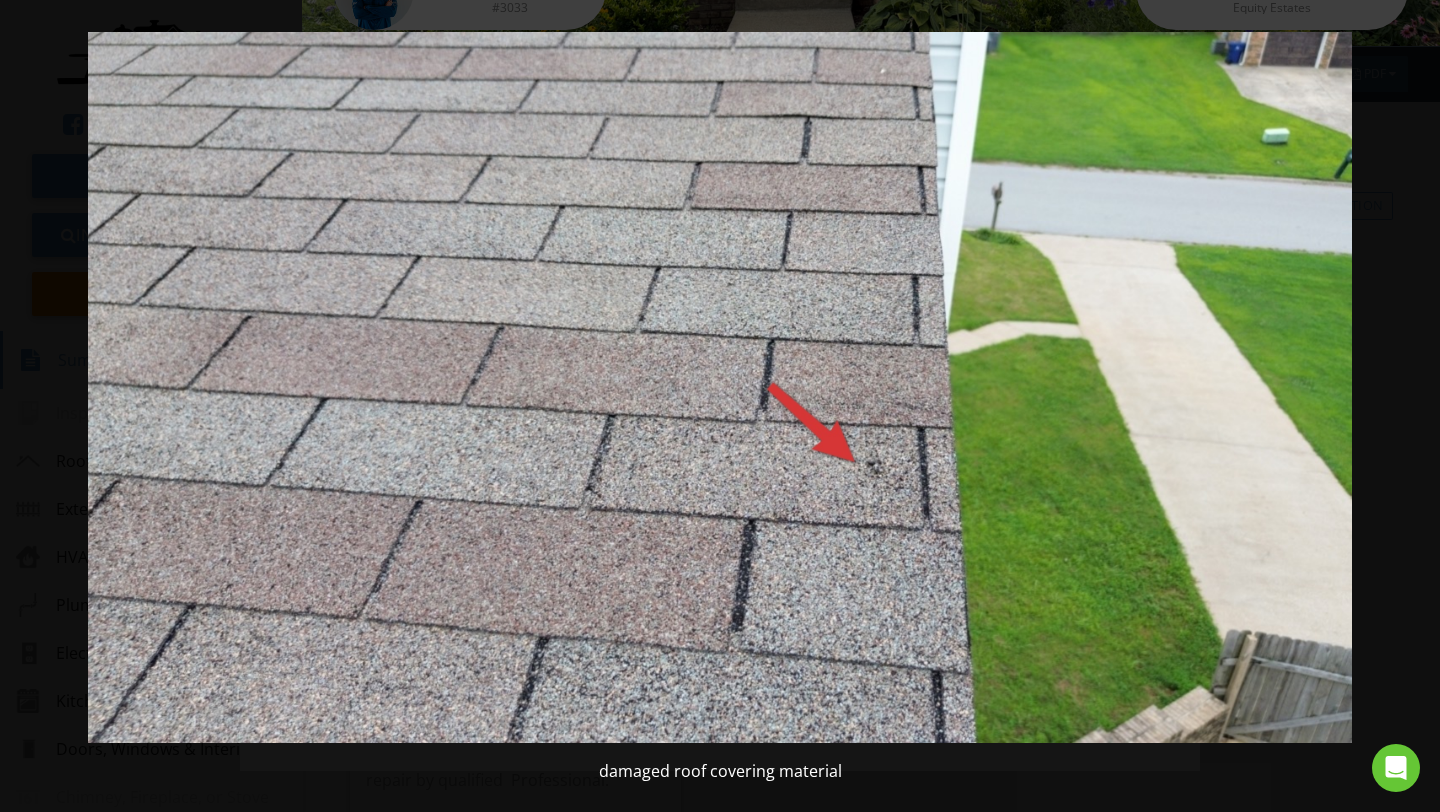 click at bounding box center [719, 387] 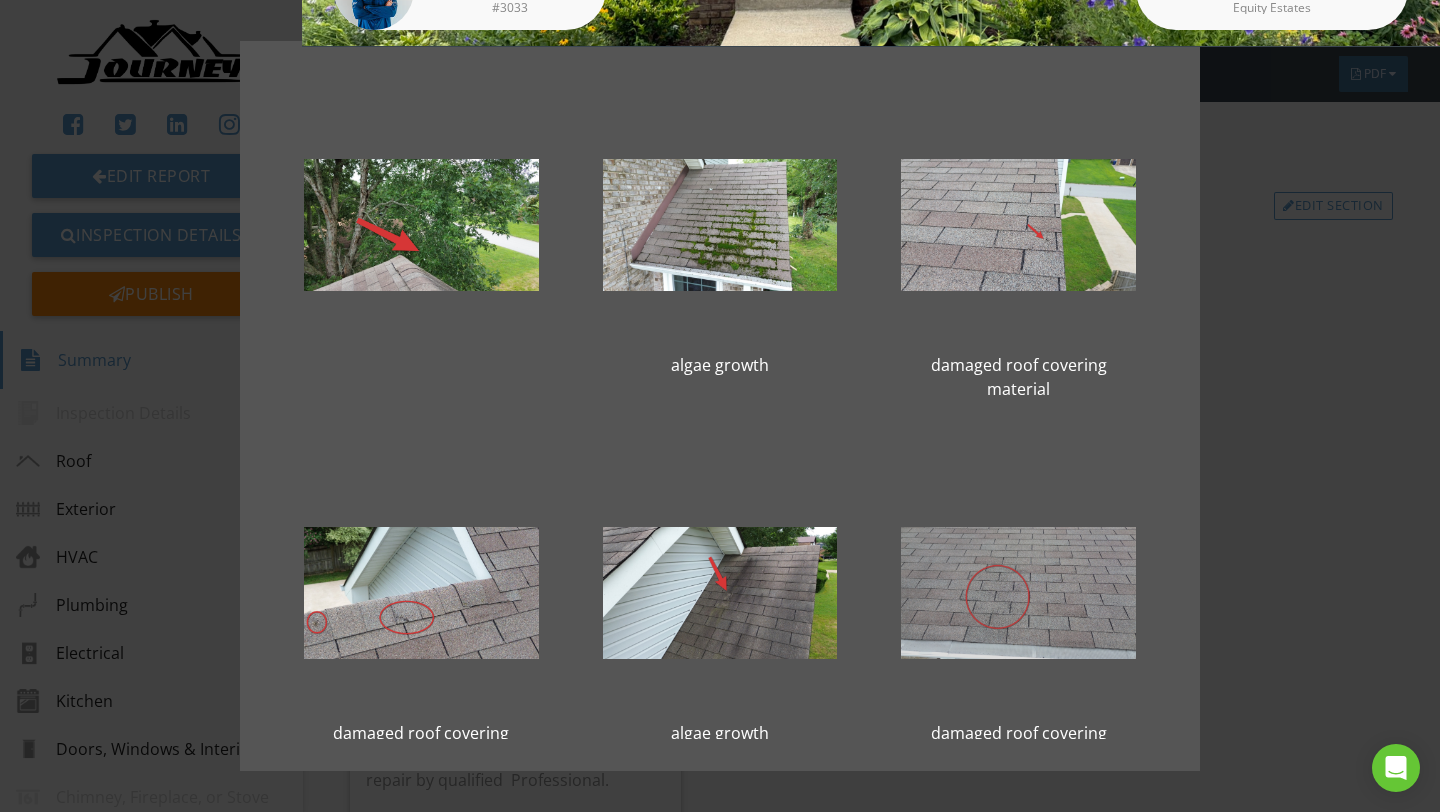 click at bounding box center (1018, 593) 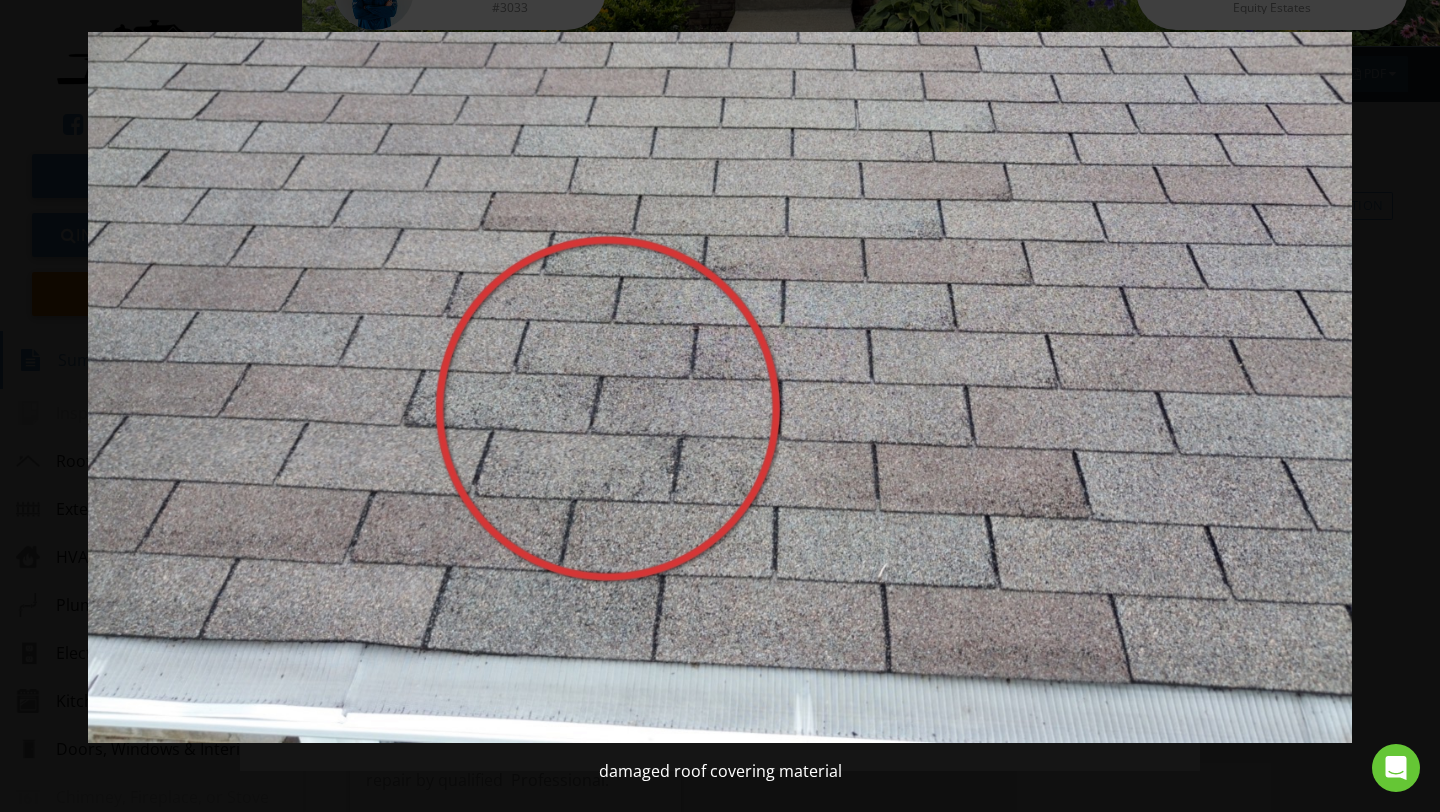 click at bounding box center (719, 387) 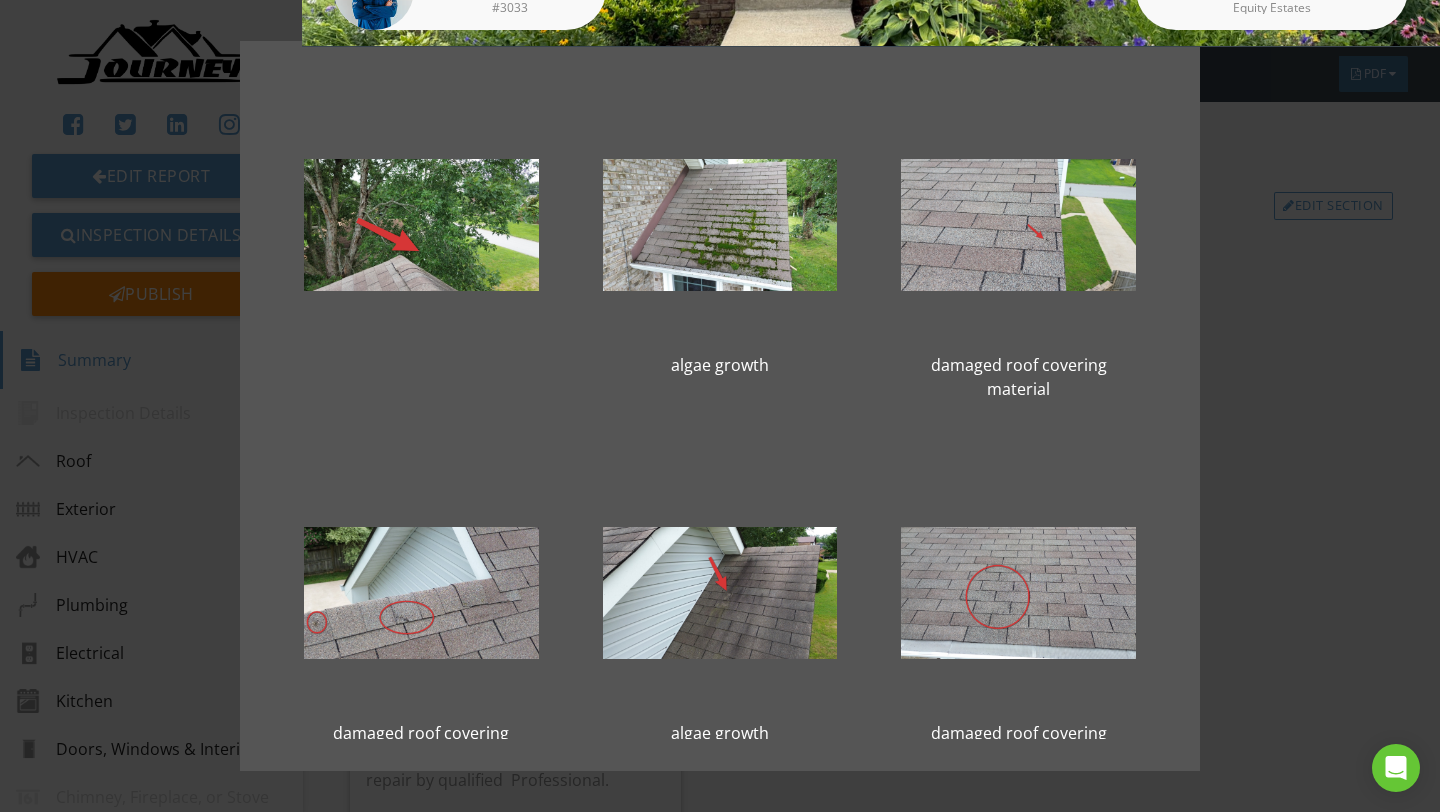 click on "algae growth
damaged roof covering material
damaged roof covering material
algae growth
damaged roof covering material
damaged roof covering material" at bounding box center [720, 406] 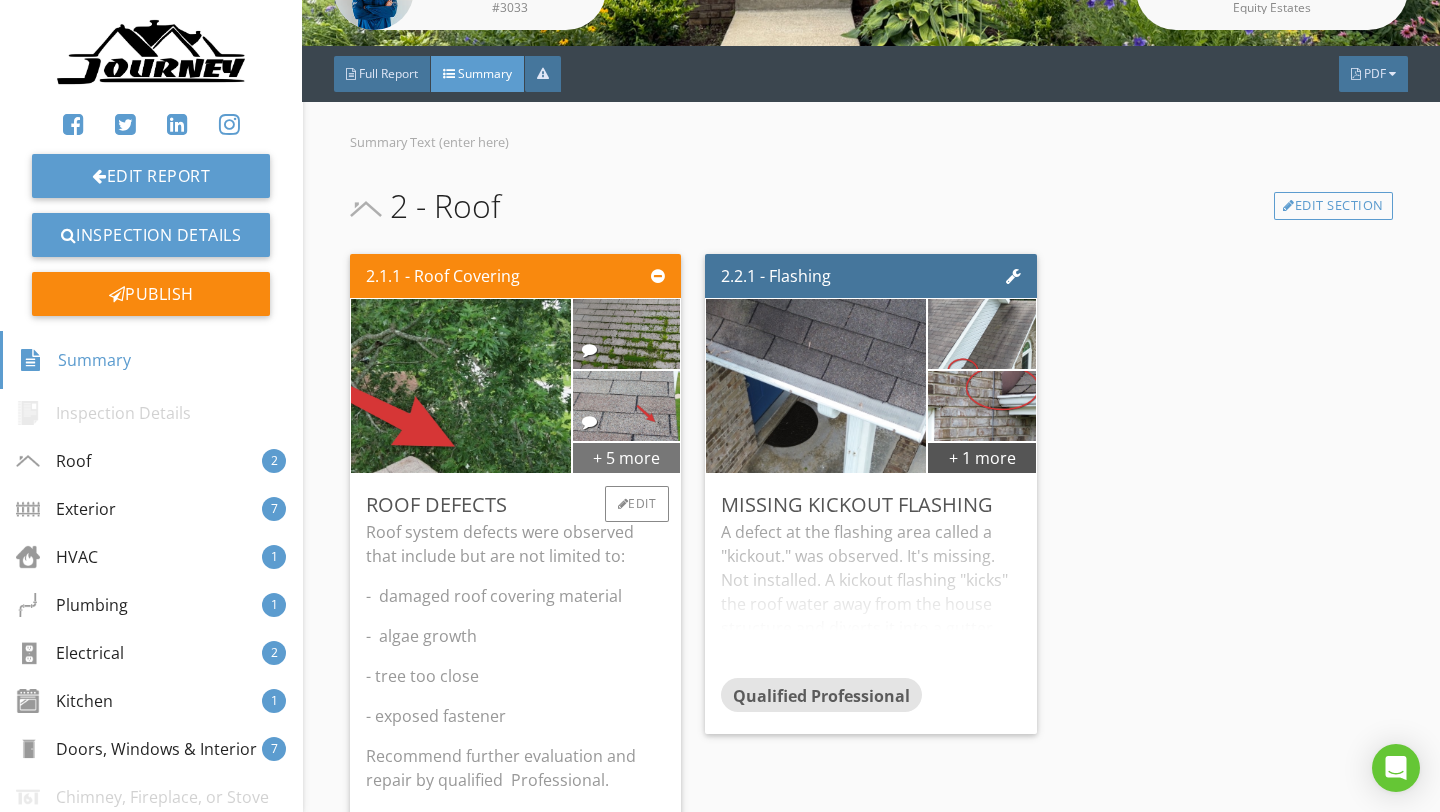 click on "+ 5 more" at bounding box center (627, 457) 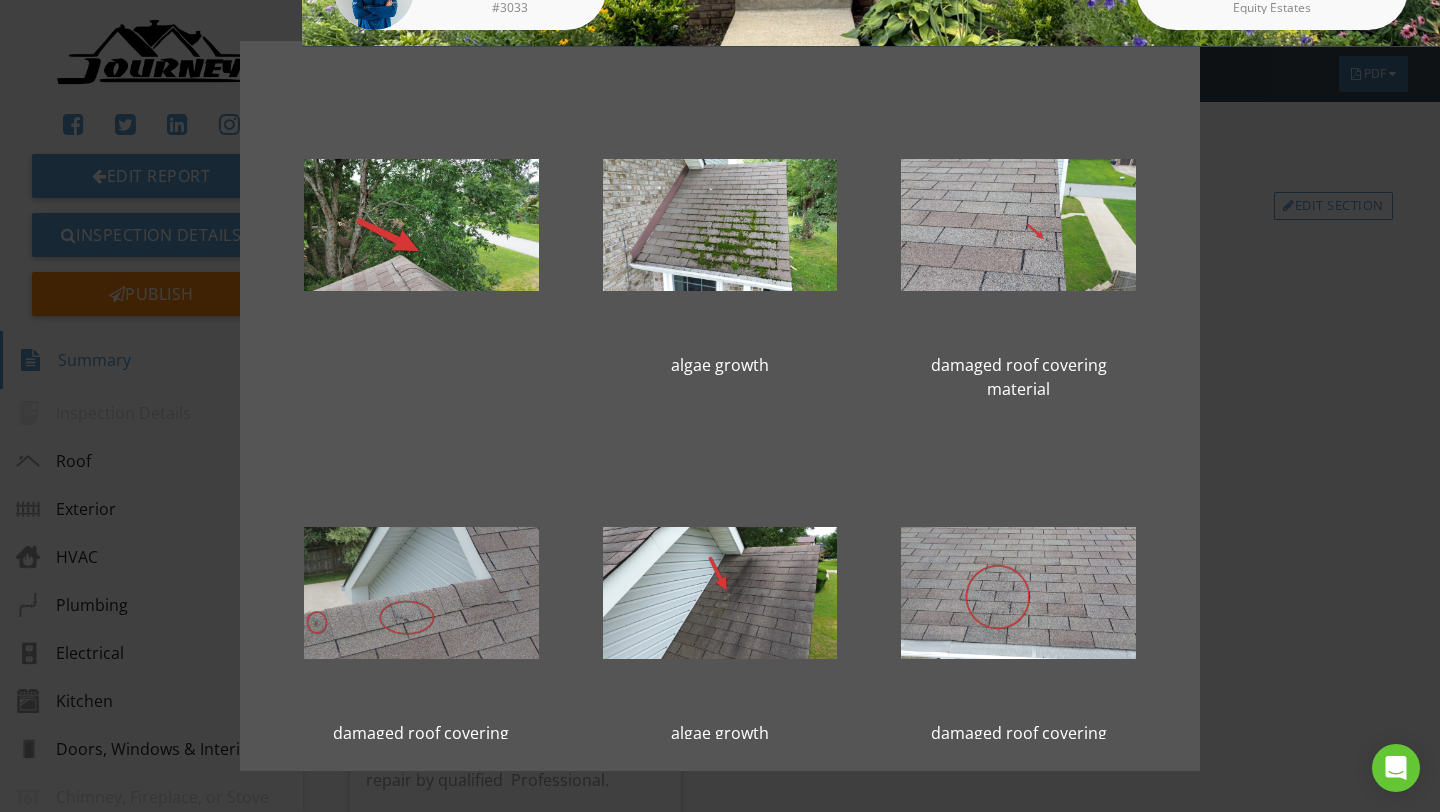 click at bounding box center (421, 593) 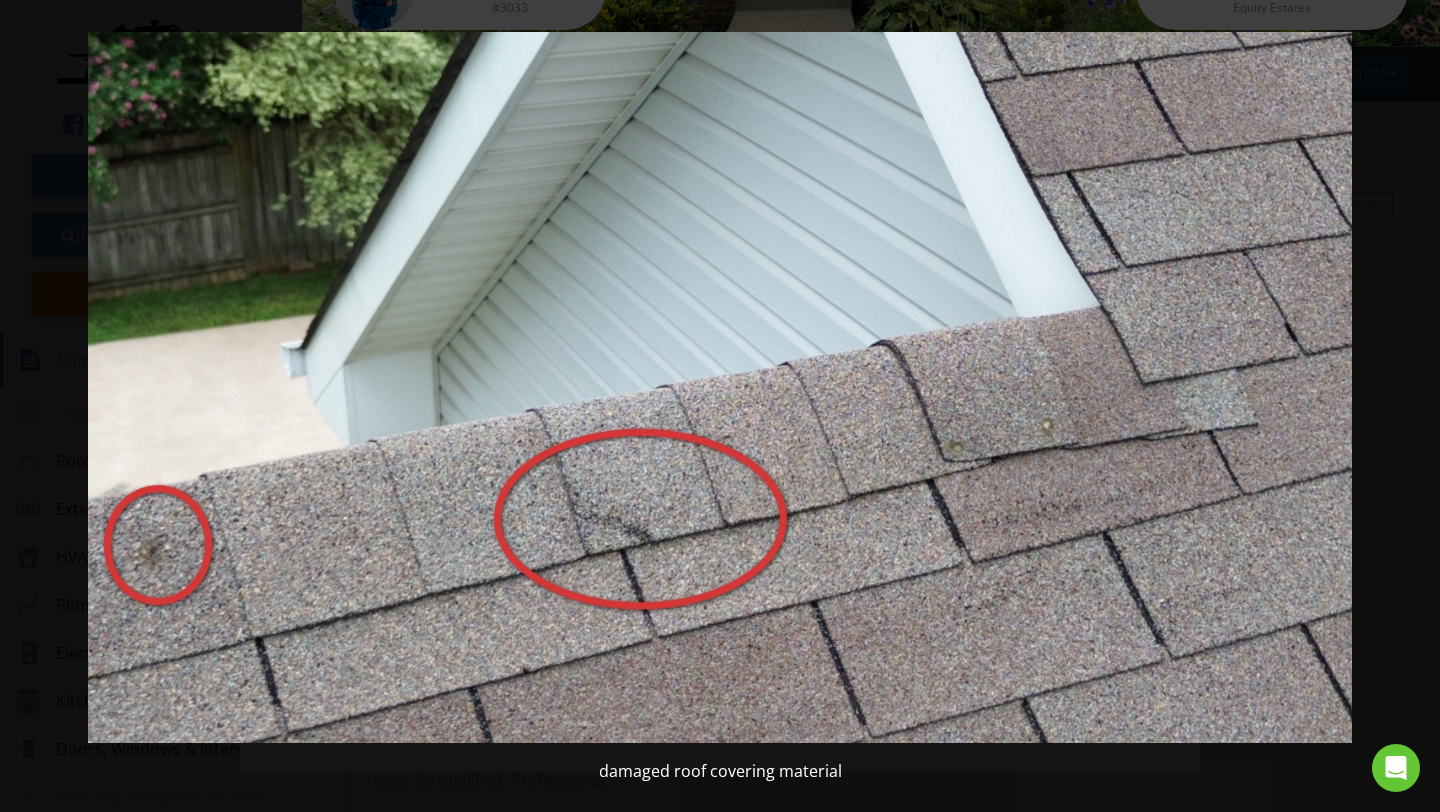 click at bounding box center (719, 387) 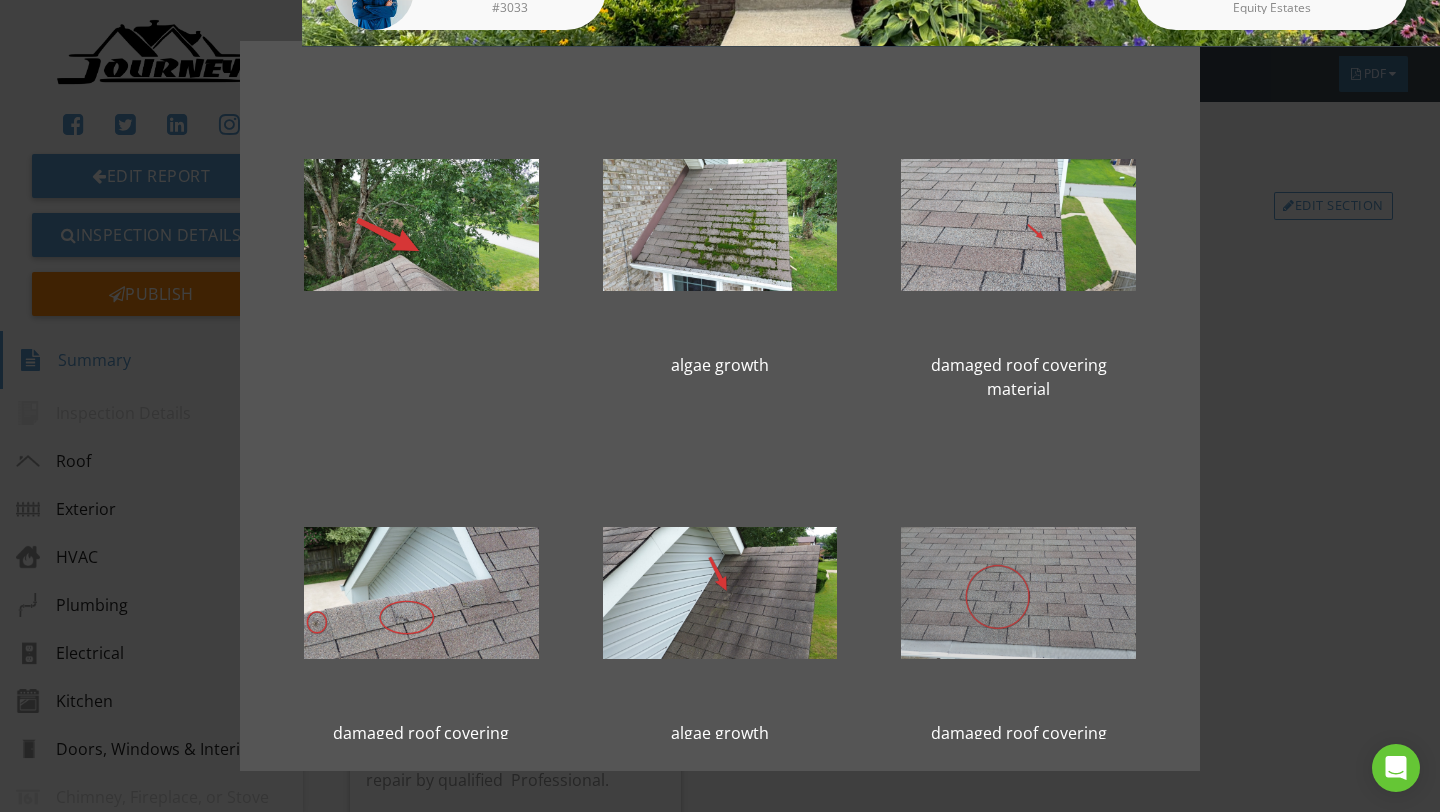click at bounding box center (1018, 593) 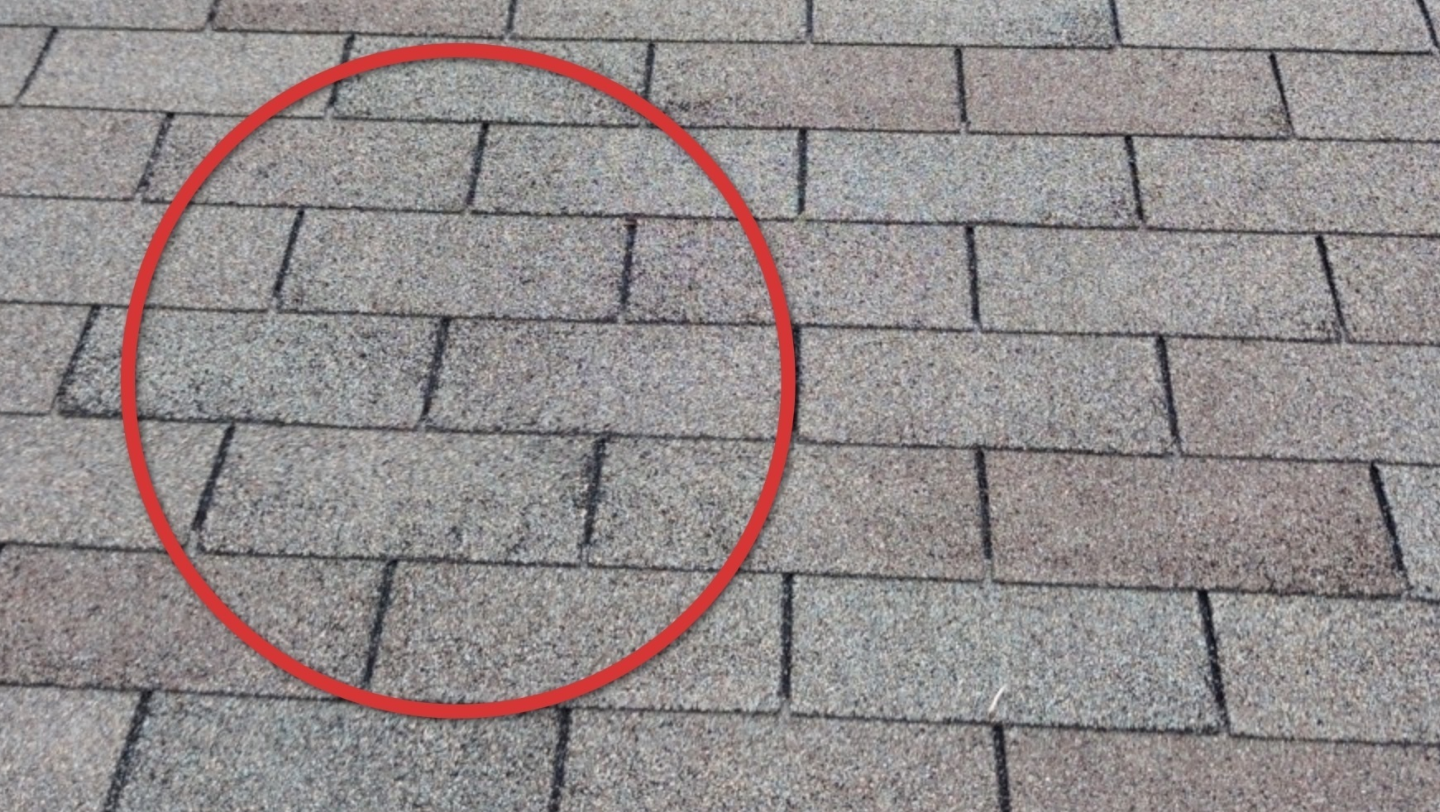 click at bounding box center [719, 387] 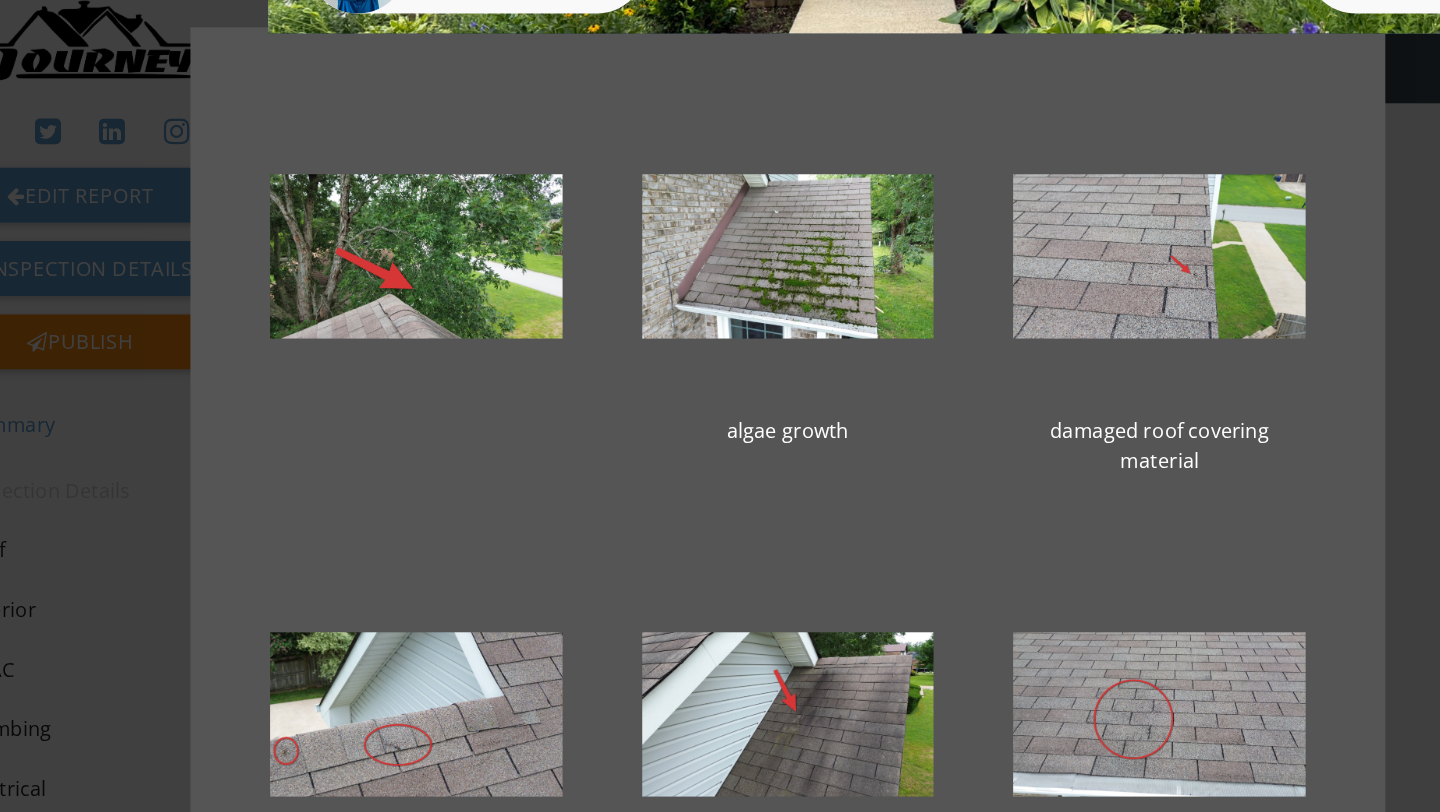 click on "algae growth
damaged roof covering material
damaged roof covering material
algae growth
damaged roof covering material
damaged roof covering material" at bounding box center (720, 406) 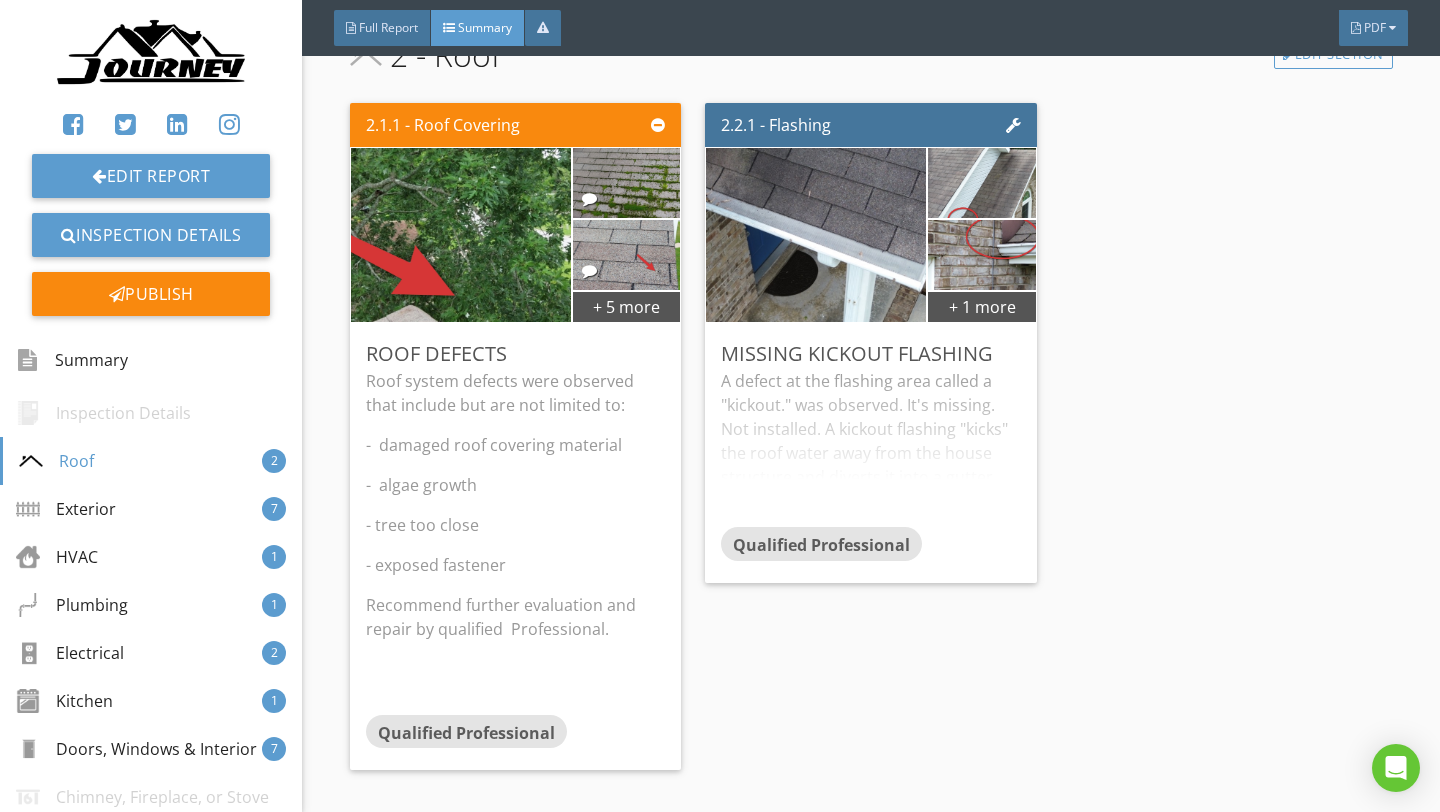 scroll, scrollTop: 515, scrollLeft: 0, axis: vertical 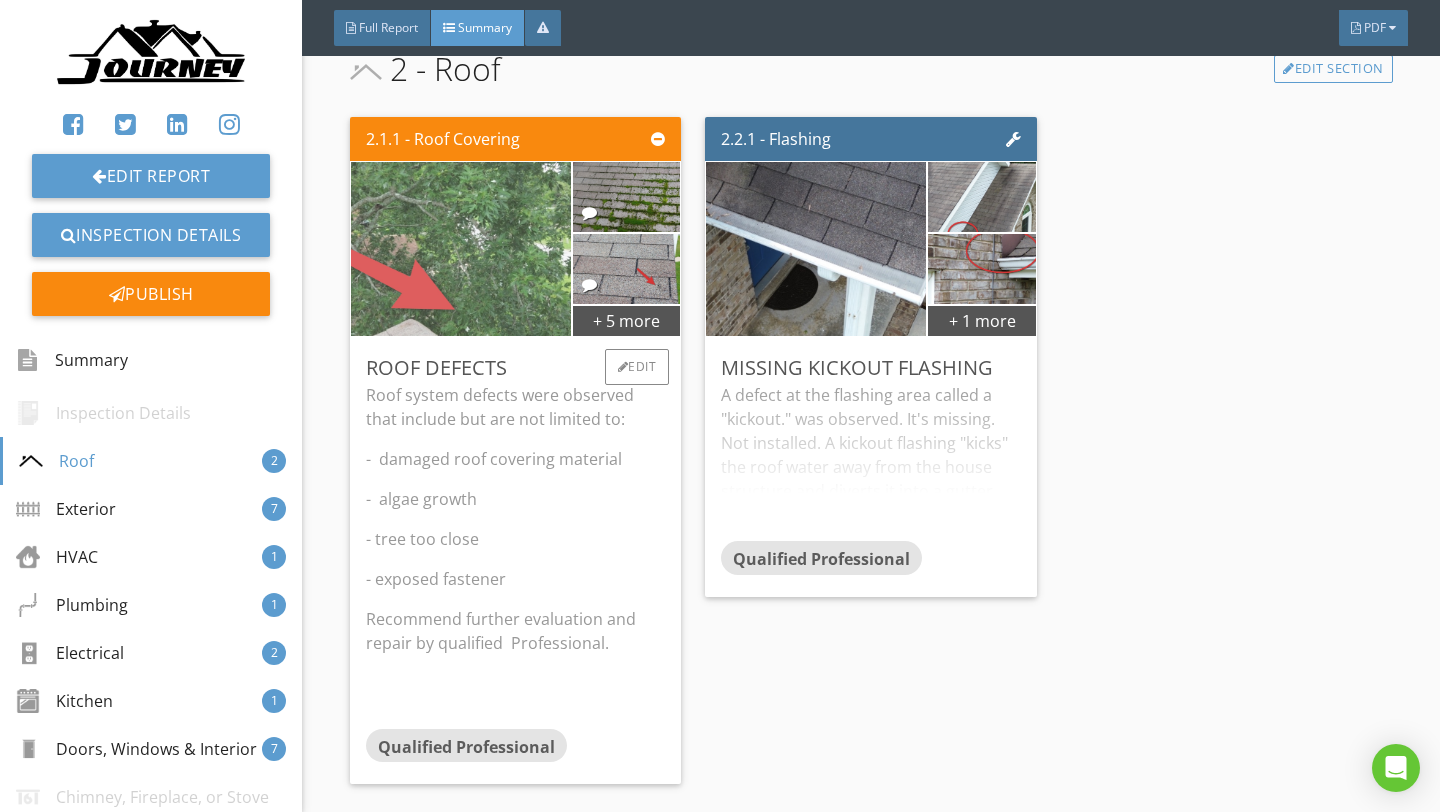 click at bounding box center [460, 249] 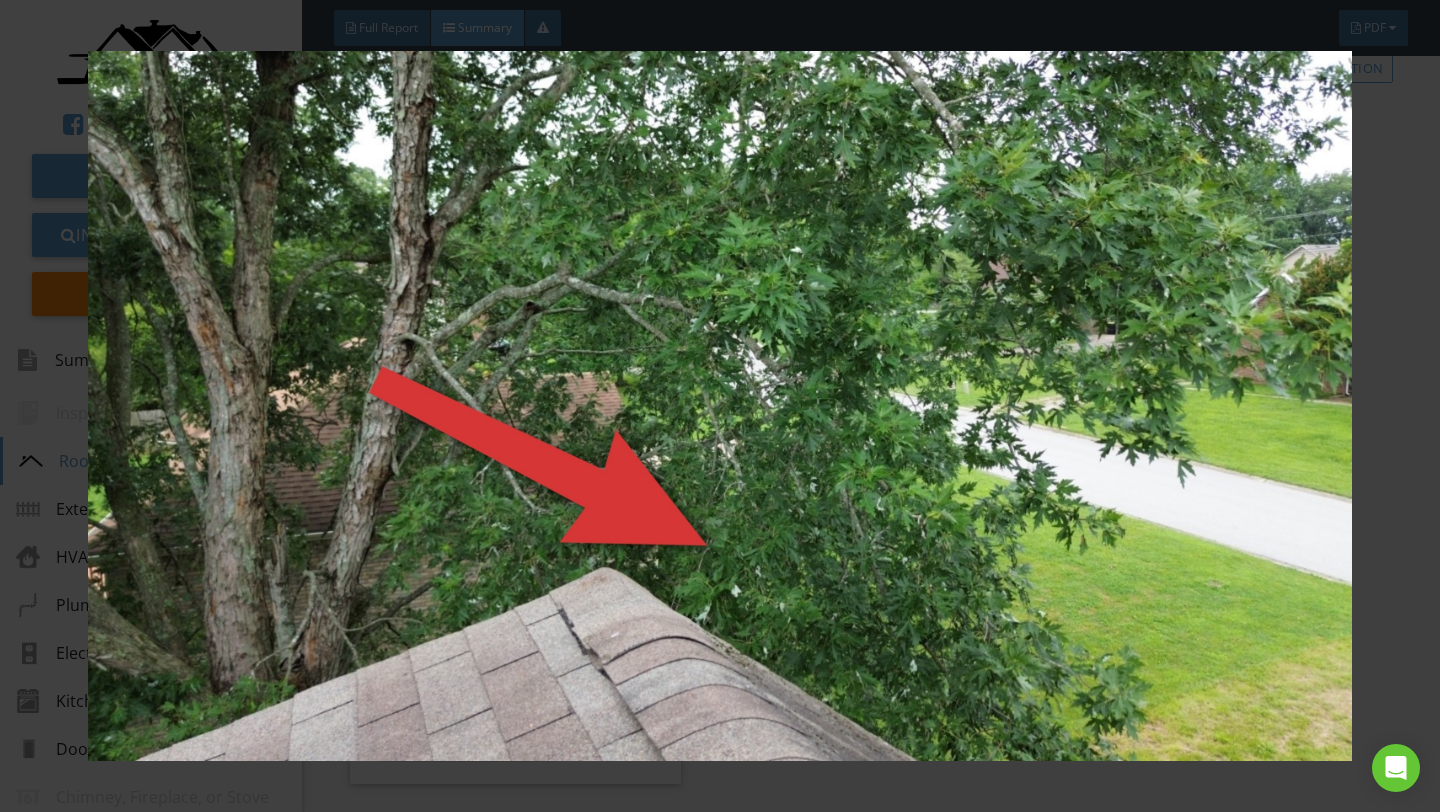 click at bounding box center (719, 406) 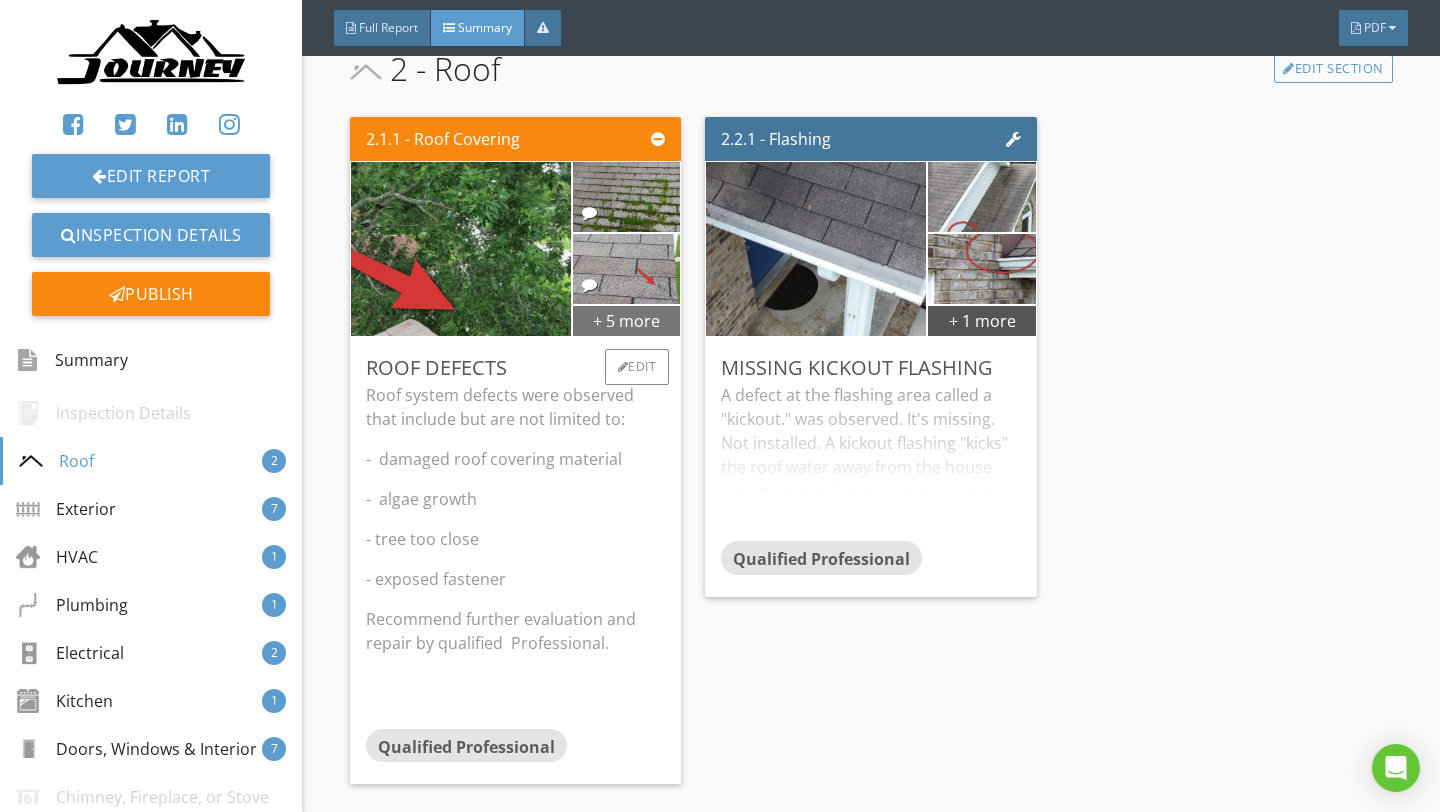 click on "+ 5 more" at bounding box center (627, 320) 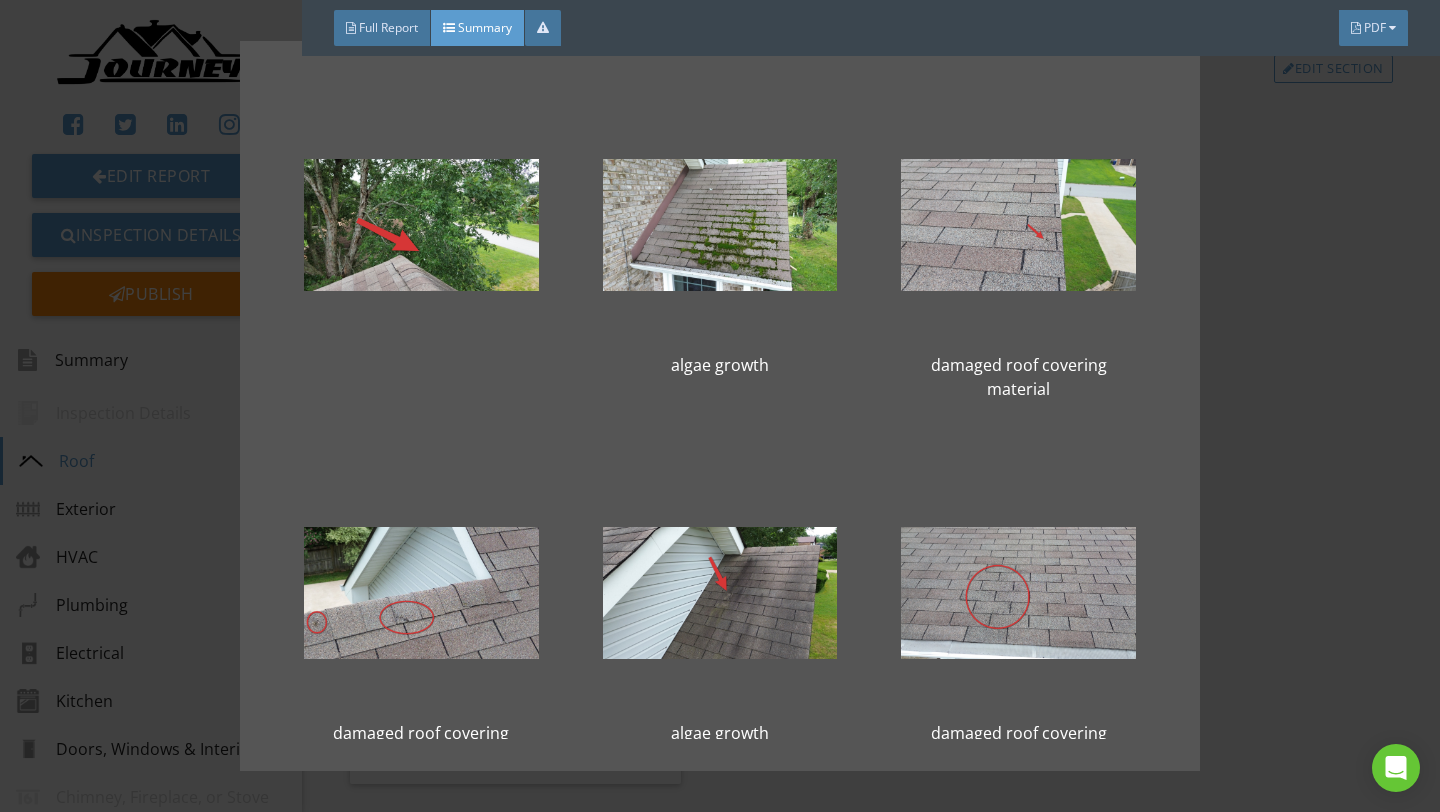 click at bounding box center (421, 245) 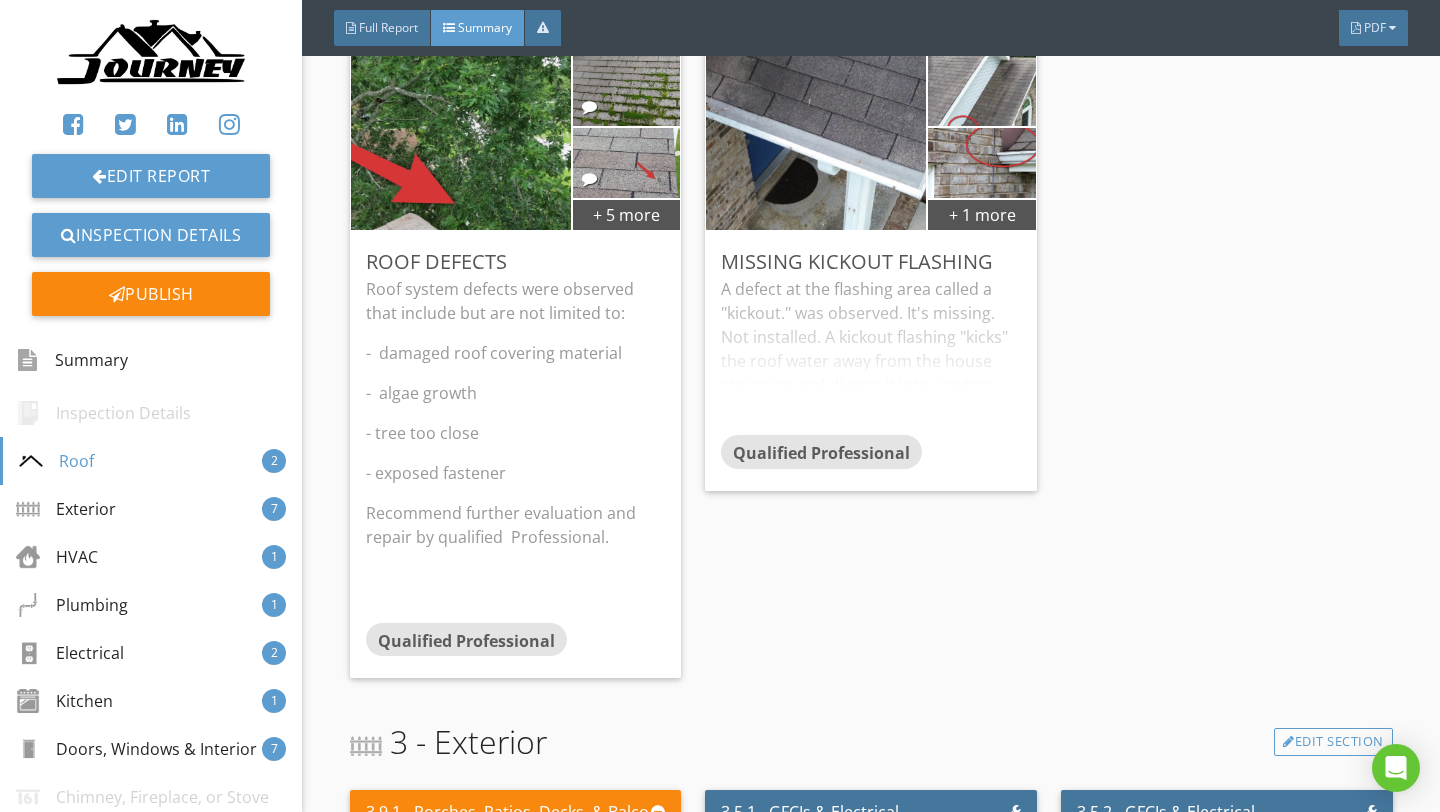 scroll, scrollTop: 489, scrollLeft: 0, axis: vertical 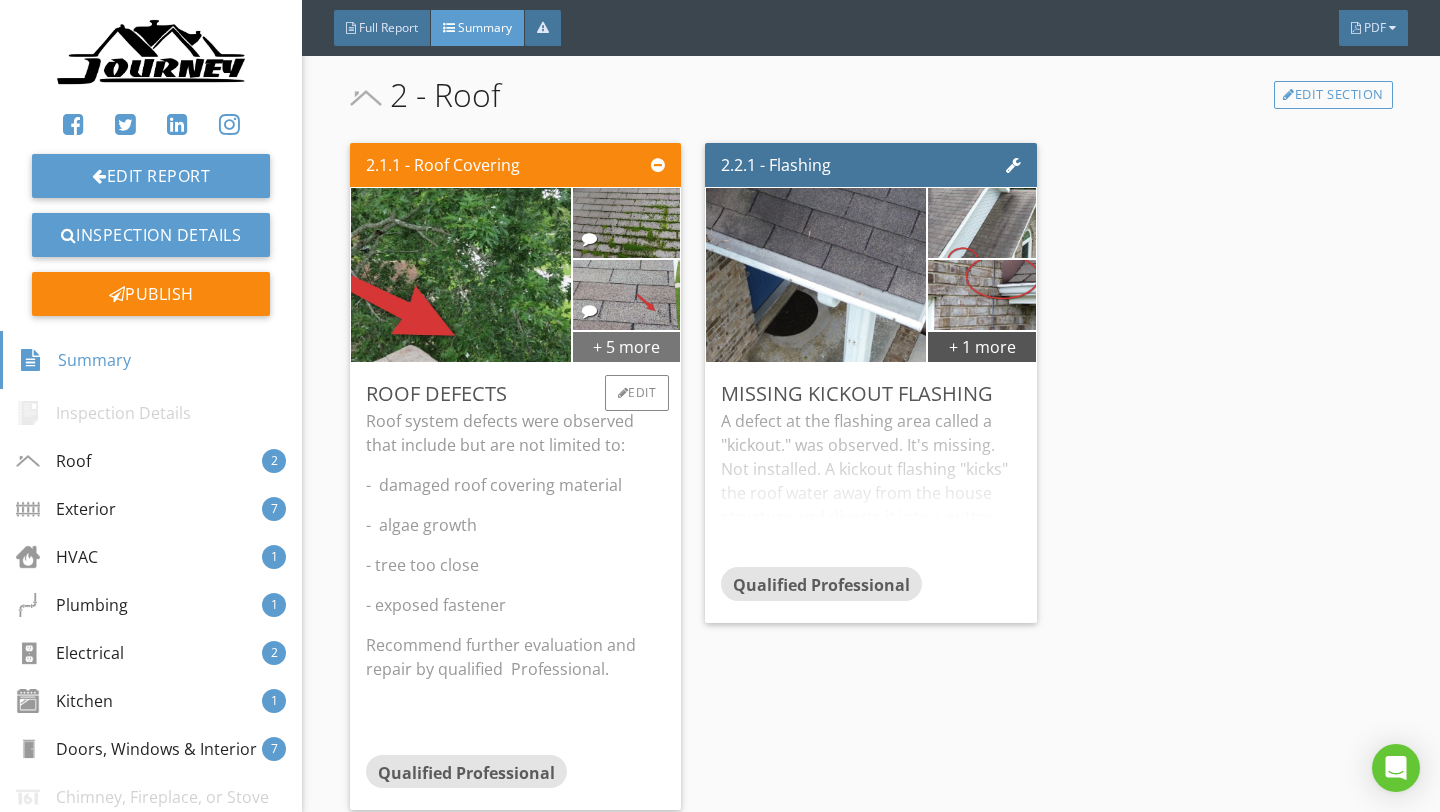click on "+ 5 more" at bounding box center (627, 346) 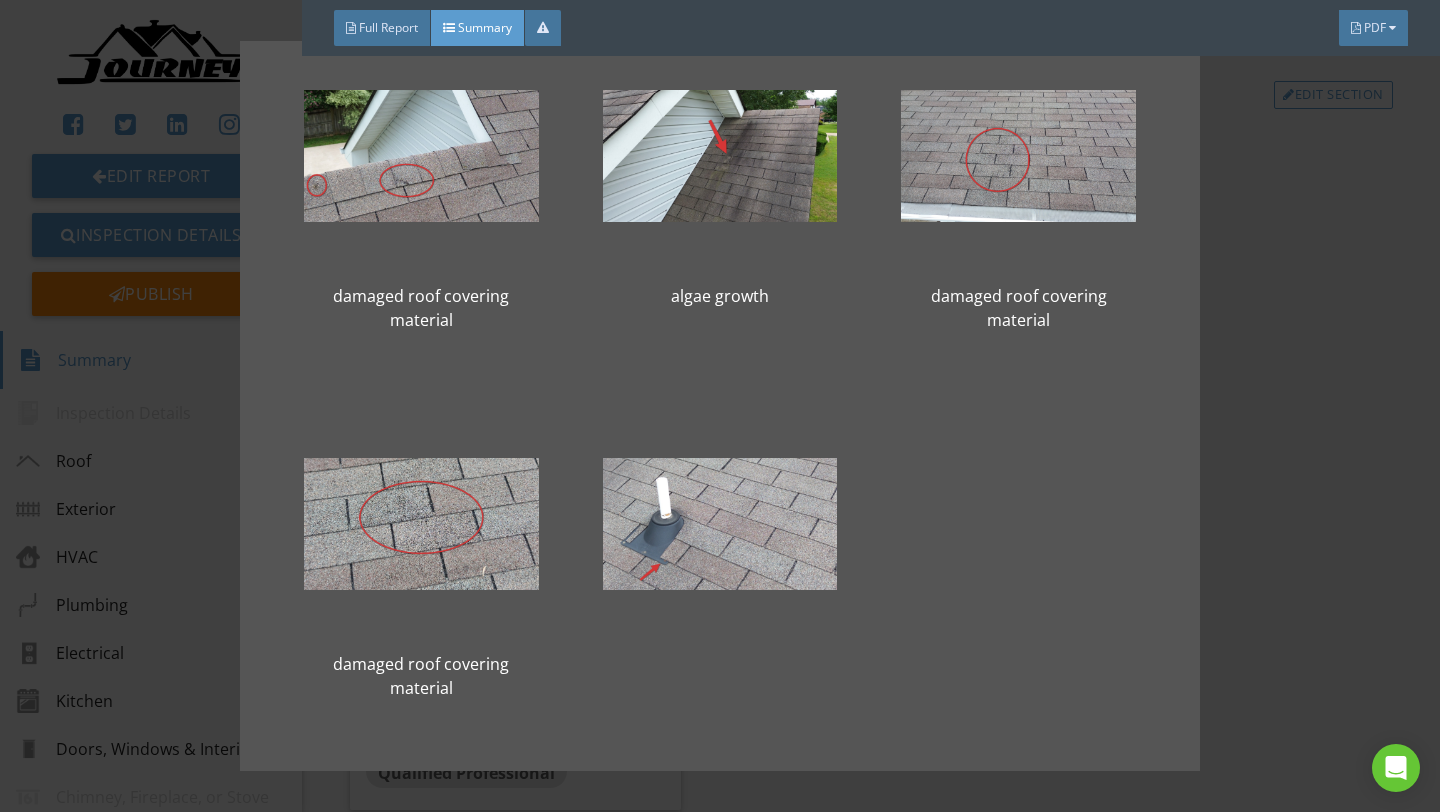 scroll, scrollTop: 434, scrollLeft: 0, axis: vertical 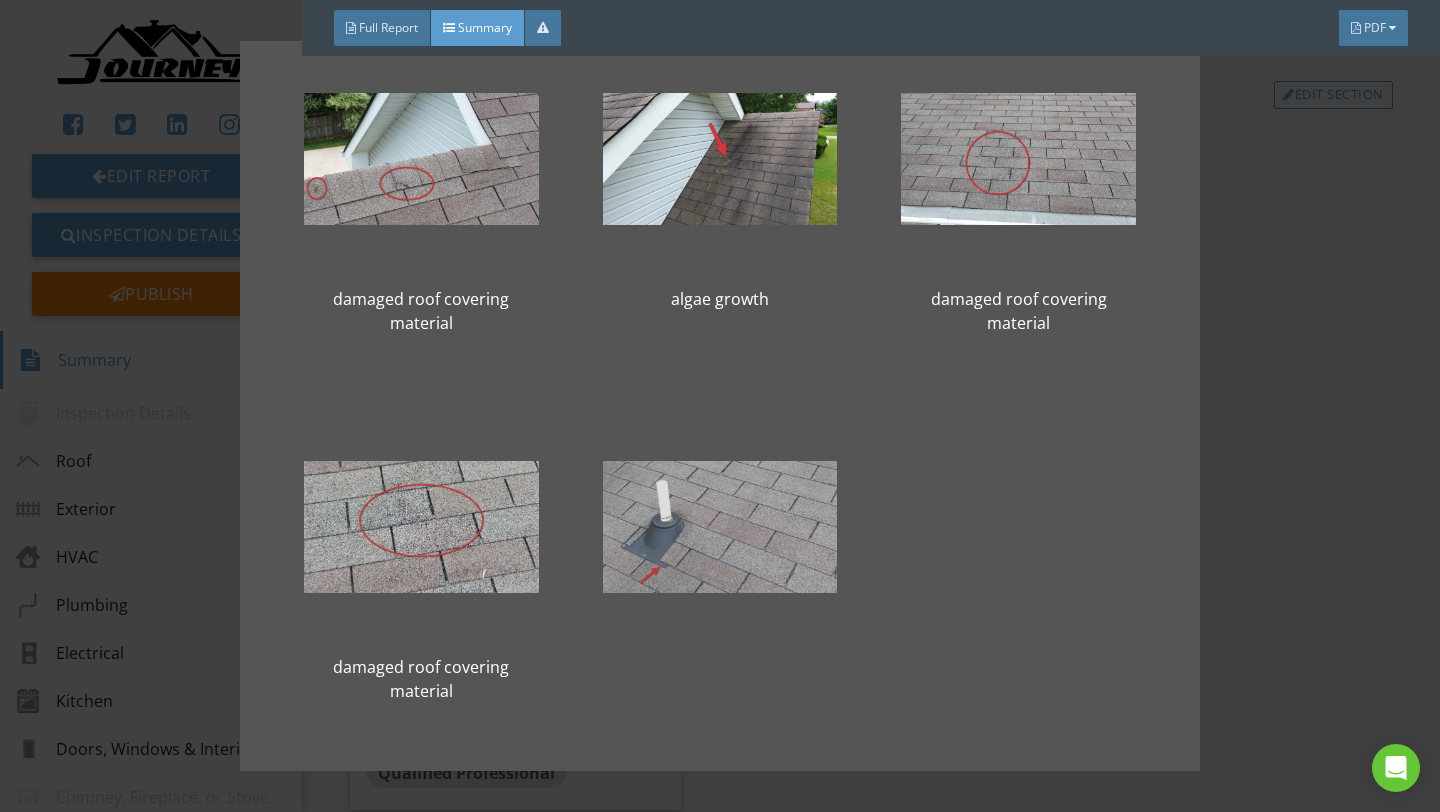 click at bounding box center (720, 527) 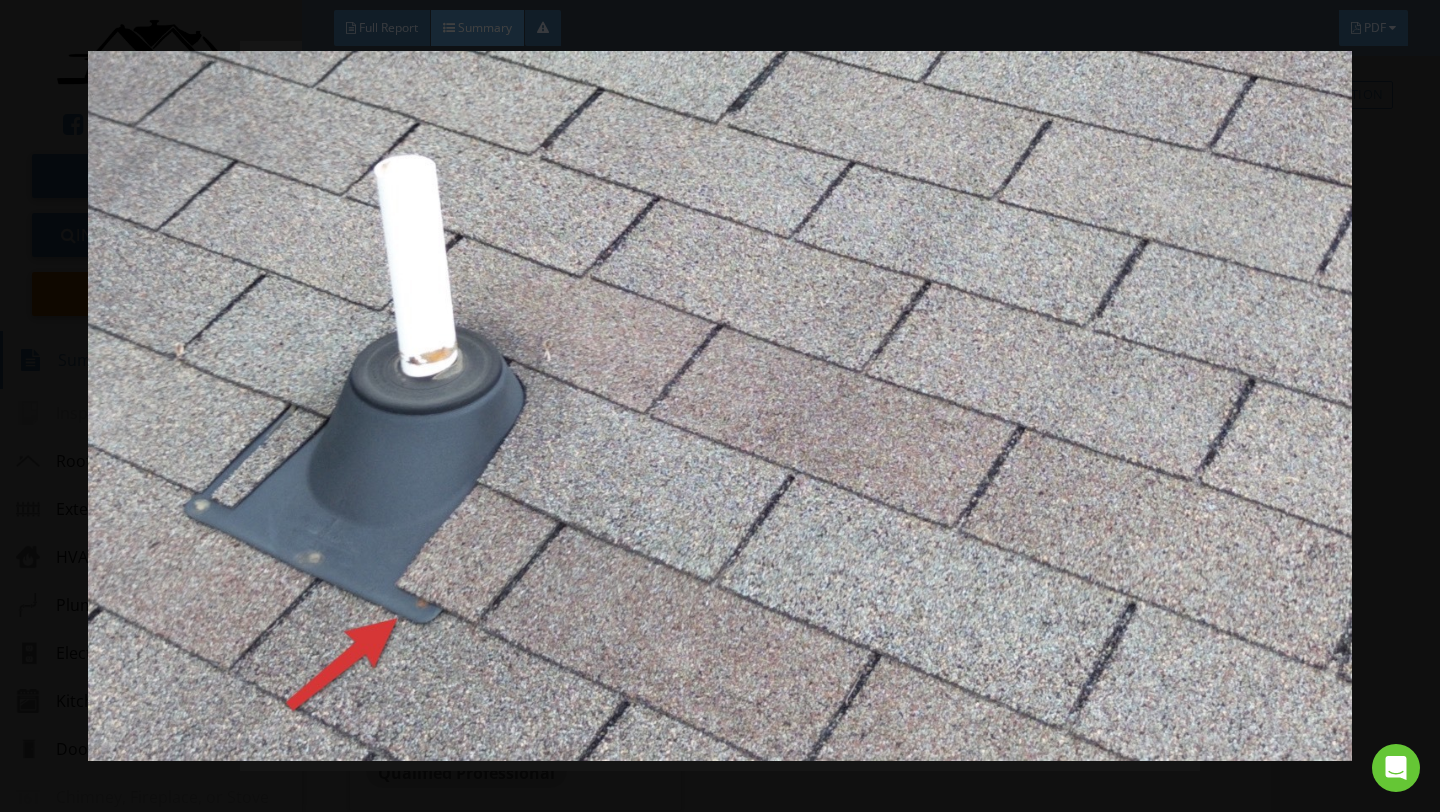click at bounding box center [719, 406] 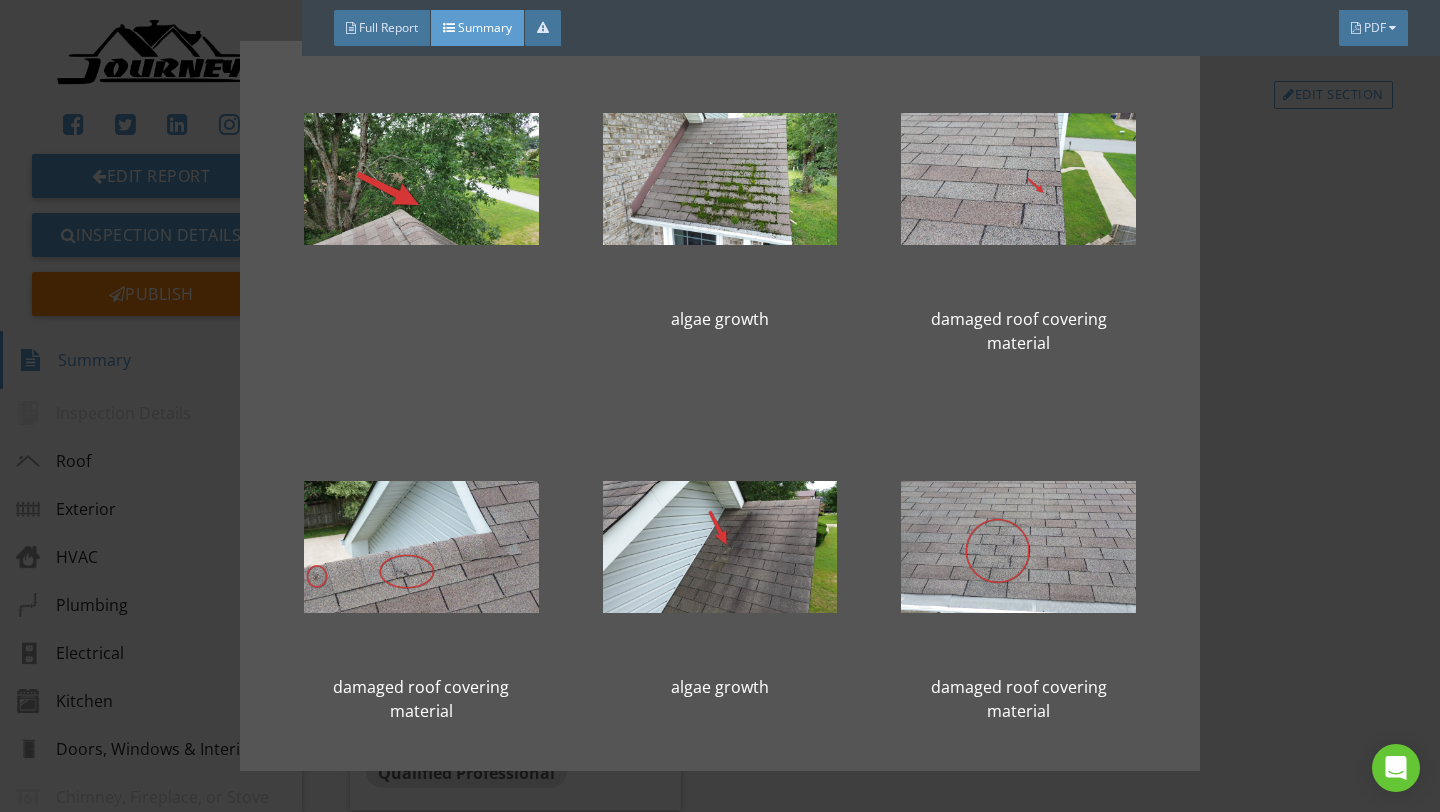 scroll, scrollTop: 0, scrollLeft: 0, axis: both 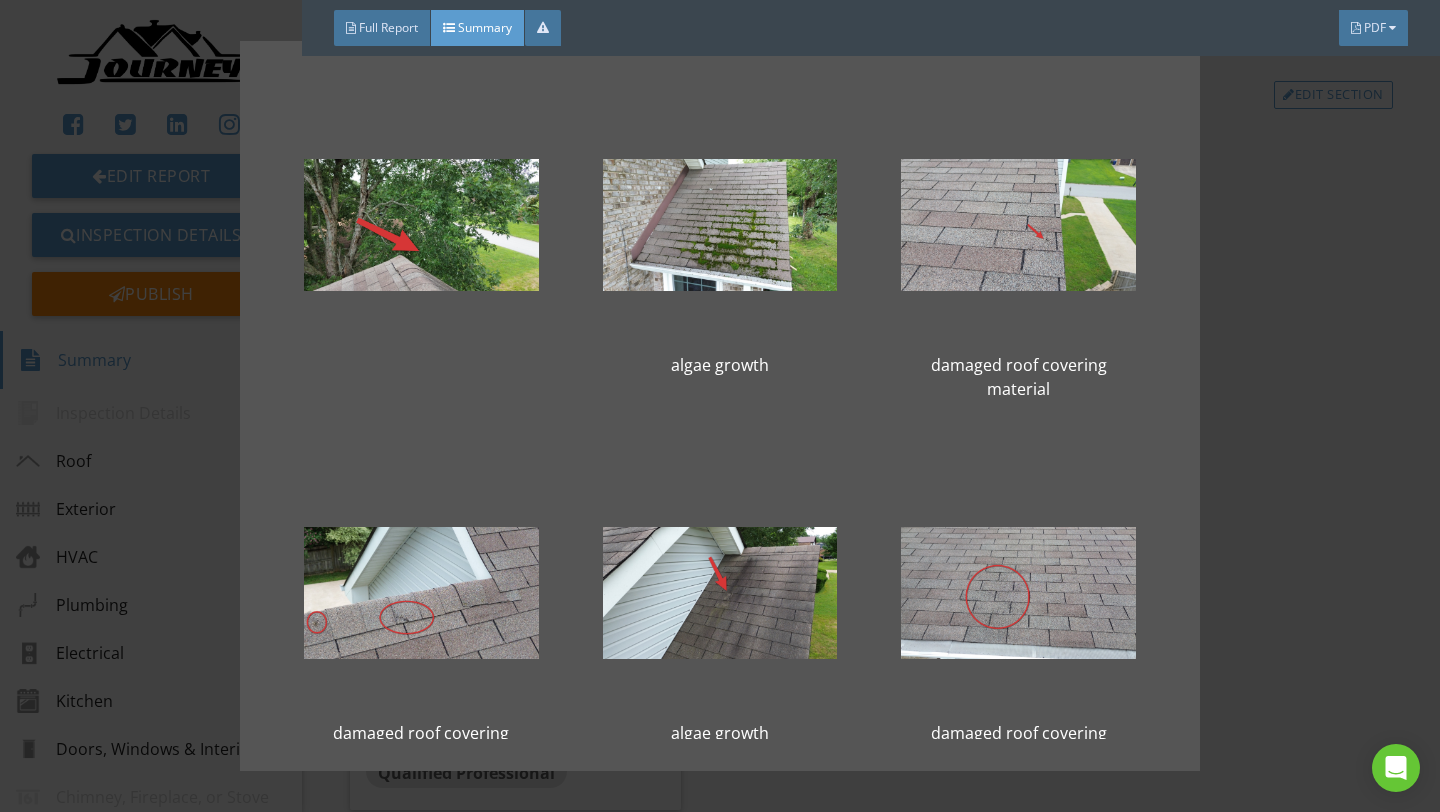 click on "damaged roof covering material" at bounding box center (1018, 257) 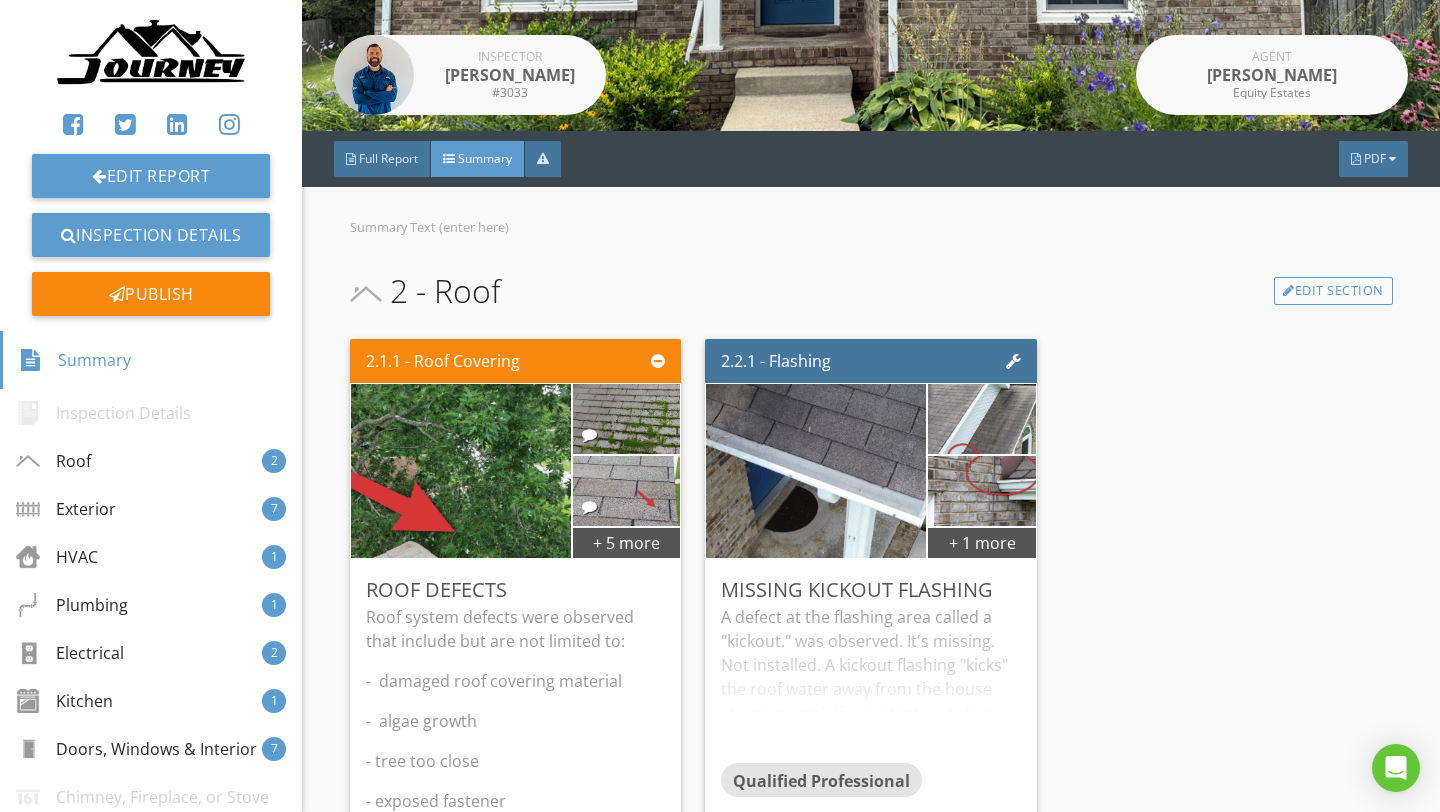 scroll, scrollTop: 527, scrollLeft: 0, axis: vertical 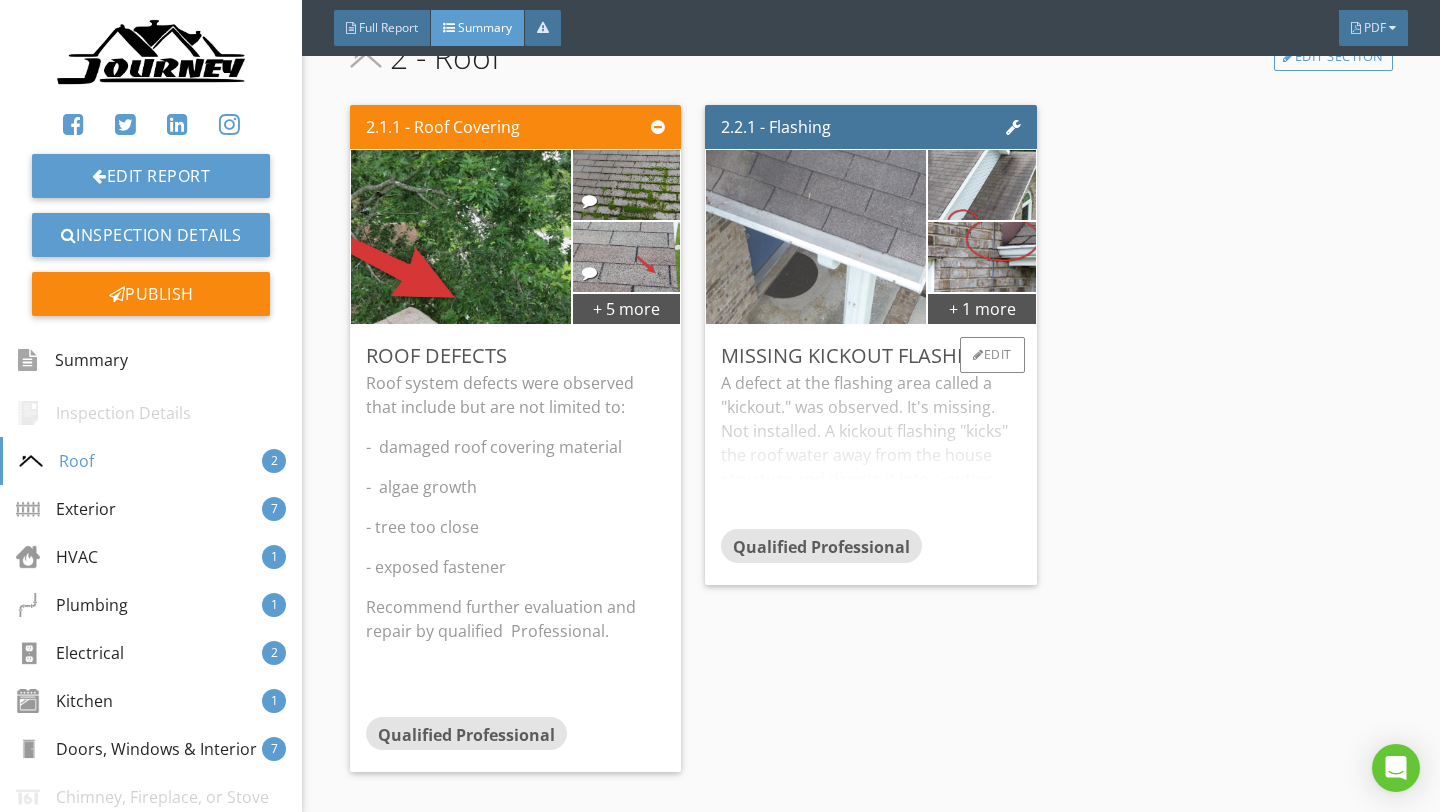 click at bounding box center (816, 237) 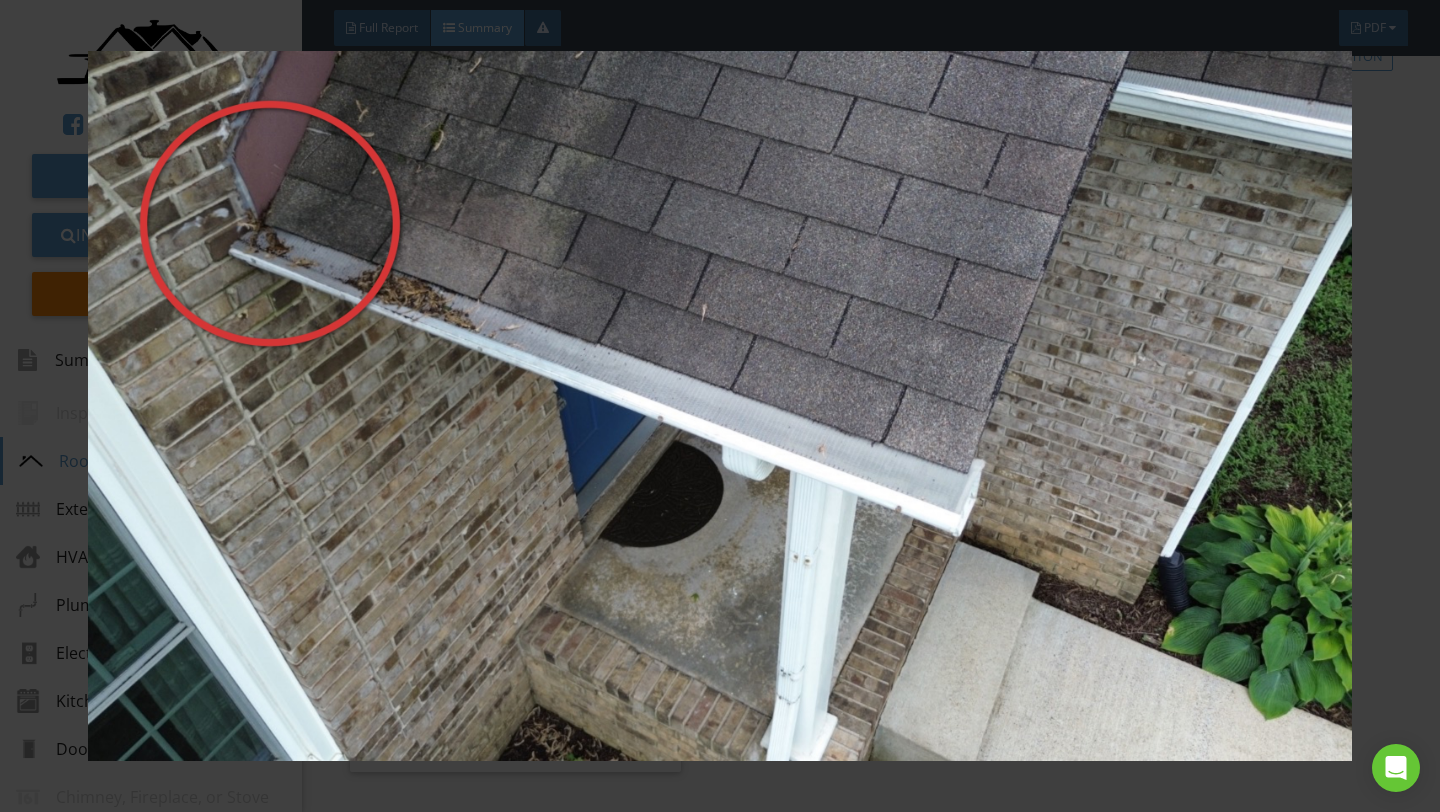 click at bounding box center [719, 406] 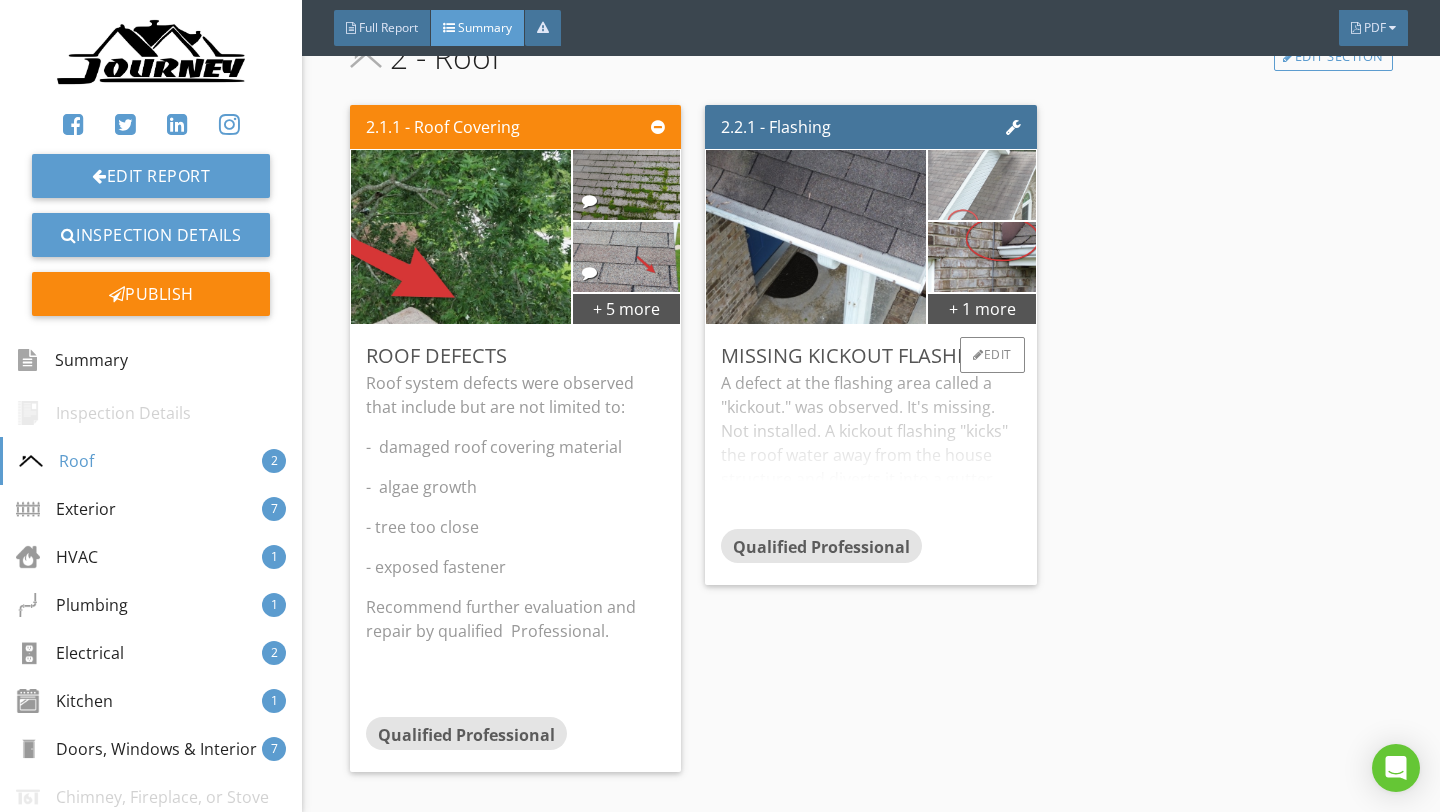 click at bounding box center (982, 185) 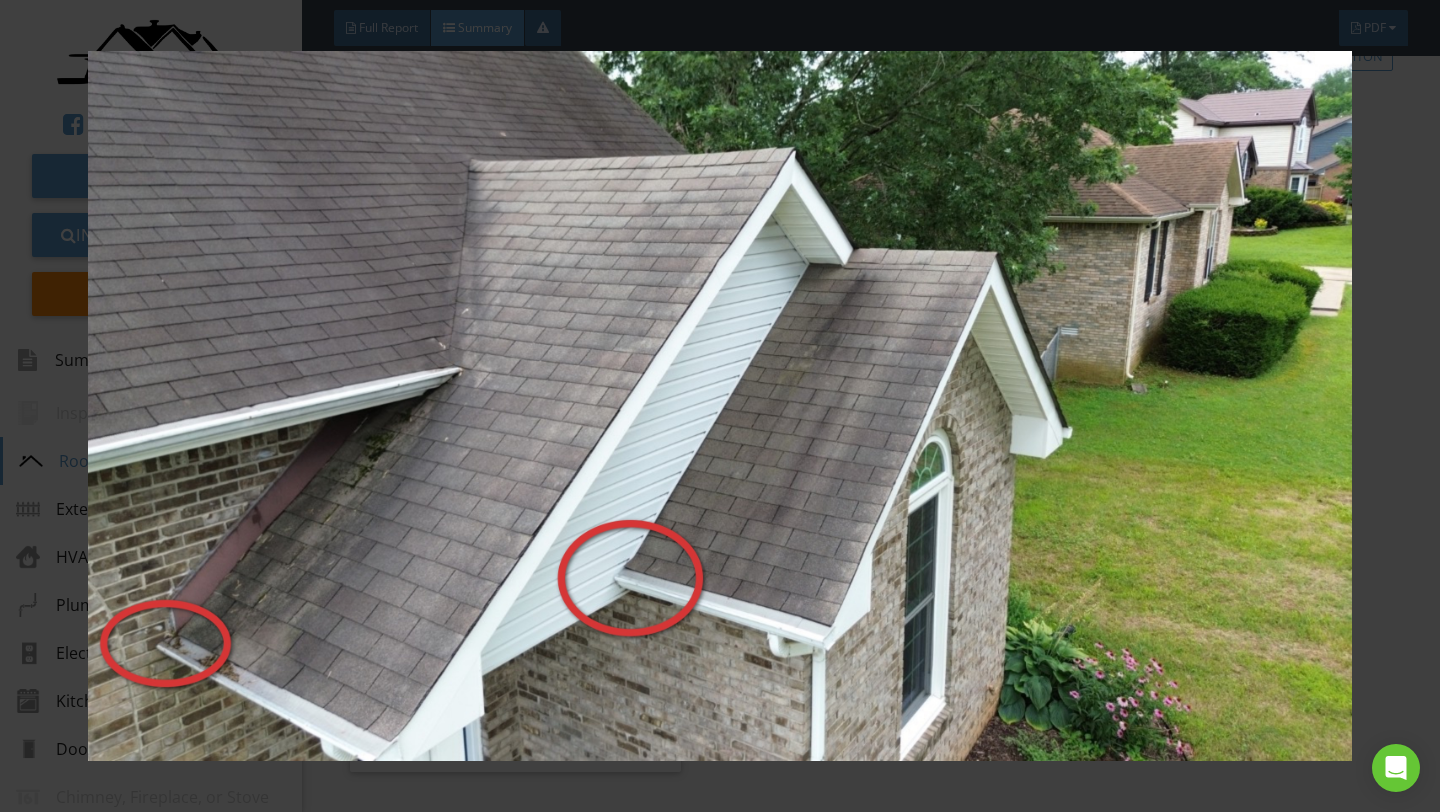 click at bounding box center (719, 406) 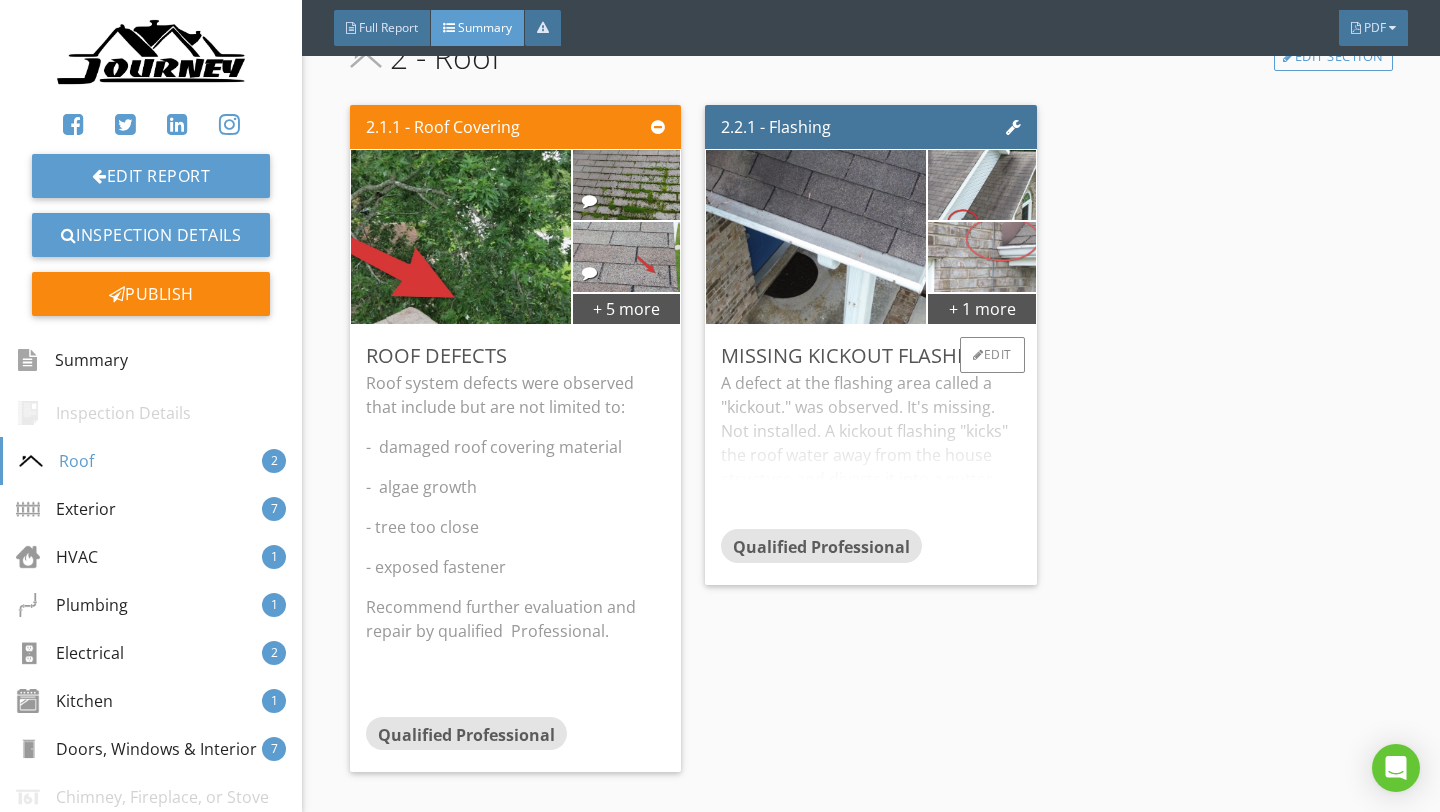 click at bounding box center [982, 257] 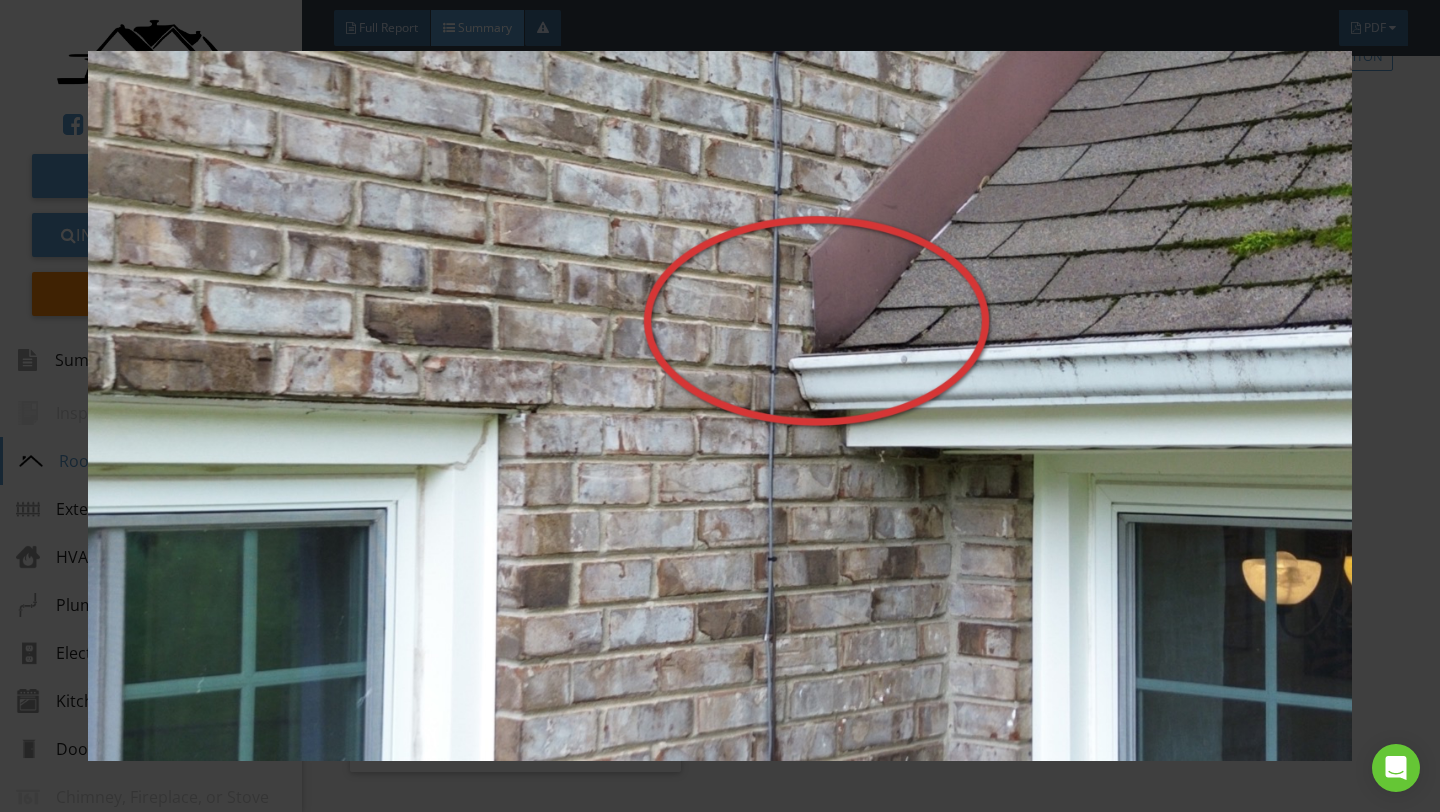 click at bounding box center [719, 406] 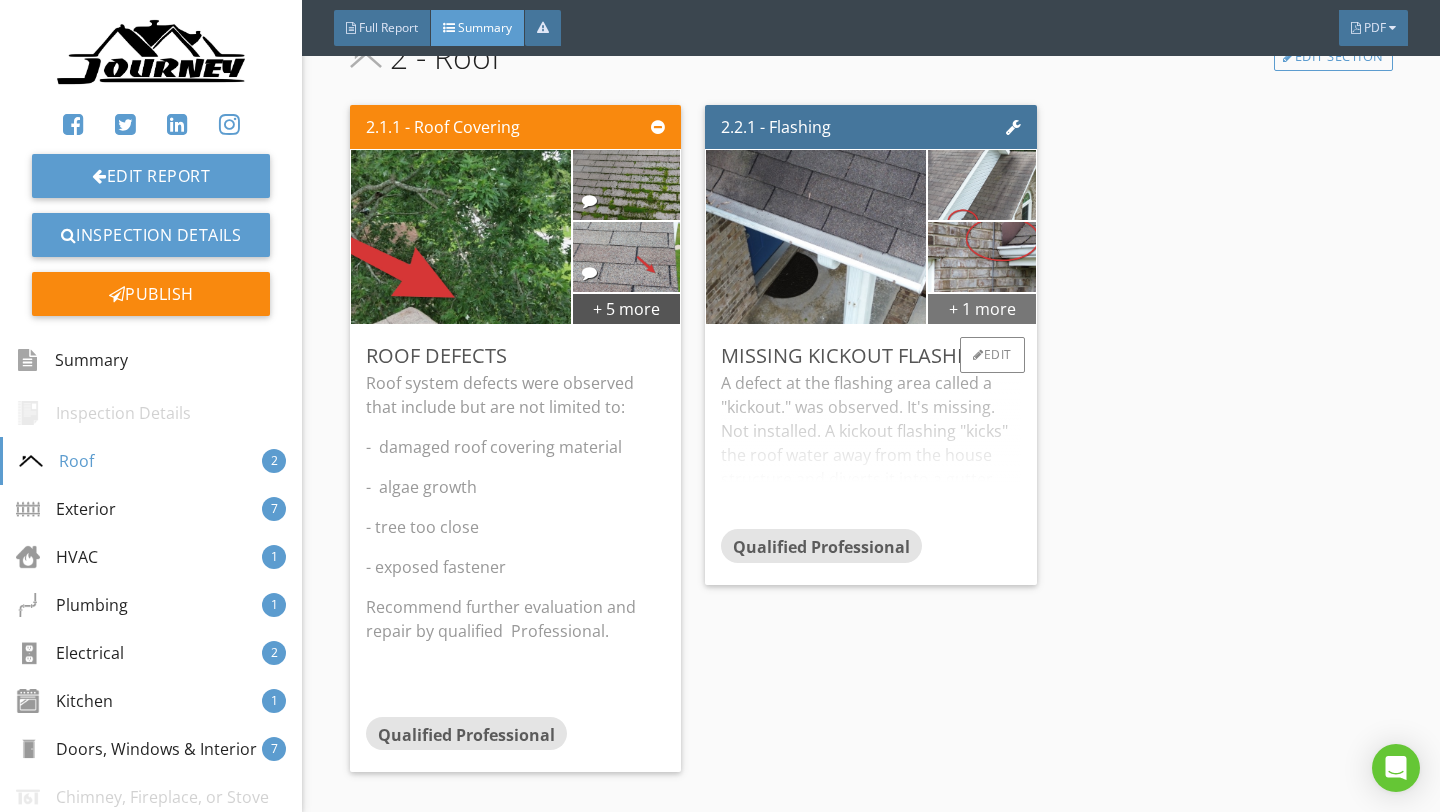 click on "+ 1 more" at bounding box center [982, 308] 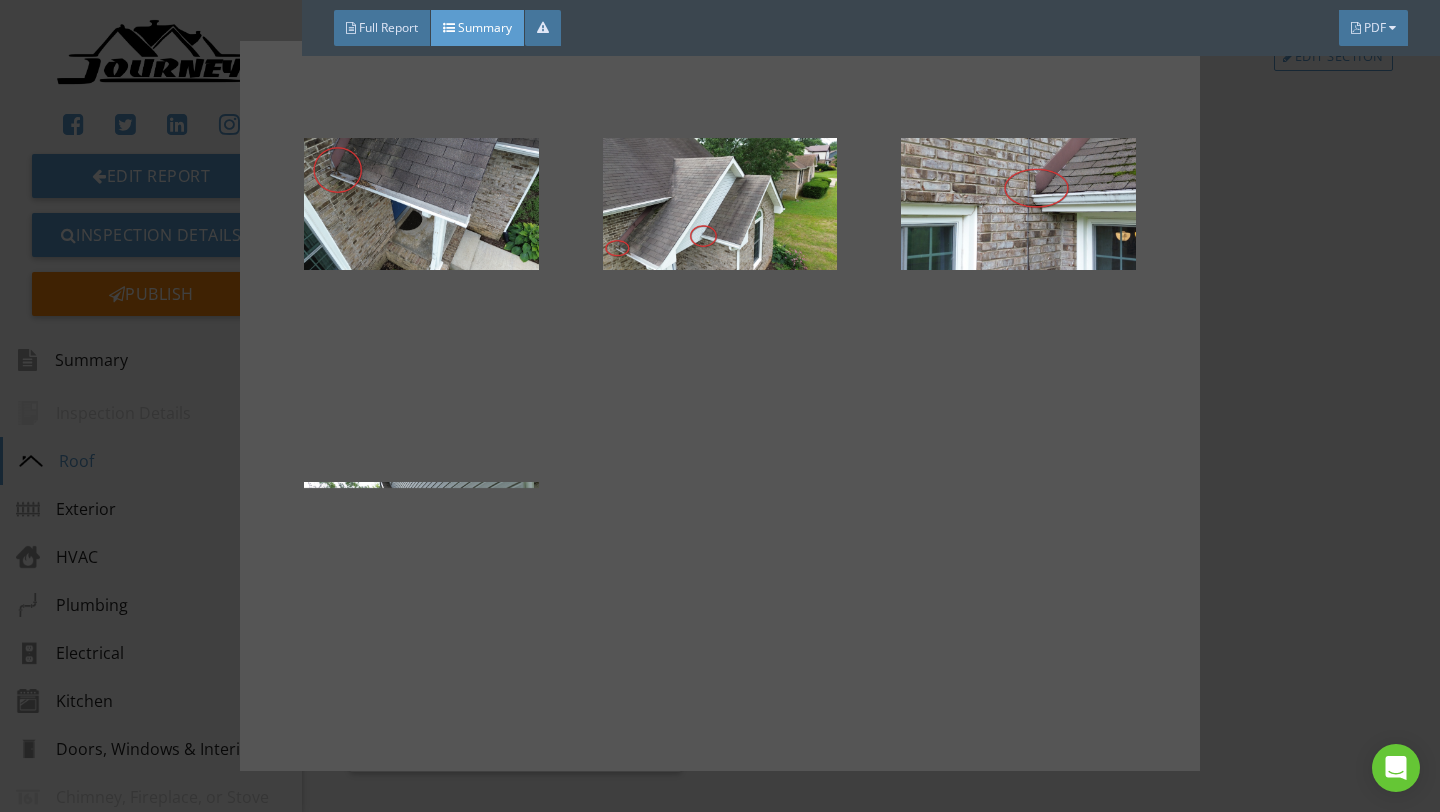 scroll, scrollTop: 20, scrollLeft: 0, axis: vertical 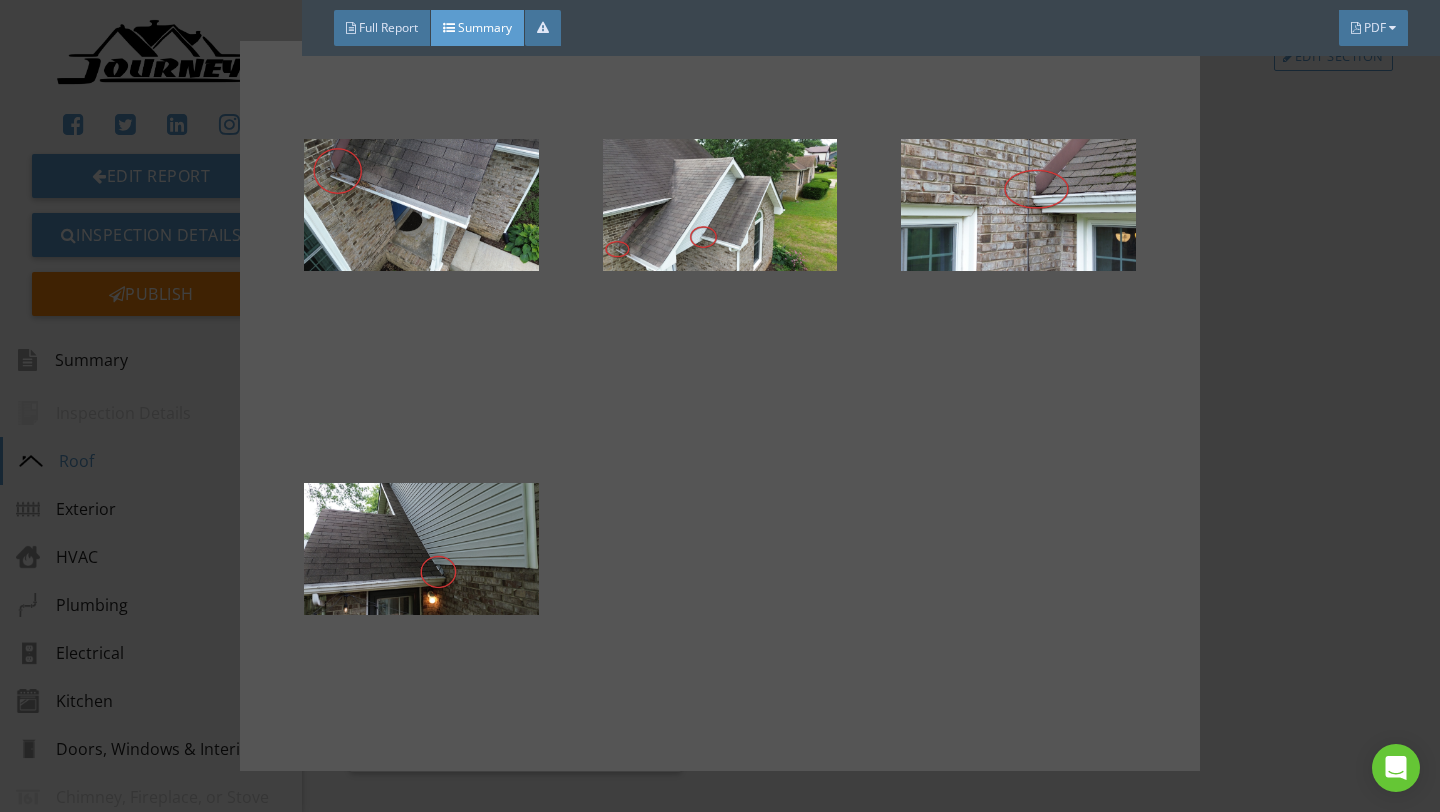 click at bounding box center (720, 225) 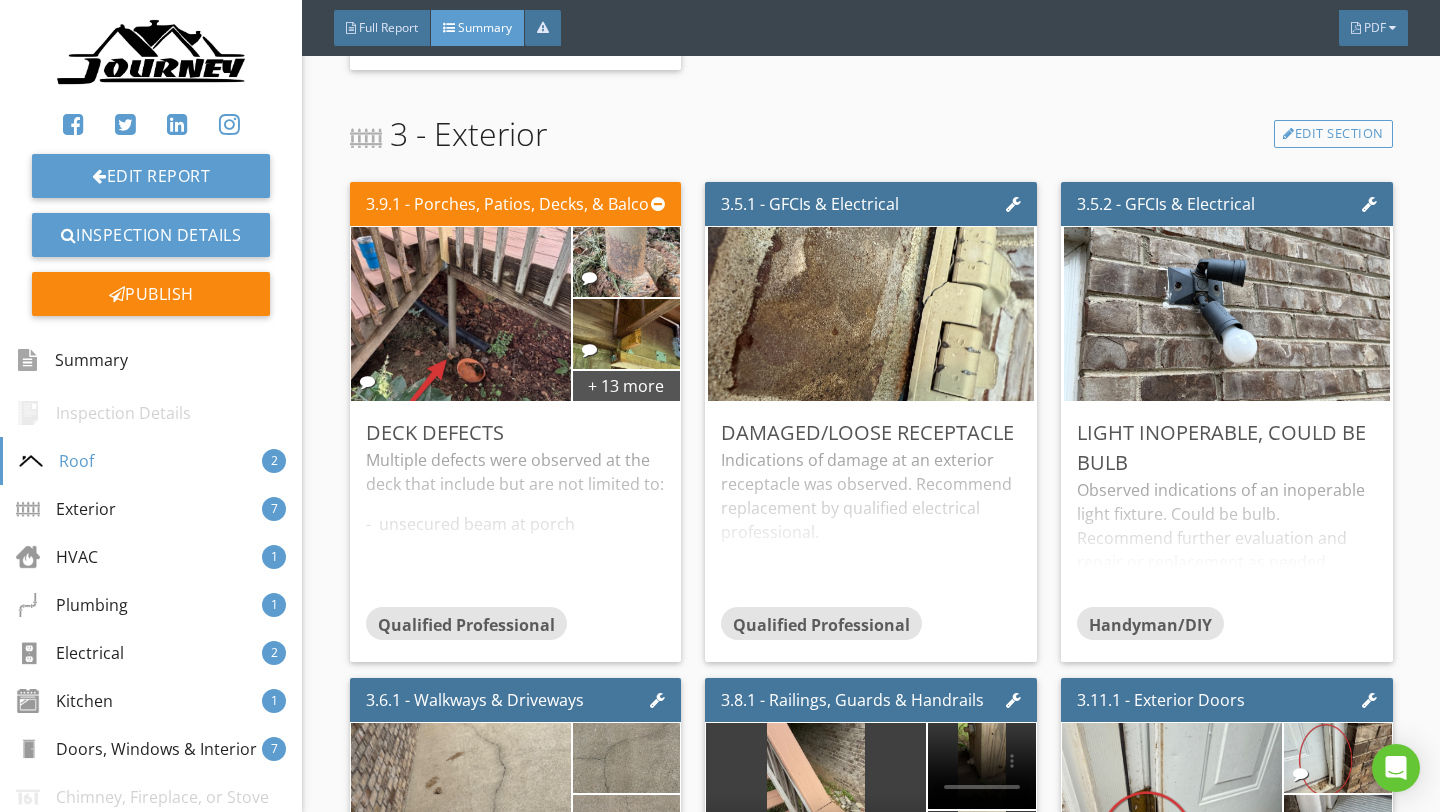 scroll, scrollTop: 1230, scrollLeft: 0, axis: vertical 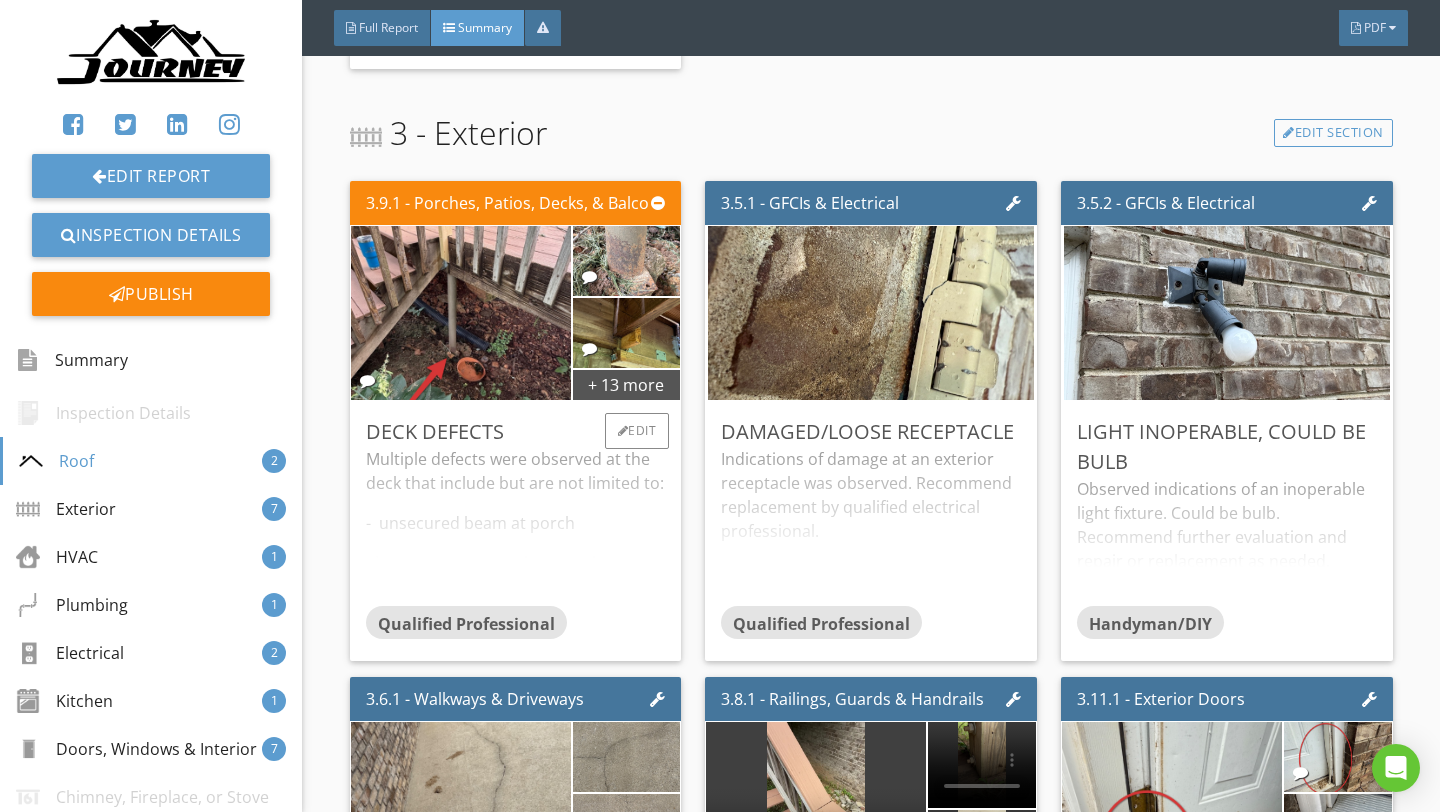 click on "Multiple defects were observed at the deck that include but are not limited to: -  unsecured beam at porch - improper construction practices  - Guard Opening Was Too Large (4") -damage stair Recommend further evaluation and repair or correction as needed by qualified professional." at bounding box center [516, 526] 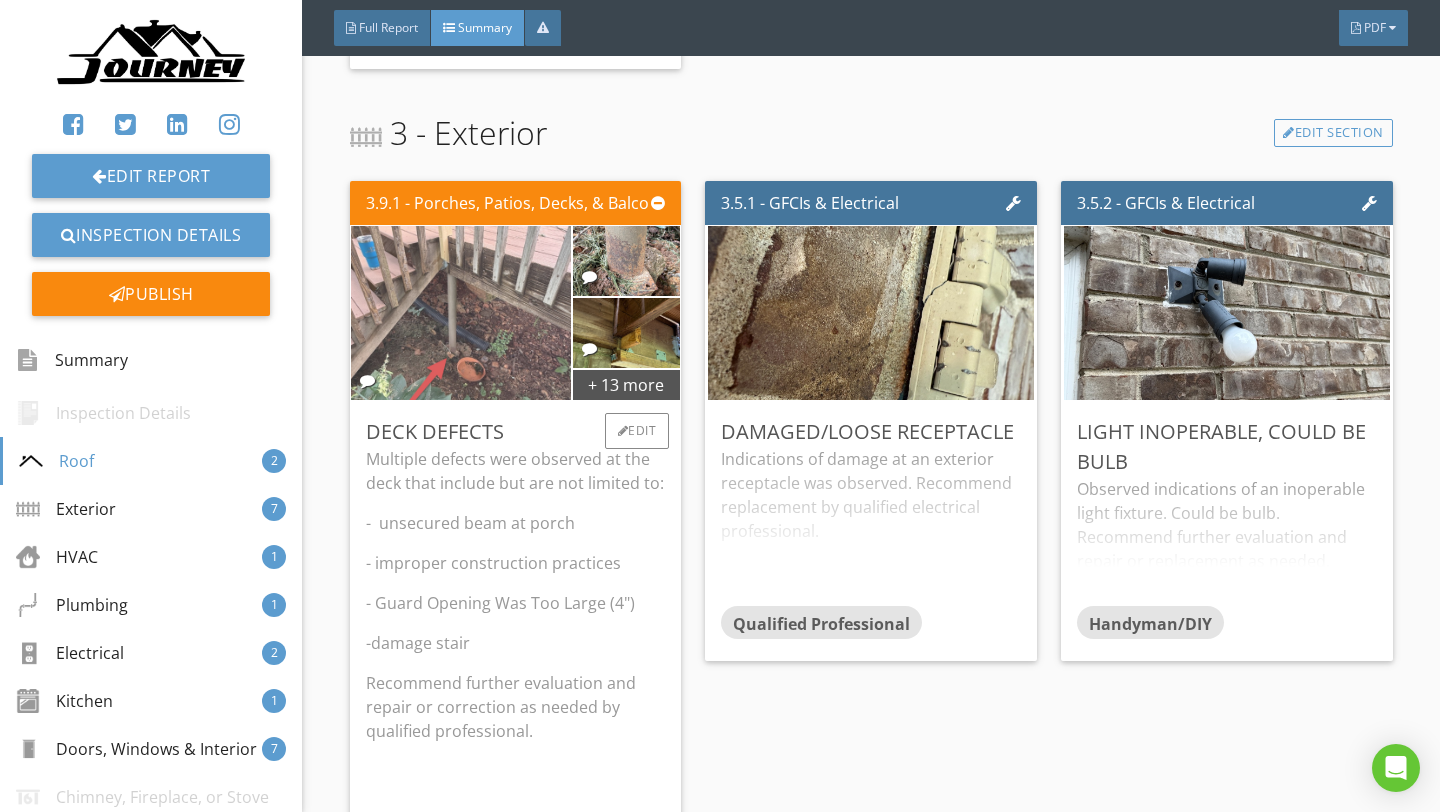 click at bounding box center [461, 313] 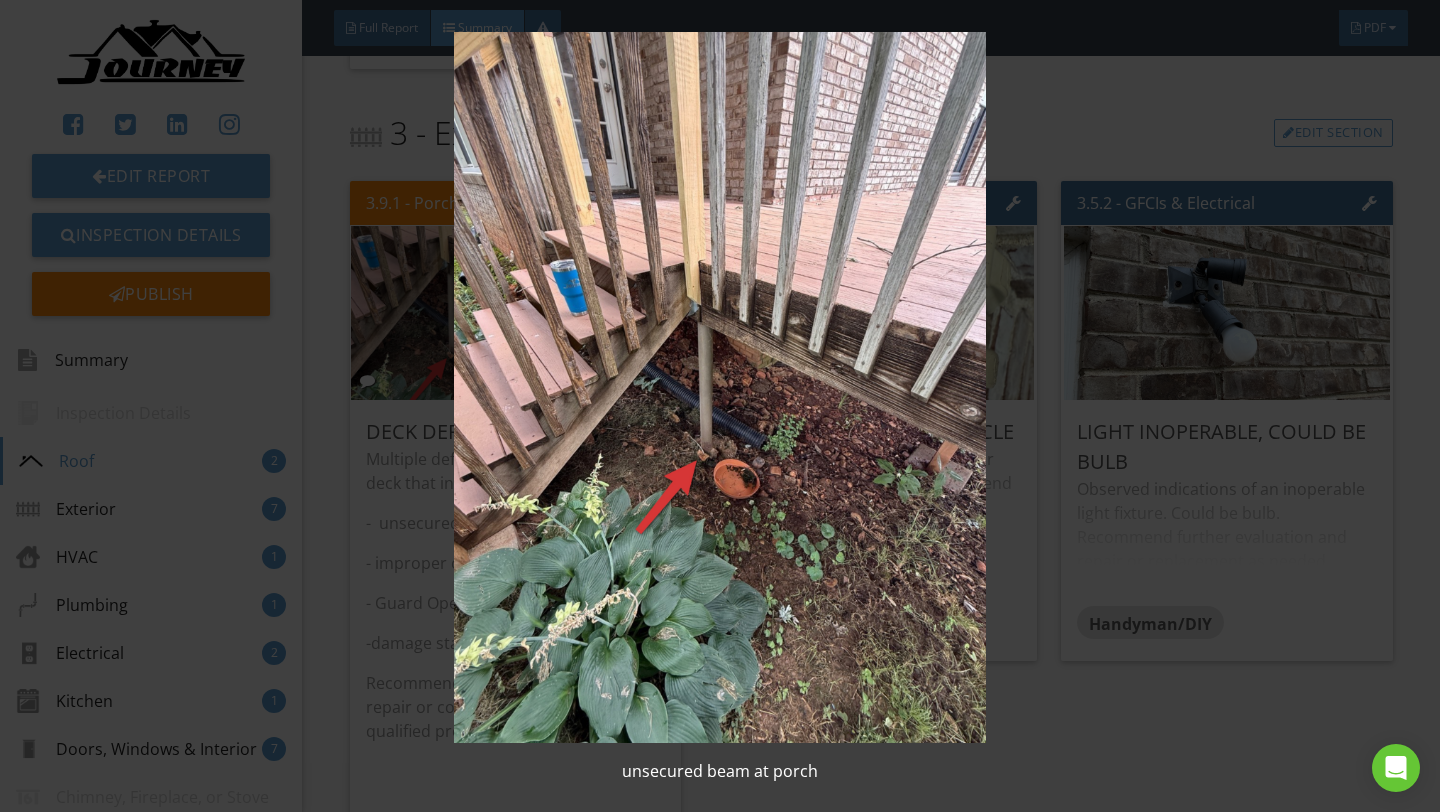 click at bounding box center (719, 387) 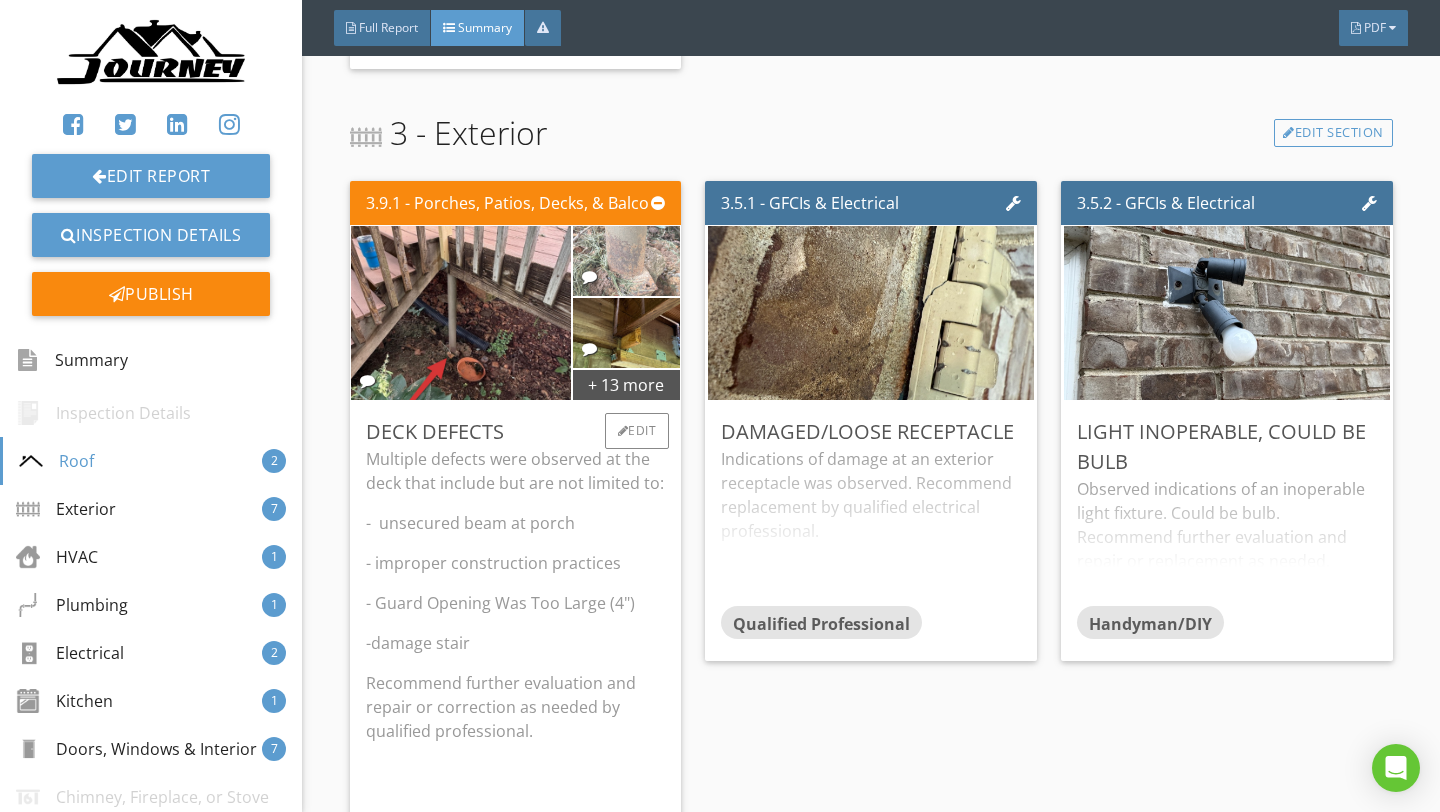 click at bounding box center [626, 261] 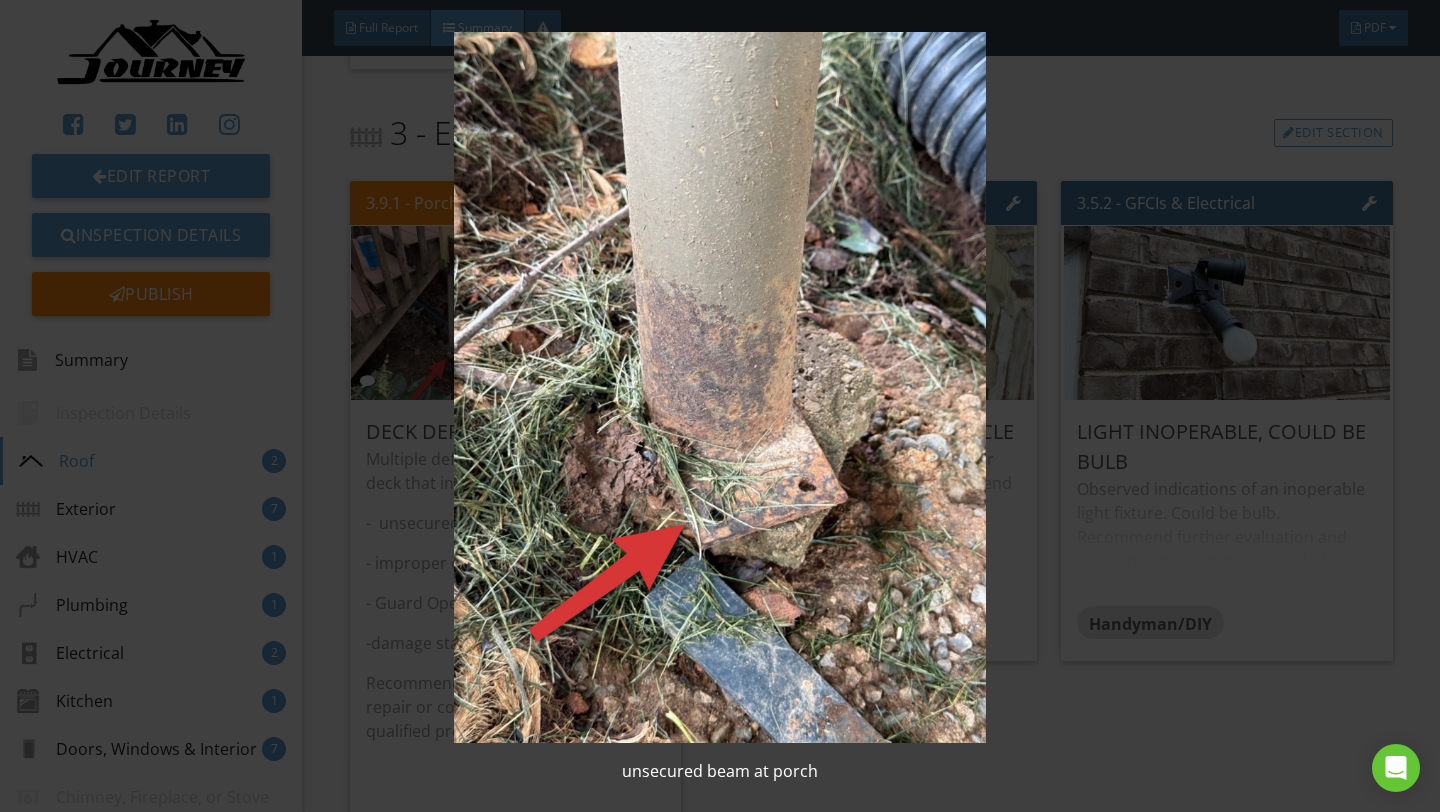 click at bounding box center [719, 387] 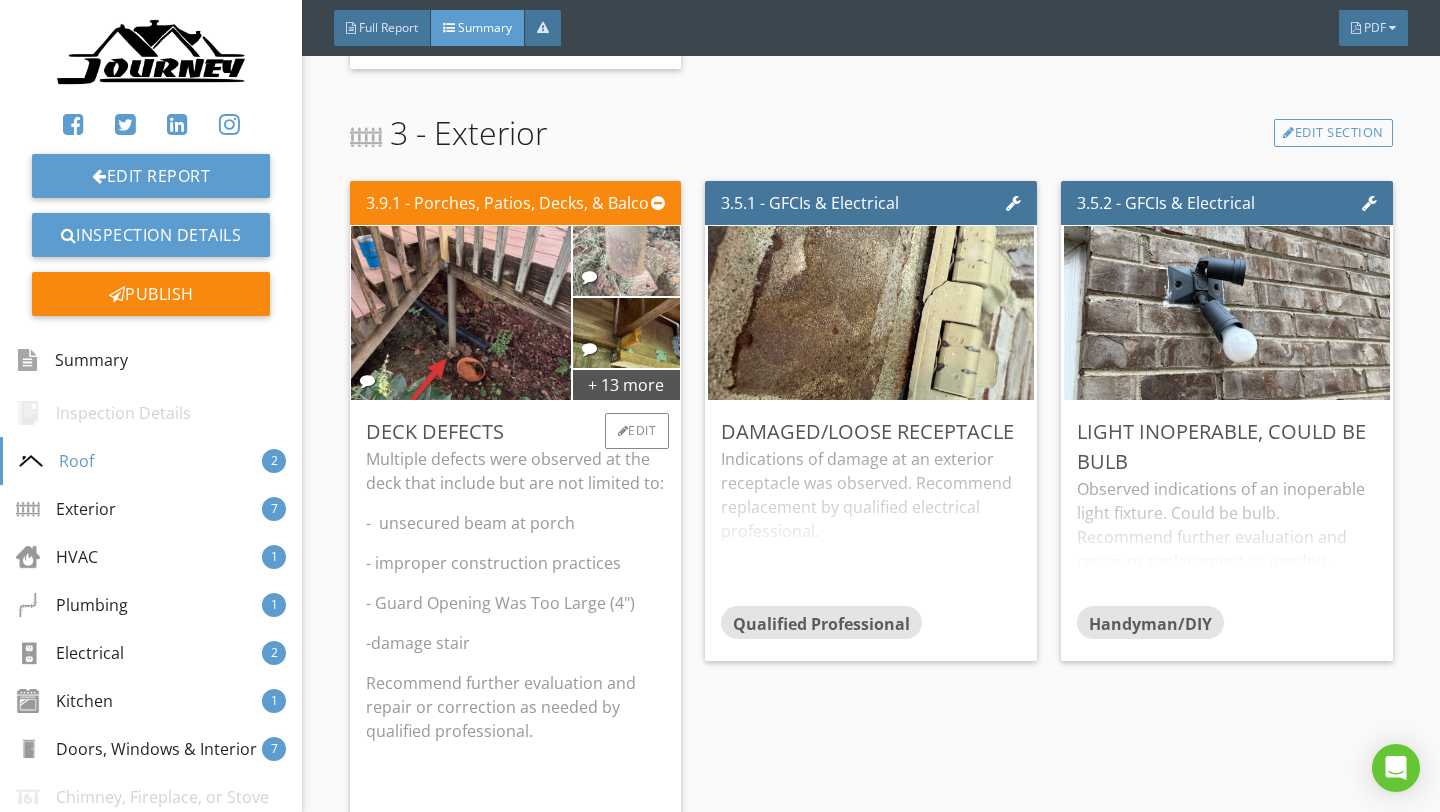 click at bounding box center [626, 261] 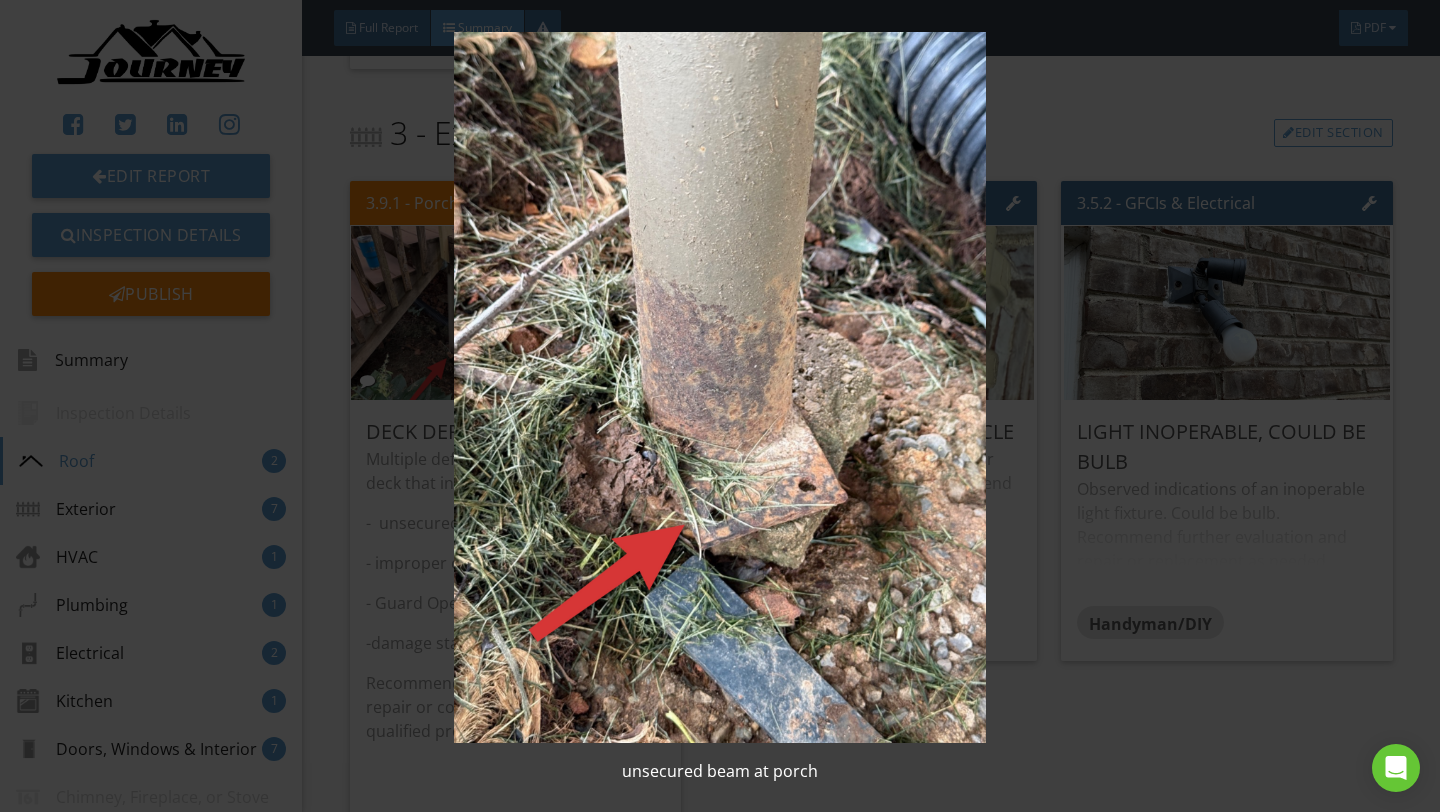 click at bounding box center (719, 387) 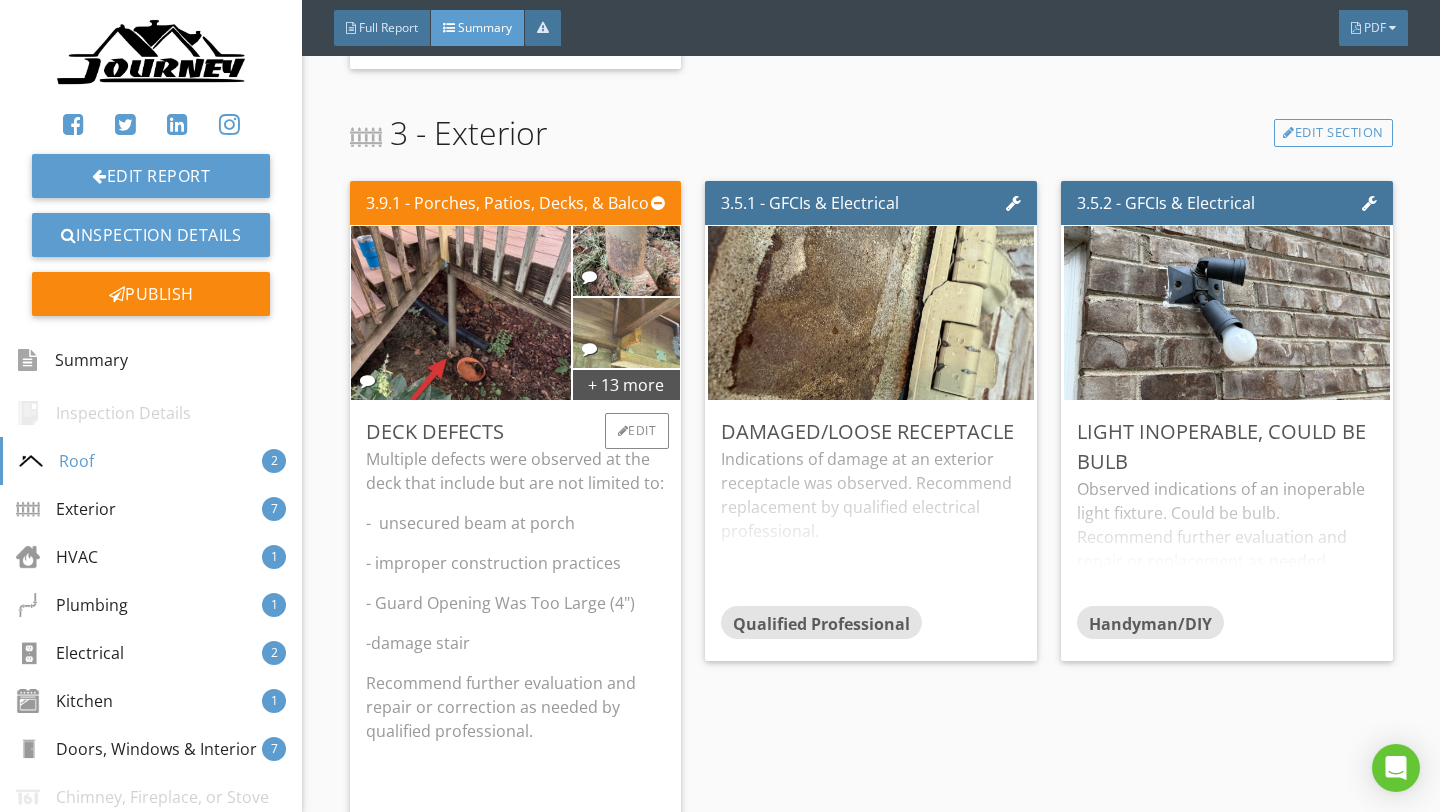 click at bounding box center [626, 333] 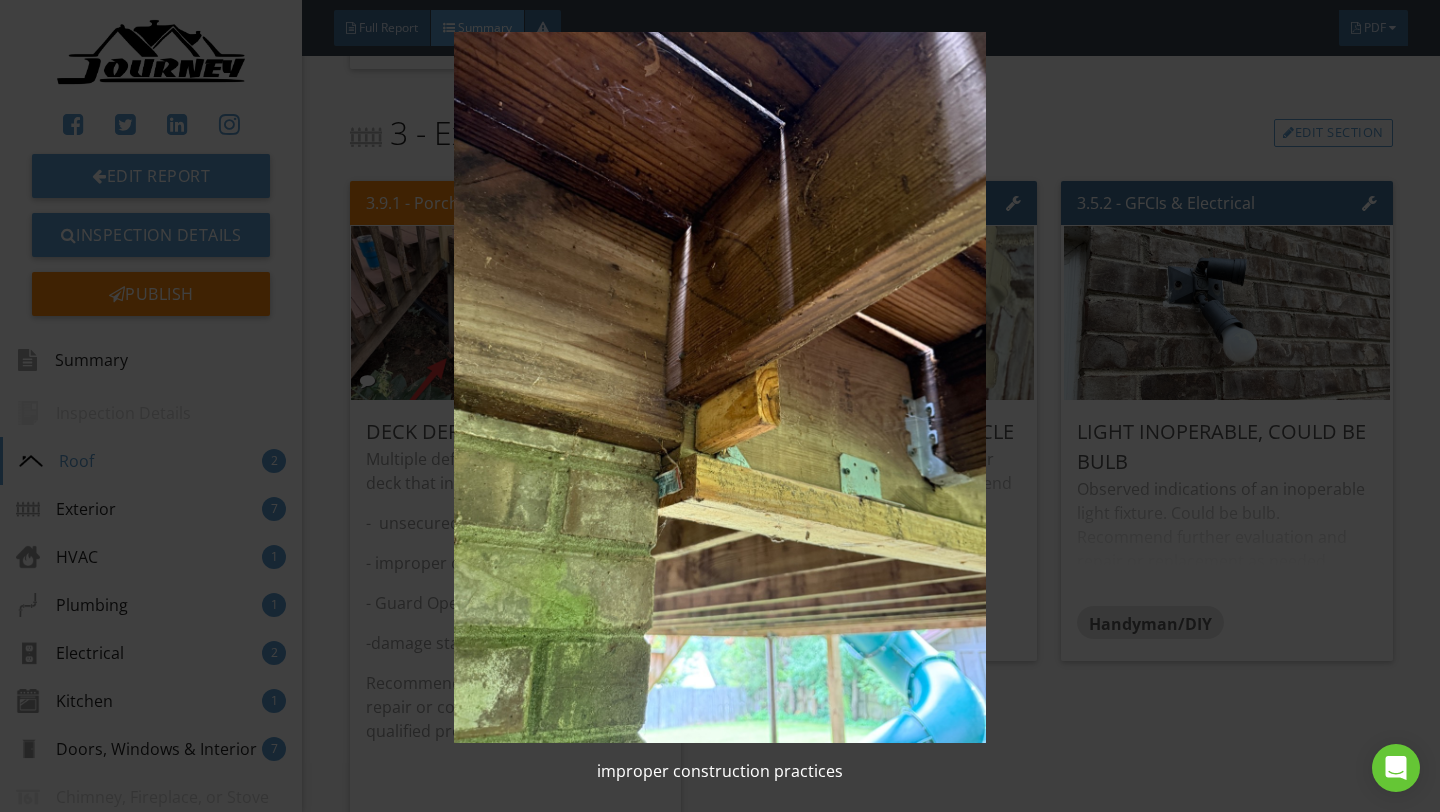 click at bounding box center [719, 387] 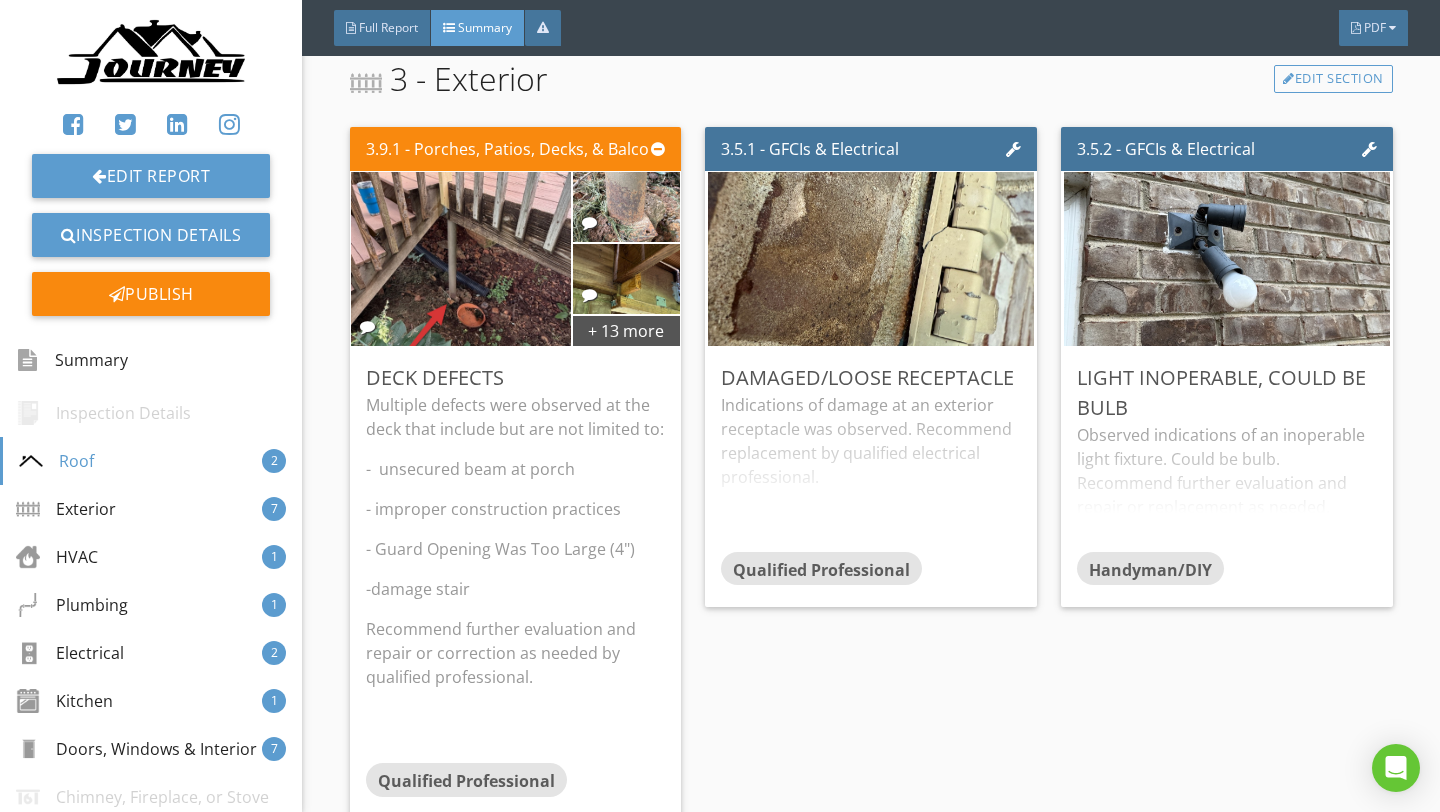scroll, scrollTop: 1273, scrollLeft: 0, axis: vertical 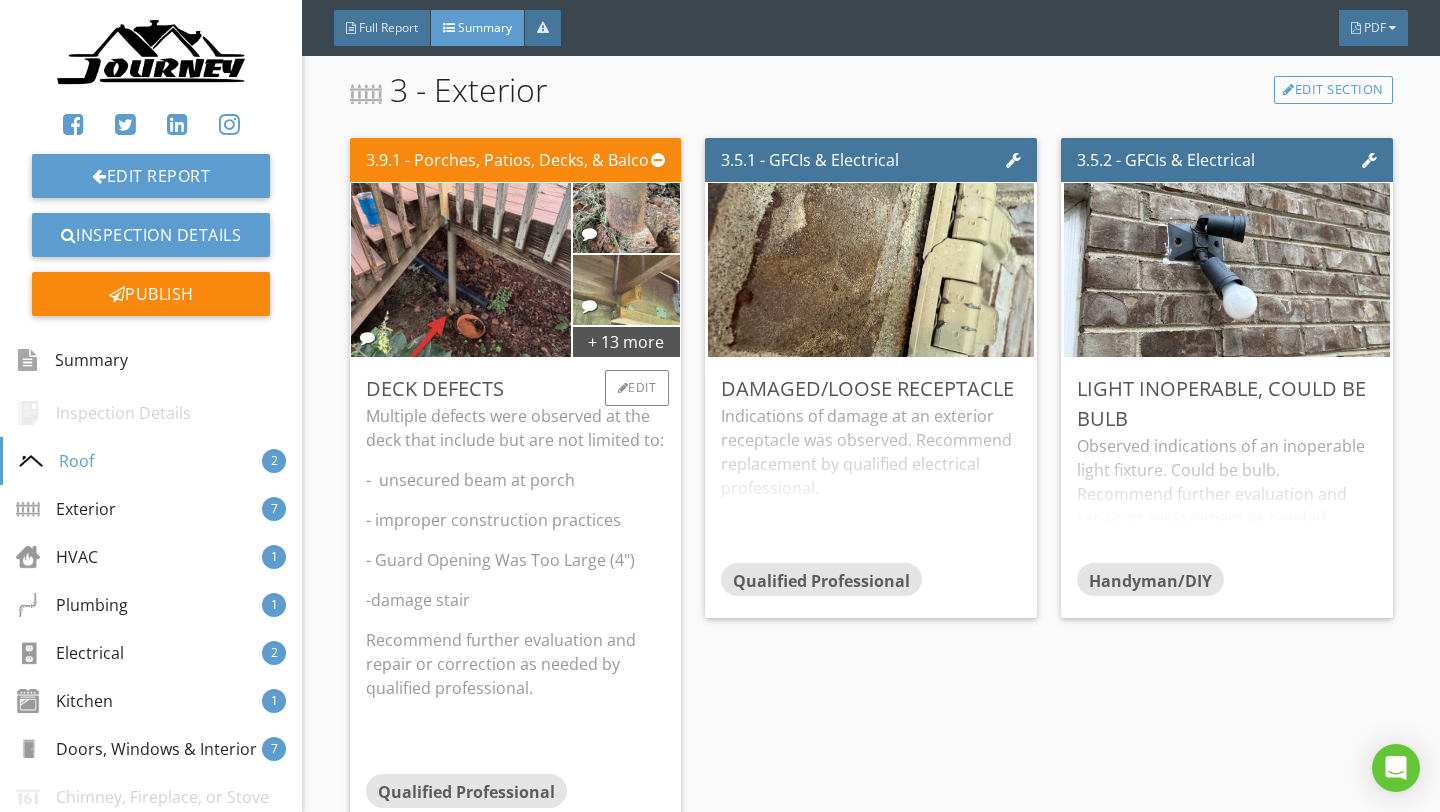 click at bounding box center (626, 290) 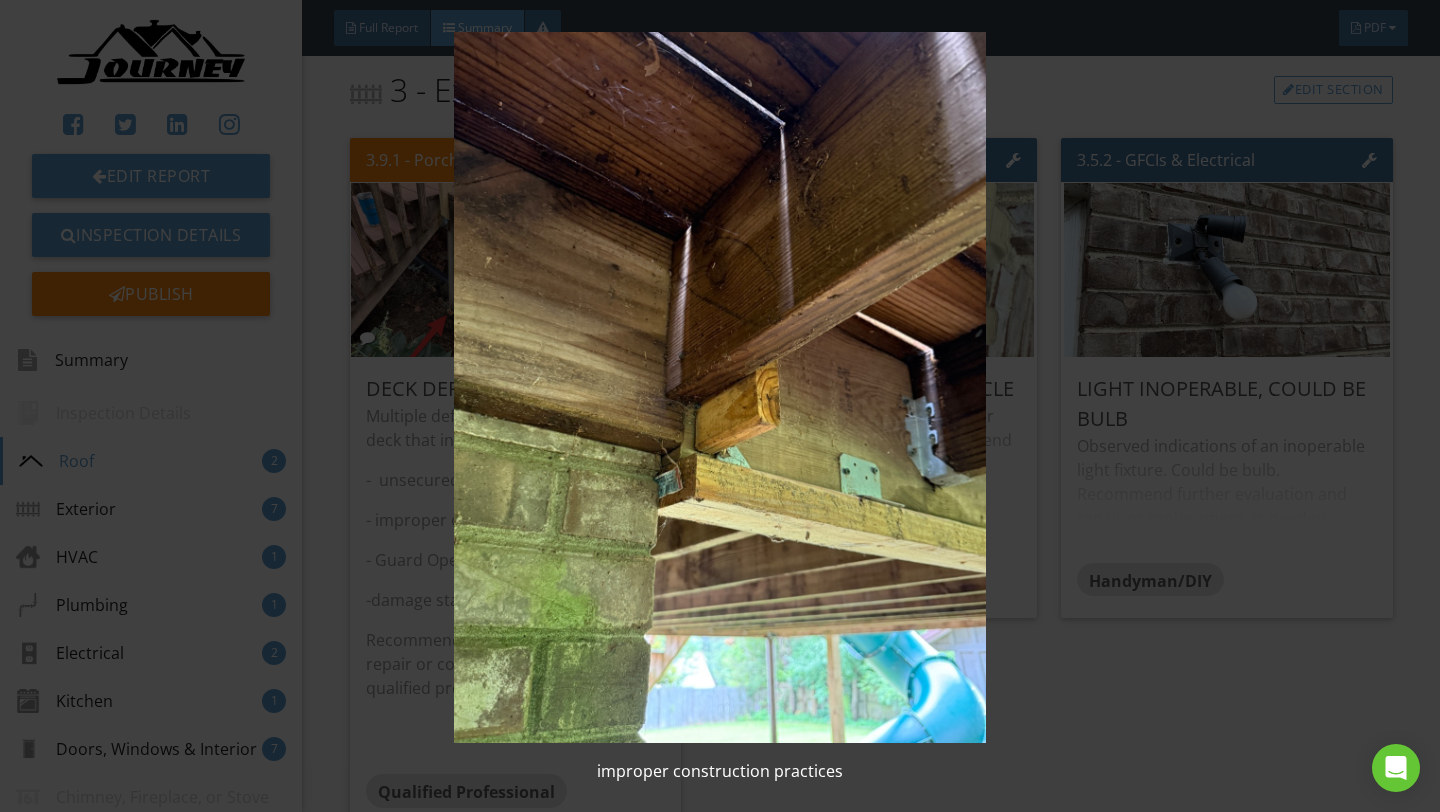 click at bounding box center (719, 387) 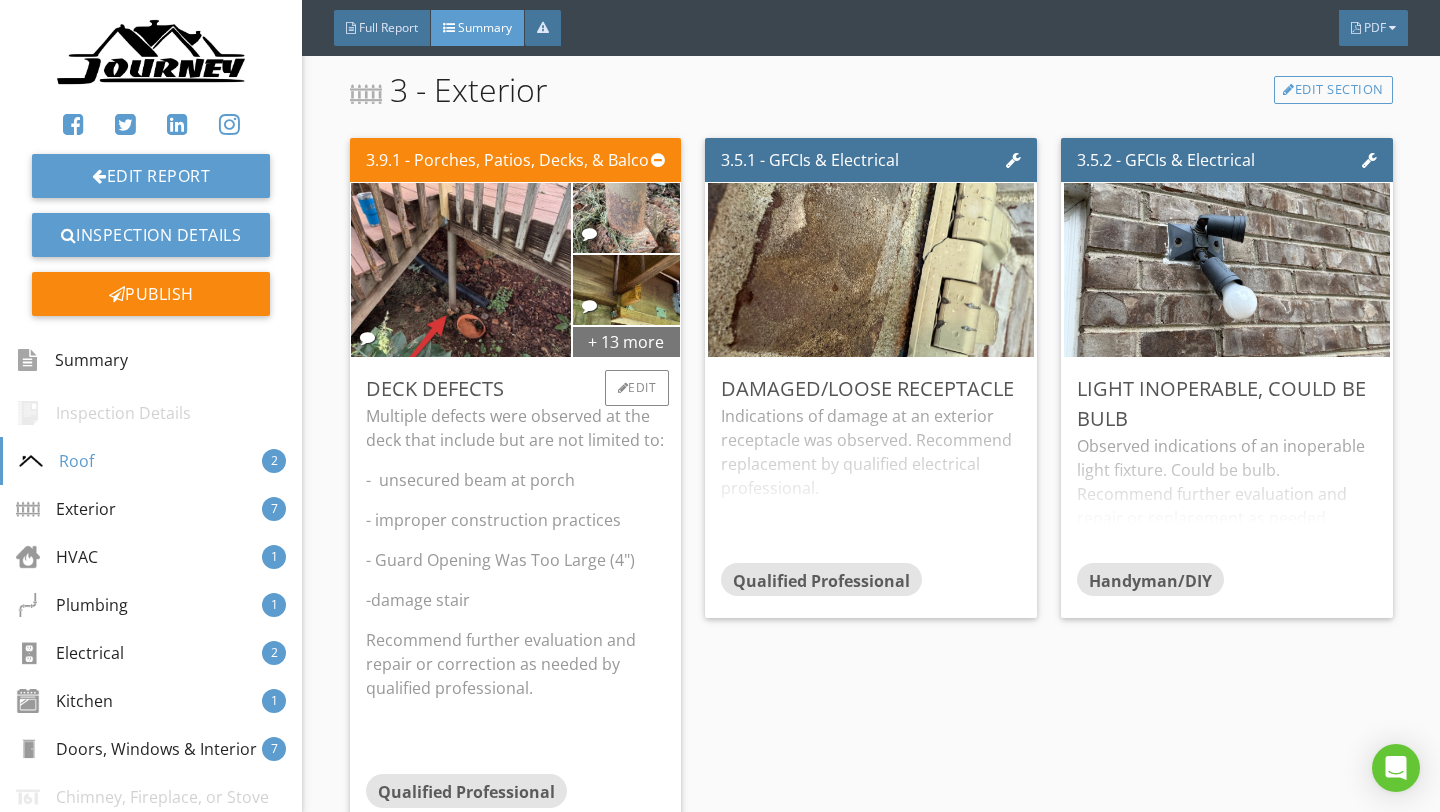 click on "+ 13 more" at bounding box center (627, 341) 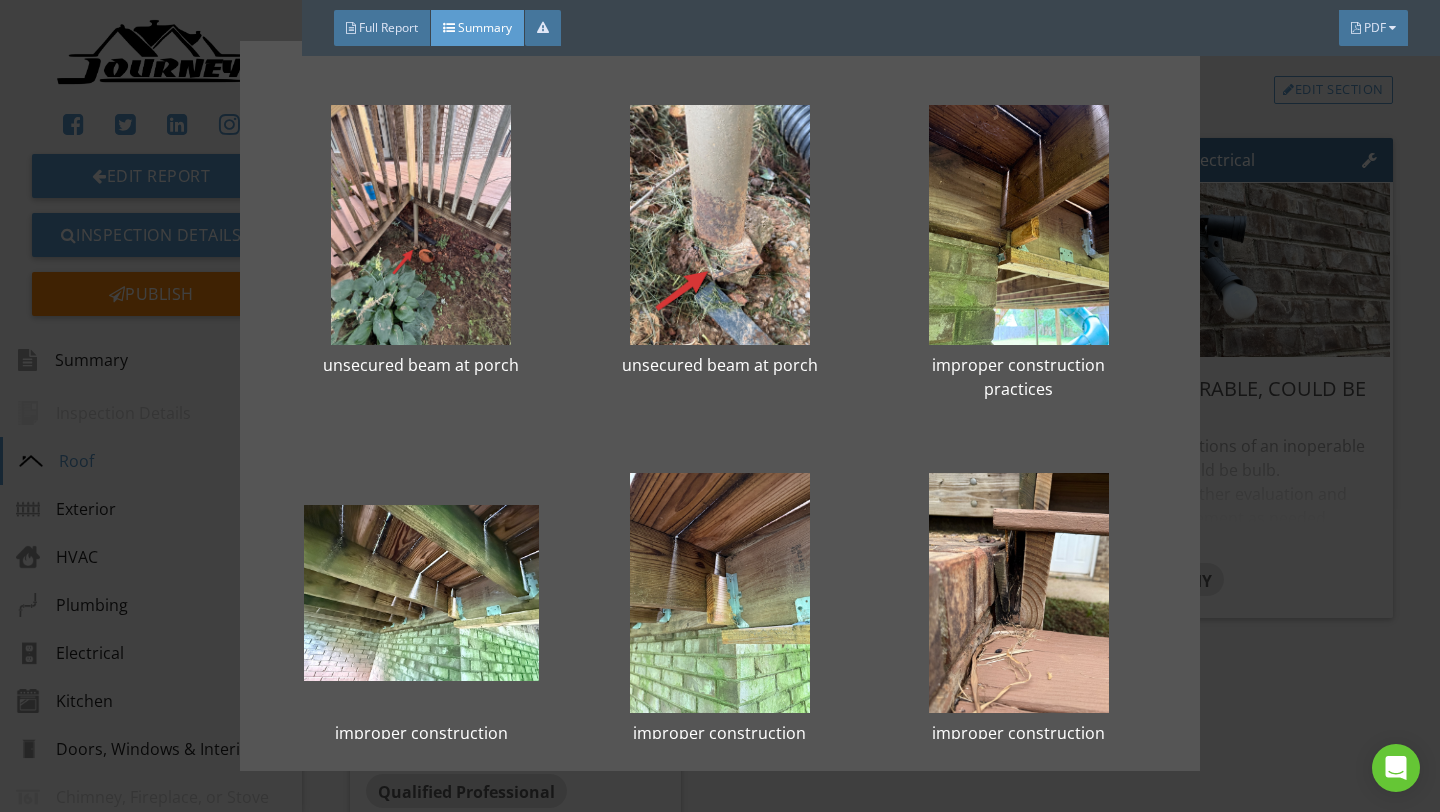 click on "unsecured beam at porch" at bounding box center (421, 245) 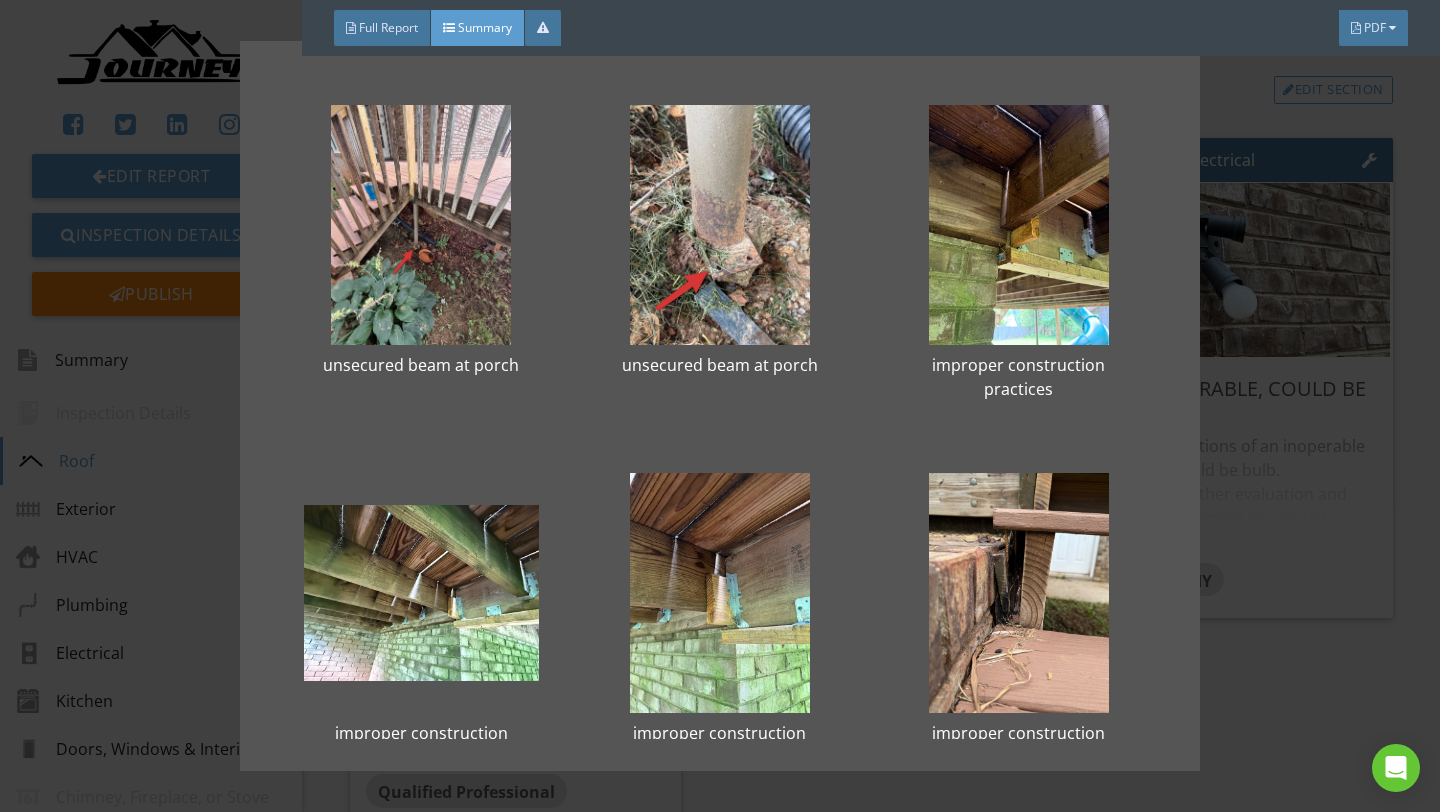 click on "unsecured beam at porch
unsecured beam at porch
improper construction practices
improper construction practices
improper construction practices
improper construction practices
improper construction practices
joist hanger defect
fastener defect
fastener defect
Guard Opening Was Too Large (4")
Guard Opening Was Too Large (4")
Guard Opening Was Too Large (4")
stair damage
stair damage" at bounding box center [720, 406] 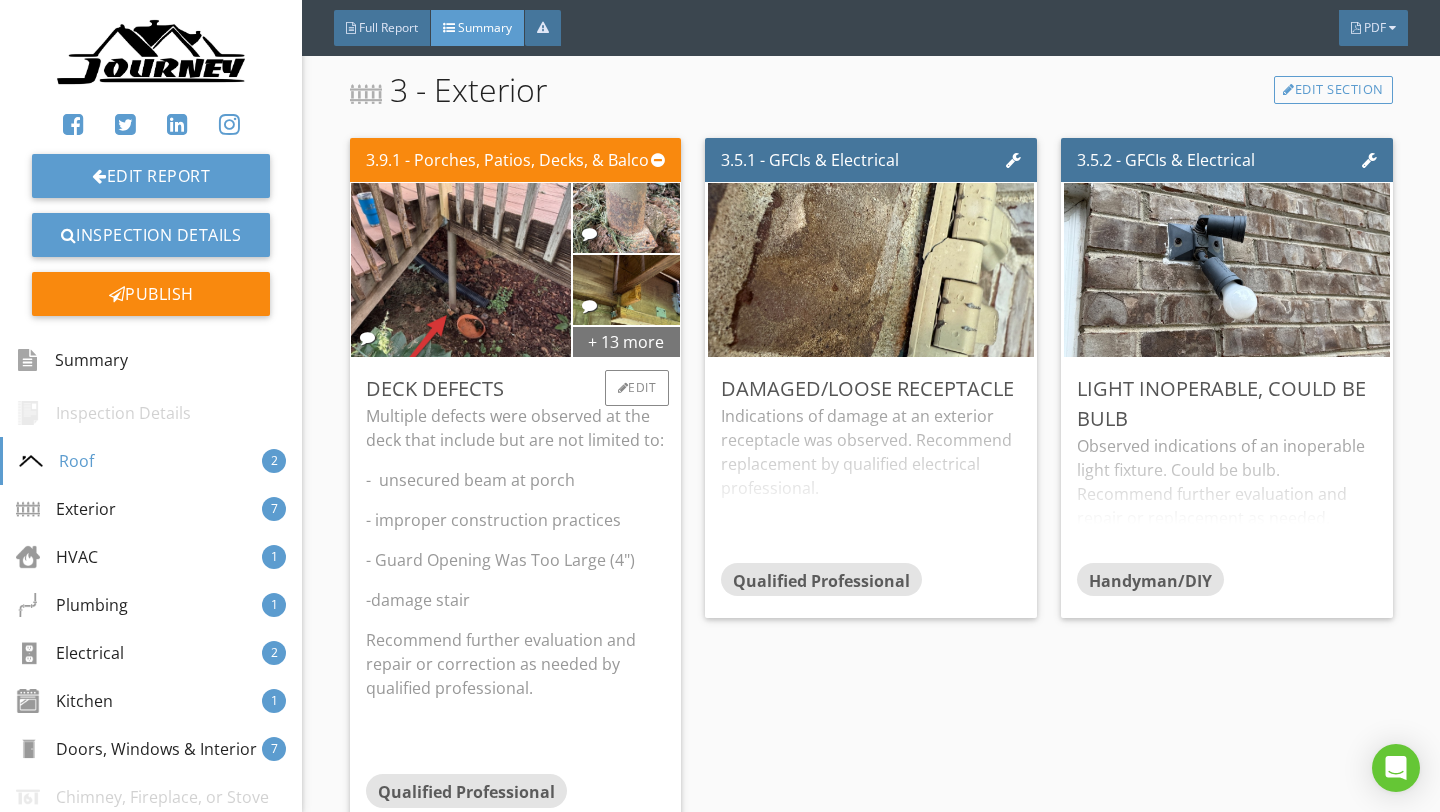 click on "+ 13 more" at bounding box center [627, 341] 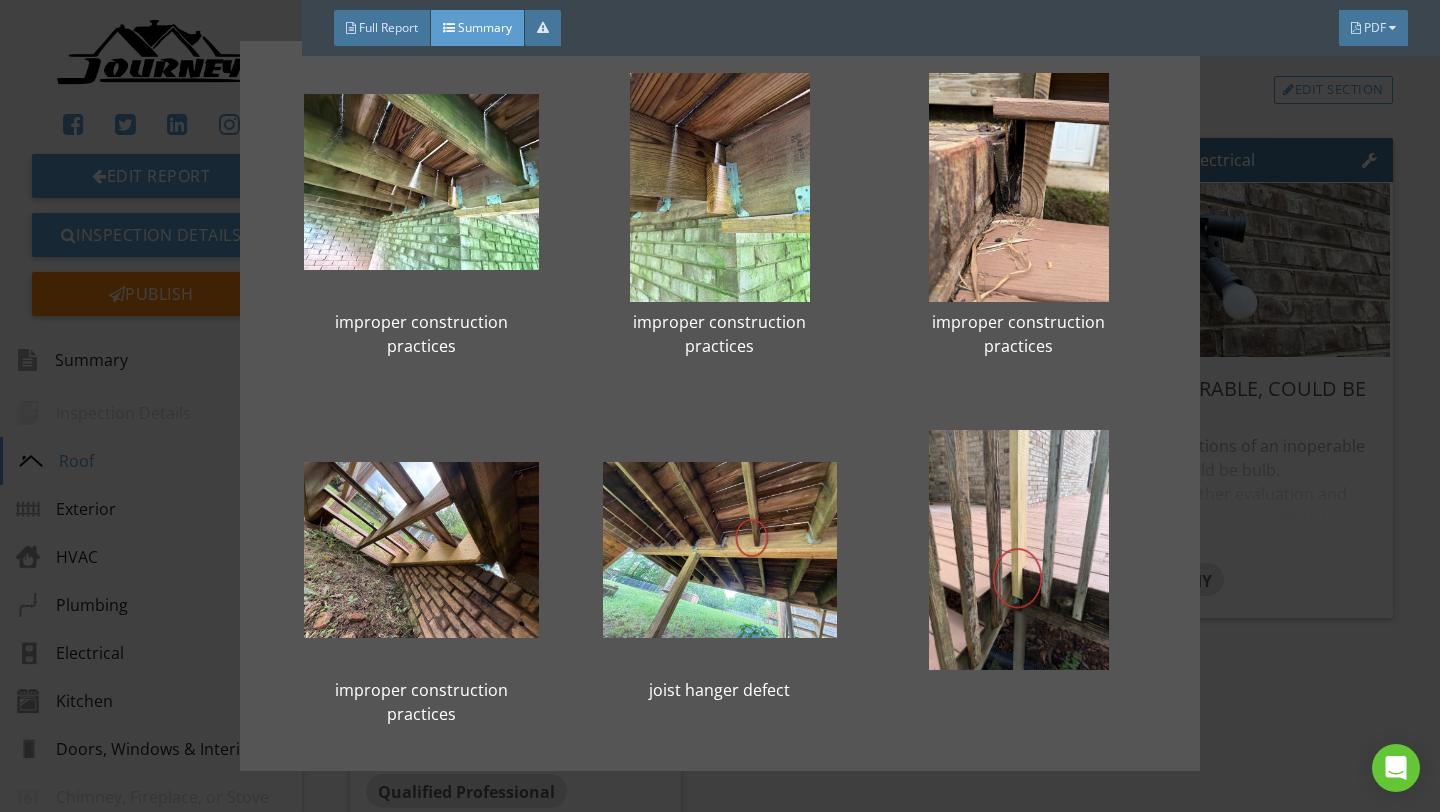 scroll, scrollTop: 400, scrollLeft: 0, axis: vertical 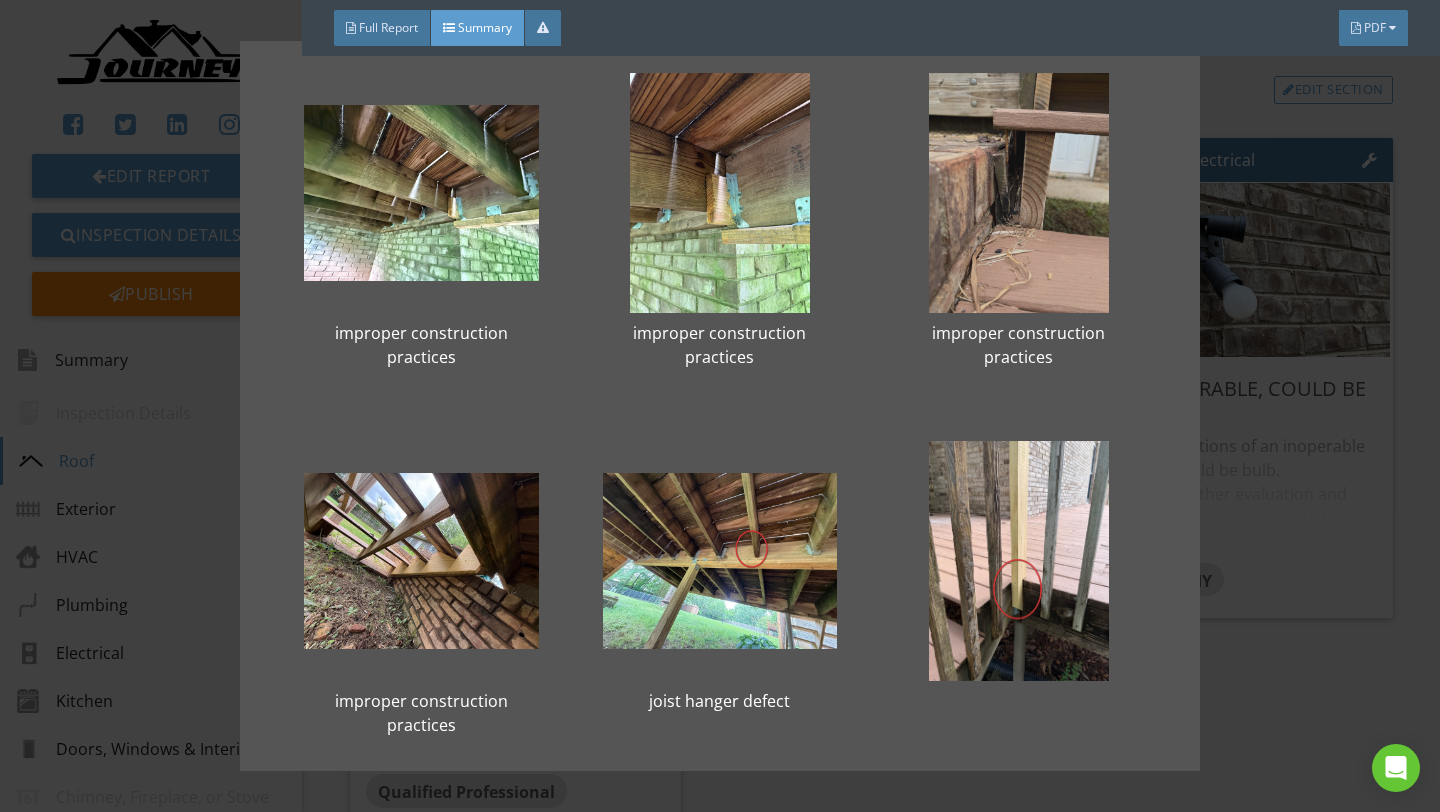 click at bounding box center [1018, 193] 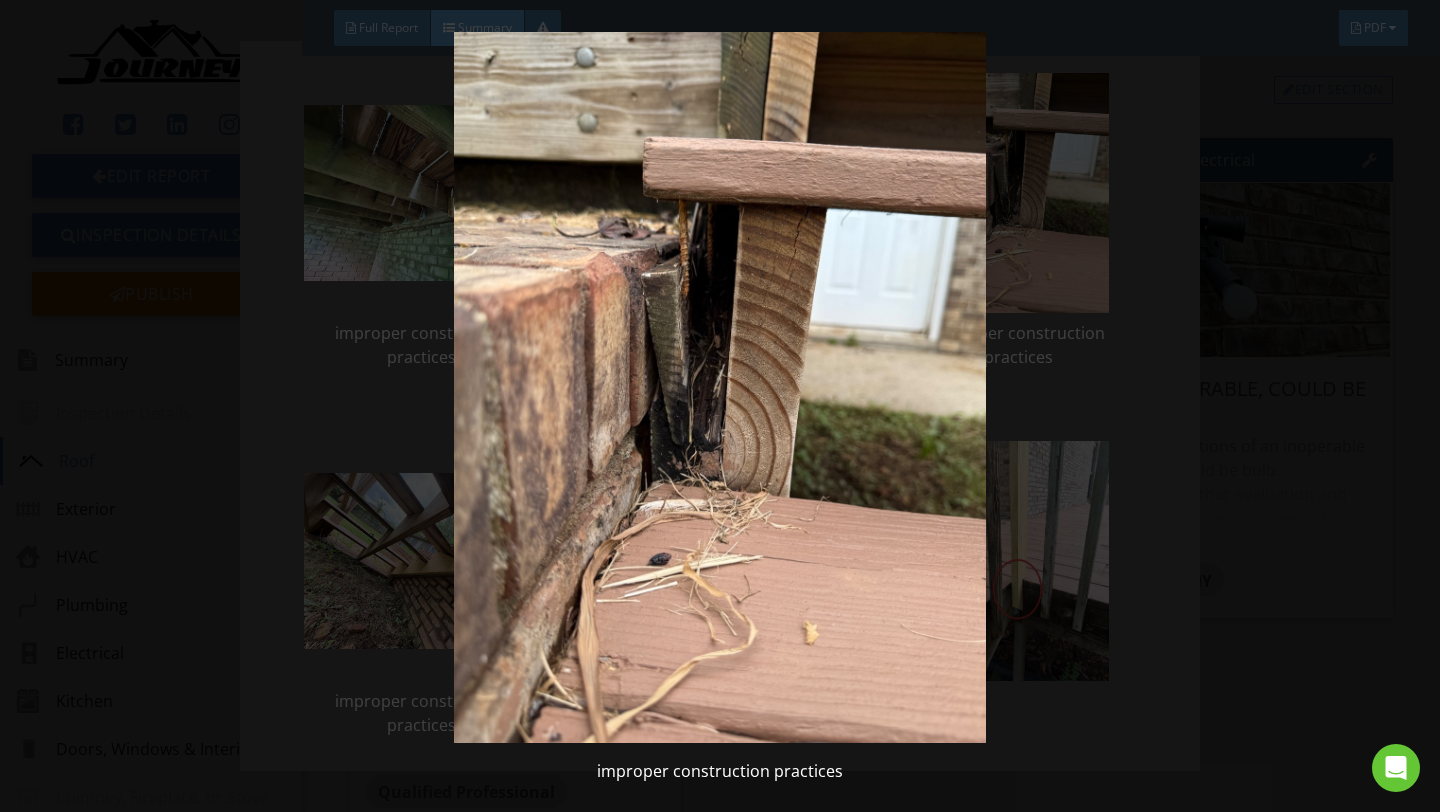 click at bounding box center (719, 387) 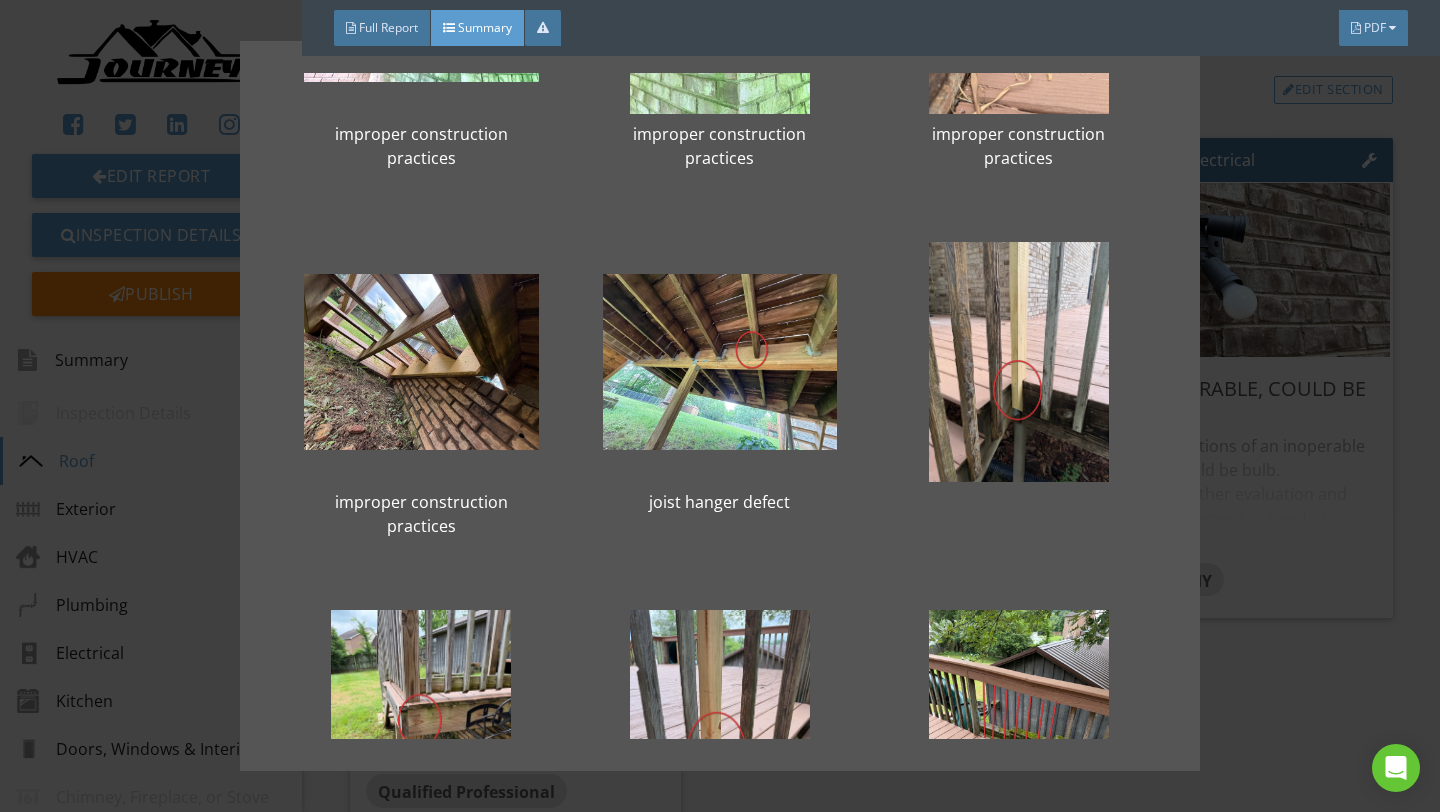 scroll, scrollTop: 655, scrollLeft: 0, axis: vertical 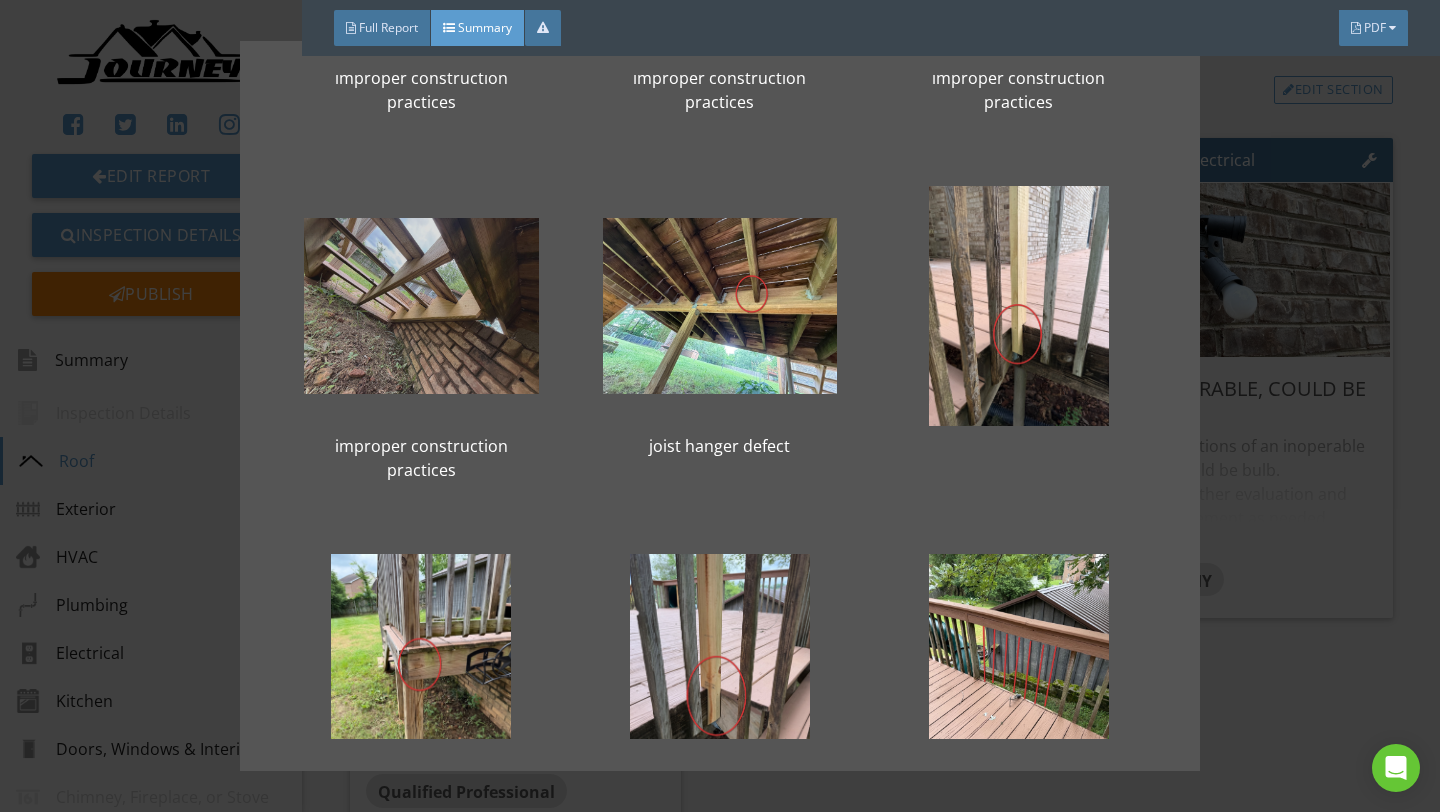 click at bounding box center (421, 306) 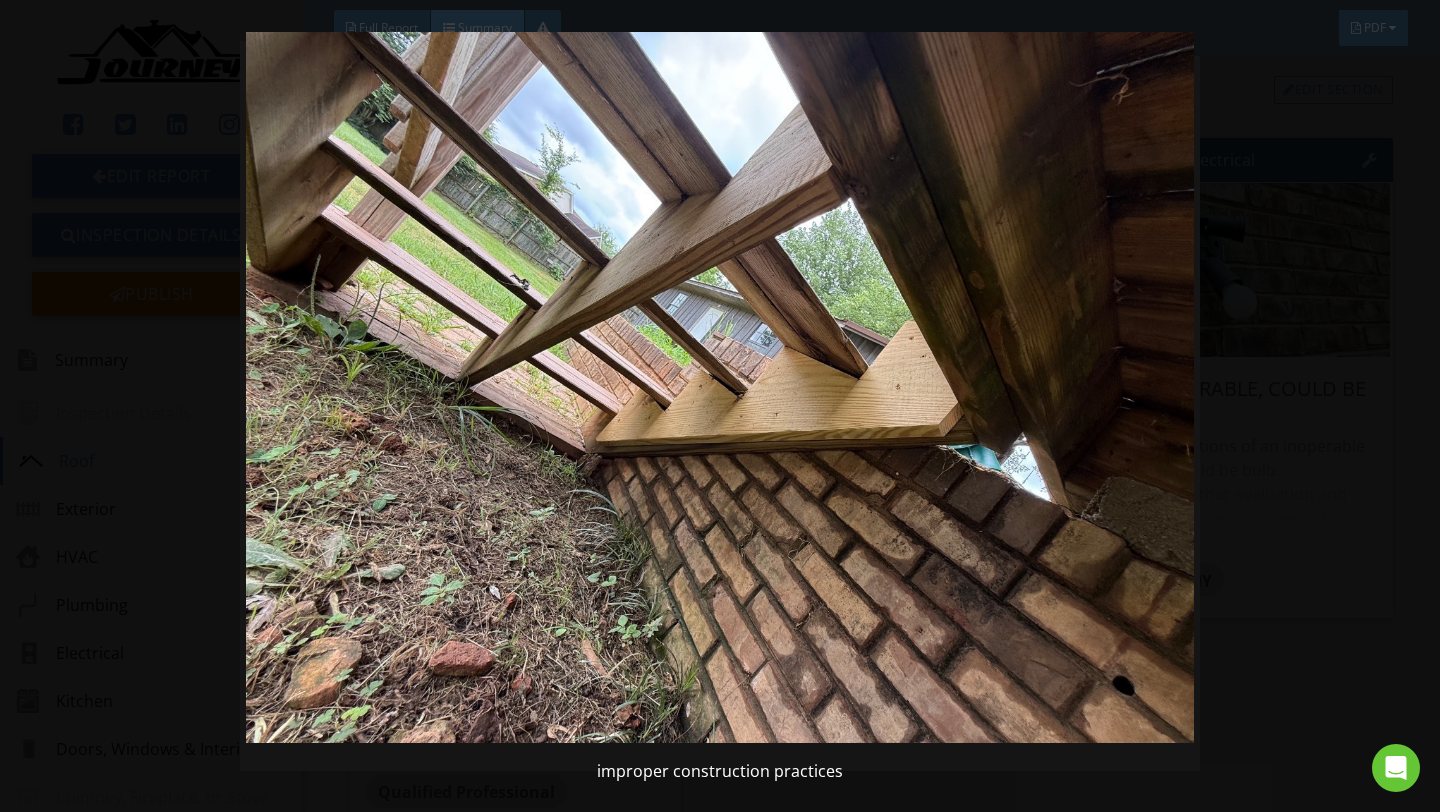 click at bounding box center (719, 387) 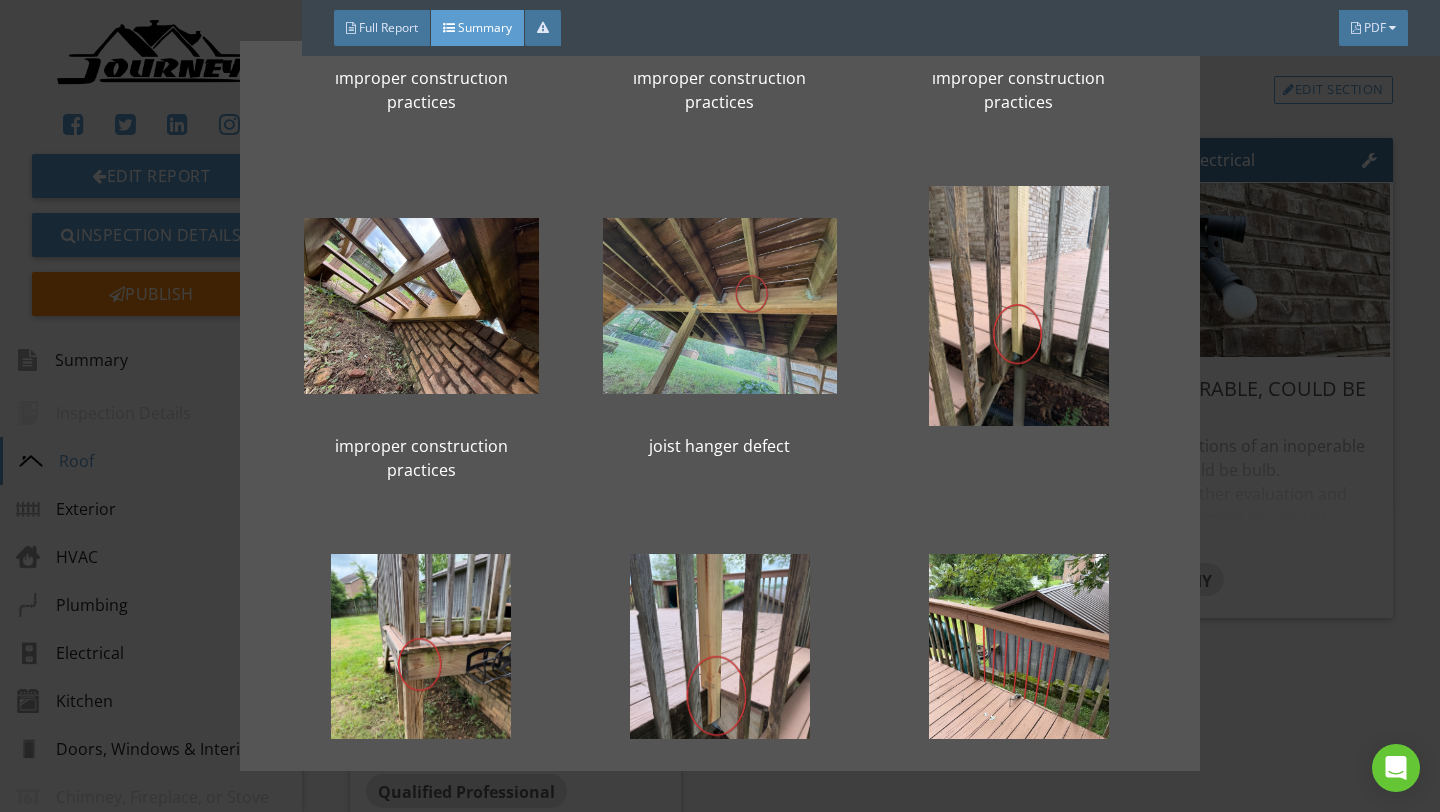 click at bounding box center (720, 306) 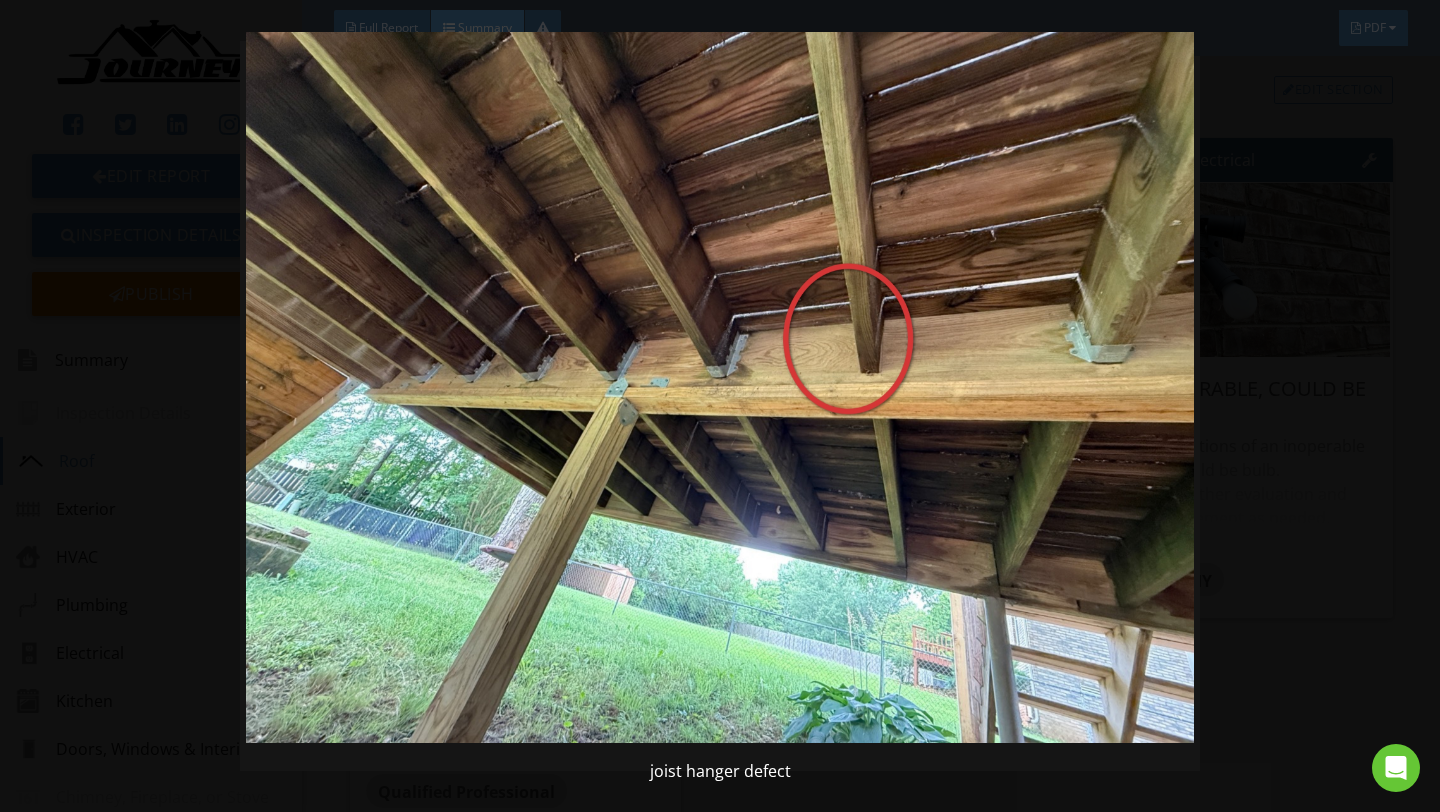 click at bounding box center (719, 387) 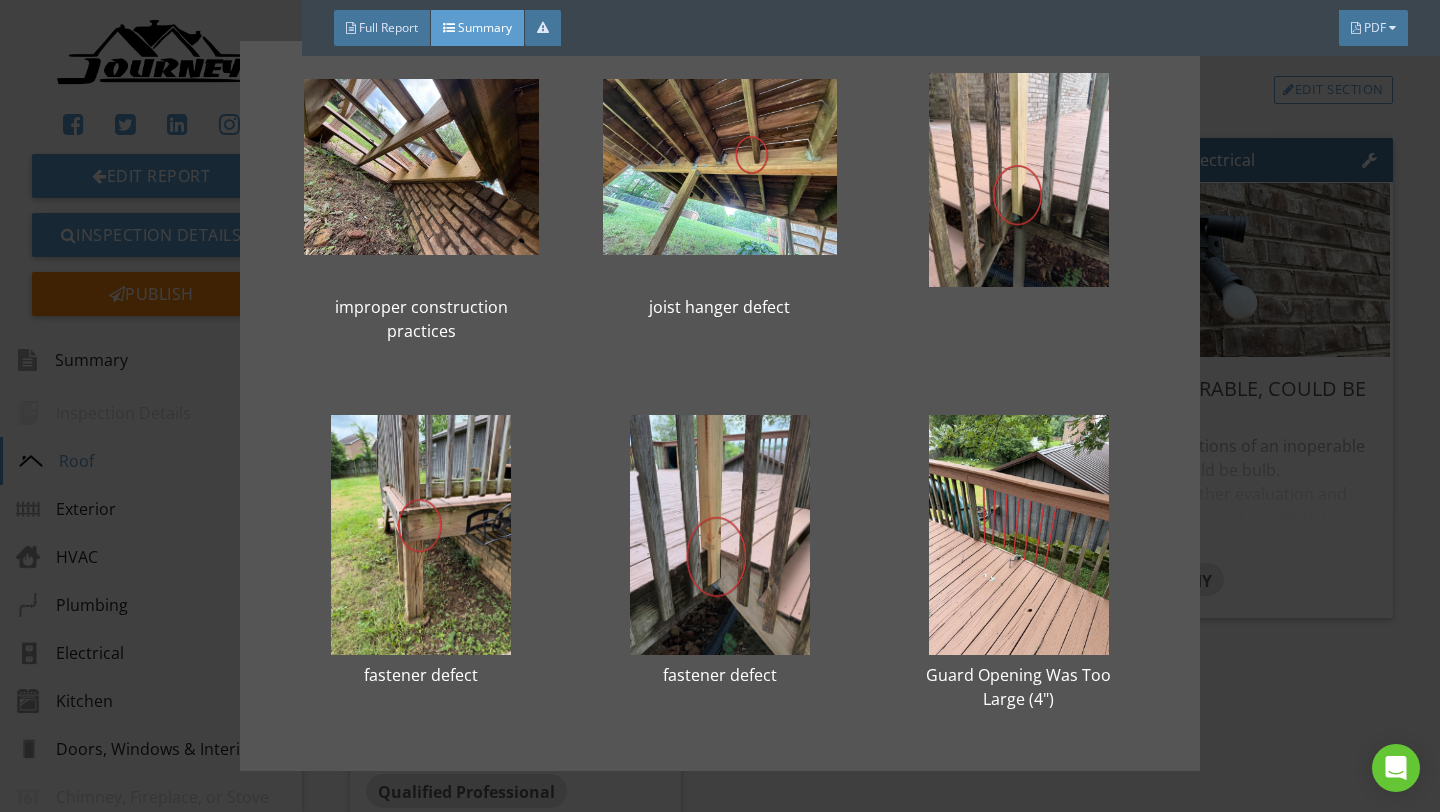 scroll, scrollTop: 791, scrollLeft: 0, axis: vertical 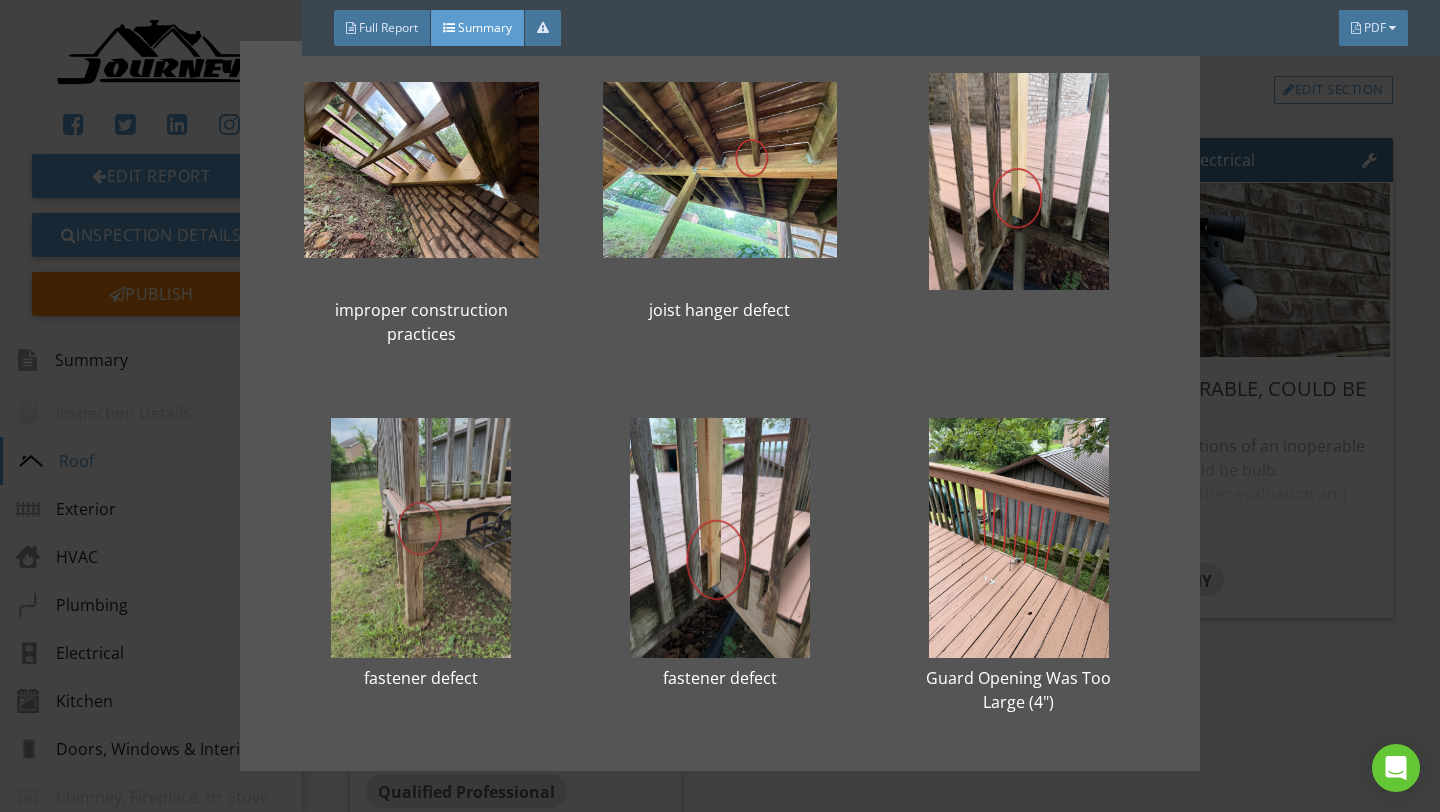 click at bounding box center (421, 538) 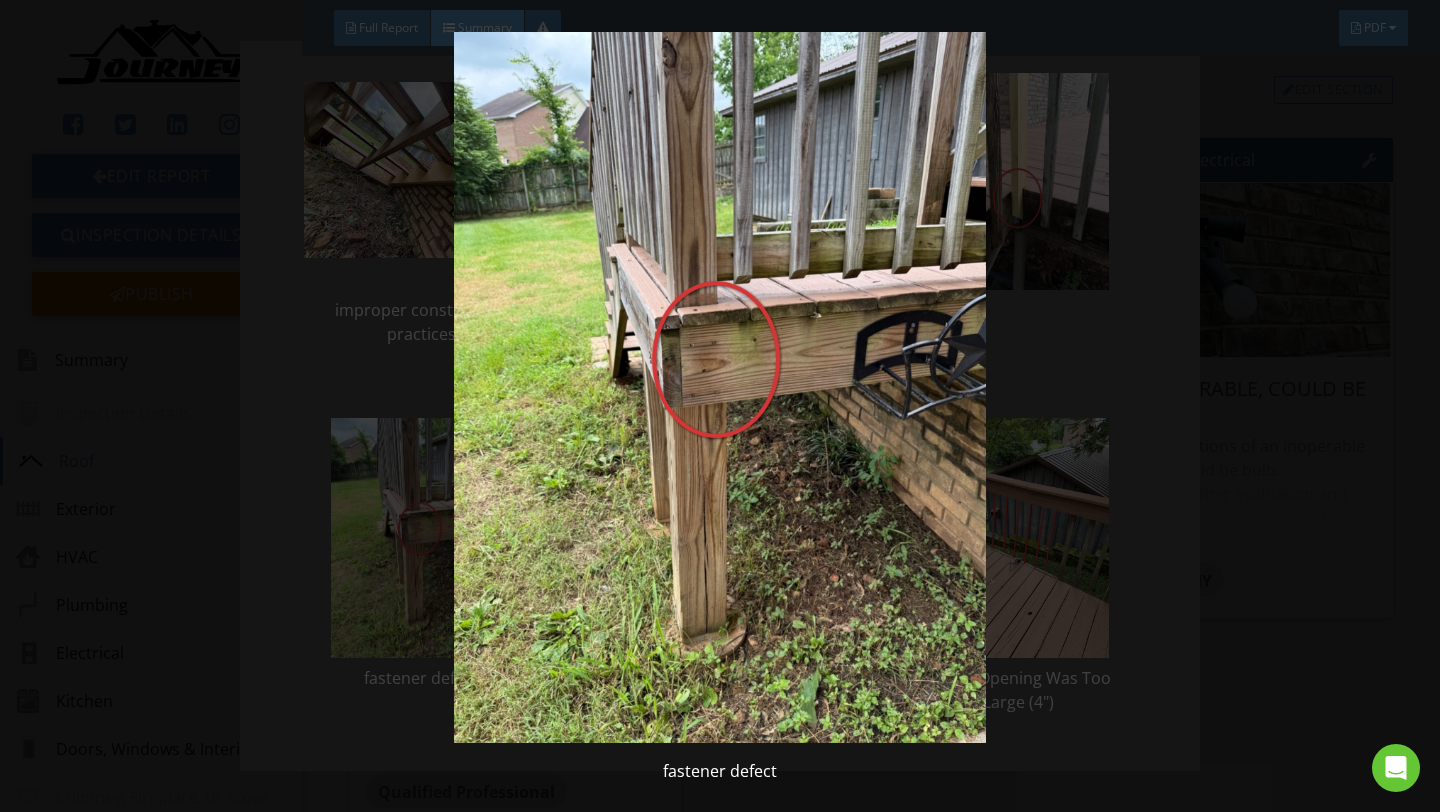 click at bounding box center [719, 387] 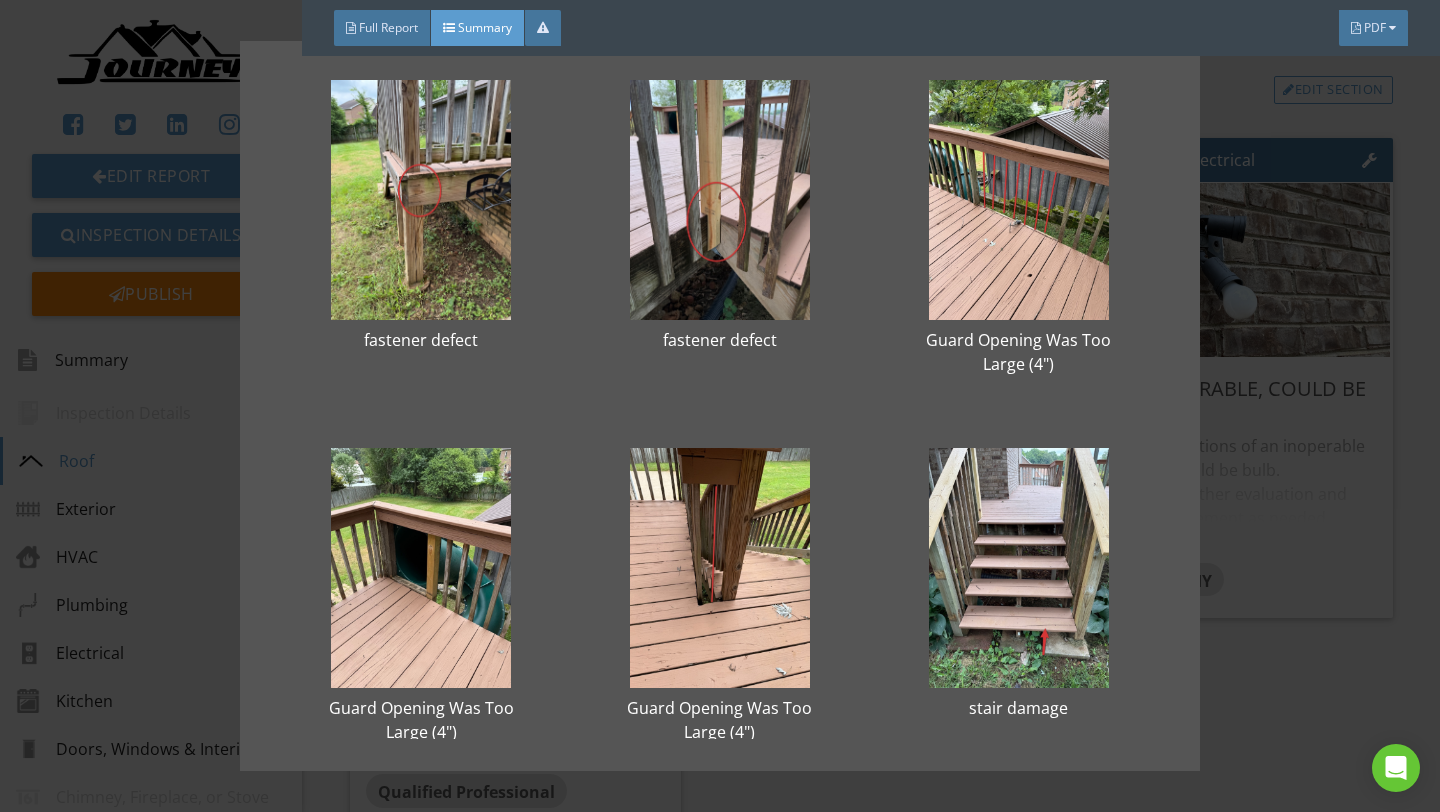 scroll, scrollTop: 1130, scrollLeft: 0, axis: vertical 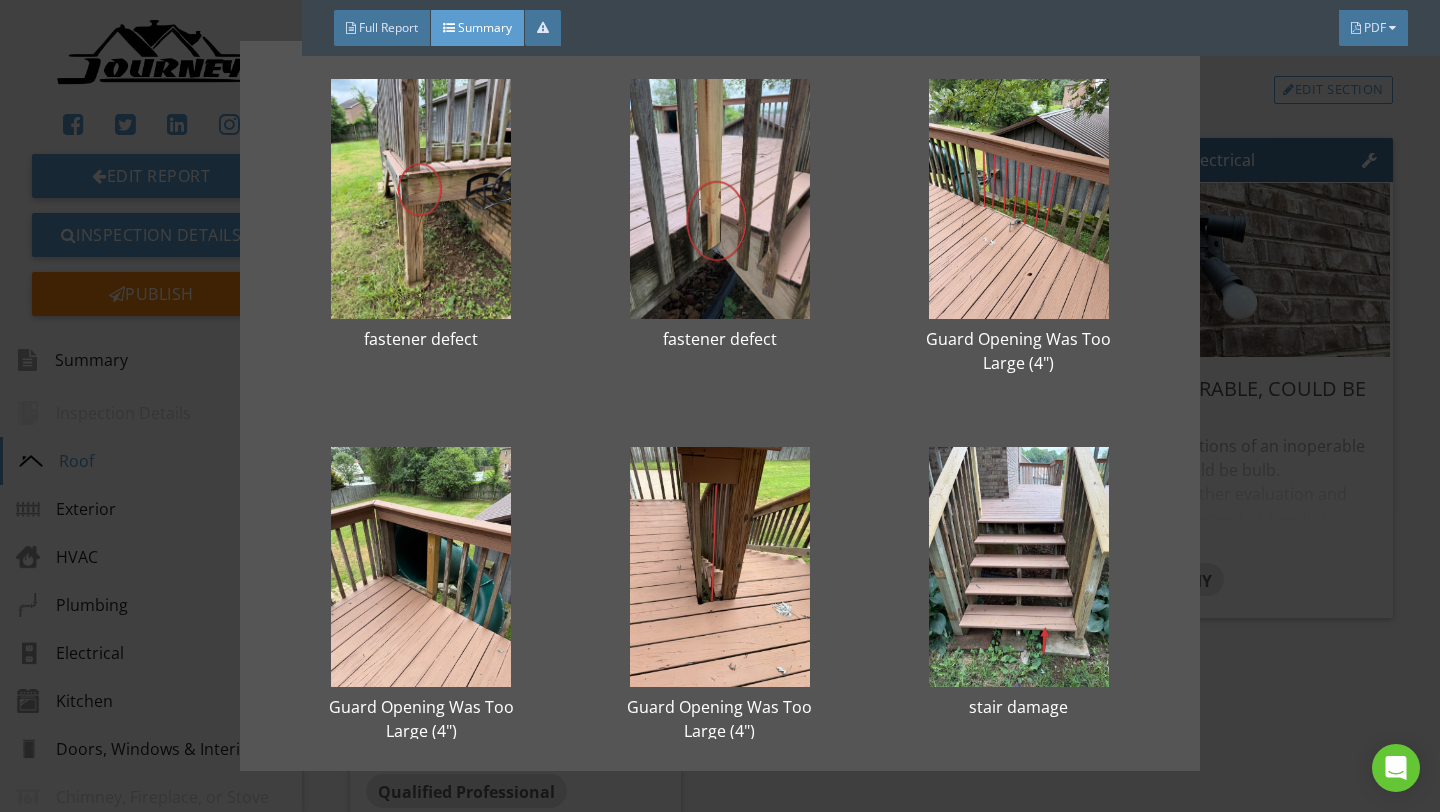 click on "fastener defect" at bounding box center (720, 219) 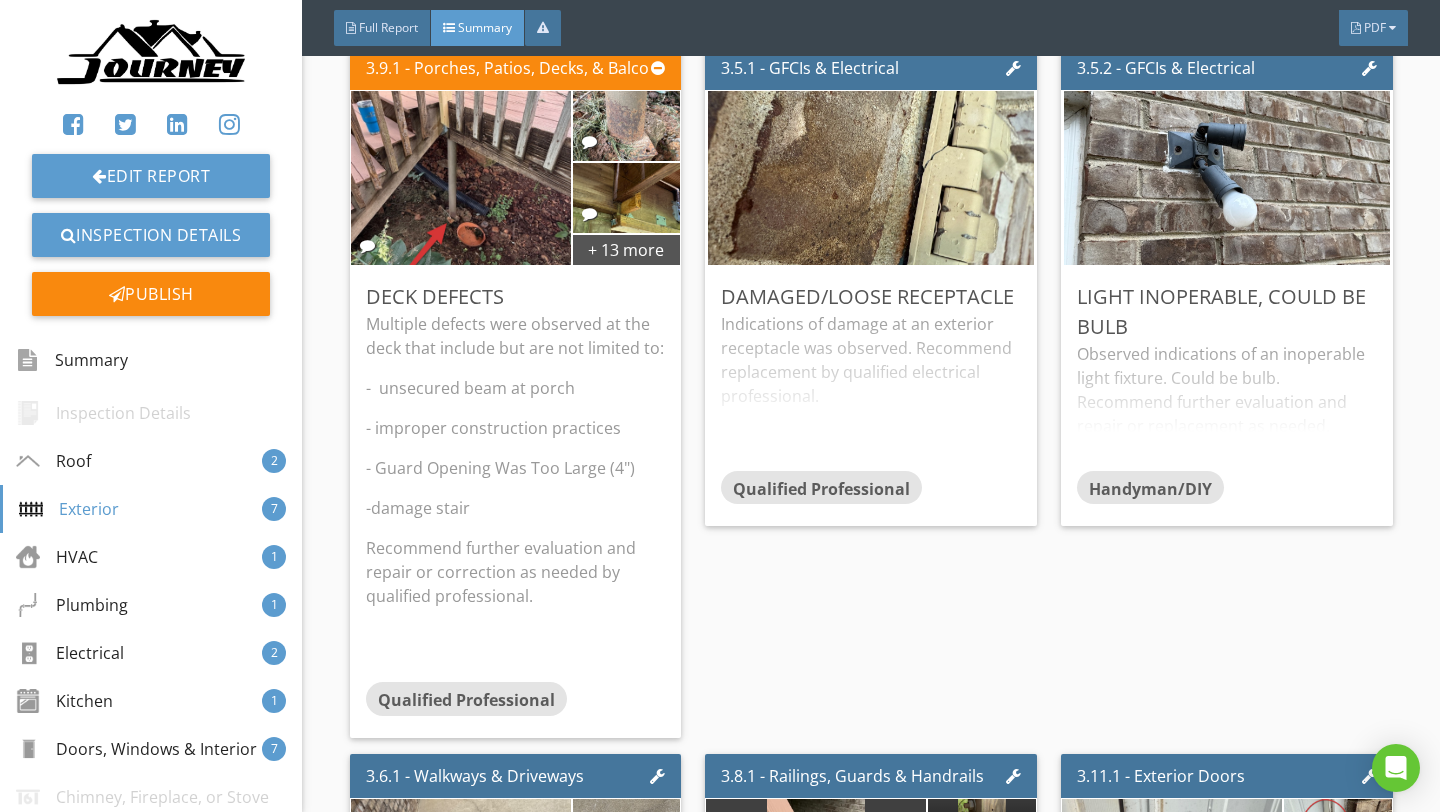scroll, scrollTop: 1364, scrollLeft: 0, axis: vertical 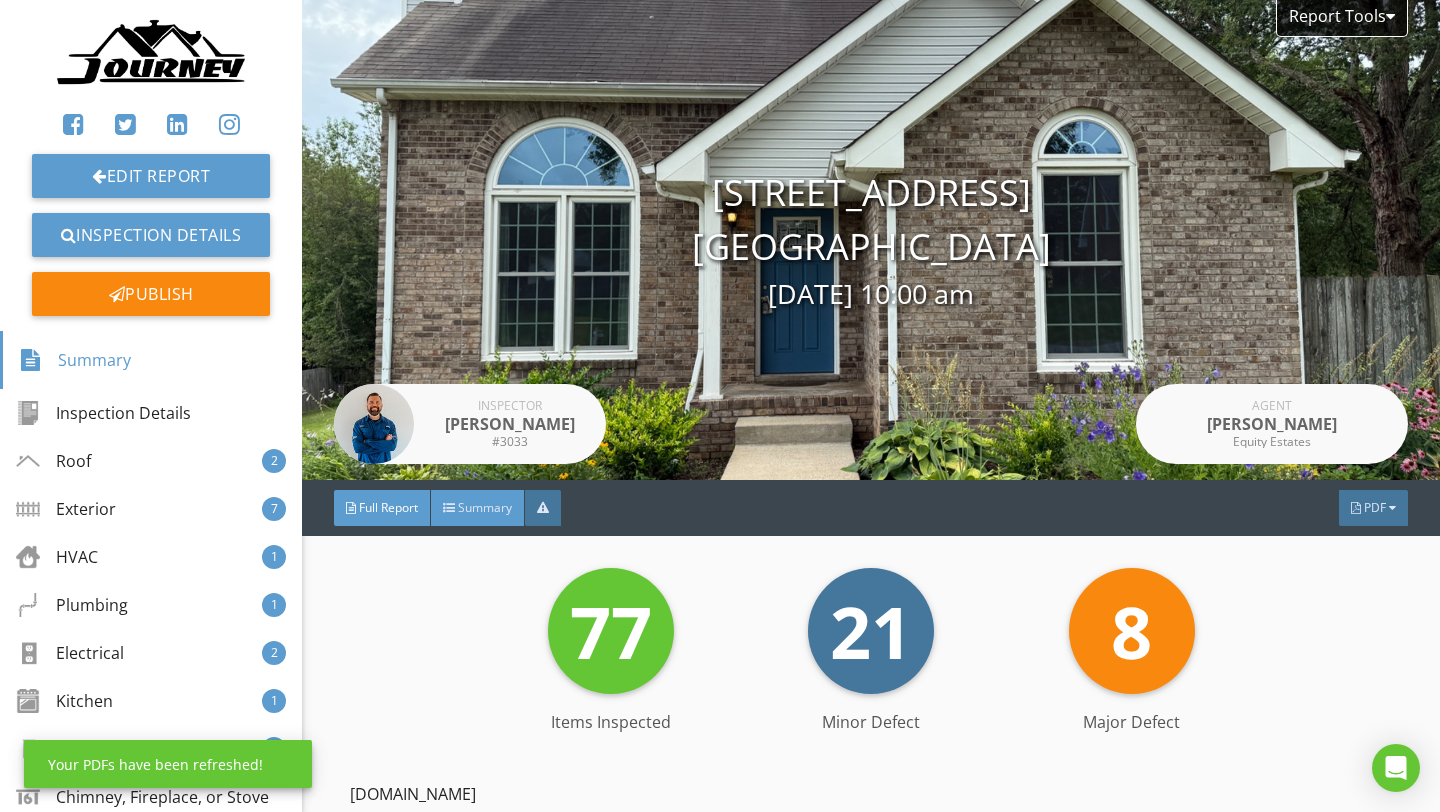 click on "Summary" at bounding box center [485, 507] 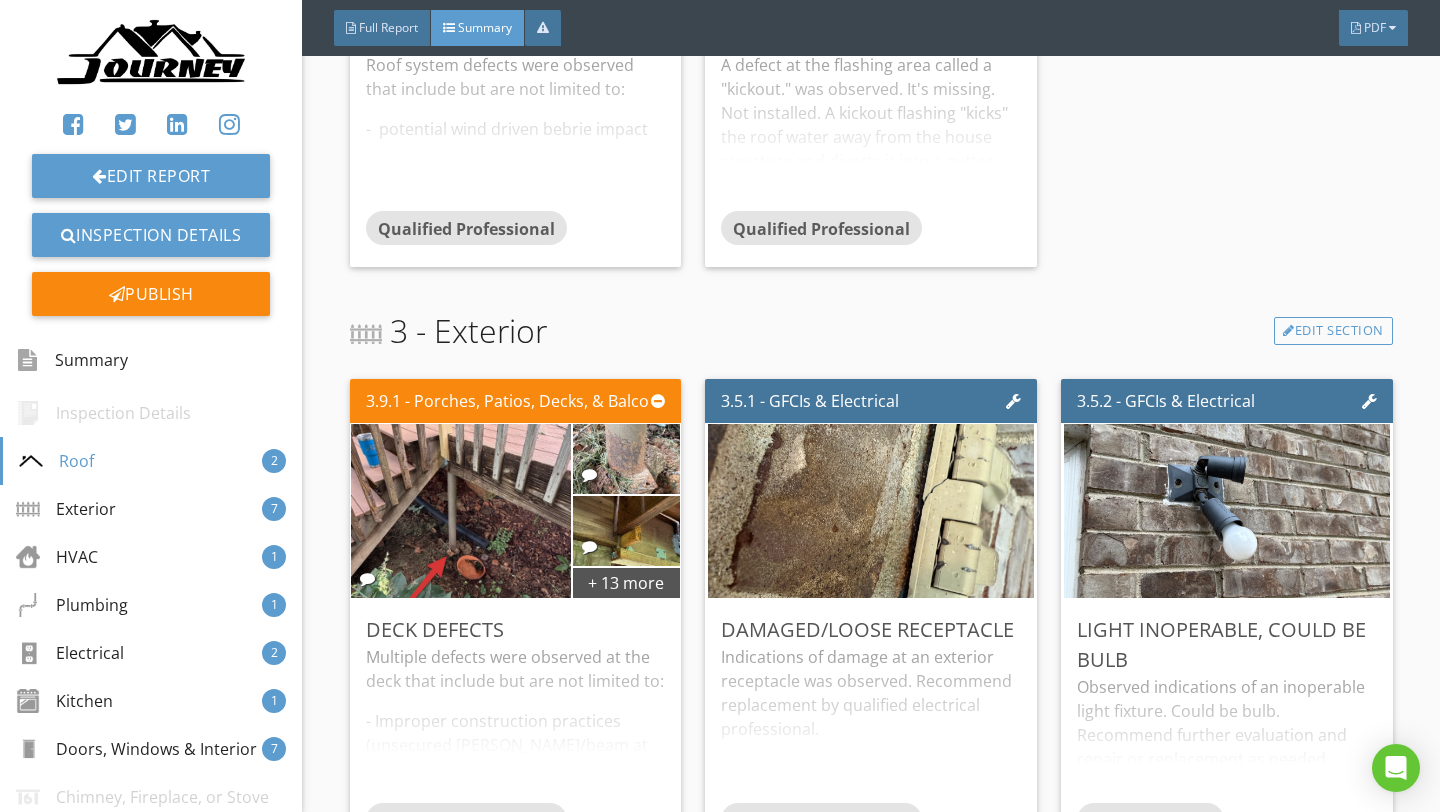 scroll, scrollTop: 746, scrollLeft: 0, axis: vertical 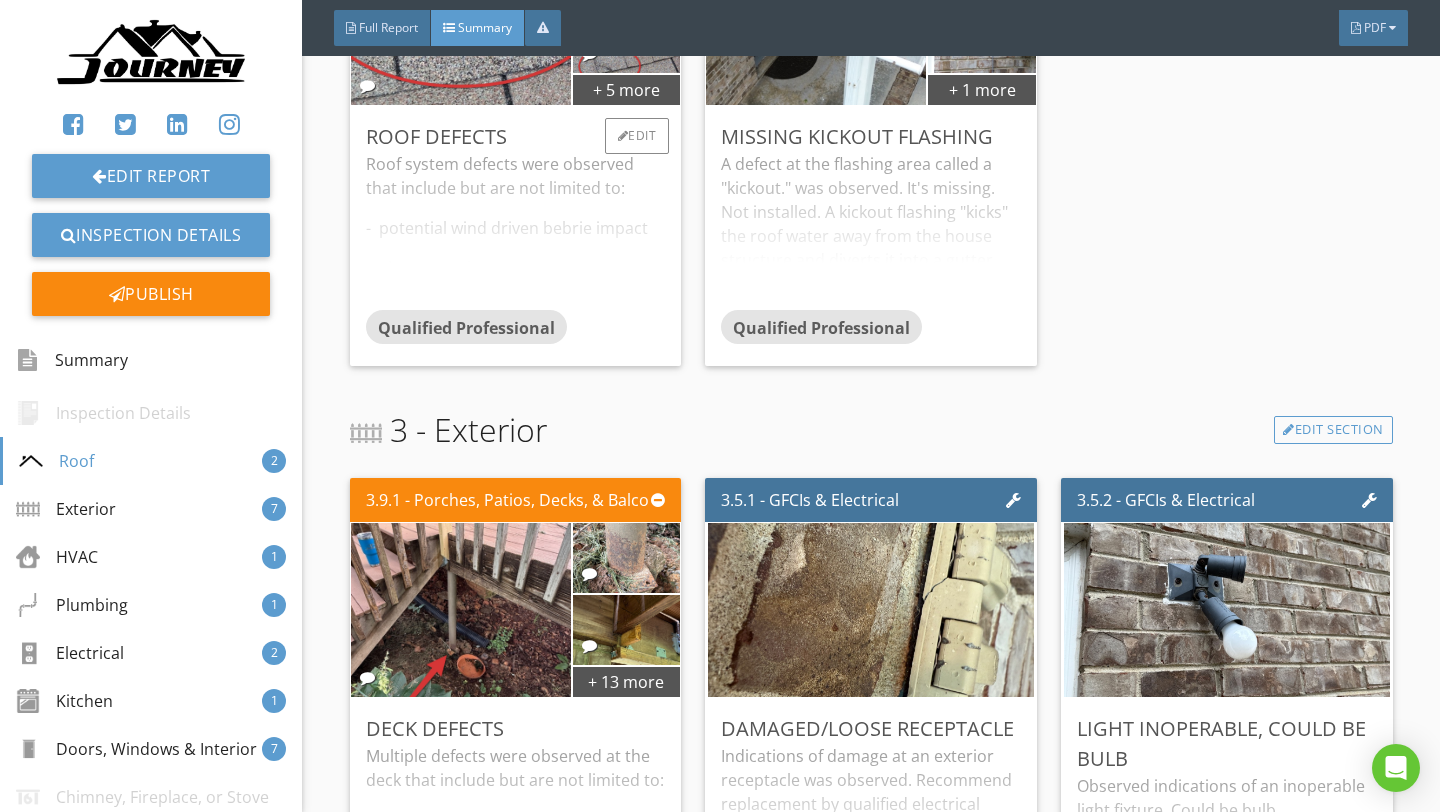 click on "Roof system defects were observed that include but are not limited to: -  potential wind driven bebrie impact -  algae growth  - tree too close - exposed fastener Recommend further evaluation and repair by qualified  Professional." at bounding box center [516, 231] 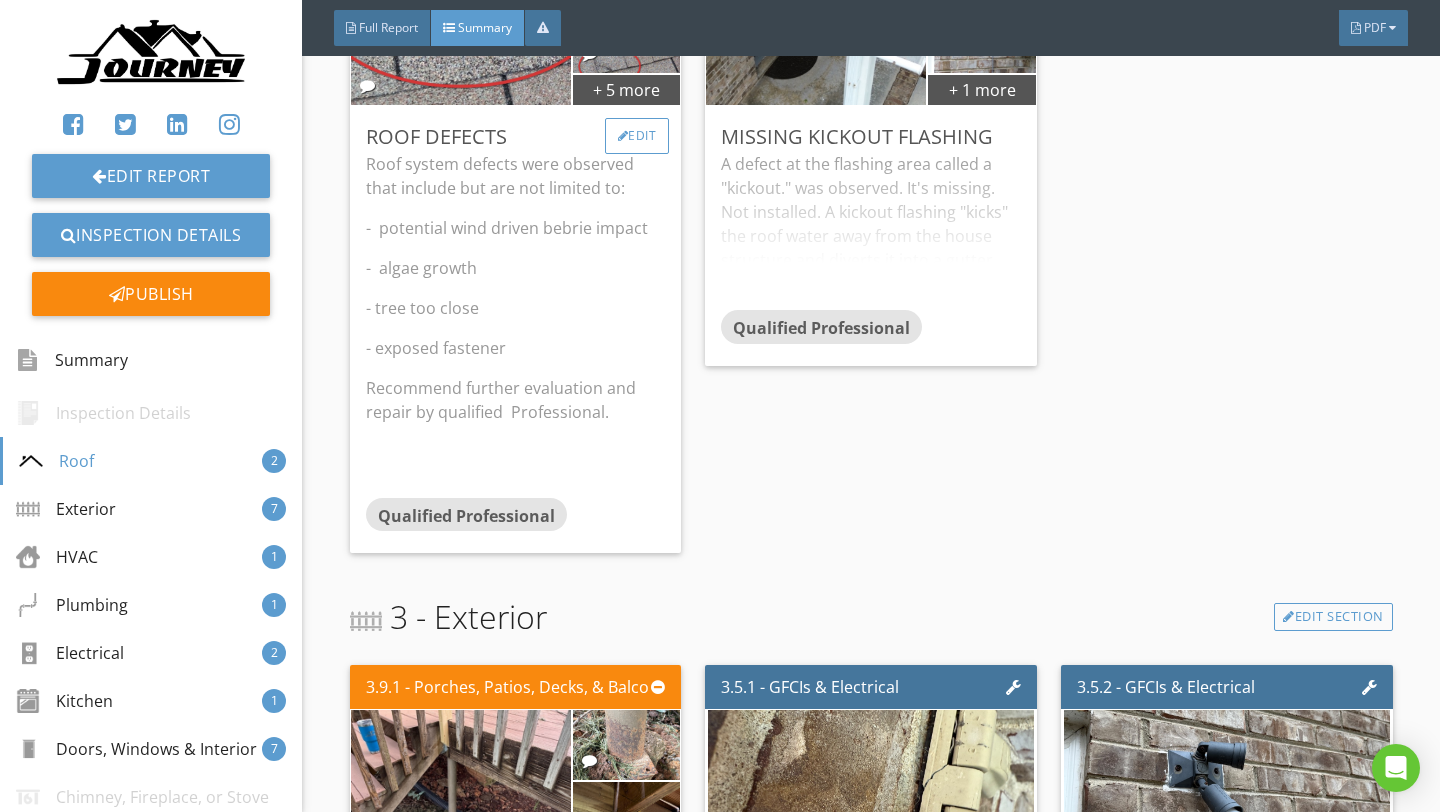 click on "Edit" at bounding box center (637, 136) 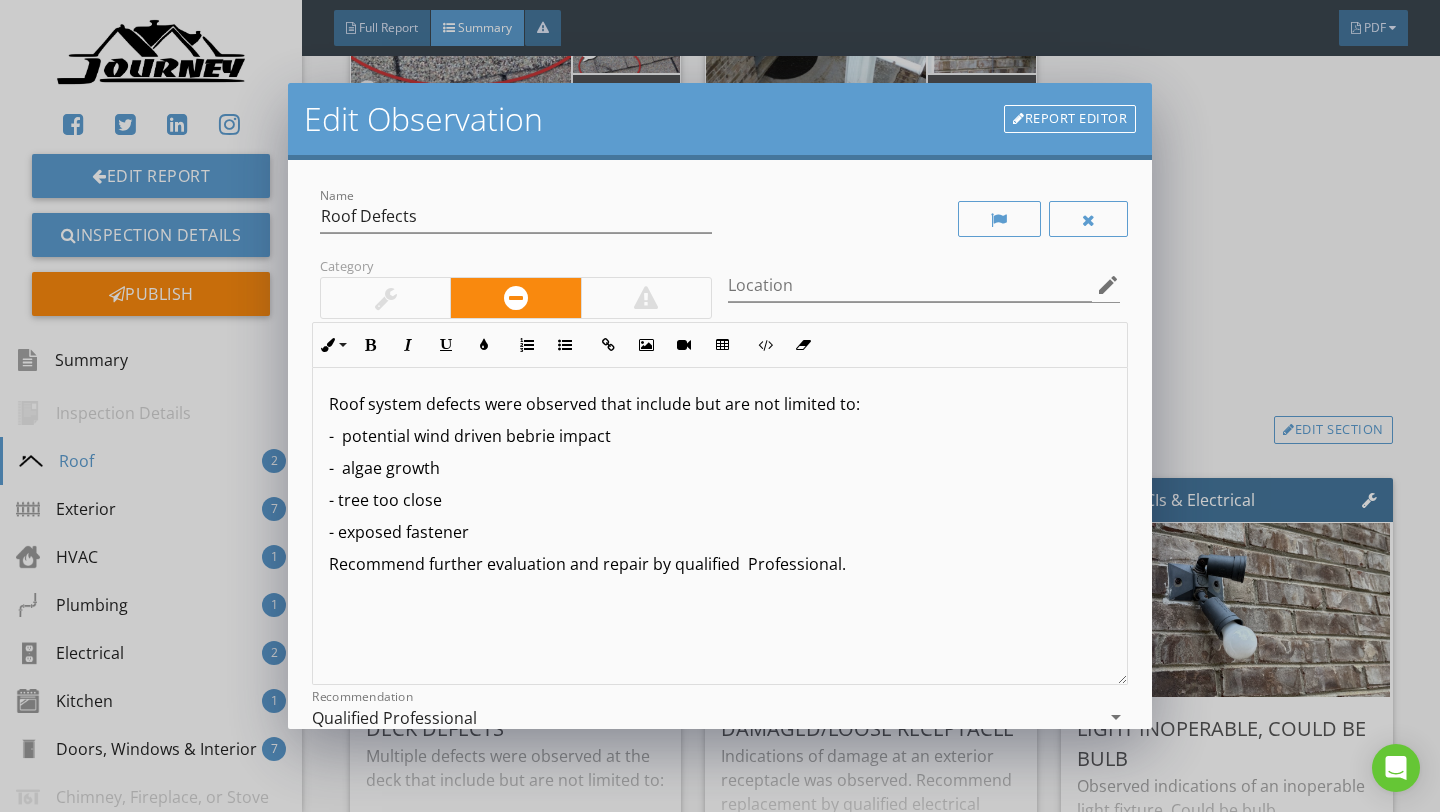 click on "-  potential wind driven bebrie impact" at bounding box center [720, 436] 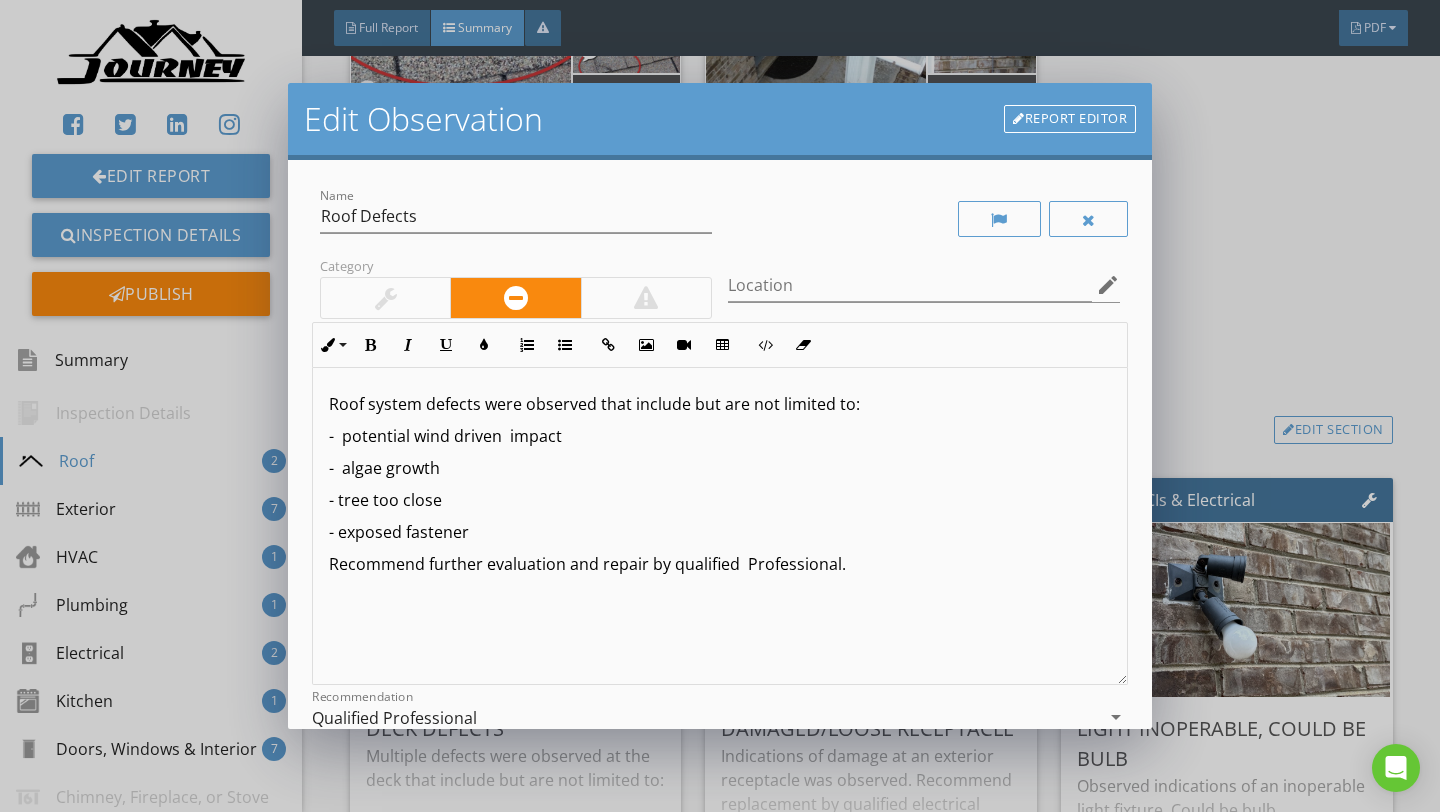 type 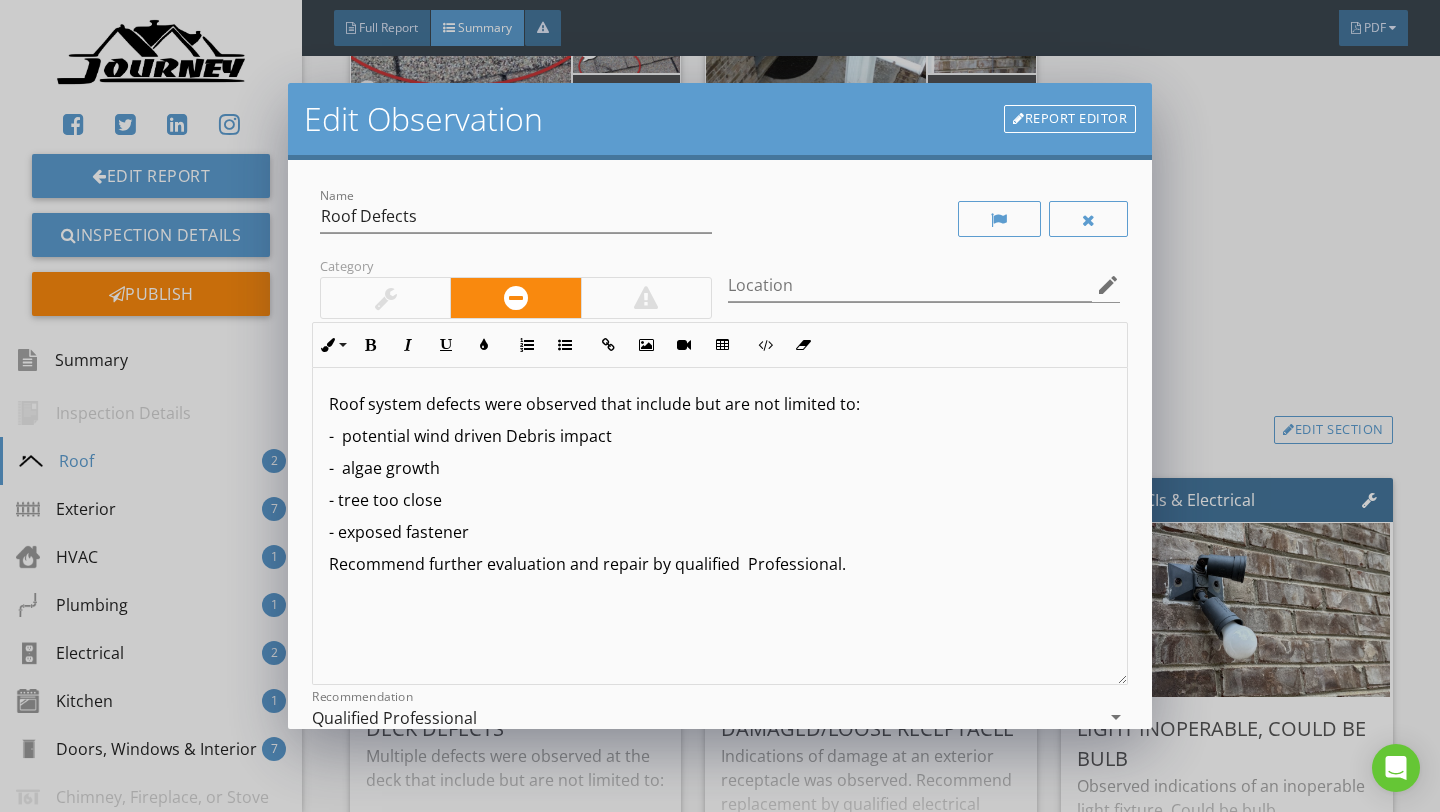 click on "-  potential wind driven Debris impact" at bounding box center (720, 436) 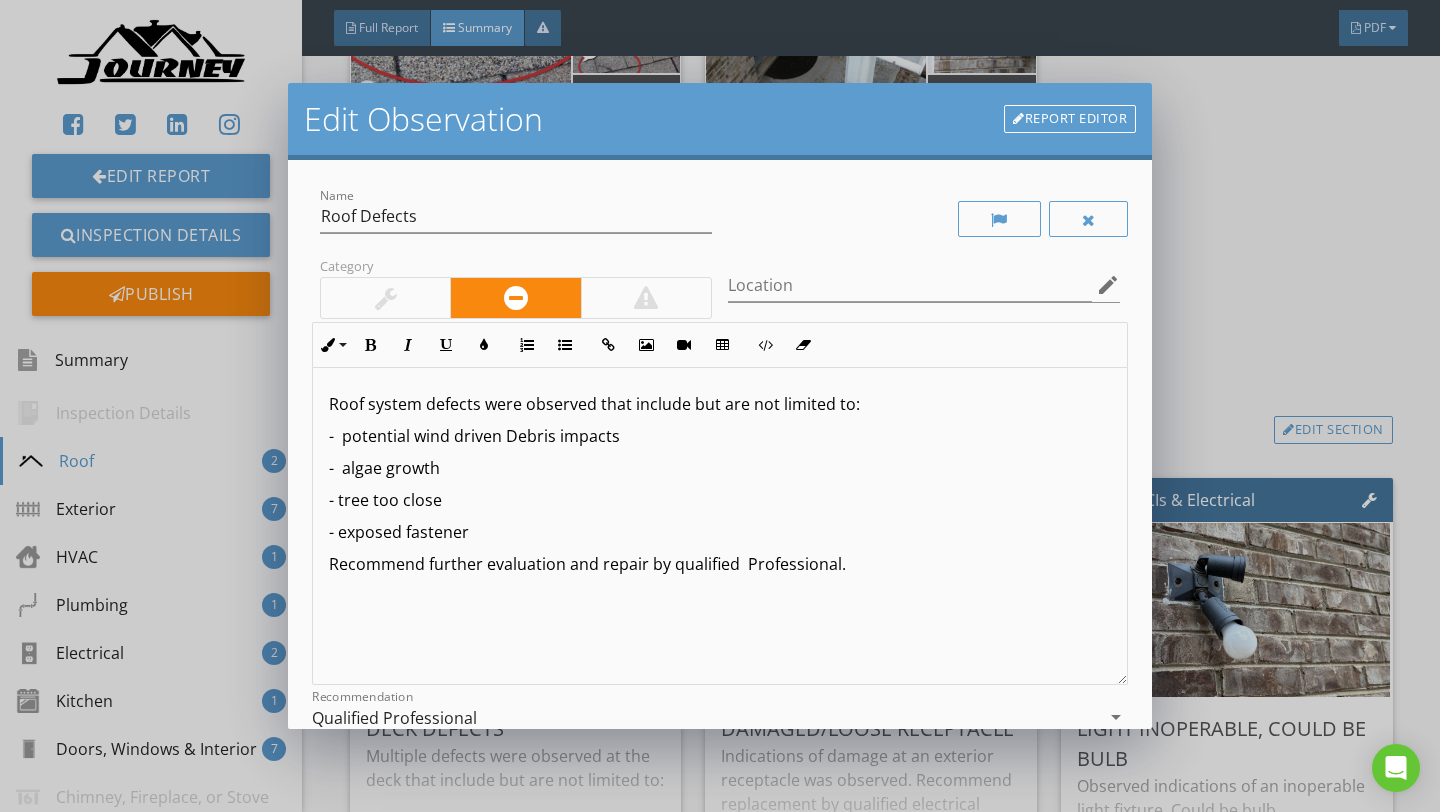 click on "- exposed fastener" at bounding box center (720, 532) 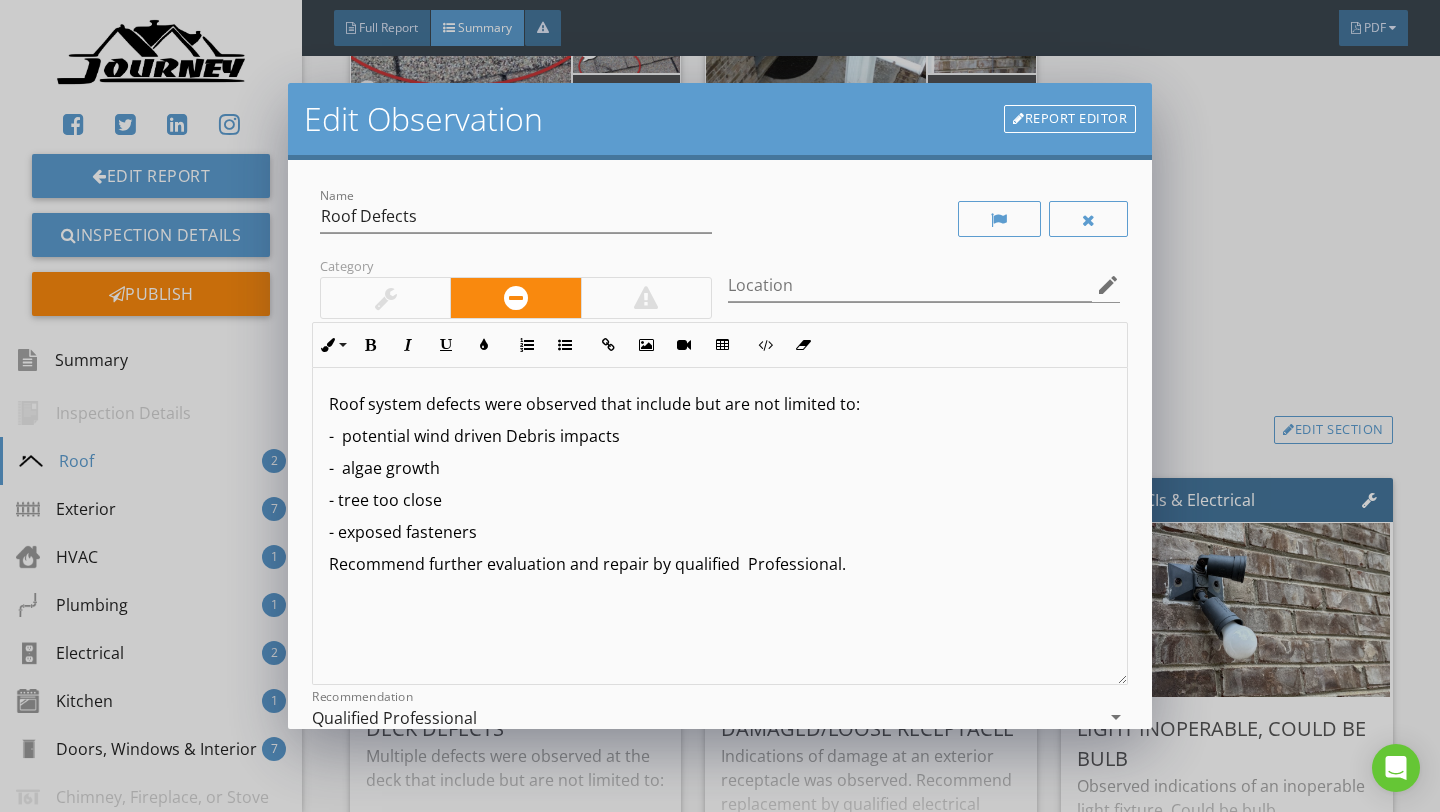 click on "Edit Observation
Report Editor
Name Roof Defects                 Category               Location edit   Inline Style XLarge Large Normal Small Light Small/Light Bold Italic Underline Colors Ordered List Unordered List Insert Link Insert Image Insert Video Insert Table Code View Clear Formatting Roof system defects were observed that include but are not limited to: -  potential wind driven Debris impacts -  algae growth  - tree too close - exposed fasteners Recommend further evaluation and repair by qualified  Professional. Enter text here <p>Roof system defects were observed that include but are not limited to:</p><p>- &nbsp;potential wind driven Debris impacts</p><p>- &nbsp;algae growth&nbsp;</p><p>- tree too close</p><p>- exposed fasteners</p><p>Recommend further evaluation and repair by qualified &nbsp;Professional.</p>   Recommendation Qualified Professional arrow_drop_down       Cancel
Save Changes" at bounding box center [720, 406] 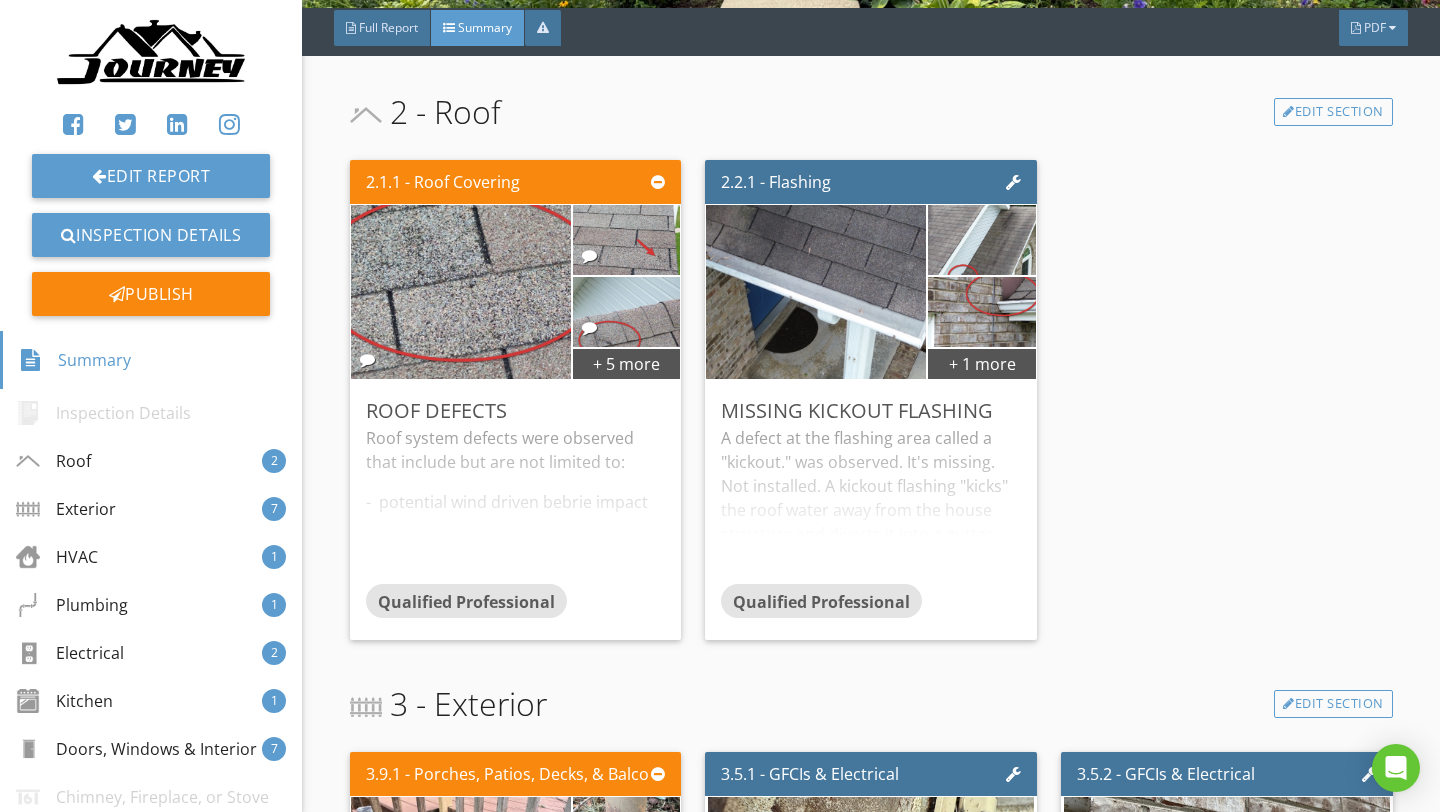 scroll, scrollTop: 471, scrollLeft: 0, axis: vertical 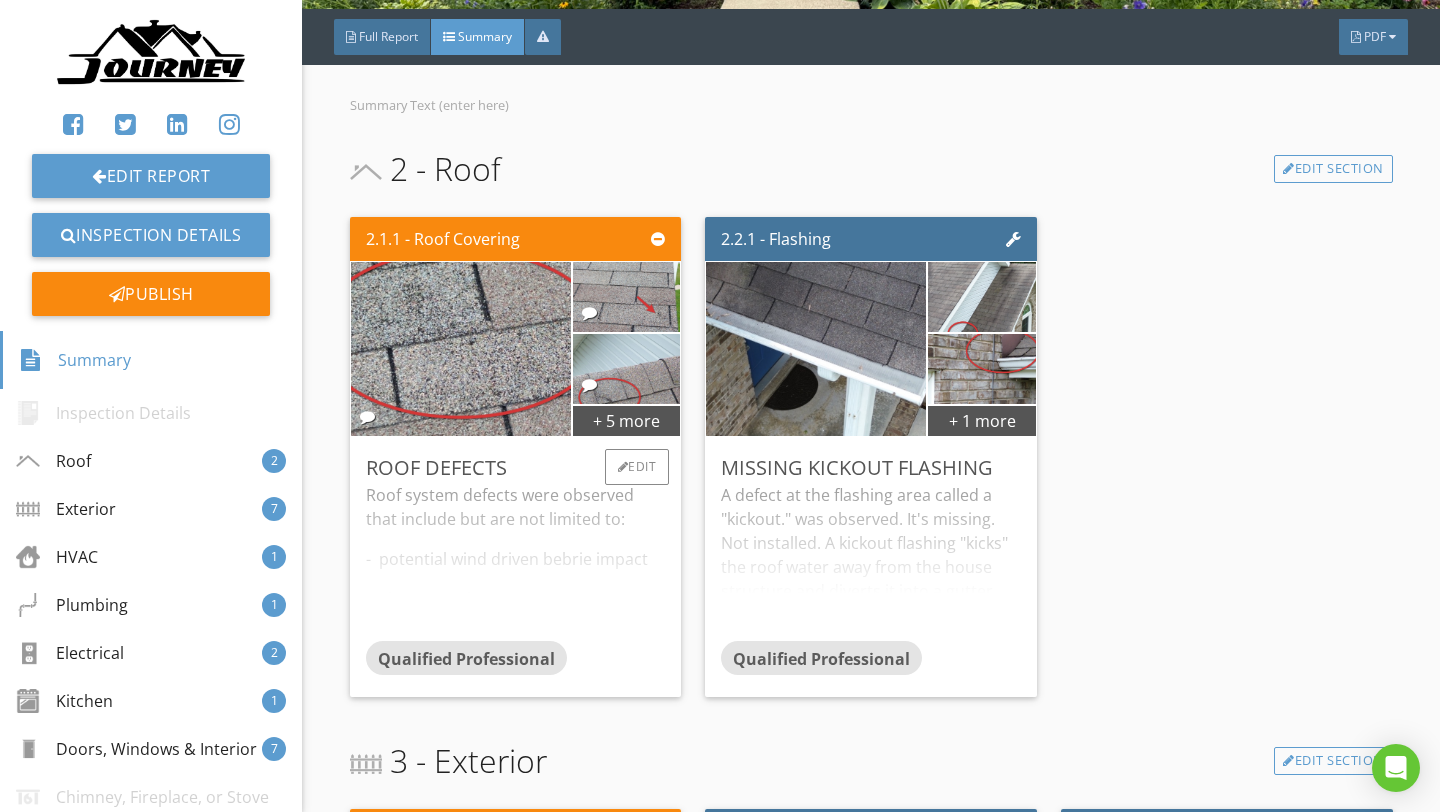 click on "Roof system defects were observed that include but are not limited to: -  potential wind driven bebrie impact -  algae growth  - tree too close - exposed fastener Recommend further evaluation and repair by qualified  Professional." at bounding box center [516, 562] 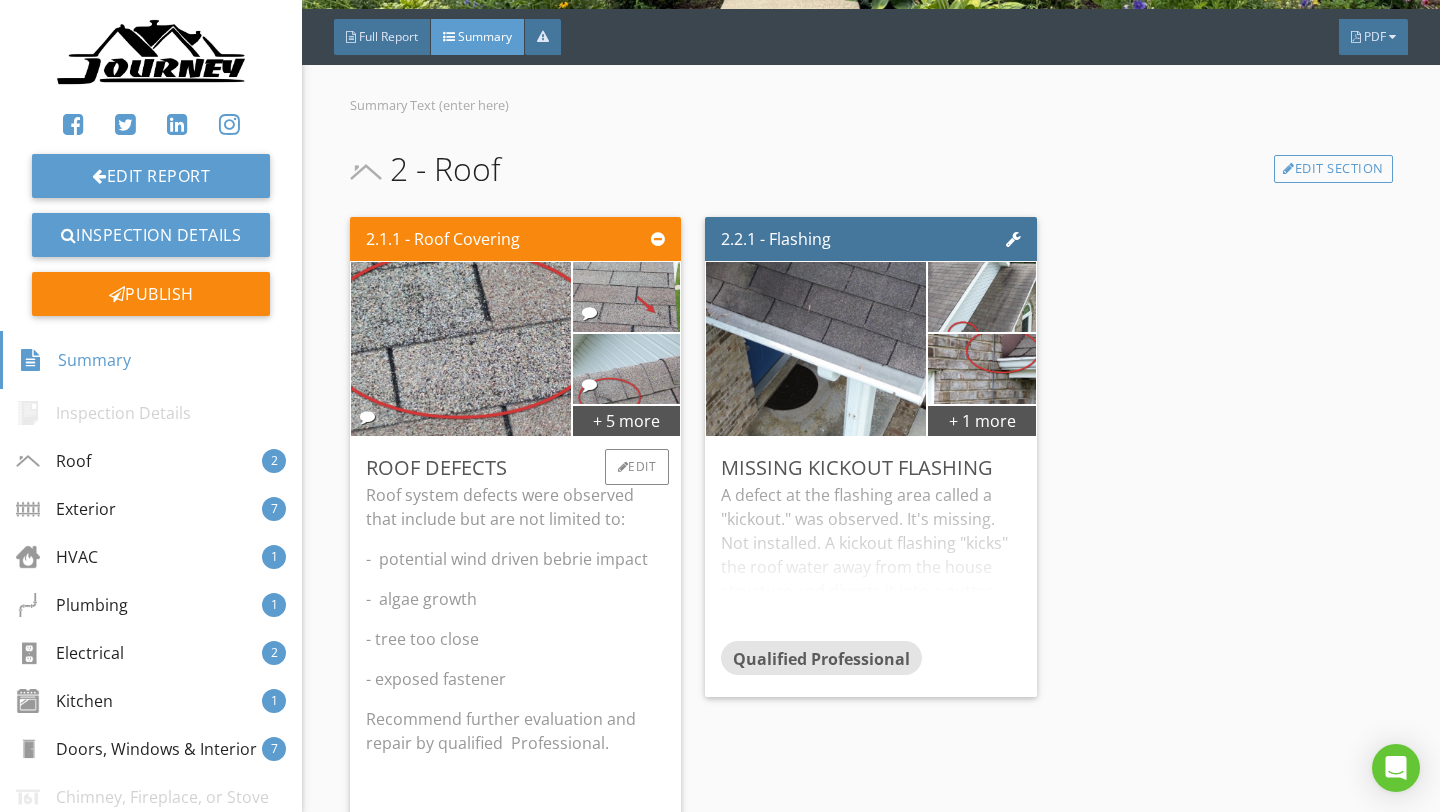 click on "-  potential wind driven bebrie impact" at bounding box center (516, 559) 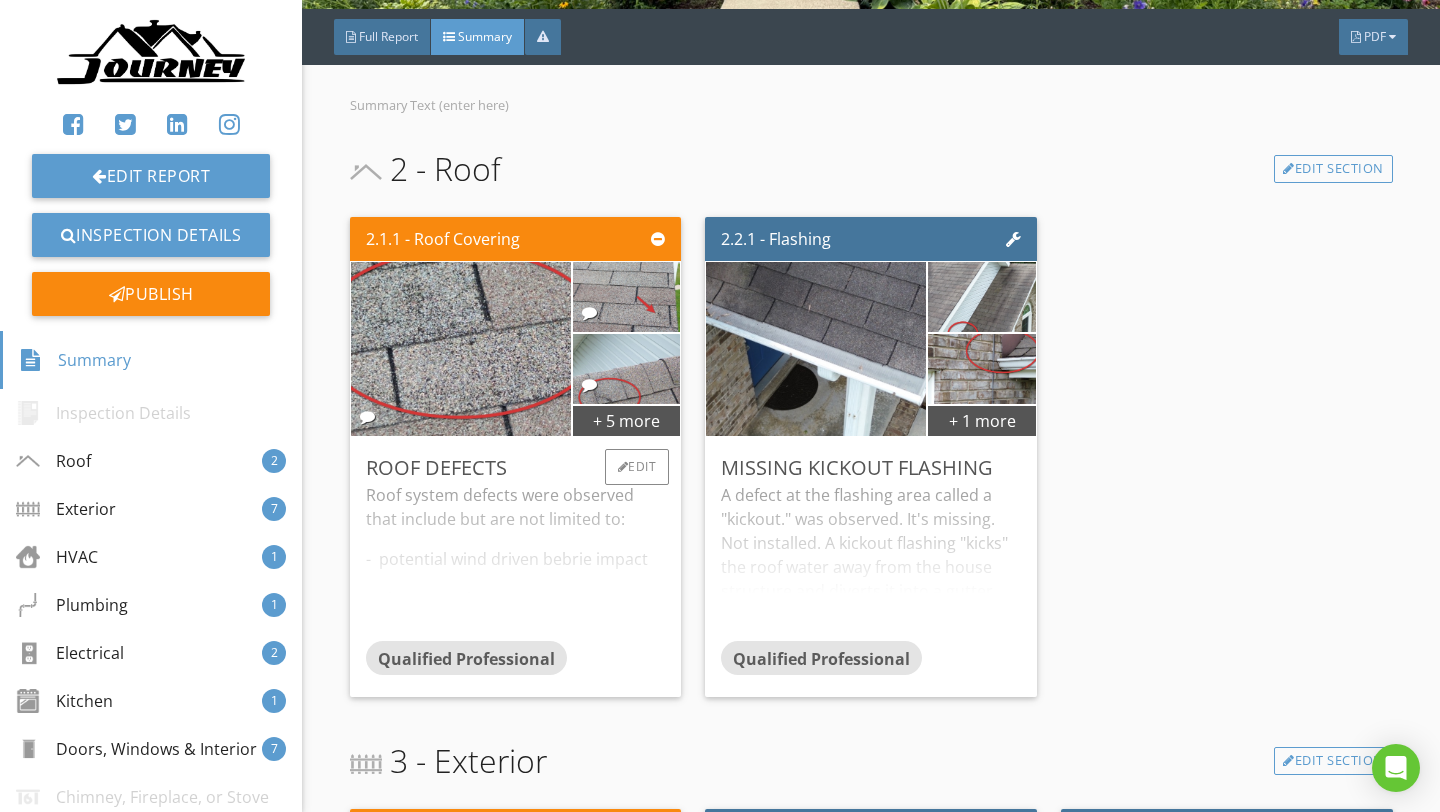 click on "Roof system defects were observed that include but are not limited to: -  potential wind driven bebrie impact -  algae growth  - tree too close - exposed fastener Recommend further evaluation and repair by qualified  Professional." at bounding box center (516, 562) 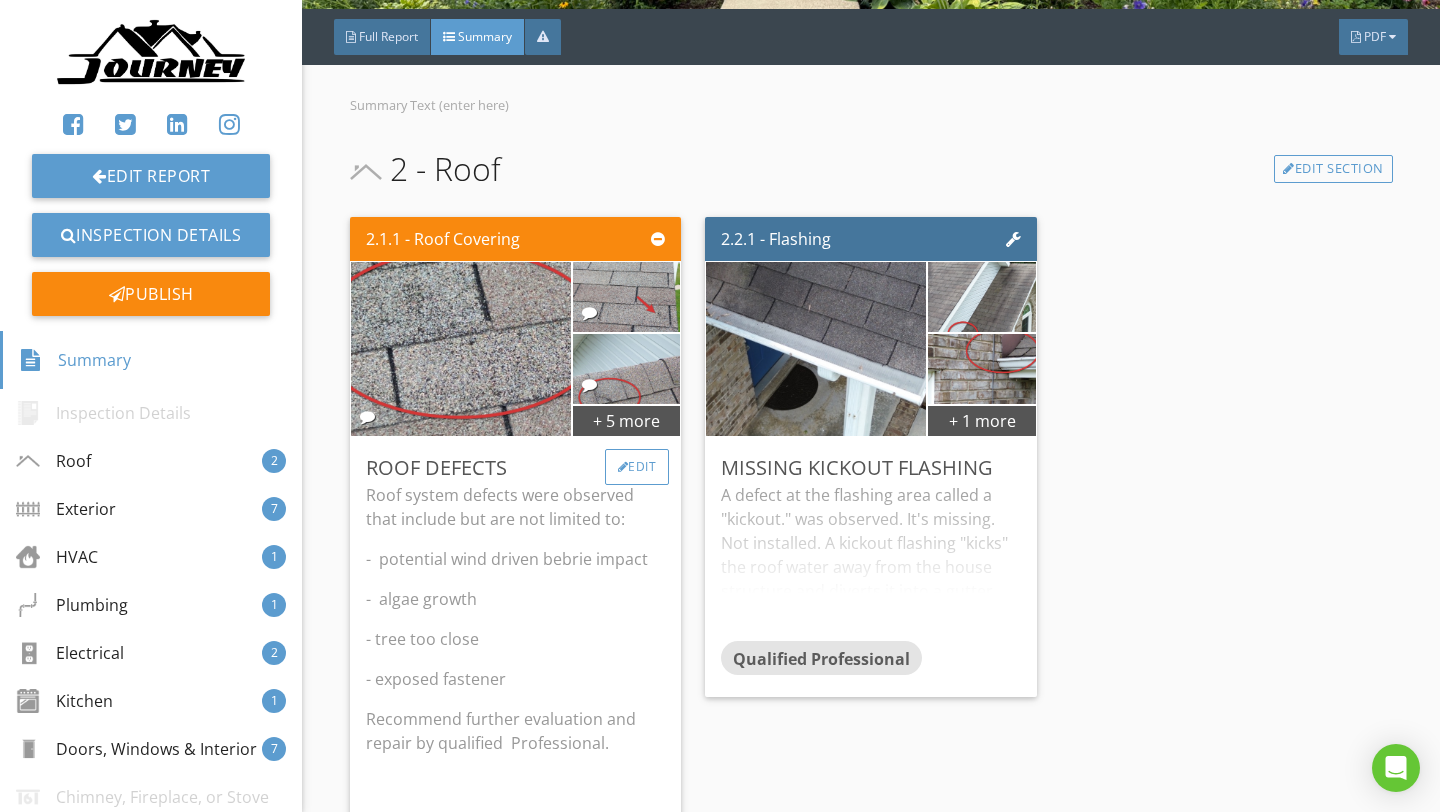 click on "Edit" at bounding box center [637, 467] 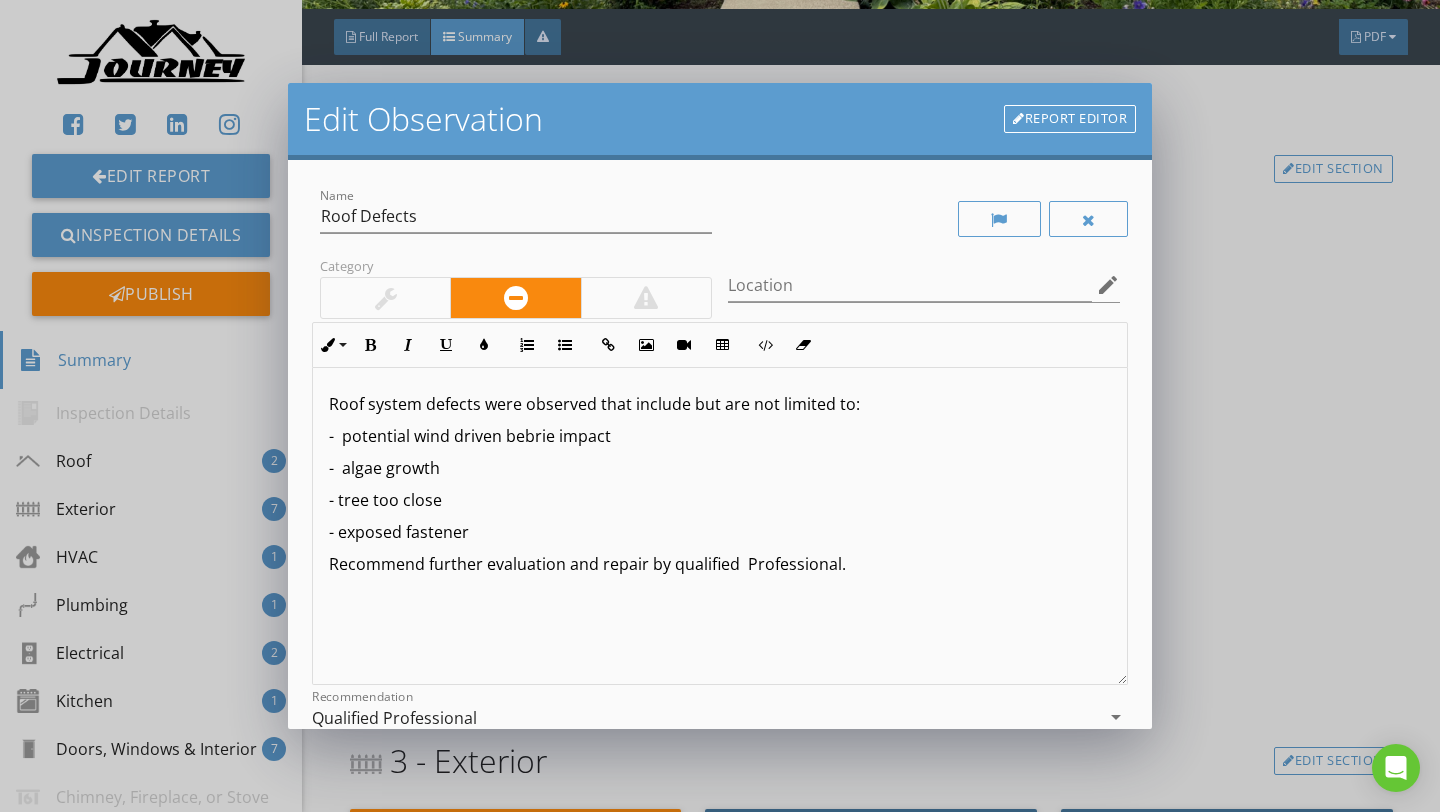 click on "-  potential wind driven bebrie impact" at bounding box center [720, 436] 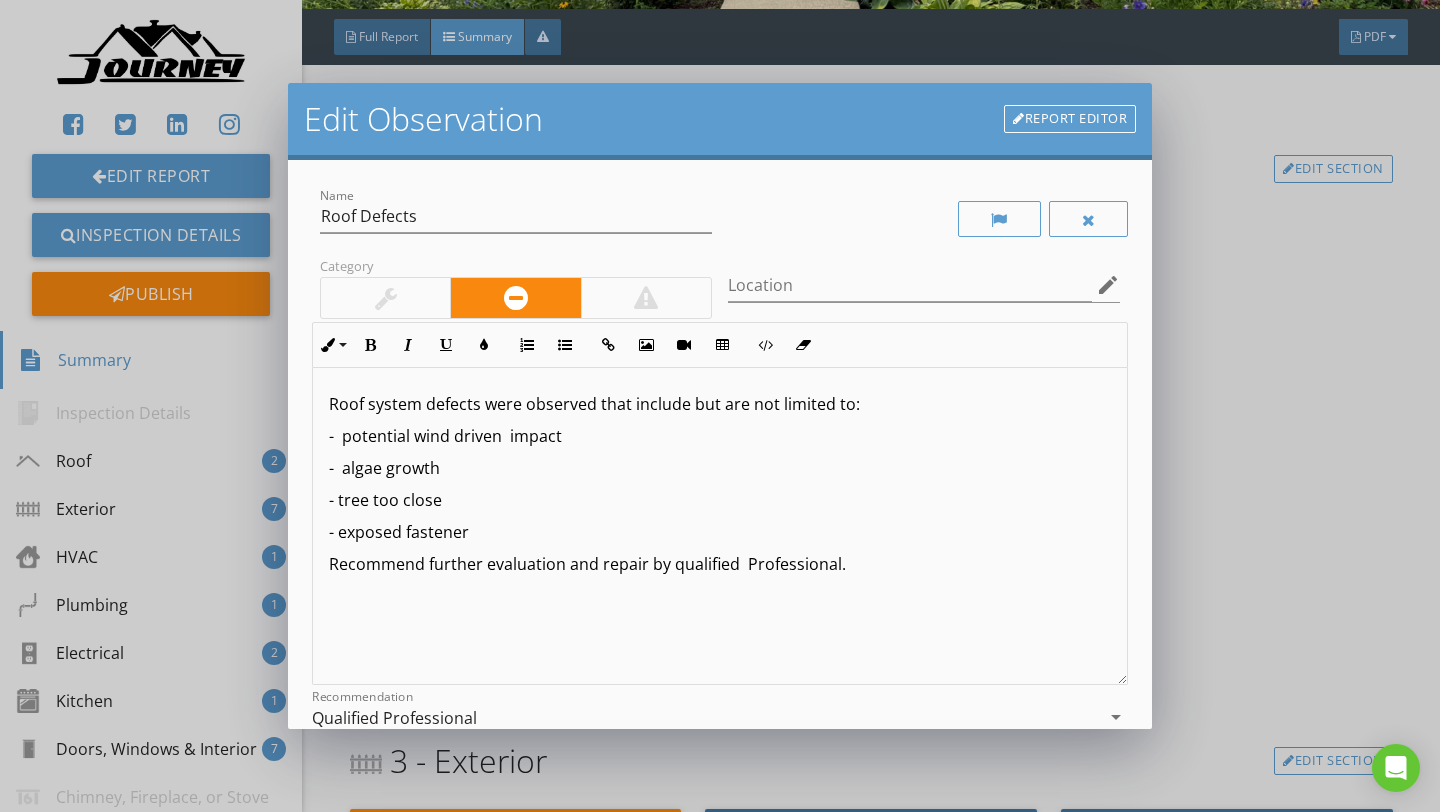 type 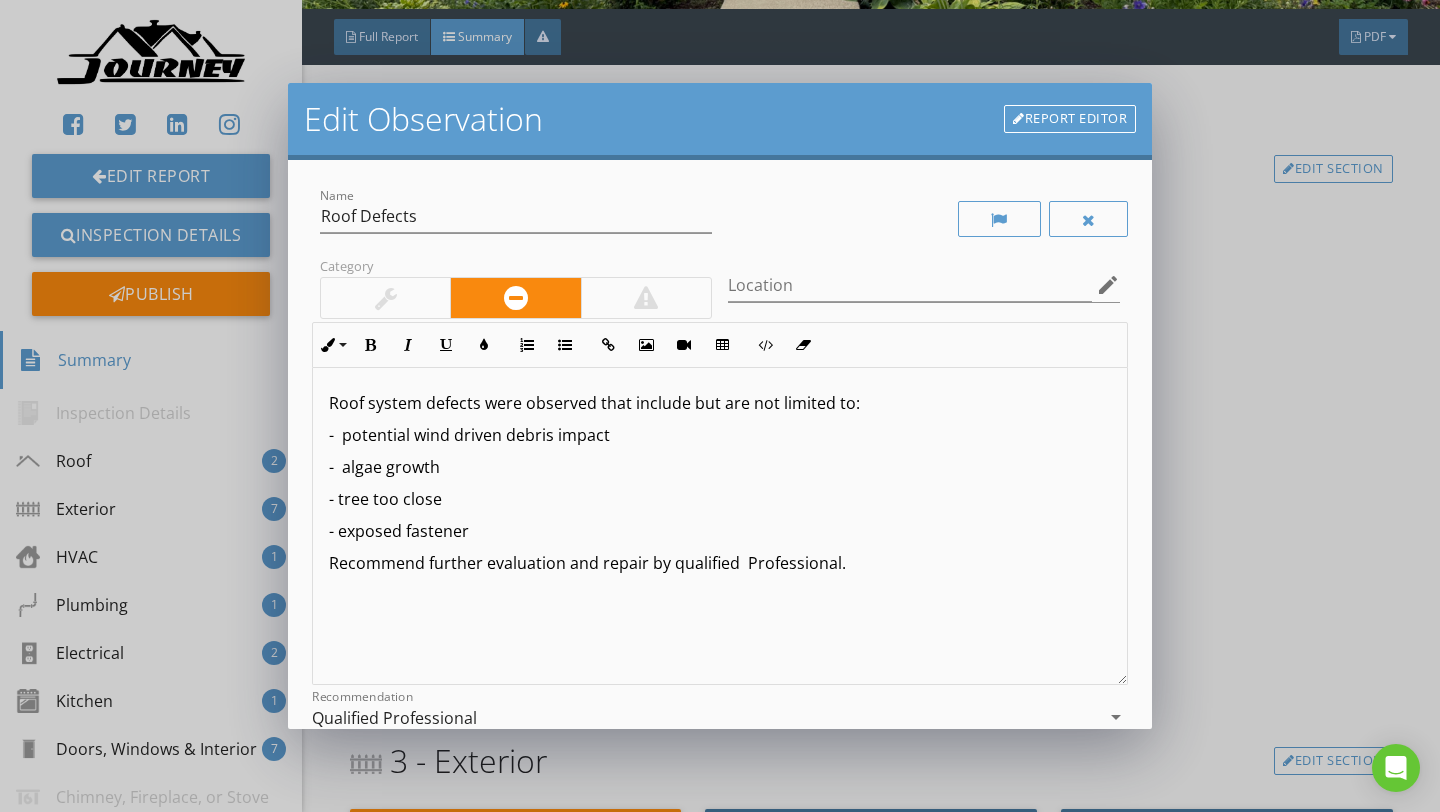 scroll, scrollTop: 0, scrollLeft: 0, axis: both 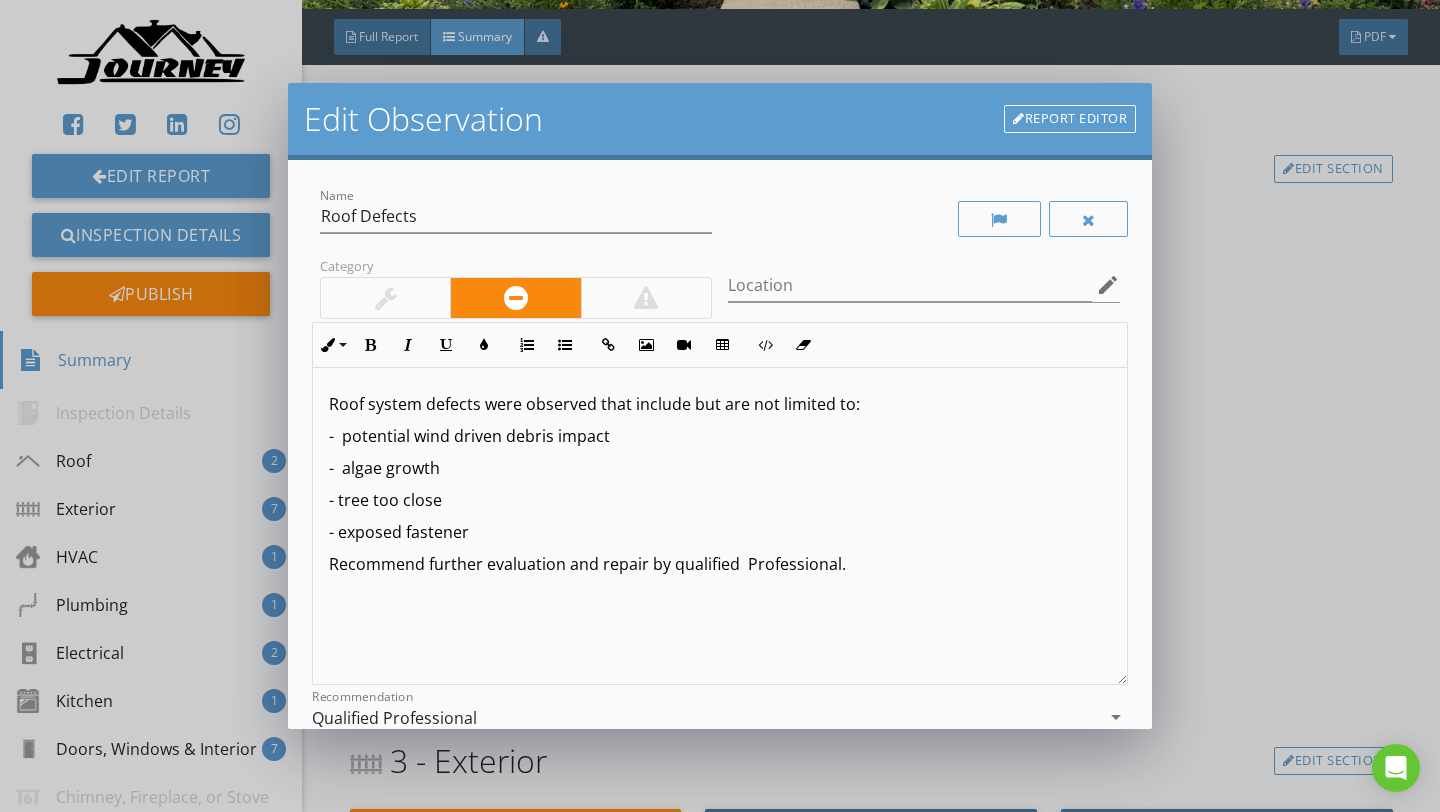 click on "-  potential wind driven debris impact" at bounding box center [720, 436] 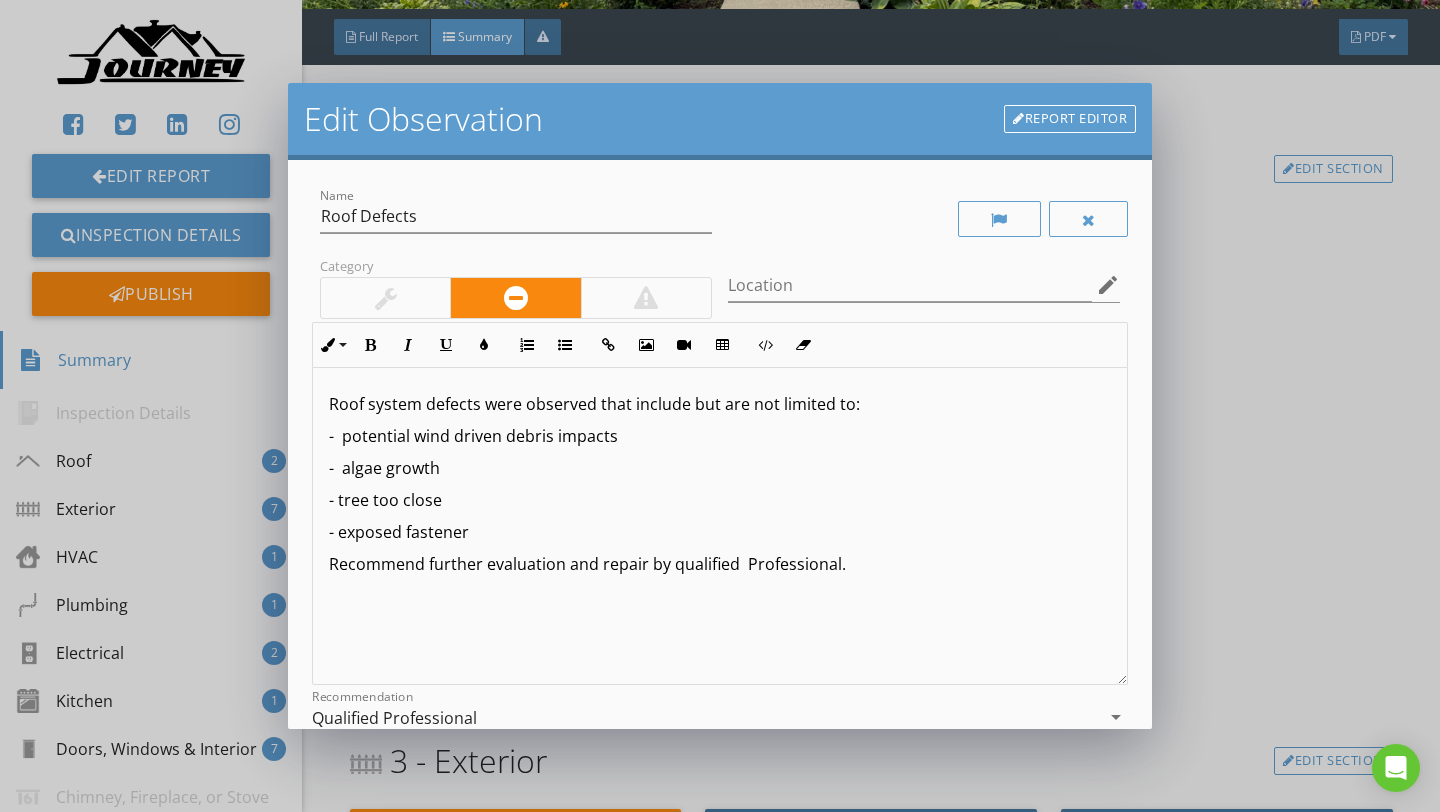 click on "- exposed fastener" at bounding box center [720, 532] 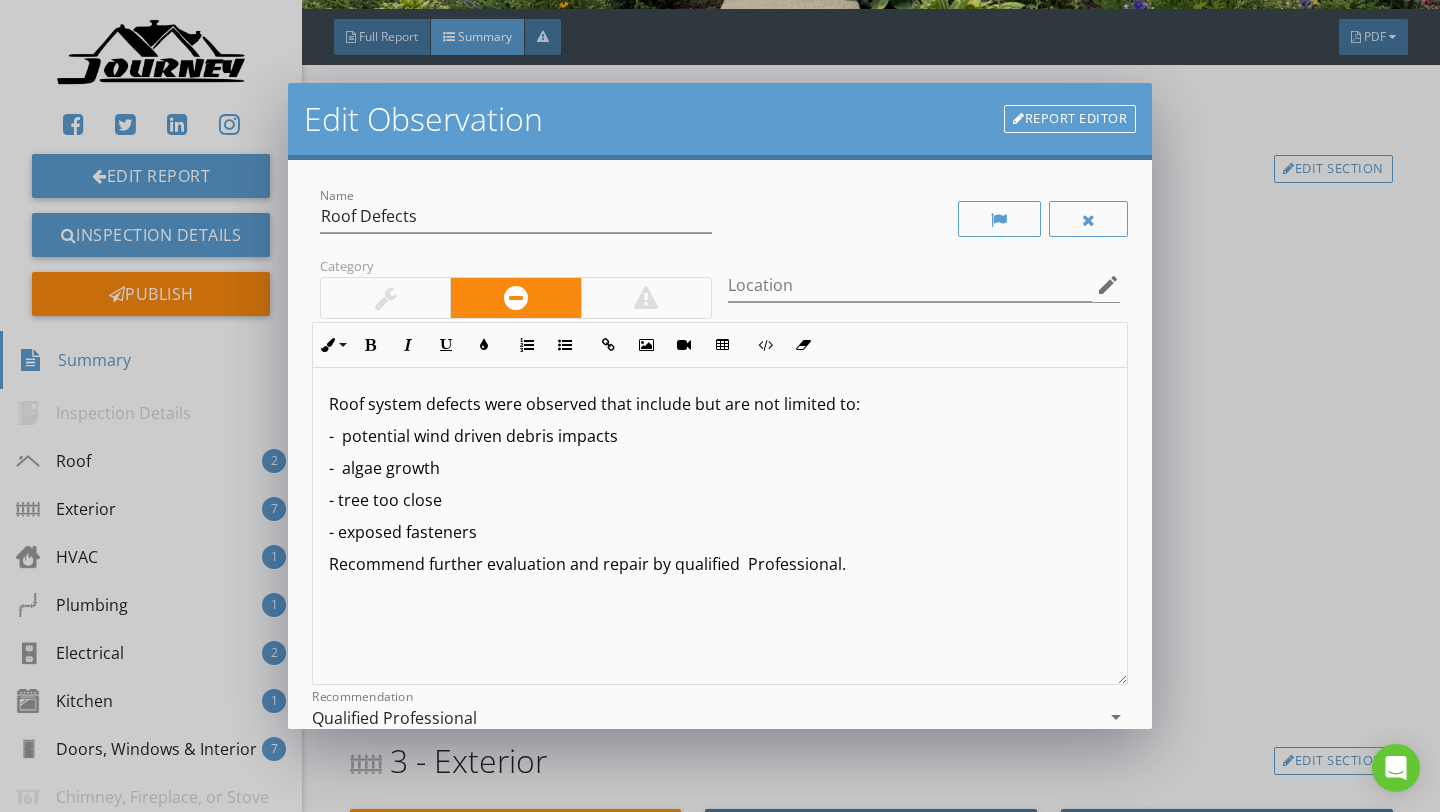 scroll, scrollTop: 1, scrollLeft: 0, axis: vertical 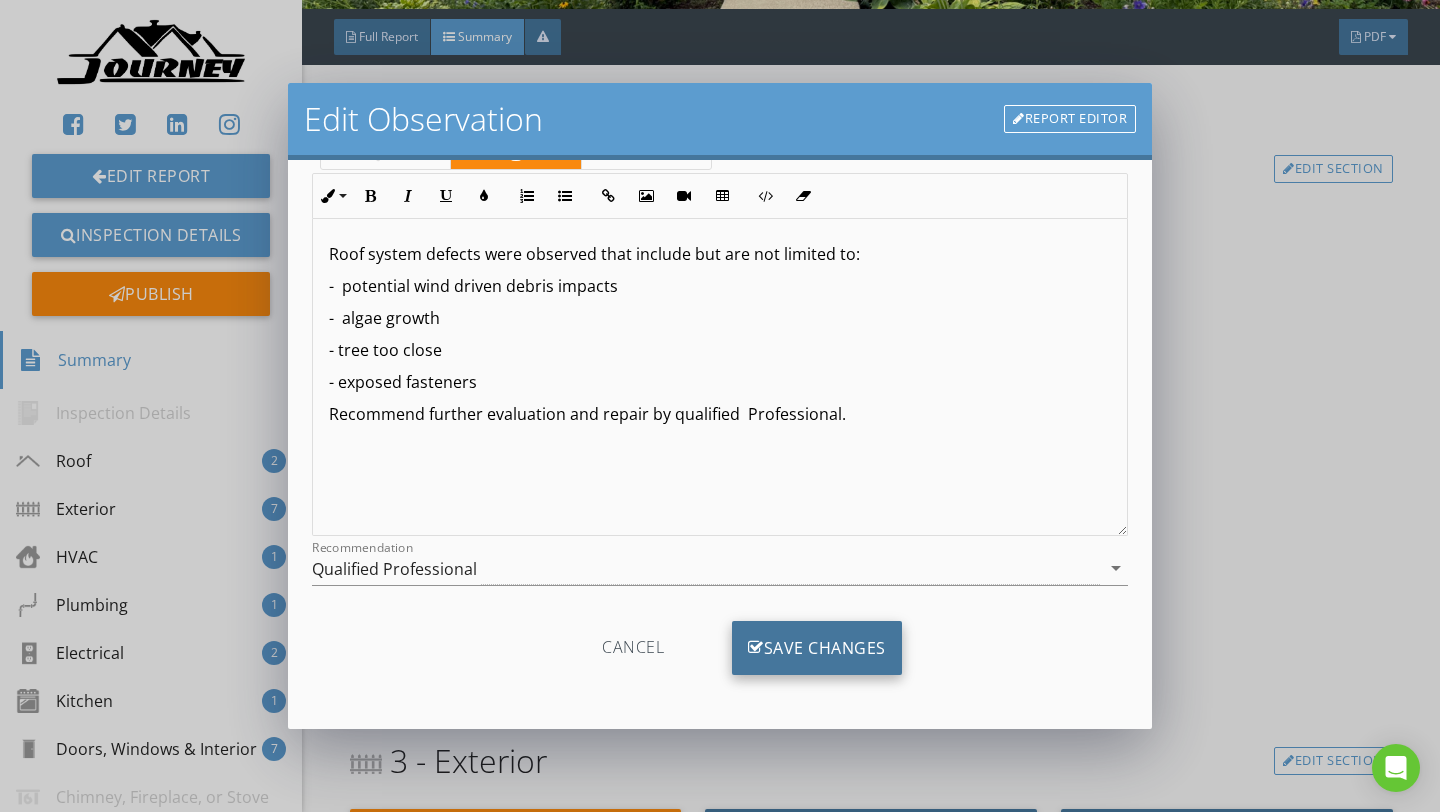 click on "Save Changes" at bounding box center [817, 648] 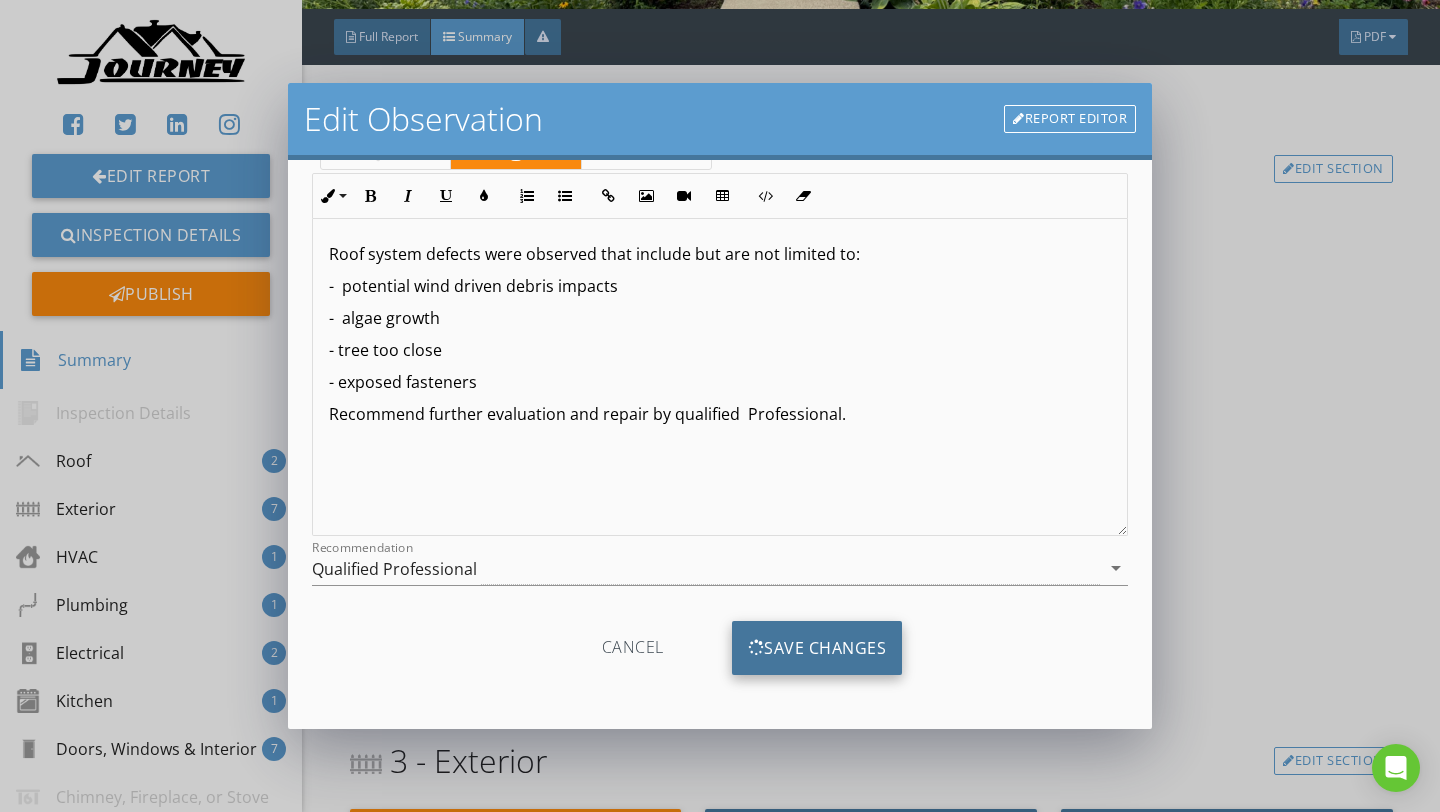 scroll, scrollTop: 0, scrollLeft: 0, axis: both 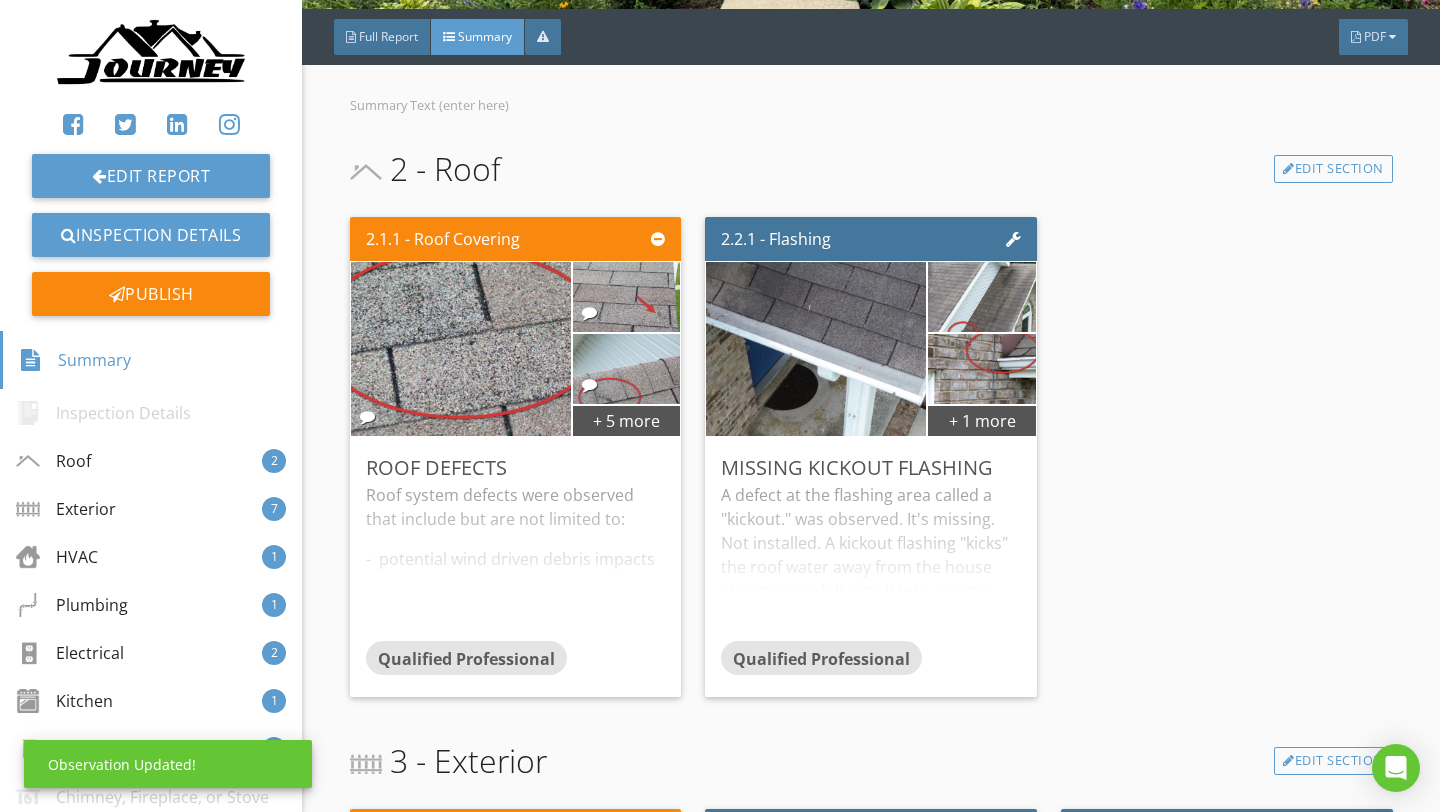 click on "2.1.1 - Roof Covering
+ 5 more
Roof Defects
Roof system defects were observed that include but are not limited to: -  potential wind driven debris impacts -  algae growth  - tree too close - exposed fasteners Recommend further evaluation and repair by qualified  Professional.   Qualified Professional
Edit" at bounding box center (524, 457) 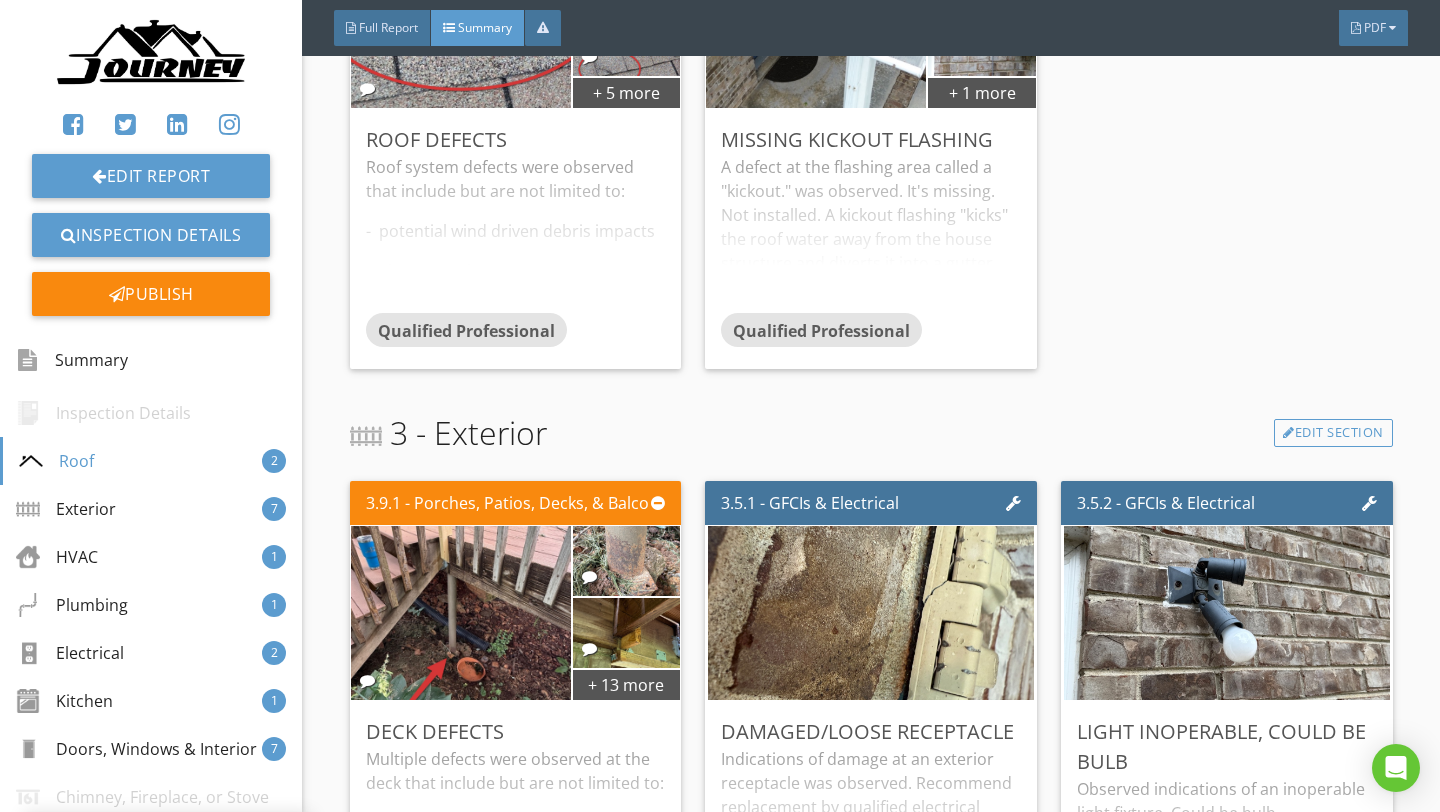 scroll, scrollTop: 952, scrollLeft: 0, axis: vertical 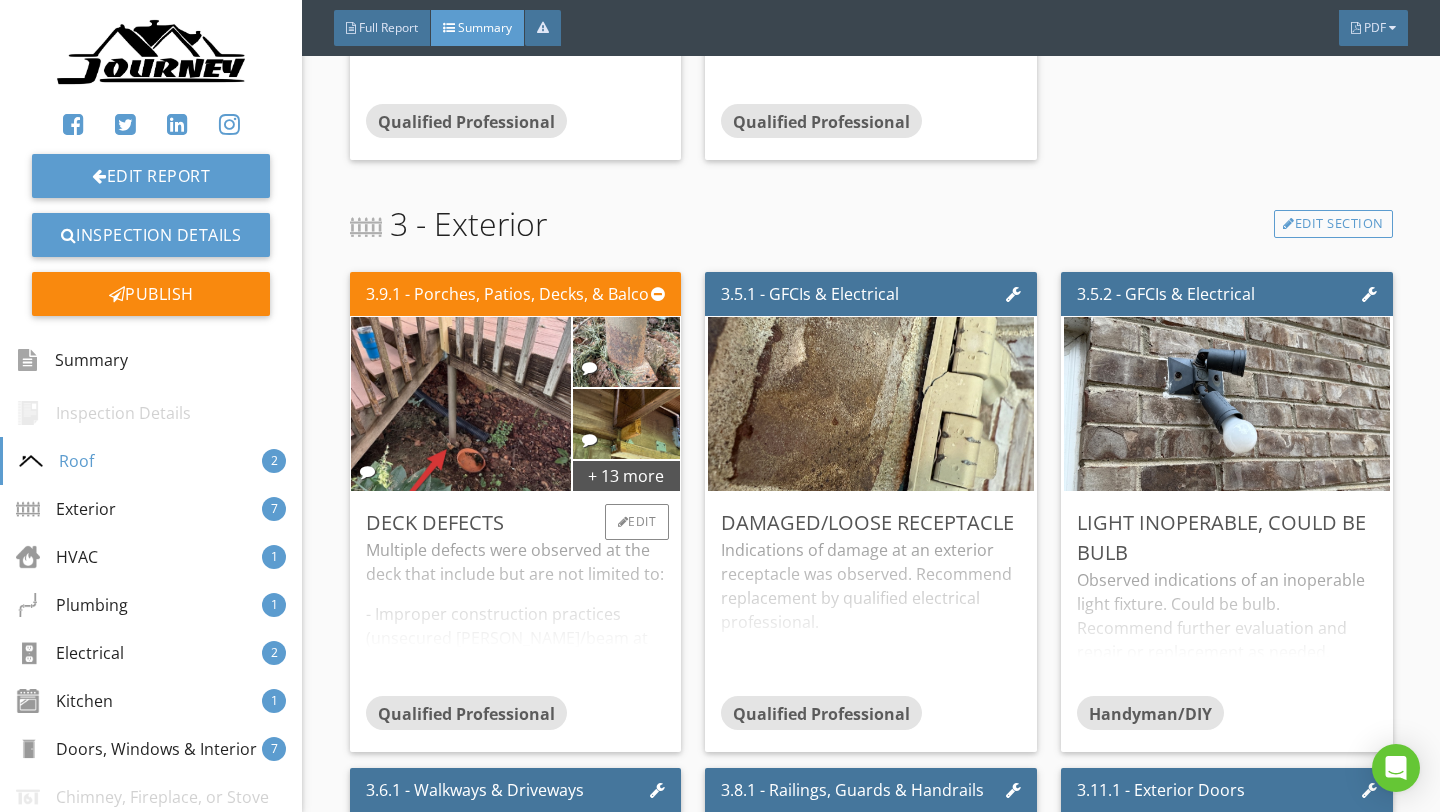 click on "Multiple defects were observed at the deck that include but are not limited to: - Improper construction practices (unsecured piller/beam at deck) - Guard Opening Was Too Large (4") -Damage stair Recommend further evaluation and repair or correction as needed by qualified professional." at bounding box center [516, 617] 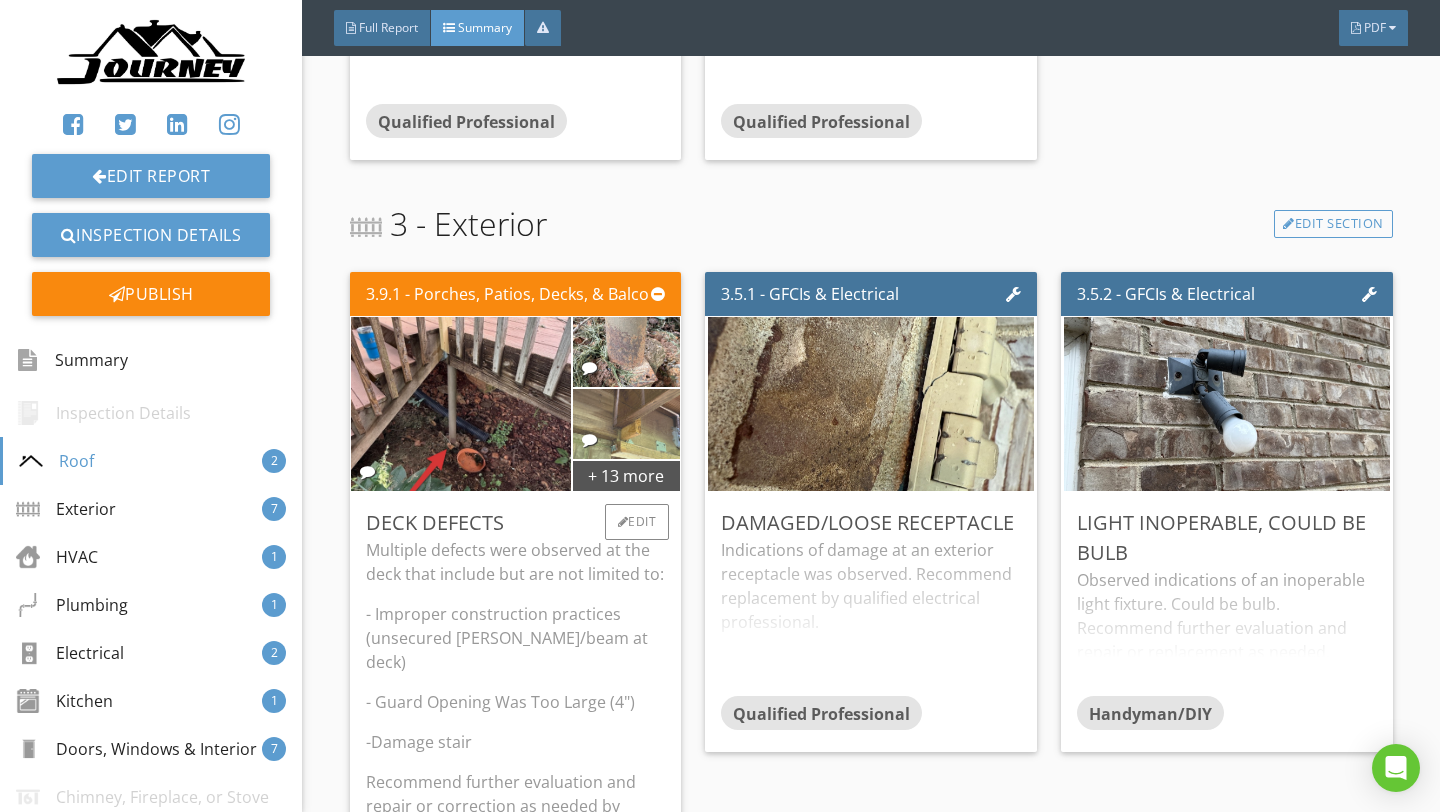 click at bounding box center (626, 424) 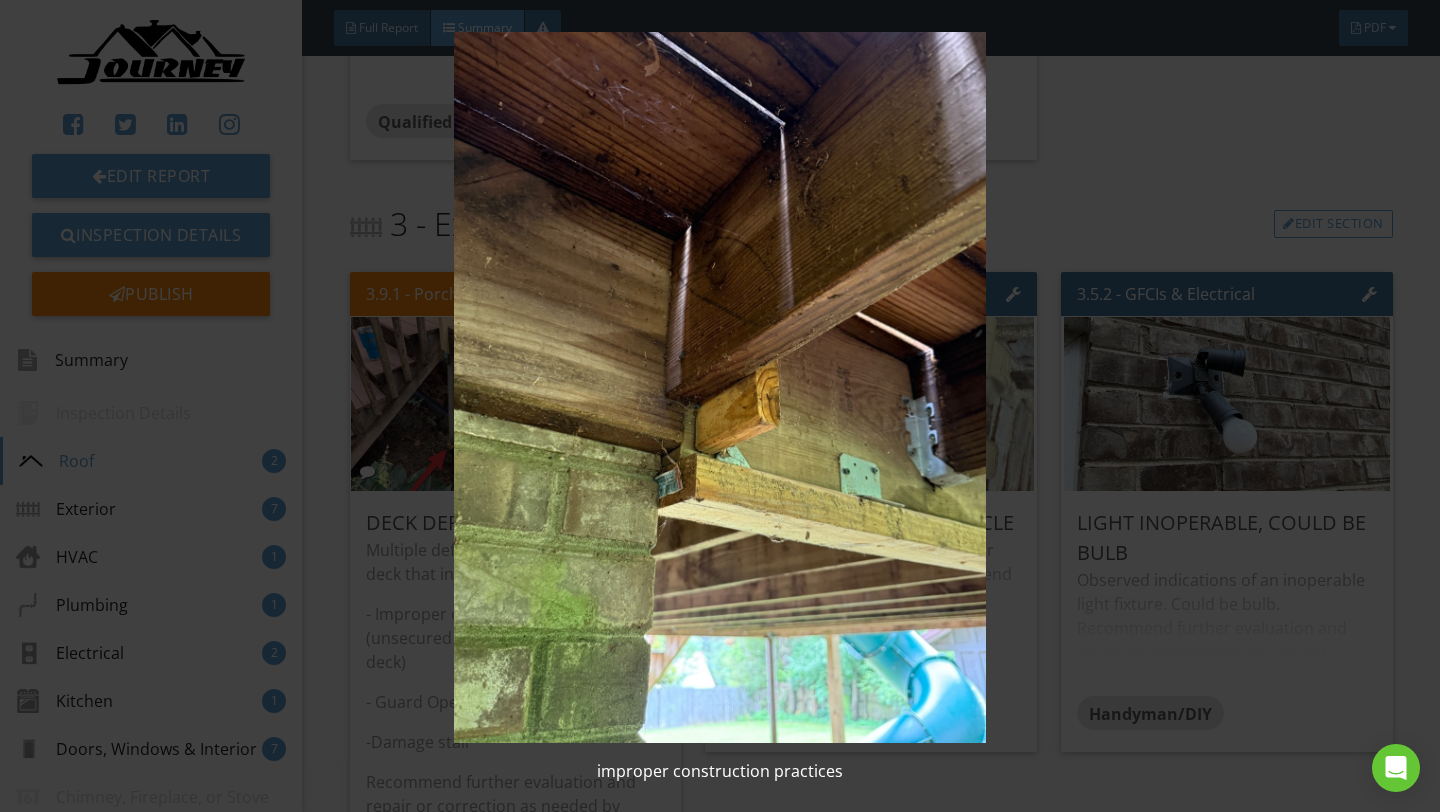 click at bounding box center (719, 387) 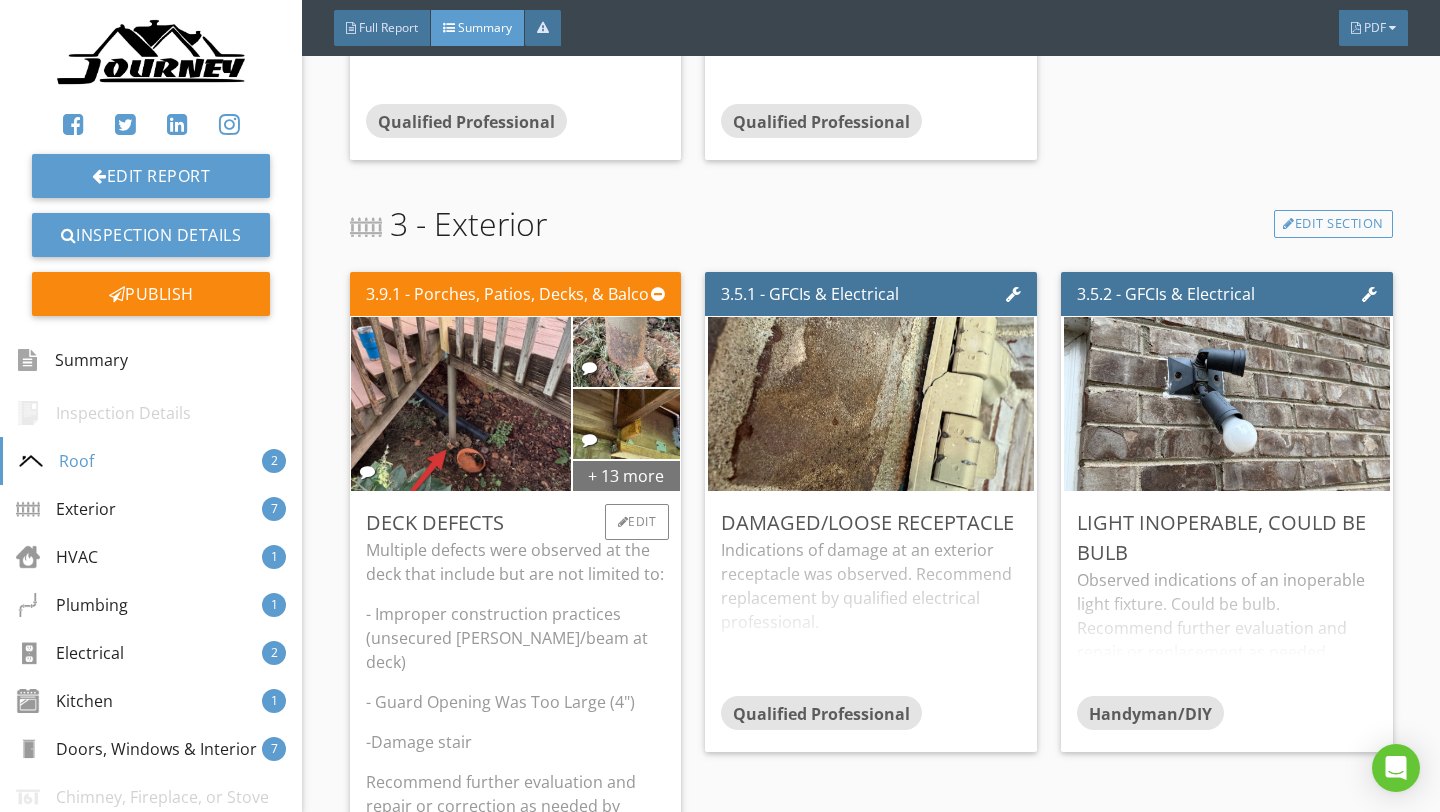 click on "+ 13 more" at bounding box center [627, 475] 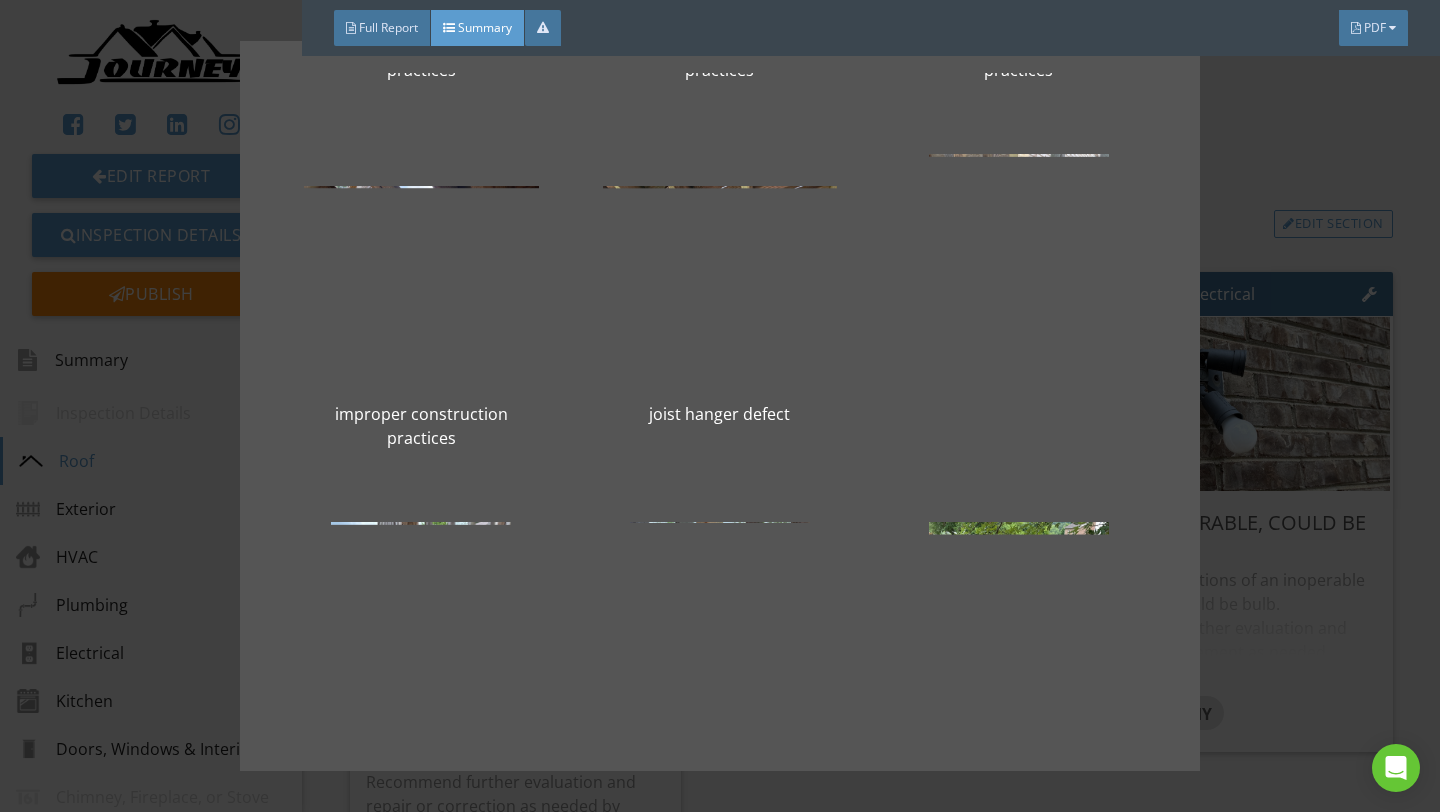 scroll, scrollTop: 682, scrollLeft: 0, axis: vertical 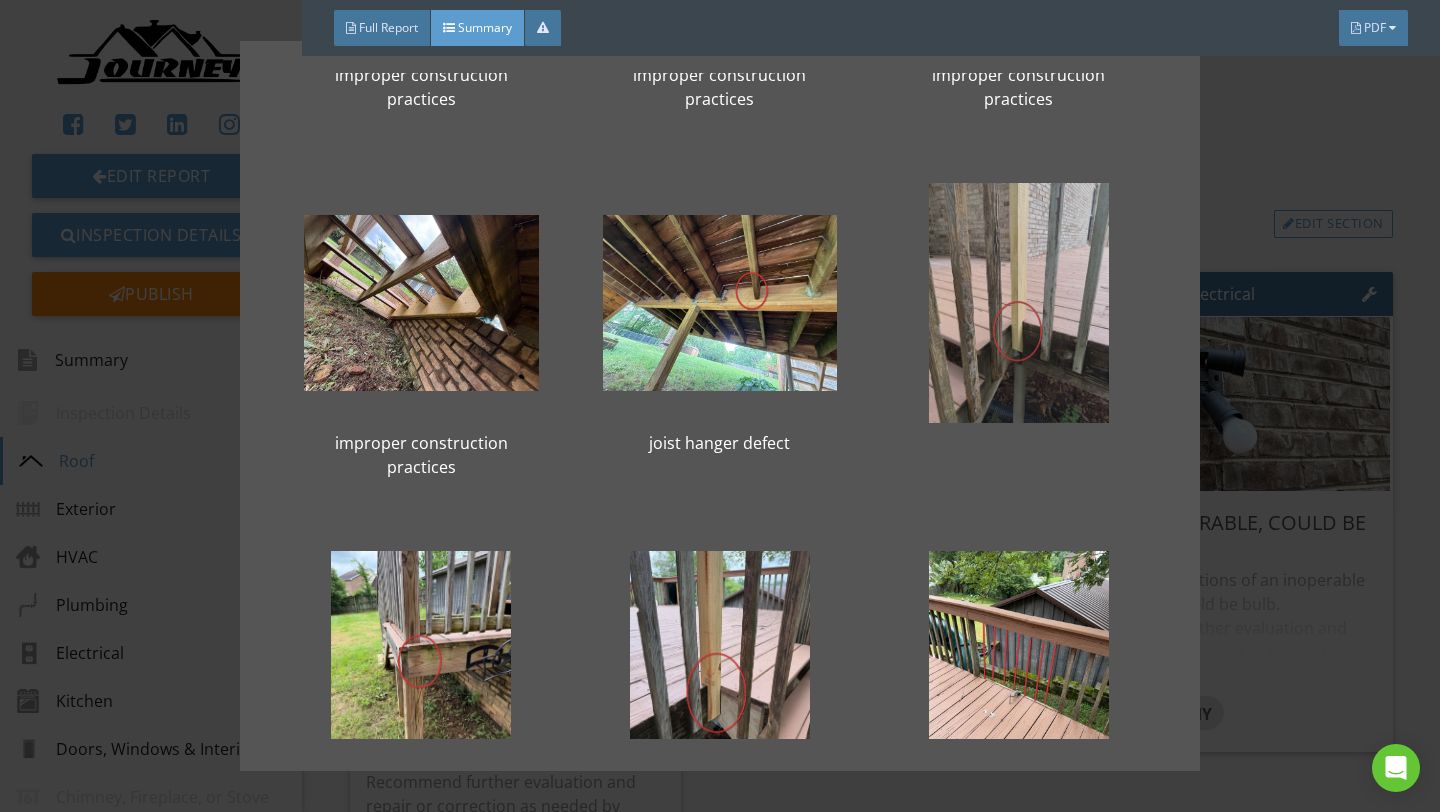 click at bounding box center (1018, 303) 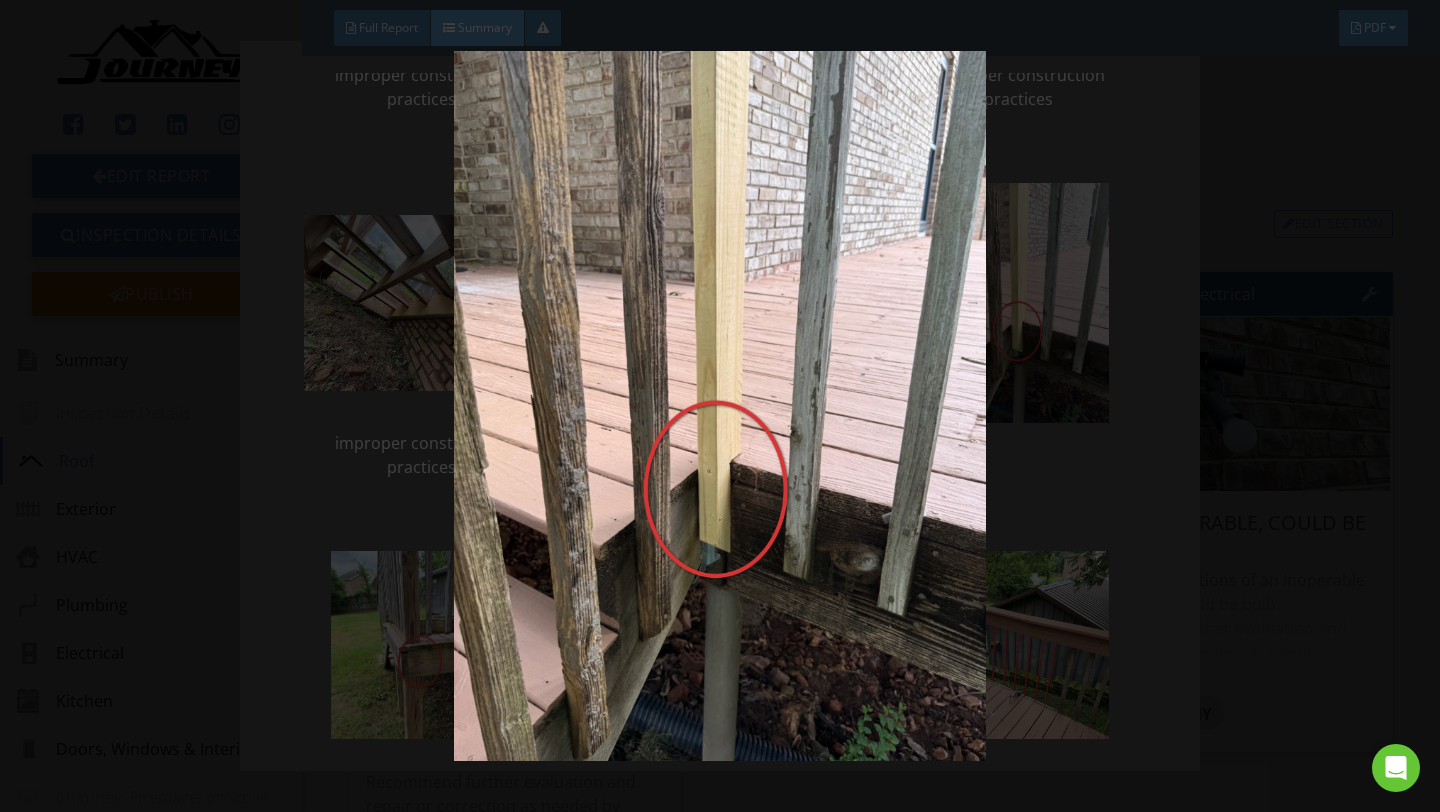click at bounding box center (719, 406) 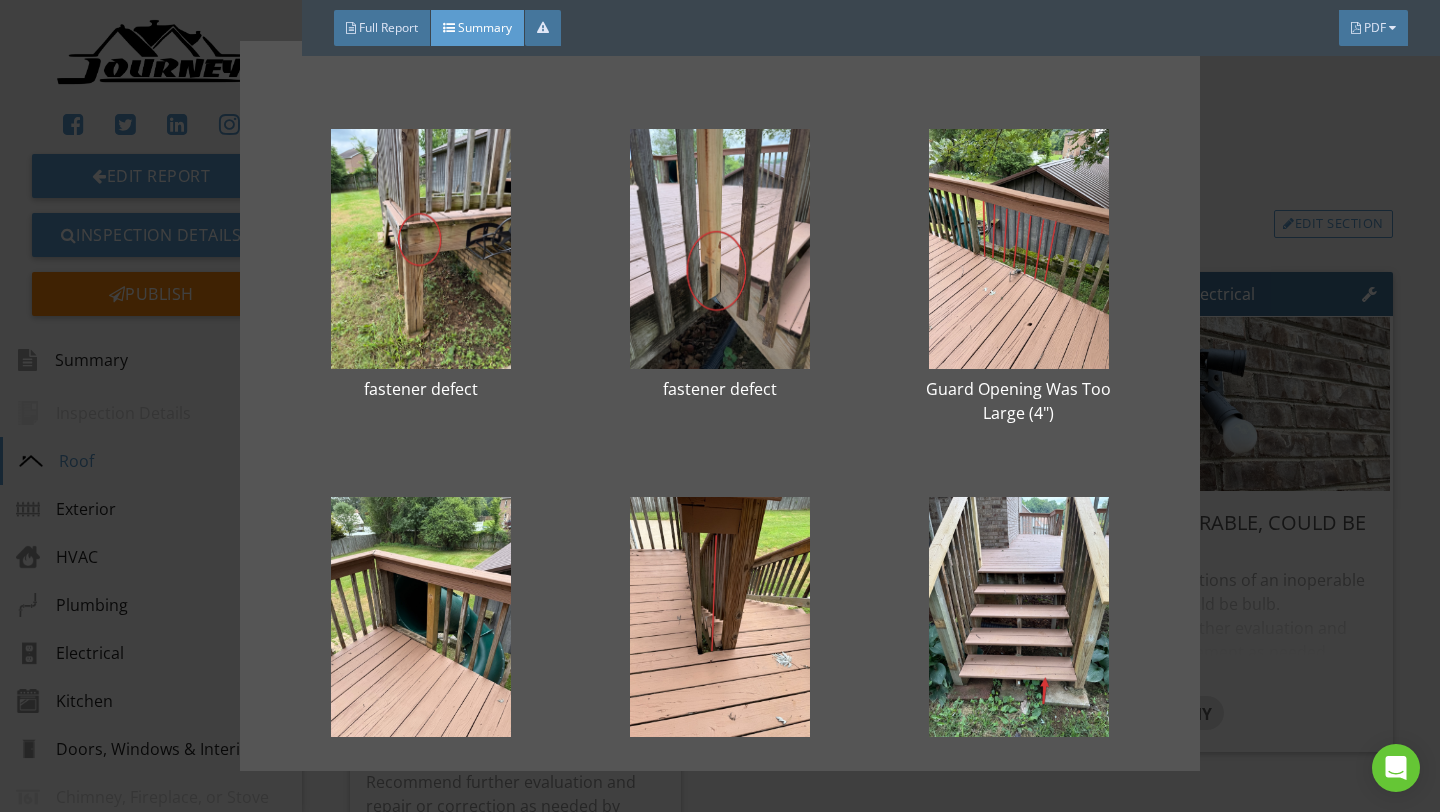 scroll, scrollTop: 1101, scrollLeft: 0, axis: vertical 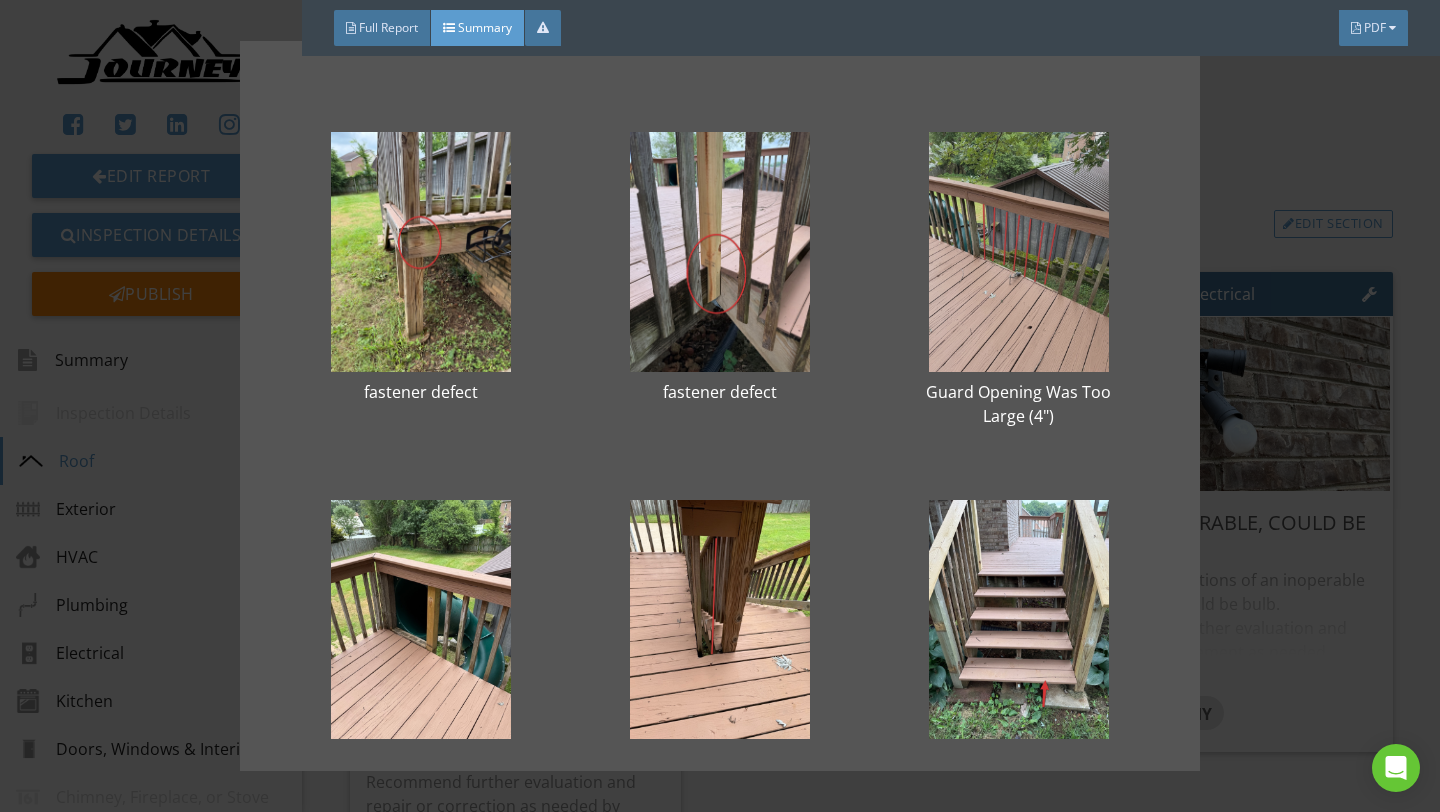 click at bounding box center (1018, 252) 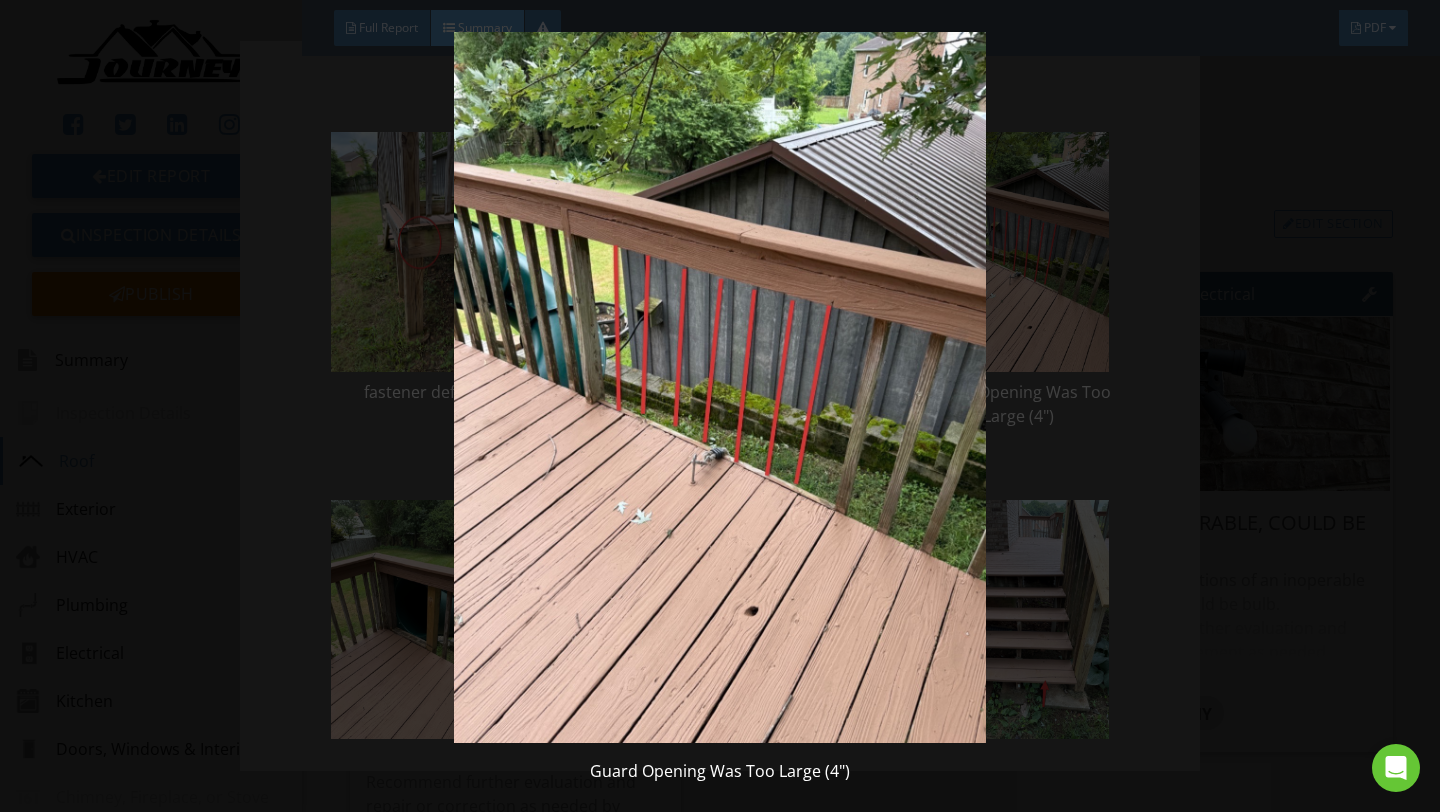 click at bounding box center (719, 387) 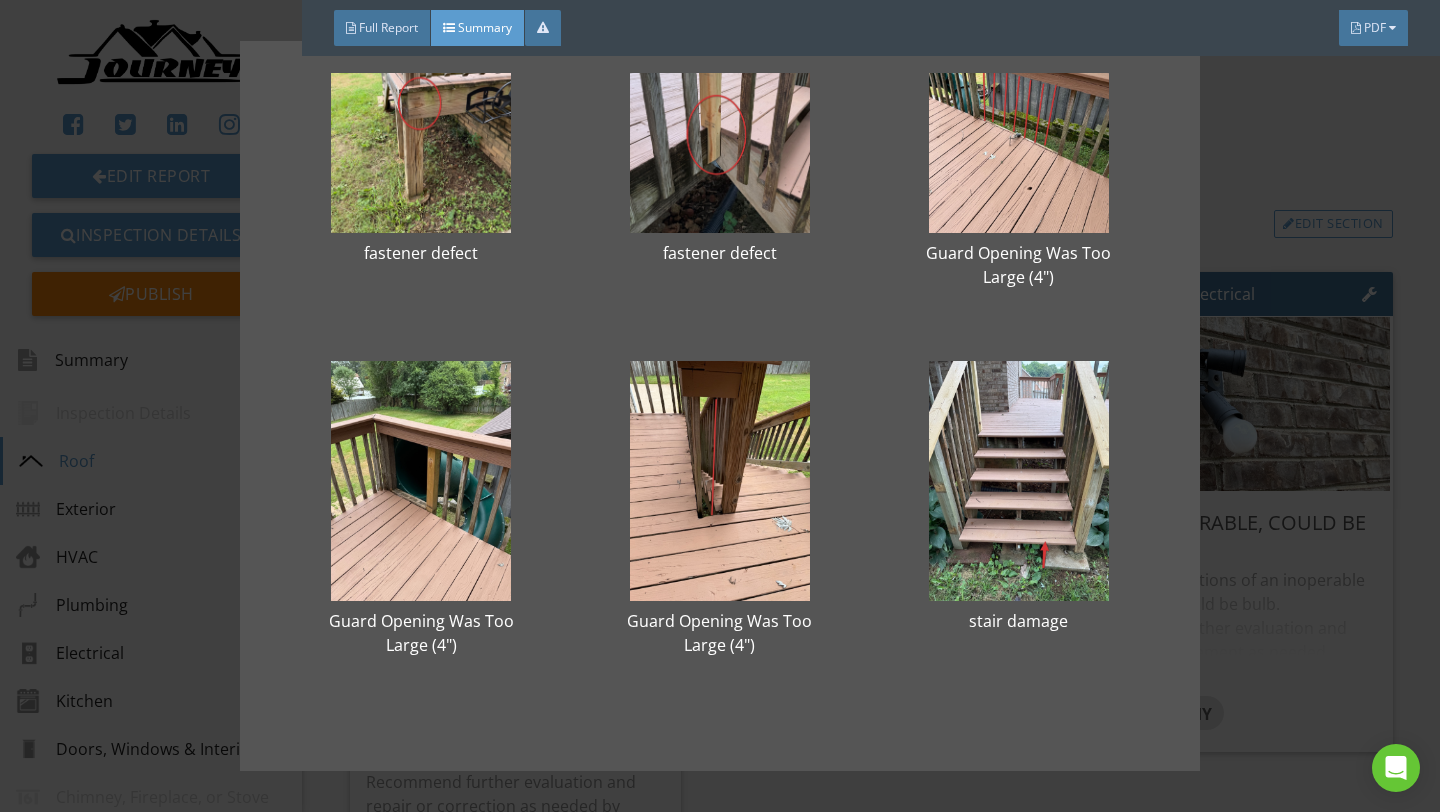 scroll, scrollTop: 1246, scrollLeft: 0, axis: vertical 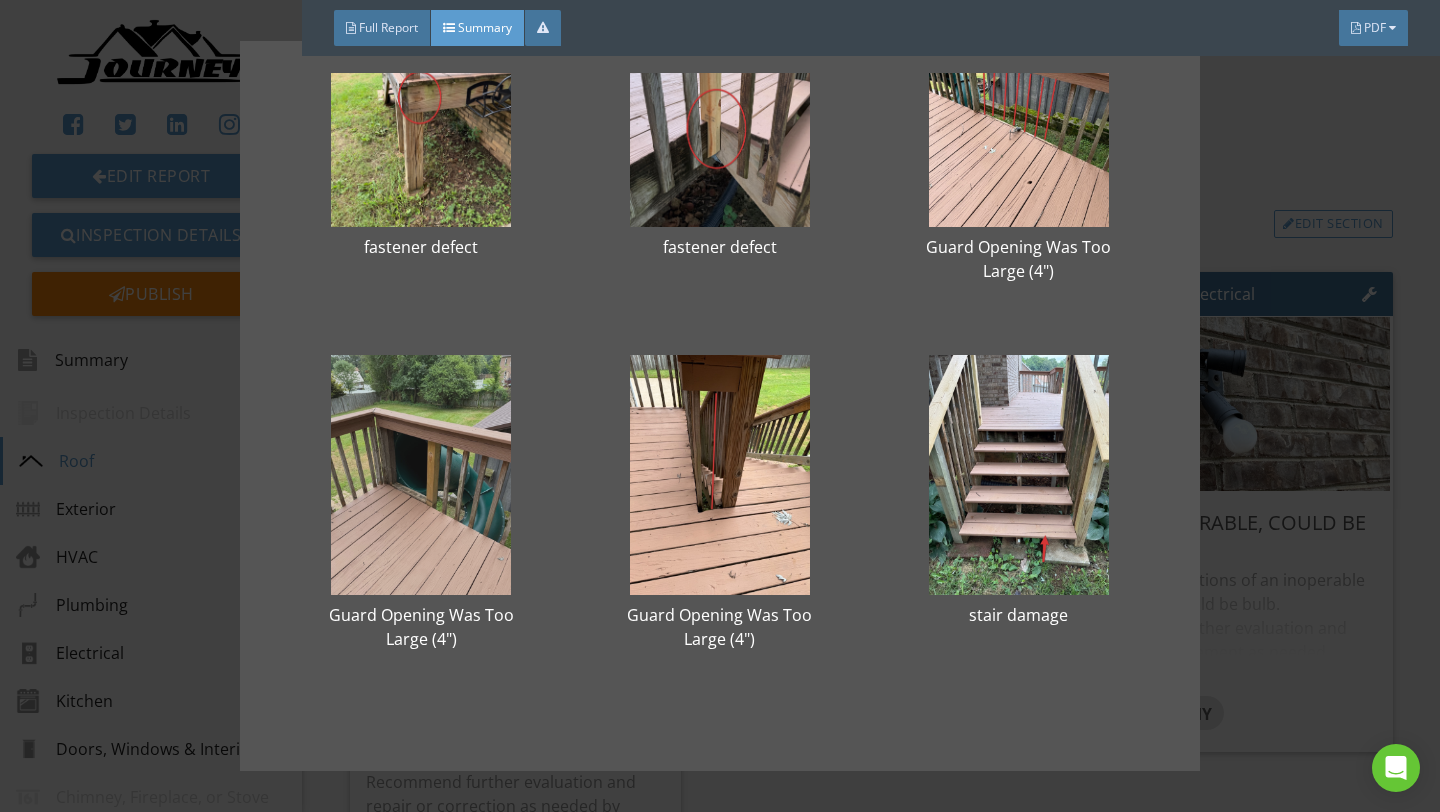 click at bounding box center [421, 475] 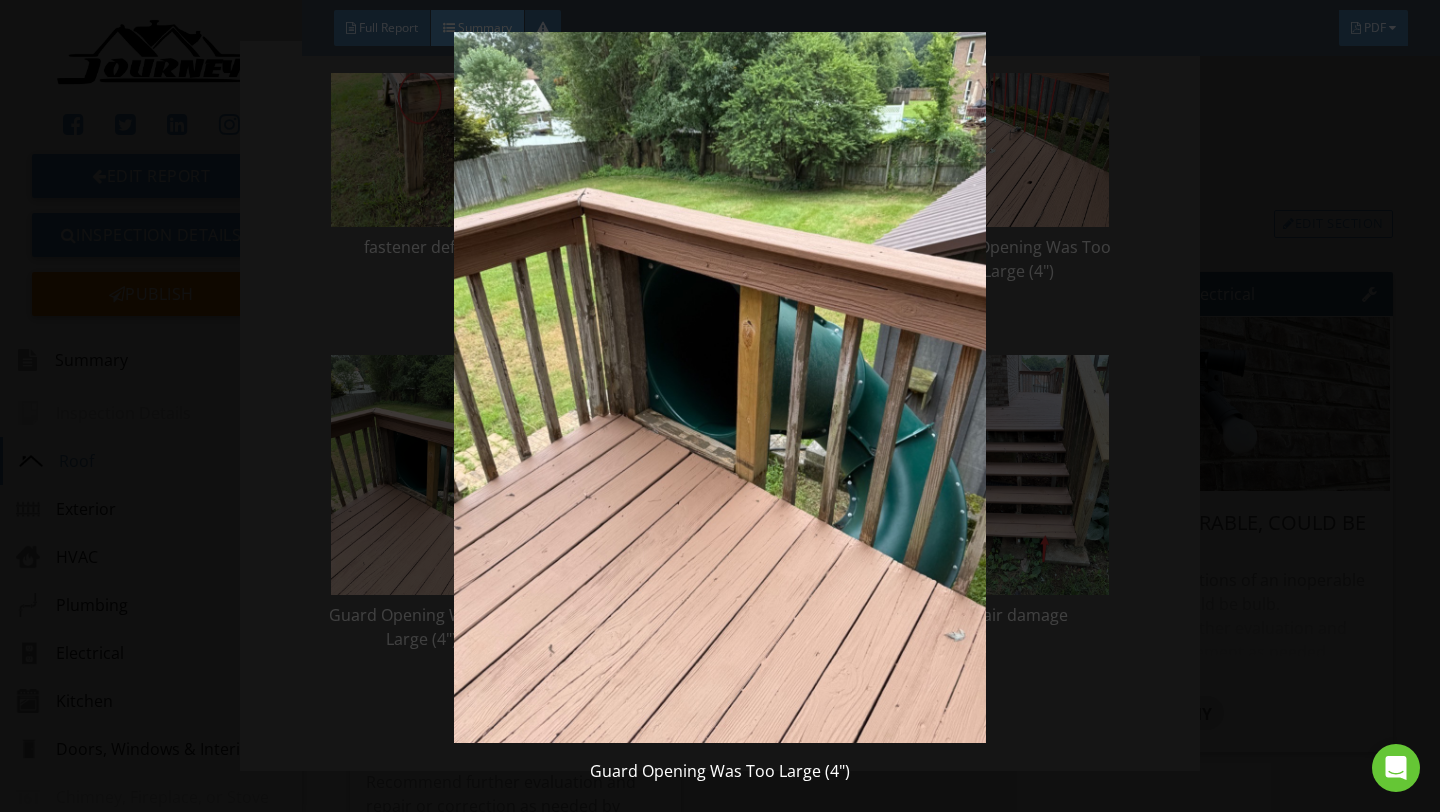 click at bounding box center (719, 387) 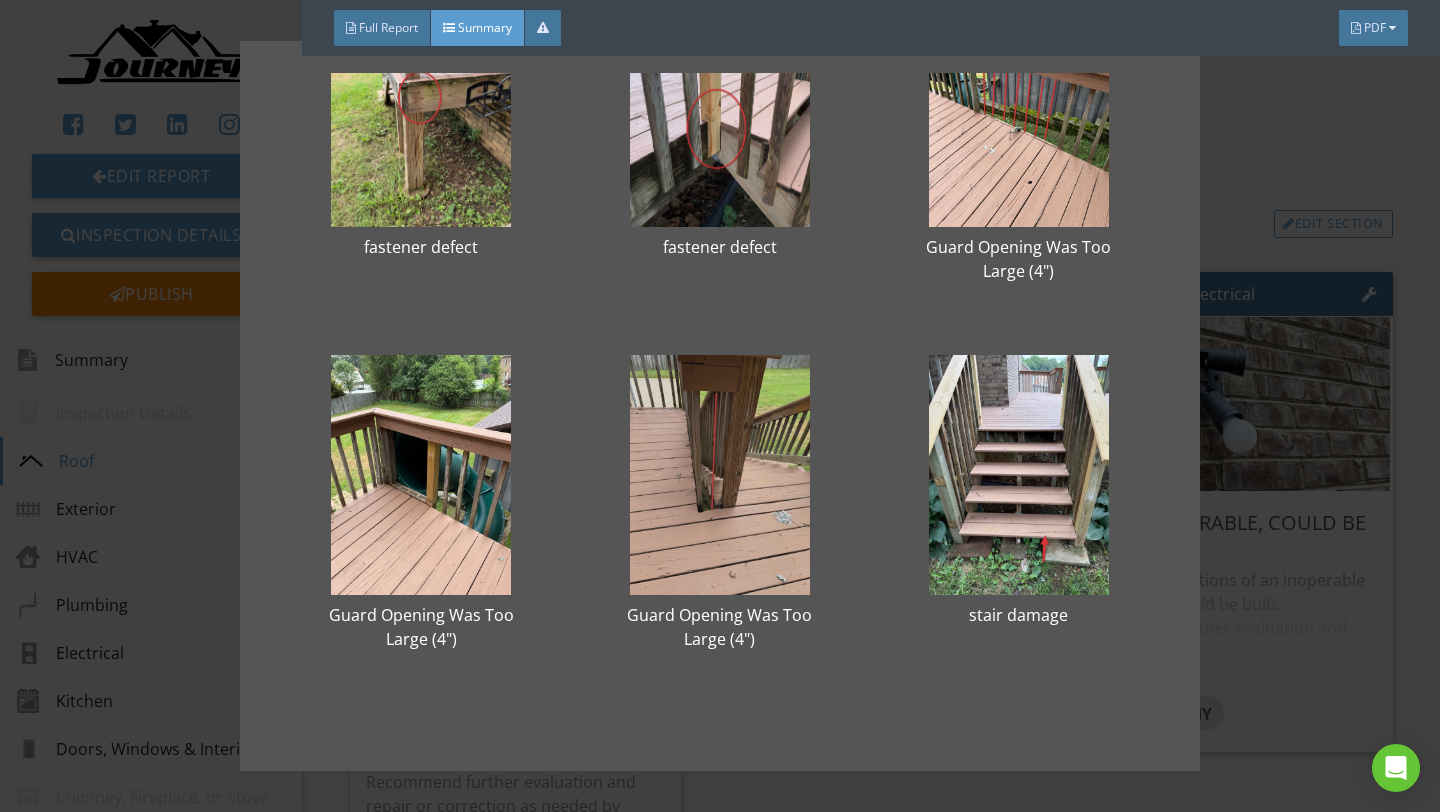 click at bounding box center [720, 475] 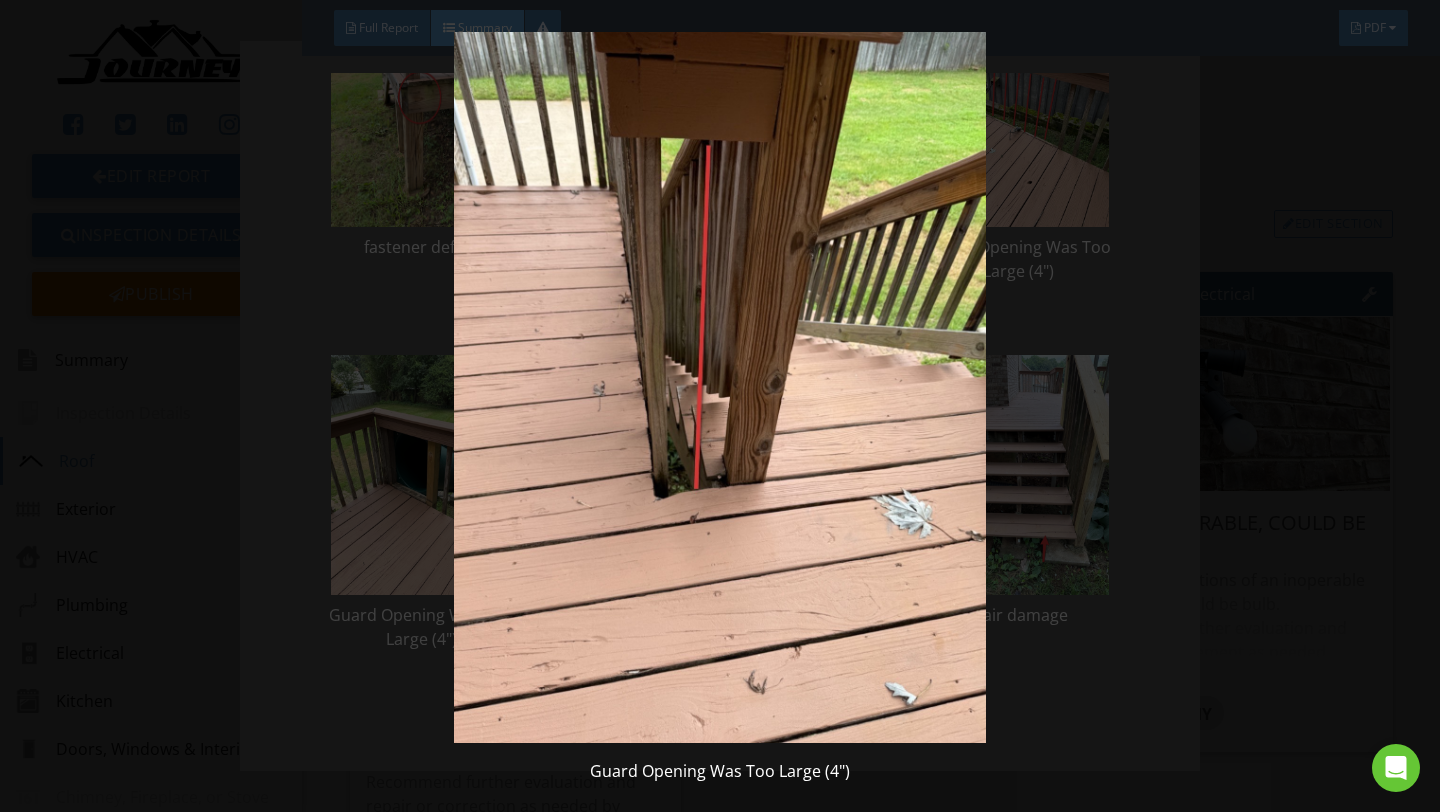 click at bounding box center [719, 387] 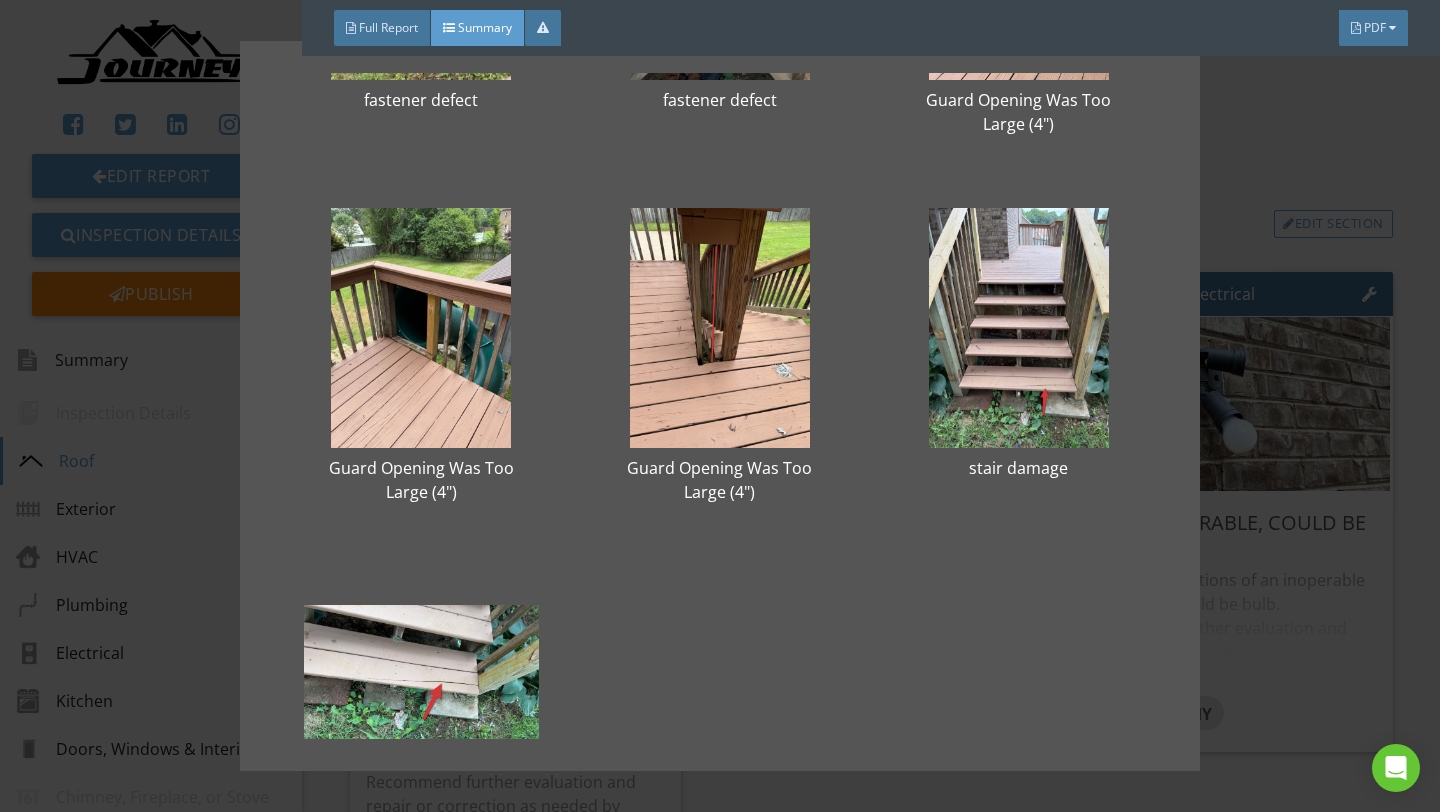scroll, scrollTop: 1392, scrollLeft: 0, axis: vertical 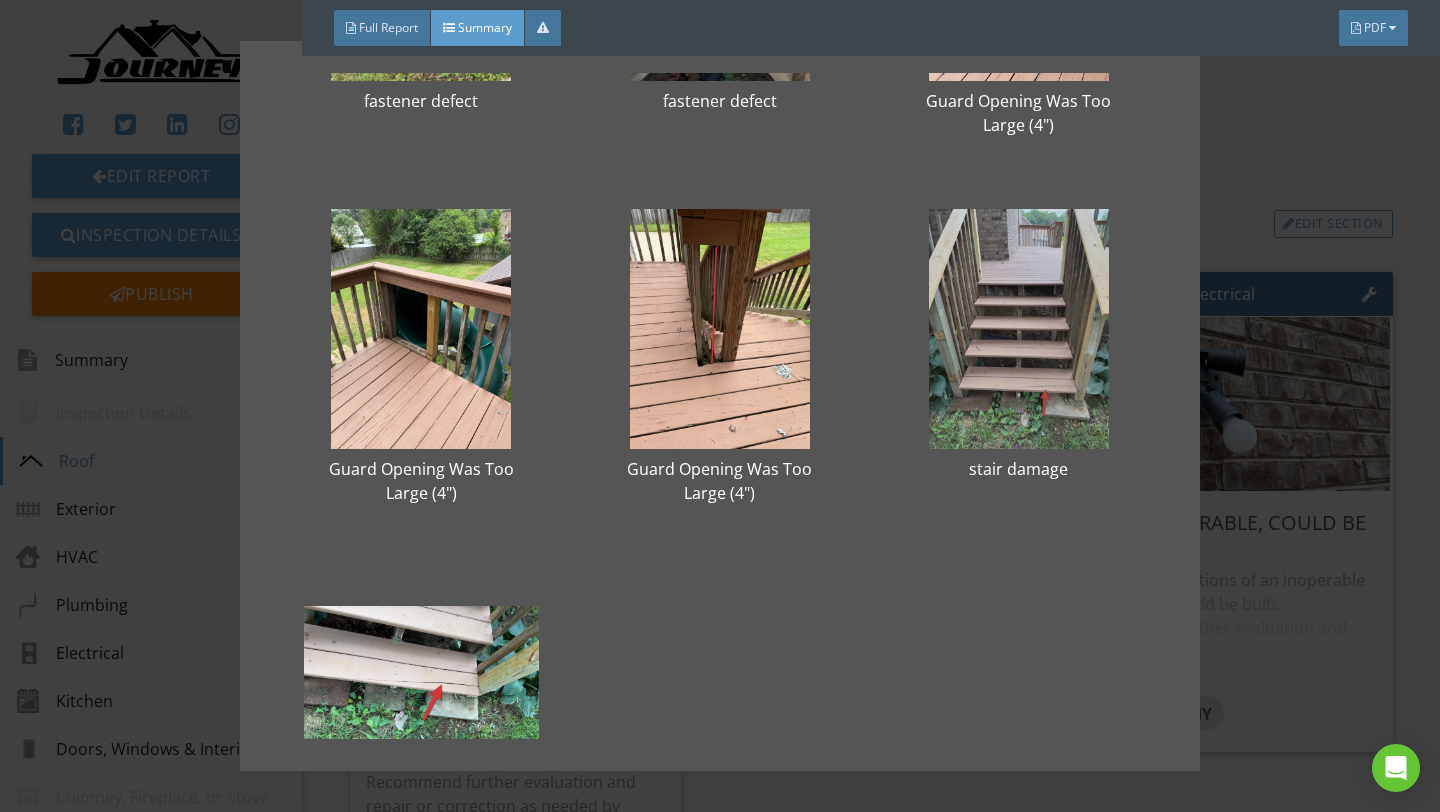 click at bounding box center (1018, 329) 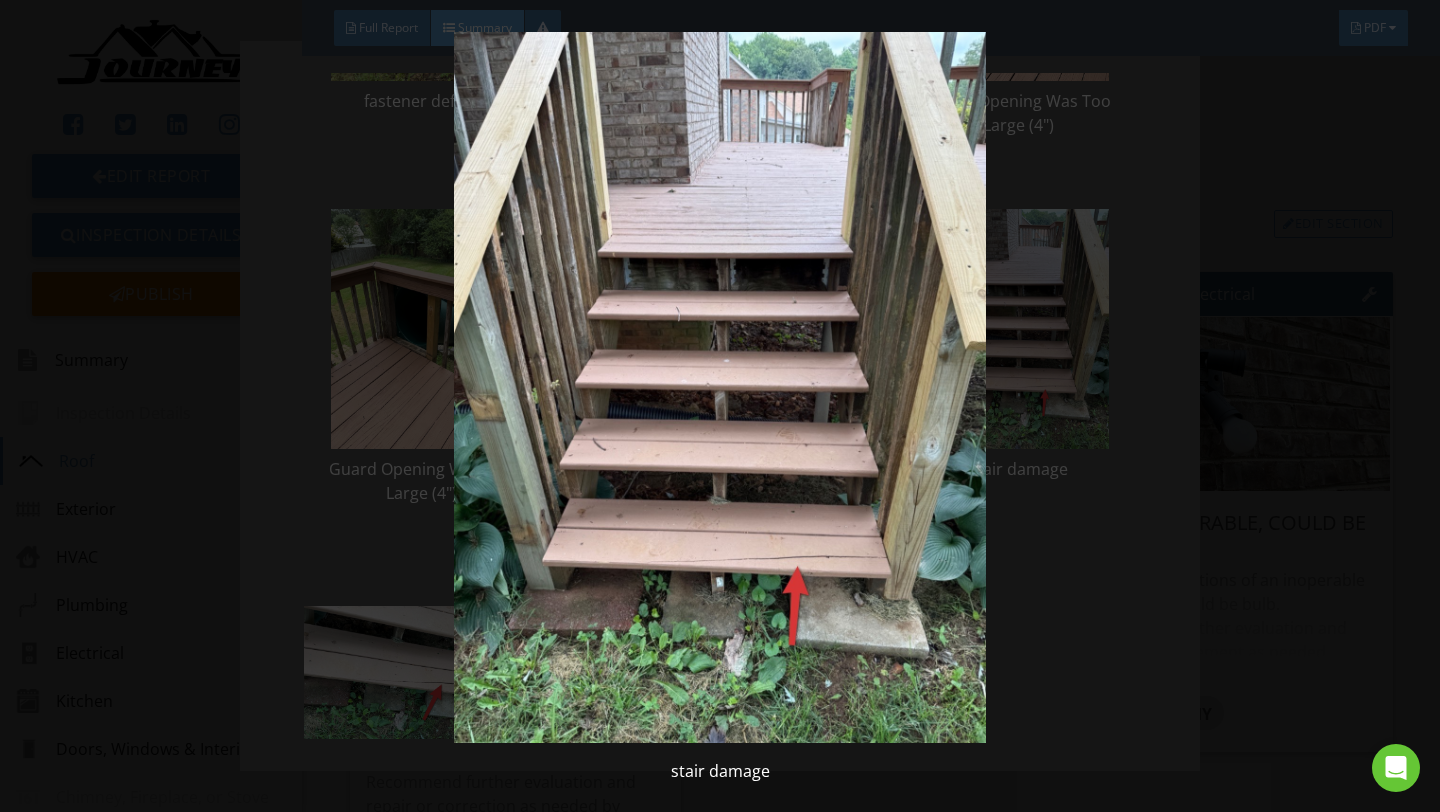 click at bounding box center (719, 387) 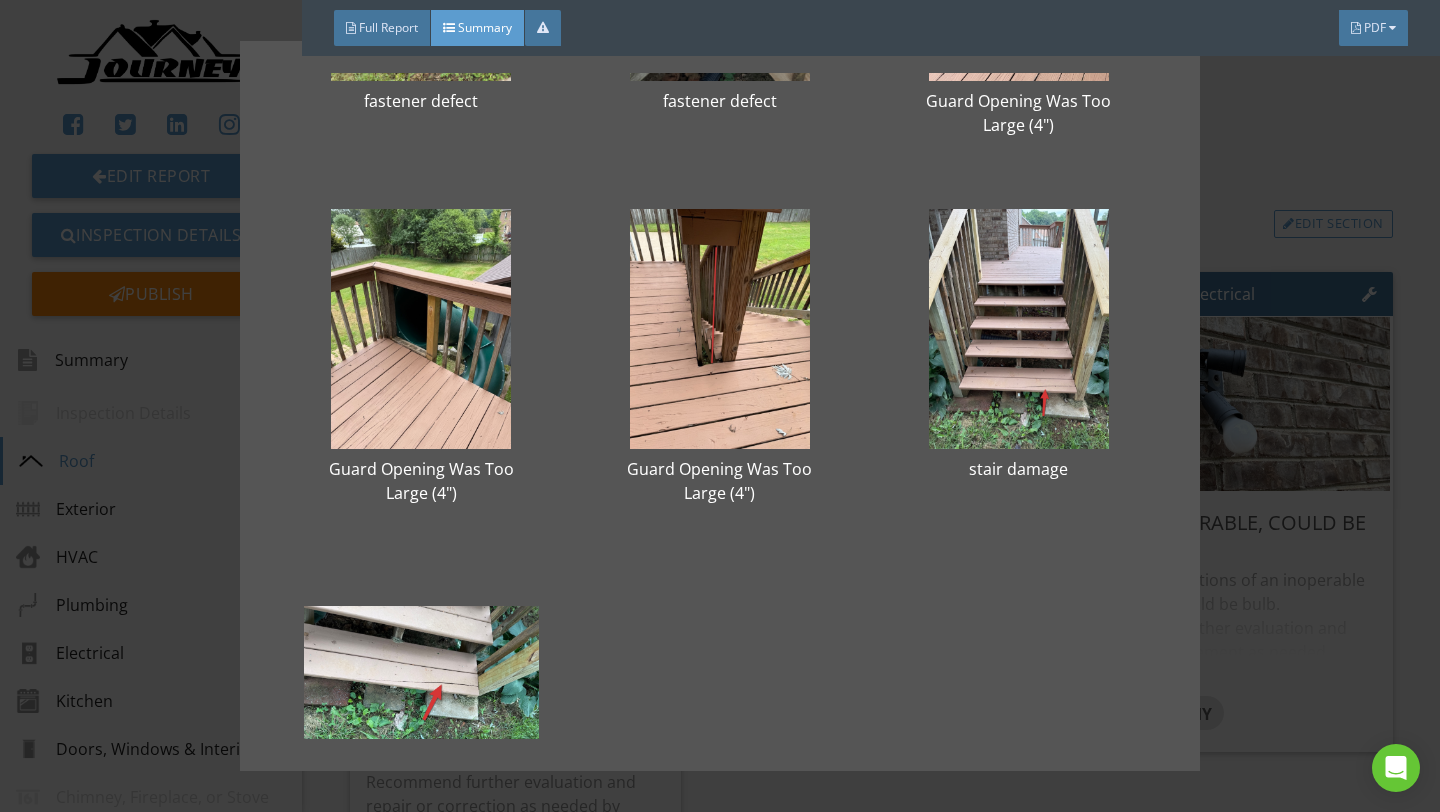 scroll, scrollTop: 1541, scrollLeft: 0, axis: vertical 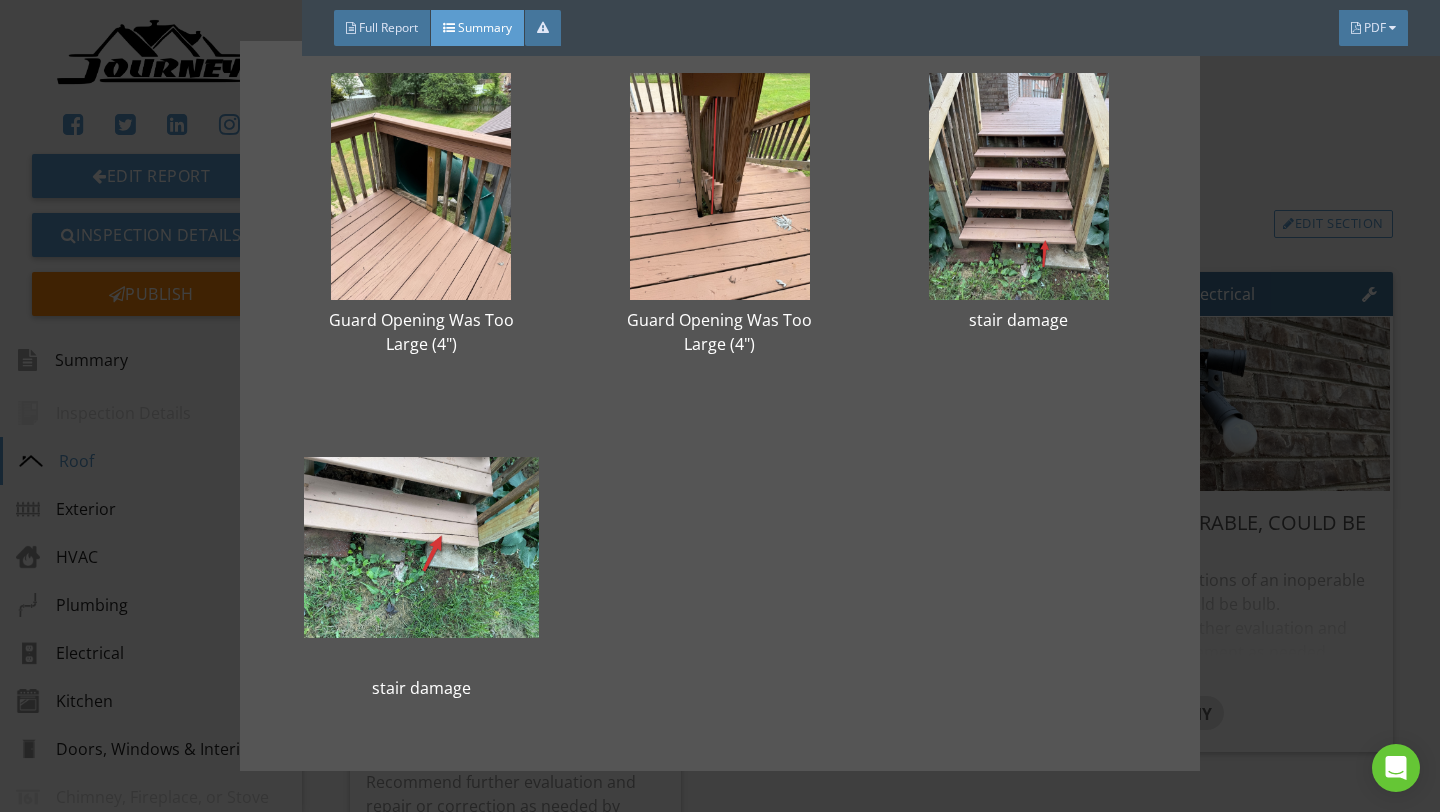 click on "improper construction practices (unsecured piller/beam)
improper construction practices (unsecured piller/beam)
improper construction practices
improper construction practices
improper construction practices
improper construction practices
improper construction practices
joist hanger defect
fastener defect
fastener defect
Guard Opening Was Too Large (4")
Guard Opening Was Too Large (4")
Guard Opening Was Too Large (4")
stair damage
stair damage" at bounding box center [720, 406] 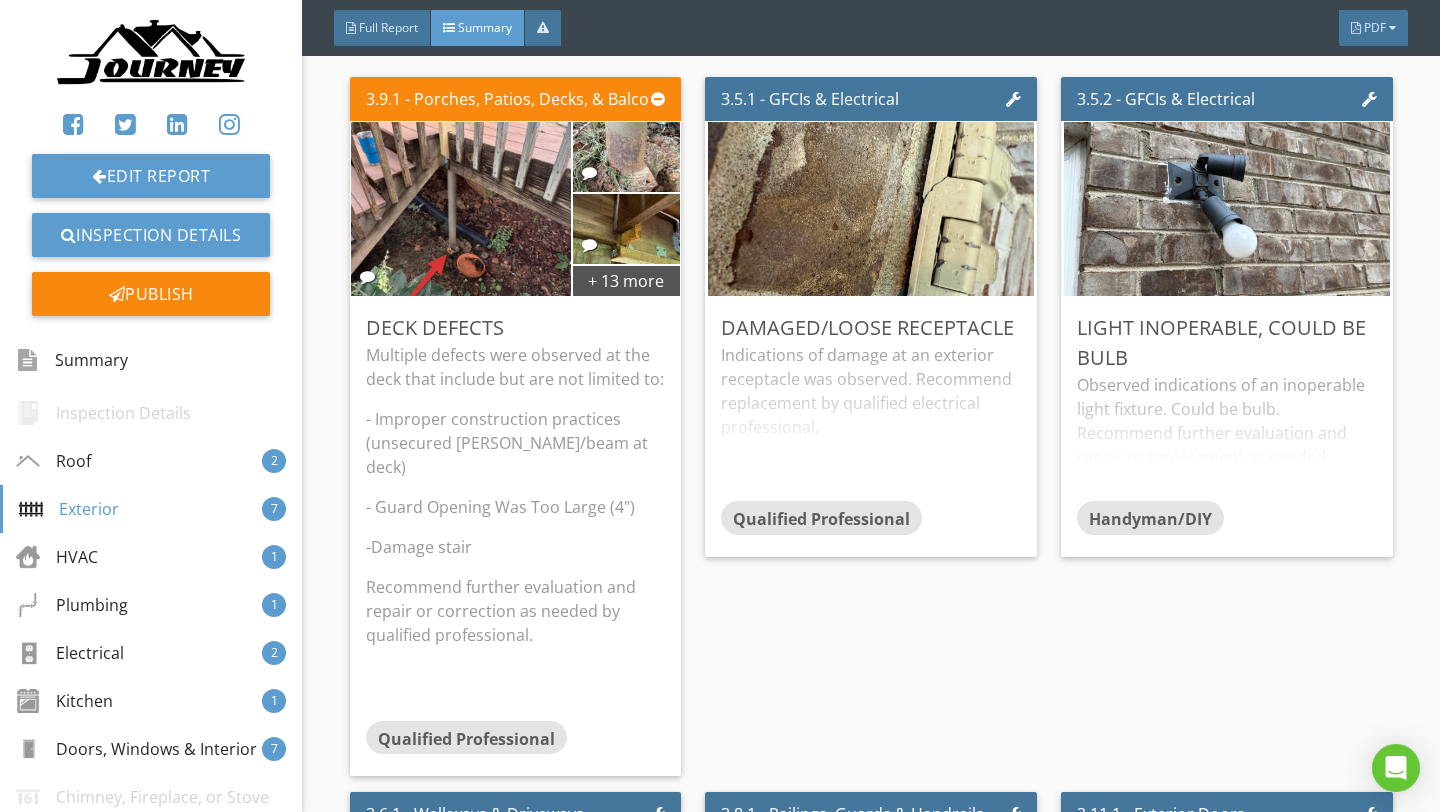 scroll, scrollTop: 1214, scrollLeft: 0, axis: vertical 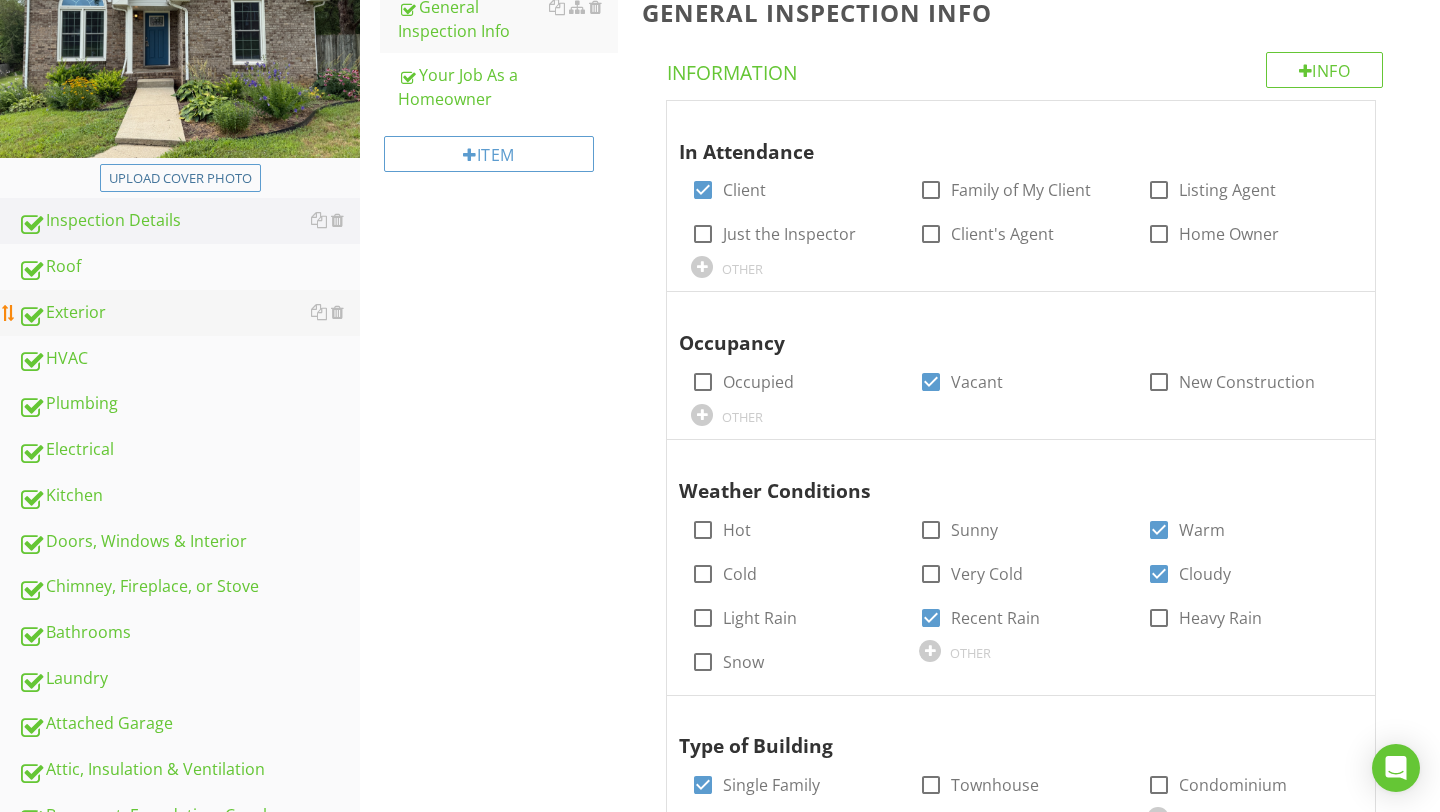 click on "Exterior" at bounding box center [189, 313] 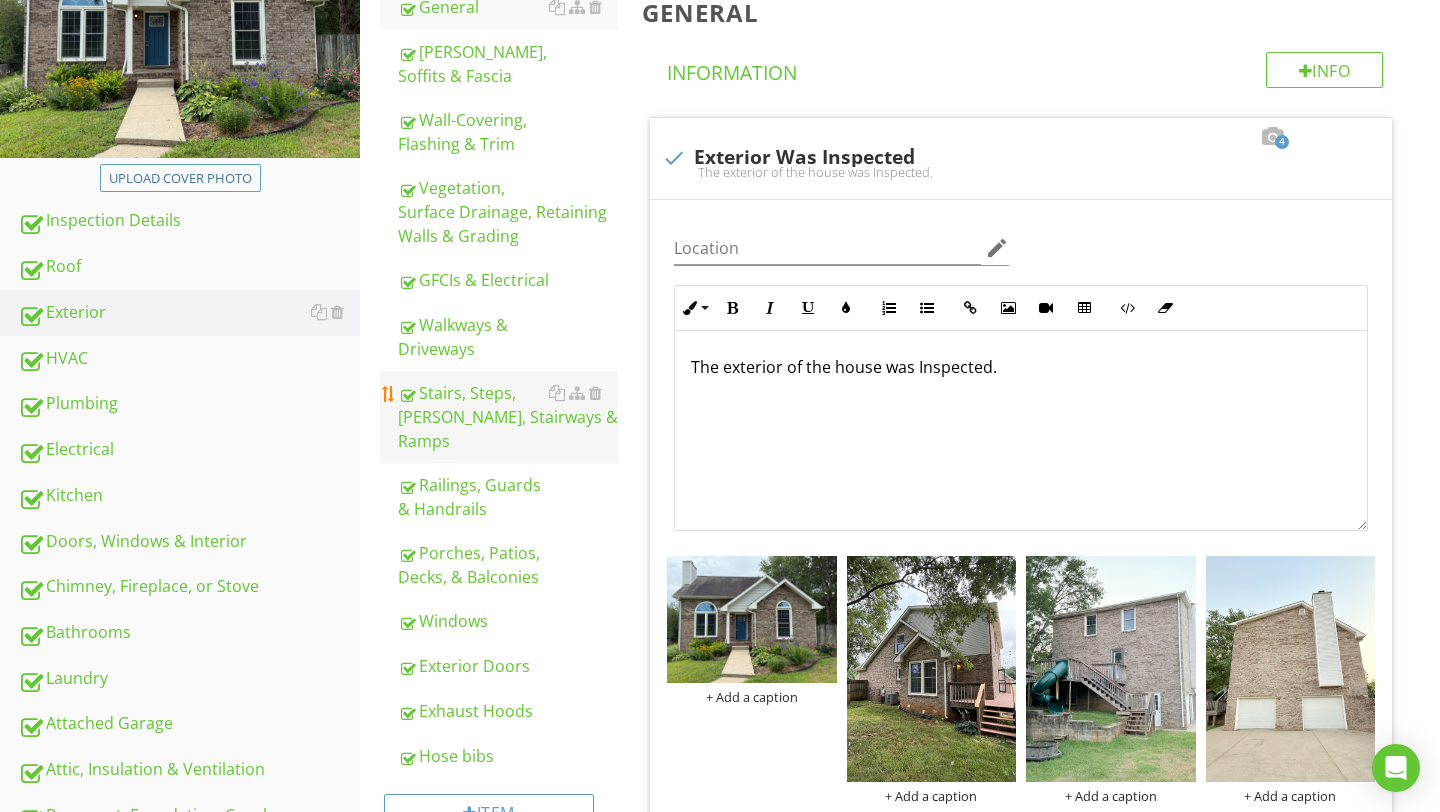click on "Stairs, Steps, Stoops, Stairways & Ramps" at bounding box center [508, 417] 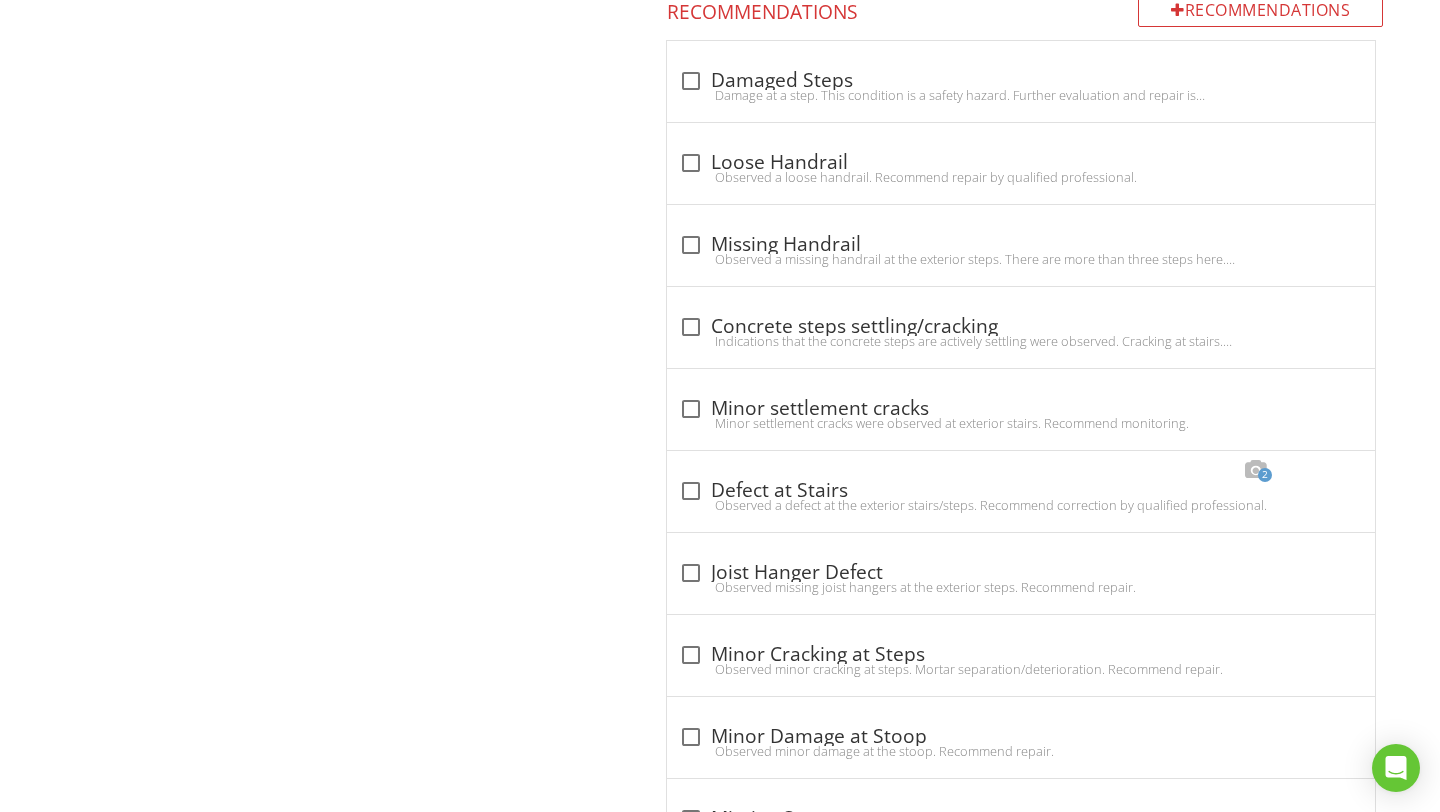 scroll, scrollTop: 1441, scrollLeft: 0, axis: vertical 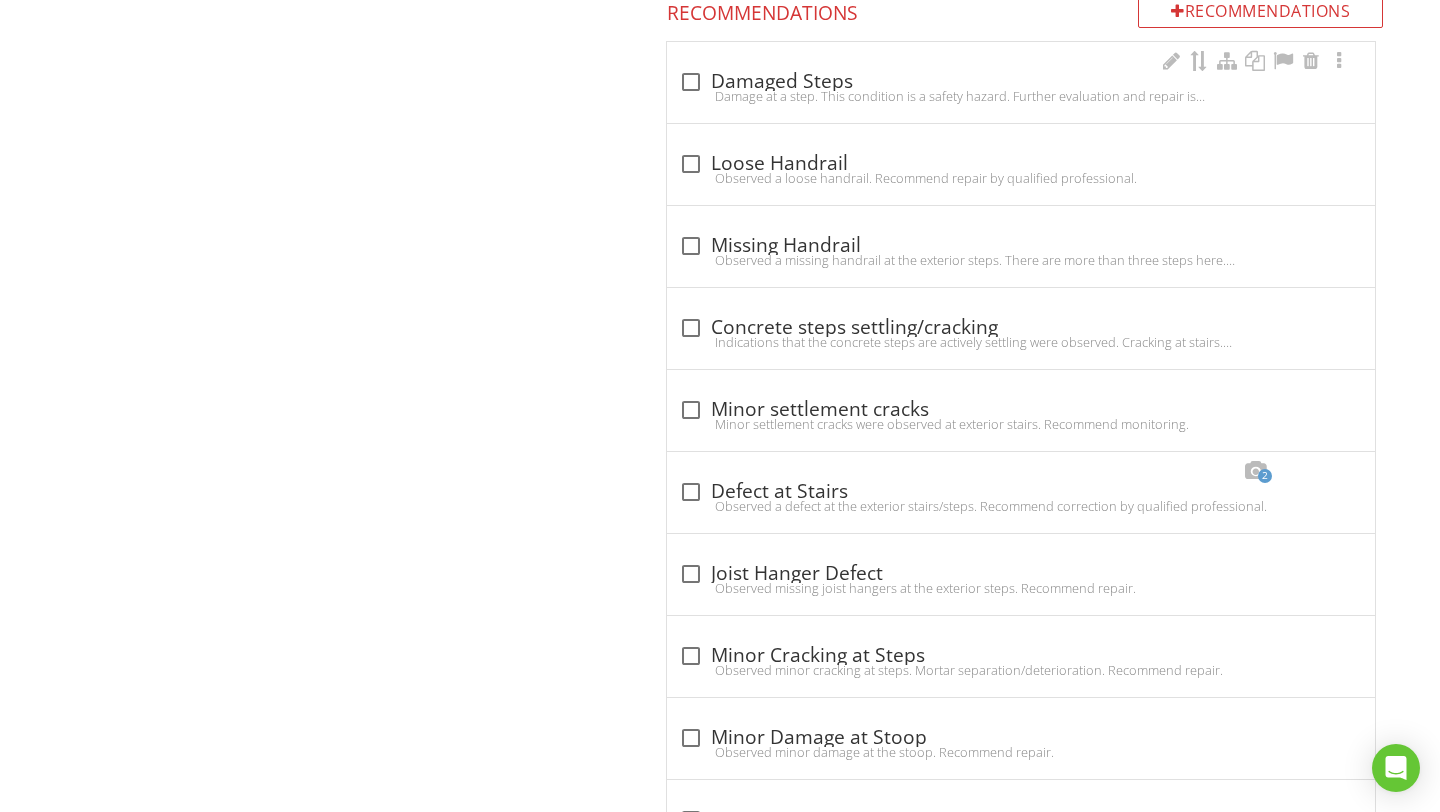 click on "Damage at a step. This condition is a safety hazard. Further evaluation and repair is recommended." at bounding box center (1021, 96) 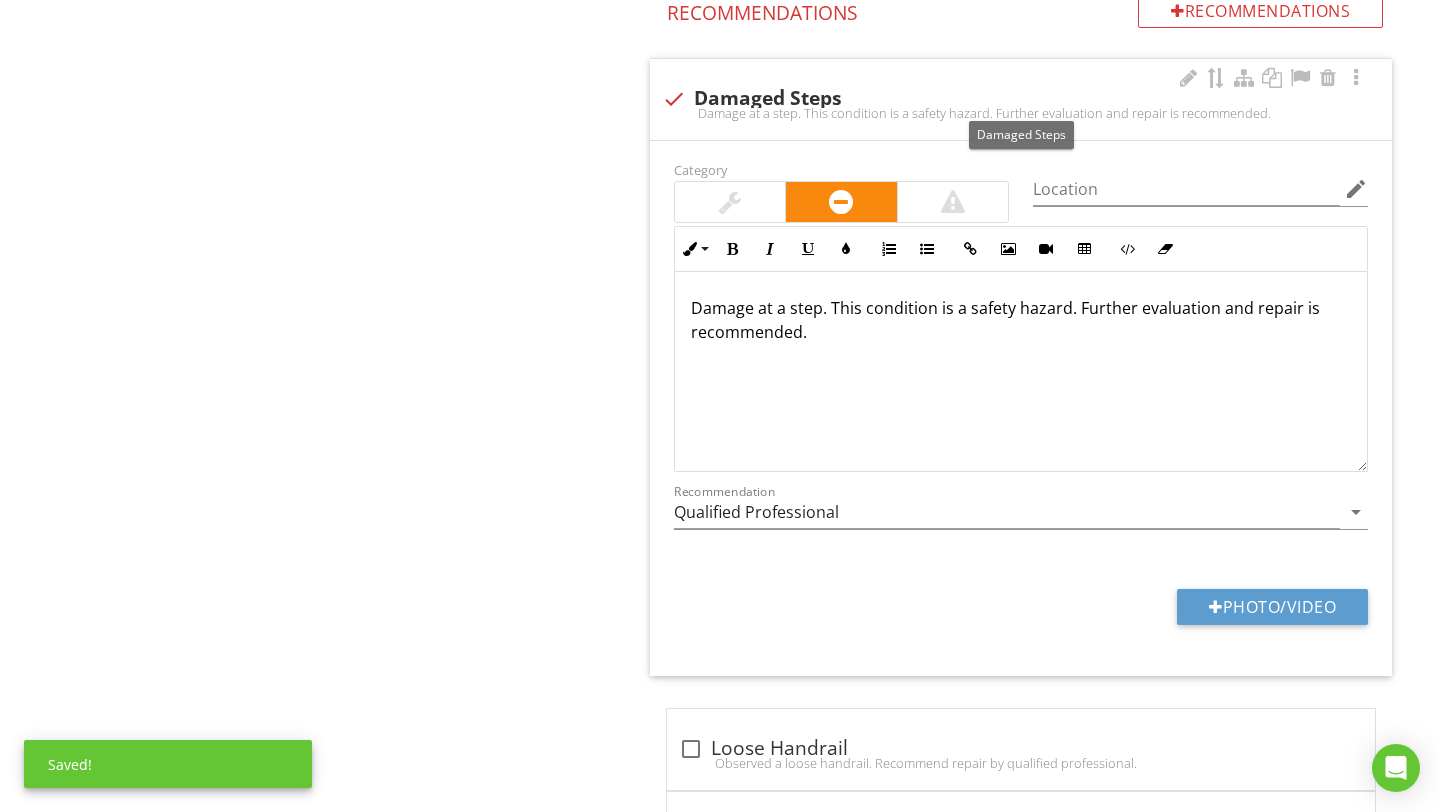 click on "check
Damaged Steps" at bounding box center (1021, 99) 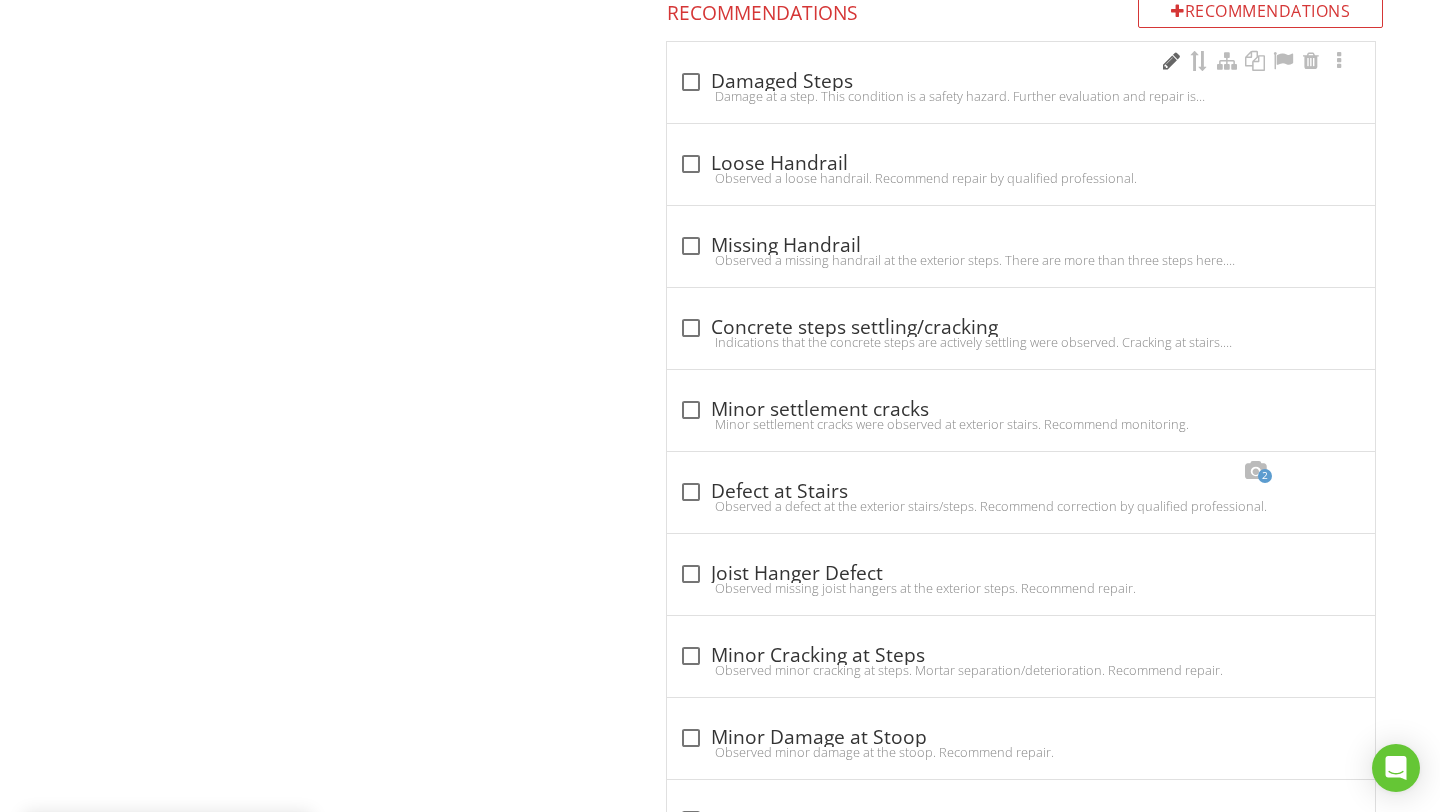 click at bounding box center (1171, 61) 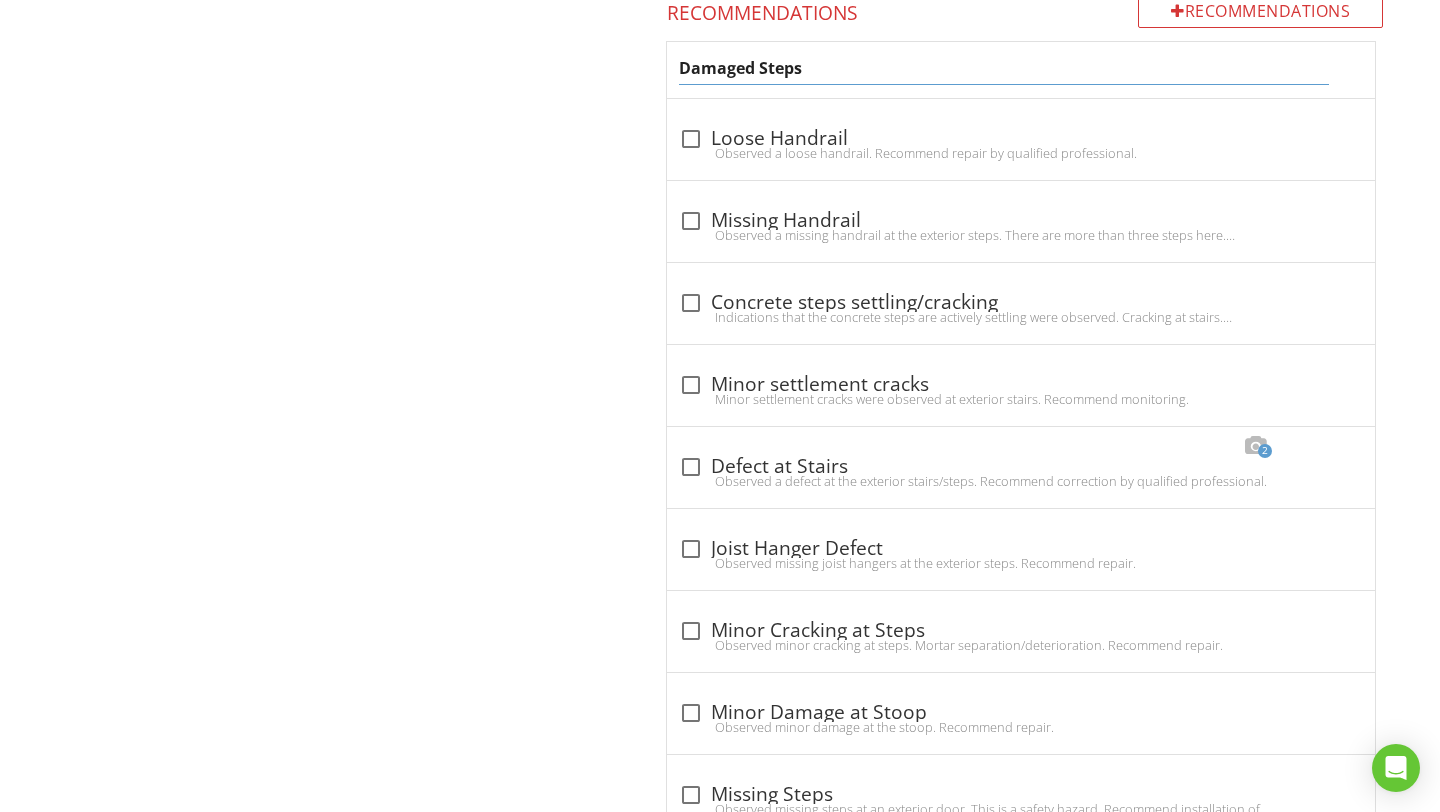 drag, startPoint x: 808, startPoint y: 73, endPoint x: 667, endPoint y: 74, distance: 141.00354 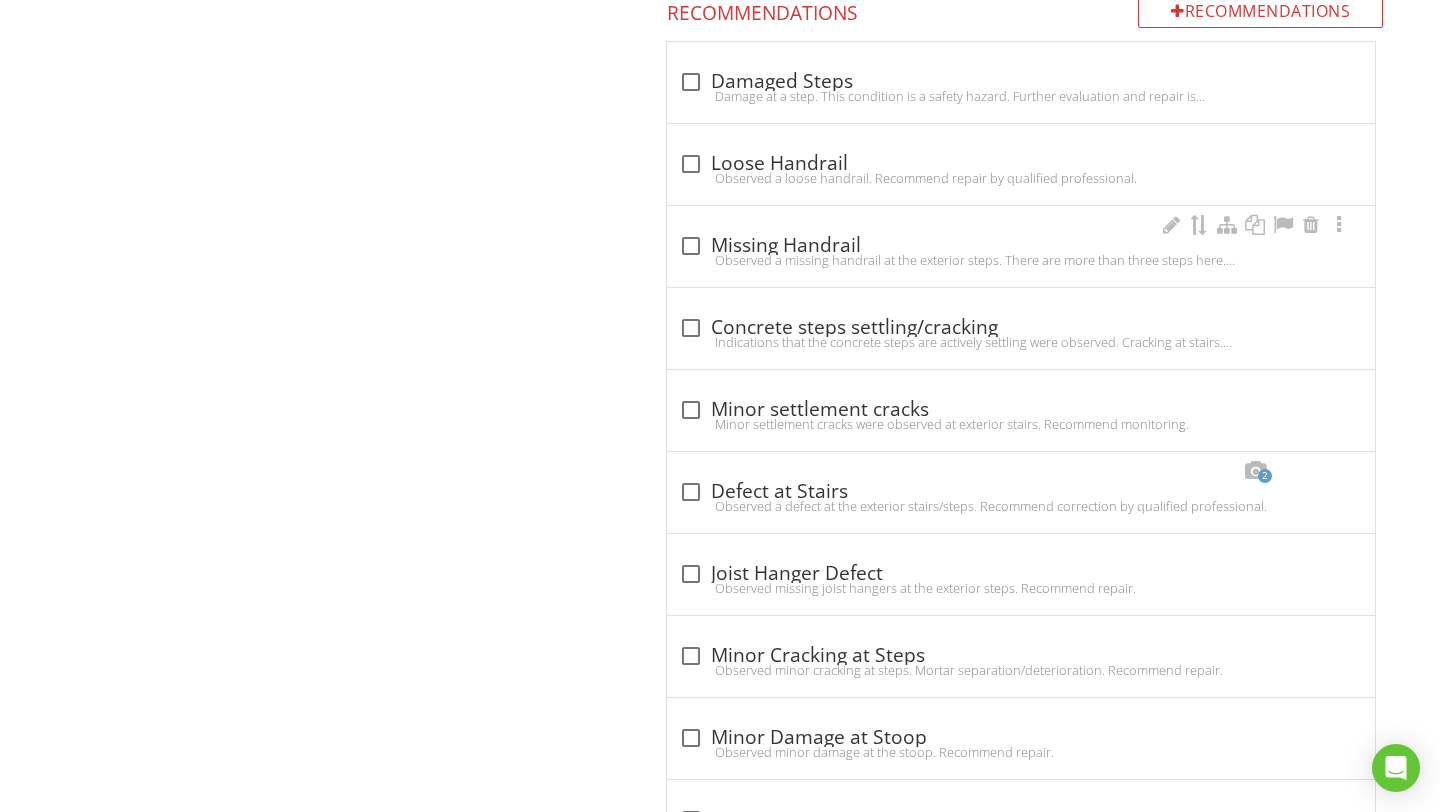 click on "Exterior
General
Eaves, Soffits & Fascia
Wall-Covering, Flashing & Trim
Vegetation, Surface Drainage, Retaining Walls & Grading
GFCIs & Electrical
Walkways & Driveways
Stairs, Steps, Stoops, Stairways & Ramps
Railings, Guards & Handrails
Porches, Patios, Decks, & Balconies
Windows
Exterior Doors
Exhaust Hoods
Hose bibs
Item
Stairs, Steps, Stoops, Stairways & Ramps
Info
Information                 4         check
Stairs, Steps, Stoops, Stairways & Ramps Were Inspected
Location edit       XLarge" at bounding box center (900, 286) 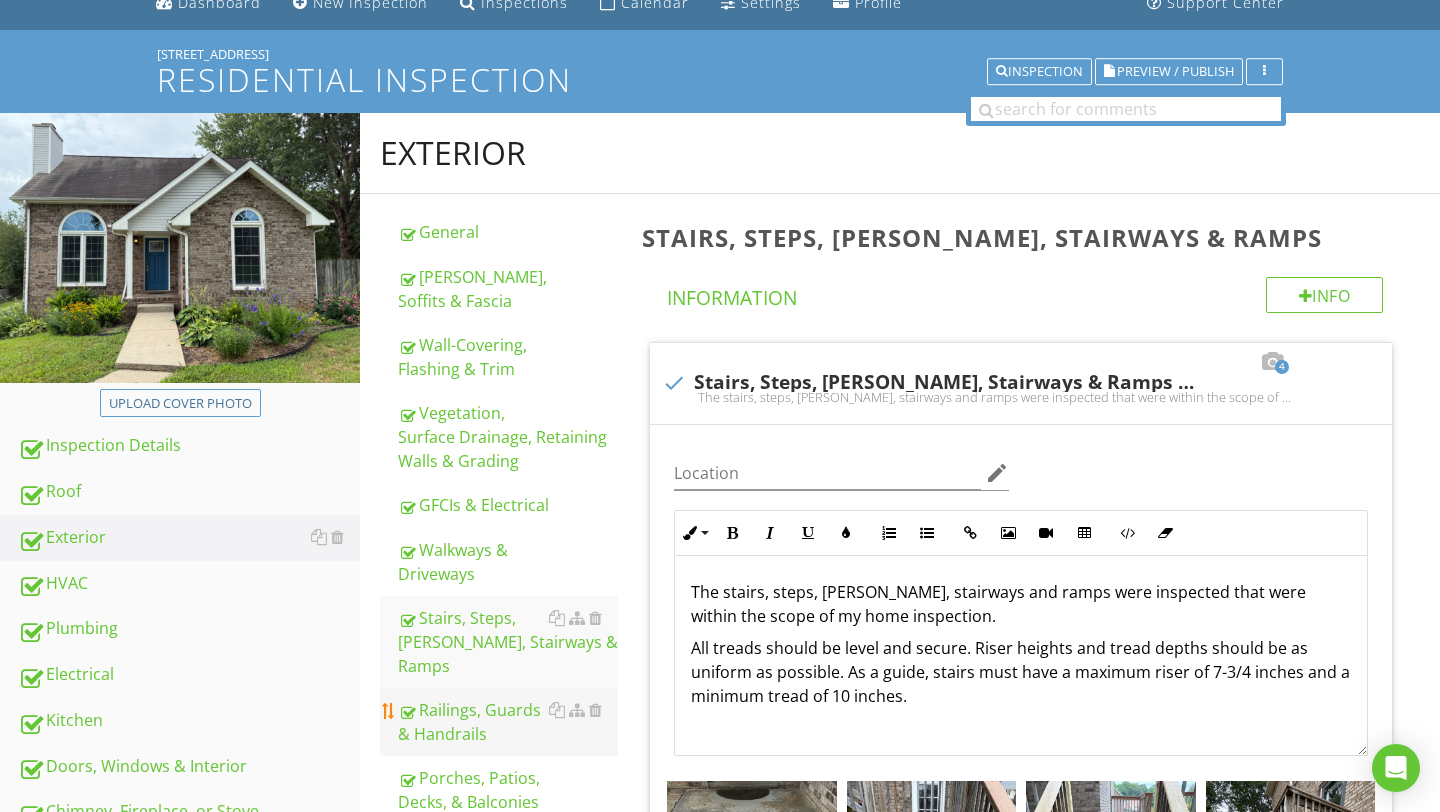 scroll, scrollTop: 250, scrollLeft: 0, axis: vertical 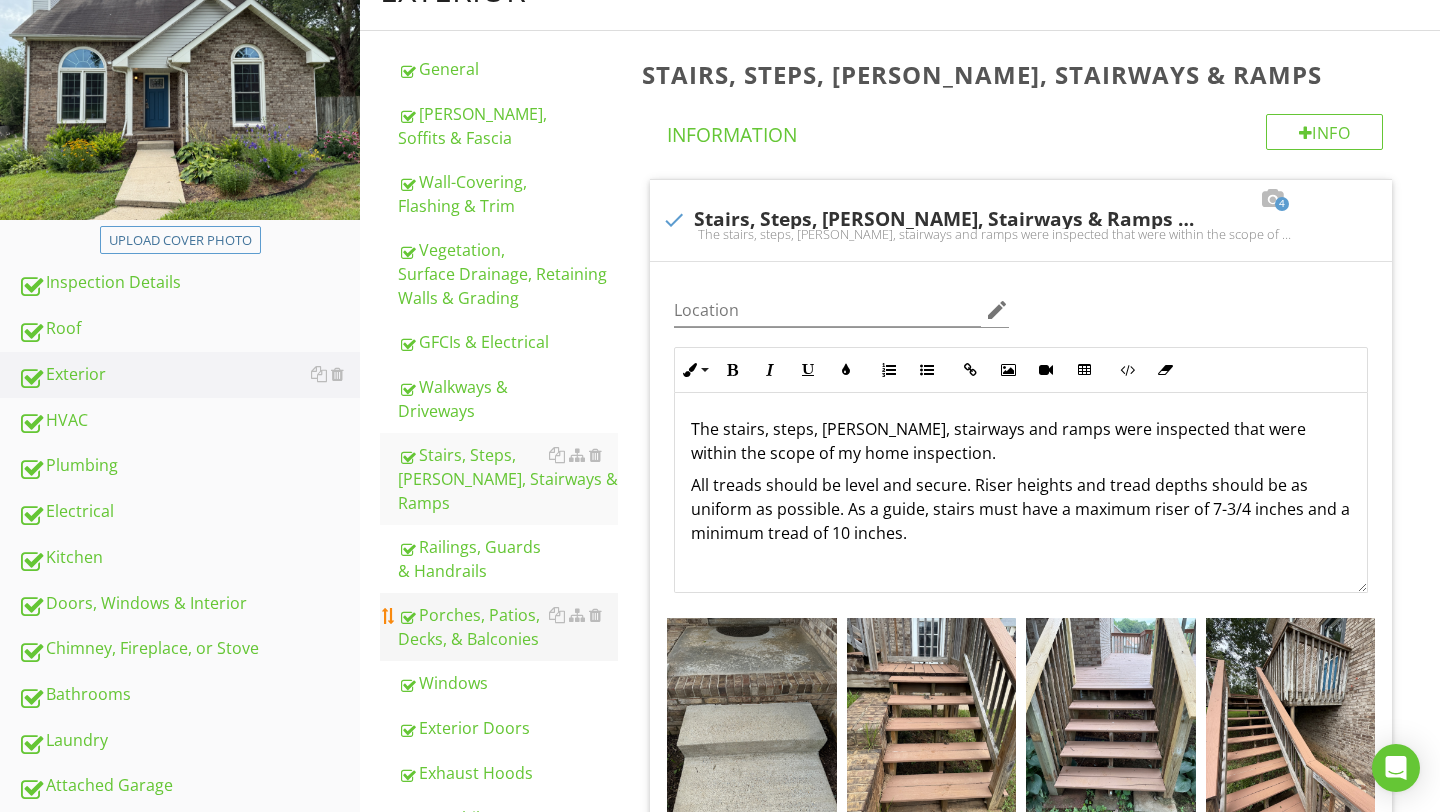 click on "Porches, Patios, Decks, & Balconies" at bounding box center (508, 627) 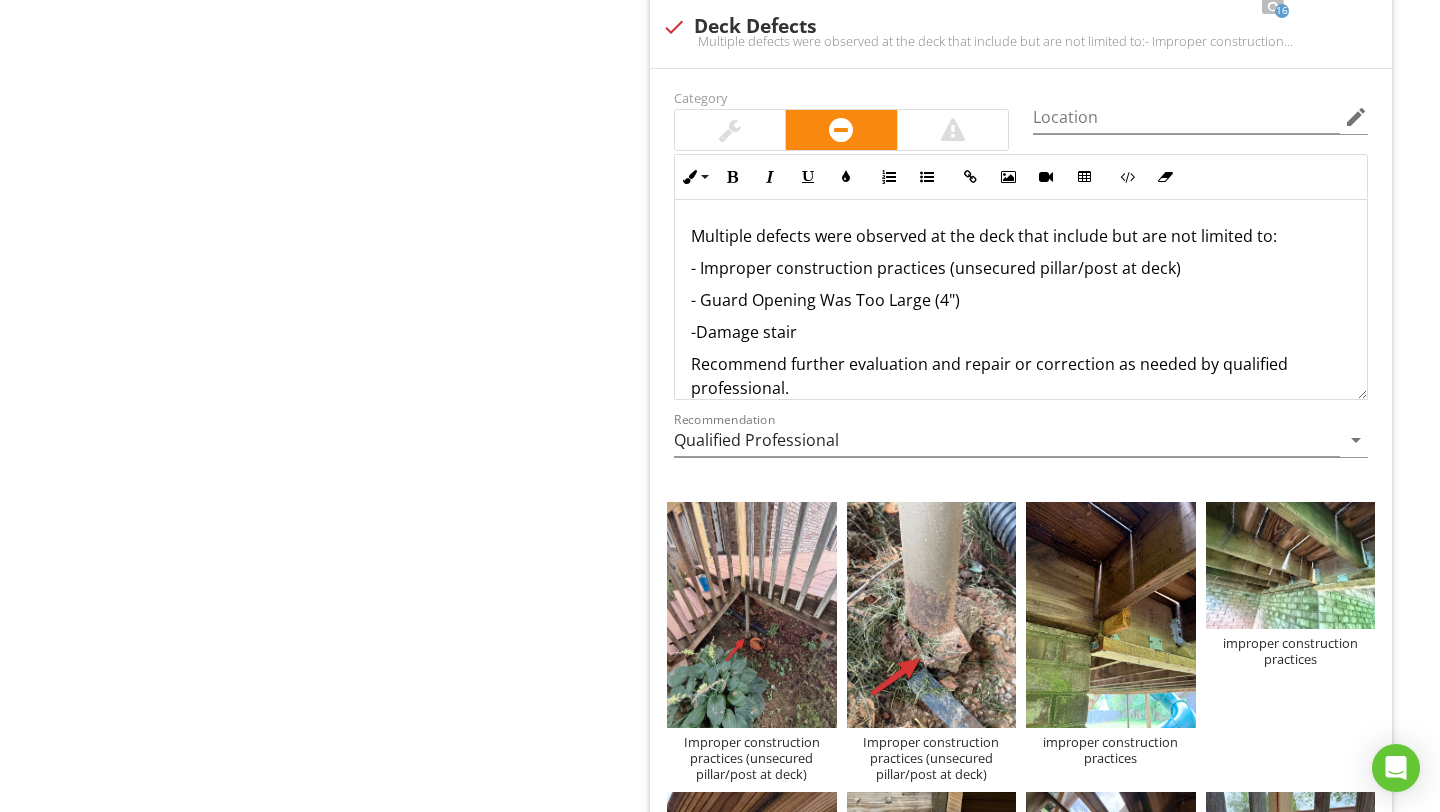 scroll, scrollTop: 3676, scrollLeft: 0, axis: vertical 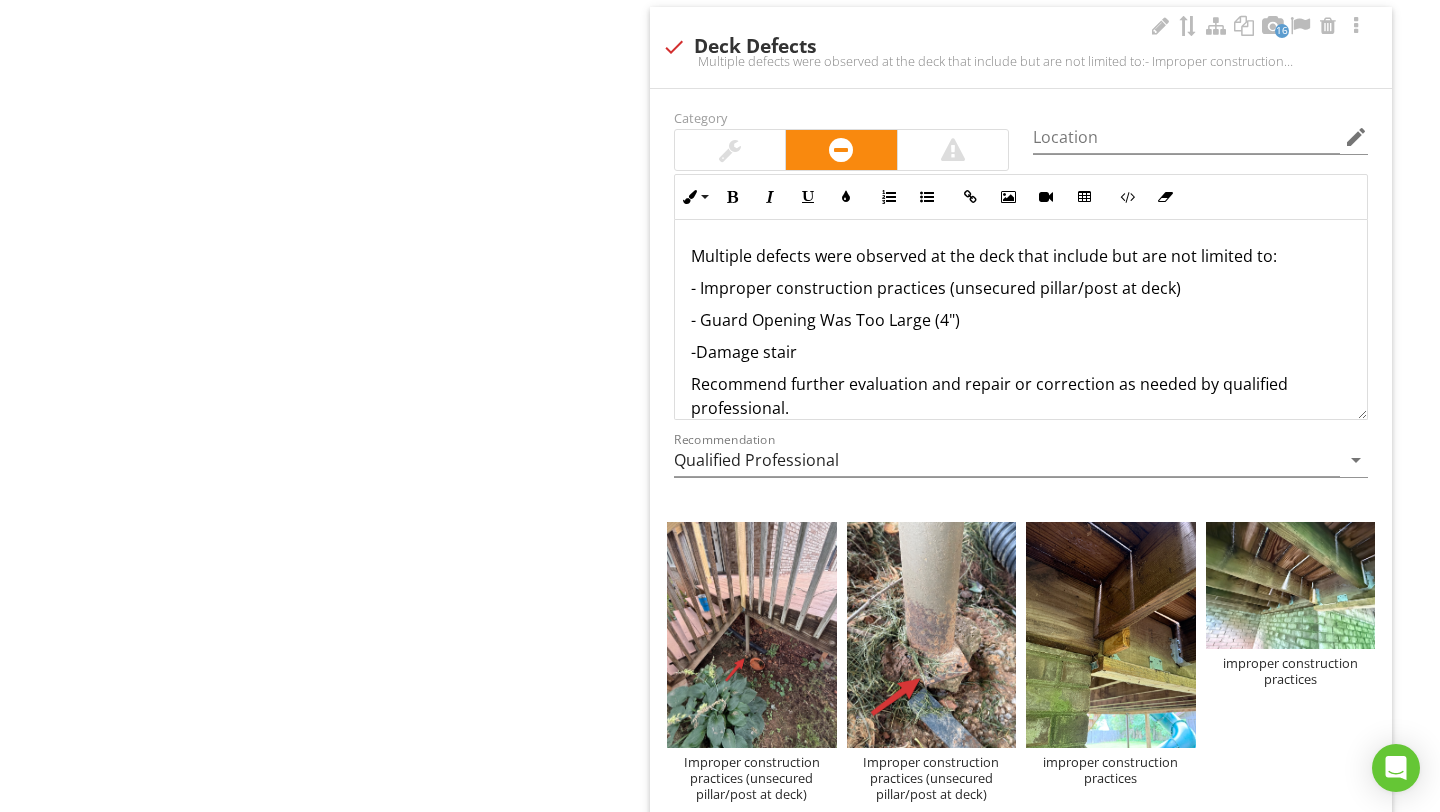 click on "-Damage stair" at bounding box center [1021, 352] 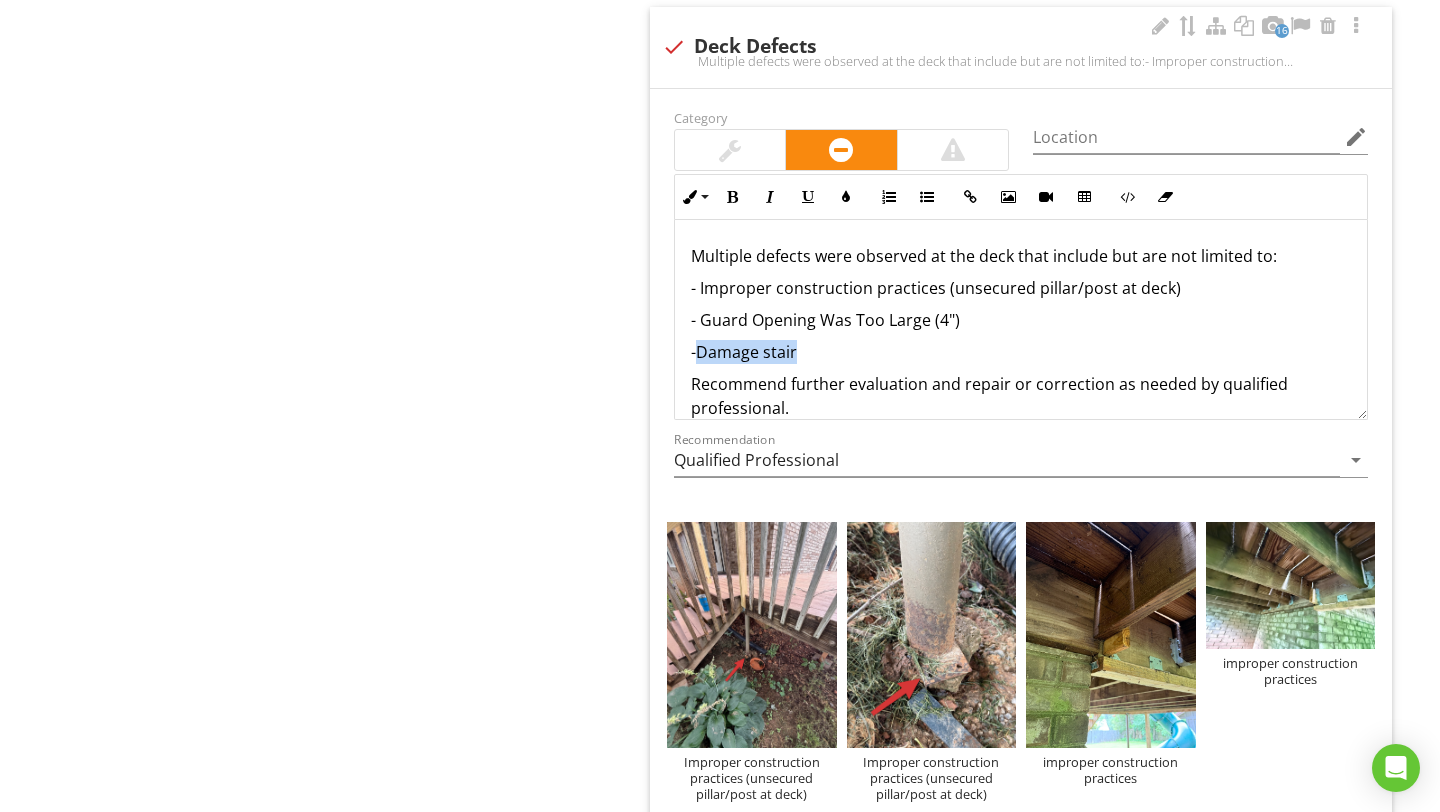 drag, startPoint x: 803, startPoint y: 352, endPoint x: 697, endPoint y: 344, distance: 106.30146 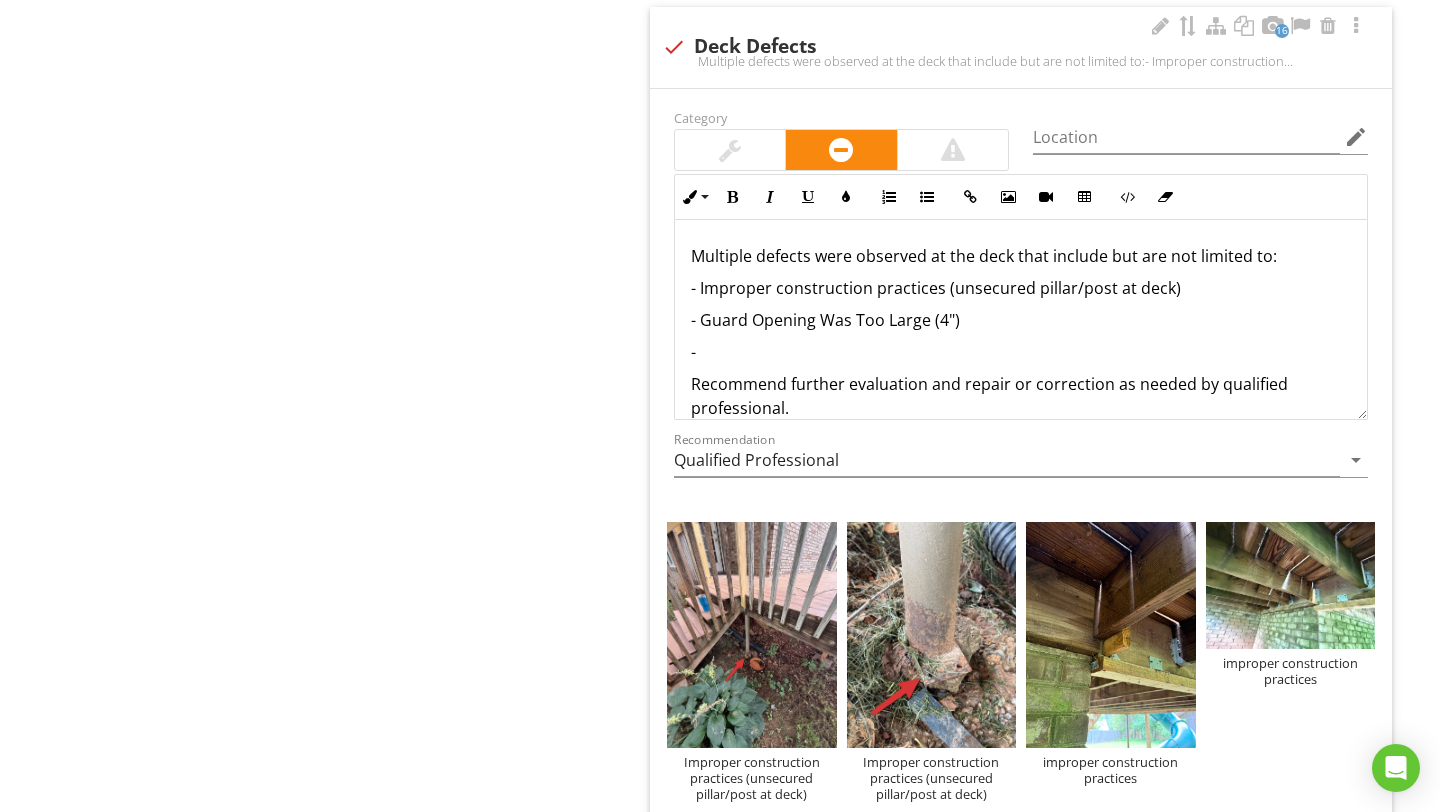 type 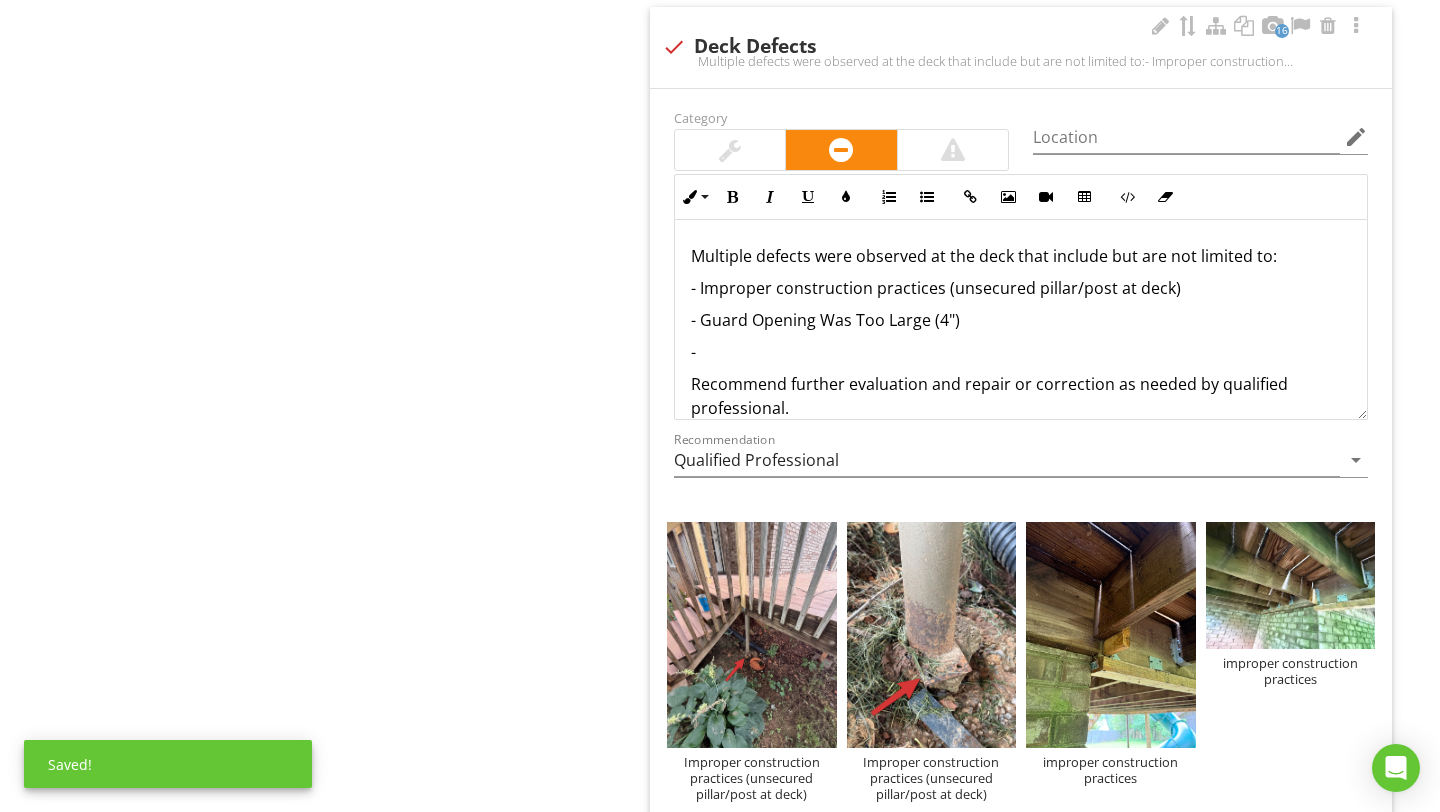 click on "-" at bounding box center (1021, 352) 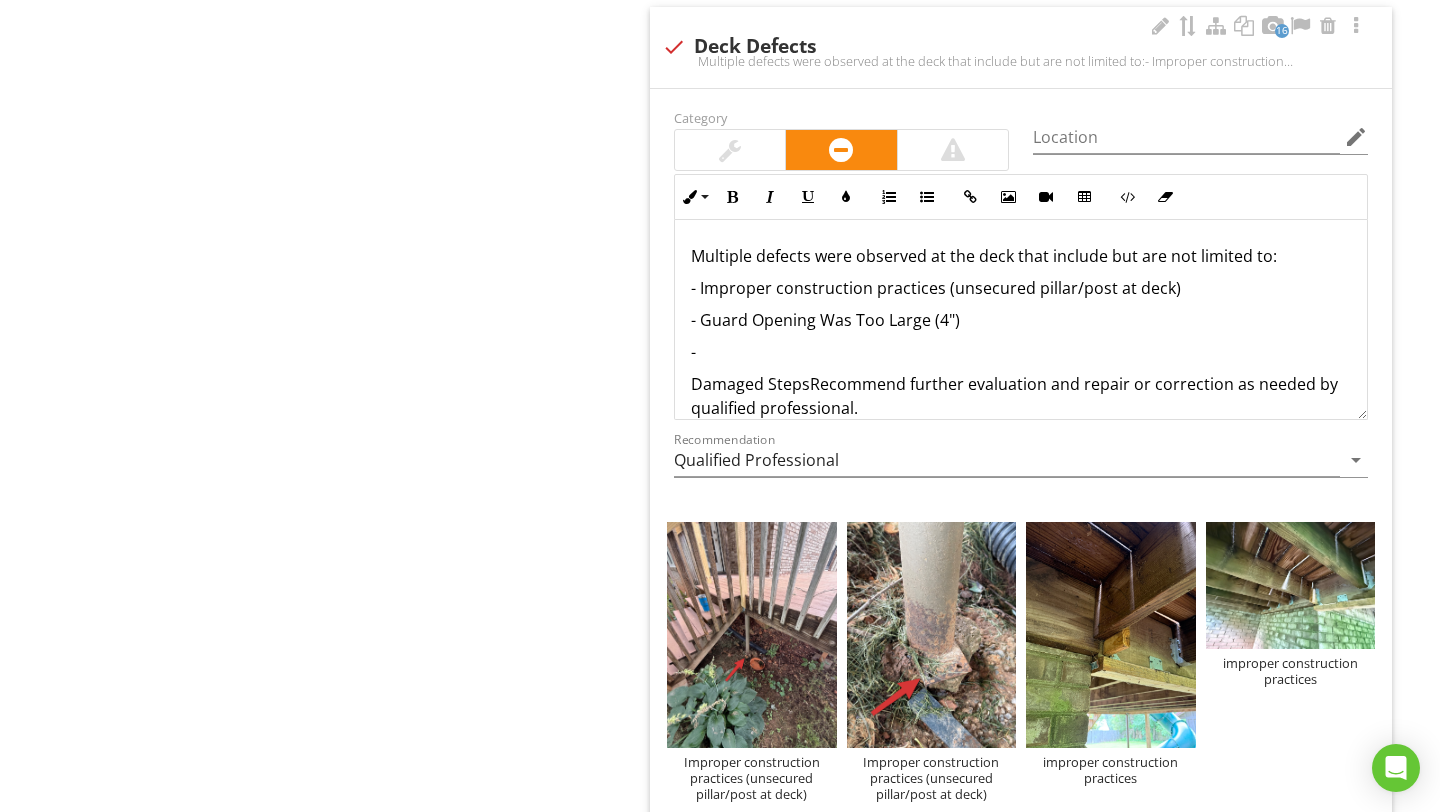 click on "Multiple defects were observed at the deck that include but are not limited to: - Improper construction practices (unsecured pillar/post at deck) - Guard Opening Was Too Large (4") -  Damaged StepsRecommend further evaluation and repair or correction as needed by qualified professional." at bounding box center [1021, 332] 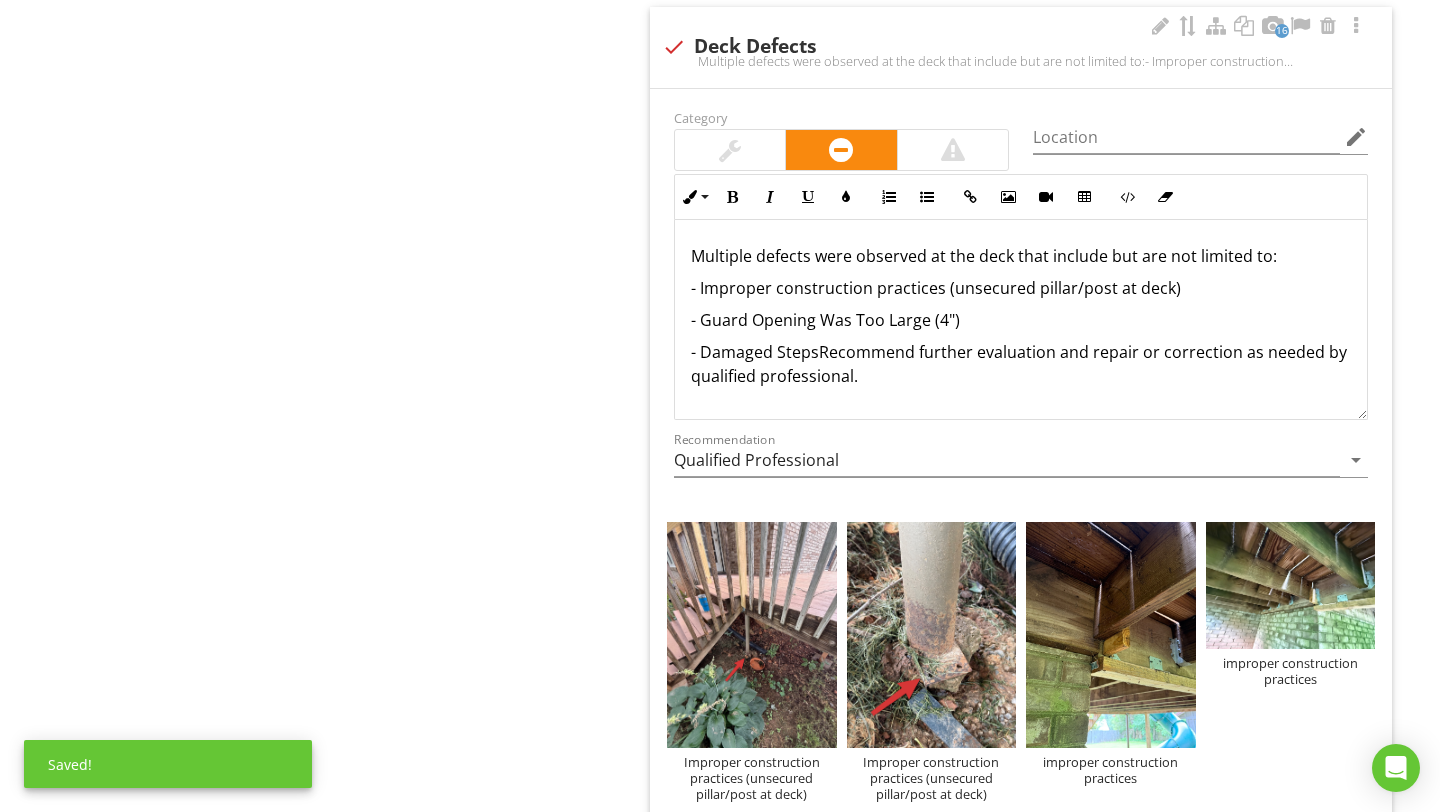 click on "- Damaged StepsRecommend further evaluation and repair or correction as needed by qualified professional." at bounding box center [1021, 364] 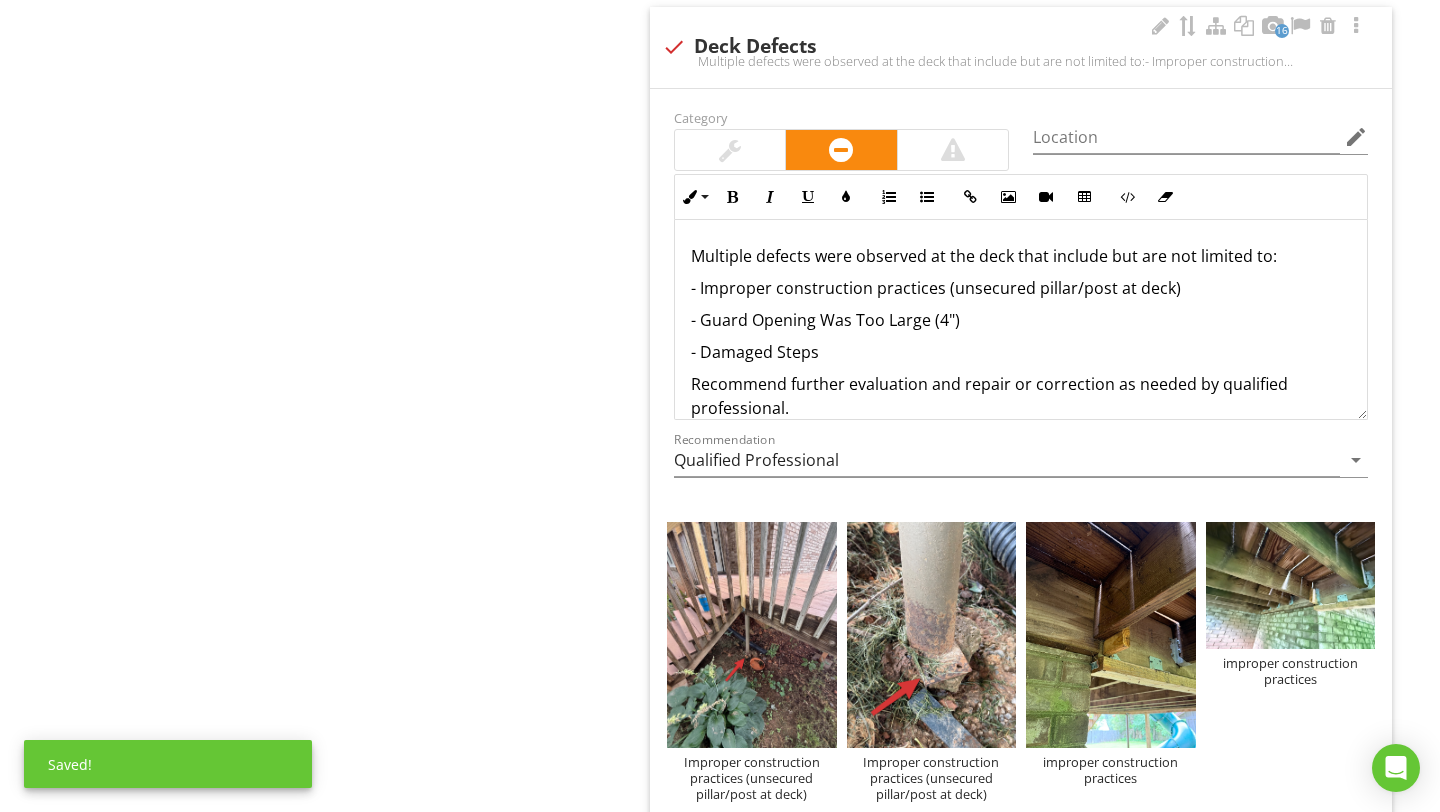 type on "<p>Multiple defects were observed at the deck that include but are not limited to:</p><p>- Improper construction practices (unsecured pillar/post at deck)</p><p>- Guard Opening Was Too Large (4")</p><p>- Damaged Steps</p><p>Recommend further evaluation and repair or correction as needed by qualified professional.&nbsp;</p>" 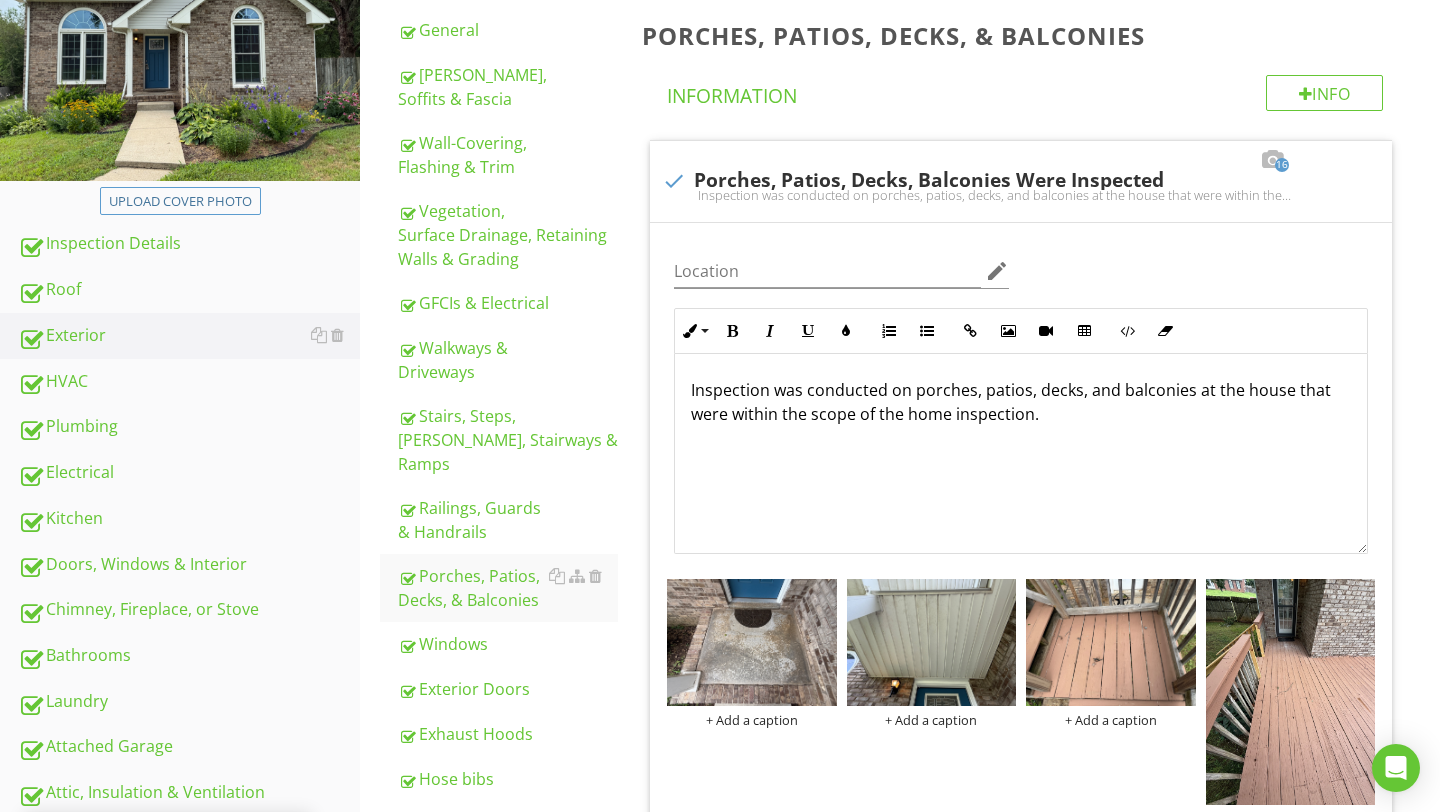 scroll, scrollTop: 290, scrollLeft: 0, axis: vertical 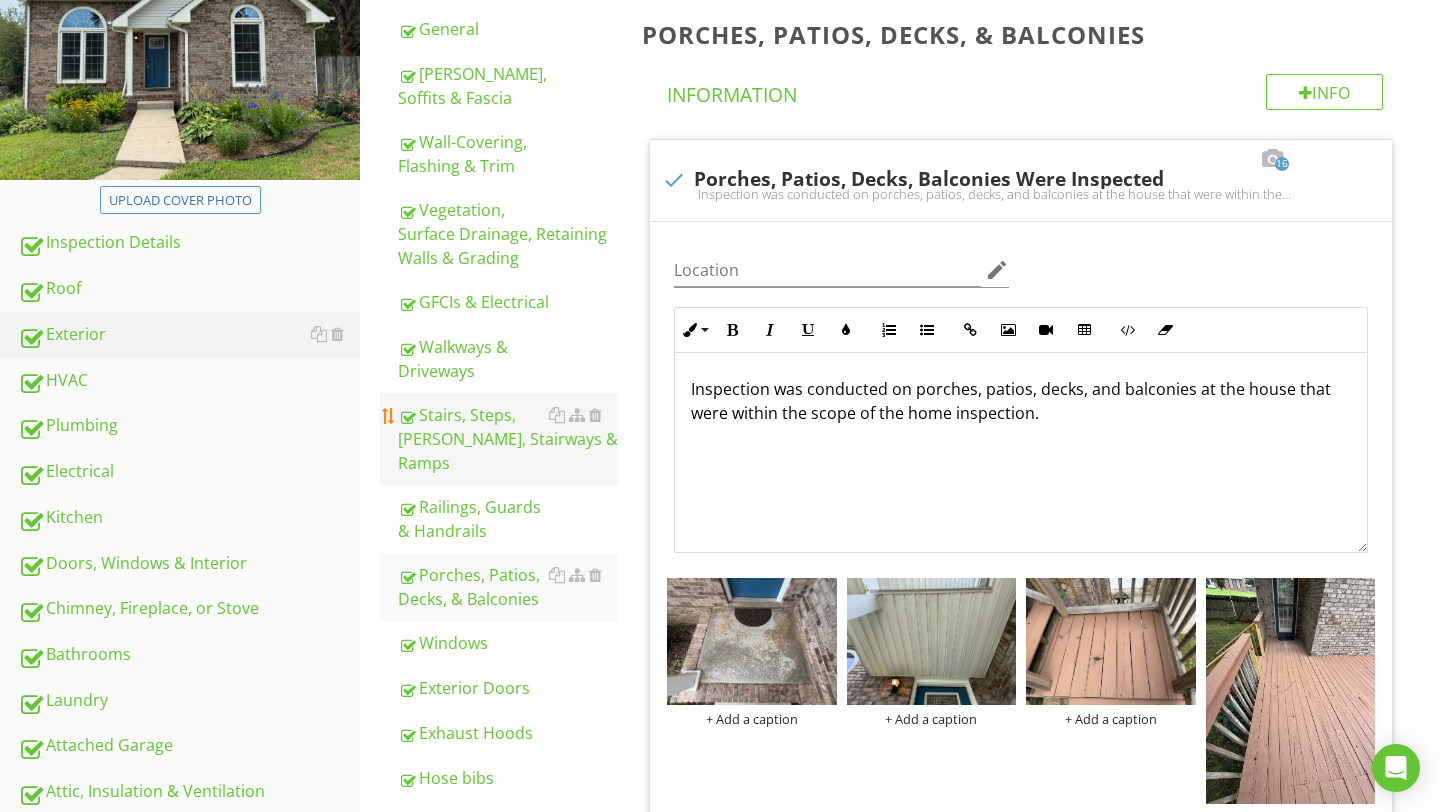 click on "Stairs, Steps, Stoops, Stairways & Ramps" at bounding box center (508, 439) 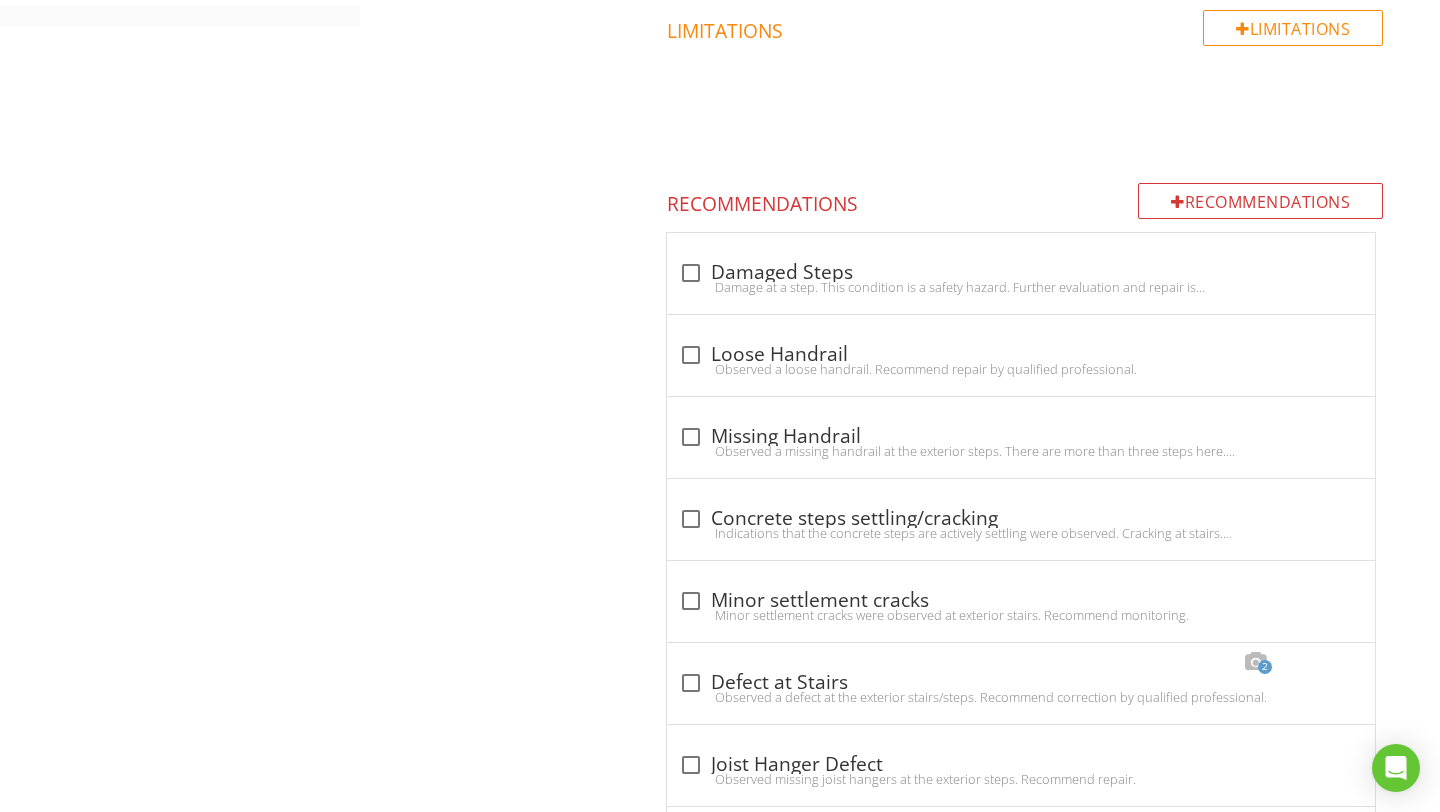 scroll, scrollTop: 1249, scrollLeft: 0, axis: vertical 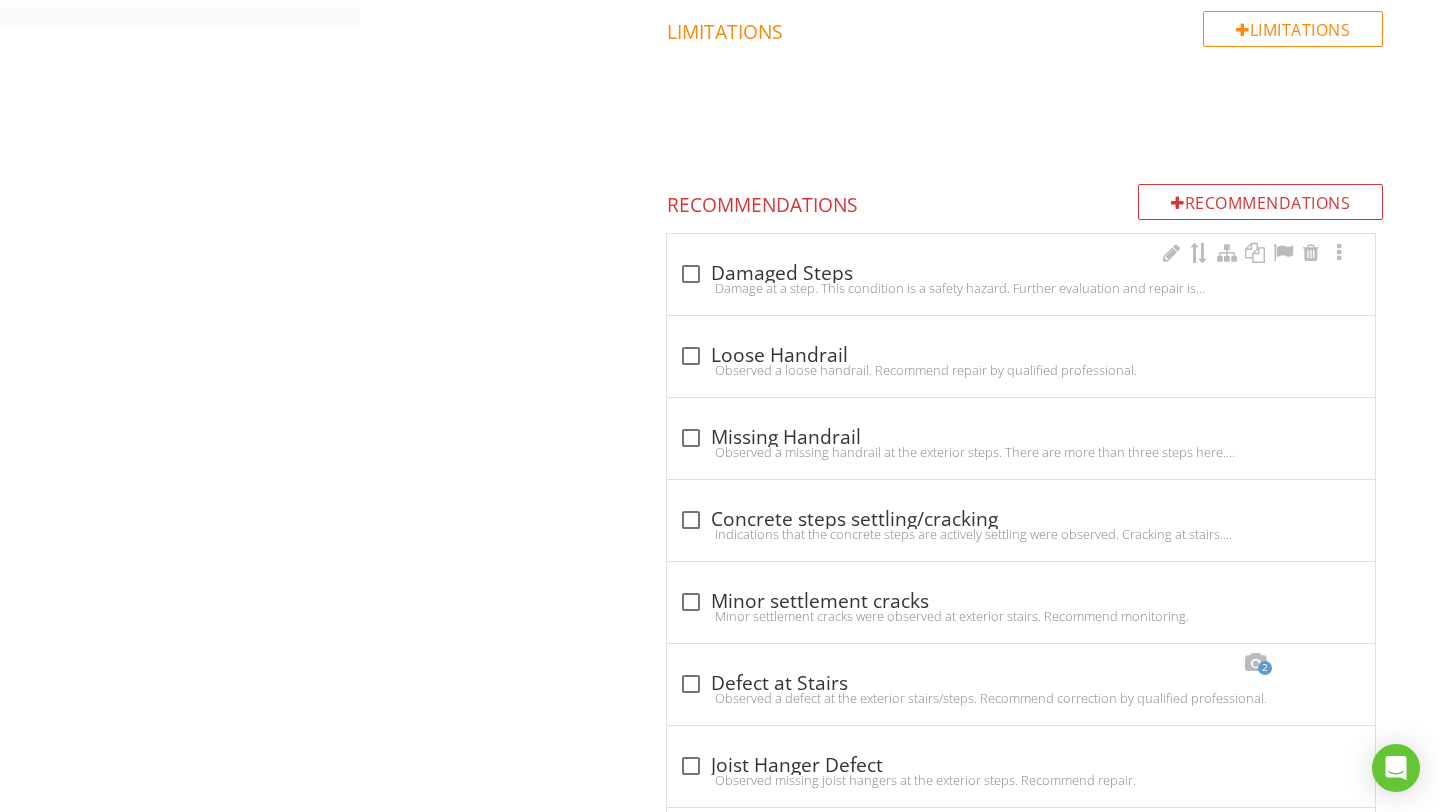 click on "Damage at a step. This condition is a safety hazard. Further evaluation and repair is recommended." at bounding box center [1021, 288] 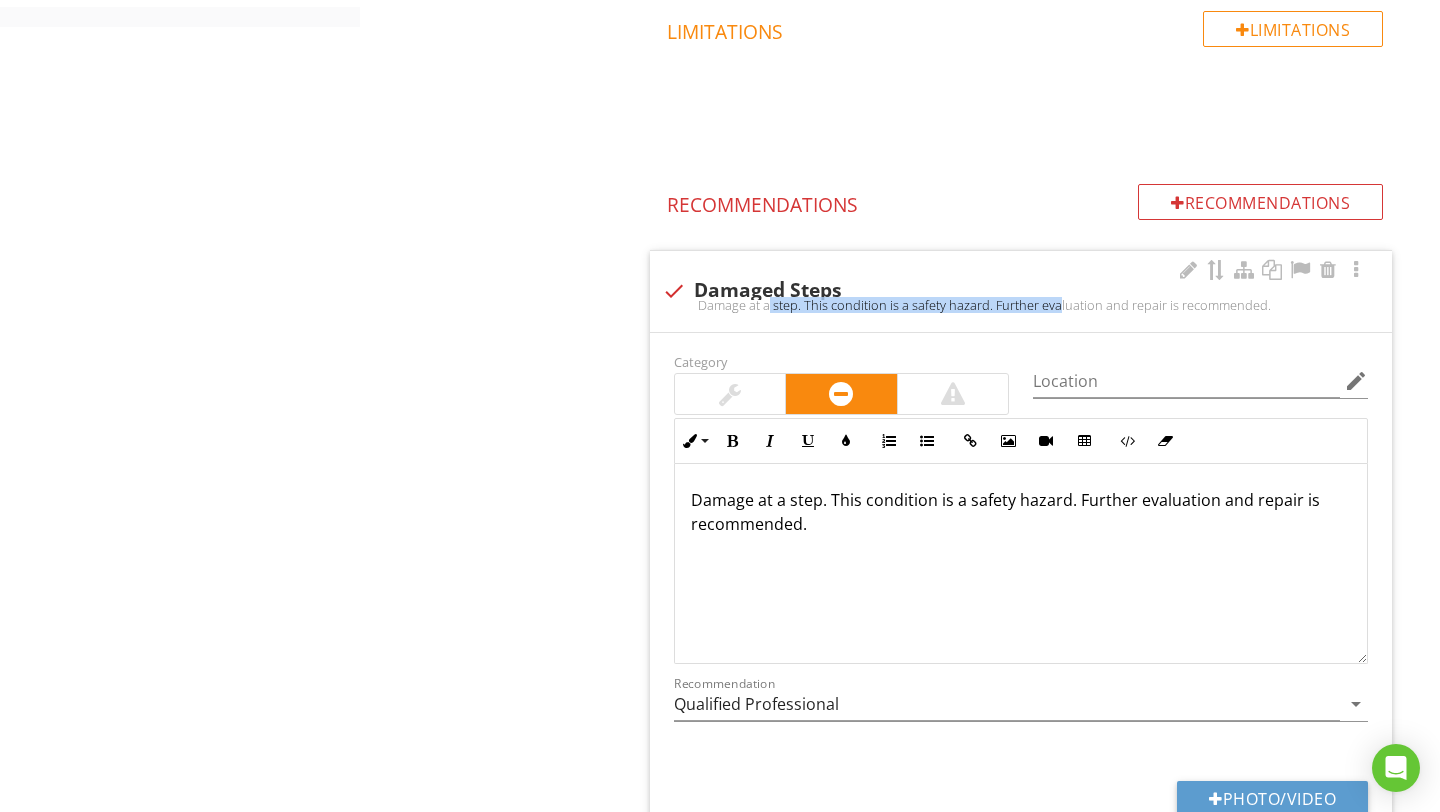 drag, startPoint x: 697, startPoint y: 305, endPoint x: 992, endPoint y: 311, distance: 295.061 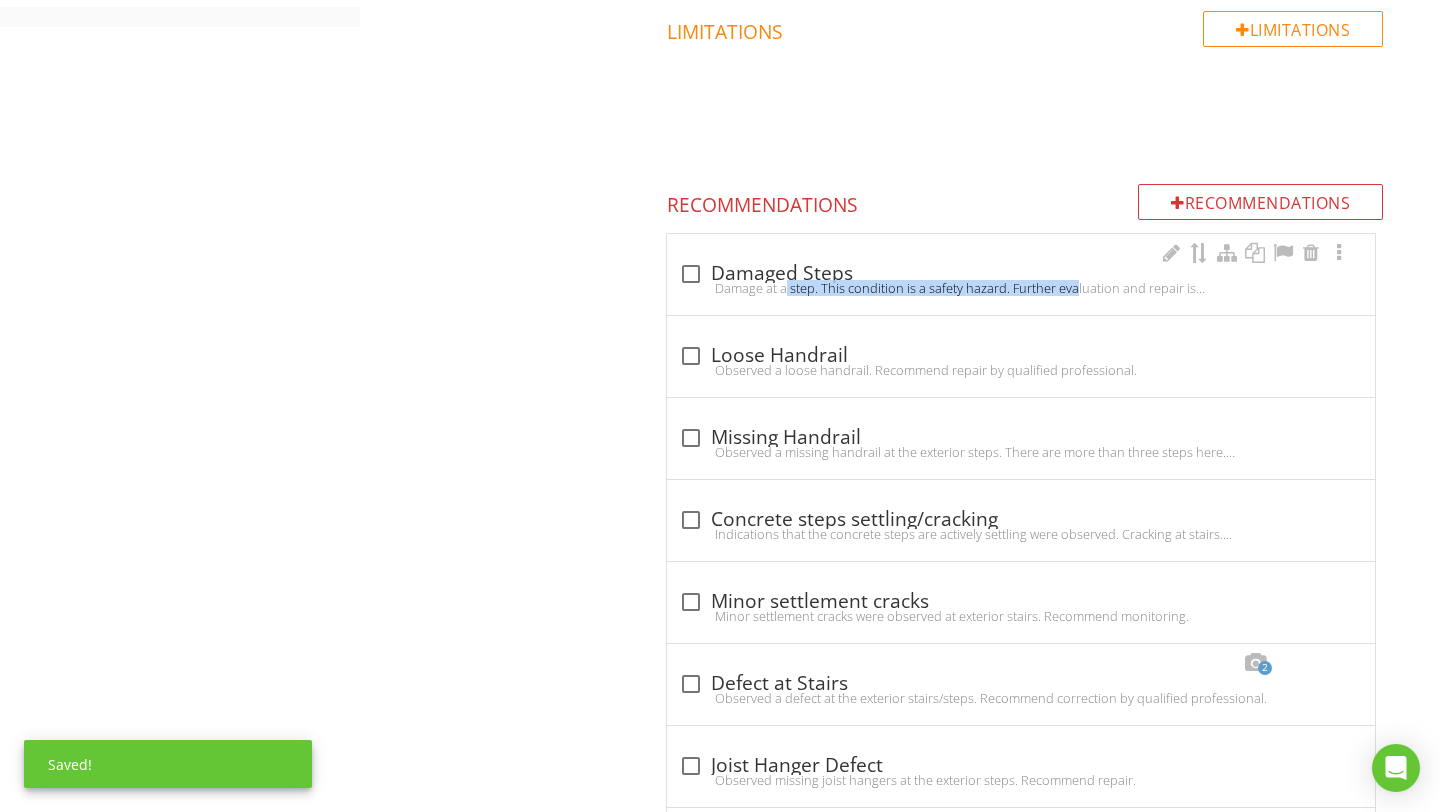 copy on "Damage at a step. This condition is a safety hazard." 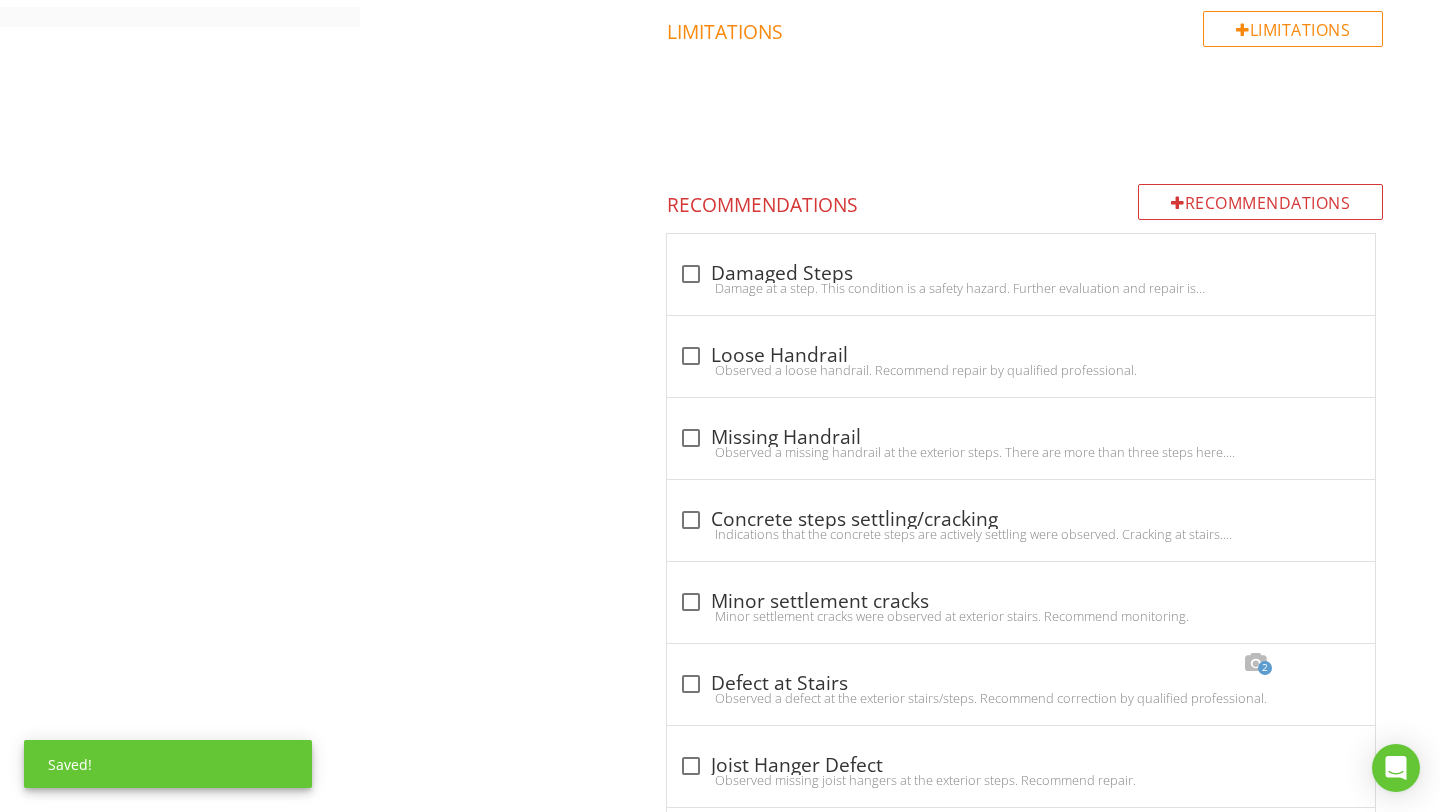 click on "Exterior
General
Eaves, Soffits & Fascia
Wall-Covering, Flashing & Trim
Vegetation, Surface Drainage, Retaining Walls & Grading
GFCIs & Electrical
Walkways & Driveways
Stairs, Steps, Stoops, Stairways & Ramps
Railings, Guards & Handrails
Porches, Patios, Decks, & Balconies
Windows
Exterior Doors
Exhaust Hoods
Hose bibs
Item
Stairs, Steps, Stoops, Stairways & Ramps
Info
Information                 4         check
Stairs, Steps, Stoops, Stairways & Ramps Were Inspected
Location edit       XLarge" at bounding box center (900, 478) 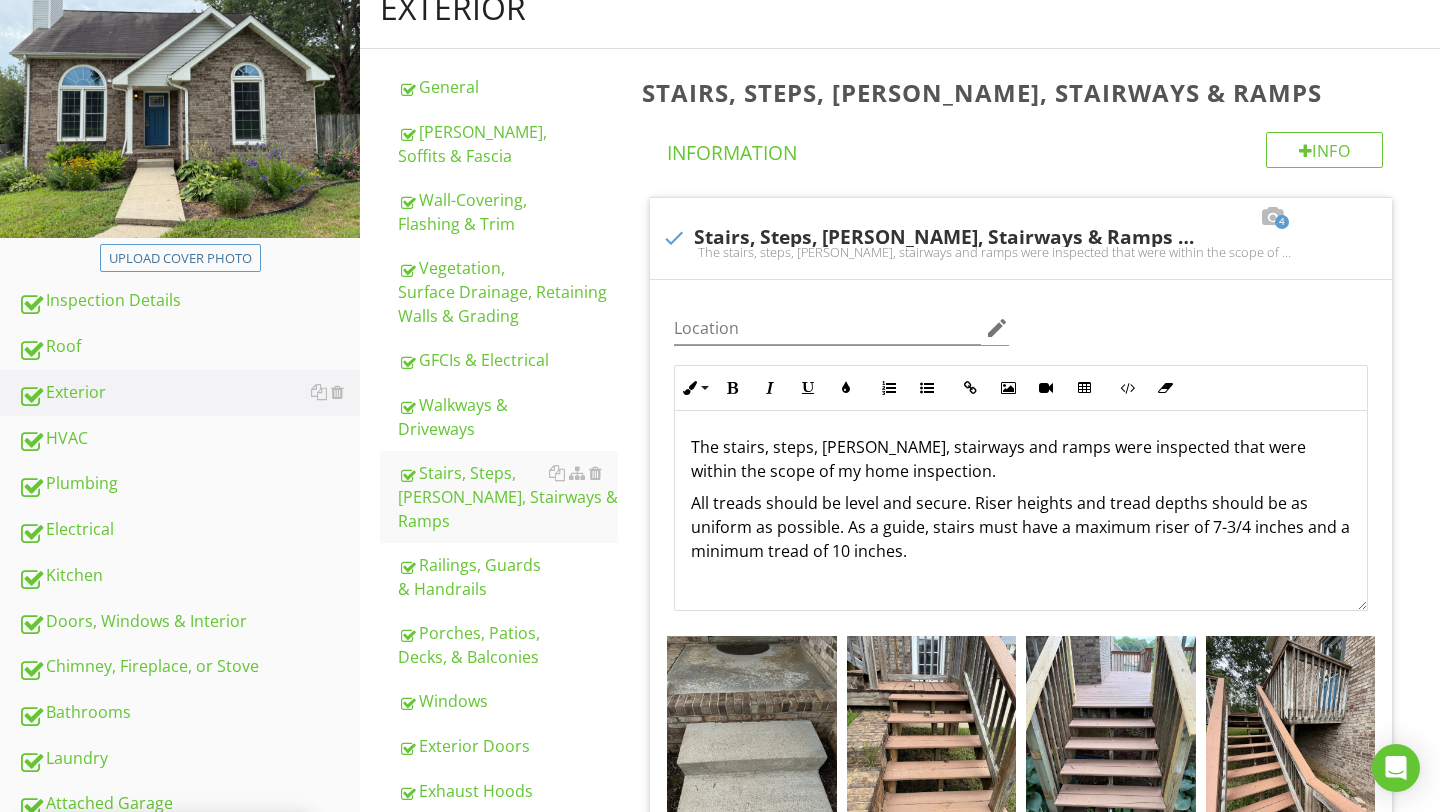 scroll, scrollTop: 230, scrollLeft: 0, axis: vertical 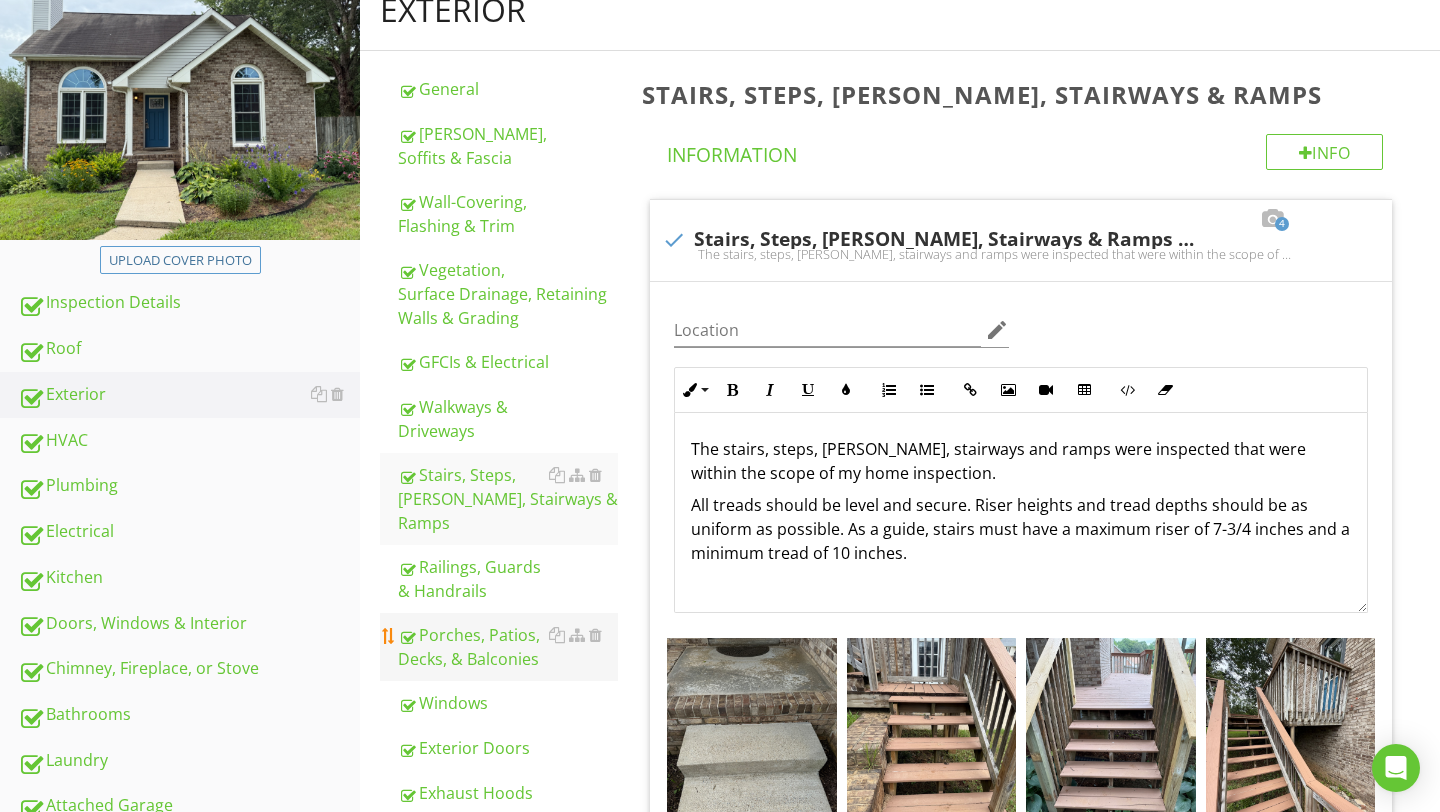 click on "Porches, Patios, Decks, & Balconies" at bounding box center (508, 647) 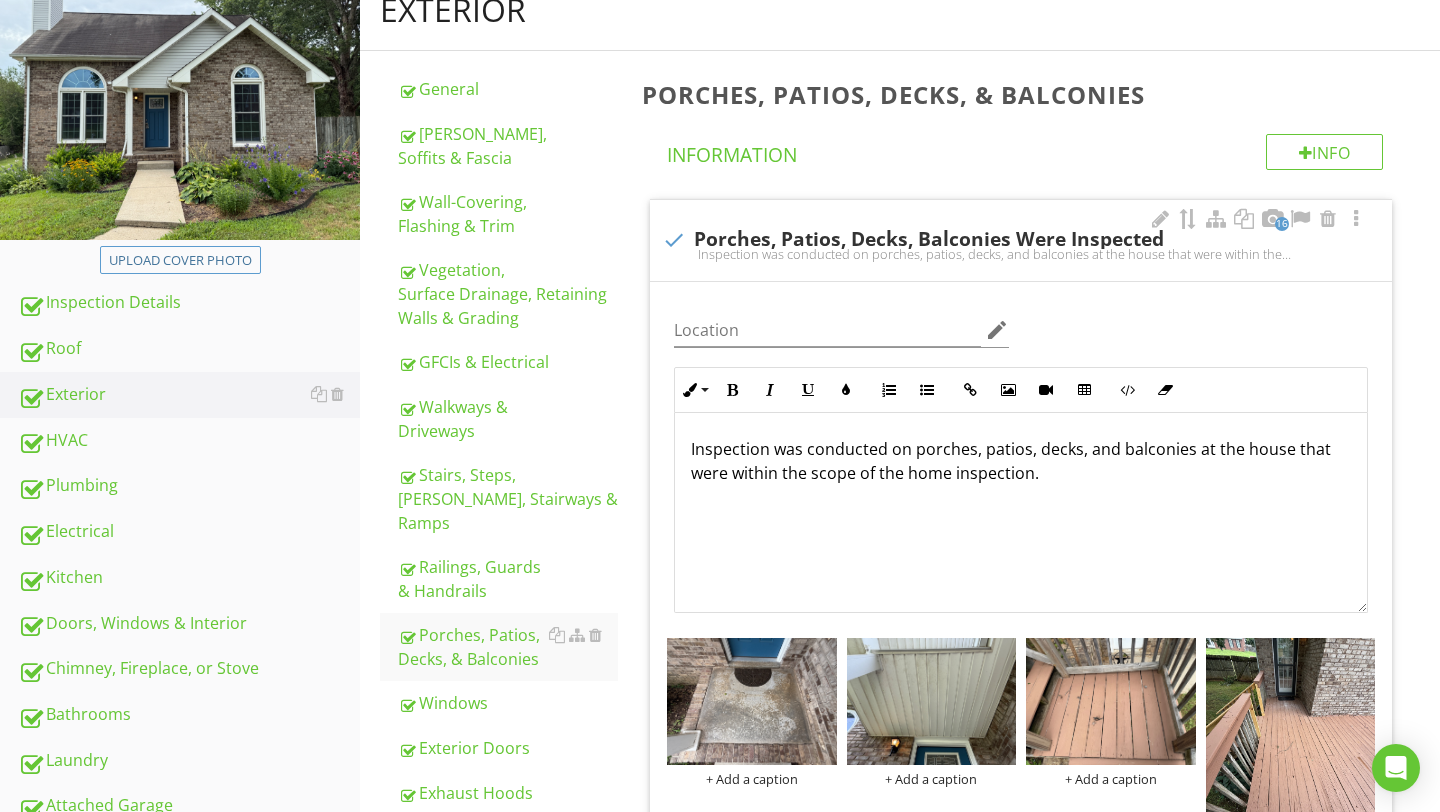 scroll, scrollTop: 1, scrollLeft: 0, axis: vertical 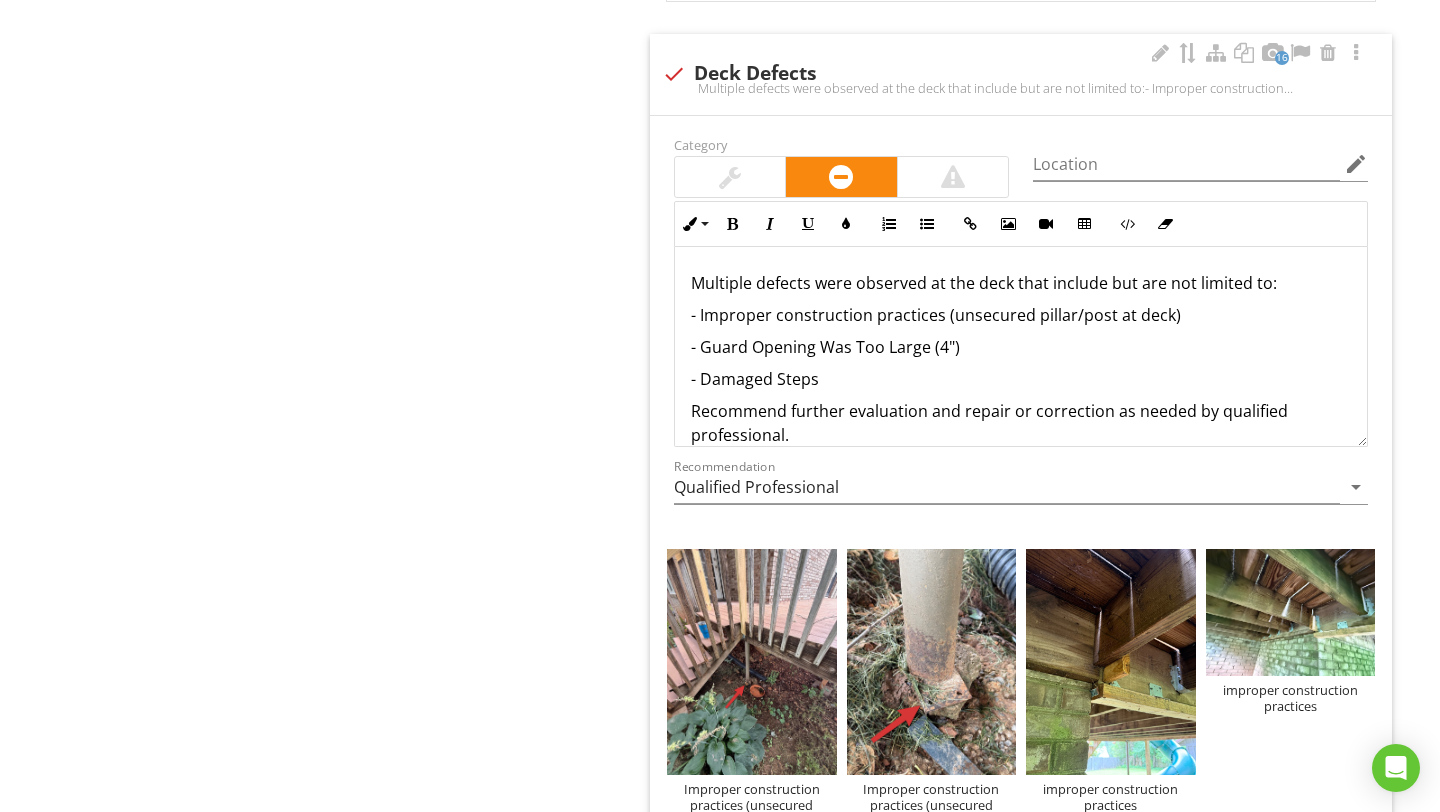 click on "- Damaged Steps" at bounding box center [1021, 379] 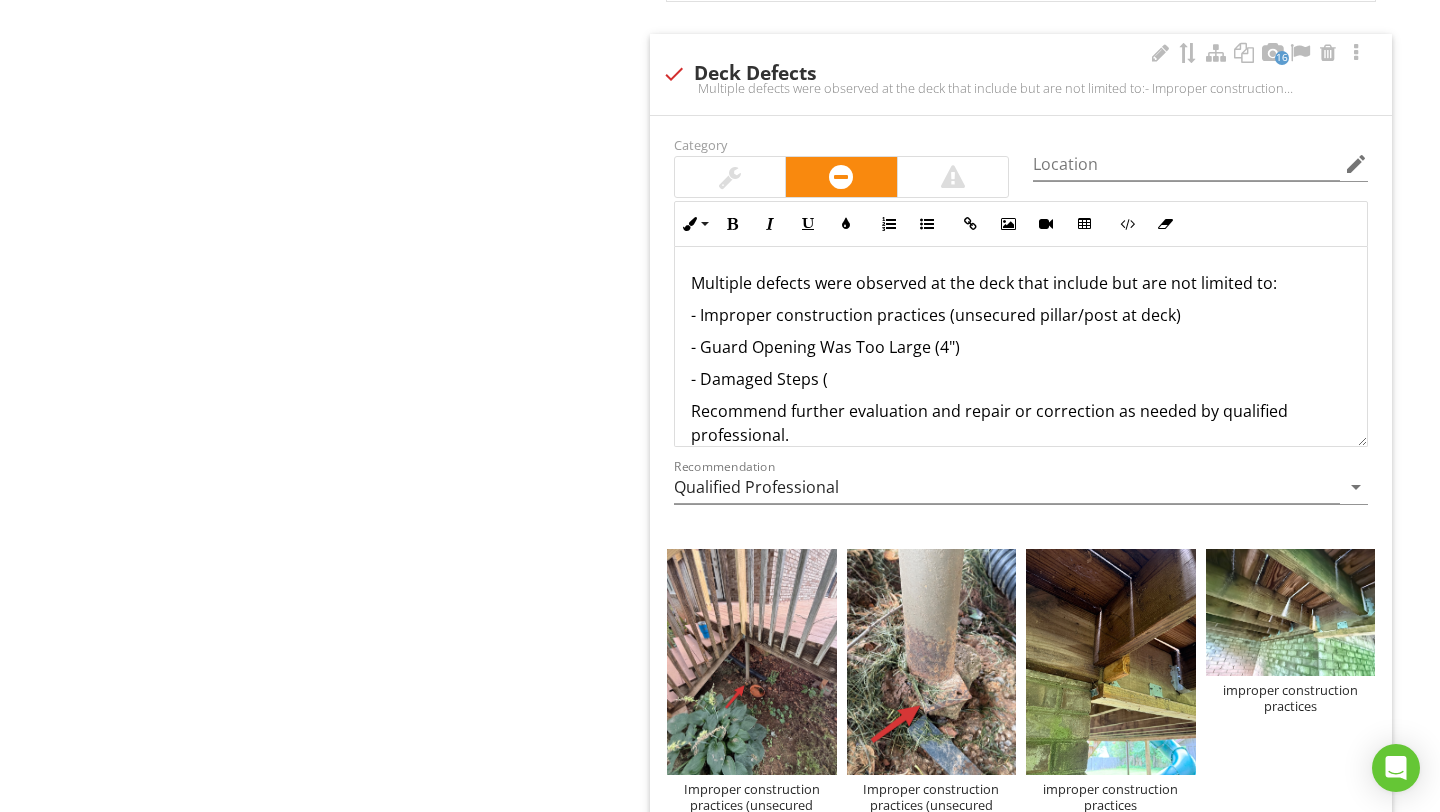 click on "- Damaged Steps (" at bounding box center [1021, 379] 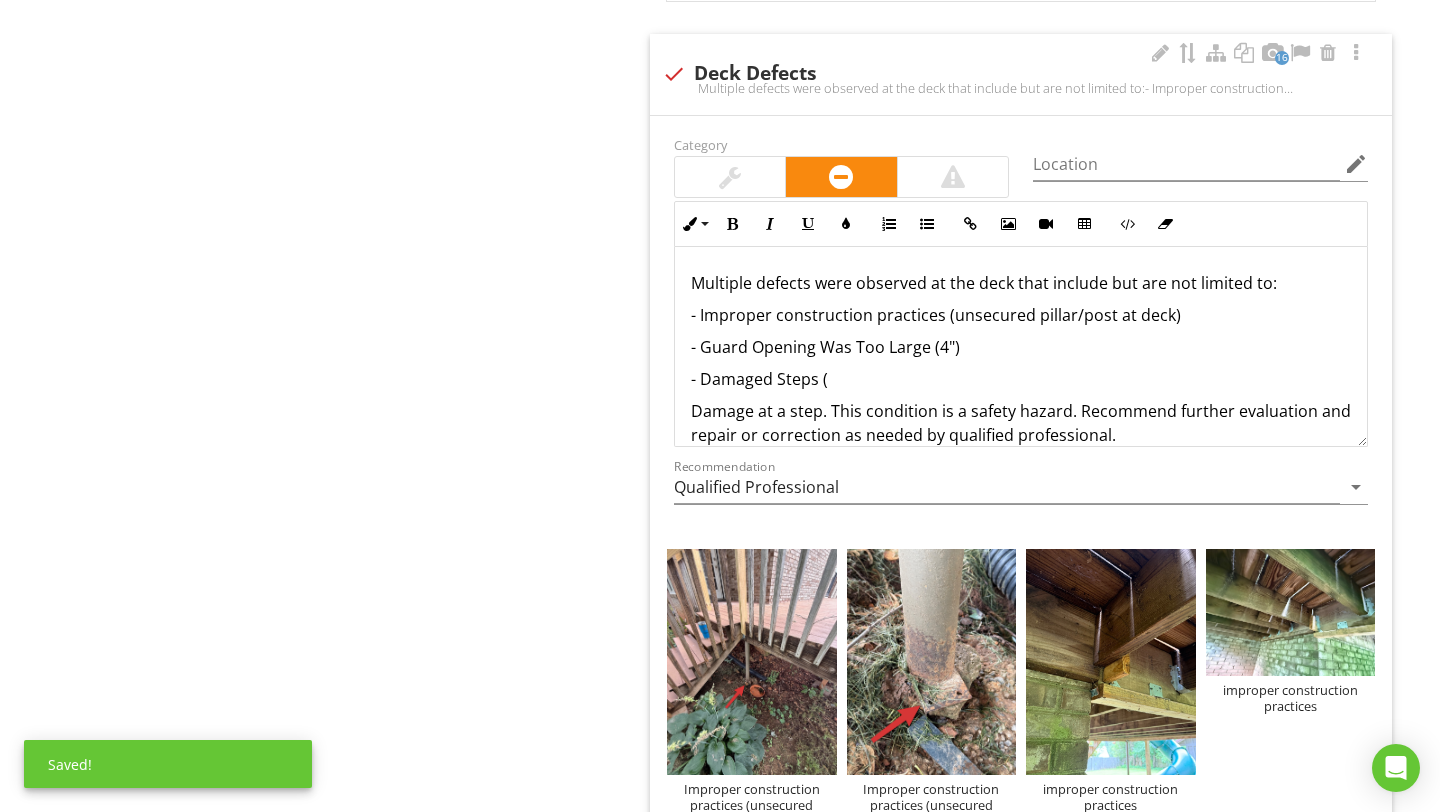click on "Multiple defects were observed at the deck that include but are not limited to: - Improper construction practices (unsecured pillar/post at deck) - Guard Opening Was Too Large (4") - Damaged Steps ( Damage at a step. This condition is a safety hazard. Recommend further evaluation and repair or correction as needed by qualified professional." at bounding box center [1021, 359] 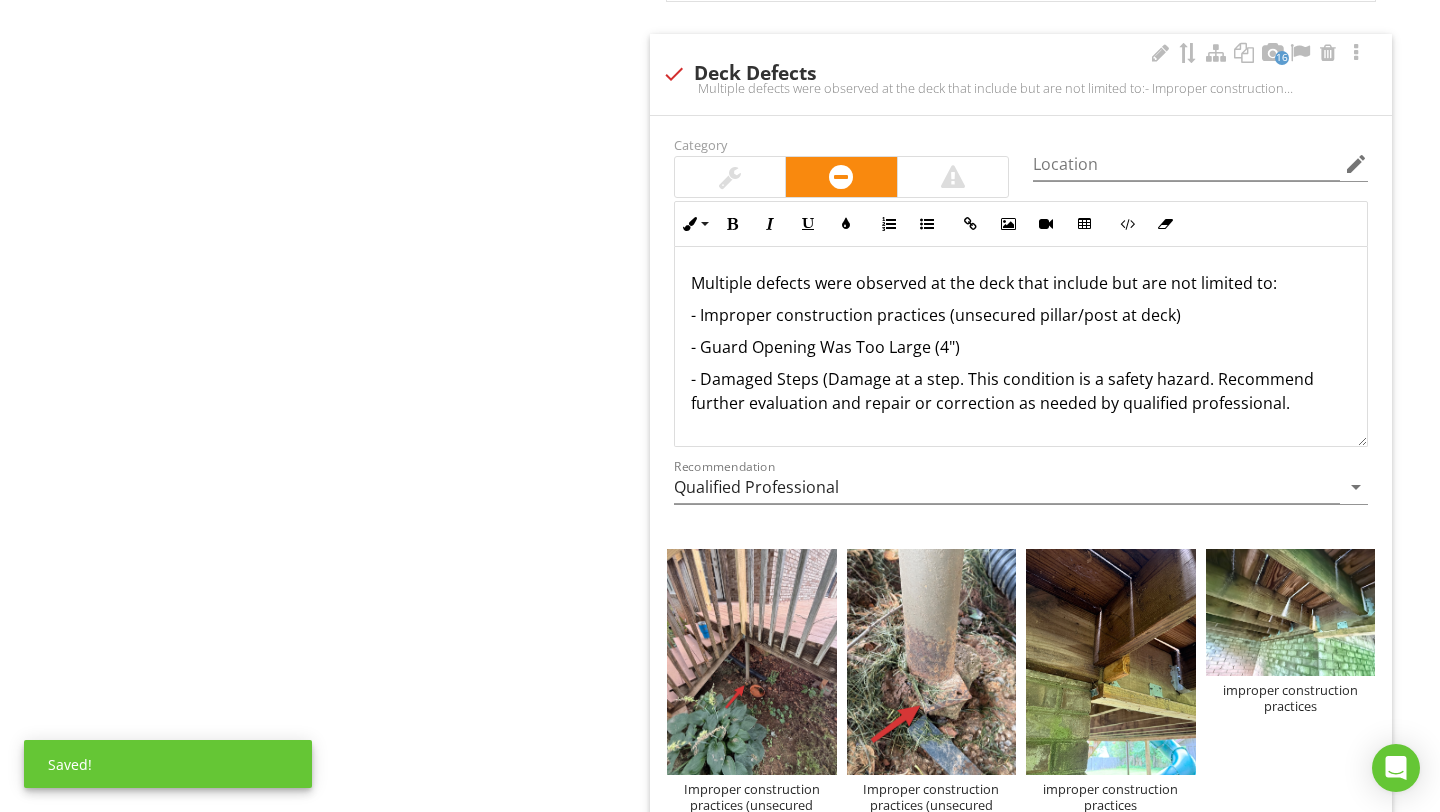 click on "- Damaged Steps (Damage at a step. This condition is a safety hazard. Recommend further evaluation and repair or correction as needed by qualified professional." at bounding box center (1021, 391) 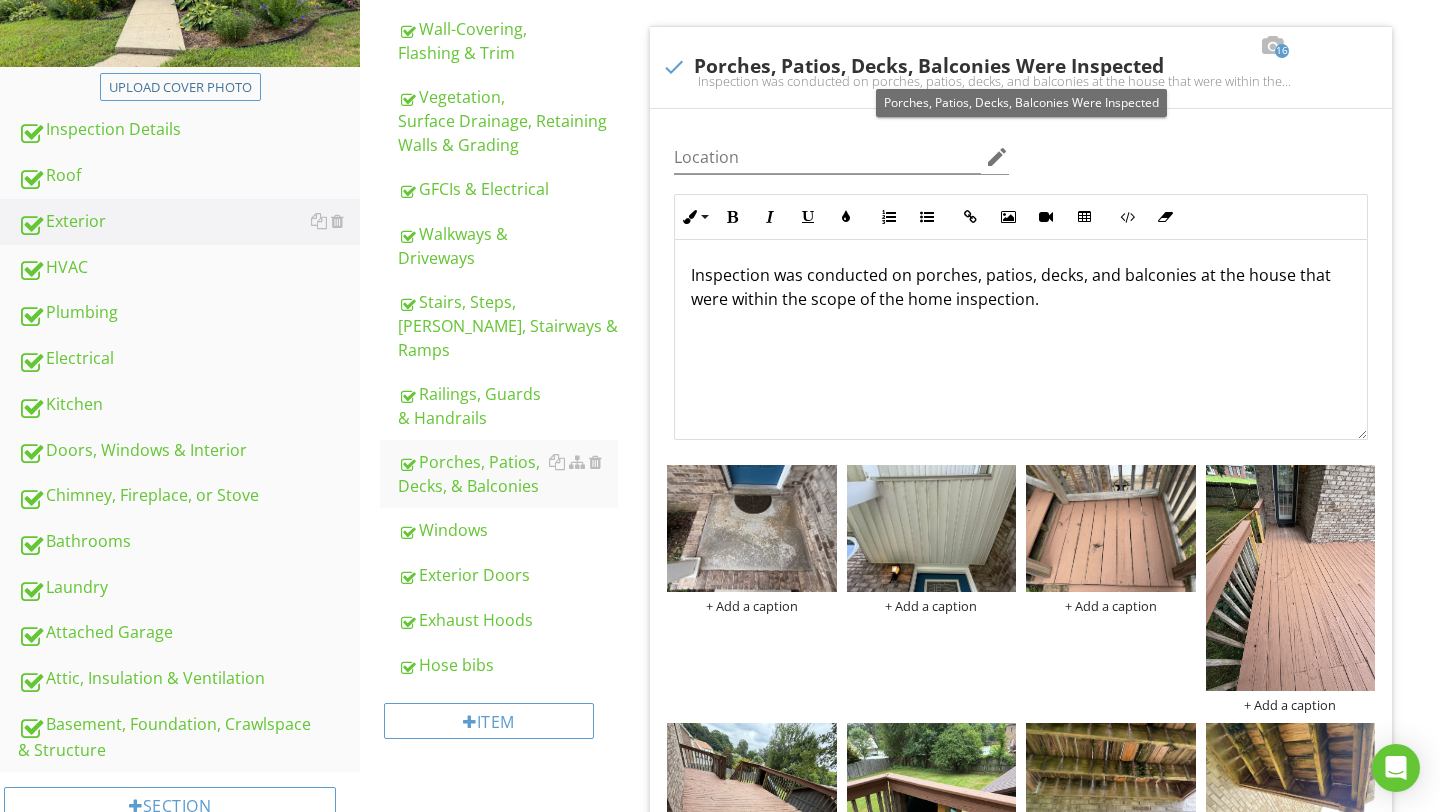 scroll, scrollTop: 452, scrollLeft: 0, axis: vertical 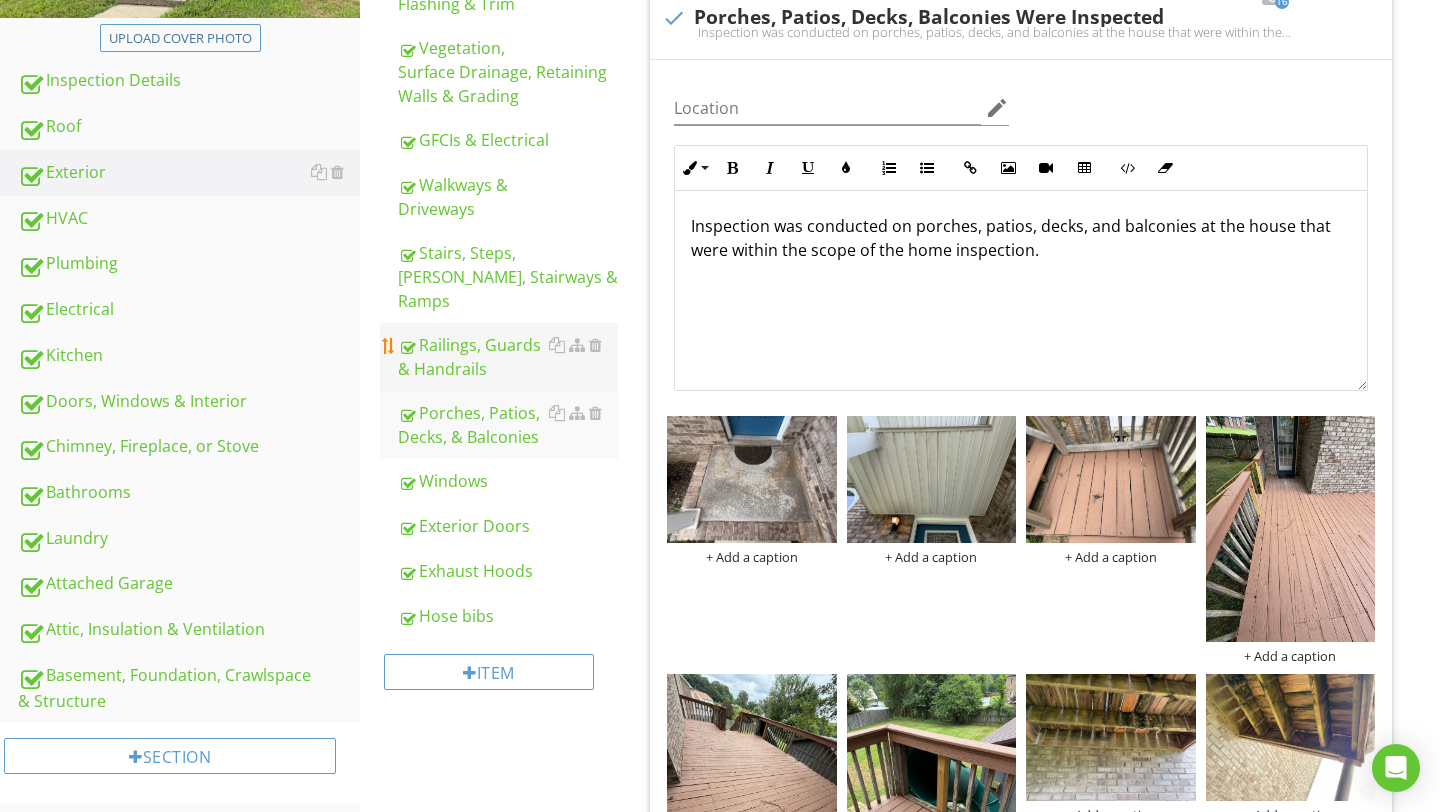 click on "Railings, Guards & Handrails" at bounding box center (508, 357) 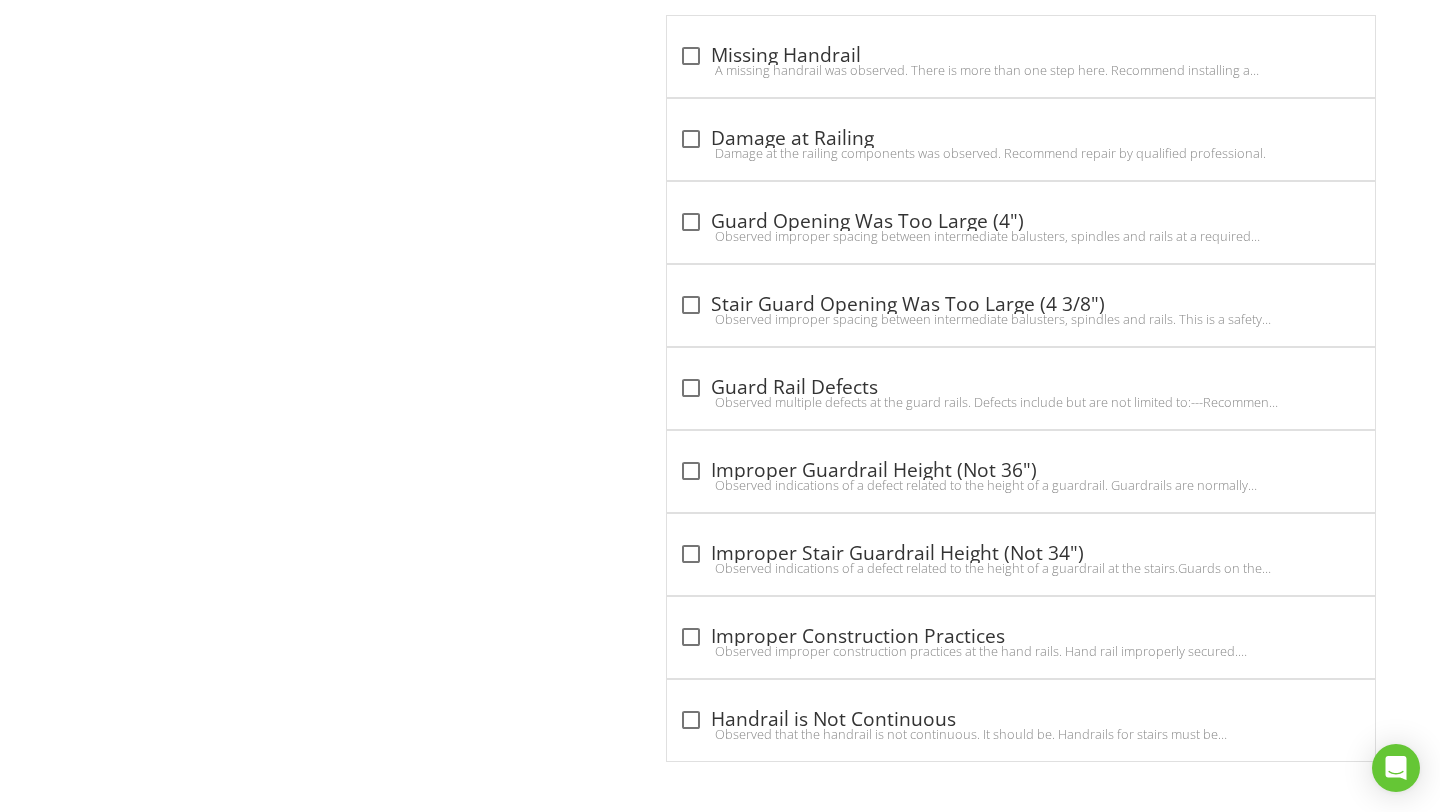 scroll, scrollTop: 2645, scrollLeft: 0, axis: vertical 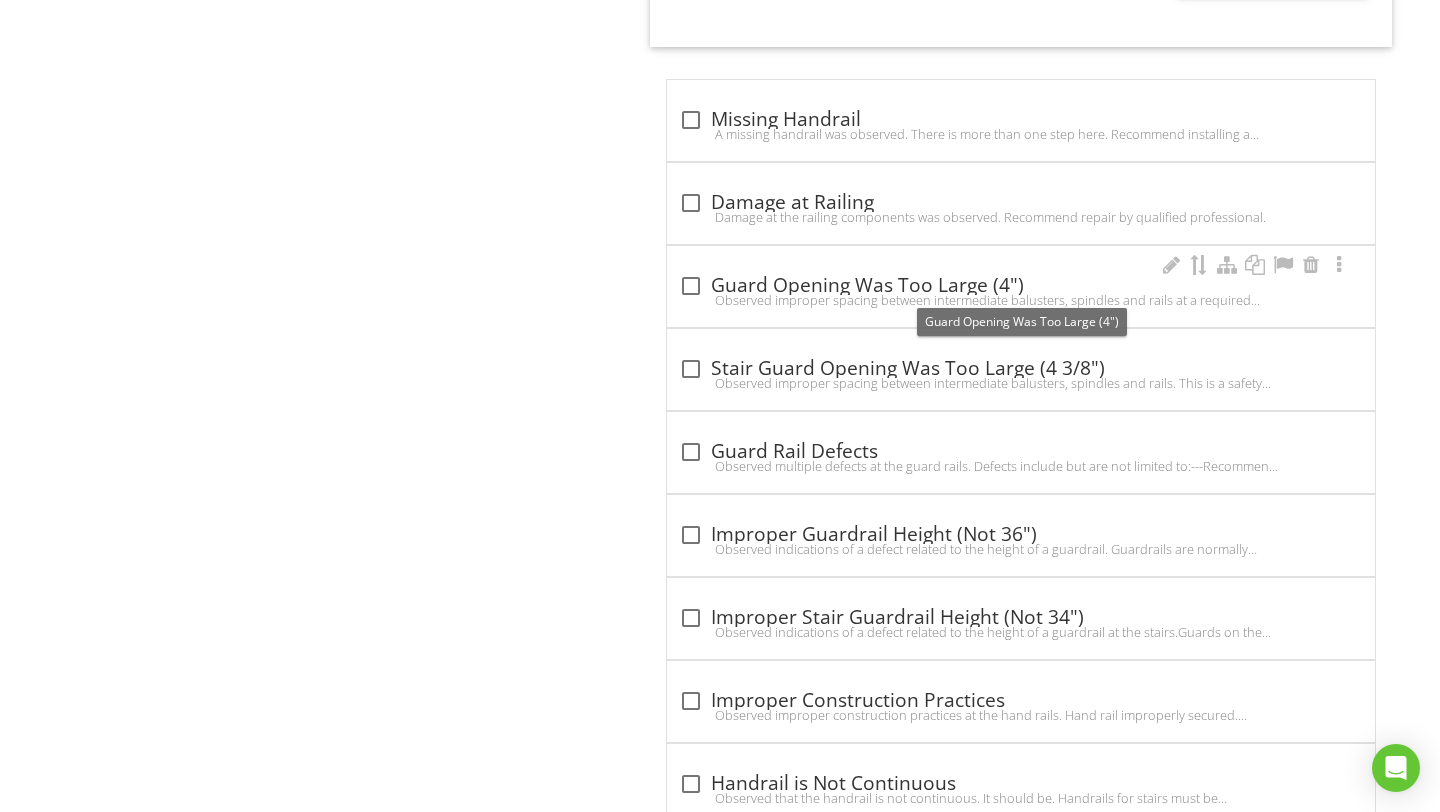 click on "check_box_outline_blank
Guard Opening Was Too Large (4")" at bounding box center [1021, 286] 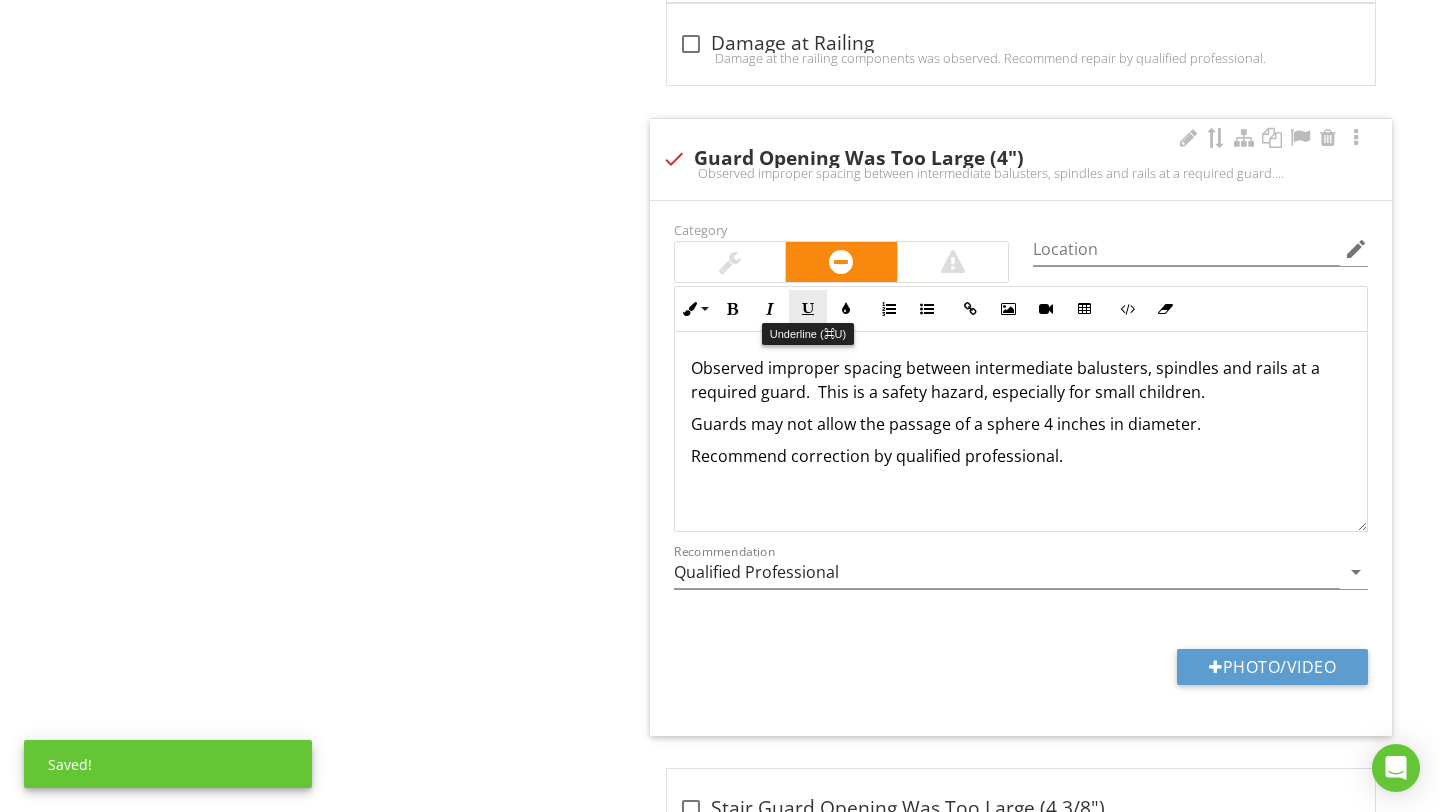 scroll, scrollTop: 2805, scrollLeft: 0, axis: vertical 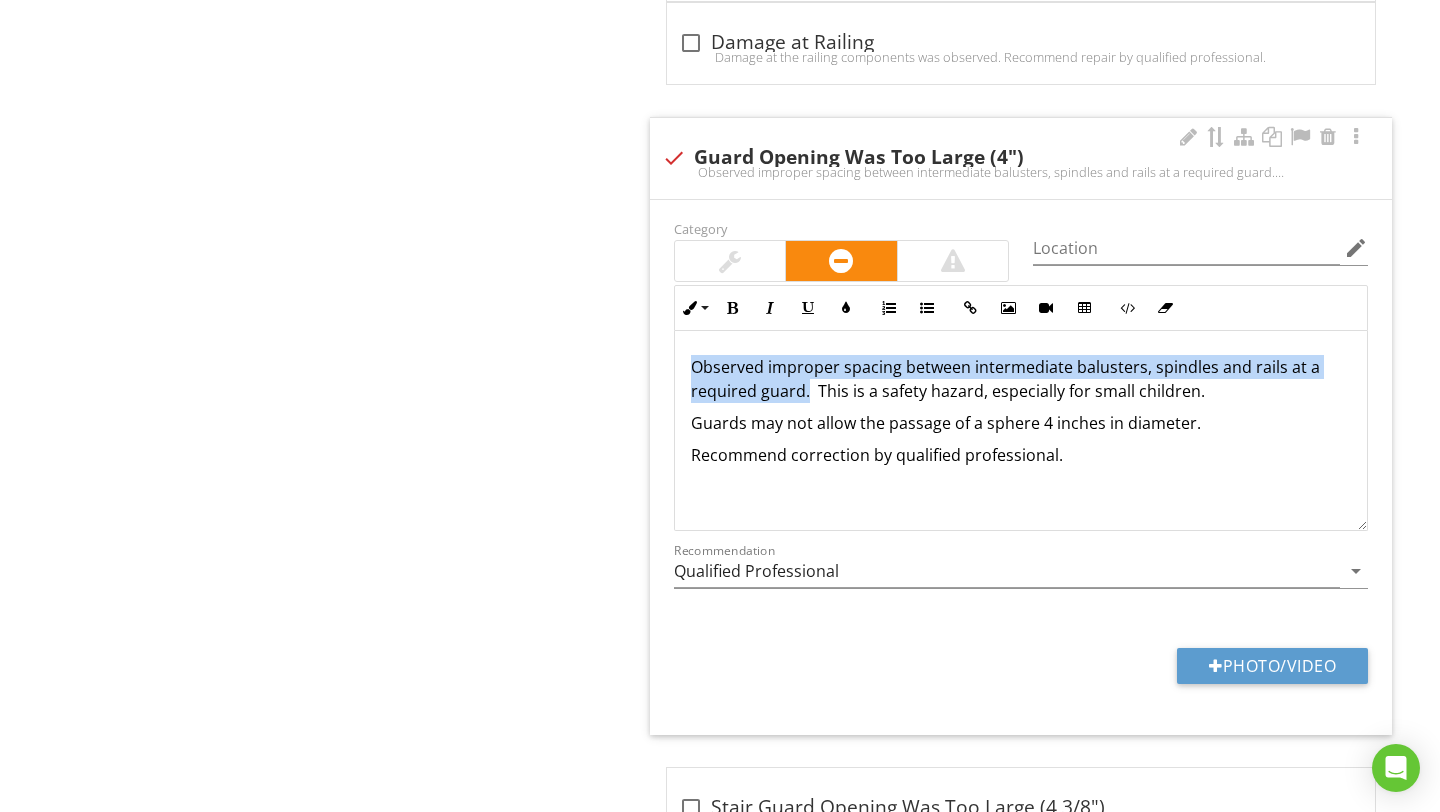drag, startPoint x: 690, startPoint y: 364, endPoint x: 806, endPoint y: 389, distance: 118.66339 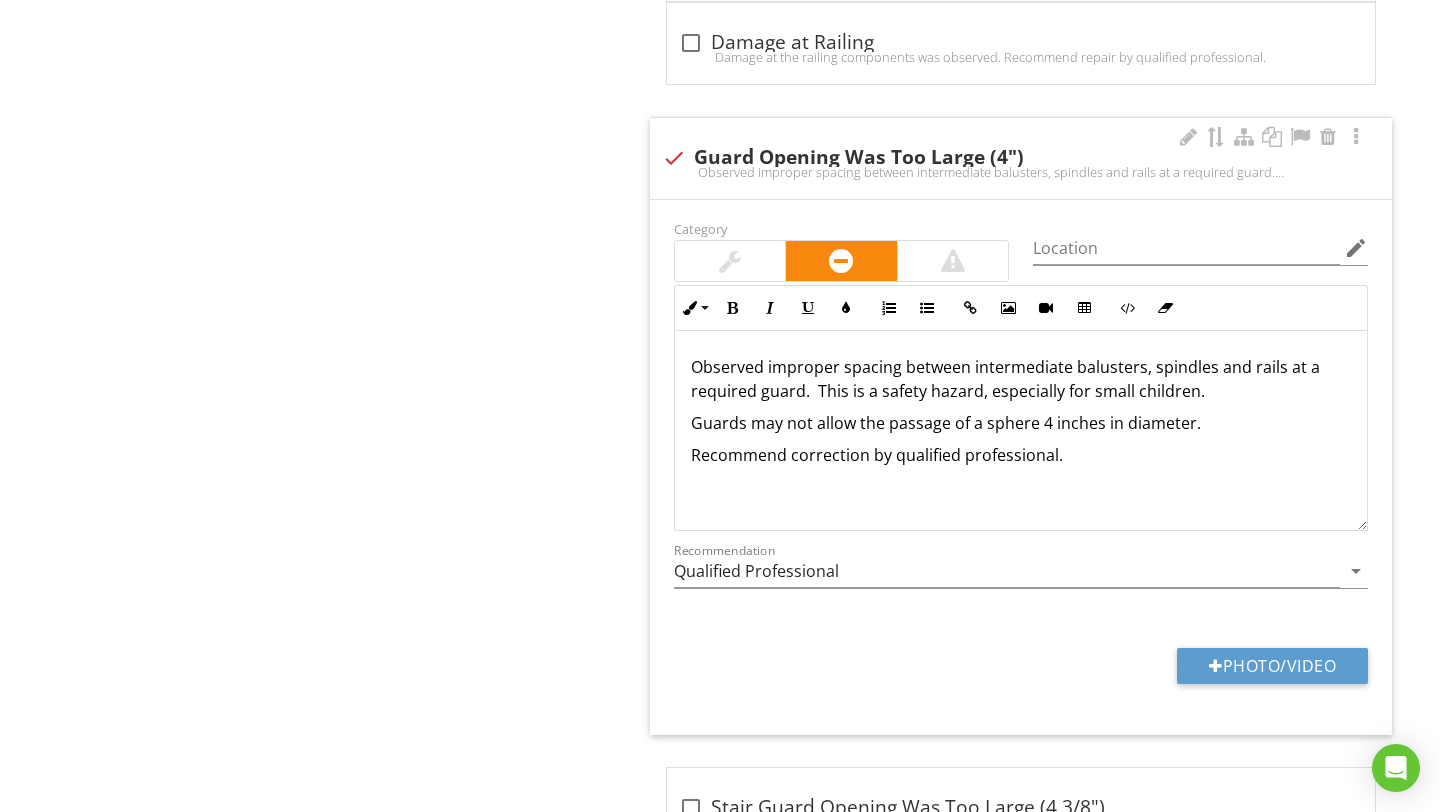 click on "Inline Style XLarge Large Normal Small Light Small/Light Bold Italic Underline Colors Ordered List Unordered List Insert Link Insert Image Insert Video Insert Table Code View Clear Formatting Observed improper spacing between intermediate balusters, spindles and rails at a required guard.  This is a safety hazard, especially for small children. Guards may not allow the passage of a sphere 4 inches in diameter.  Recommend correction by qualified professional.  Enter text here <p>Observed improper spacing between intermediate balusters, spindles and rails at a required guard. &nbsp;This is a safety hazard, especially for small children.</p><p>Guards may not allow the passage of a sphere 4 inches in diameter.&nbsp;</p><p>Recommend correction by qualified professional.&nbsp;</p>" at bounding box center [1021, 408] 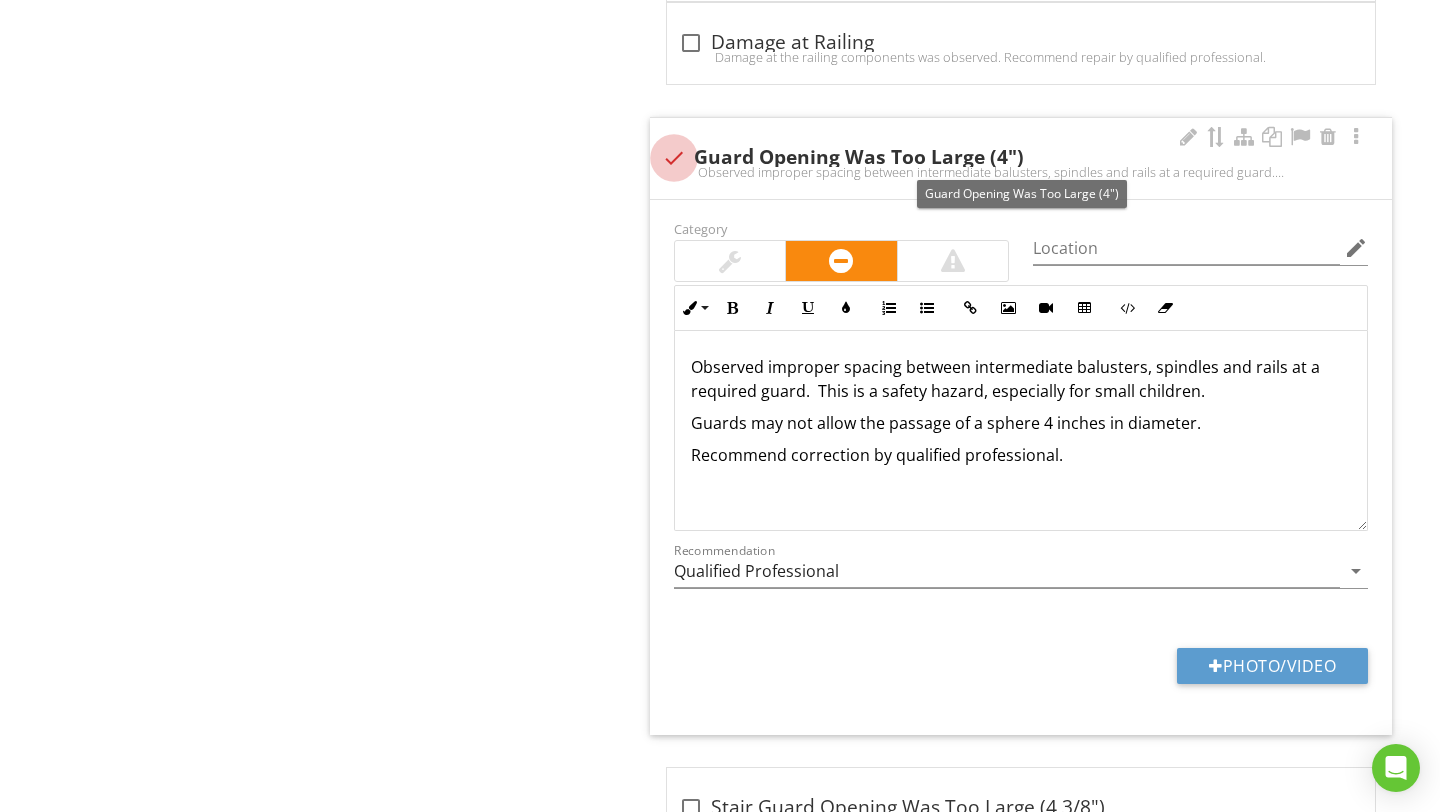 click at bounding box center (674, 158) 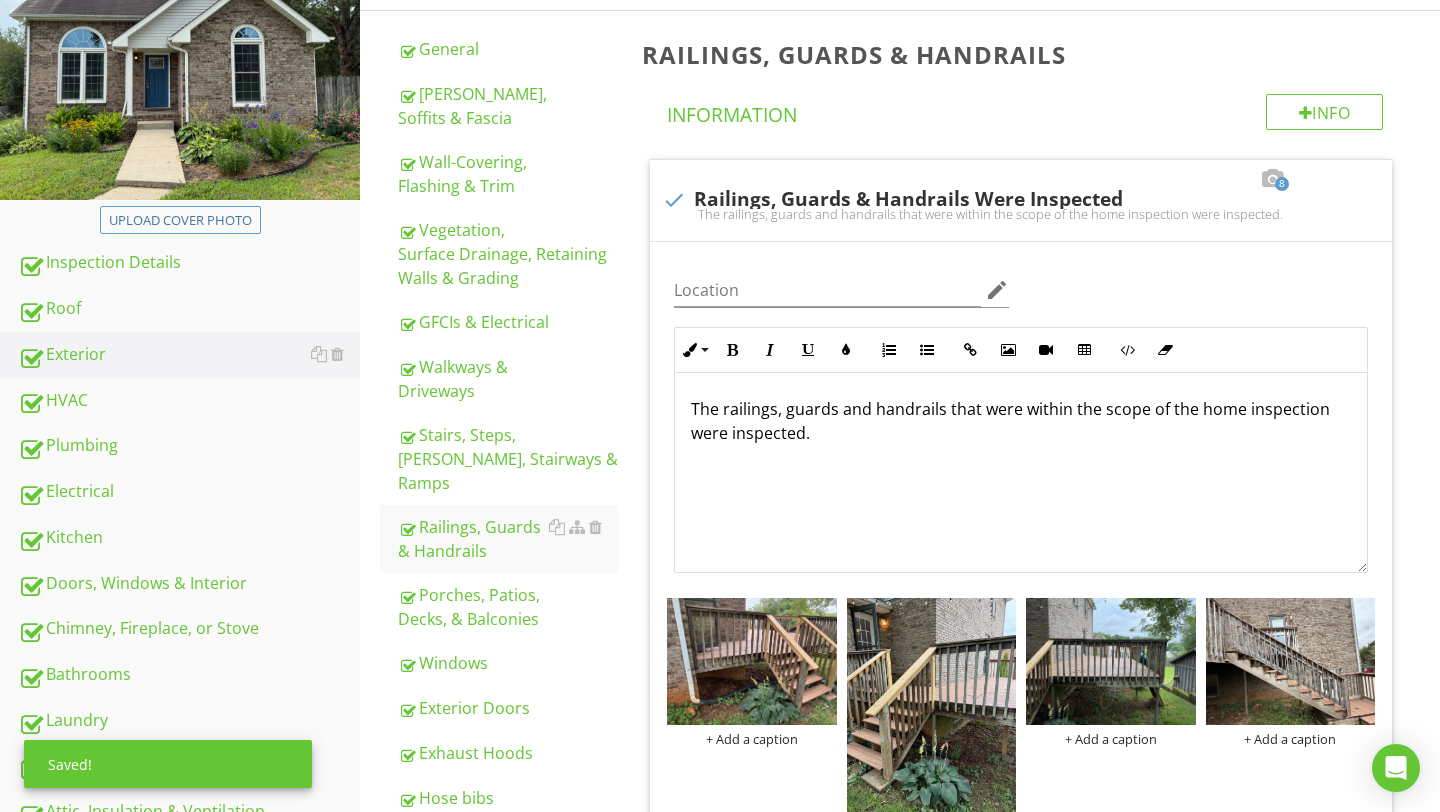 scroll, scrollTop: 308, scrollLeft: 0, axis: vertical 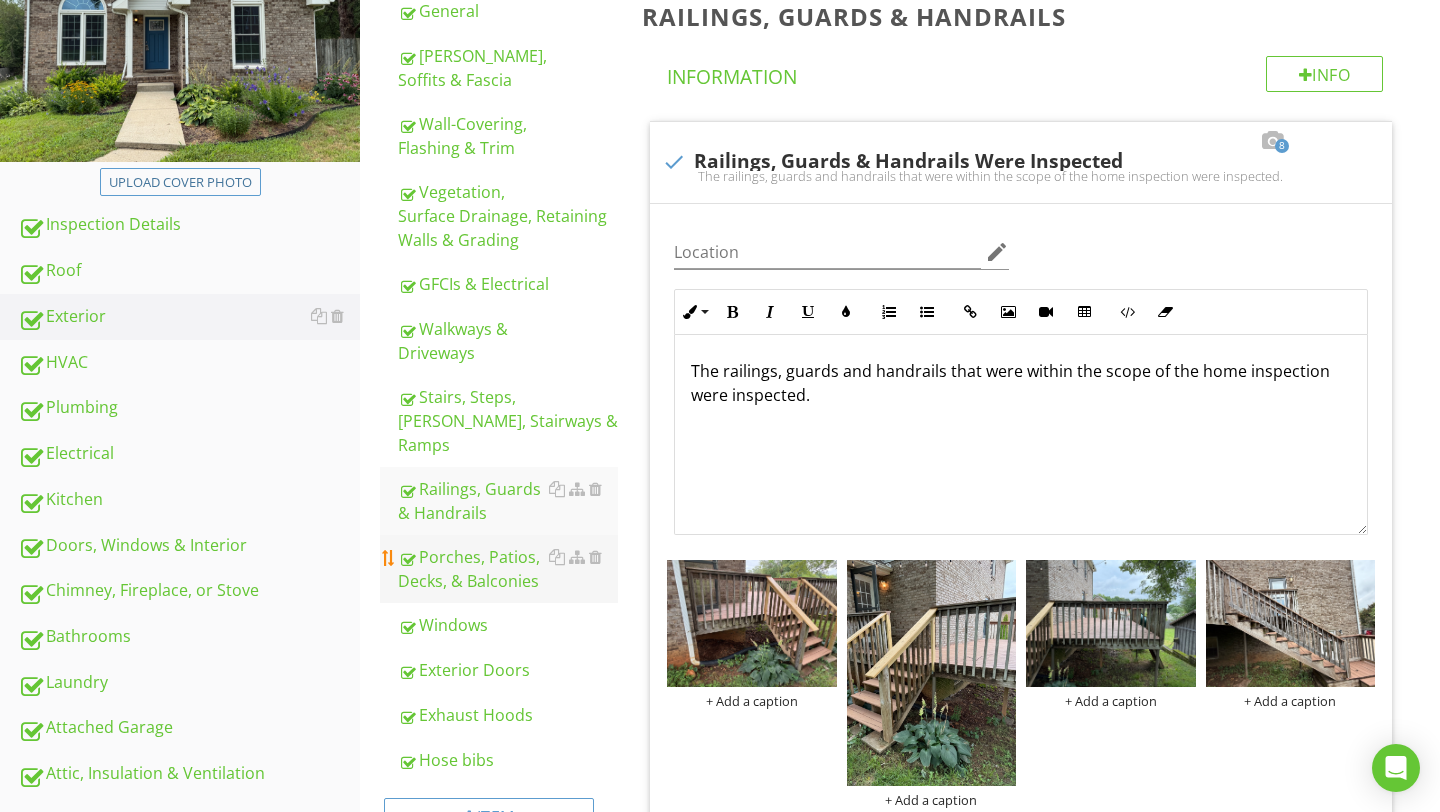 click on "Porches, Patios, Decks, & Balconies" at bounding box center (508, 569) 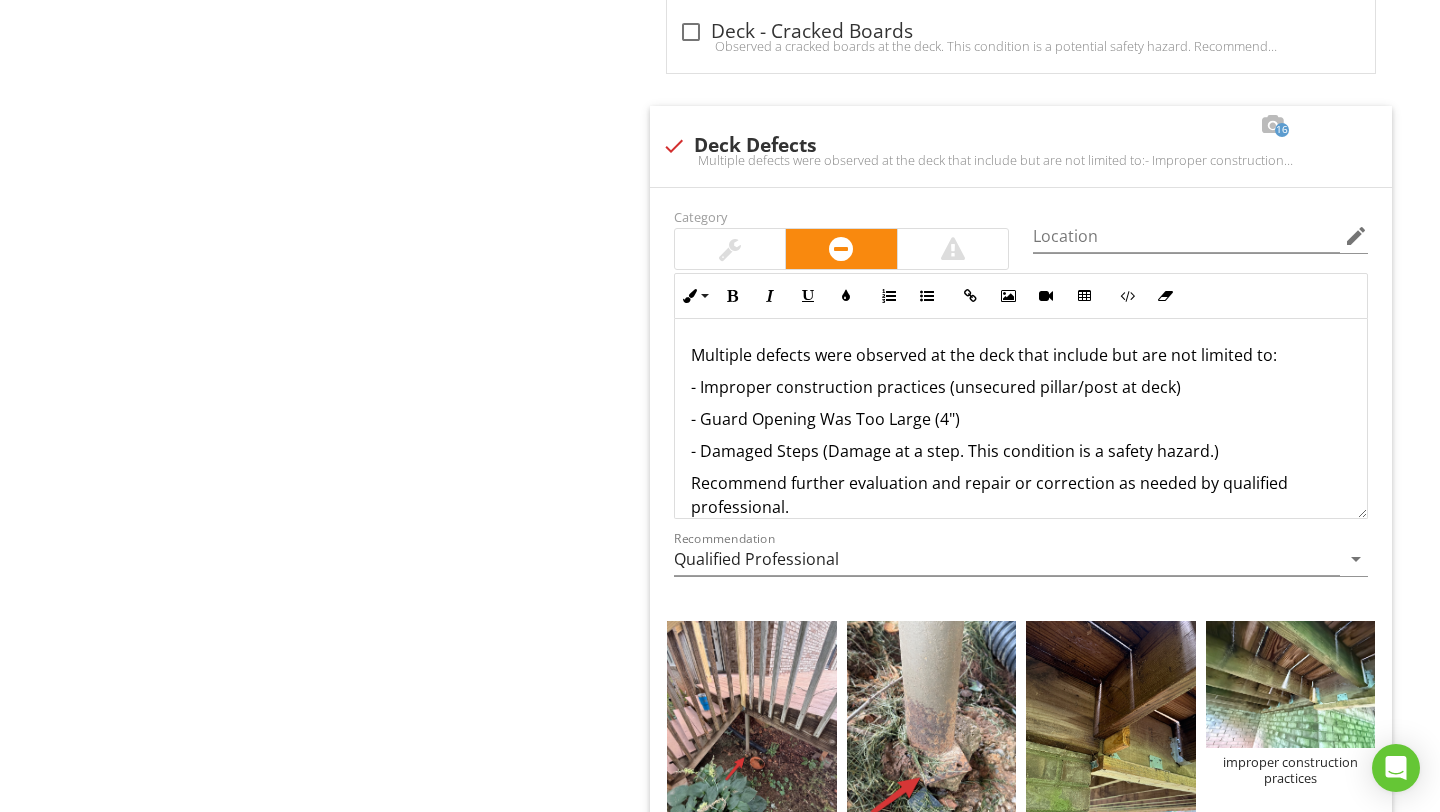 scroll, scrollTop: 3701, scrollLeft: 0, axis: vertical 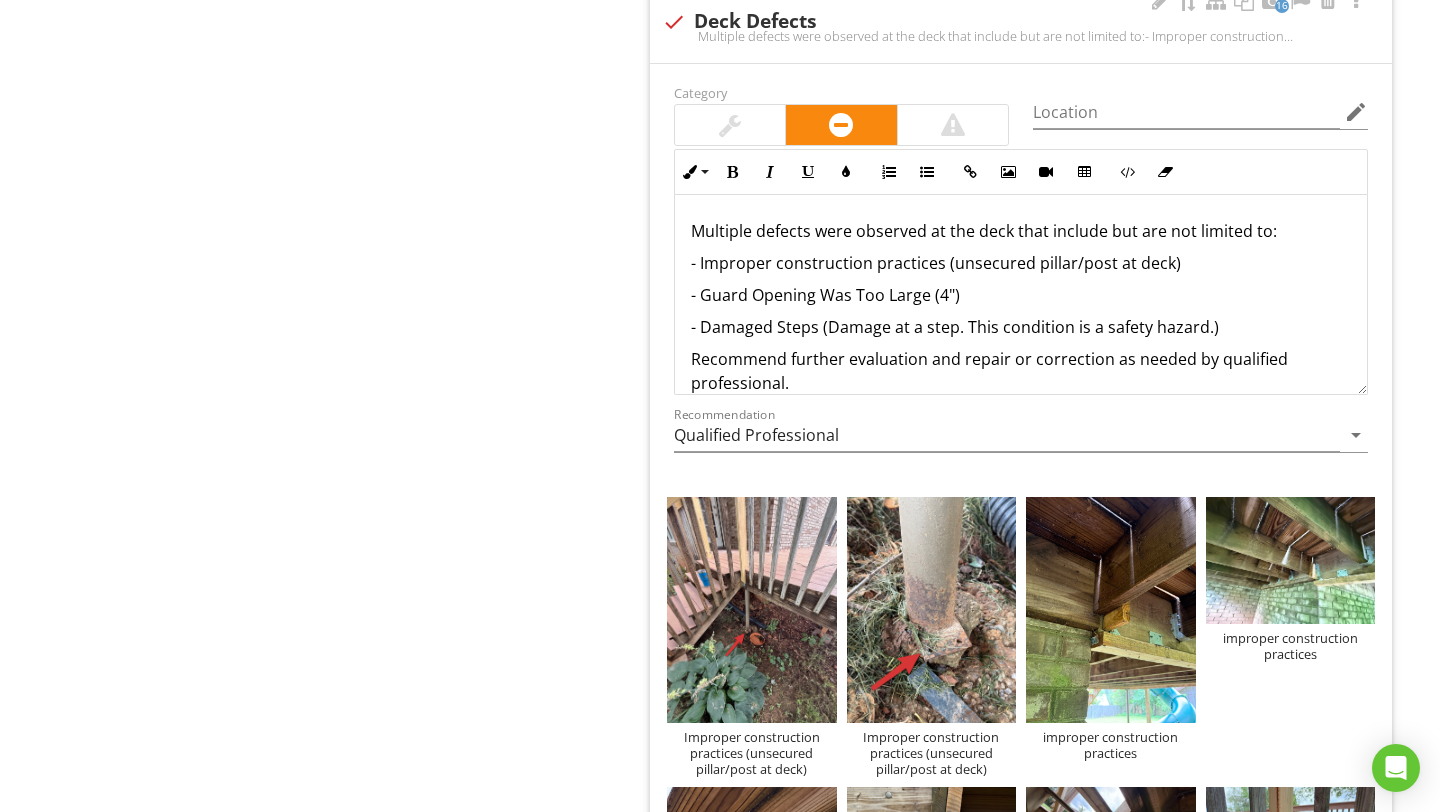 click on "- Guard Opening Was Too Large (4")" at bounding box center [1021, 295] 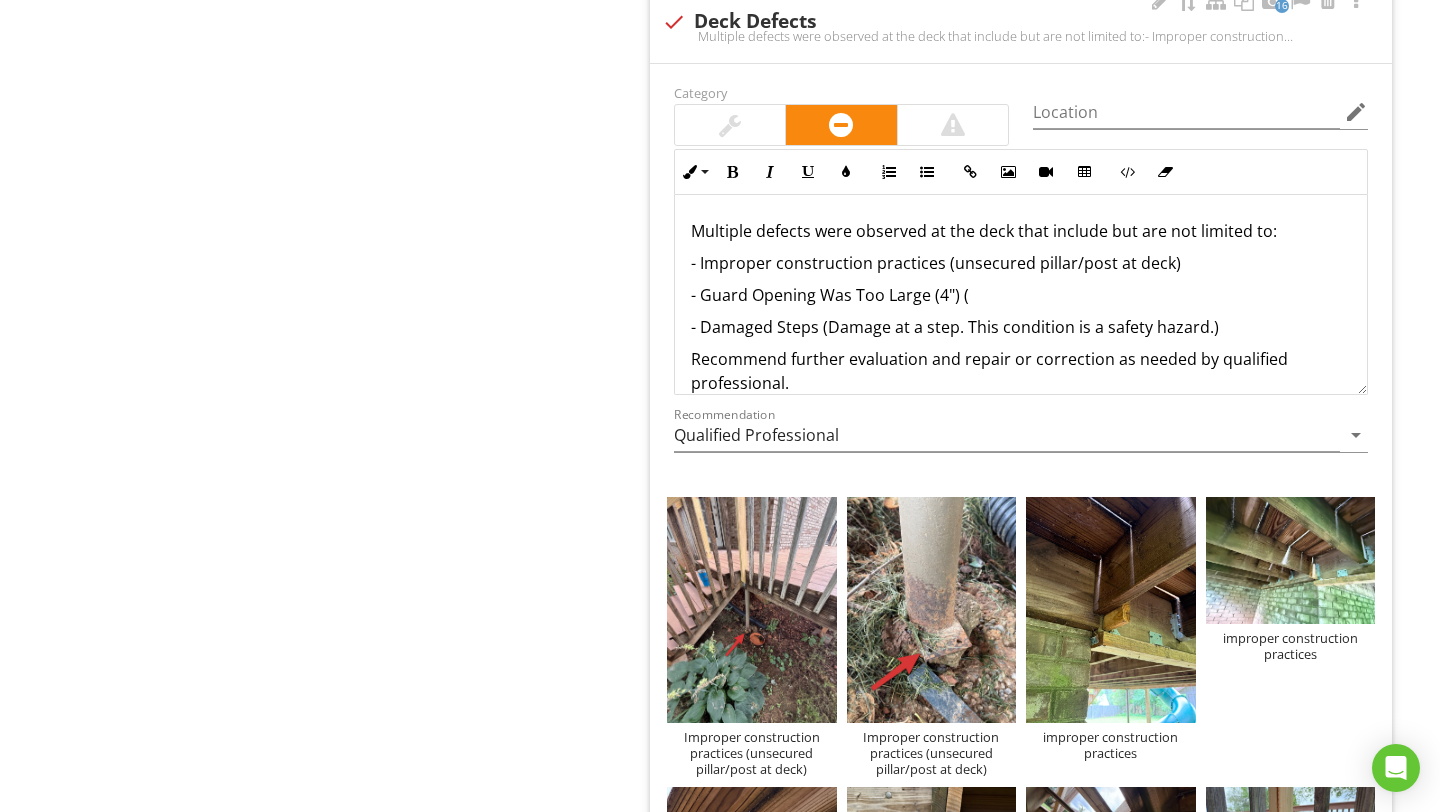 click on "- Guard Opening Was Too Large (4") (" at bounding box center [1021, 295] 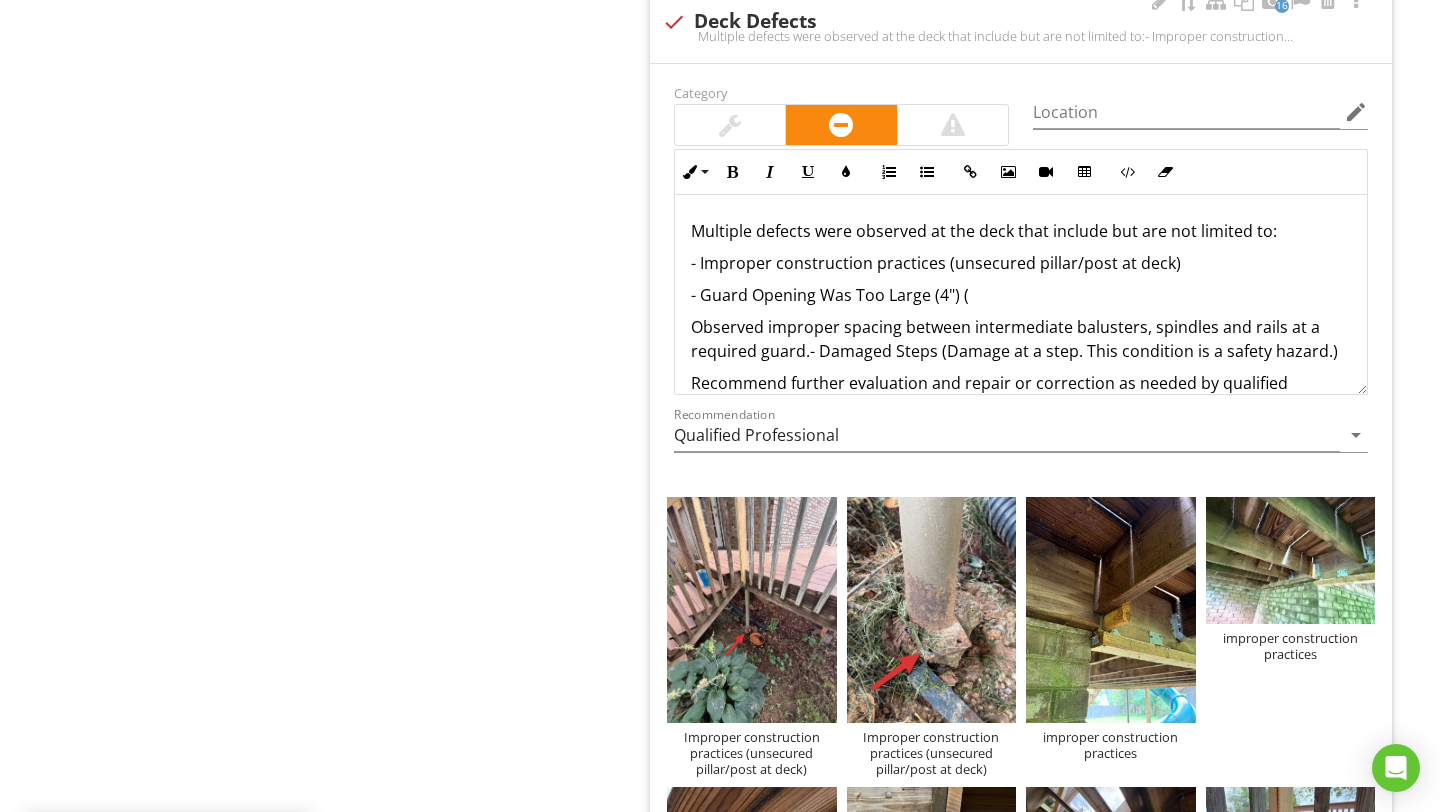 click on "Observed improper spacing between intermediate balusters, spindles and rails at a required guard.- Damaged Steps (Damage at a step. This condition is a safety hazard.)" at bounding box center (1021, 339) 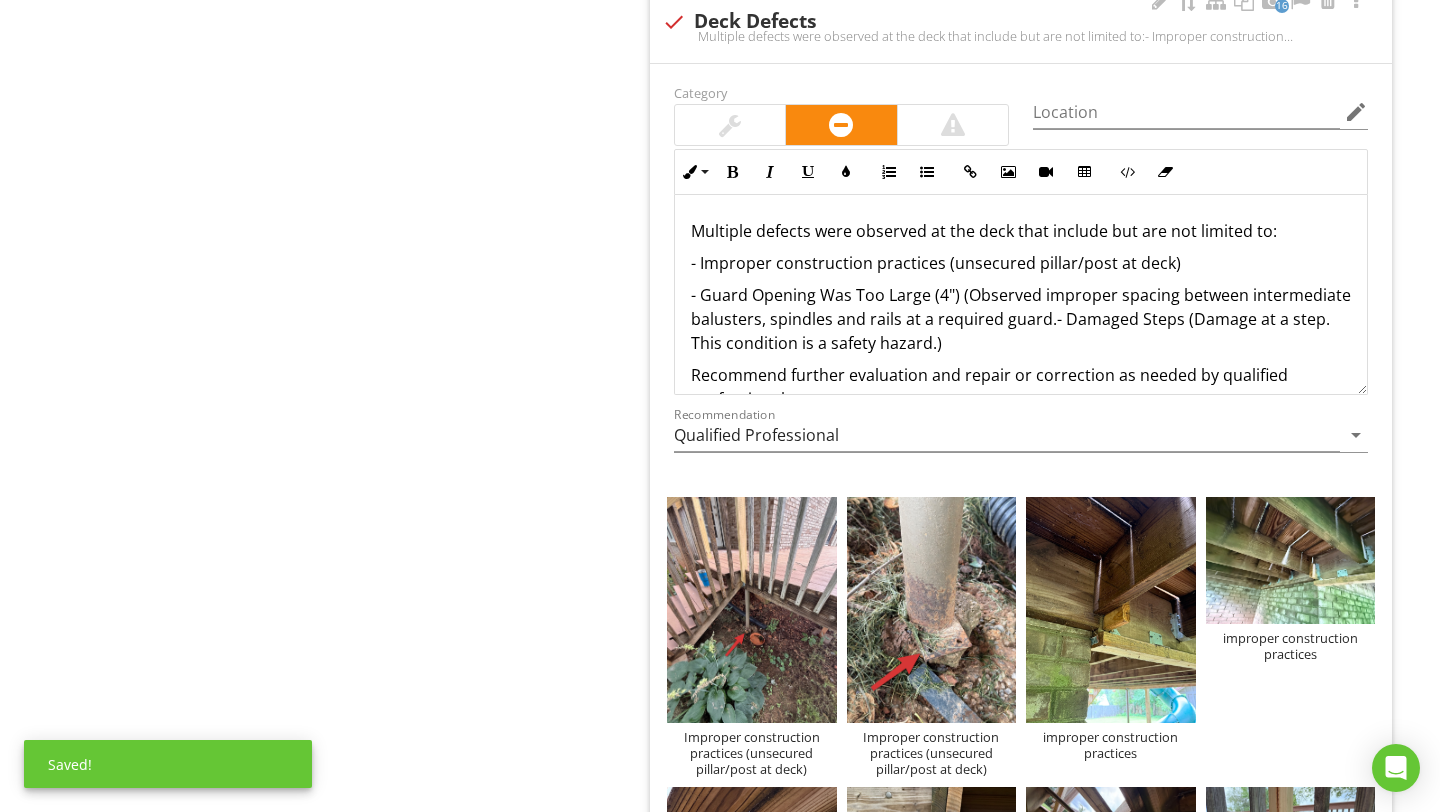 click on "- Guard Opening Was Too Large (4") (Observed improper spacing between intermediate balusters, spindles and rails at a required guard.- Damaged Steps (Damage at a step. This condition is a safety hazard.)" at bounding box center (1021, 319) 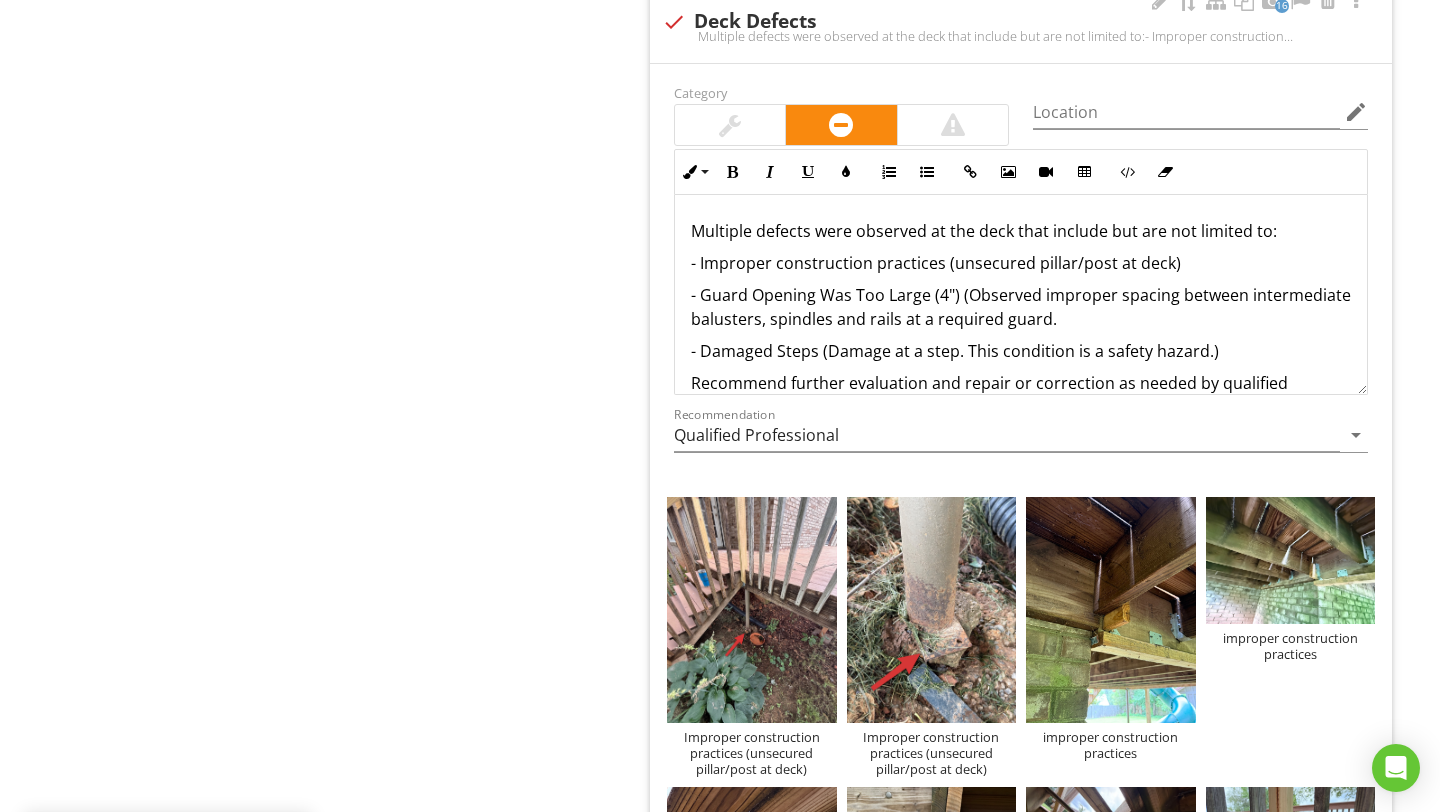 click on "- Guard Opening Was Too Large (4") (Observed improper spacing between intermediate balusters, spindles and rails at a required guard." at bounding box center (1021, 307) 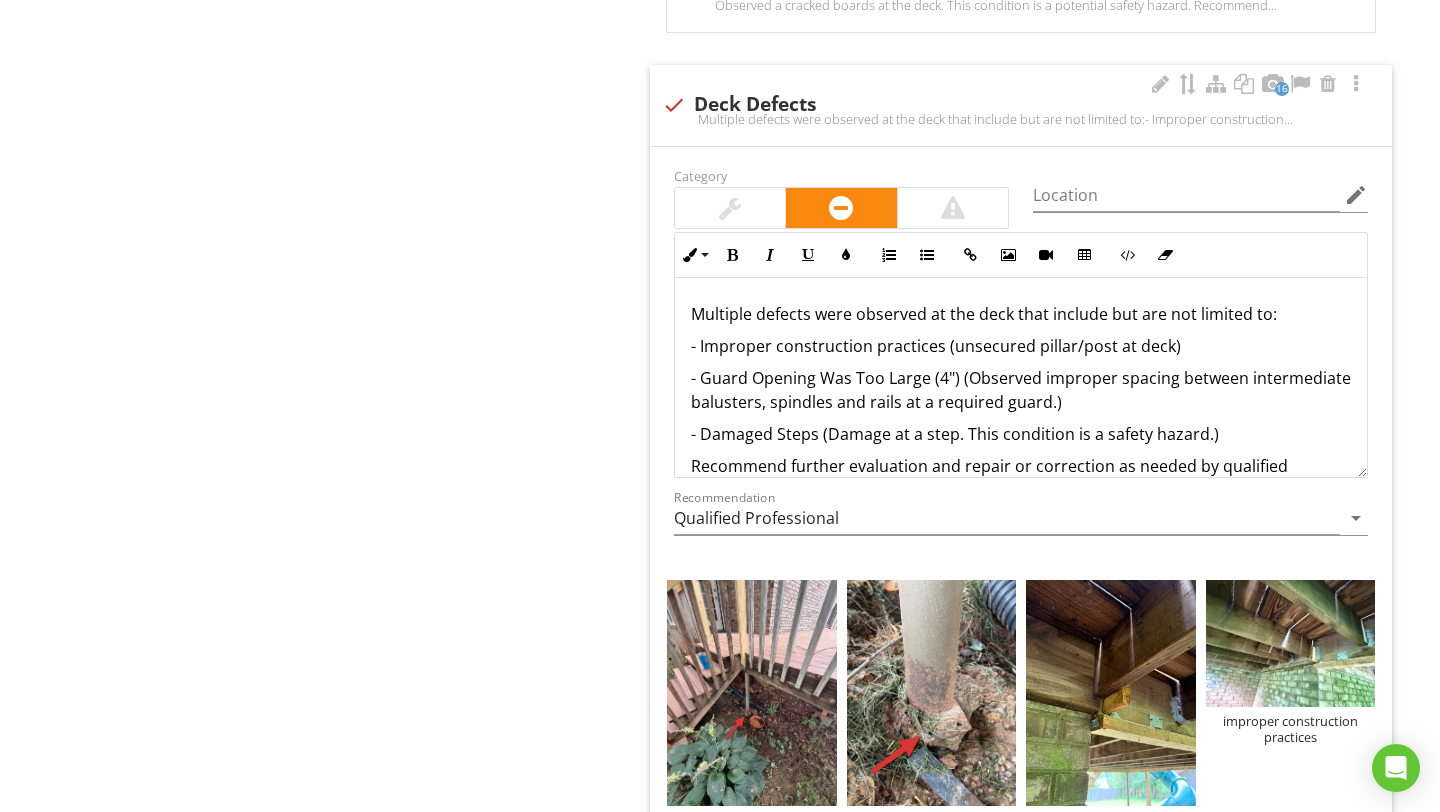 scroll, scrollTop: 3620, scrollLeft: 0, axis: vertical 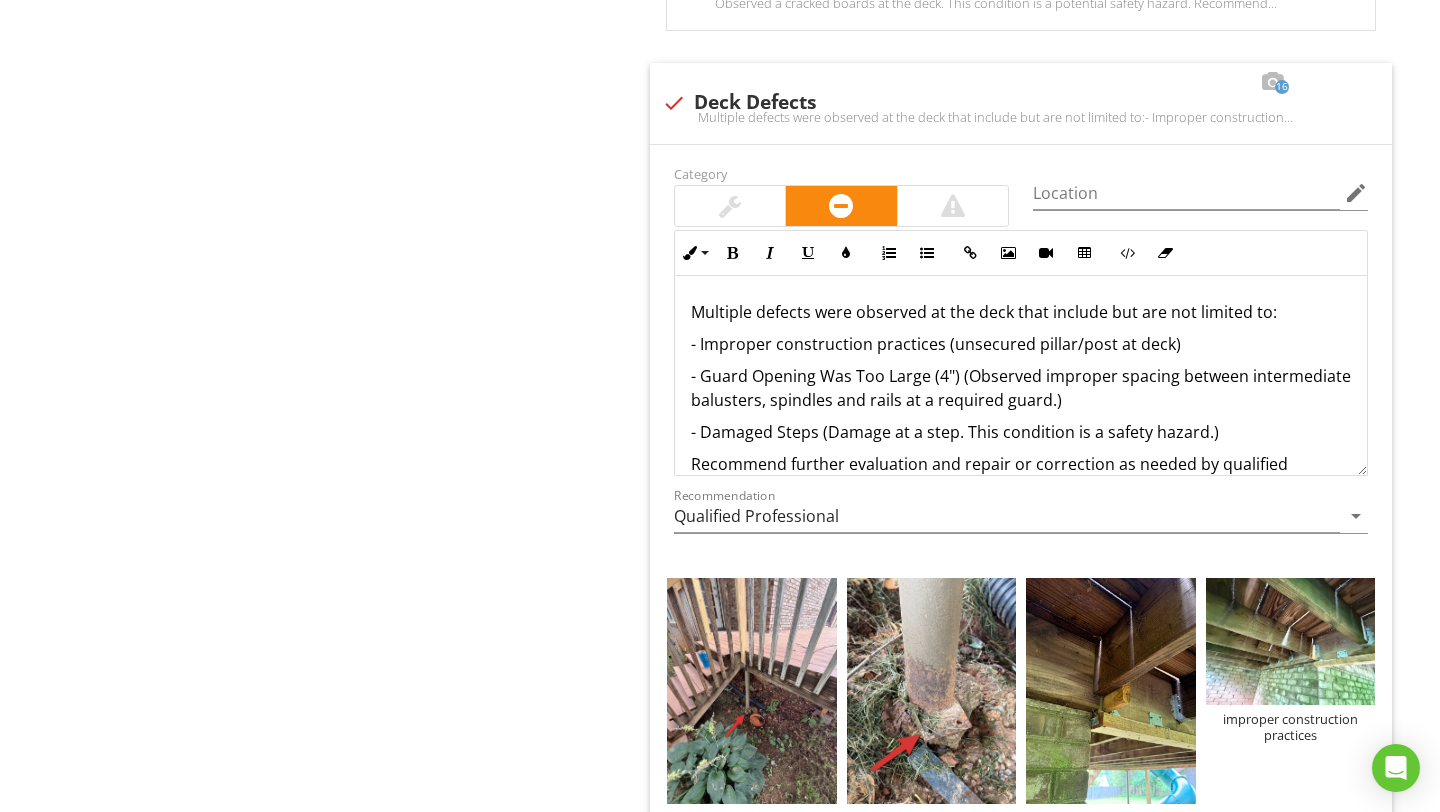 click on "Exterior
General
Eaves, Soffits & Fascia
Wall-Covering, Flashing & Trim
Vegetation, Surface Drainage, Retaining Walls & Grading
GFCIs & Electrical
Walkways & Driveways
Stairs, Steps, Stoops, Stairways & Ramps
Railings, Guards & Handrails
Porches, Patios, Decks, & Balconies
Windows
Exterior Doors
Exhaust Hoods
Hose bibs
Item
Porches, Patios, Decks, & Balconies
Info
Information                 16         check
Porches, Patios, Decks, Balconies Were Inspected
Location edit       Inline Style XLarge" at bounding box center (900, -119) 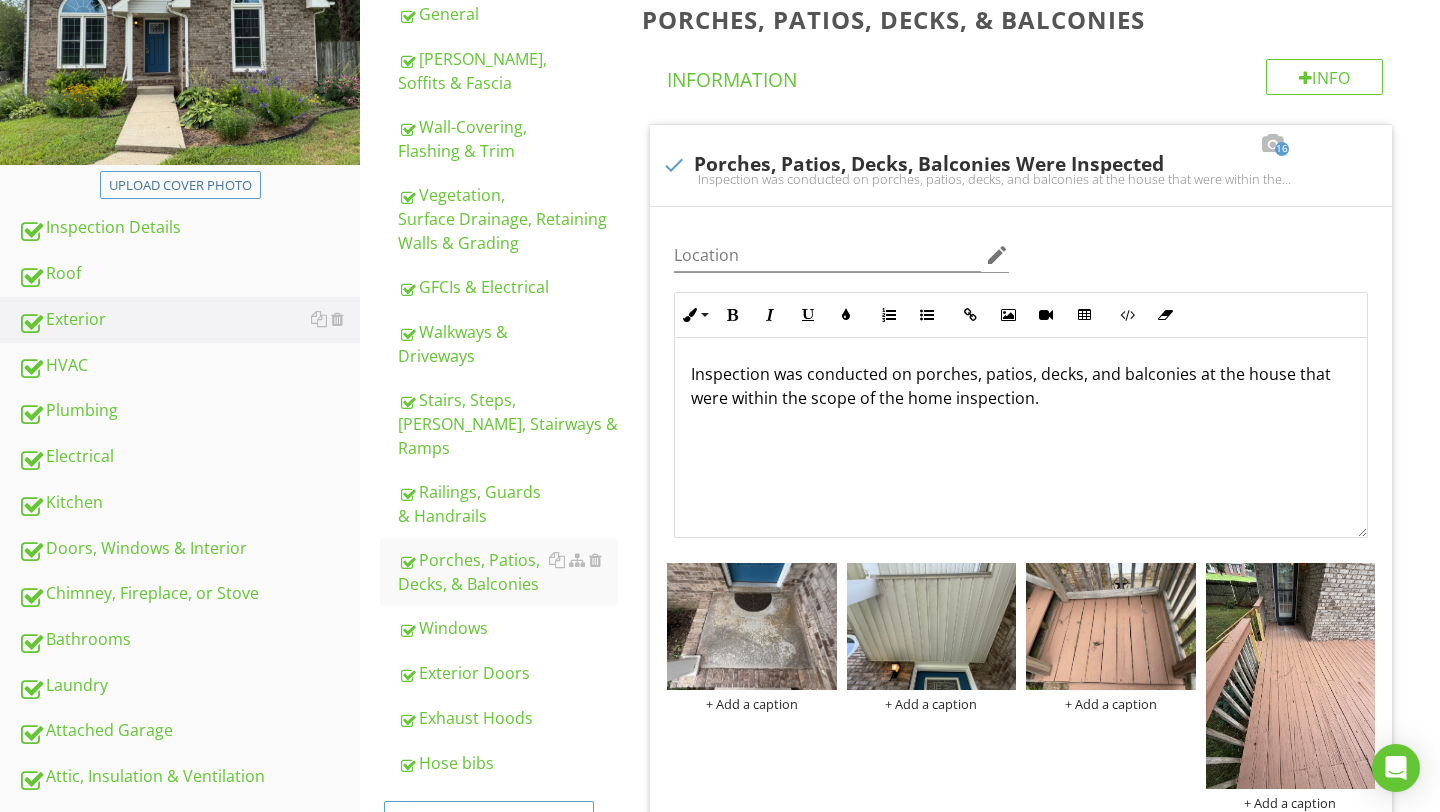 scroll, scrollTop: 0, scrollLeft: 0, axis: both 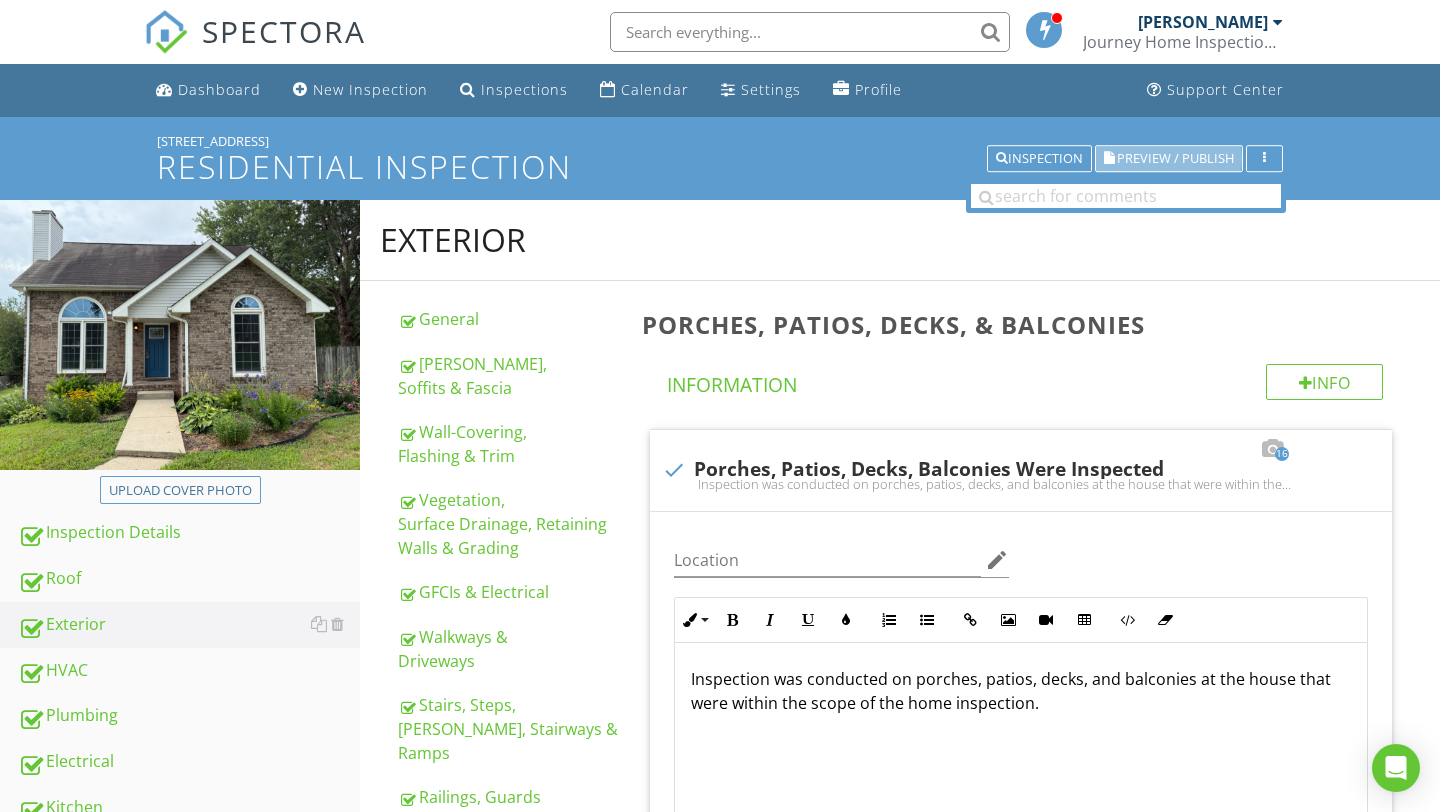 click on "Preview / Publish" at bounding box center [1175, 158] 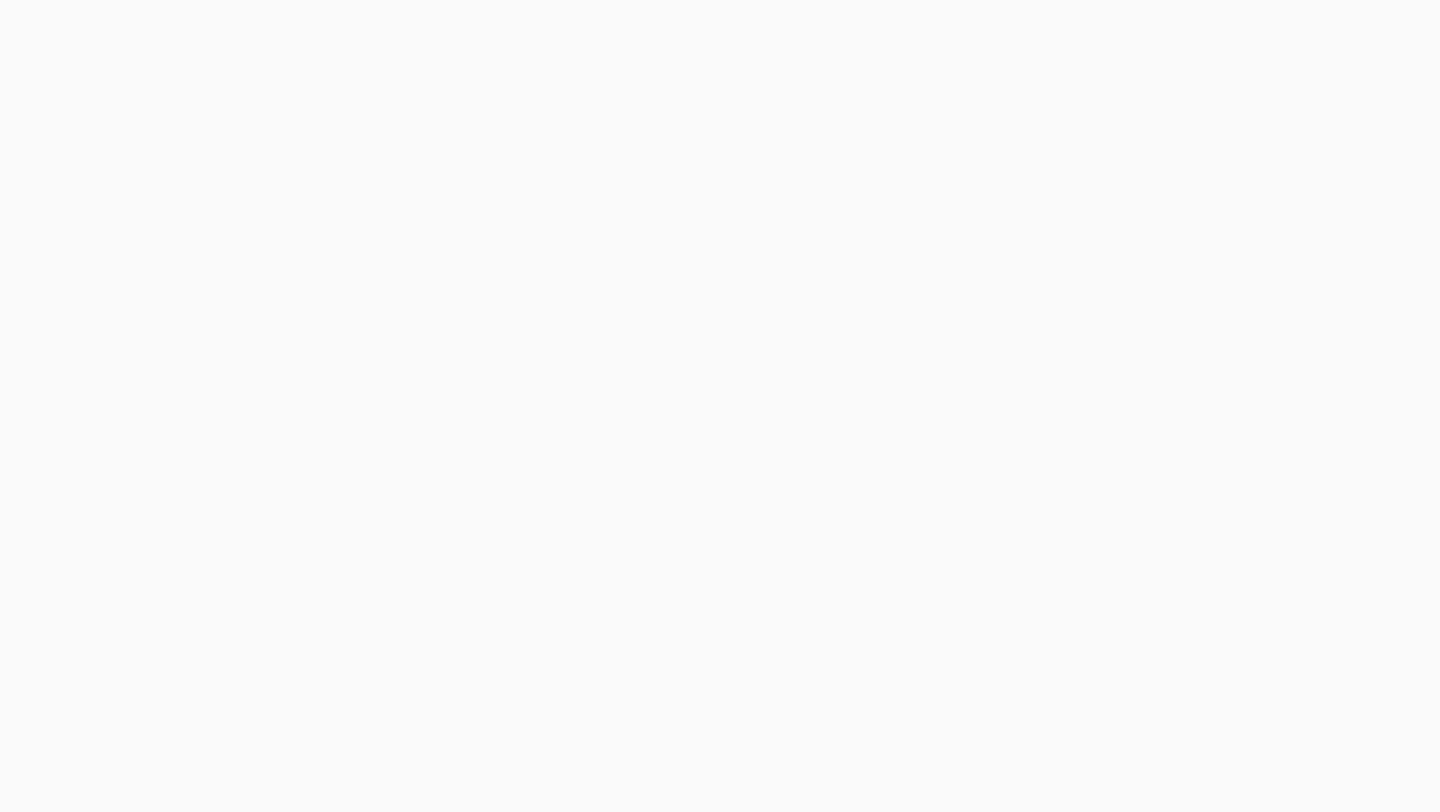 scroll, scrollTop: 0, scrollLeft: 0, axis: both 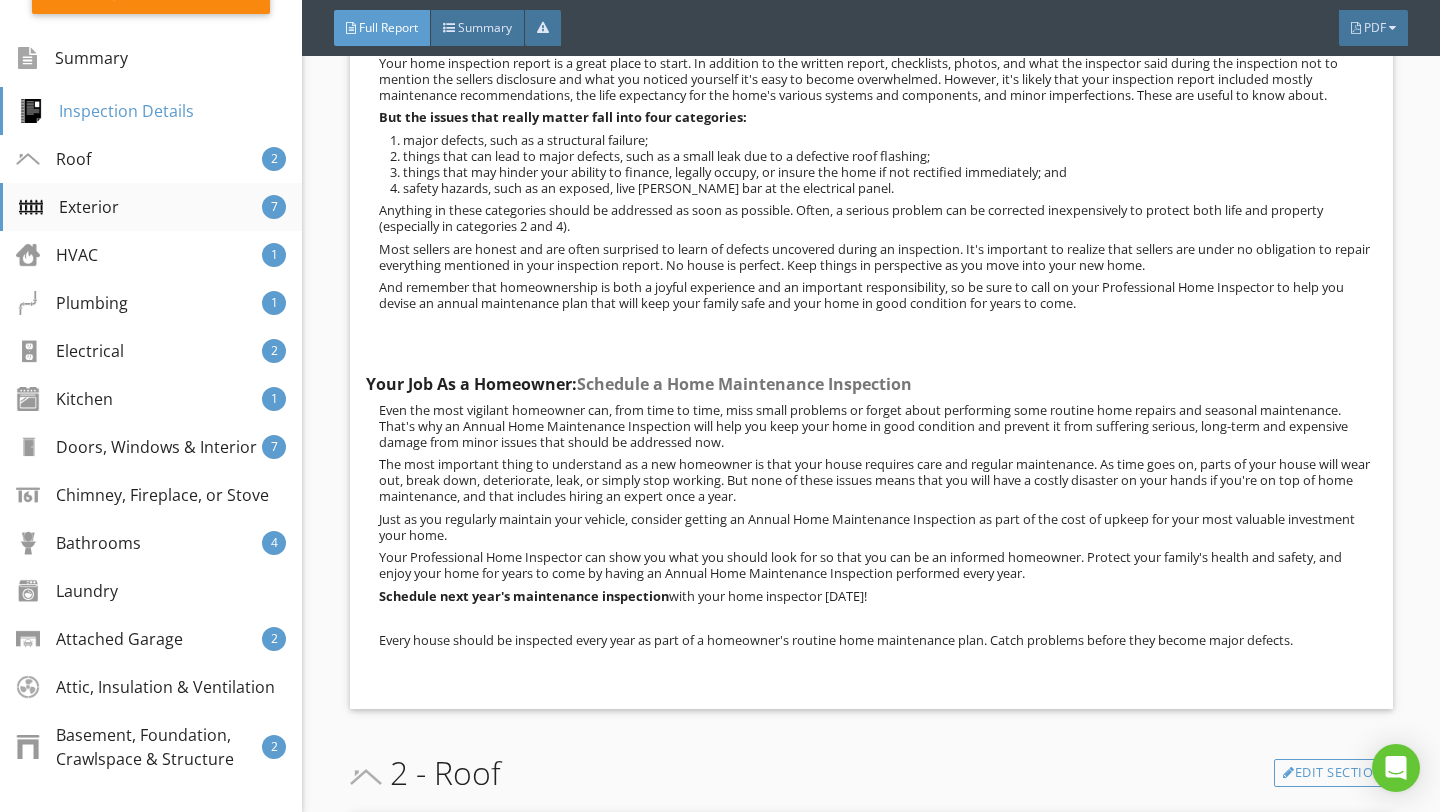 click on "Exterior
7" at bounding box center (151, 207) 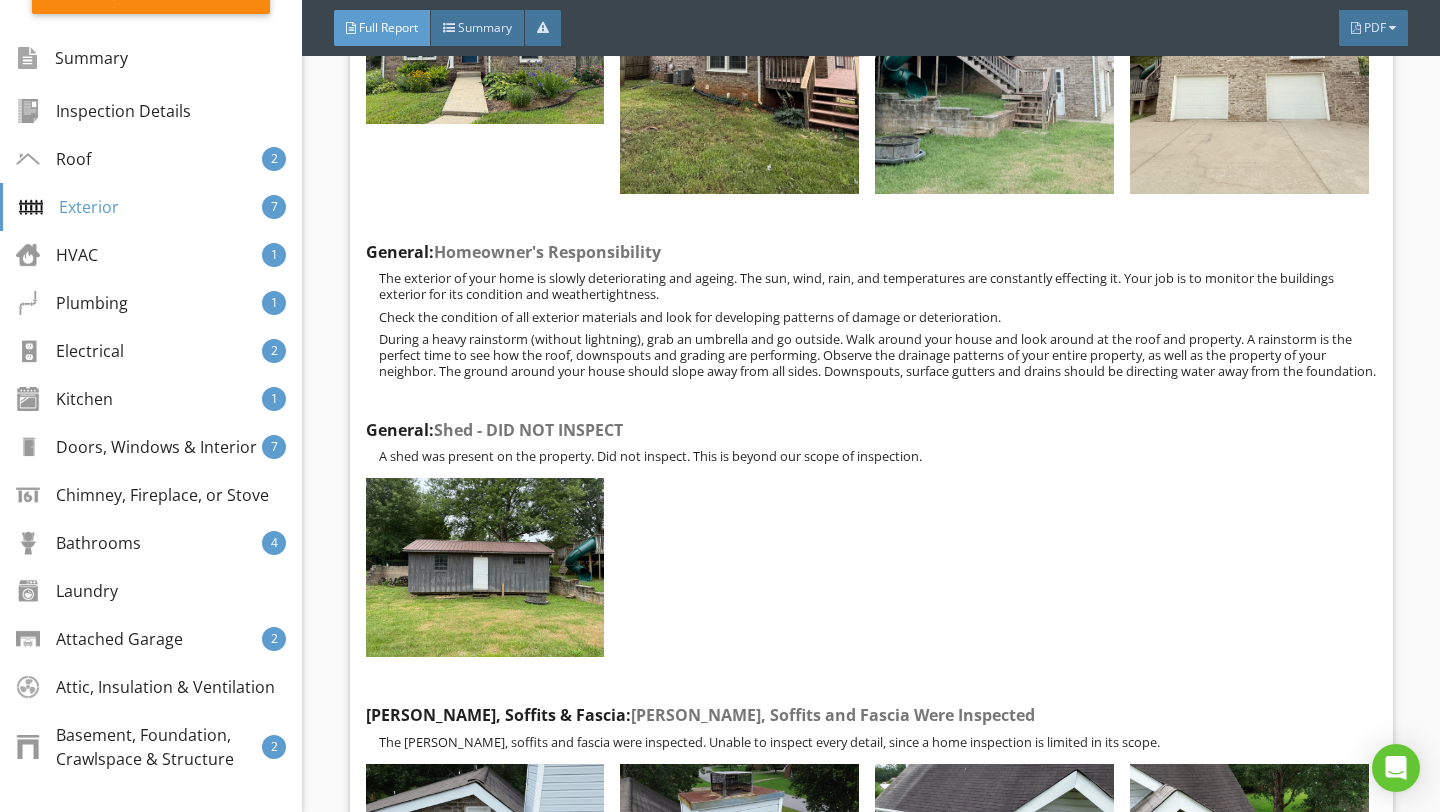 scroll, scrollTop: 7197, scrollLeft: 0, axis: vertical 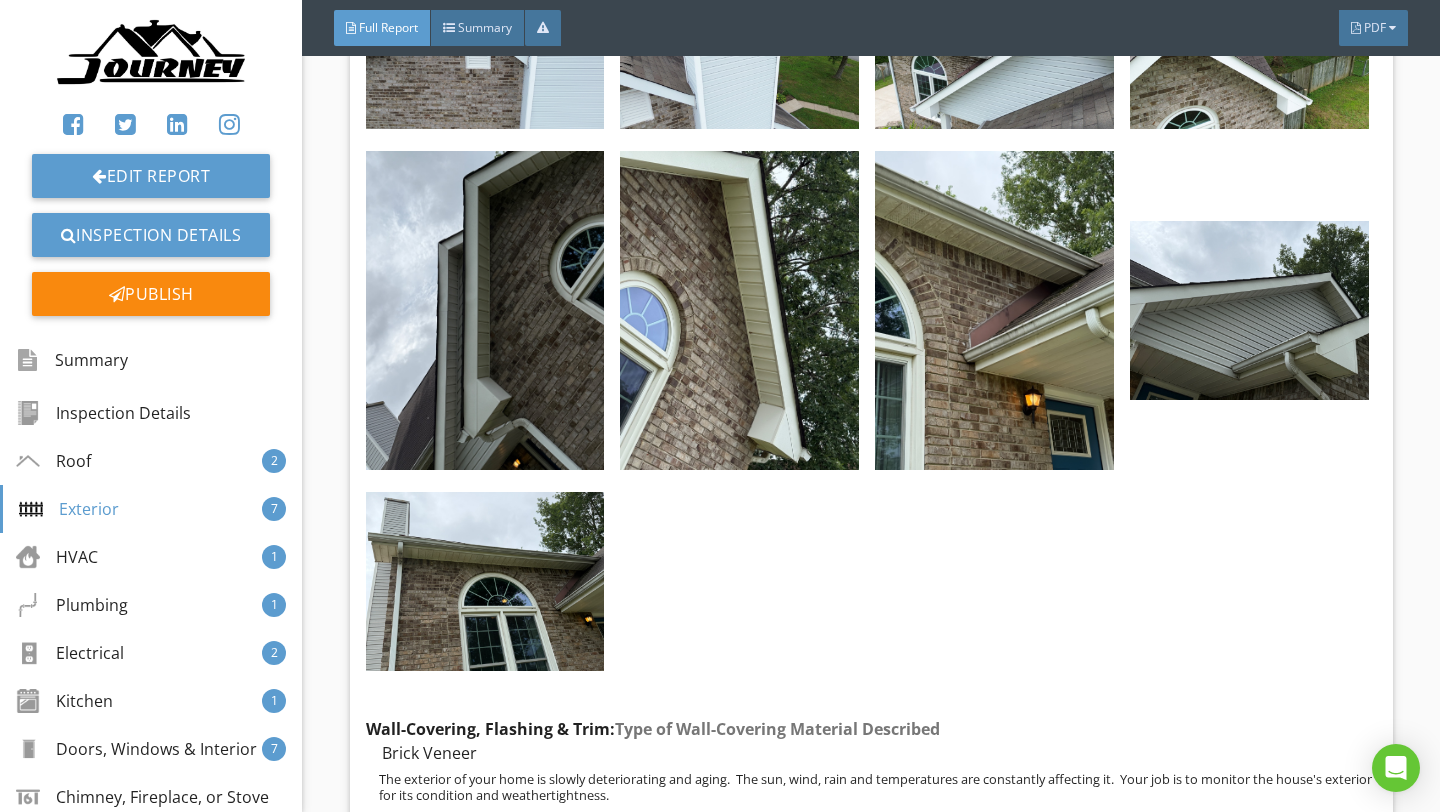 click on "Full Report     Summary         PDF" at bounding box center [871, 28] 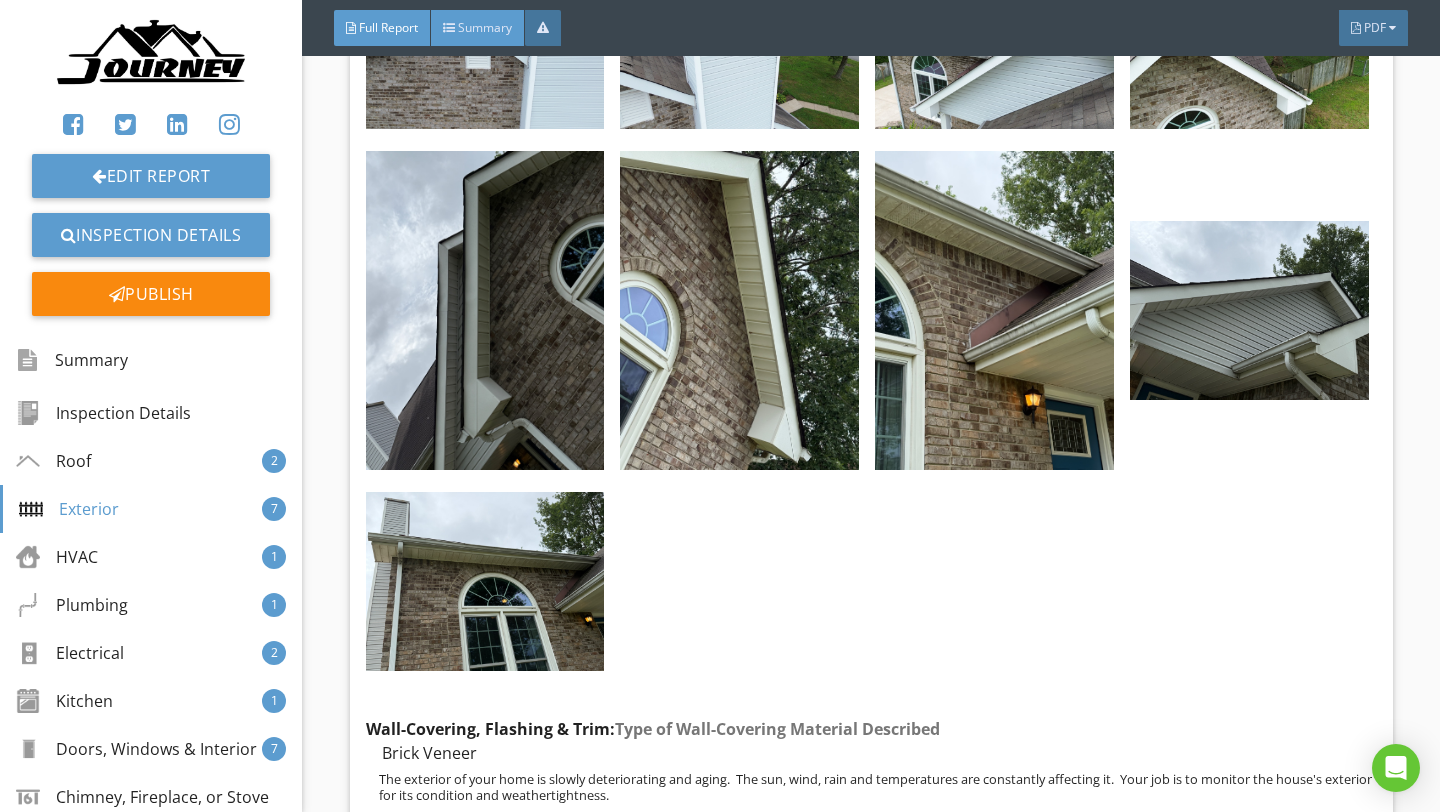 click on "Summary" at bounding box center (485, 27) 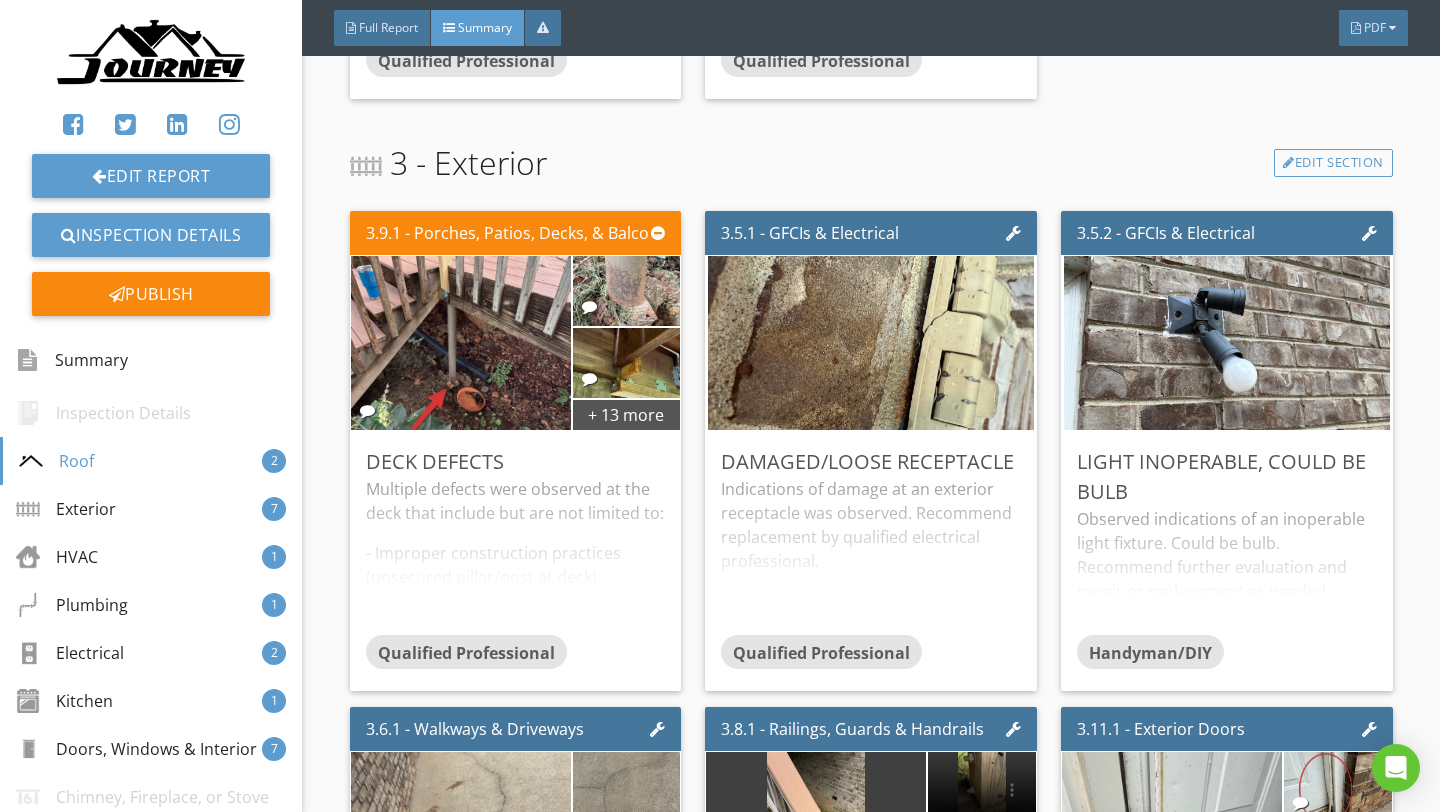 scroll, scrollTop: 1037, scrollLeft: 0, axis: vertical 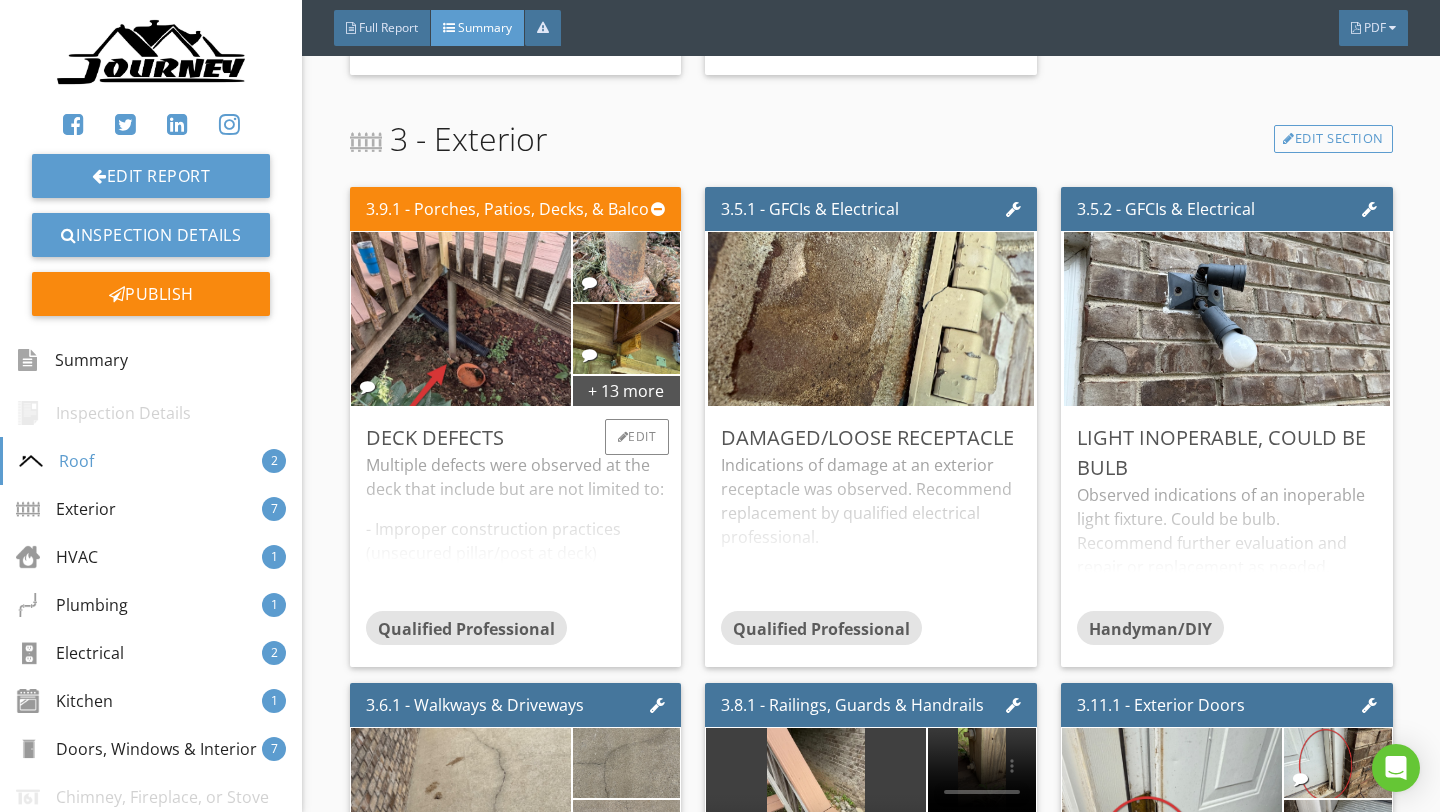 click on "Multiple defects were observed at the deck that include but are not limited to: - Improper construction practices (unsecured pillar/post at deck) - Guard Opening Was Too Large (4") (Observed improper spacing between intermediate balusters, spindles and rails at a required guard.) - Damaged Steps (Damage at a step. This condition is a safety hazard.) Recommend further evaluation and repair or correction as needed by qualified professional." at bounding box center (516, 532) 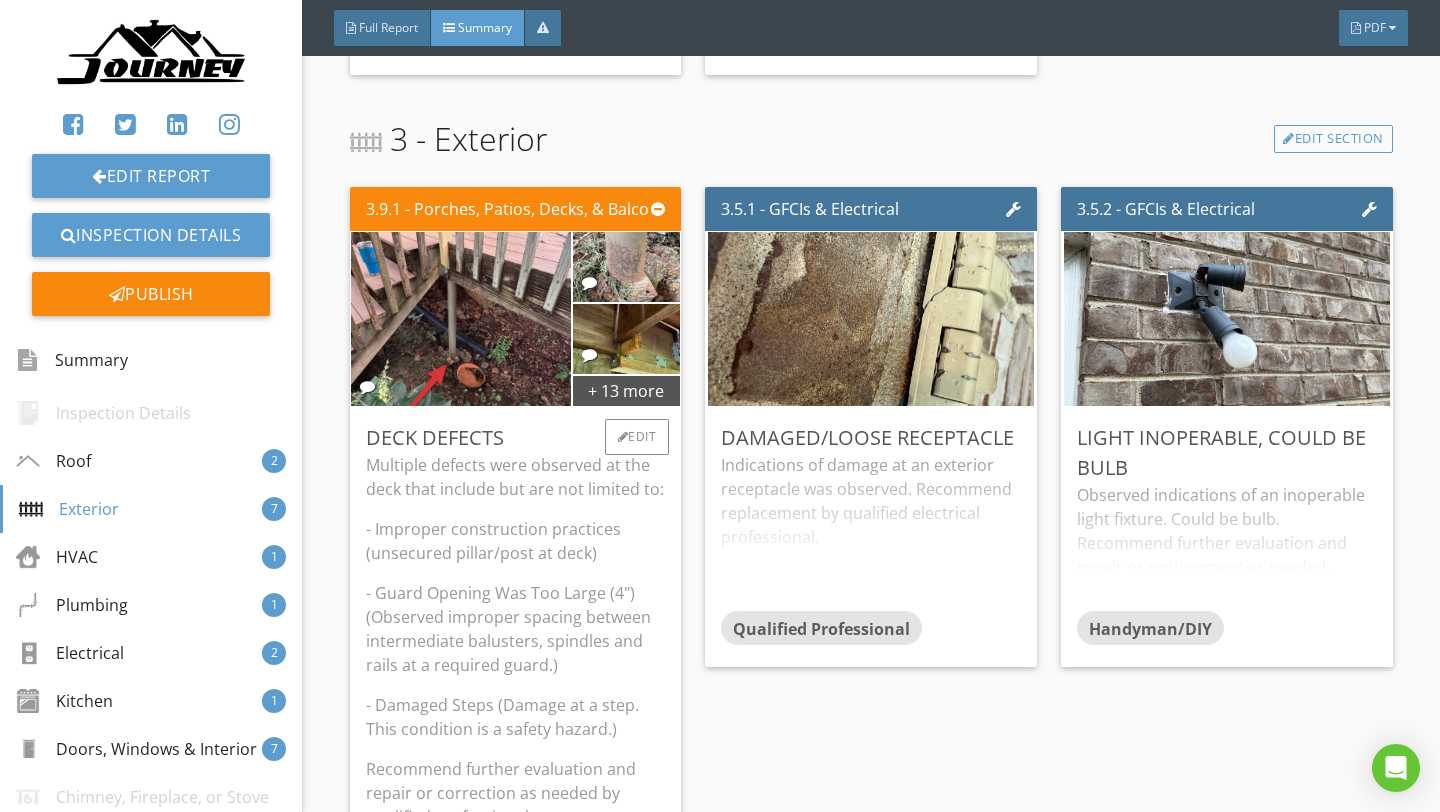 scroll, scrollTop: 1252, scrollLeft: 0, axis: vertical 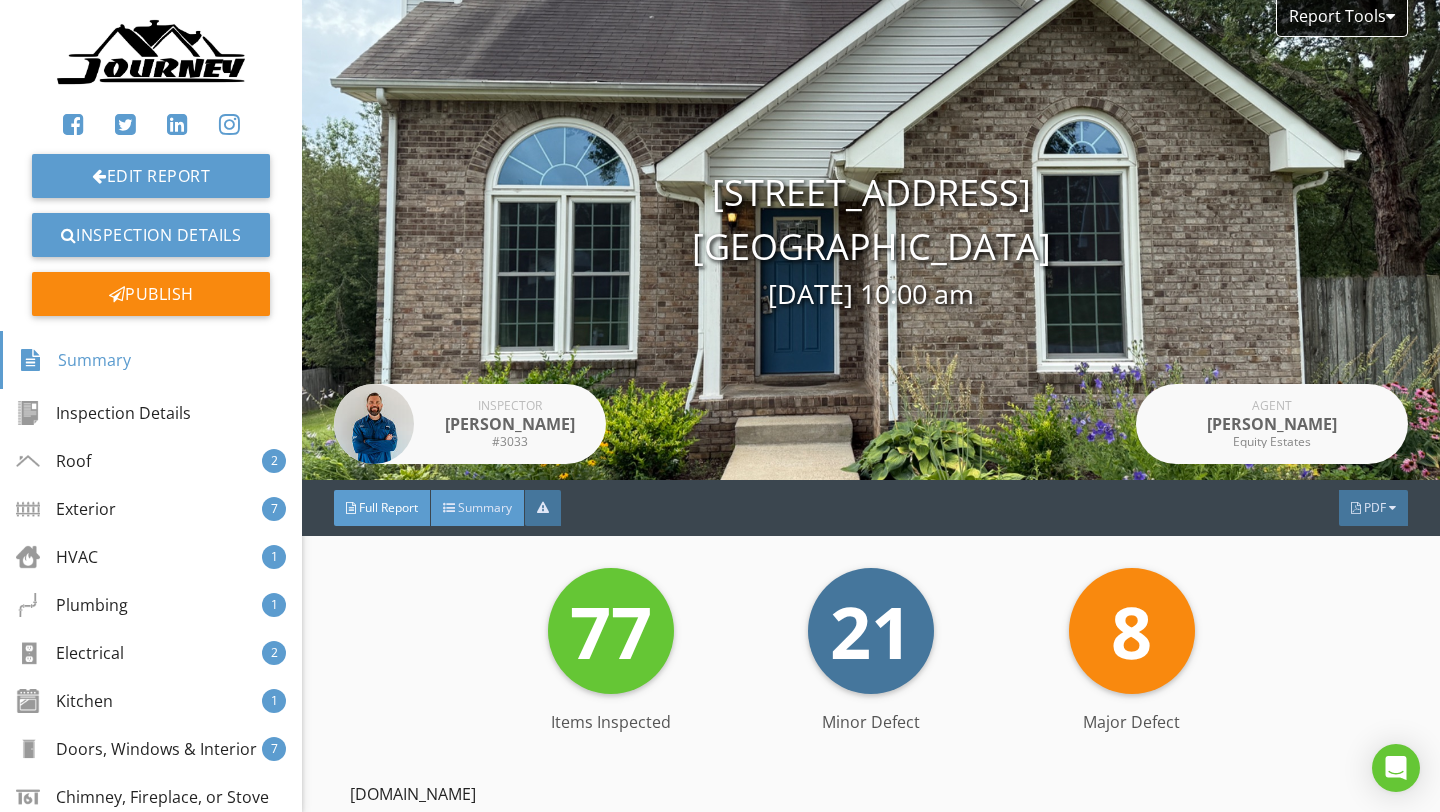 click on "Summary" at bounding box center (485, 507) 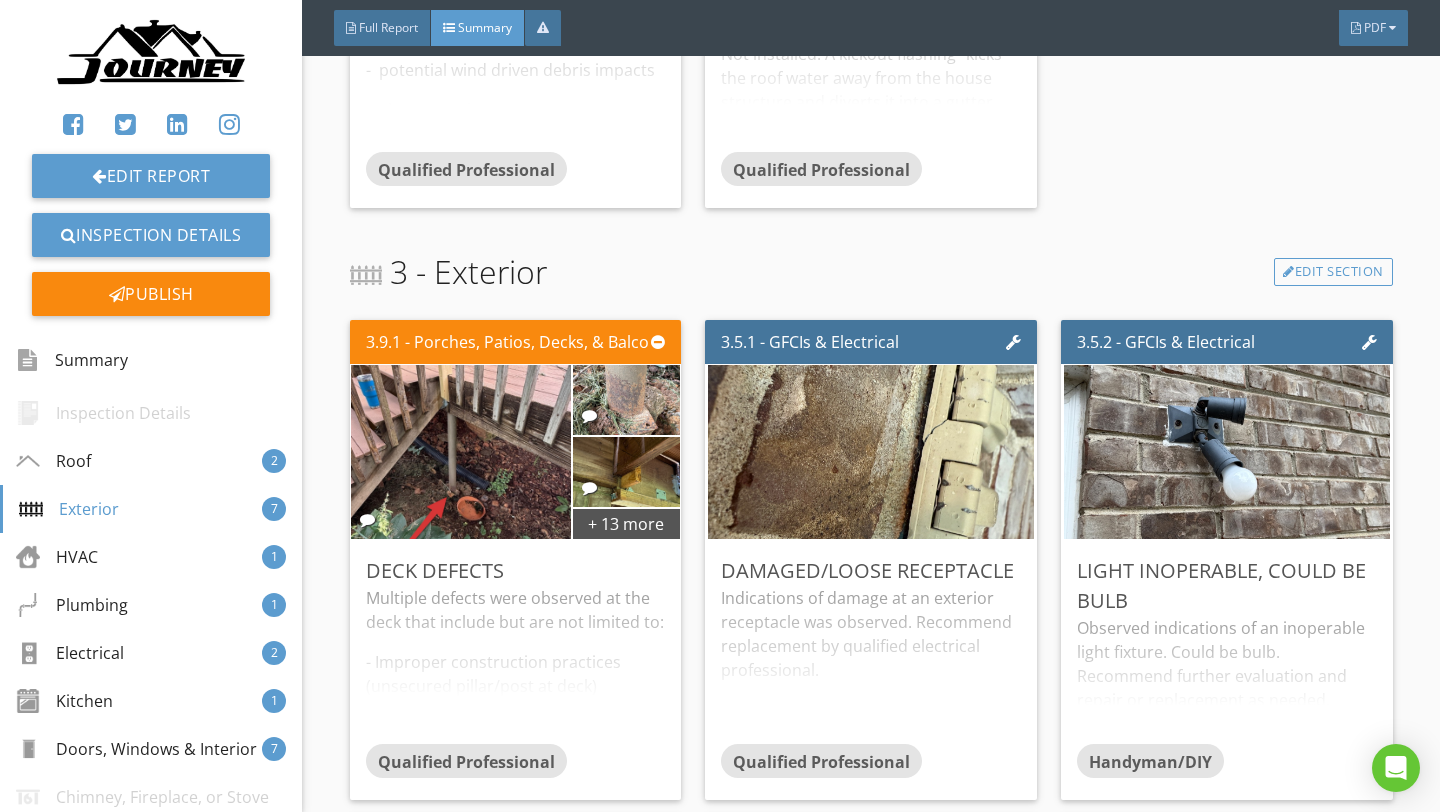 scroll, scrollTop: 1269, scrollLeft: 0, axis: vertical 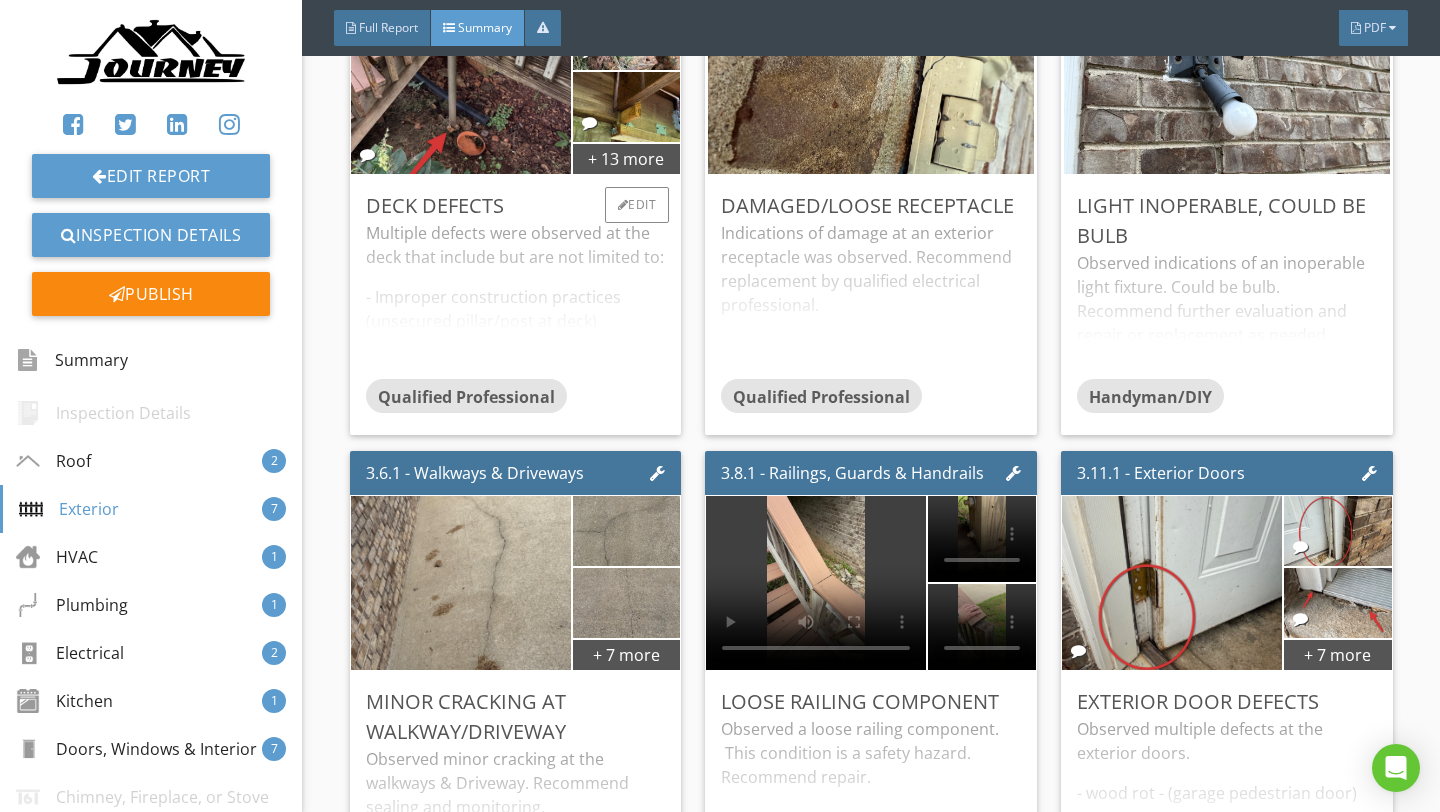 click on "Multiple defects were observed at the deck that include but are not limited to: - Improper construction practices (unsecured pillar/post at deck) - Guard Opening Was Too Large (4") (Observed improper spacing between intermediate balusters, spindles and rails at a required guard.) - Damaged Steps (Damage at a step. This condition is a safety hazard.) Recommend further evaluation and repair or correction as needed by qualified professional." at bounding box center [516, 300] 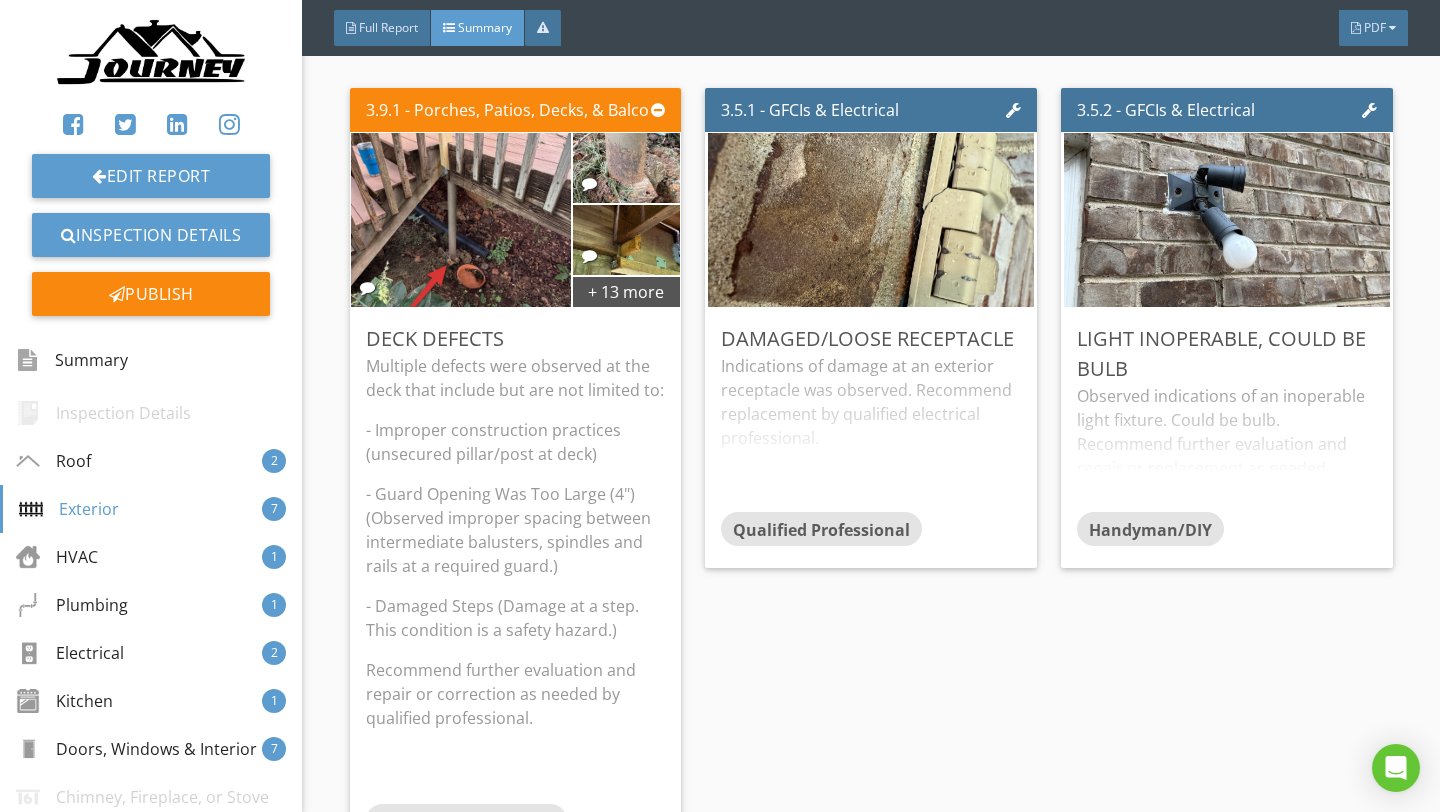 scroll, scrollTop: 1131, scrollLeft: 0, axis: vertical 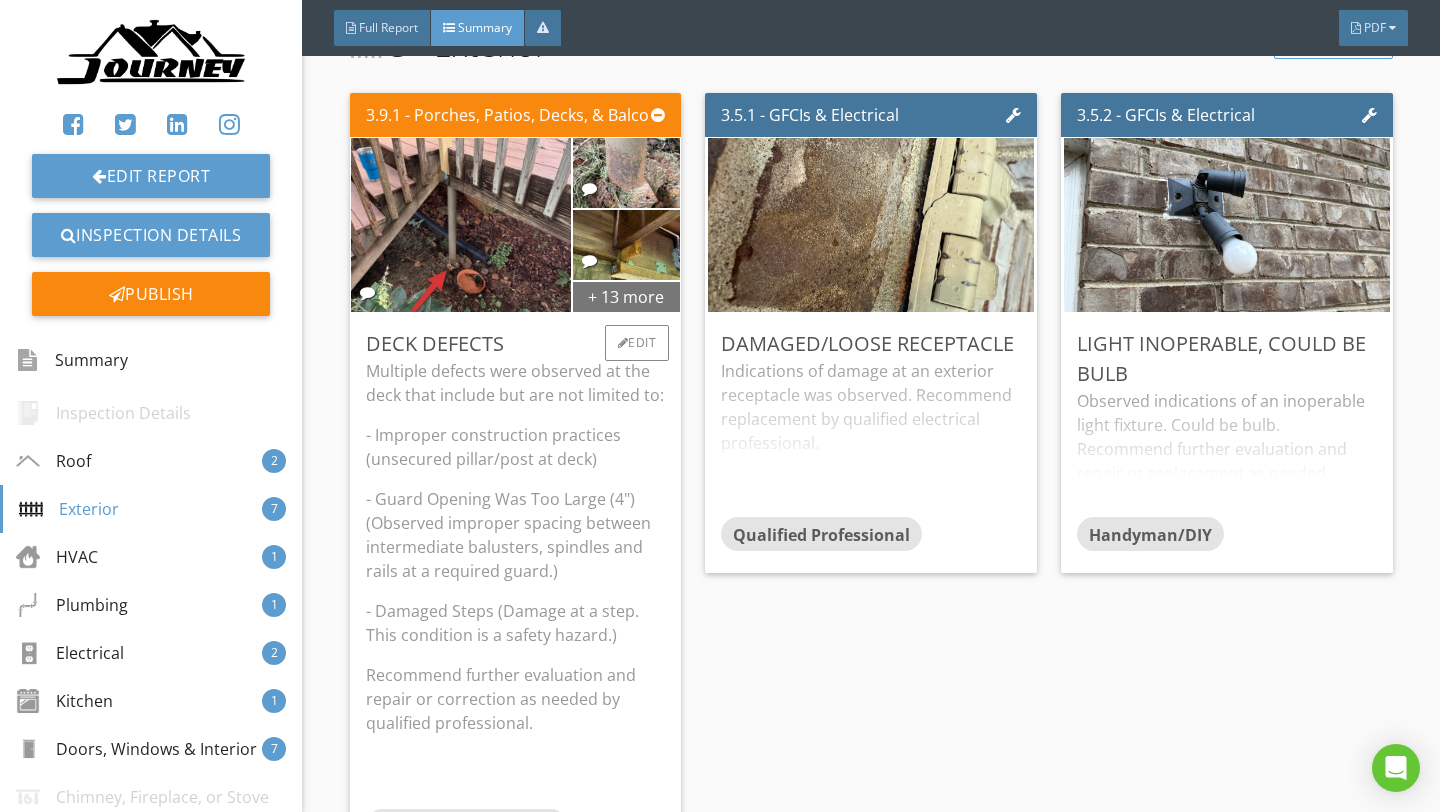 click on "+ 13 more" at bounding box center [627, 296] 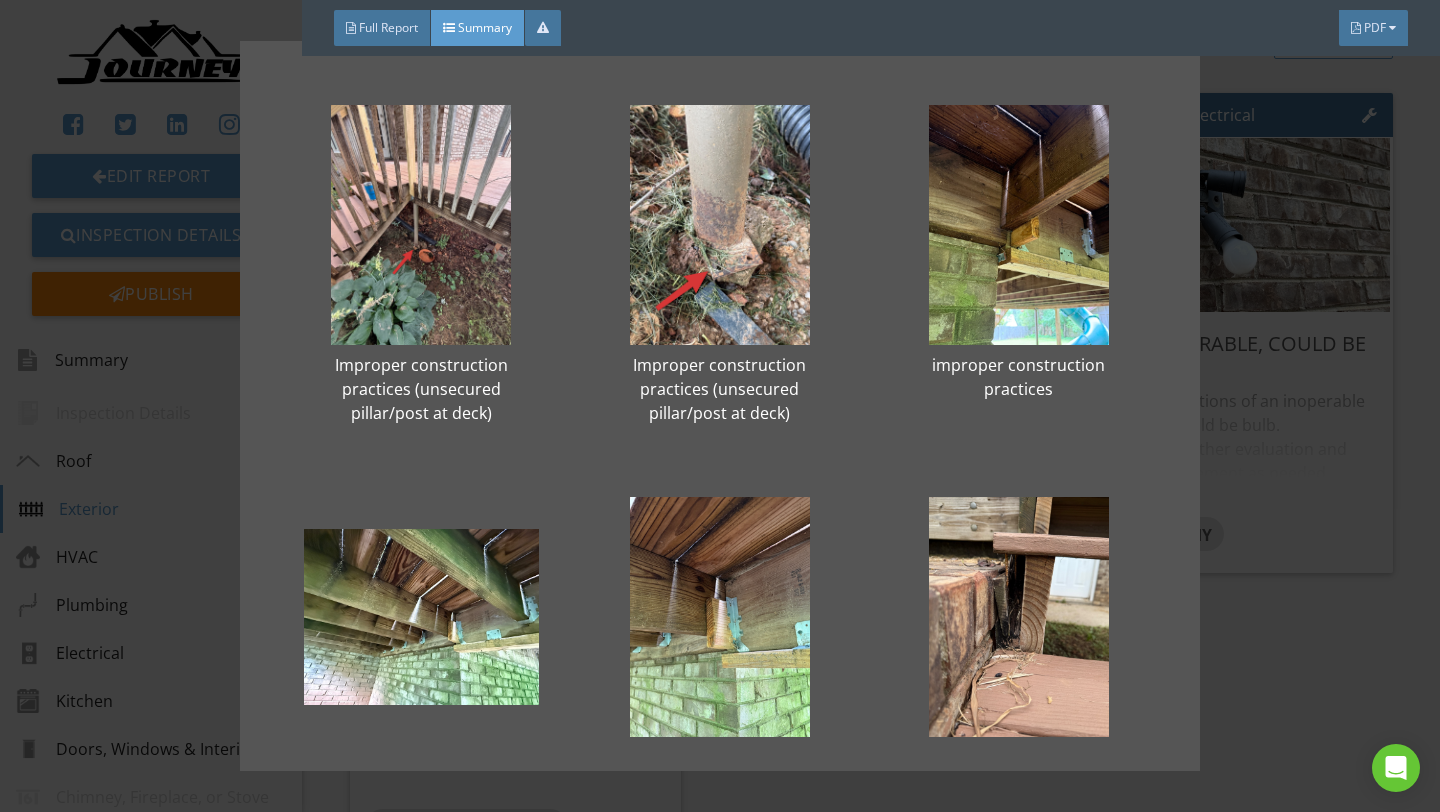 click on "Improper construction practices (unsecured pillar/post at deck)" at bounding box center (421, 269) 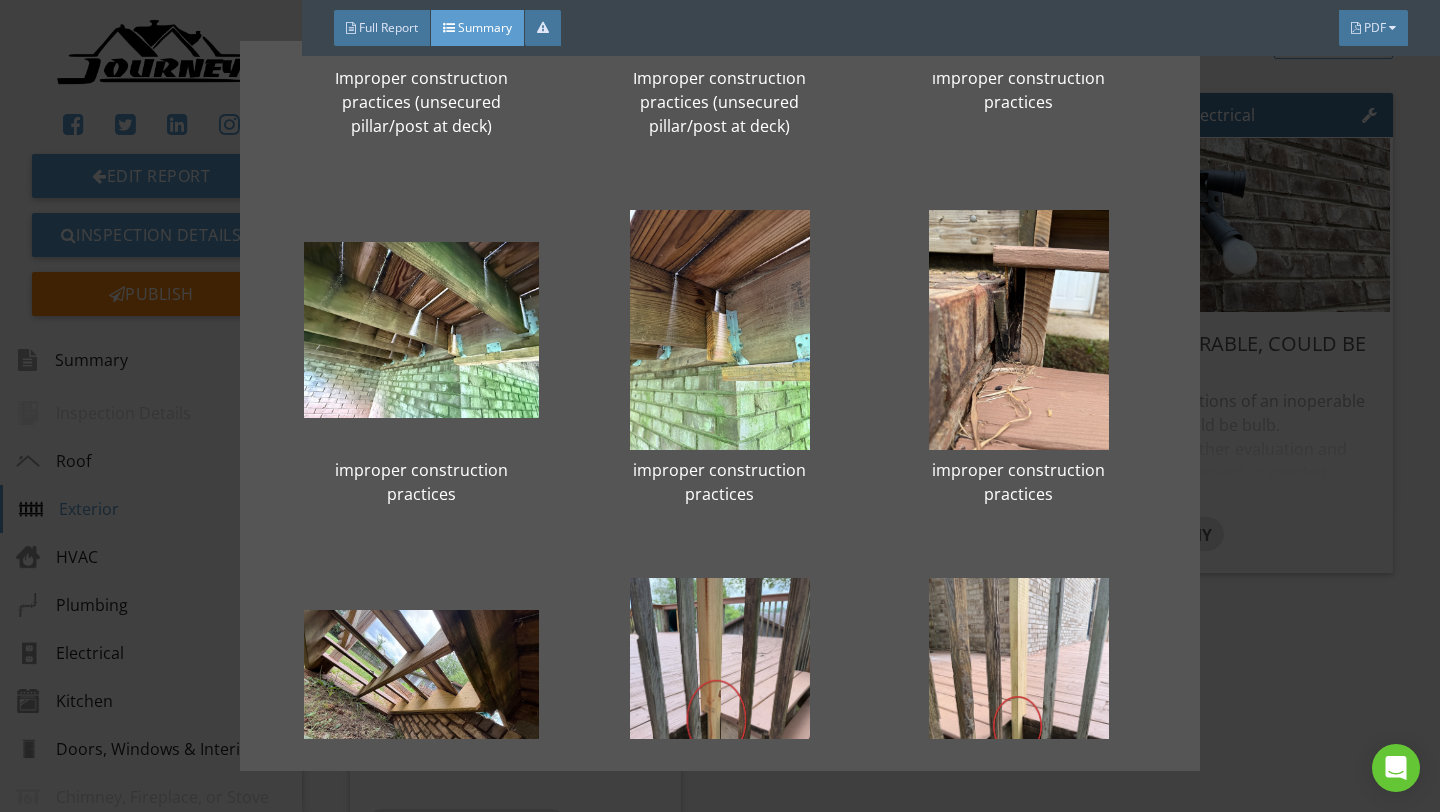 scroll, scrollTop: 286, scrollLeft: 0, axis: vertical 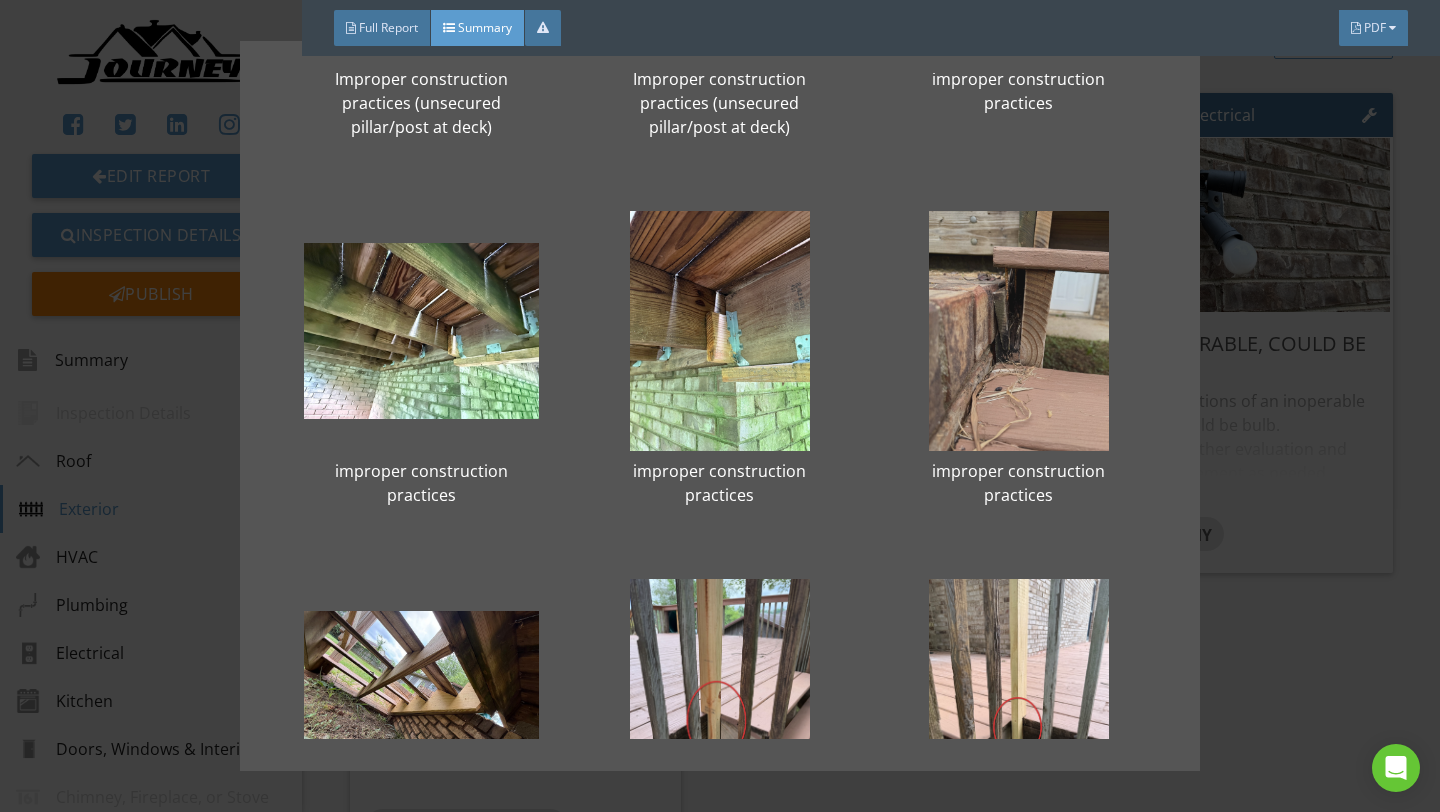 click at bounding box center [1018, 331] 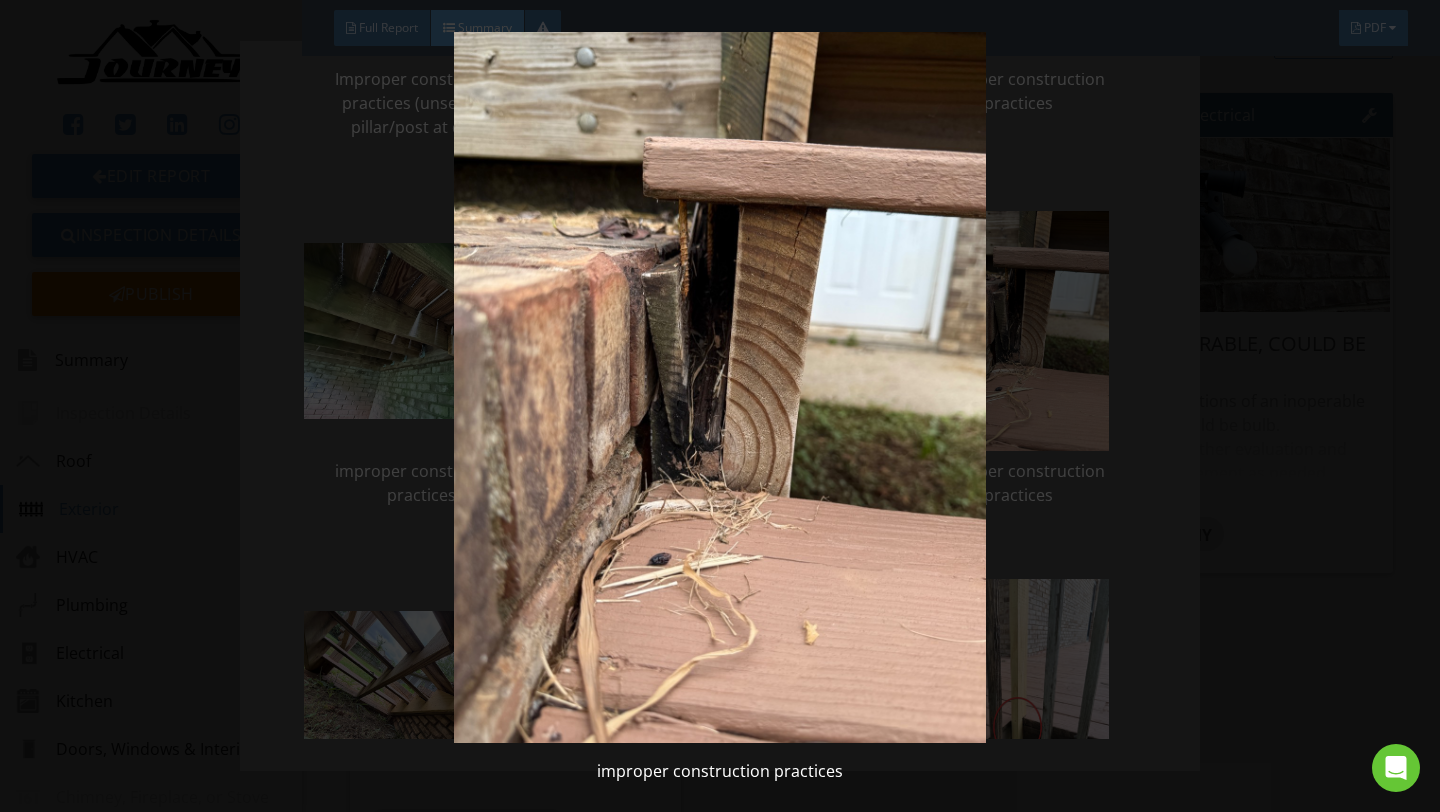 click at bounding box center [719, 387] 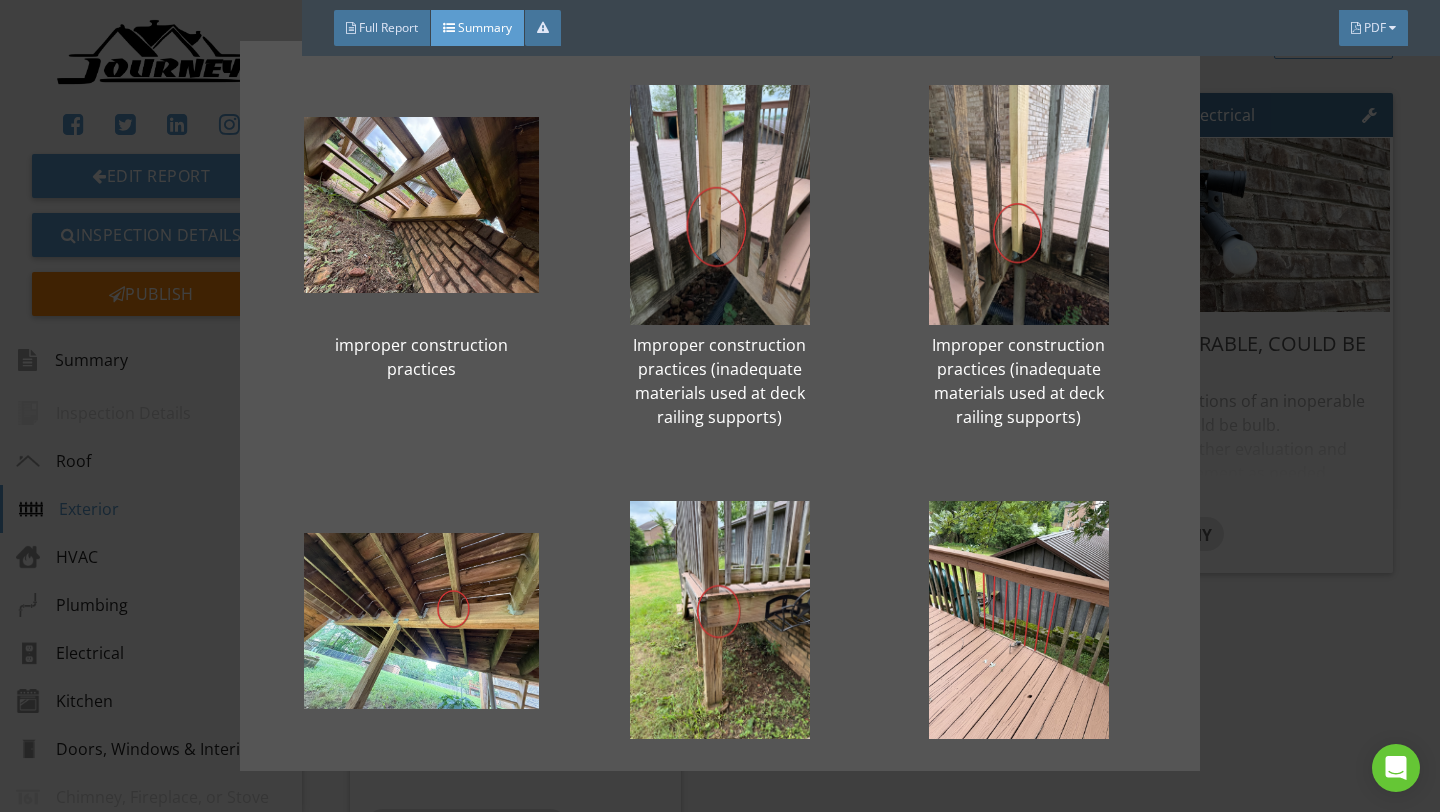 scroll, scrollTop: 778, scrollLeft: 0, axis: vertical 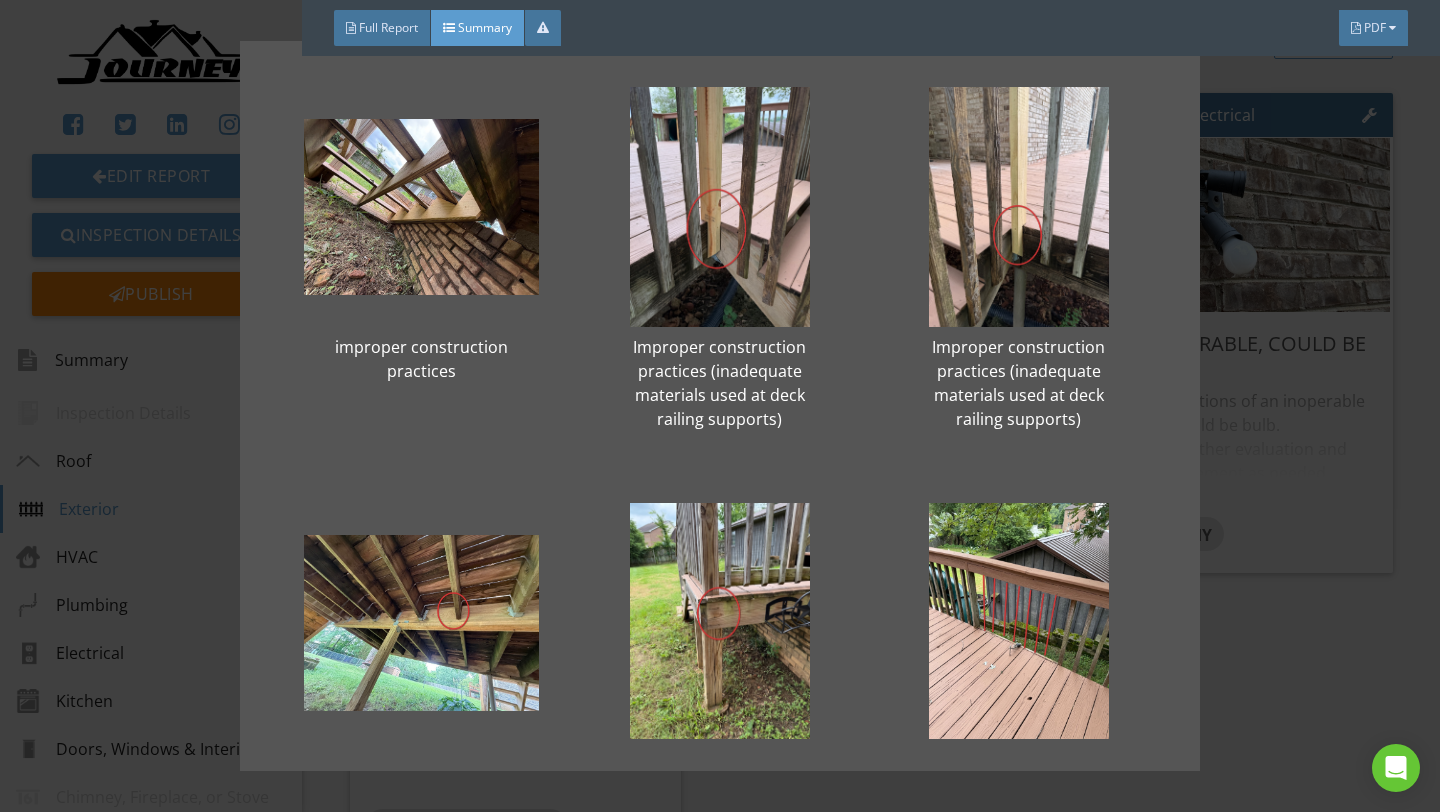click on "Improper construction practices (unsecured pillar/post at deck)
Improper construction practices (unsecured pillar/post at deck)
improper construction practices
improper construction practices
improper construction practices
improper construction practices
improper construction practices
Improper construction practices (inadequate  materials used at deck railing supports)
Improper construction practices (inadequate  materials used at deck railing supports)
joist hanger defect
fastener defect
Guard Opening Was Too Large (4")
Guard Opening Was Too Large (4")
Guard Opening Was Too Large (4")
stair damage" at bounding box center [720, 406] 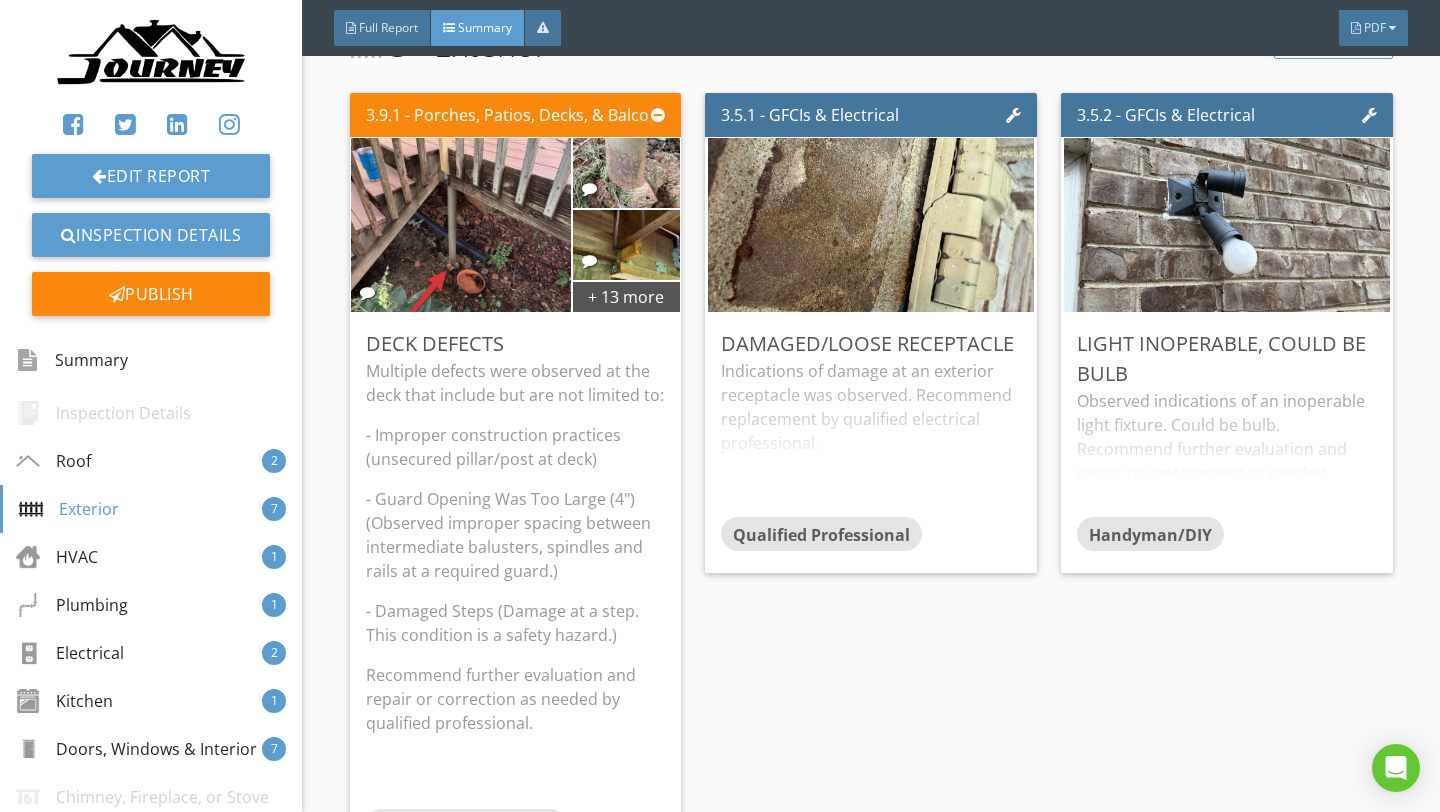 scroll, scrollTop: 1220, scrollLeft: 0, axis: vertical 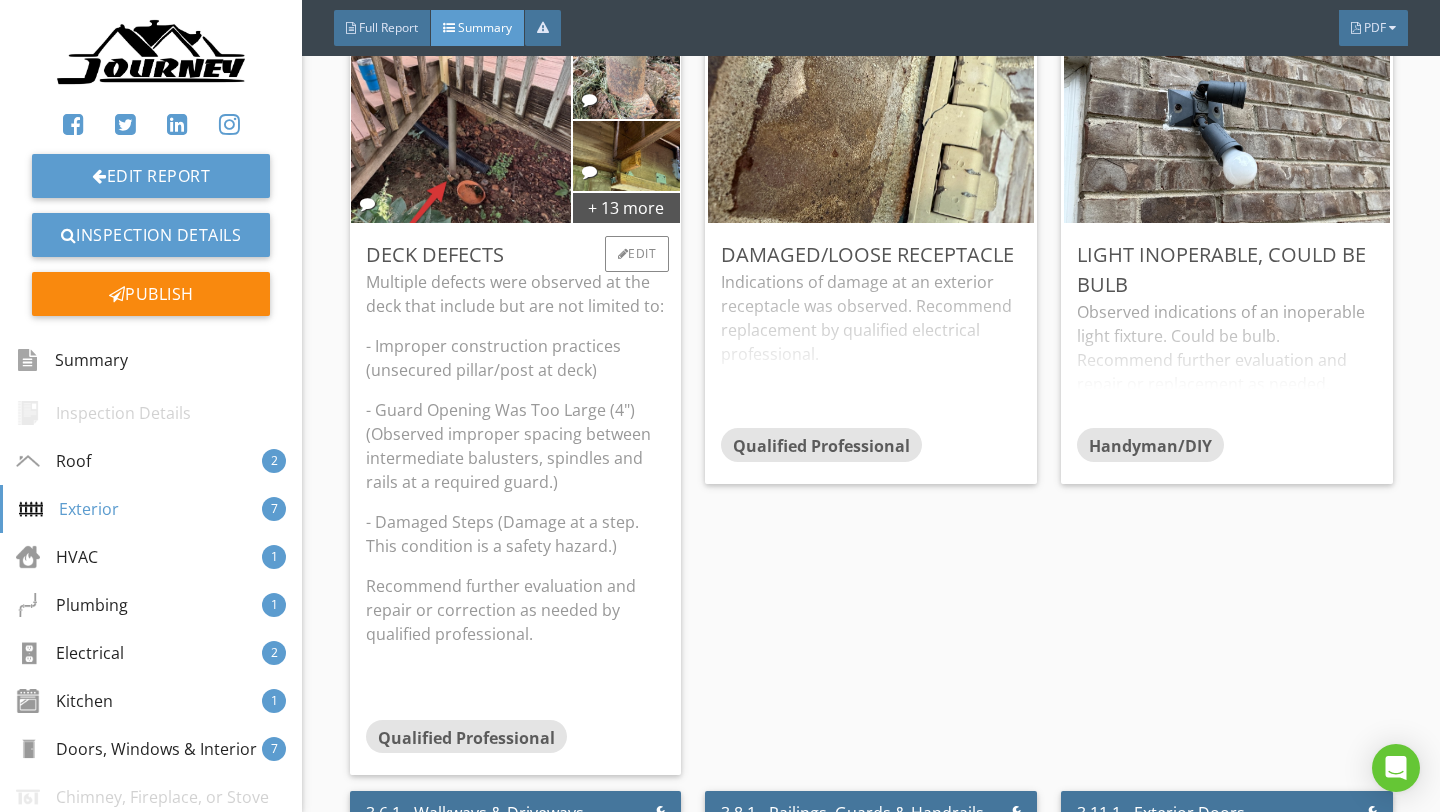 click on "- Improper construction practices (unsecured pillar/post at deck)" at bounding box center [516, 358] 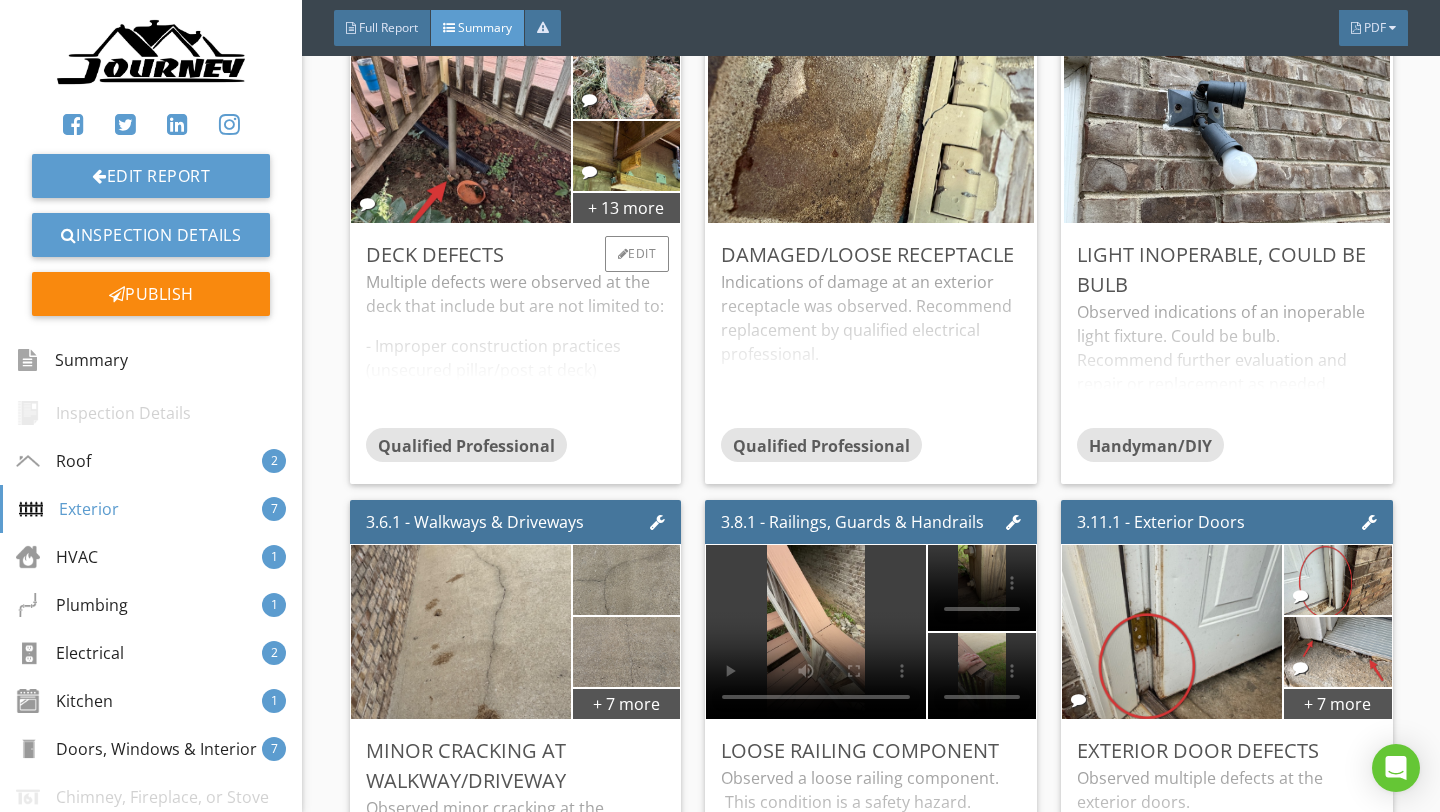 click on "Multiple defects were observed at the deck that include but are not limited to: - Improper construction practices (unsecured pillar/post at deck) - Guard Opening Was Too Large (4") (Observed improper spacing between intermediate balusters, spindles and rails at a required guard.) - Damaged Steps (Damage at a step. This condition is a safety hazard.) Recommend further evaluation and repair or correction as needed by qualified professional." at bounding box center [516, 349] 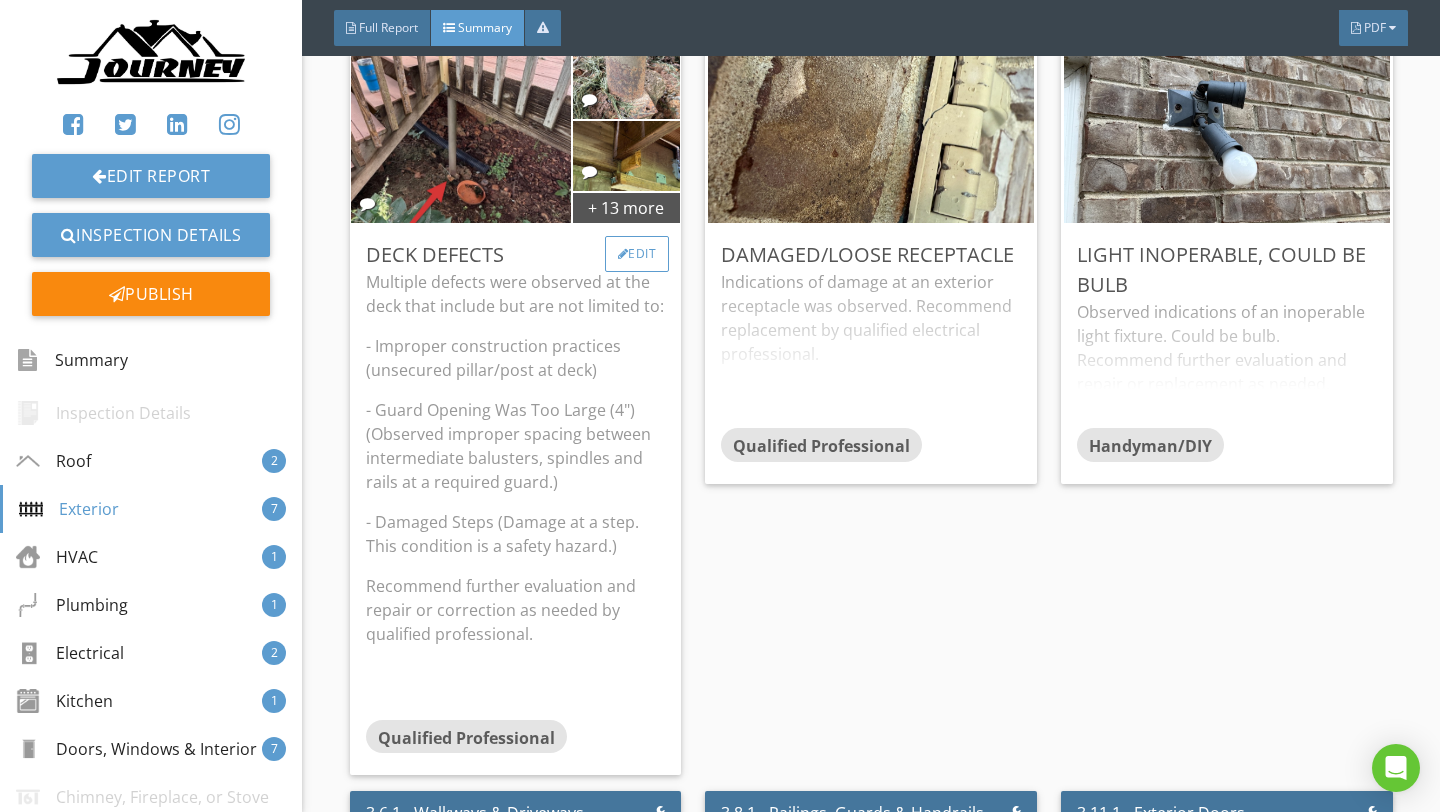 click on "Edit" at bounding box center [637, 254] 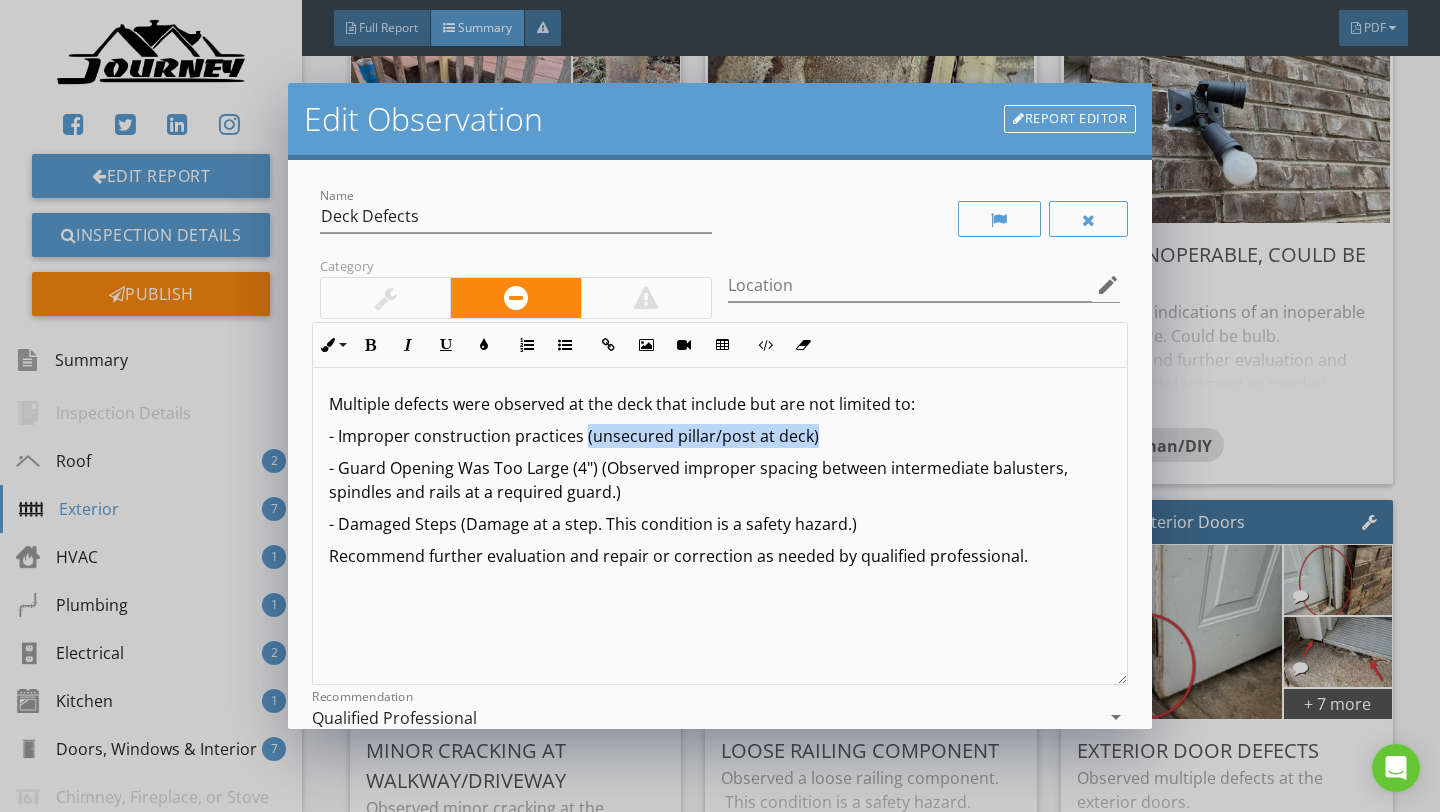 drag, startPoint x: 811, startPoint y: 442, endPoint x: 582, endPoint y: 432, distance: 229.21823 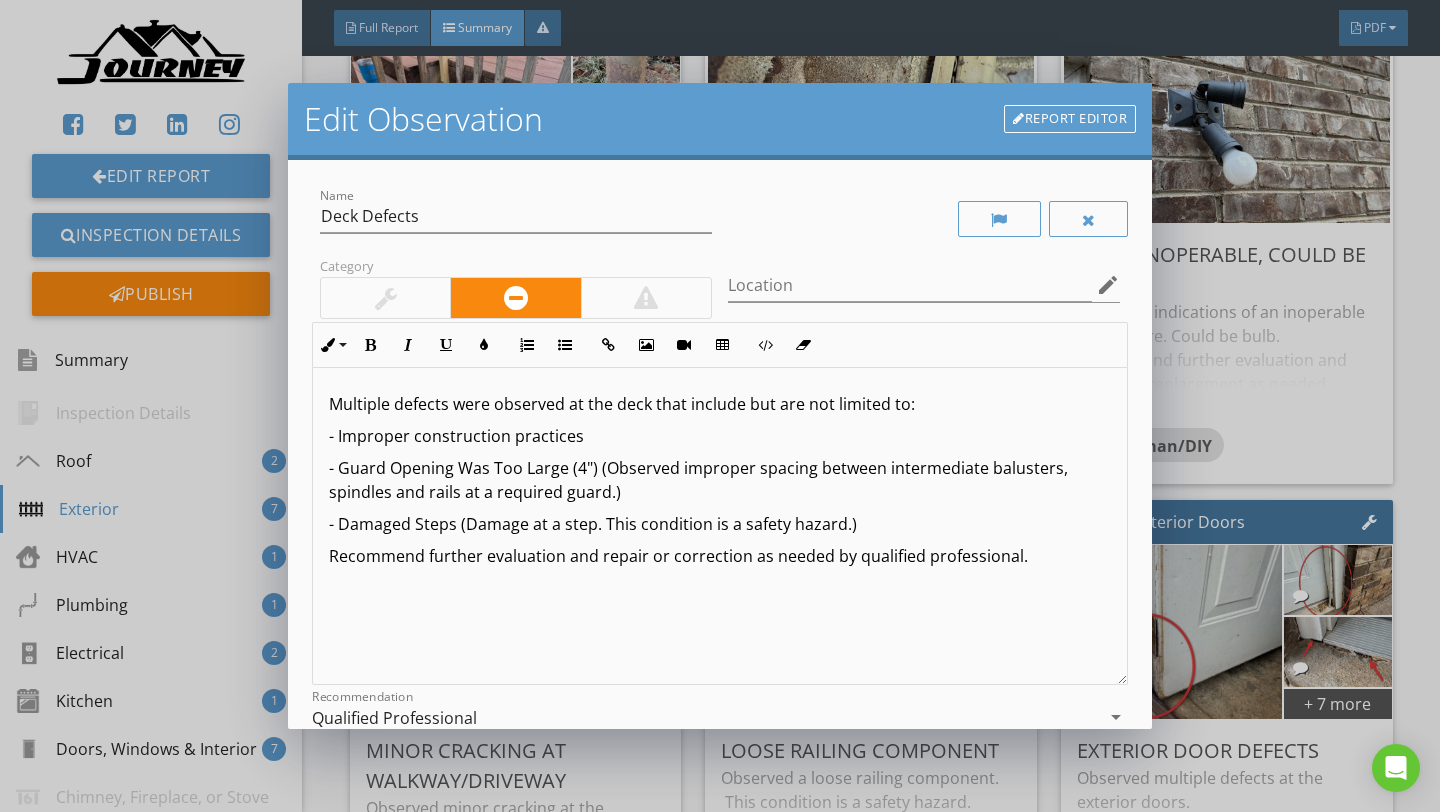 type 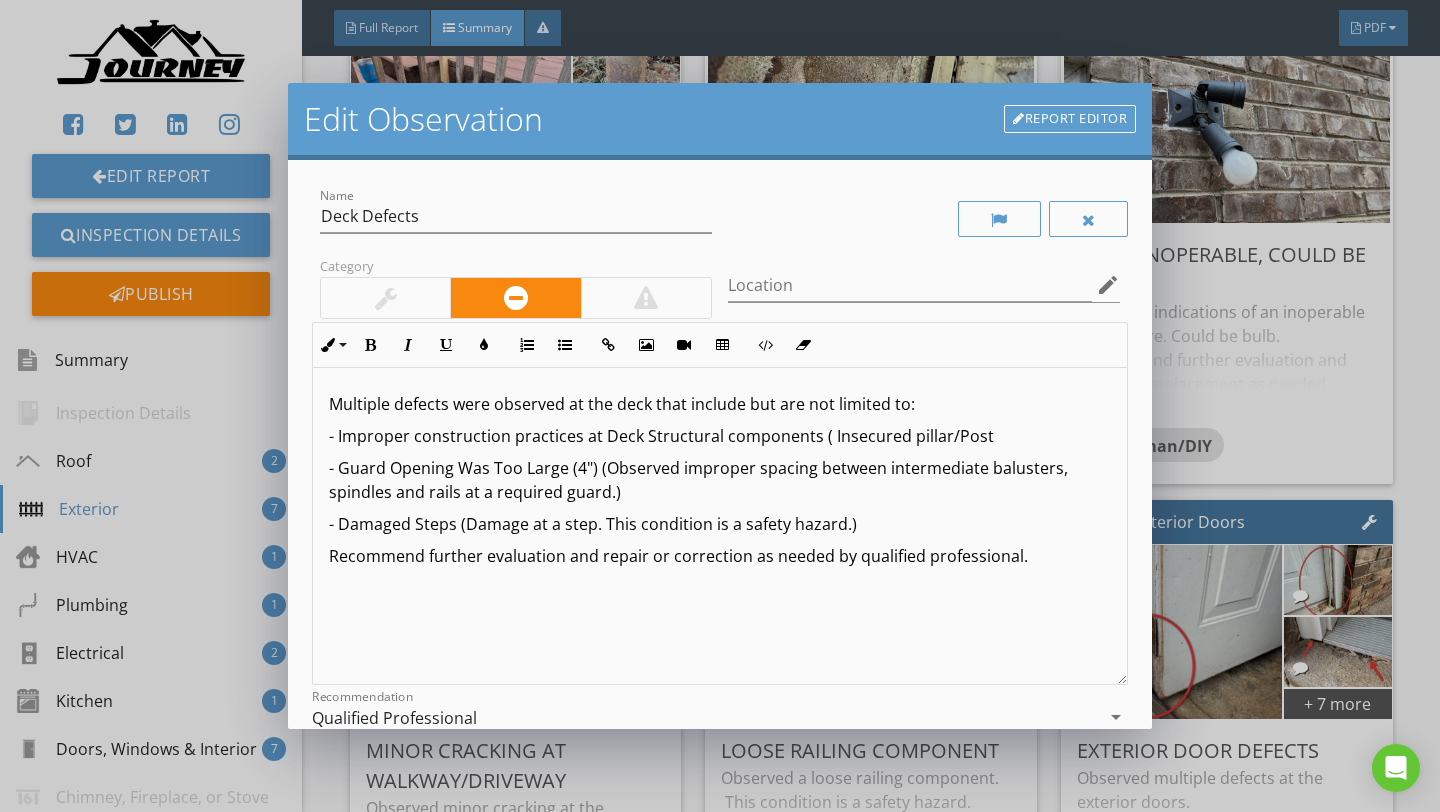click on "- Improper construction practices at Deck Structural components ( Insecured pillar/Post" at bounding box center [720, 436] 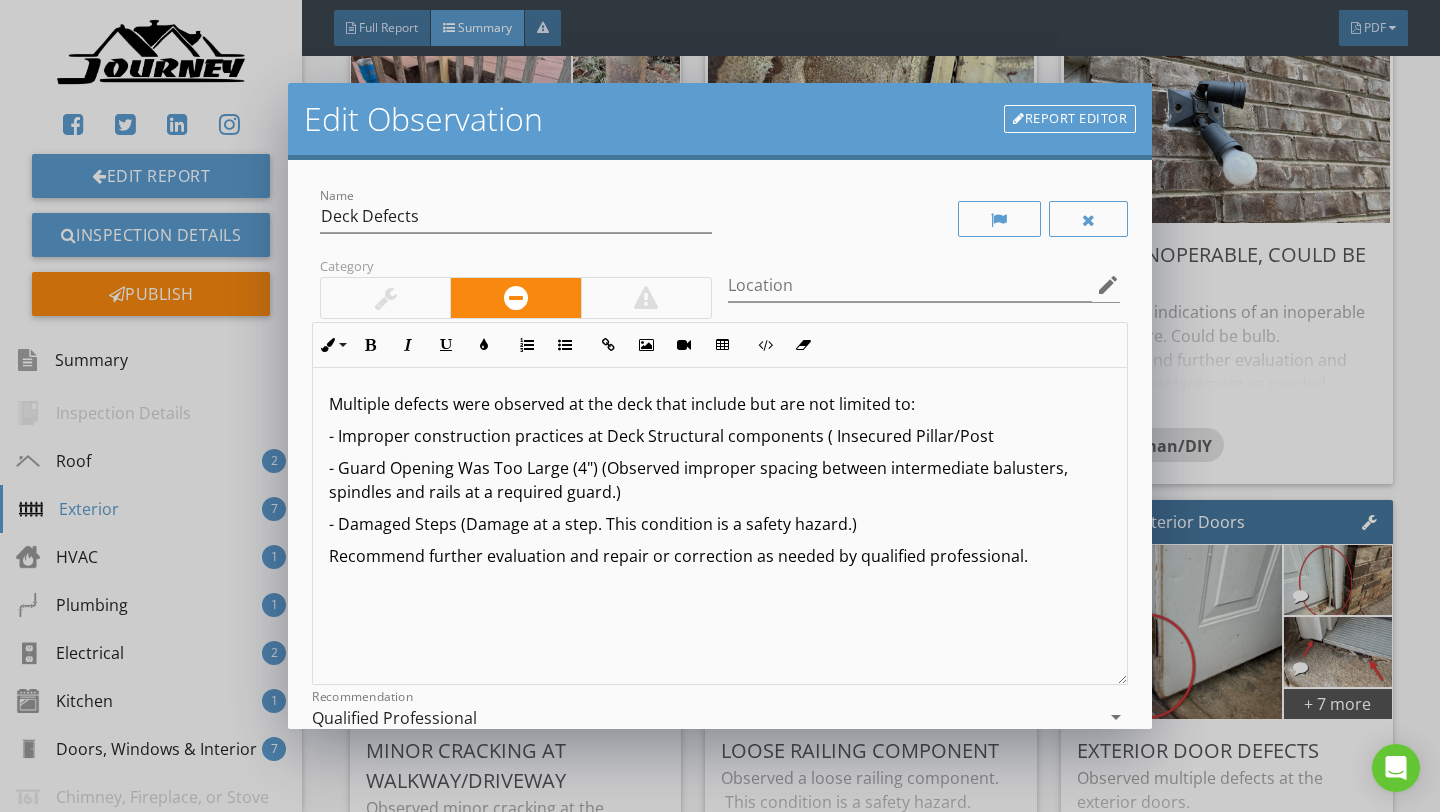 click on "- Improper construction practices at Deck Structural components ( Insecured Pillar/Post" at bounding box center (720, 436) 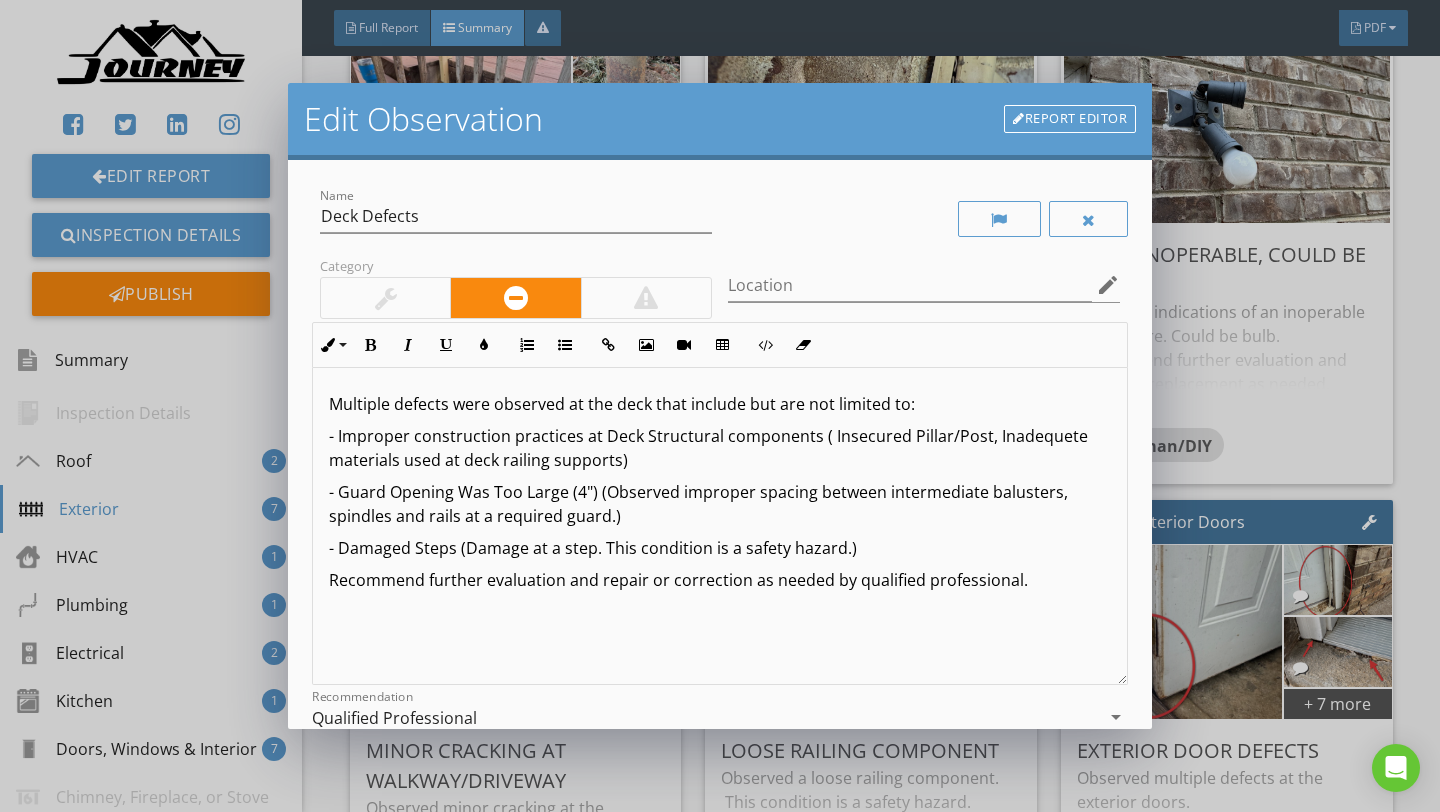 click on "Multiple defects were observed at the deck that include but are not limited to: - Improper construction practices at Deck Structural components ( Insecured Pillar/Post, Inadequete materials used at deck railing supports) - Guard Opening Was Too Large (4") (Observed improper spacing between intermediate balusters, spindles and rails at a required guard.) - Damaged Steps (Damage at a step. This condition is a safety hazard.) Recommend further evaluation and repair or correction as needed by qualified professional." at bounding box center [720, 526] 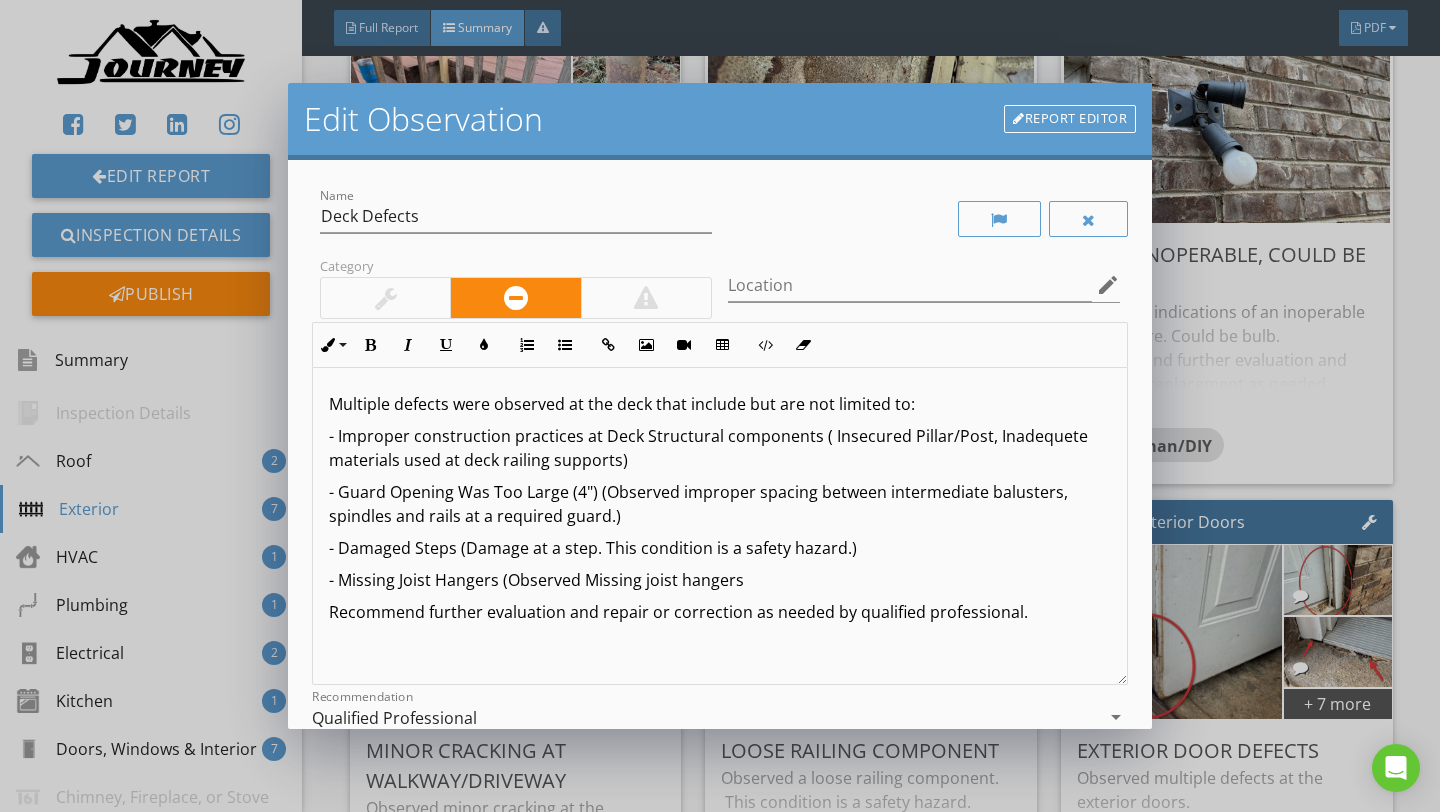click on "- Missing Joist Hangers (Observed Missing joist hangers" at bounding box center (720, 580) 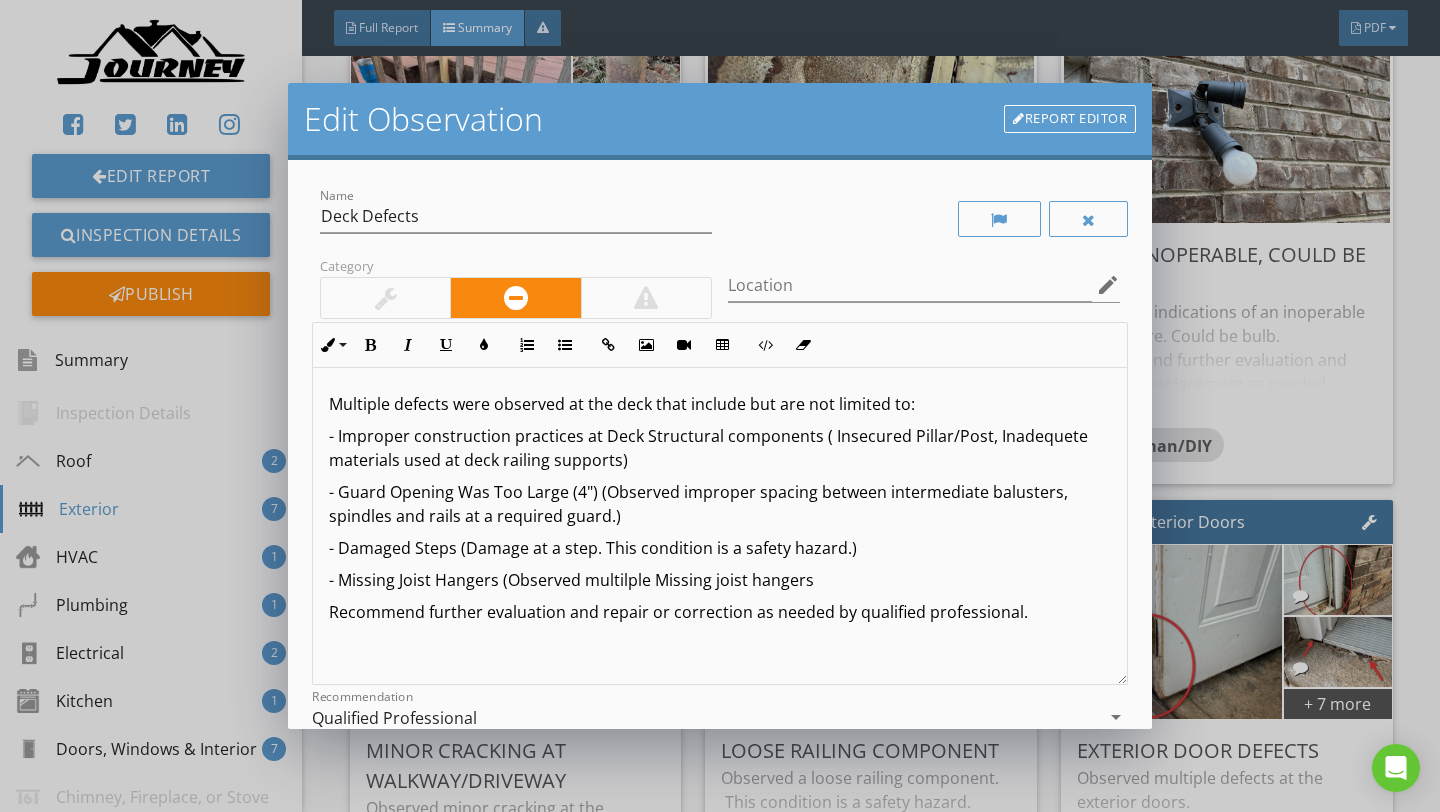 click on "- Missing Joist Hangers (Observed multilple Missing joist hangers" at bounding box center [720, 580] 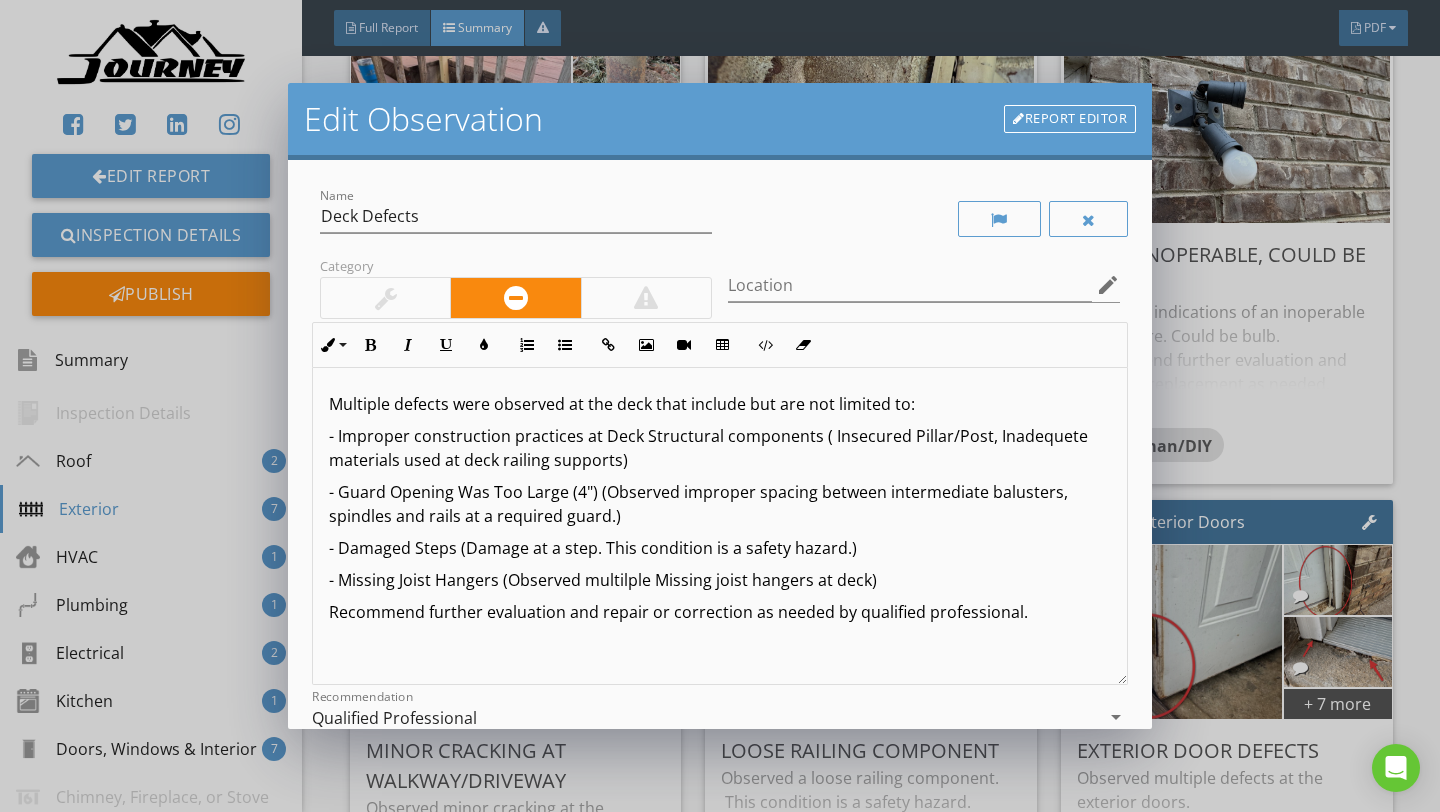 click on "- Missing Joist Hangers (Observed multilple Missing joist hangers at deck)" at bounding box center [720, 580] 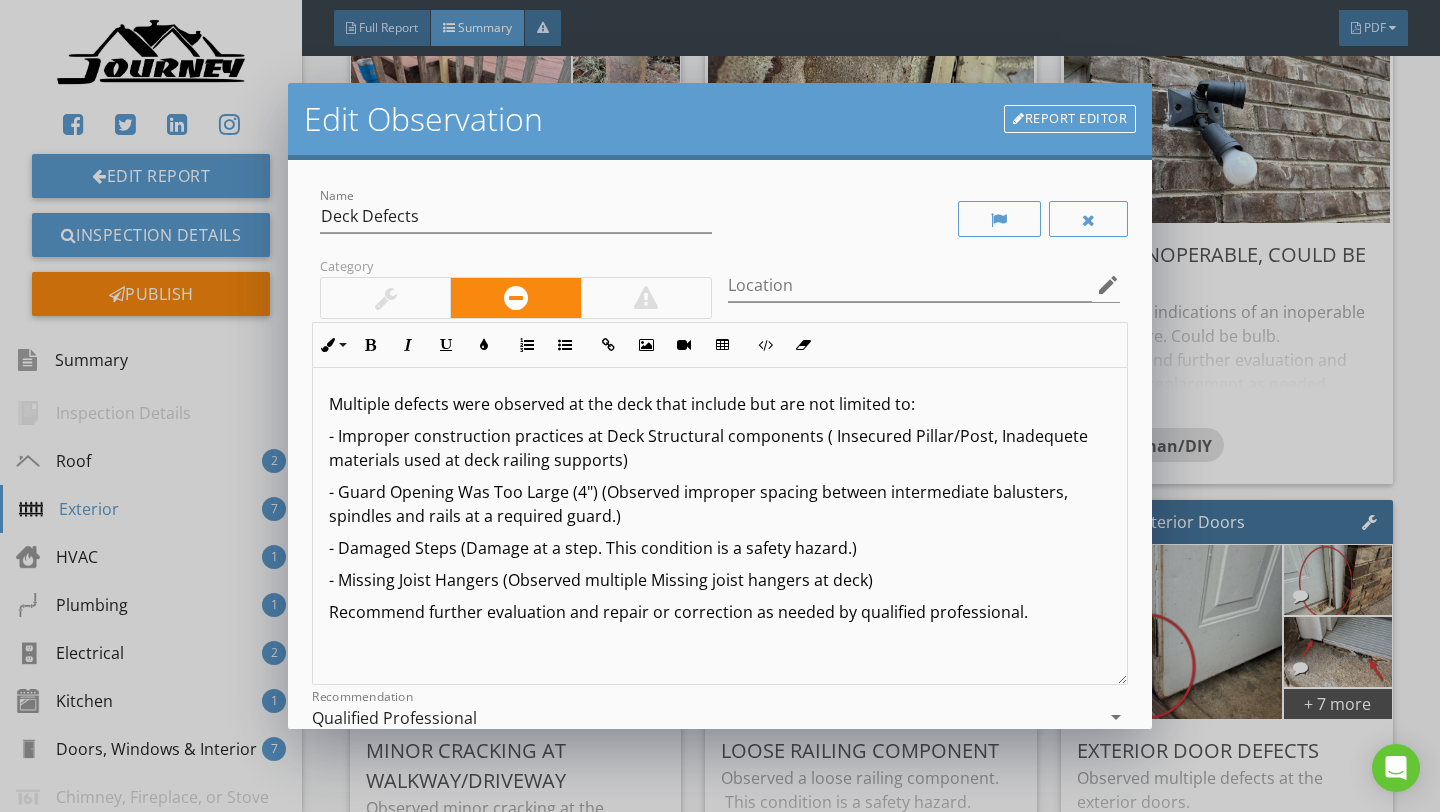 scroll, scrollTop: 1, scrollLeft: 0, axis: vertical 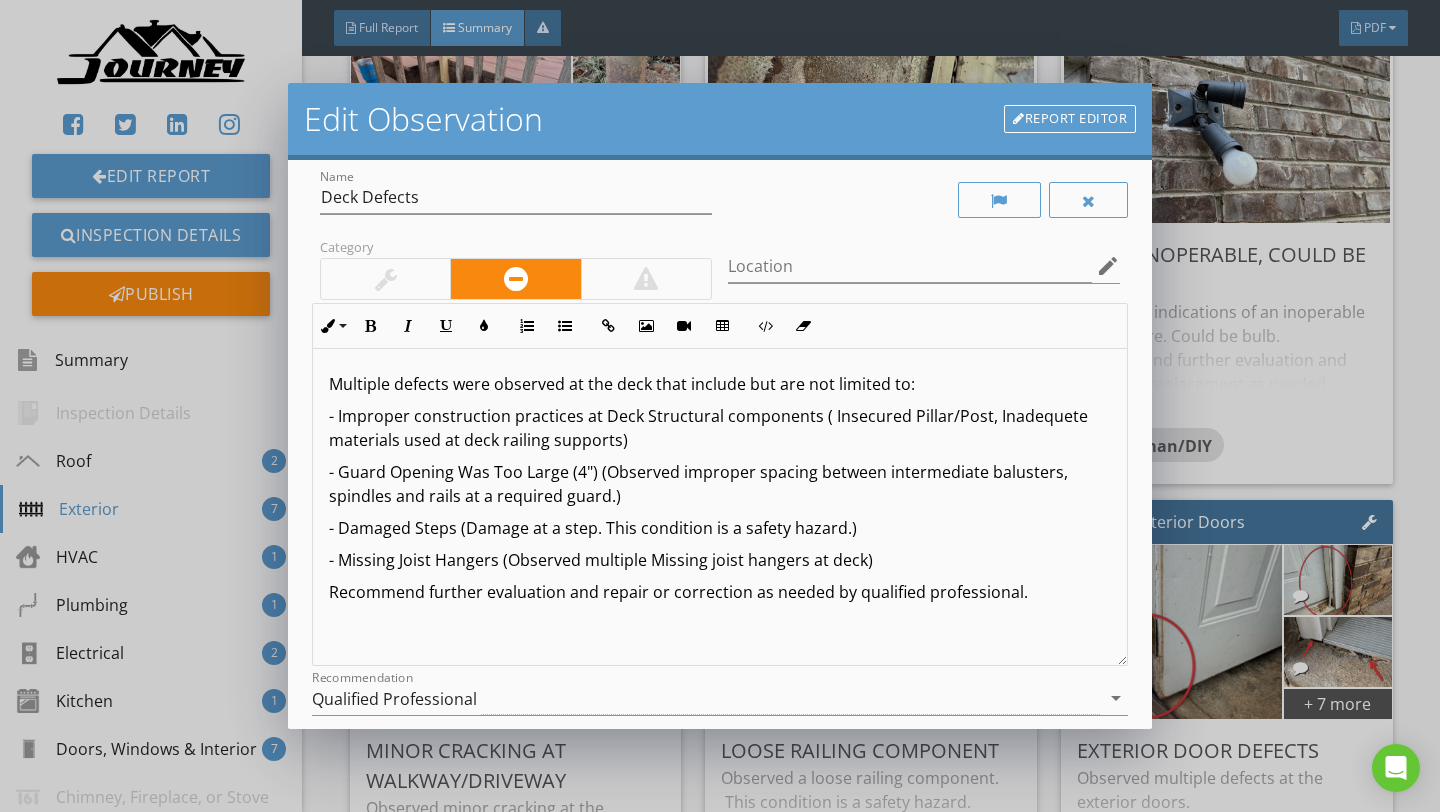 click on "Multiple defects were observed at the deck that include but are not limited to: - Improper construction practices at Deck Structural components ( Insecured Pillar/Post, Inadequete materials used at deck railing supports) - Guard Opening Was Too Large (4") (Observed improper spacing between intermediate balusters, spindles and rails at a required guard.) - Damaged Steps (Damage at a step. This condition is a safety hazard.) - Missing Joist Hangers (Observed multiple Missing joist hangers at deck) Recommend further evaluation and repair or correction as needed by qualified professional." at bounding box center [720, 506] 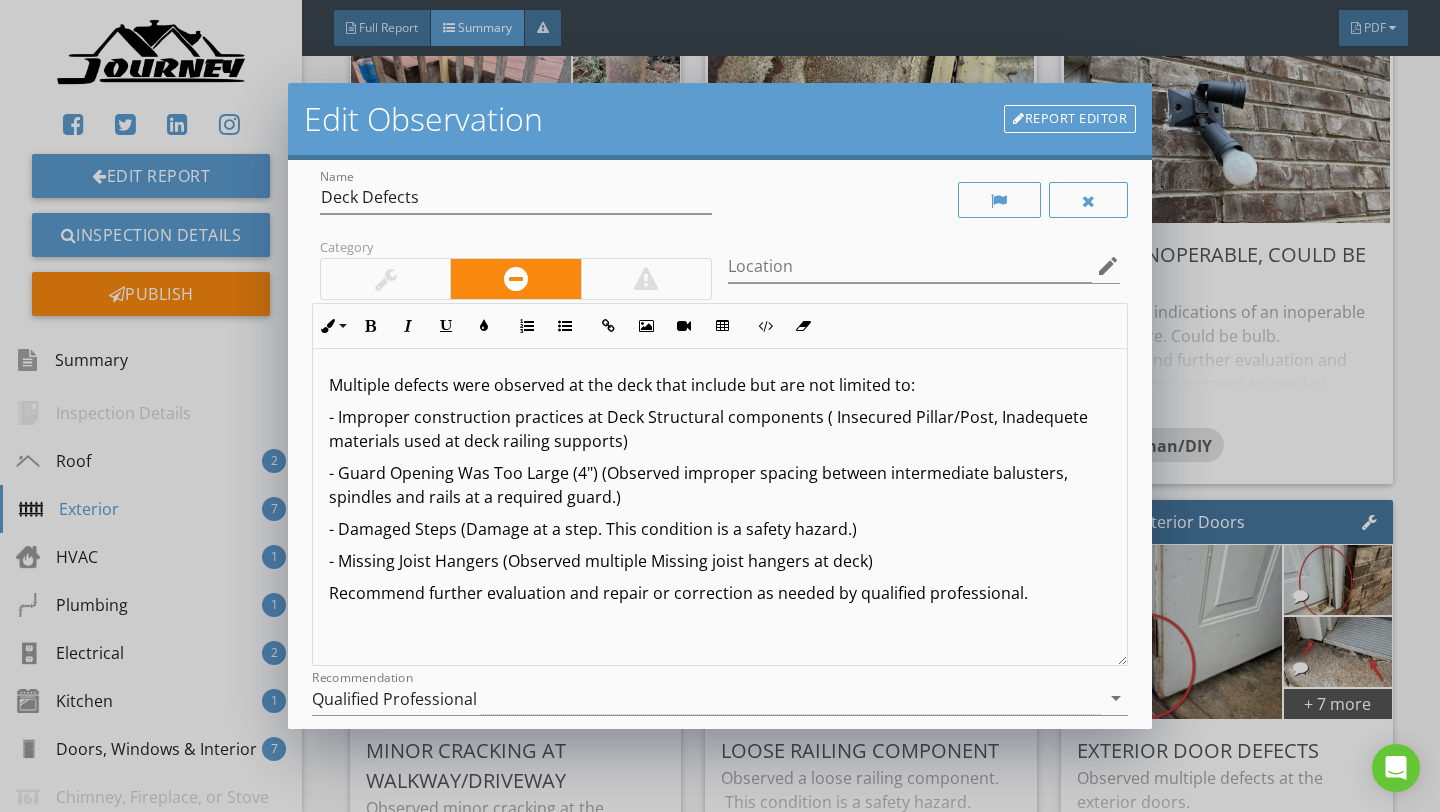 click on "- Improper construction practices at Deck Structural components ( Insecured Pillar/Post, Inadequete materials used at deck railing supports)" at bounding box center [720, 429] 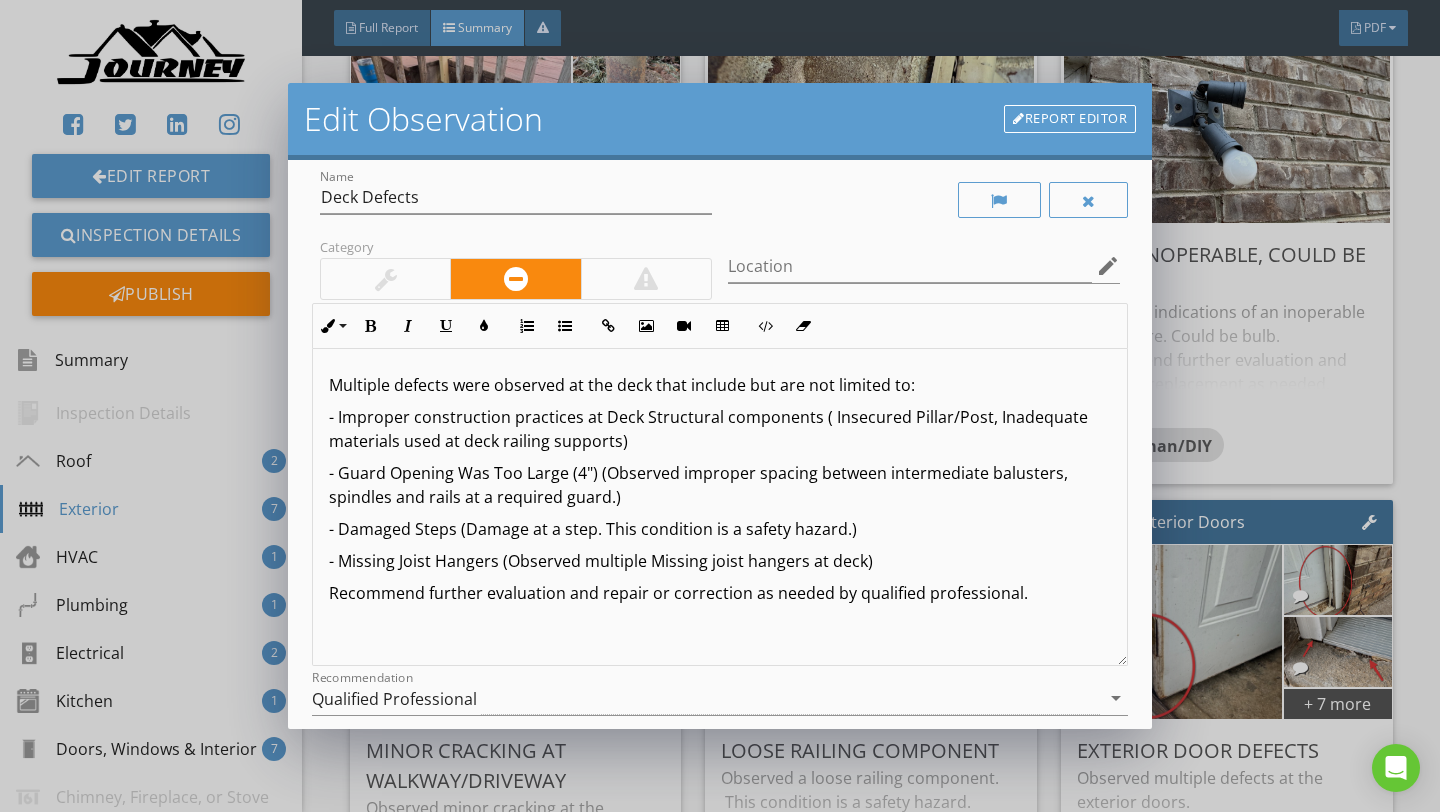 click on "- Improper construction practices at Deck Structural components ( Insecured Pillar/Post, Inadequate materials used at deck railing supports)" at bounding box center (720, 429) 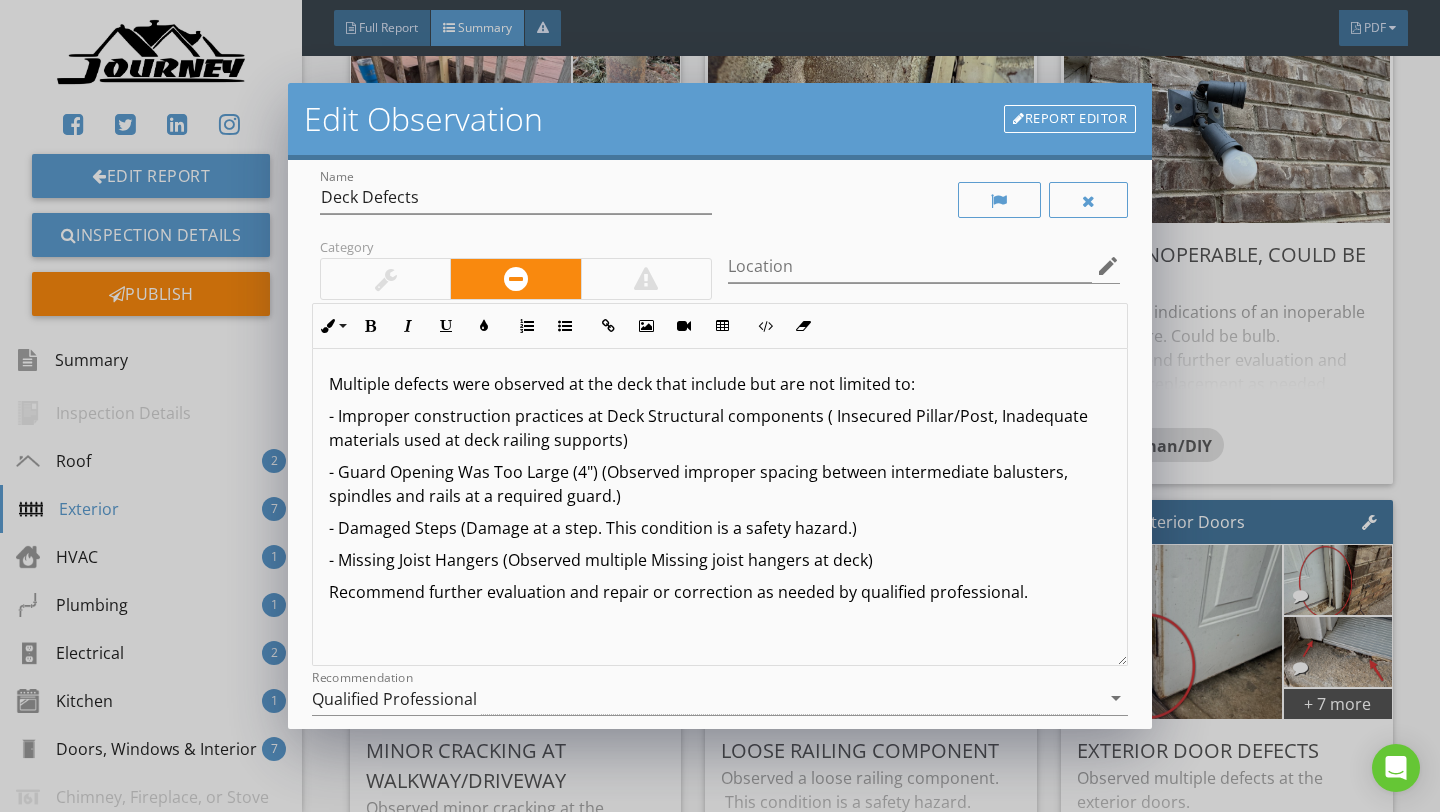 click on "- Guard Opening Was Too Large (4") (Observed improper spacing between intermediate balusters, spindles and rails at a required guard.)" at bounding box center [720, 484] 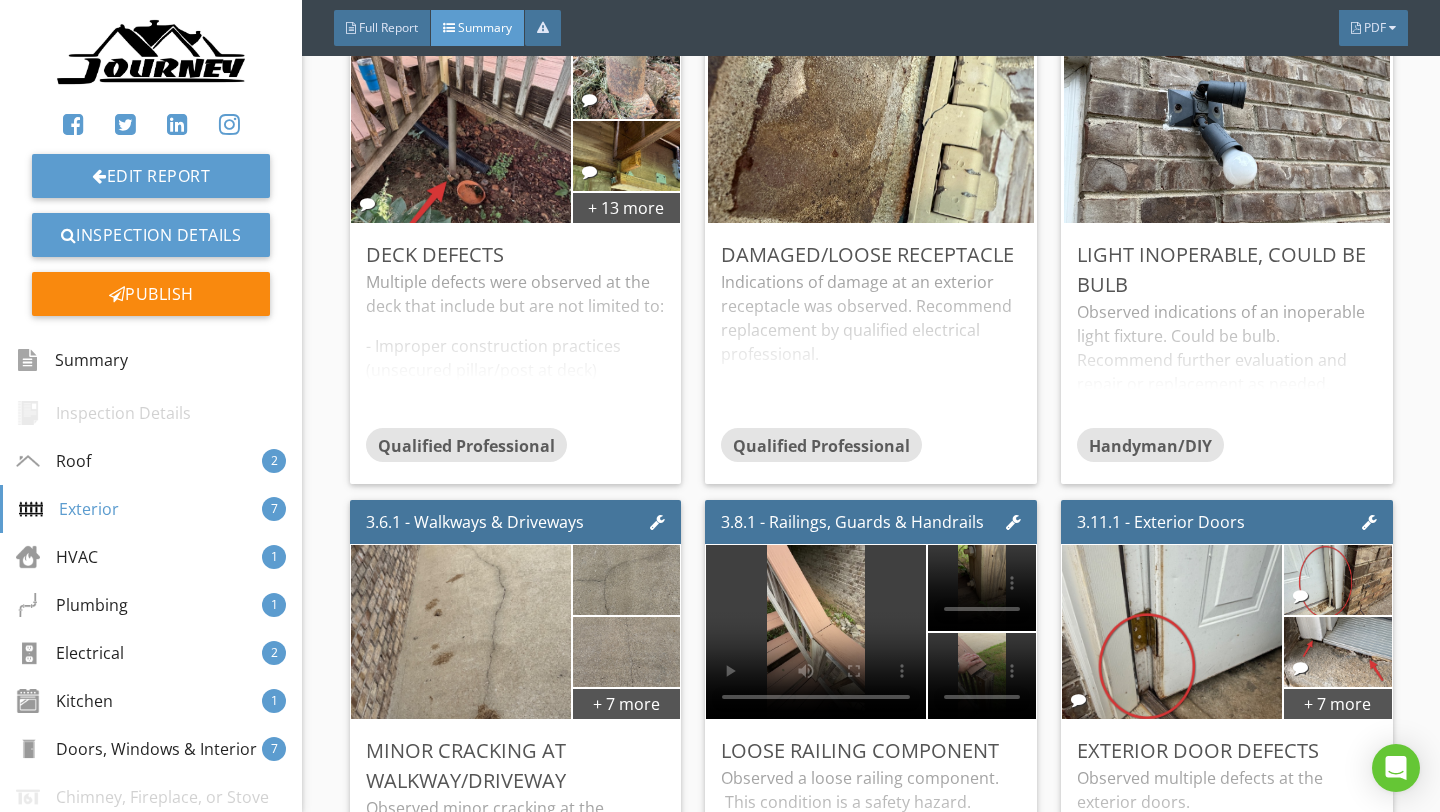 click at bounding box center (720, 406) 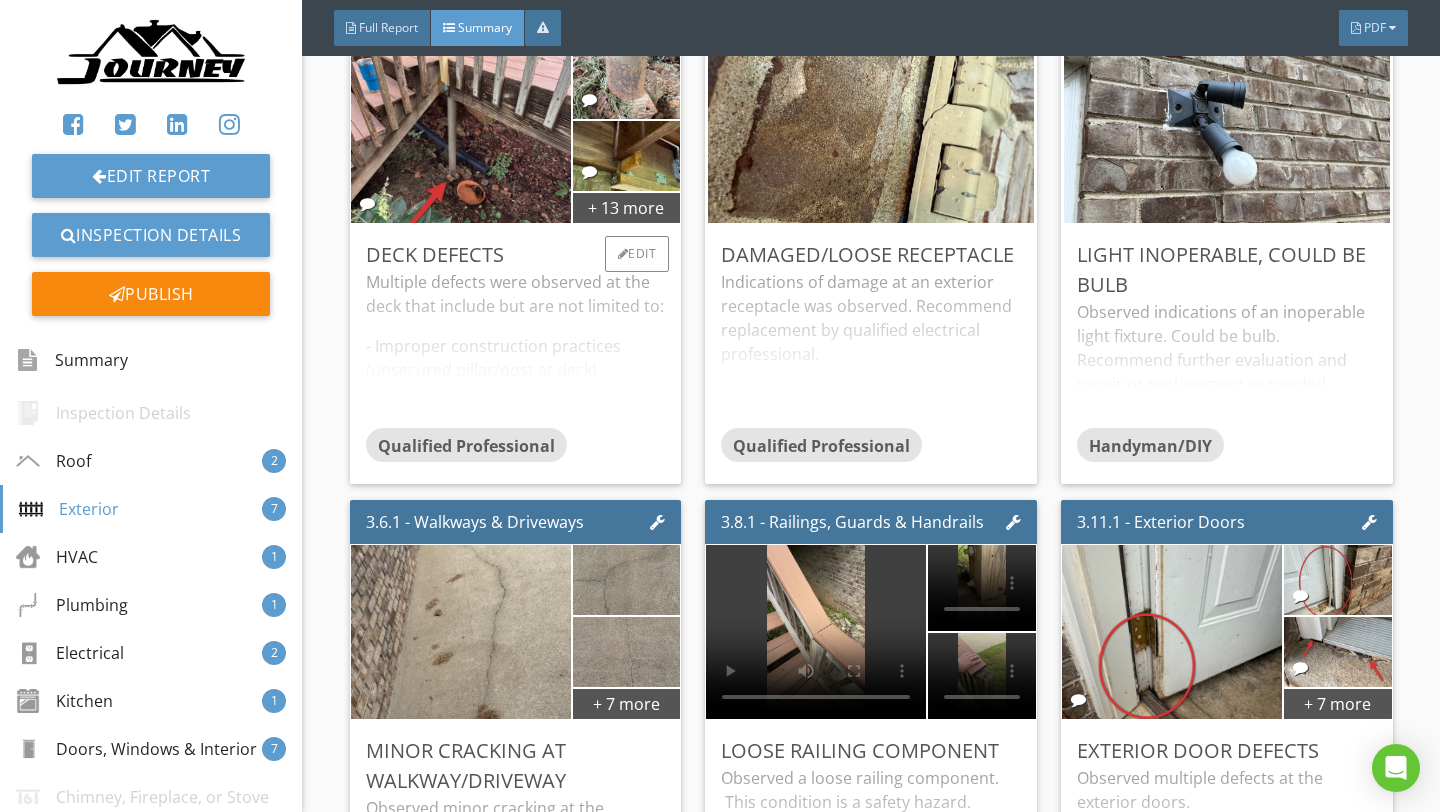 click on "Deck Defects" at bounding box center [516, 255] 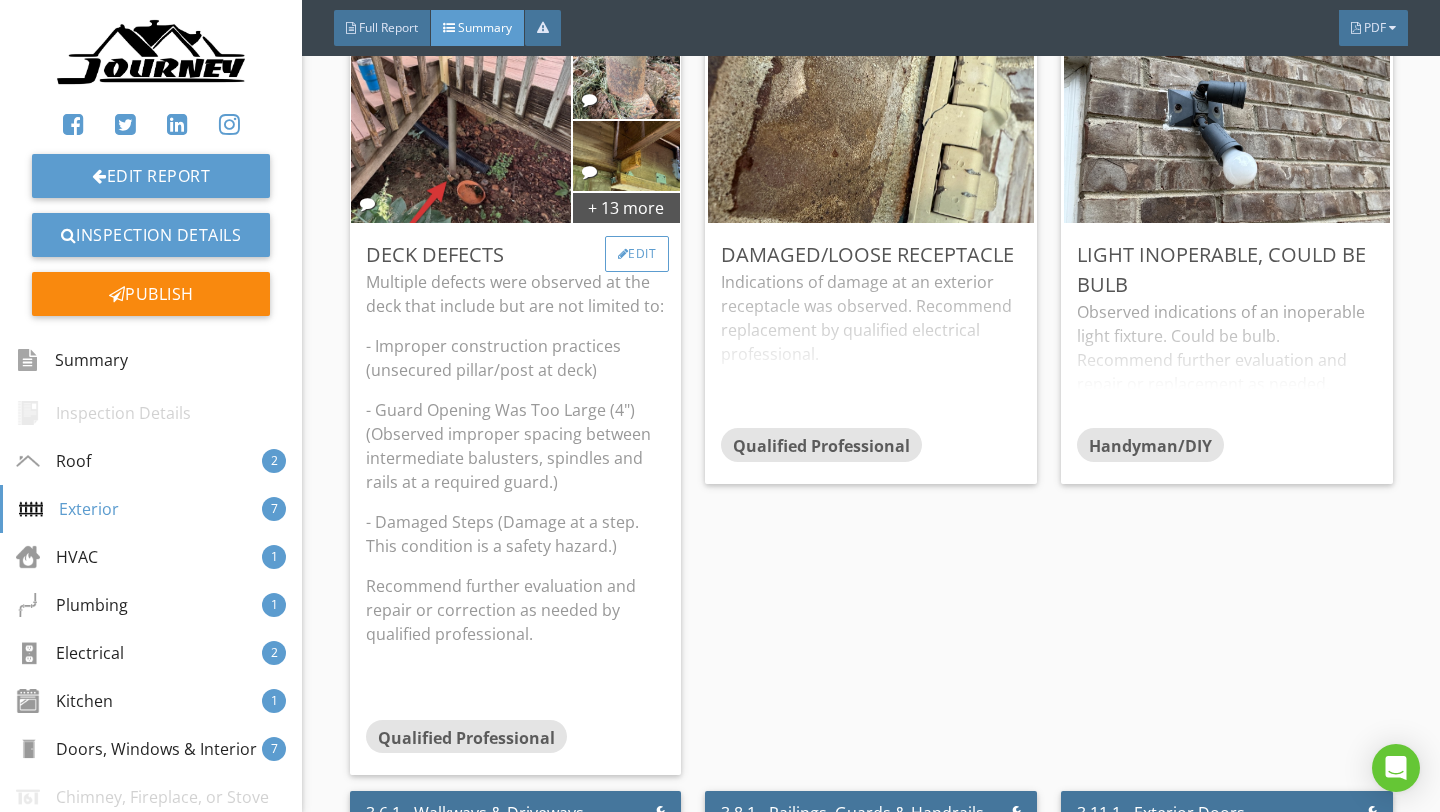click on "Edit" at bounding box center [637, 254] 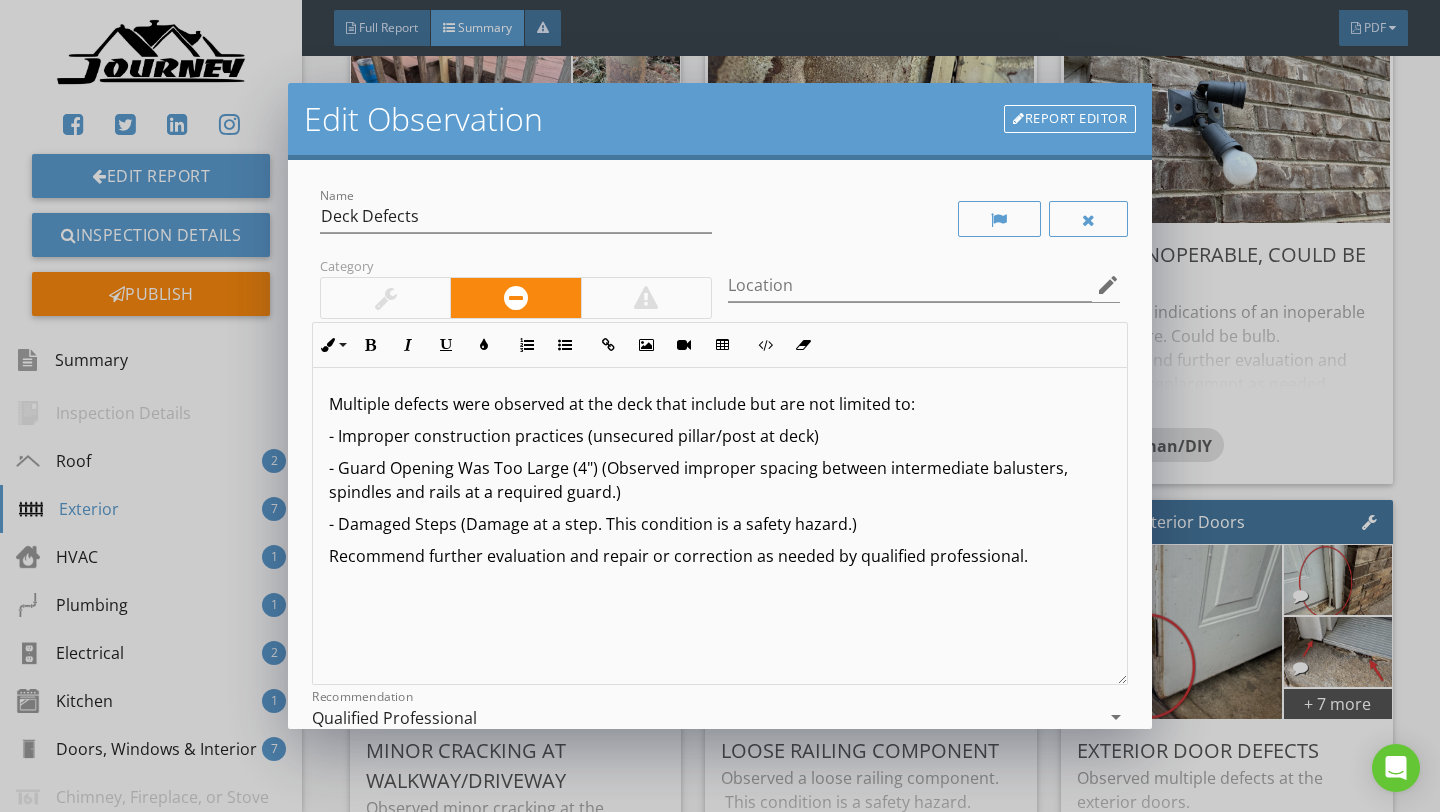 scroll, scrollTop: 1, scrollLeft: 0, axis: vertical 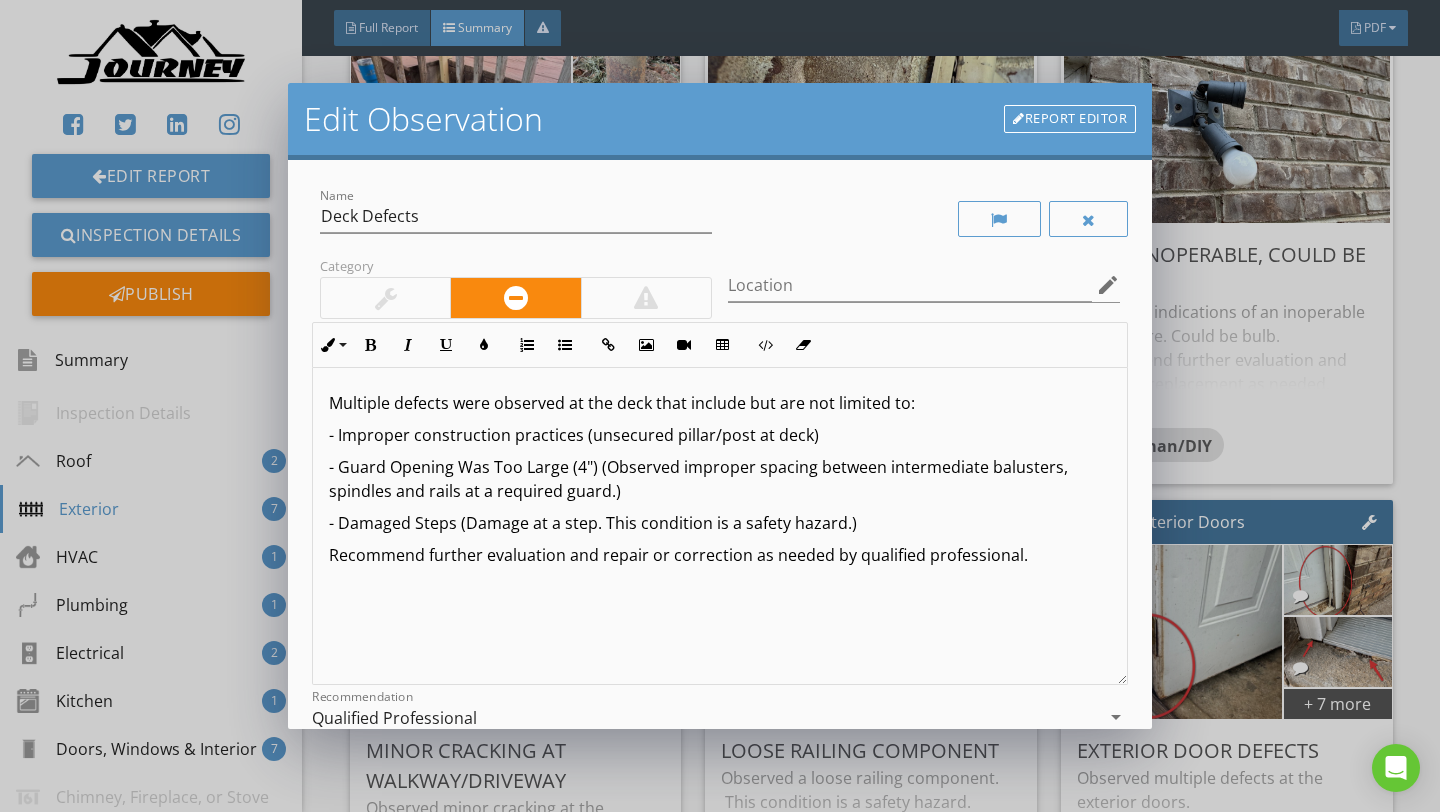 click on "- Improper construction practices (unsecured pillar/post at deck)" at bounding box center [720, 435] 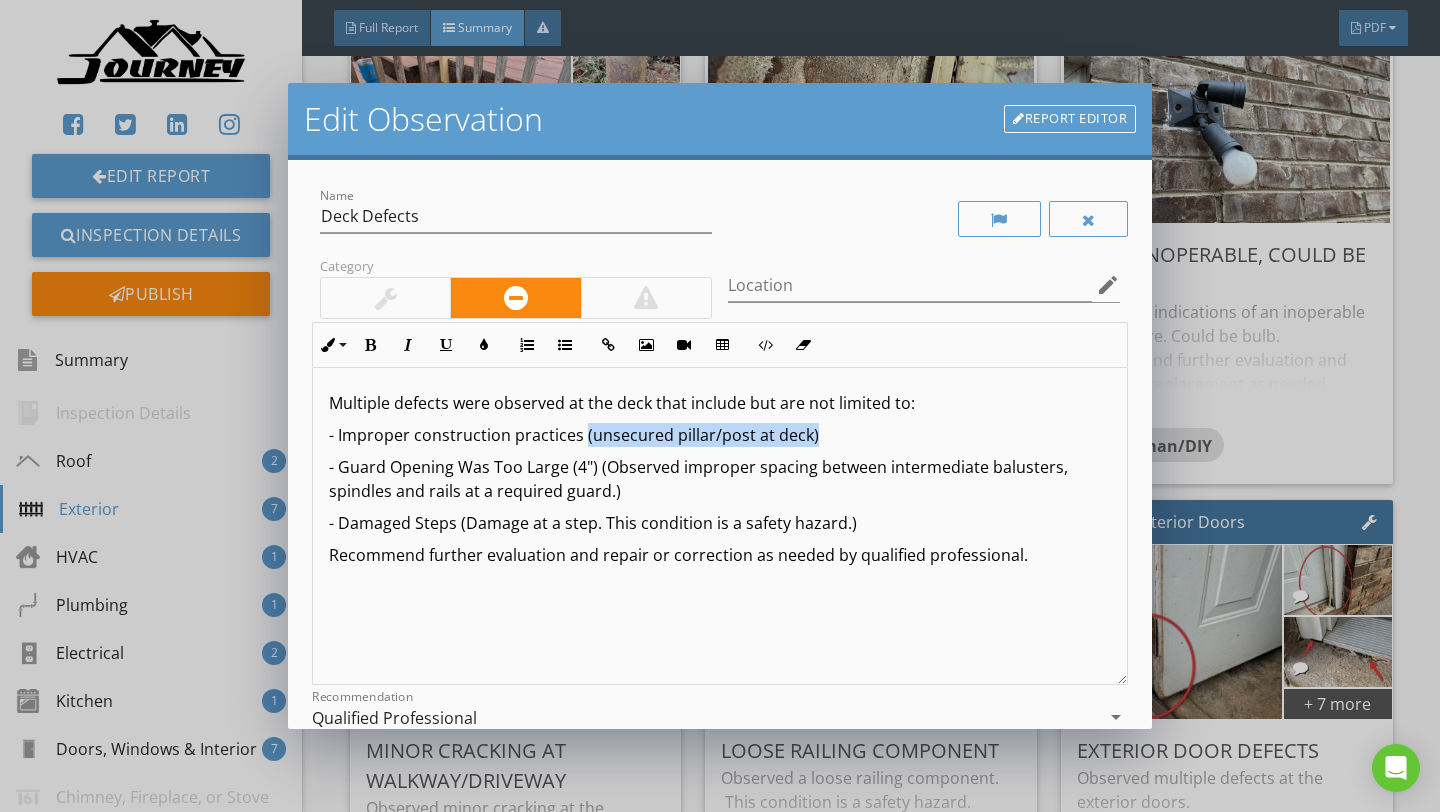 drag, startPoint x: 813, startPoint y: 440, endPoint x: 582, endPoint y: 438, distance: 231.00865 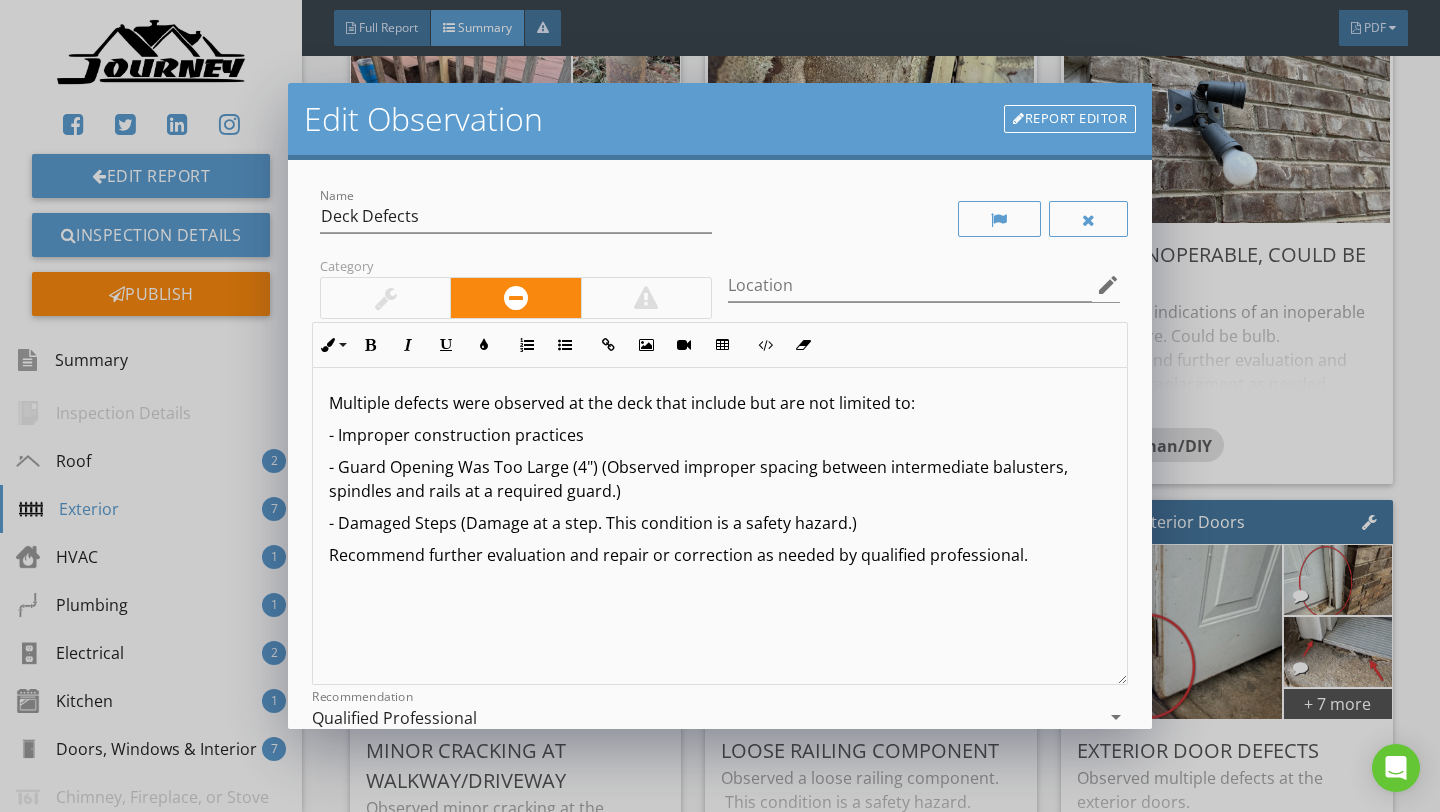 click on "Edit Observation
Report Editor
Name Deck Defects                 Category               Location edit   Inline Style XLarge Large Normal Small Light Small/Light Bold Italic Underline Colors Ordered List Unordered List Insert Link Insert Image Insert Video Insert Table Code View Clear Formatting Multiple defects were observed at the deck that include but are not limited to: - Improper construction practices  - Guard Opening Was Too Large (4") (Observed improper spacing between intermediate balusters, spindles and rails at a required guard.) - Damaged Steps (Damage at a step. This condition is a safety hazard.) Recommend further evaluation and repair or correction as needed by qualified professional.  Enter text here   Recommendation Qualified Professional arrow_drop_down       Cancel
Save Changes" at bounding box center (720, 406) 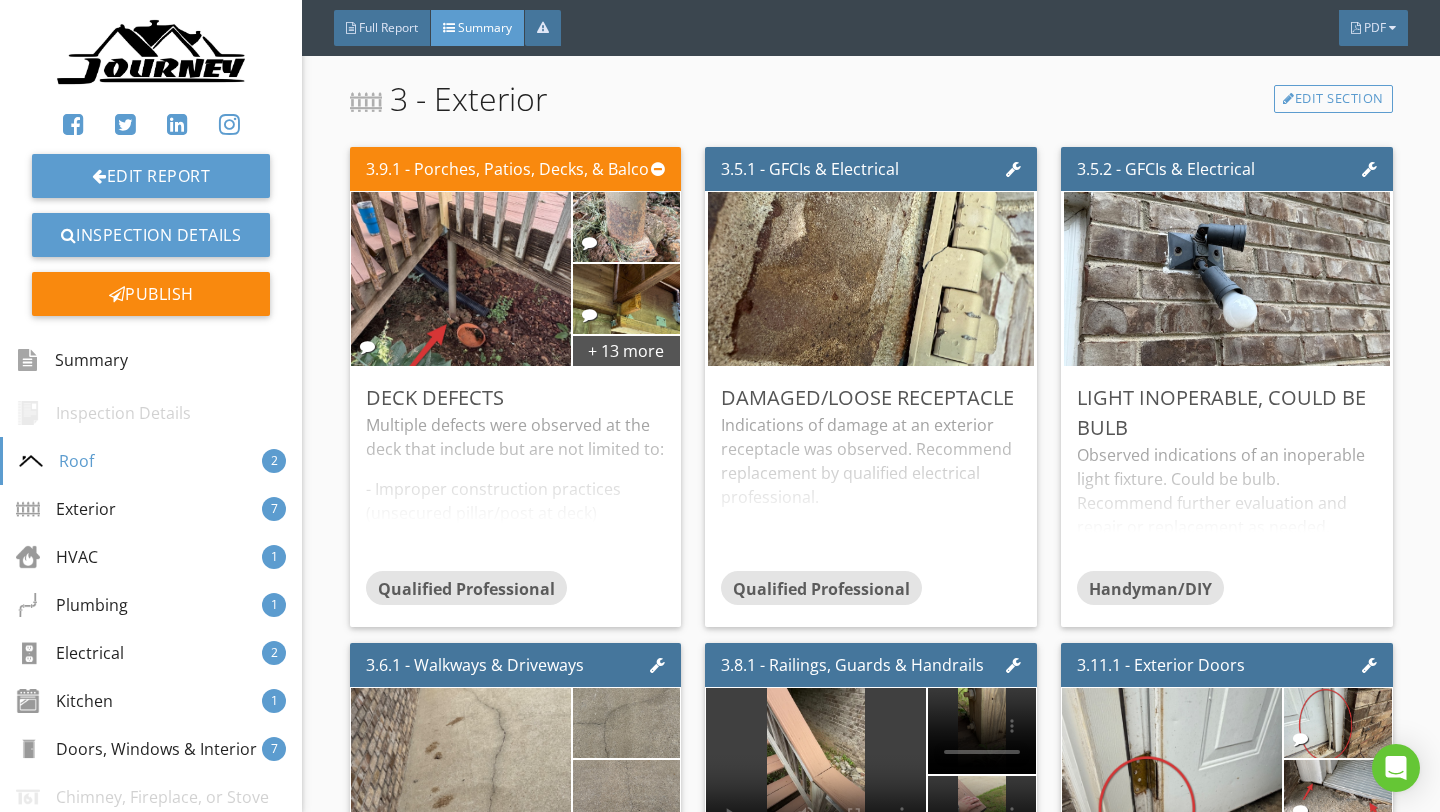 scroll, scrollTop: 1076, scrollLeft: 0, axis: vertical 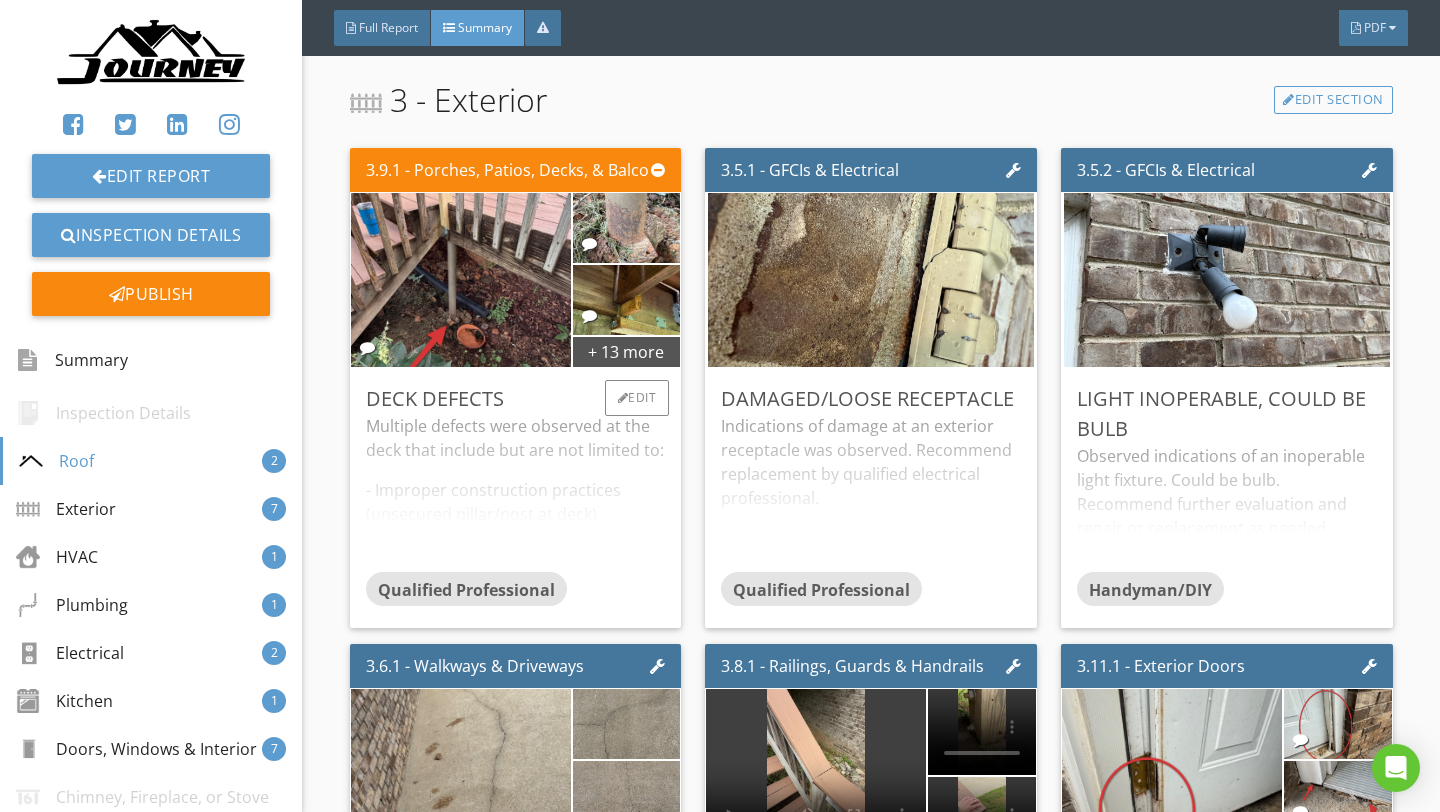 click on "Deck Defects" at bounding box center [516, 399] 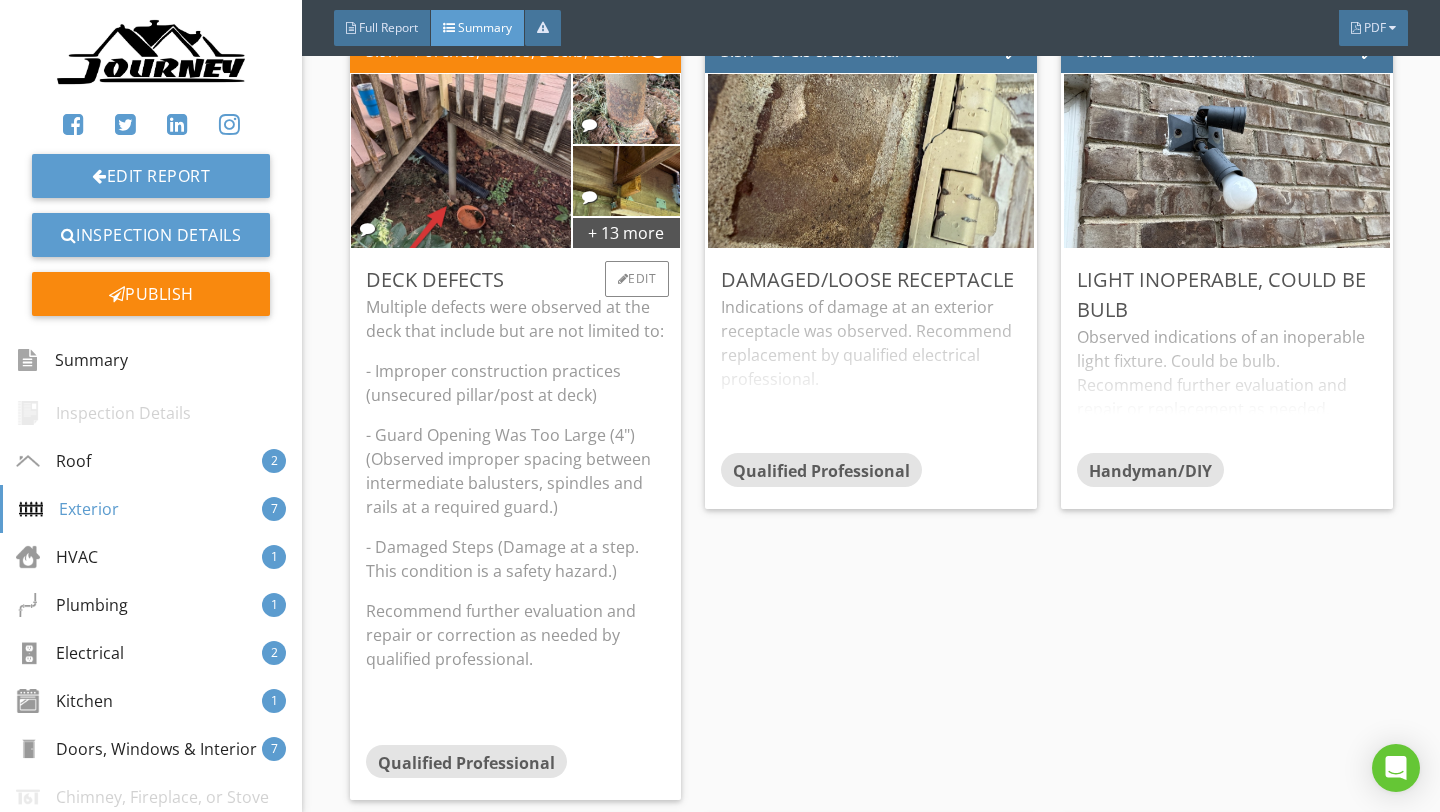 scroll, scrollTop: 1233, scrollLeft: 0, axis: vertical 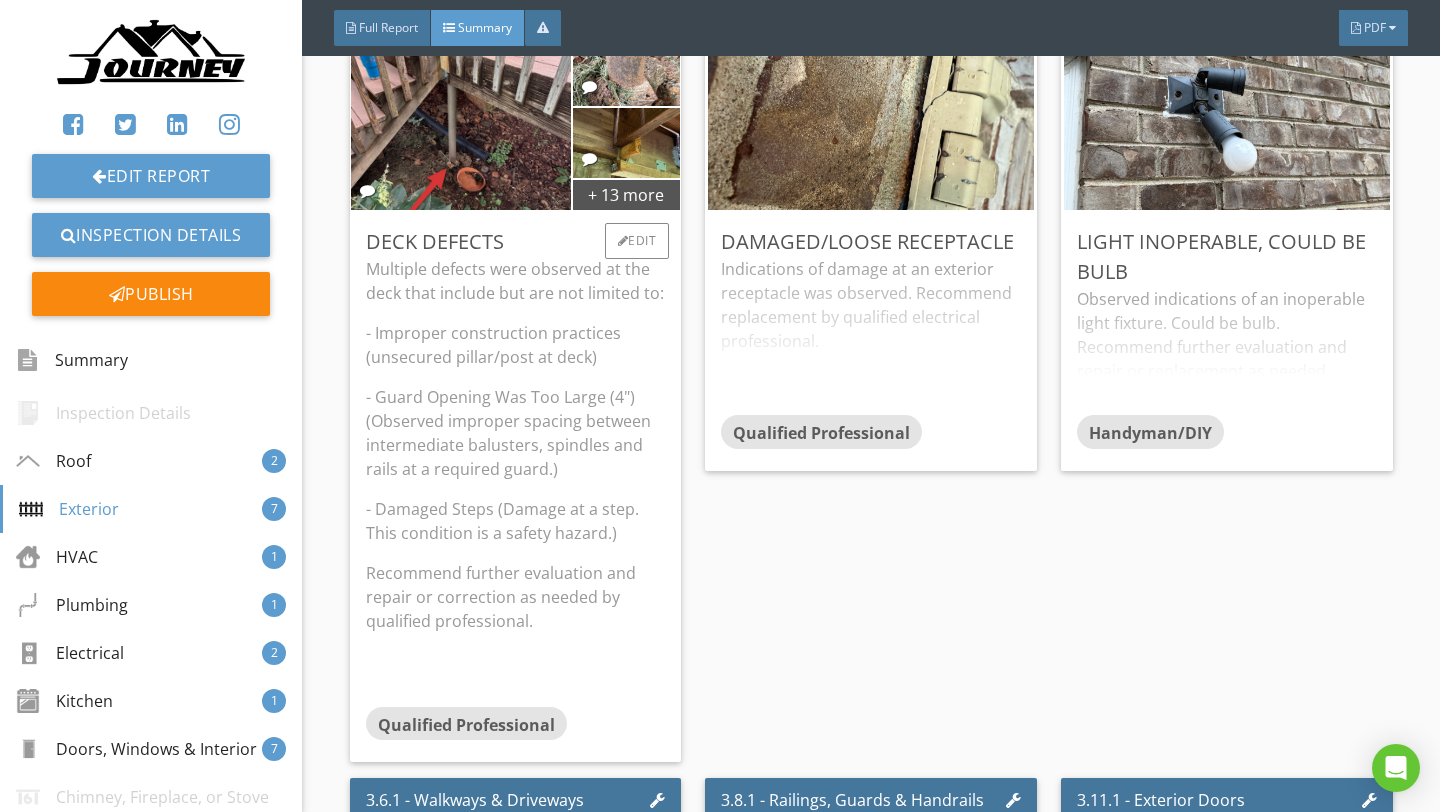 click on "- Guard Opening Was Too Large (4") (Observed improper spacing between intermediate balusters, spindles and rails at a required guard.)" at bounding box center [516, 433] 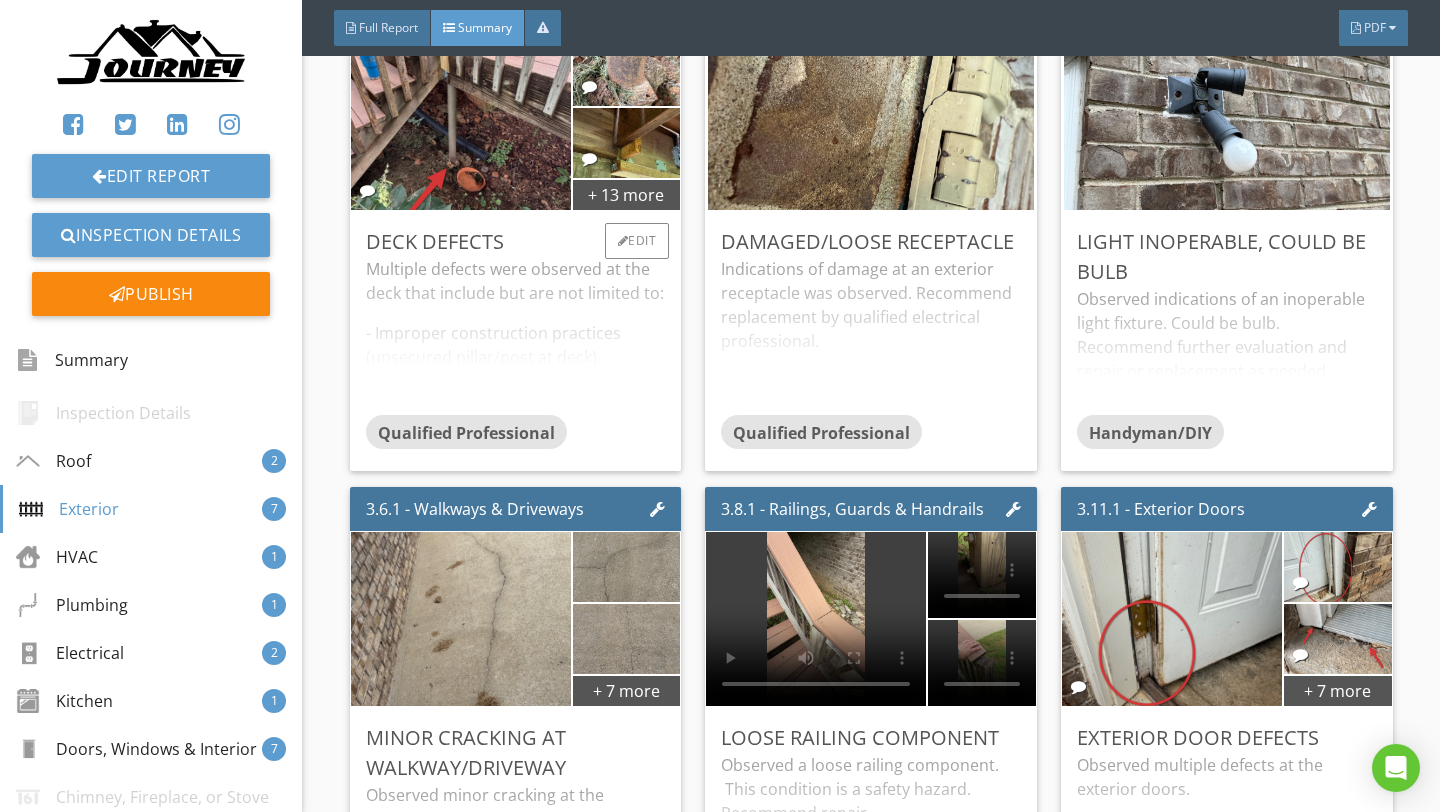 click on "Multiple defects were observed at the deck that include but are not limited to: - Improper construction practices (unsecured pillar/post at deck) - Guard Opening Was Too Large (4") (Observed improper spacing between intermediate balusters, spindles and rails at a required guard.) - Damaged Steps (Damage at a step. This condition is a safety hazard.) Recommend further evaluation and repair or correction as needed by qualified professional." at bounding box center (516, 336) 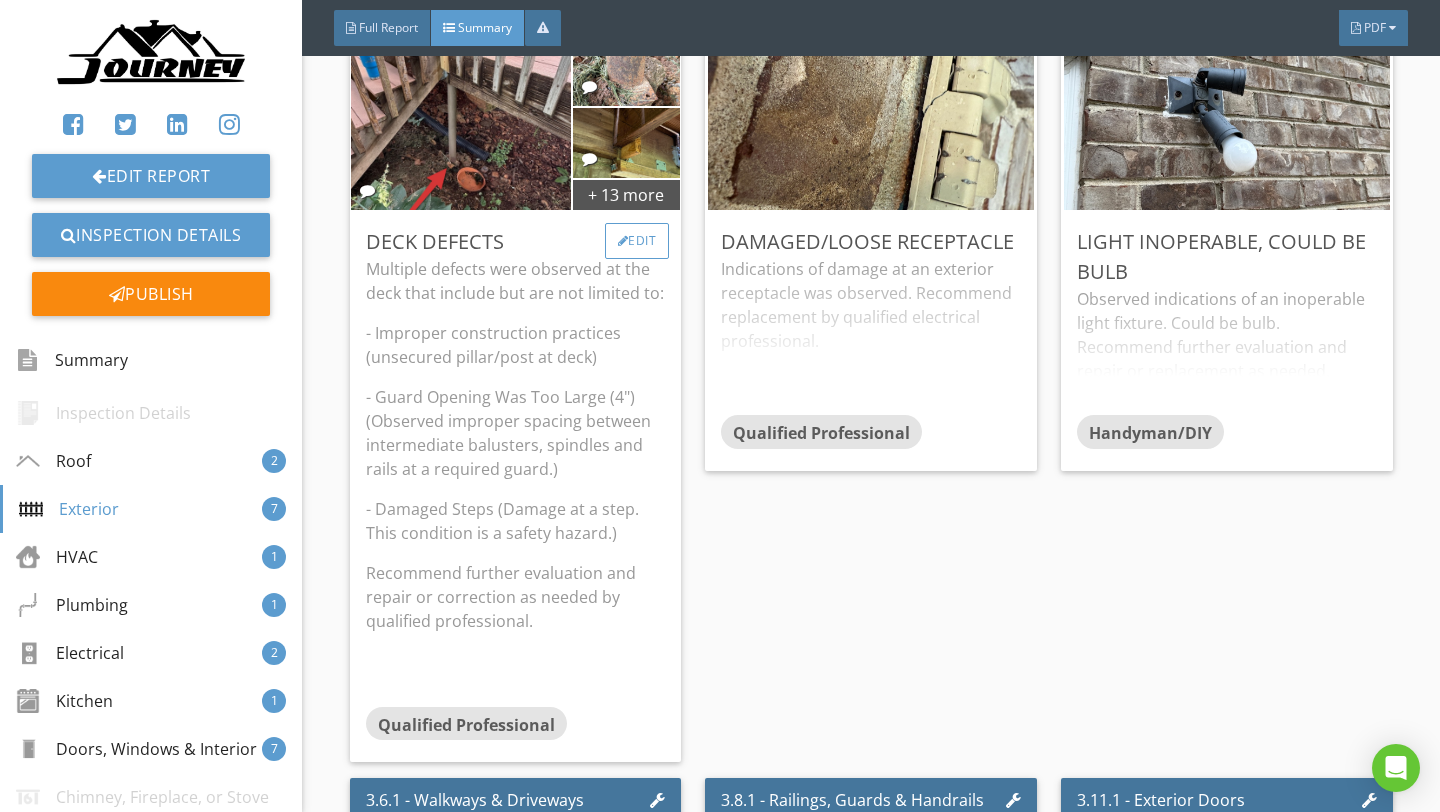 click on "Edit" at bounding box center (637, 241) 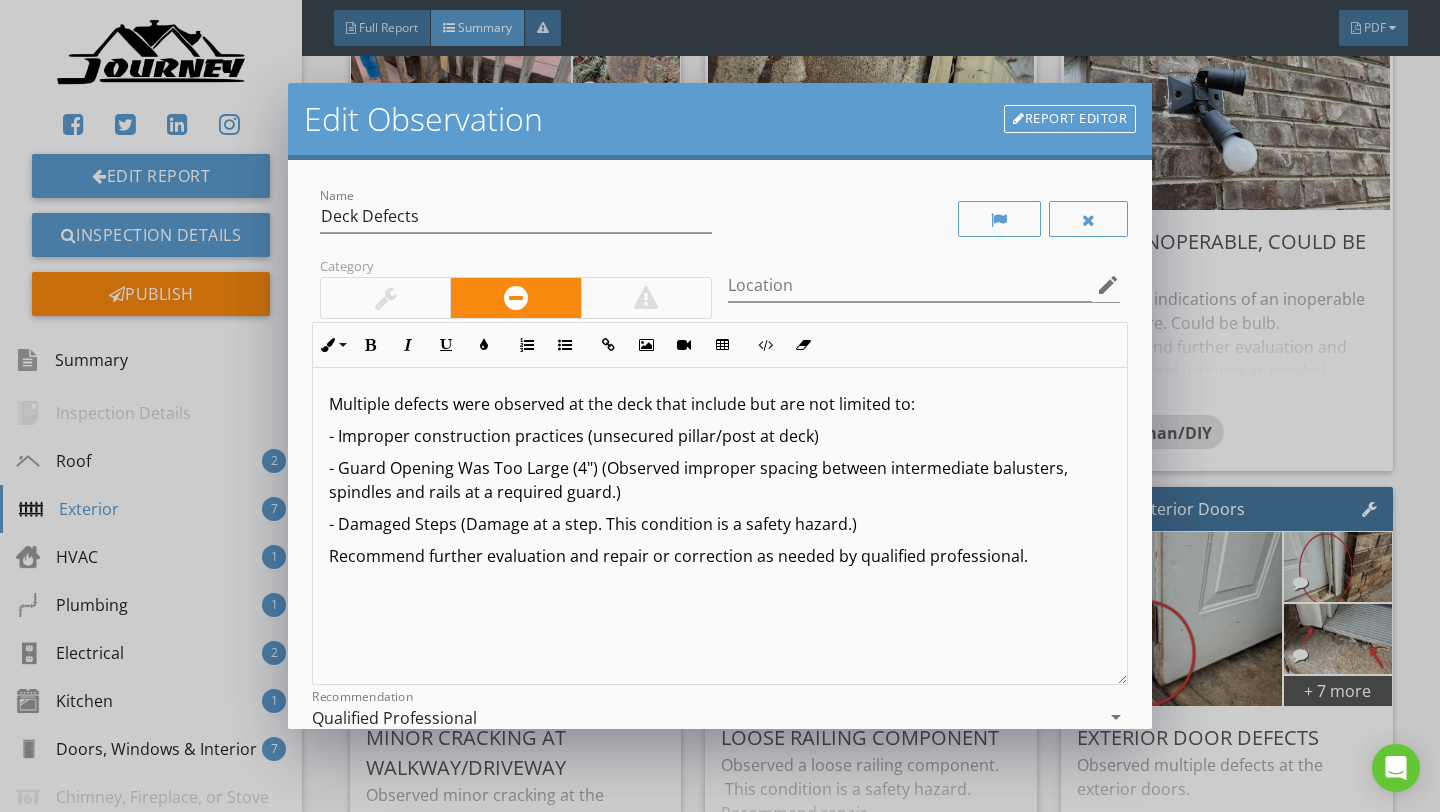 click on "- Improper construction practices (unsecured pillar/post at deck)" at bounding box center [720, 436] 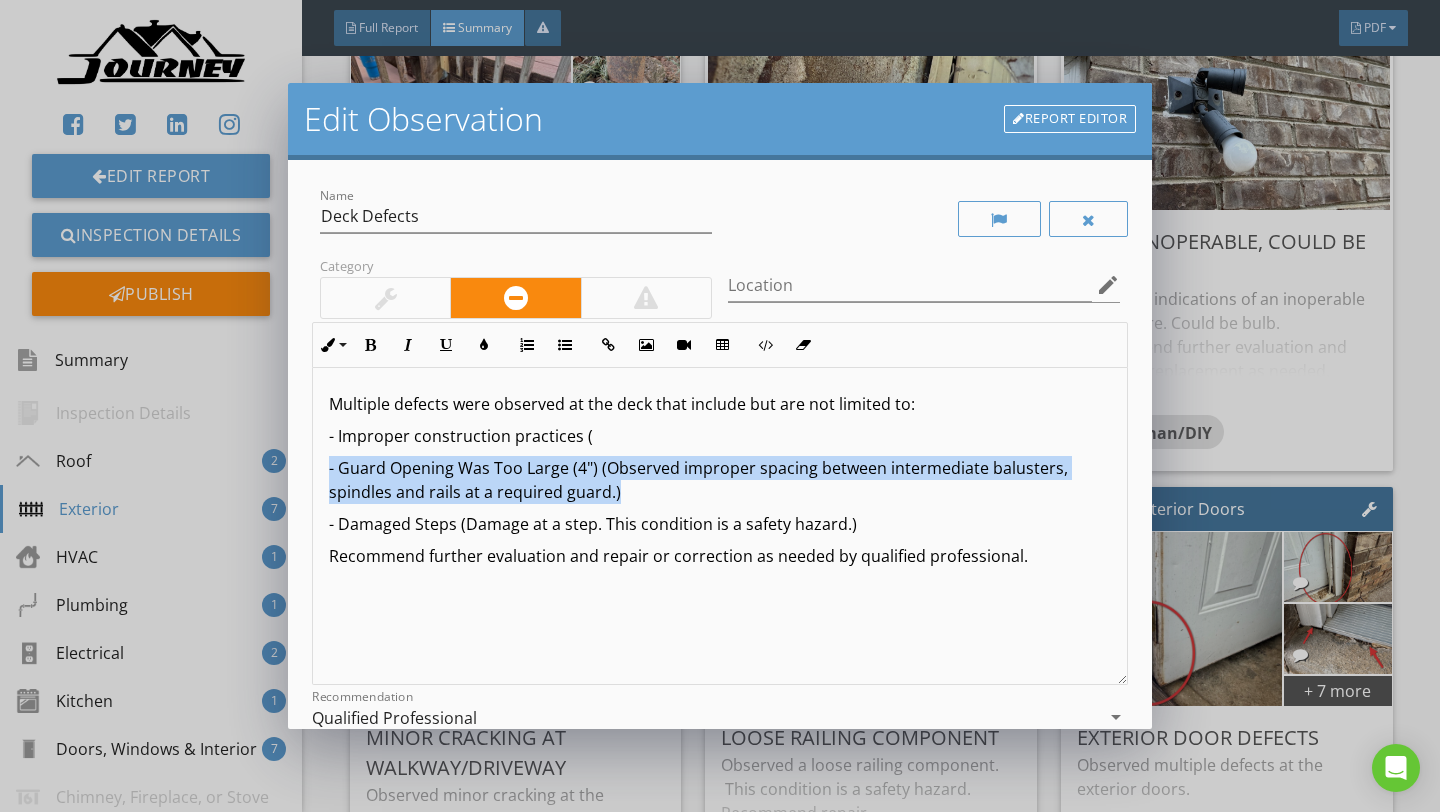drag, startPoint x: 621, startPoint y: 494, endPoint x: 328, endPoint y: 467, distance: 294.2414 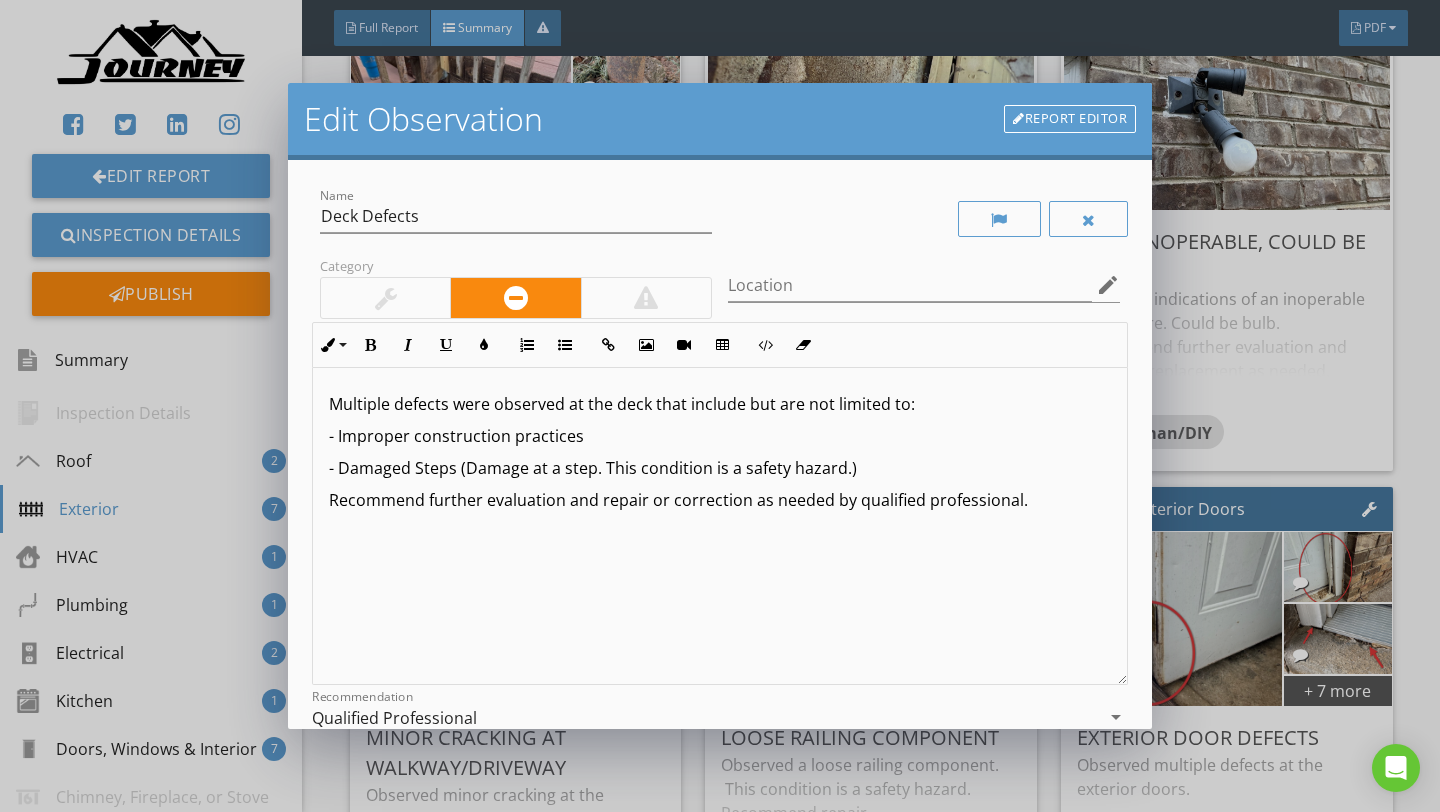 type 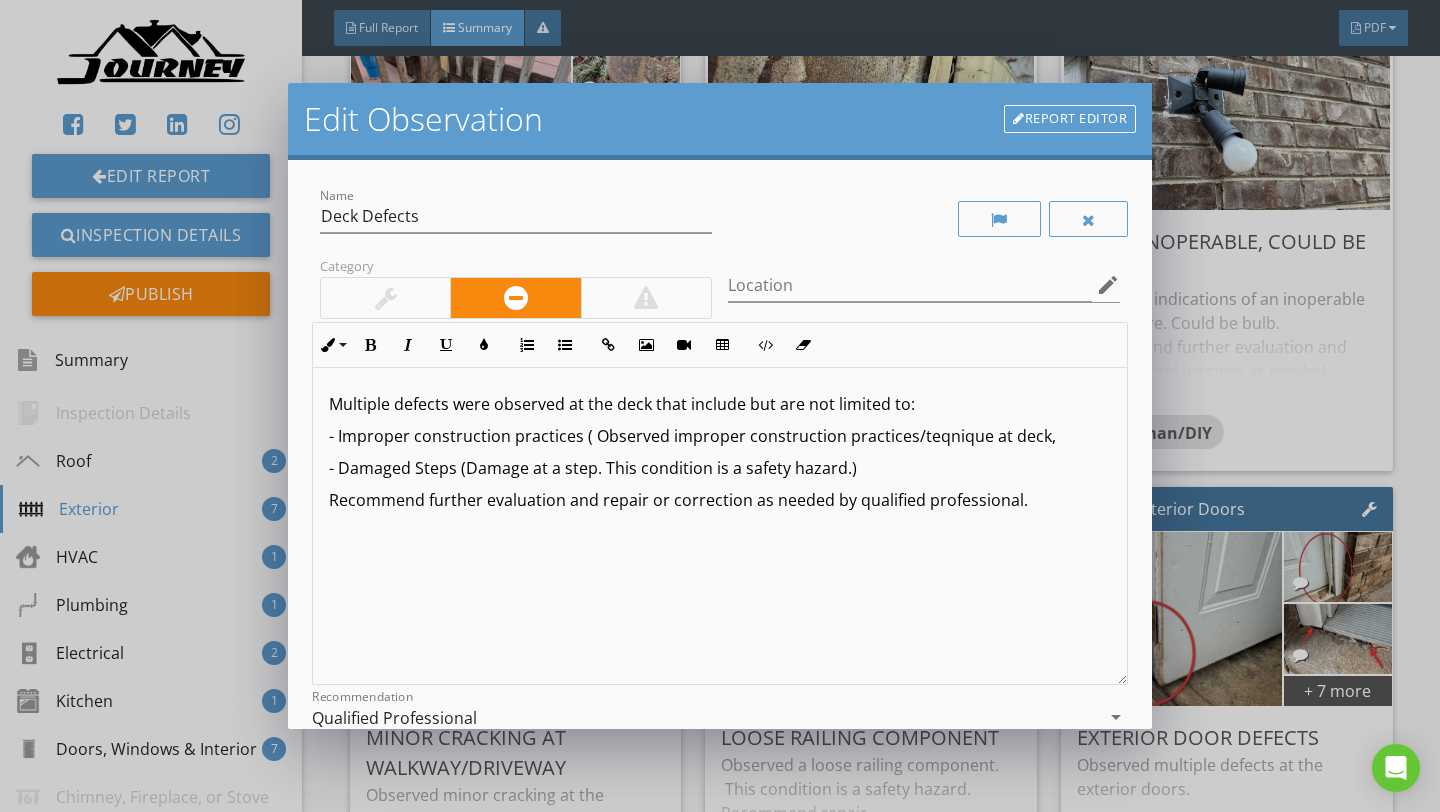 click on "- Improper construction practices ( Observed improper construction practices/teqnique at deck," at bounding box center (720, 436) 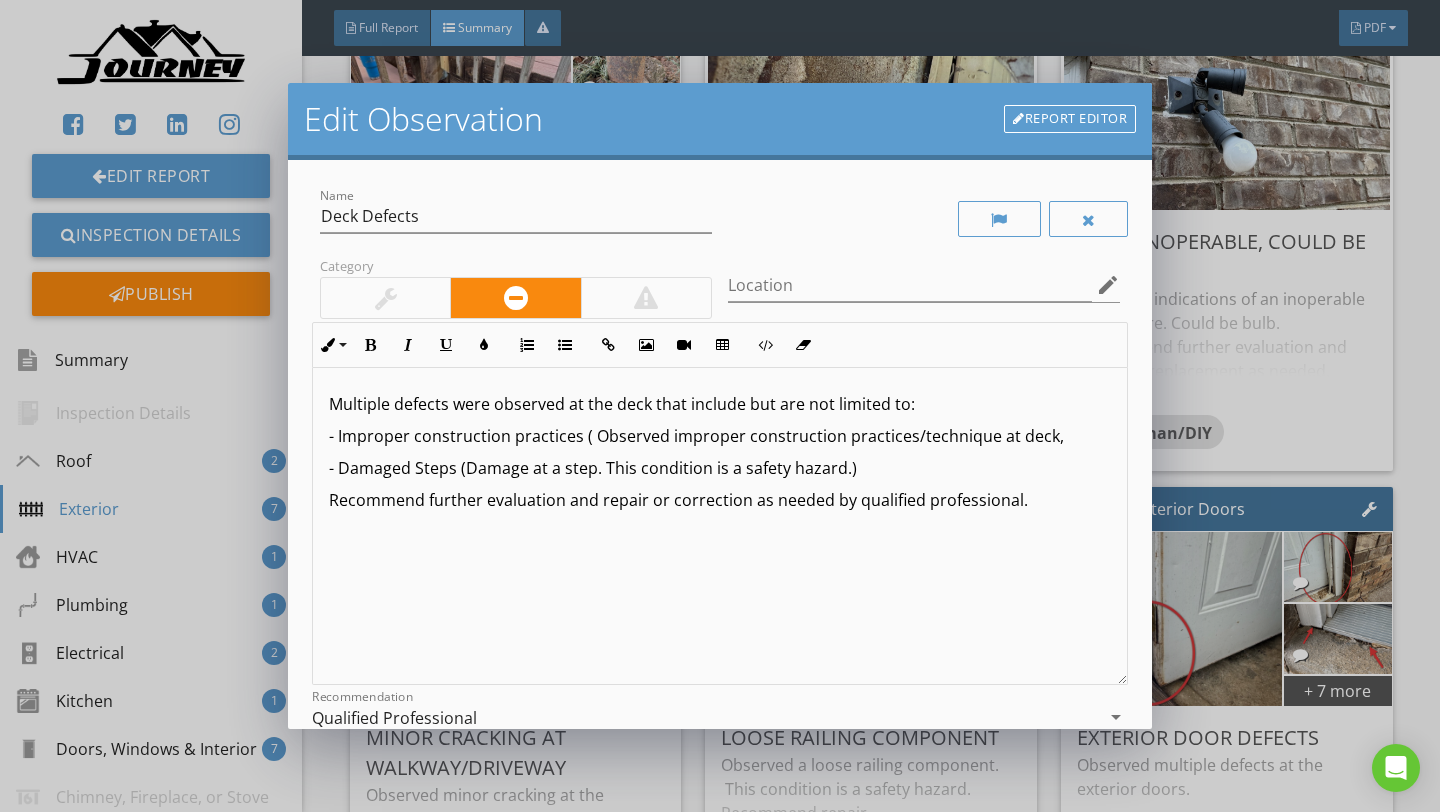 click on "- Improper construction practices ( Observed improper construction practices/technique at deck," at bounding box center (720, 436) 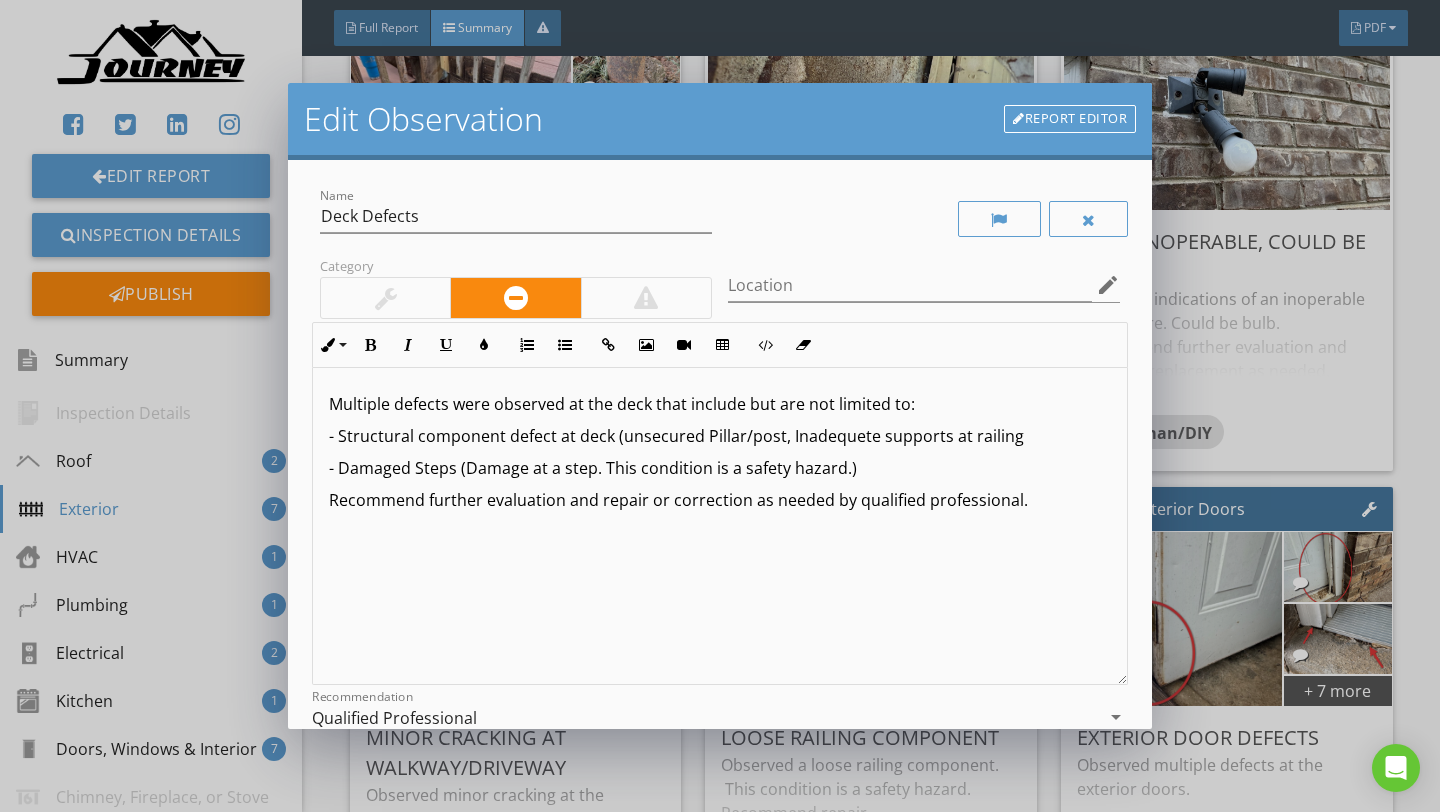 click on "- Structural component defect at deck (unsecured Pillar/post, Inadequete supports at railing" at bounding box center (720, 436) 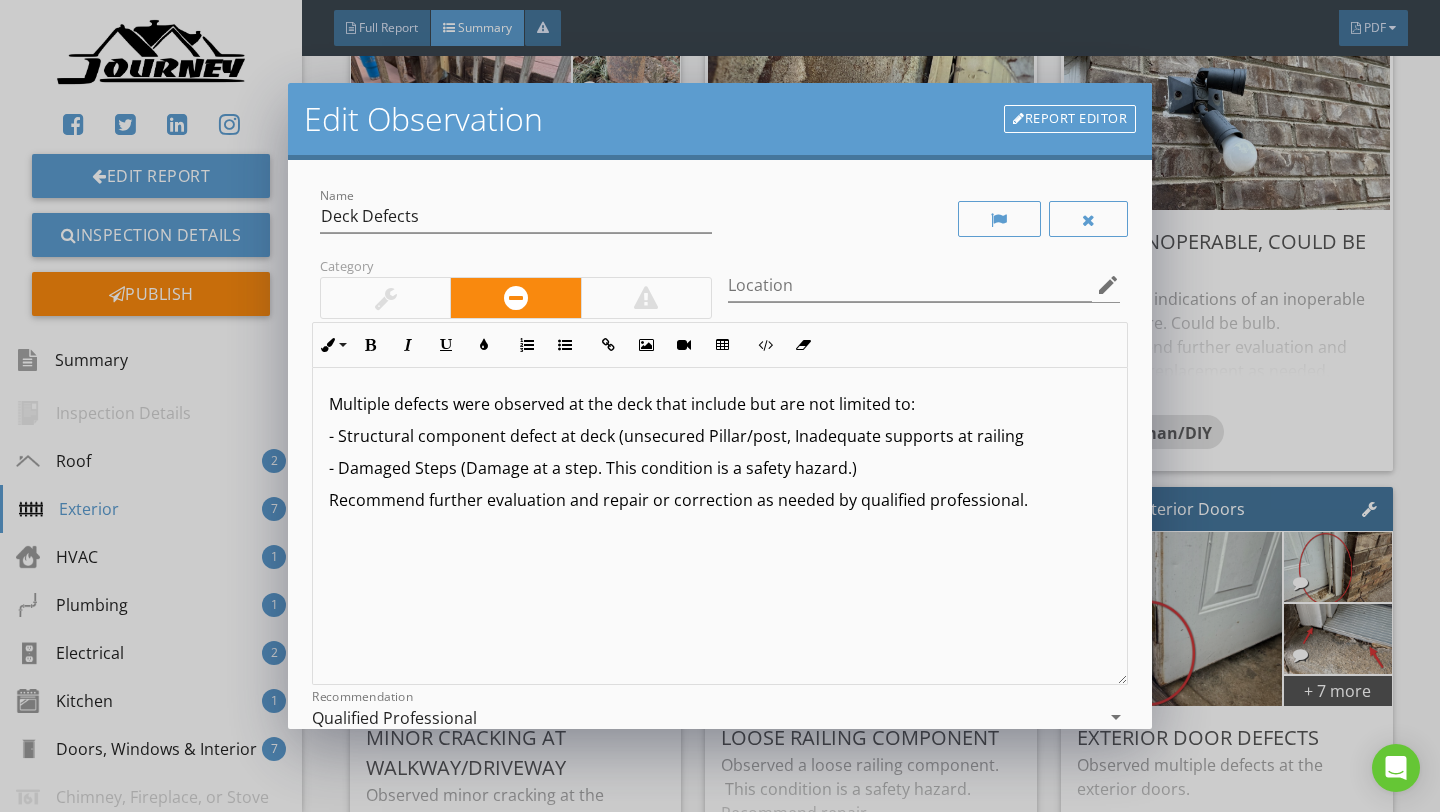 click on "- Structural component defect at deck (unsecured Pillar/post, Inadequate supports at railing" at bounding box center (720, 436) 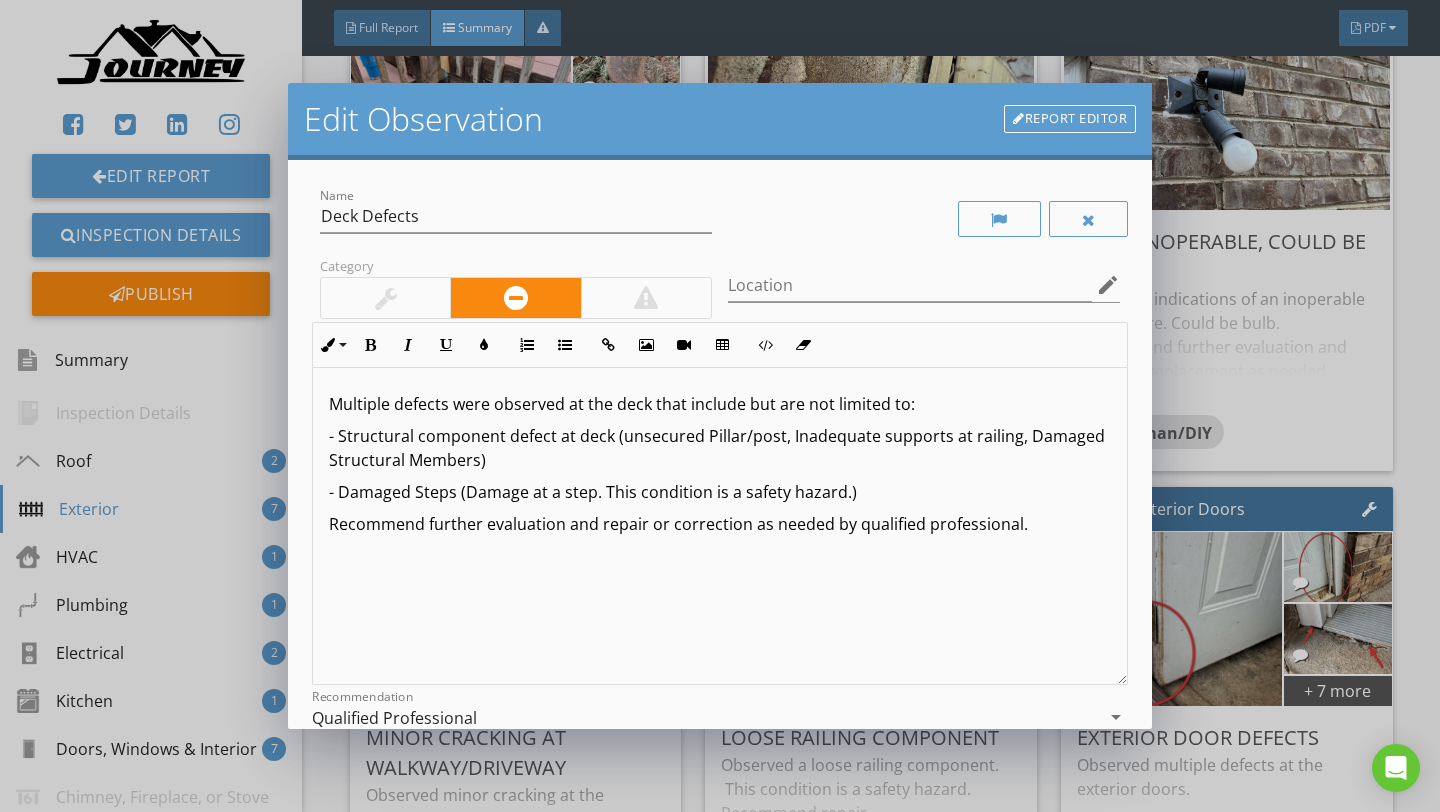 click on "Multiple defects were observed at the deck that include but are not limited to: - Structural component defect at deck (unsecured Pillar/post, Inadequate supports at railing, Damaged Structural Members) - Damaged Steps (Damage at a step. This condition is a safety hazard.) Recommend further evaluation and repair or correction as needed by qualified professional." at bounding box center (720, 526) 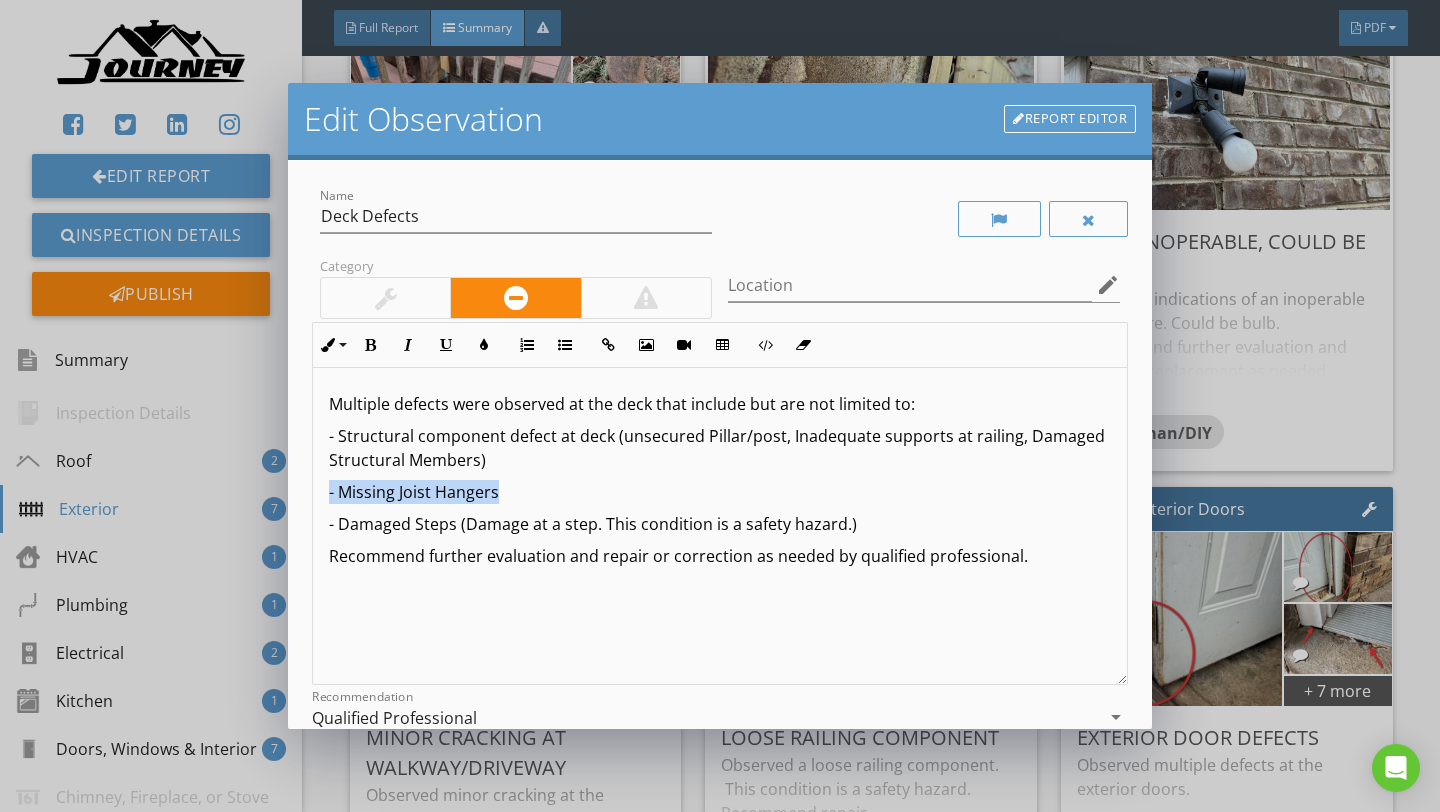drag, startPoint x: 327, startPoint y: 490, endPoint x: 503, endPoint y: 495, distance: 176.07101 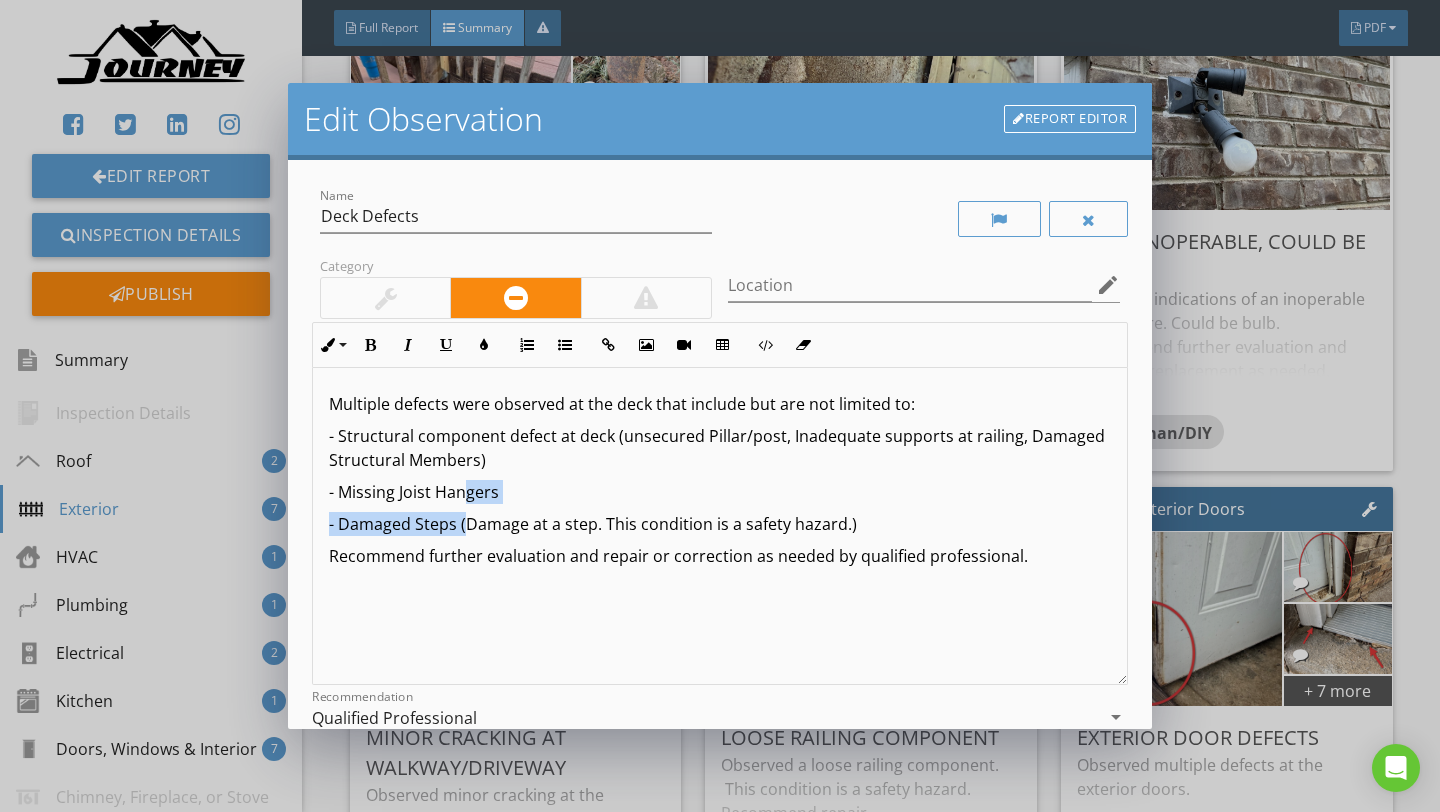 drag, startPoint x: 468, startPoint y: 493, endPoint x: 468, endPoint y: 527, distance: 34 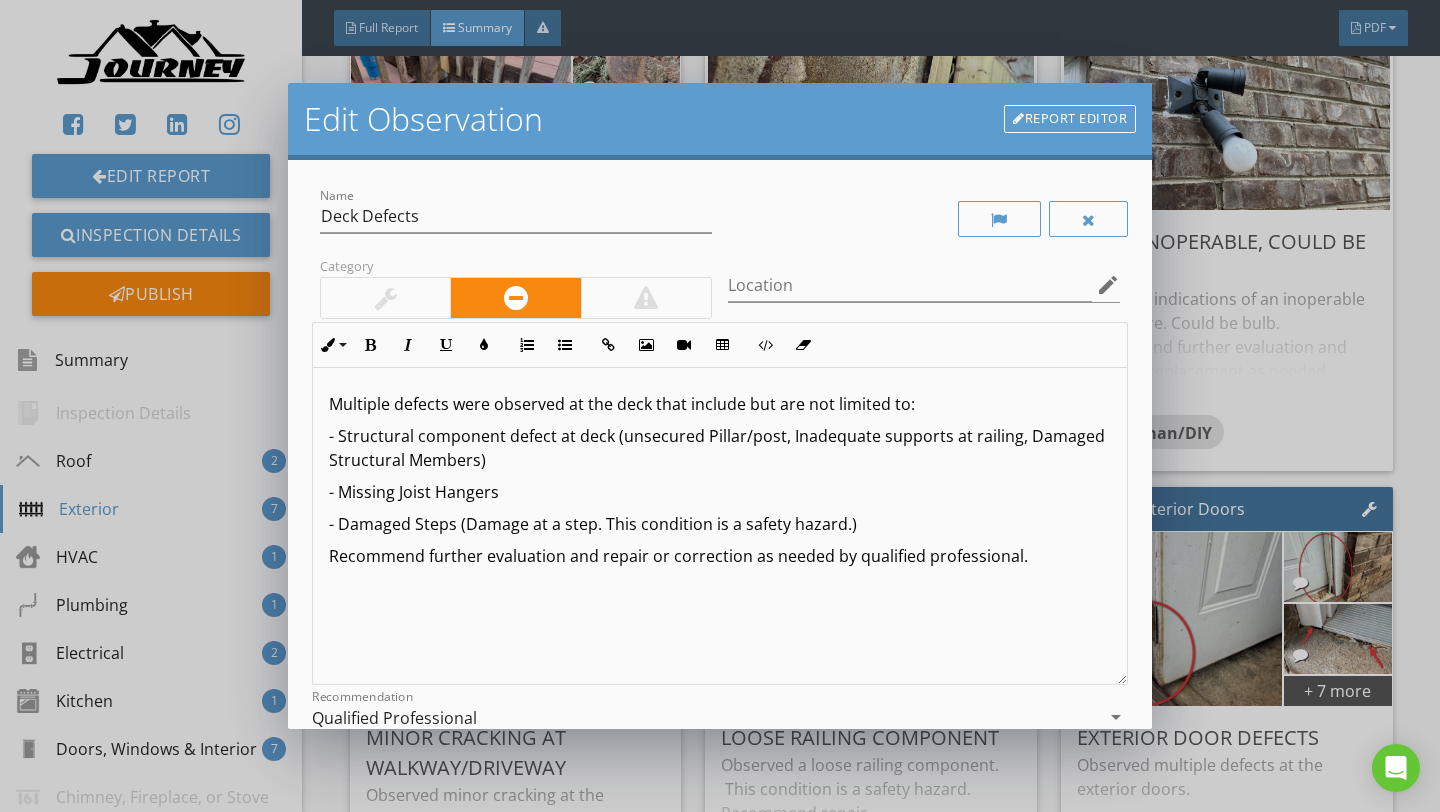 click on "- Missing Joist Hangers" at bounding box center (720, 492) 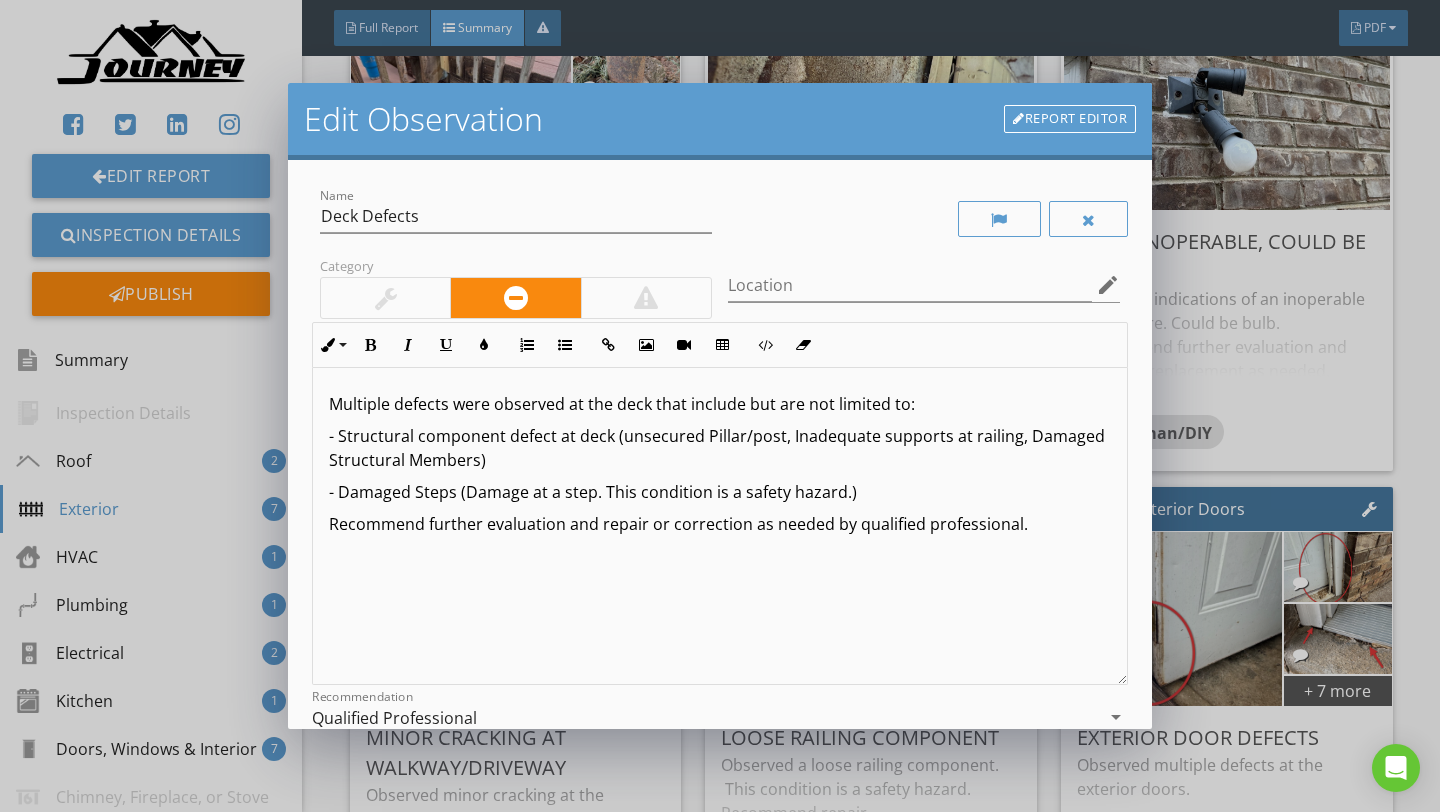 click on "- Damaged Steps (Damage at a step. This condition is a safety hazard.)" at bounding box center (720, 492) 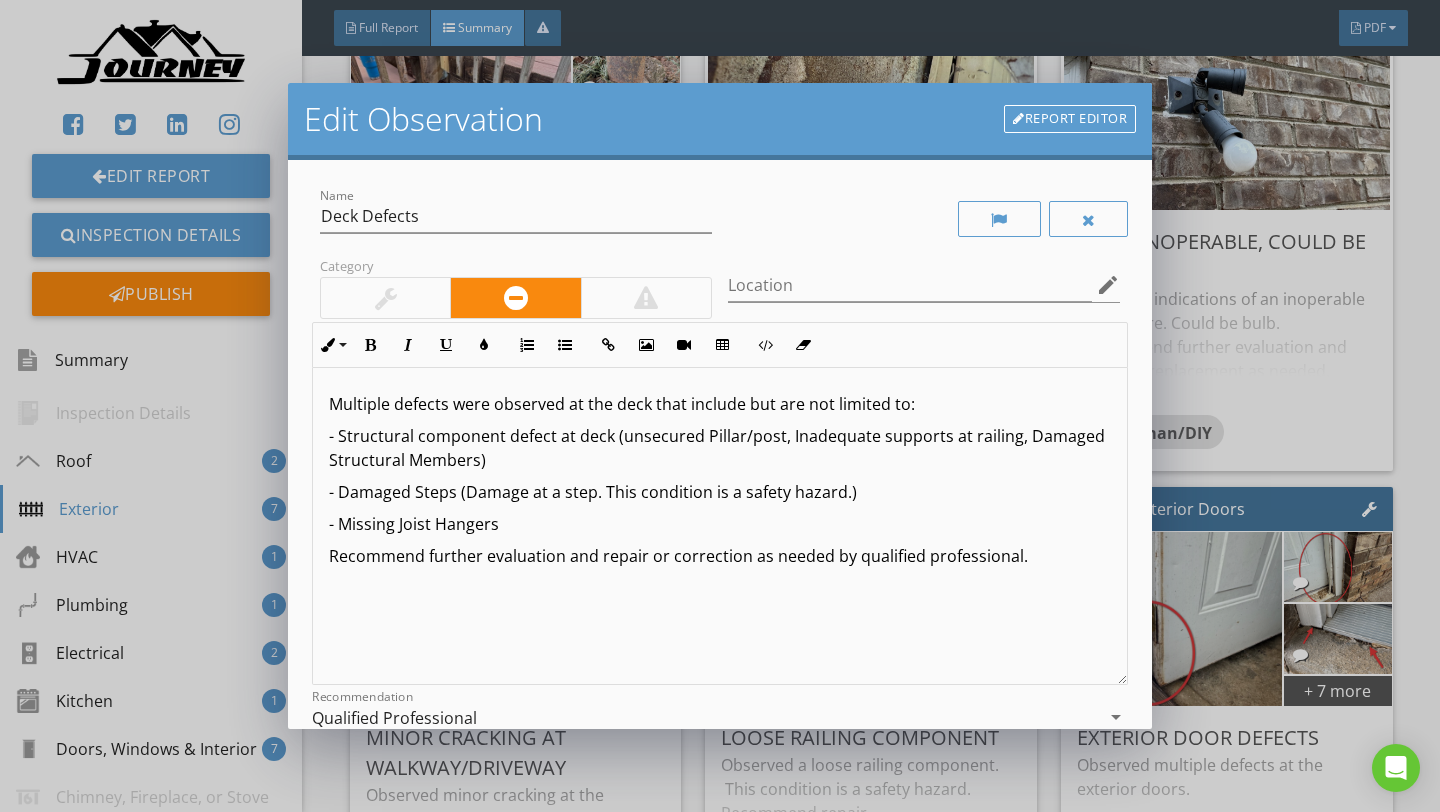 click on "- Structural component defect at deck (unsecured Pillar/post, Inadequate supports at railing, Damaged Structural Members)" at bounding box center [720, 448] 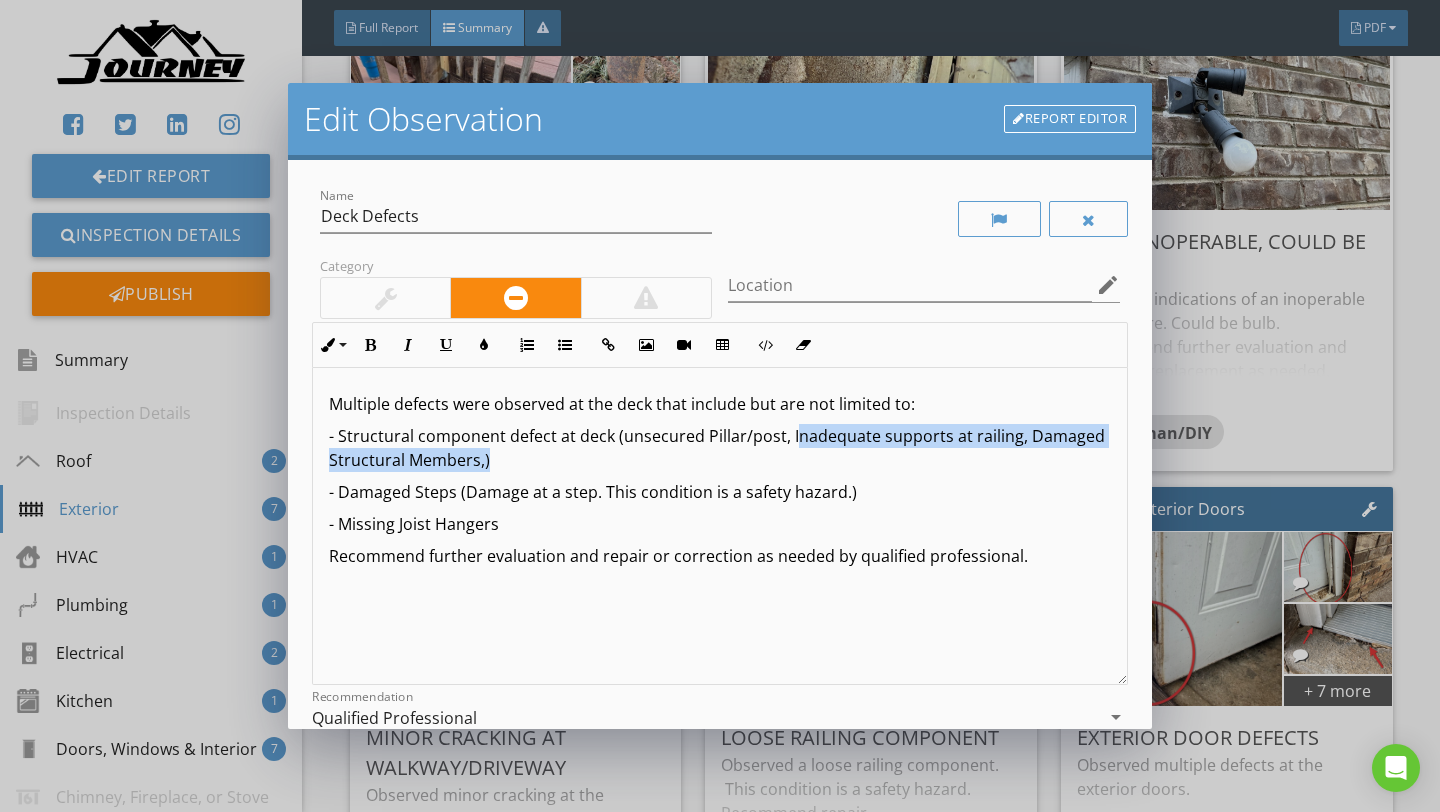 drag, startPoint x: 500, startPoint y: 463, endPoint x: 790, endPoint y: 444, distance: 290.62173 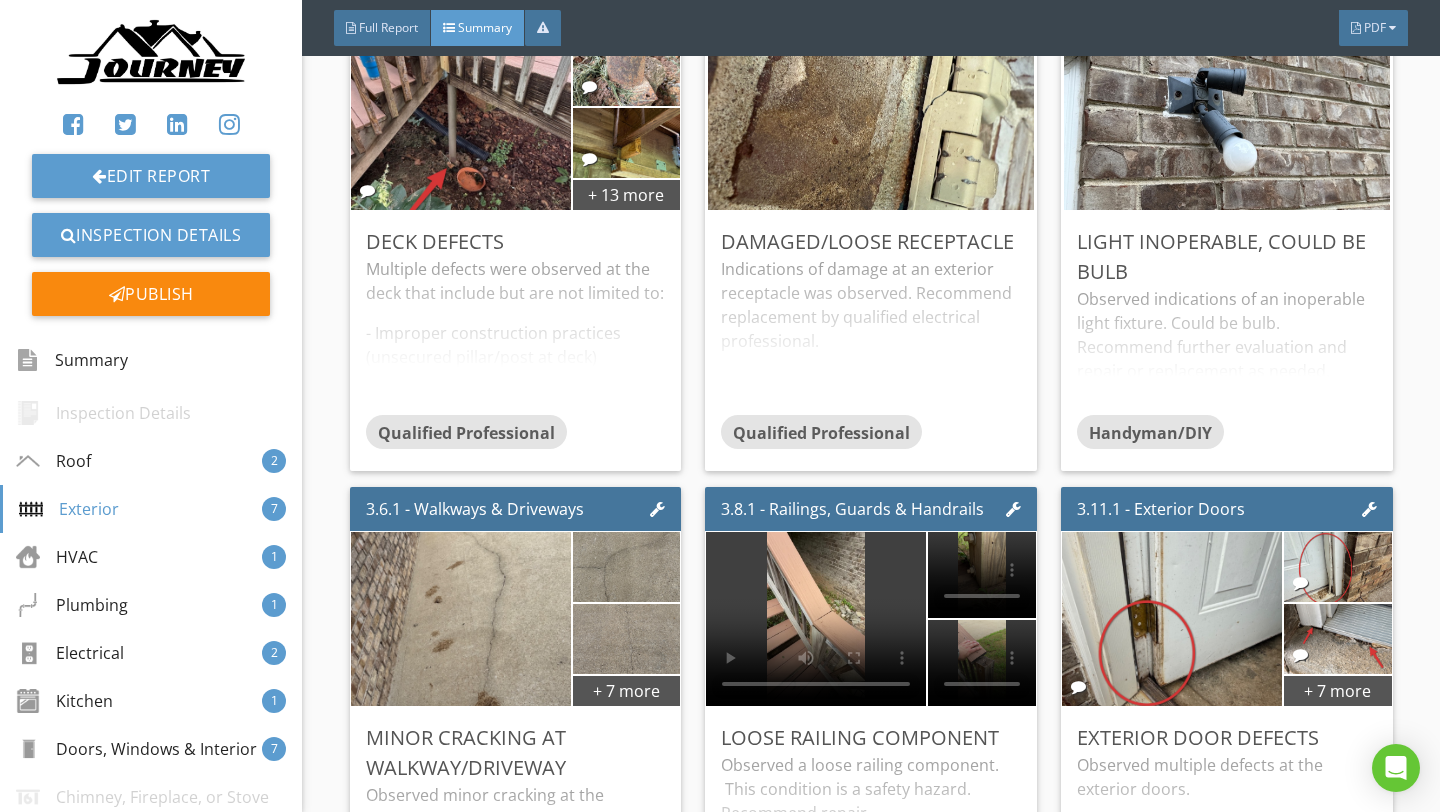click at bounding box center [720, 406] 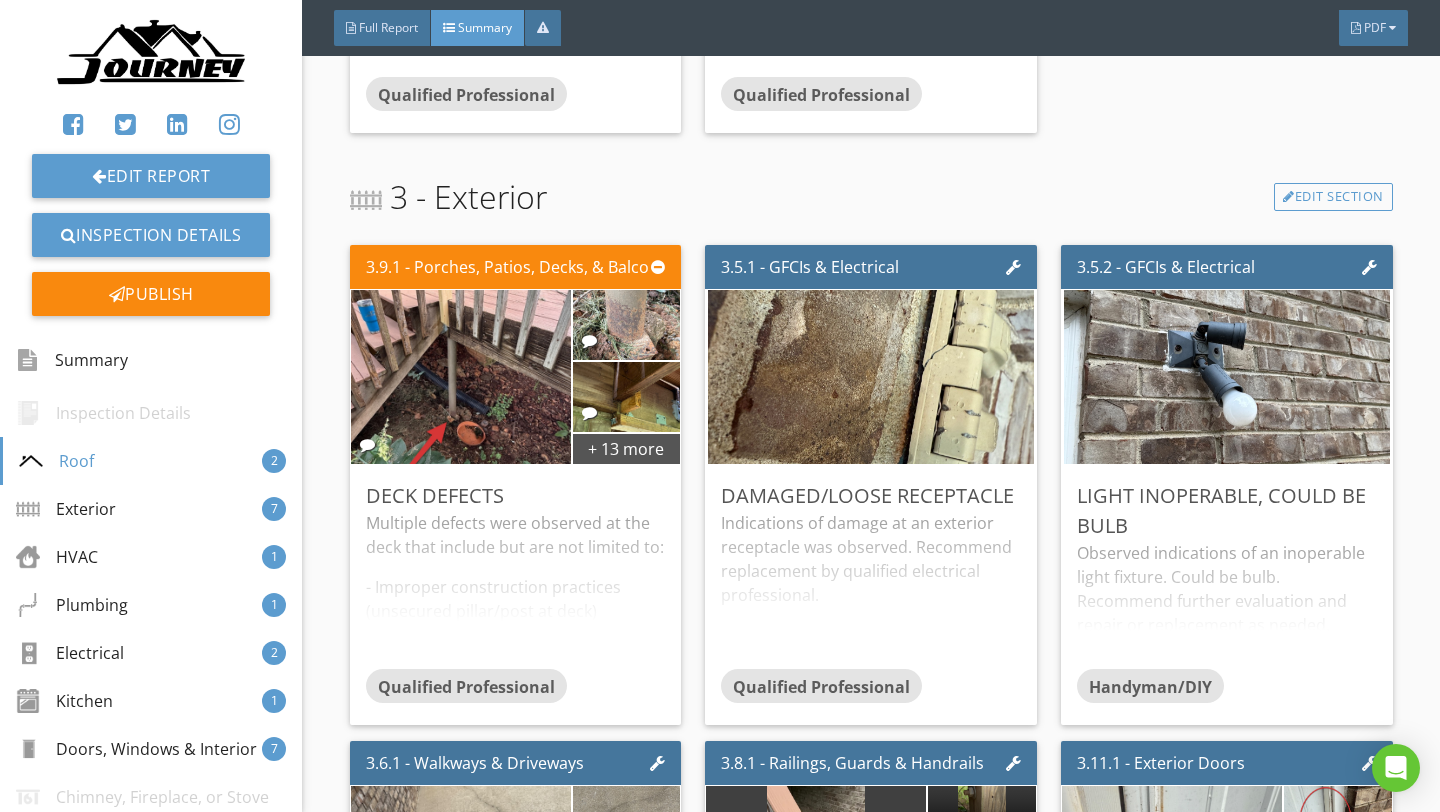 scroll, scrollTop: 930, scrollLeft: 0, axis: vertical 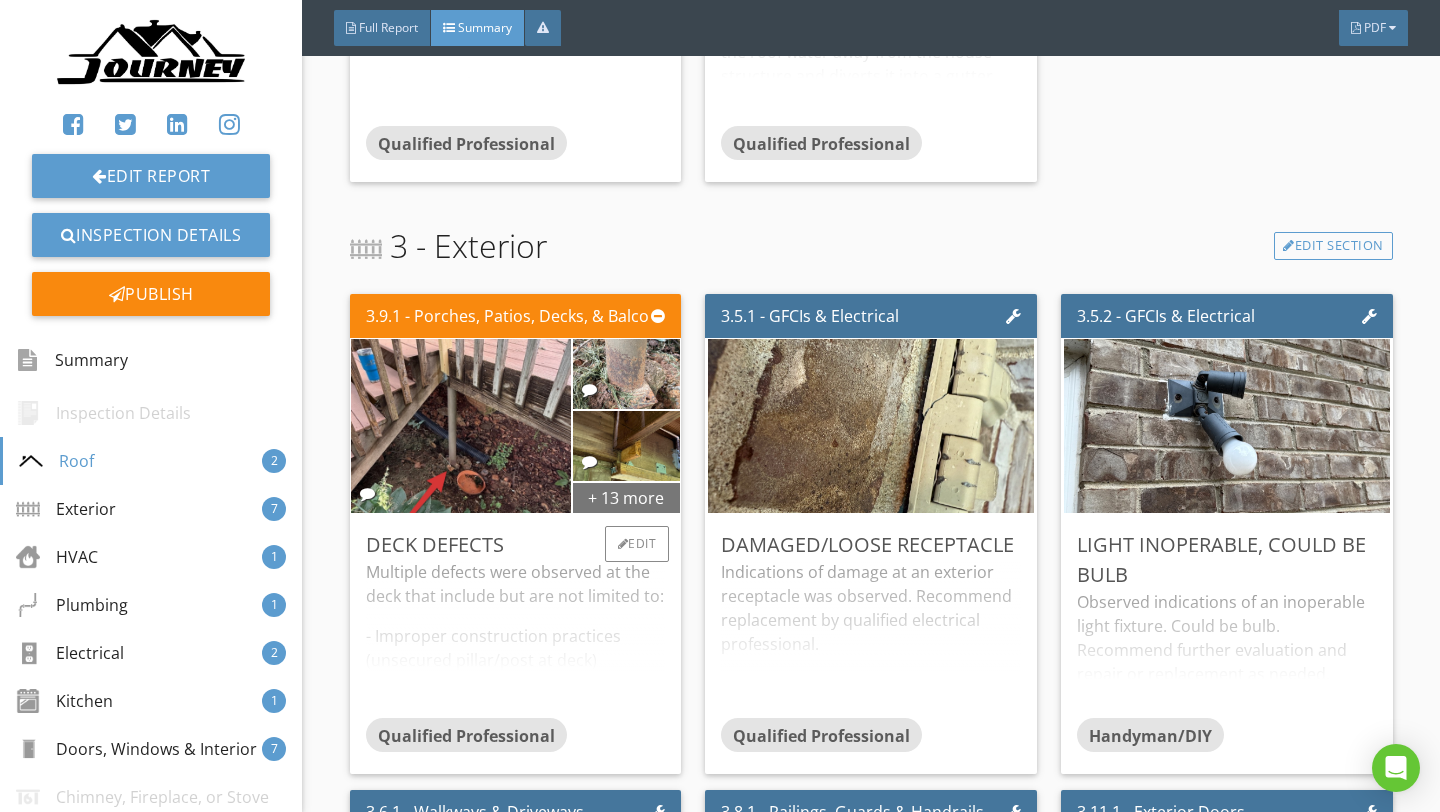 click on "+ 13 more" at bounding box center (627, 497) 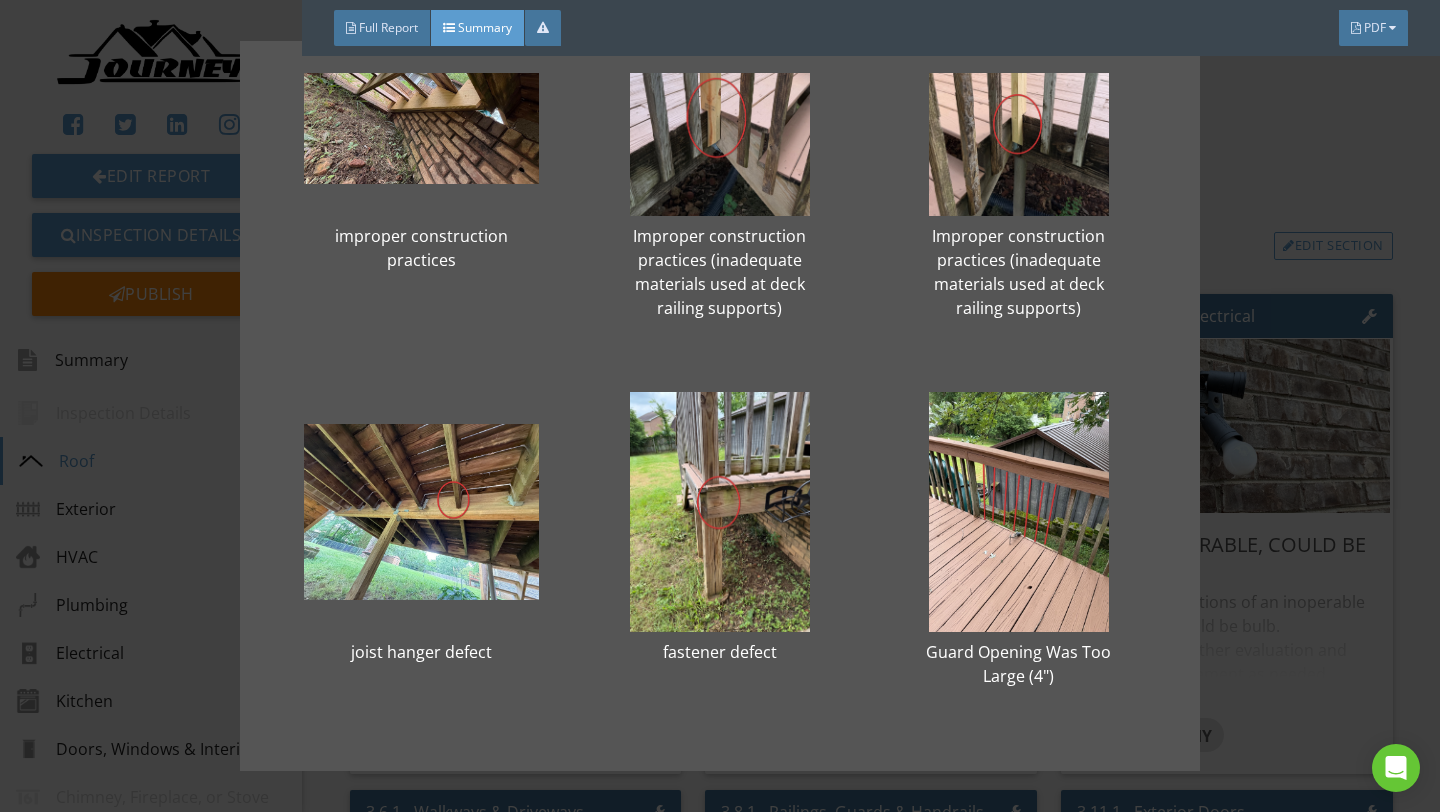 scroll, scrollTop: 880, scrollLeft: 0, axis: vertical 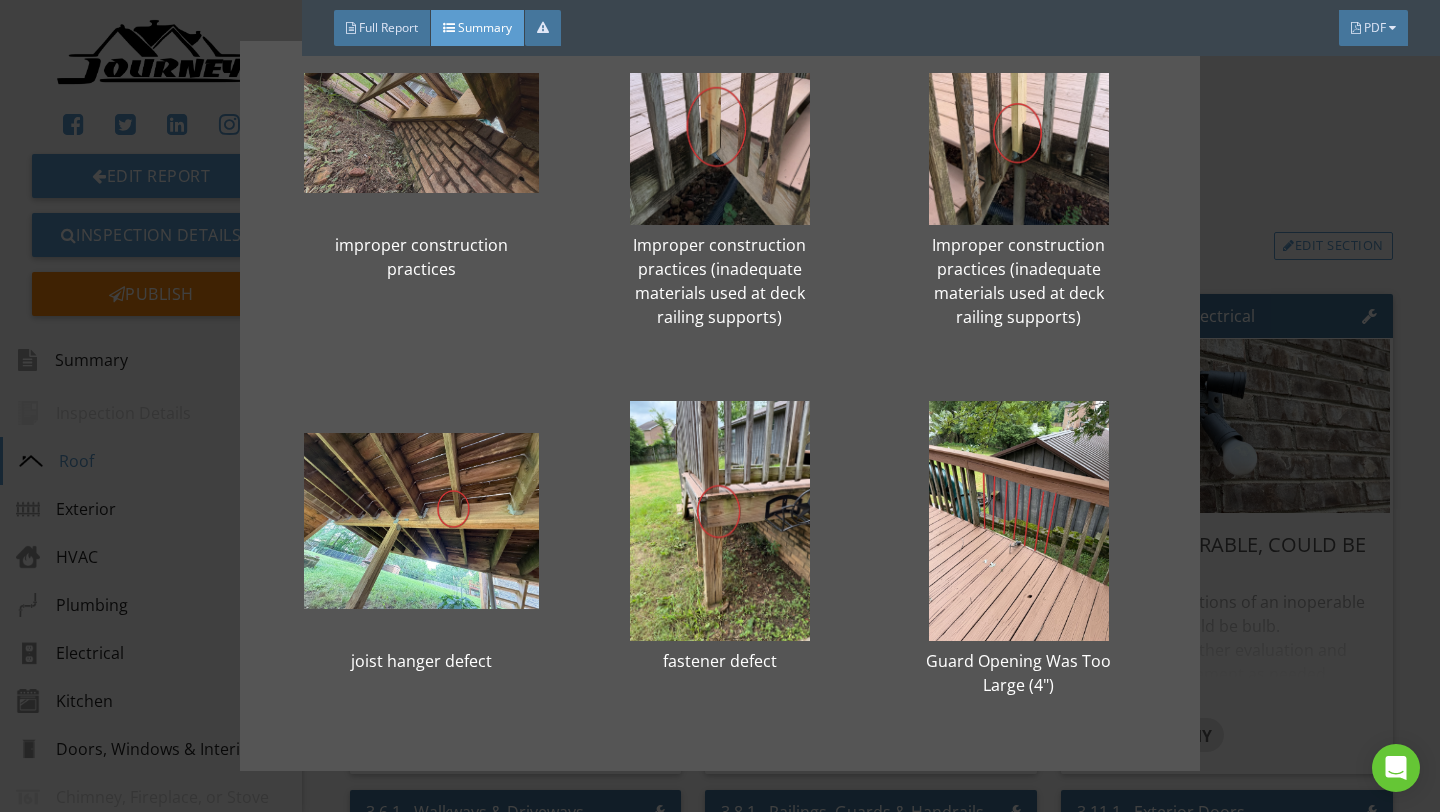 click at bounding box center [421, 105] 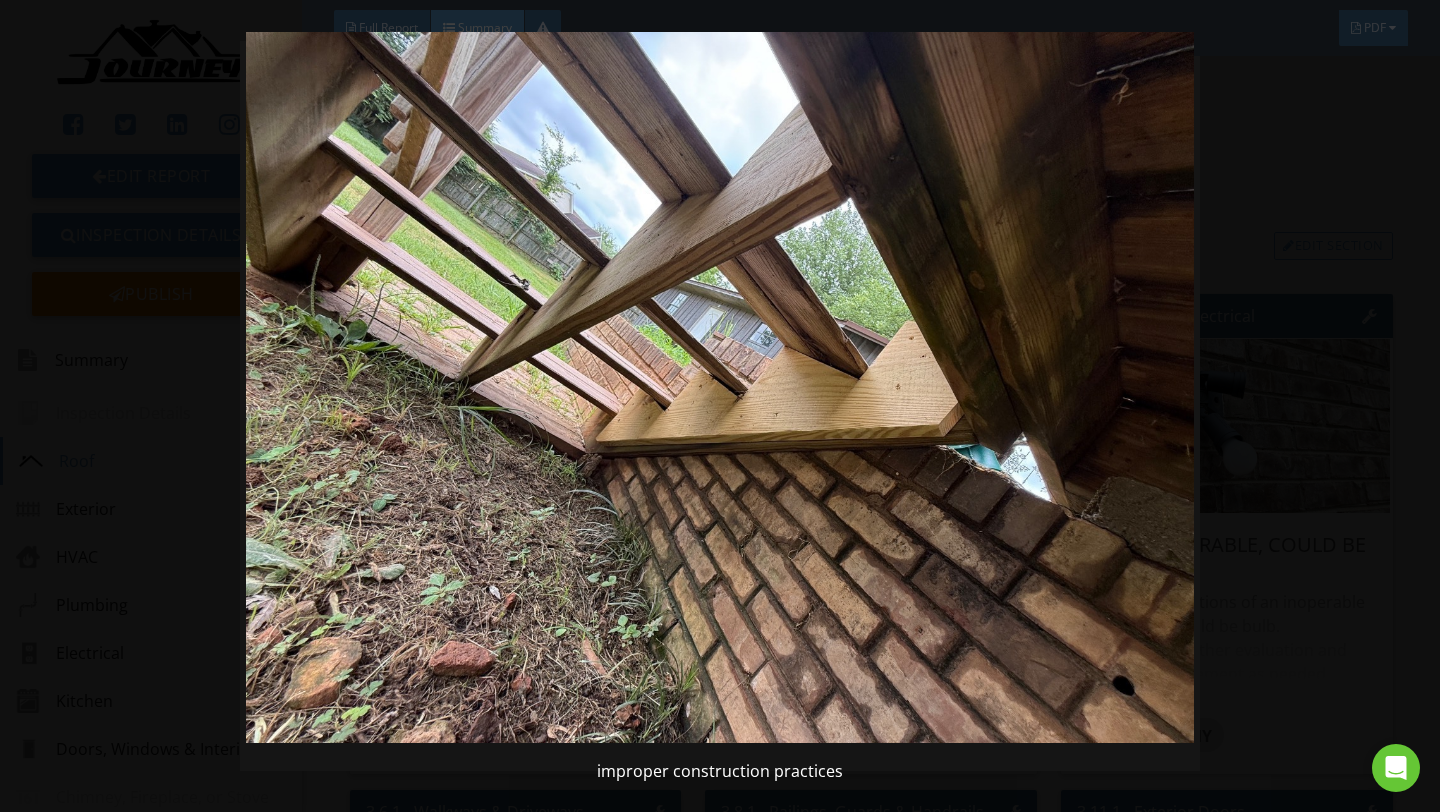 click at bounding box center [719, 387] 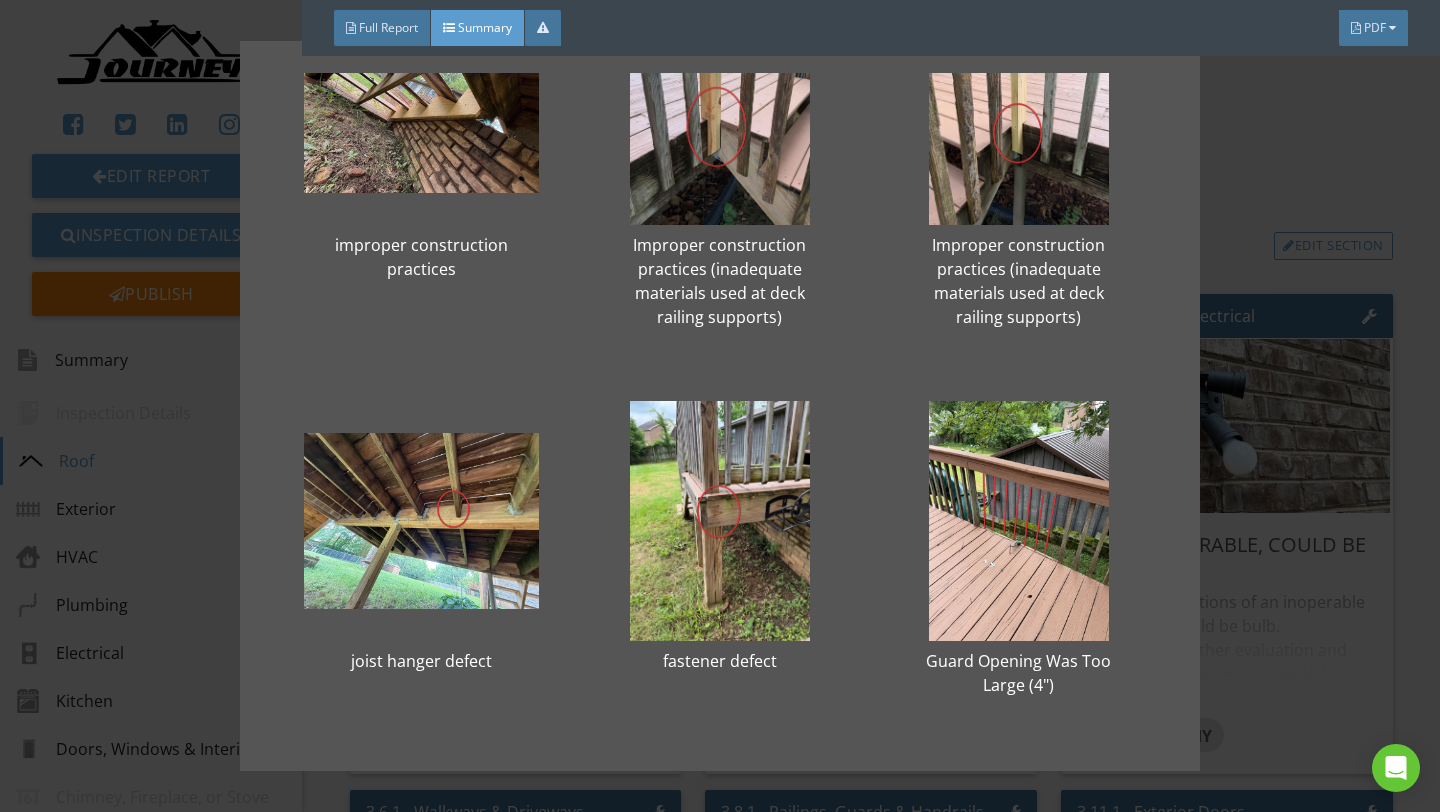 click on "joist hanger defect" at bounding box center (421, 541) 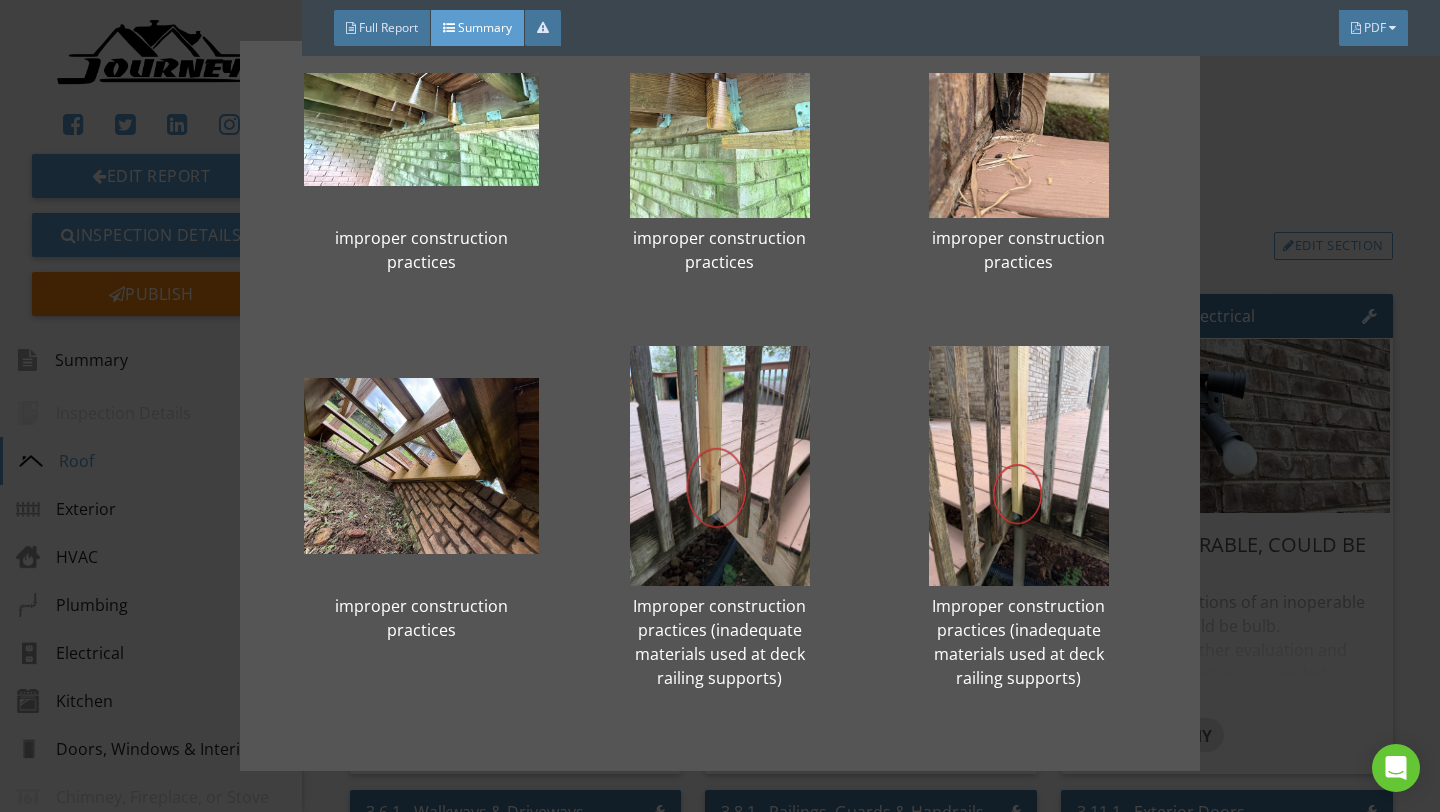 scroll, scrollTop: 541, scrollLeft: 0, axis: vertical 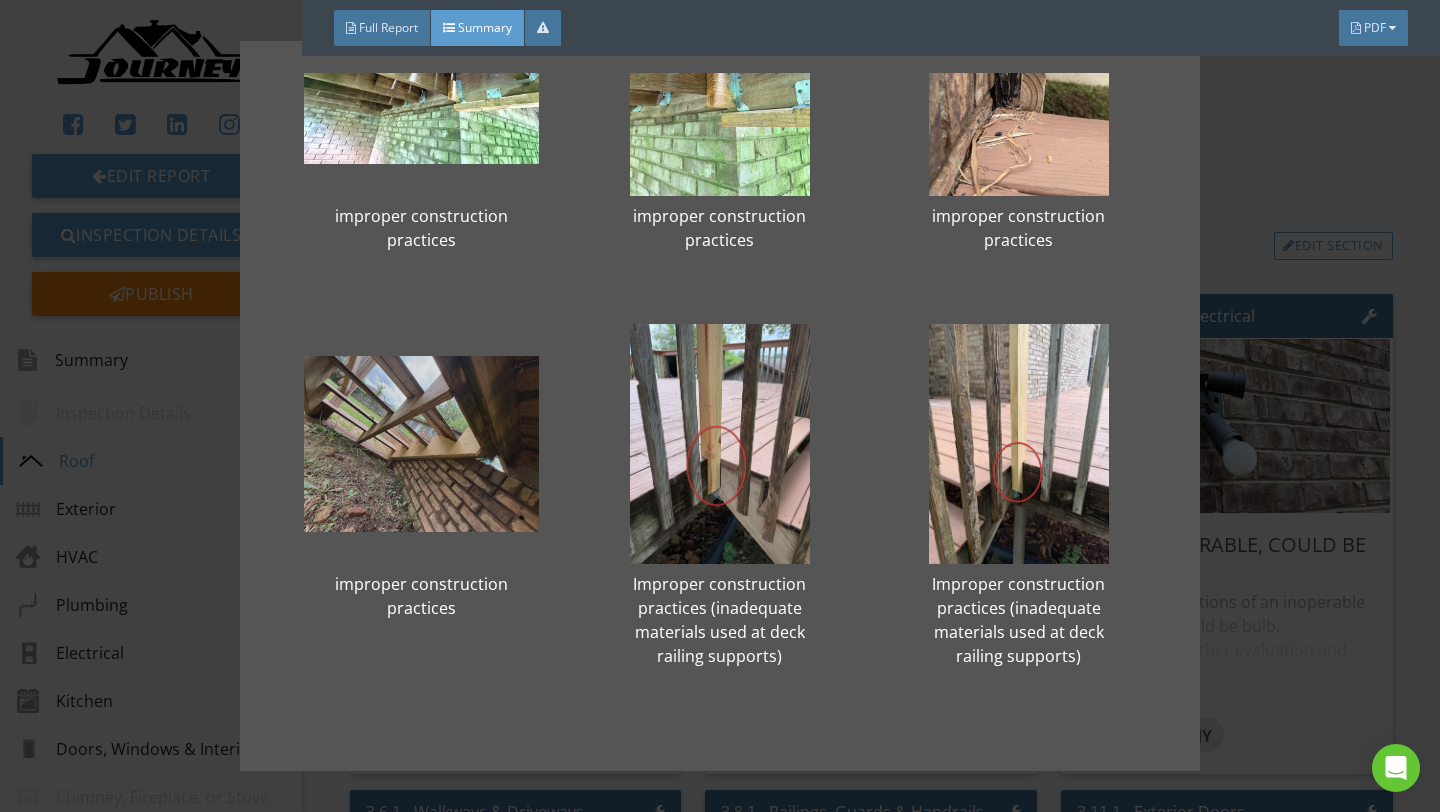 click at bounding box center [421, 444] 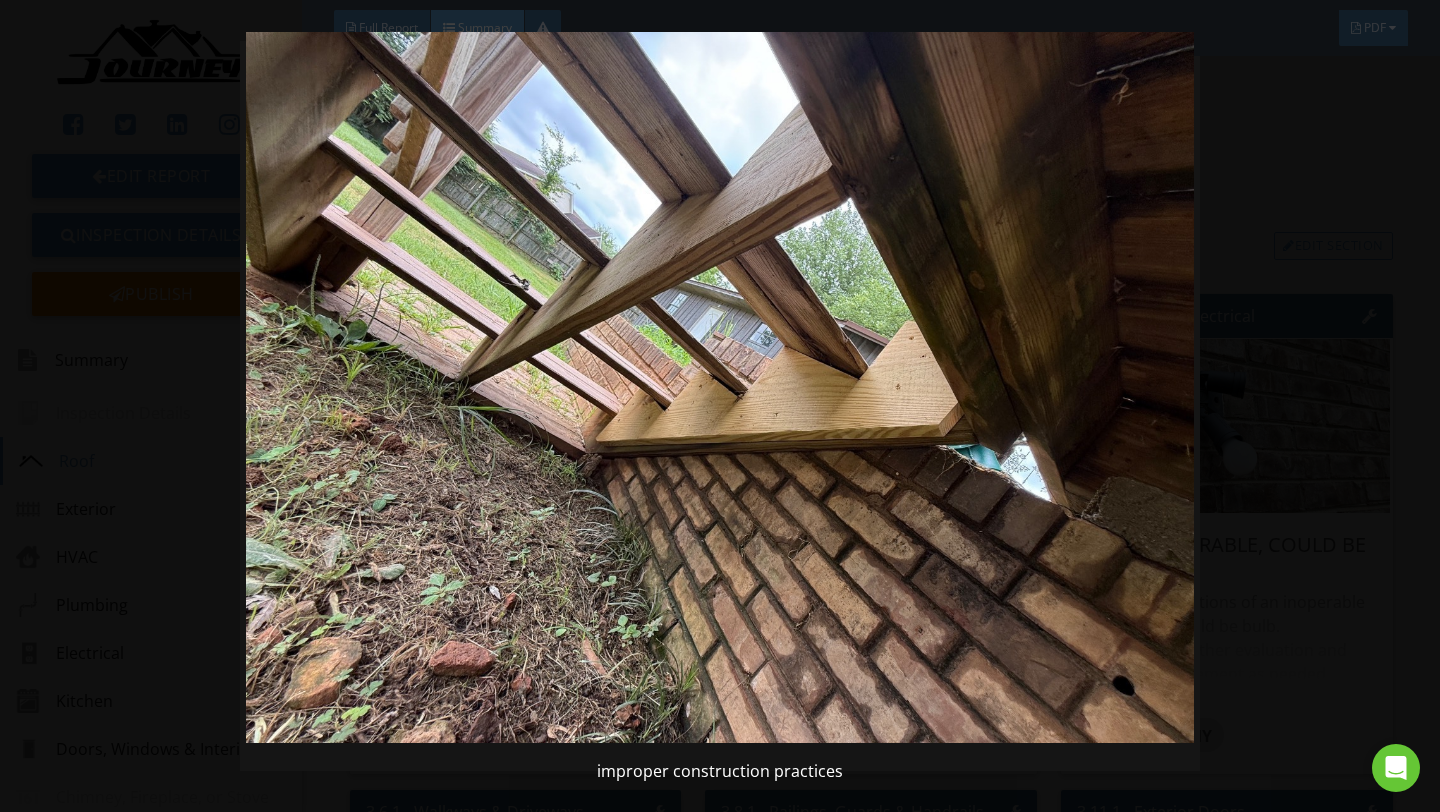 click at bounding box center (719, 387) 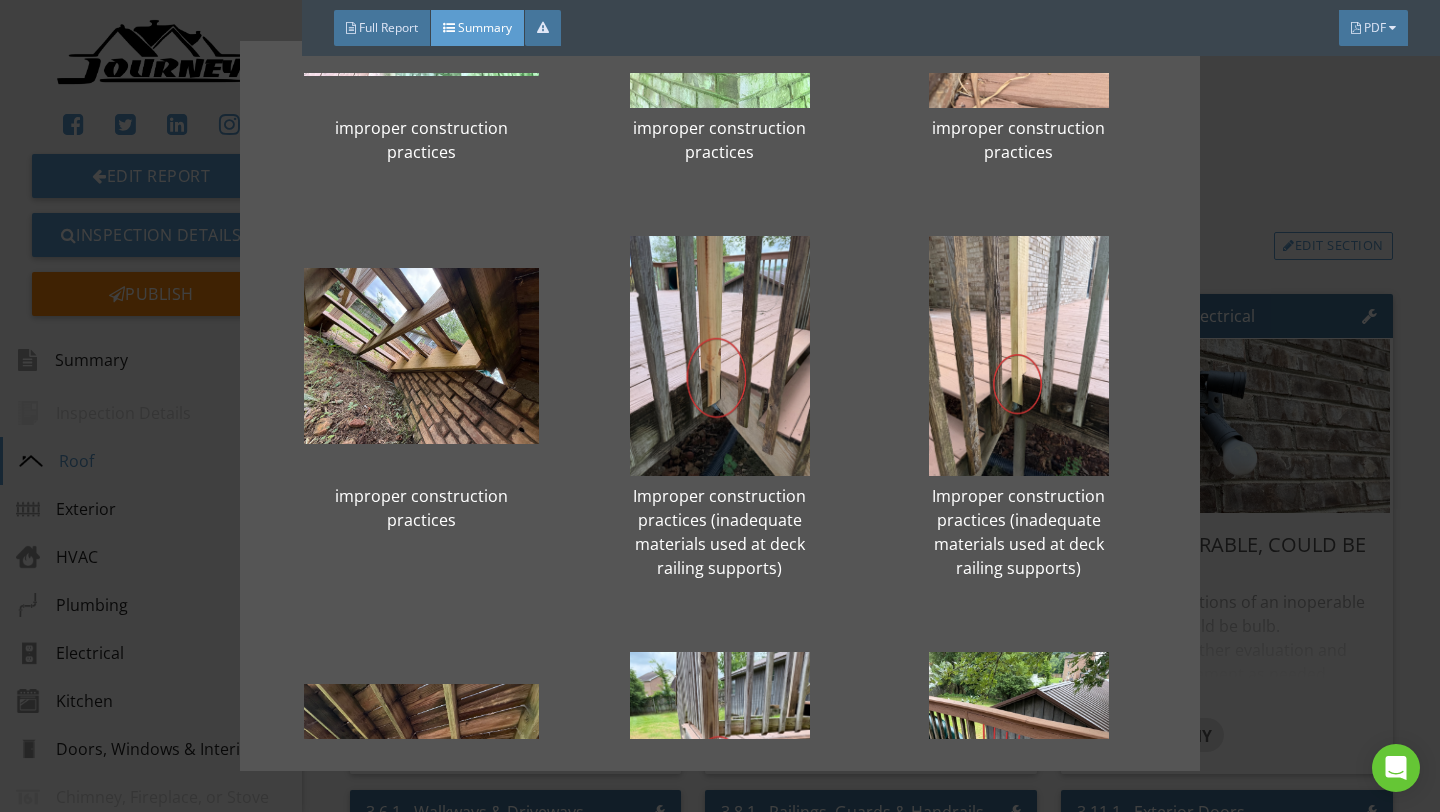 scroll, scrollTop: 457, scrollLeft: 0, axis: vertical 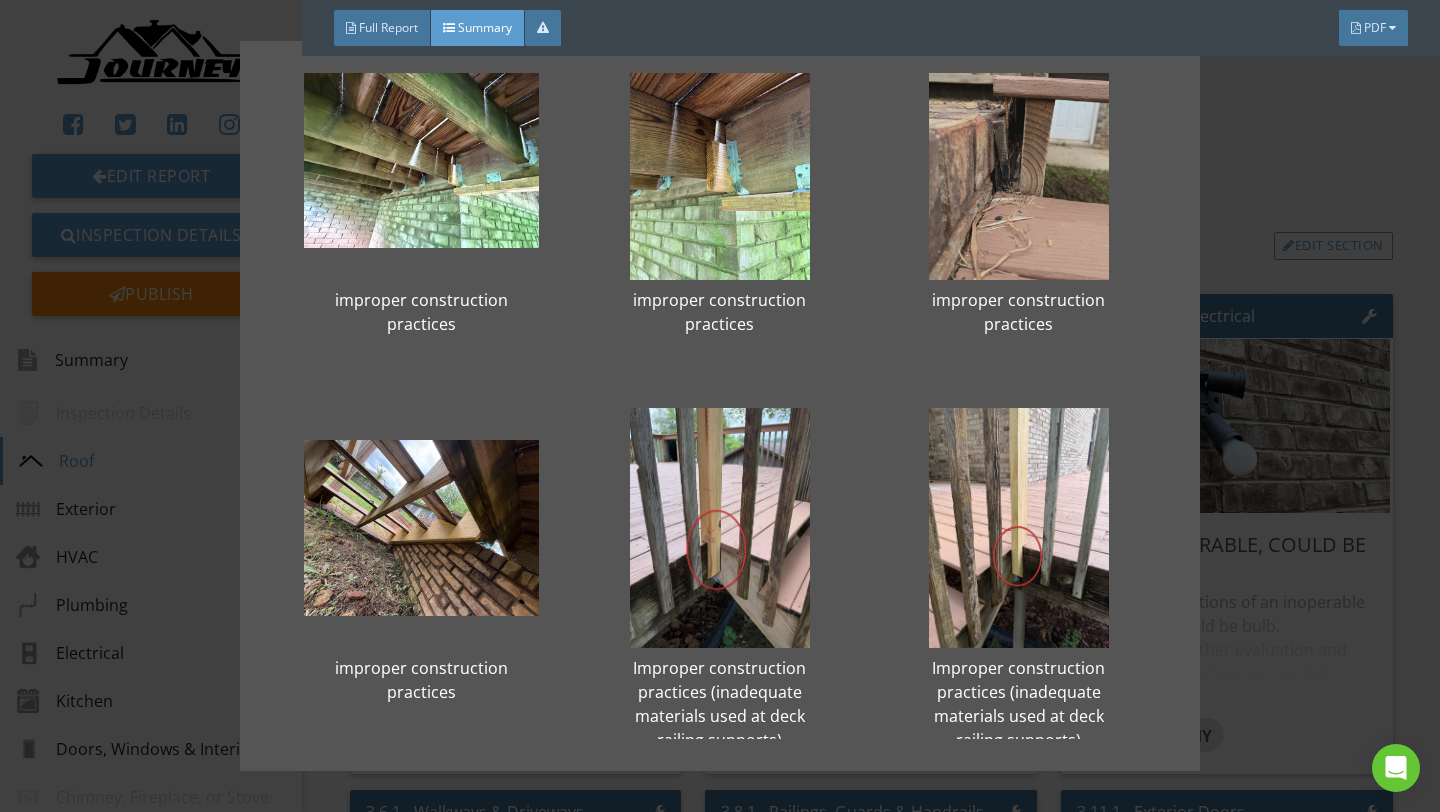 click at bounding box center [1018, 160] 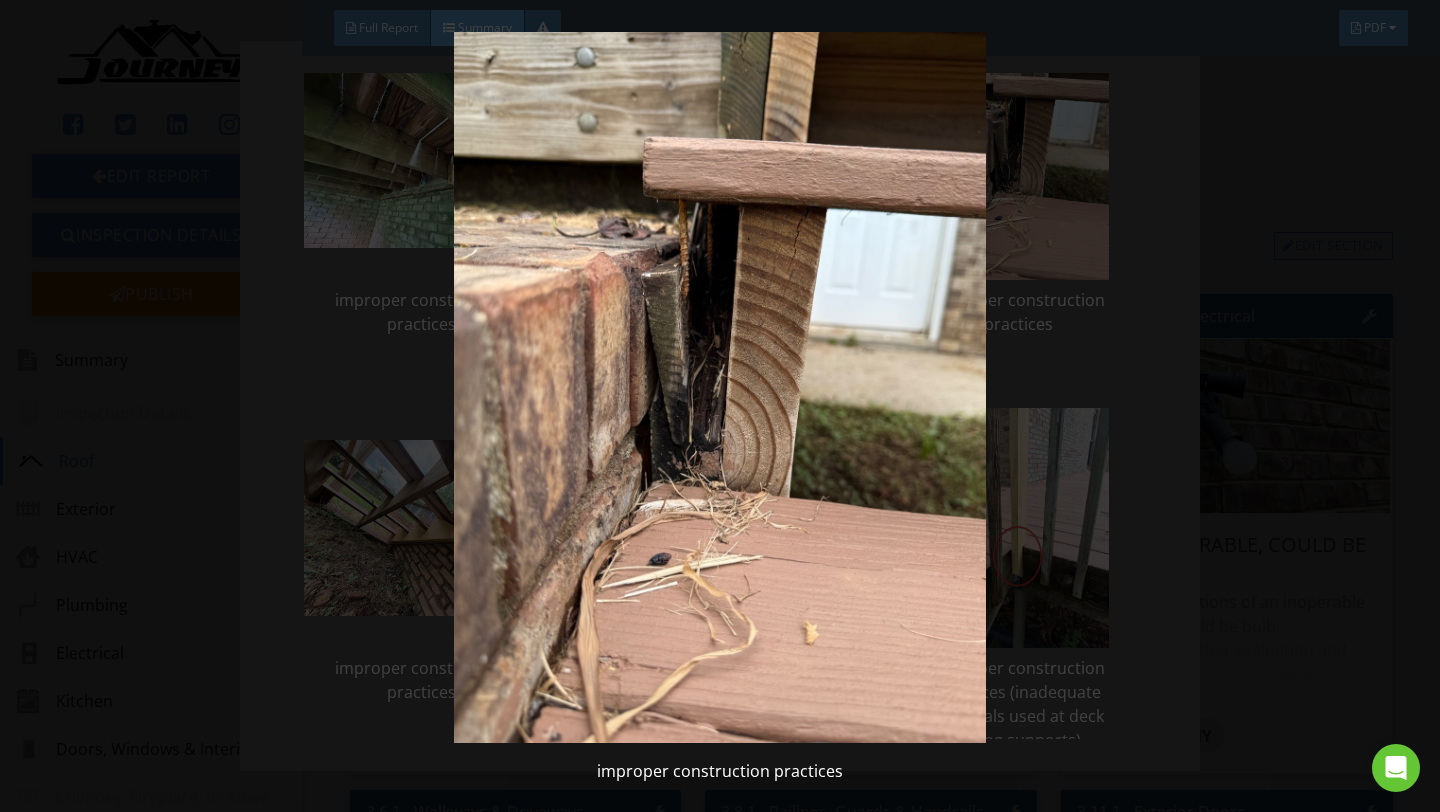 click at bounding box center (719, 387) 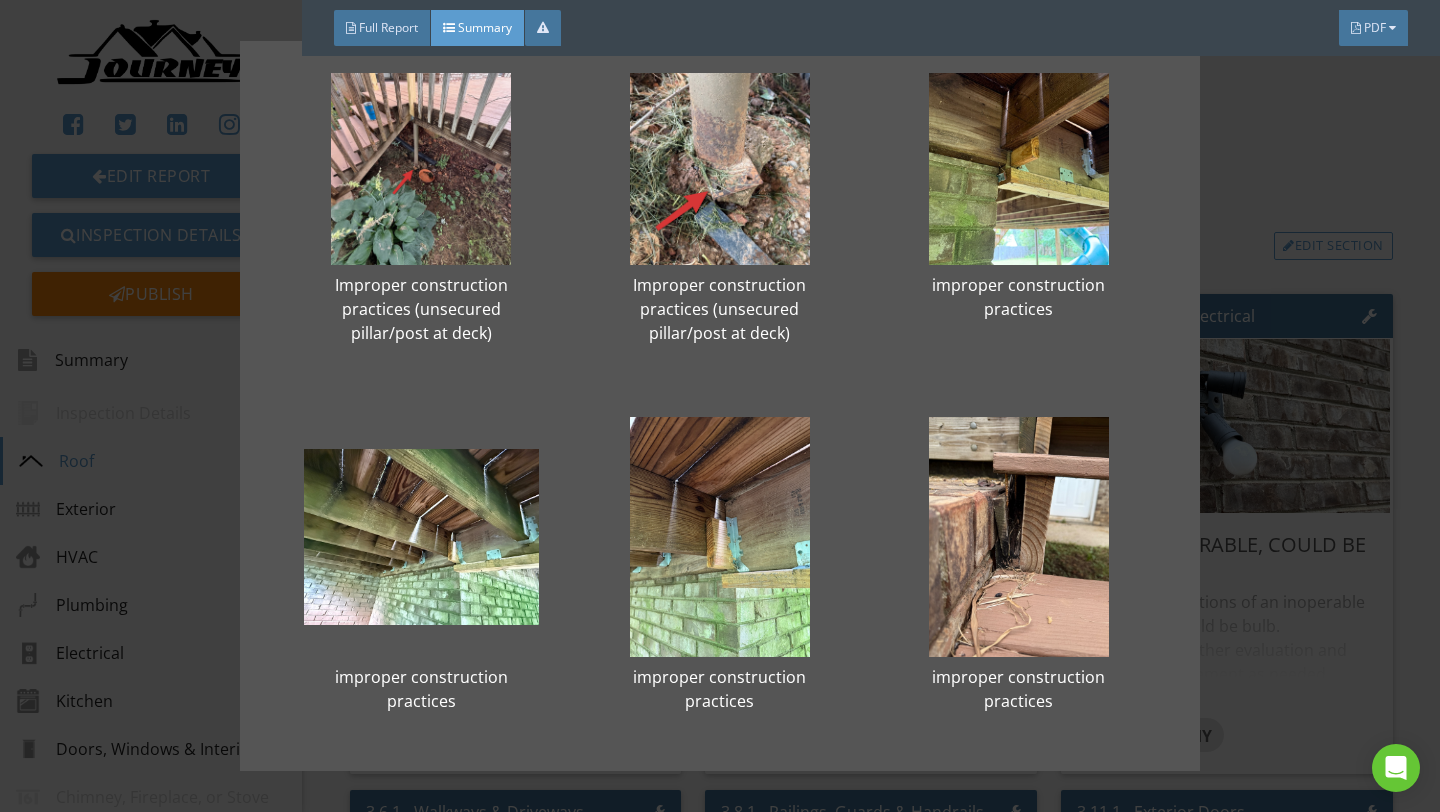 scroll, scrollTop: 0, scrollLeft: 0, axis: both 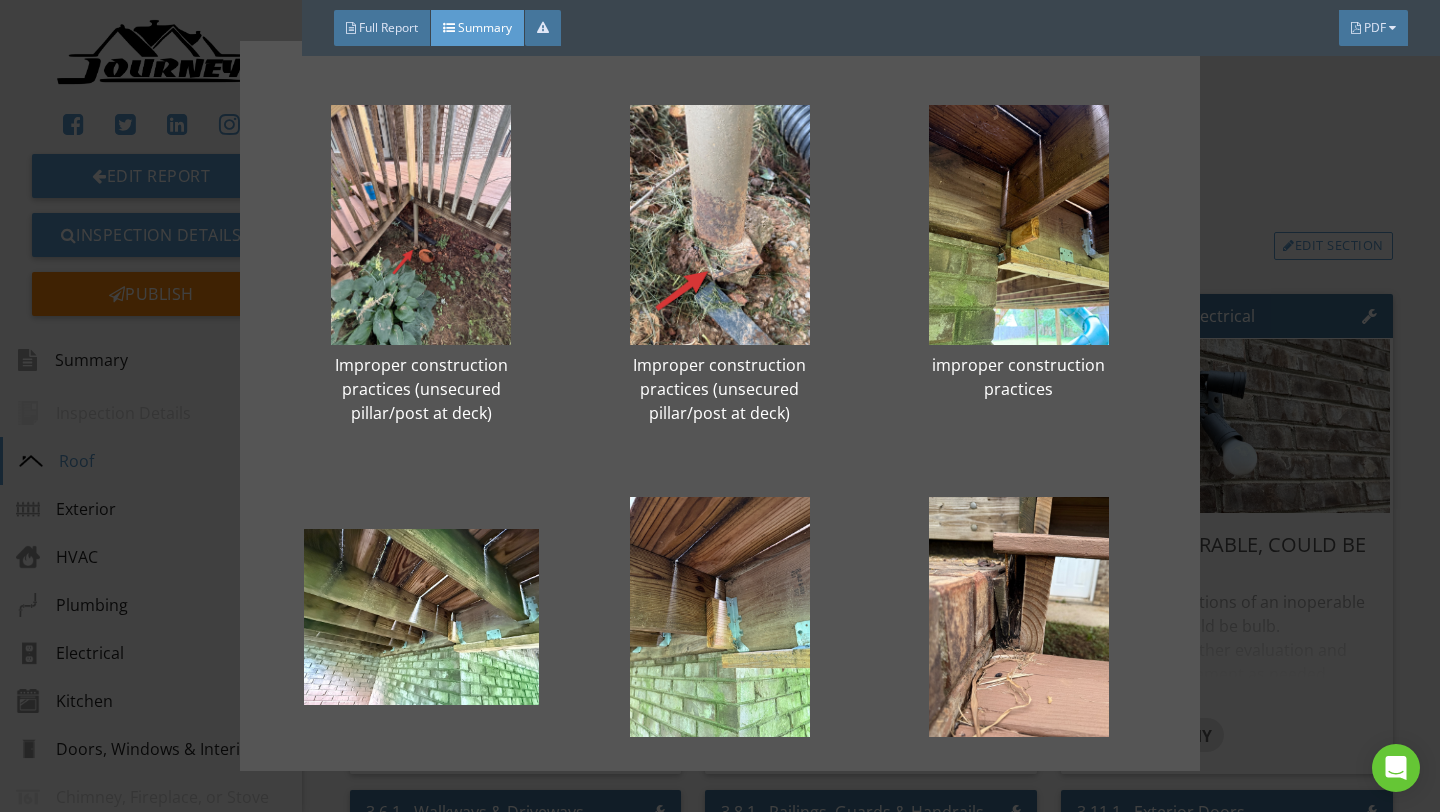click on "Improper construction practices (unsecured pillar/post at deck)" at bounding box center [421, 269] 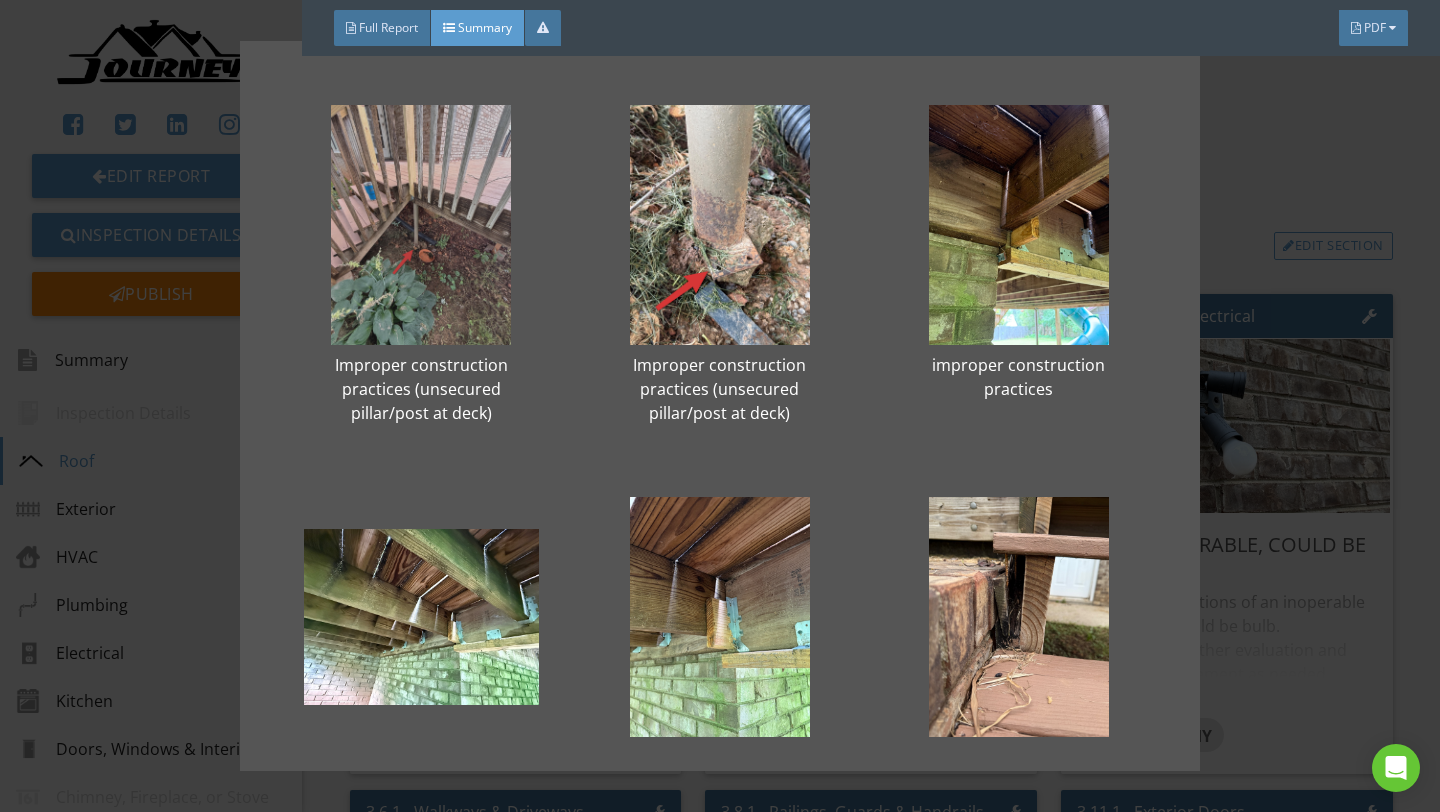 click at bounding box center [421, 225] 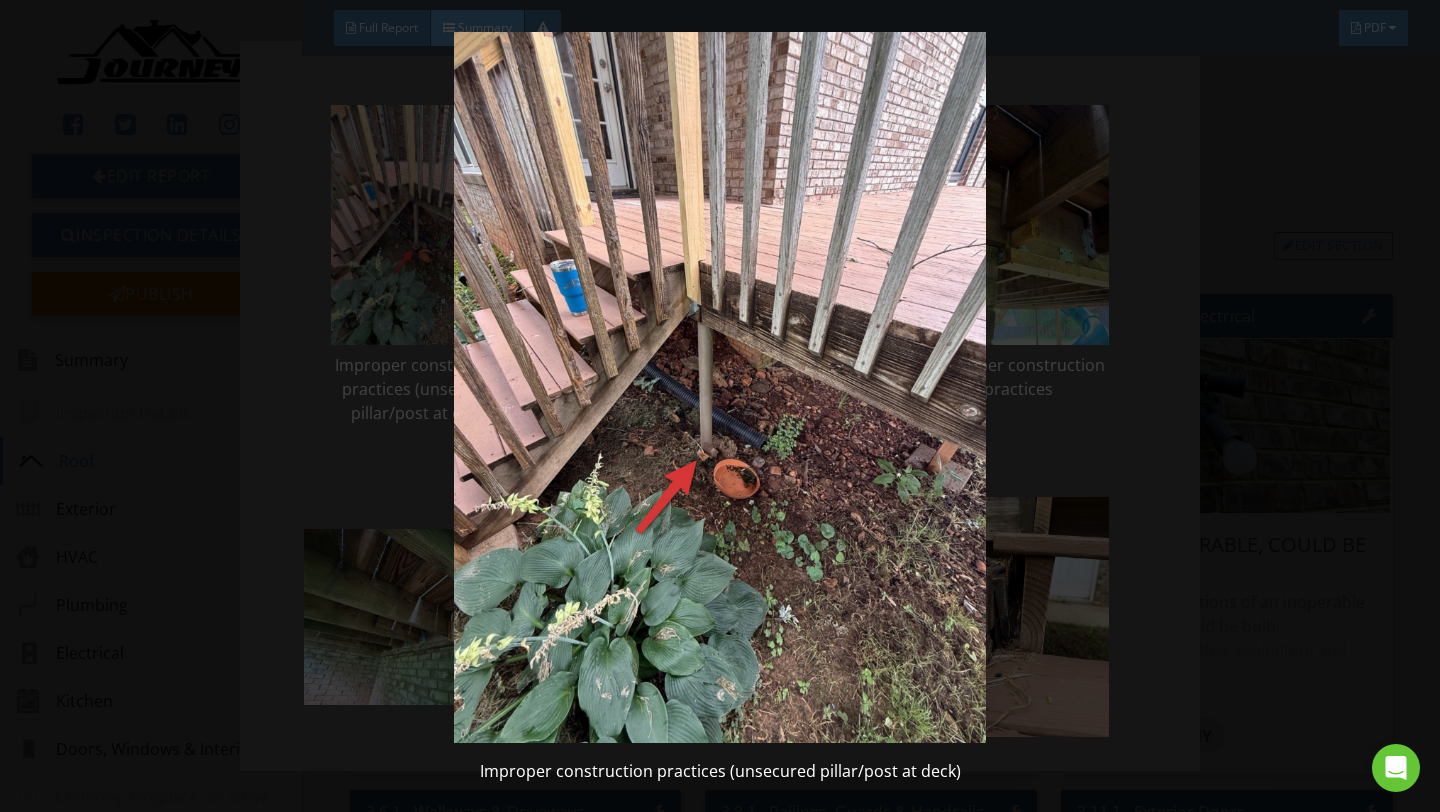 click at bounding box center [719, 387] 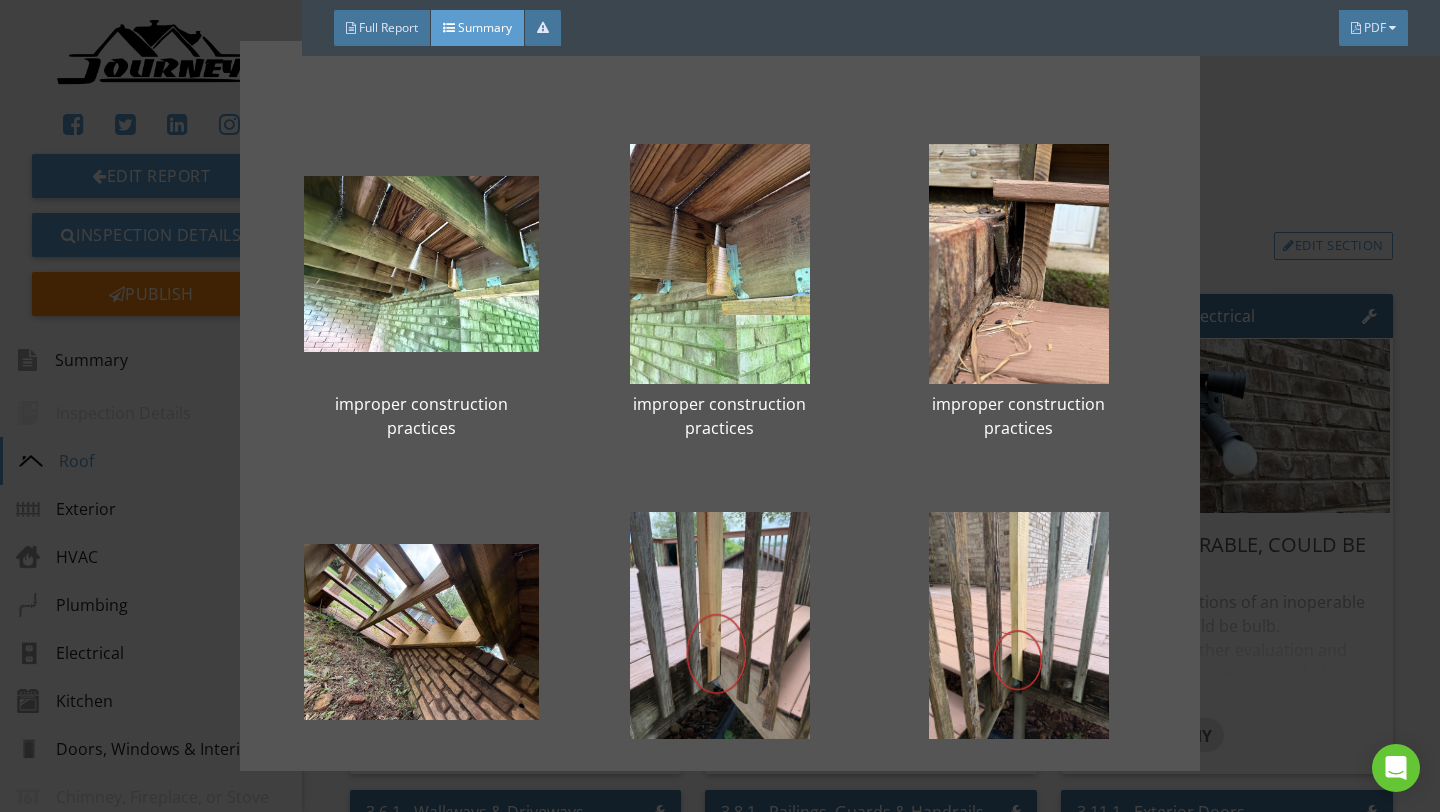 scroll, scrollTop: 354, scrollLeft: 0, axis: vertical 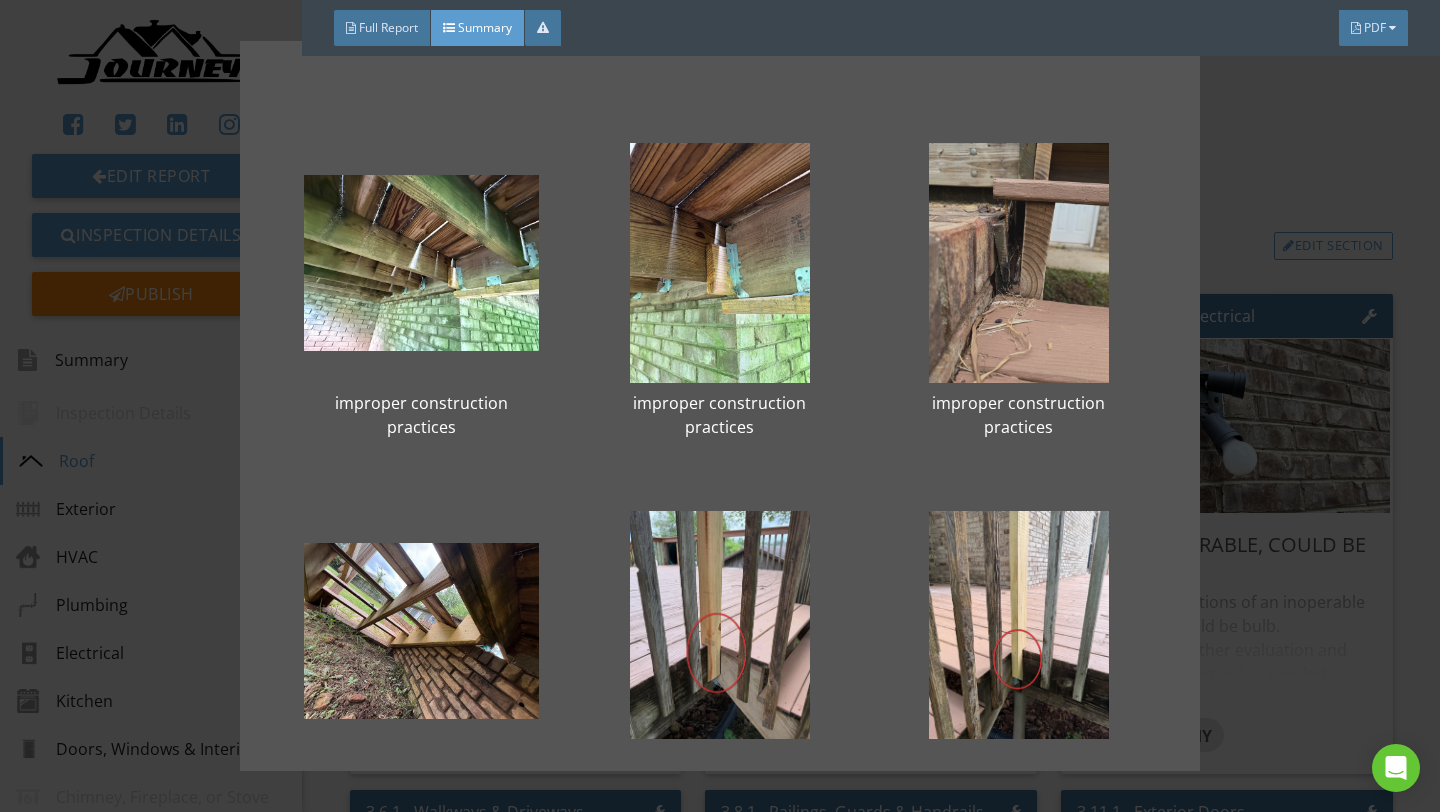 click at bounding box center [1018, 263] 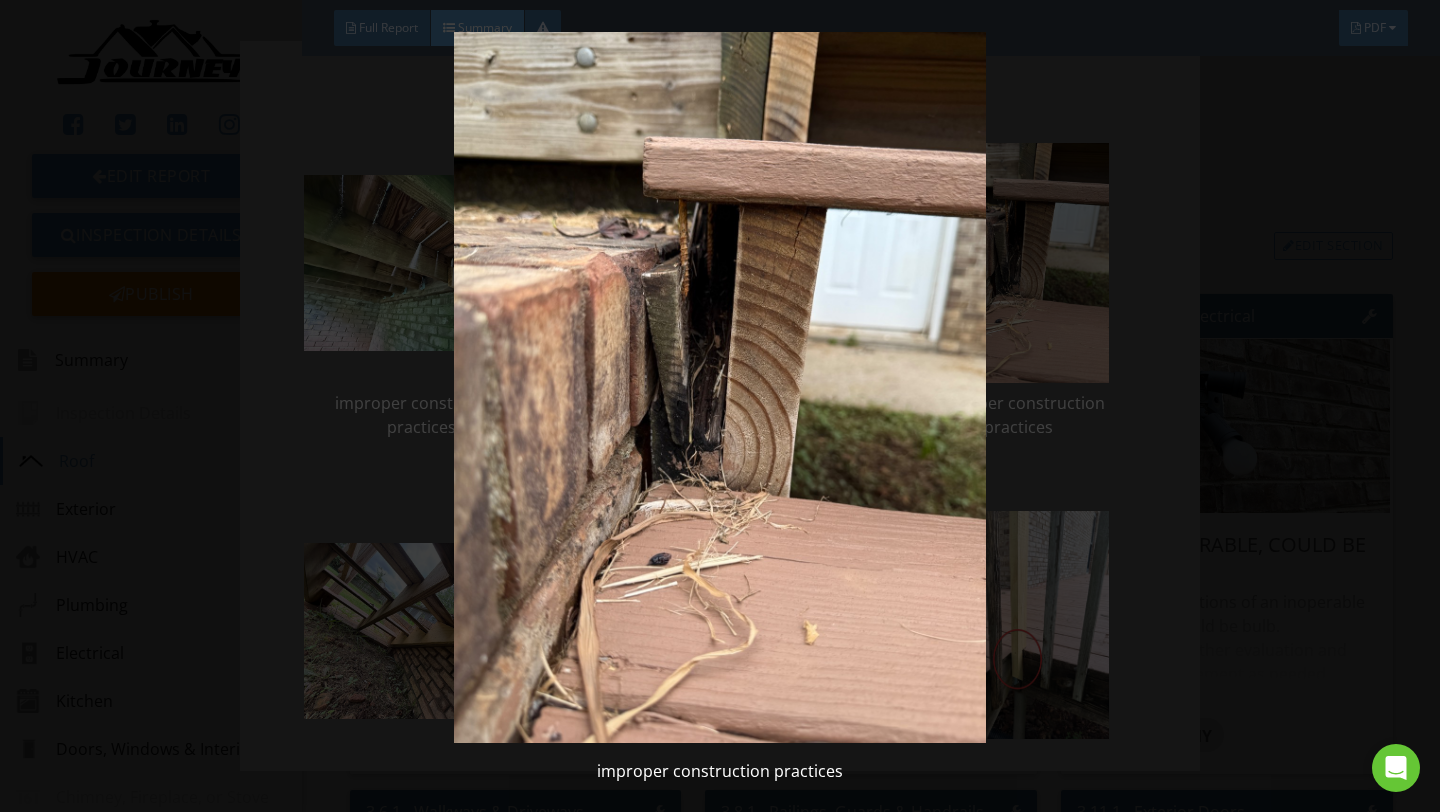 click at bounding box center (719, 387) 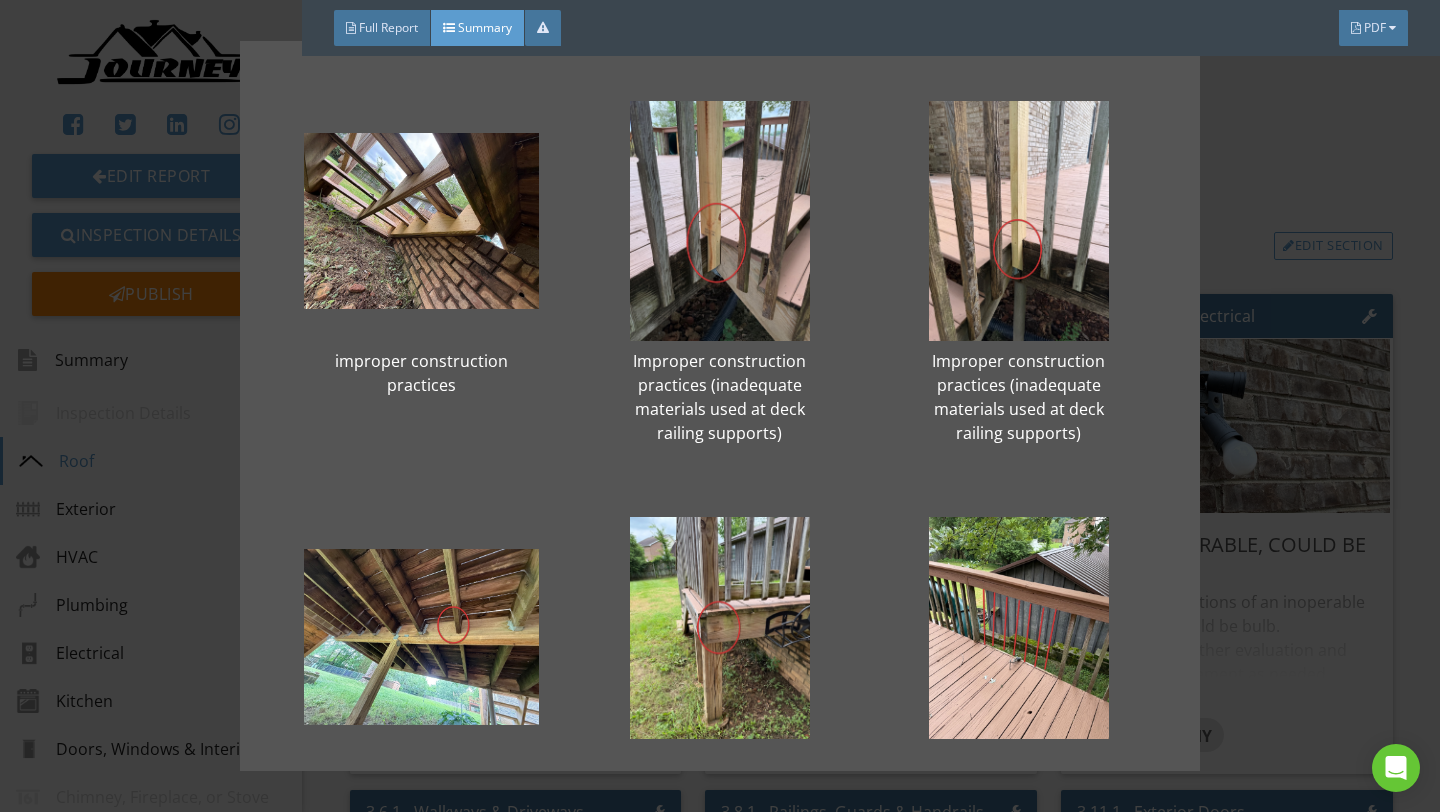 scroll, scrollTop: 731, scrollLeft: 0, axis: vertical 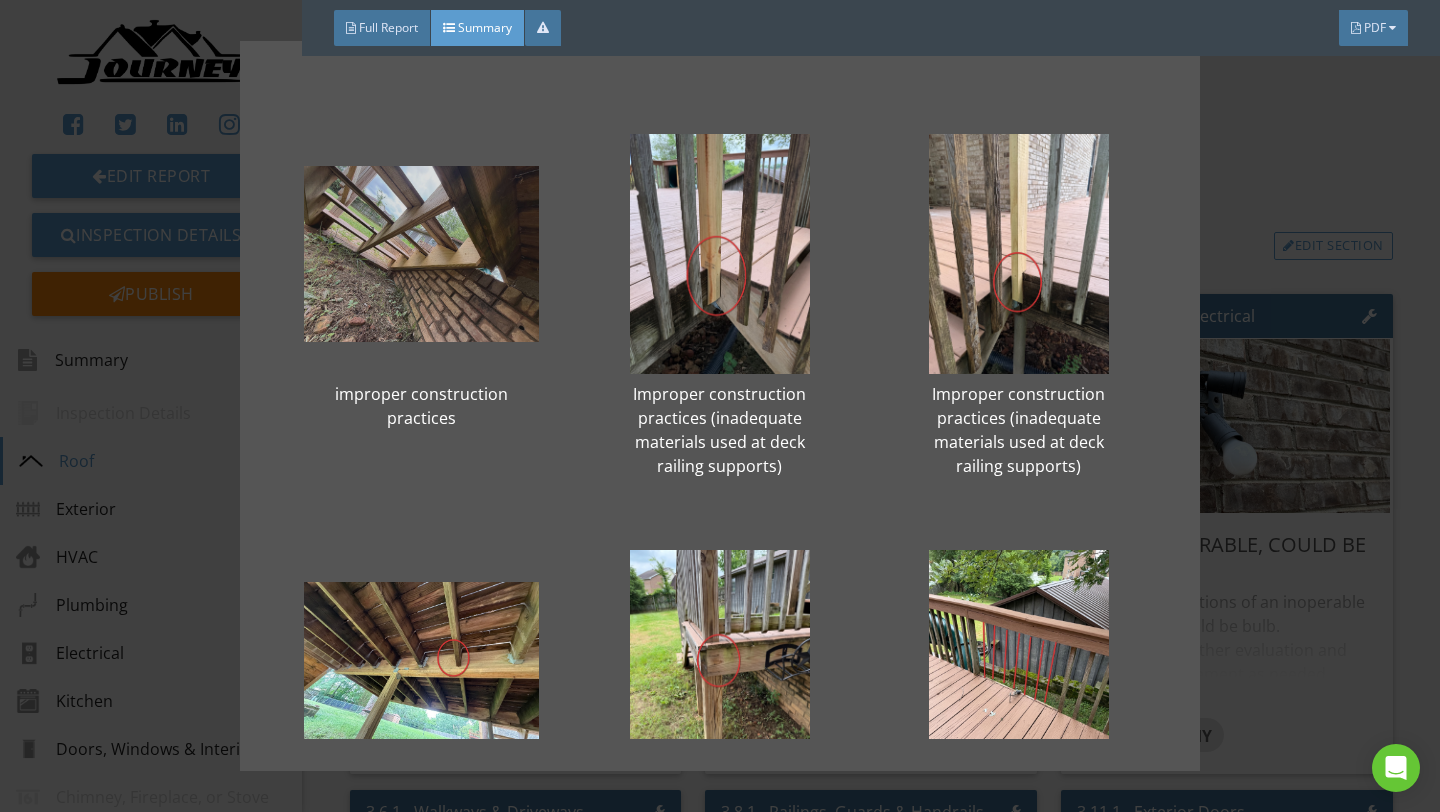 click at bounding box center (421, 254) 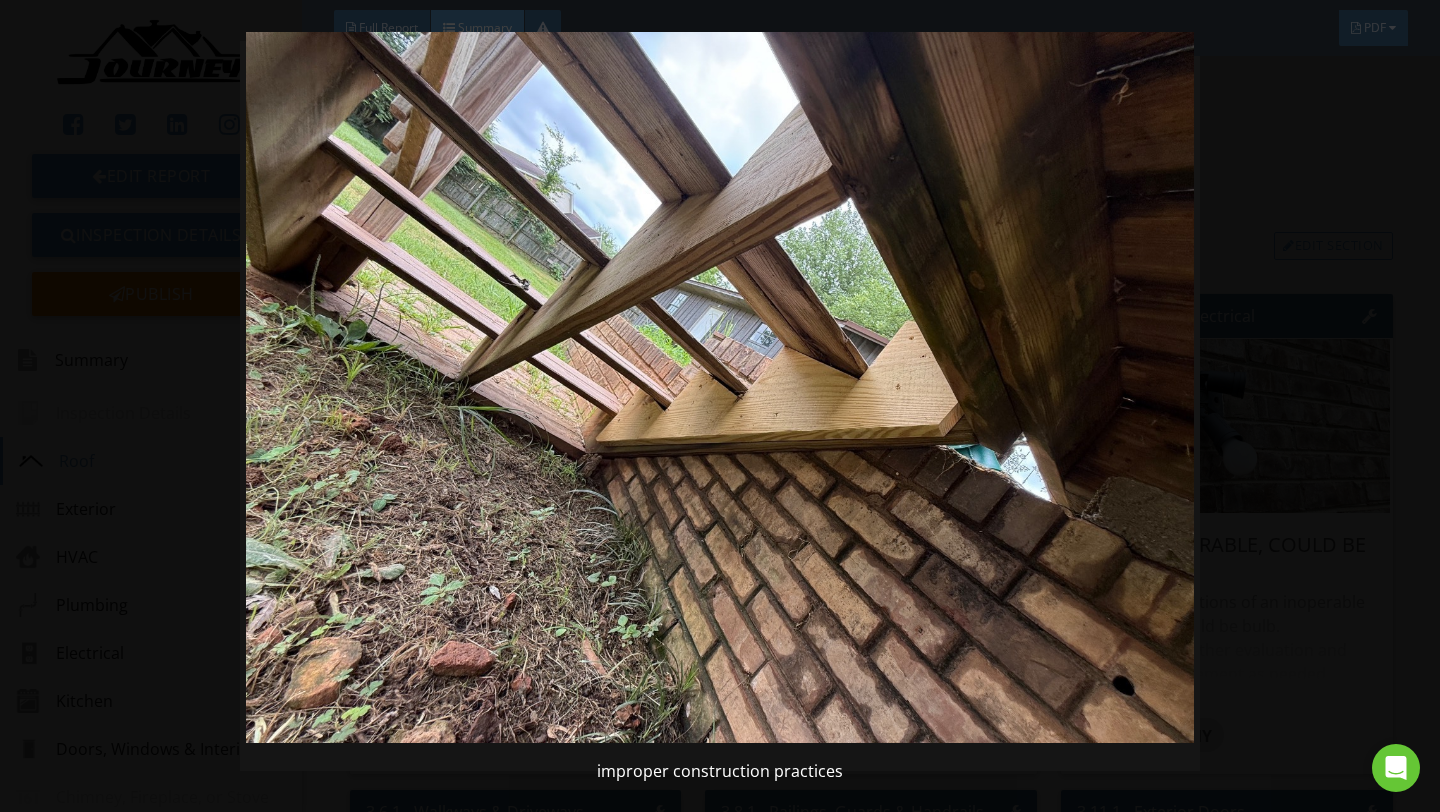 click at bounding box center [719, 387] 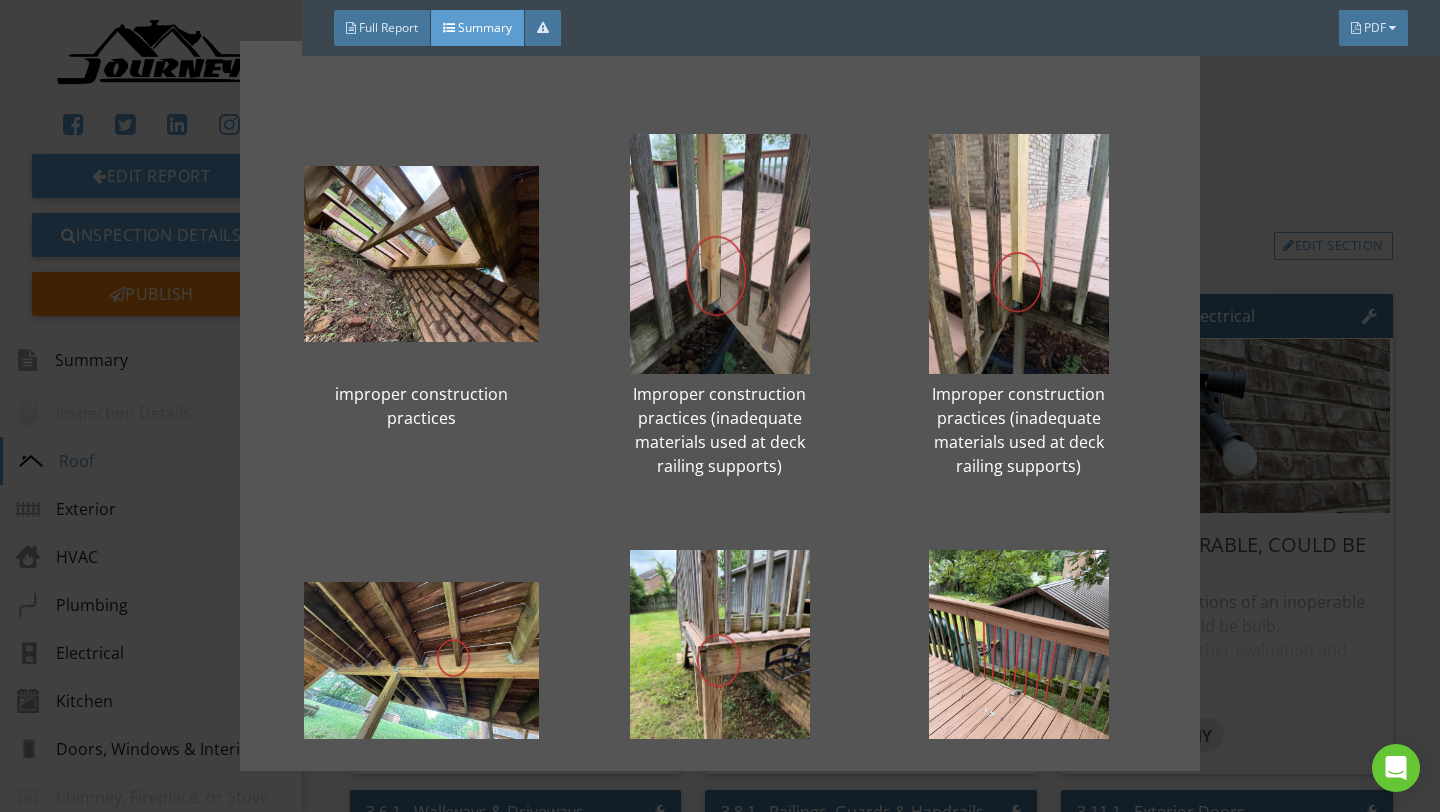 click on "Improper construction practices (unsecured pillar/post at deck)
Improper construction practices (unsecured pillar/post at deck)
improper construction practices
improper construction practices
improper construction practices
improper construction practices
improper construction practices
Improper construction practices (inadequate  materials used at deck railing supports)
Improper construction practices (inadequate  materials used at deck railing supports)
joist hanger defect
fastener defect
Guard Opening Was Too Large (4")
Guard Opening Was Too Large (4")
Guard Opening Was Too Large (4")
stair damage" at bounding box center (720, 406) 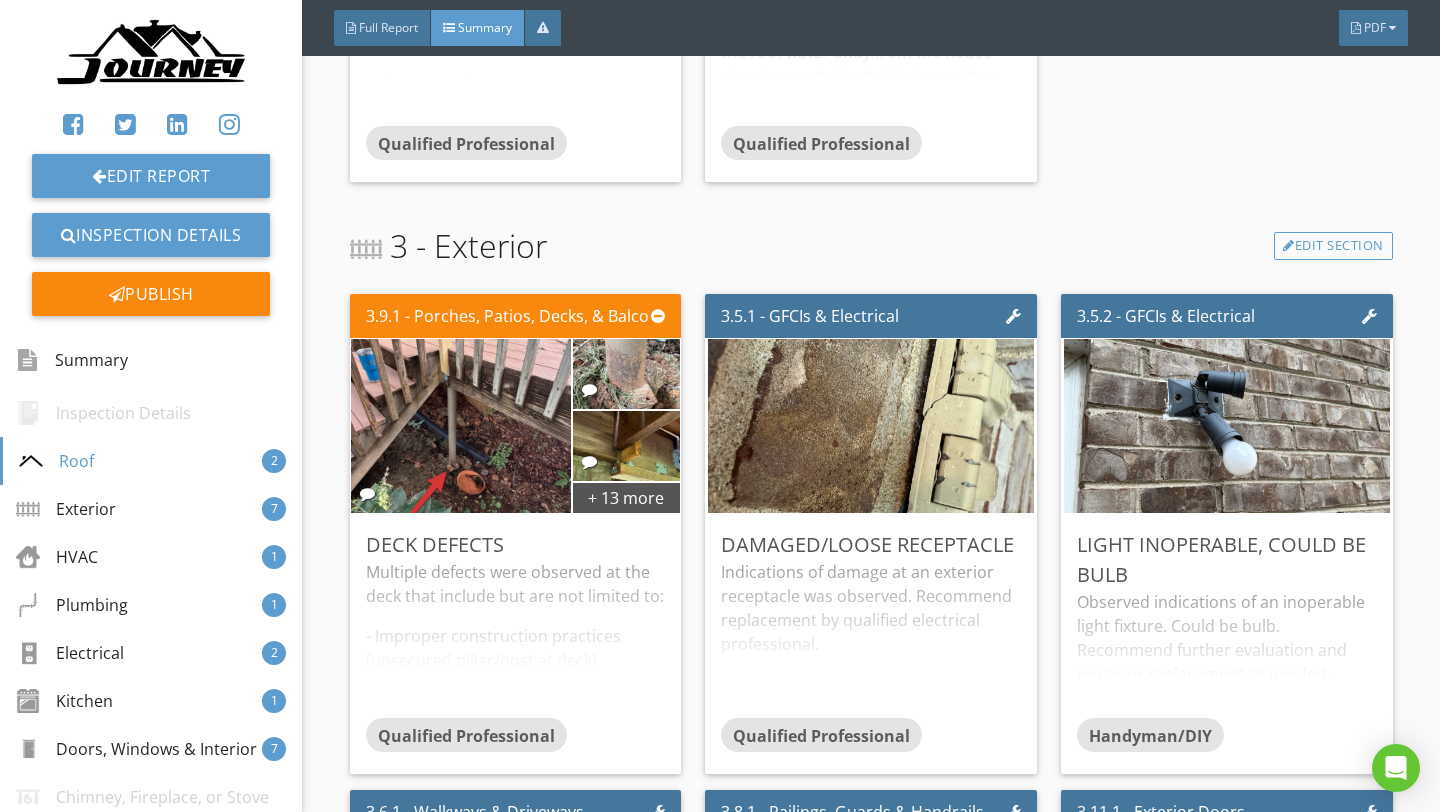 scroll, scrollTop: 1068, scrollLeft: 0, axis: vertical 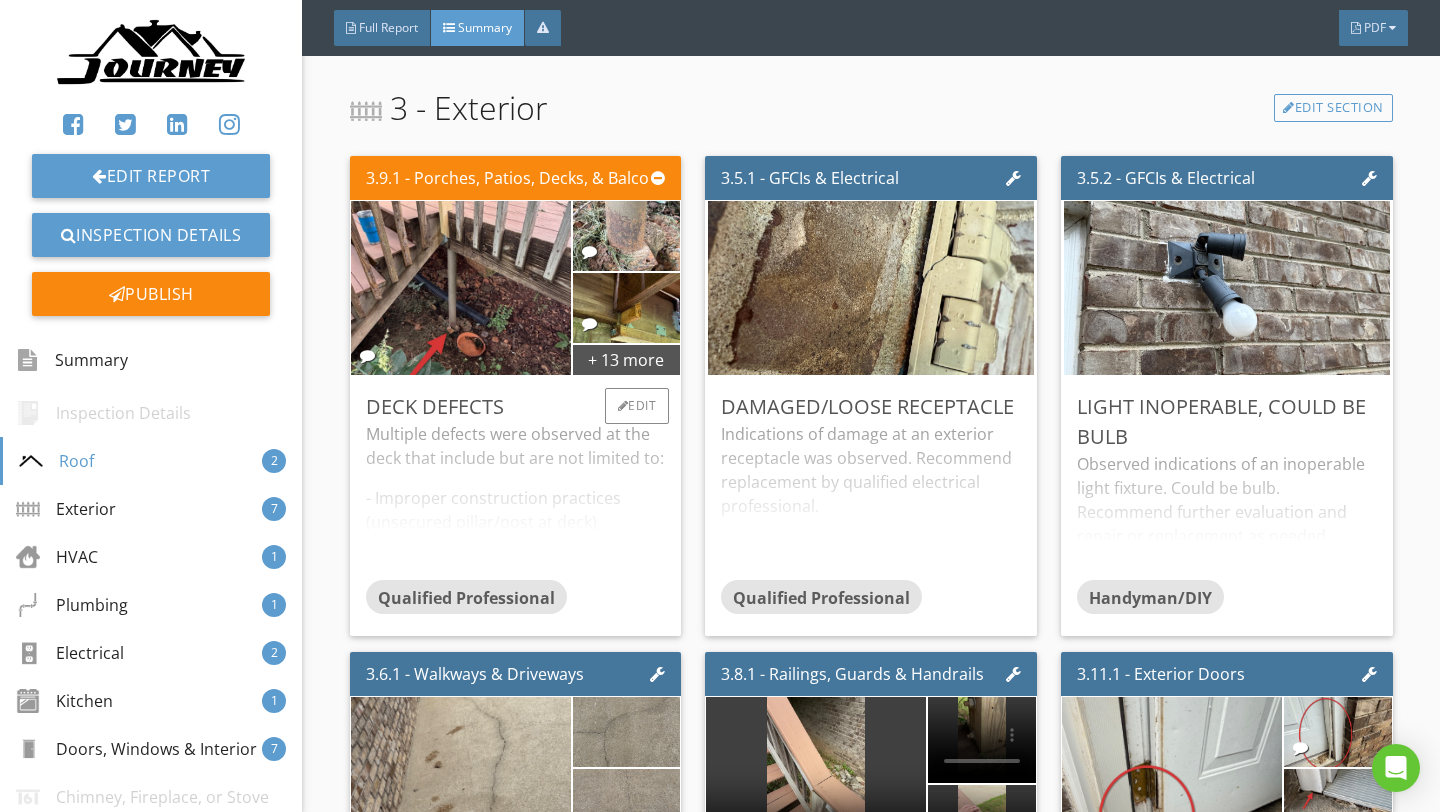 click on "Multiple defects were observed at the deck that include but are not limited to: - Improper construction practices (unsecured pillar/post at deck) - Guard Opening Was Too Large (4") (Observed improper spacing between intermediate balusters, spindles and rails at a required guard.) - Damaged Steps (Damage at a step. This condition is a safety hazard.) Recommend further evaluation and repair or correction as needed by qualified professional." at bounding box center [516, 501] 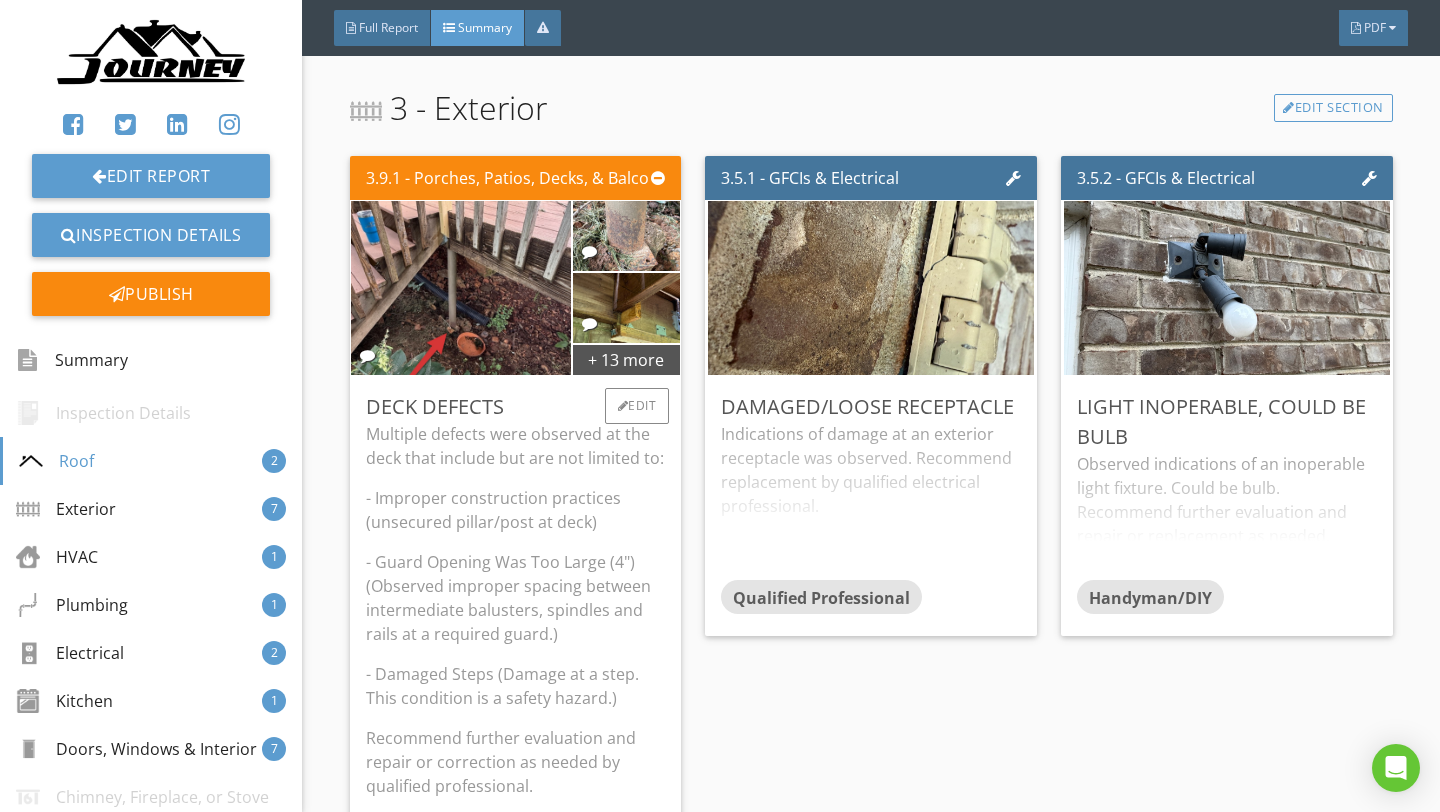 click on "Multiple defects were observed at the deck that include but are not limited to: - Improper construction practices (unsecured pillar/post at deck) - Guard Opening Was Too Large (4") (Observed improper spacing between intermediate balusters, spindles and rails at a required guard.) - Damaged Steps (Damage at a step. This condition is a safety hazard.) Recommend further evaluation and repair or correction as needed by qualified professional." at bounding box center (516, 647) 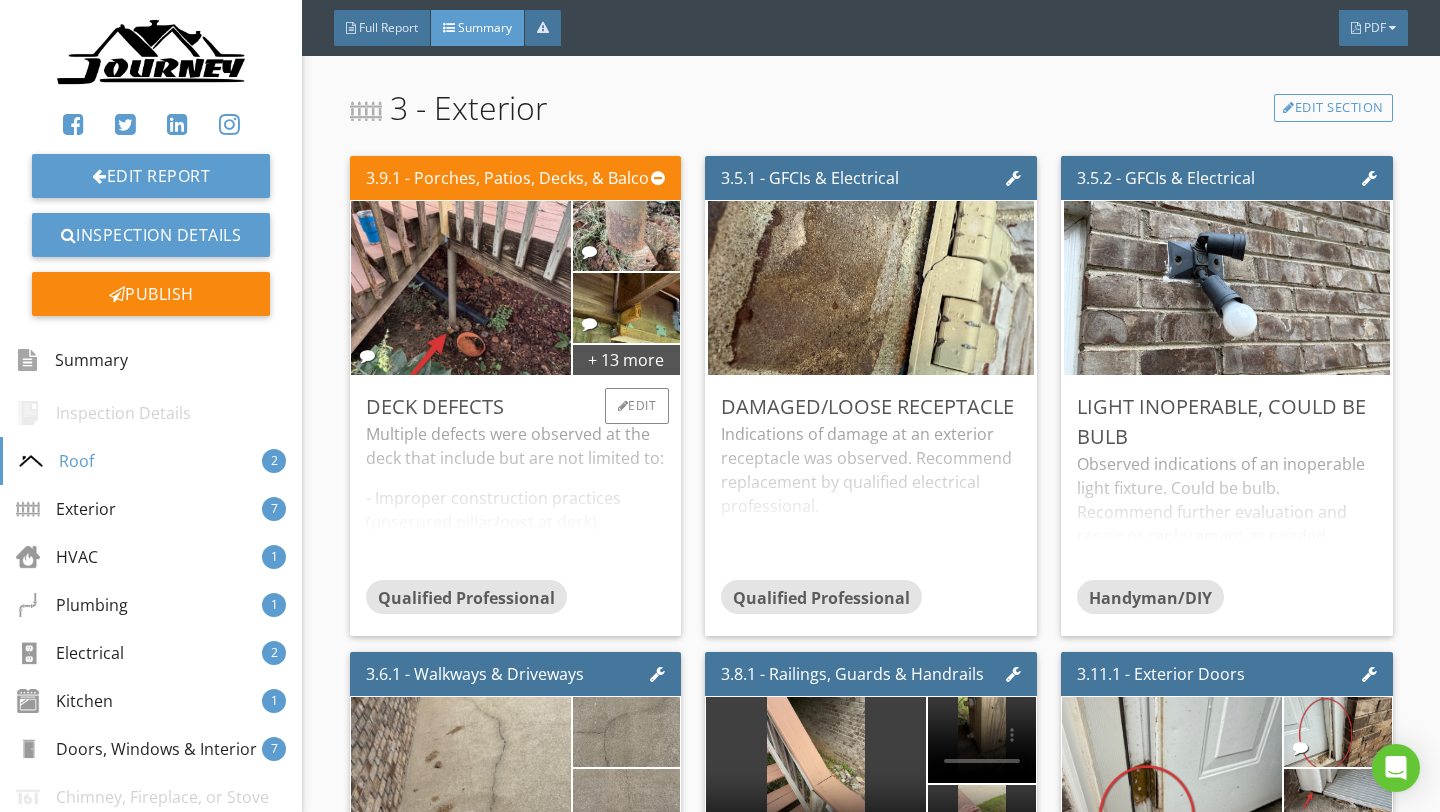 click on "Multiple defects were observed at the deck that include but are not limited to: - Improper construction practices (unsecured pillar/post at deck) - Guard Opening Was Too Large (4") (Observed improper spacing between intermediate balusters, spindles and rails at a required guard.) - Damaged Steps (Damage at a step. This condition is a safety hazard.) Recommend further evaluation and repair or correction as needed by qualified professional." at bounding box center [516, 501] 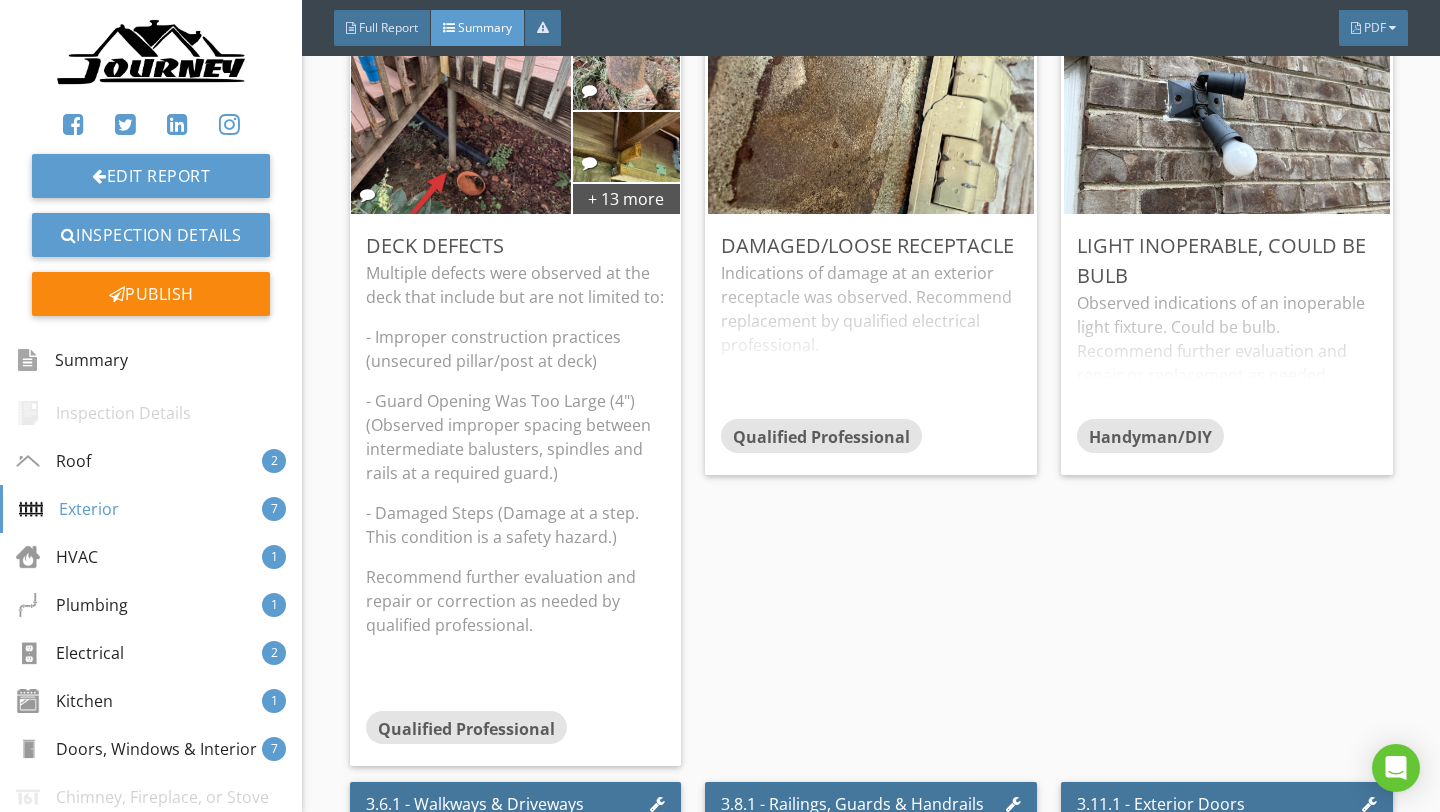 scroll, scrollTop: 1309, scrollLeft: 0, axis: vertical 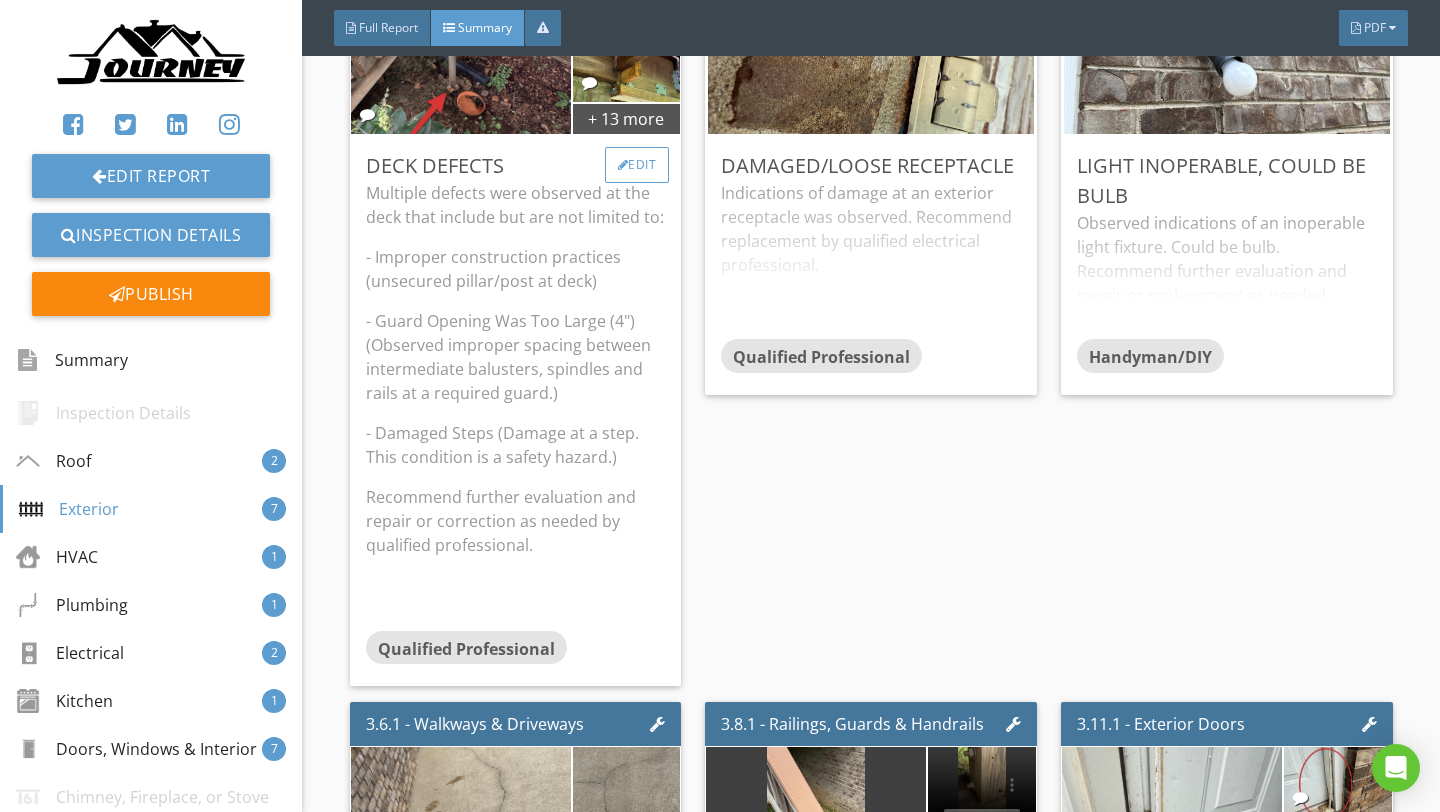 click on "Edit" at bounding box center [637, 165] 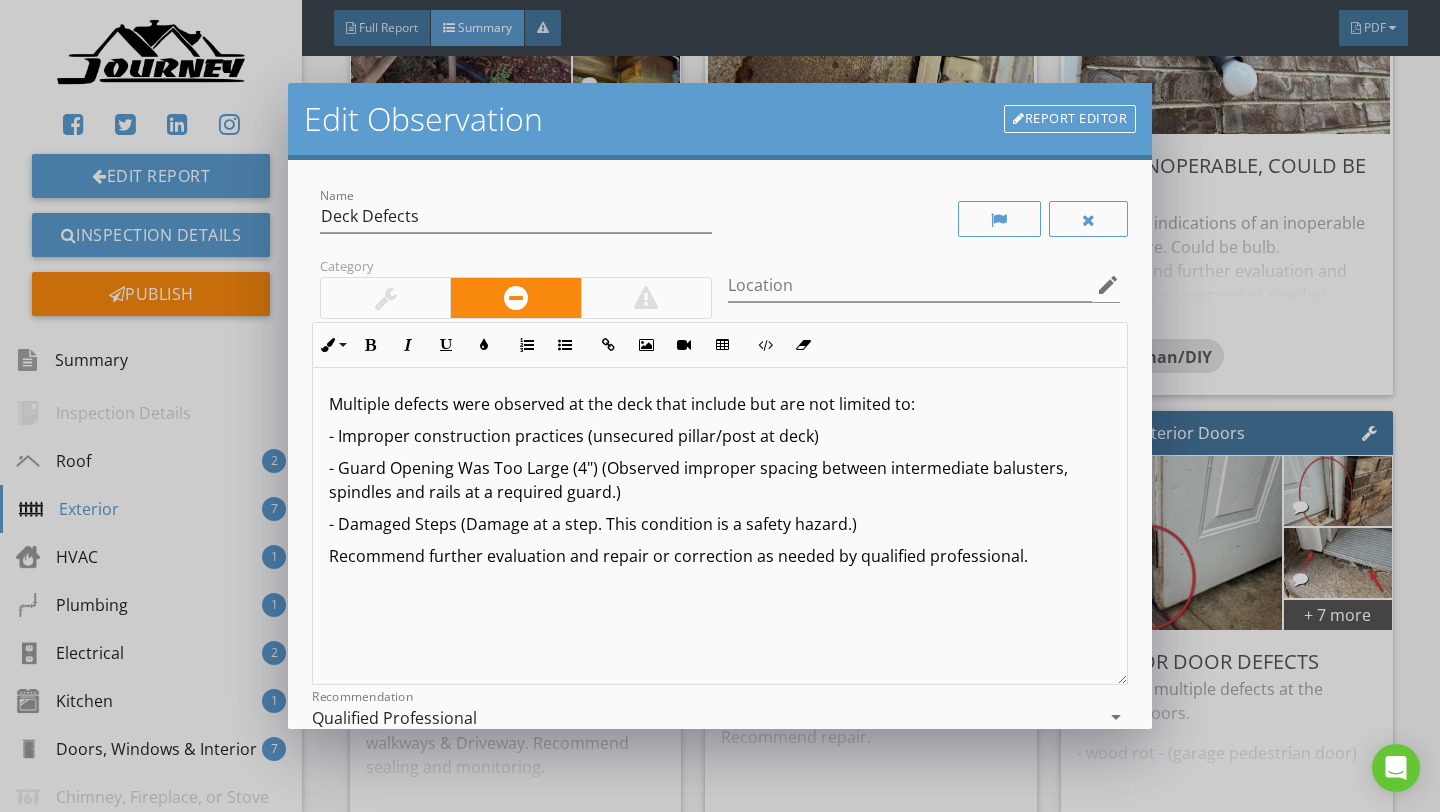 scroll, scrollTop: 1, scrollLeft: 0, axis: vertical 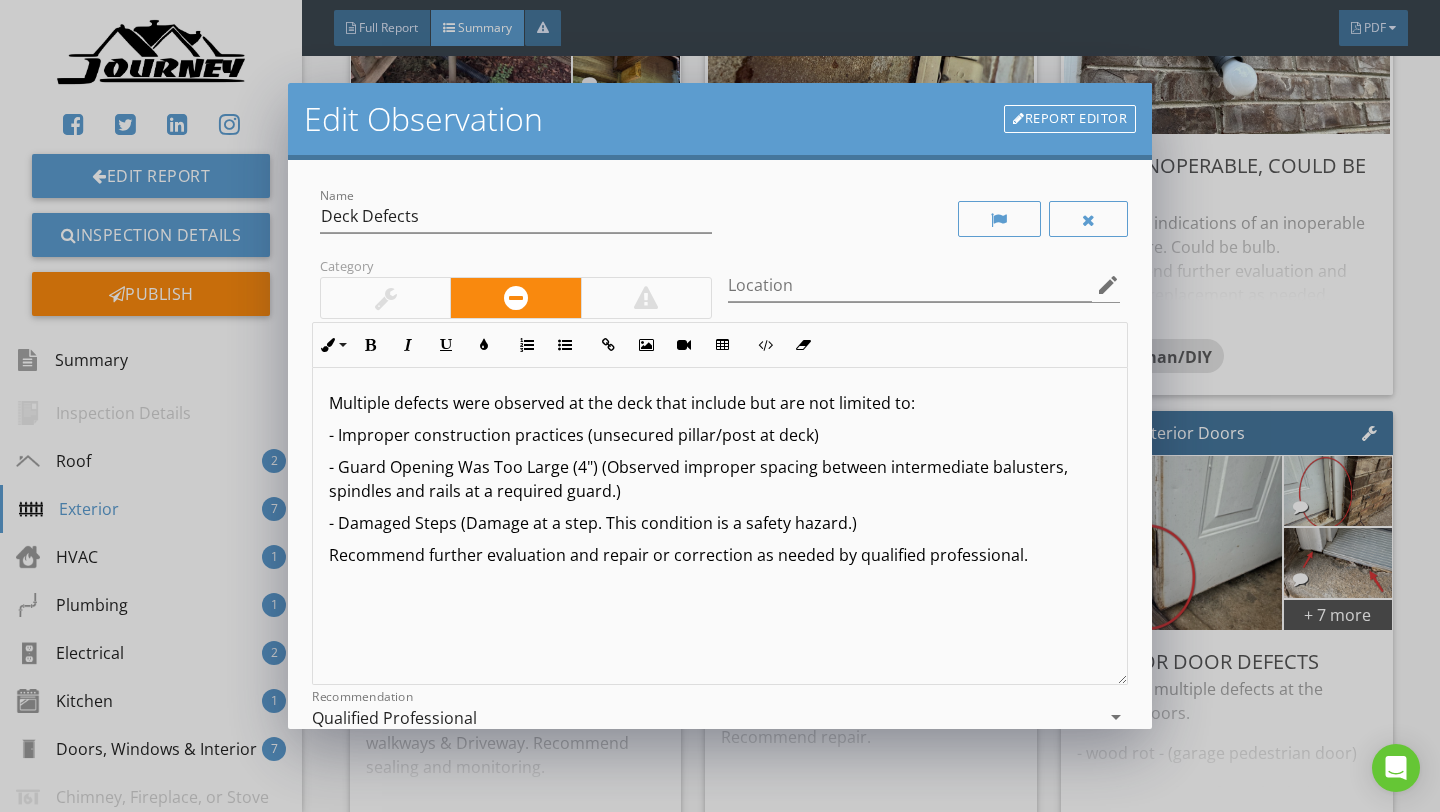 click on "Edit Observation
Report Editor
Name Deck Defects                 Category               Location edit   Inline Style XLarge Large Normal Small Light Small/Light Bold Italic Underline Colors Ordered List Unordered List Insert Link Insert Image Insert Video Insert Table Code View Clear Formatting Multiple defects were observed at the deck that include but are not limited to: - Improper construction practices (unsecured pillar/post at deck) - Guard Opening Was Too Large (4") (Observed improper spacing between intermediate balusters, spindles and rails at a required guard.) - Damaged Steps (Damage at a step. This condition is a safety hazard.) Recommend further evaluation and repair or correction as needed by qualified professional.  Enter text here   Recommendation Qualified Professional arrow_drop_down       Cancel
Save Changes" at bounding box center (720, 406) 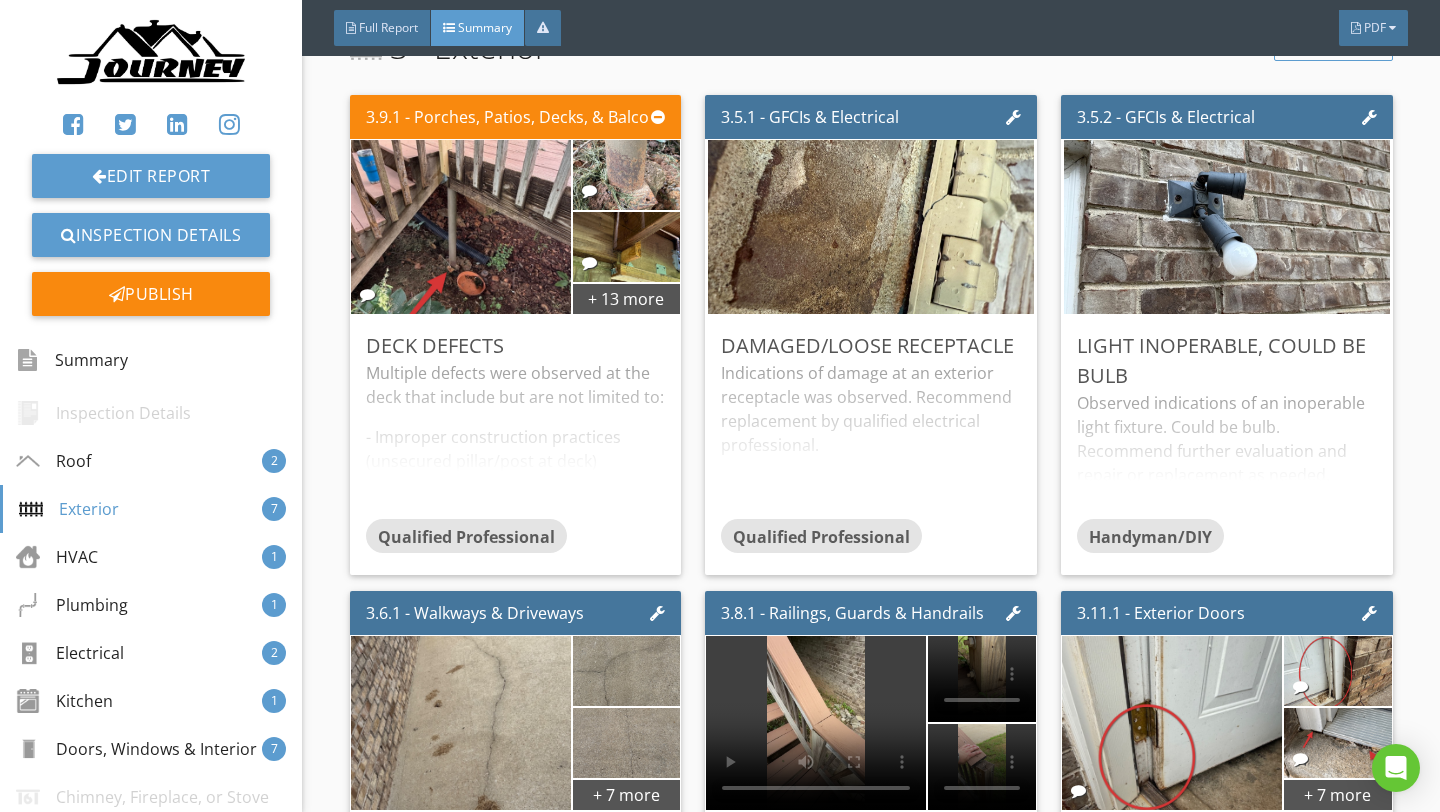 scroll, scrollTop: 1131, scrollLeft: 0, axis: vertical 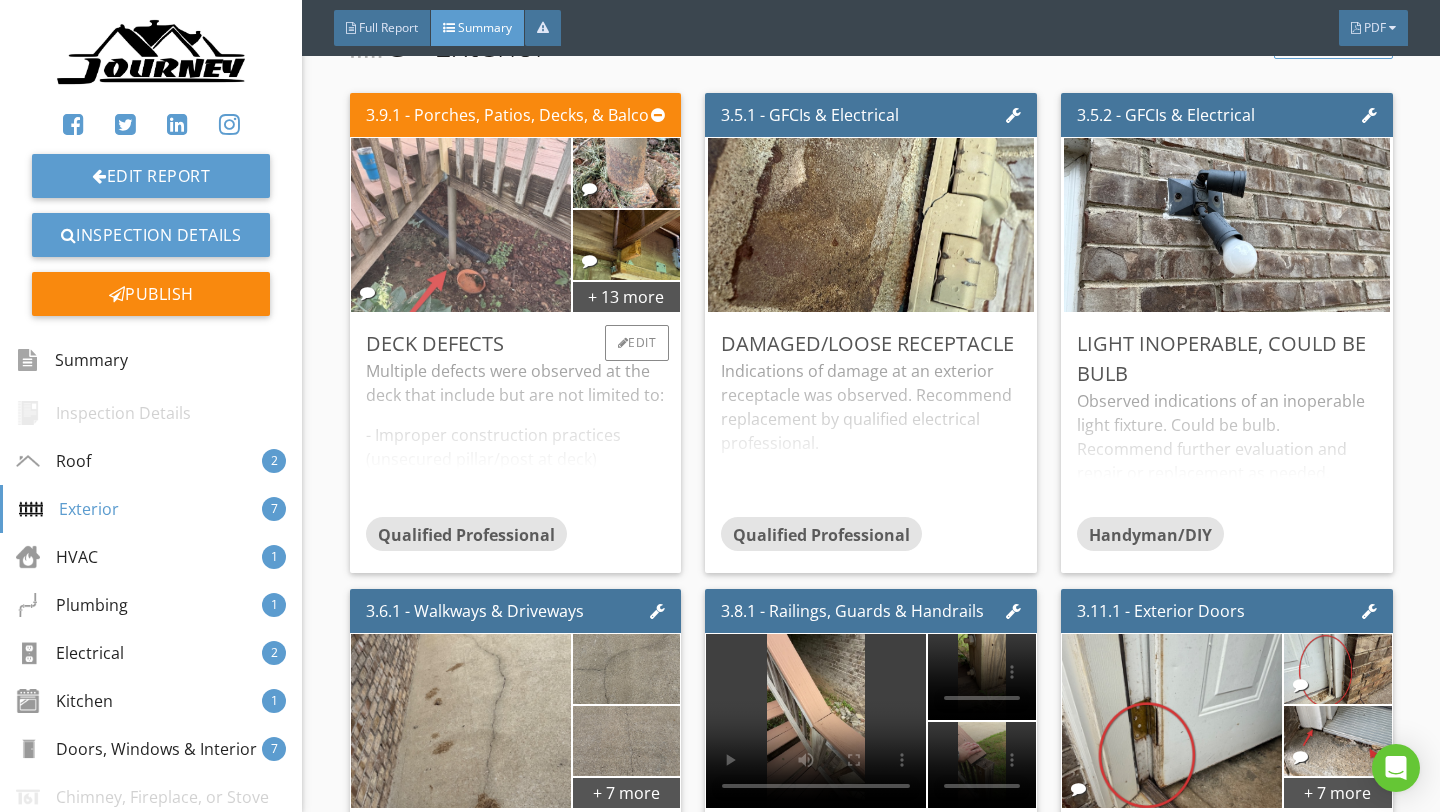 click at bounding box center [461, 225] 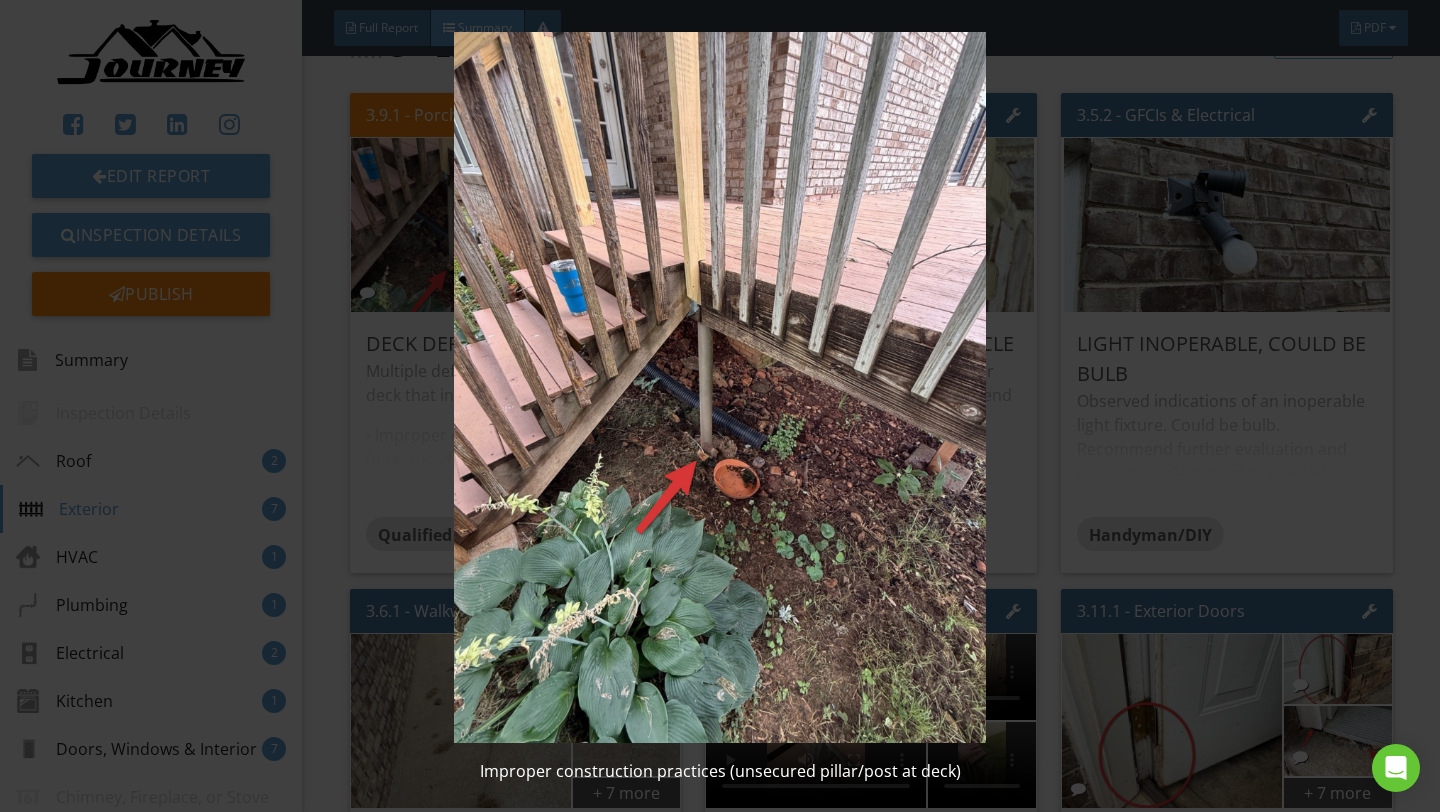 click at bounding box center [719, 387] 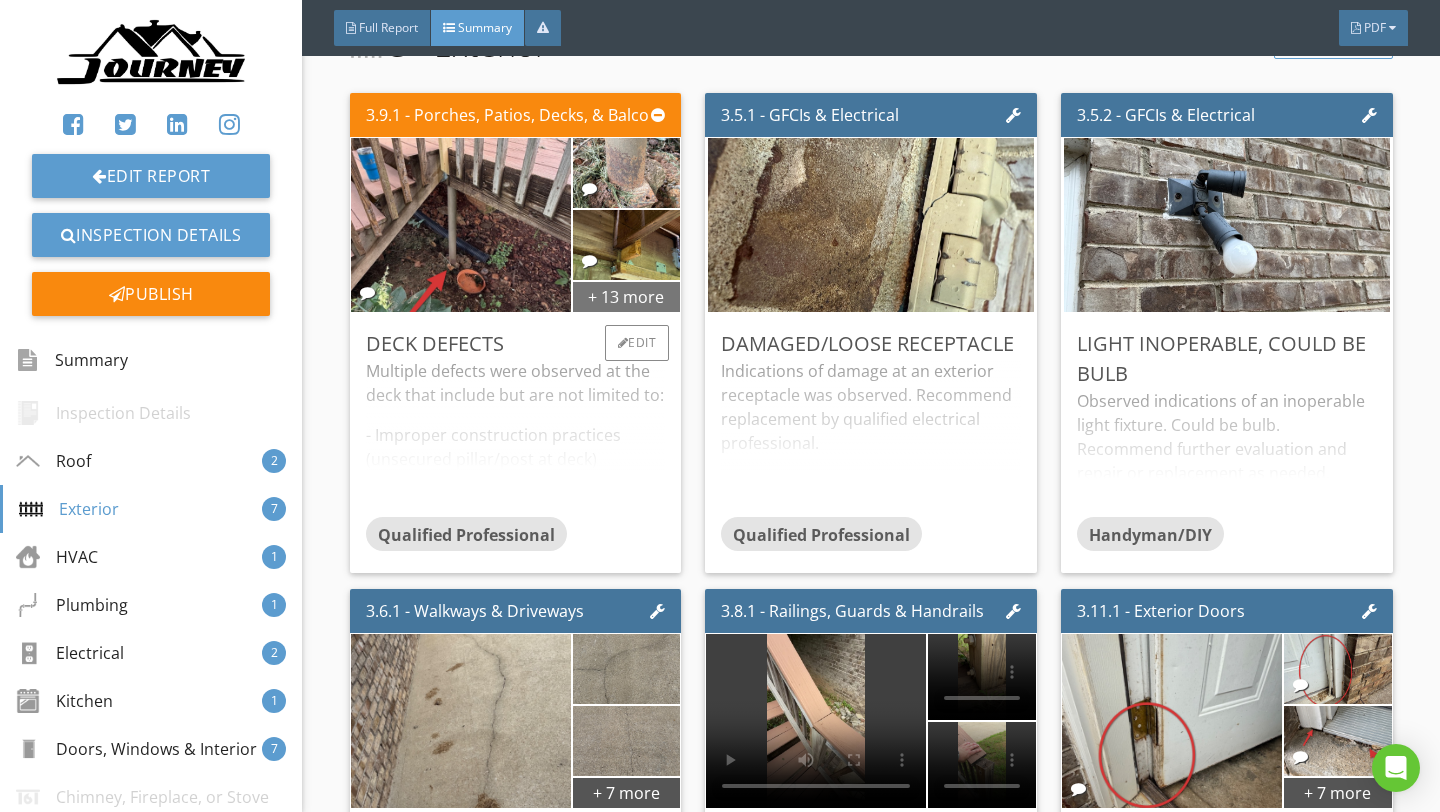 click on "+ 13 more" at bounding box center [627, 296] 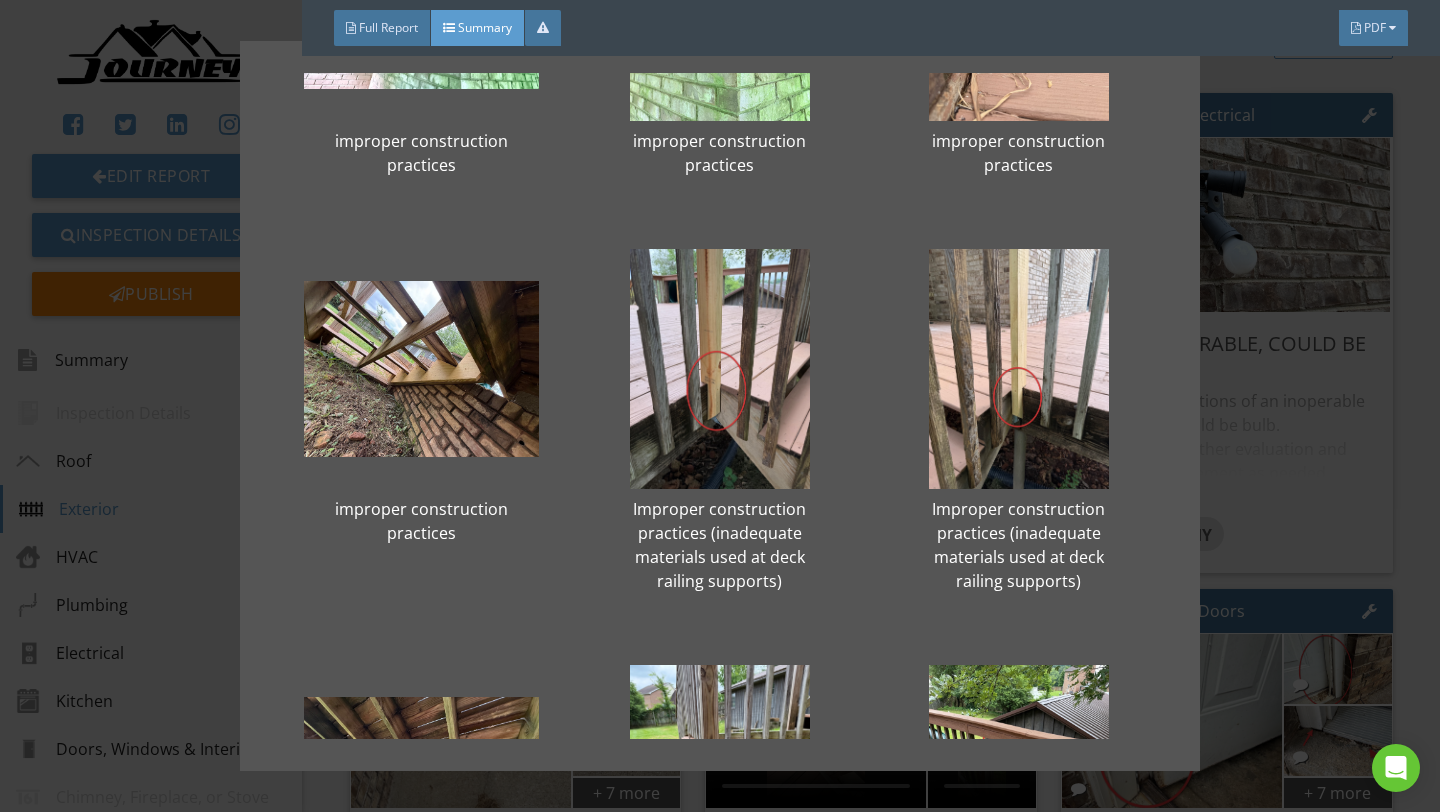 scroll, scrollTop: 615, scrollLeft: 0, axis: vertical 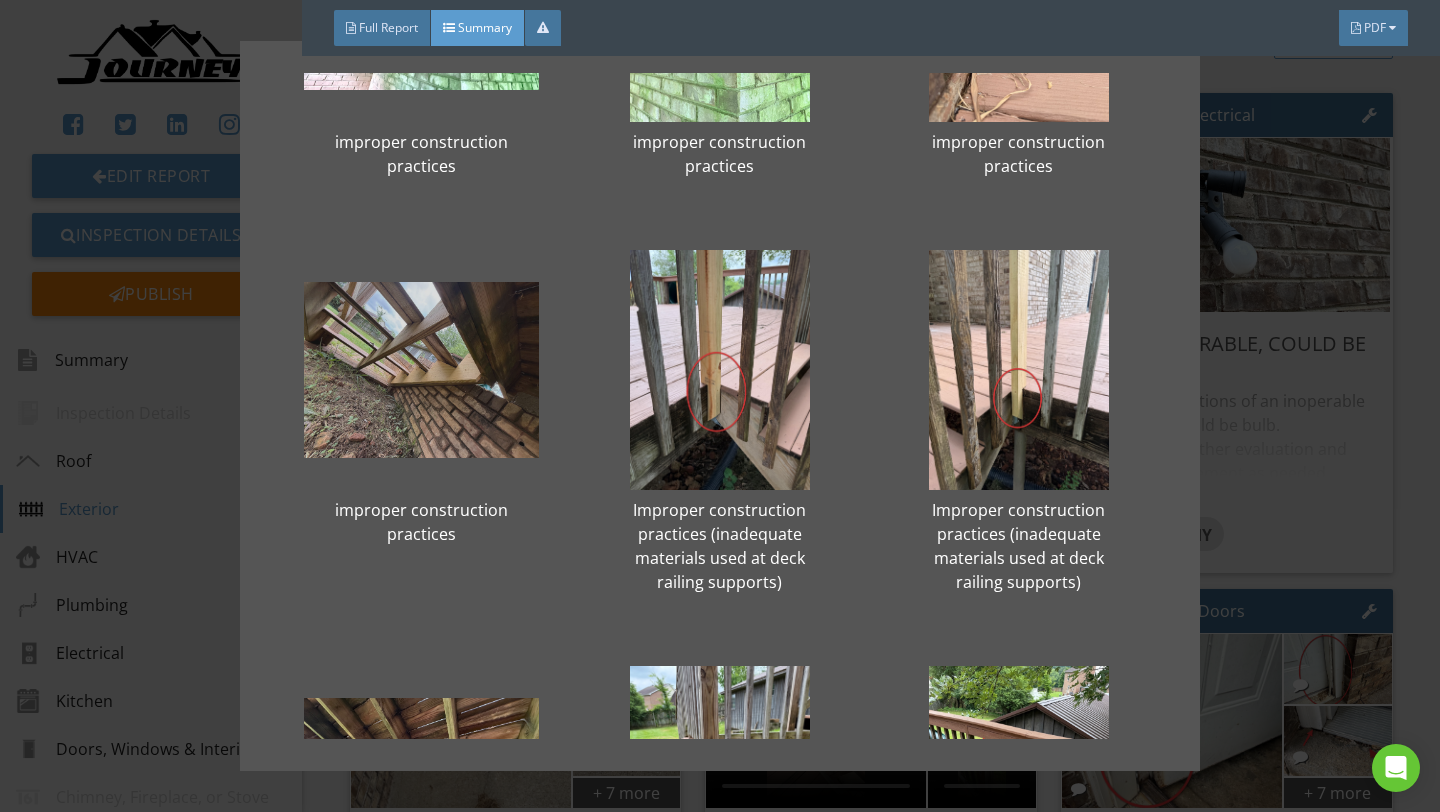 click at bounding box center (421, 370) 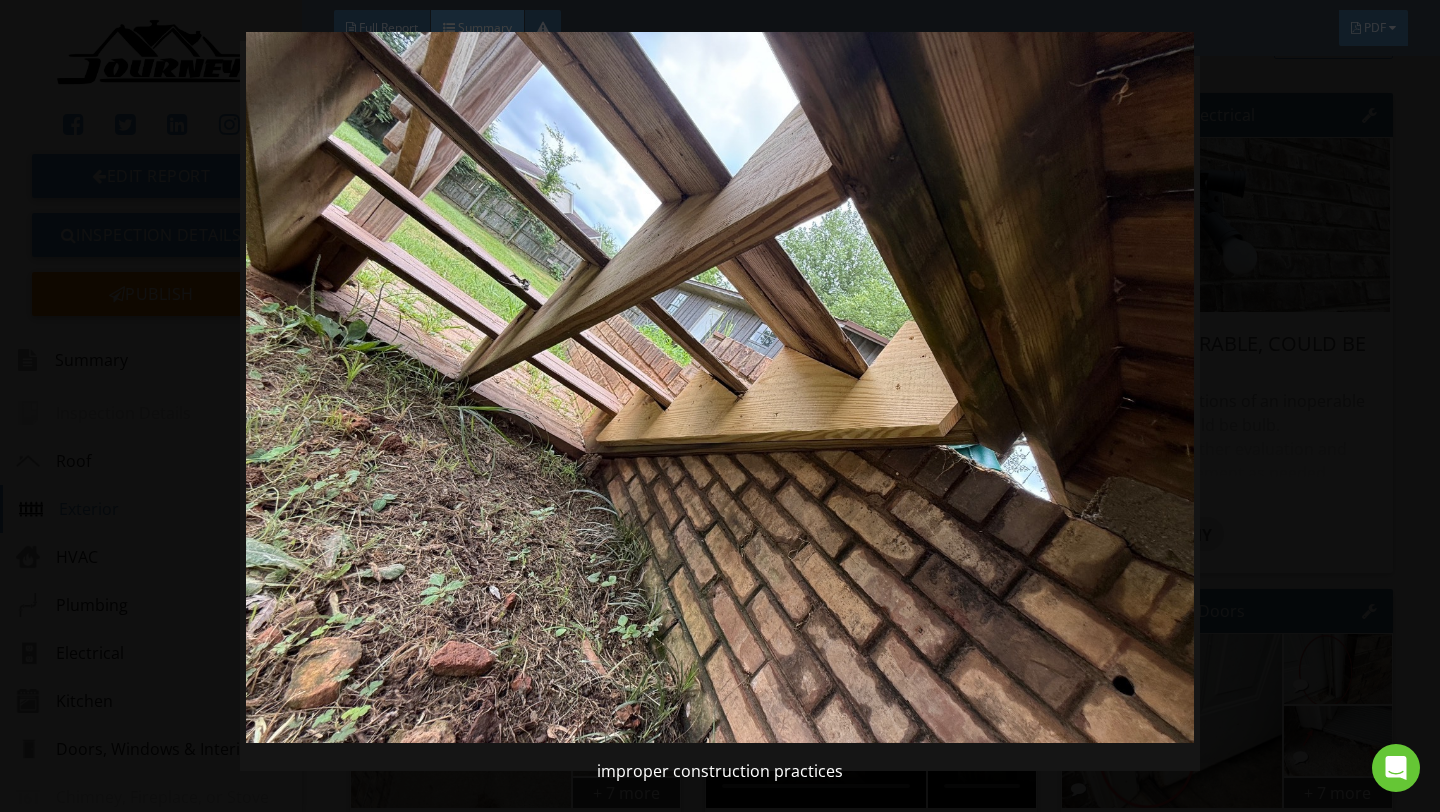 click on "improper construction practices" at bounding box center (720, 406) 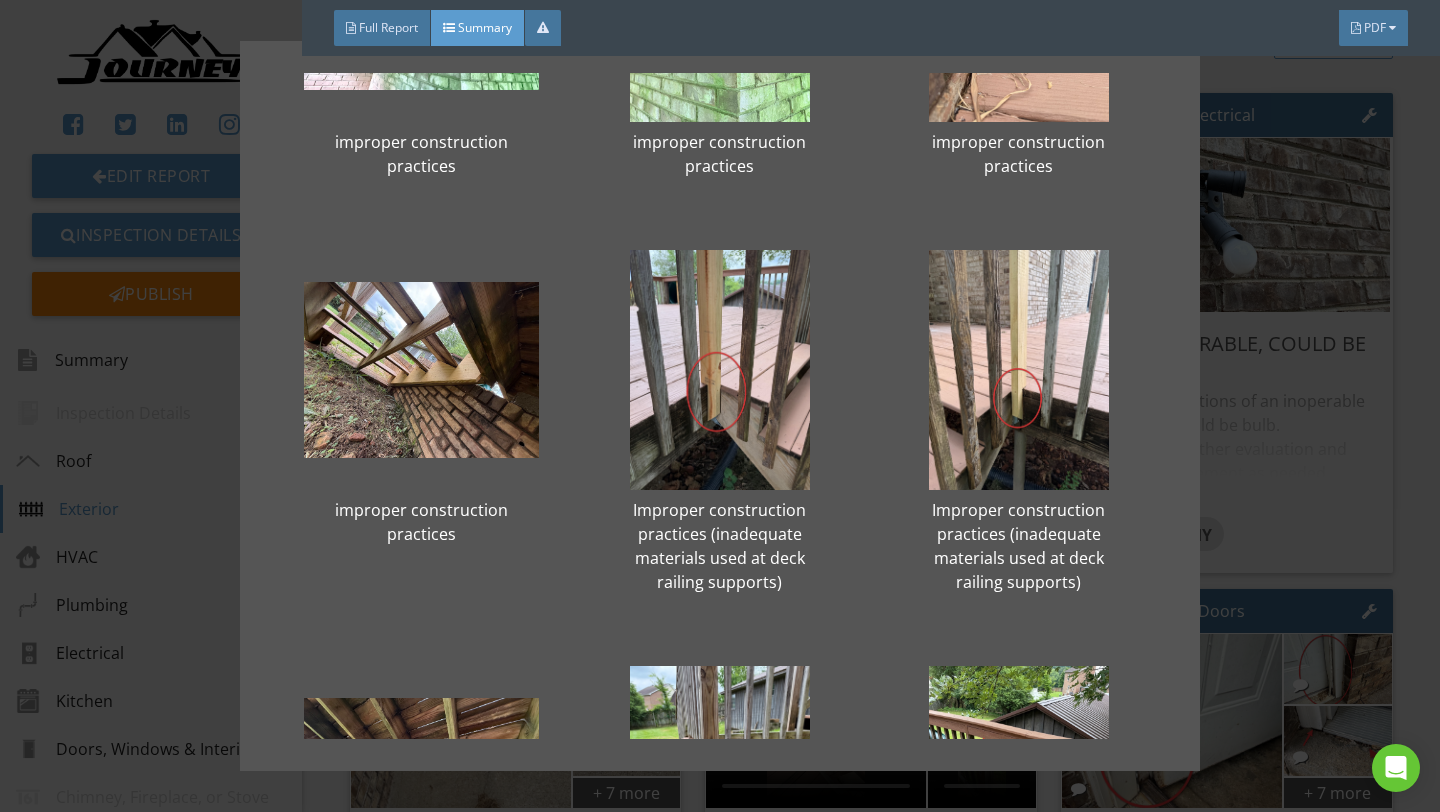 click on "Improper construction practices (unsecured pillar/post at deck)
Improper construction practices (unsecured pillar/post at deck)
improper construction practices
improper construction practices
improper construction practices
improper construction practices
improper construction practices
Improper construction practices (inadequate  materials used at deck railing supports)
Improper construction practices (inadequate  materials used at deck railing supports)
joist hanger defect
fastener defect
Guard Opening Was Too Large (4")
Guard Opening Was Too Large (4")
Guard Opening Was Too Large (4")
stair damage" at bounding box center (720, 406) 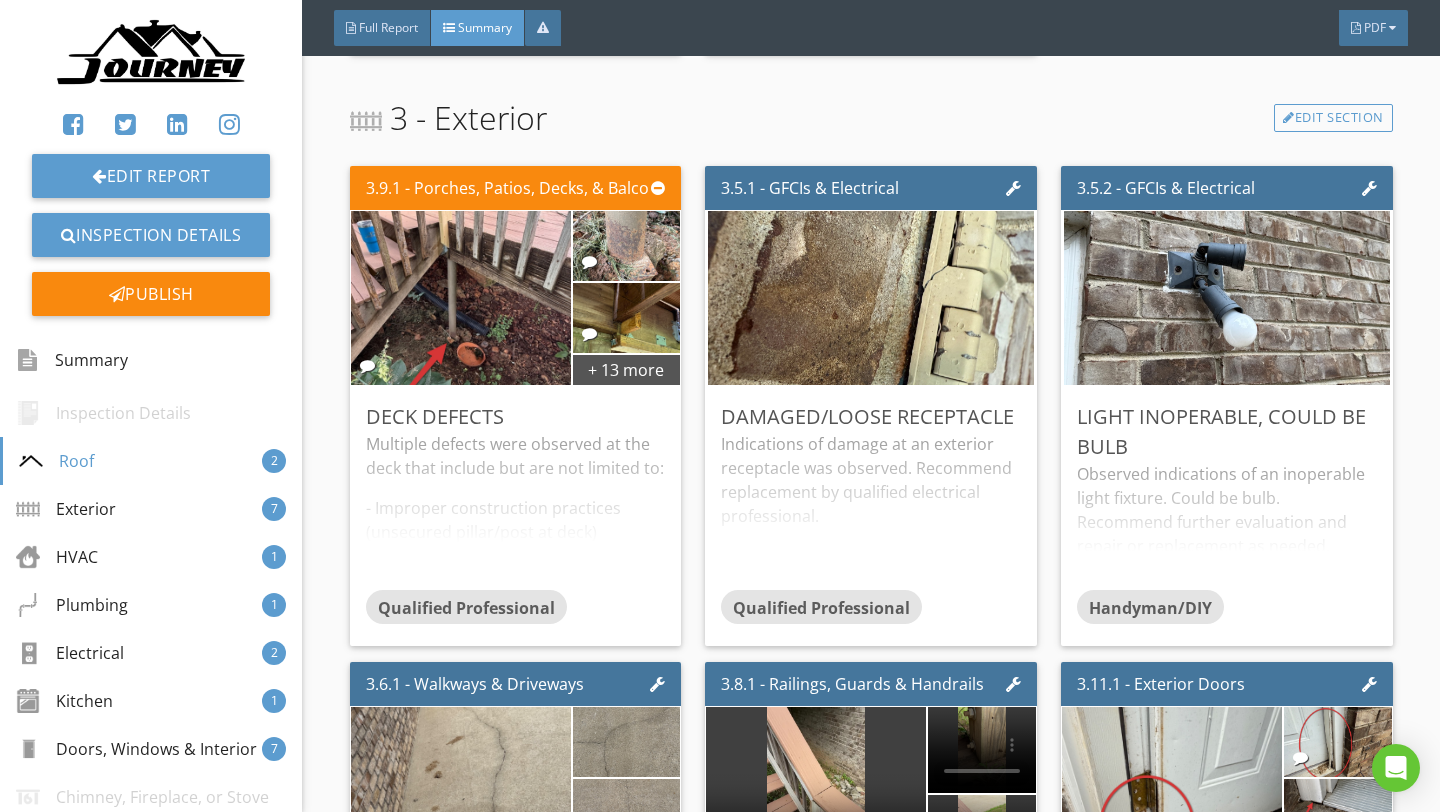 scroll, scrollTop: 1053, scrollLeft: 0, axis: vertical 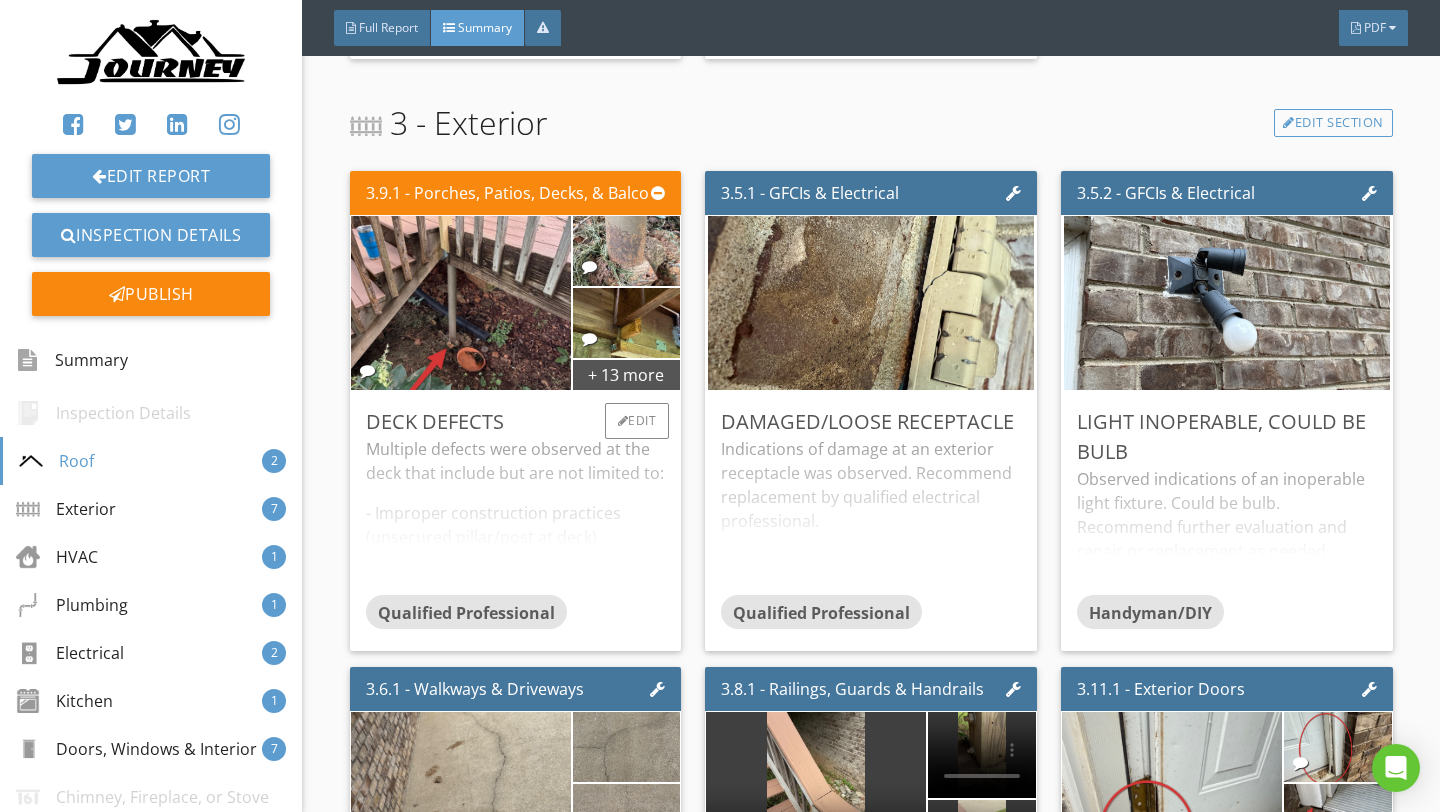 click on "Multiple defects were observed at the deck that include but are not limited to: - Improper construction practices (unsecured pillar/post at deck) - Guard Opening Was Too Large (4") (Observed improper spacing between intermediate balusters, spindles and rails at a required guard.) - Damaged Steps (Damage at a step. This condition is a safety hazard.) Recommend further evaluation and repair or correction as needed by qualified professional." at bounding box center (516, 516) 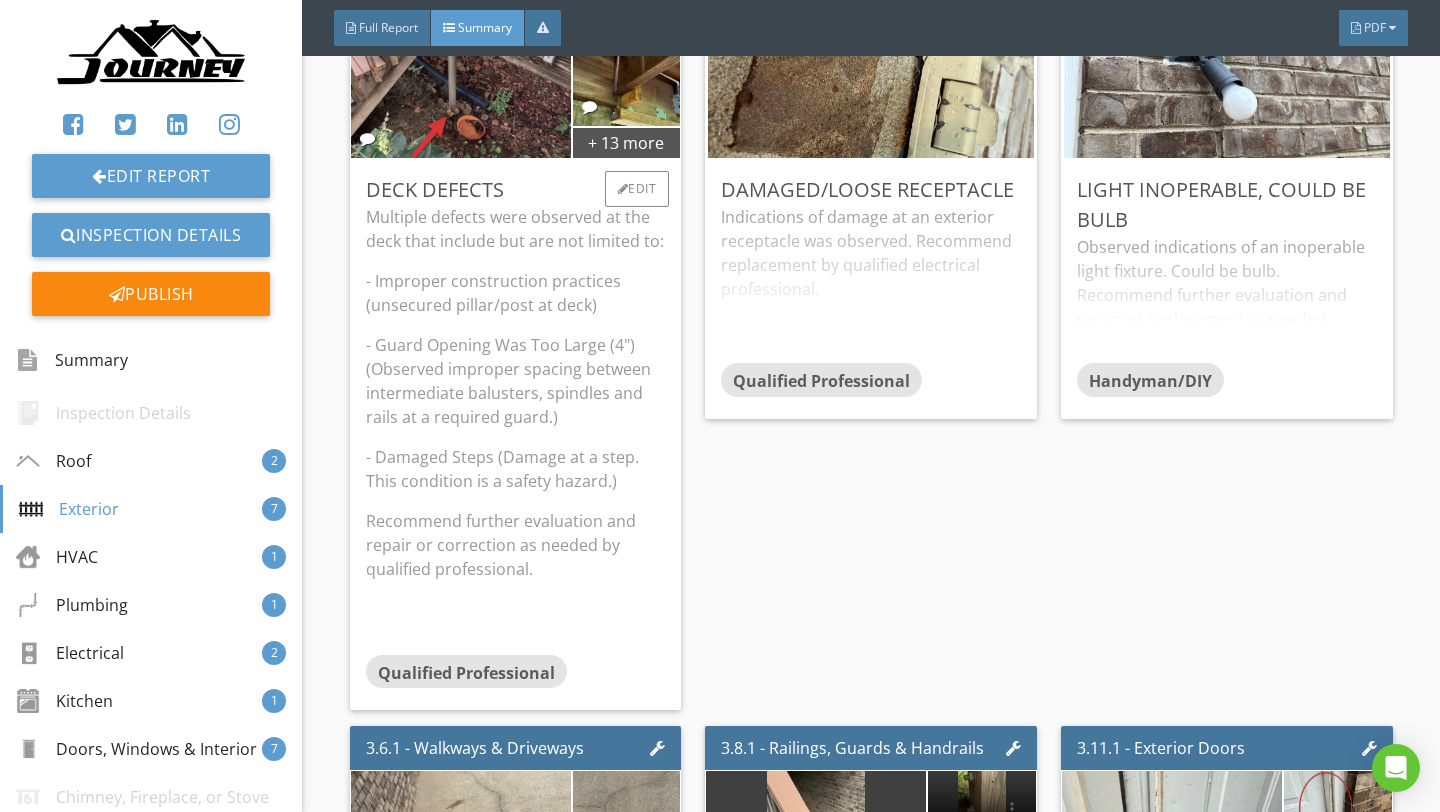 scroll, scrollTop: 1318, scrollLeft: 0, axis: vertical 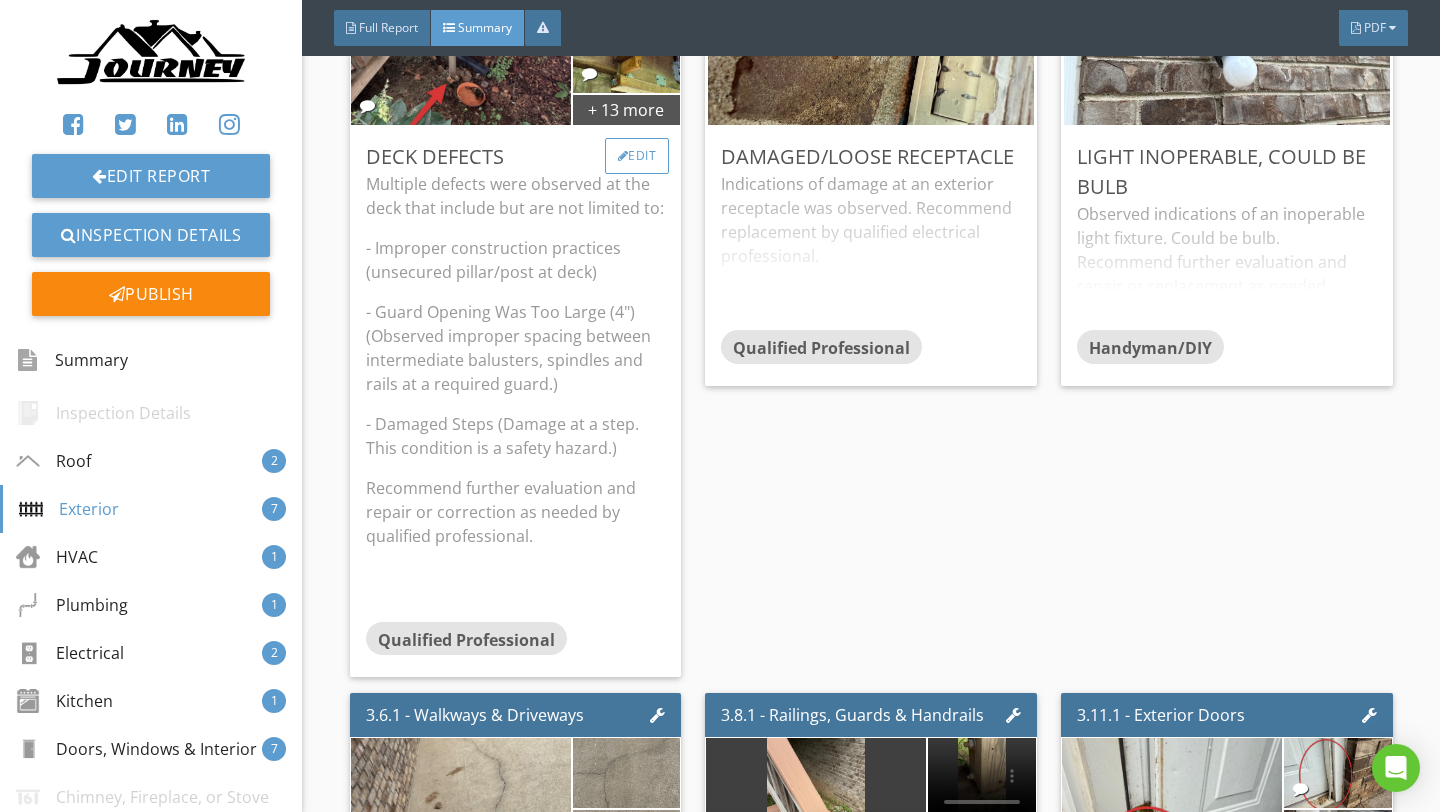click on "Edit" at bounding box center [637, 156] 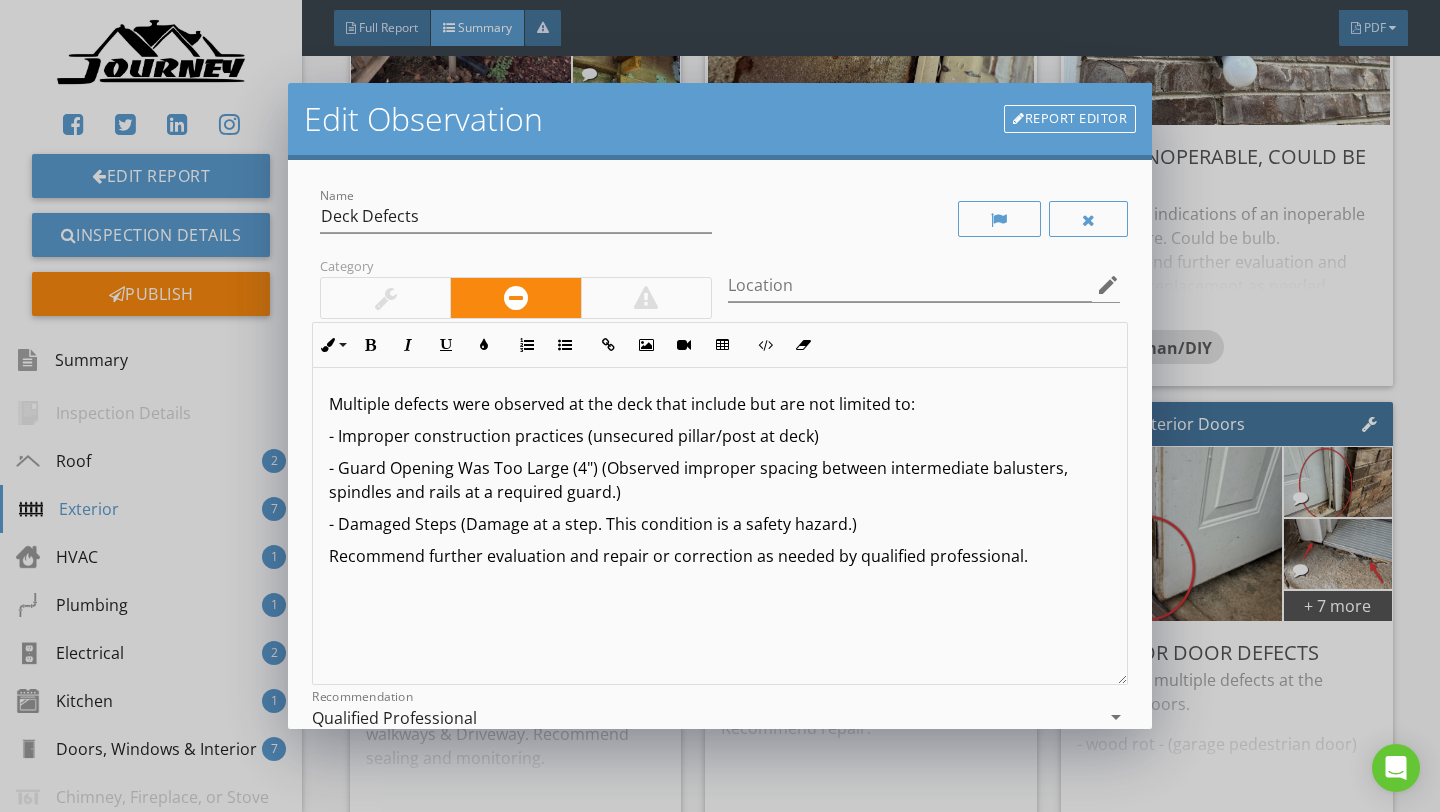 click on "Edit Observation
Report Editor
Name Deck Defects                 Category               Location edit   Inline Style XLarge Large Normal Small Light Small/Light Bold Italic Underline Colors Ordered List Unordered List Insert Link Insert Image Insert Video Insert Table Code View Clear Formatting Multiple defects were observed at the deck that include but are not limited to: - Improper construction practices (unsecured pillar/post at deck) - Guard Opening Was Too Large (4") (Observed improper spacing between intermediate balusters, spindles and rails at a required guard.) - Damaged Steps (Damage at a step. This condition is a safety hazard.) Recommend further evaluation and repair or correction as needed by qualified professional.  Enter text here   Recommendation Qualified Professional arrow_drop_down       Cancel
Save Changes" at bounding box center [720, 406] 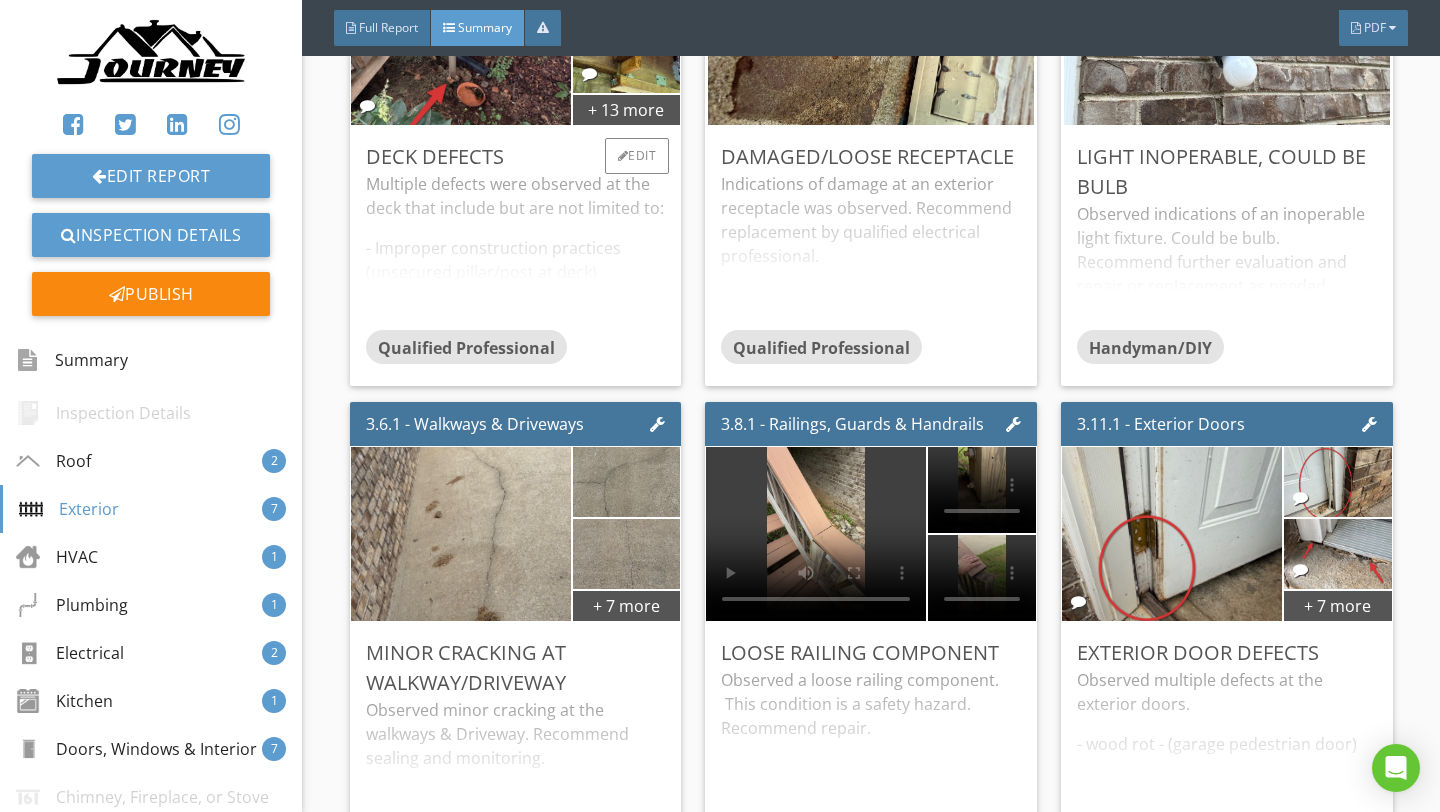 click on "Multiple defects were observed at the deck that include but are not limited to: - Improper construction practices (unsecured pillar/post at deck) - Guard Opening Was Too Large (4") (Observed improper spacing between intermediate balusters, spindles and rails at a required guard.) - Damaged Steps (Damage at a step. This condition is a safety hazard.) Recommend further evaluation and repair or correction as needed by qualified professional." at bounding box center (516, 251) 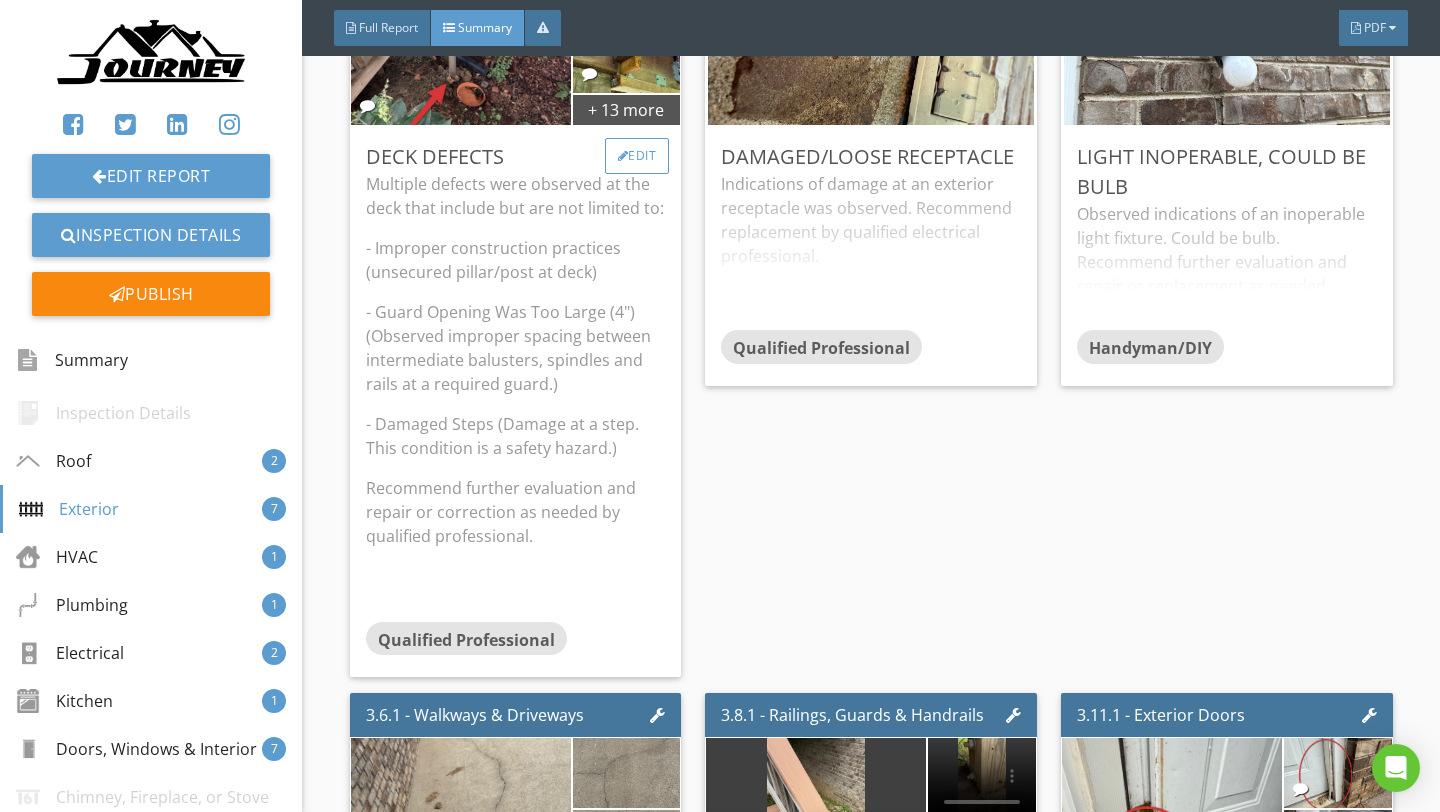 click on "Edit" at bounding box center [637, 156] 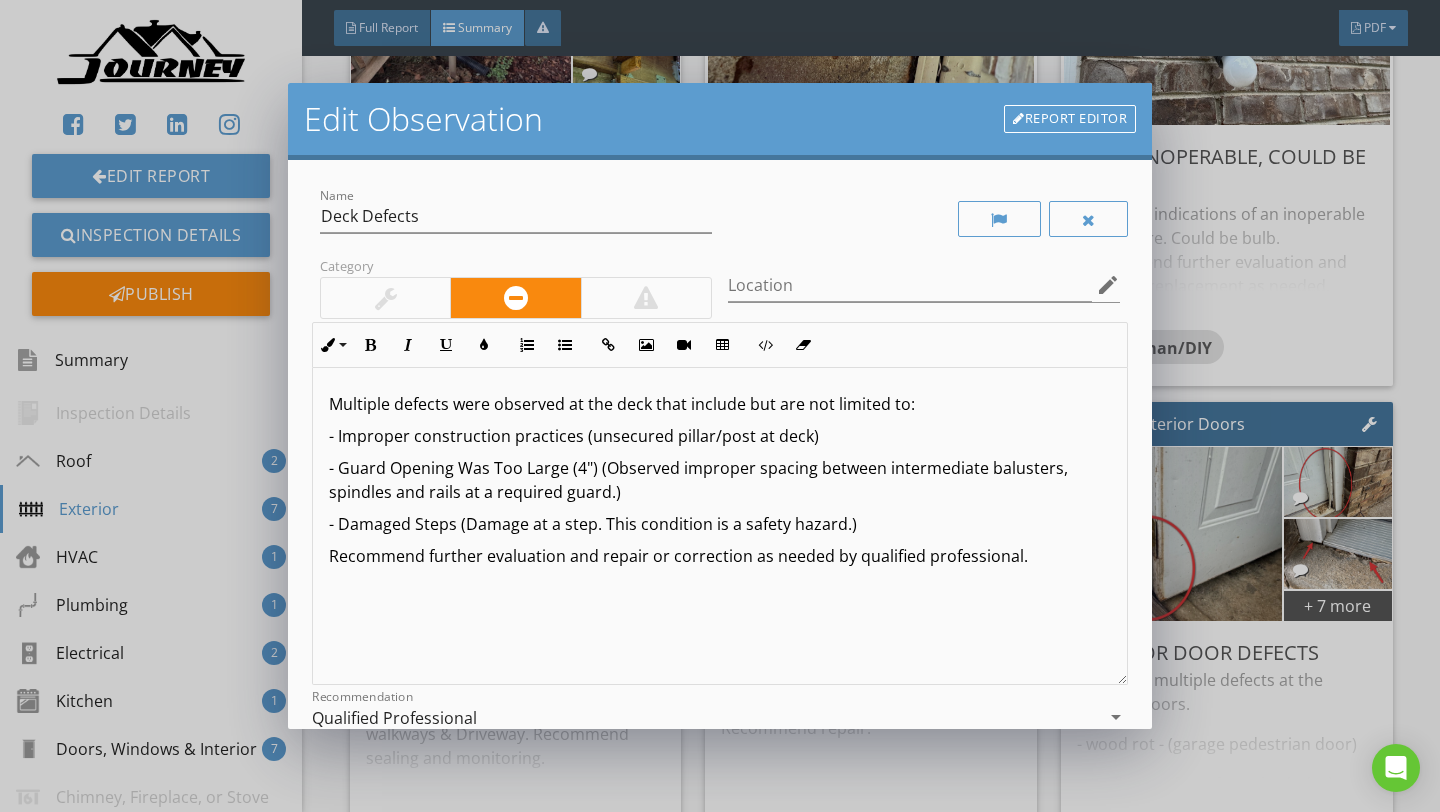 click on "Edit Observation
Report Editor" at bounding box center [720, 121] 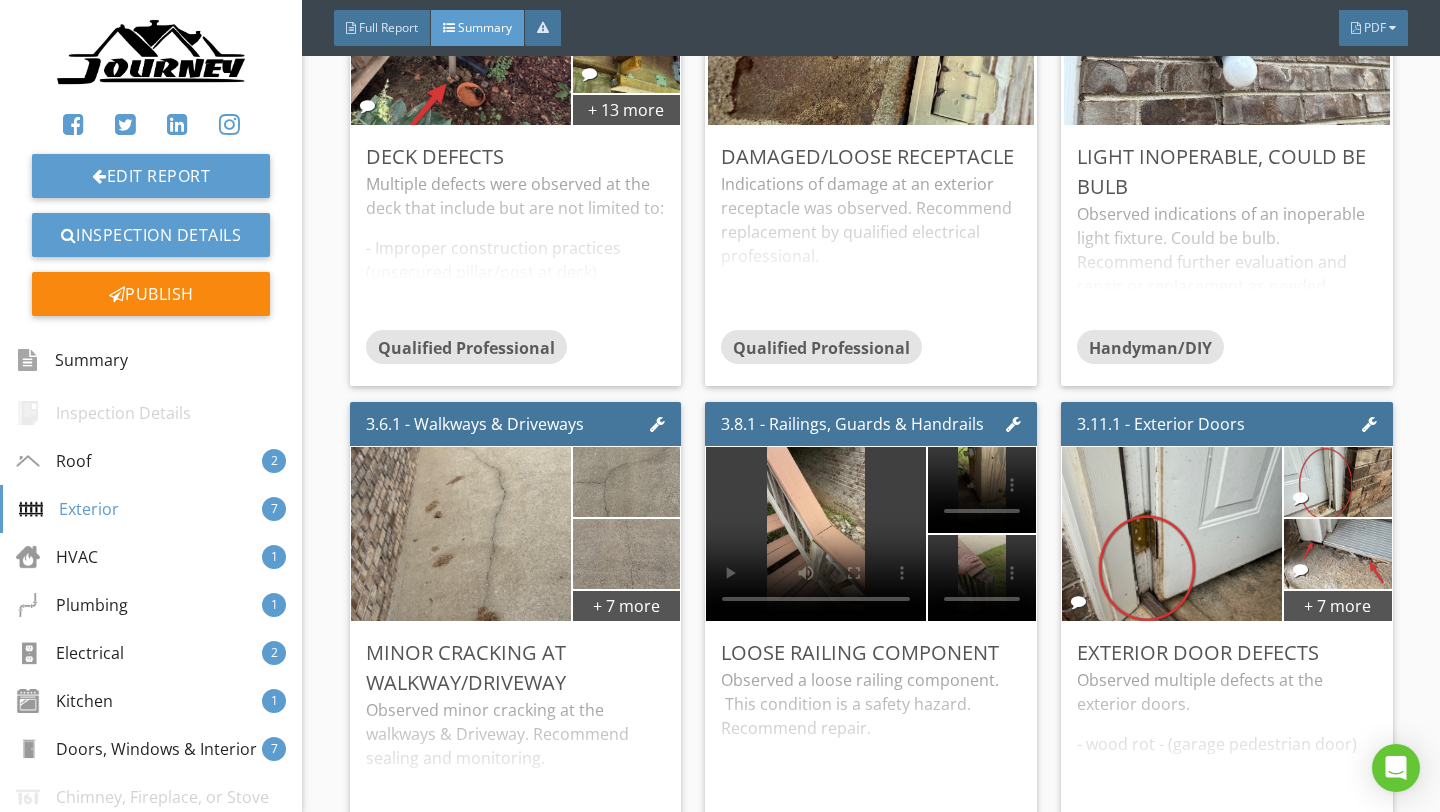 click at bounding box center [720, 406] 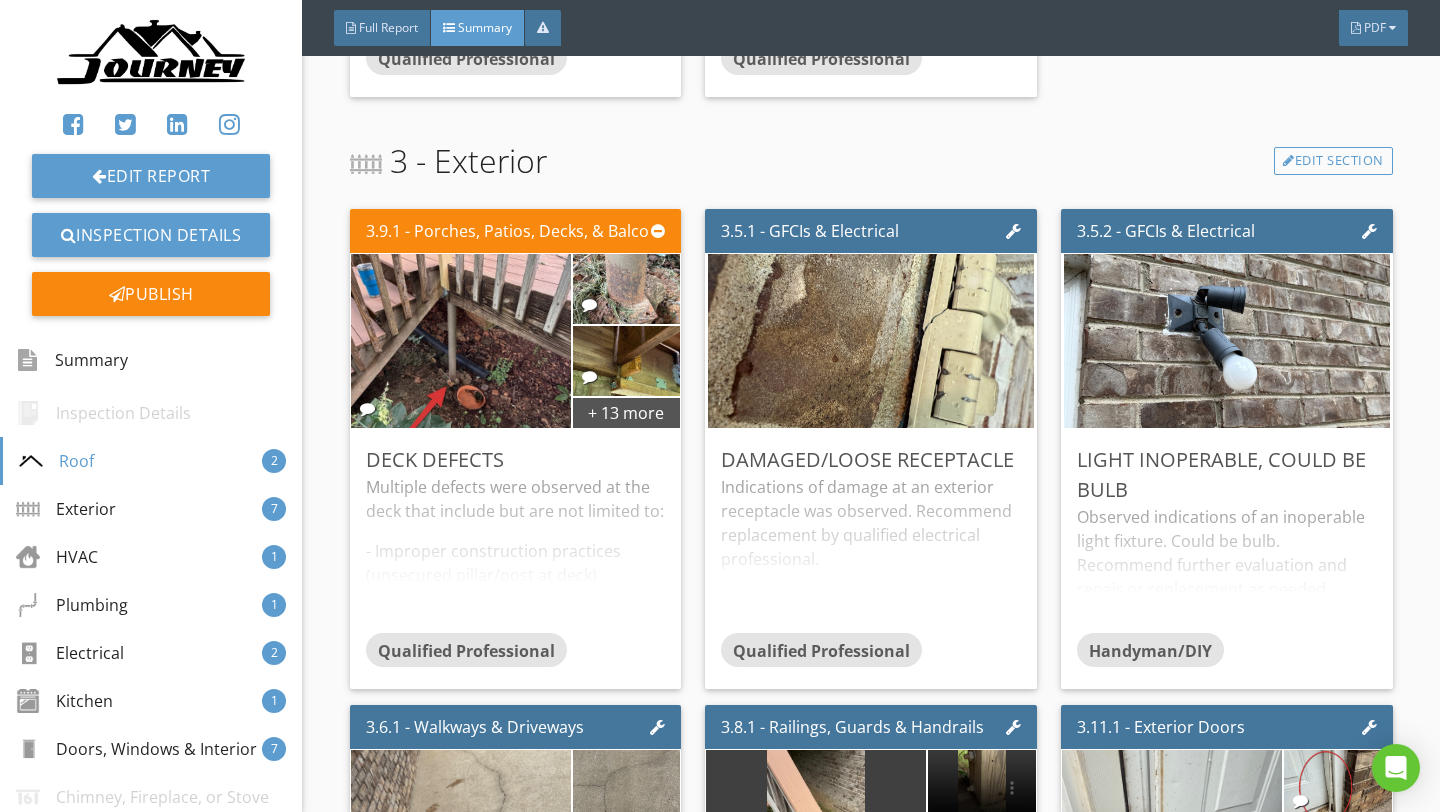 scroll, scrollTop: 1014, scrollLeft: 0, axis: vertical 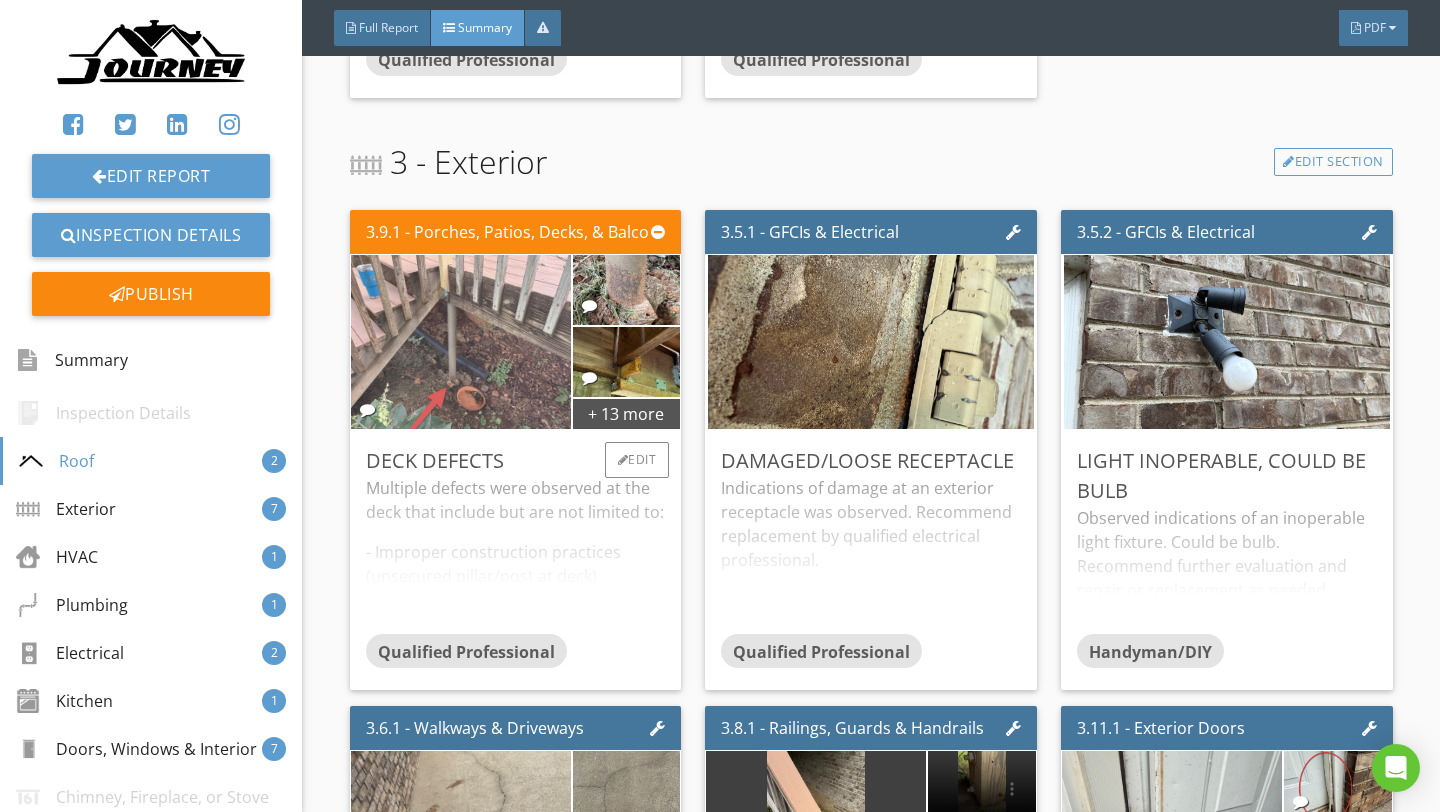 click at bounding box center [461, 342] 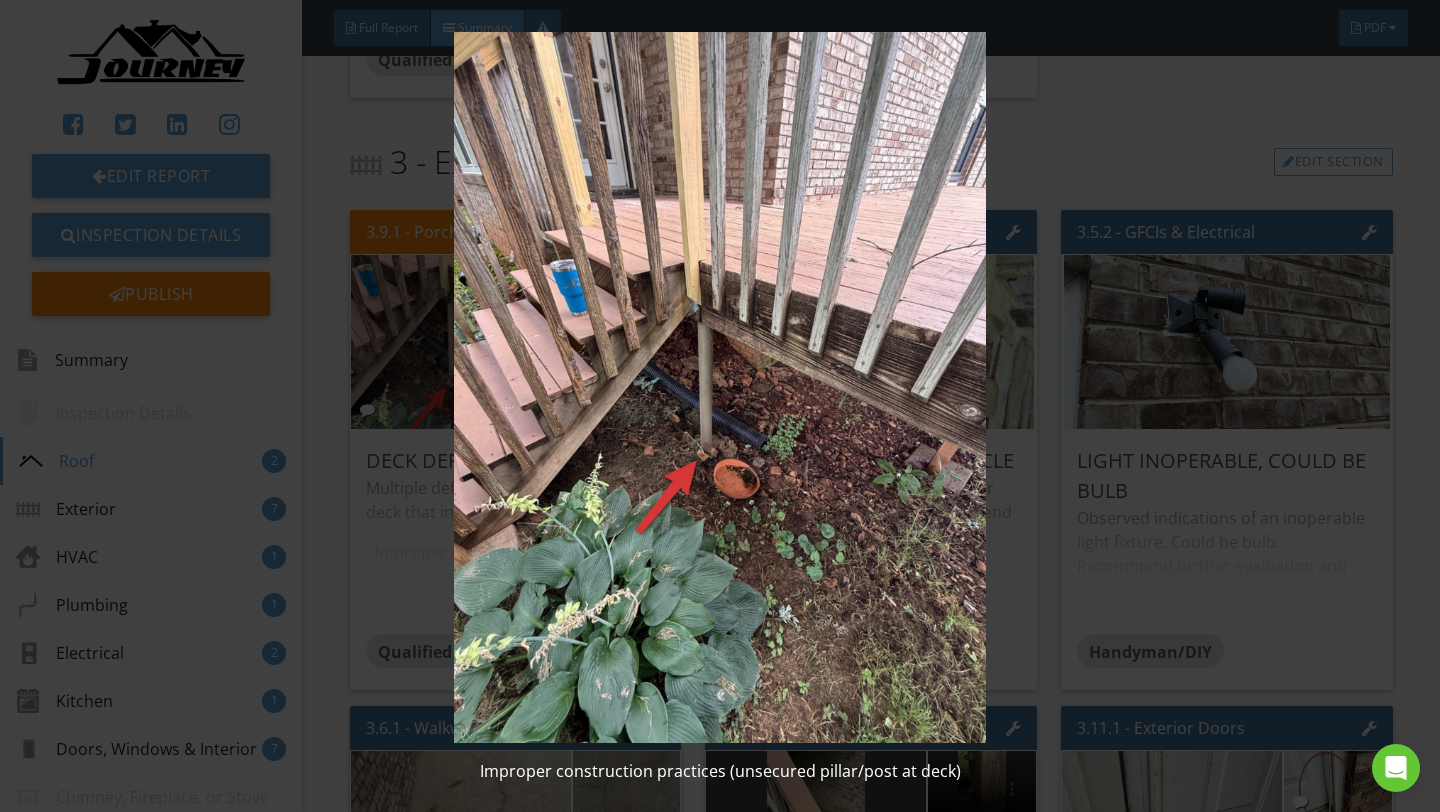 click at bounding box center [719, 387] 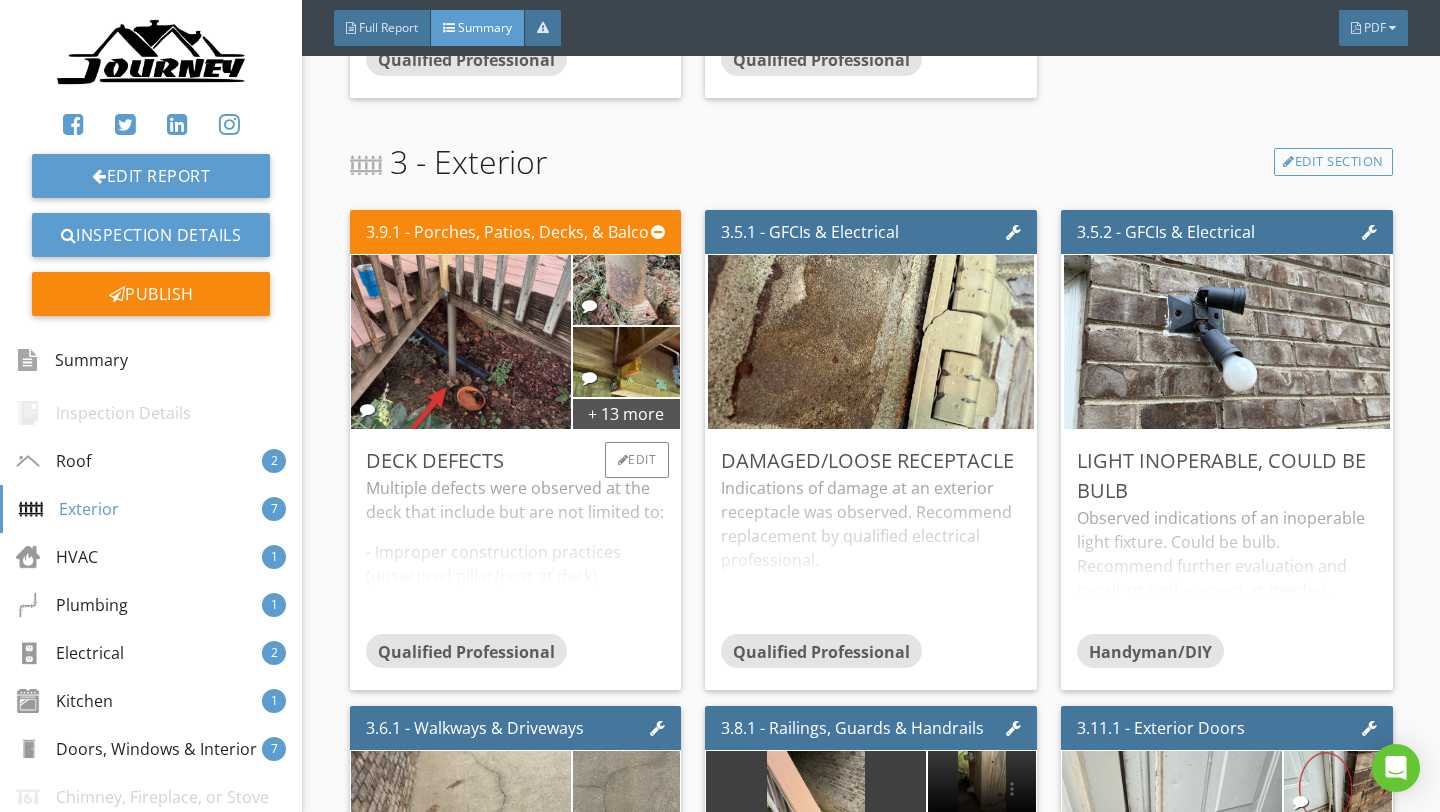 scroll, scrollTop: 1330, scrollLeft: 0, axis: vertical 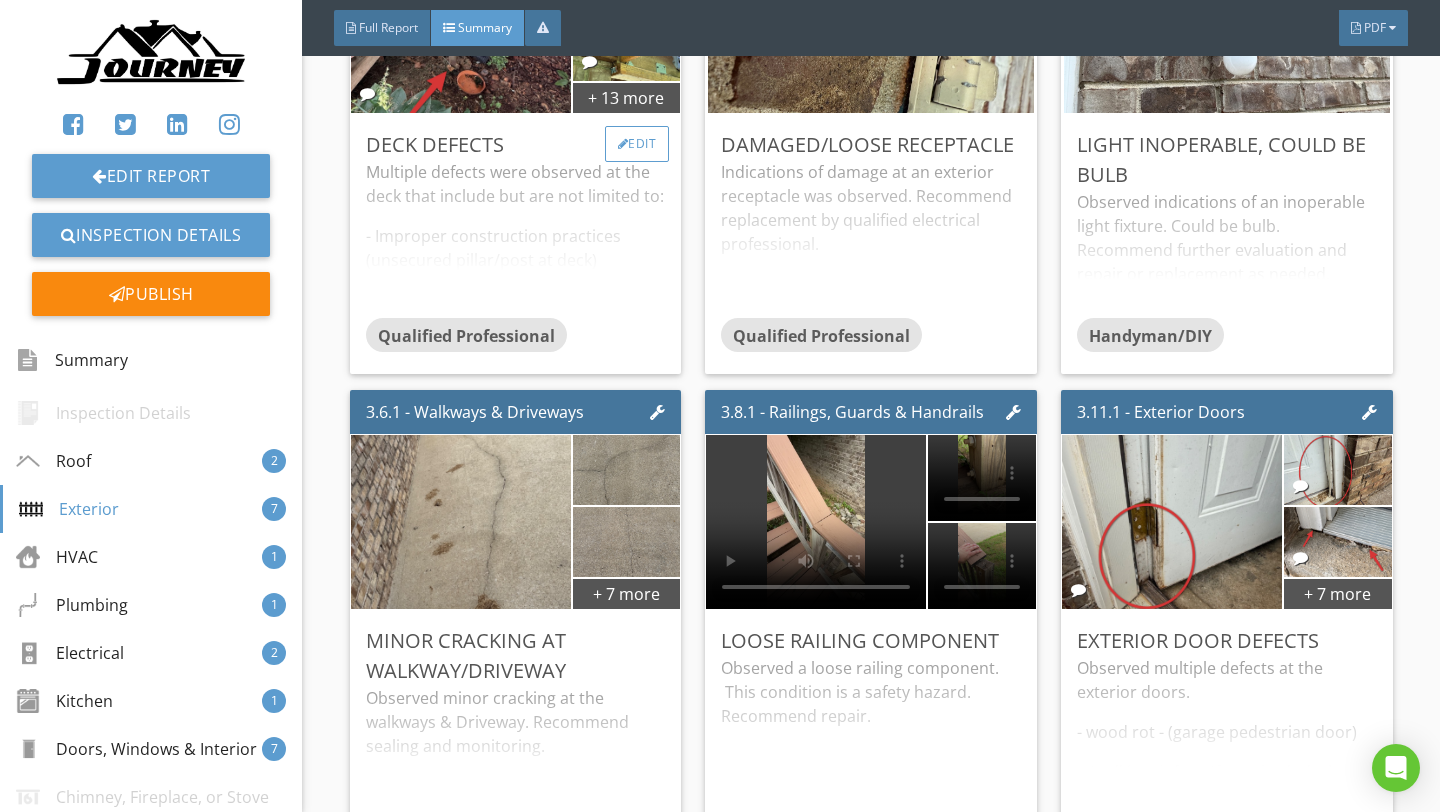 click on "Edit" at bounding box center [637, 144] 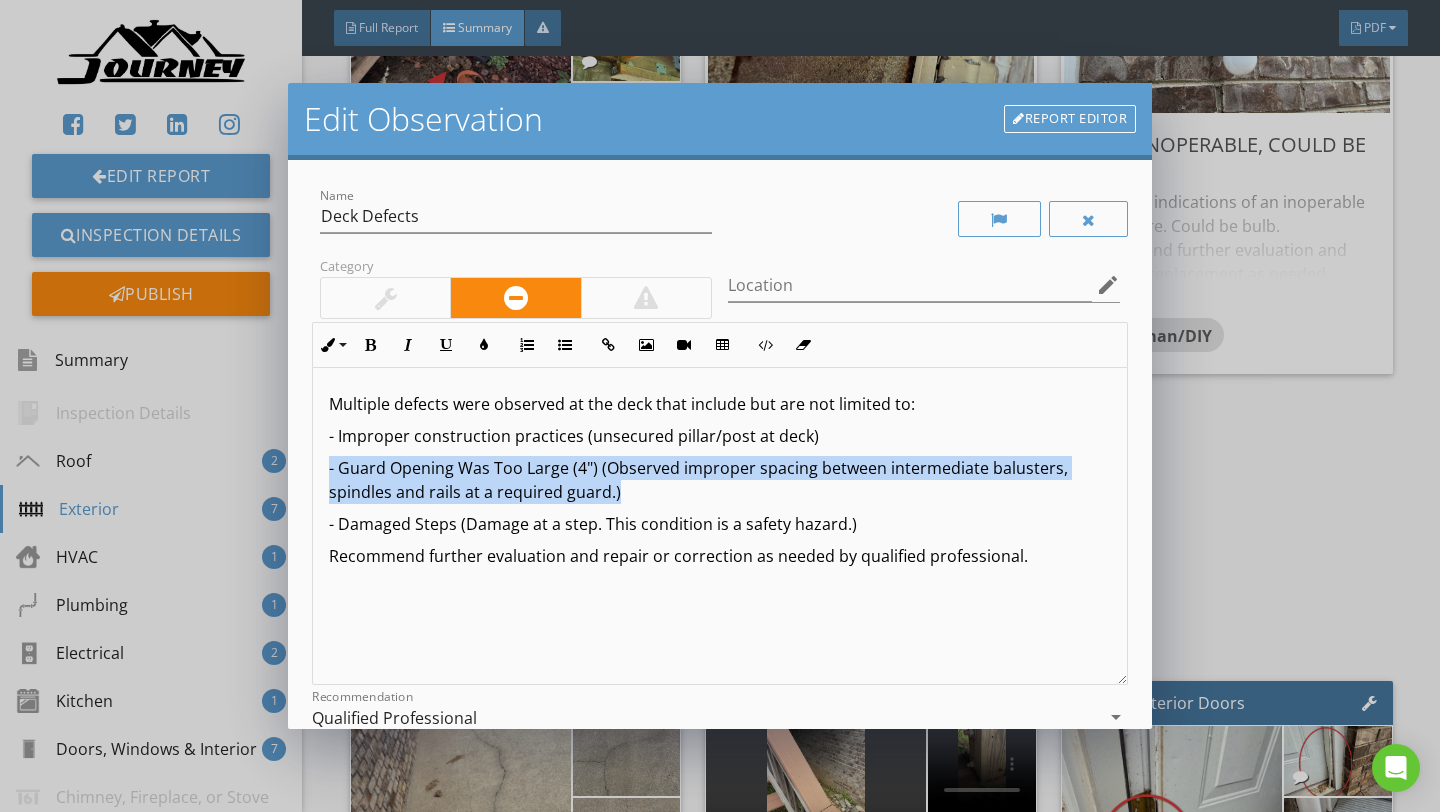 drag, startPoint x: 623, startPoint y: 492, endPoint x: 323, endPoint y: 468, distance: 300.95847 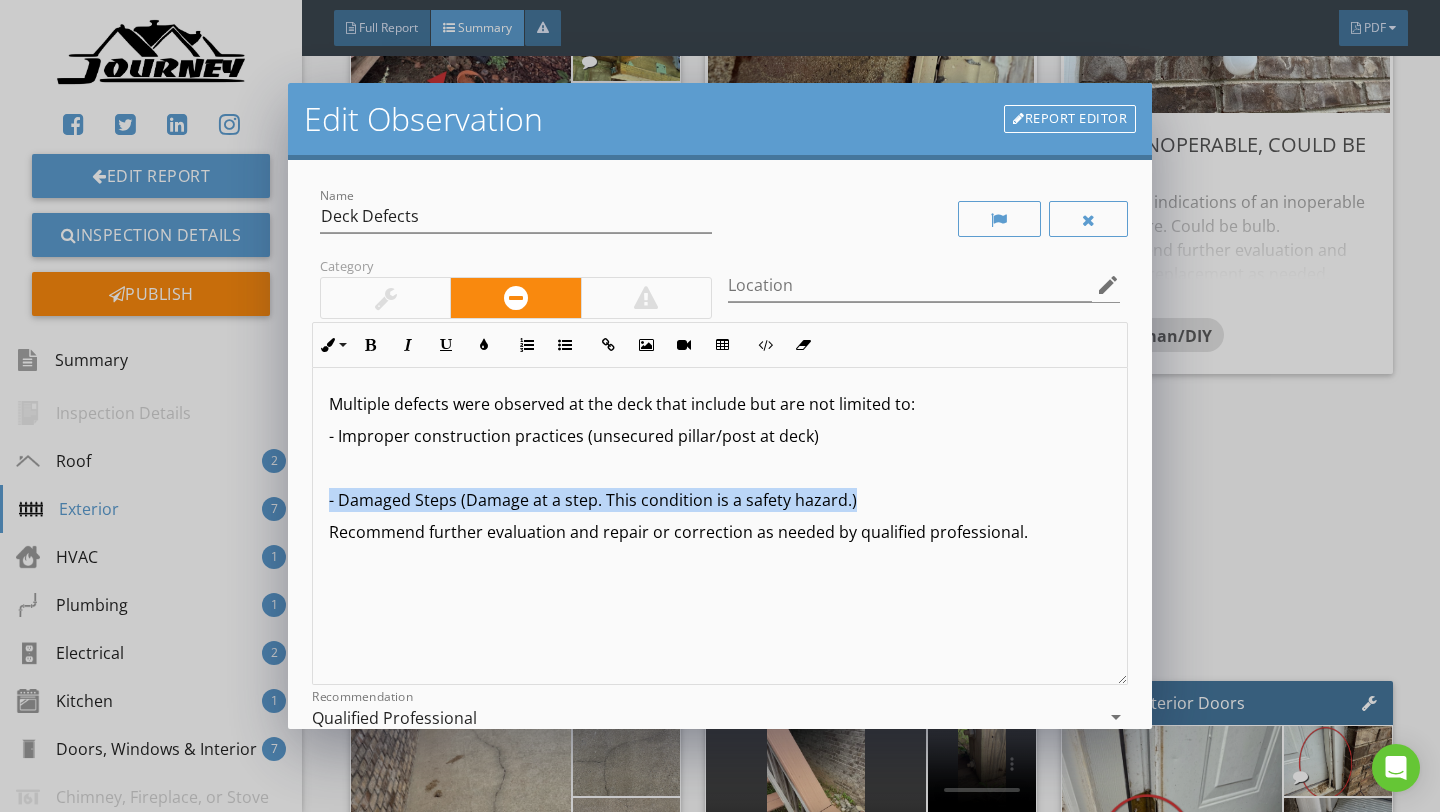 drag, startPoint x: 852, startPoint y: 496, endPoint x: 313, endPoint y: 504, distance: 539.0594 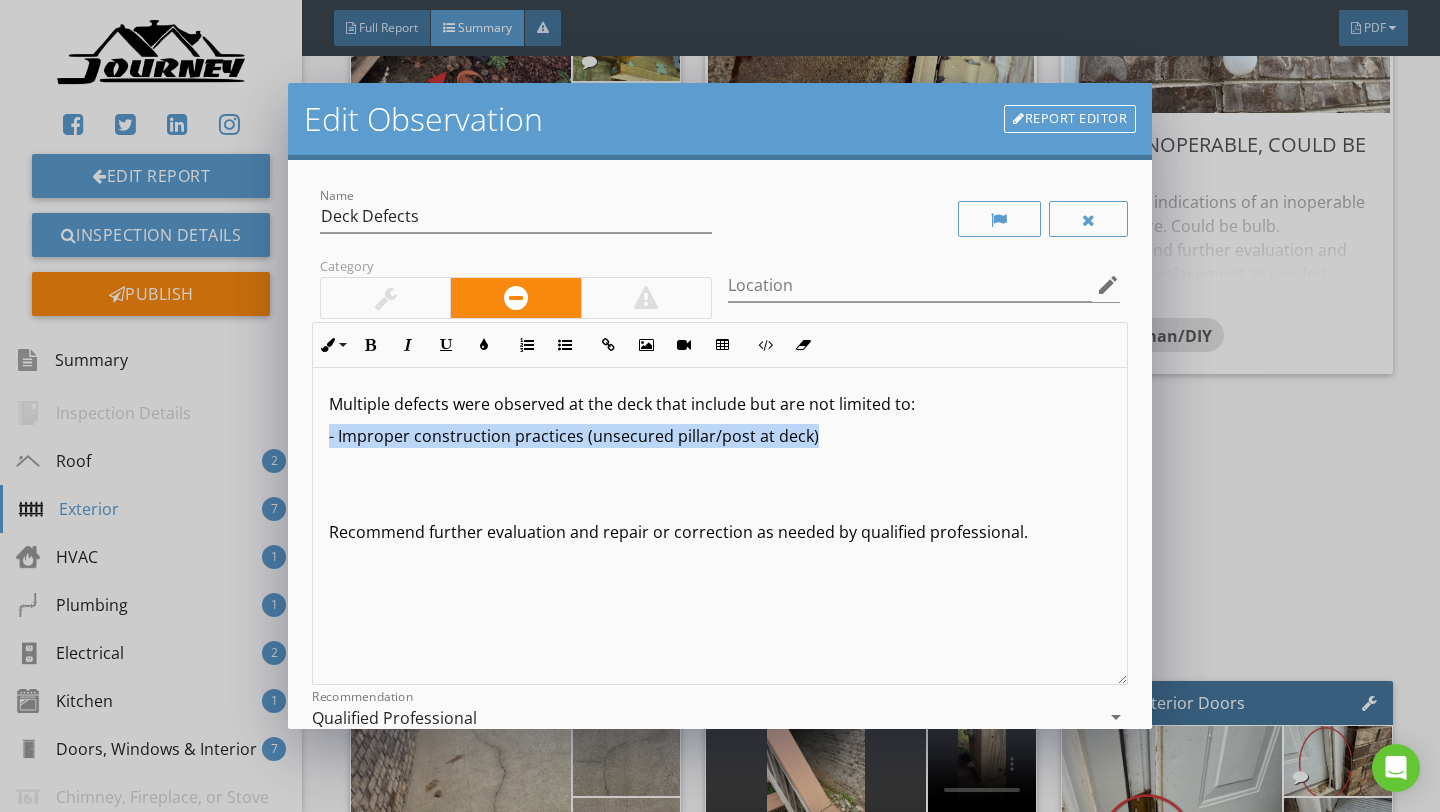 drag, startPoint x: 815, startPoint y: 442, endPoint x: 293, endPoint y: 429, distance: 522.16187 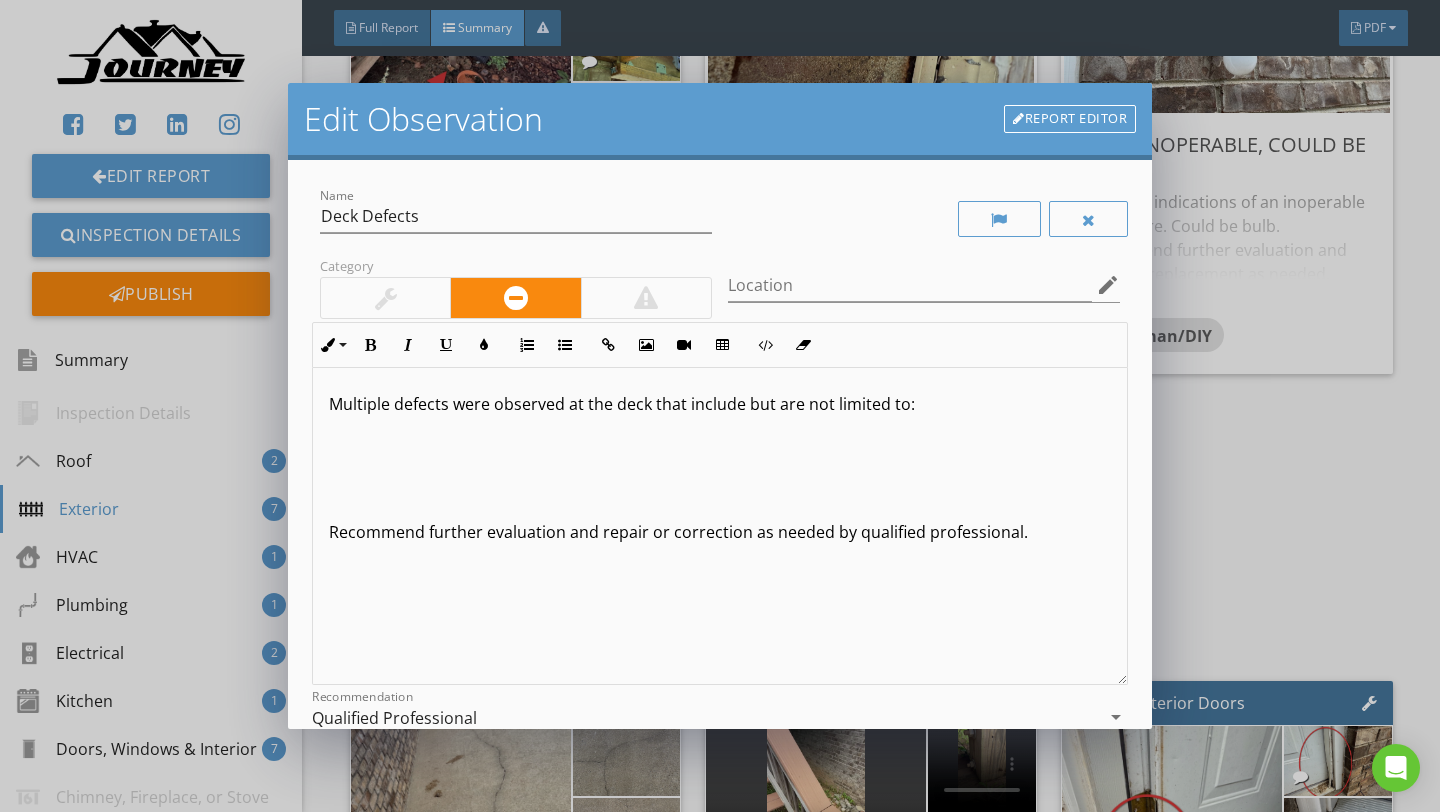 type 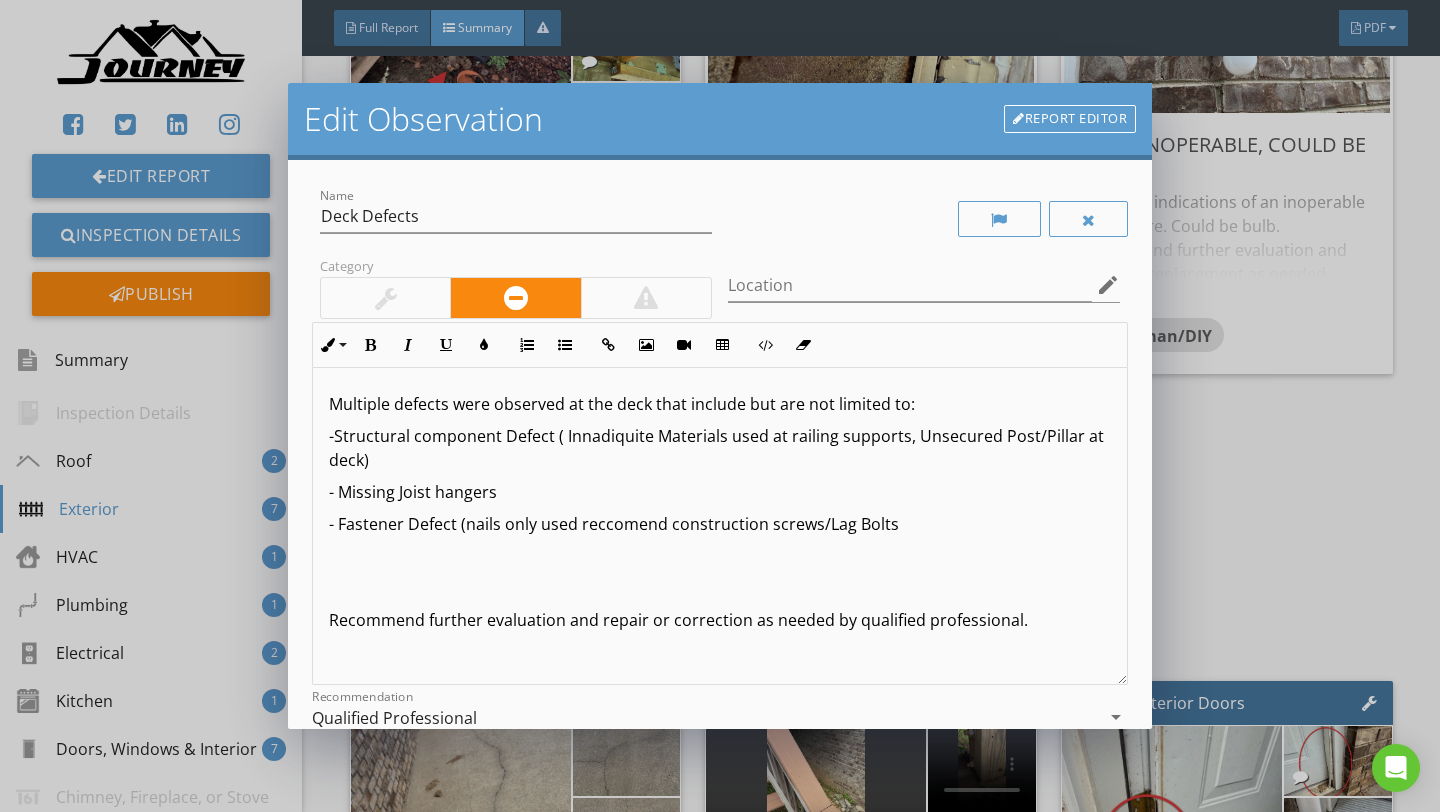 click on "- Fastener Defect (nails only used reccomend construction screws/Lag Bolts" at bounding box center [720, 524] 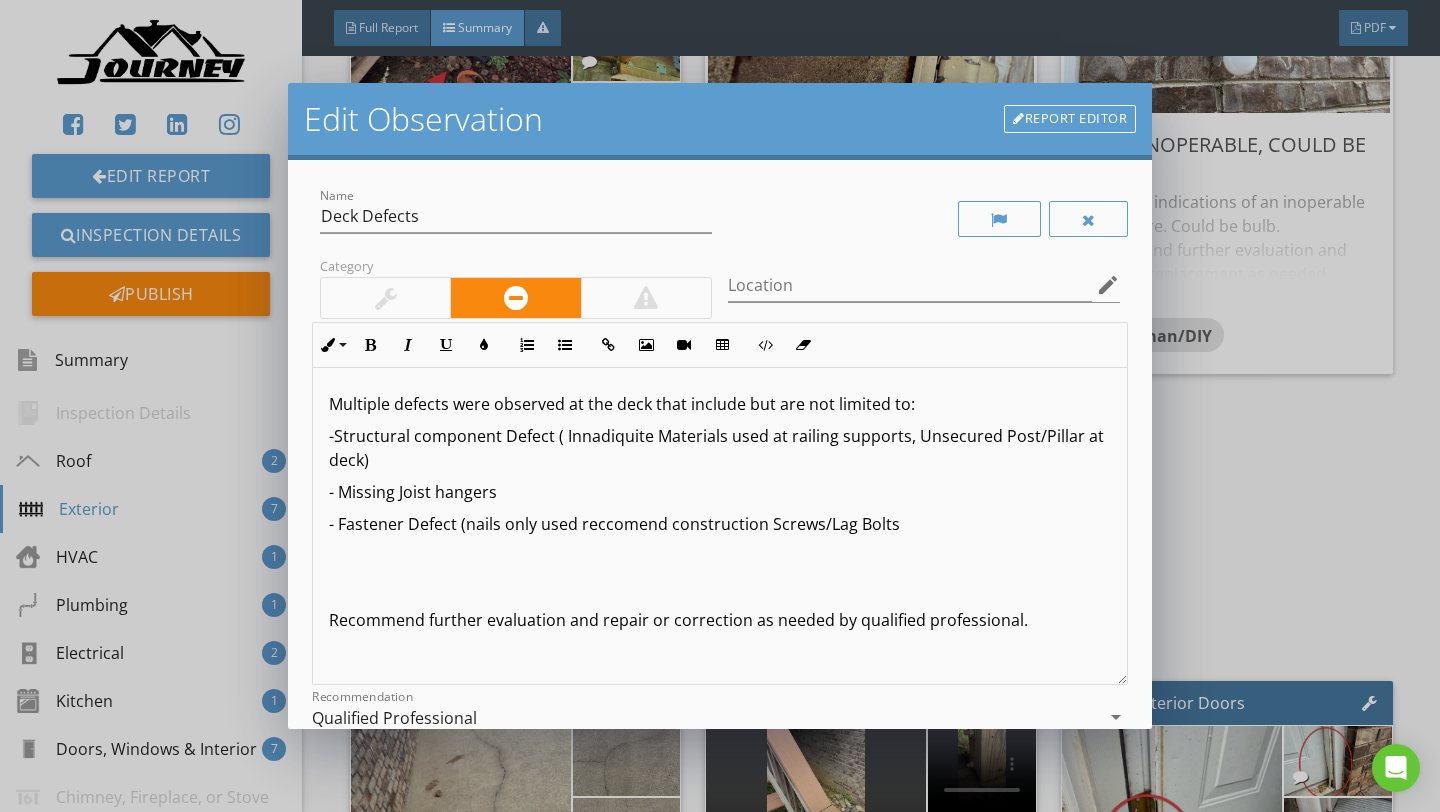 click on "- Fastener Defect (nails only used reccomend construction Screws/Lag Bolts" at bounding box center (720, 524) 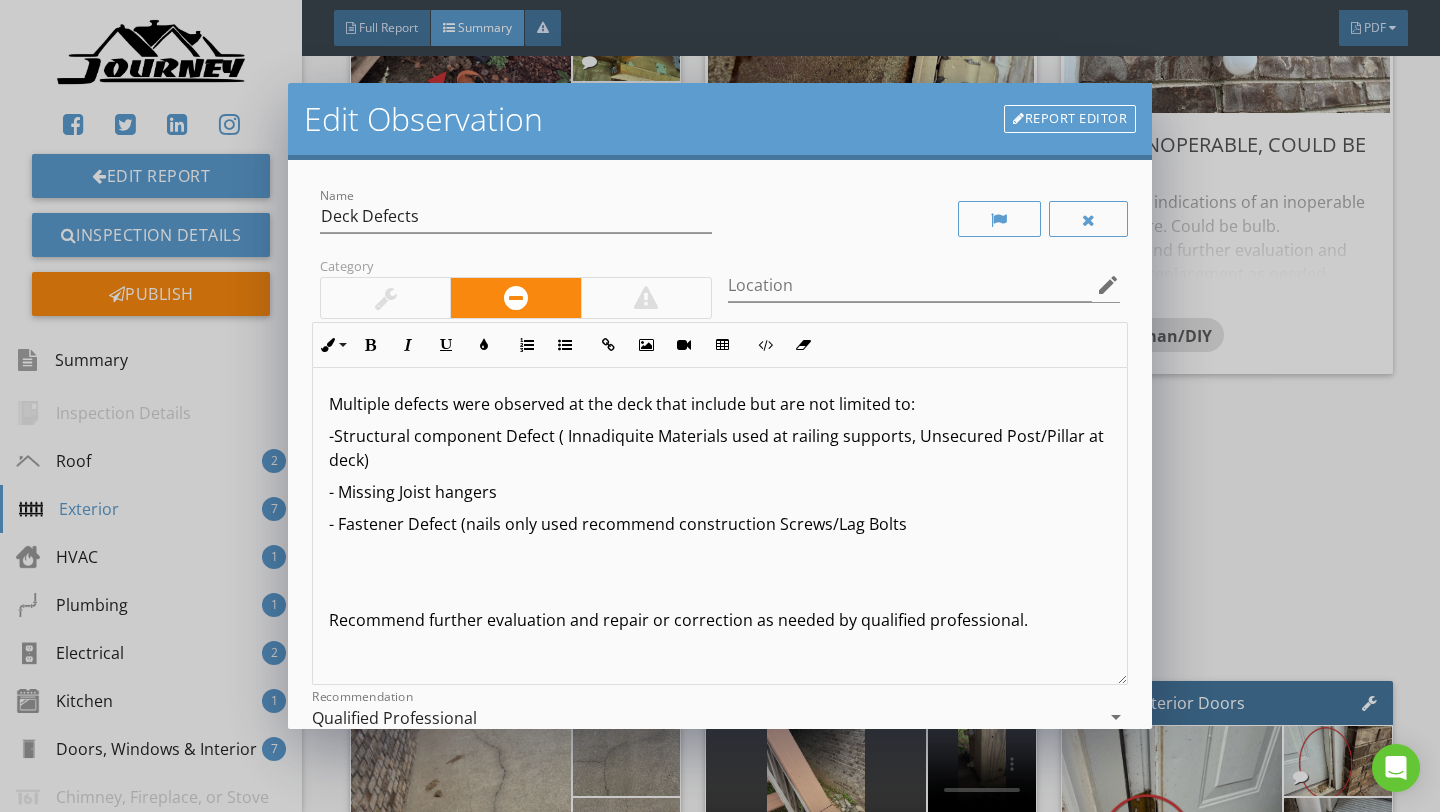 click on "-Structural component Defect ( Innadiquite Materials used at railing supports, Unsecured Post/Pillar at deck)" at bounding box center (720, 448) 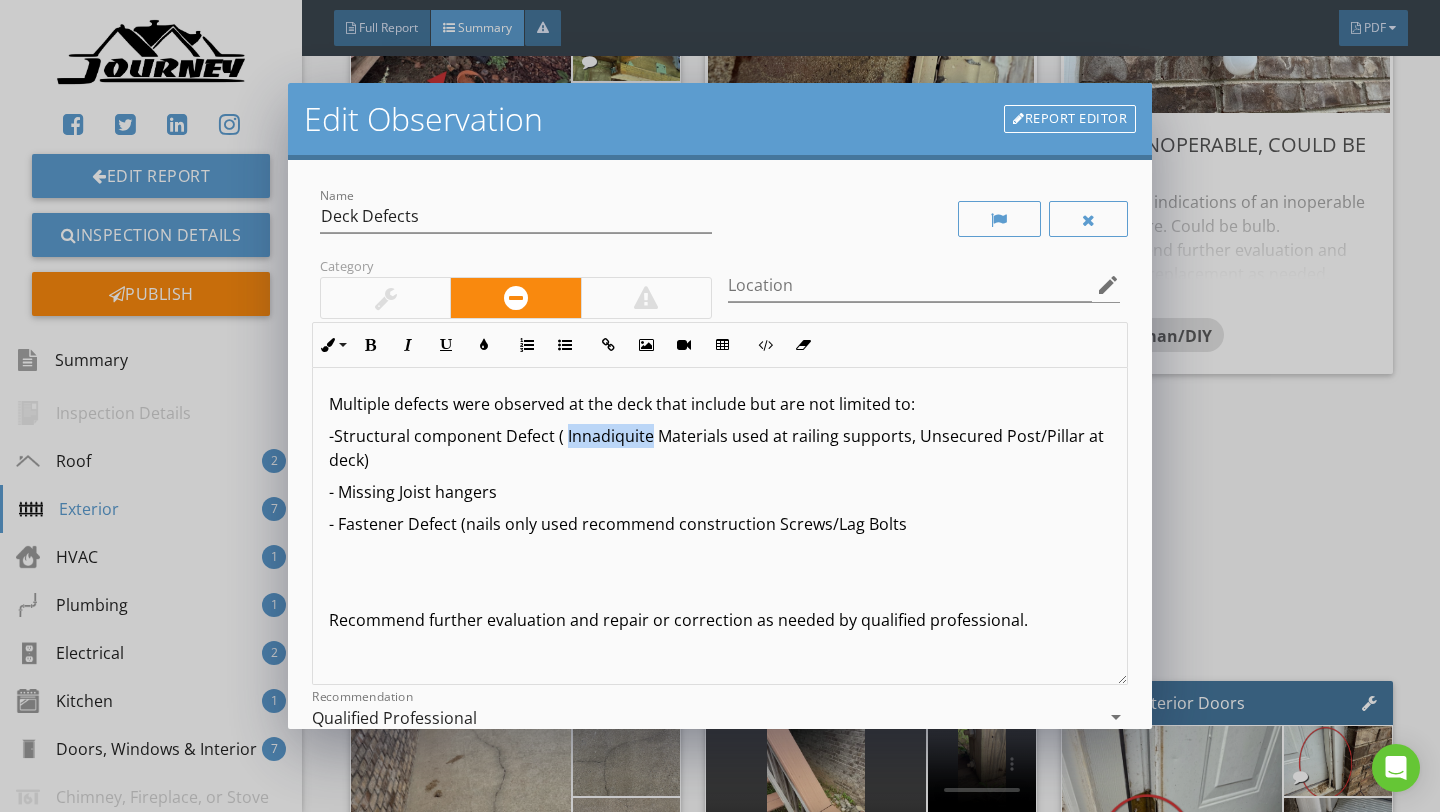 click on "-Structural component Defect ( Innadiquite Materials used at railing supports, Unsecured Post/Pillar at deck)" at bounding box center [720, 448] 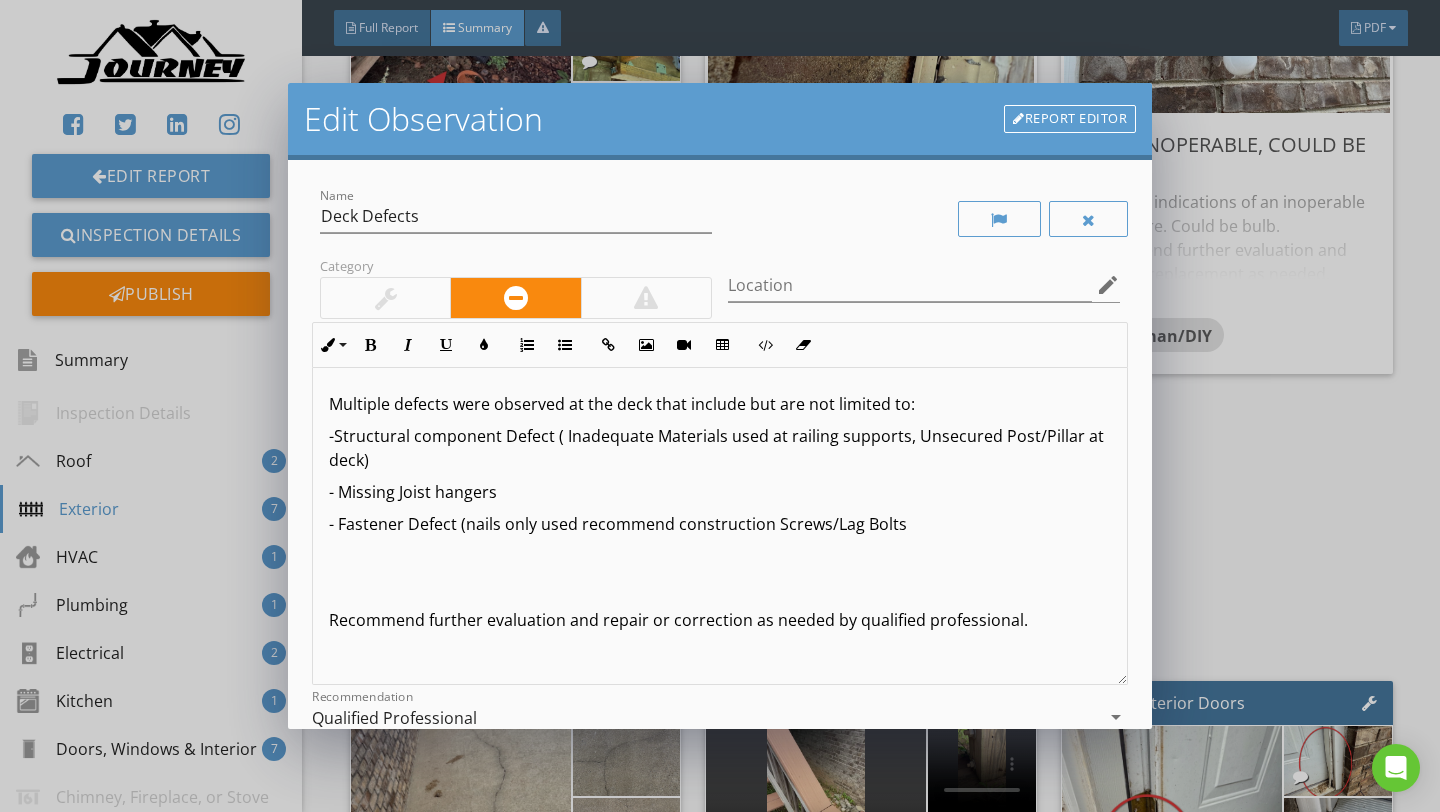 click on "-Structural component Defect ( Inadequate Materials used at railing supports, Unsecured Post/Pillar at deck)" at bounding box center [720, 448] 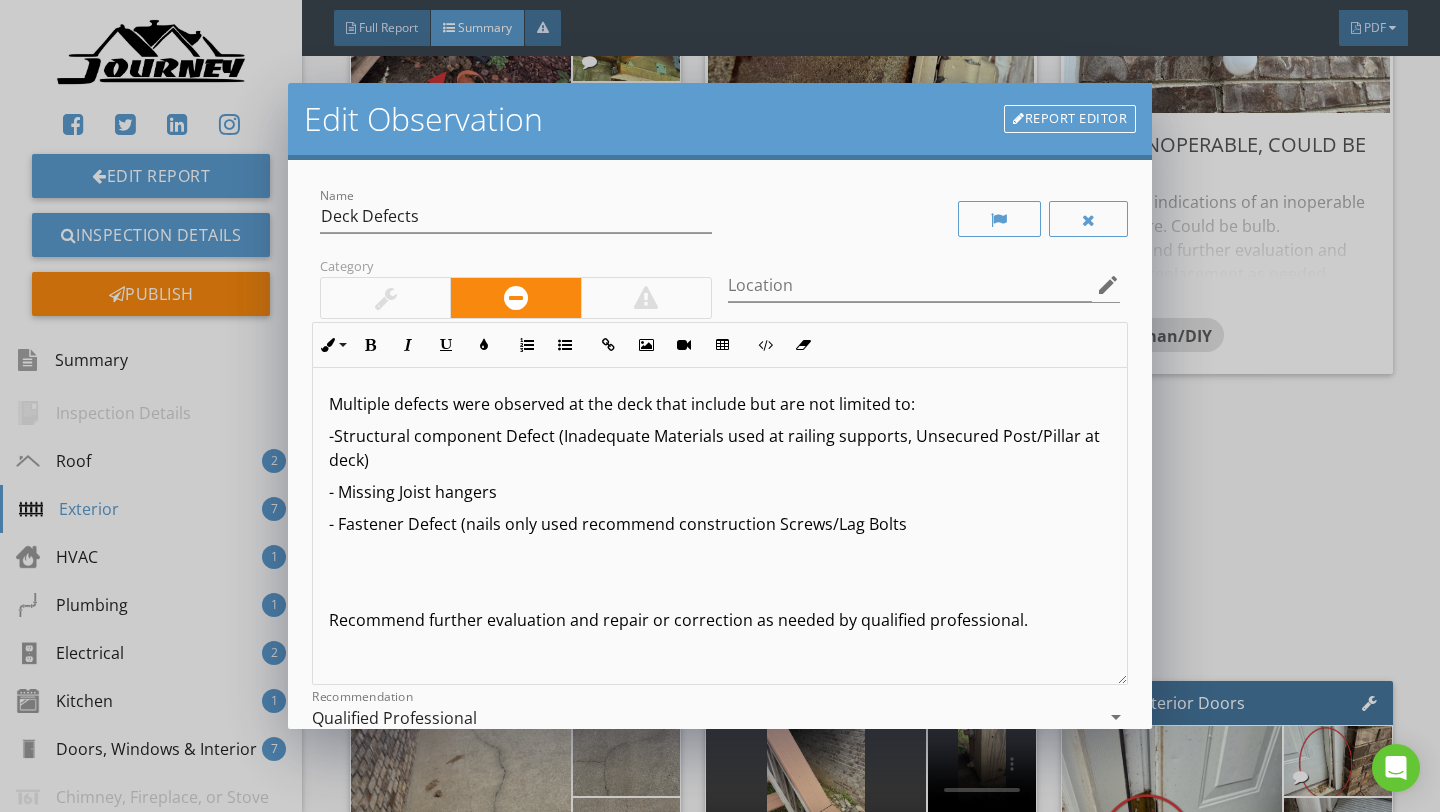 click on "- Fastener Defect (nails only used recommend construction Screws/Lag Bolts" at bounding box center [720, 524] 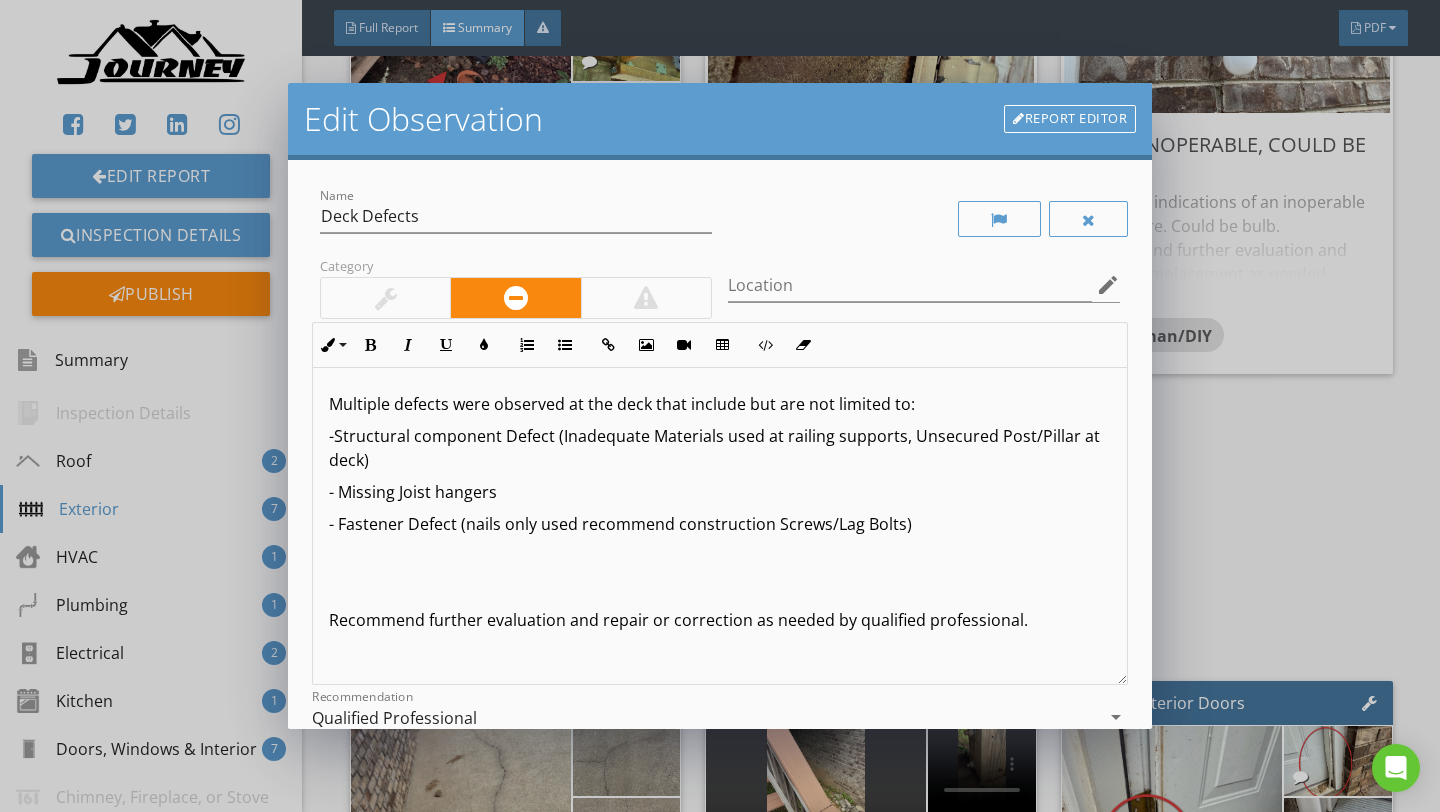 scroll, scrollTop: 1, scrollLeft: 0, axis: vertical 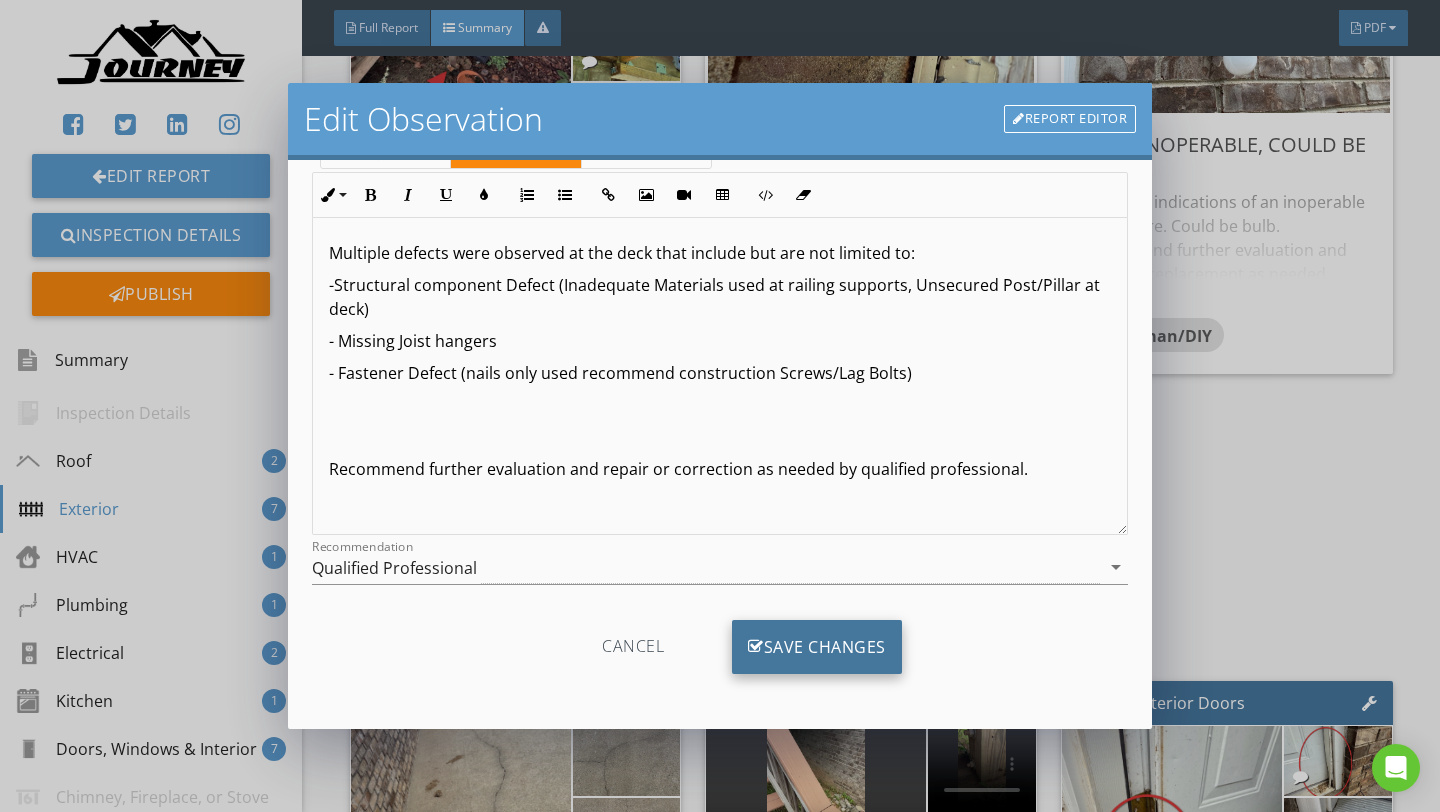 click on "Save Changes" at bounding box center (817, 647) 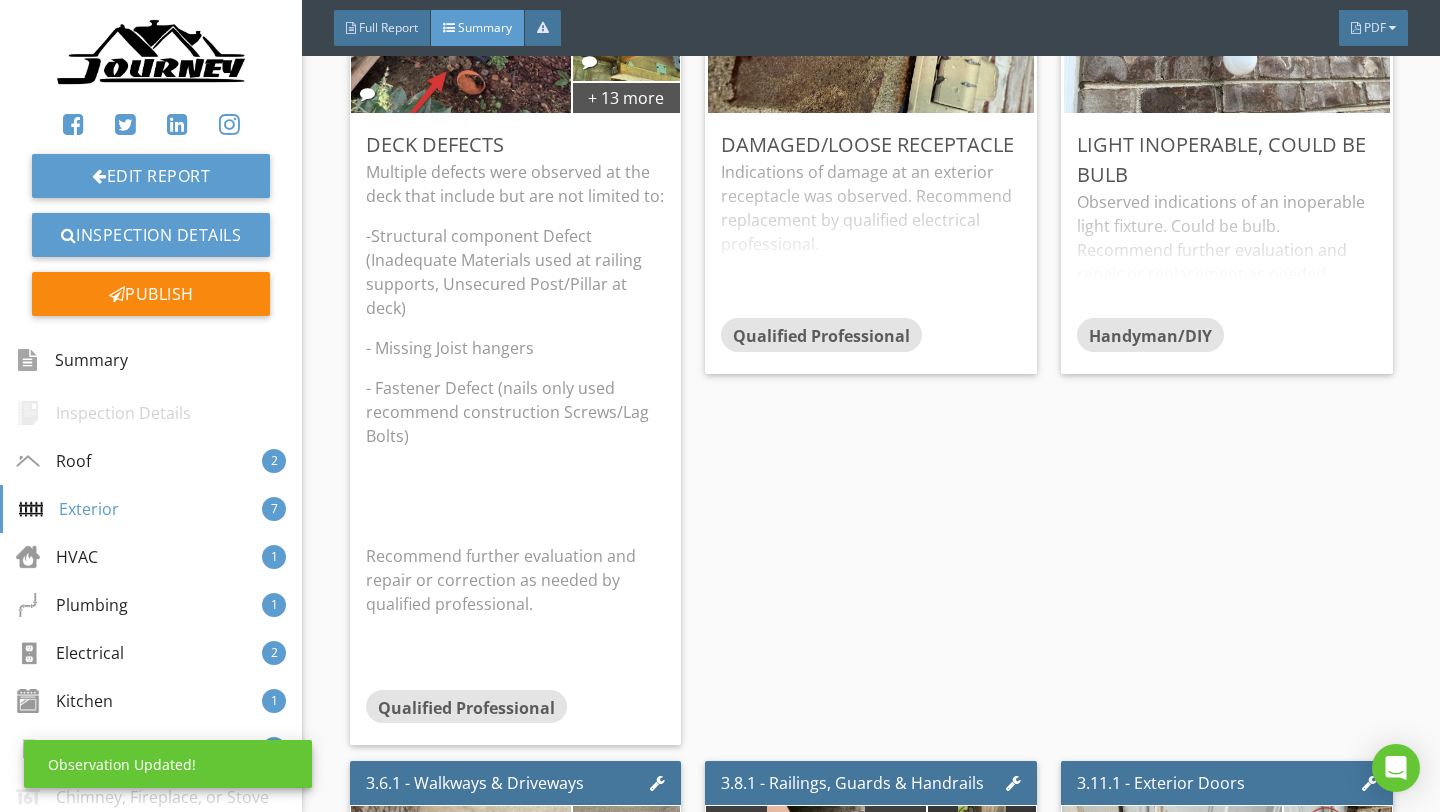 scroll, scrollTop: 0, scrollLeft: 0, axis: both 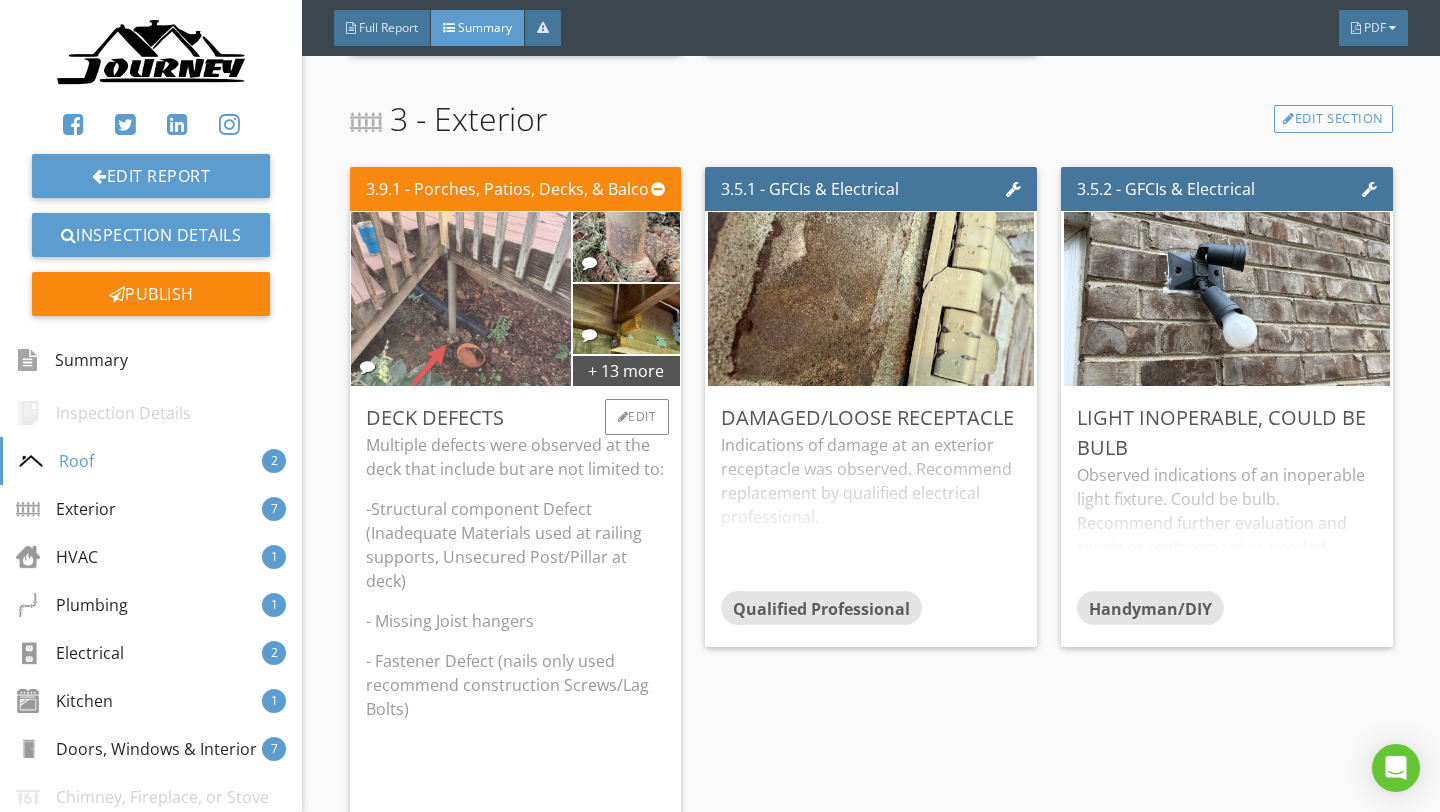 click at bounding box center [461, 299] 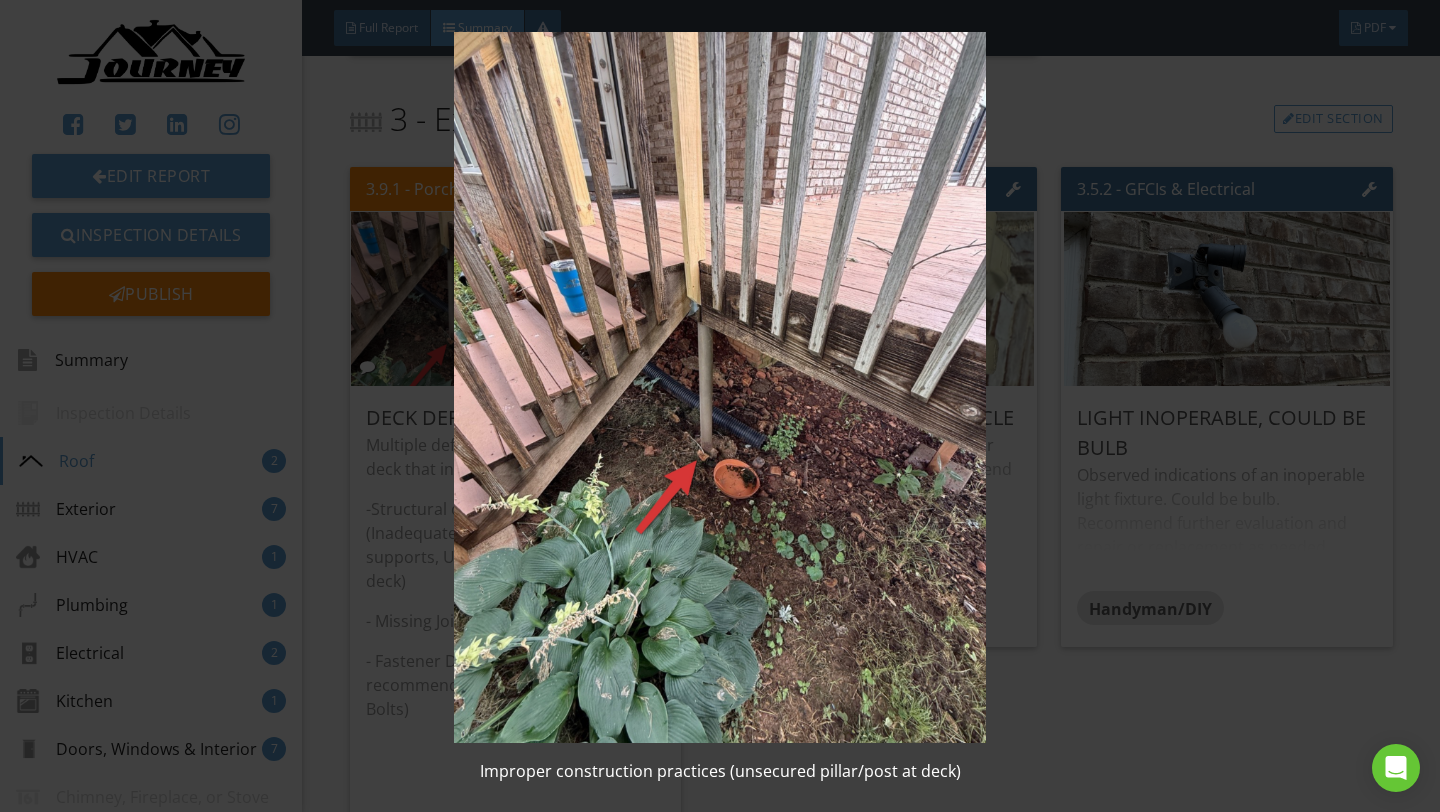 click on "Improper construction practices (unsecured pillar/post at deck)" at bounding box center (720, 771) 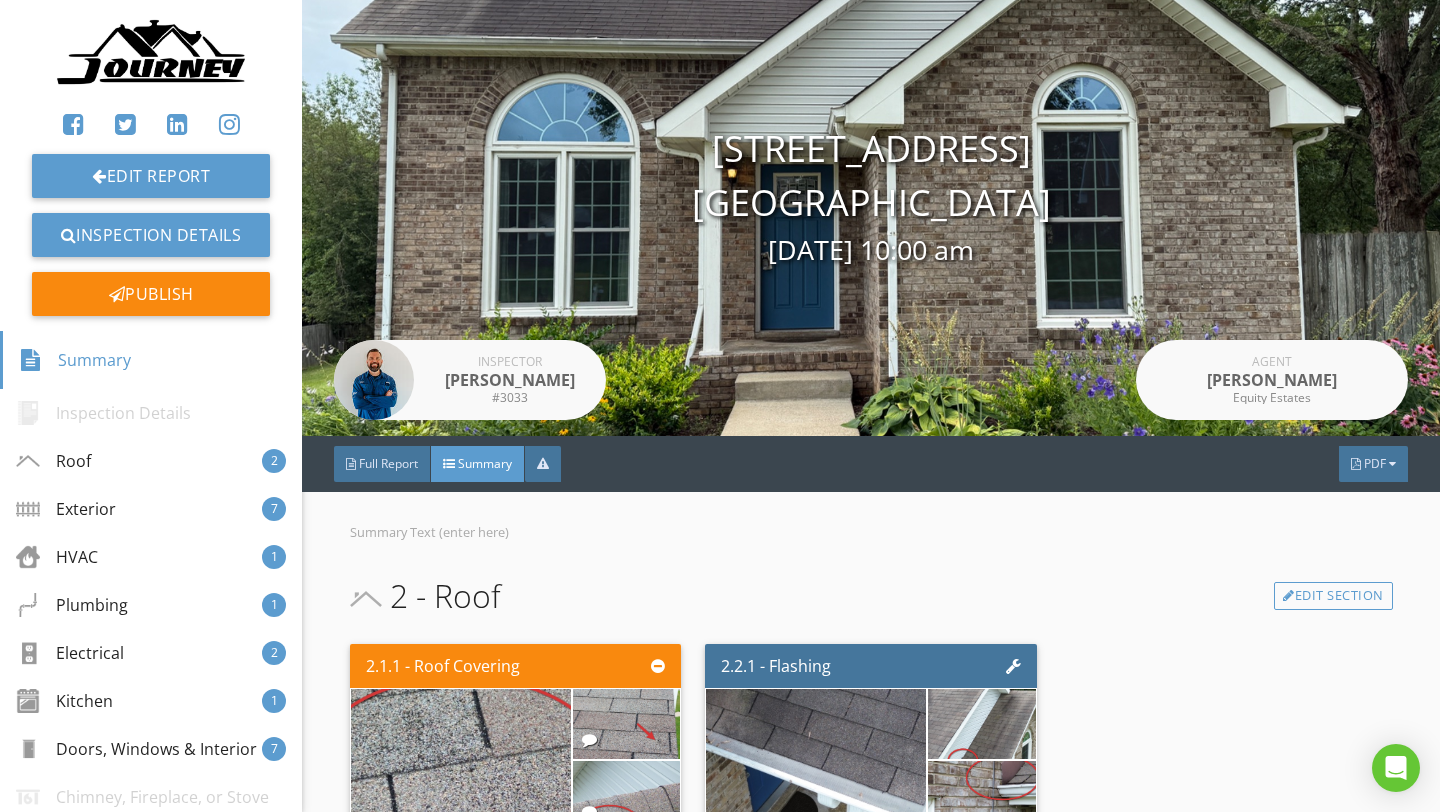 scroll, scrollTop: 0, scrollLeft: 0, axis: both 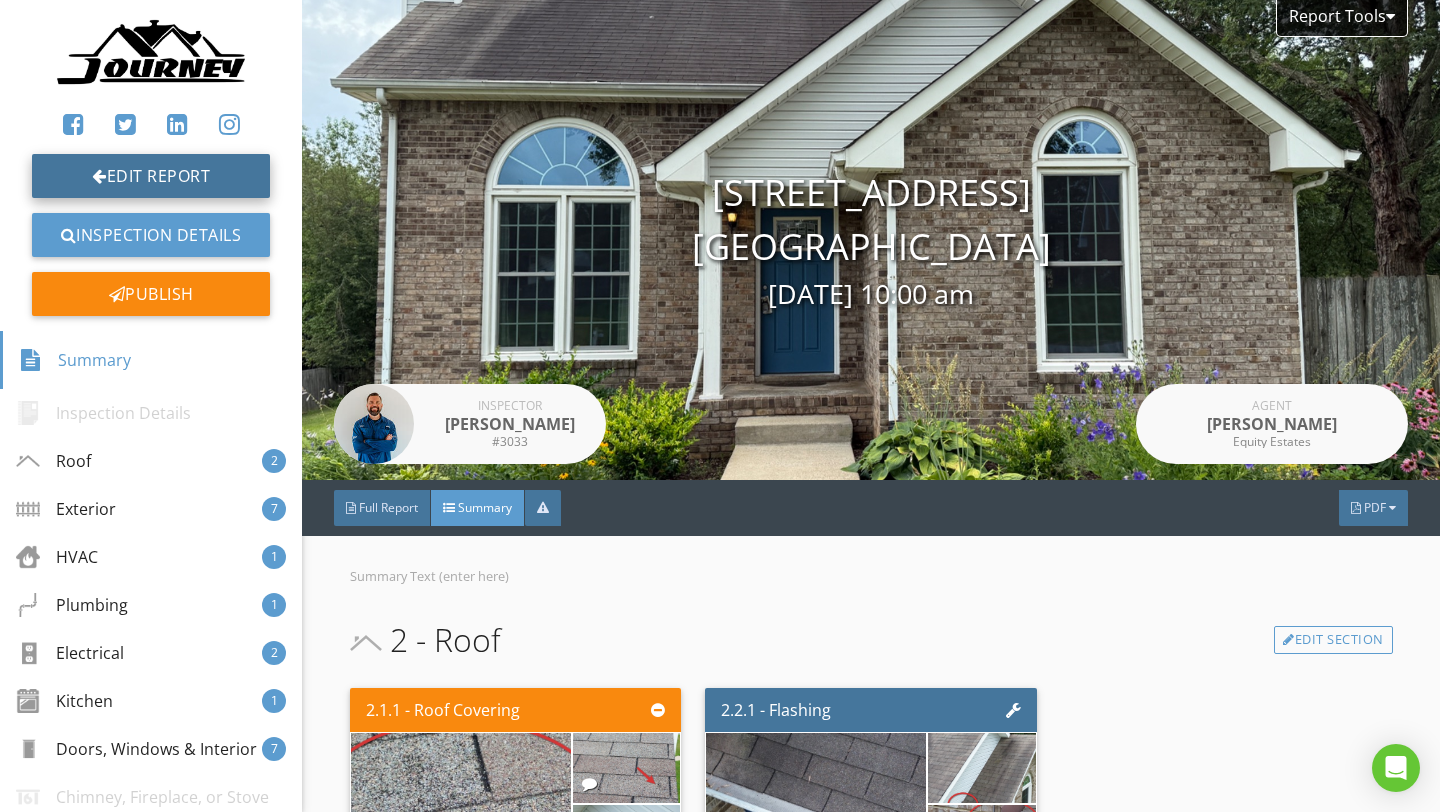 click on "Edit Report" at bounding box center [151, 176] 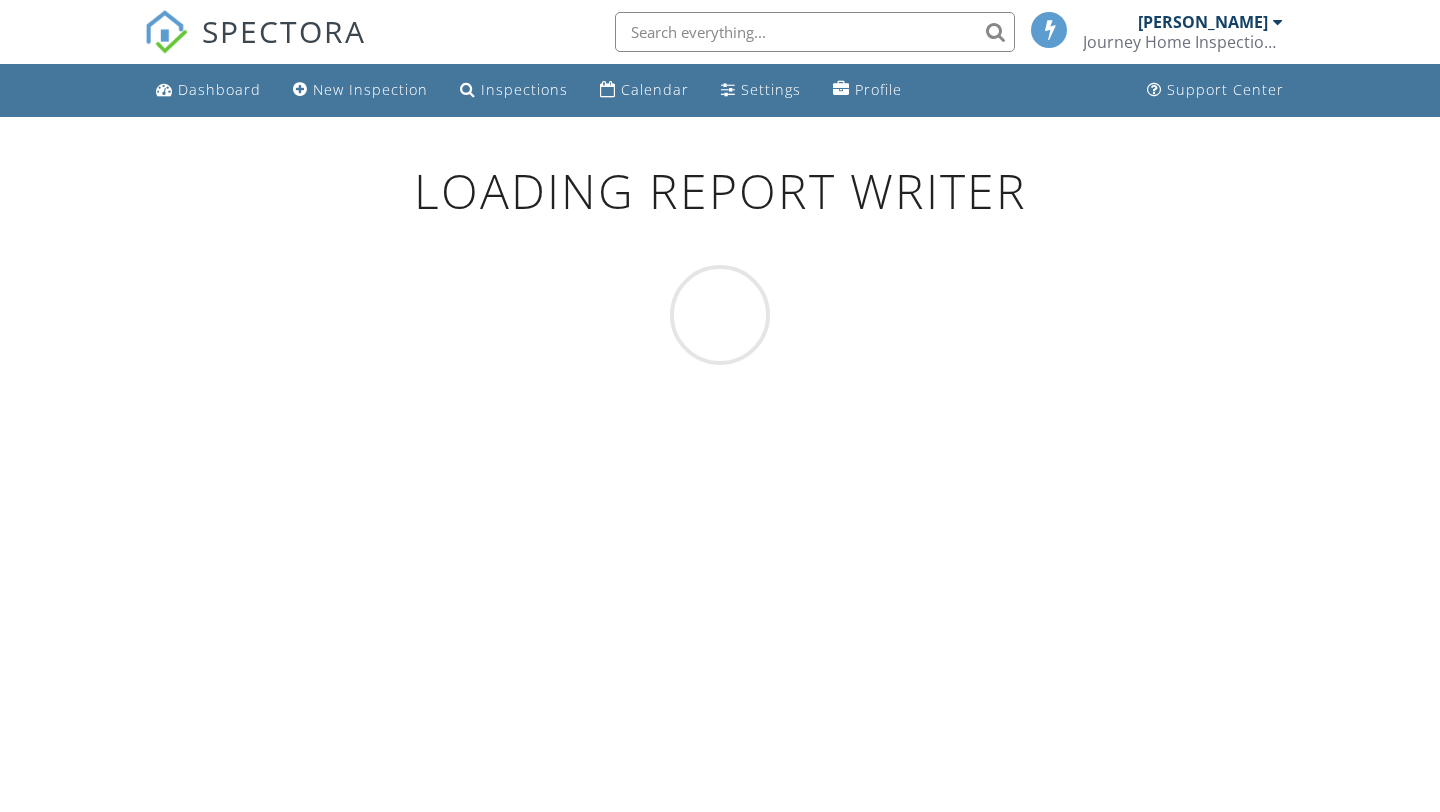 scroll, scrollTop: 0, scrollLeft: 0, axis: both 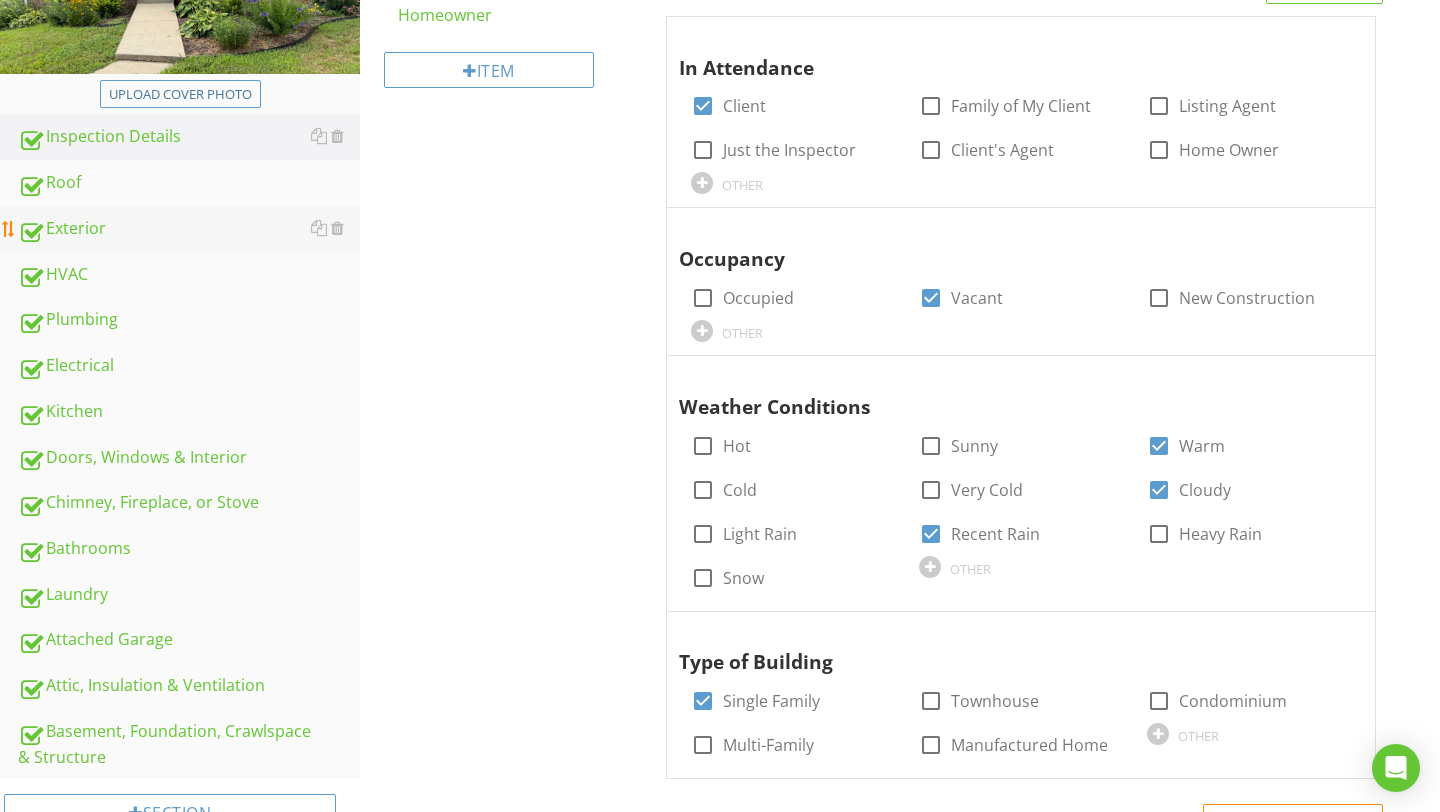 click on "Exterior" at bounding box center [189, 229] 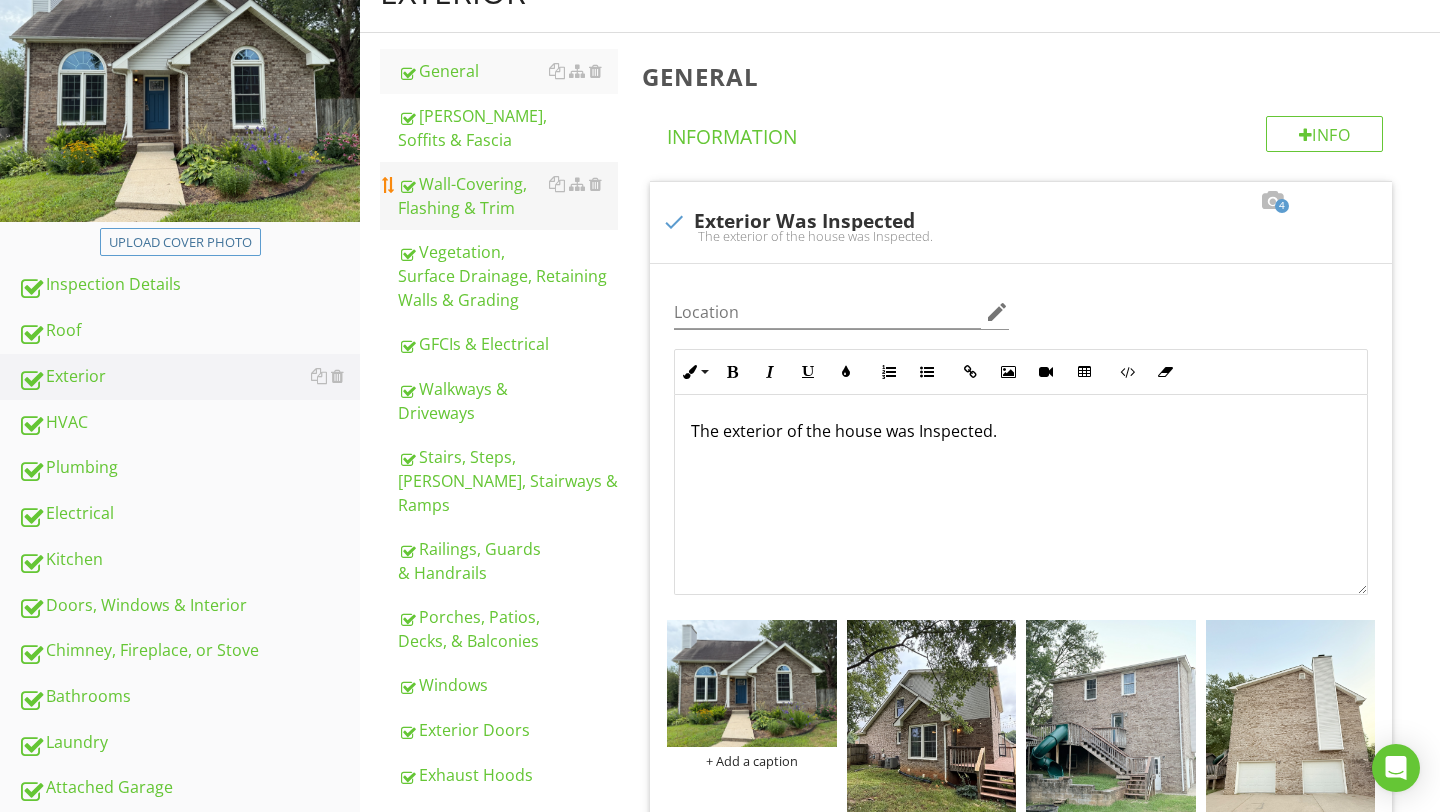 scroll, scrollTop: 246, scrollLeft: 0, axis: vertical 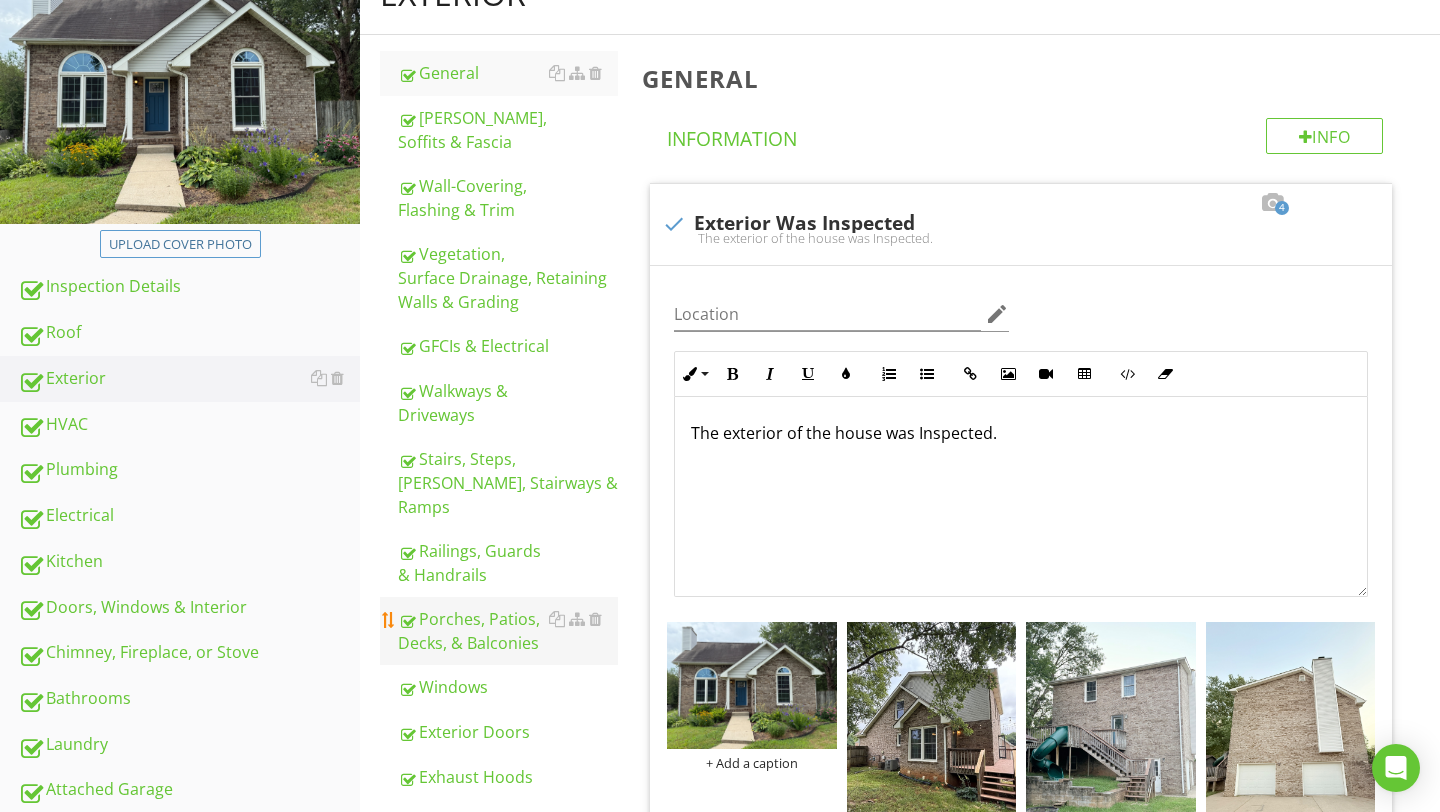 click on "Porches, Patios, Decks, & Balconies" at bounding box center (508, 631) 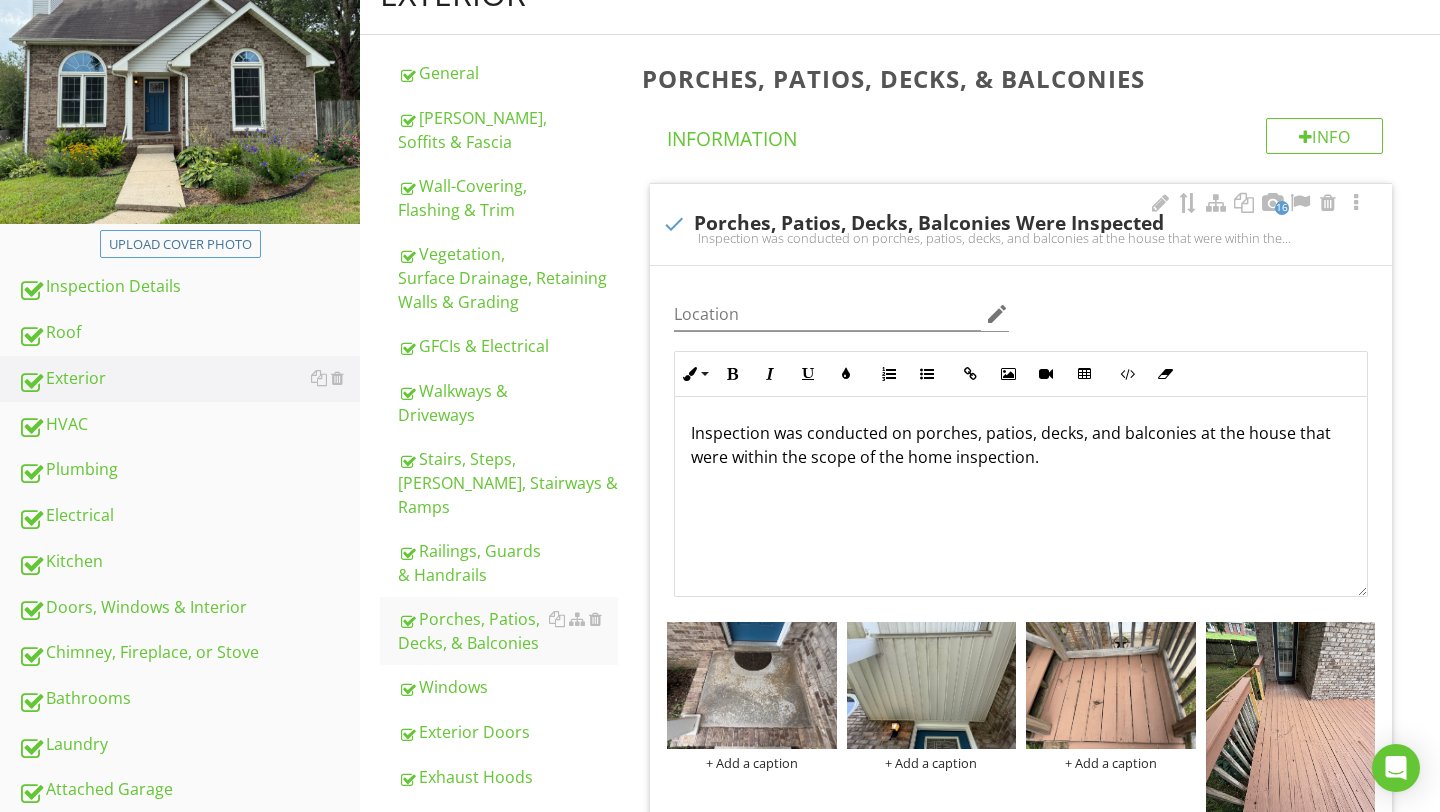 scroll, scrollTop: 1, scrollLeft: 0, axis: vertical 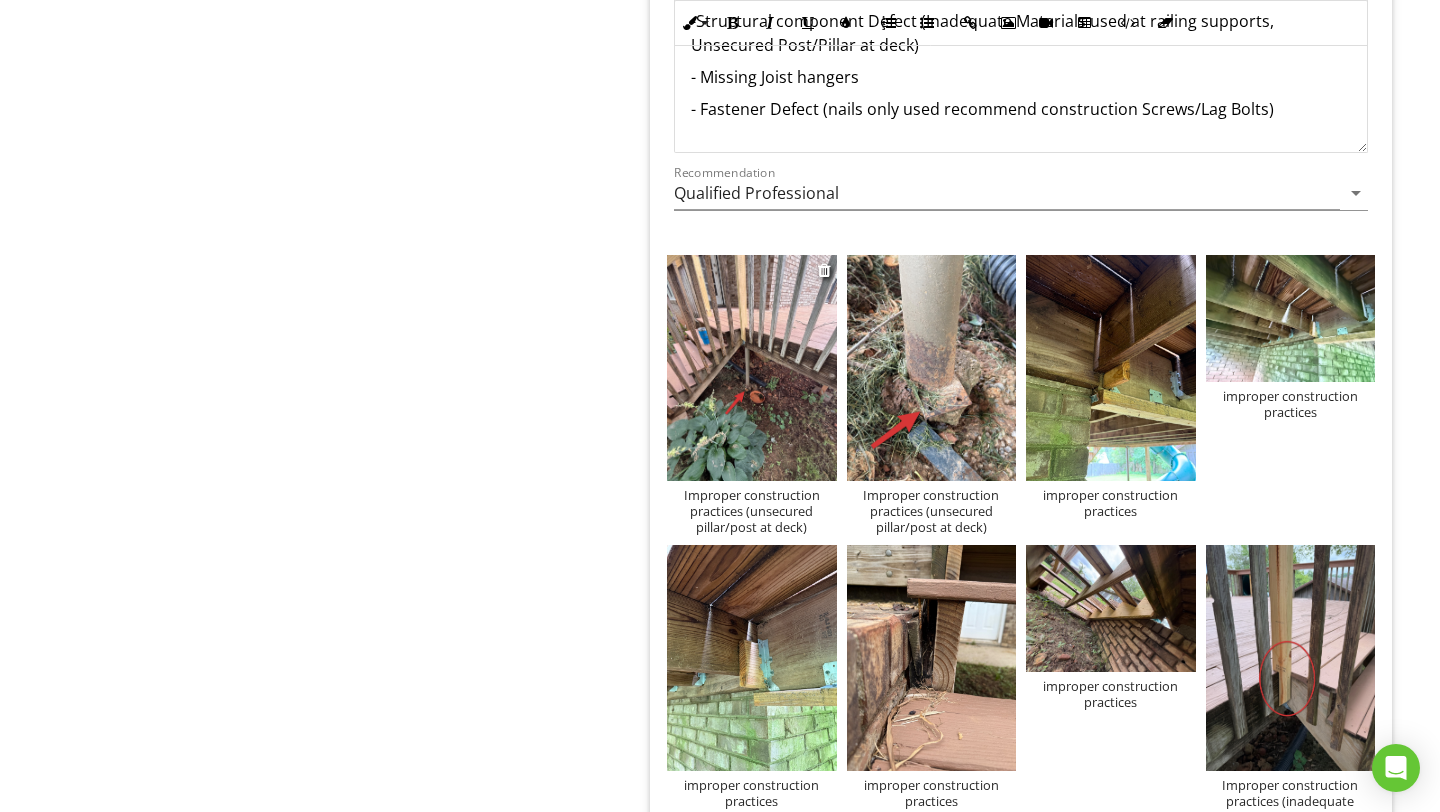 click on "Improper construction practices (unsecured pillar/post at deck)" at bounding box center [752, 511] 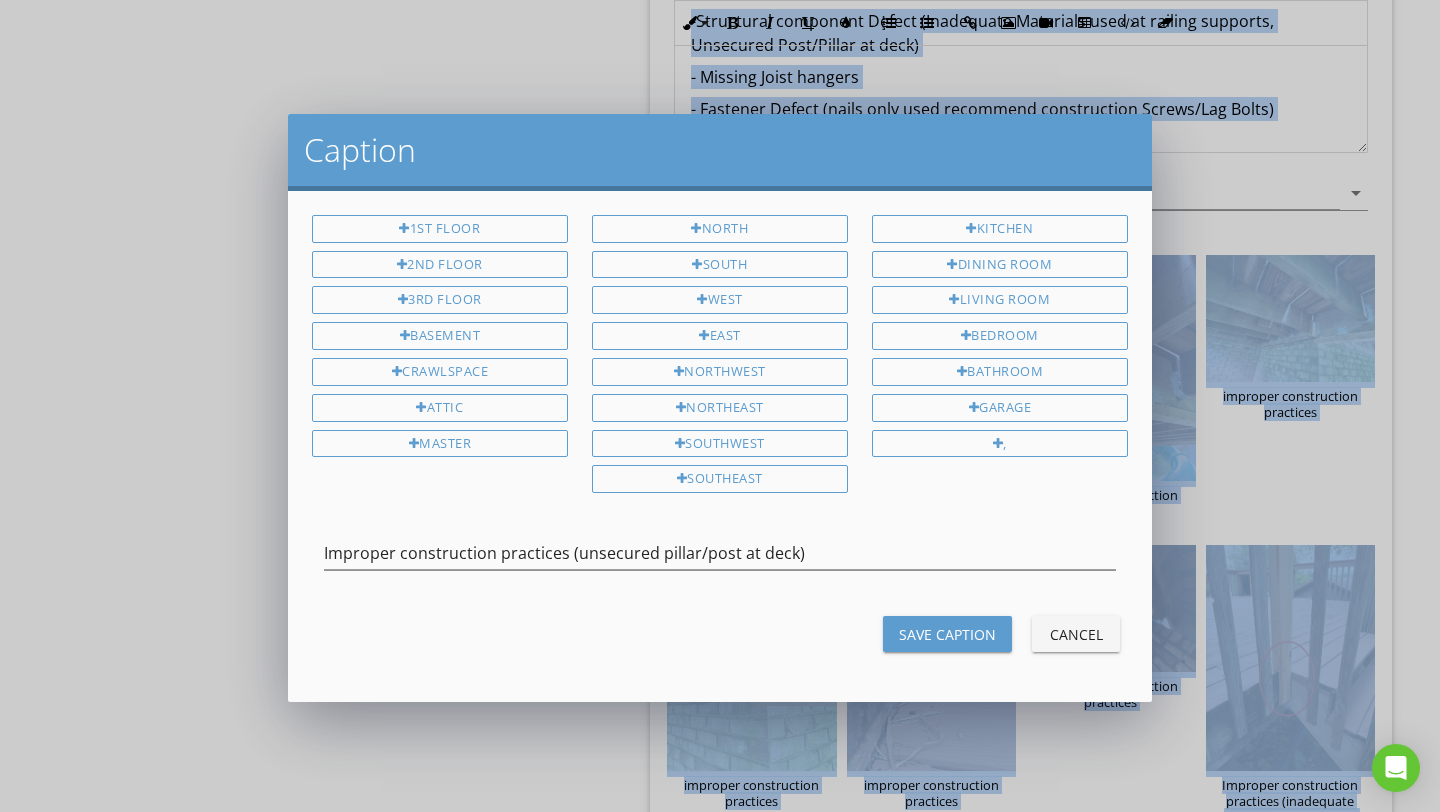 click on "Improper construction practices (unsecured pillar/post at deck)" at bounding box center (720, 563) 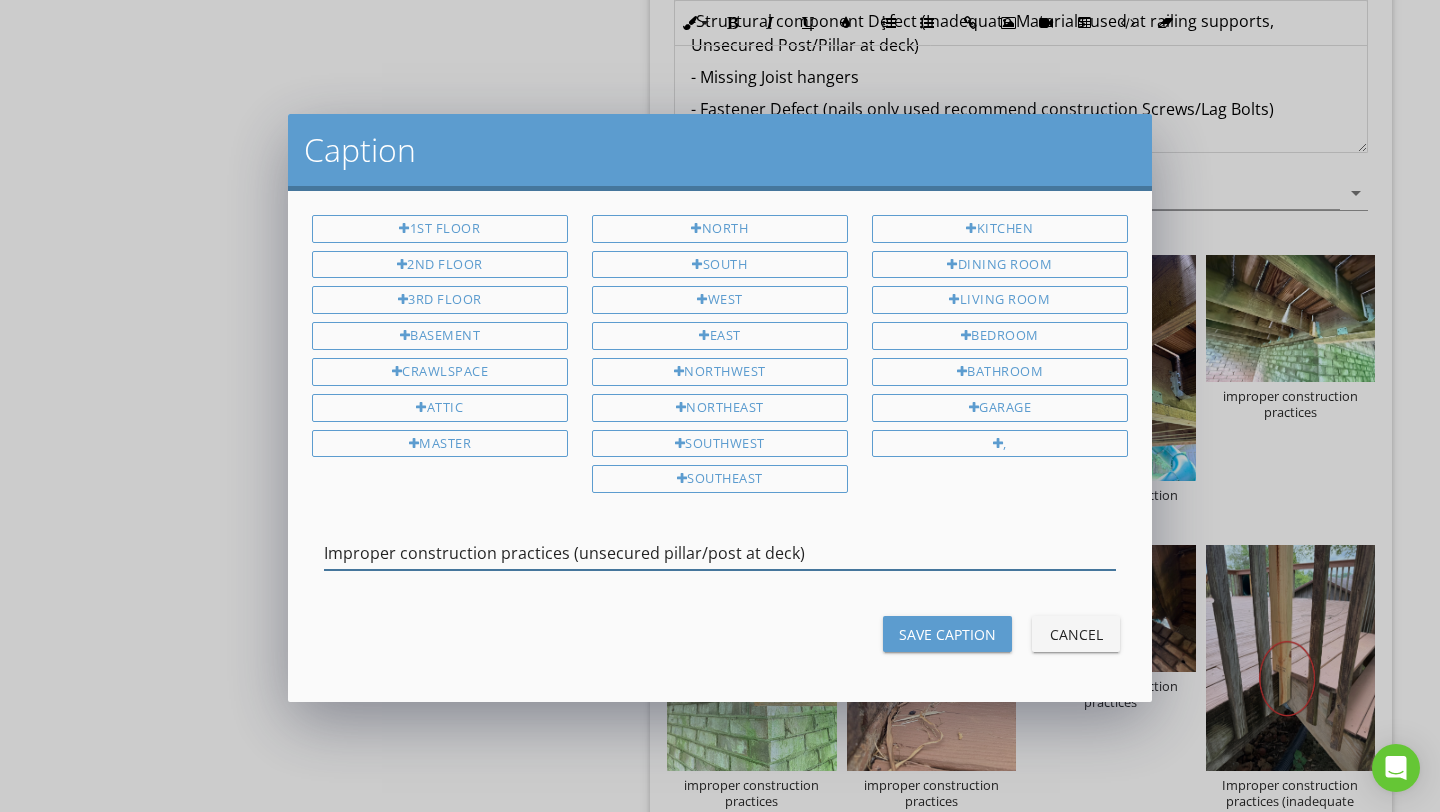click on "Improper construction practices (unsecured pillar/post at deck)" at bounding box center (720, 553) 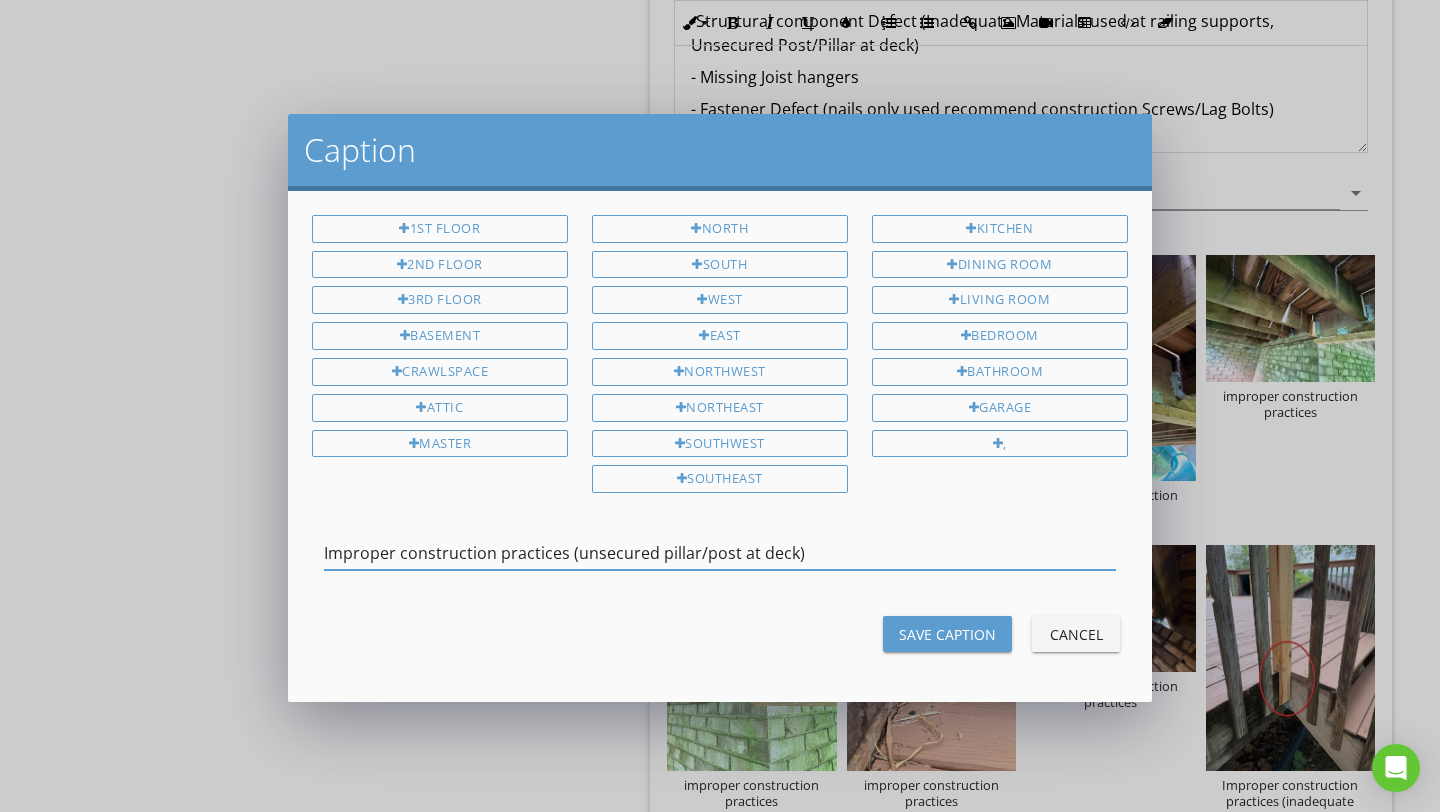 click on "Improper construction practices (unsecured pillar/post at deck)" at bounding box center [720, 553] 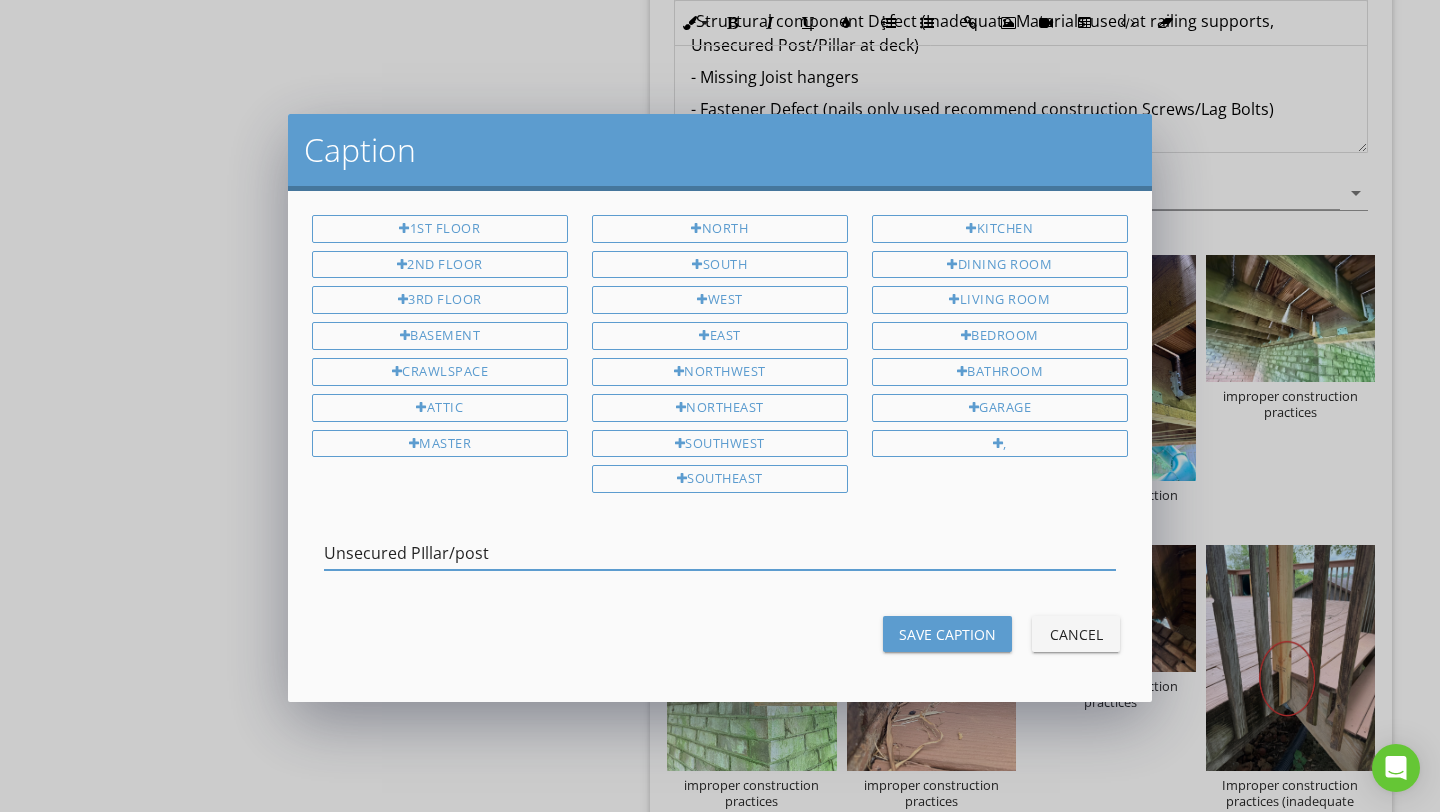 type on "Unsecured PIllar/post" 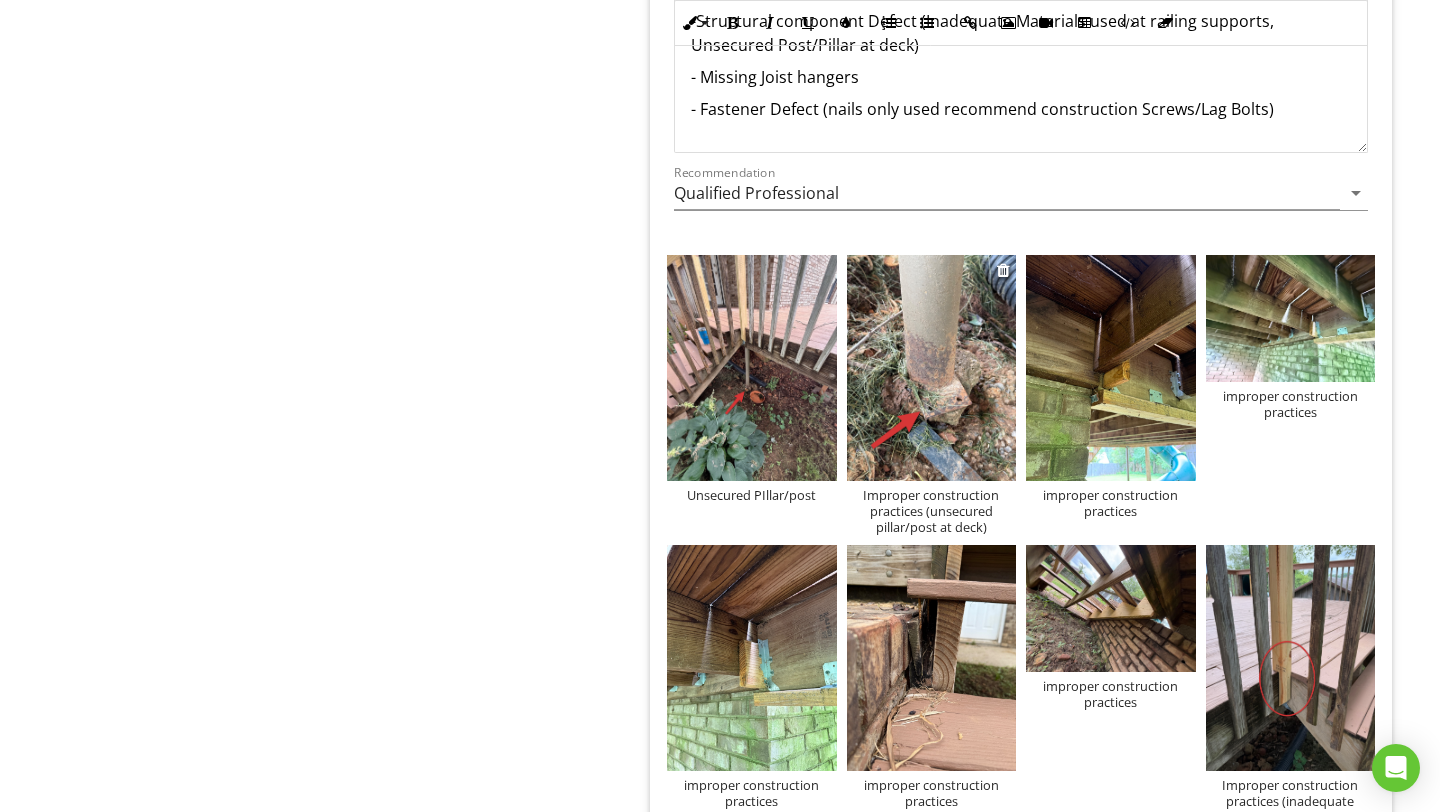 click on "Improper construction practices (unsecured pillar/post at deck)" at bounding box center [932, 511] 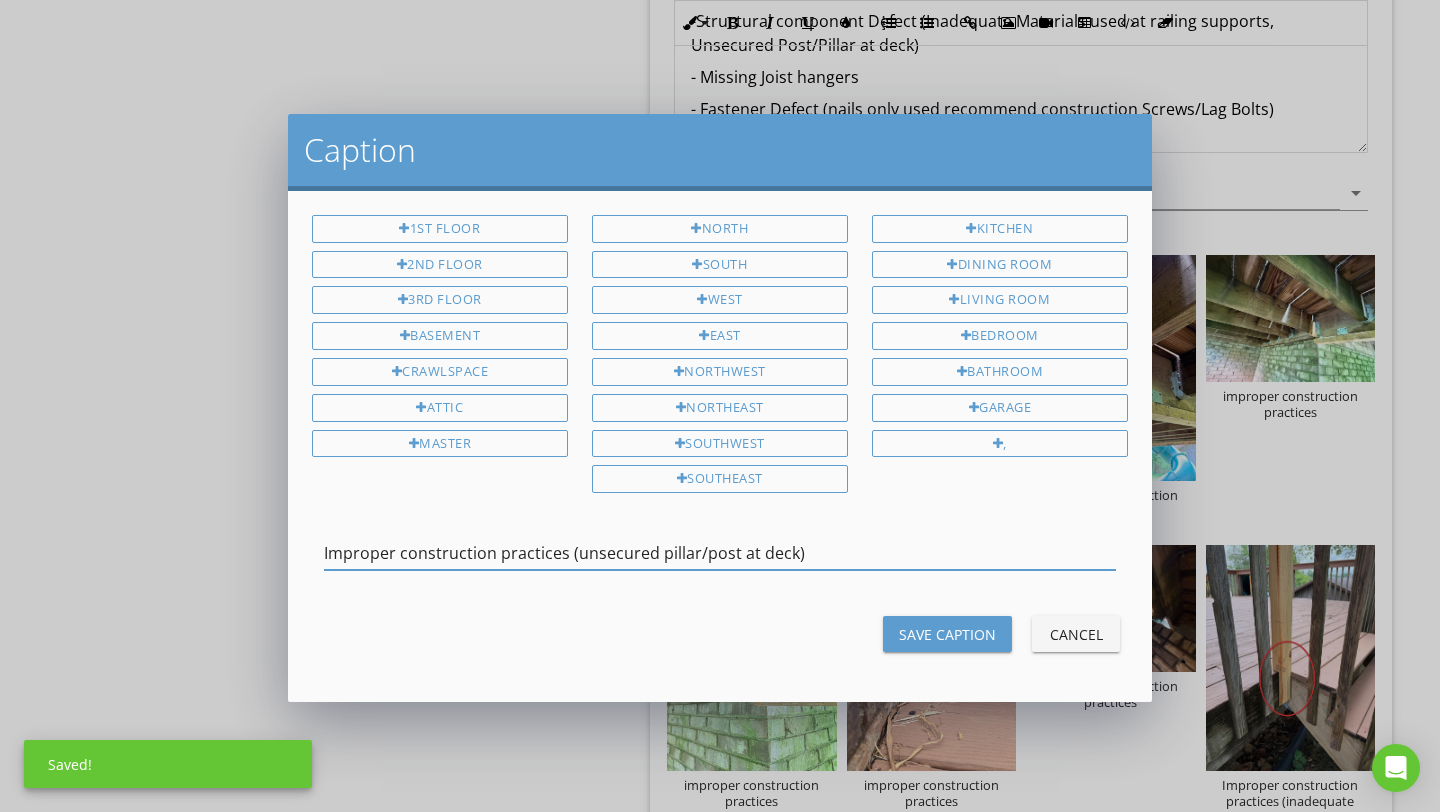 scroll, scrollTop: 0, scrollLeft: 0, axis: both 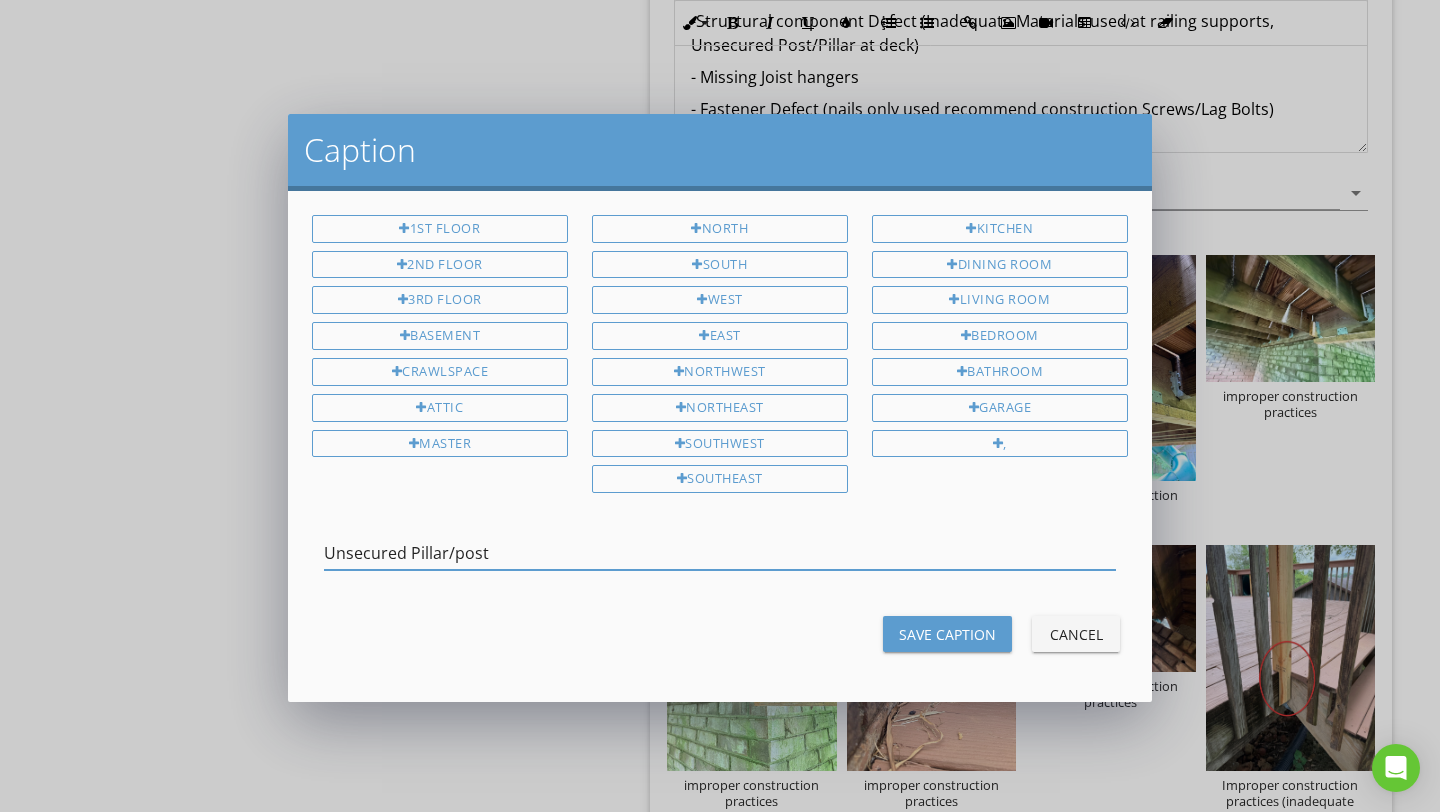 type on "Unsecured Pillar/post" 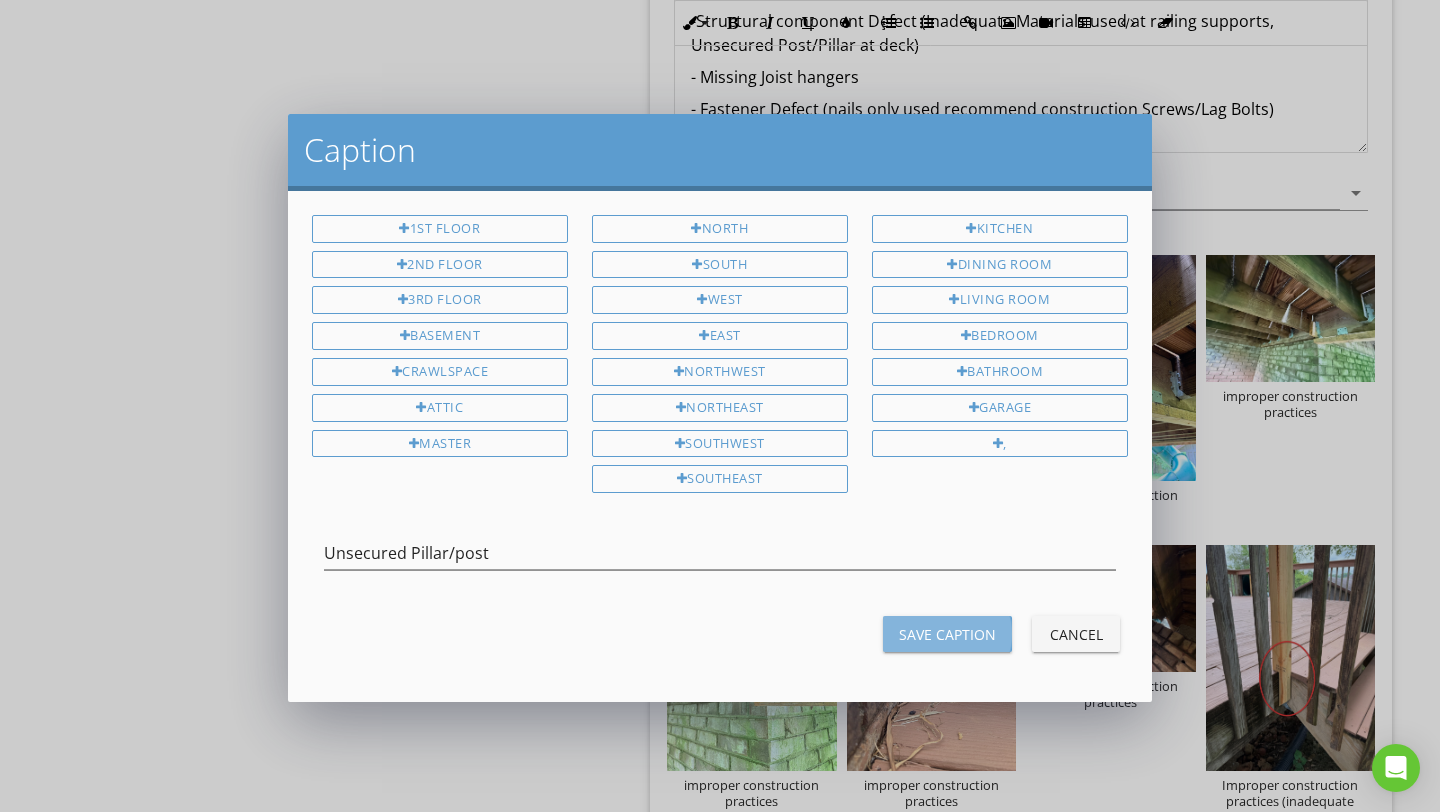 click on "Save Caption" at bounding box center (947, 634) 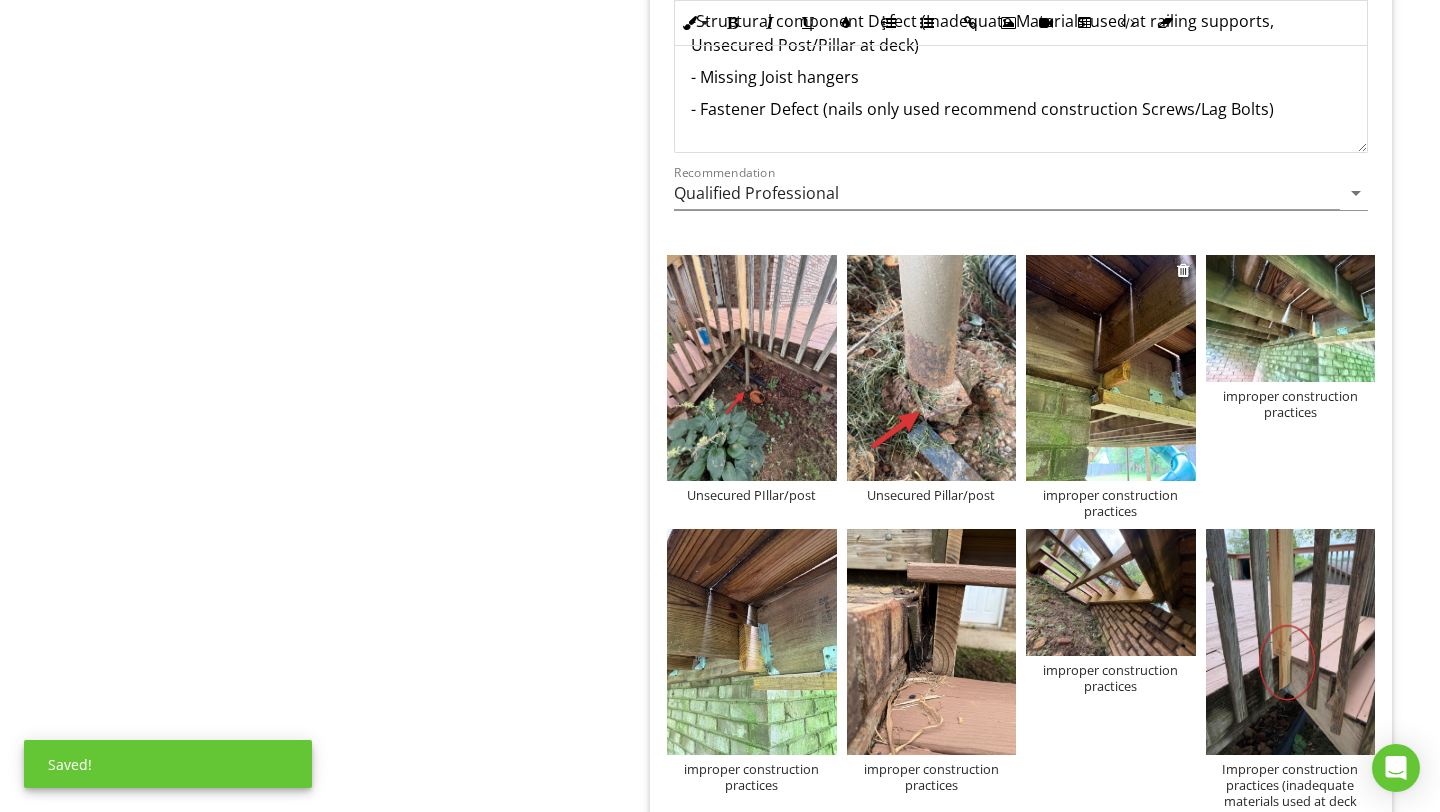 click at bounding box center (1111, 368) 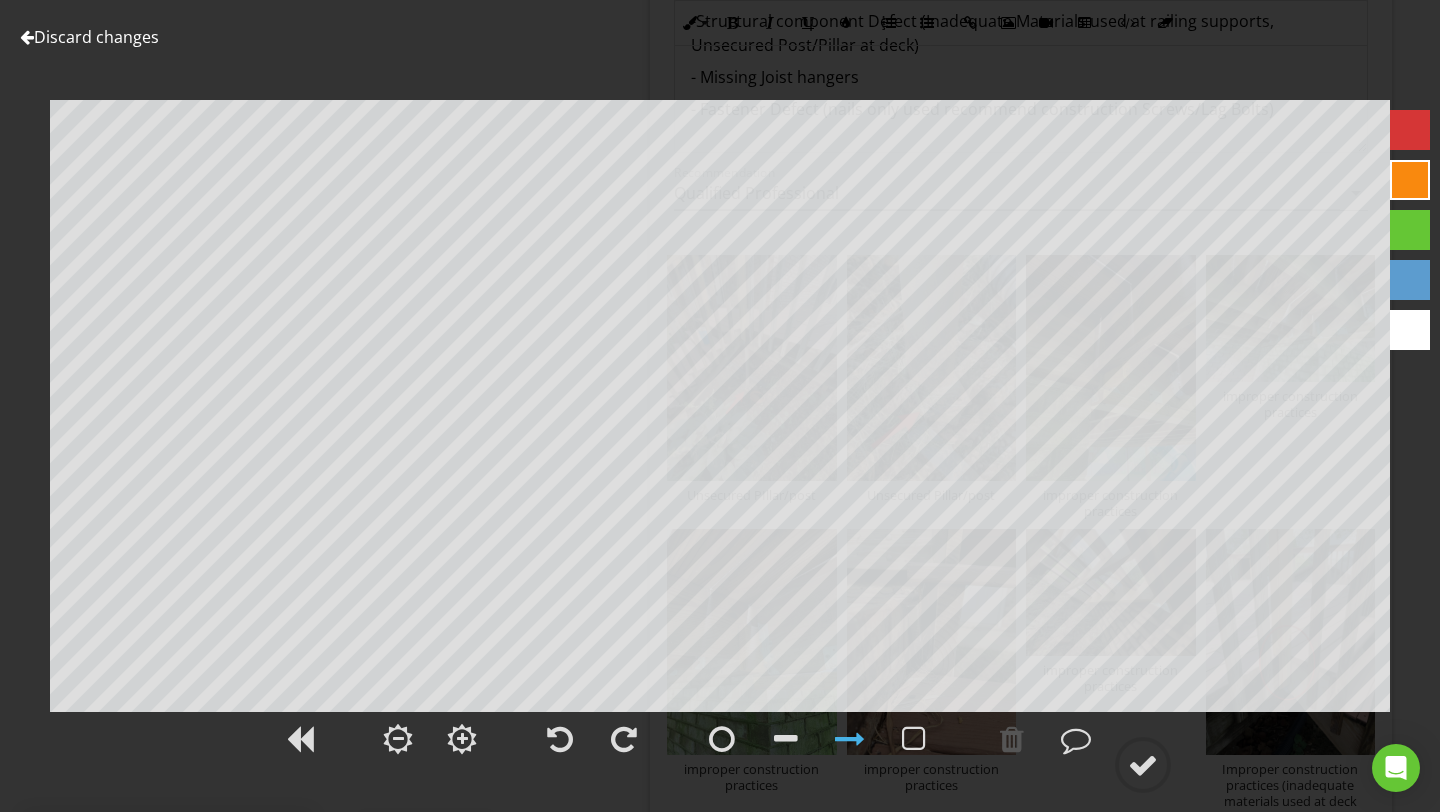 click at bounding box center [1410, 130] 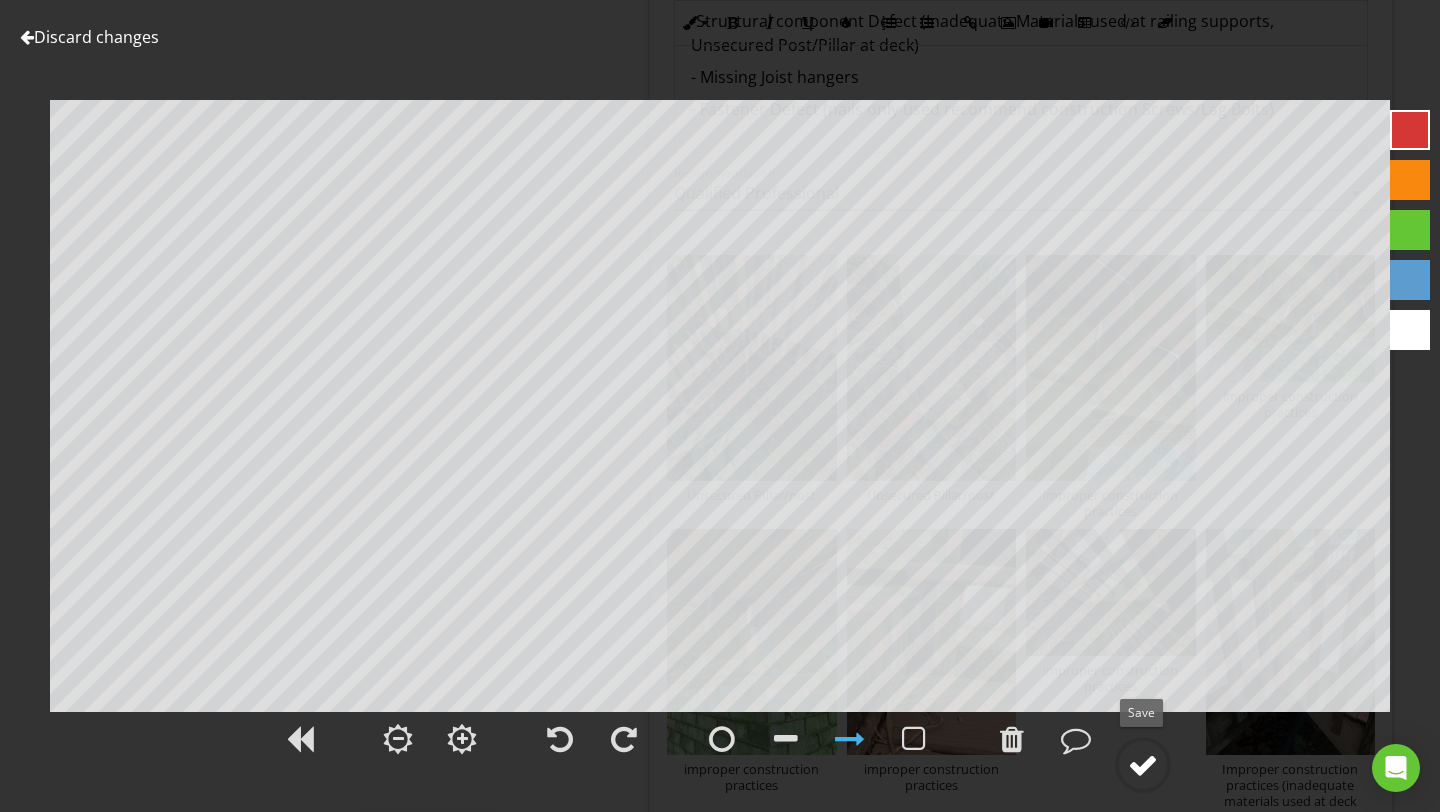 click at bounding box center [1143, 765] 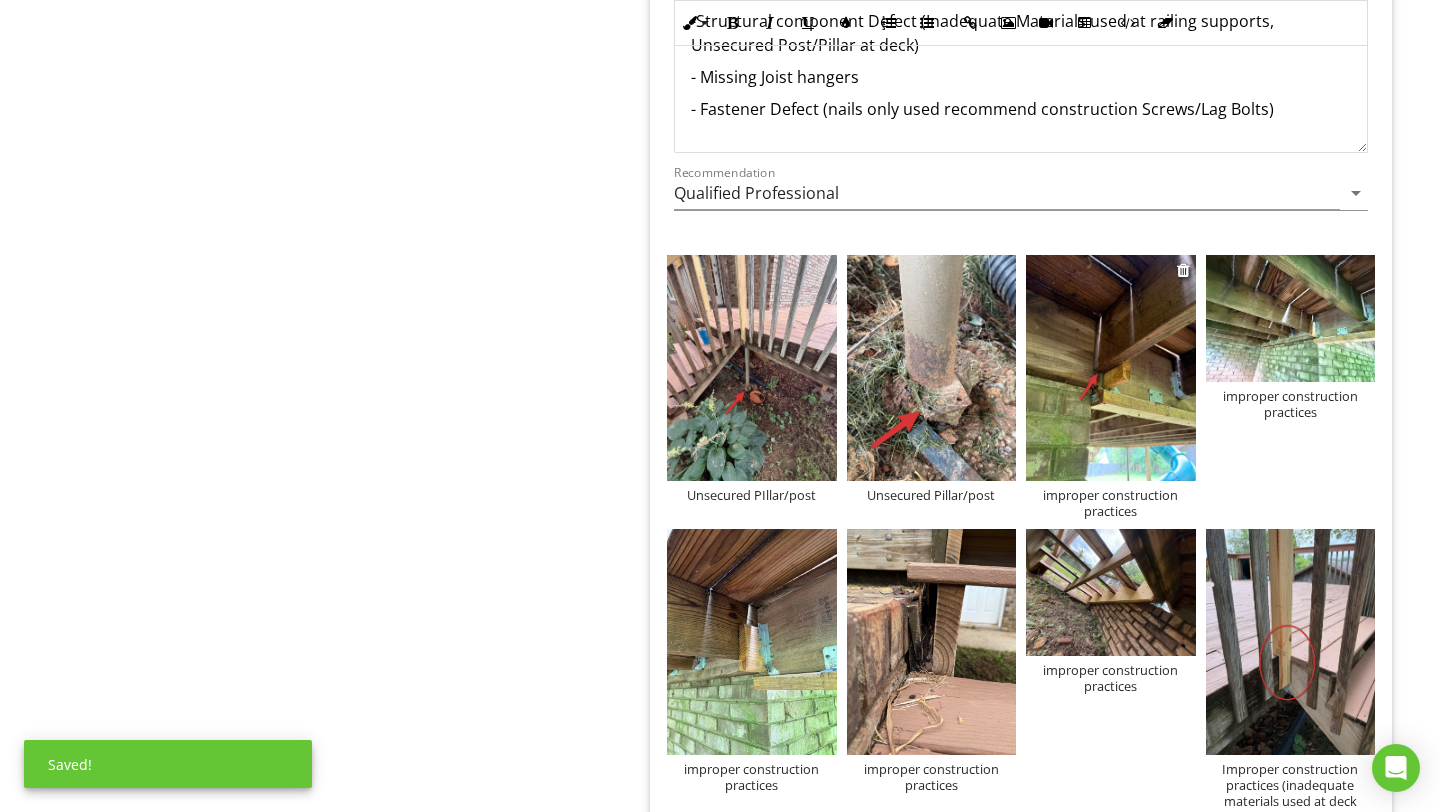click on "improper construction practices" at bounding box center [1111, 503] 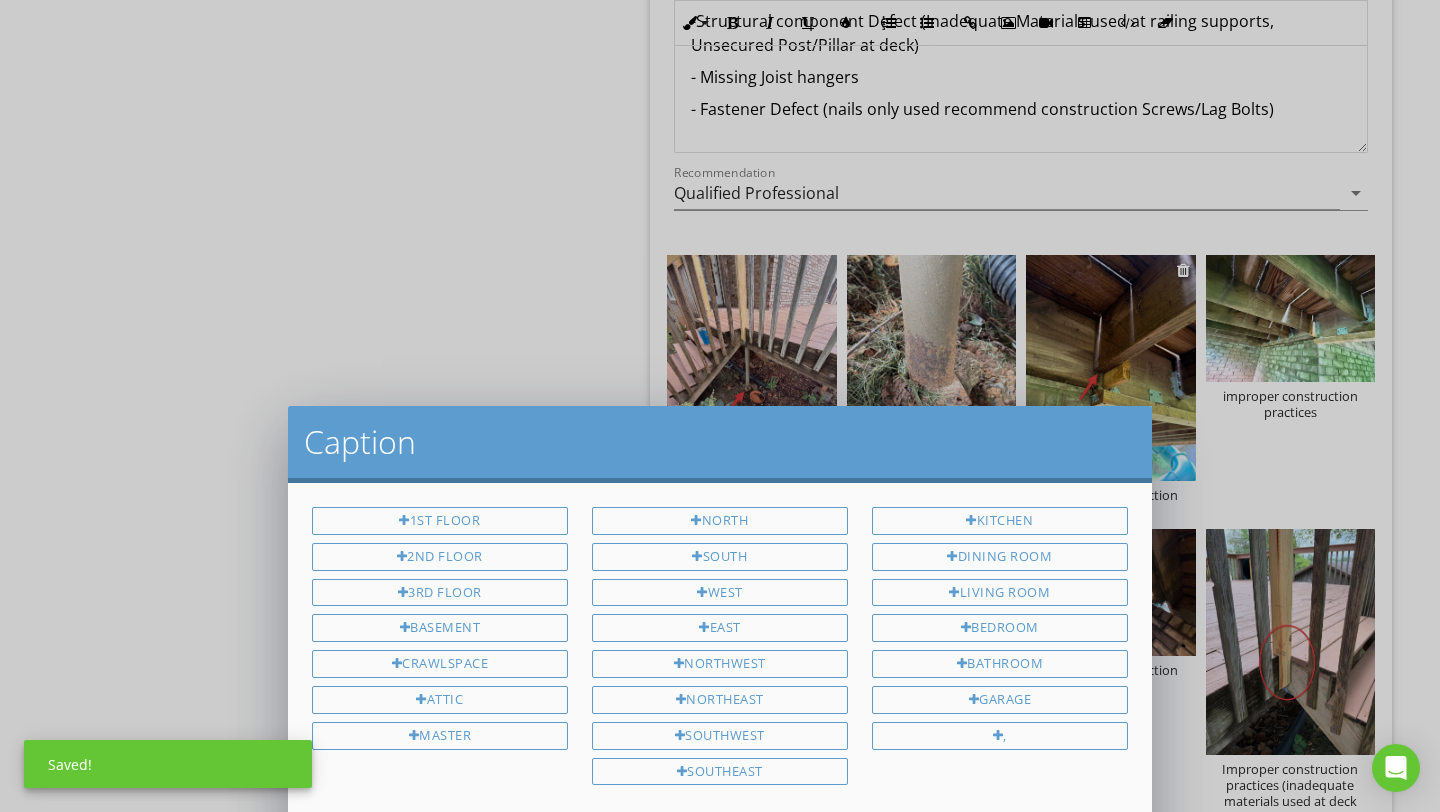 scroll, scrollTop: 0, scrollLeft: 0, axis: both 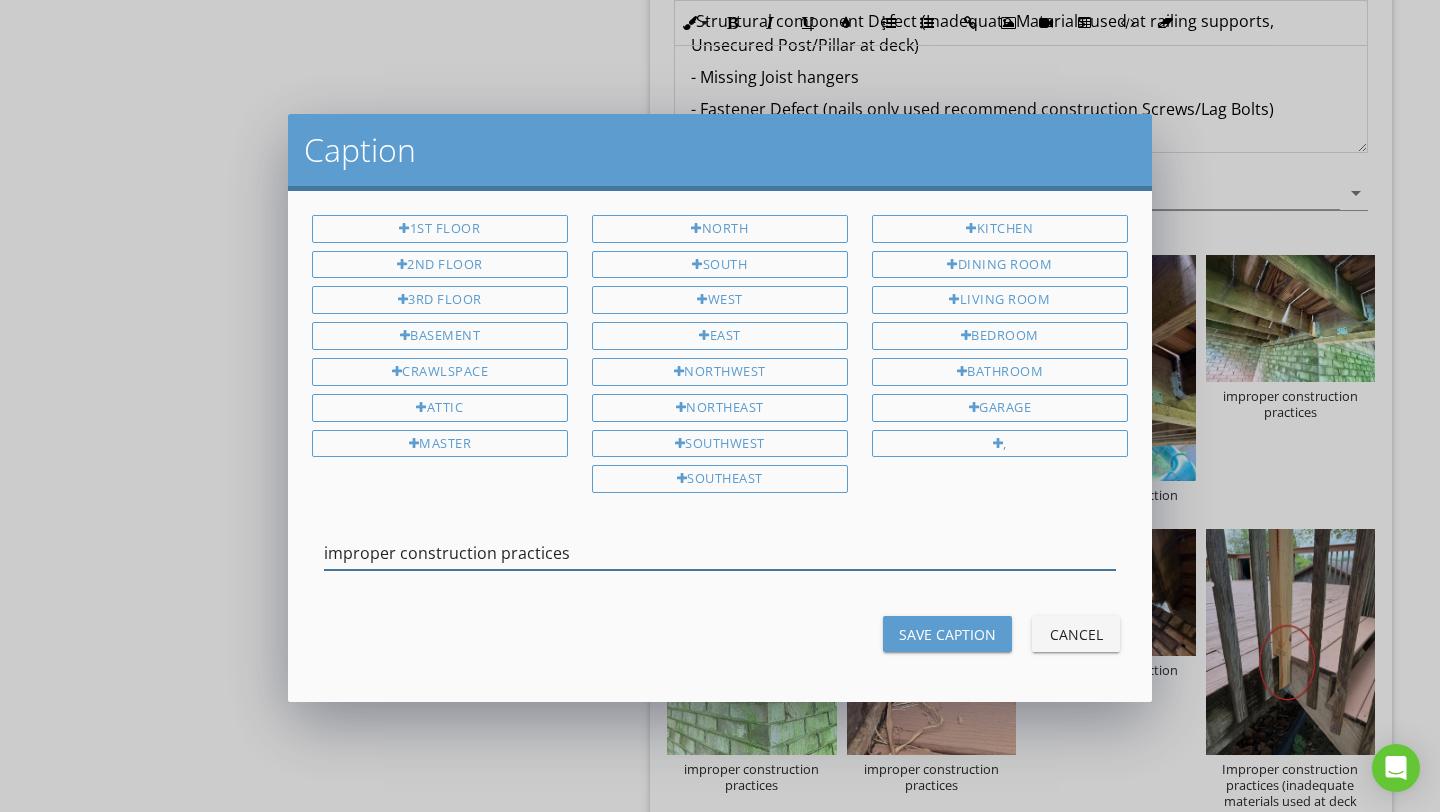 click on "improper construction practices" at bounding box center [720, 553] 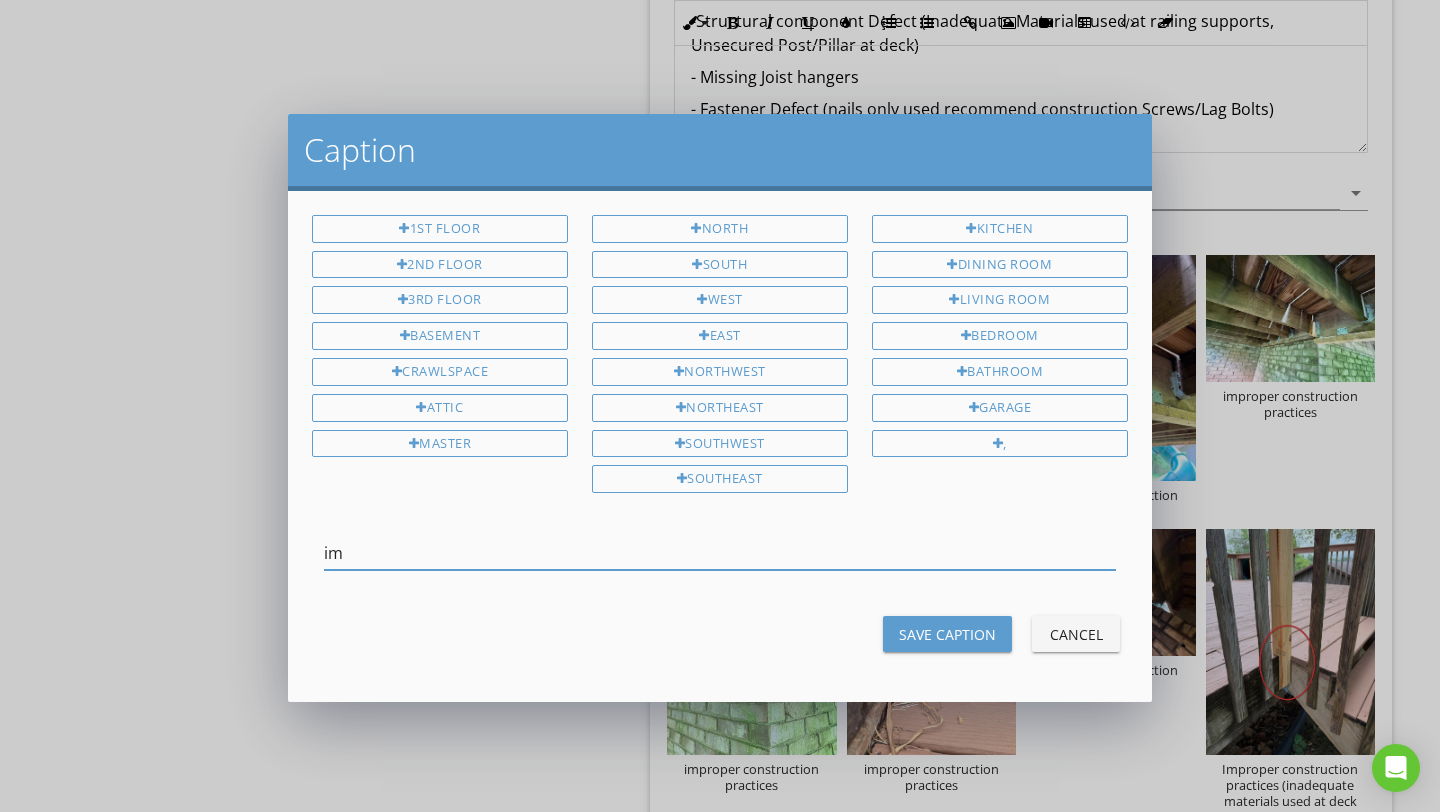 type on "i" 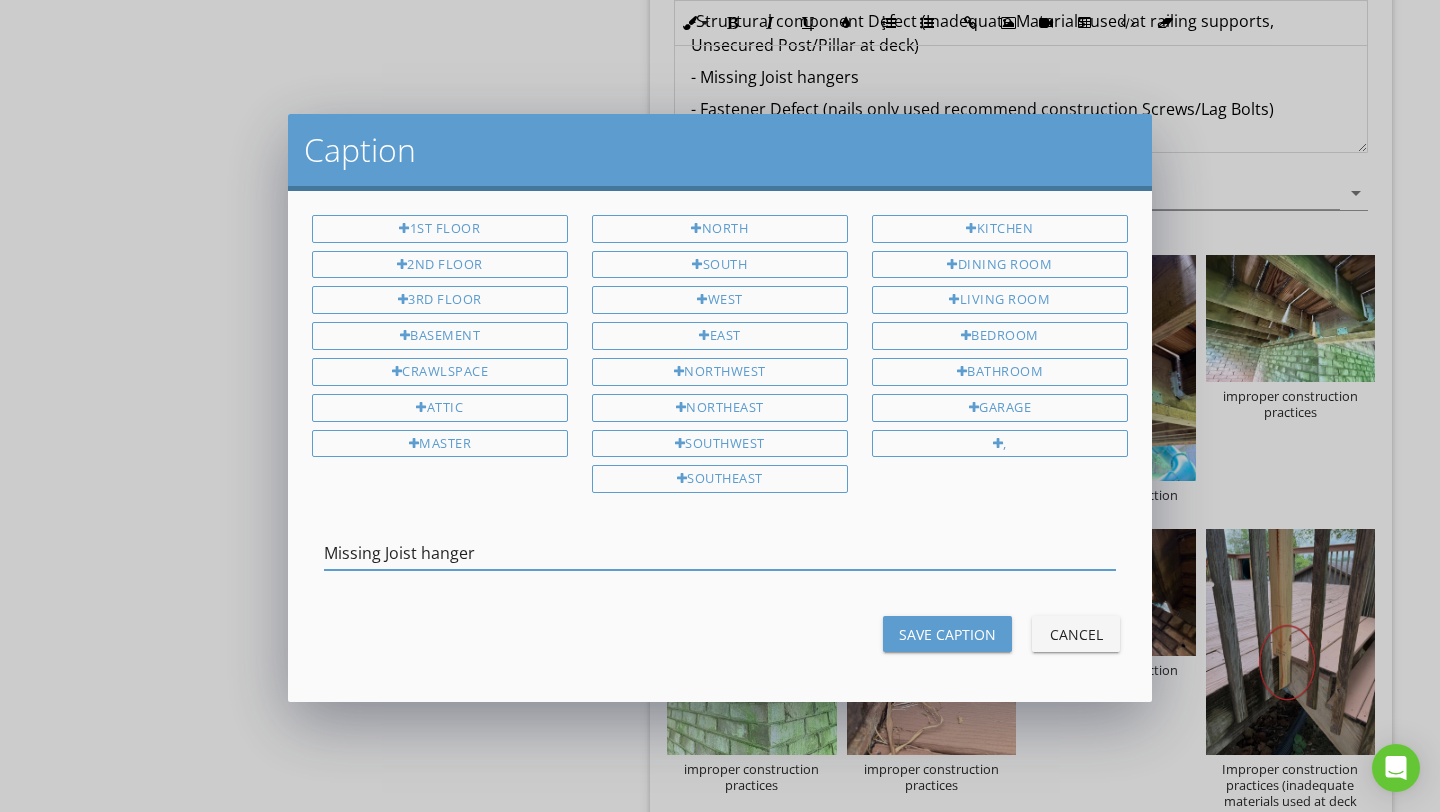 type on "Missing Joist hanger" 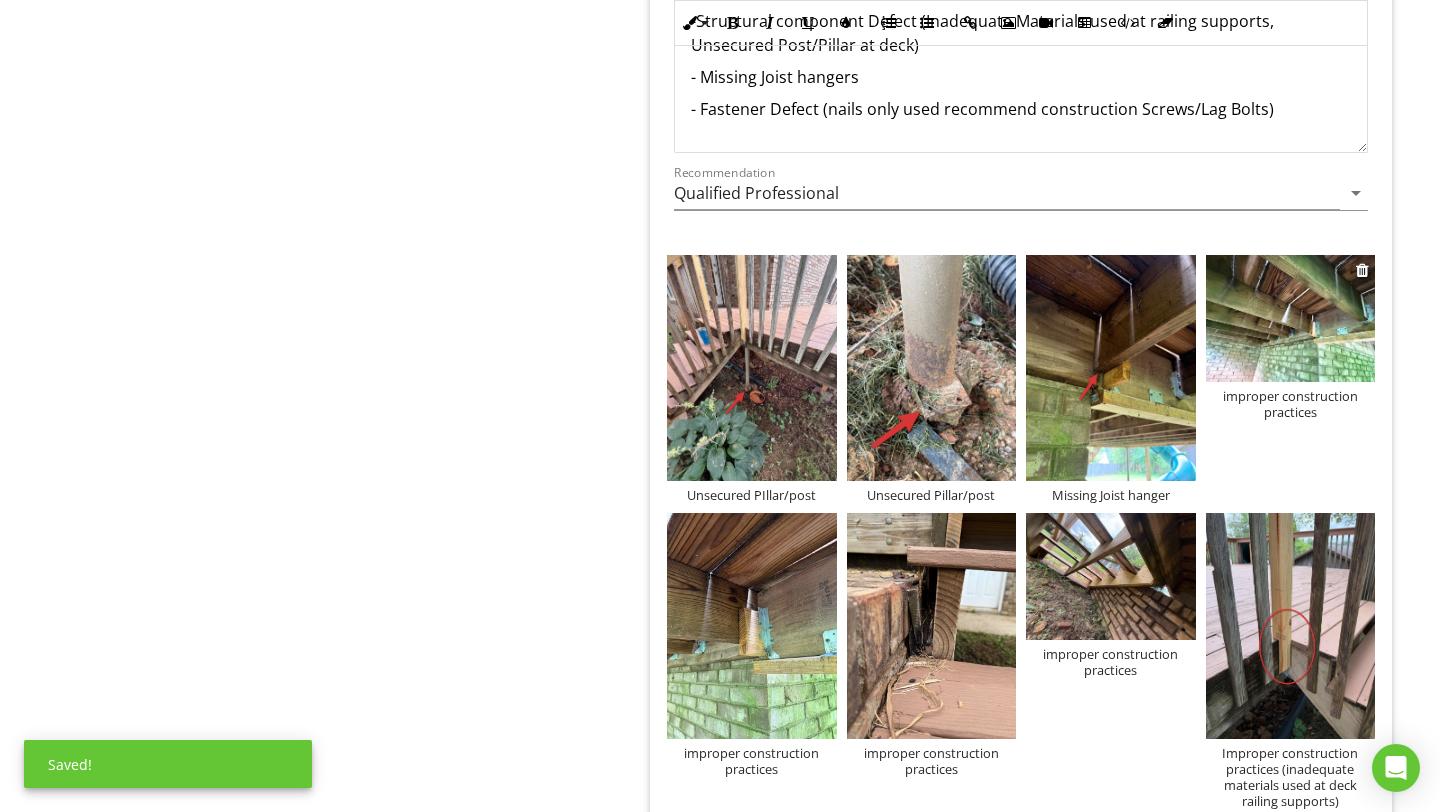 click at bounding box center (1291, 318) 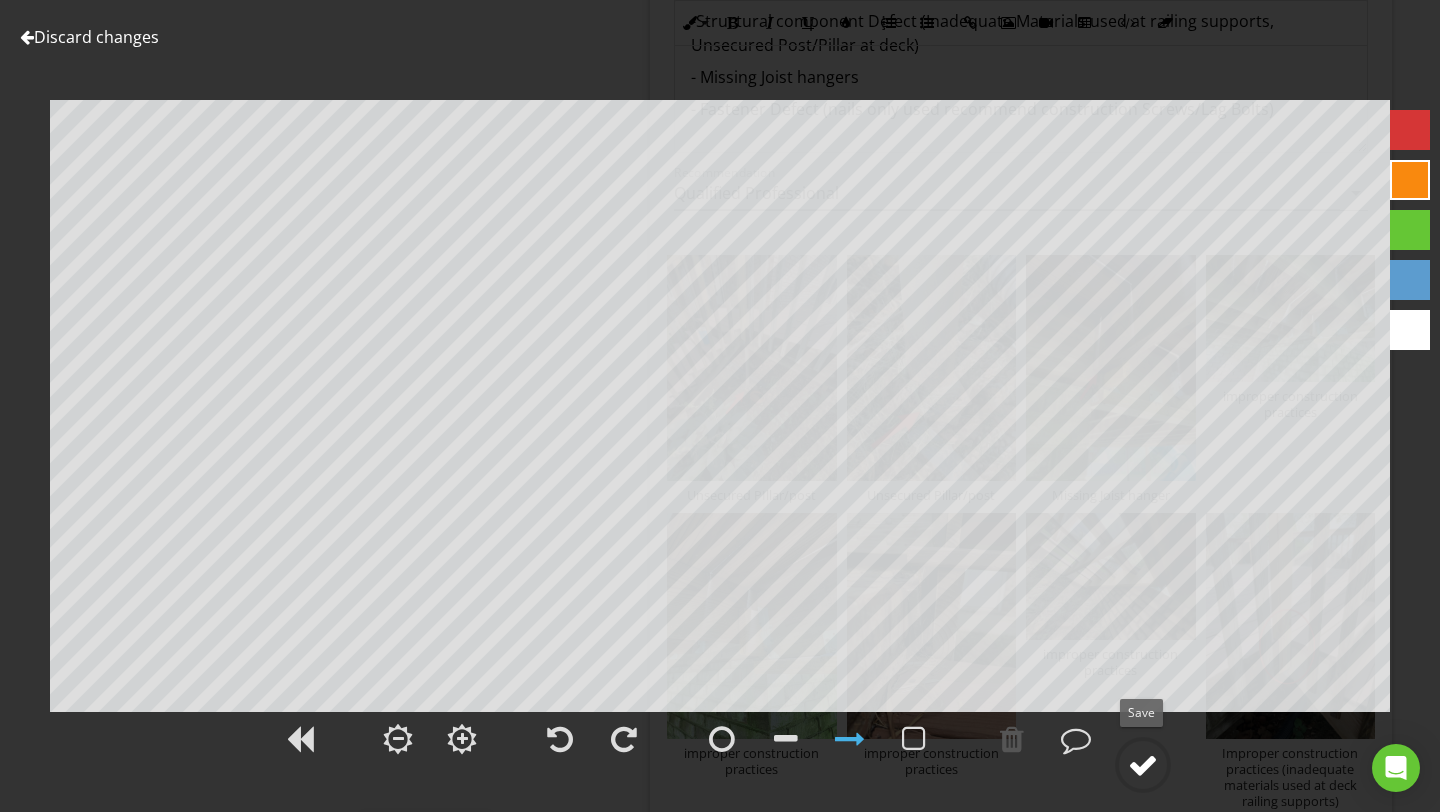 click 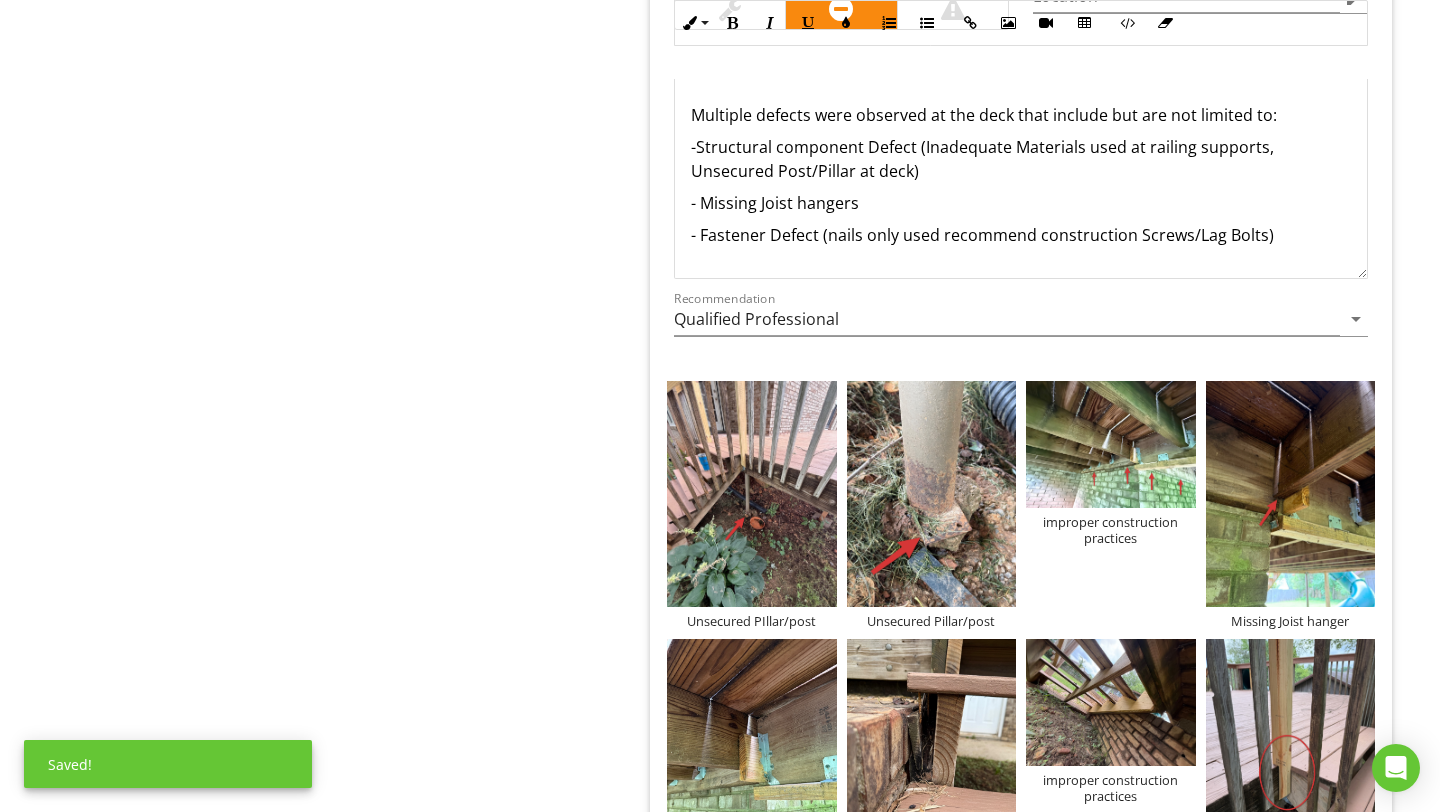 scroll, scrollTop: 3808, scrollLeft: 0, axis: vertical 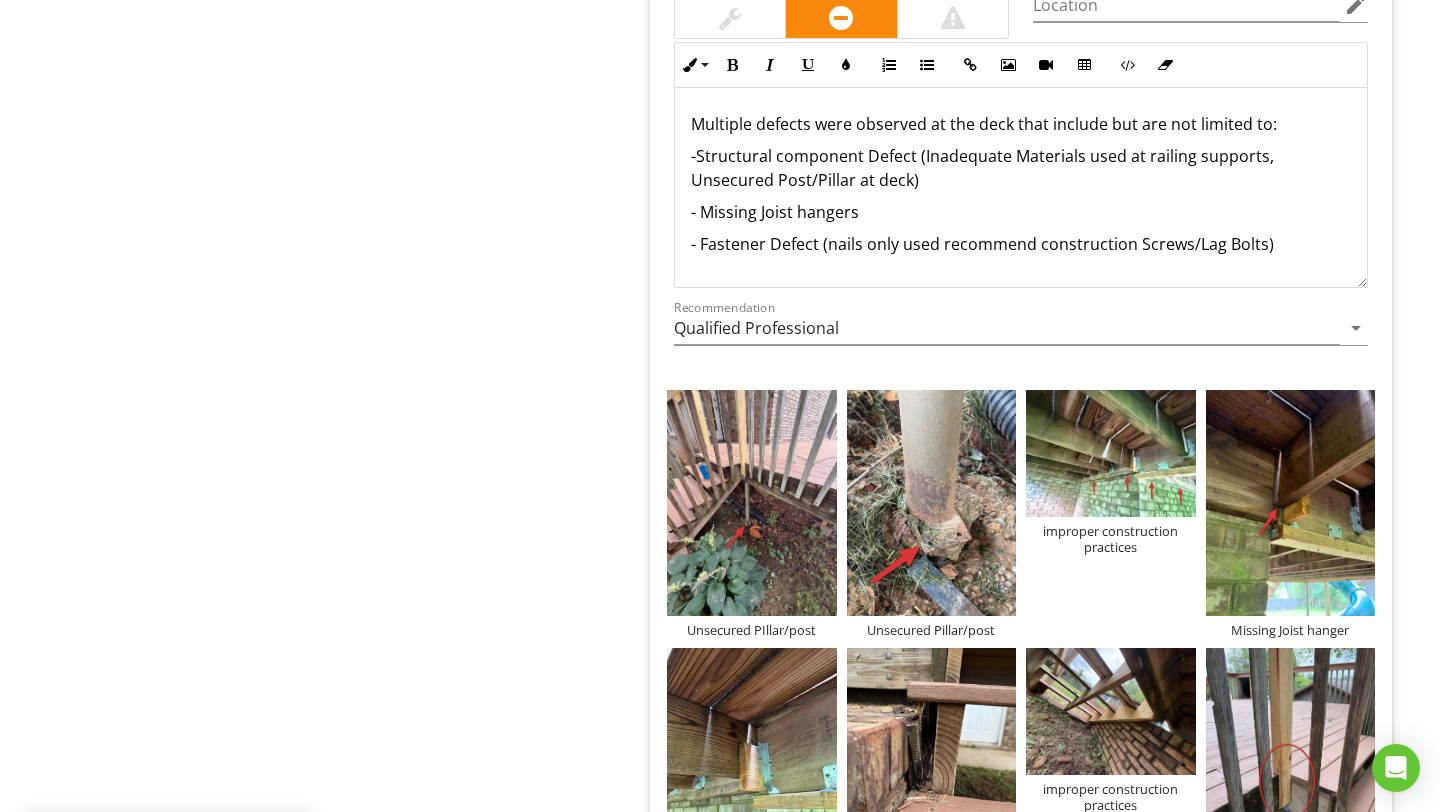 click on "-Structural component Defect (Inadequate Materials used at railing supports, Unsecured Post/Pillar at deck)" at bounding box center (1021, 168) 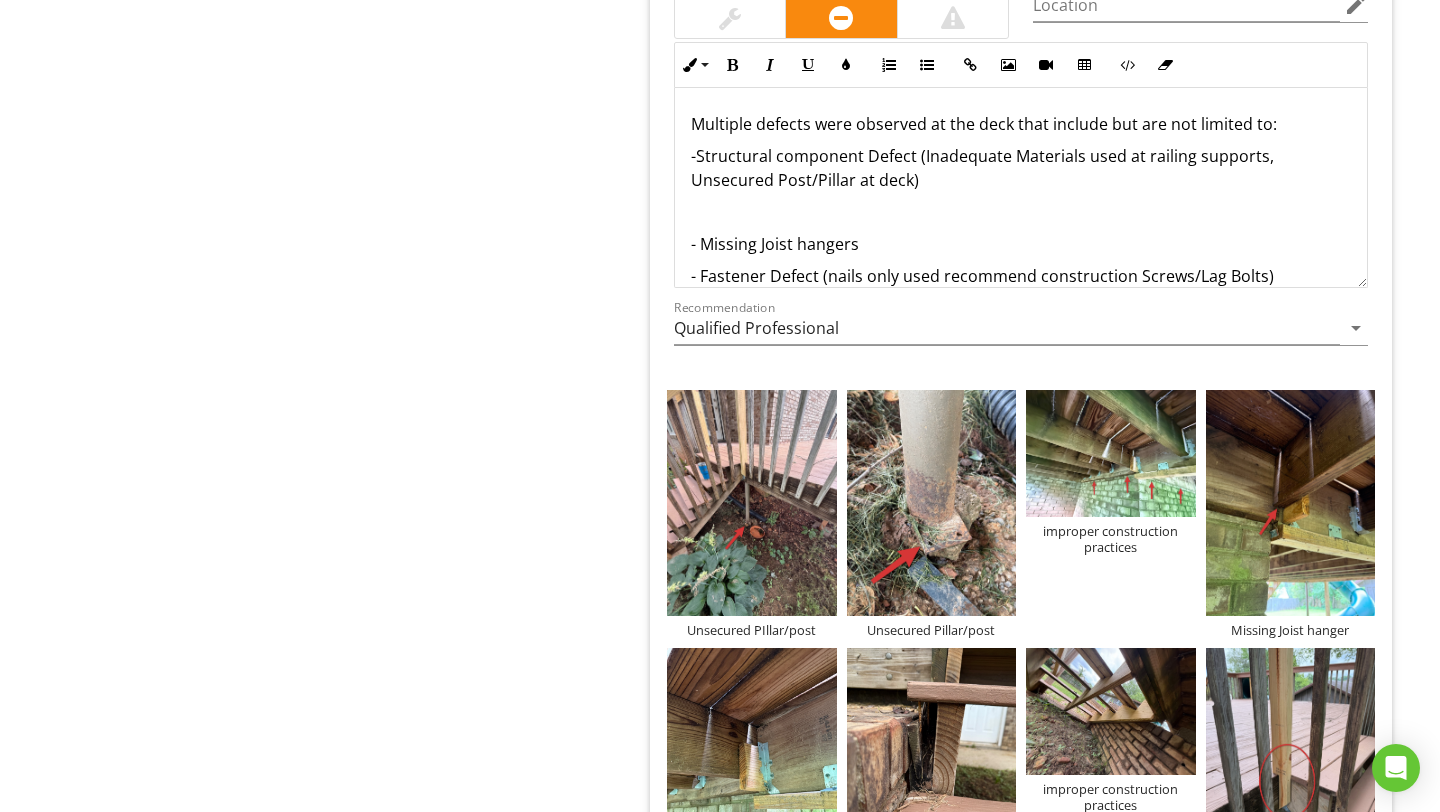 type 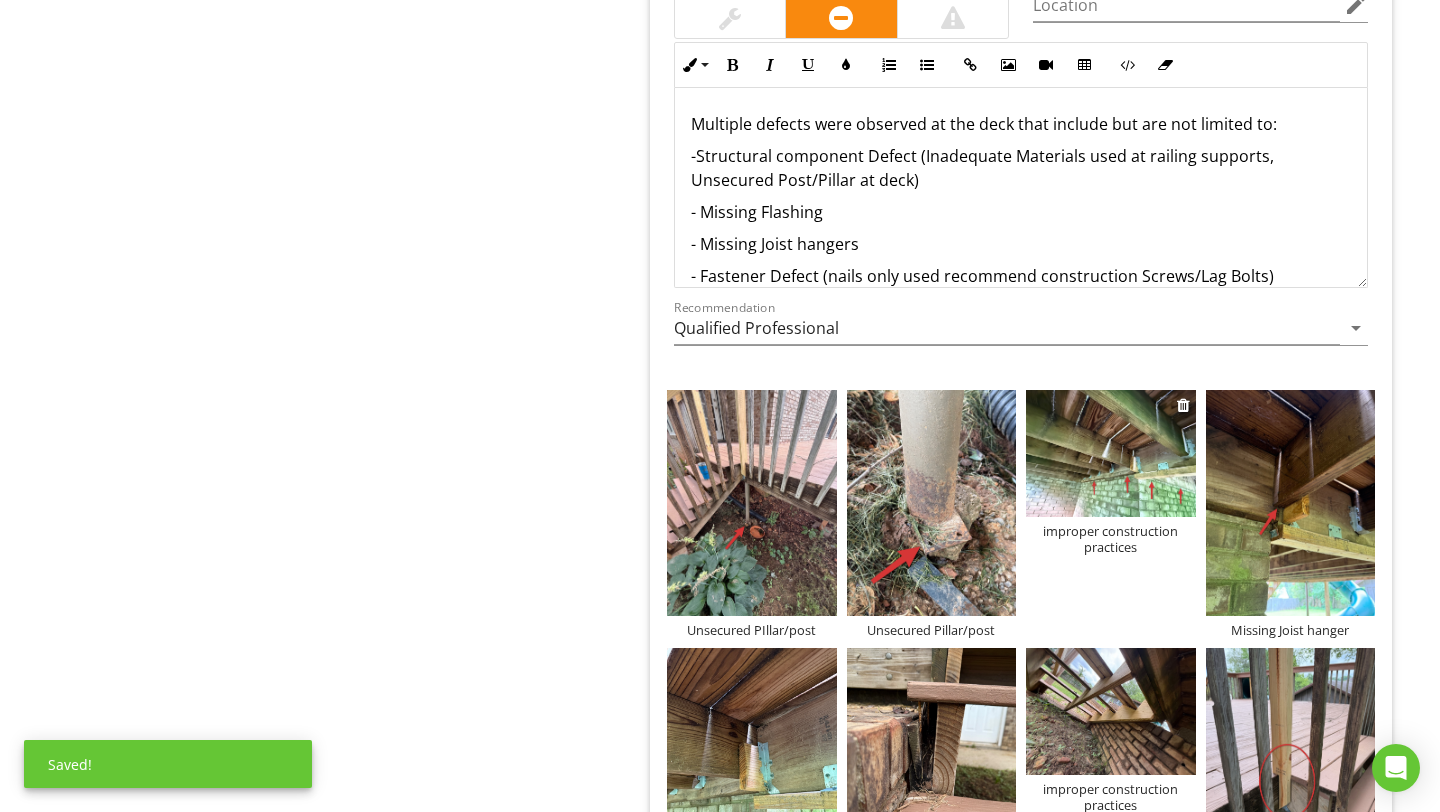 scroll, scrollTop: 3927, scrollLeft: 0, axis: vertical 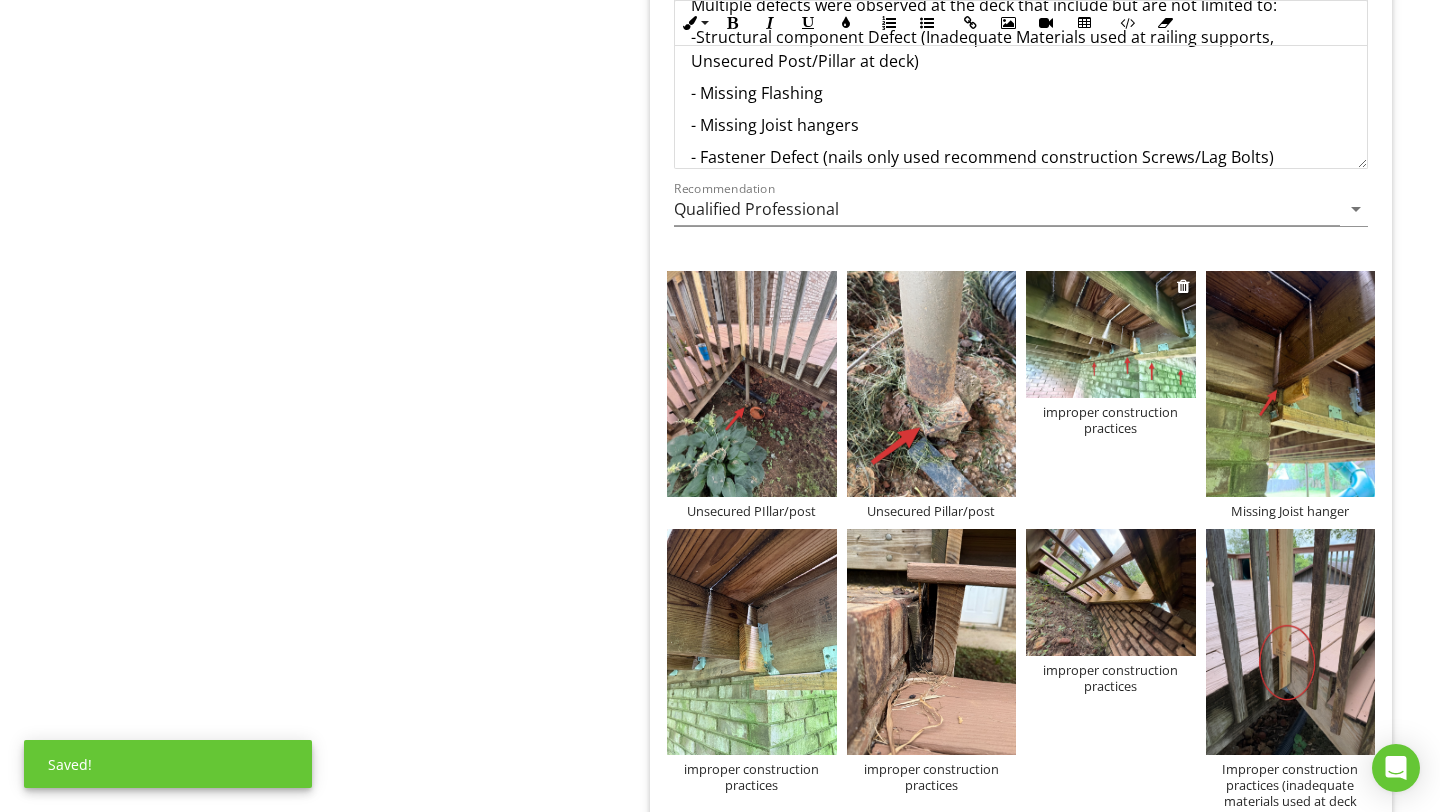 click at bounding box center (1111, 334) 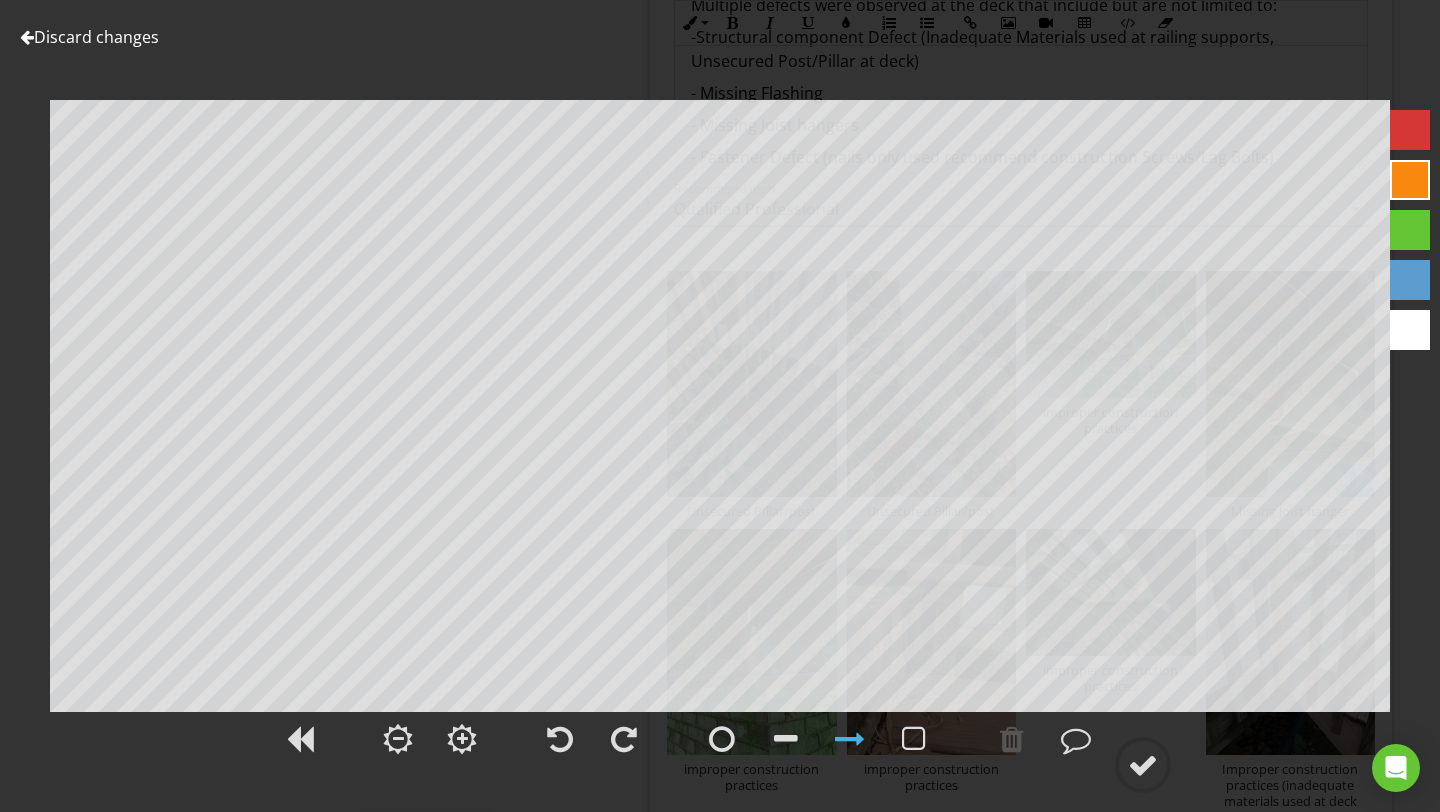 click at bounding box center (1410, 130) 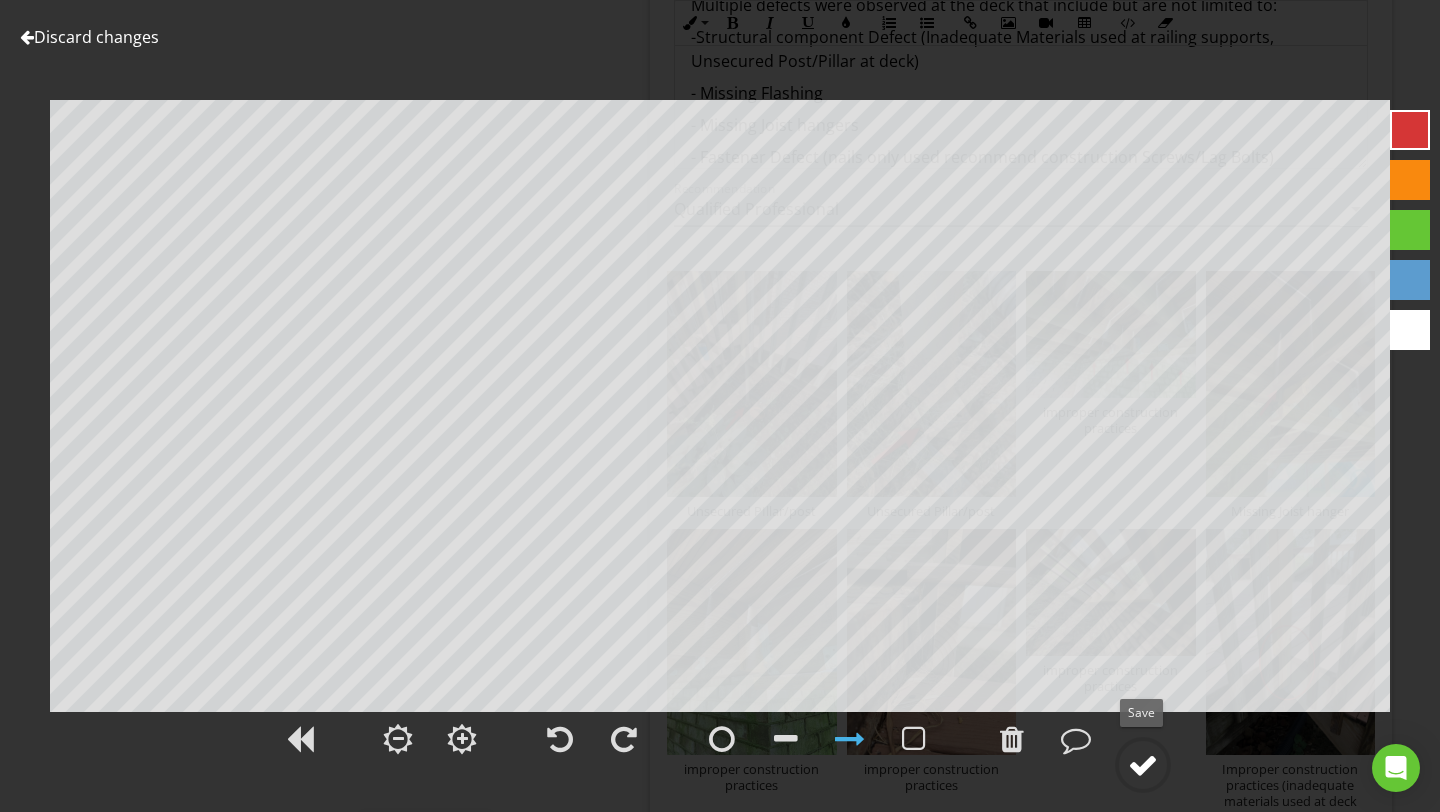 click 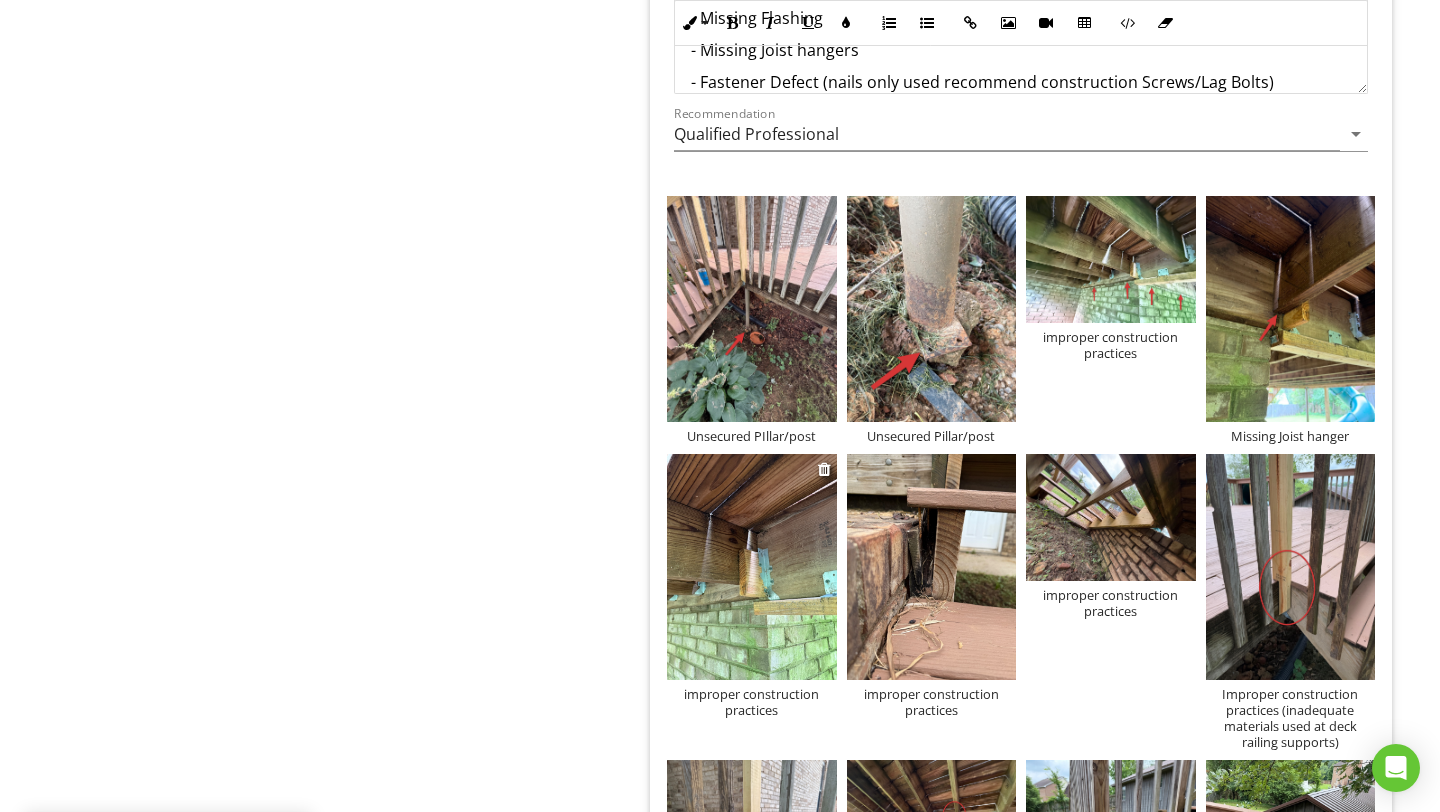 scroll, scrollTop: 4050, scrollLeft: 0, axis: vertical 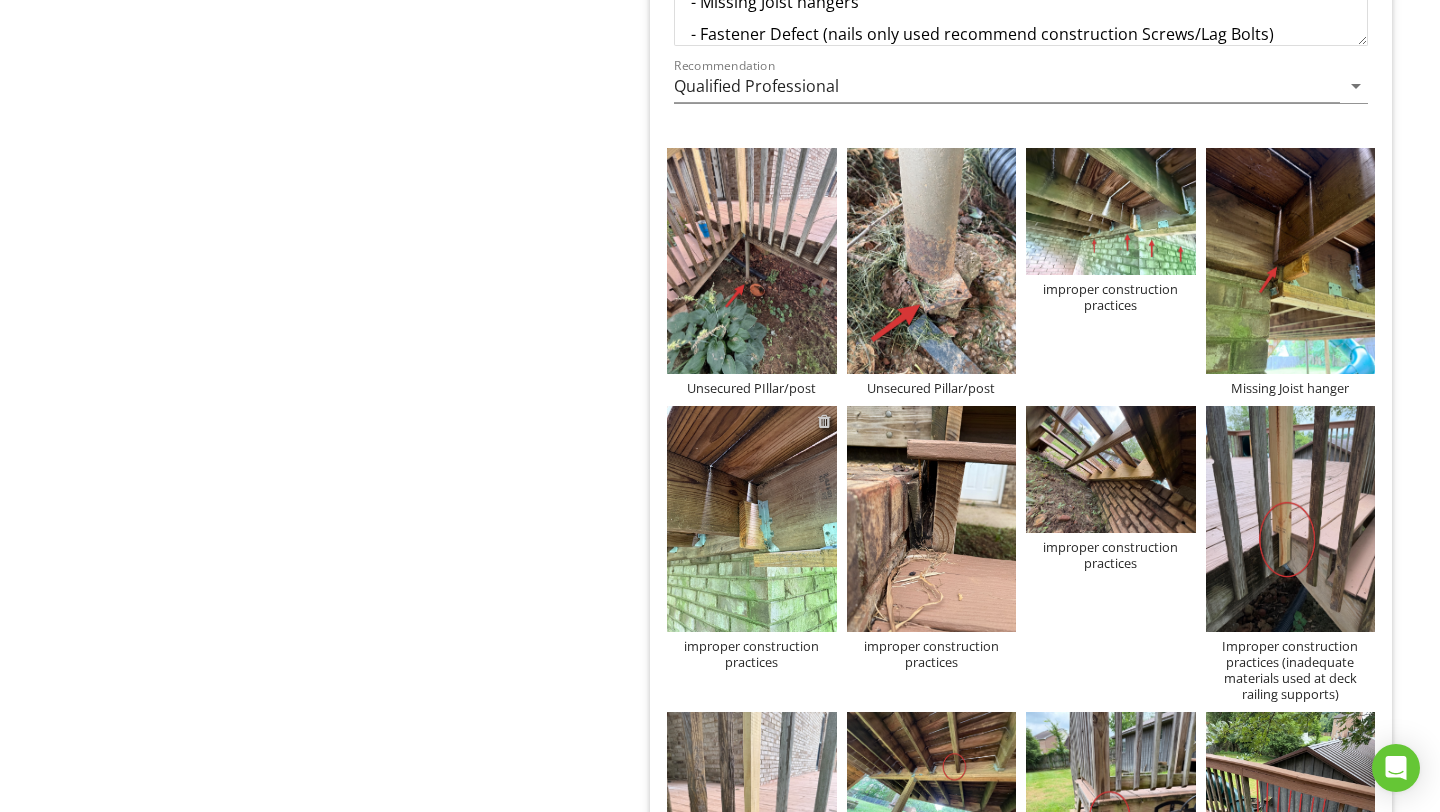 click at bounding box center (824, 421) 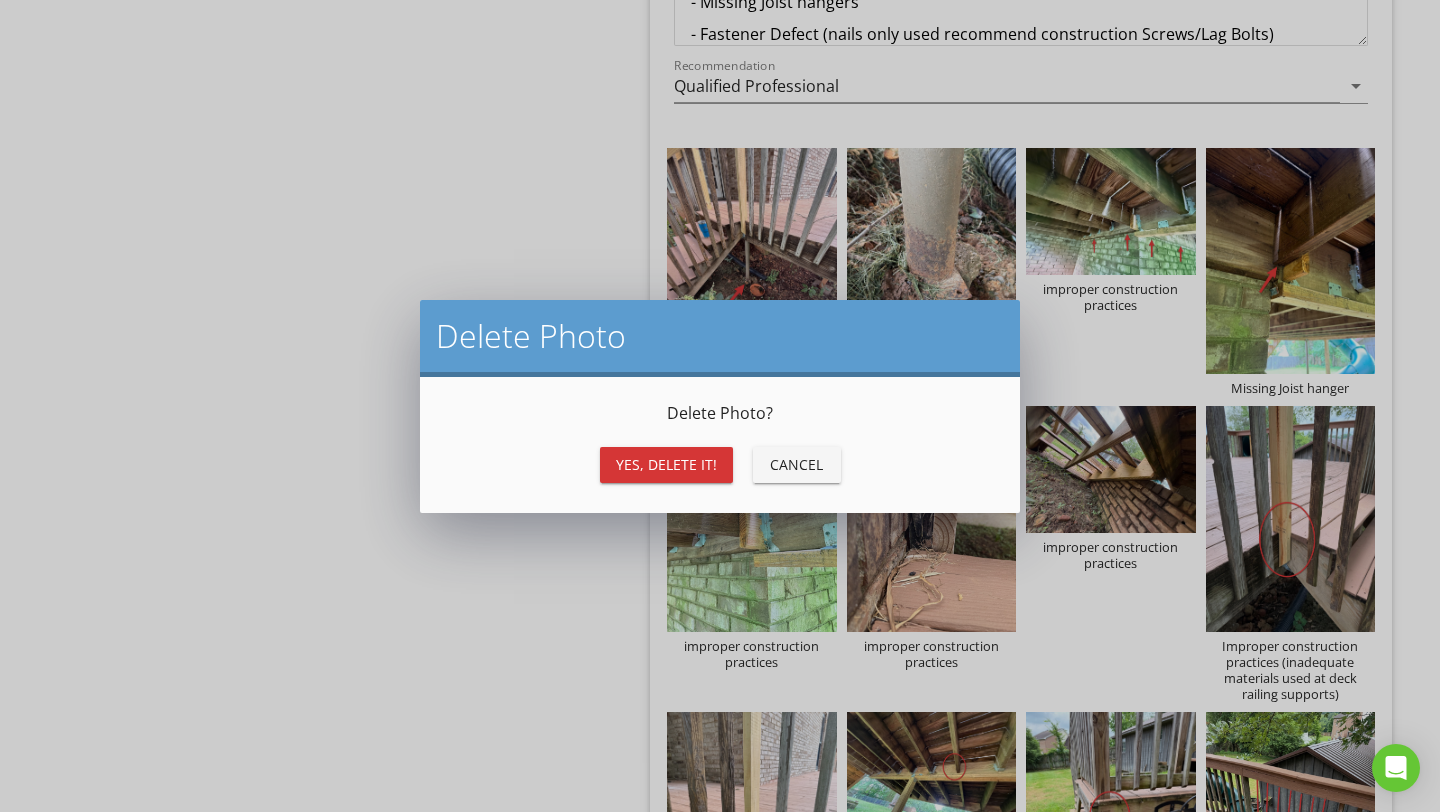 click on "Yes, Delete it!" at bounding box center (666, 464) 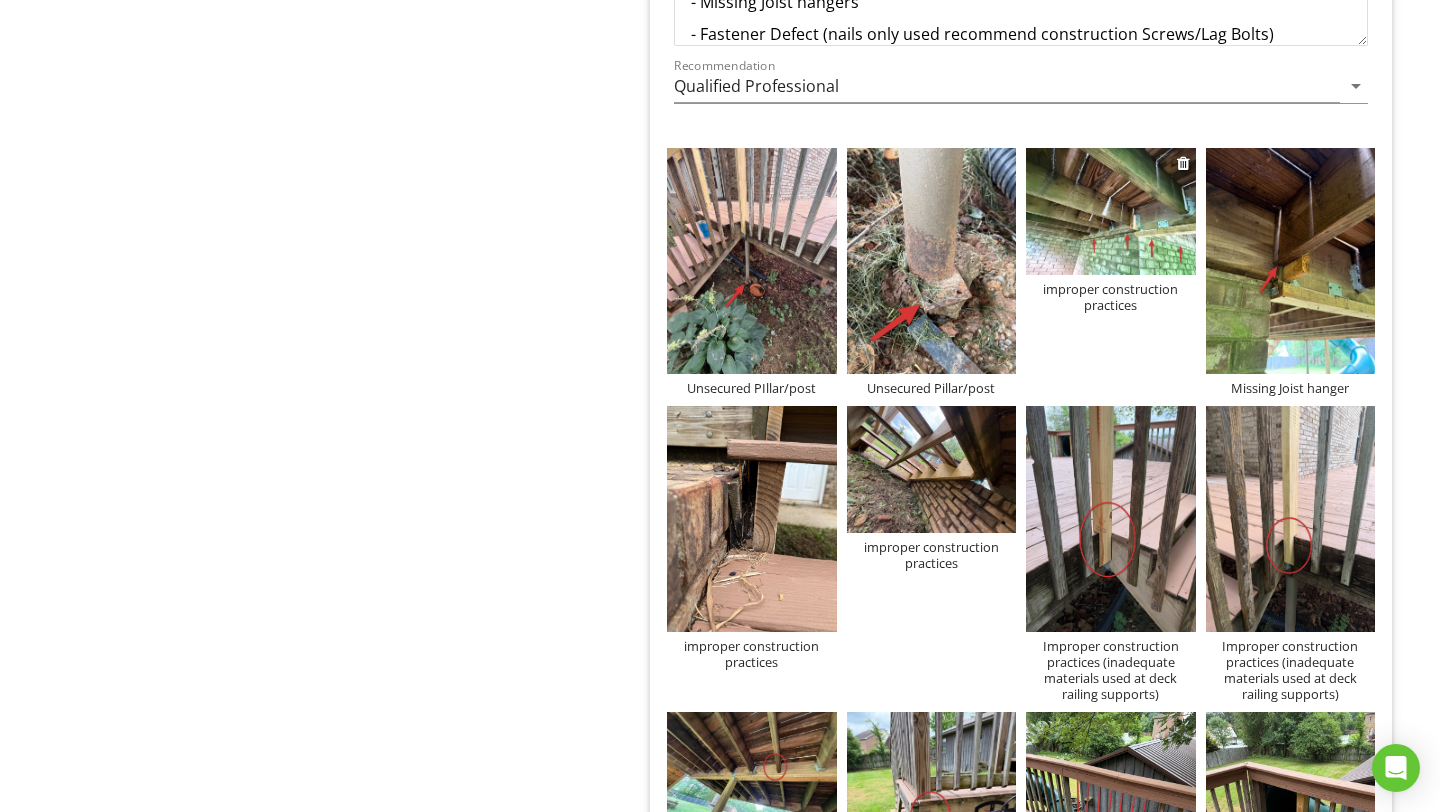 click on "improper construction practices" at bounding box center (1111, 297) 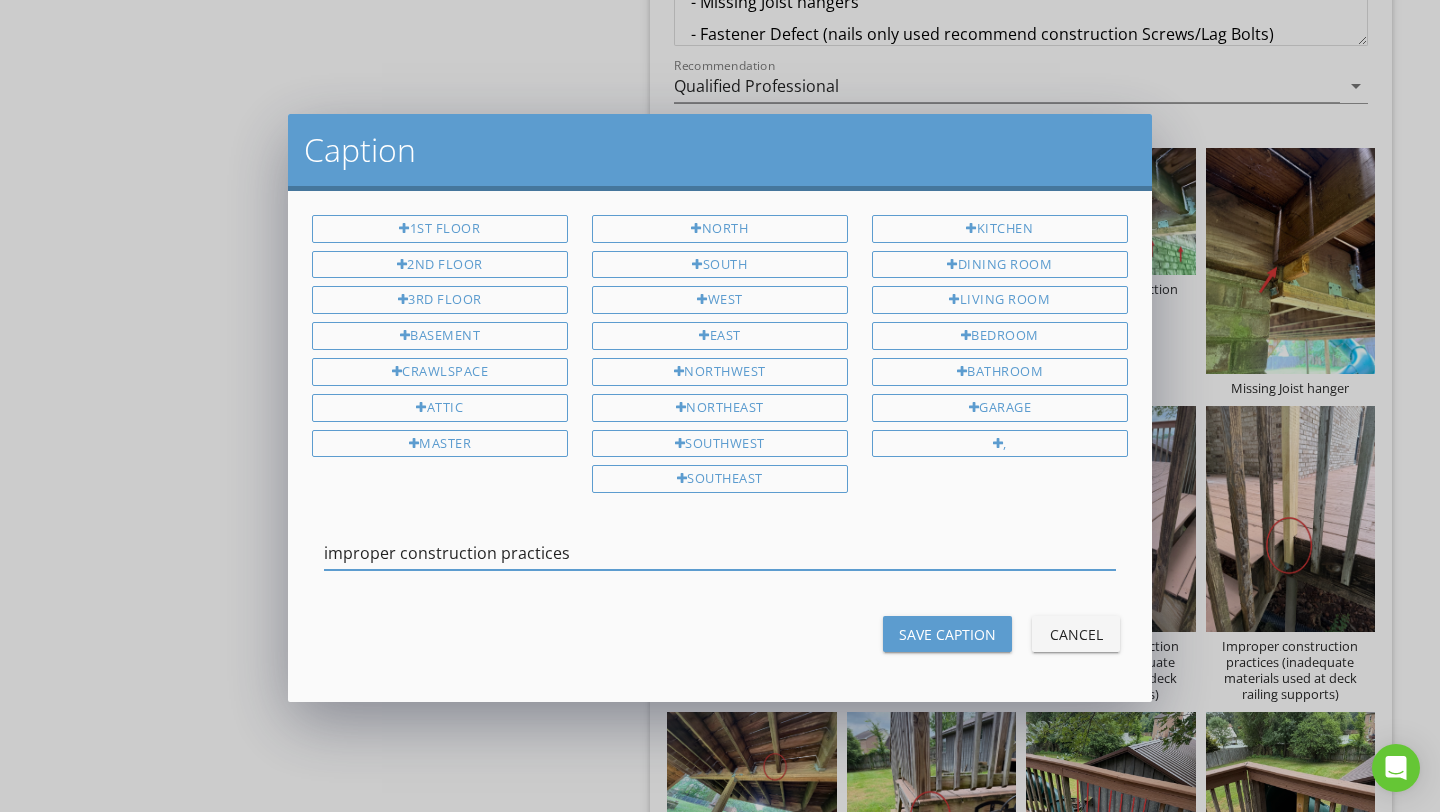 drag, startPoint x: 580, startPoint y: 550, endPoint x: 179, endPoint y: 526, distance: 401.71756 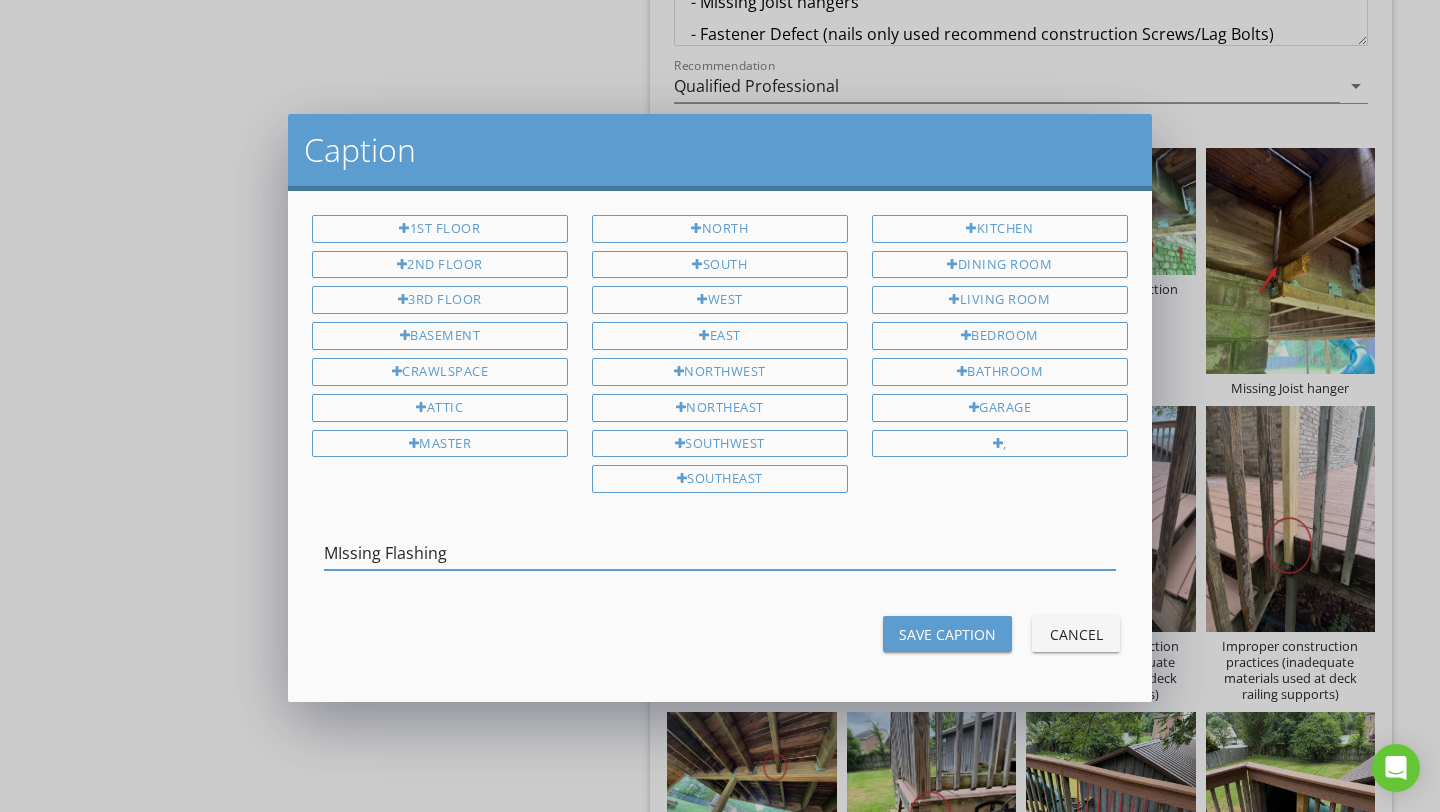 type on "MIssing Flashing" 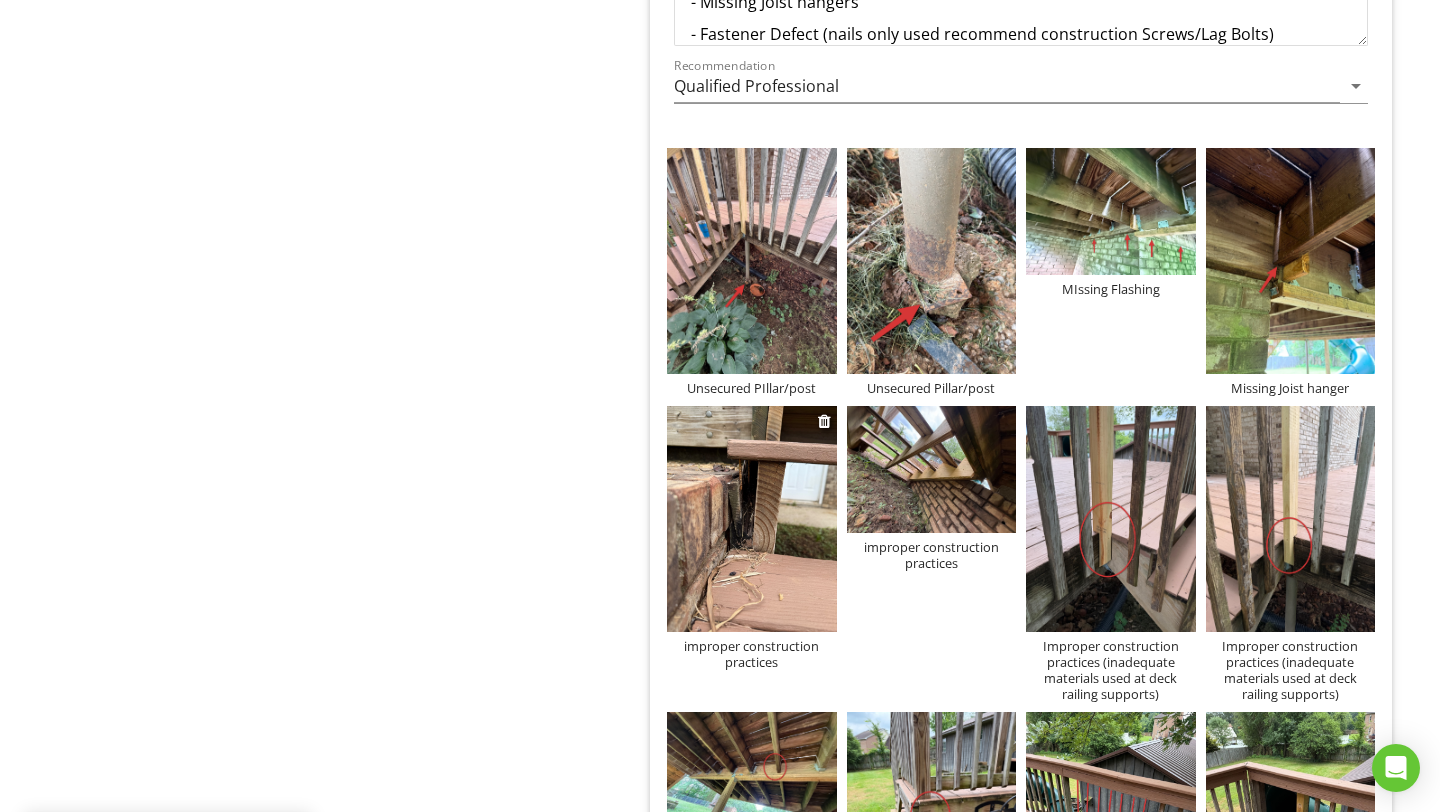 click at bounding box center [752, 519] 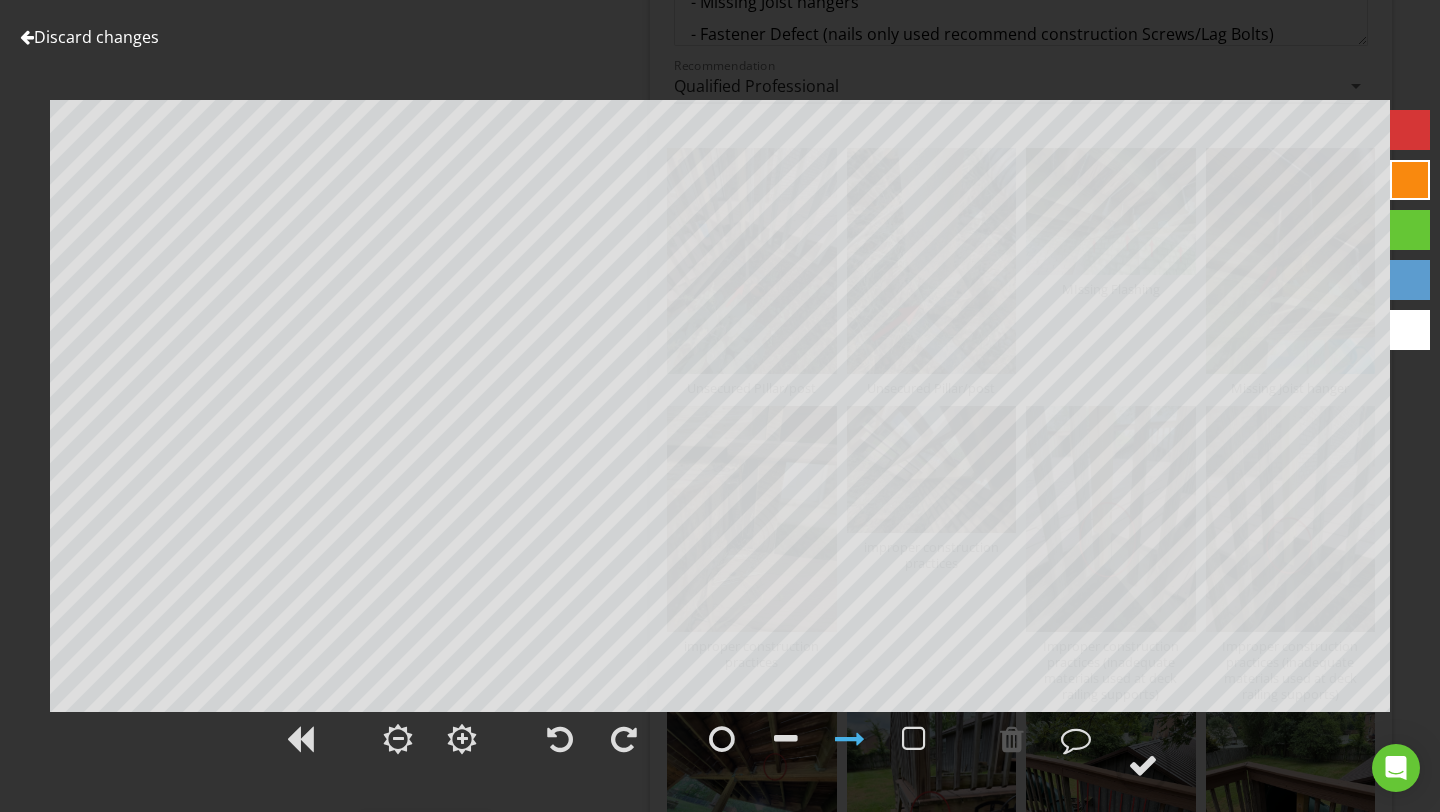 click at bounding box center (1410, 130) 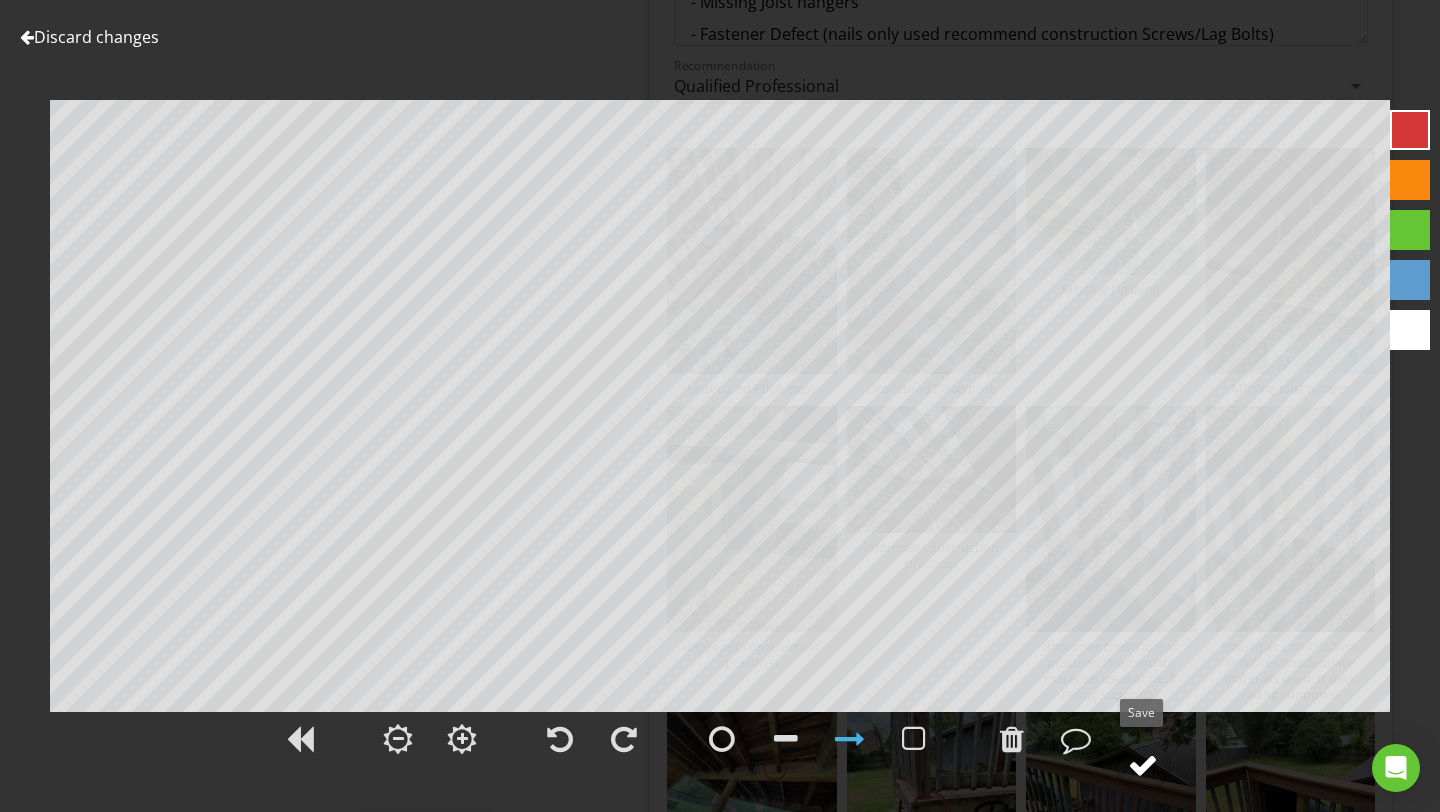 click at bounding box center [1143, 765] 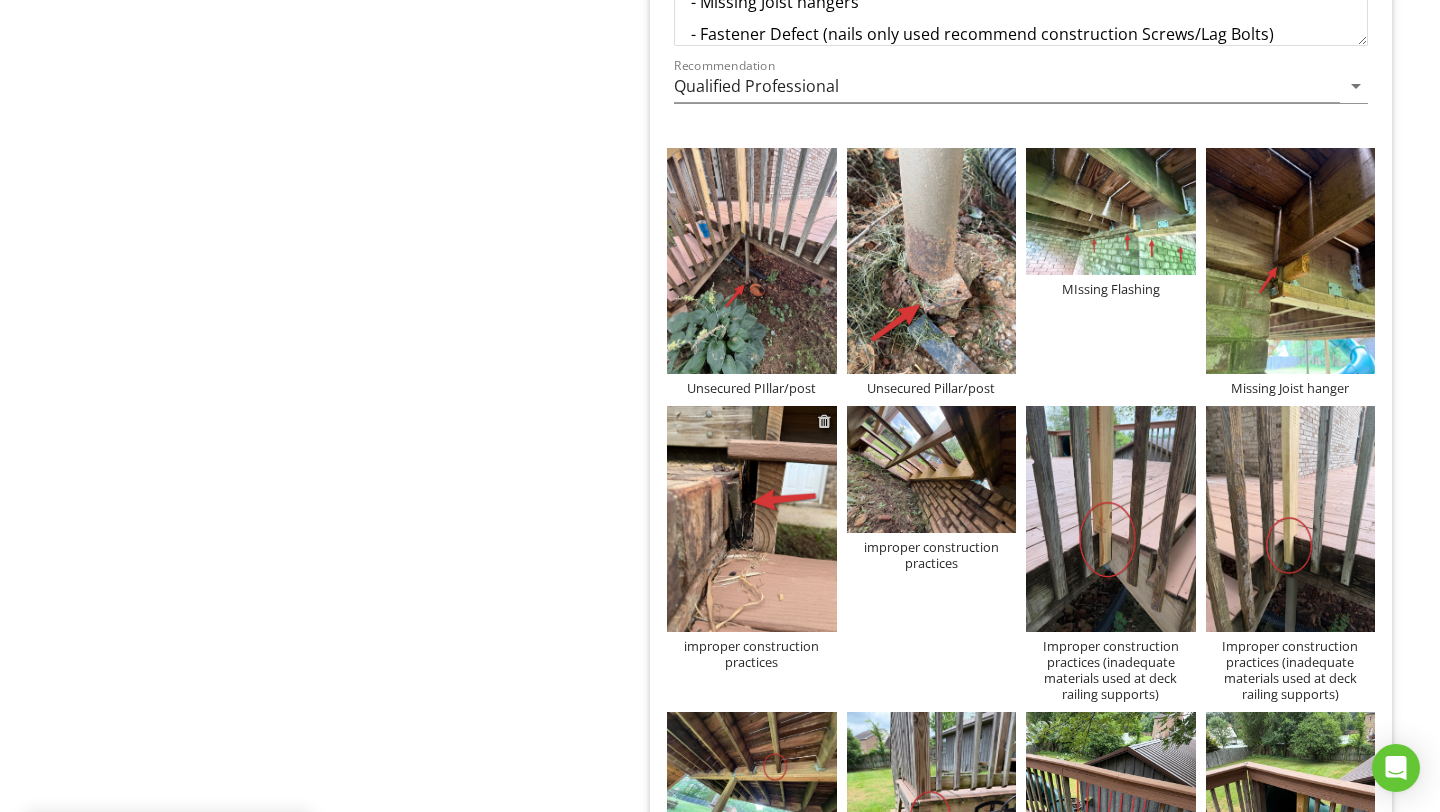 click at bounding box center [824, 421] 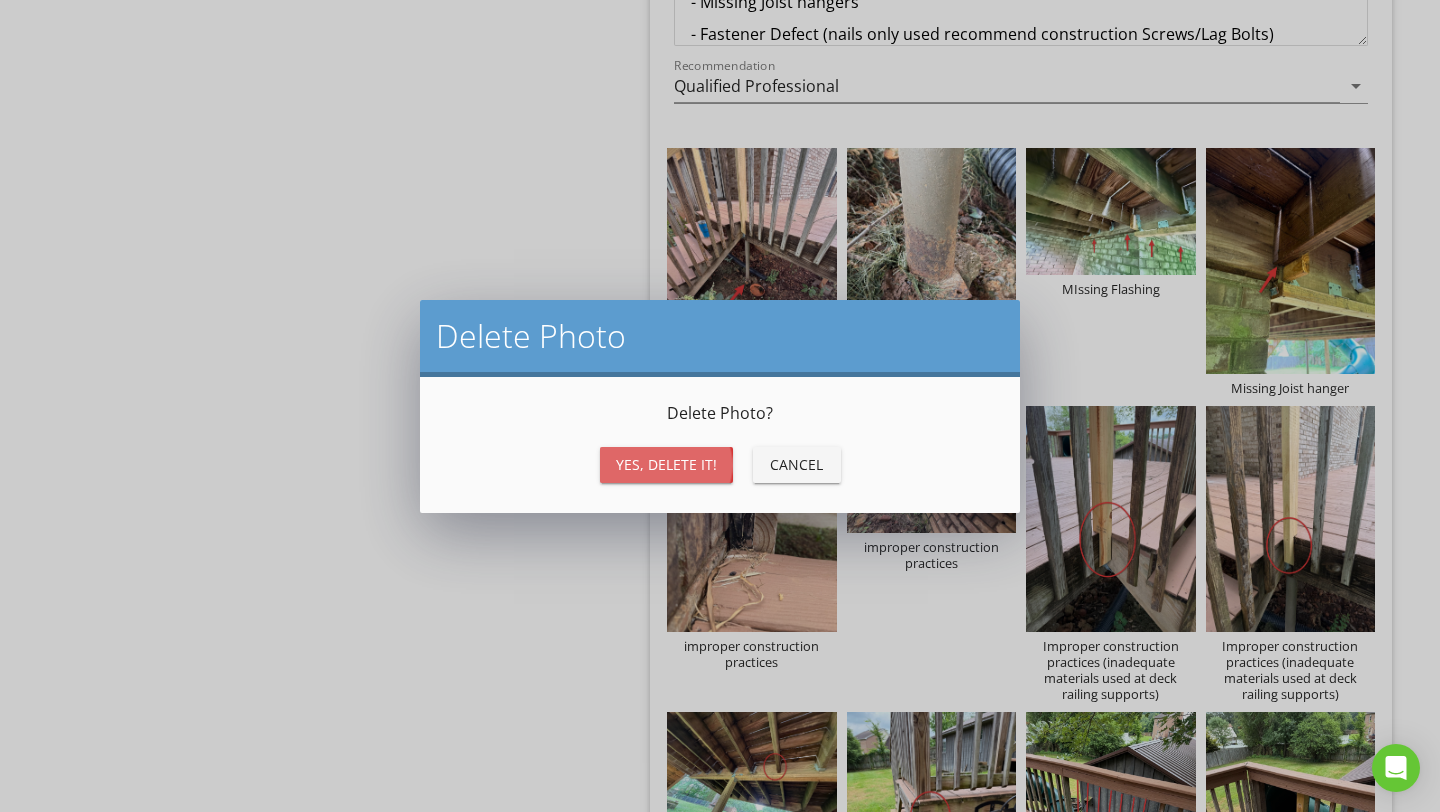 click on "Yes, Delete it!" at bounding box center (666, 464) 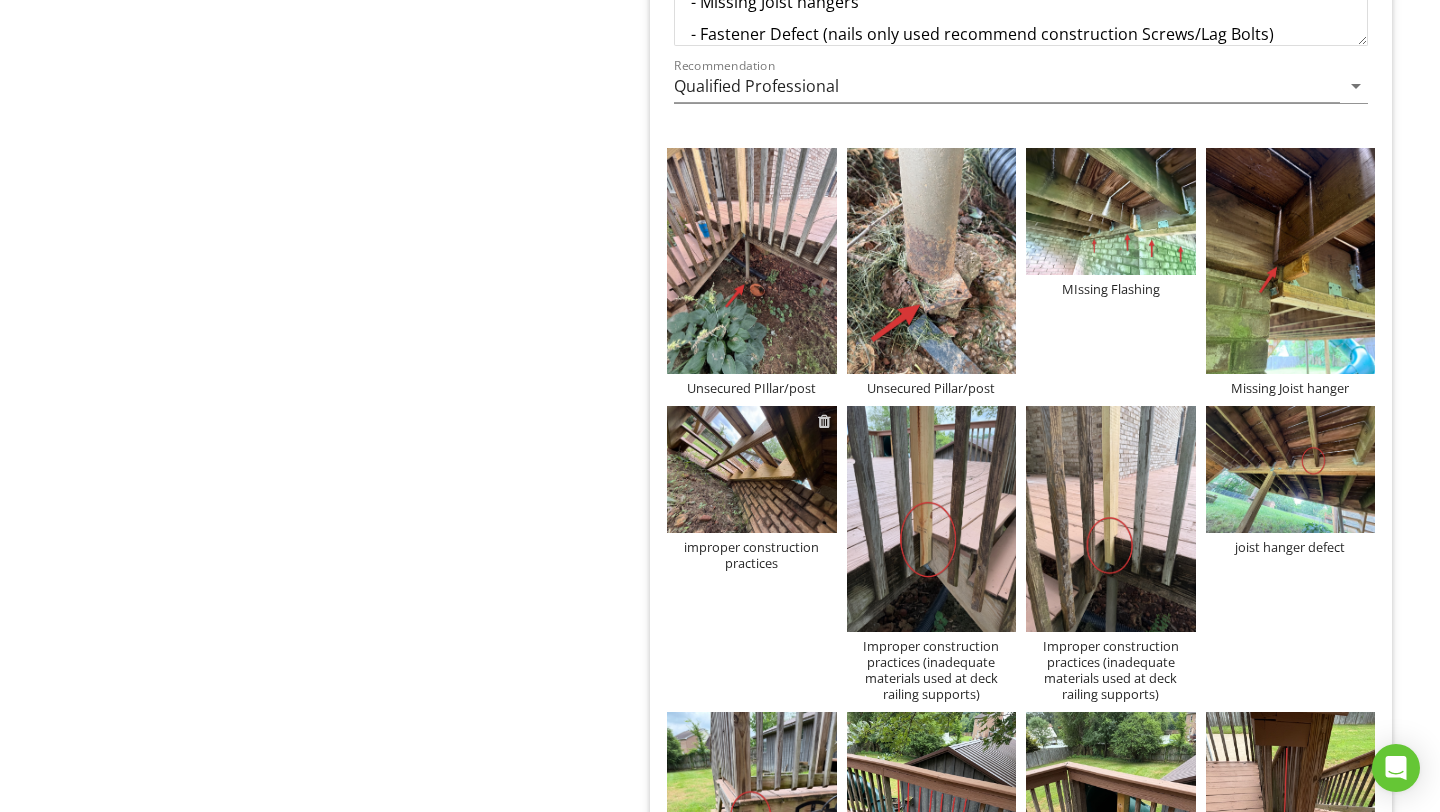 click at bounding box center (824, 421) 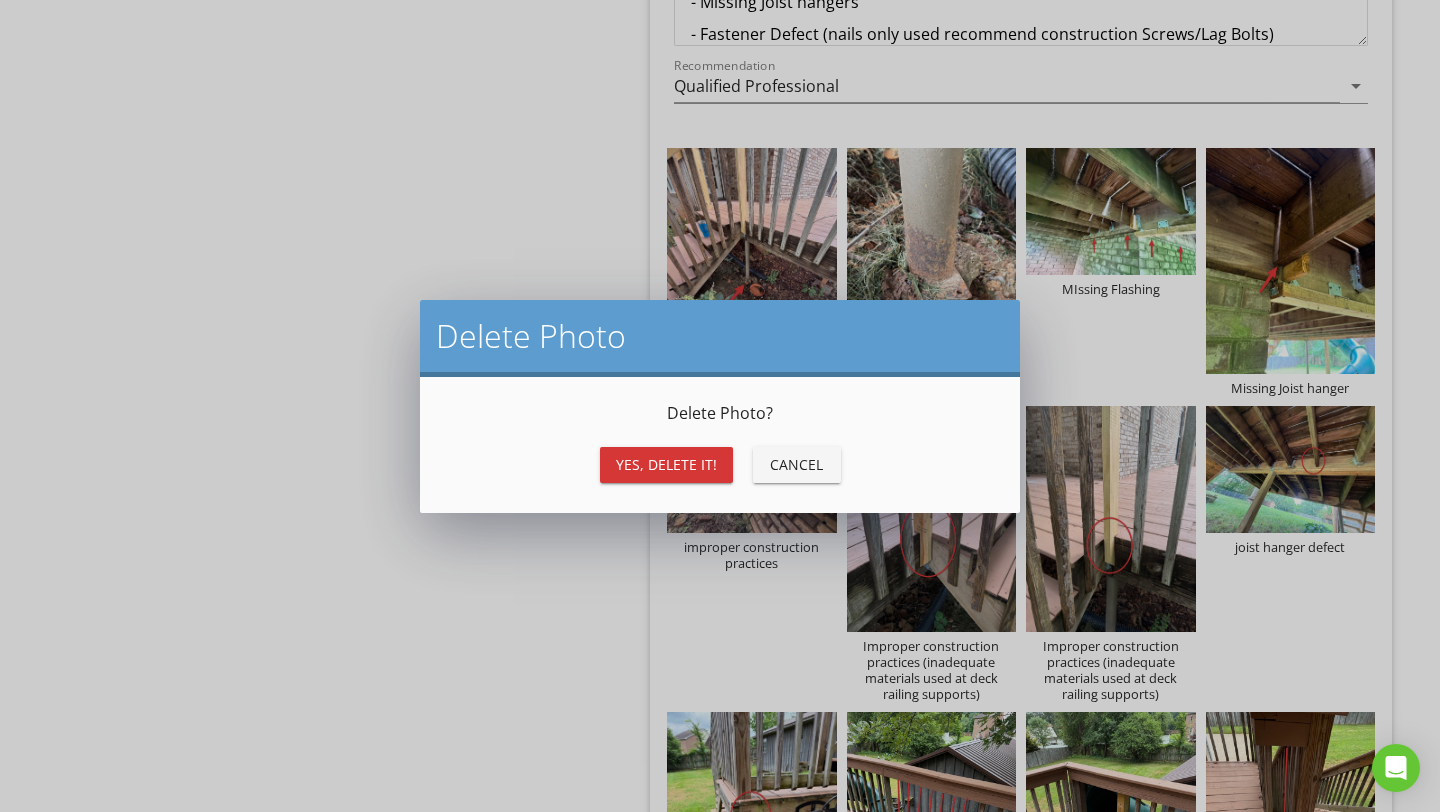 click on "Yes, Delete it!" at bounding box center [666, 465] 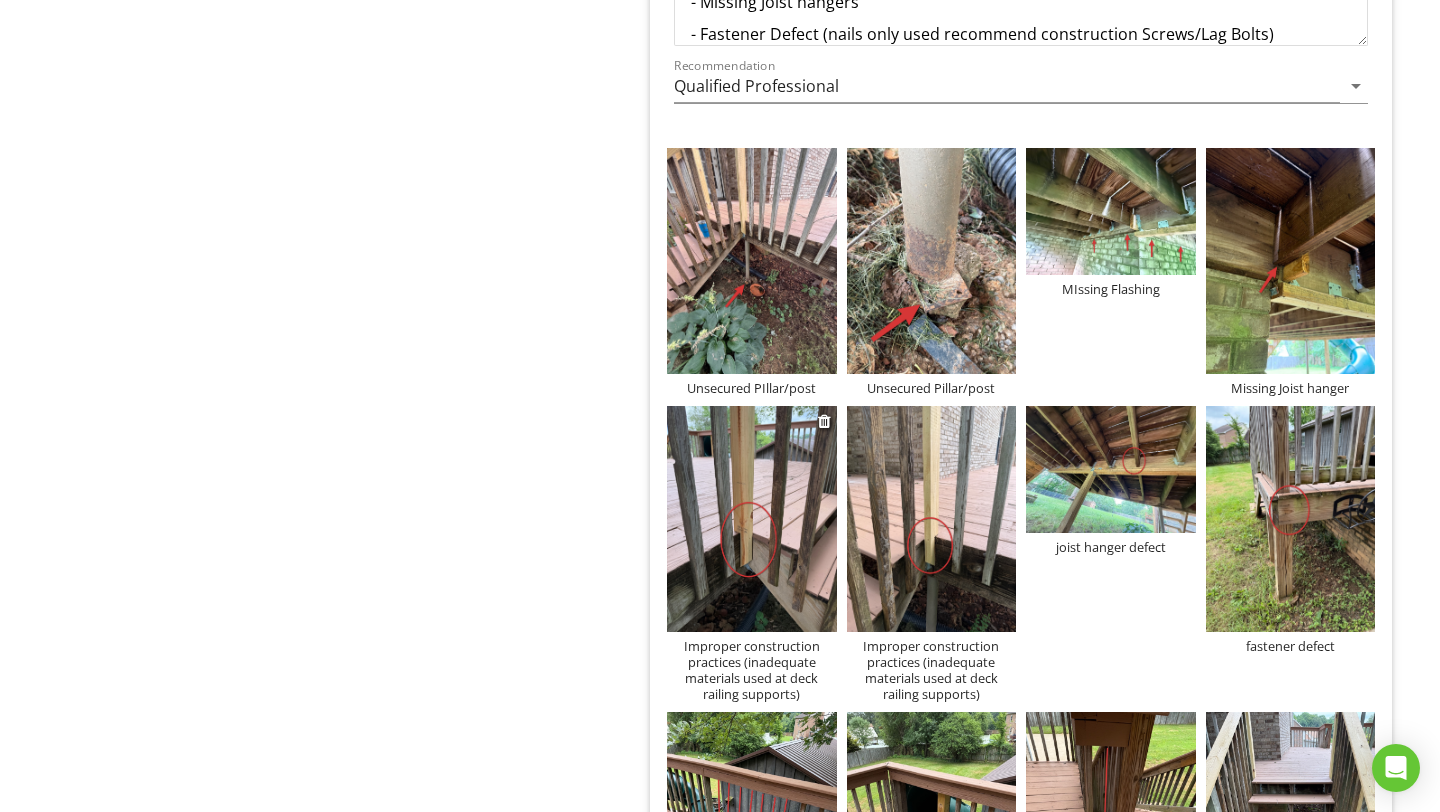 click on "Improper construction practices (inadequate  materials used at deck railing supports)" at bounding box center (752, 670) 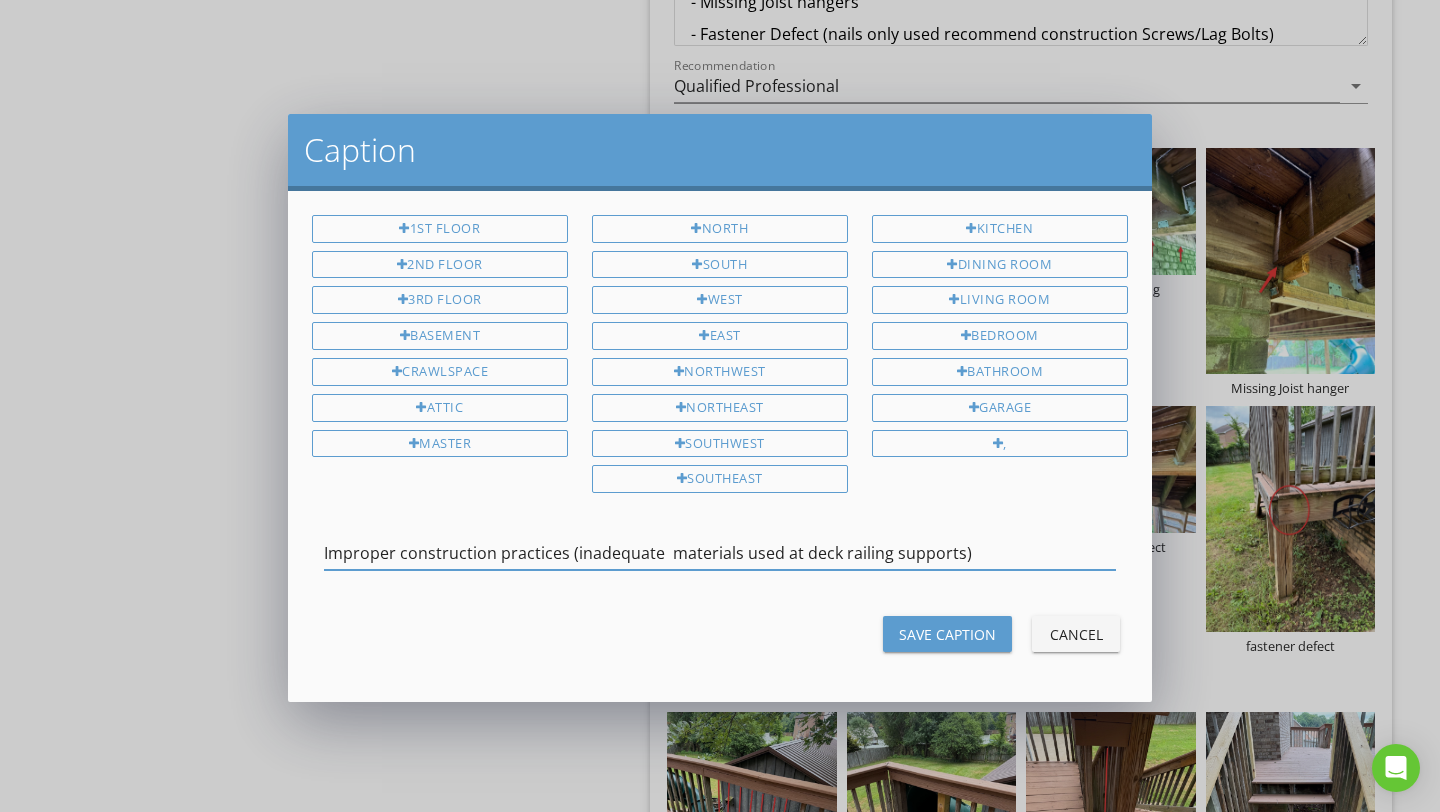 drag, startPoint x: 975, startPoint y: 557, endPoint x: 995, endPoint y: 558, distance: 20.024984 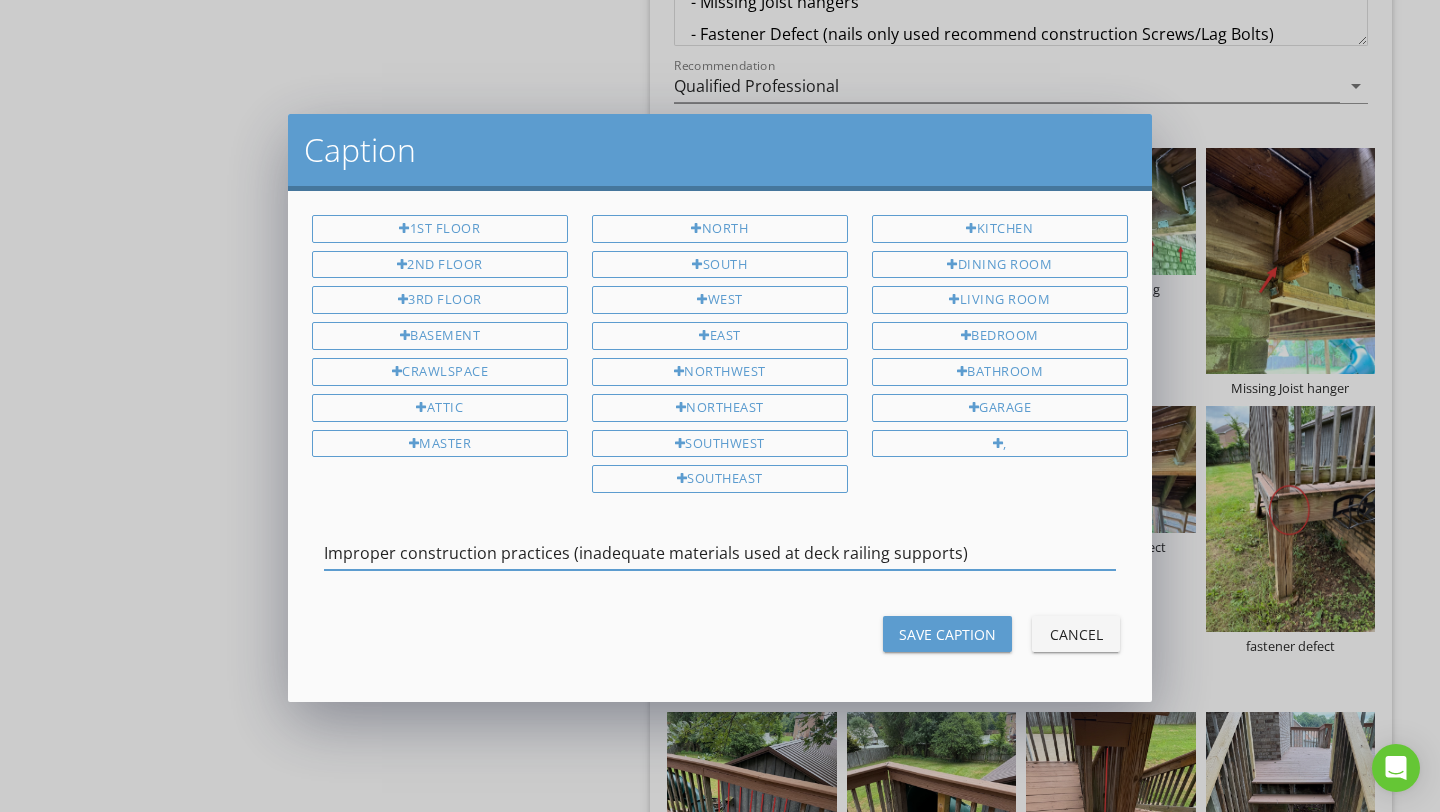 click on "Improper construction practices (inadequate materials used at deck railing supports)" at bounding box center (720, 553) 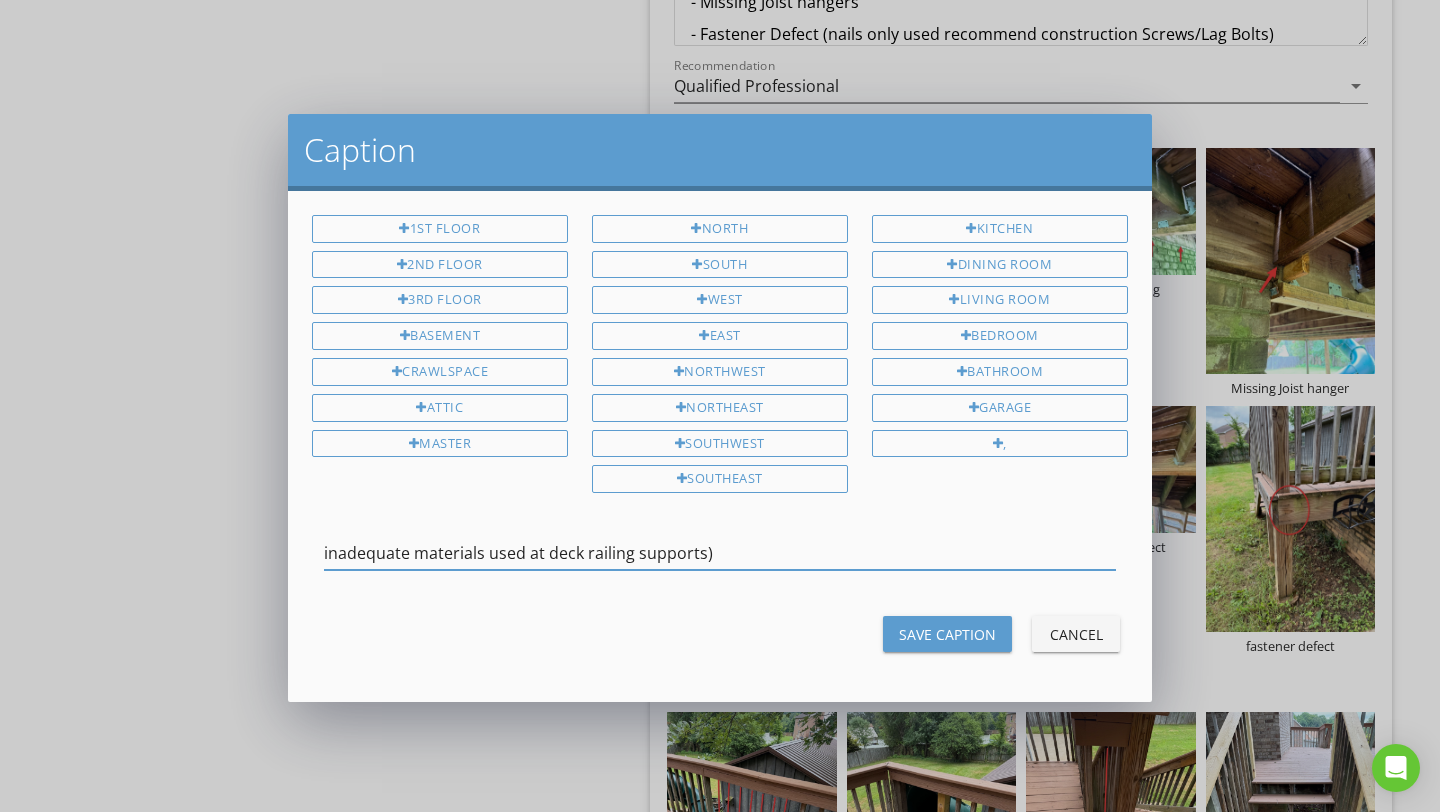 click on "inadequate materials used at deck railing supports)" at bounding box center (720, 553) 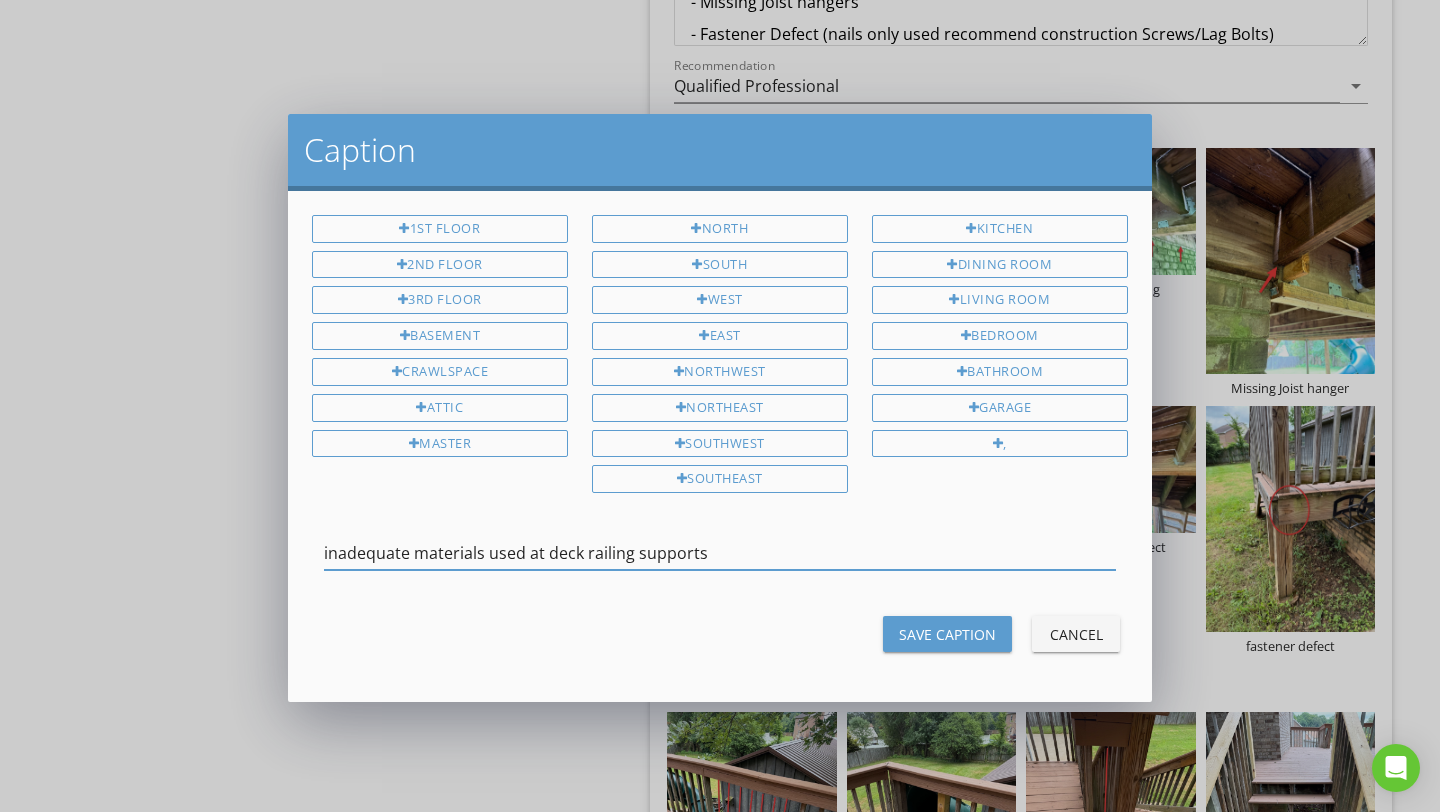 click on "inadequate materials used at deck railing supports" at bounding box center (720, 553) 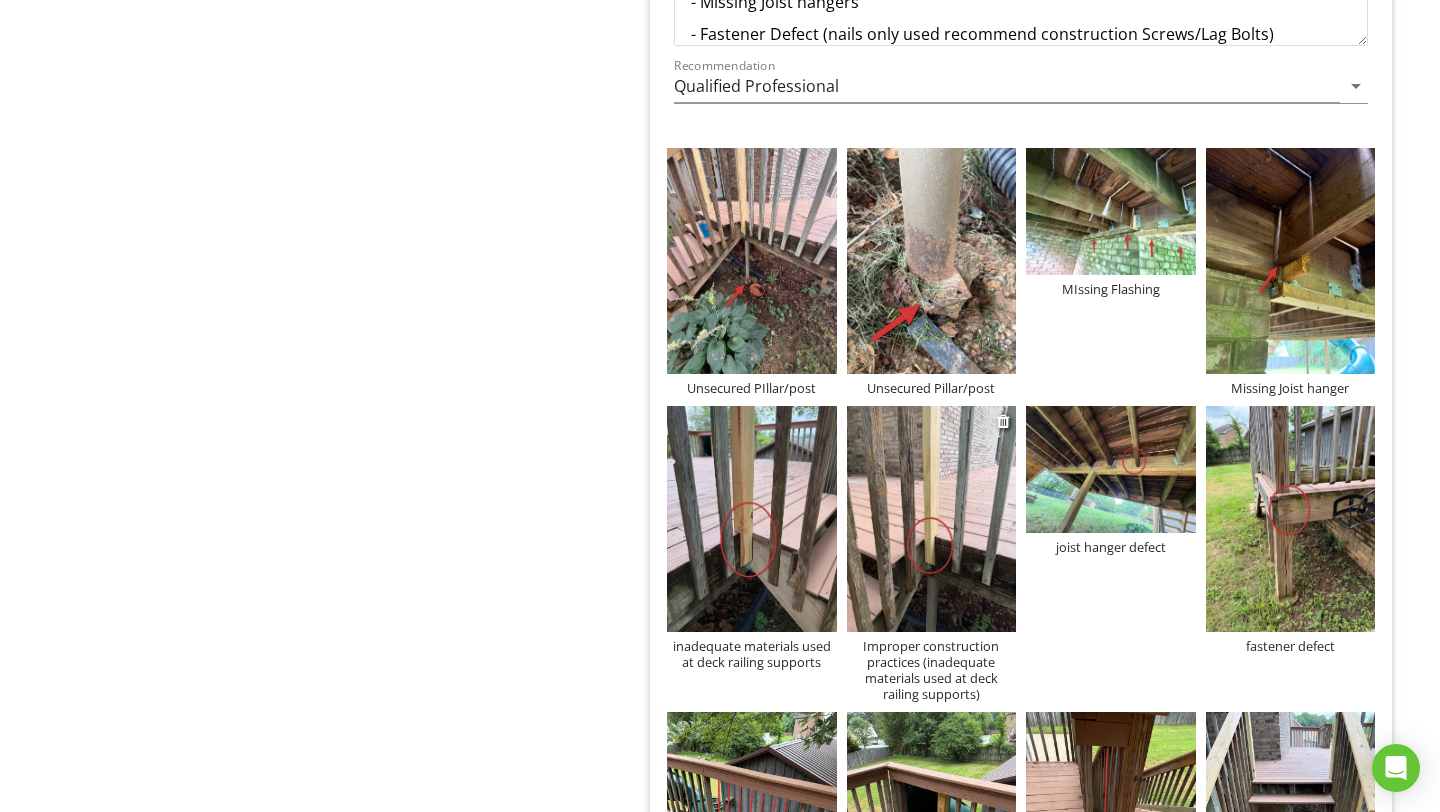 click on "Improper construction practices (inadequate  materials used at deck railing supports)" at bounding box center [932, 670] 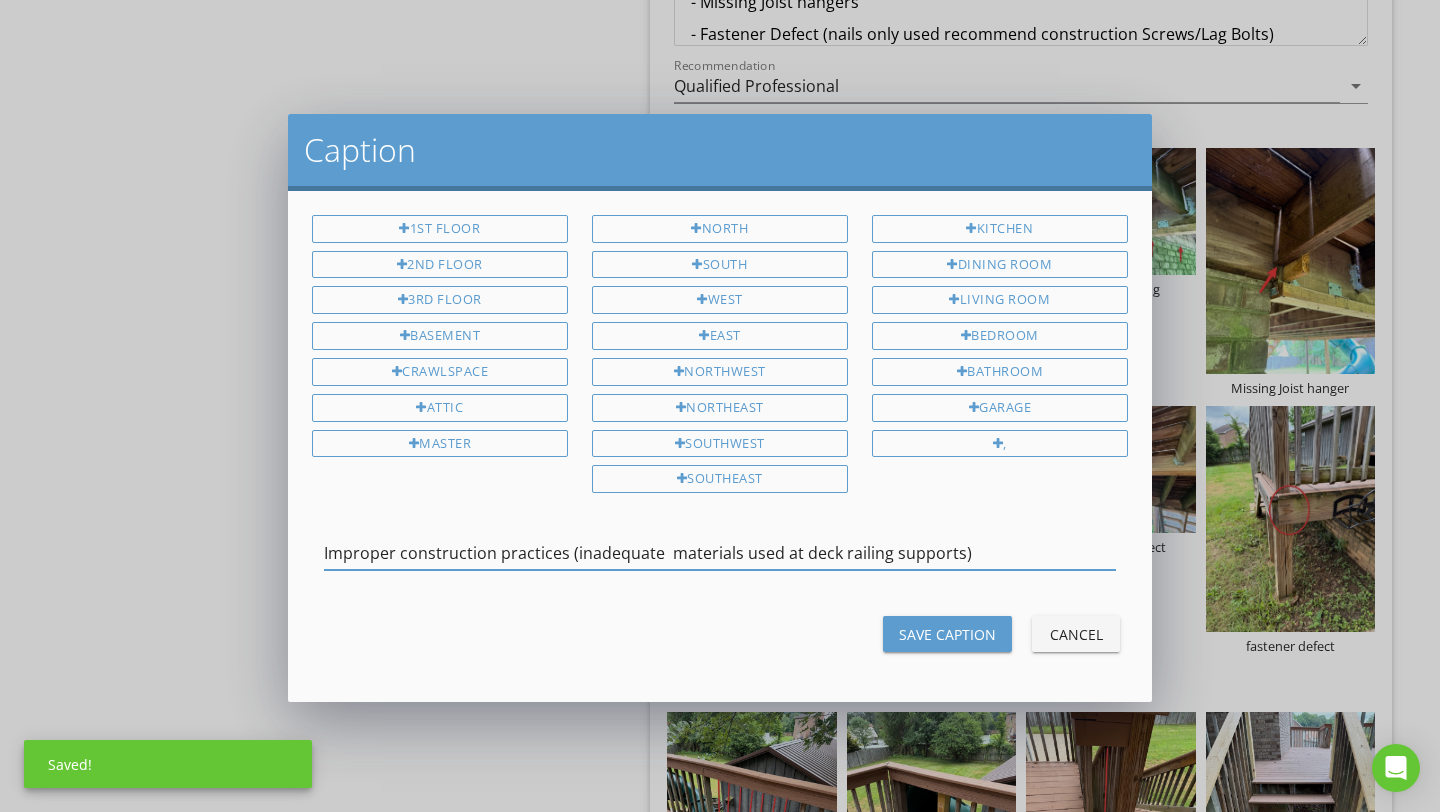 click on "Improper construction practices (inadequate  materials used at deck railing supports)" at bounding box center [720, 553] 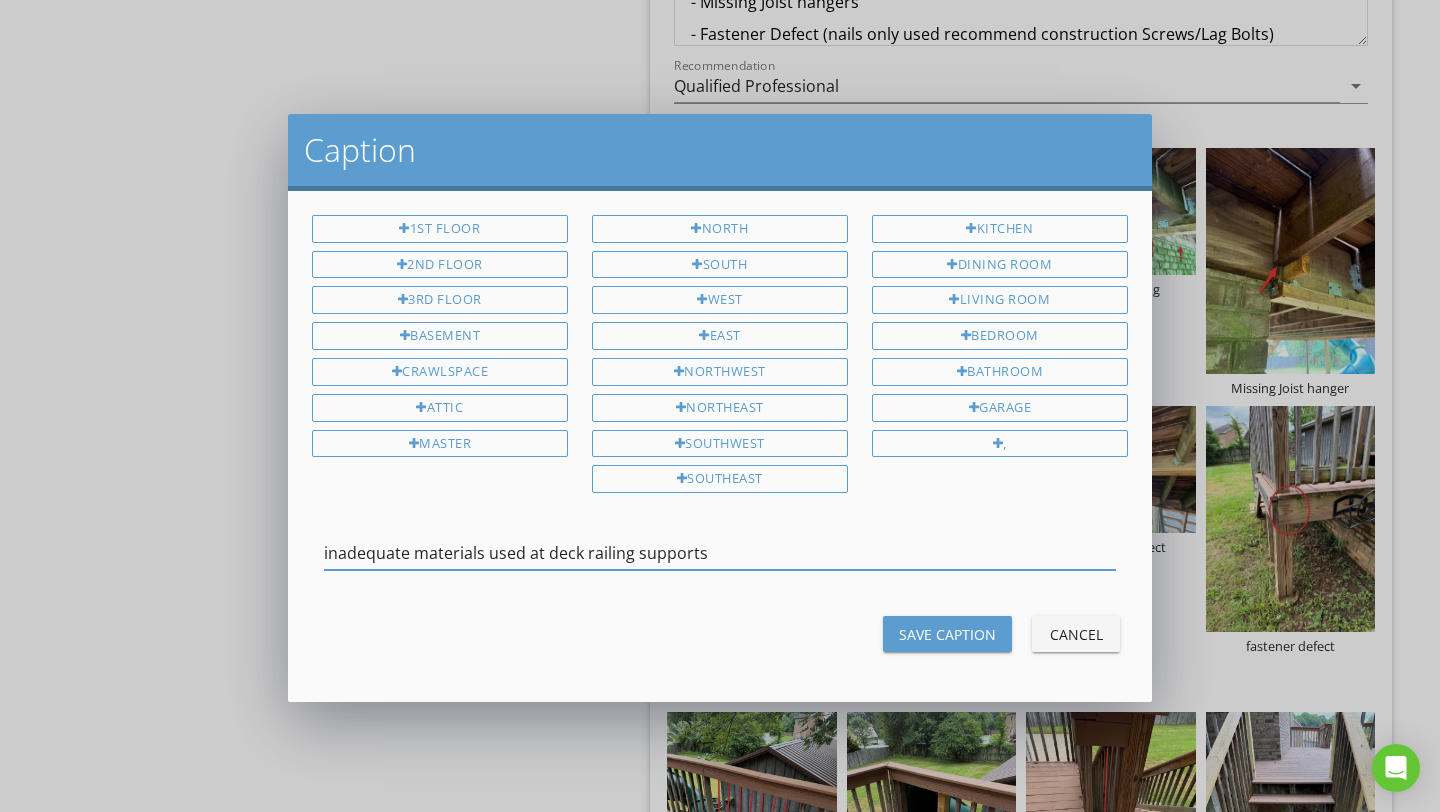 type on "inadequate materials used at deck railing supports" 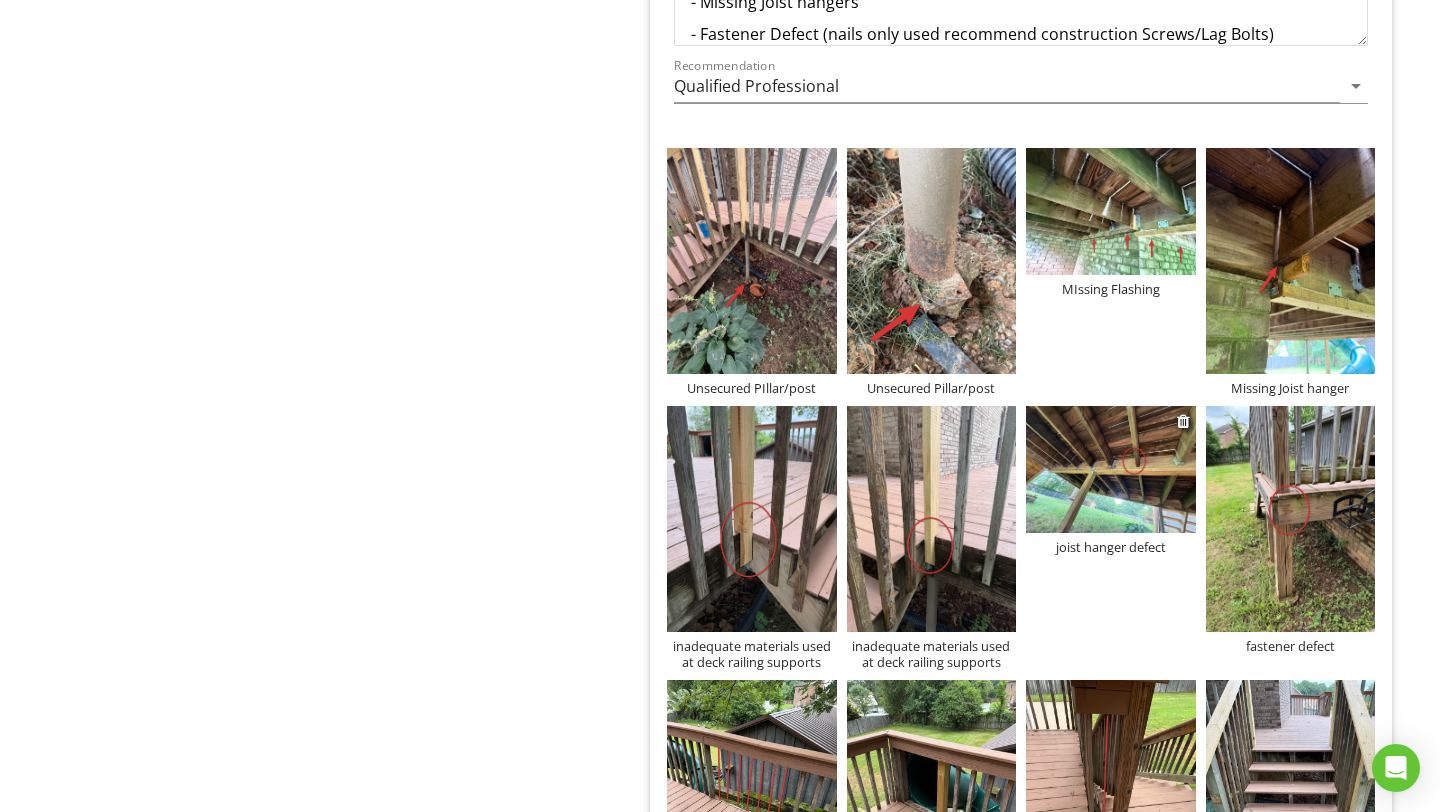 click on "joist hanger defect" at bounding box center [1111, 547] 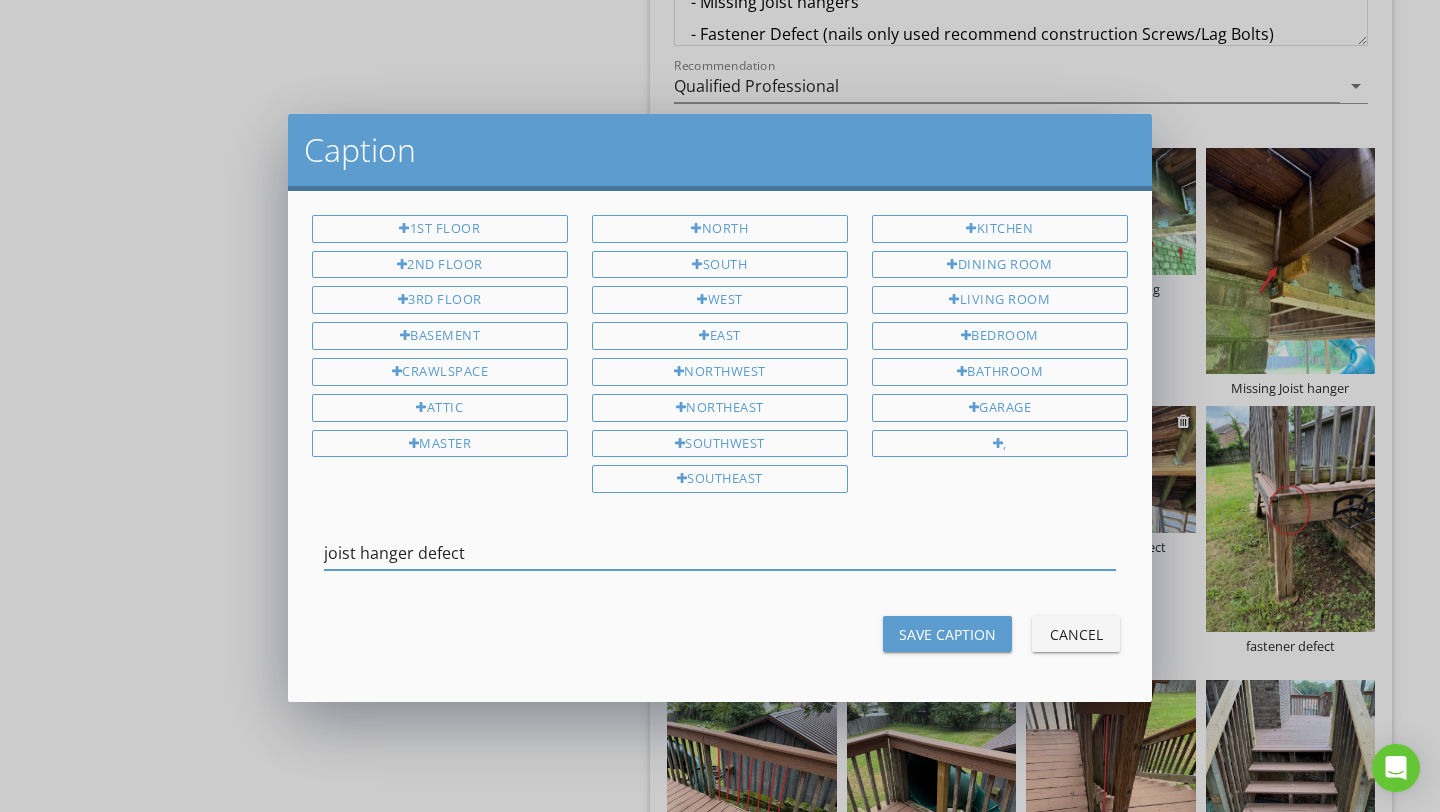 scroll, scrollTop: 0, scrollLeft: 0, axis: both 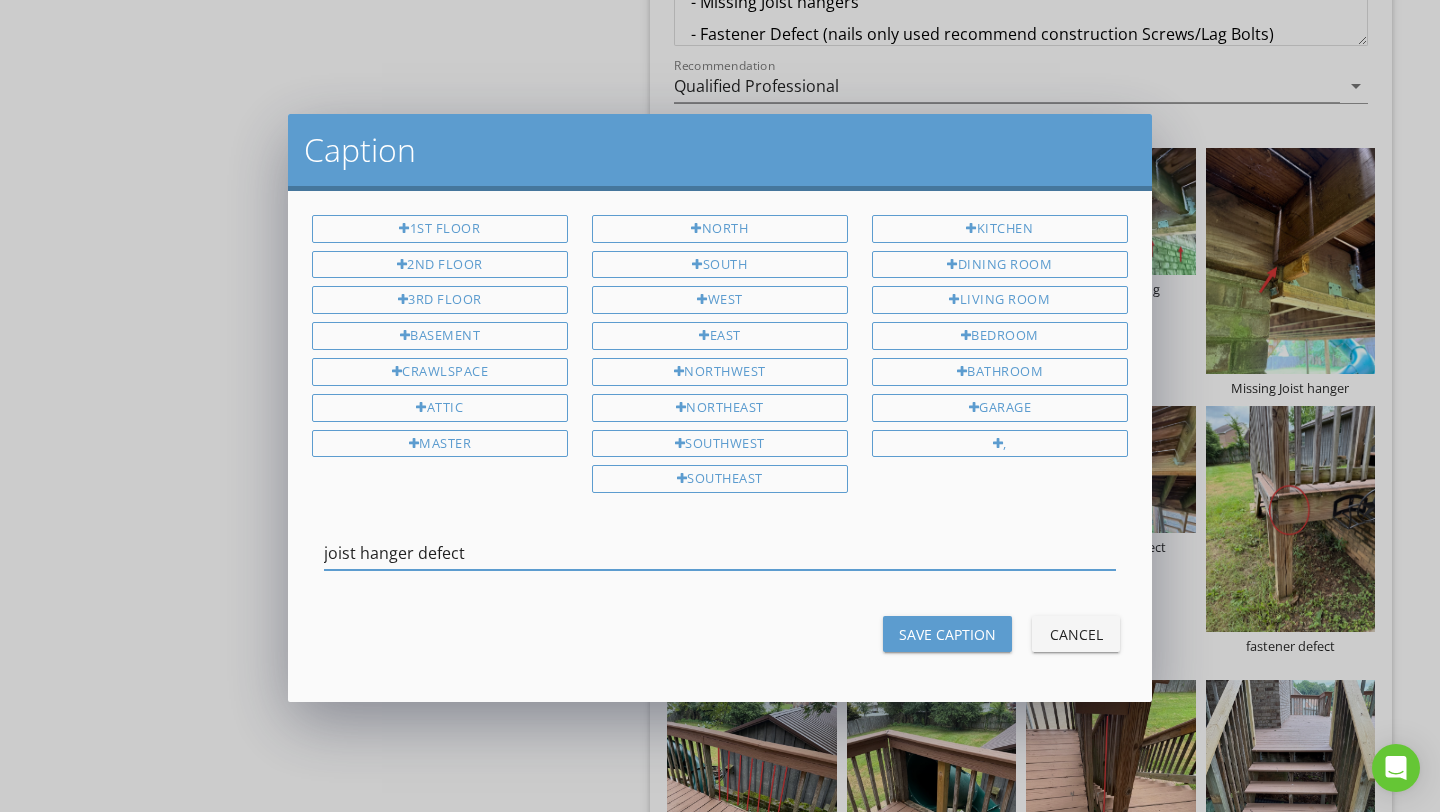 drag, startPoint x: 464, startPoint y: 550, endPoint x: 248, endPoint y: 550, distance: 216 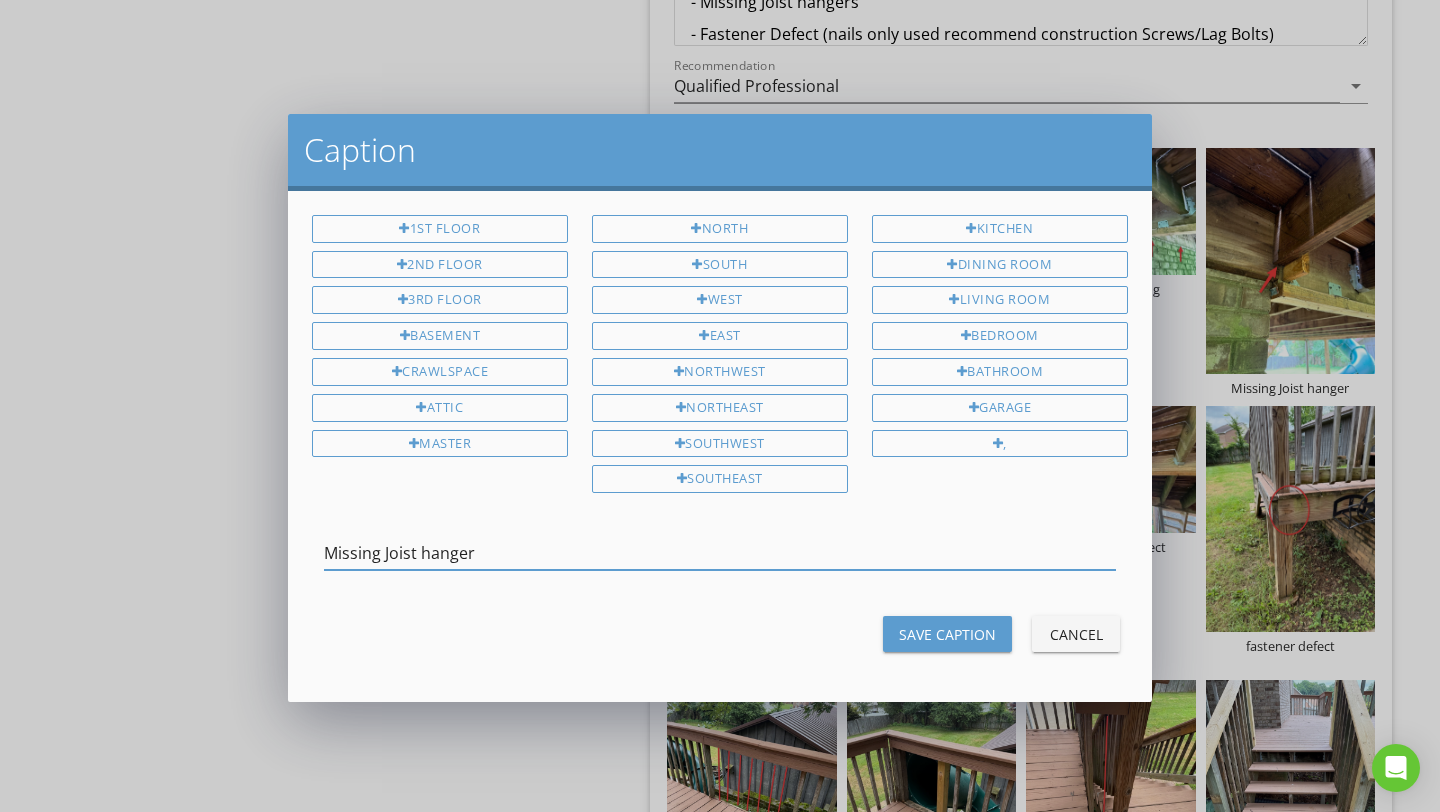 type on "Missing Joist hanger" 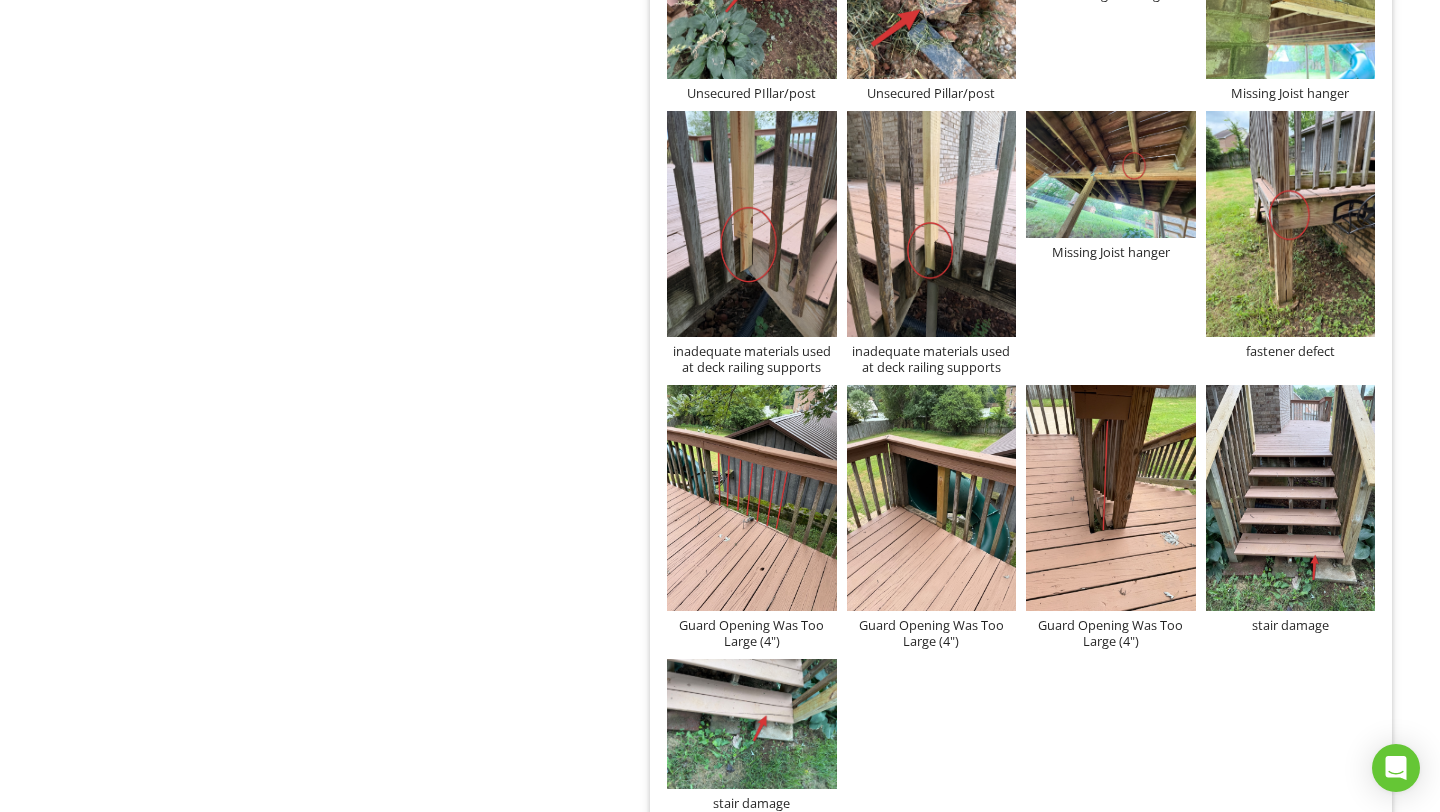 scroll, scrollTop: 4514, scrollLeft: 0, axis: vertical 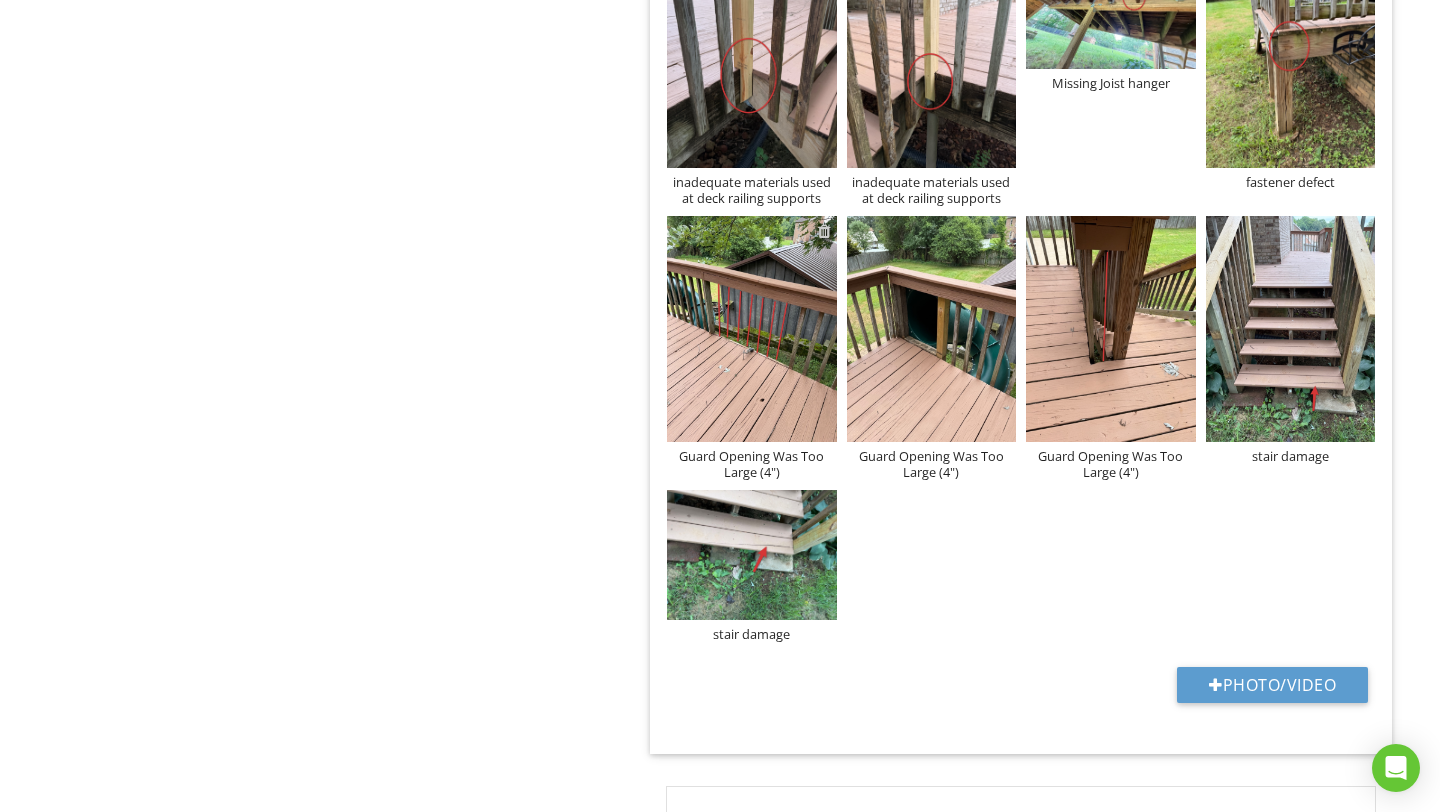 click at bounding box center (824, 231) 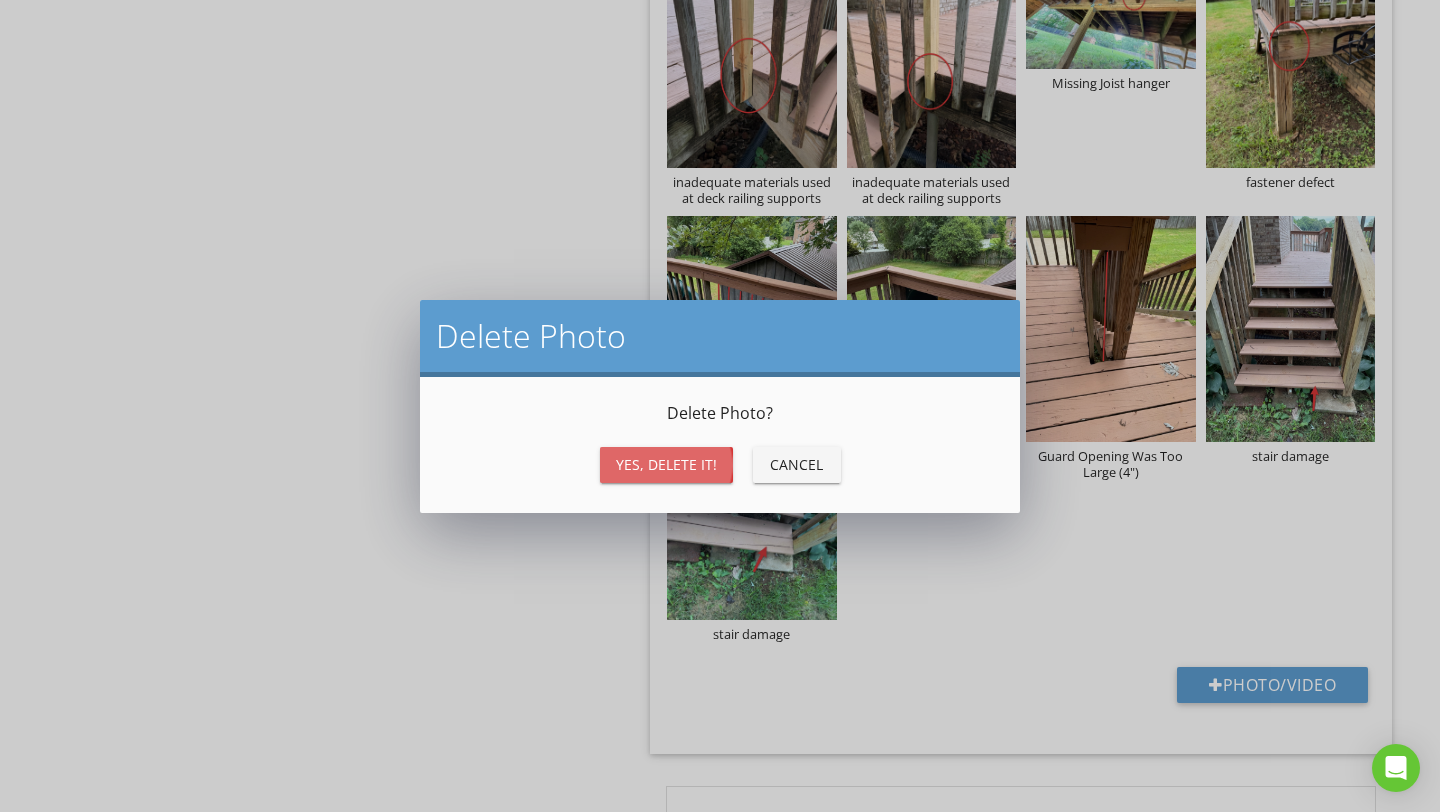 click on "Yes, Delete it!" at bounding box center [666, 464] 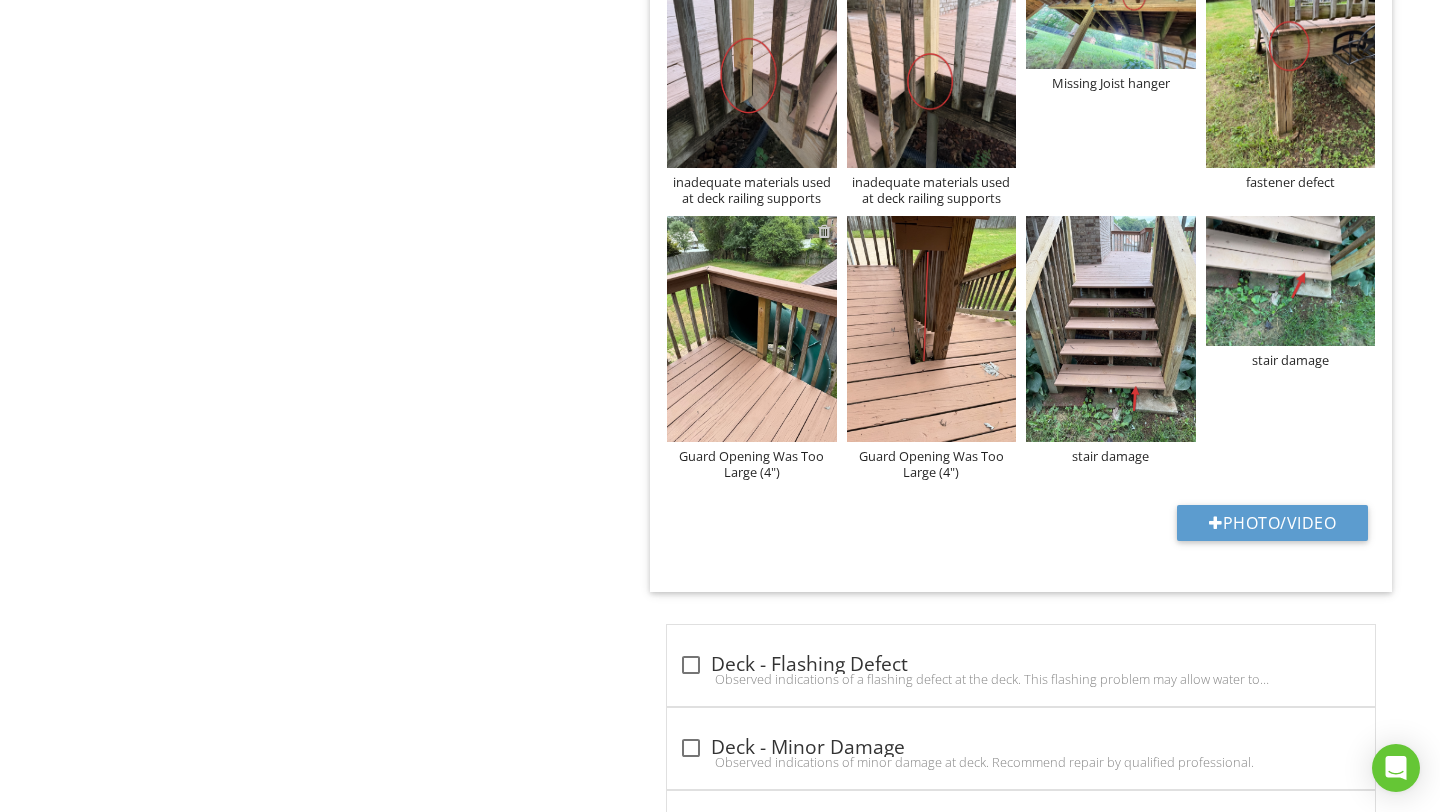 click at bounding box center [824, 231] 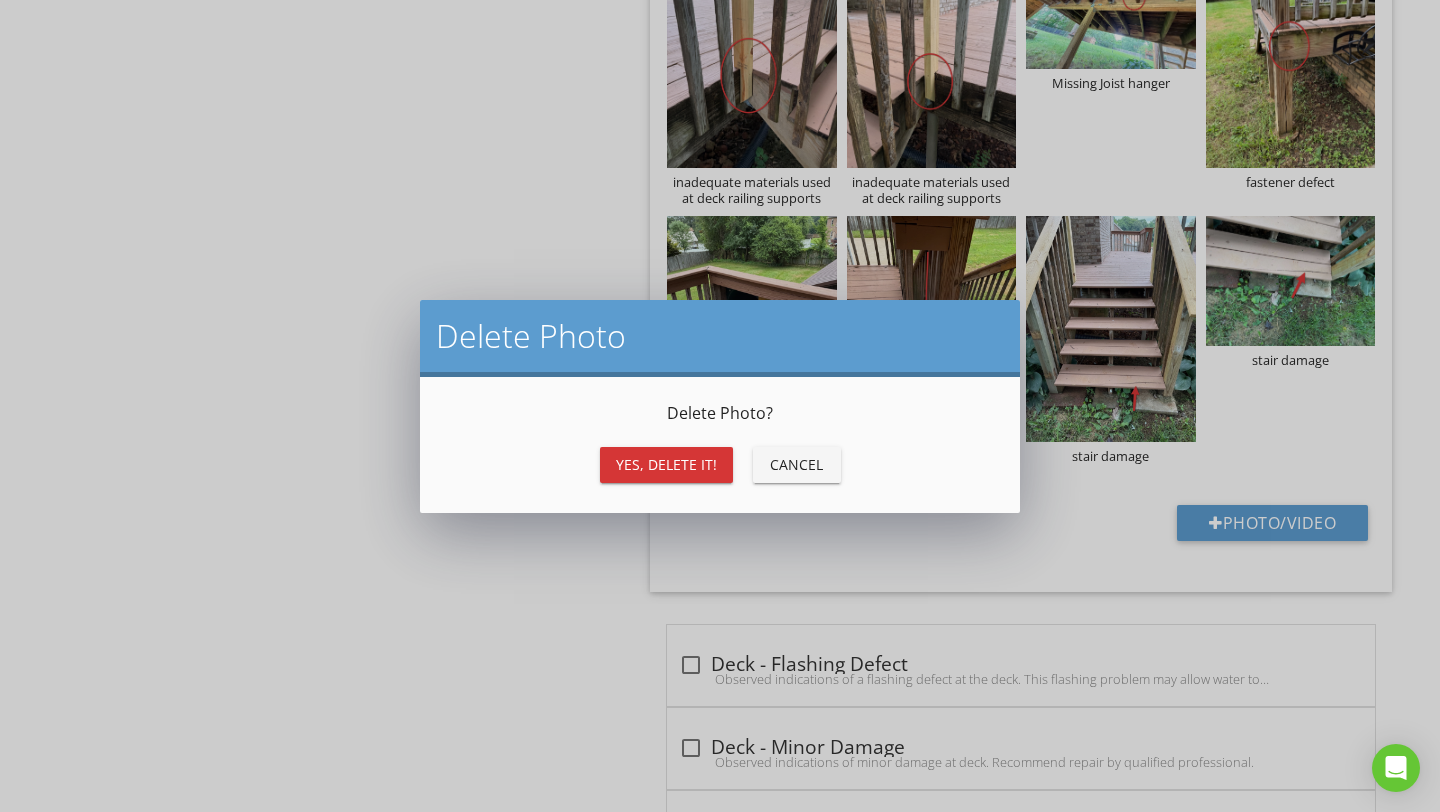click on "Yes, Delete it!" at bounding box center [666, 464] 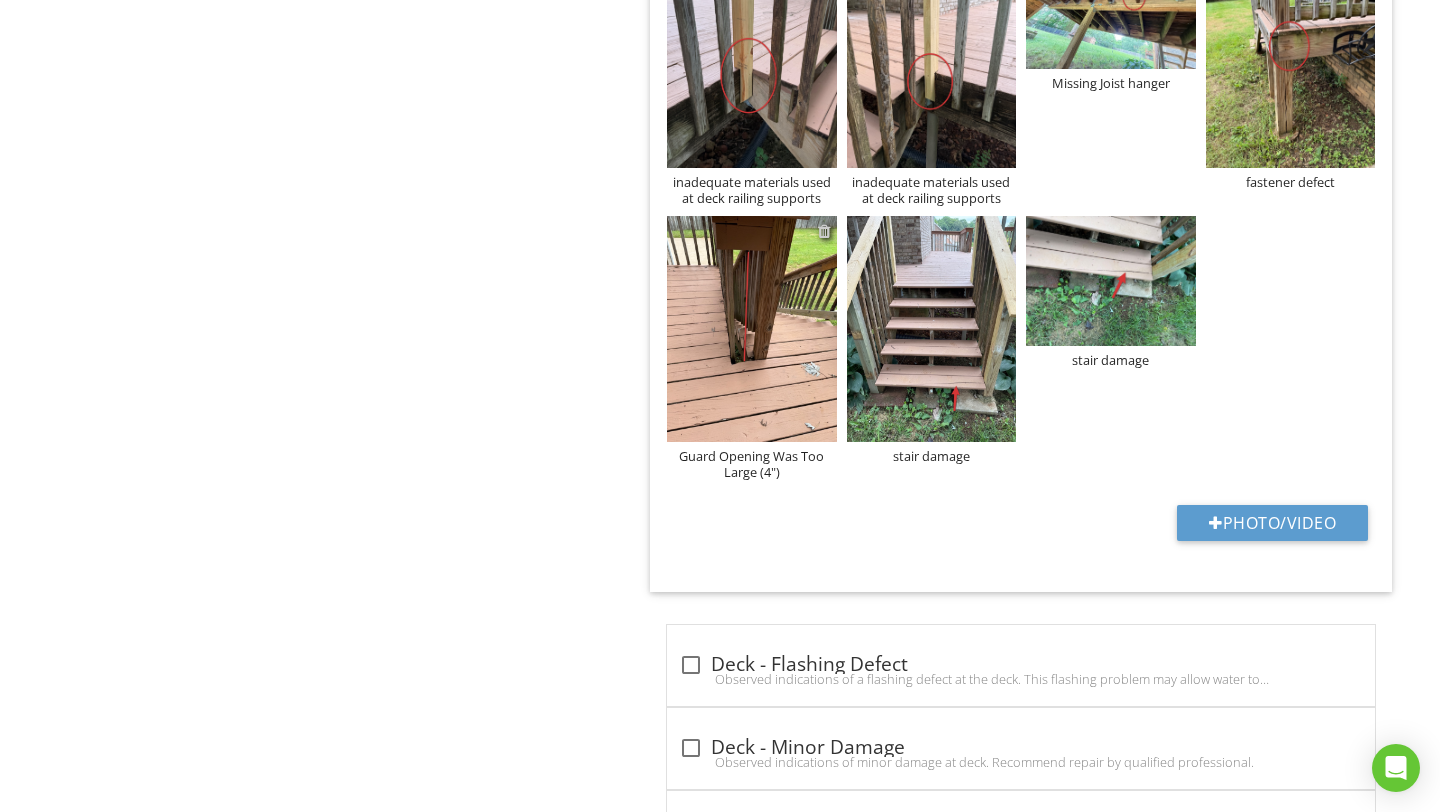 click at bounding box center [824, 231] 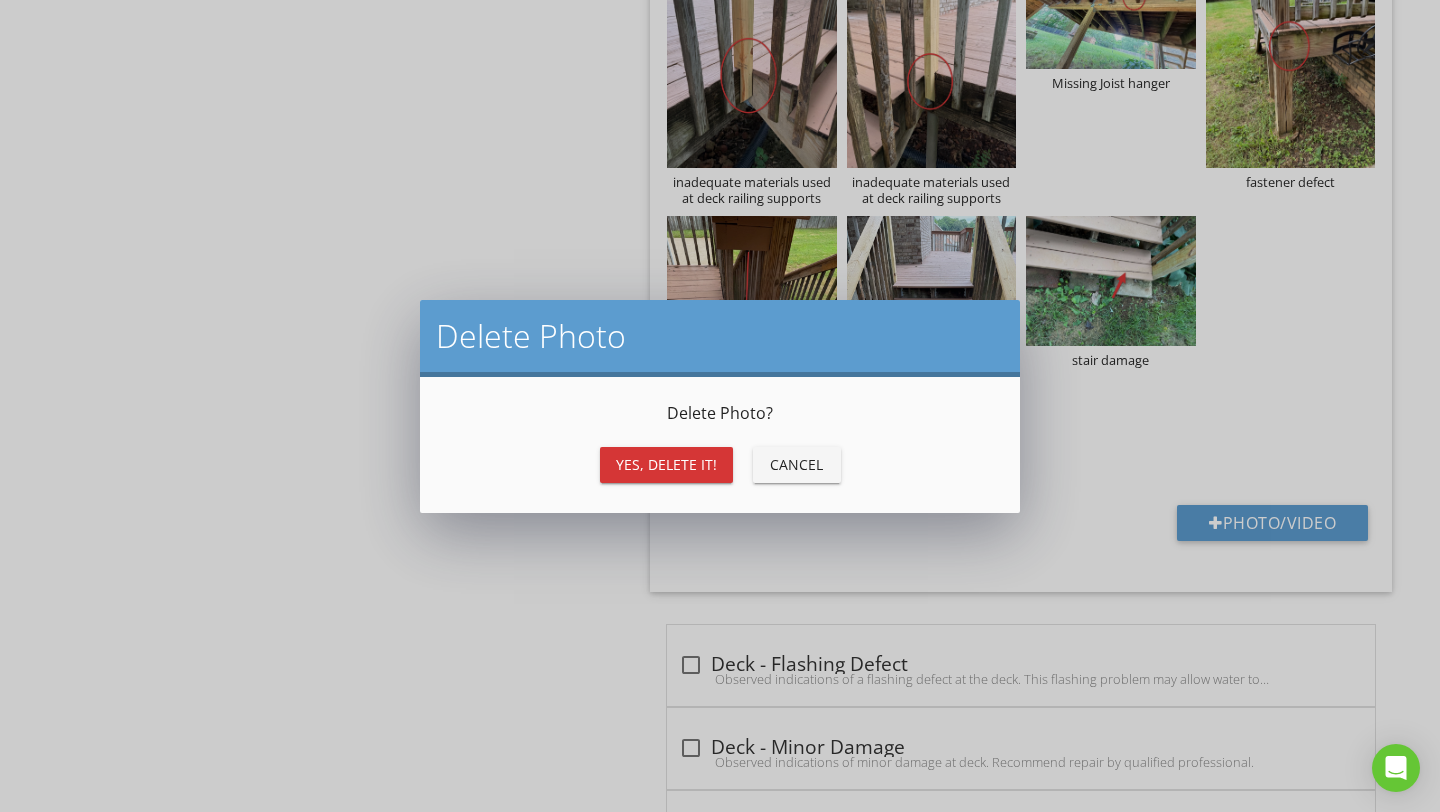 click on "Yes, Delete it!" at bounding box center (666, 465) 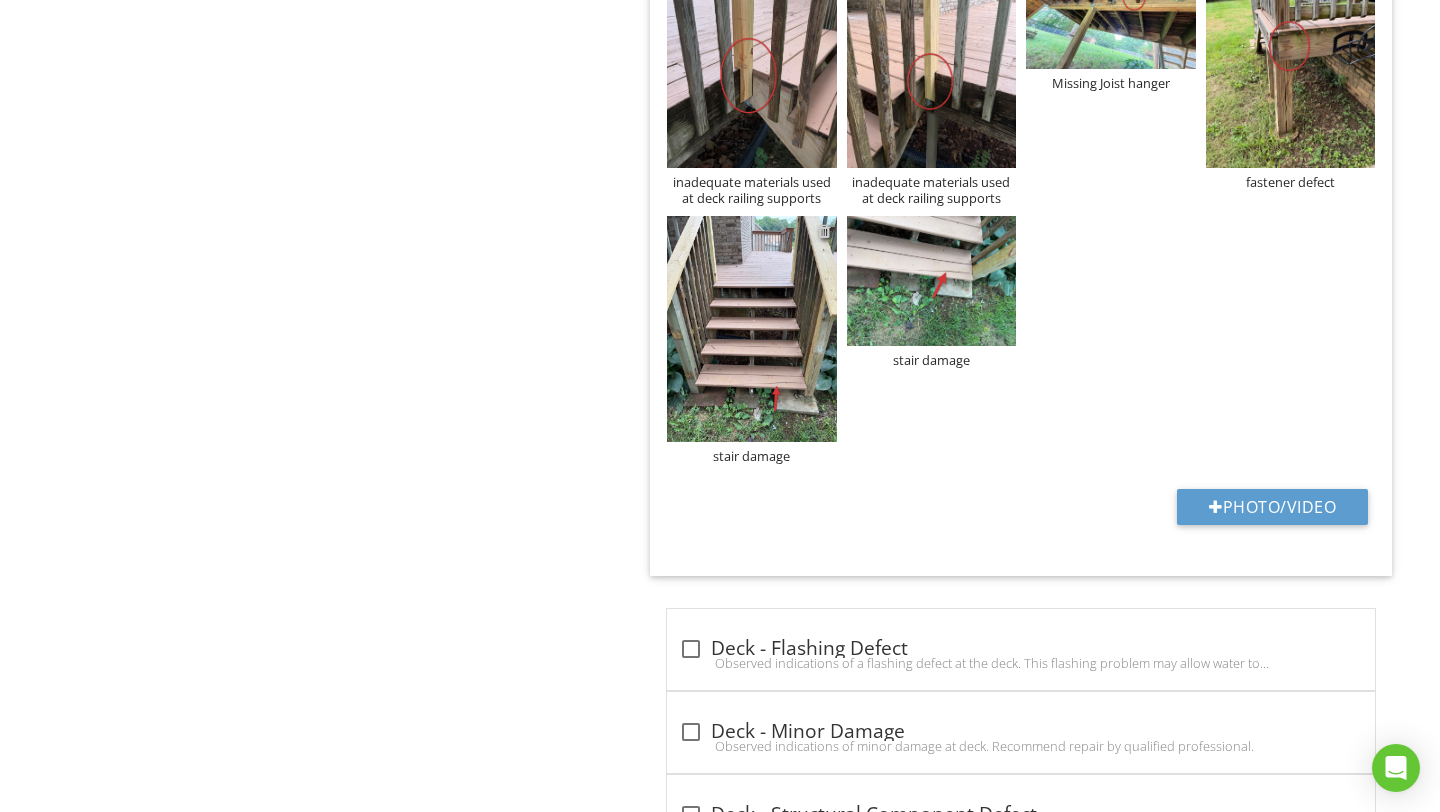 click at bounding box center (824, 231) 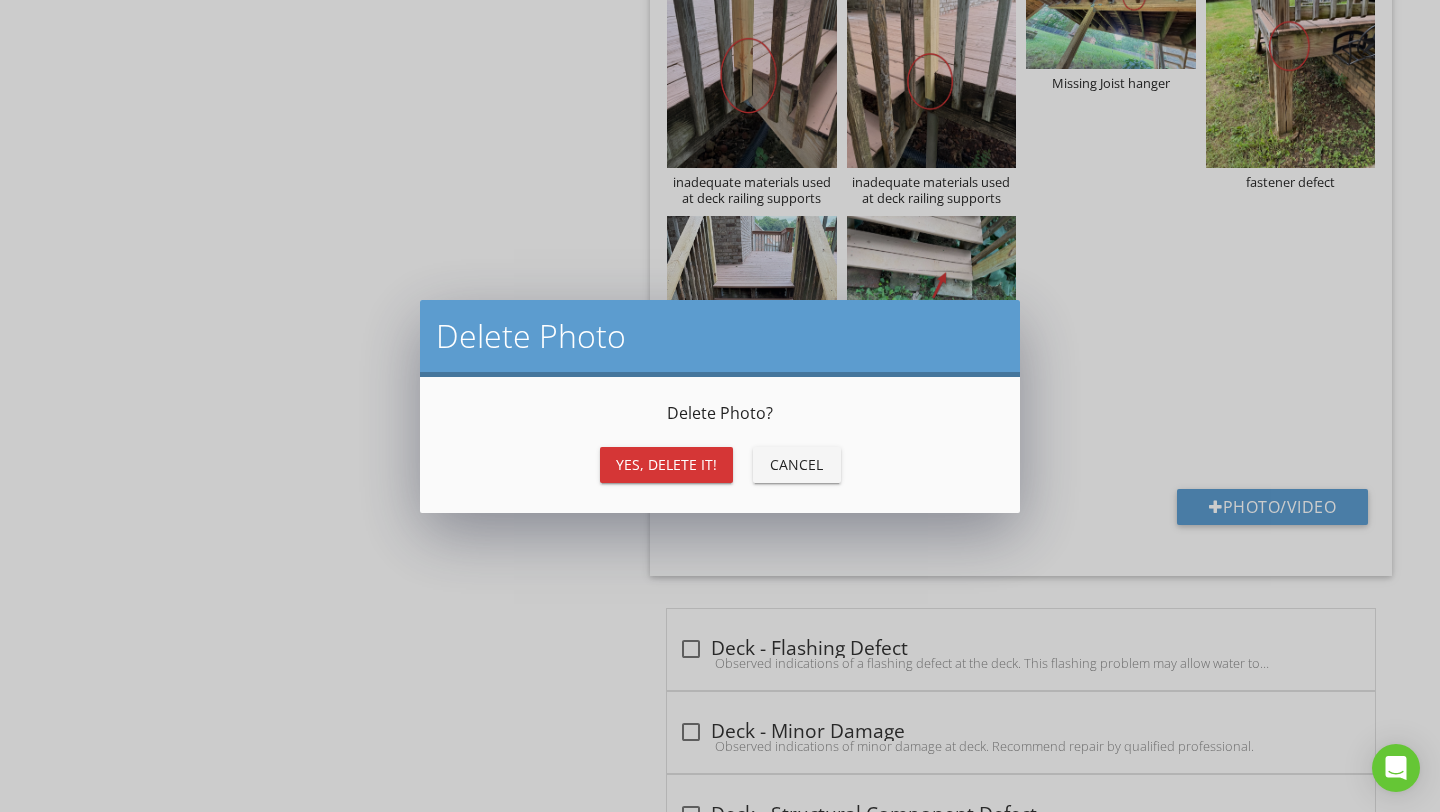 click on "Yes, Delete it!" at bounding box center [666, 464] 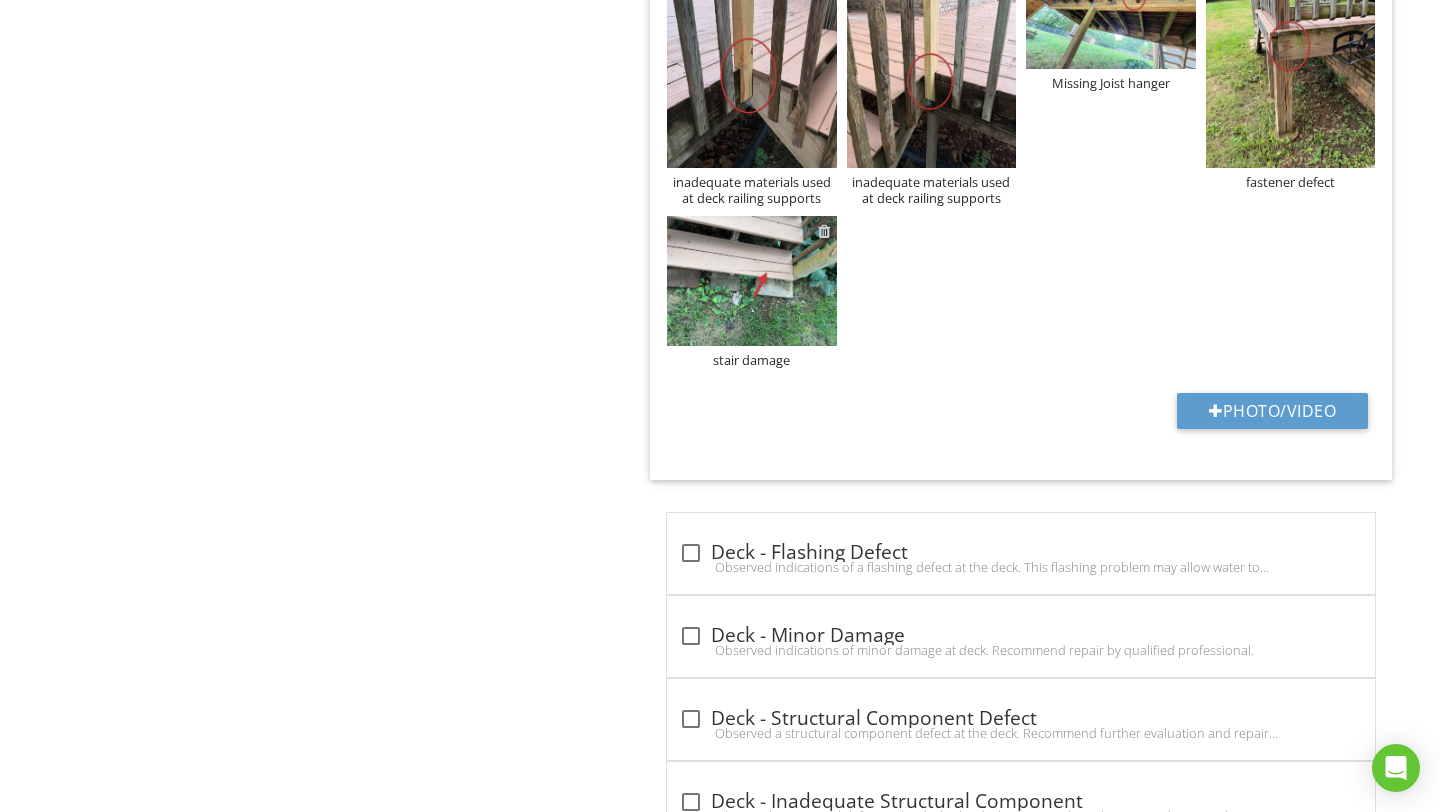 click at bounding box center [824, 231] 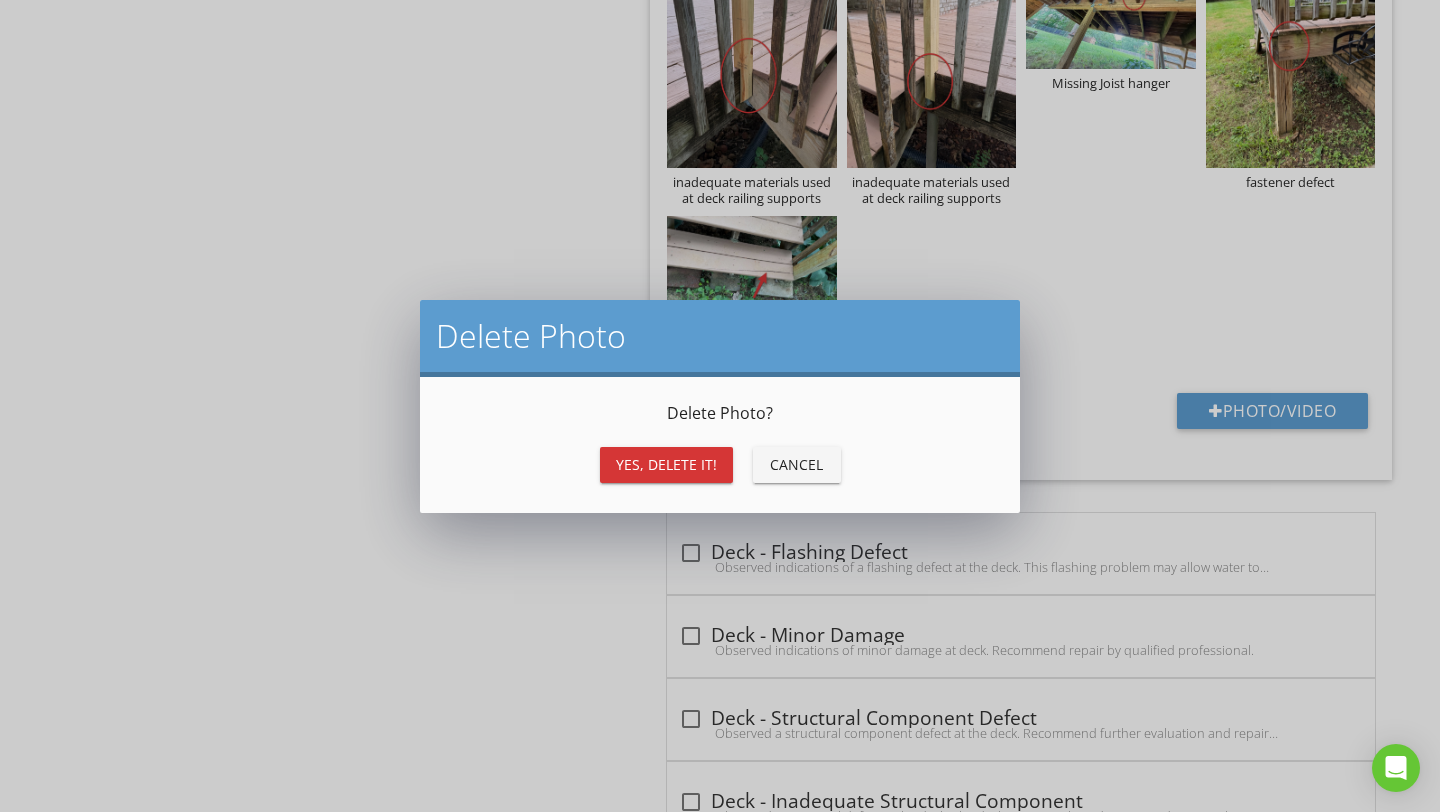 click on "Yes, Delete it!" at bounding box center [666, 465] 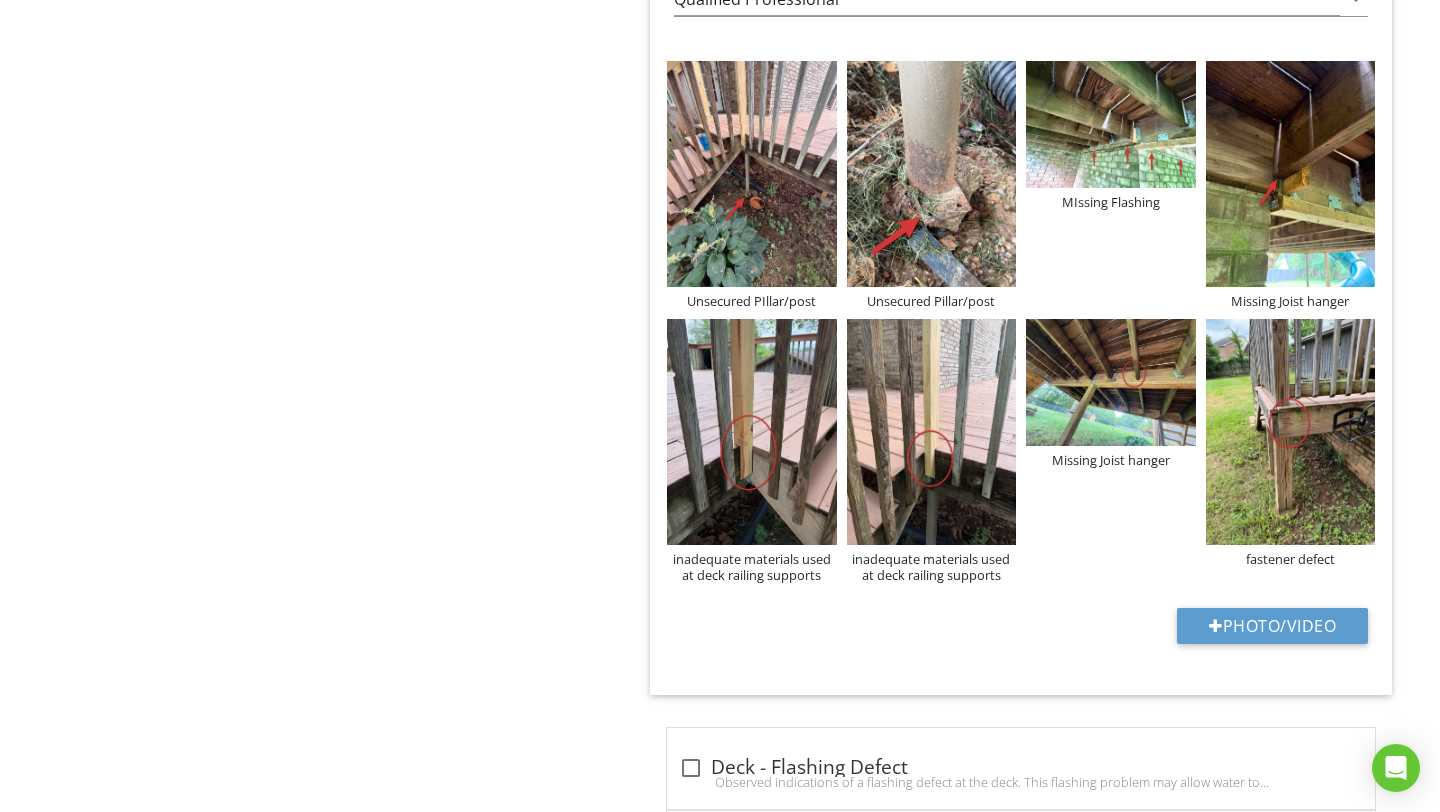 scroll, scrollTop: 4135, scrollLeft: 0, axis: vertical 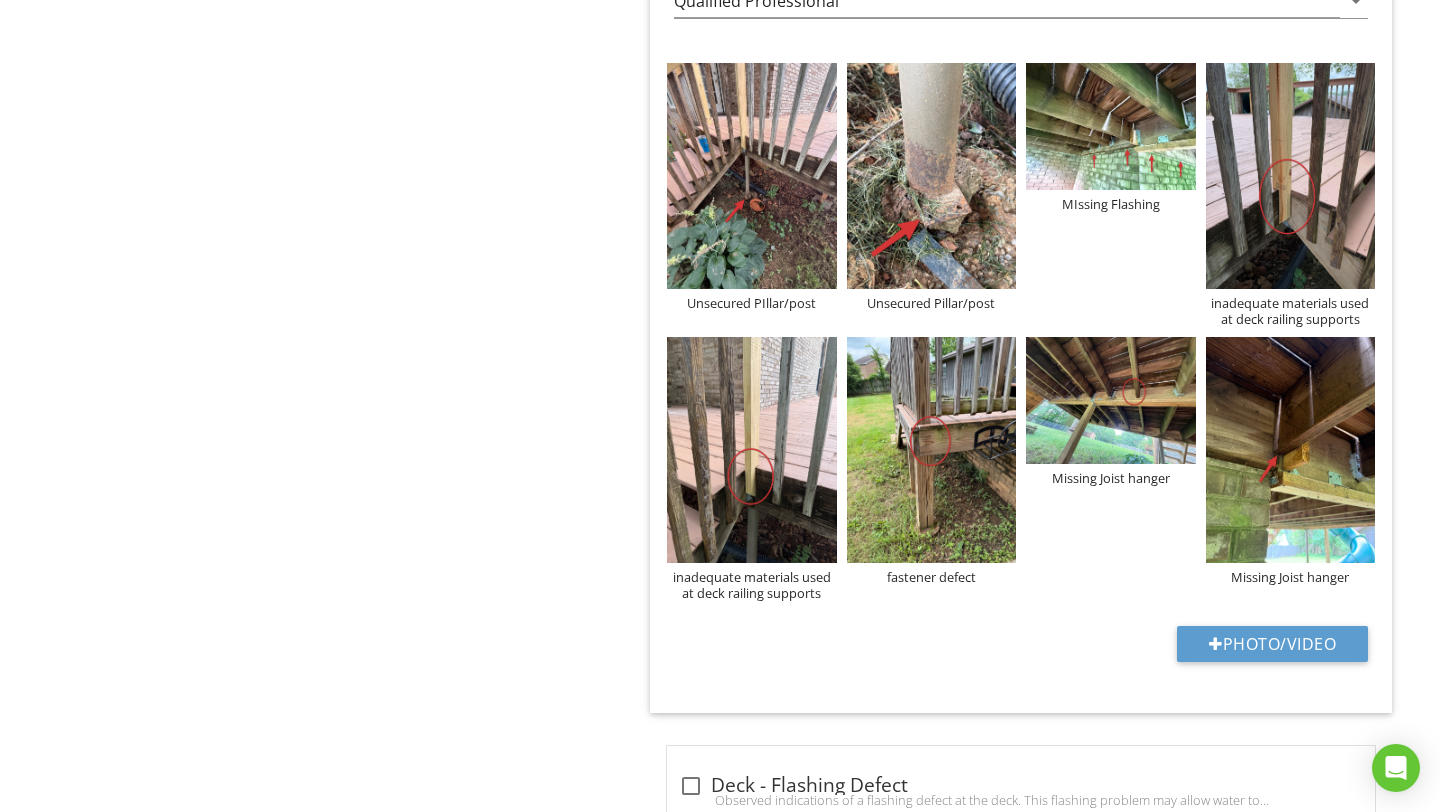 drag, startPoint x: 929, startPoint y: 396, endPoint x: 941, endPoint y: 396, distance: 12 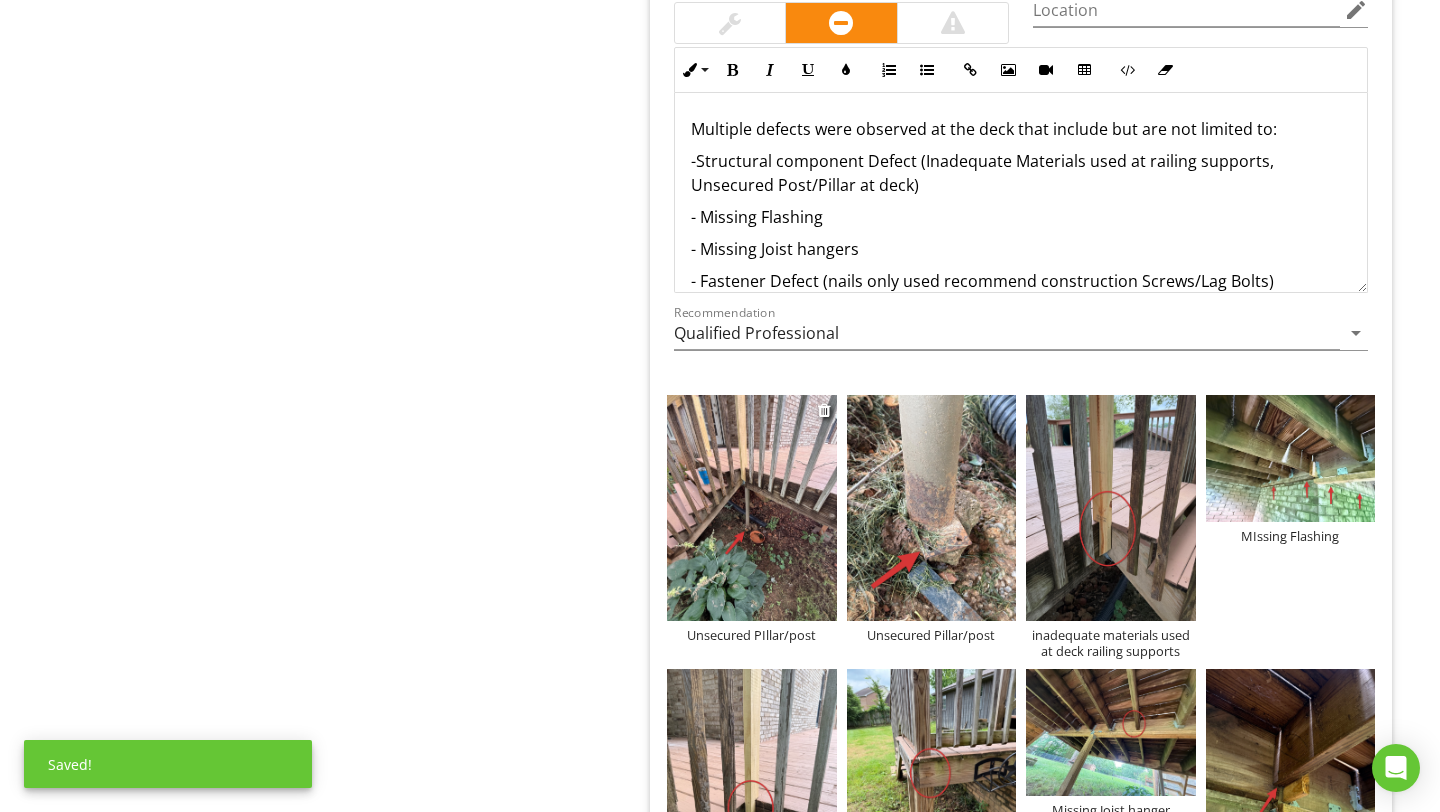 scroll, scrollTop: 3795, scrollLeft: 0, axis: vertical 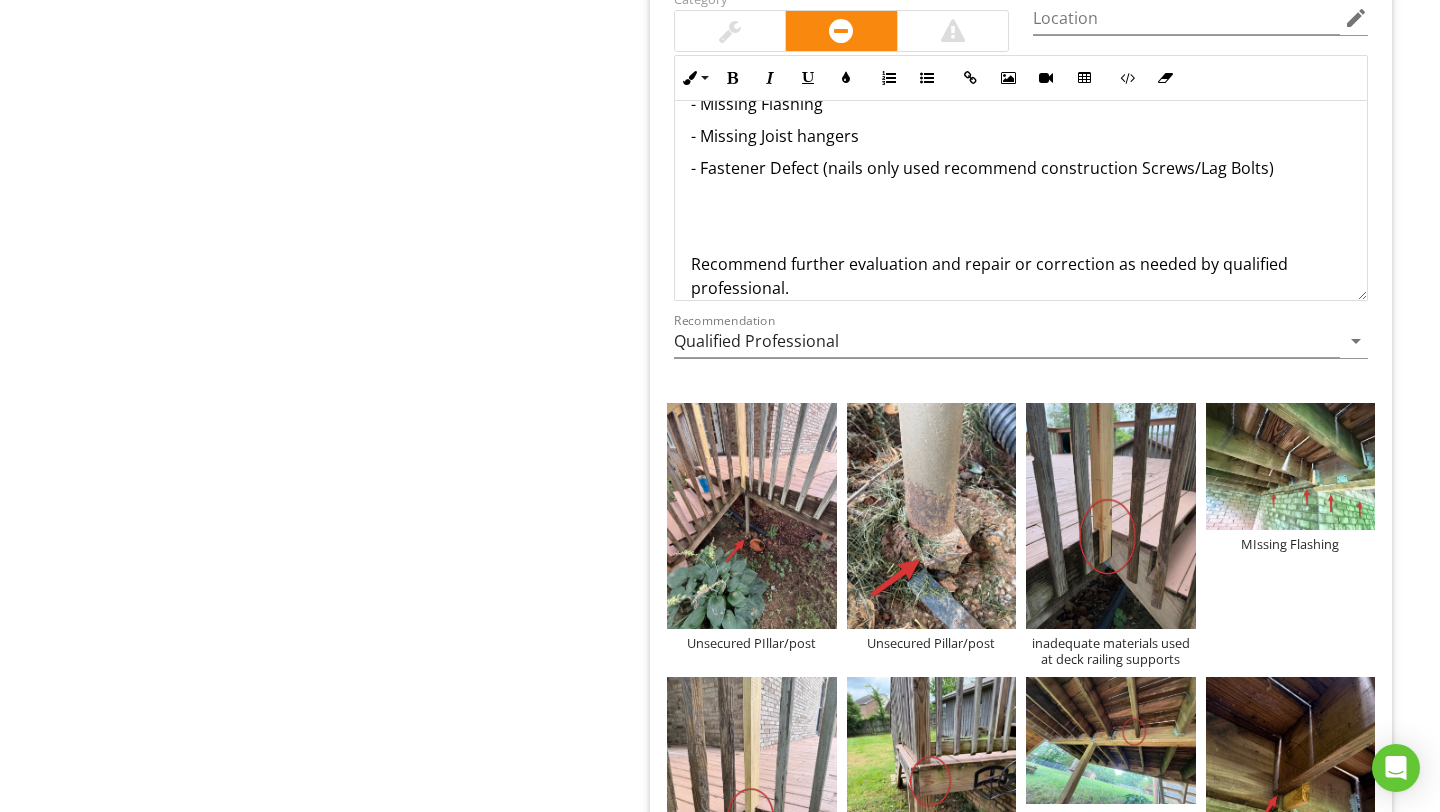 click on "Multiple defects were observed at the deck that include but are not limited to: -Structural component Defect (Inadequate Materials used at railing supports, Unsecured Post/Pillar at deck) - Missing Flashing - Missing Joist hangers  - Fastener Defect (nails only used recommend construction Screws/Lag Bolts) Recommend further evaluation and repair or correction as needed by qualified professional." at bounding box center [1021, 152] 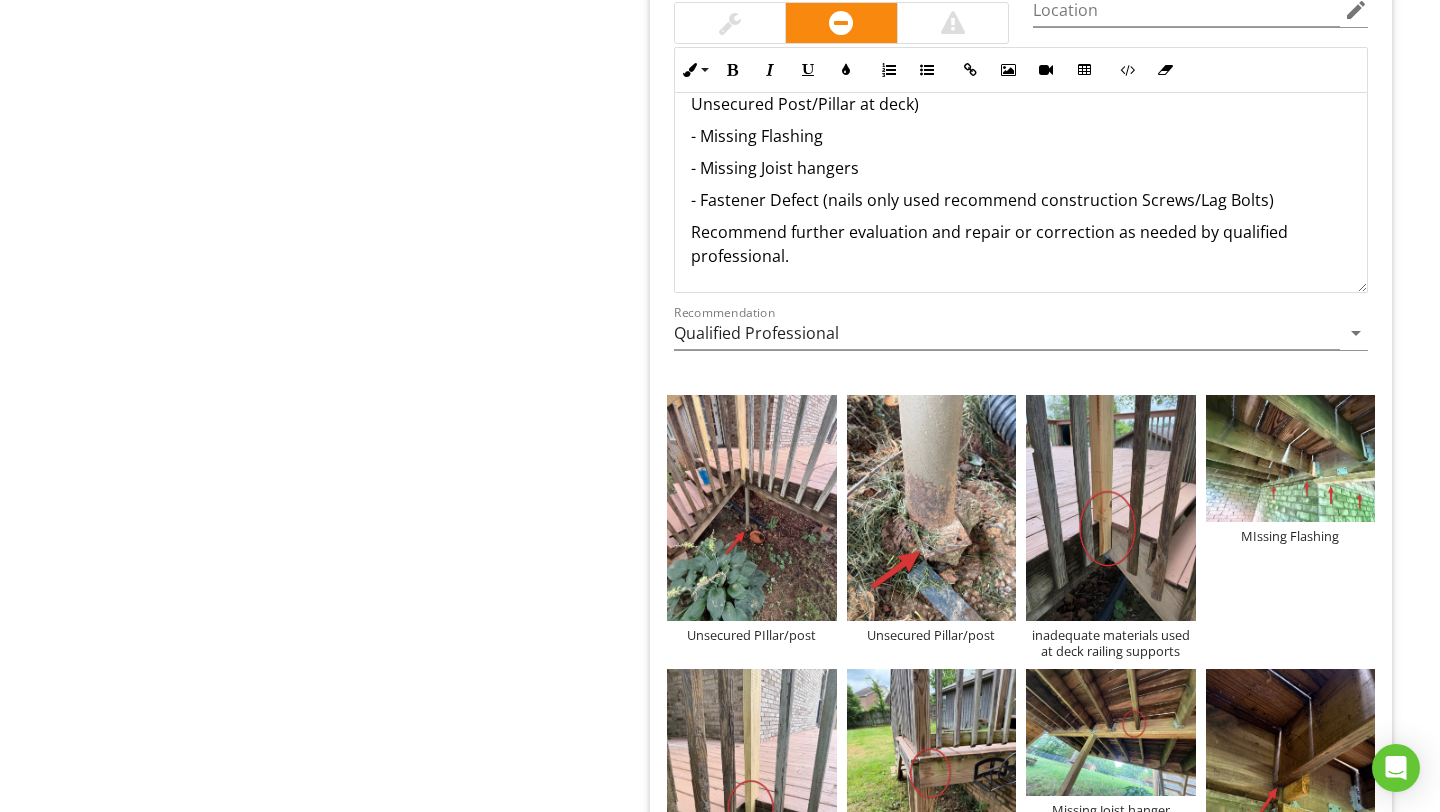 scroll, scrollTop: 3835, scrollLeft: 0, axis: vertical 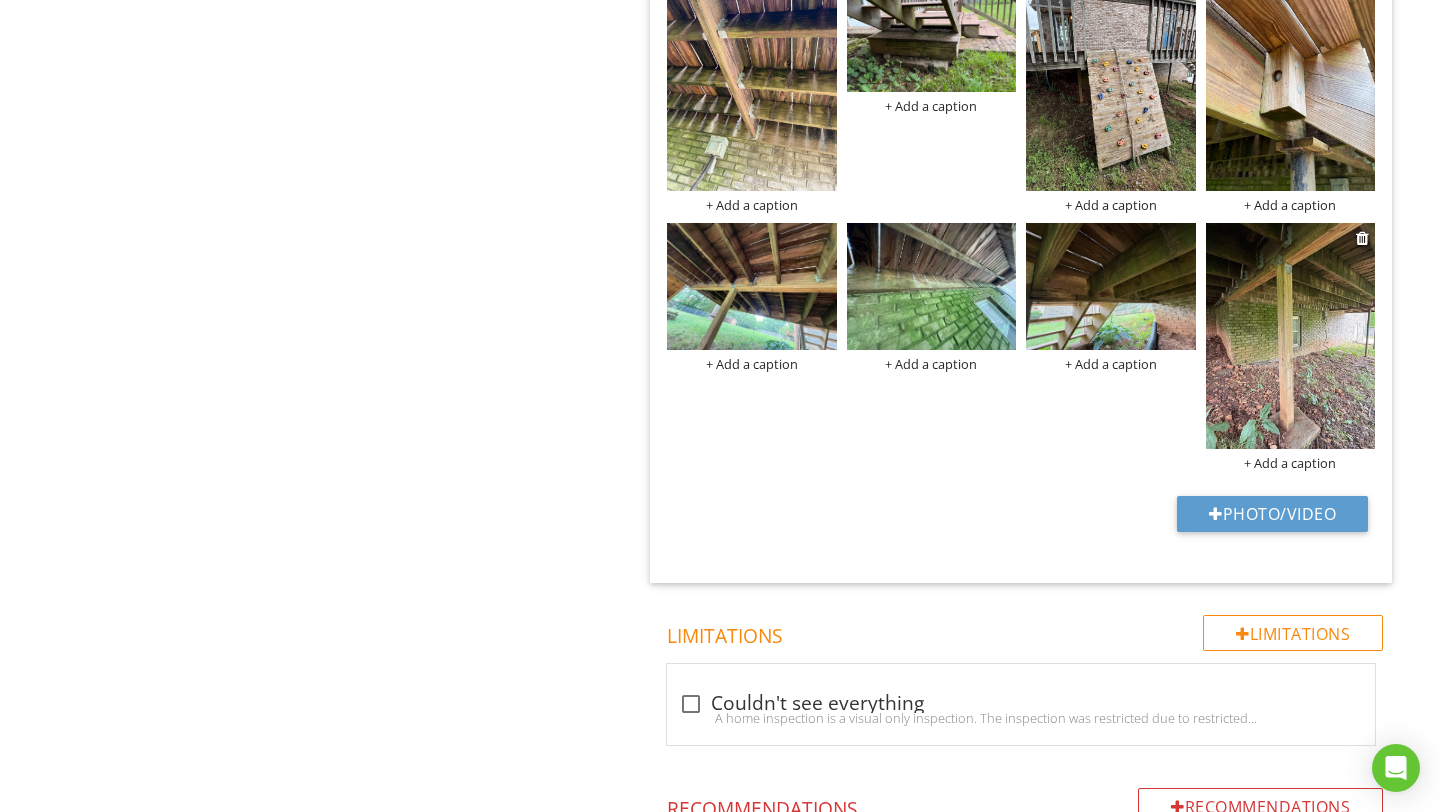 click at bounding box center [1291, 336] 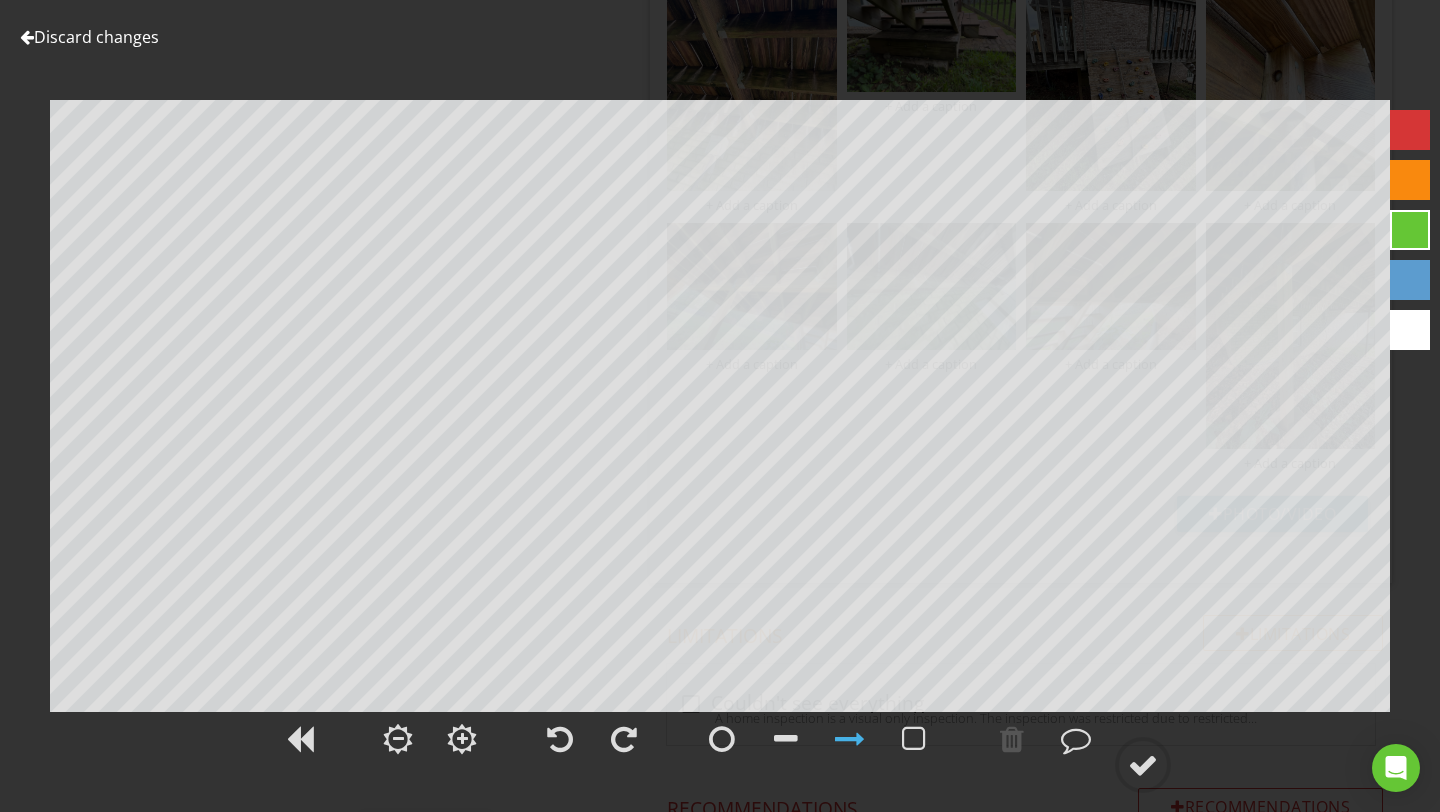 click on "Discard changes
Add Location" at bounding box center [720, 406] 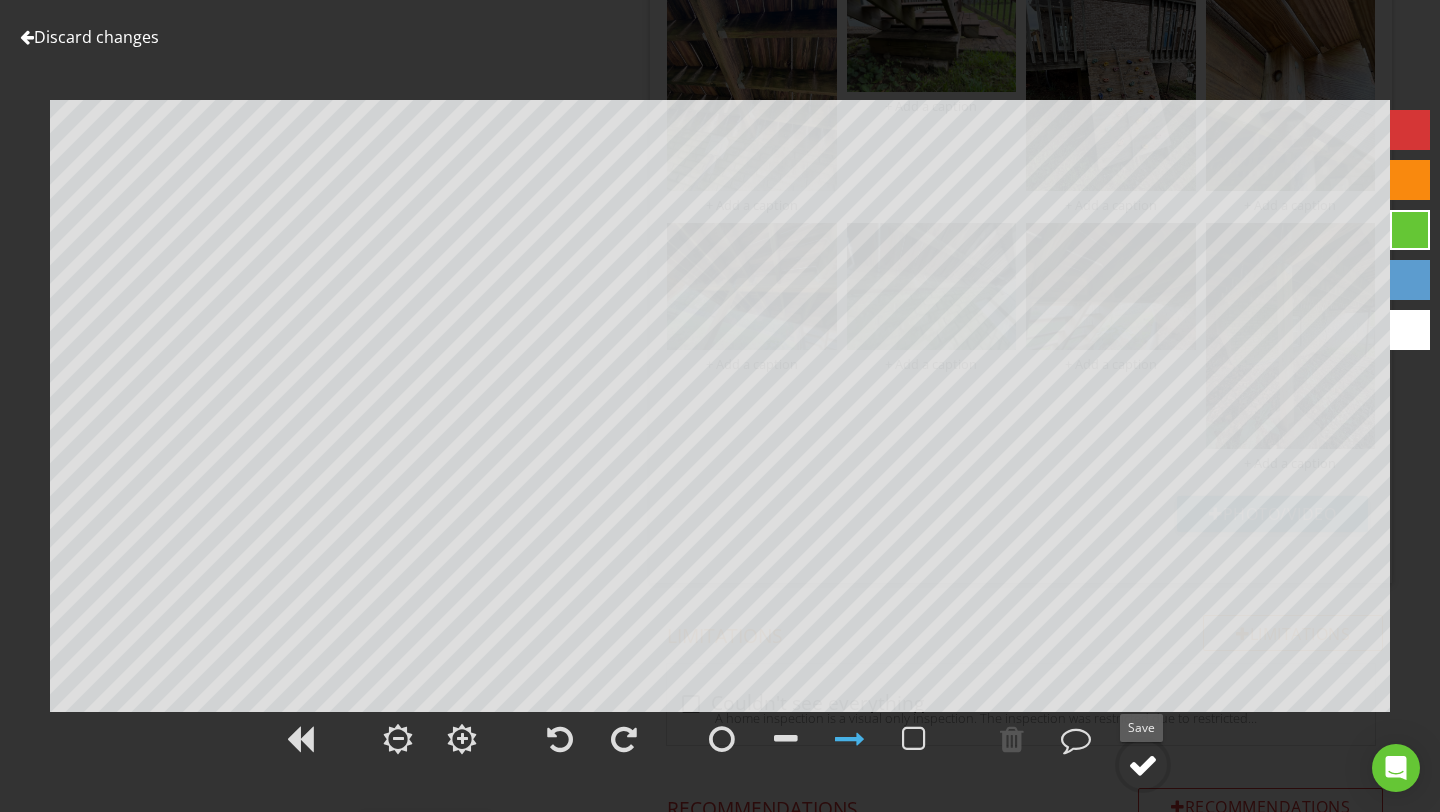 click at bounding box center (1143, 765) 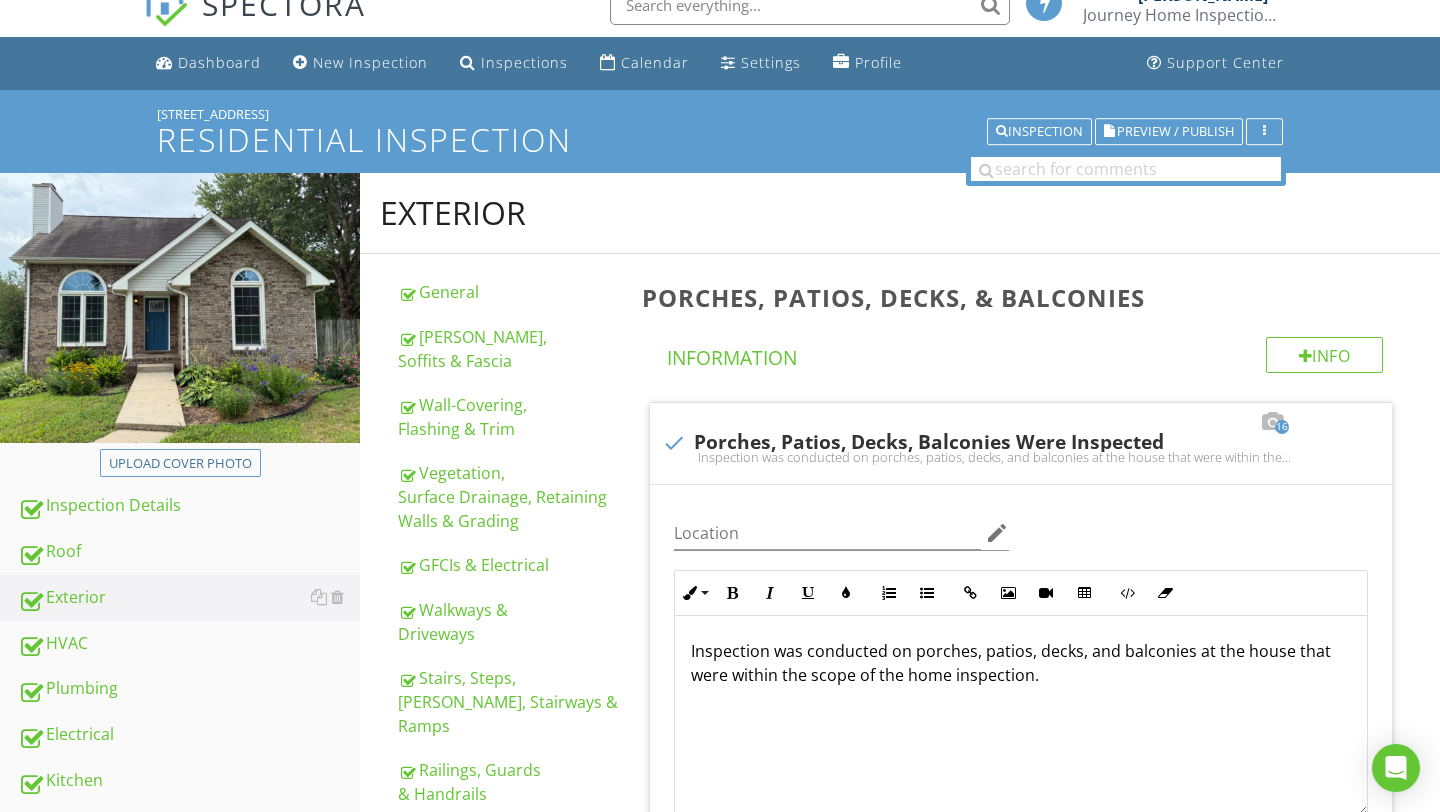 scroll, scrollTop: 0, scrollLeft: 0, axis: both 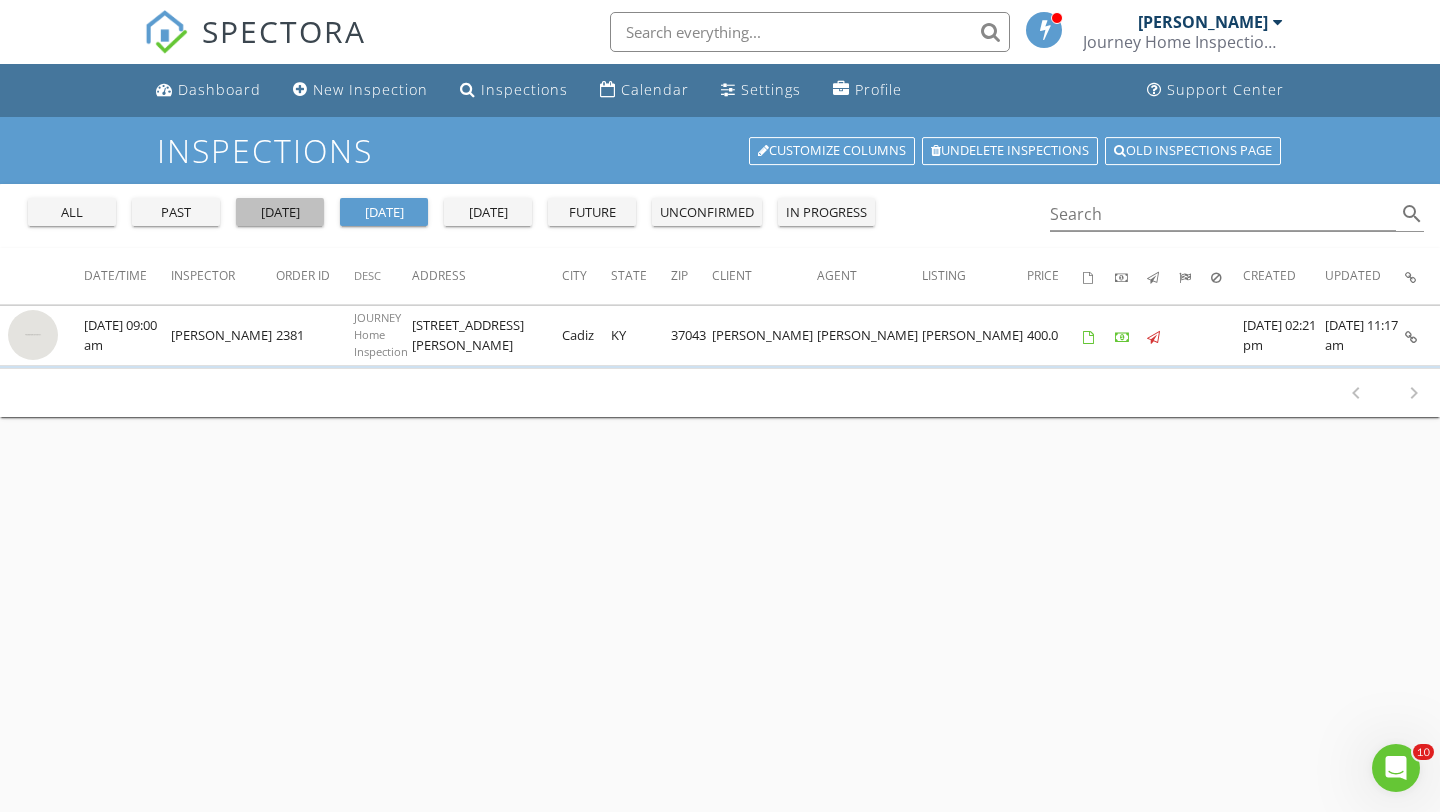 click on "[DATE]" at bounding box center [280, 213] 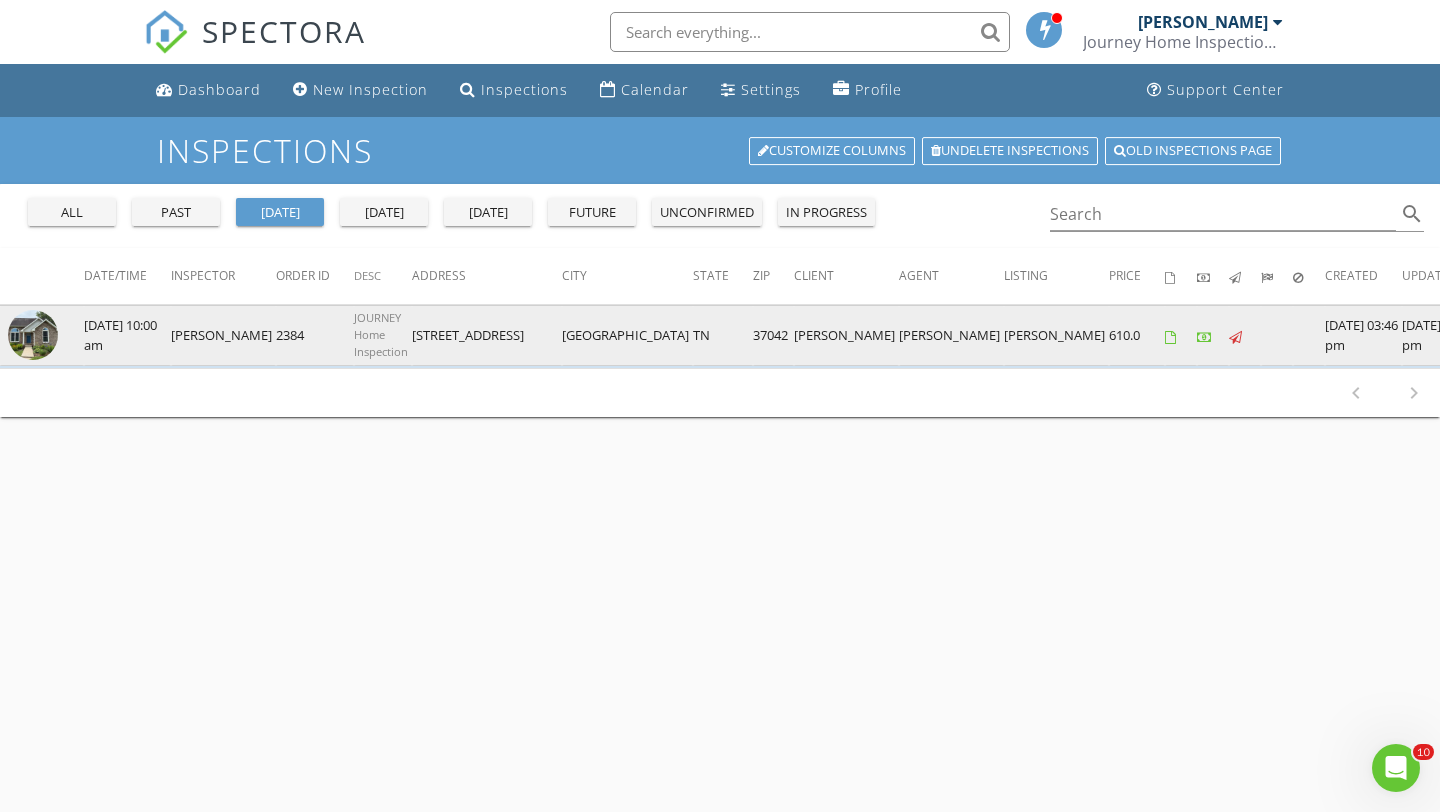 click at bounding box center (42, 335) 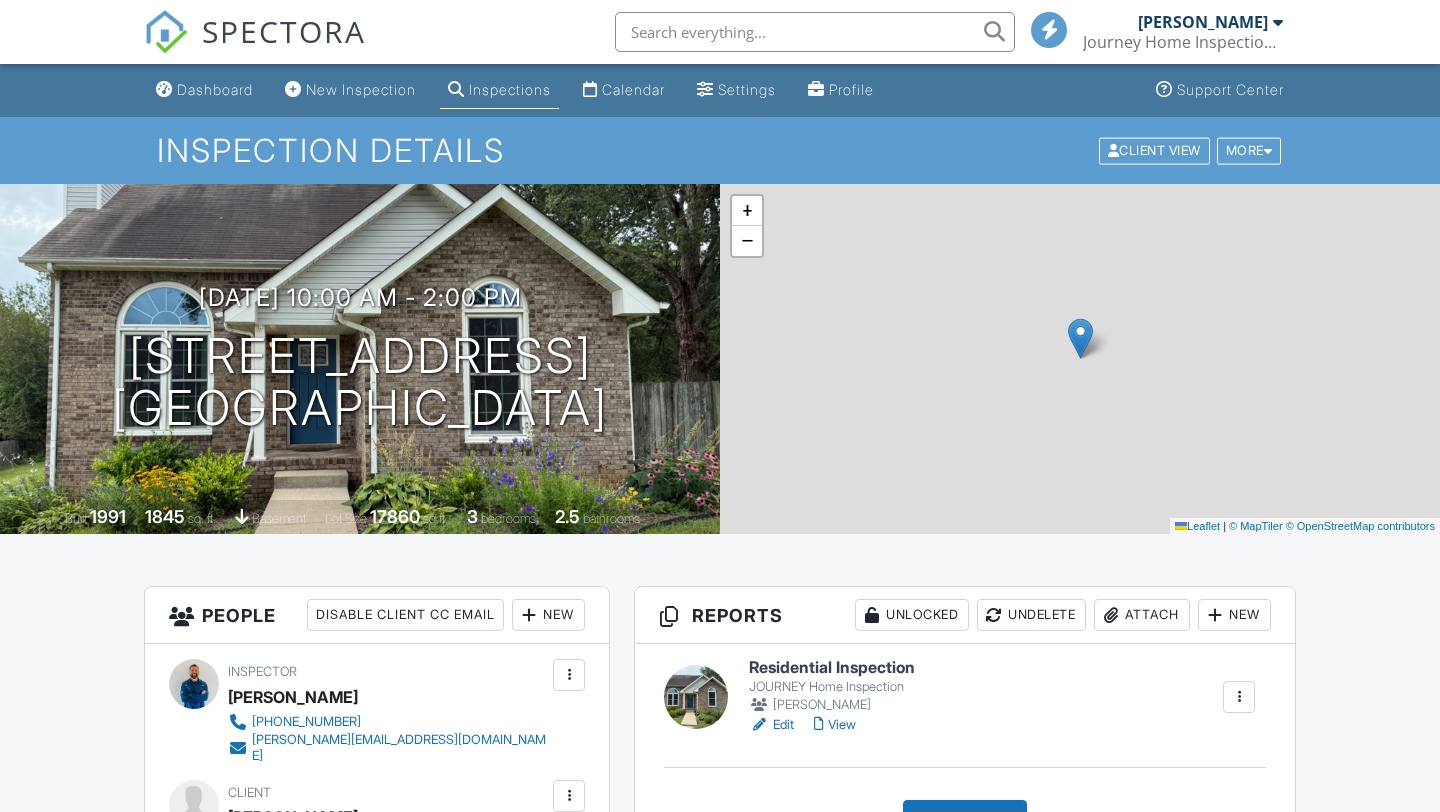 scroll, scrollTop: 0, scrollLeft: 0, axis: both 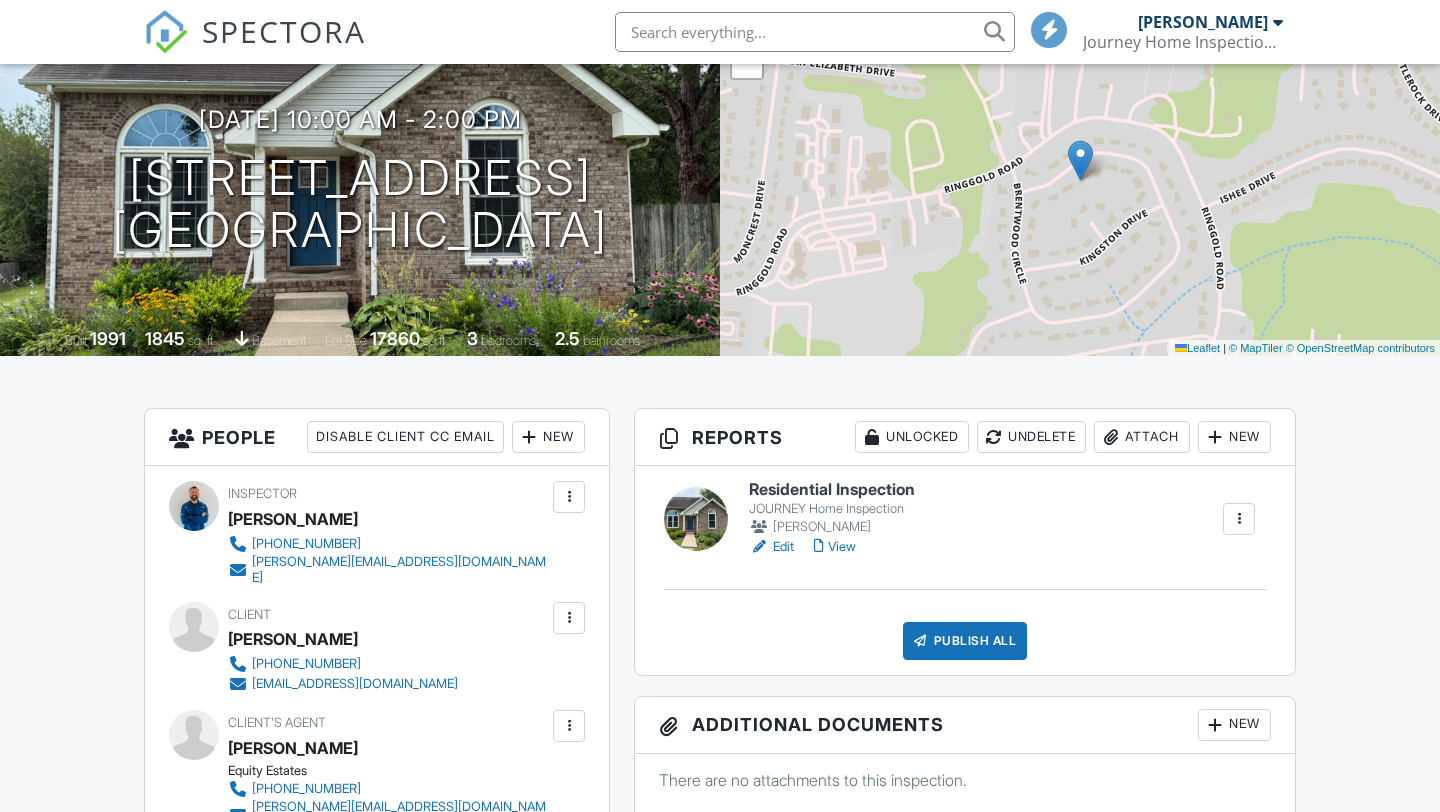 click on "View" at bounding box center [835, 547] 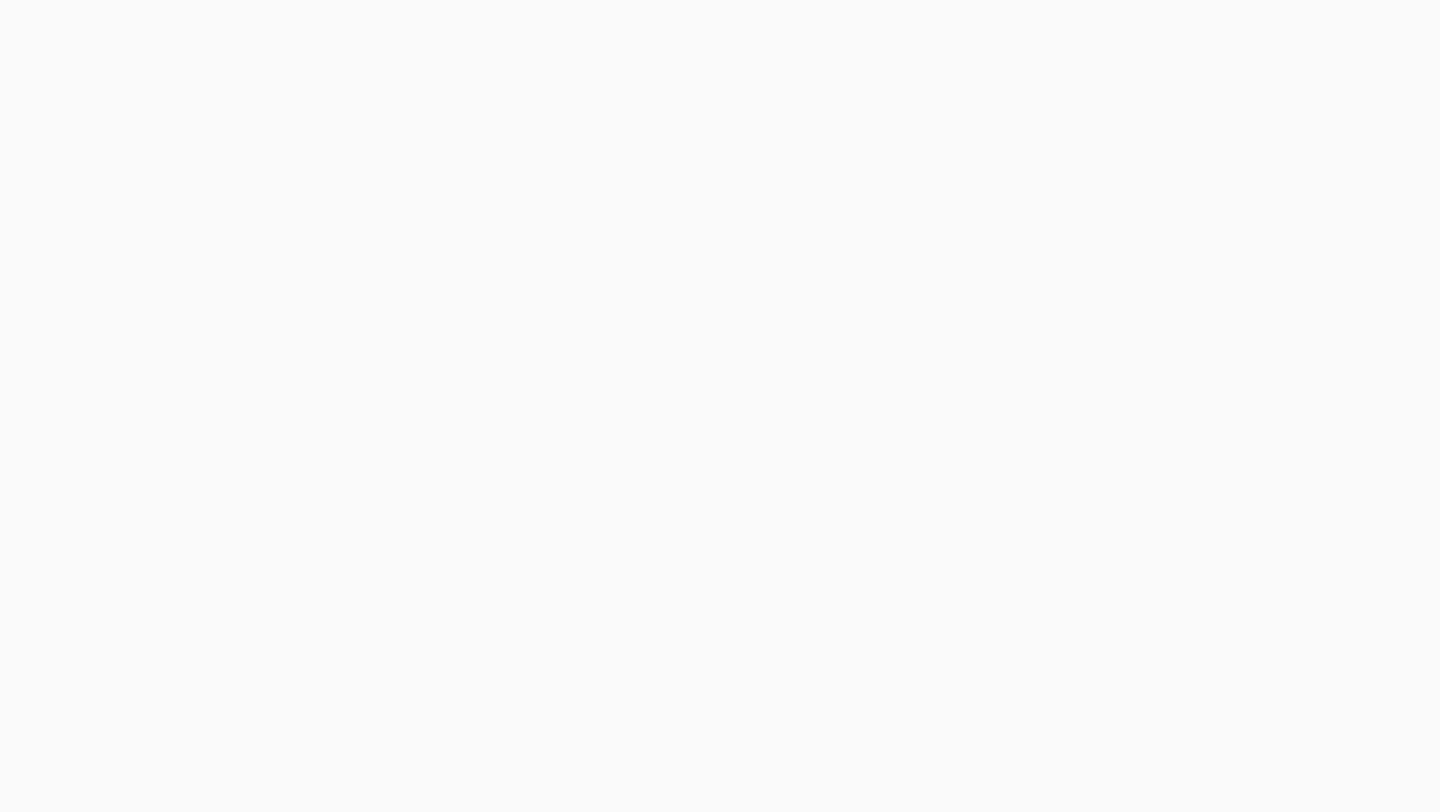 scroll, scrollTop: 0, scrollLeft: 0, axis: both 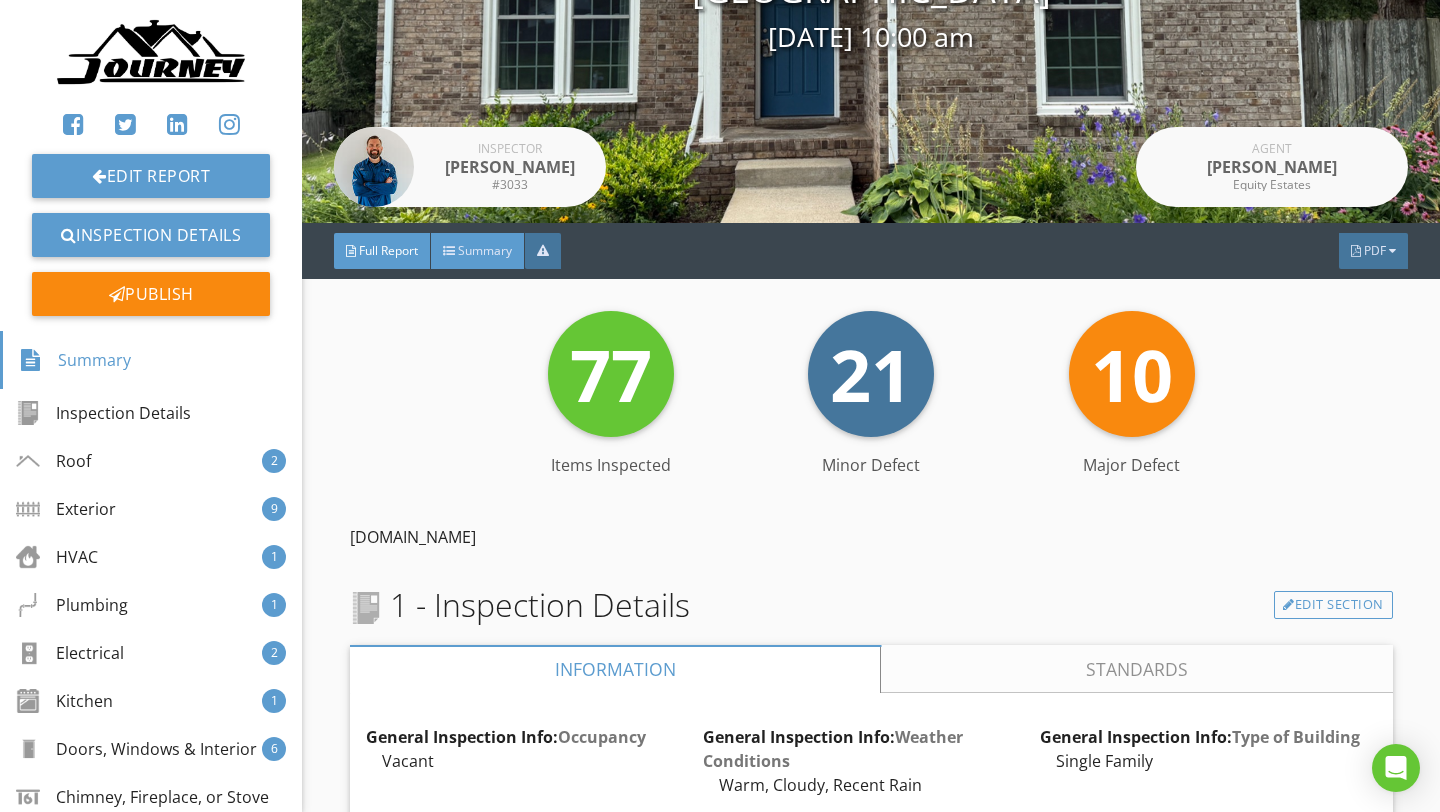 click on "Summary" at bounding box center [485, 250] 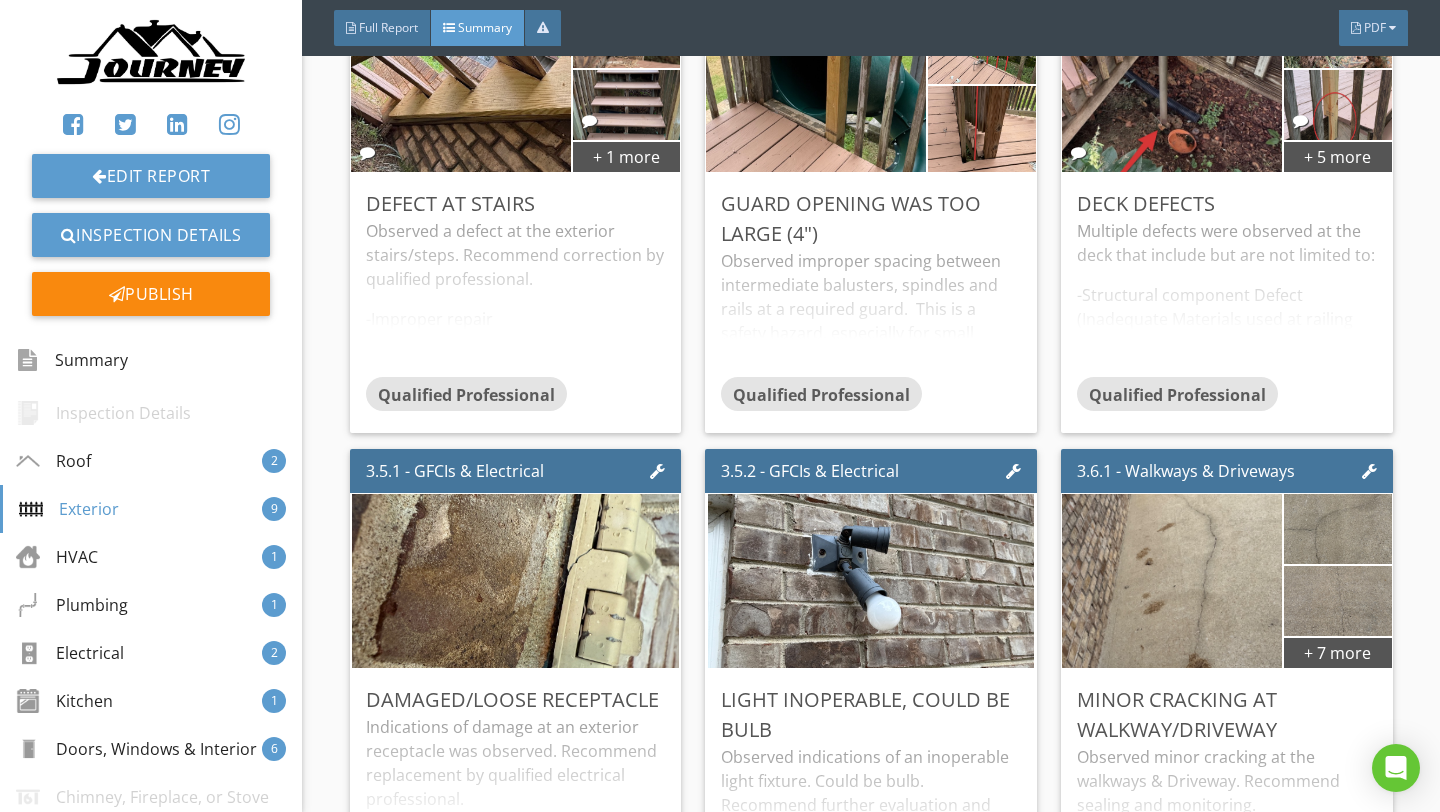 scroll, scrollTop: 1044, scrollLeft: 0, axis: vertical 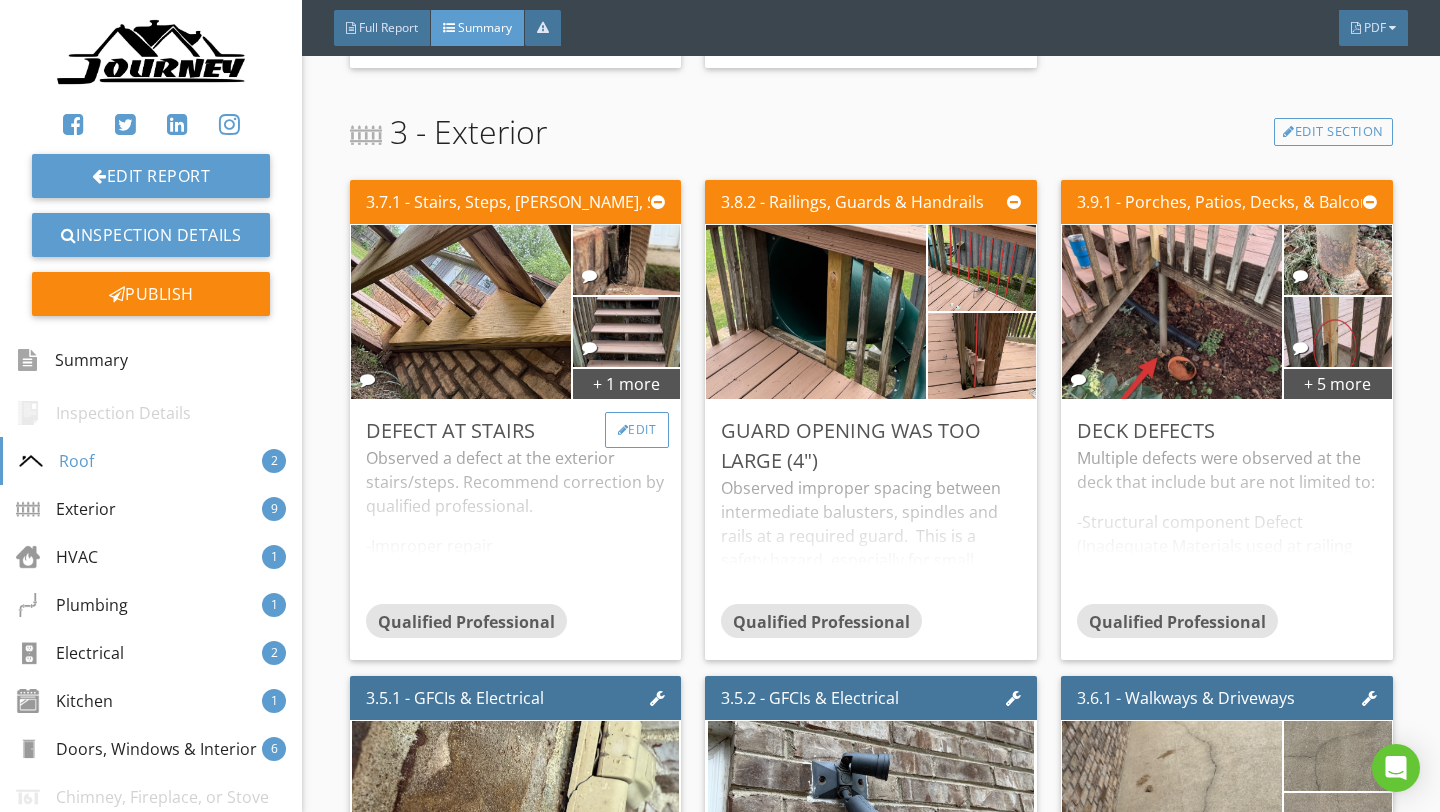 click on "Edit" at bounding box center [637, 430] 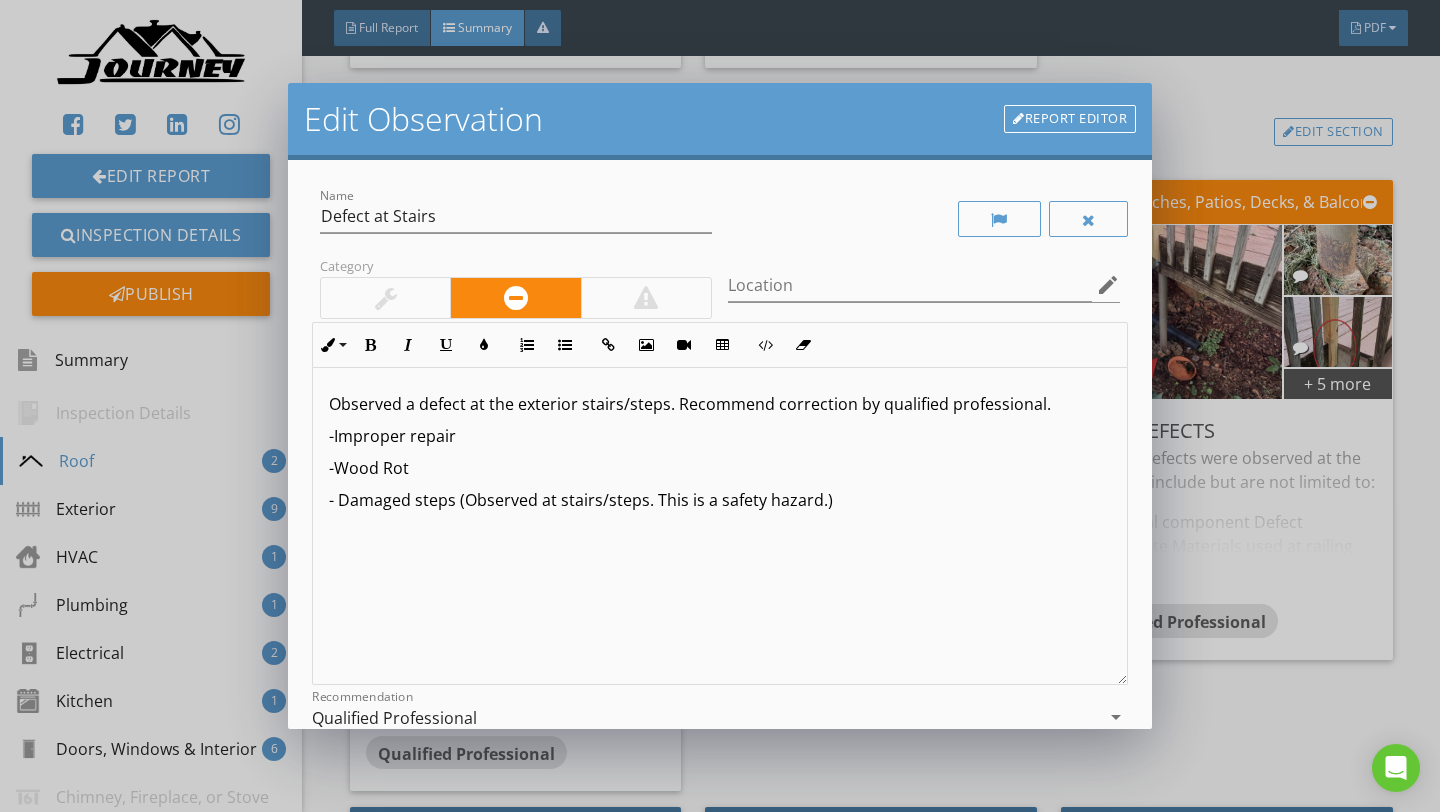 drag, startPoint x: 1043, startPoint y: 408, endPoint x: 323, endPoint y: 390, distance: 720.225 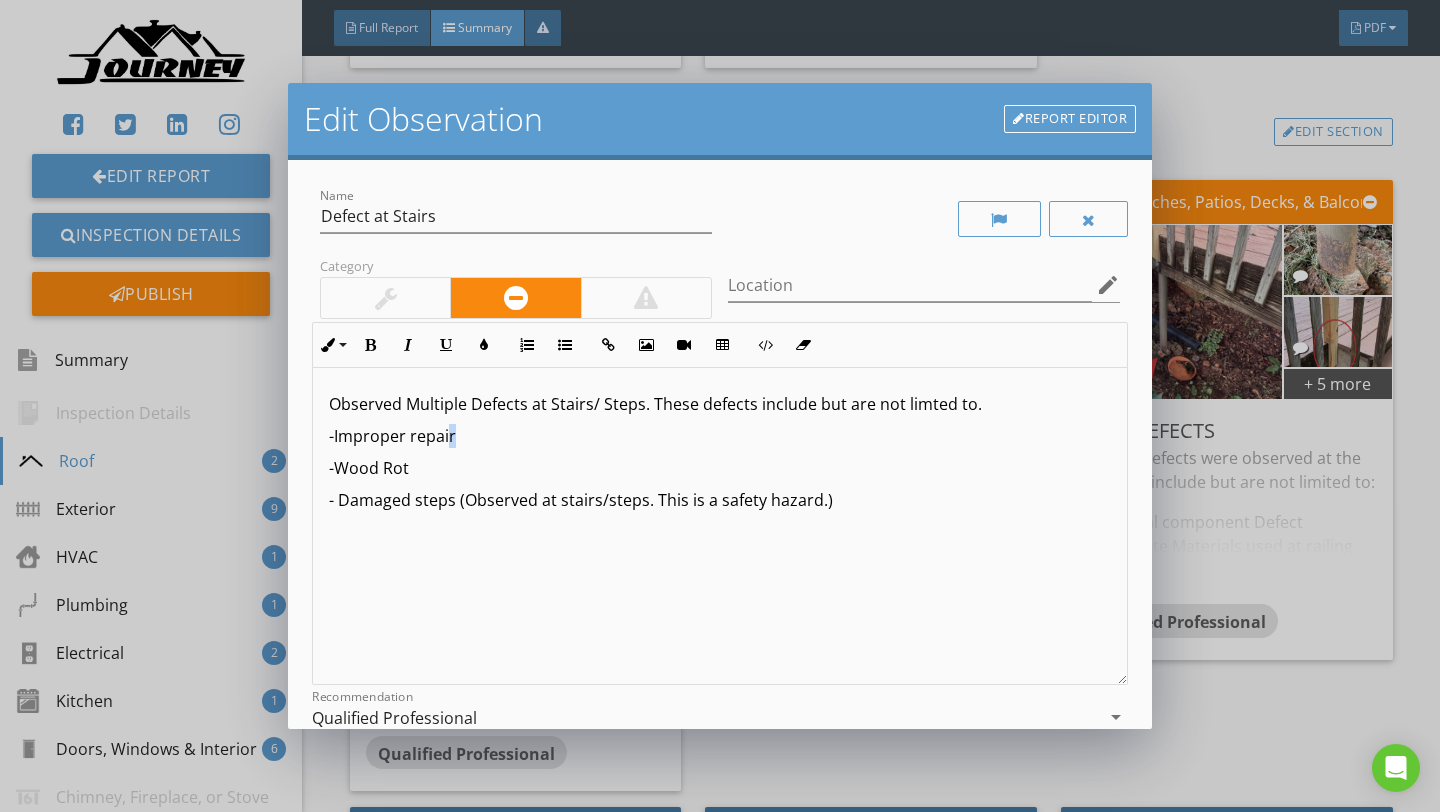 drag, startPoint x: 457, startPoint y: 436, endPoint x: 448, endPoint y: 441, distance: 10.29563 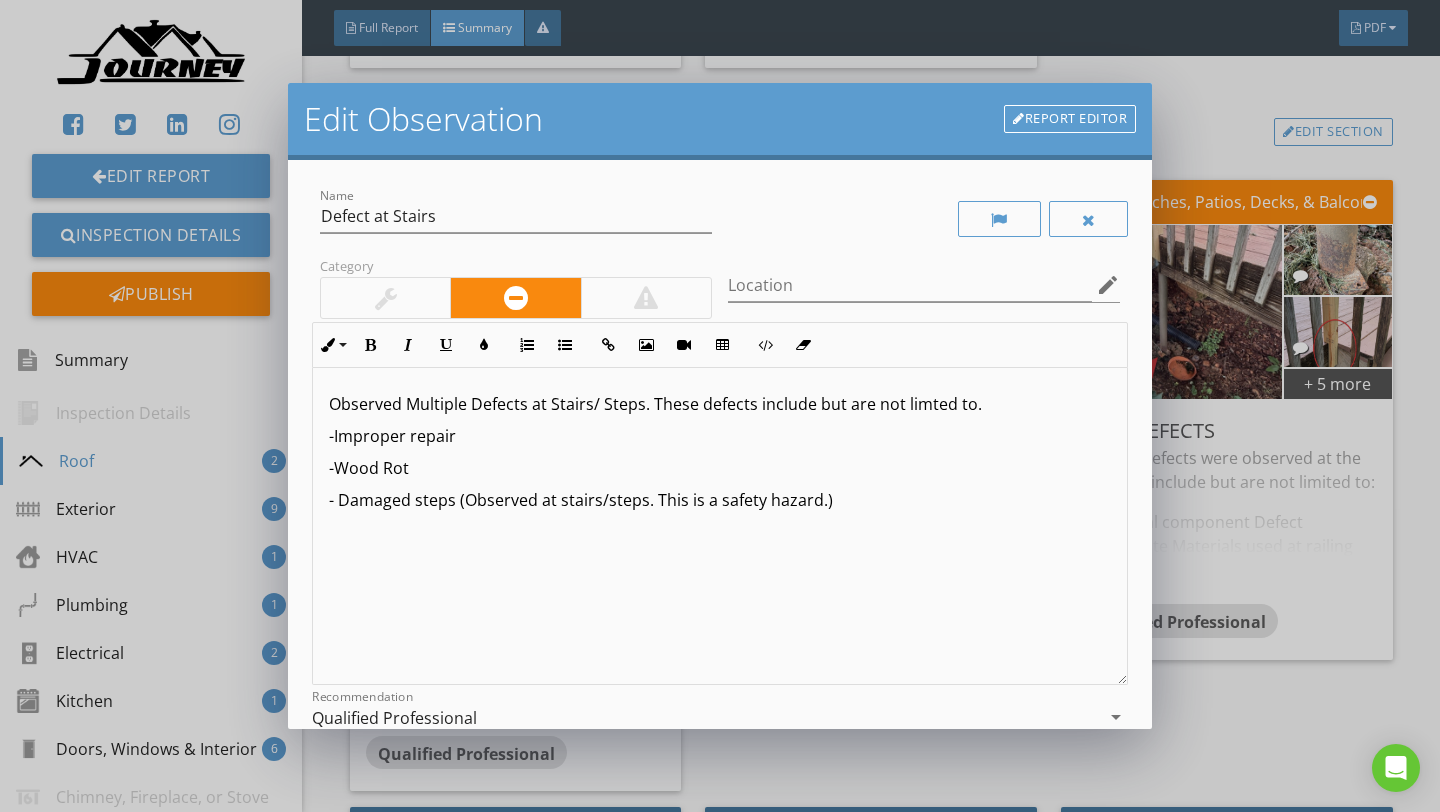 click on "-Improper repair" at bounding box center [720, 436] 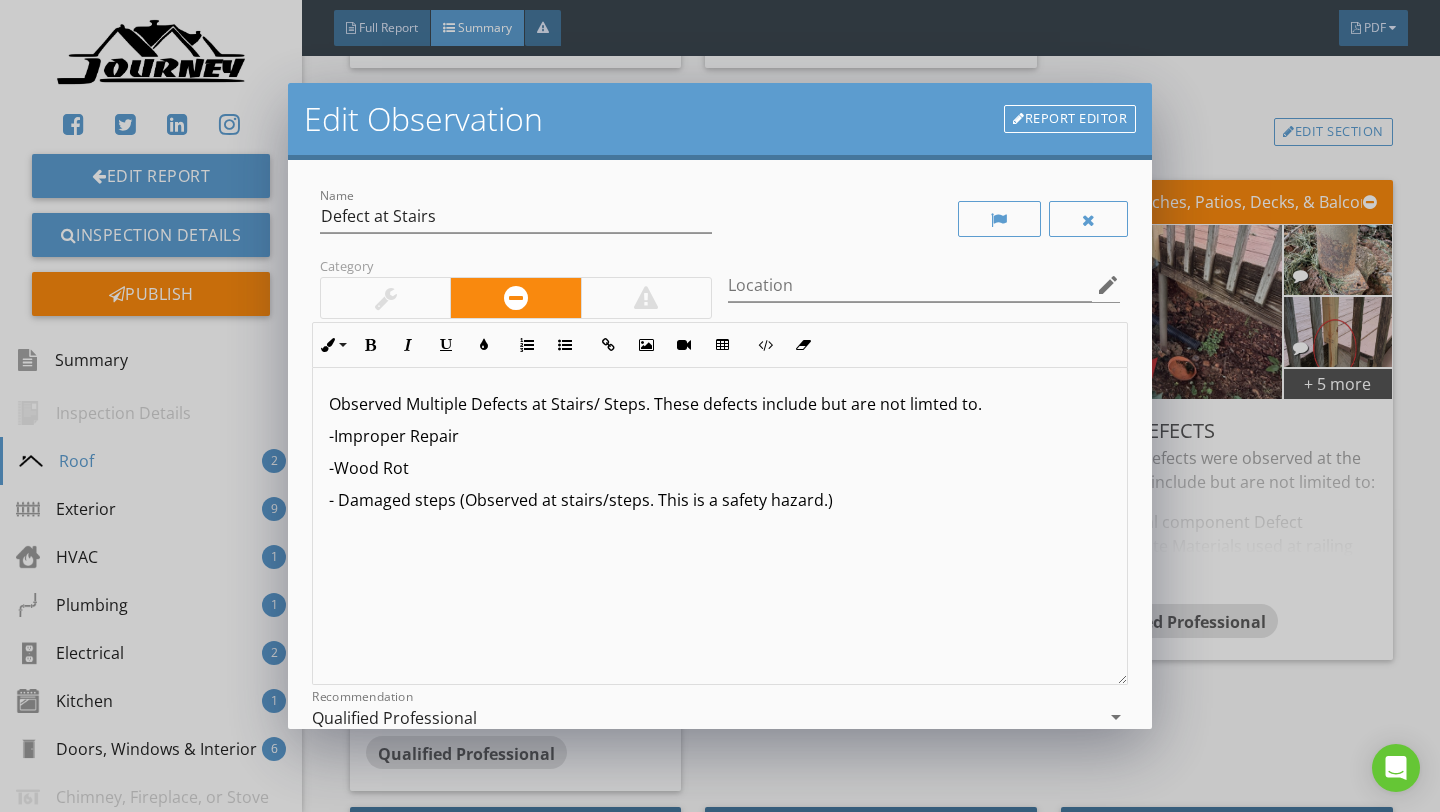 click on "-Improper Repair" at bounding box center (720, 436) 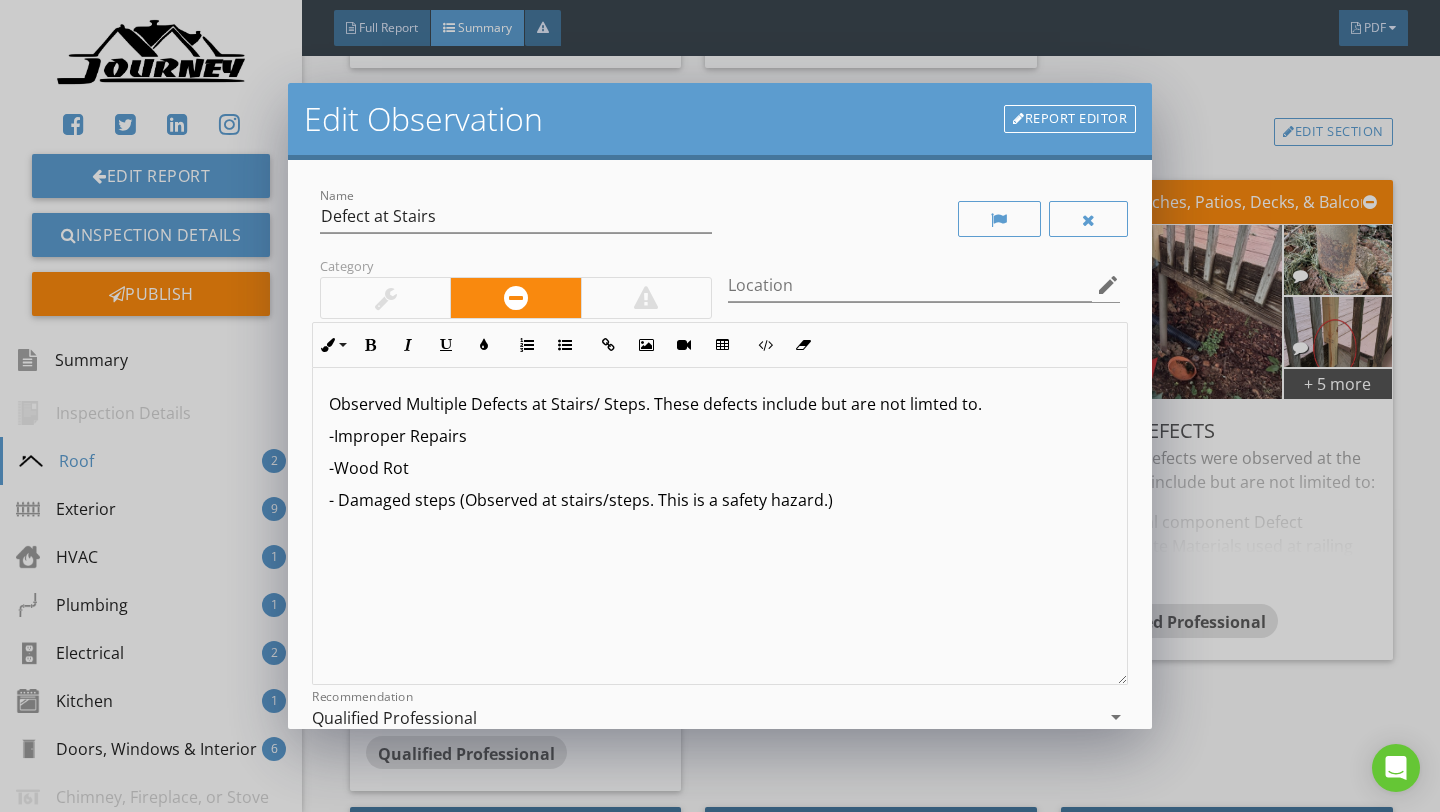 click on "-Wood Rot" at bounding box center (720, 468) 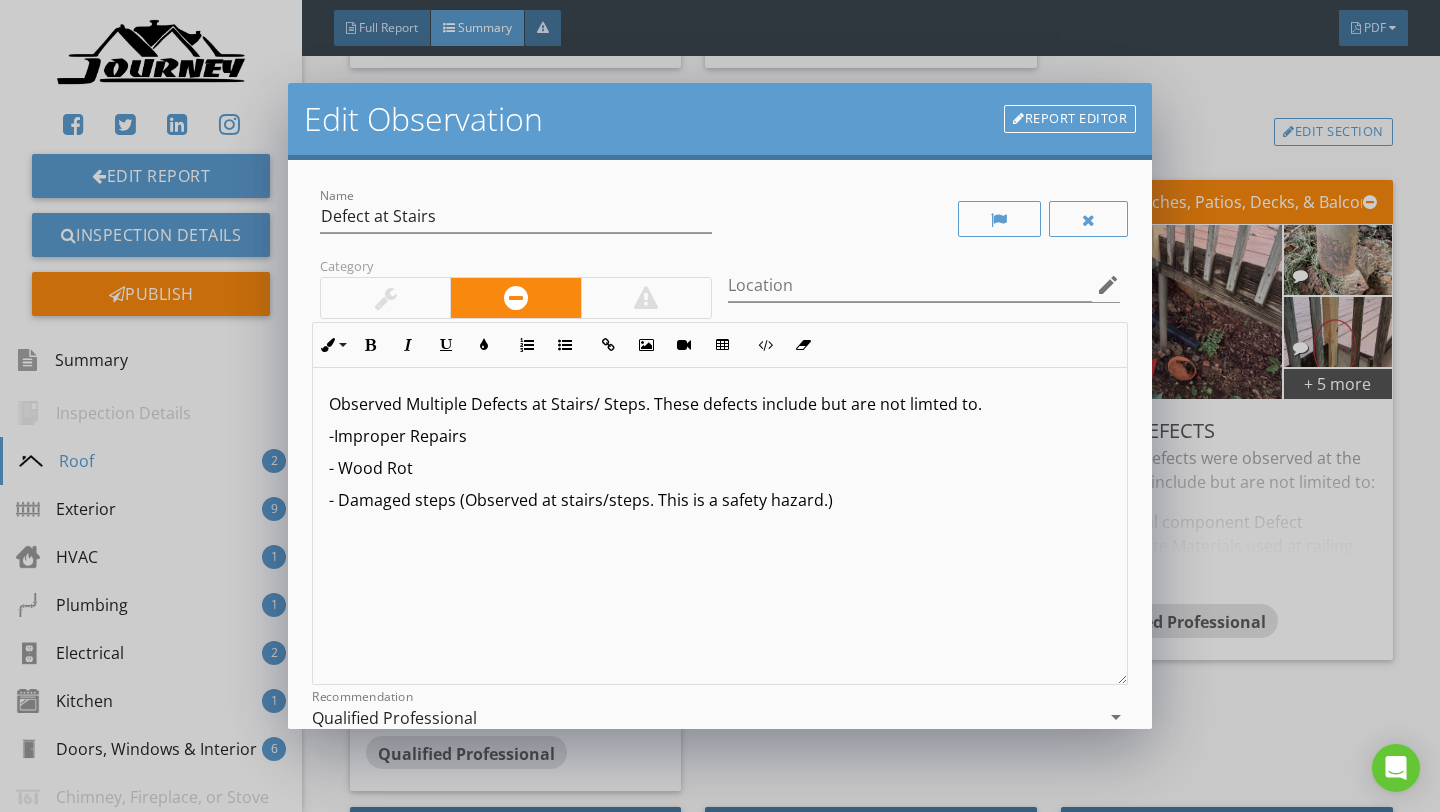 click on "- Wood Rot" at bounding box center [720, 468] 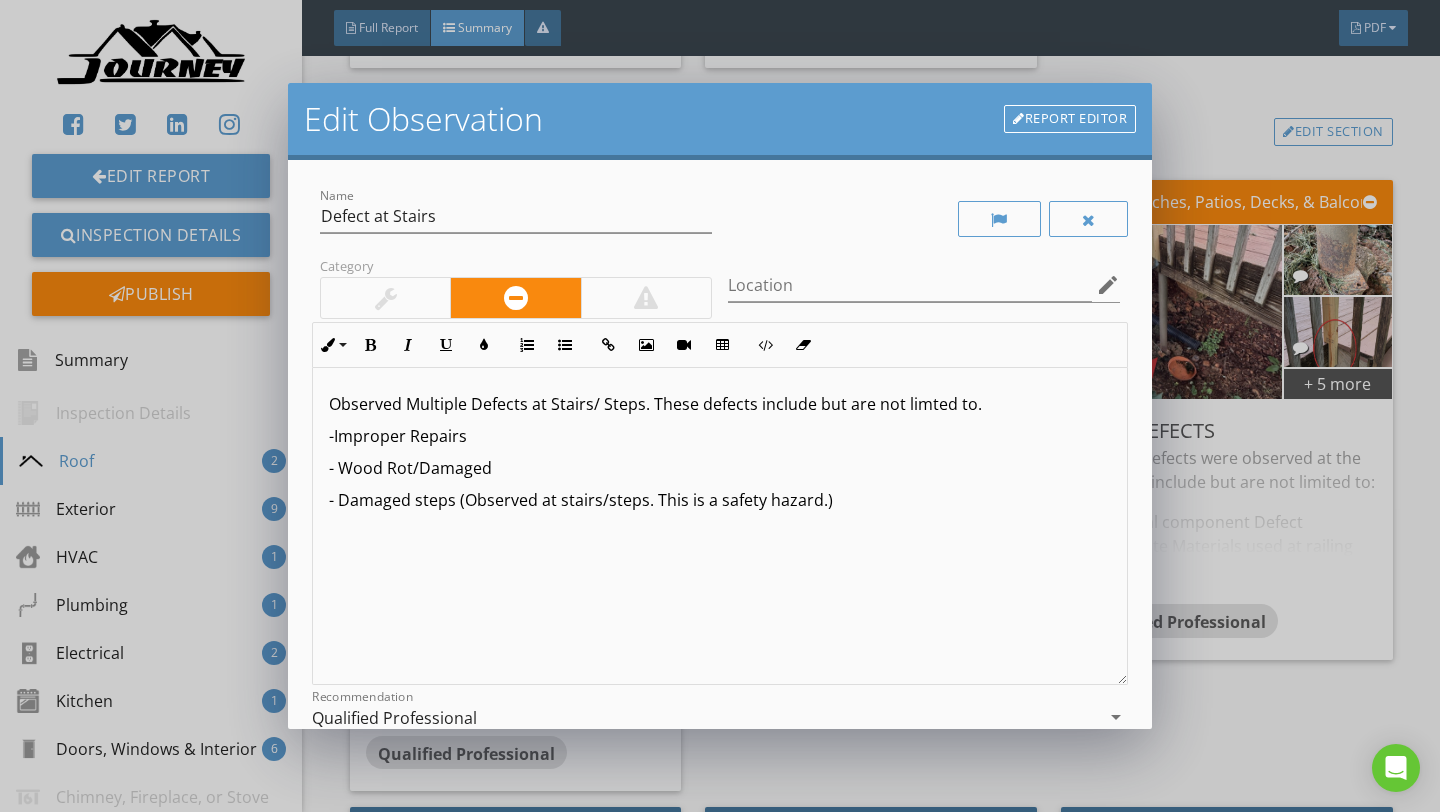 click on "-Improper Repairs" at bounding box center [720, 436] 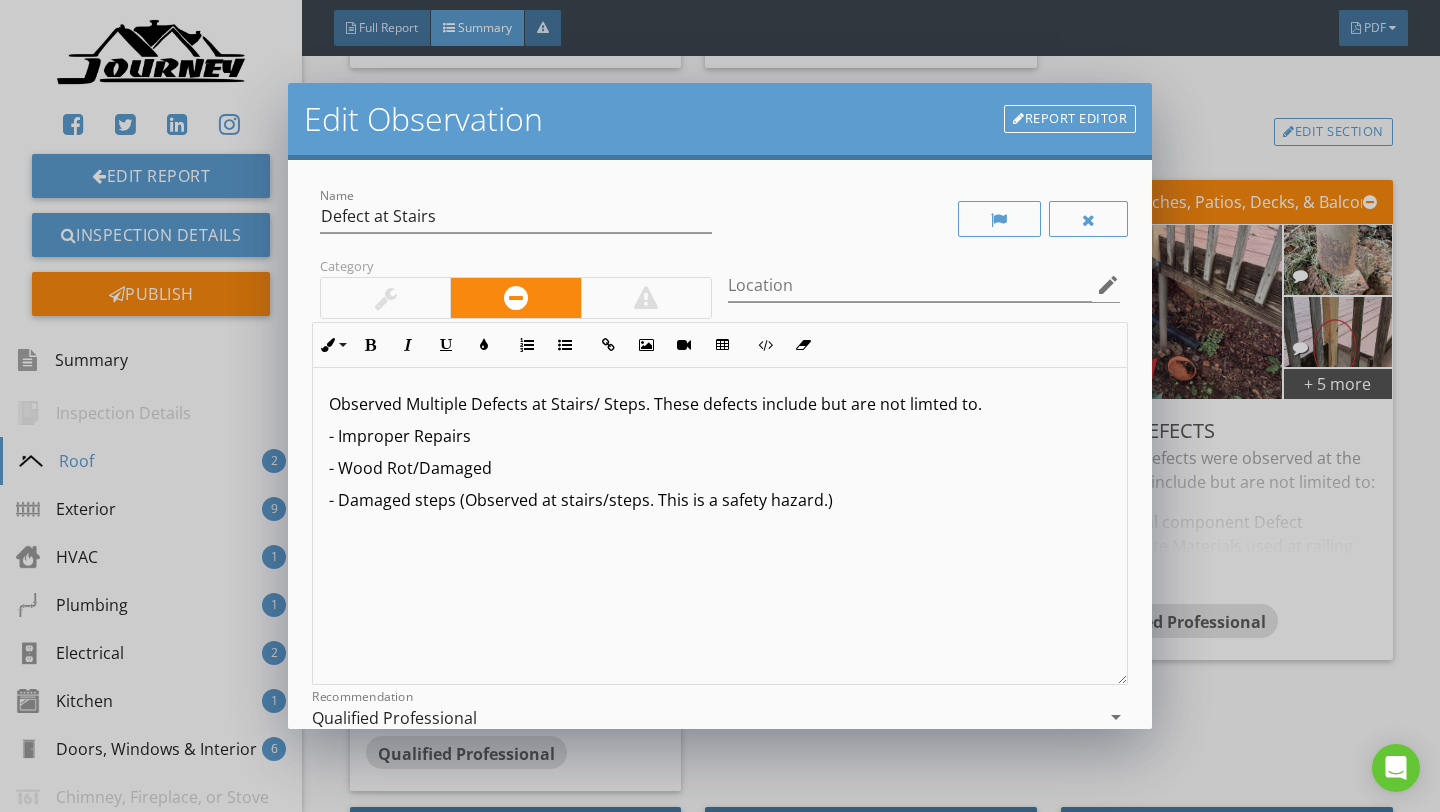 click on "- Damaged steps (Observed at stairs/steps. This is a safety hazard.)" at bounding box center [720, 500] 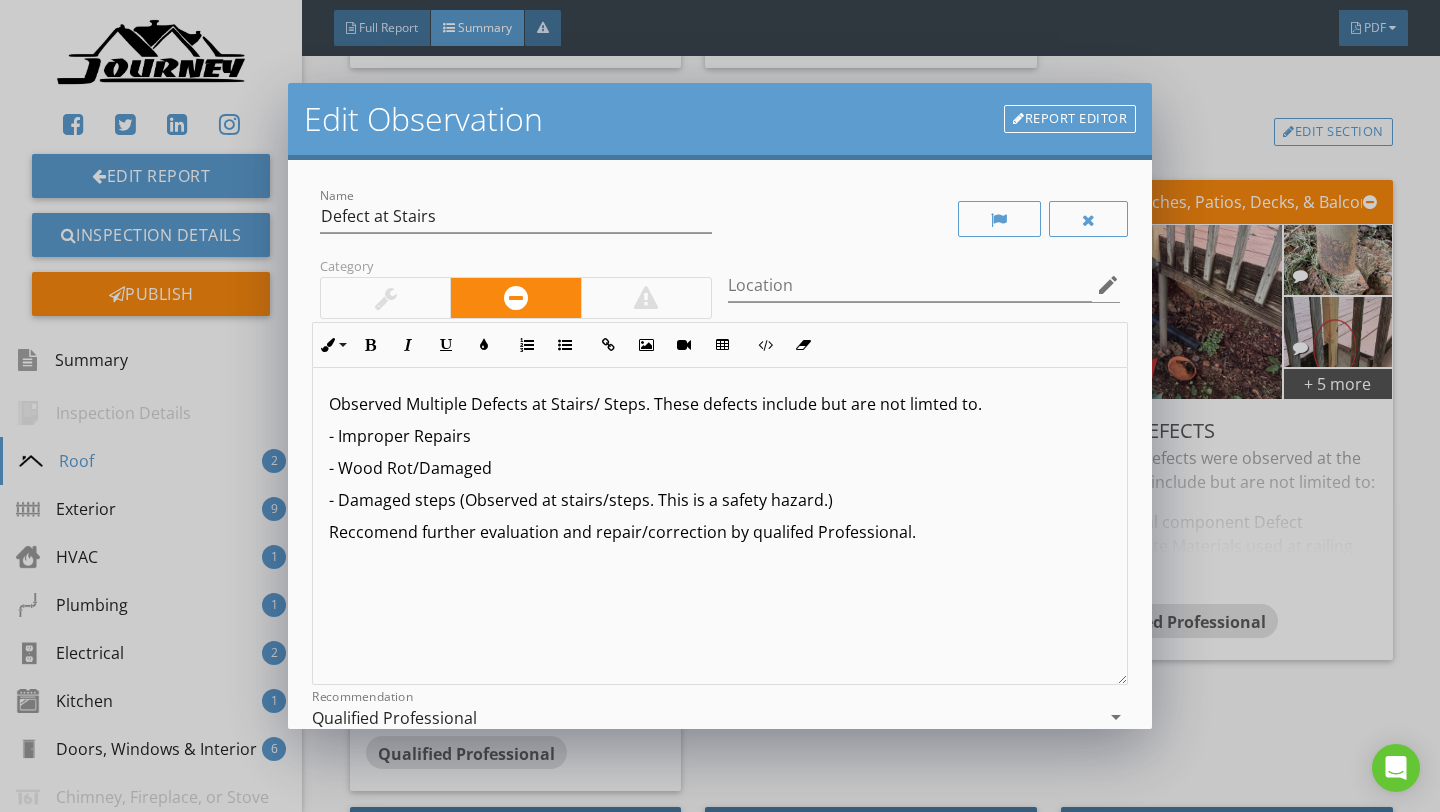 click on "Reccomend further evaluation and repair/correction by qualifed Professional." at bounding box center (720, 532) 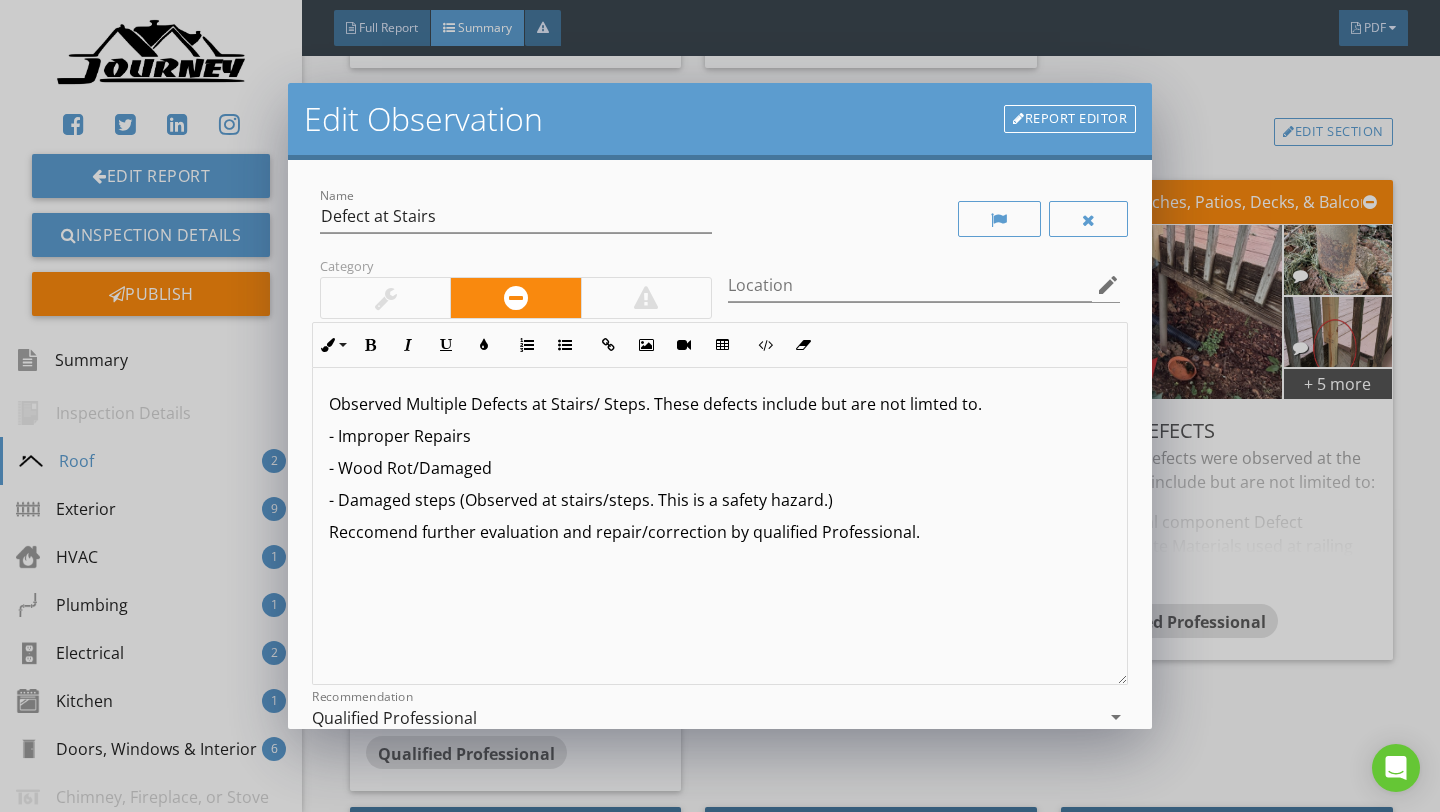 click on "Reccomend further evaluation and repair/correction by qualified Professional." at bounding box center (720, 532) 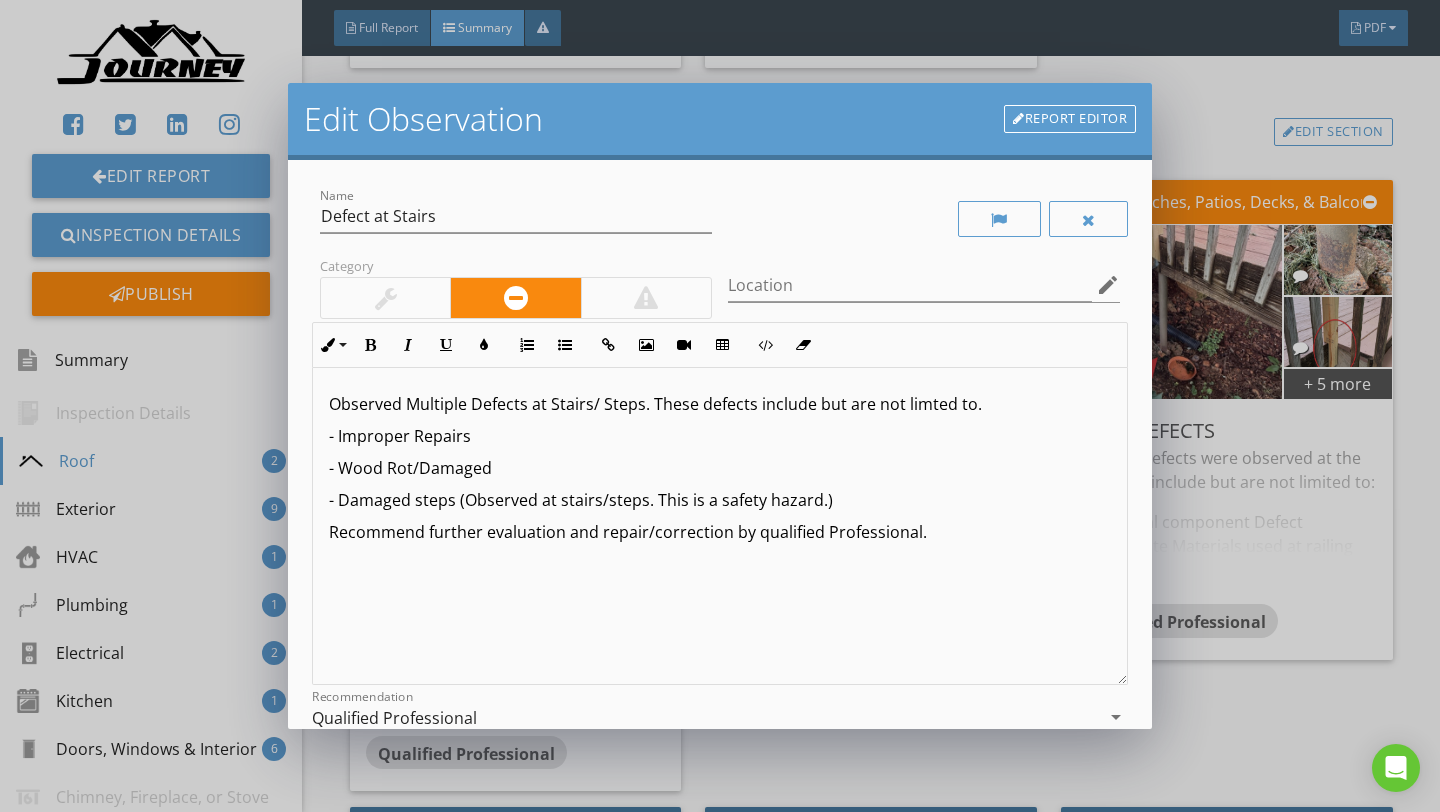 click on "- Improper Repairs" at bounding box center (720, 436) 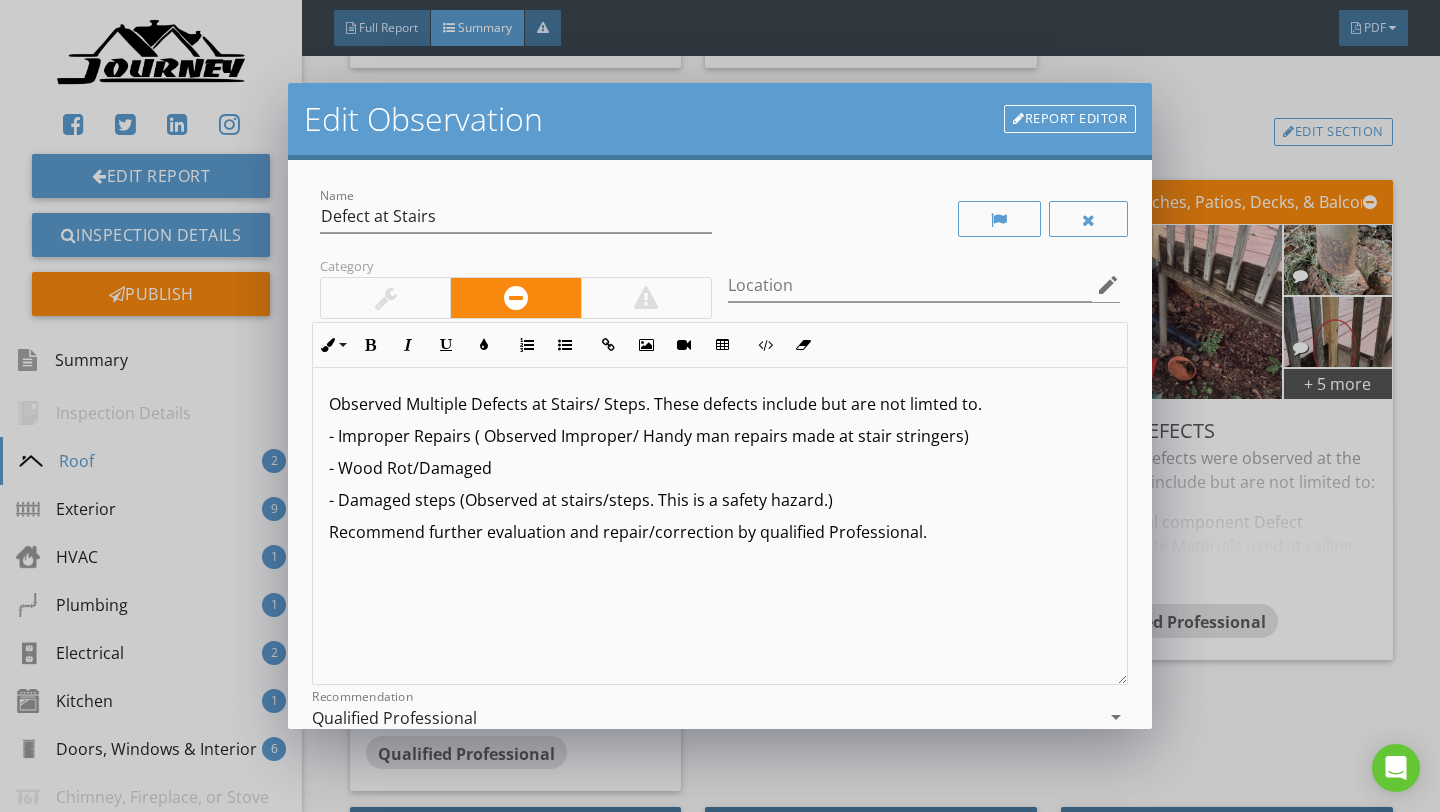 click on "Observed Multiple Defects at Stairs/ Steps. These defects include but are not limted to." at bounding box center (720, 404) 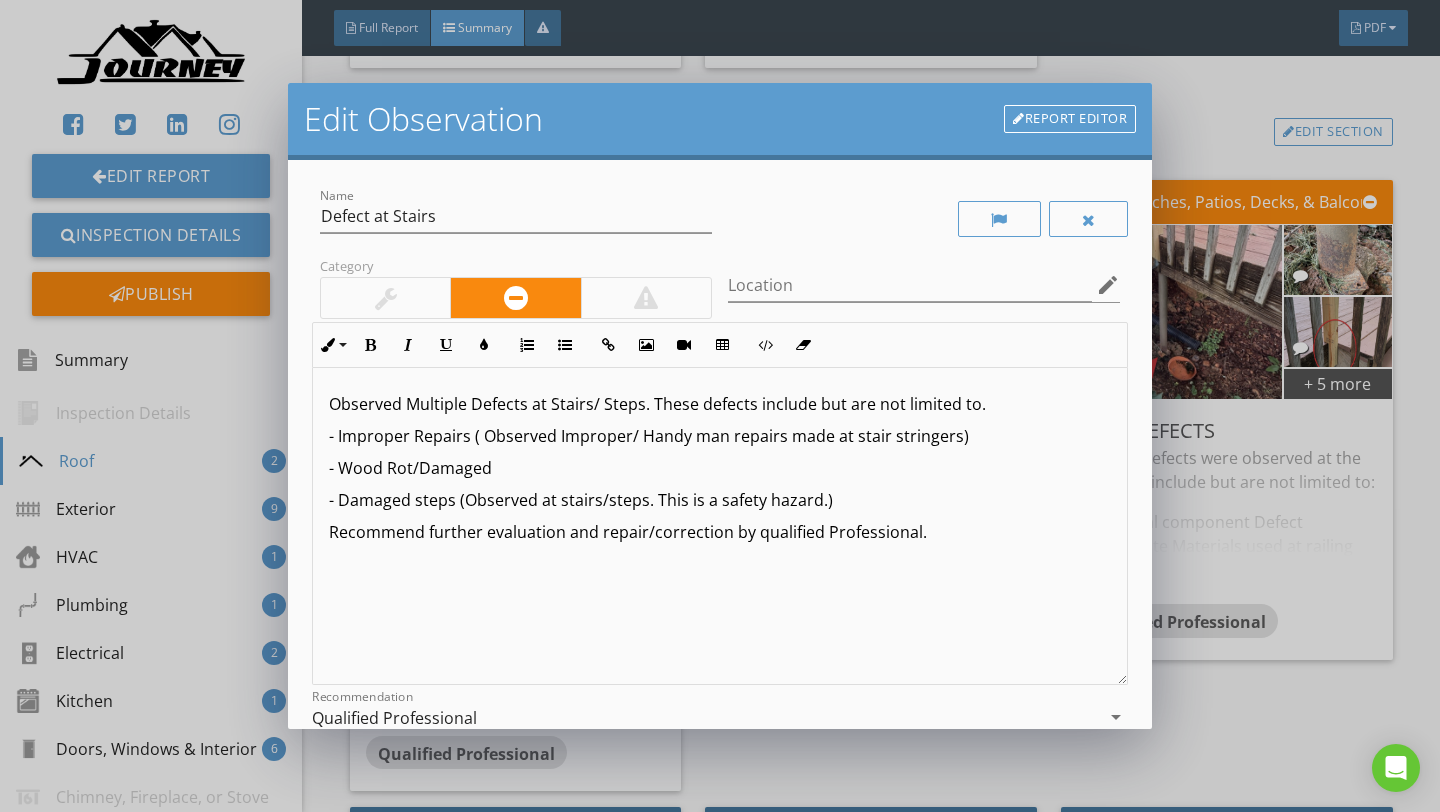 click on "- Improper Repairs ( Observed Improper/ Handy man repairs made at stair stringers)" at bounding box center [720, 436] 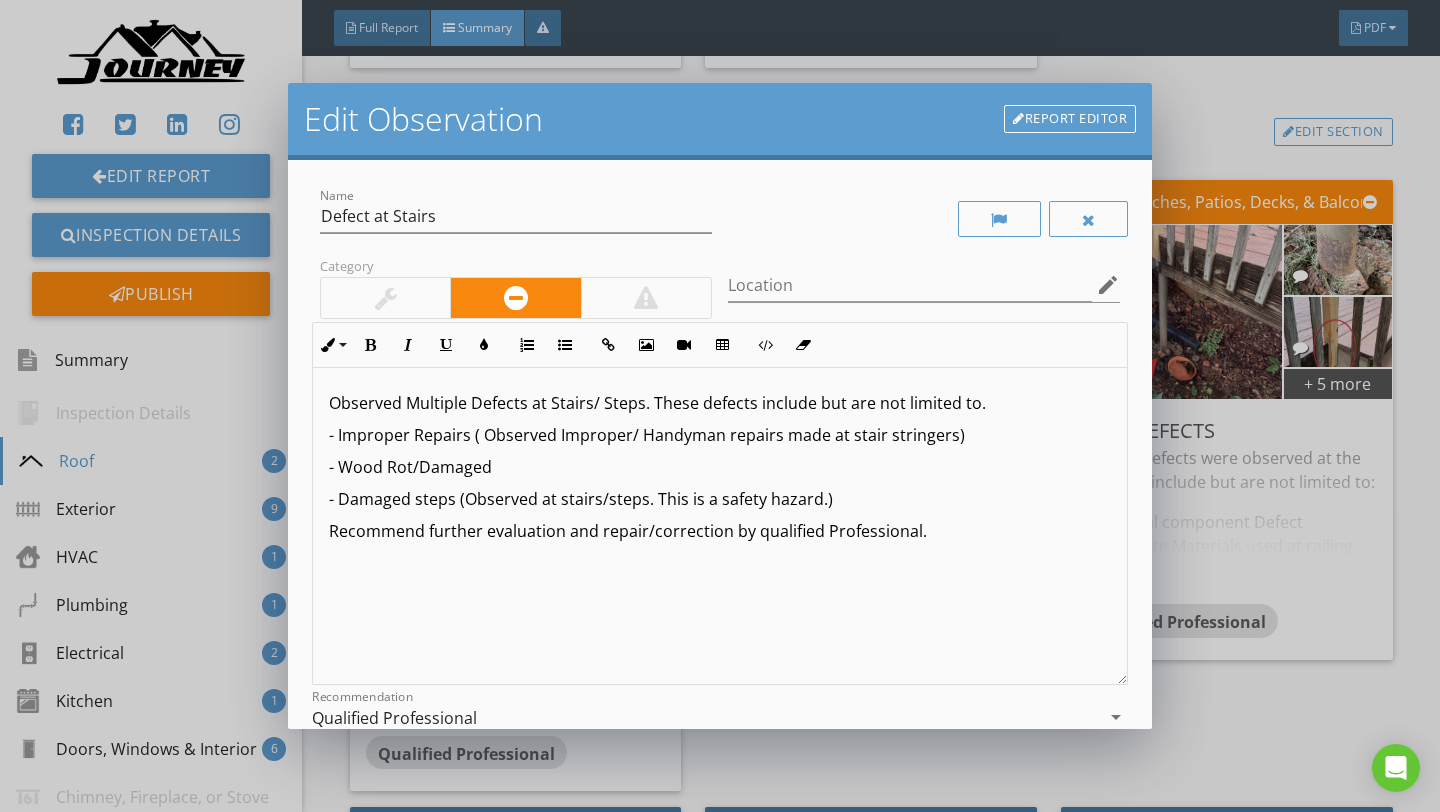 scroll, scrollTop: 0, scrollLeft: 0, axis: both 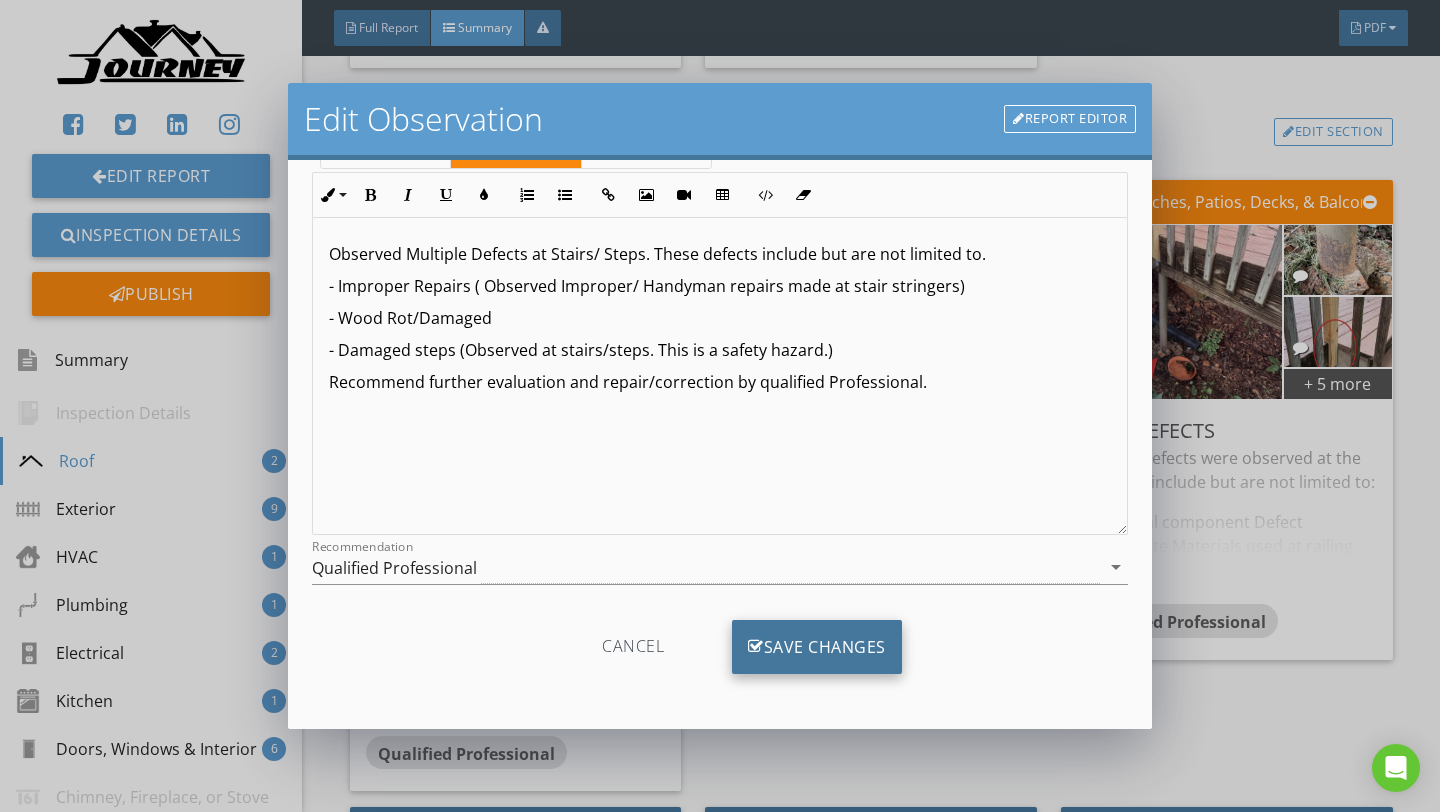 click on "Save Changes" at bounding box center (817, 647) 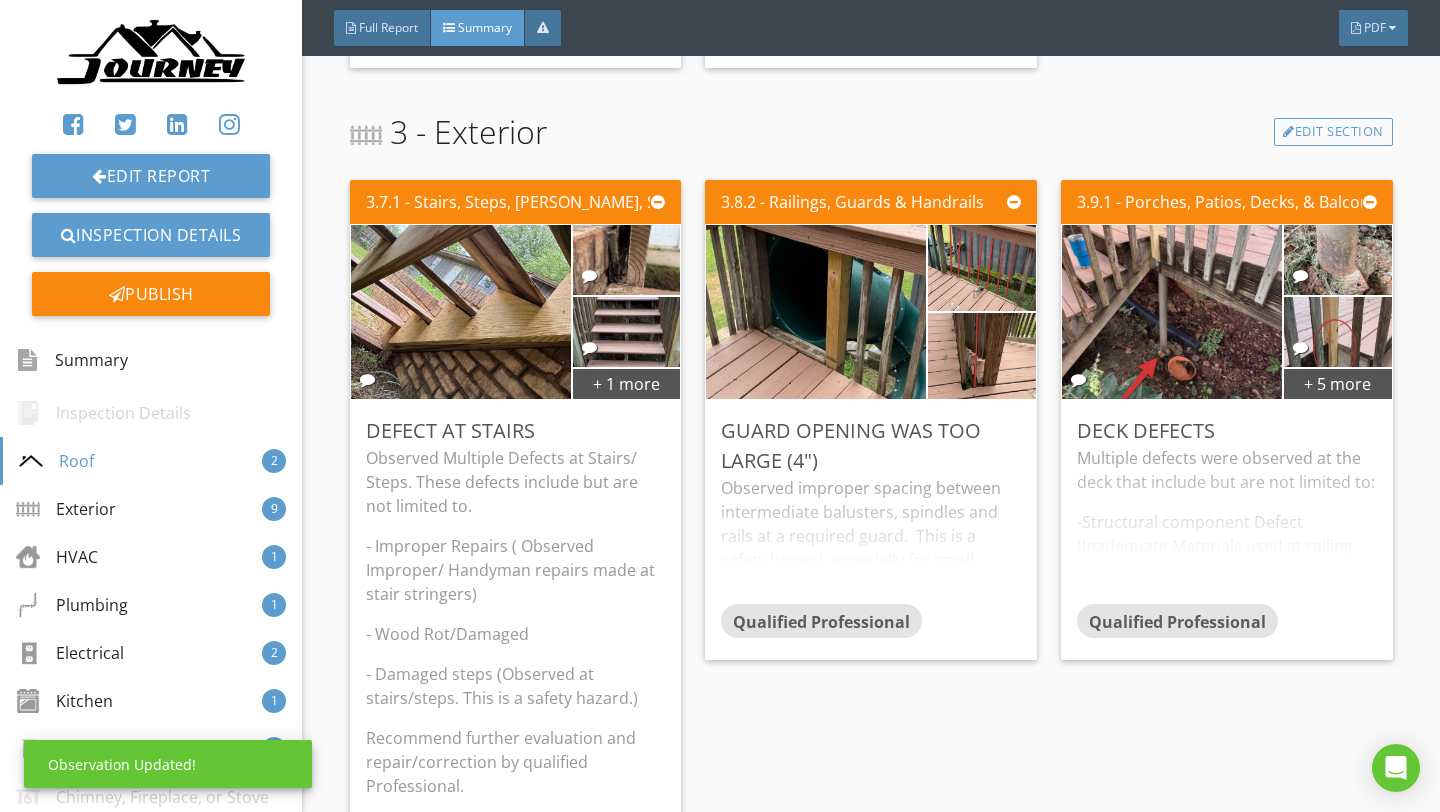 scroll, scrollTop: 0, scrollLeft: 0, axis: both 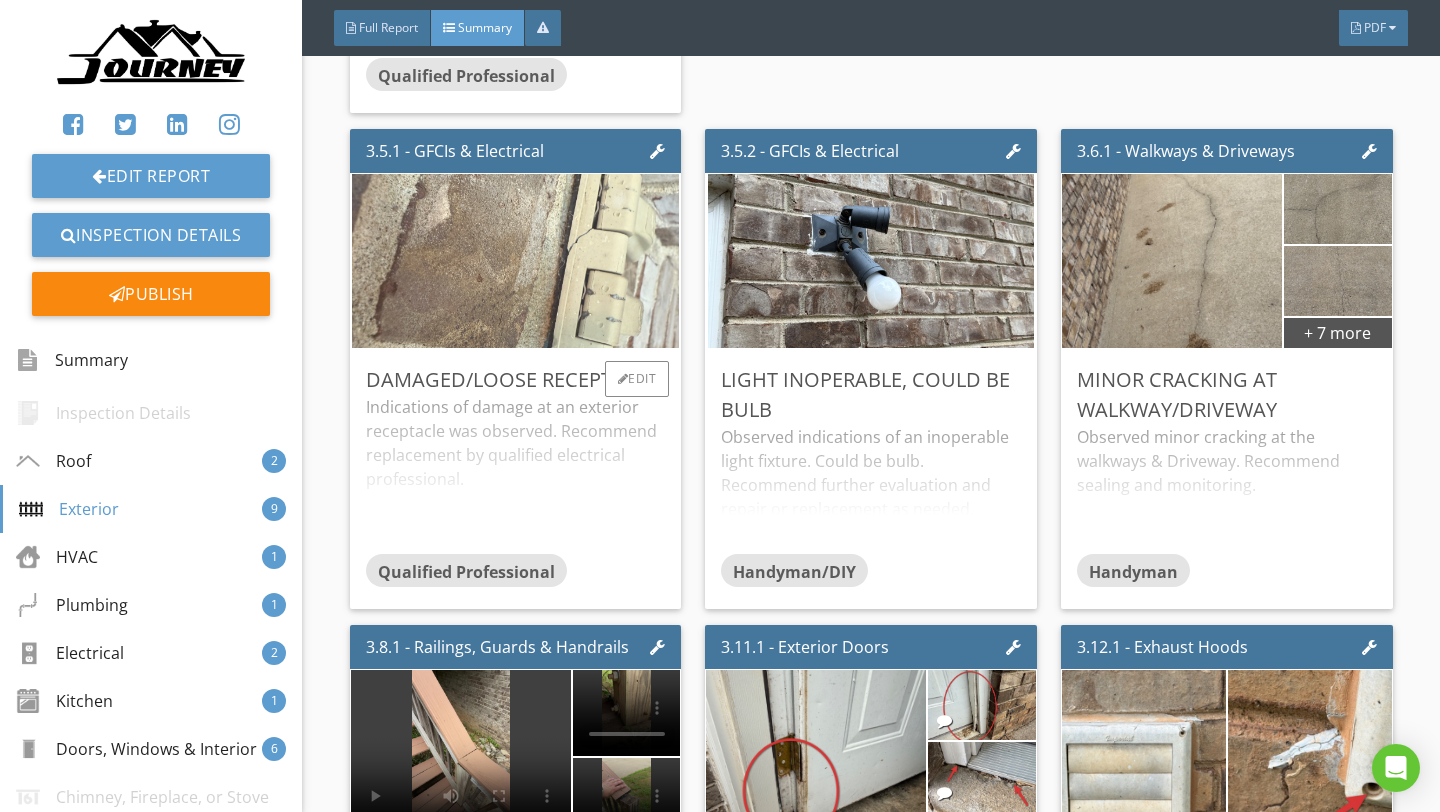 click at bounding box center (515, 261) 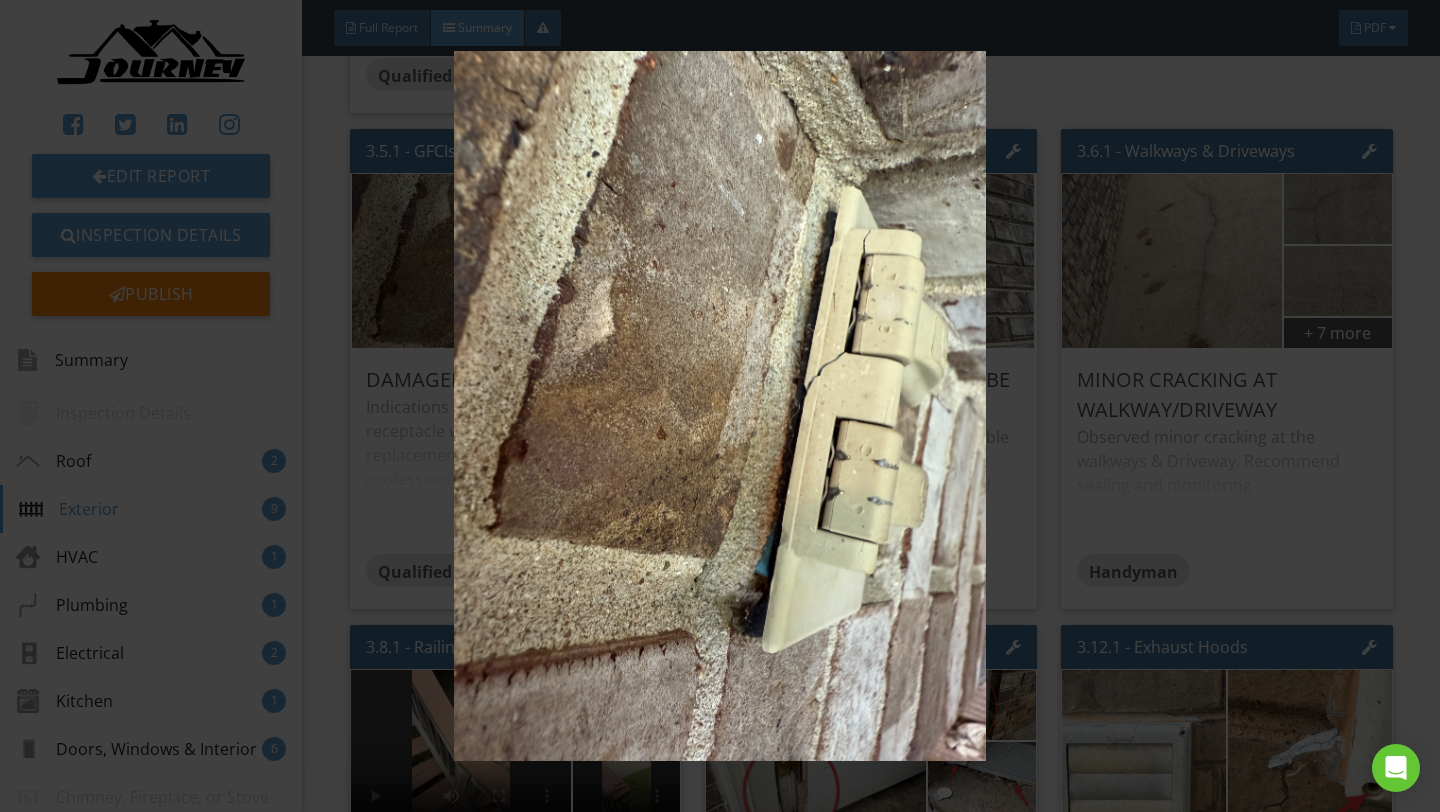 click at bounding box center [719, 406] 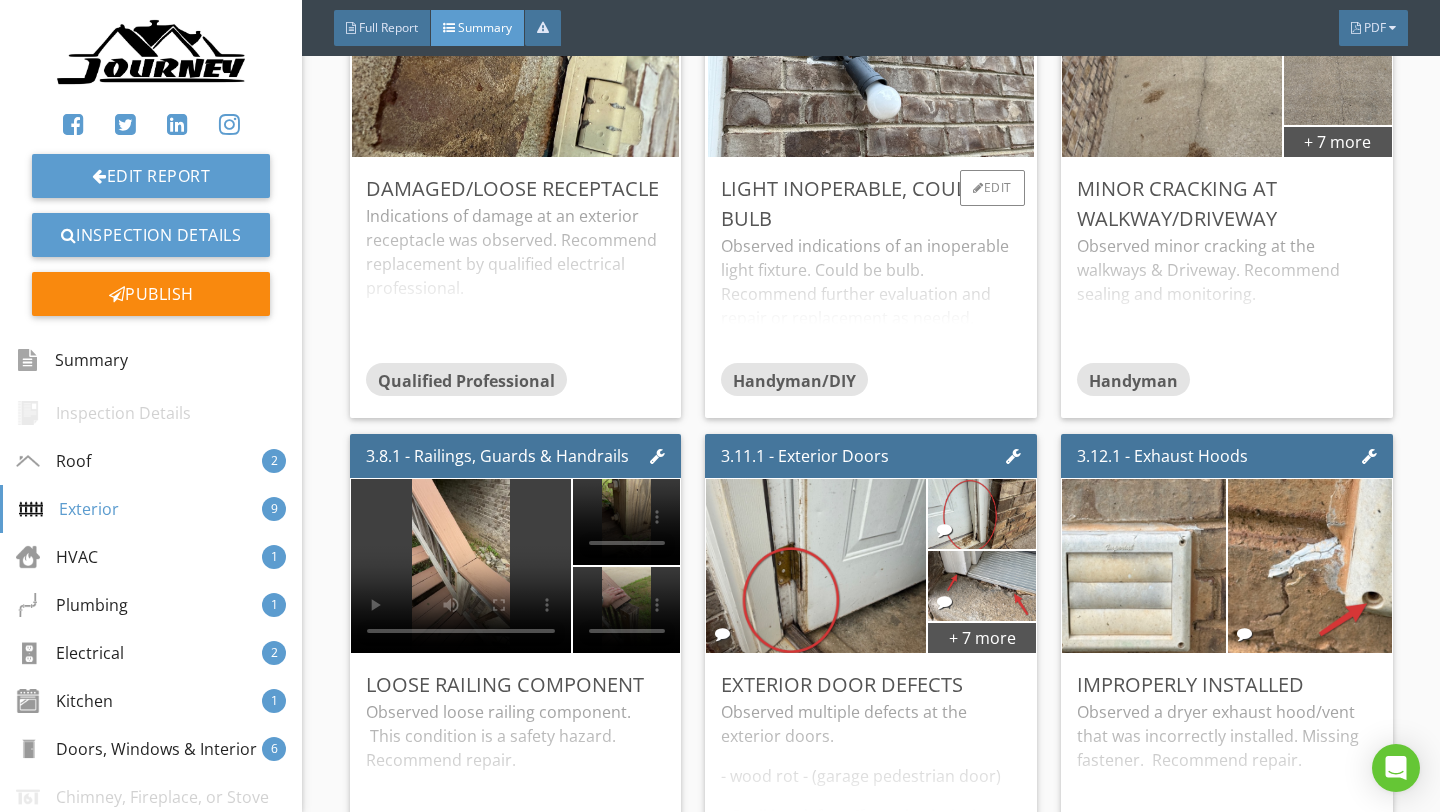 scroll, scrollTop: 2314, scrollLeft: 0, axis: vertical 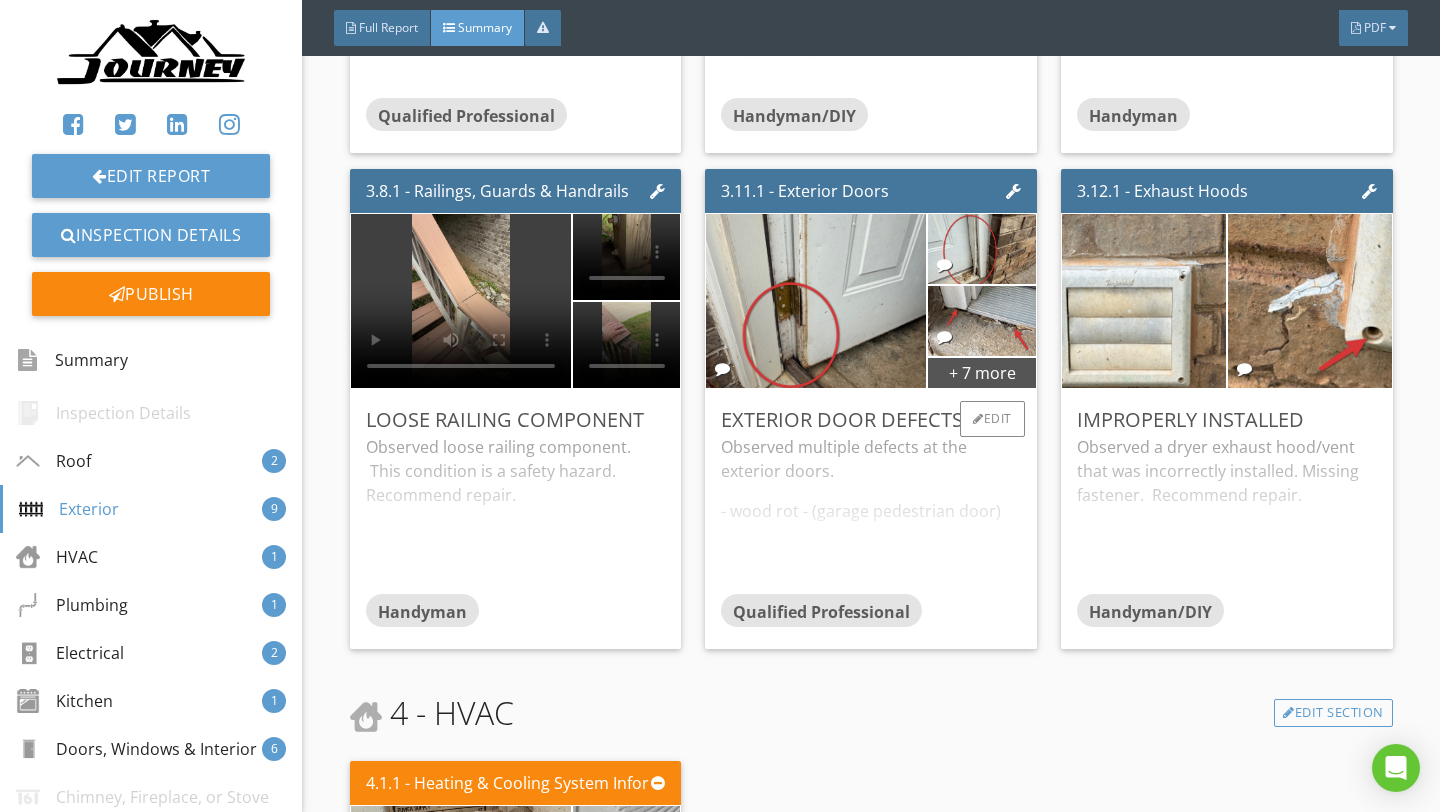 click on "Exterior Door Defects" at bounding box center (871, 420) 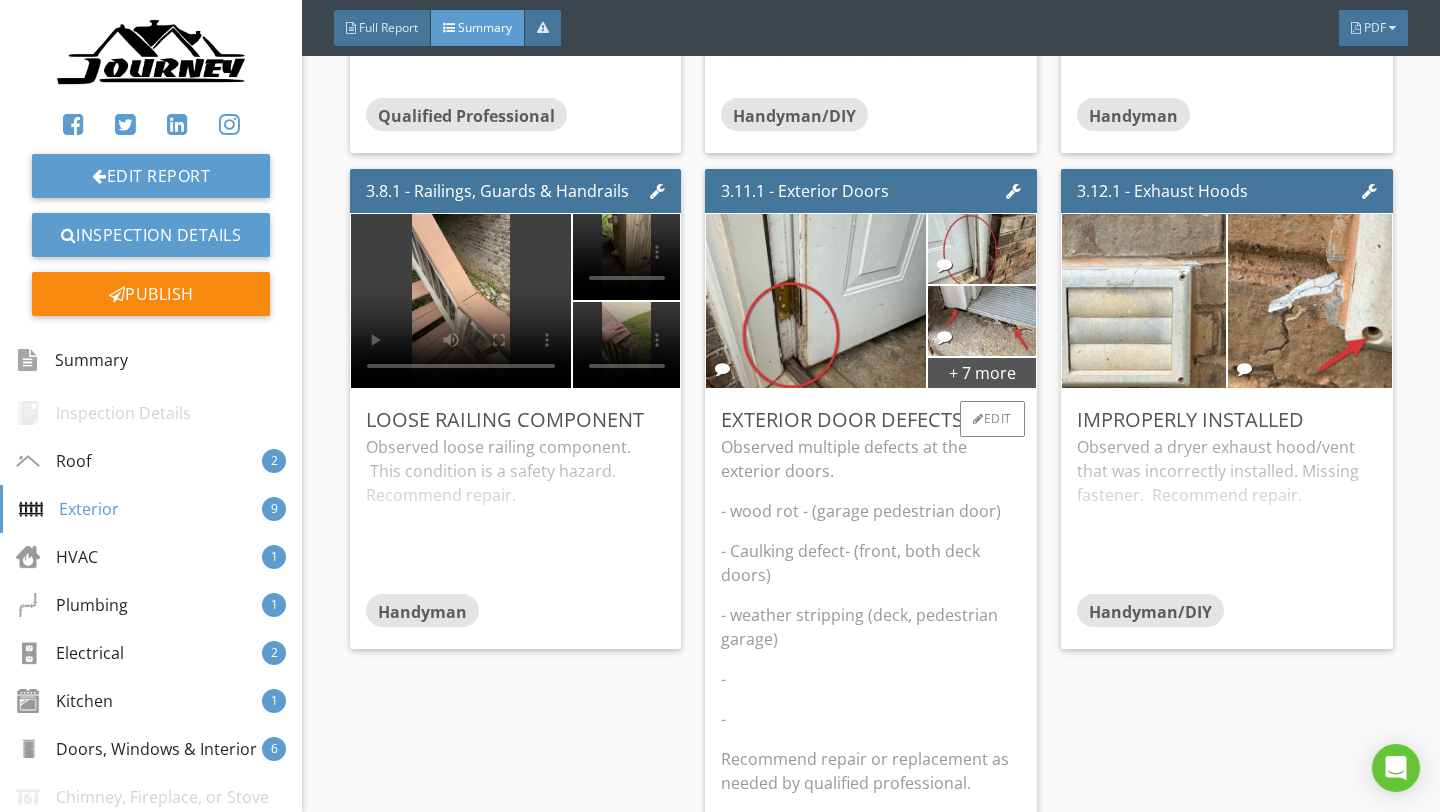 scroll, scrollTop: 2476, scrollLeft: 0, axis: vertical 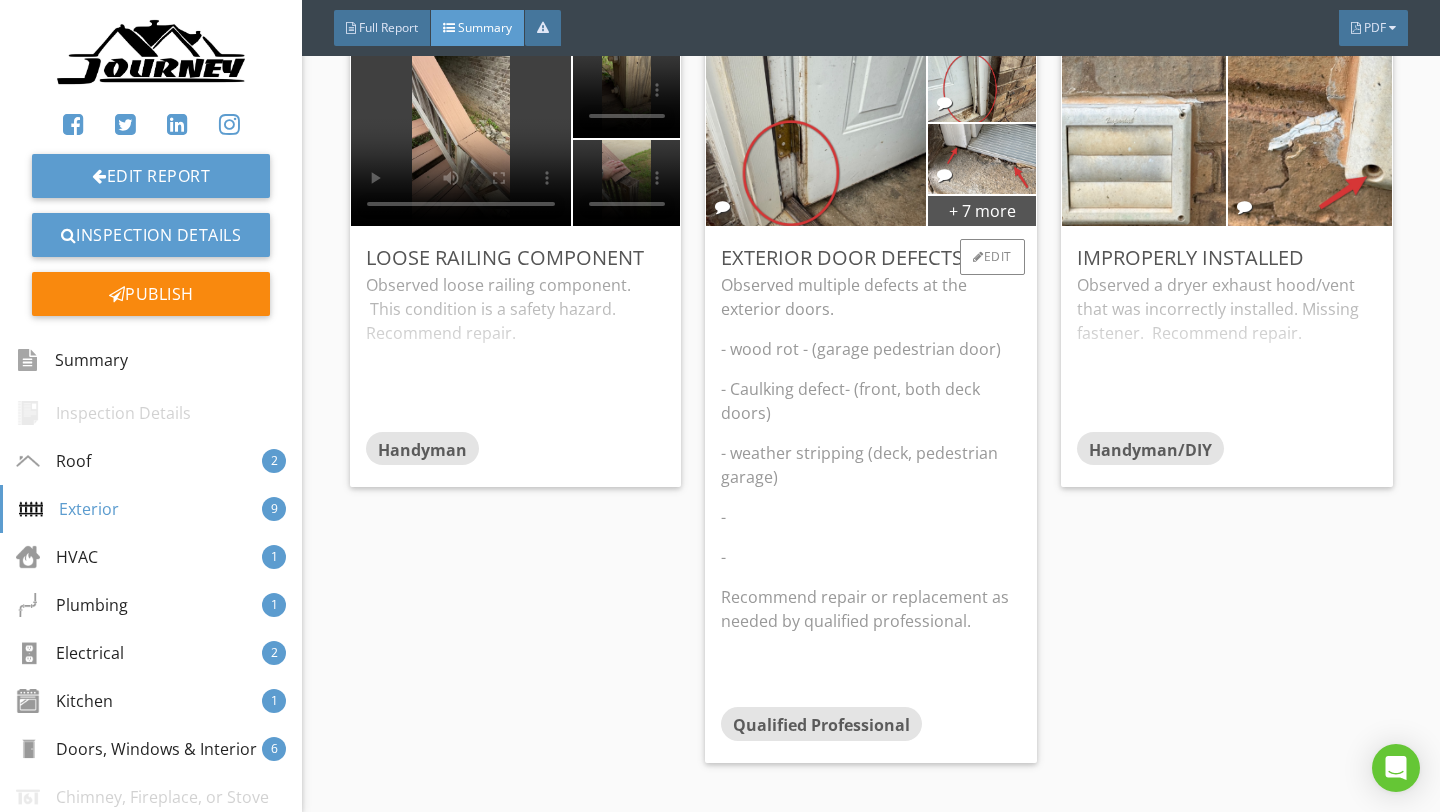 click on "-" at bounding box center [871, 557] 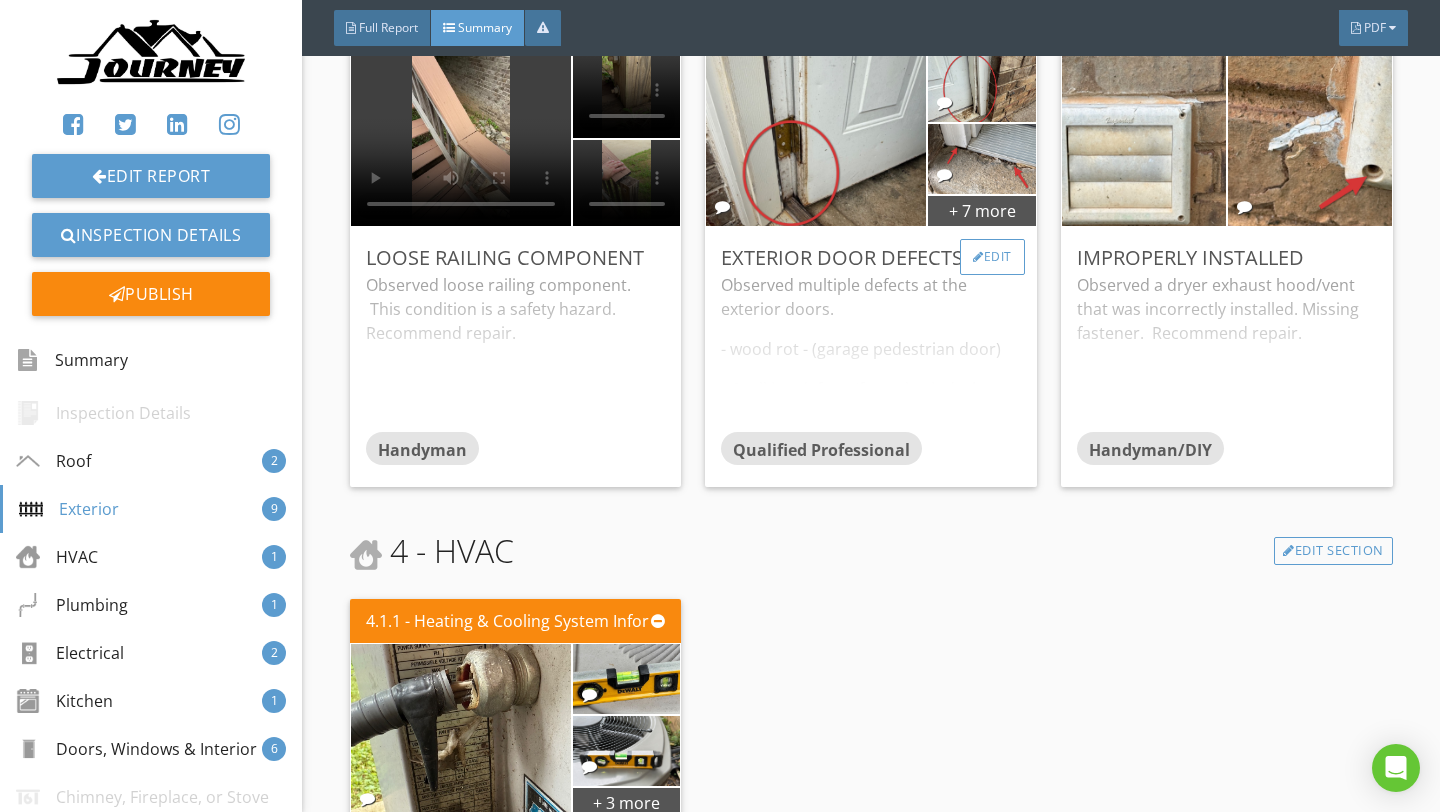click on "Edit" at bounding box center (992, 257) 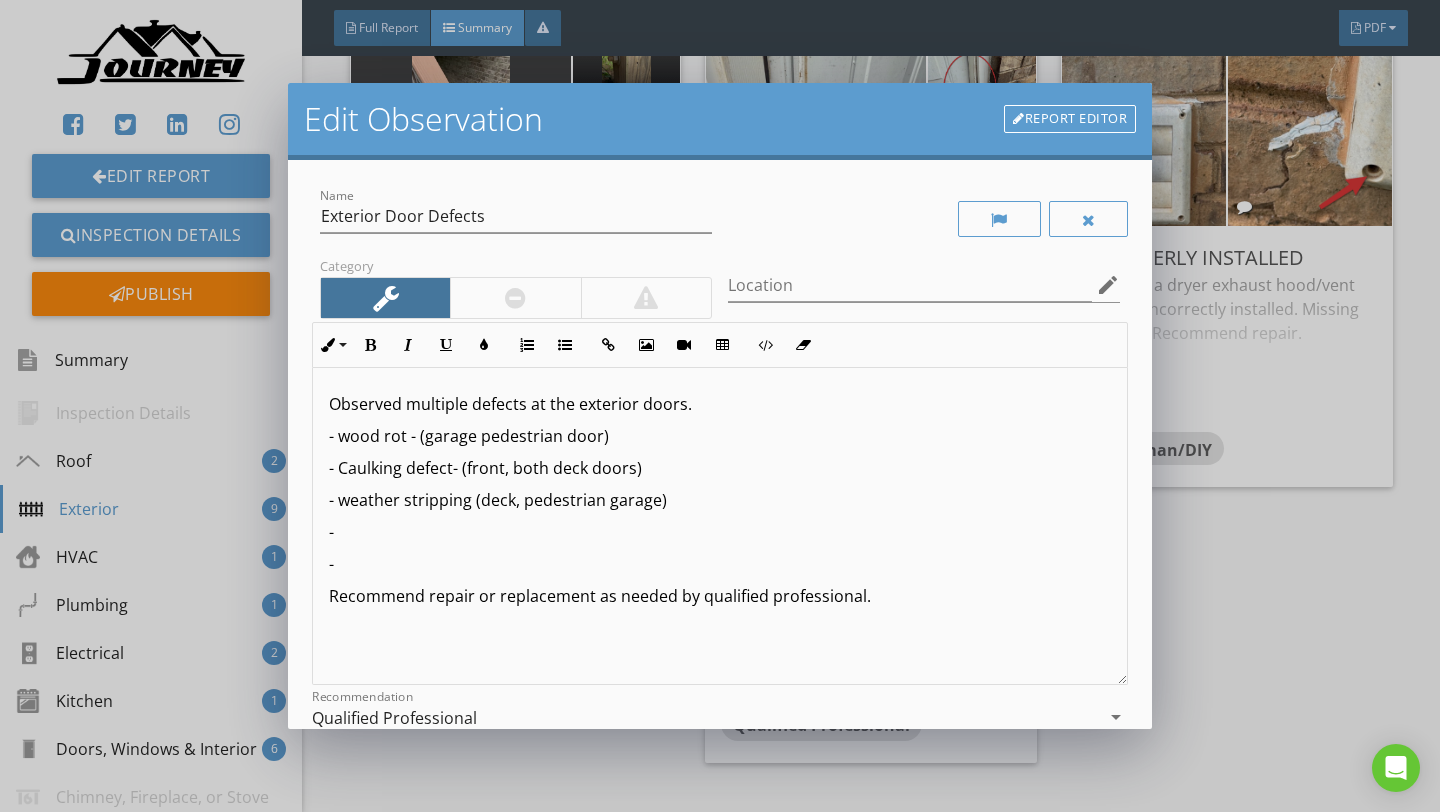 click on "-" at bounding box center [720, 564] 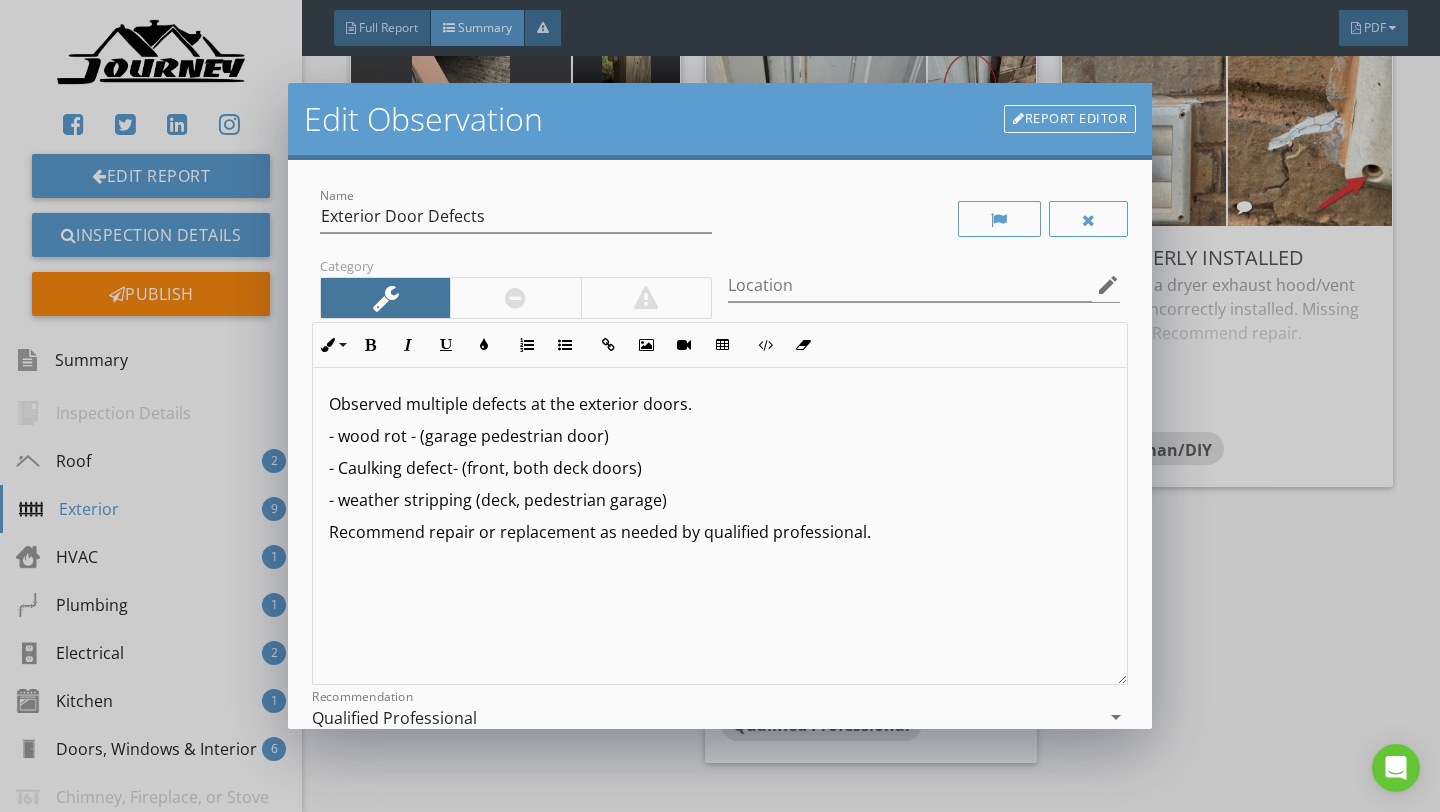 click on "- wood rot - (garage pedestrian door)" at bounding box center [720, 436] 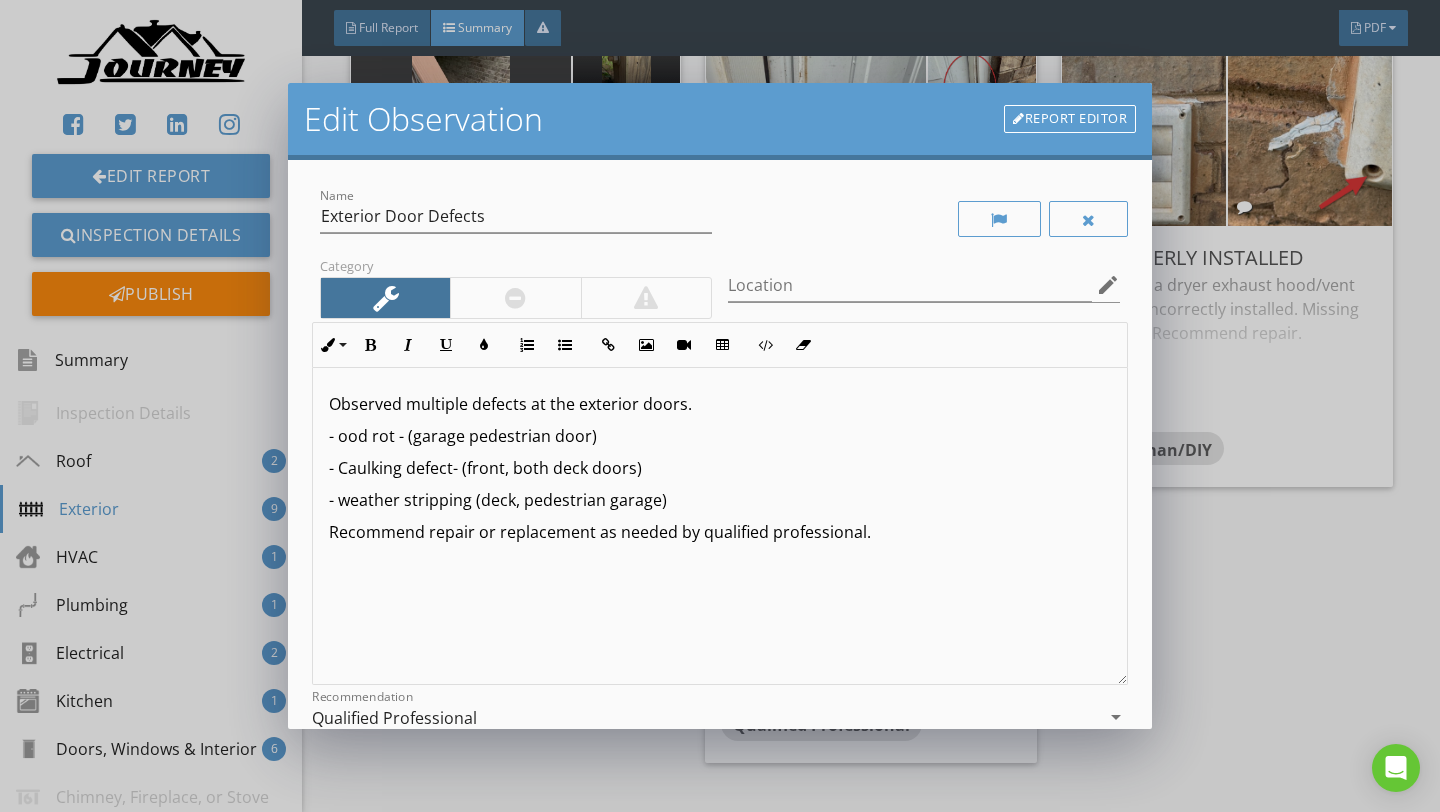 type 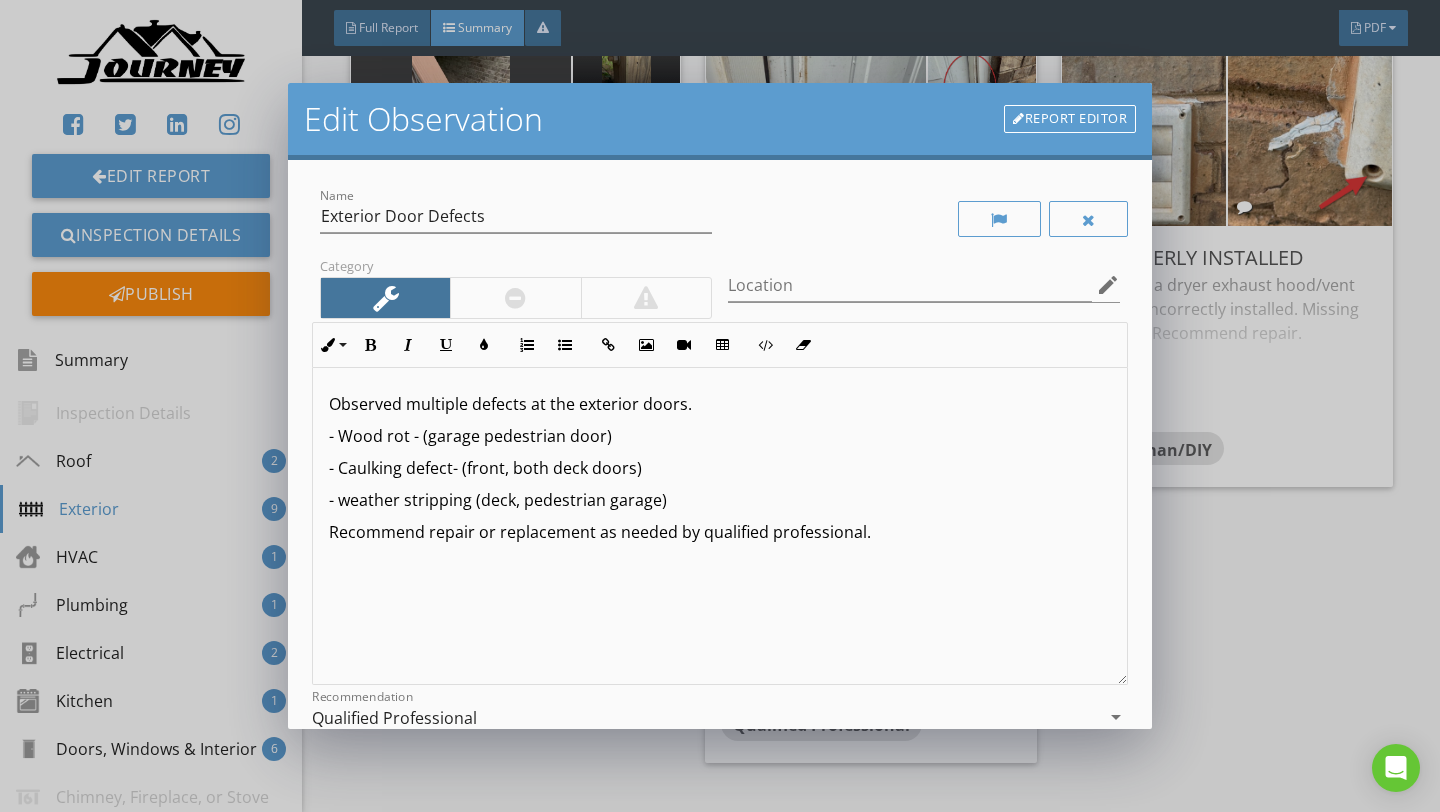 click on "- Wood rot - (garage pedestrian door)" at bounding box center [720, 436] 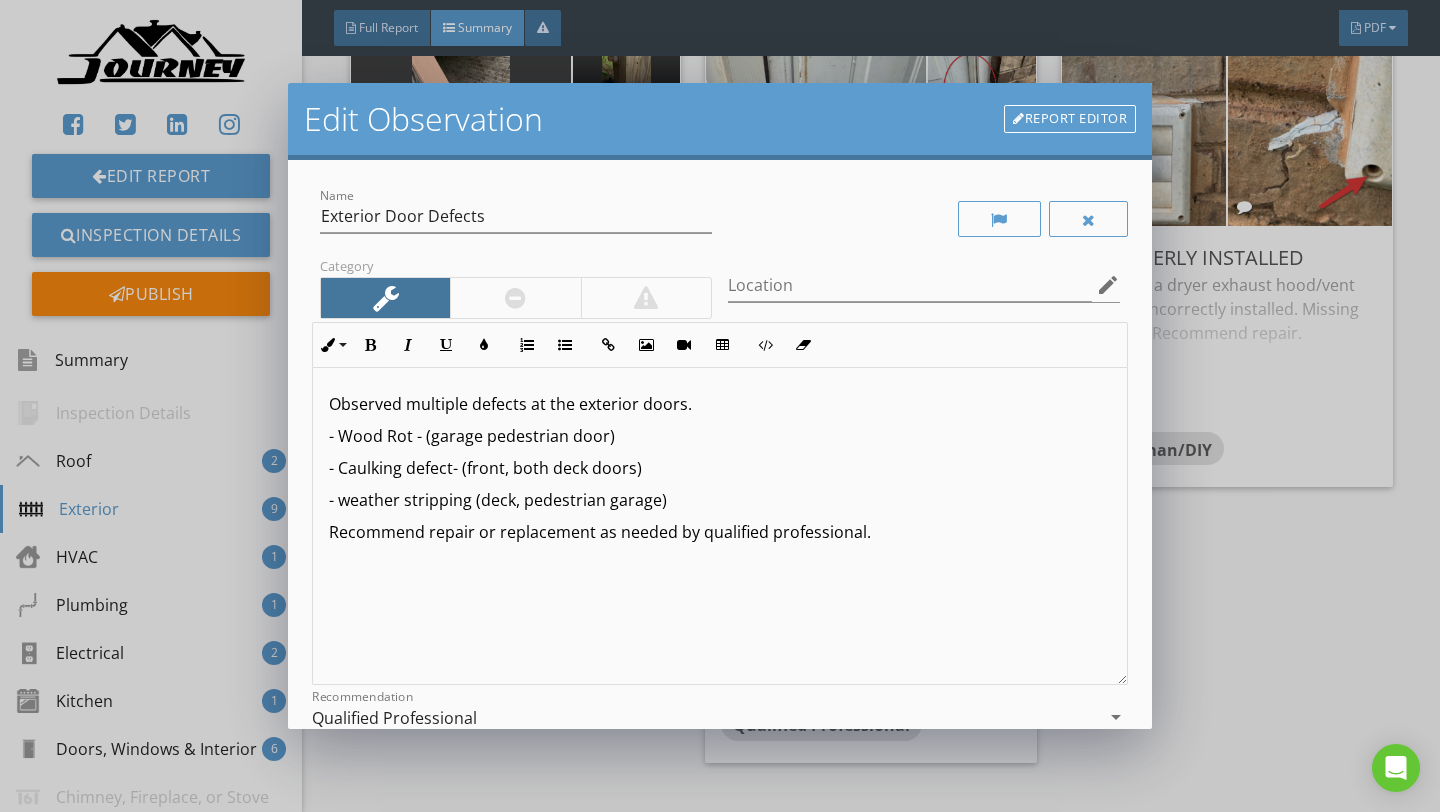 click on "- Wood Rot - (garage pedestrian door)" at bounding box center (720, 436) 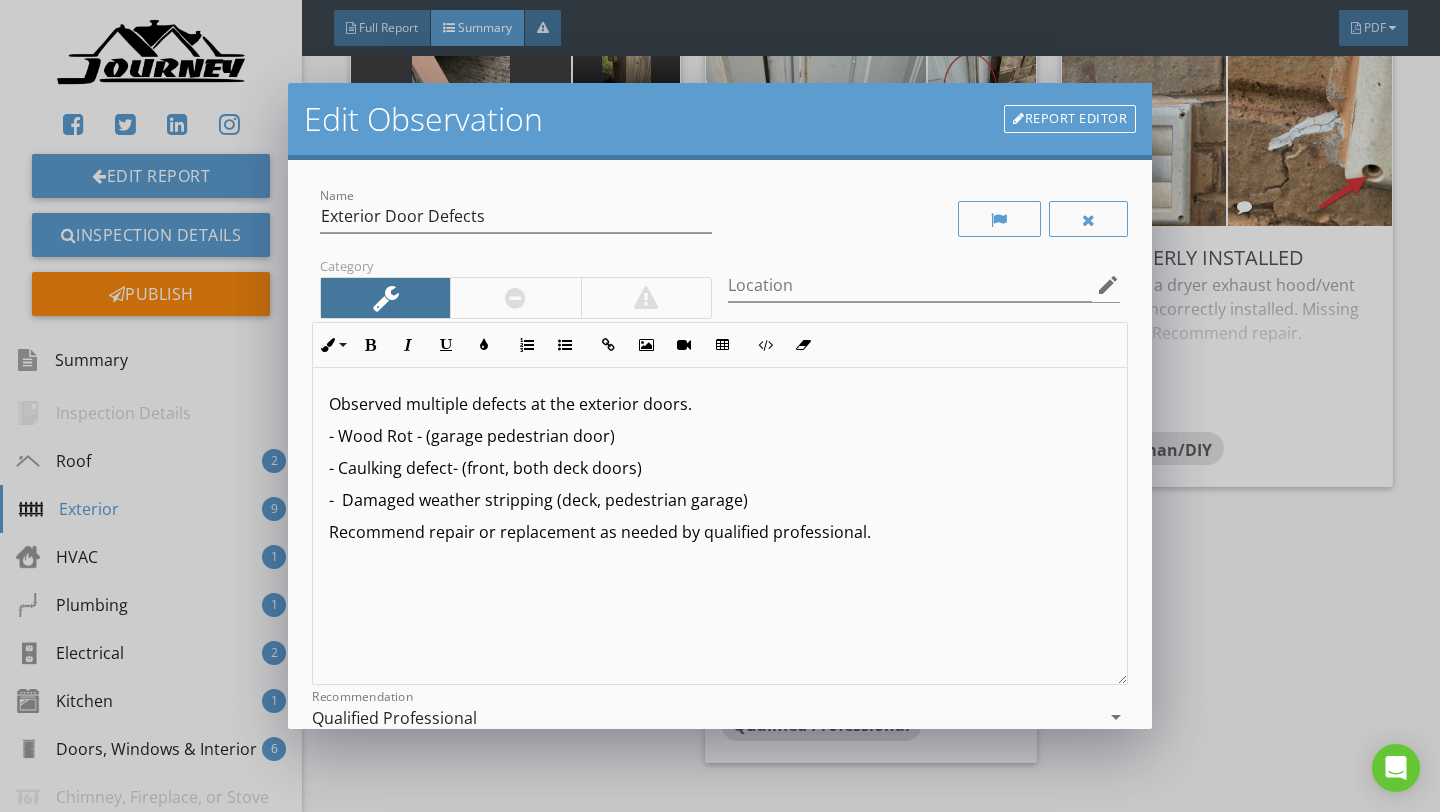 click on "-  Damaged weather stripping (deck, pedestrian garage)" at bounding box center (720, 500) 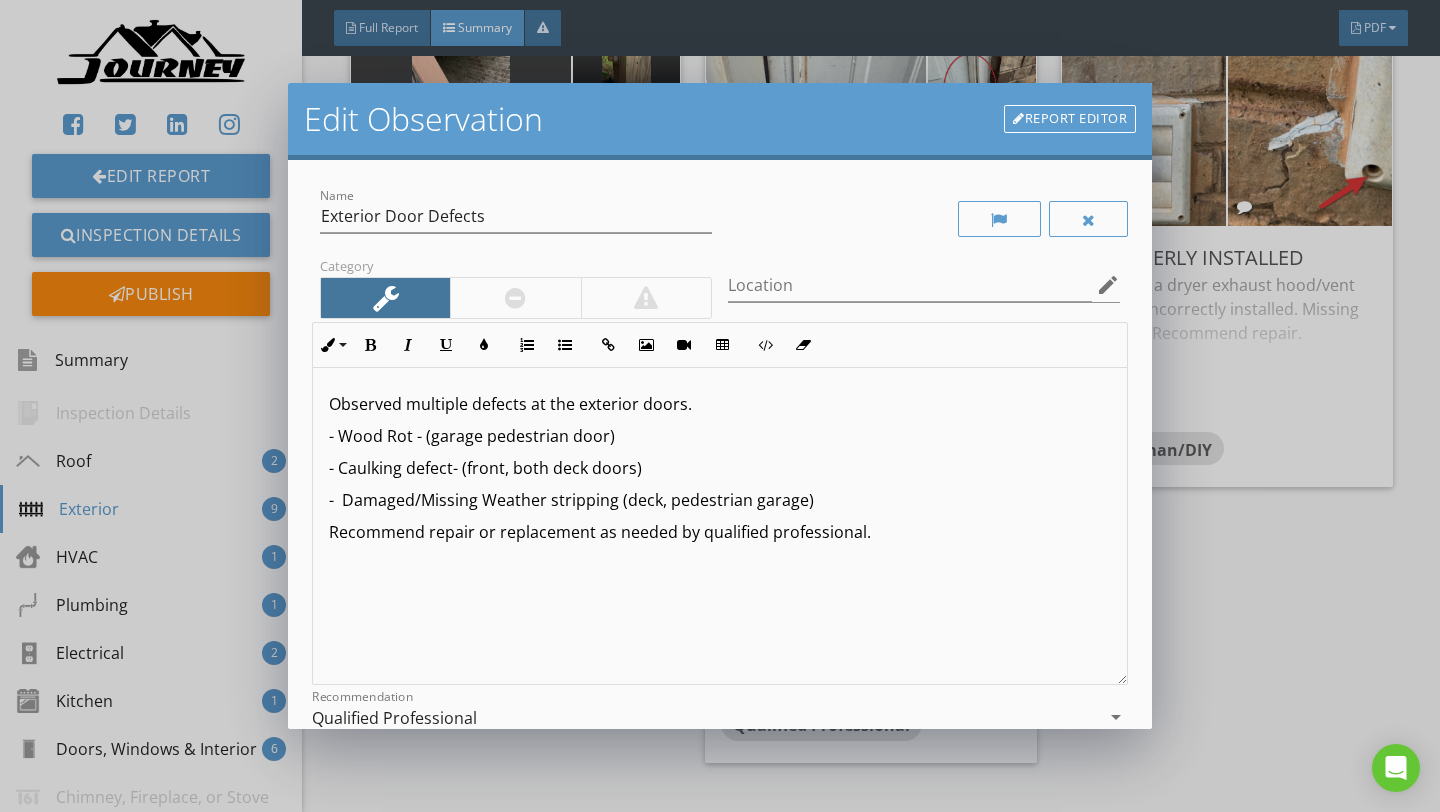 click on "-  Damaged/Missing Weather stripping (deck, pedestrian garage)" at bounding box center [720, 500] 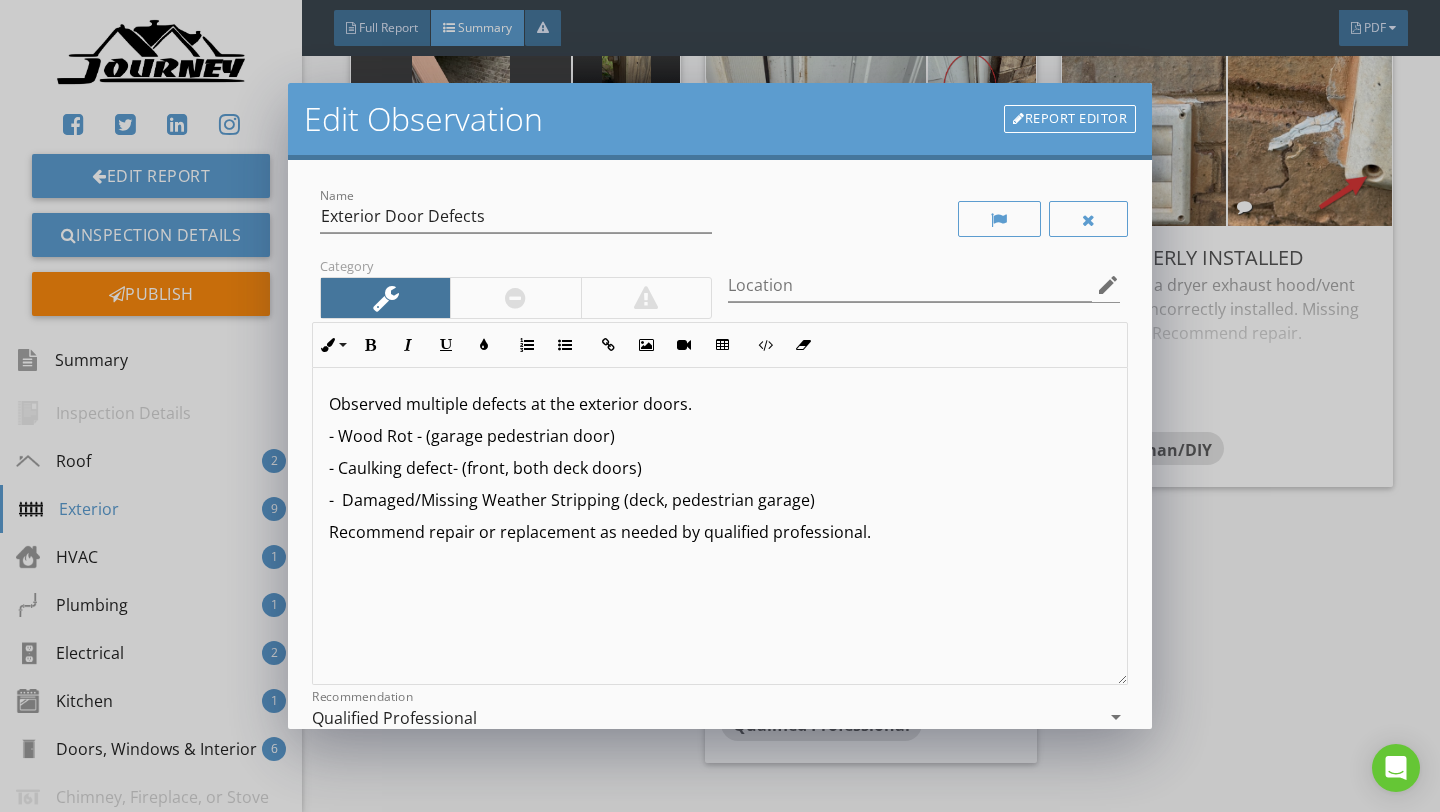 scroll, scrollTop: 1, scrollLeft: 0, axis: vertical 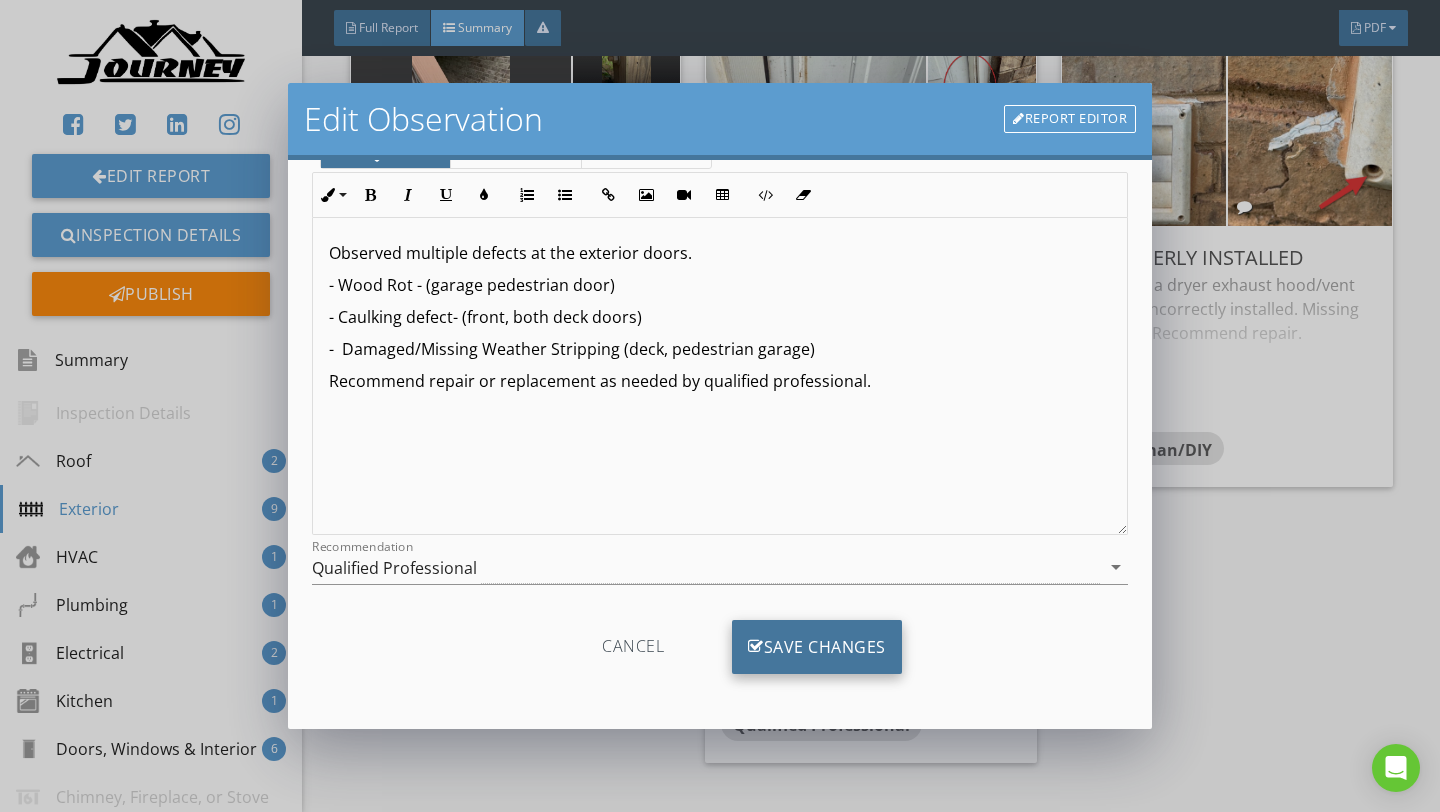click on "Save Changes" at bounding box center (817, 647) 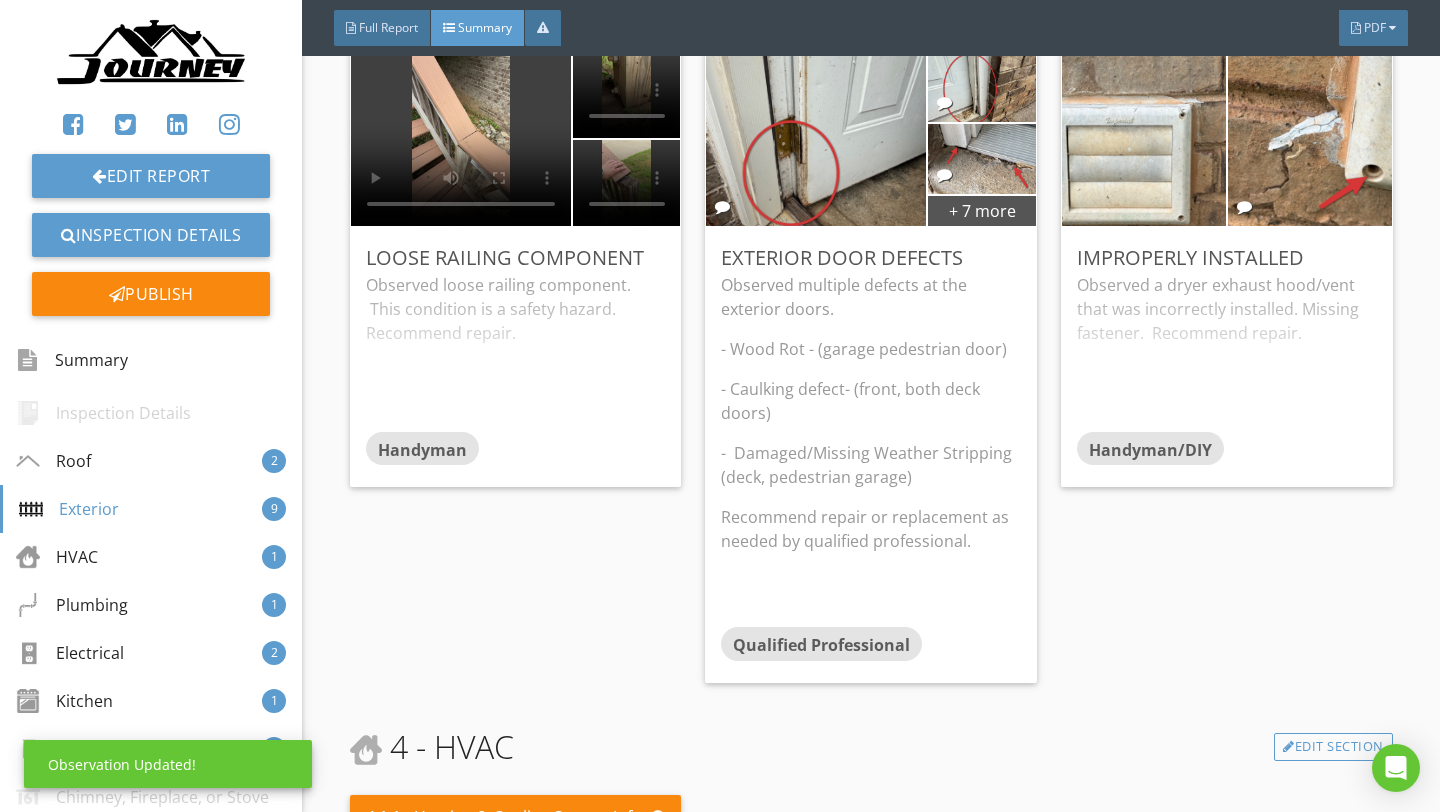 scroll, scrollTop: 0, scrollLeft: 0, axis: both 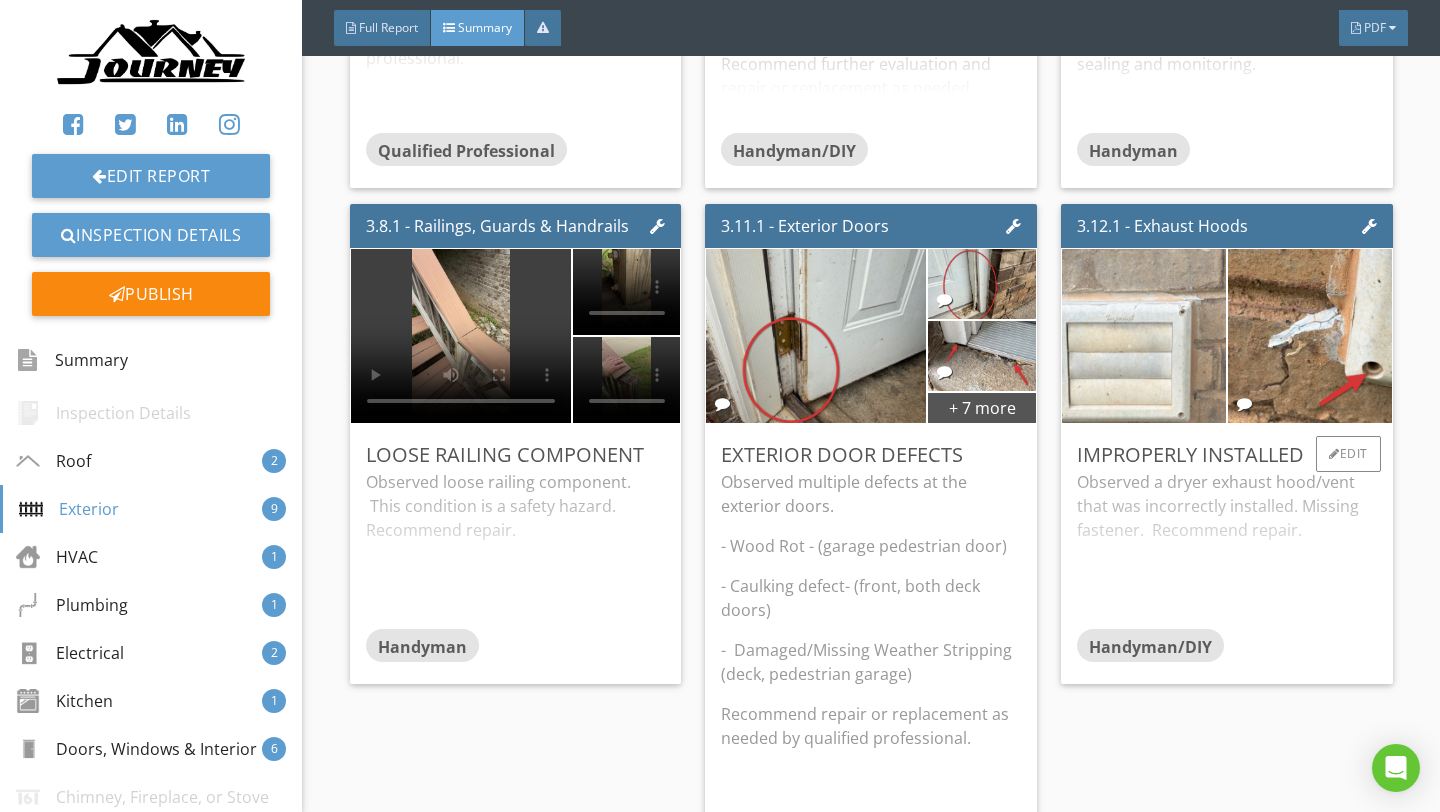 click at bounding box center (1144, 336) 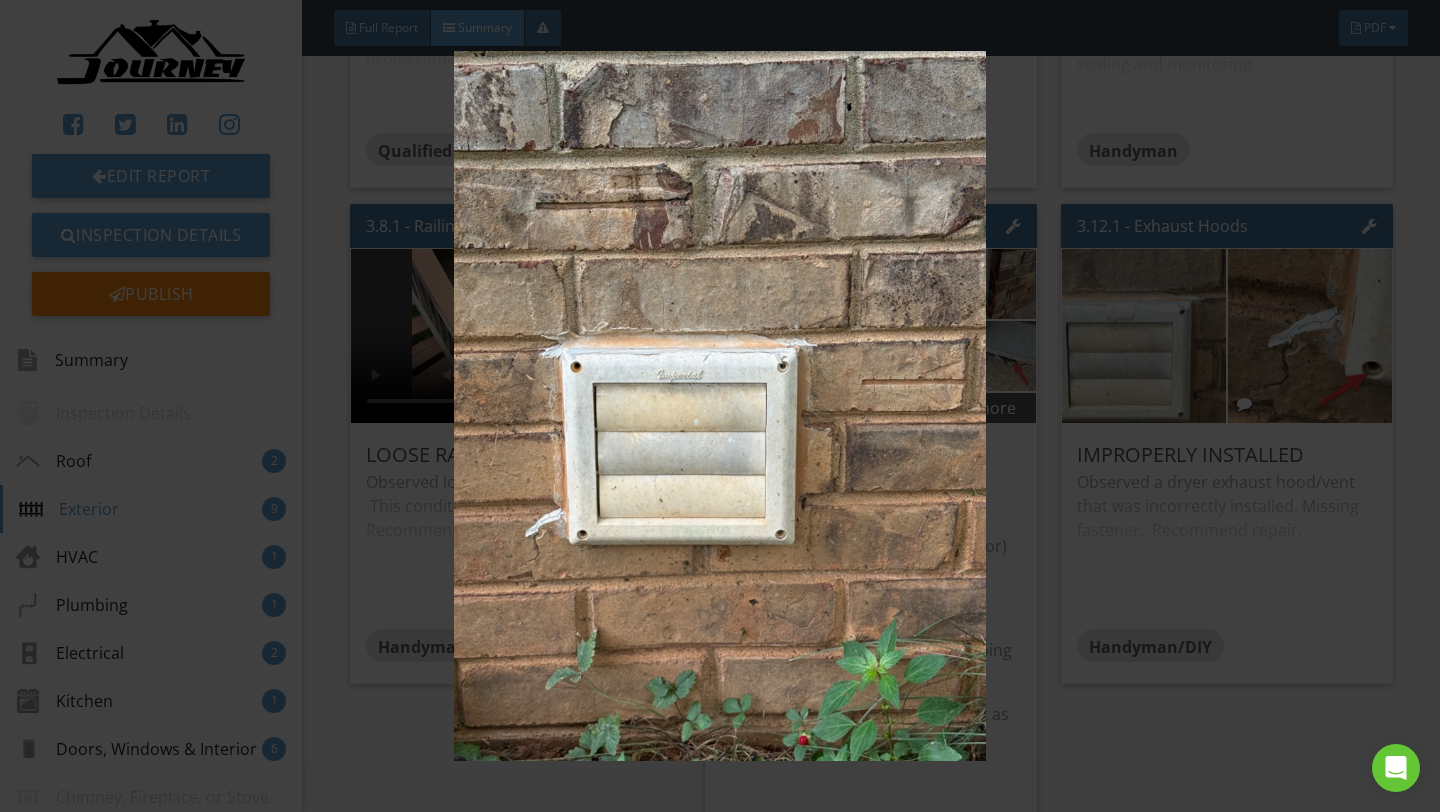 click at bounding box center [719, 406] 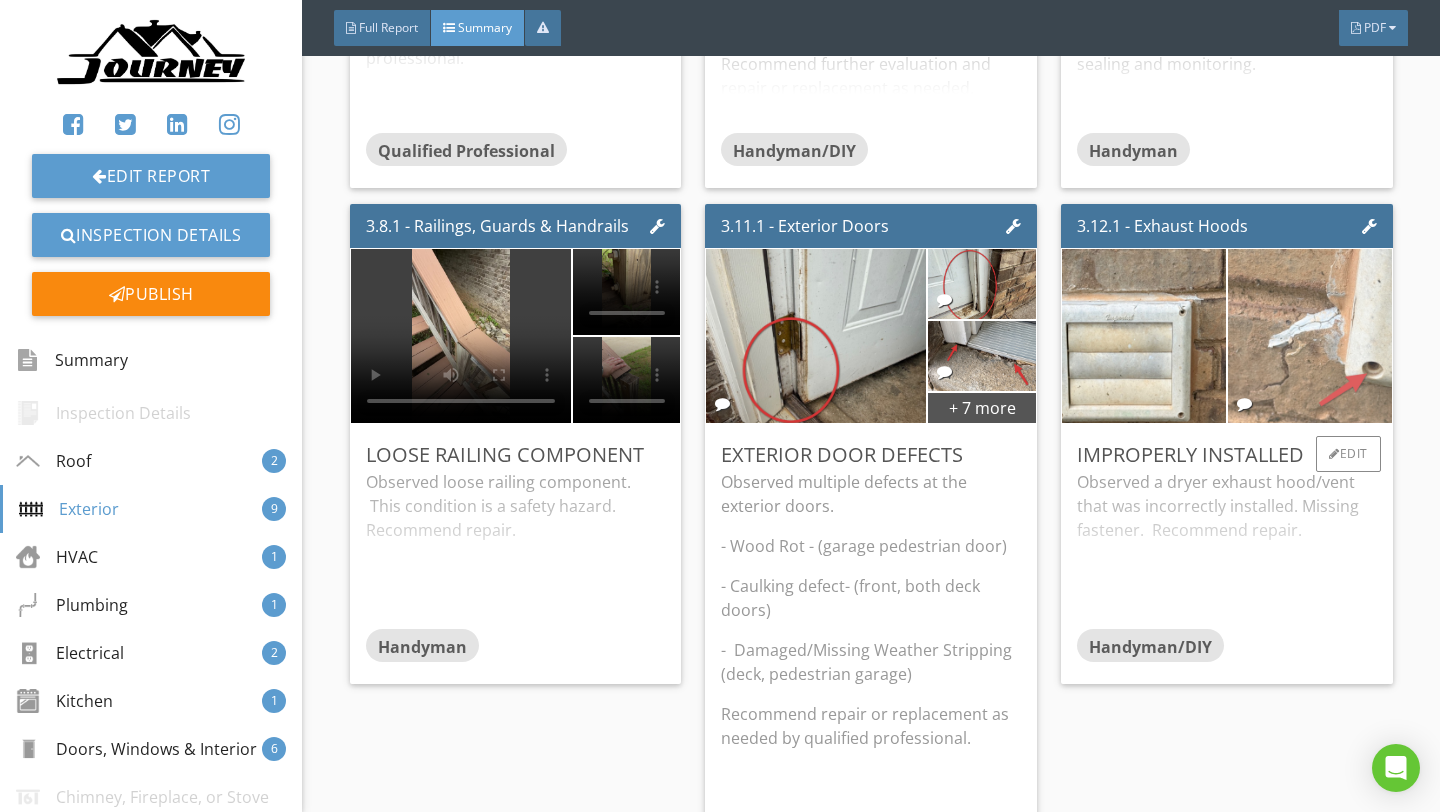 click at bounding box center (1310, 336) 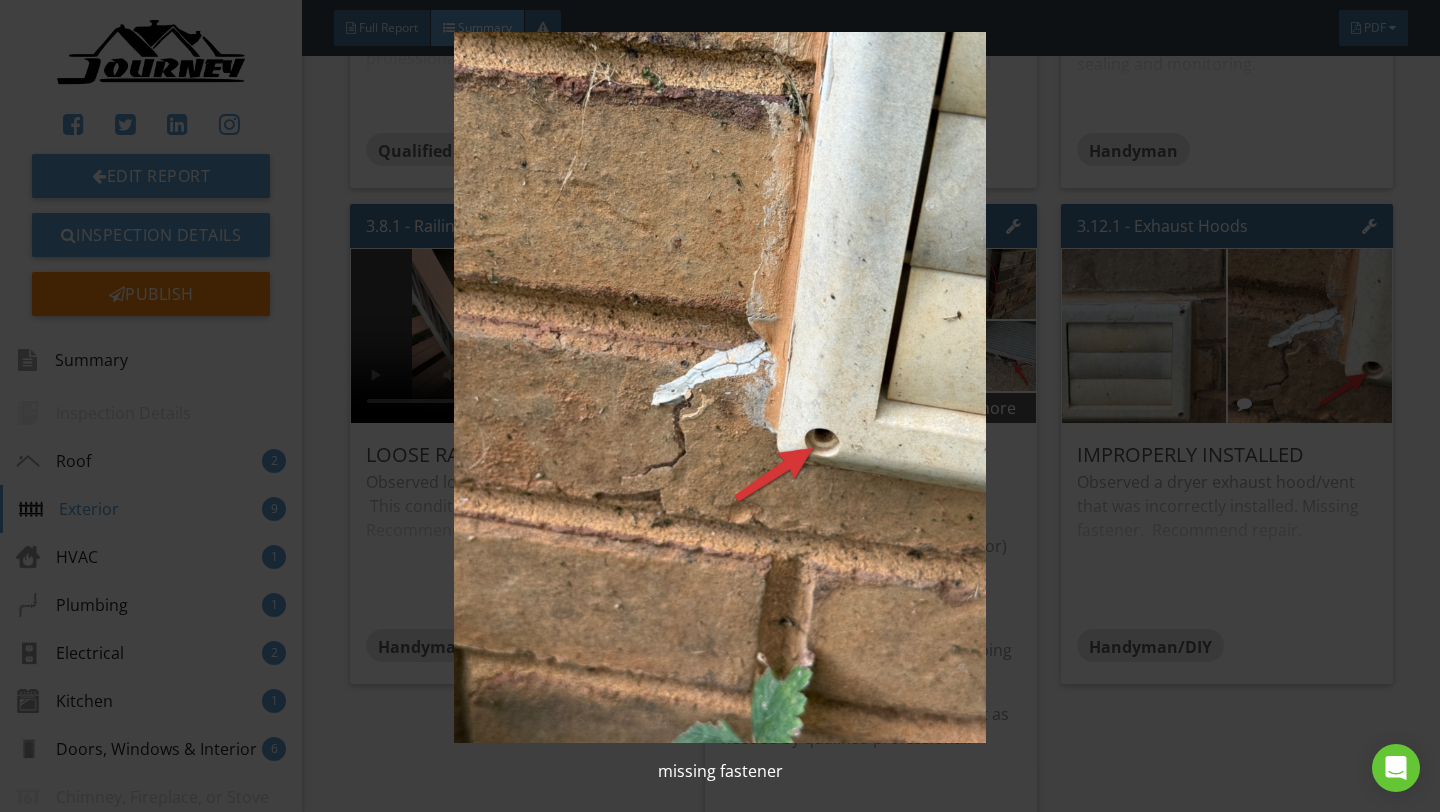 click at bounding box center [719, 387] 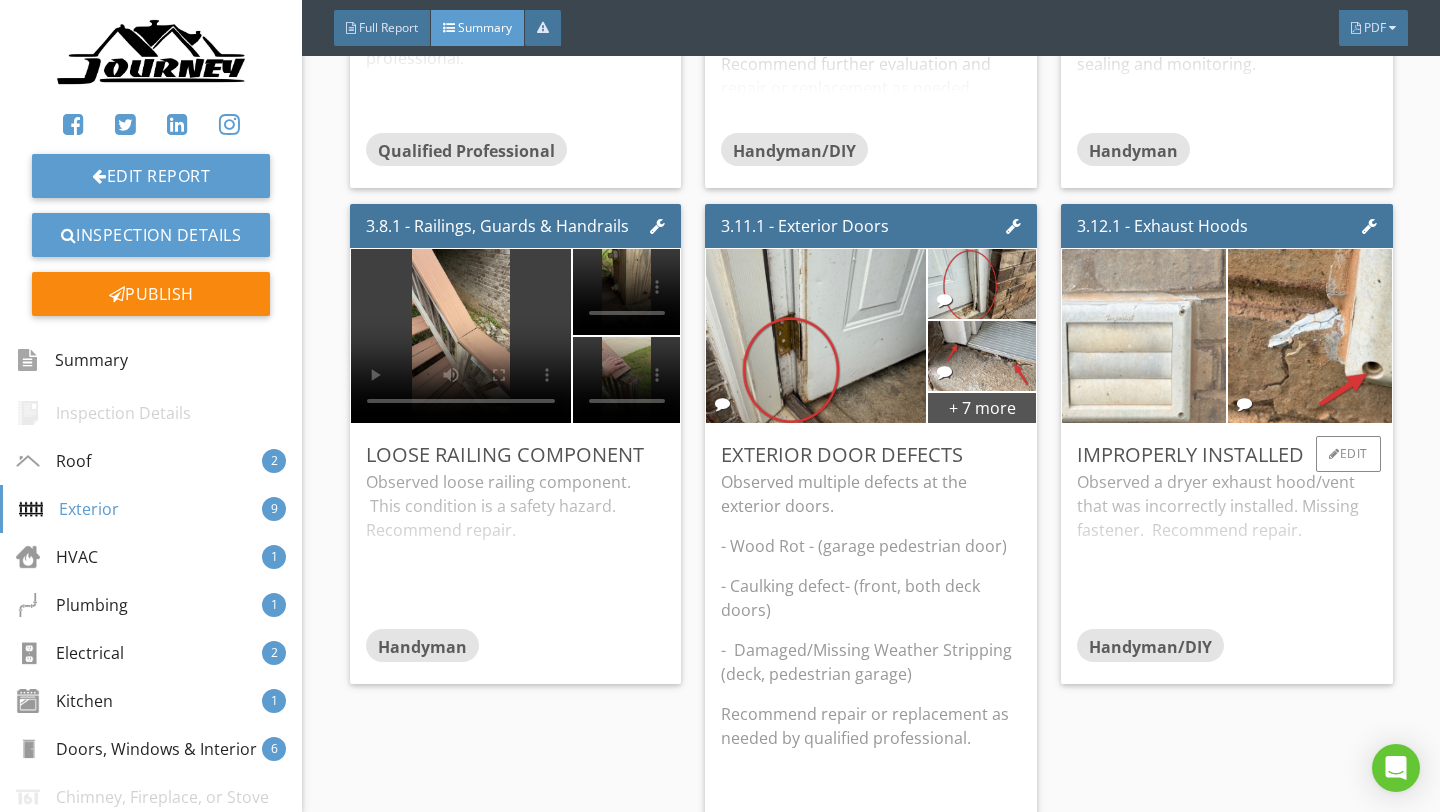 click at bounding box center [1144, 336] 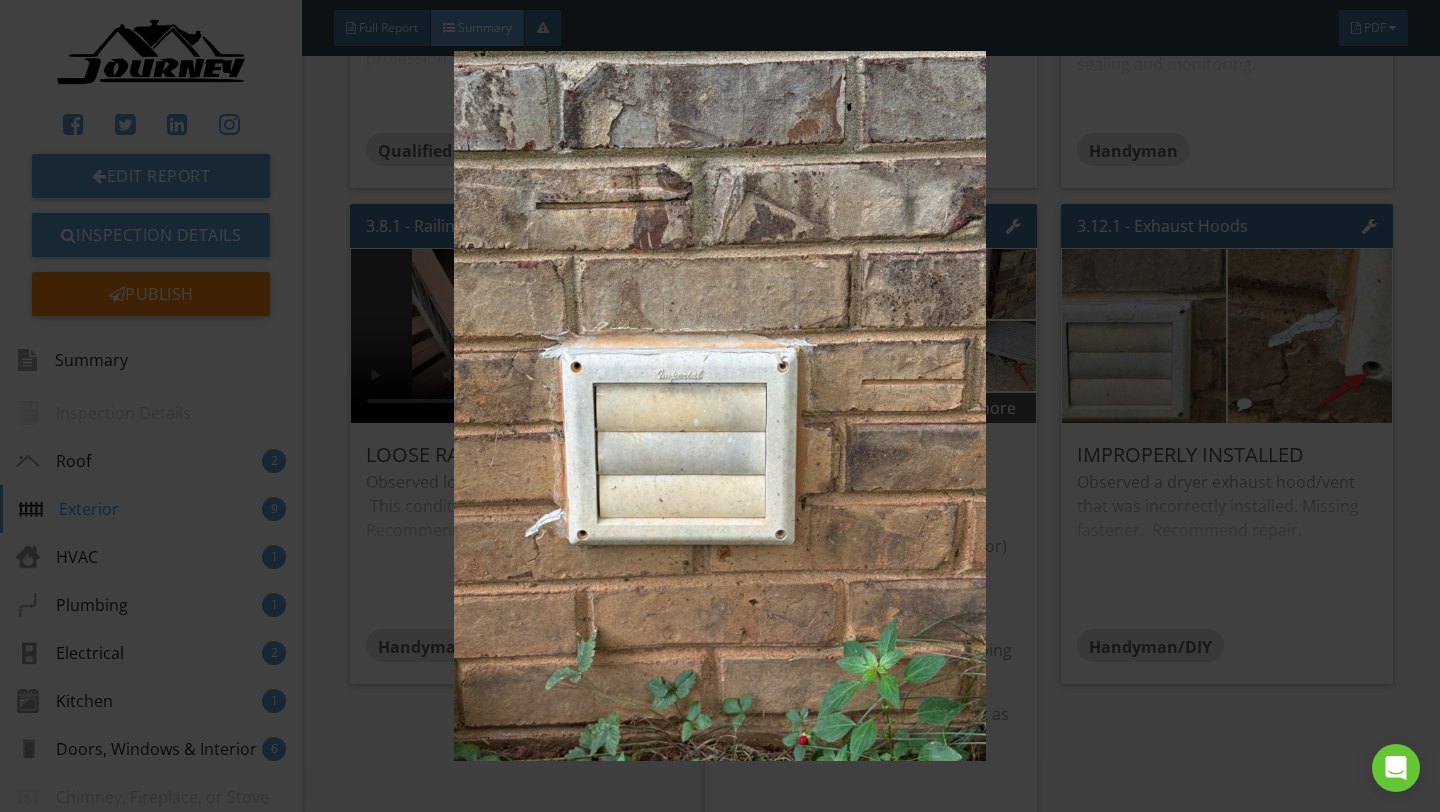 click at bounding box center [719, 406] 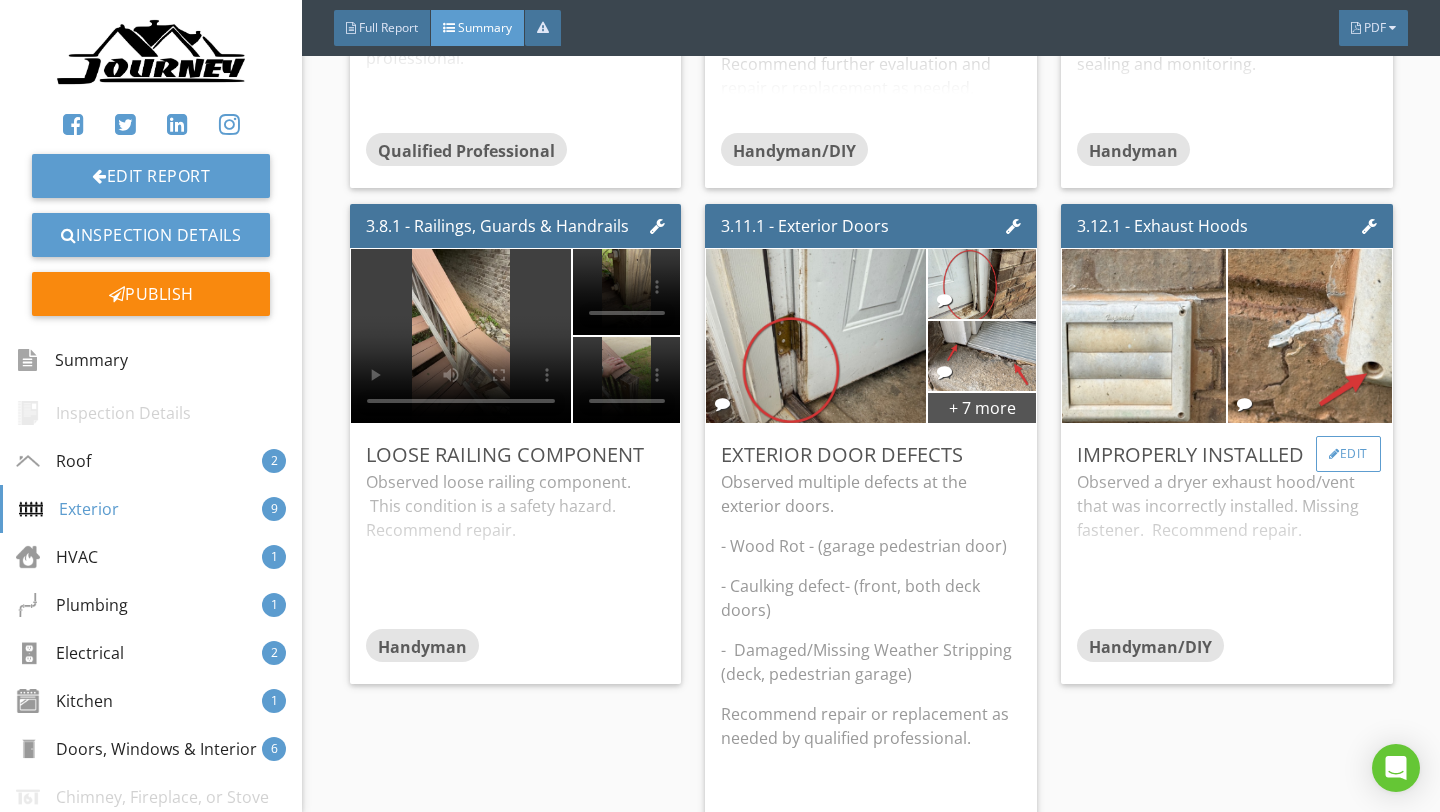click on "Edit" at bounding box center [1348, 454] 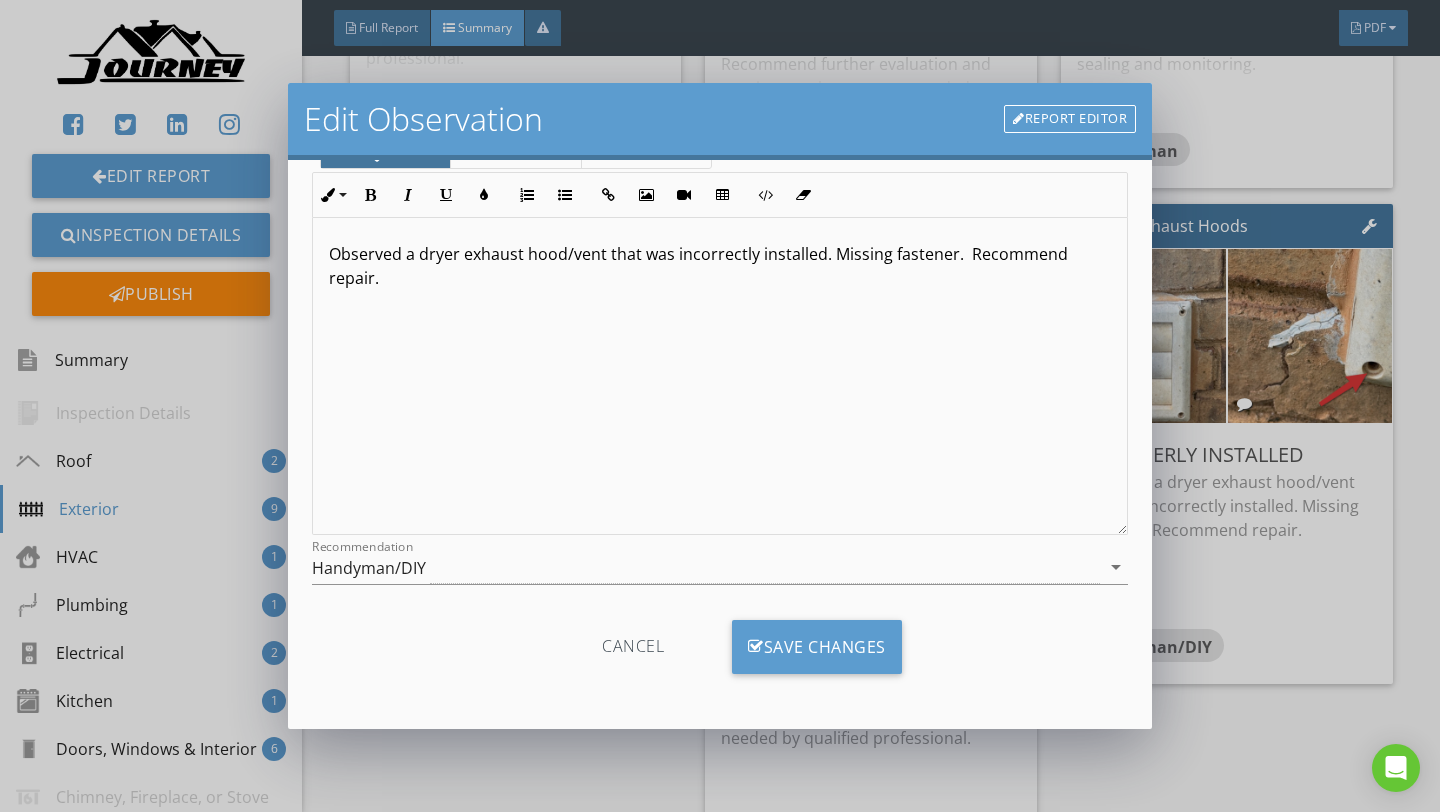 scroll, scrollTop: 0, scrollLeft: 0, axis: both 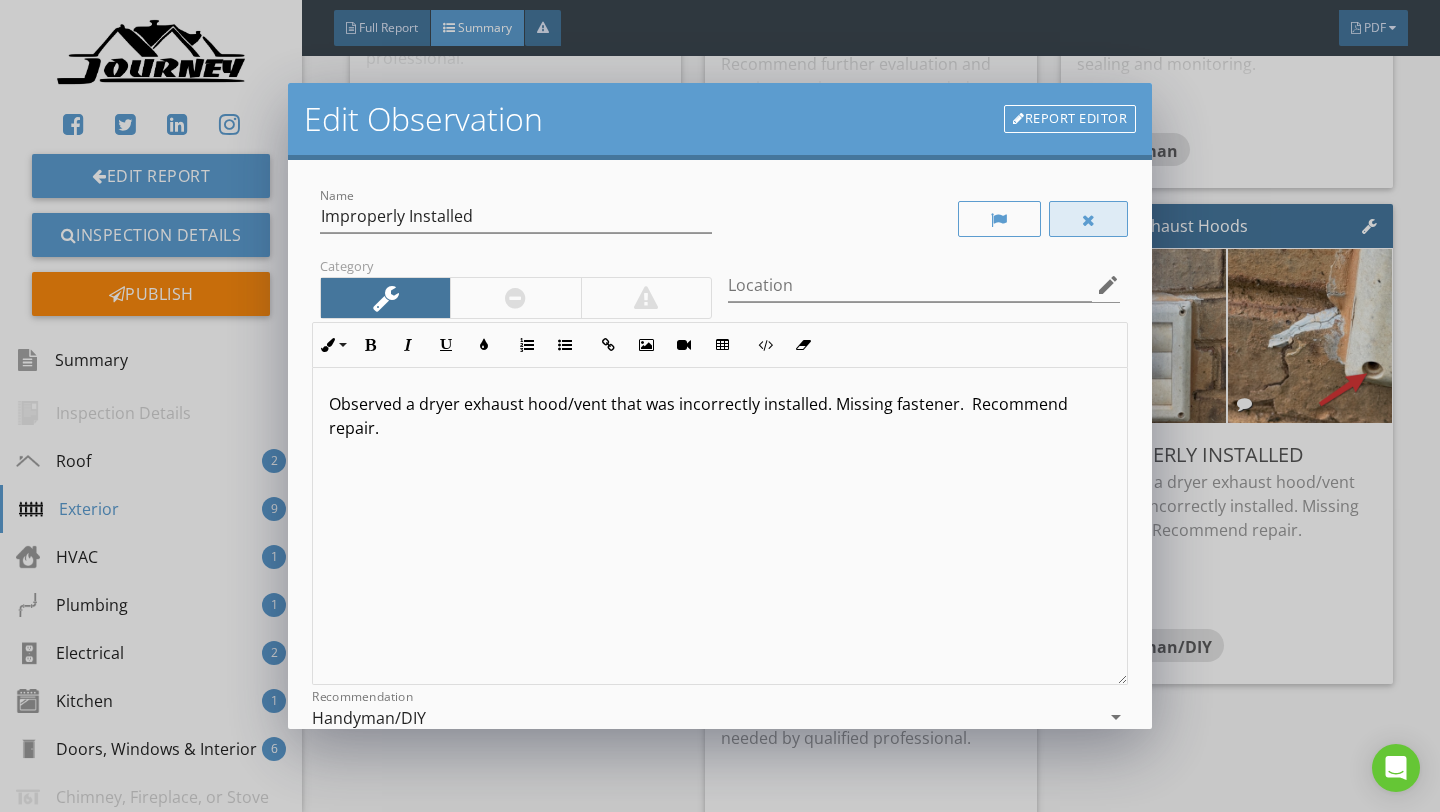 click at bounding box center (1089, 220) 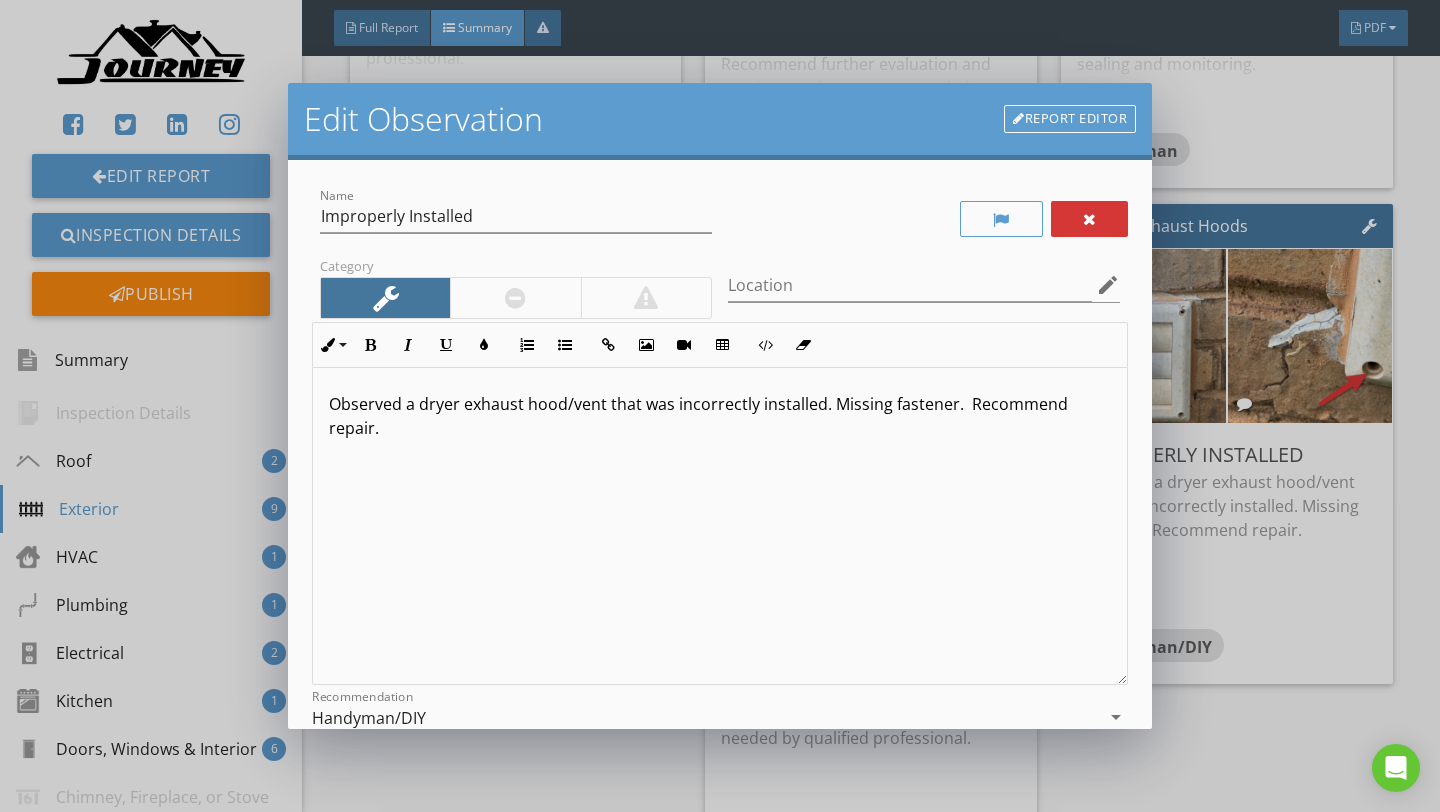 scroll, scrollTop: 1, scrollLeft: 0, axis: vertical 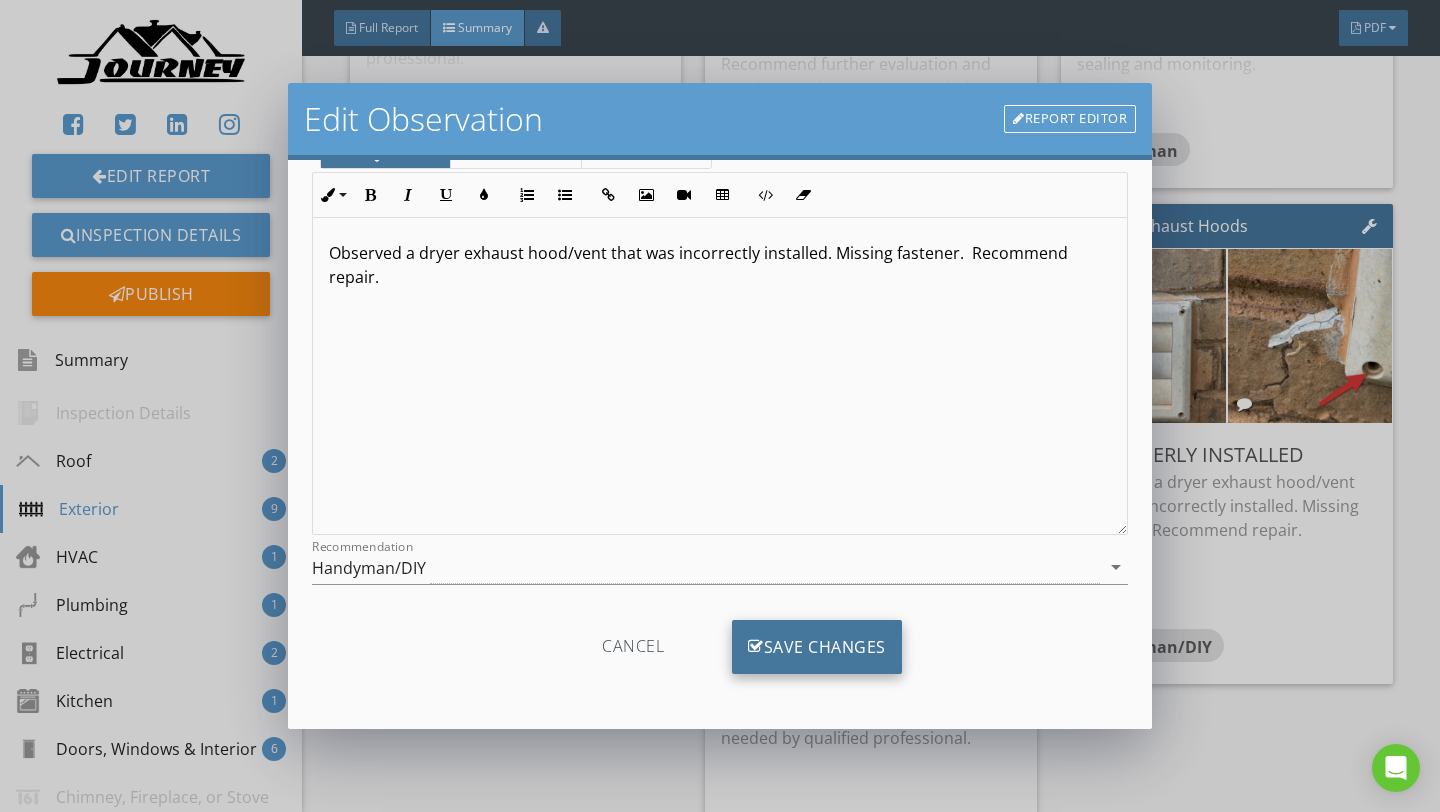 click on "Save Changes" at bounding box center (817, 647) 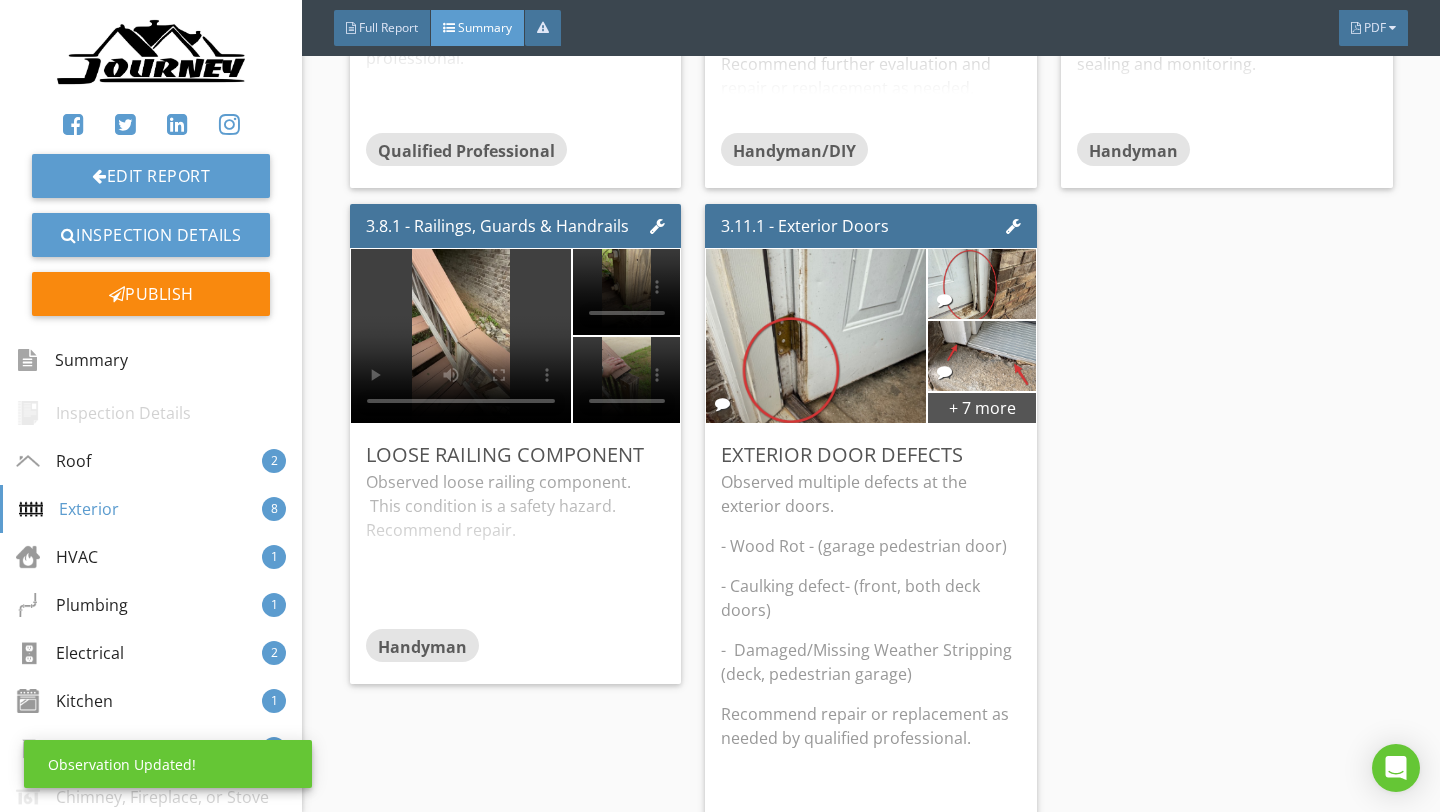 scroll, scrollTop: 0, scrollLeft: 0, axis: both 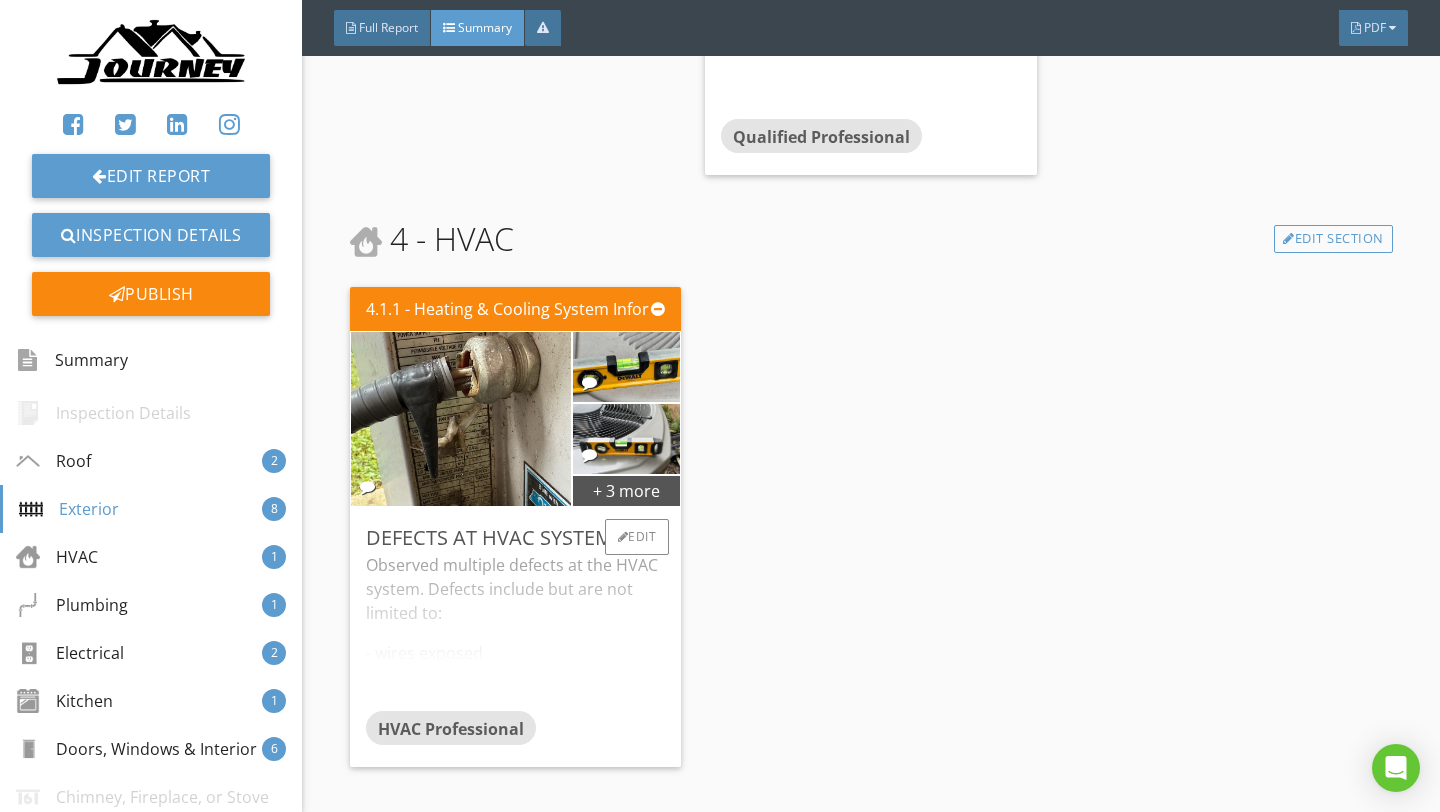 click on "Observed multiple defects at the HVAC system. Defects include but are not limited to: - wires exposed - not level (both units) - no secondary condensation line (2nd floor closet) Recommend further evaluation of HVAC systems and repair or replacement as needed by qualified HVAC professional." at bounding box center (516, 632) 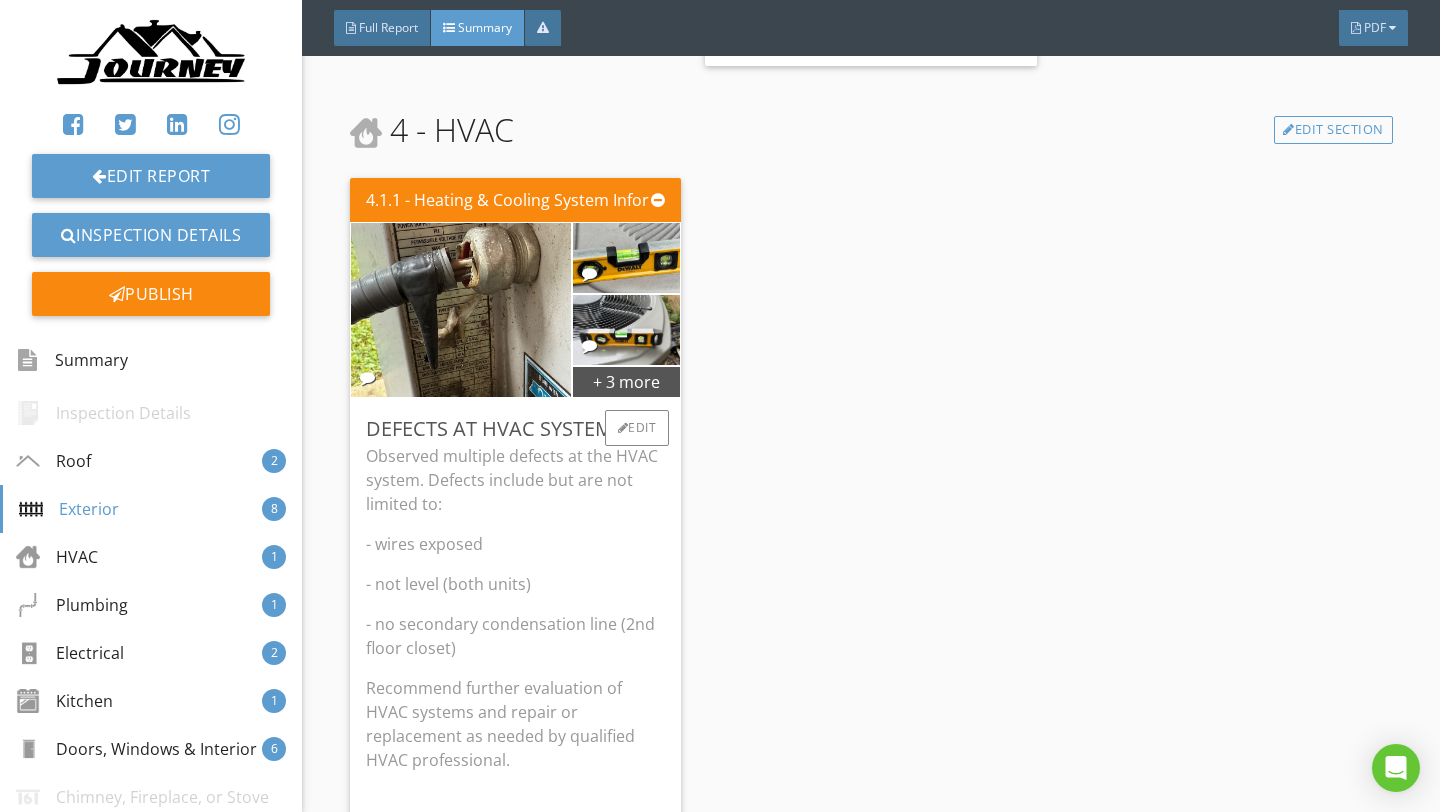 scroll, scrollTop: 3058, scrollLeft: 0, axis: vertical 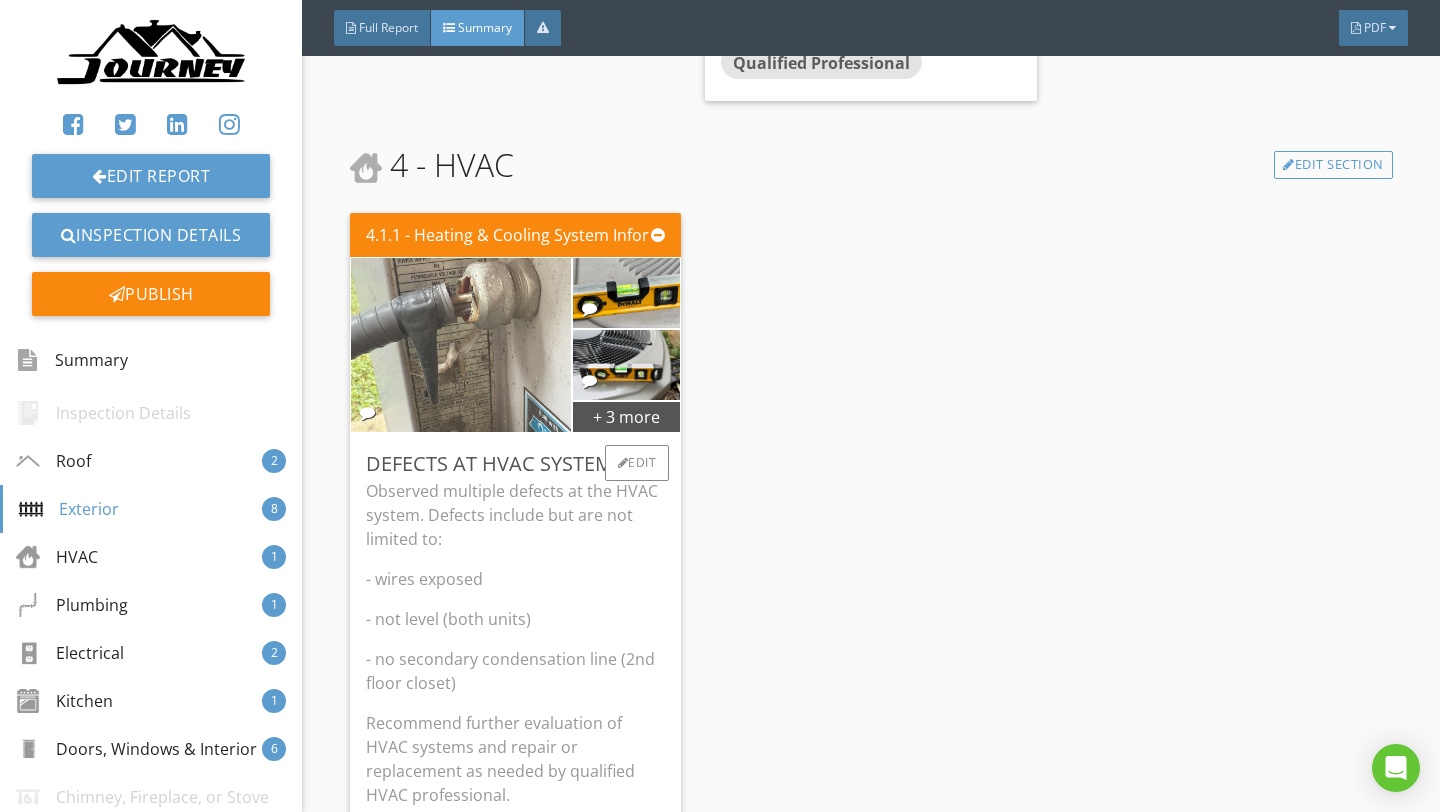 click at bounding box center [461, 344] 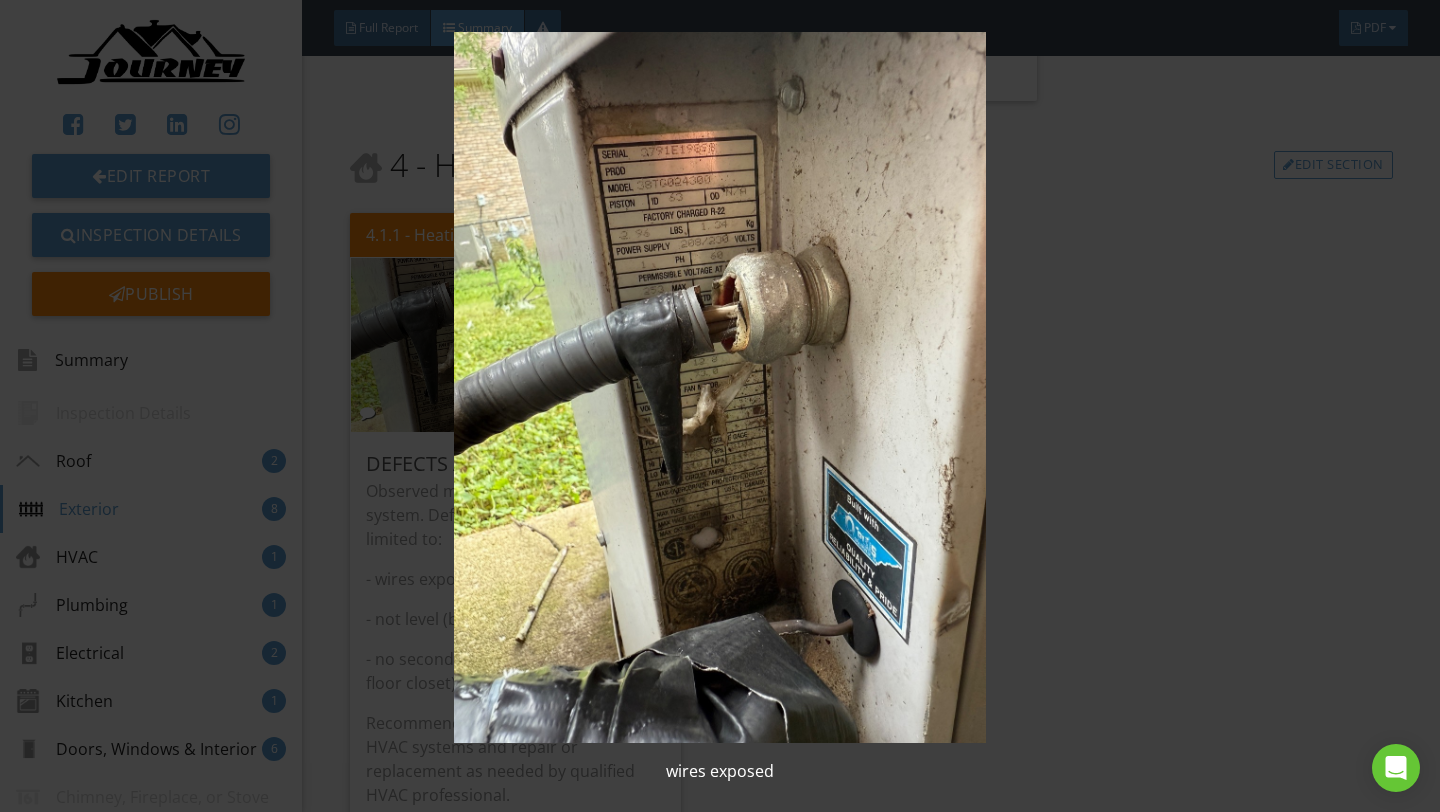 click at bounding box center (719, 387) 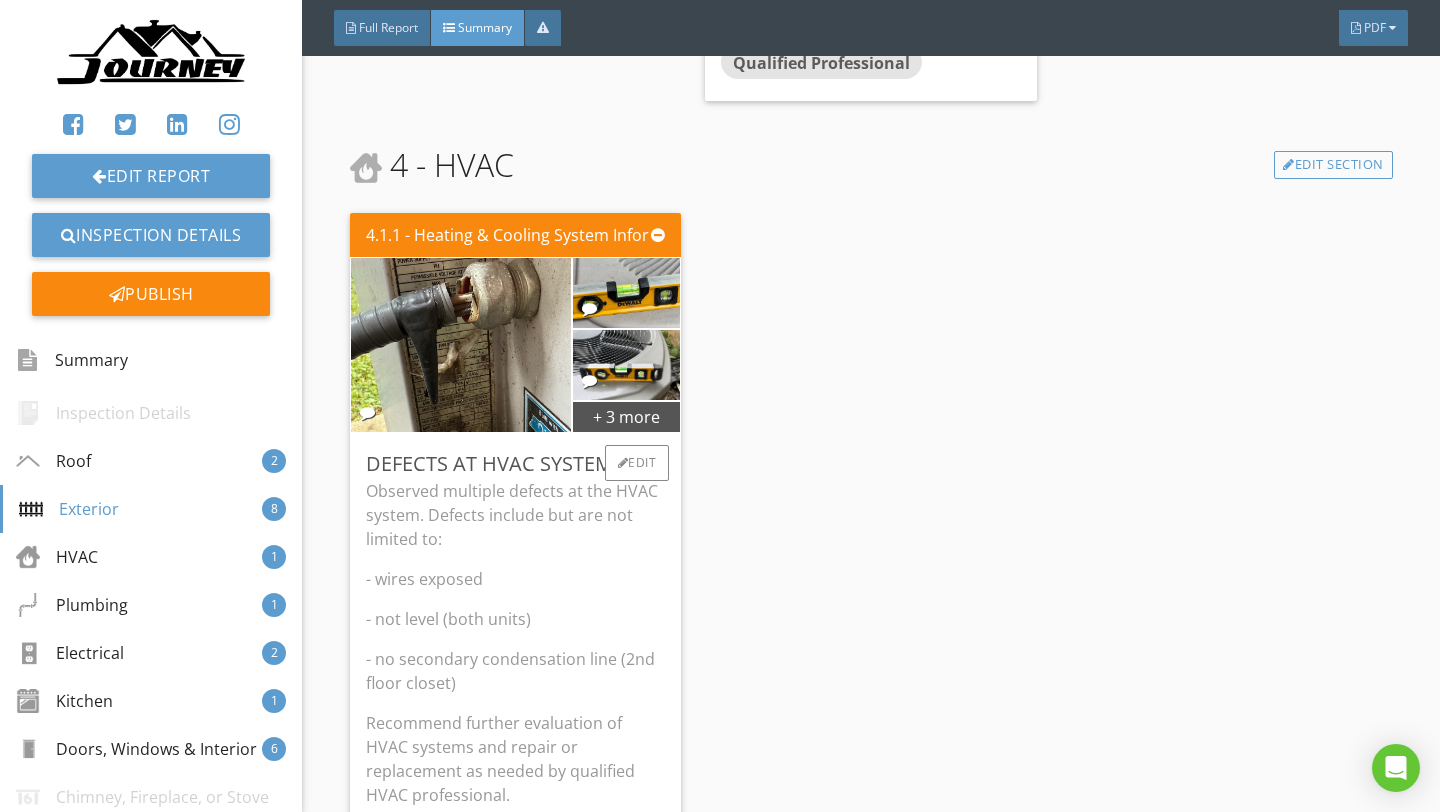 click on "- wires exposed" at bounding box center (516, 579) 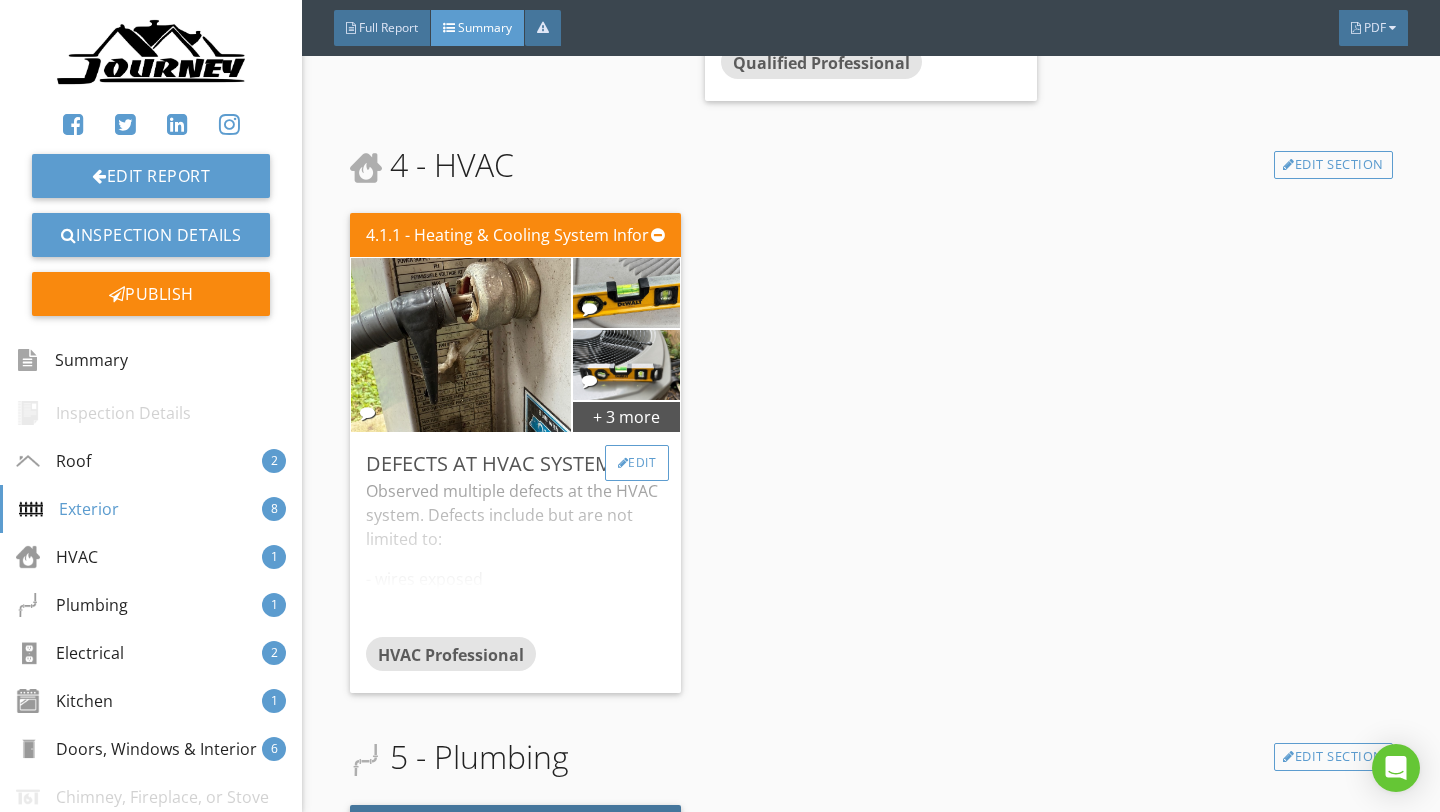 click on "Edit" at bounding box center (637, 463) 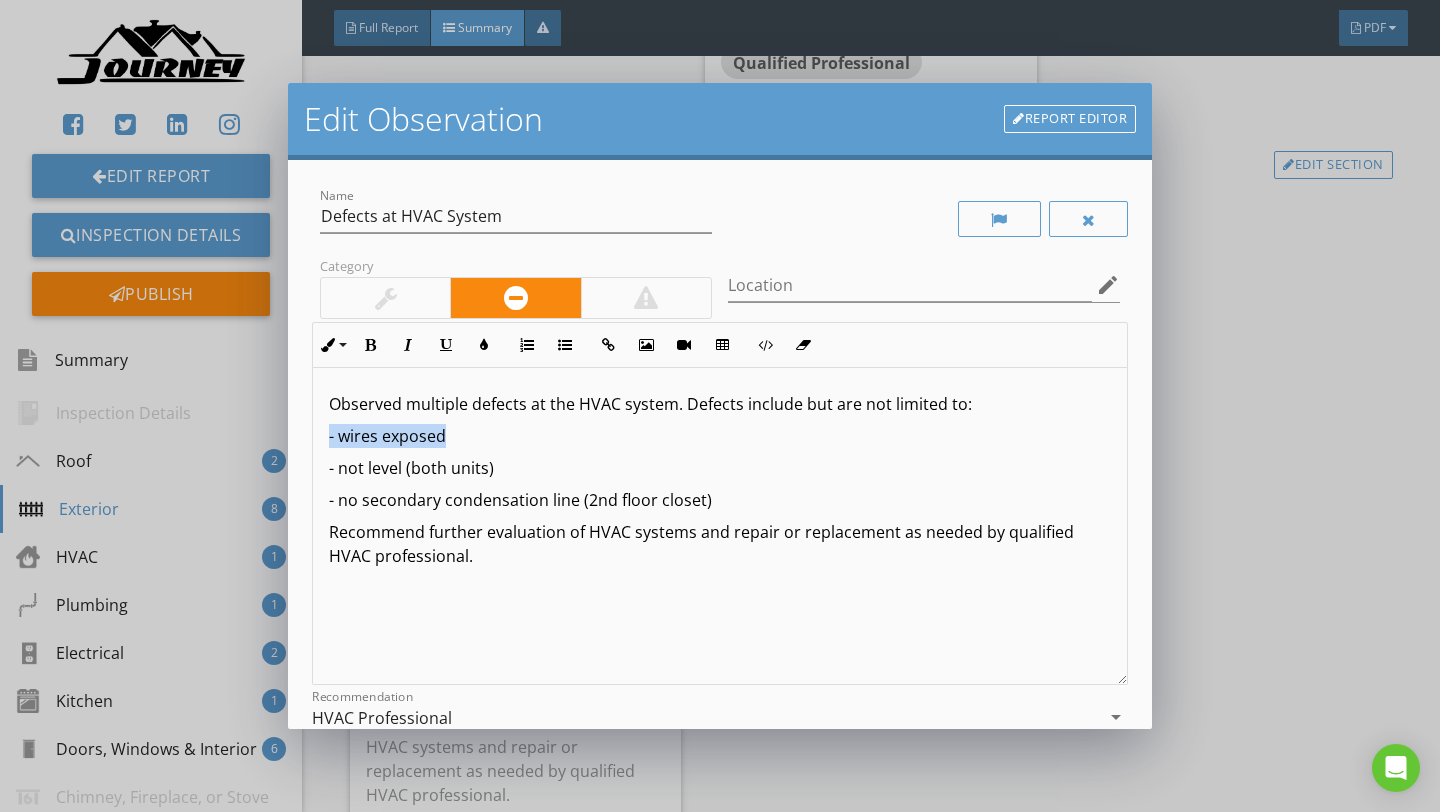drag, startPoint x: 452, startPoint y: 433, endPoint x: 320, endPoint y: 433, distance: 132 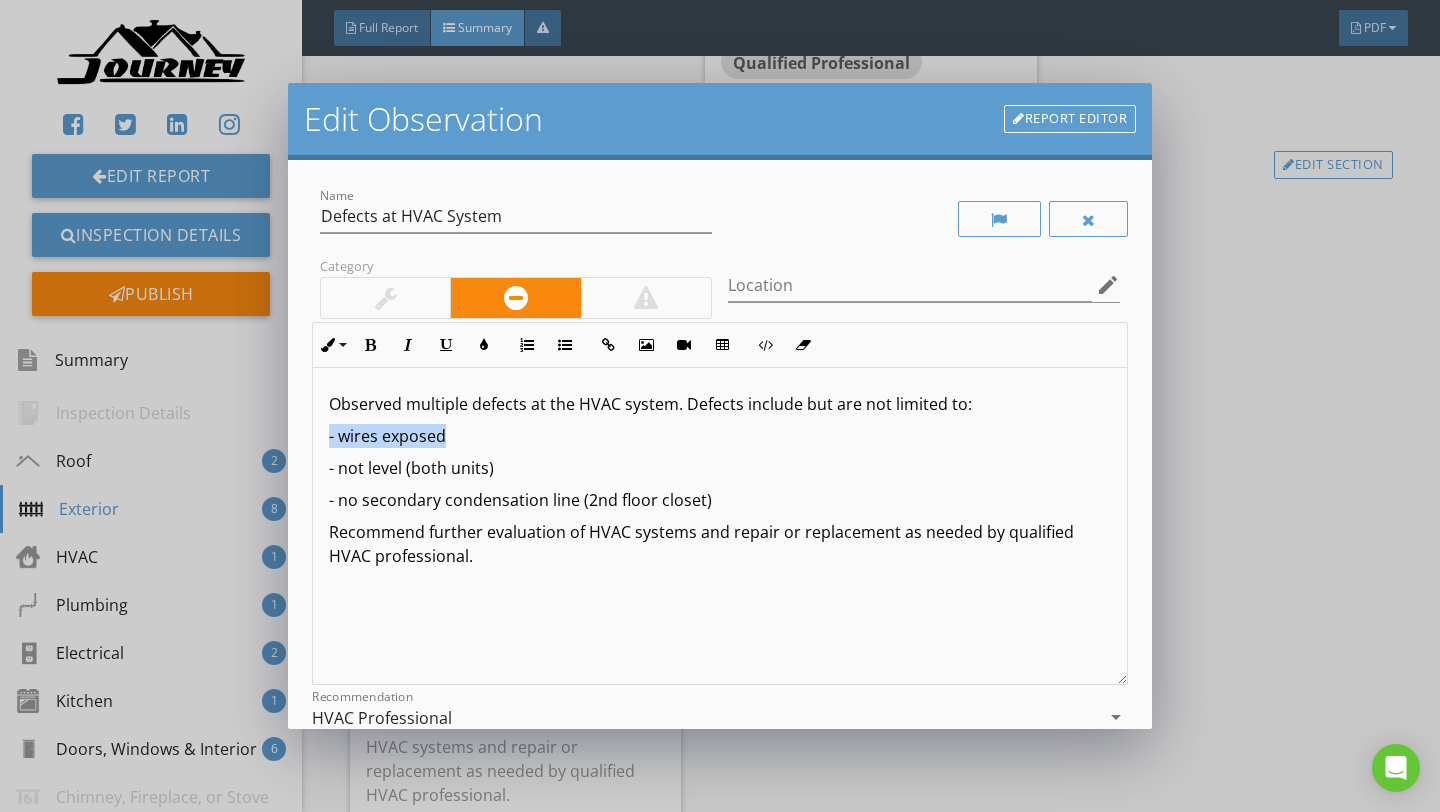 click on "- wires exposed" at bounding box center [720, 436] 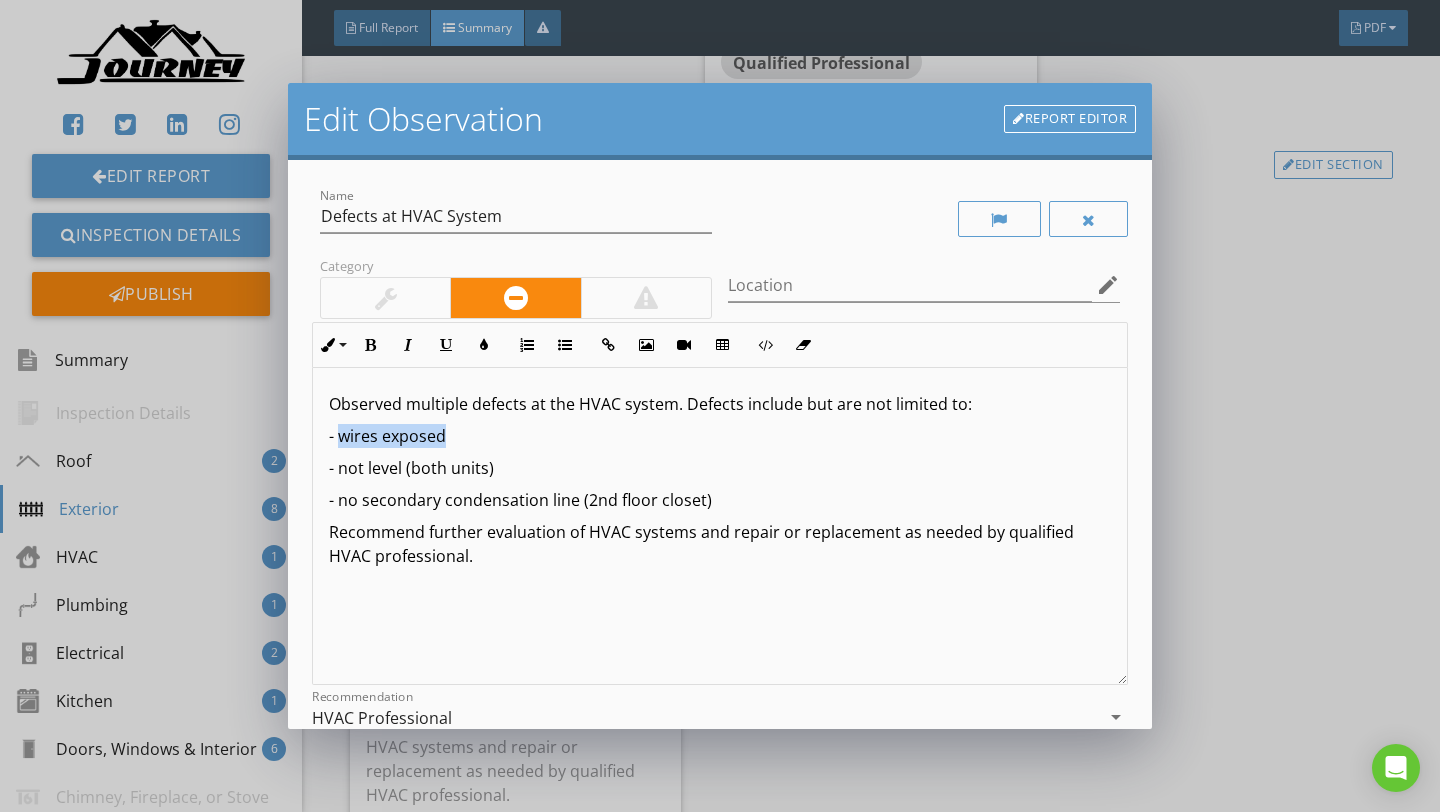 drag, startPoint x: 454, startPoint y: 438, endPoint x: 339, endPoint y: 438, distance: 115 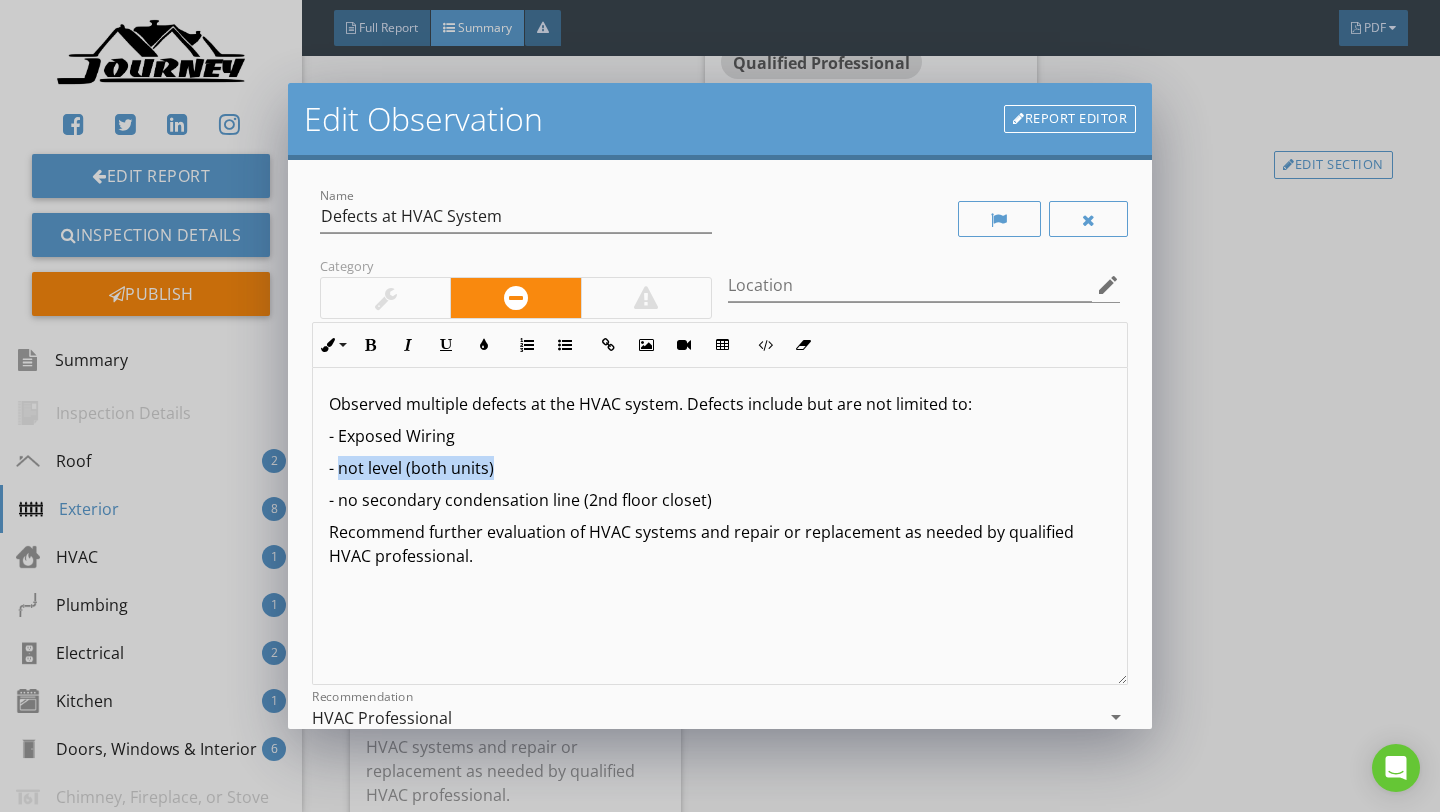 drag, startPoint x: 493, startPoint y: 472, endPoint x: 341, endPoint y: 470, distance: 152.01315 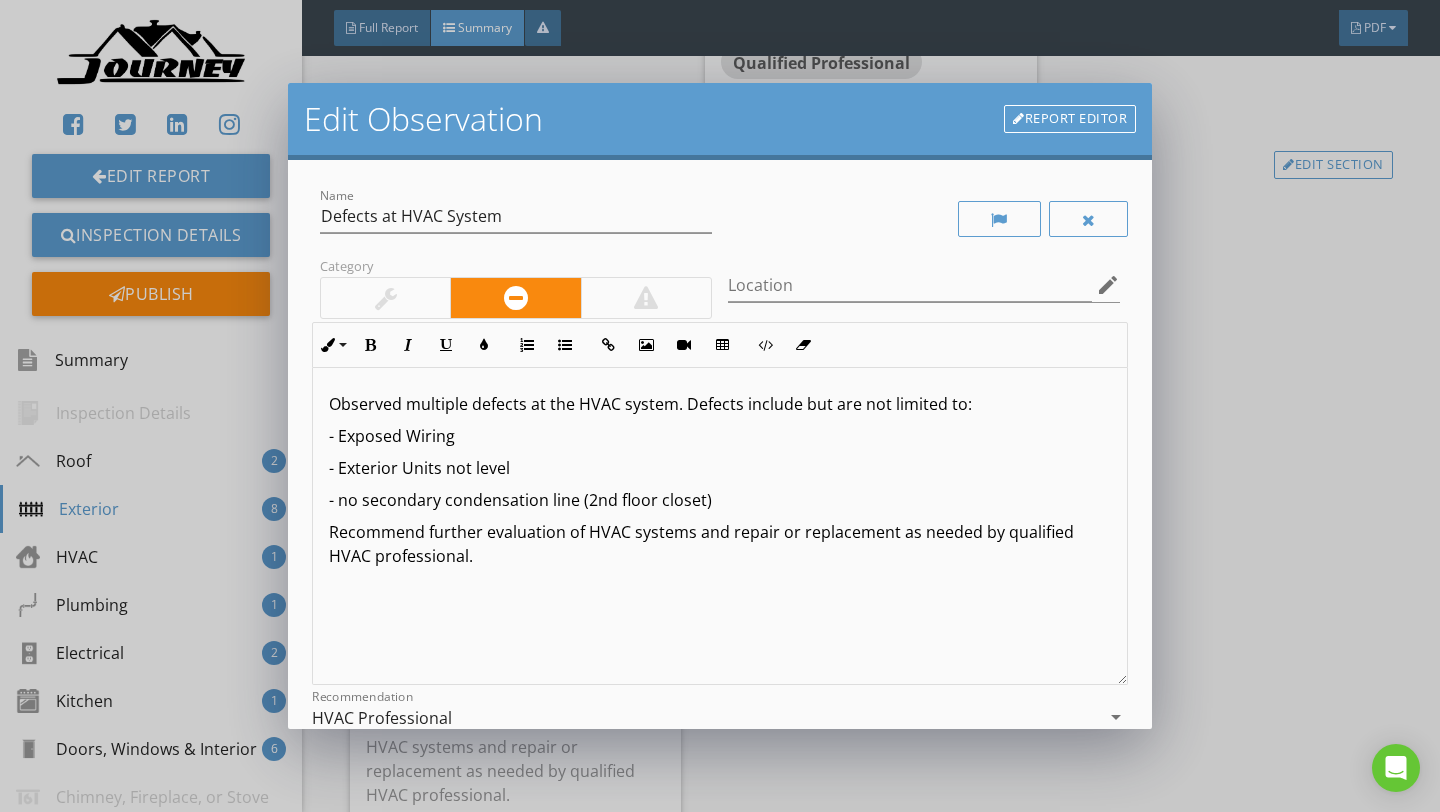 click on "- no secondary condensation line (2nd floor closet)" at bounding box center [720, 500] 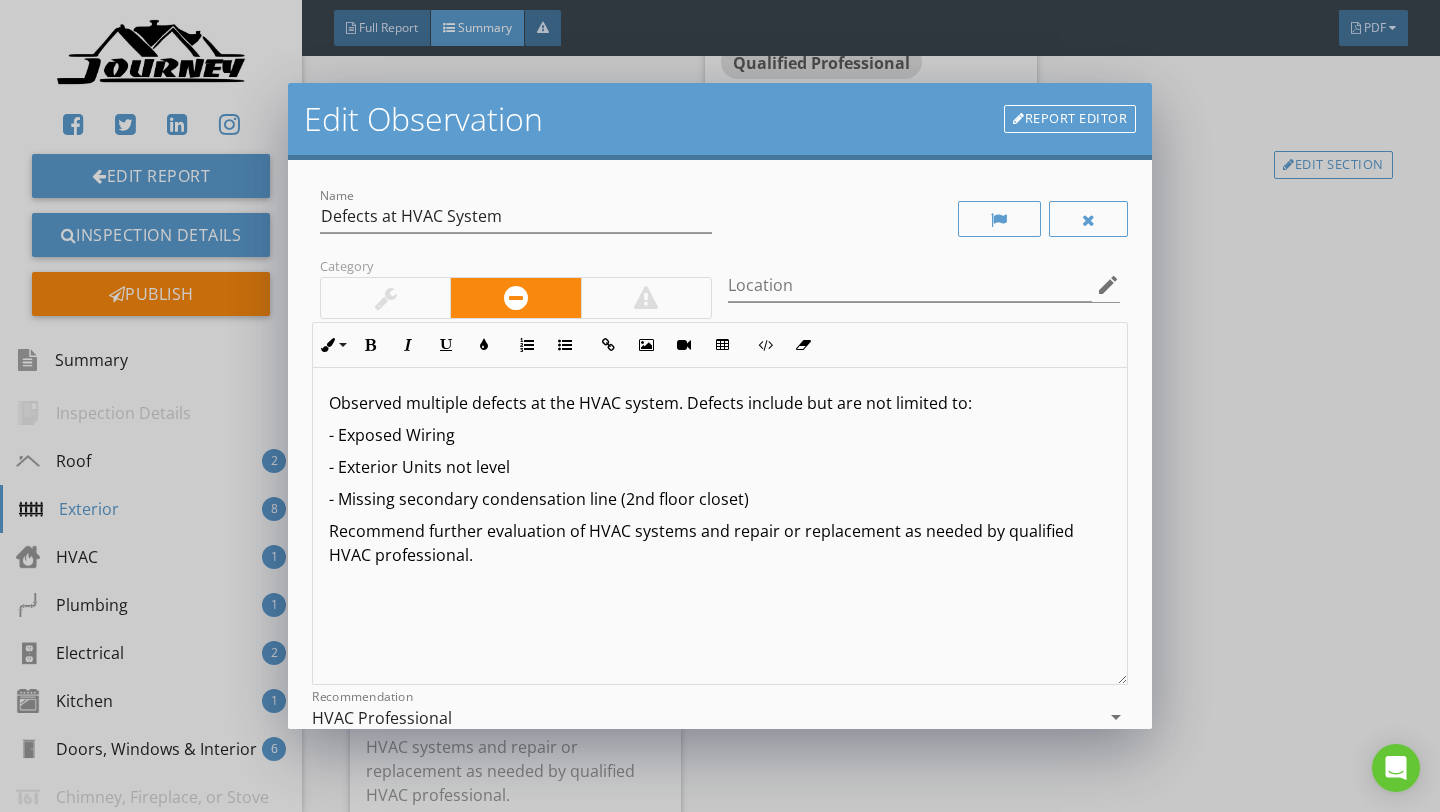 scroll, scrollTop: 0, scrollLeft: 0, axis: both 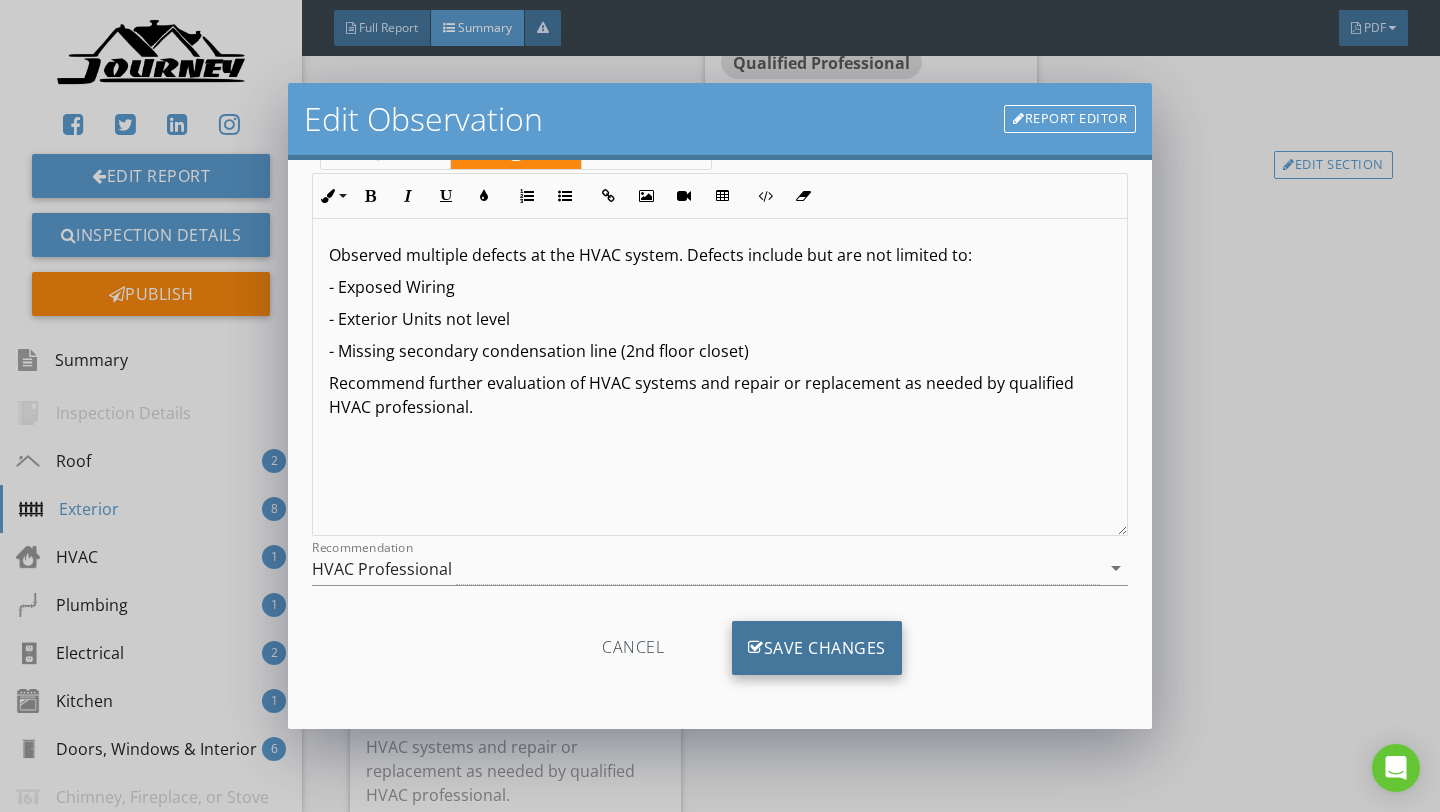 click on "Save Changes" at bounding box center [817, 648] 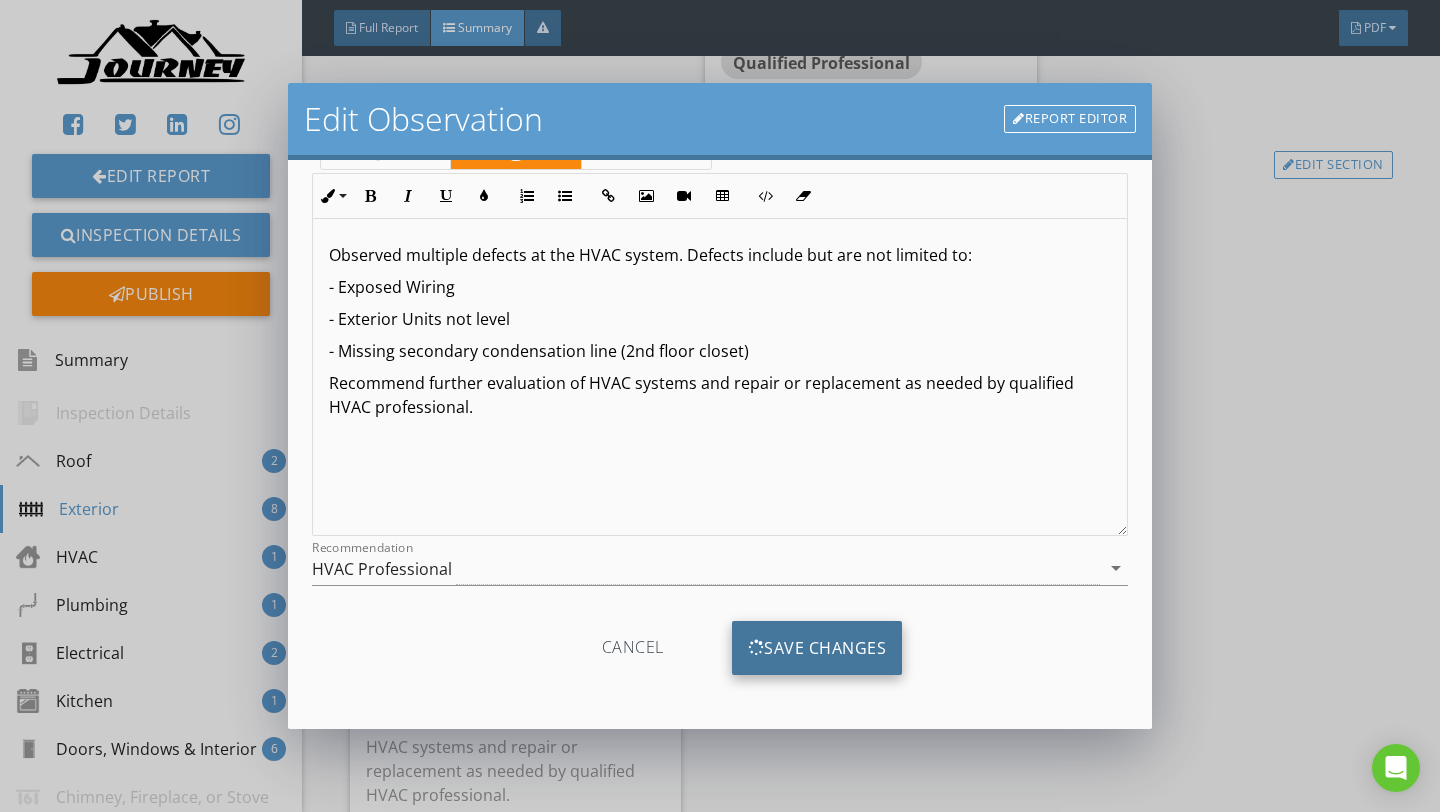scroll, scrollTop: 0, scrollLeft: 0, axis: both 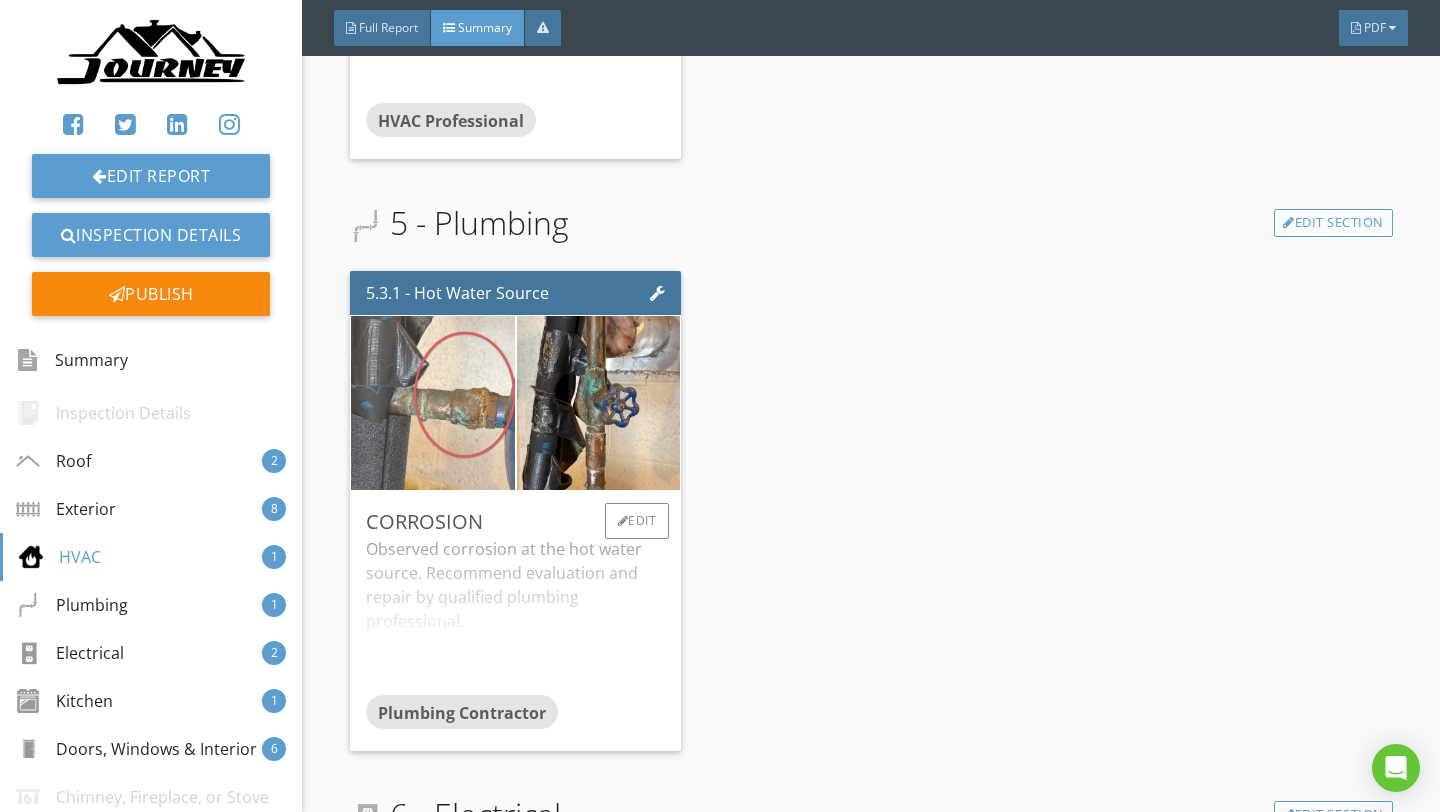 click at bounding box center (432, 402) 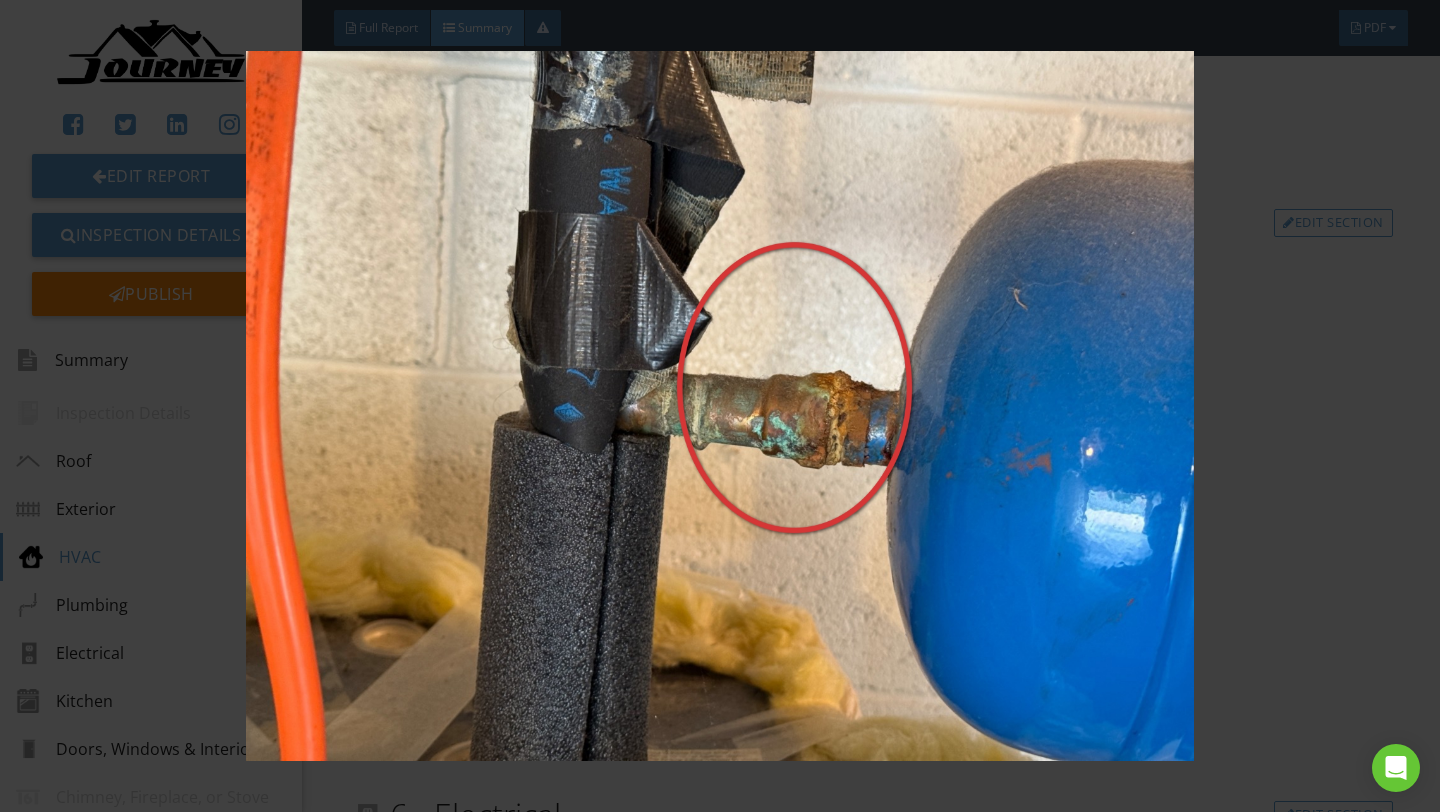click at bounding box center (719, 406) 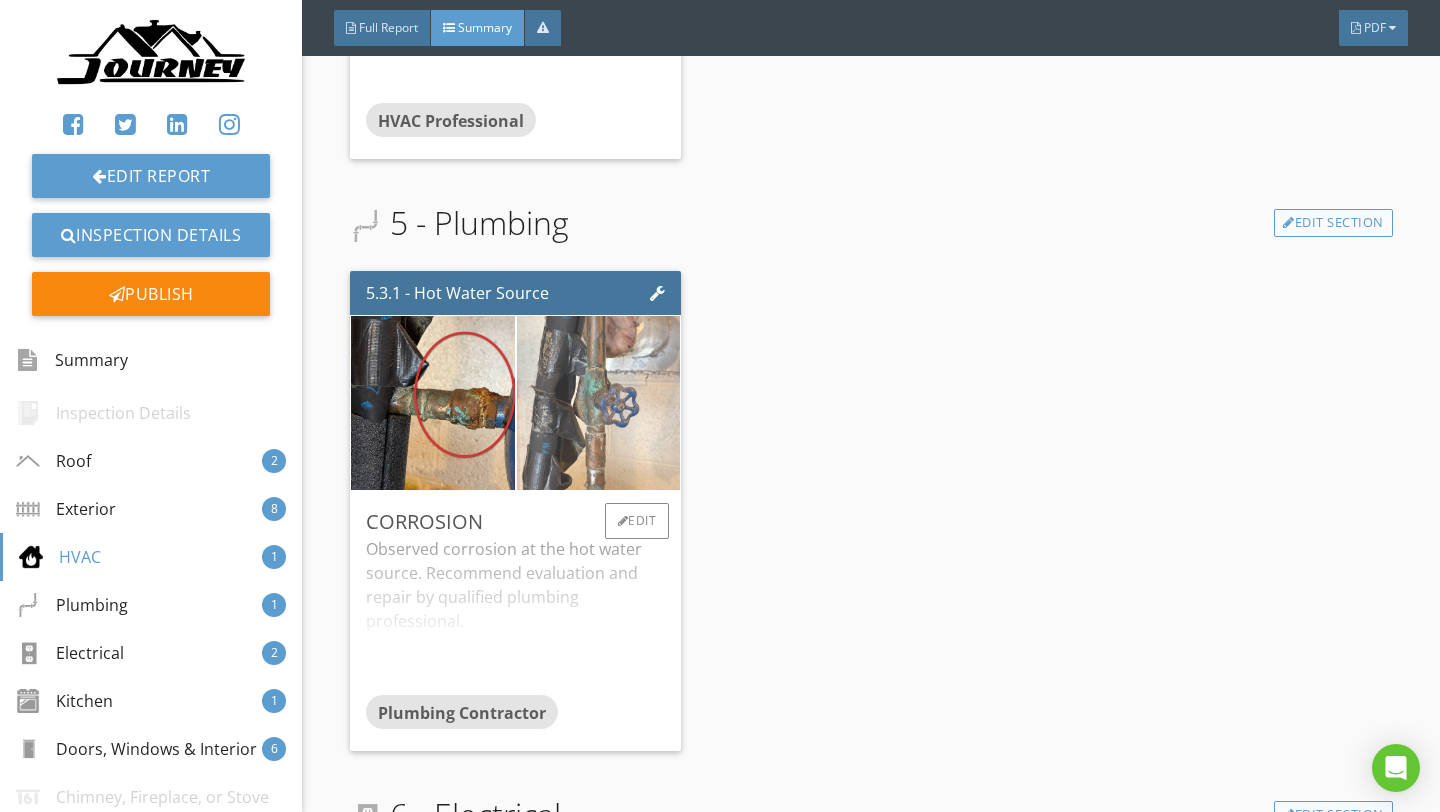click at bounding box center [598, 402] 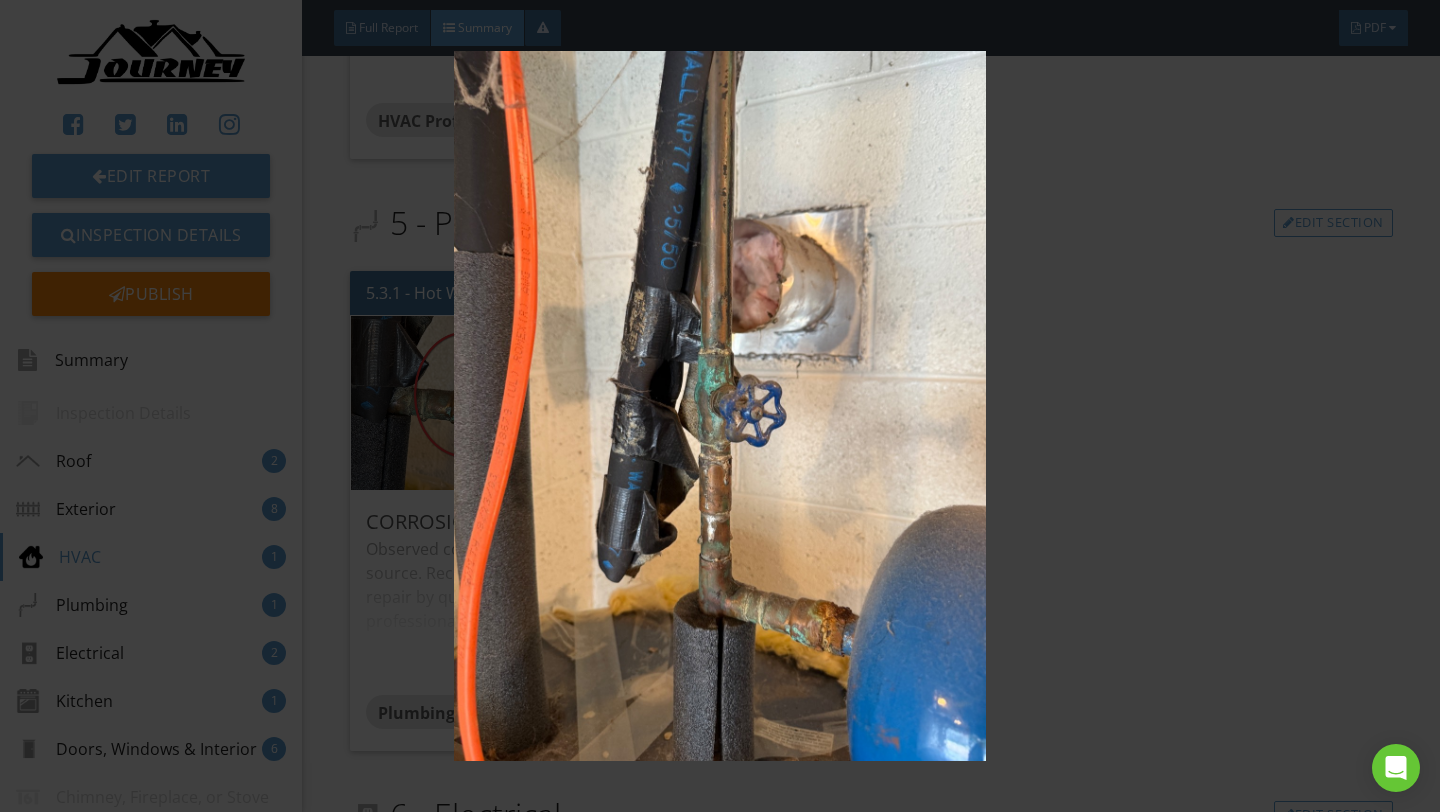 click at bounding box center [719, 406] 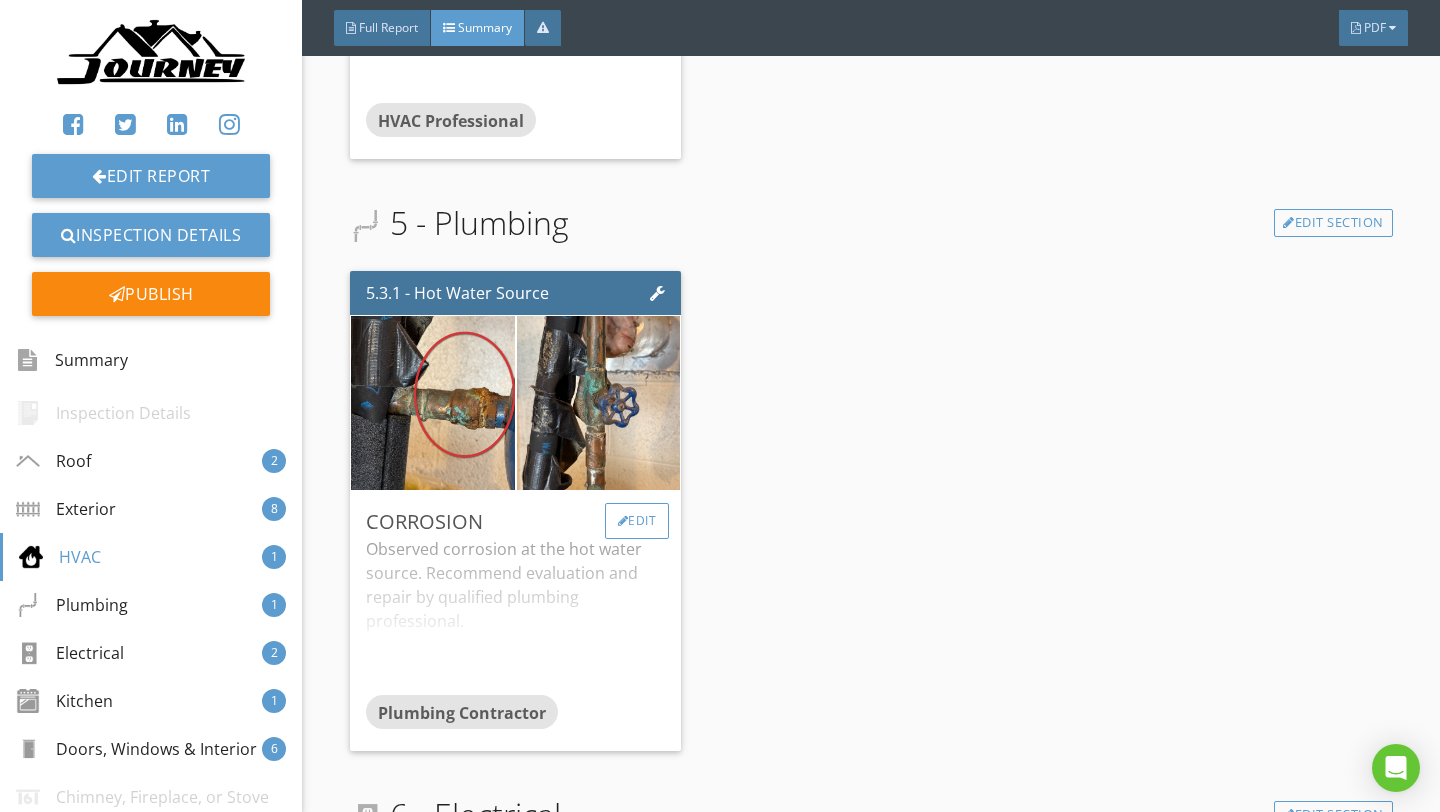 click on "Edit" at bounding box center (637, 521) 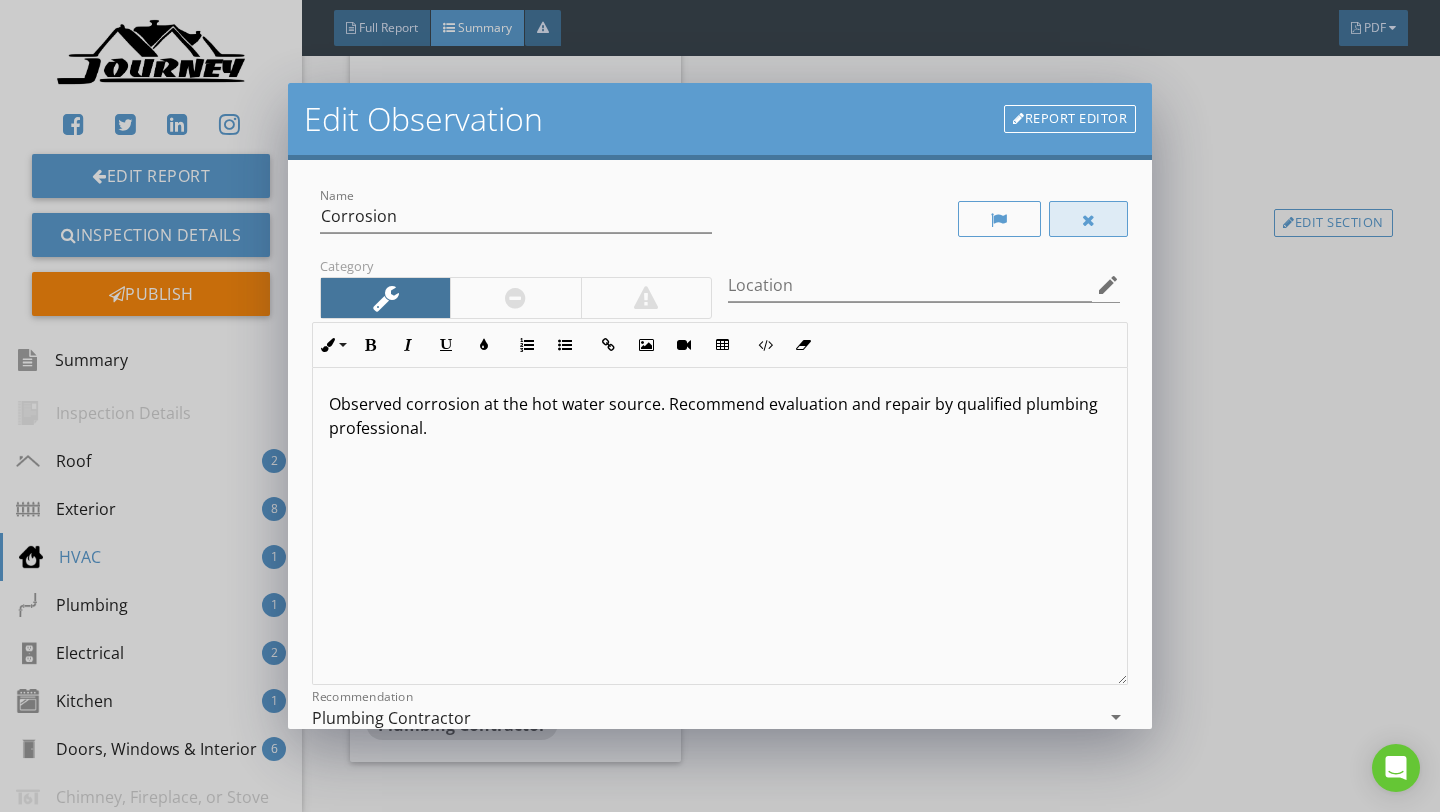 click at bounding box center (1089, 219) 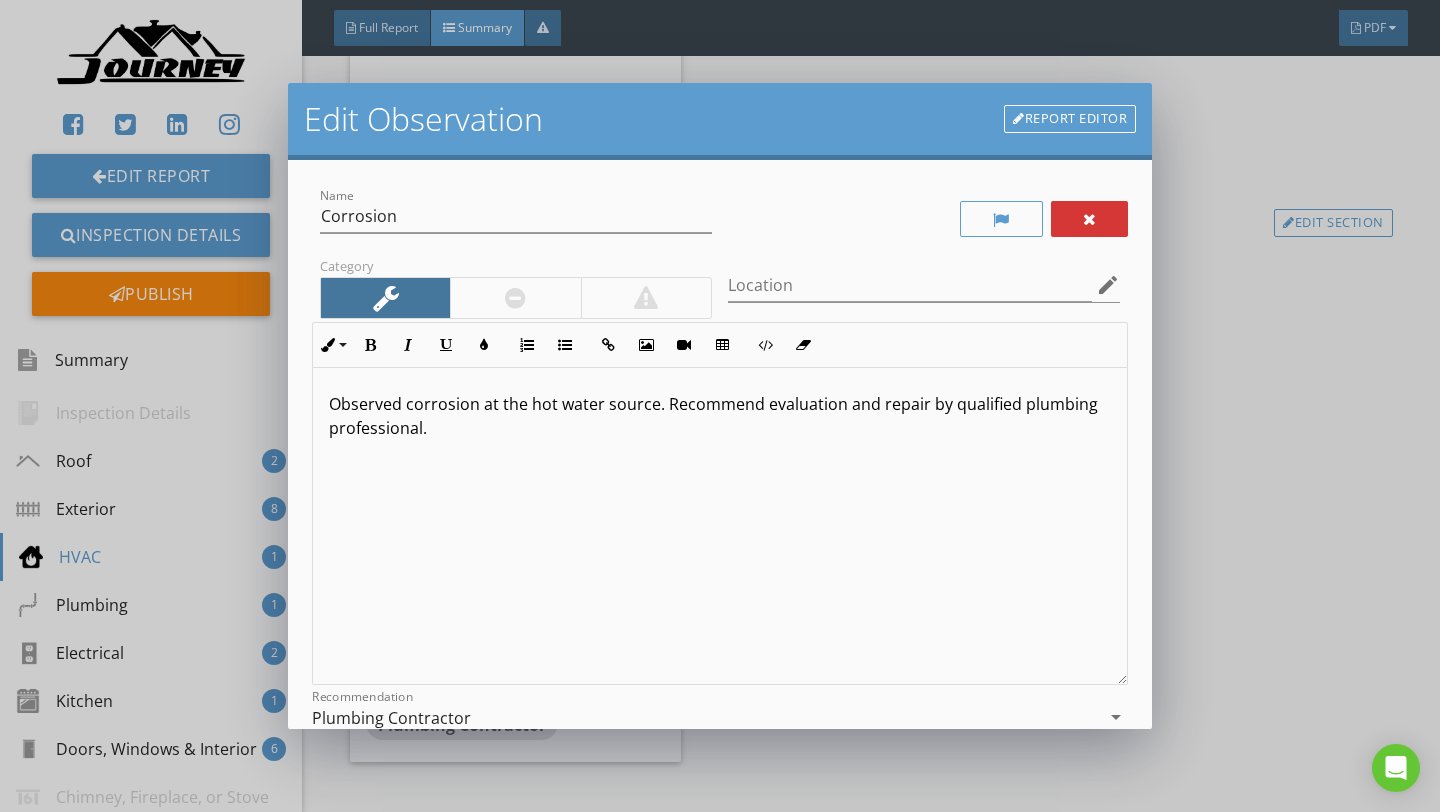 scroll, scrollTop: 150, scrollLeft: 0, axis: vertical 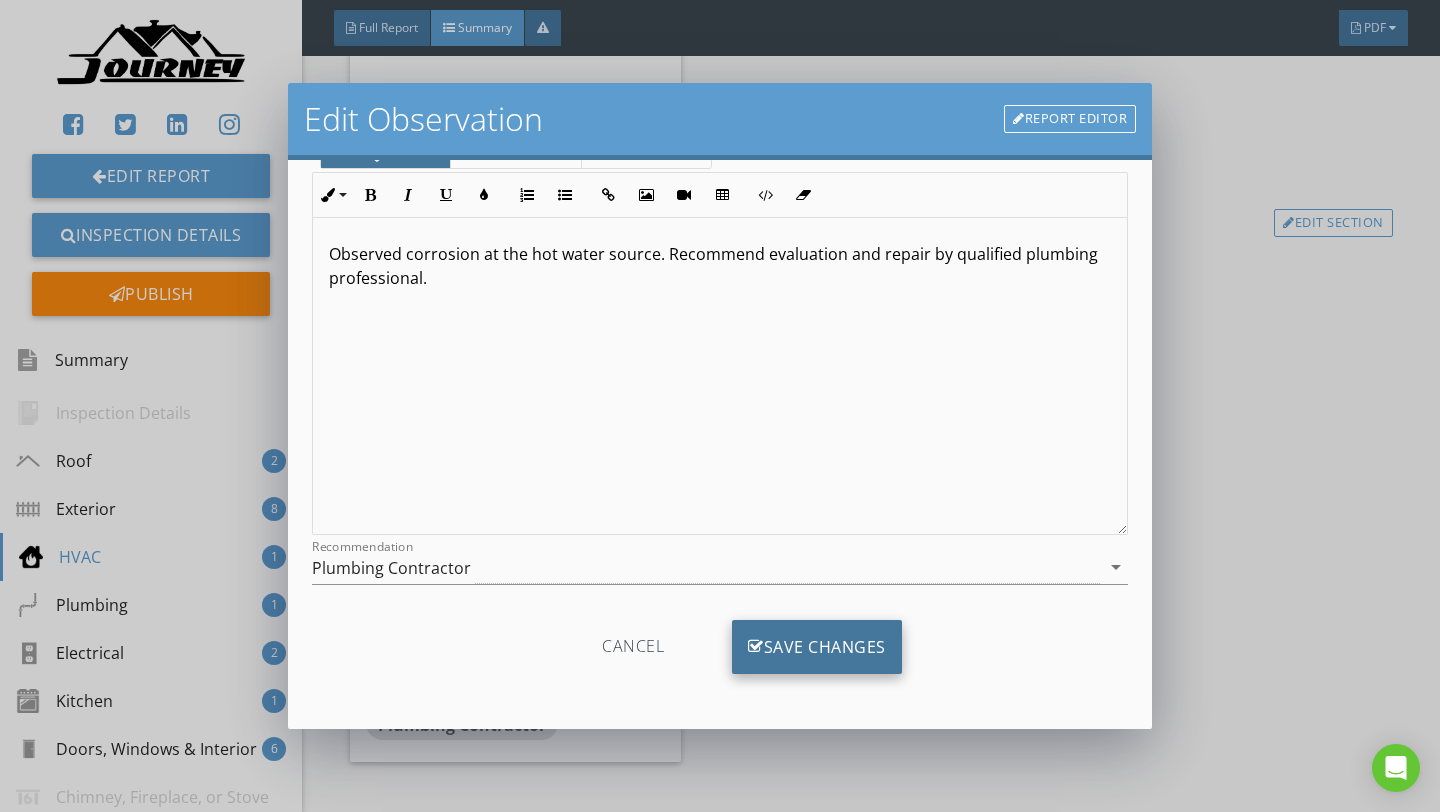 click on "Save Changes" at bounding box center (817, 647) 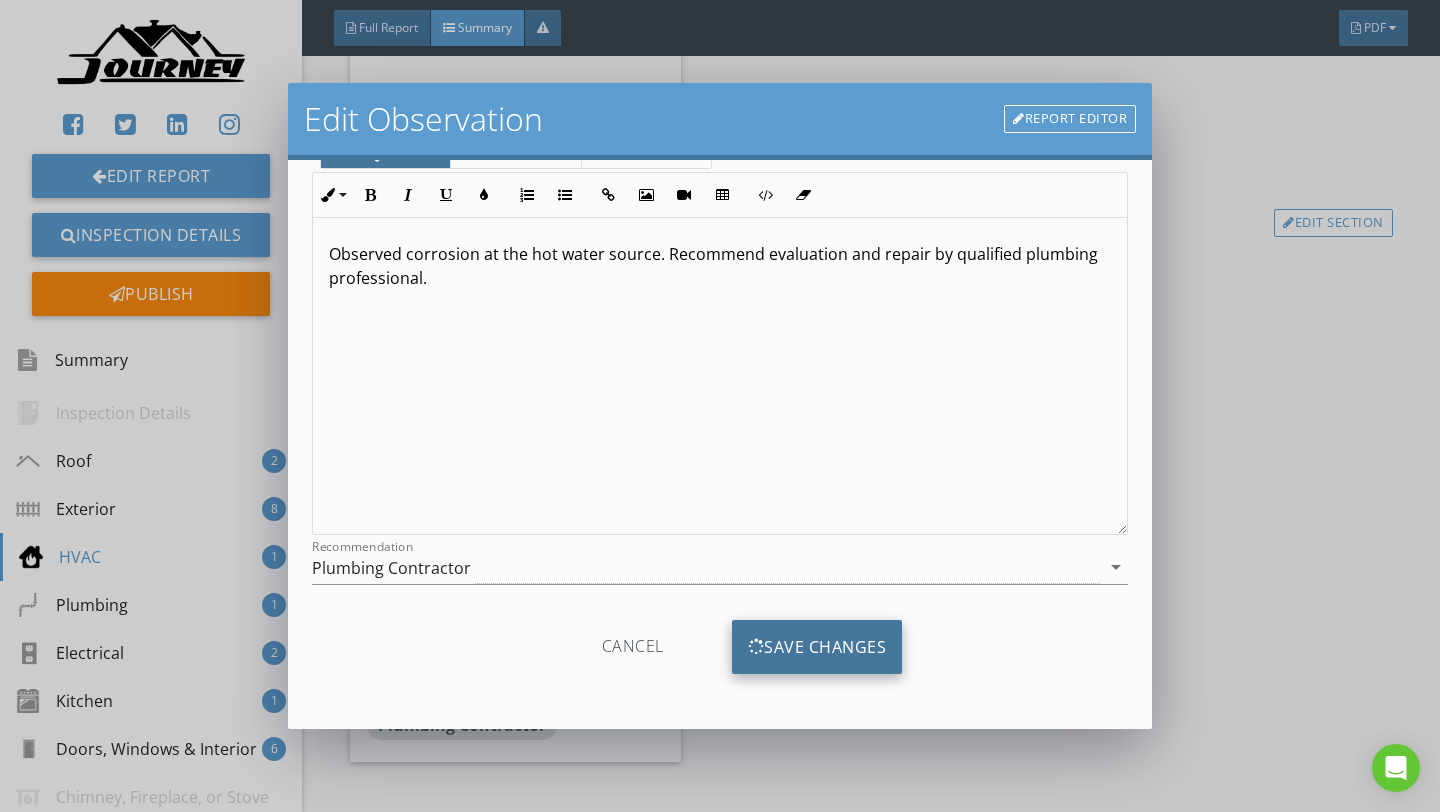 scroll, scrollTop: 0, scrollLeft: 0, axis: both 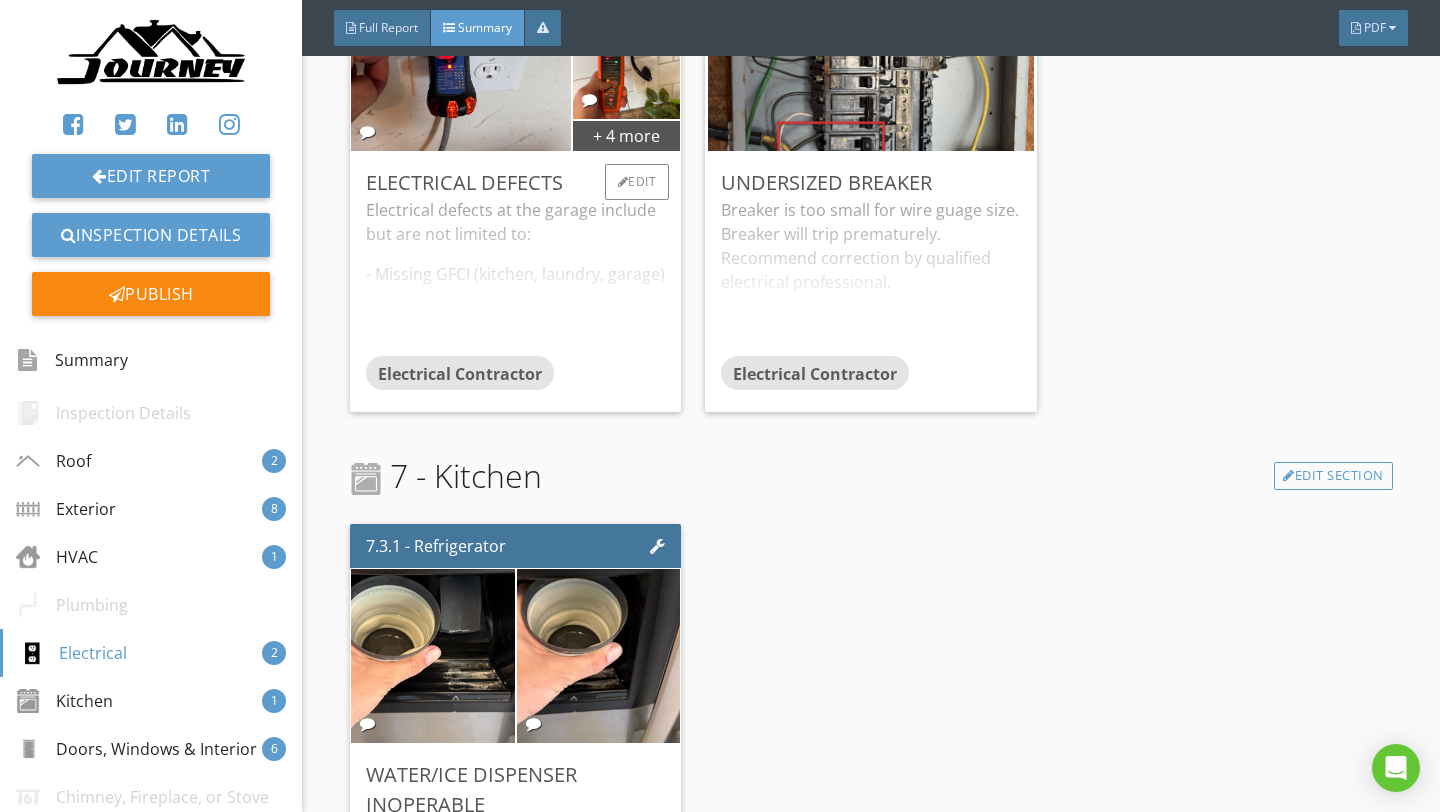 click on "Electrical defects at the garage include but are not limited to: - Missing GFCI (kitchen, laundry, garage) - No power at basement stairs - Grounding defect- dining room - Recommend evaluation of electrical system and repair as needed by qualified electrical professional." at bounding box center (516, 277) 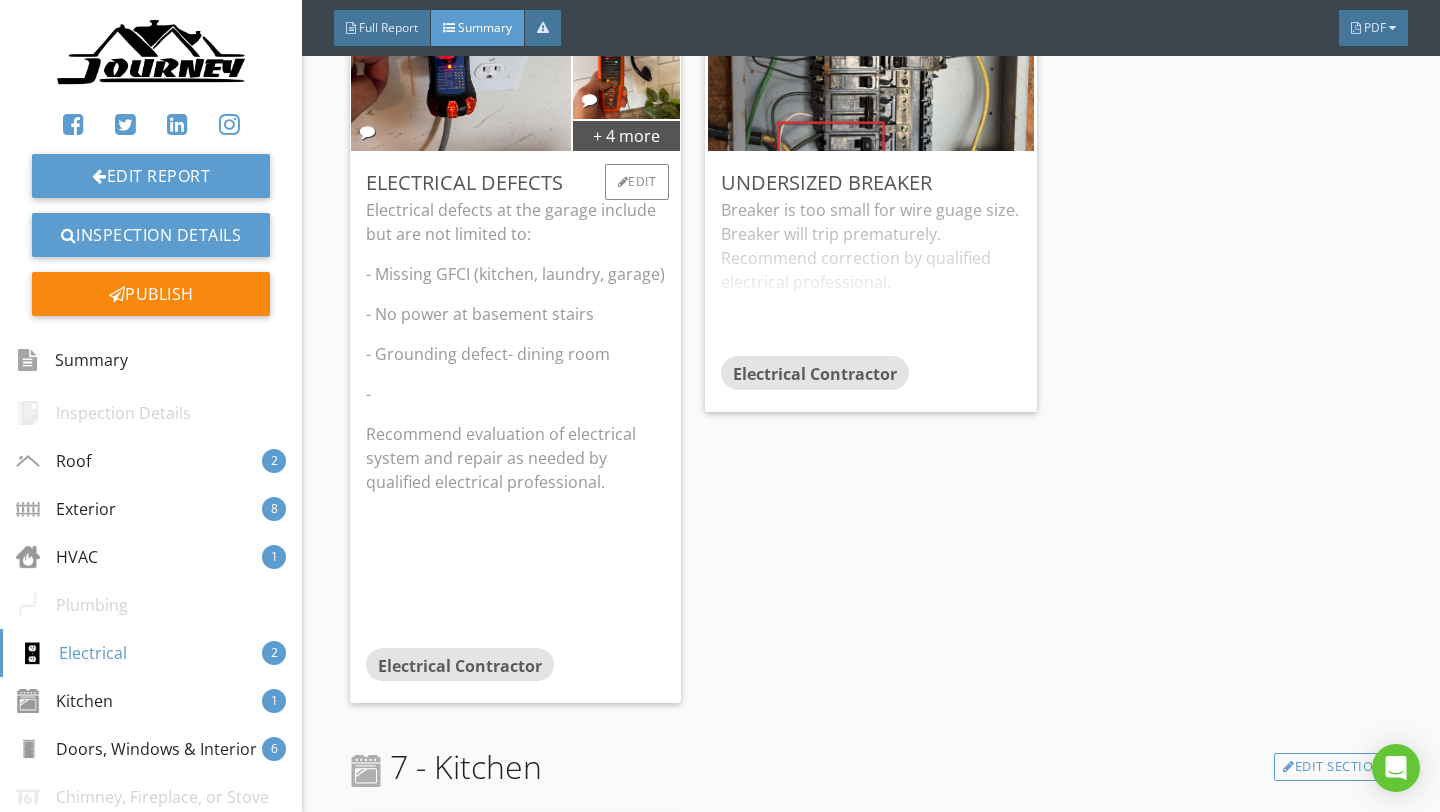 click on "-" at bounding box center [516, 394] 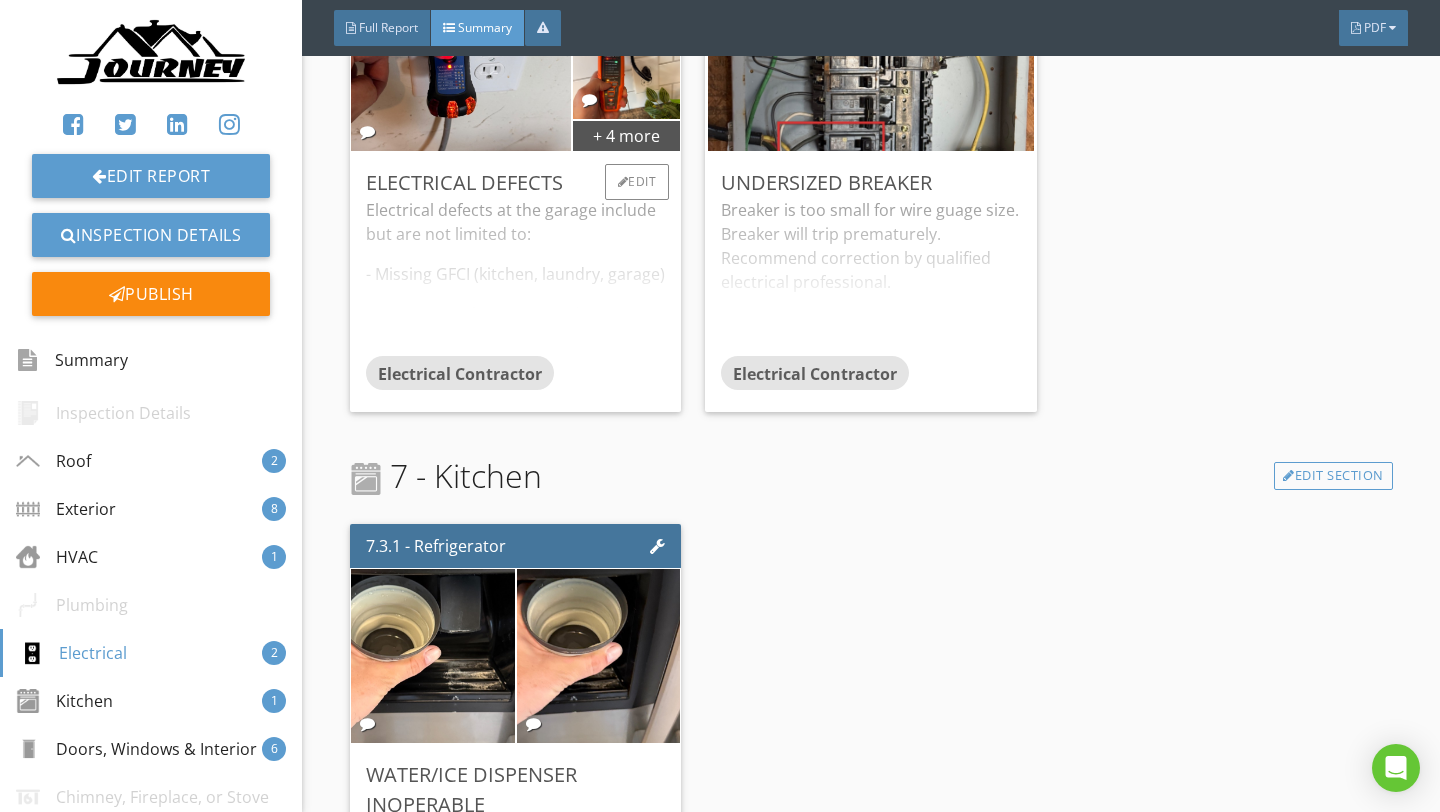 click on "Electrical defects at the garage include but are not limited to: - Missing GFCI (kitchen, laundry, garage) - No power at basement stairs - Grounding defect- dining room - Recommend evaluation of electrical system and repair as needed by qualified electrical professional." at bounding box center [516, 277] 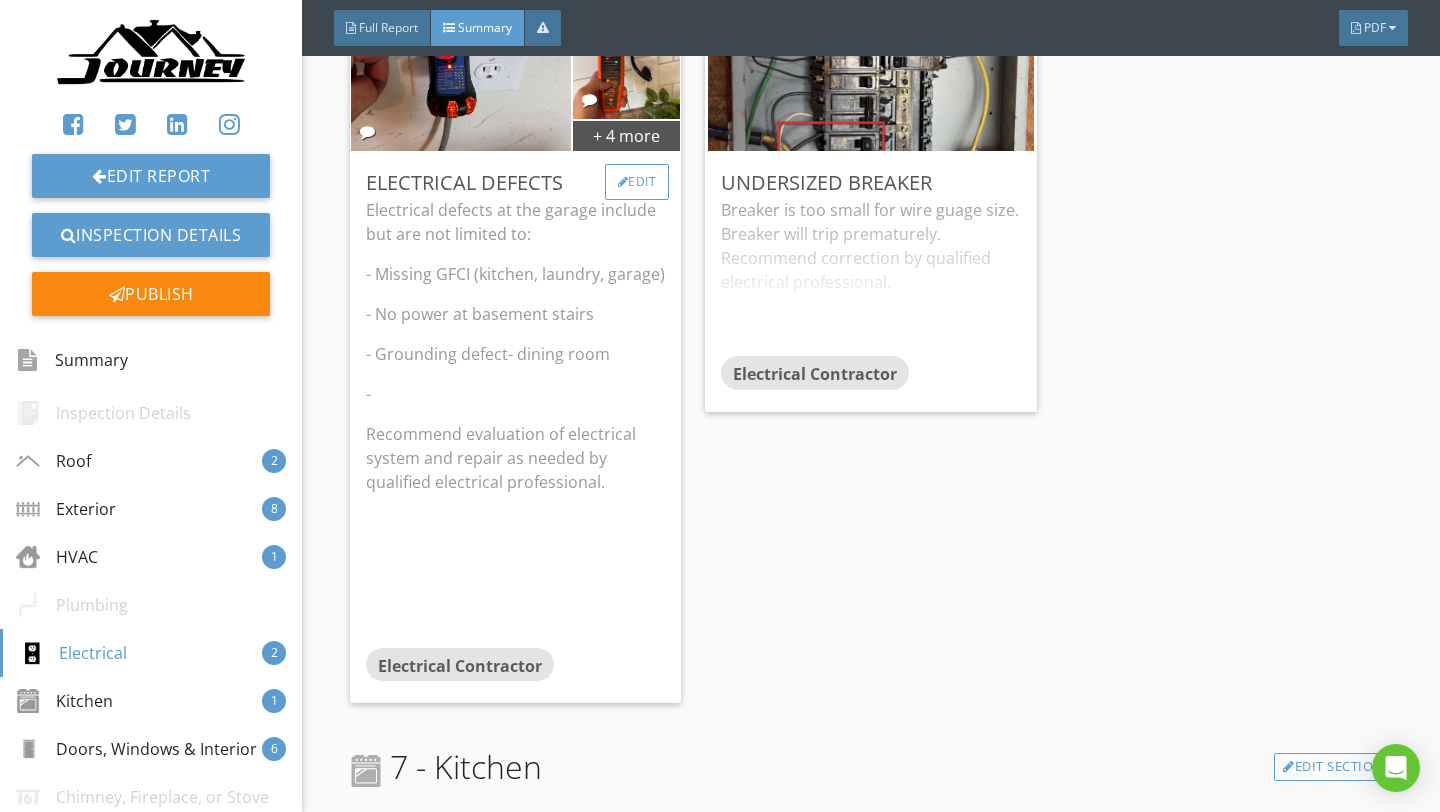 click on "Edit" at bounding box center [637, 182] 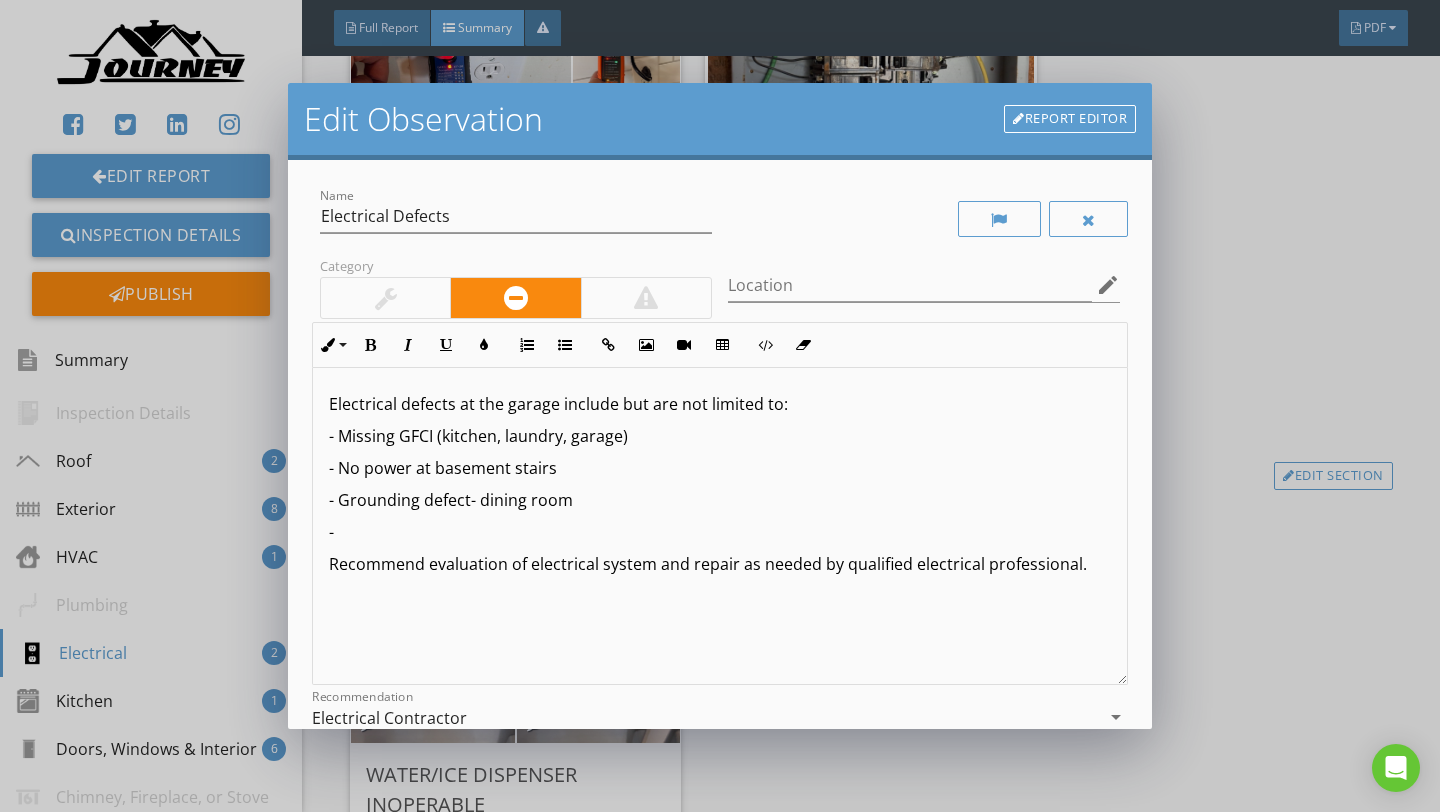 click on "-" at bounding box center (720, 532) 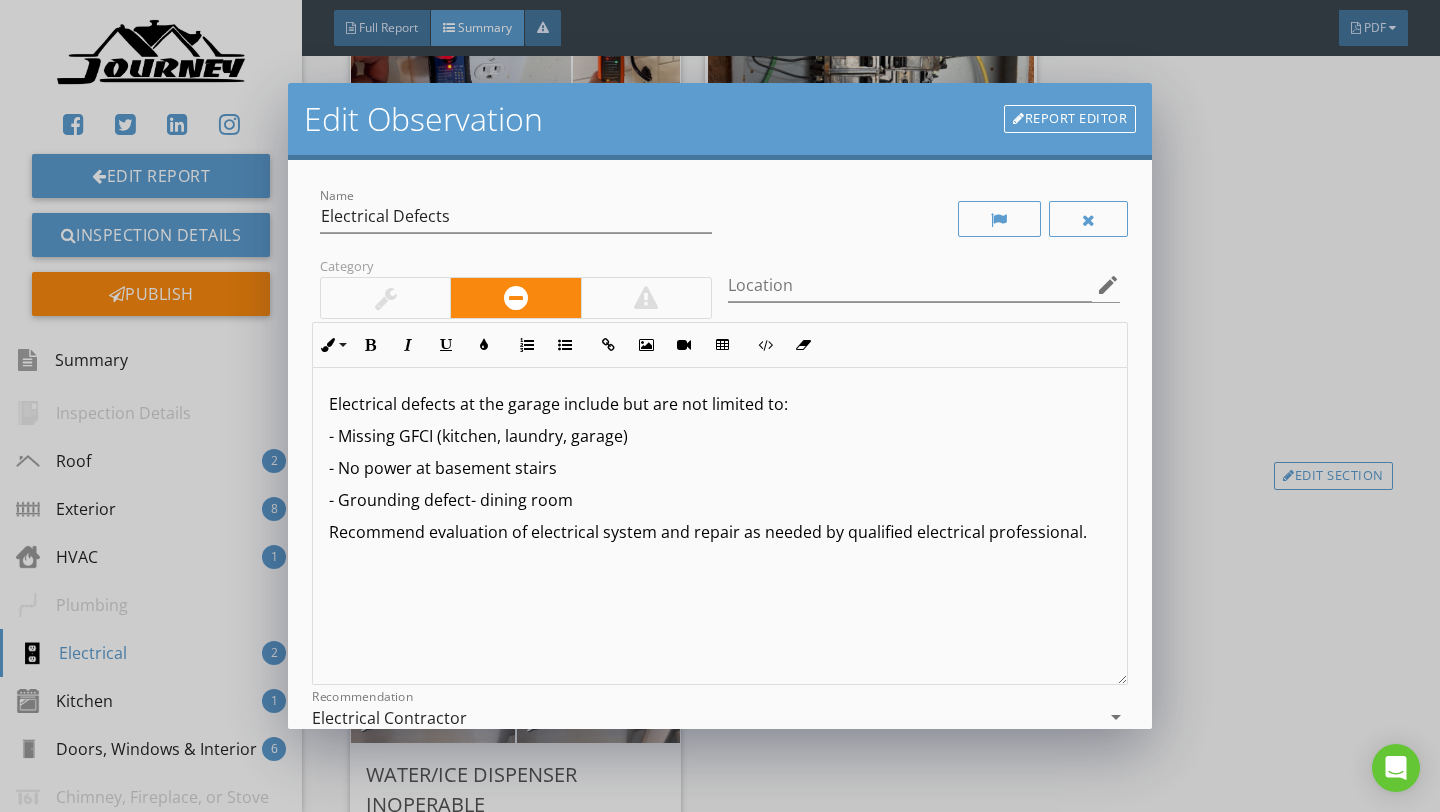 click on "- Missing GFCI (kitchen, laundry, garage)" at bounding box center (720, 436) 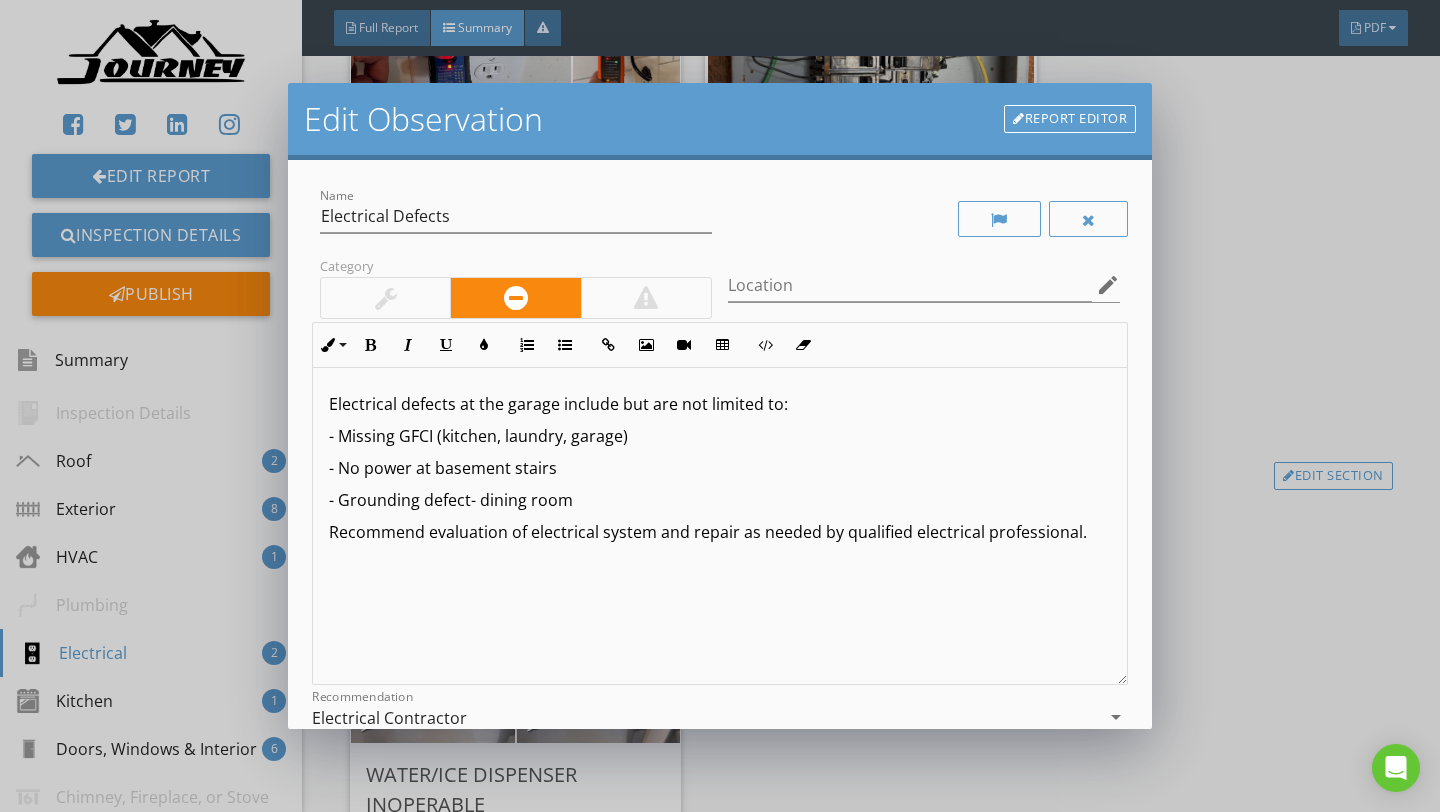 type 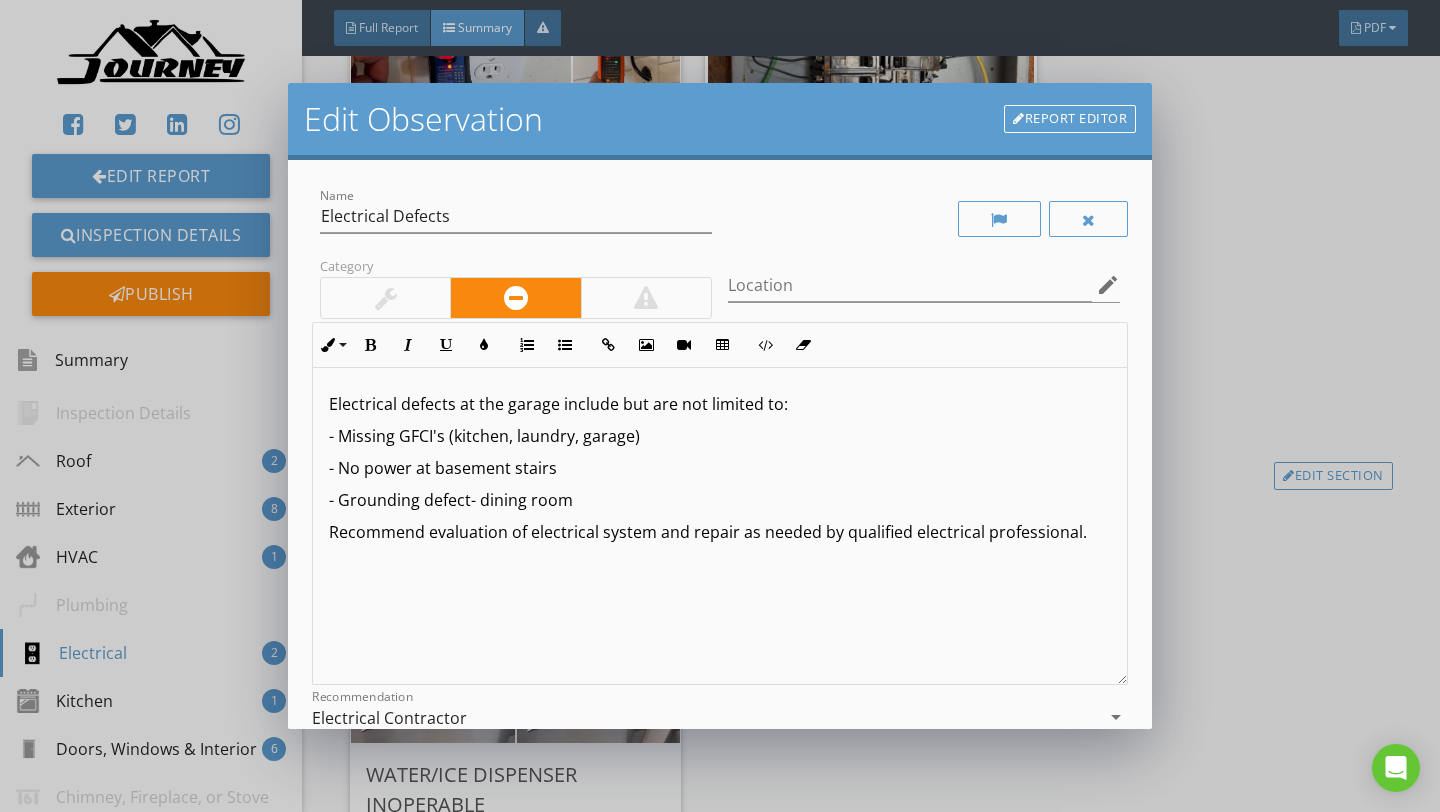 click on "- Missing GFCI's (kitchen, laundry, garage)" at bounding box center (720, 436) 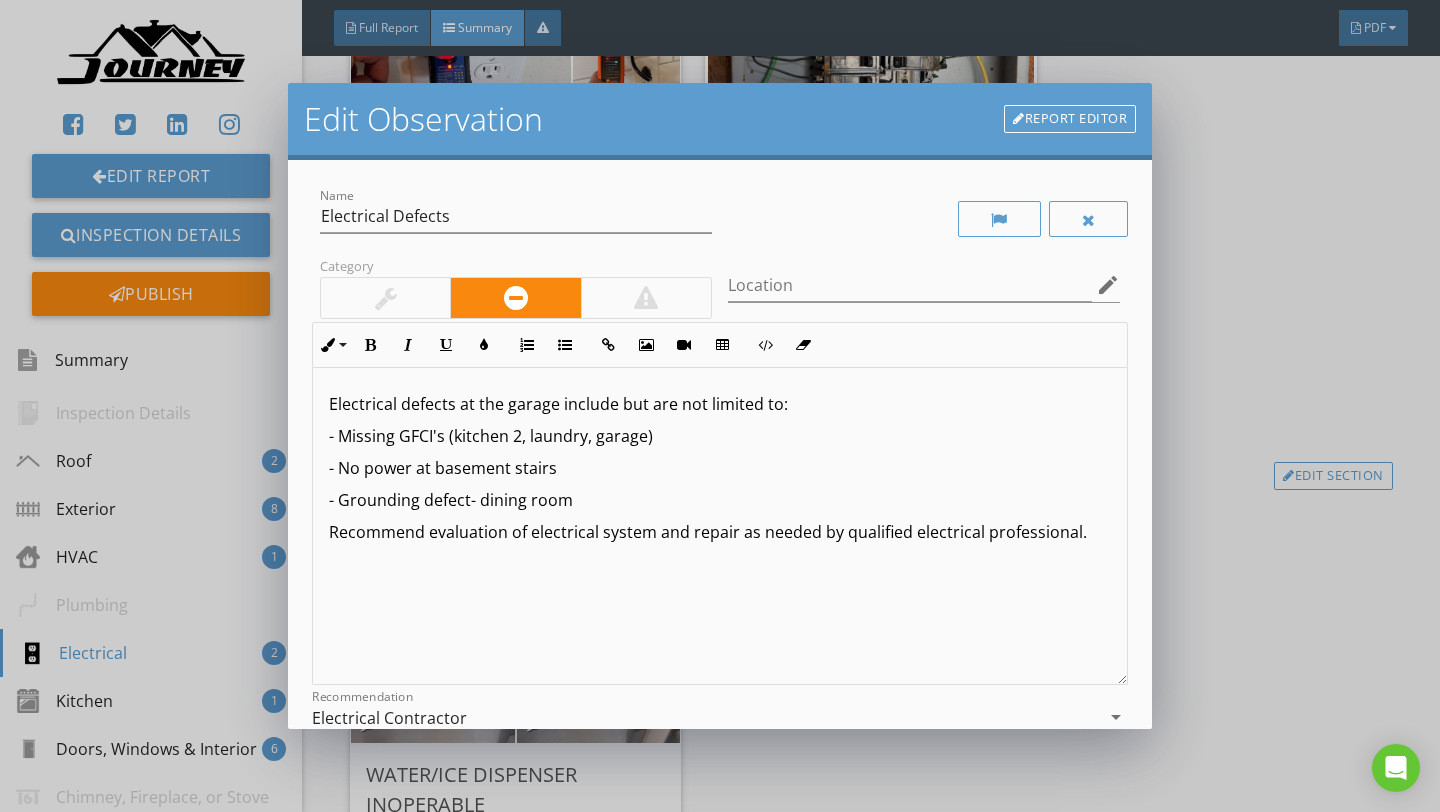 click on "- Missing GFCI's (kitchen 2, laundry, garage)" at bounding box center (720, 436) 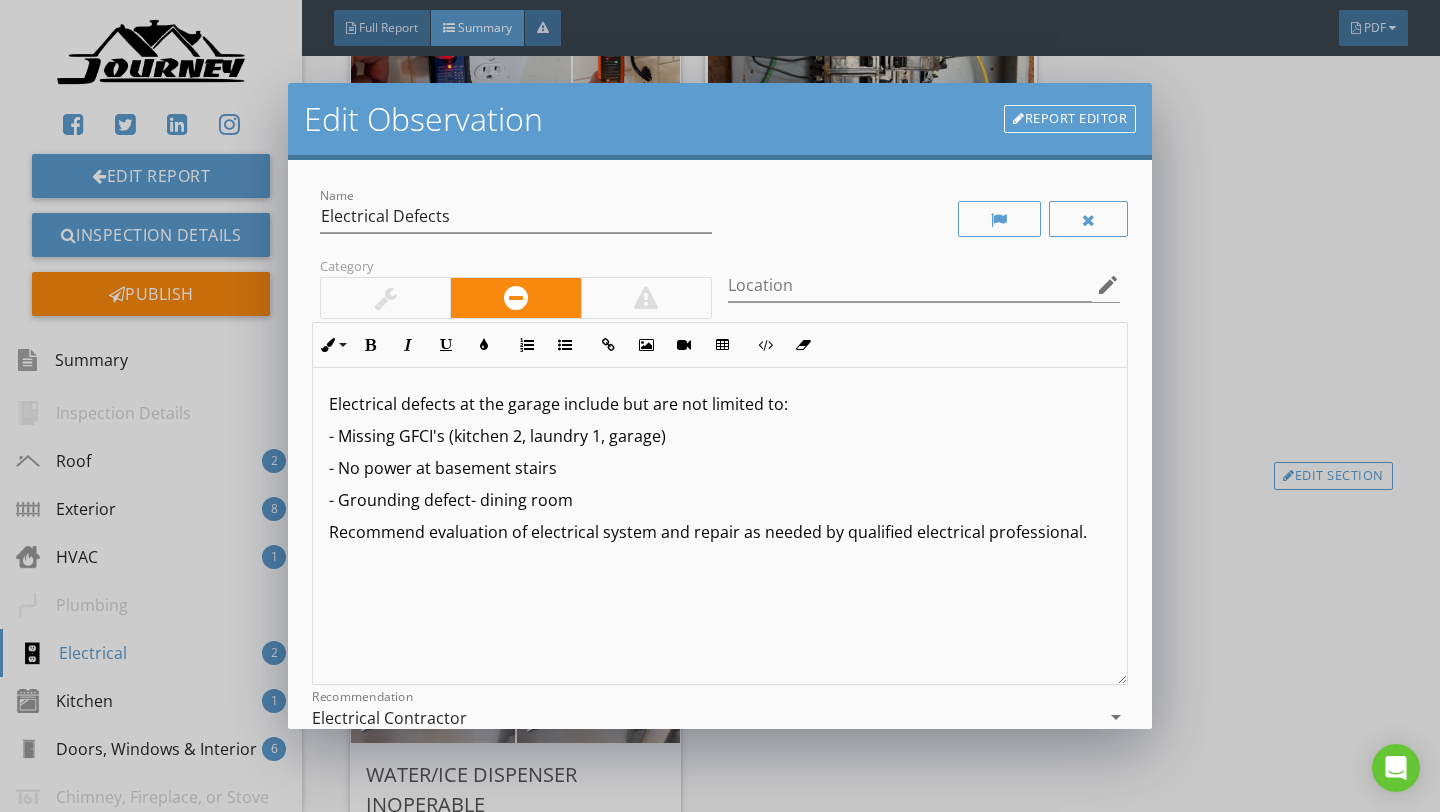 click on "- Missing GFCI's (kitchen 2, laundry 1, garage)" at bounding box center [720, 436] 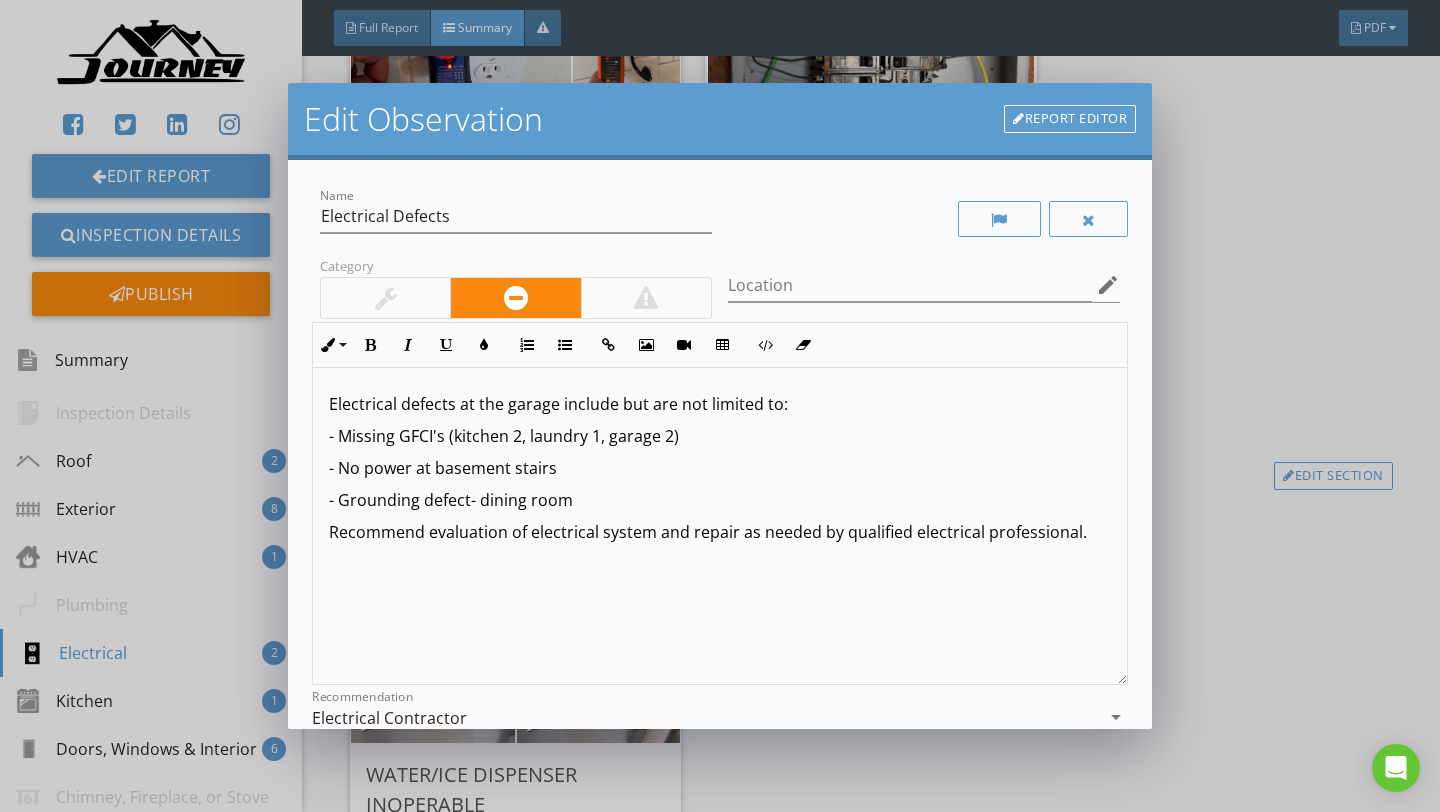 click on "- No power at basement stairs" at bounding box center (720, 468) 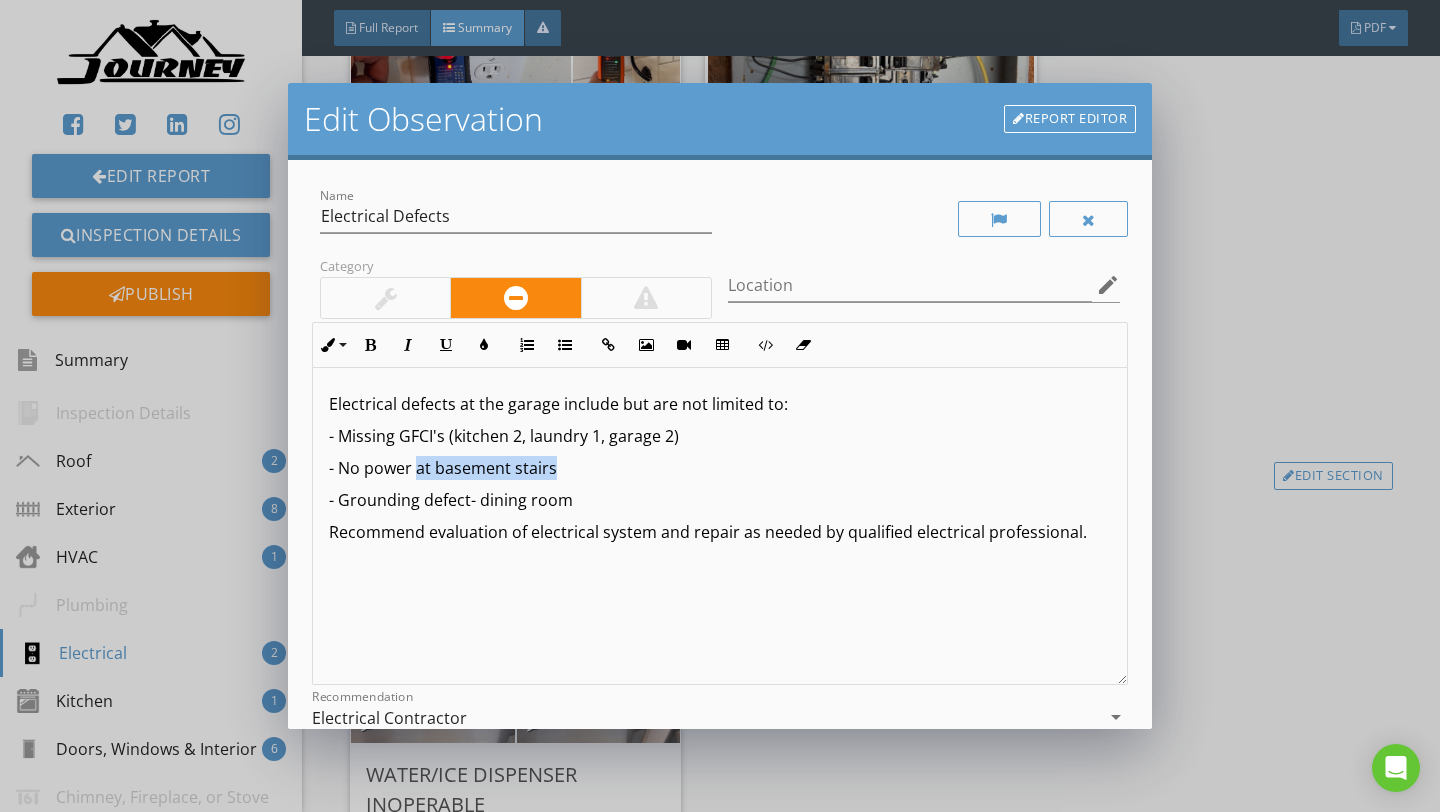 drag, startPoint x: 558, startPoint y: 468, endPoint x: 406, endPoint y: 467, distance: 152.0033 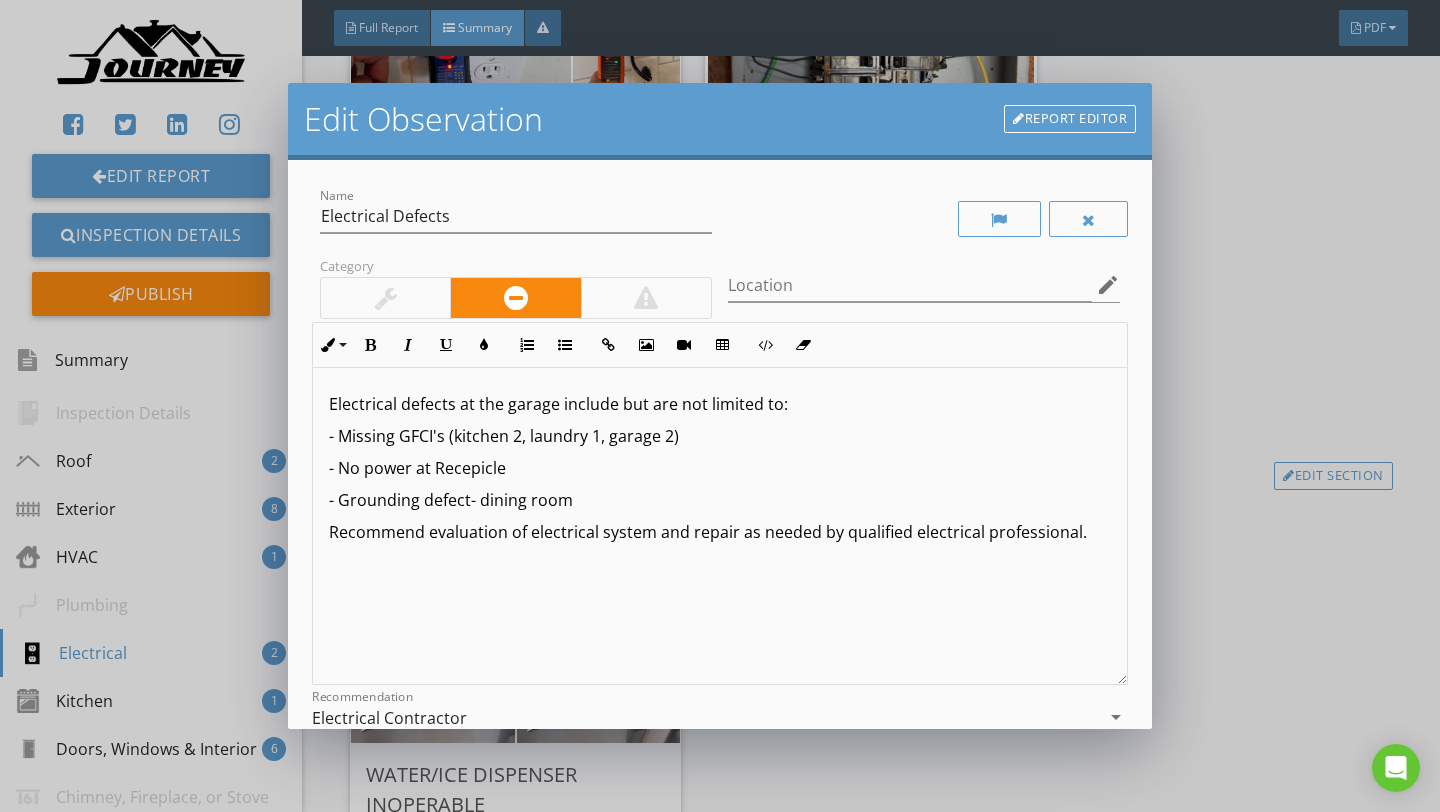 click on "- No power at Recepicle" at bounding box center [720, 468] 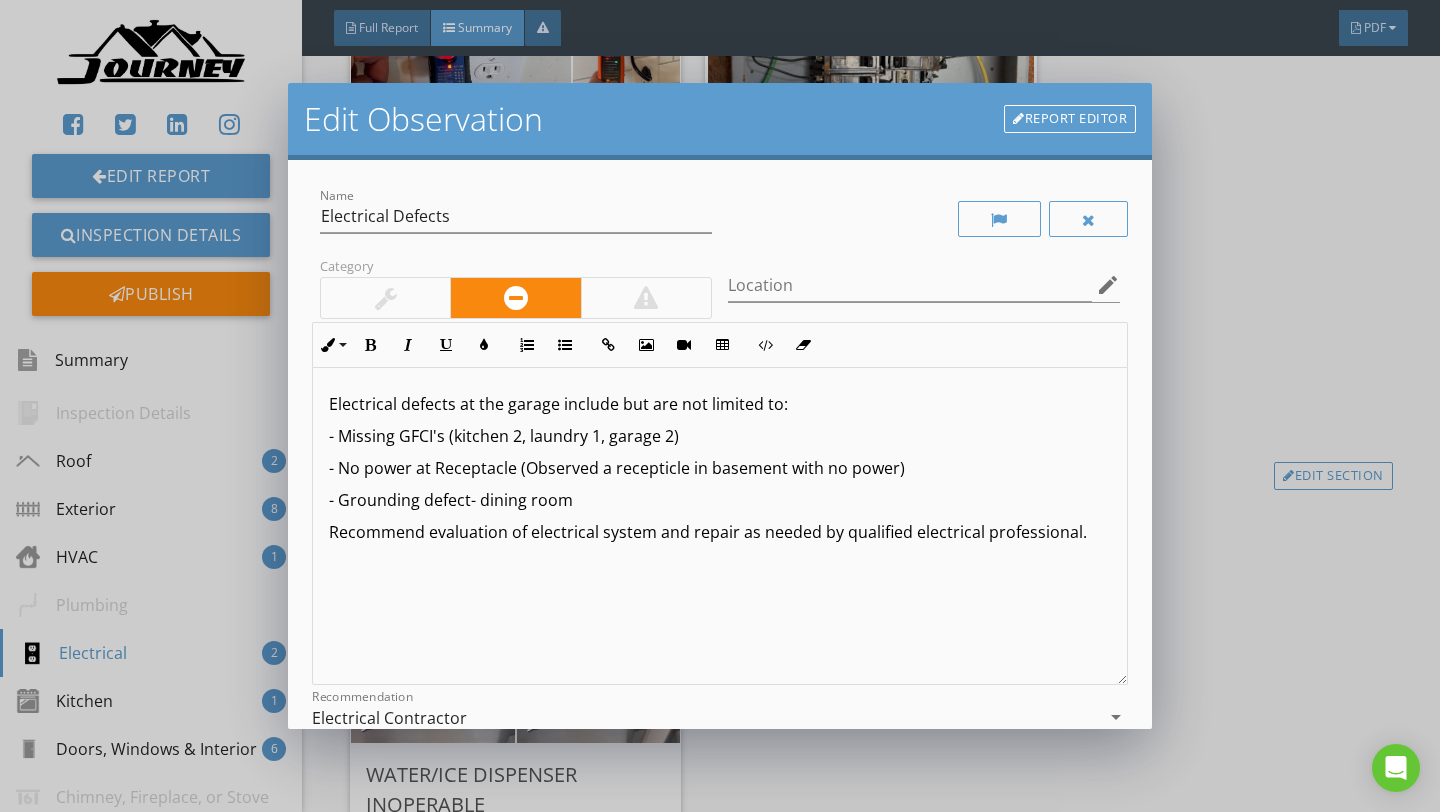 click on "- No power at Receptacle (Observed a recepticle in basement with no power)" at bounding box center (720, 468) 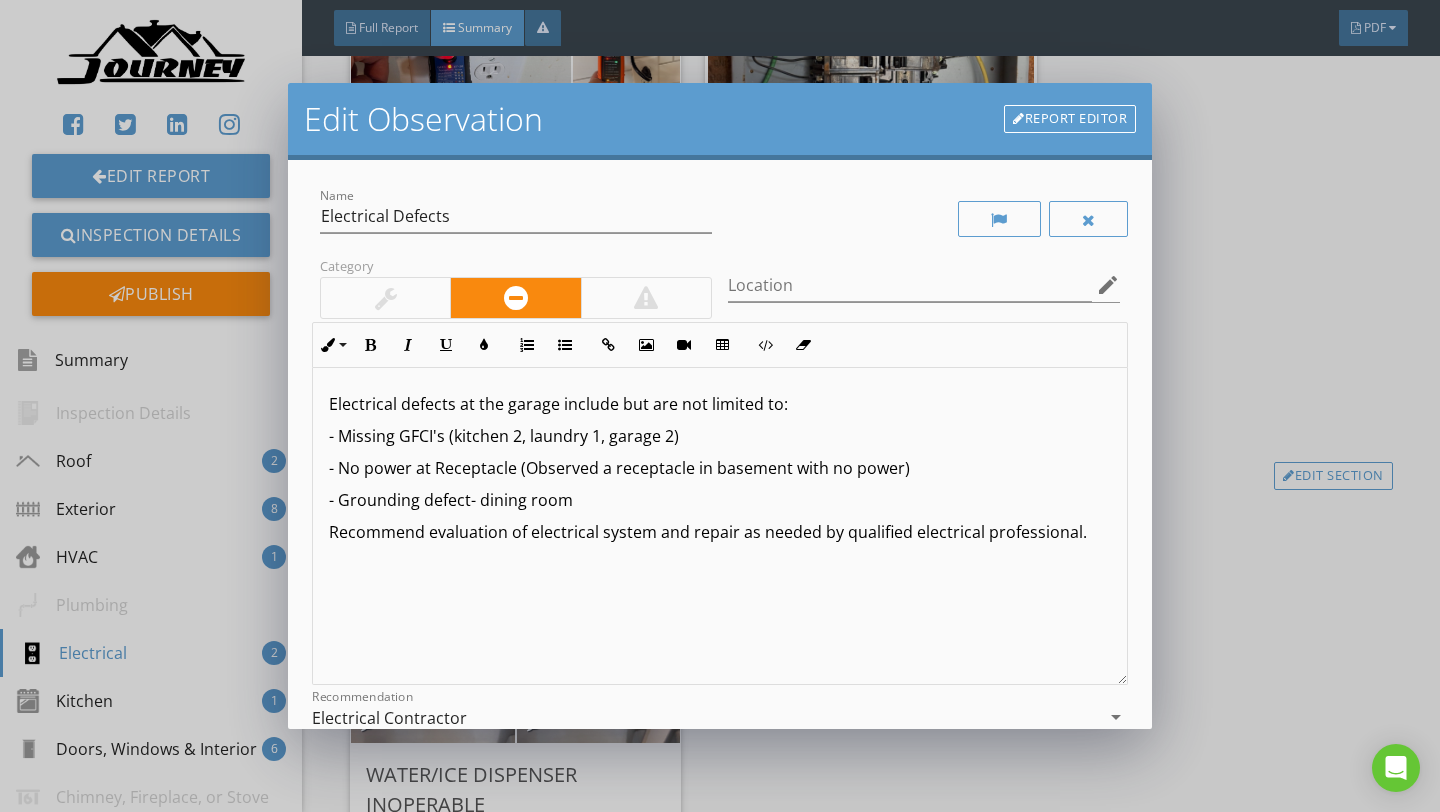 click on "- Grounding defect- dining room" at bounding box center (720, 500) 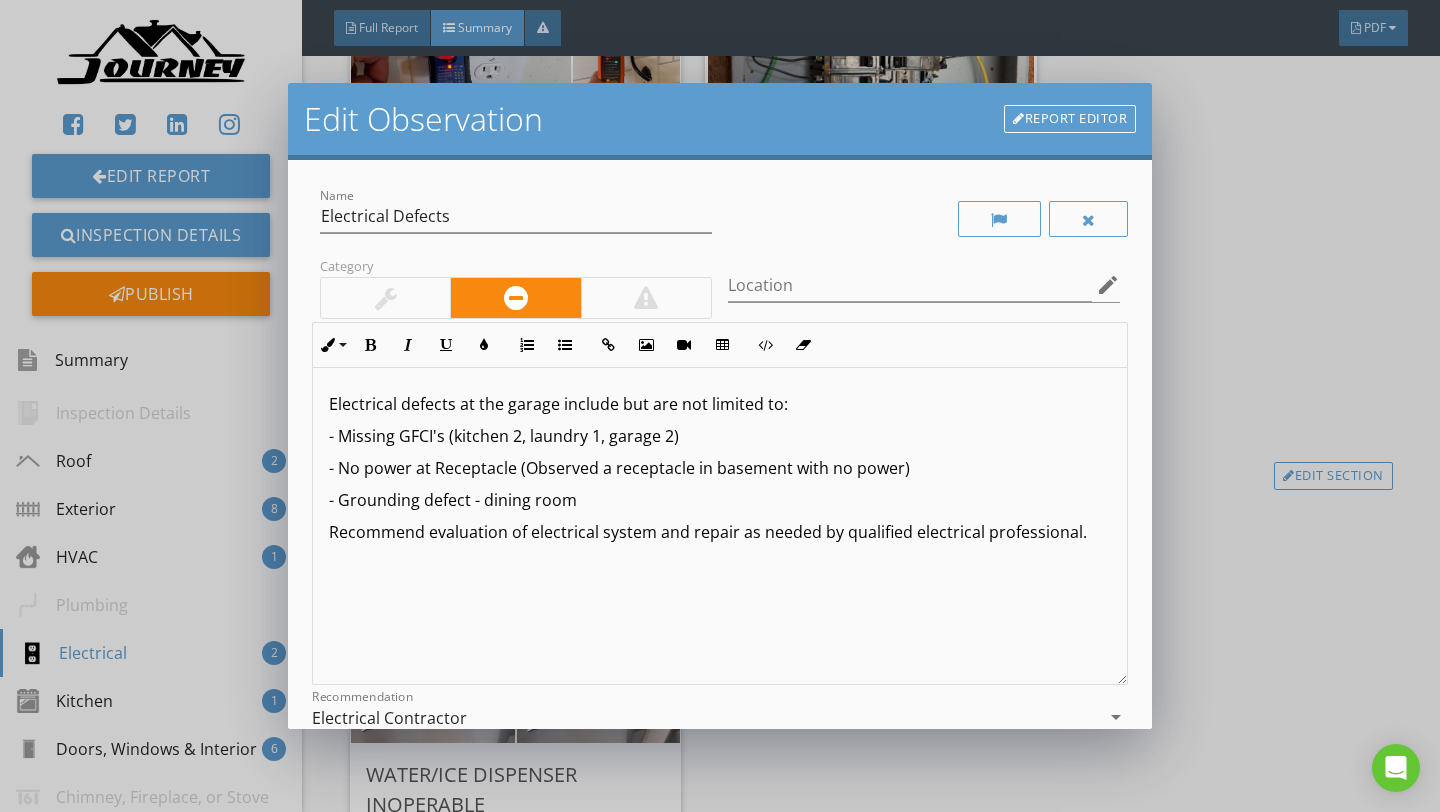 click on "- Grounding defect - dining room" at bounding box center (720, 500) 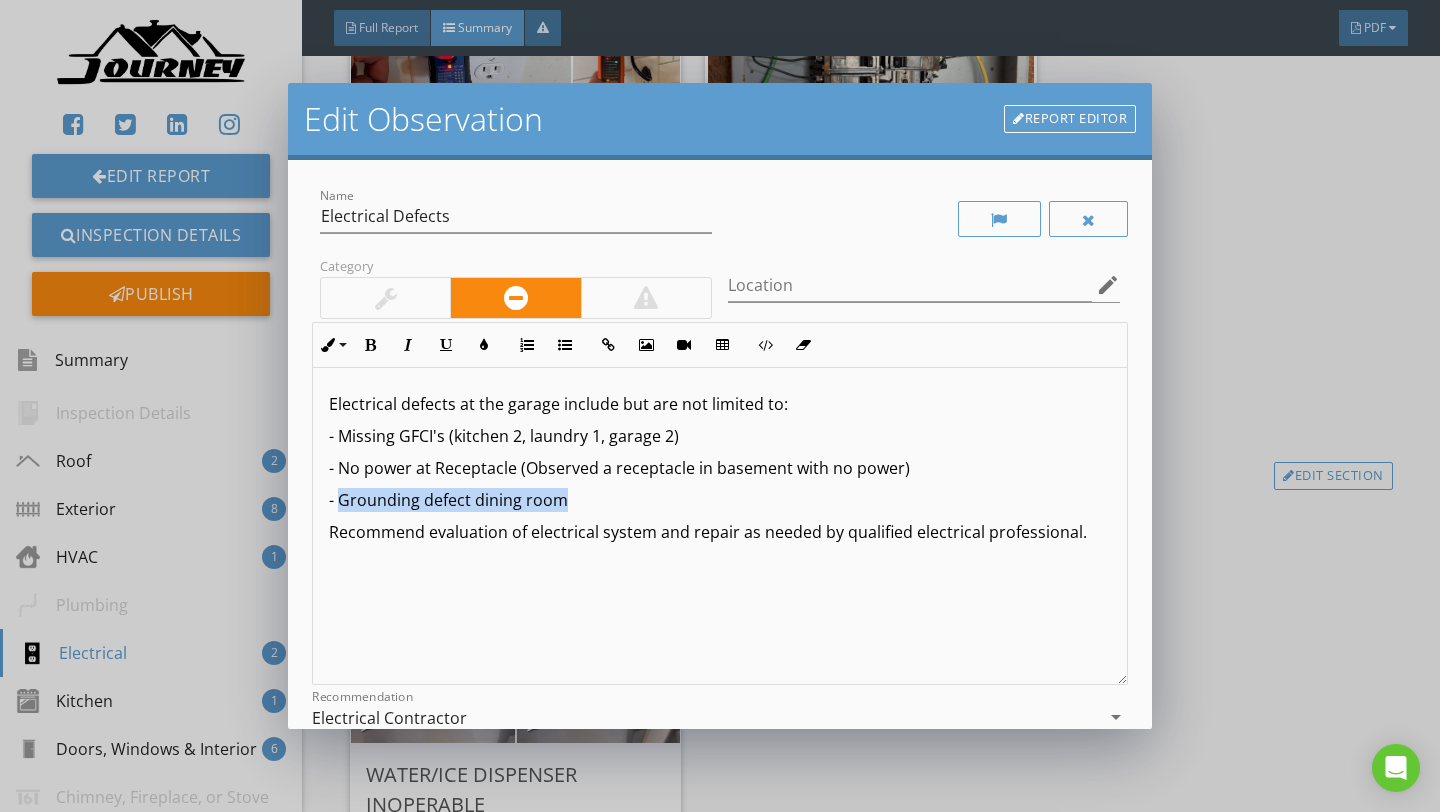 drag, startPoint x: 564, startPoint y: 503, endPoint x: 339, endPoint y: 504, distance: 225.00223 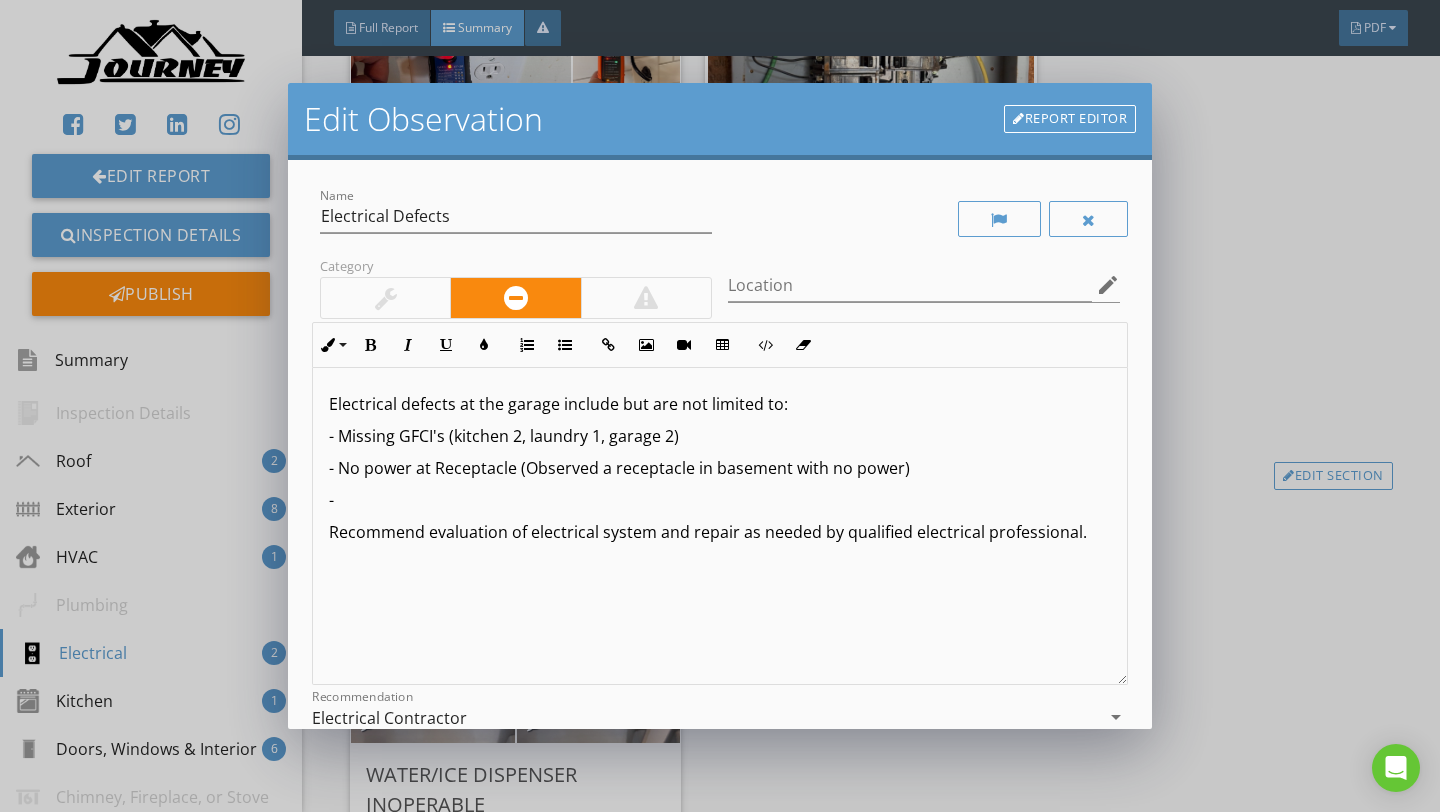 scroll, scrollTop: 1, scrollLeft: 0, axis: vertical 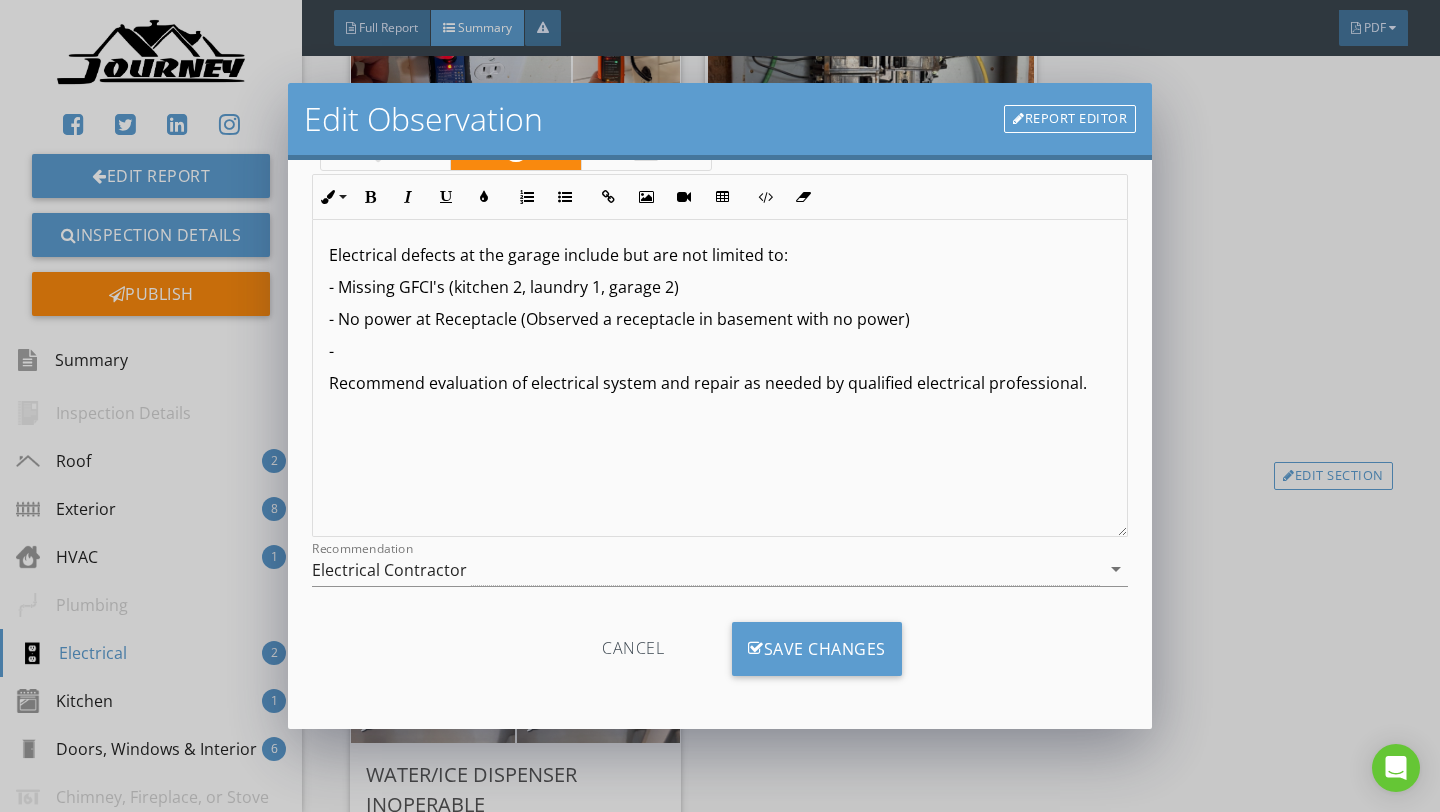 click on "Cancel" at bounding box center [633, 649] 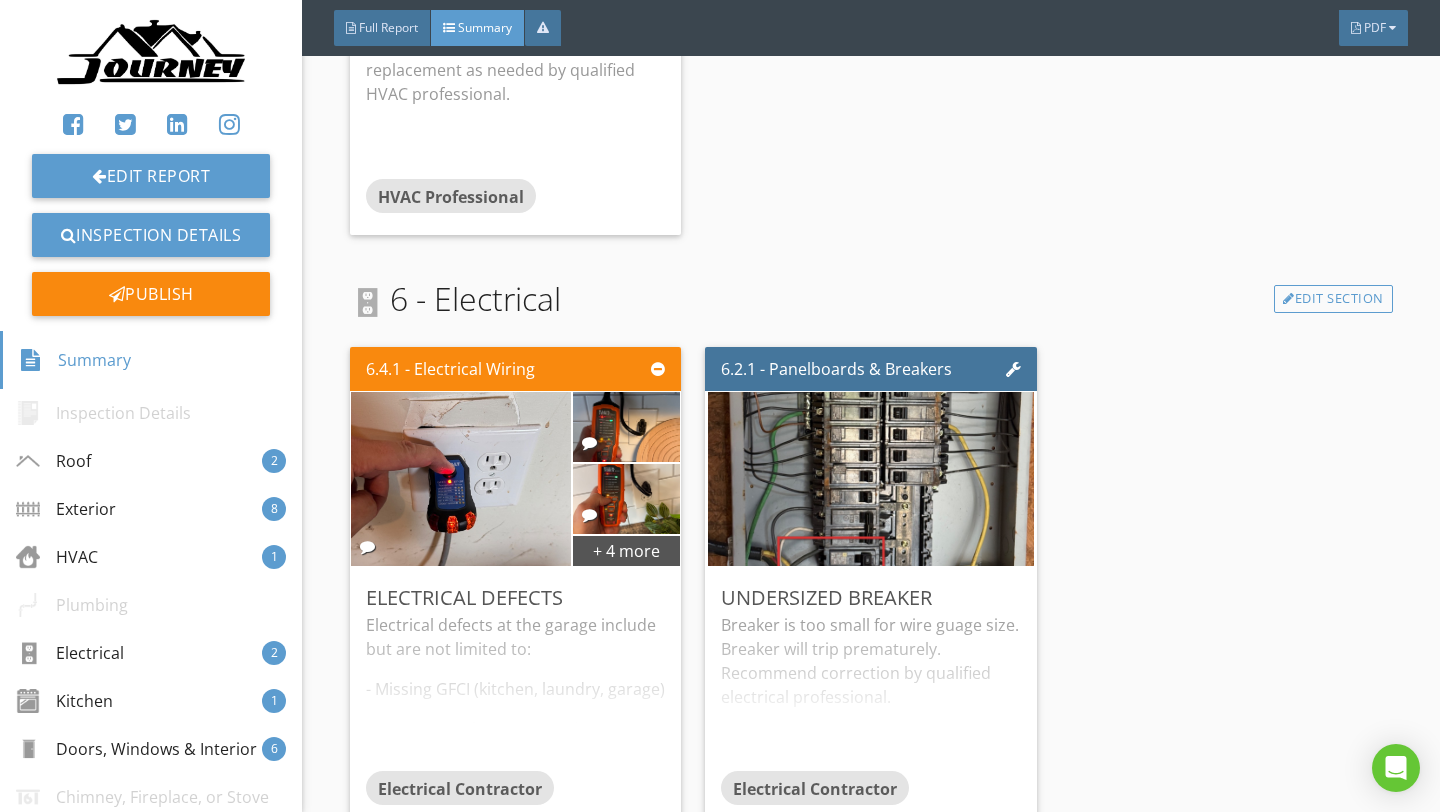 scroll, scrollTop: 4069, scrollLeft: 0, axis: vertical 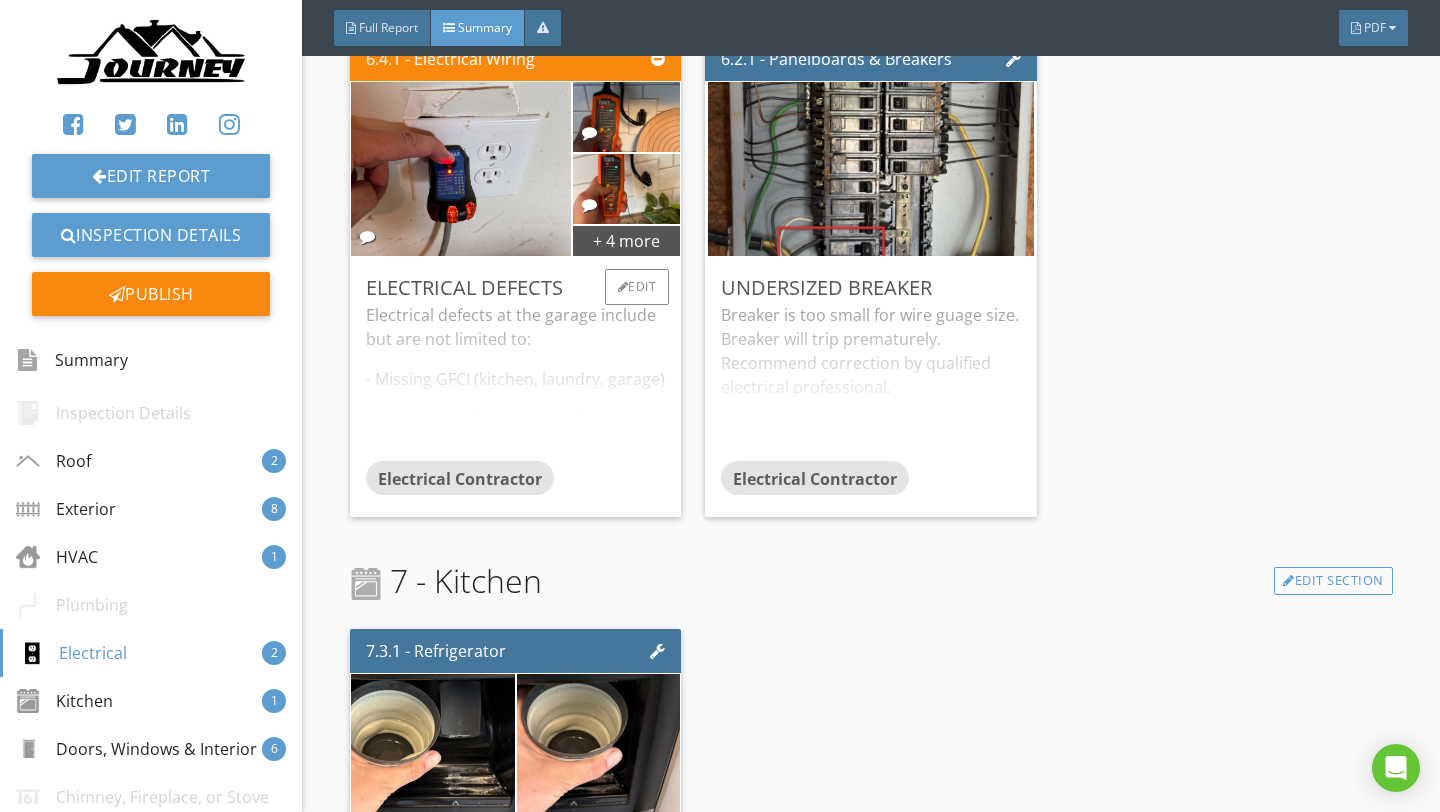 click on "Electrical defects at the garage include but are not limited to: - Missing GFCI (kitchen, laundry, garage) - No power at basement stairs - Grounding defect- dining room - Recommend evaluation of electrical system and repair as needed by qualified electrical professional." at bounding box center [516, 382] 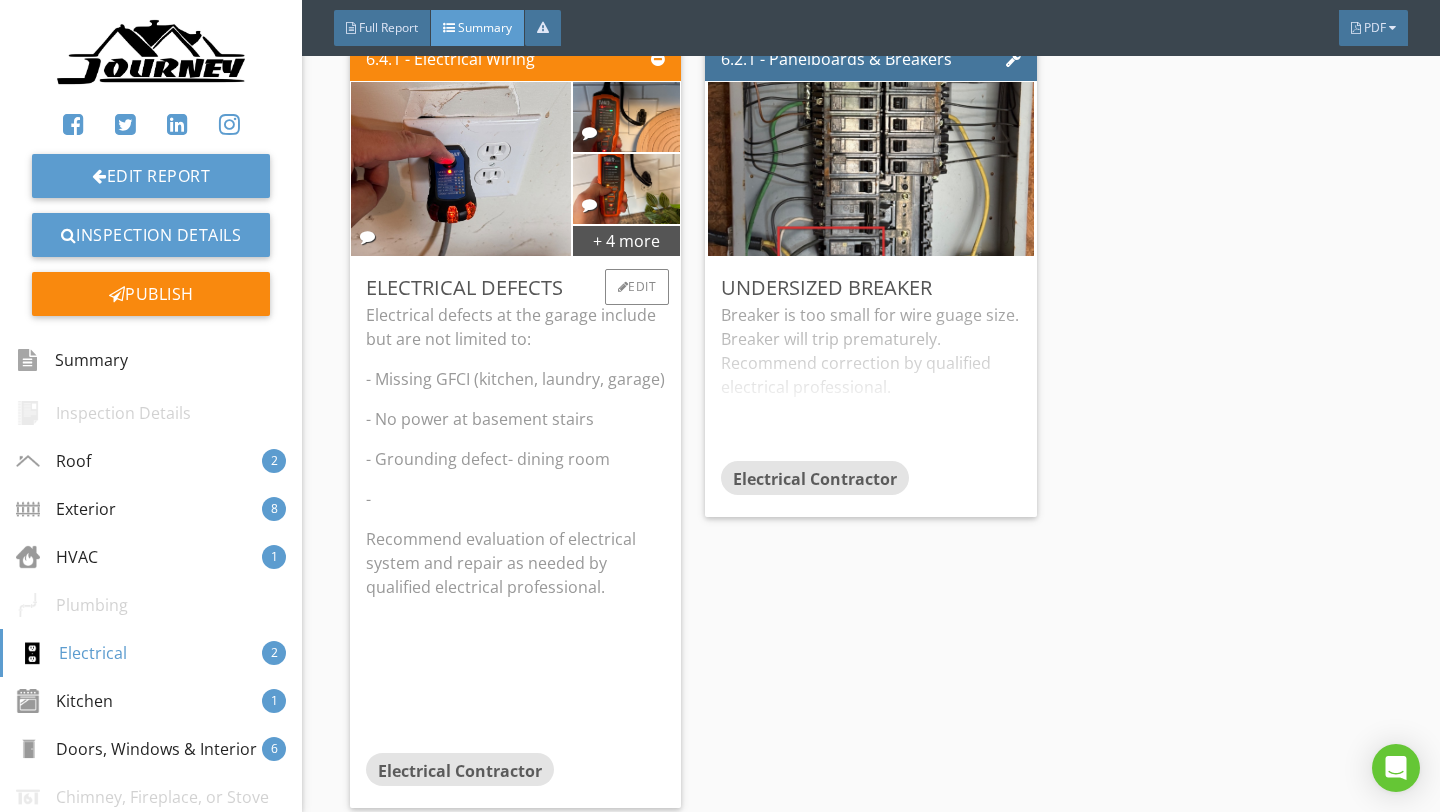 click on "-" at bounding box center [516, 499] 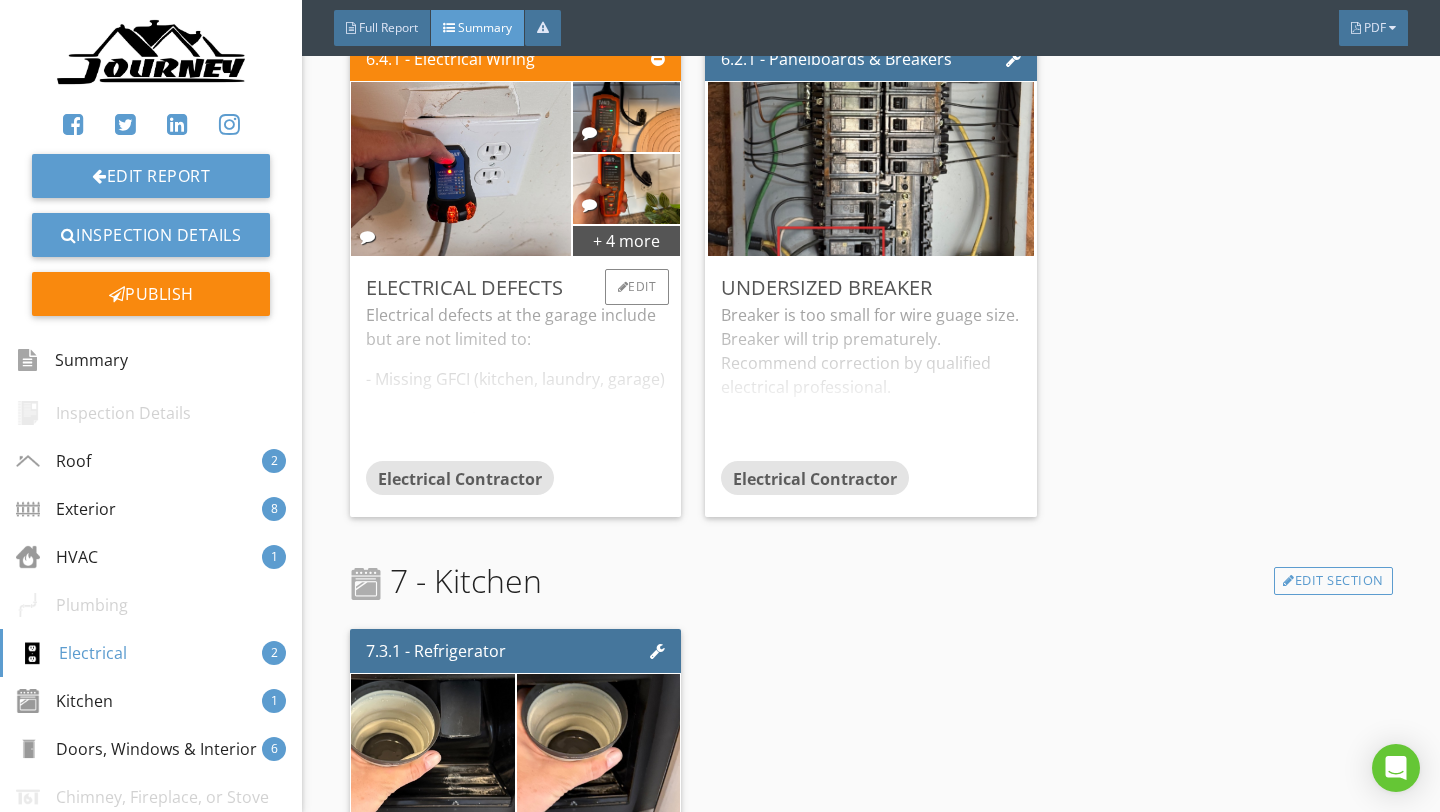 click on "Electrical defects at the garage include but are not limited to: - Missing GFCI (kitchen, laundry, garage) - No power at basement stairs - Grounding defect- dining room - Recommend evaluation of electrical system and repair as needed by qualified electrical professional." at bounding box center [516, 382] 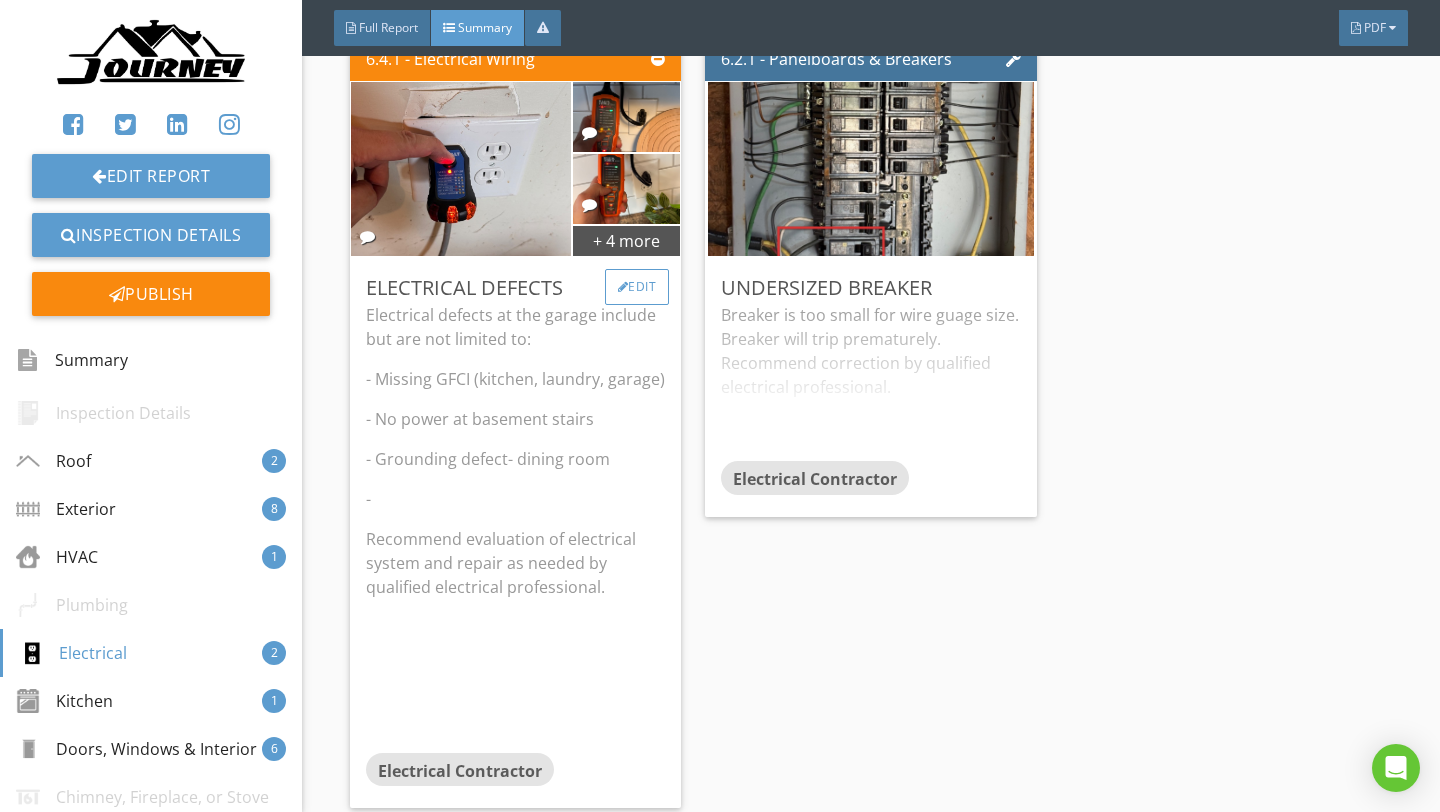 click on "Edit" at bounding box center (637, 287) 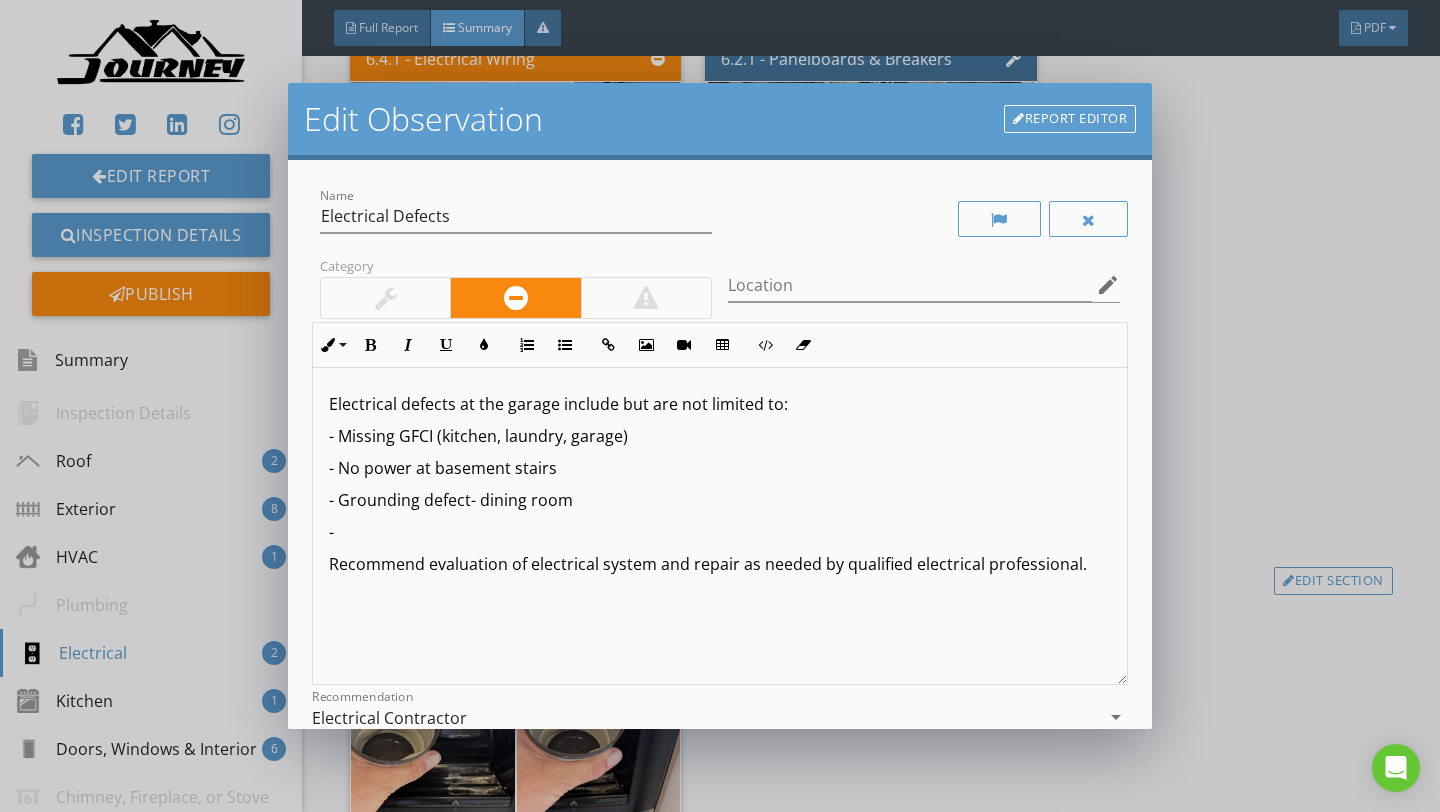 click on "-" at bounding box center [720, 532] 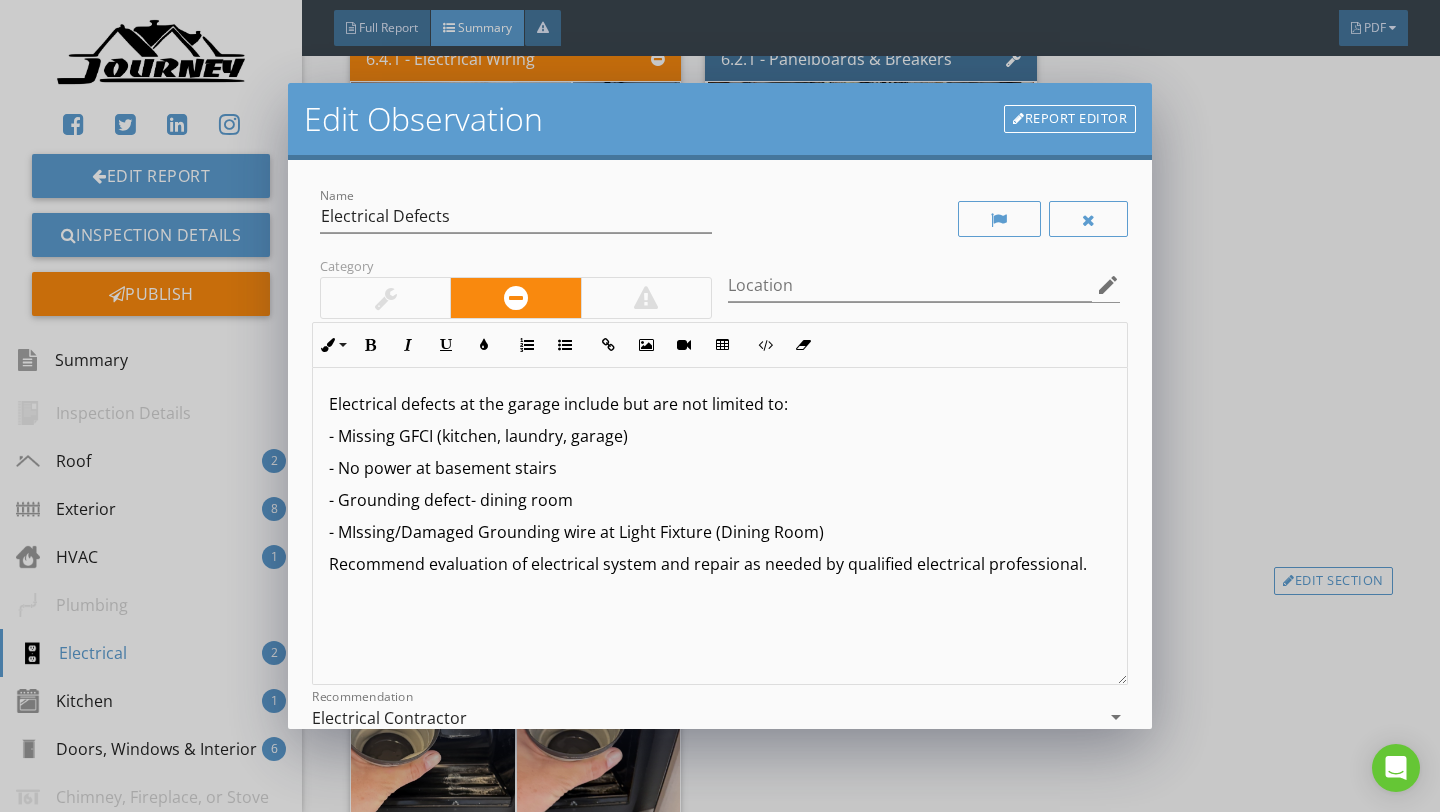 click on "- Grounding defect- dining room" at bounding box center (720, 500) 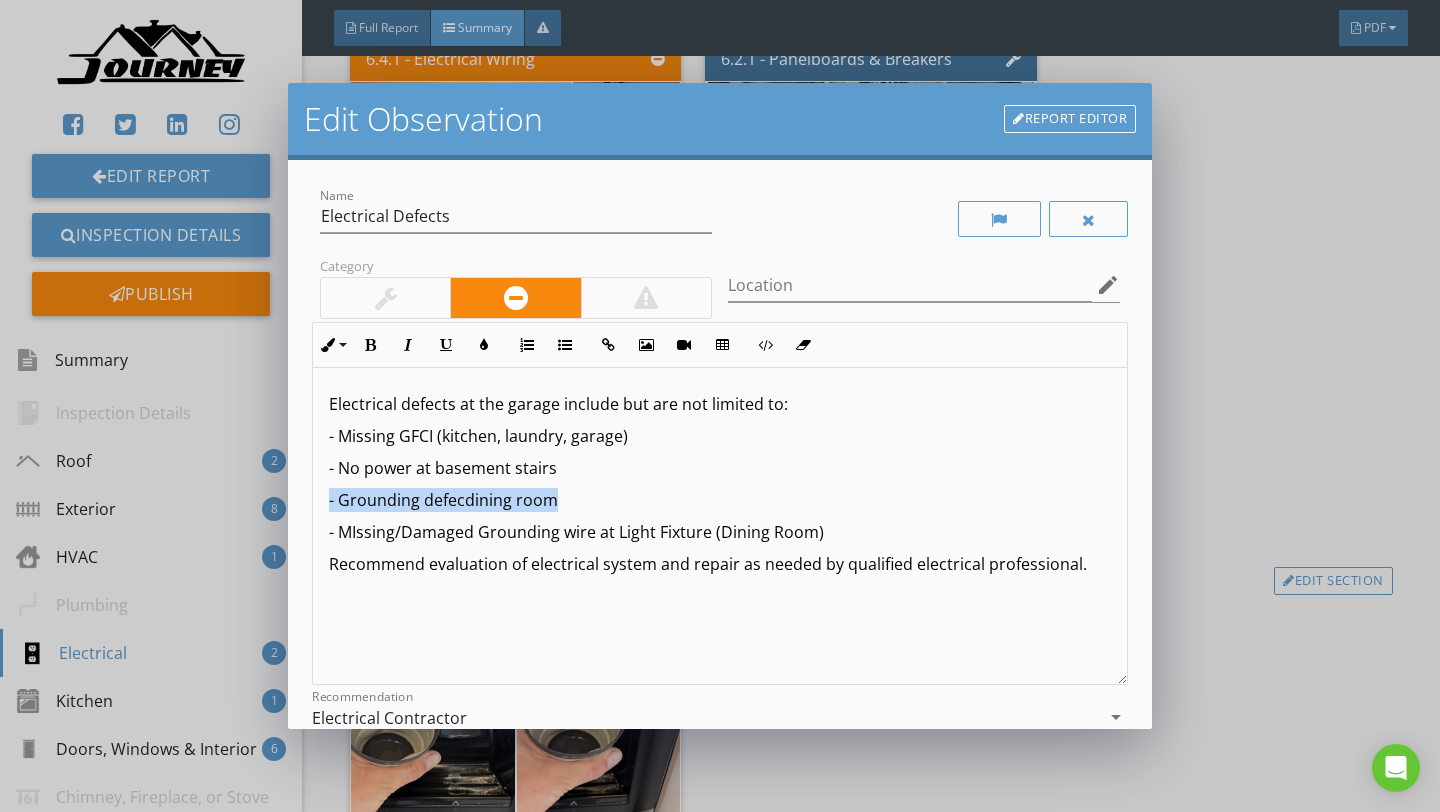 drag, startPoint x: 559, startPoint y: 498, endPoint x: 330, endPoint y: 502, distance: 229.03493 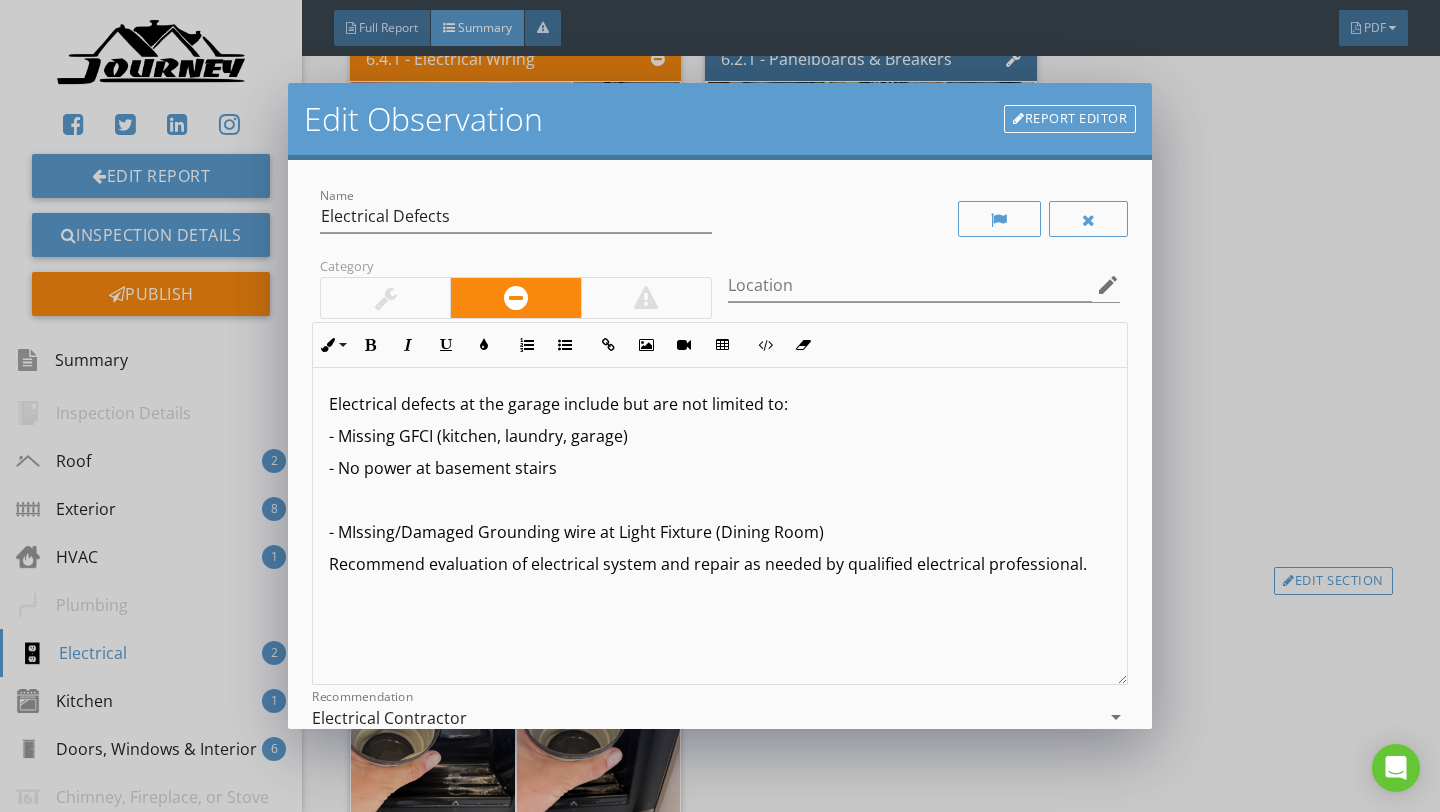 click on "Electrical defects at the garage include but are not limited to: - Missing GFCI (kitchen, laundry, garage) - No power at basement stairs - MIssing/Damaged Grounding wire at Light Fixture (Dining Room) Recommend evaluation of electrical system and repair as needed by qualified electrical professional." at bounding box center (720, 526) 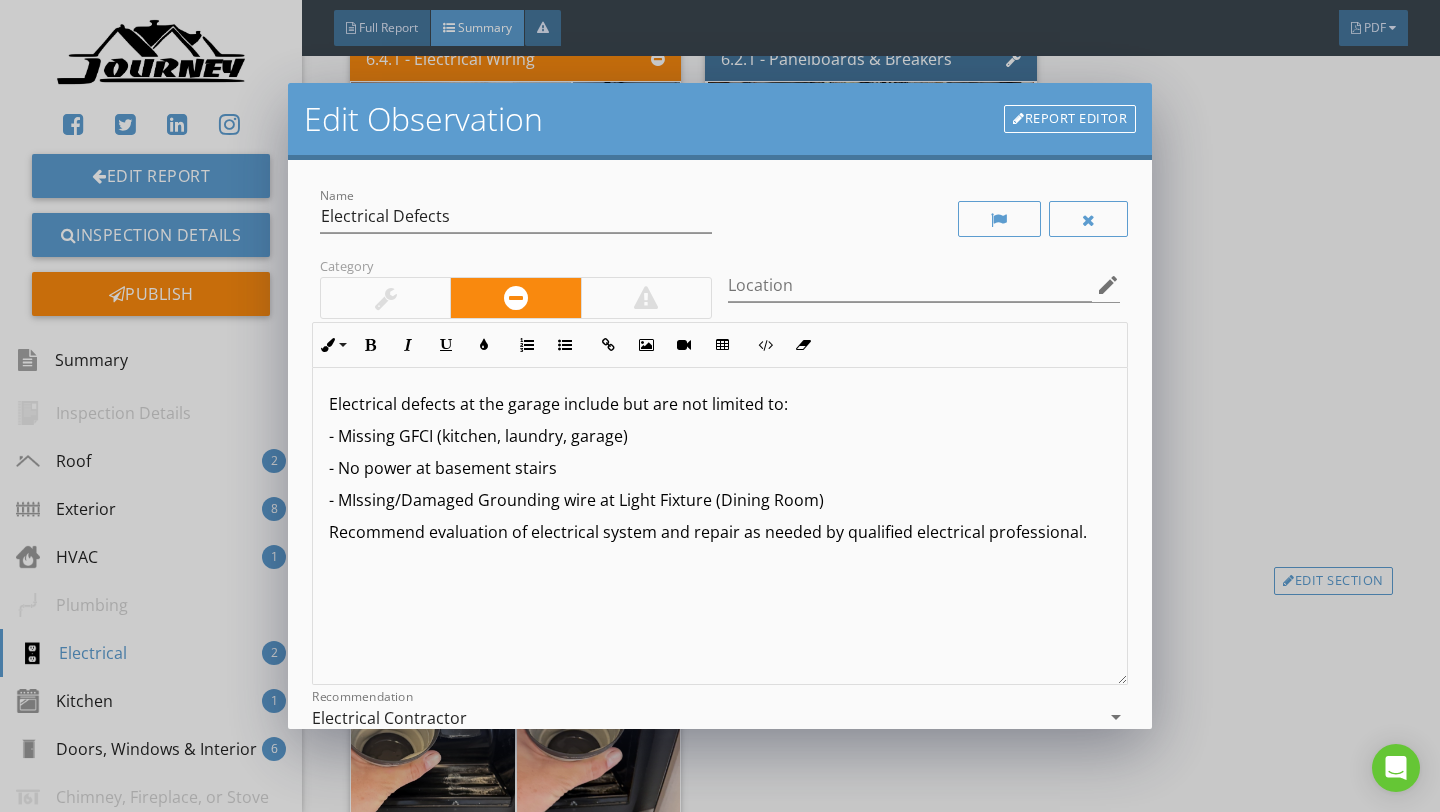 scroll, scrollTop: 1, scrollLeft: 0, axis: vertical 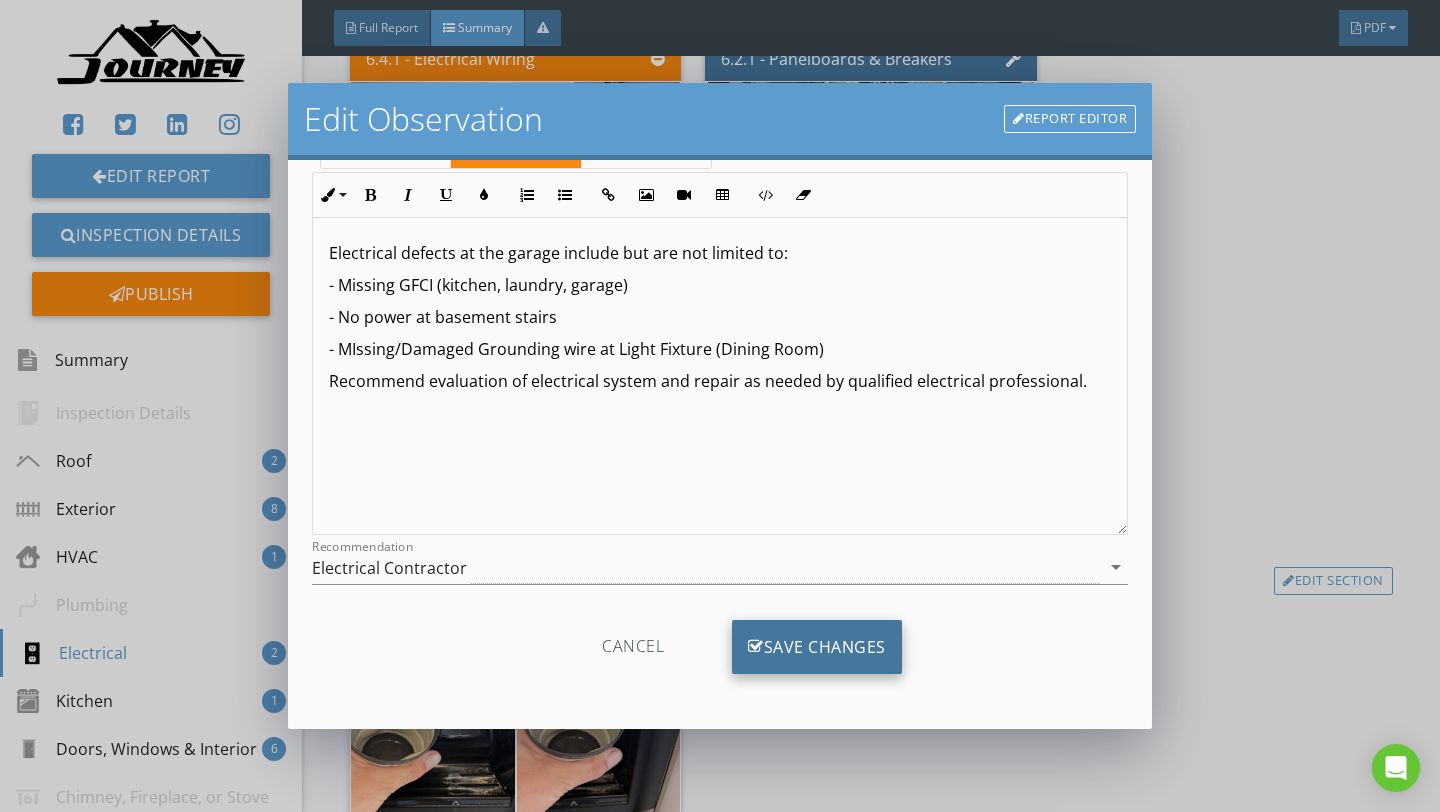 click on "Save Changes" at bounding box center (817, 647) 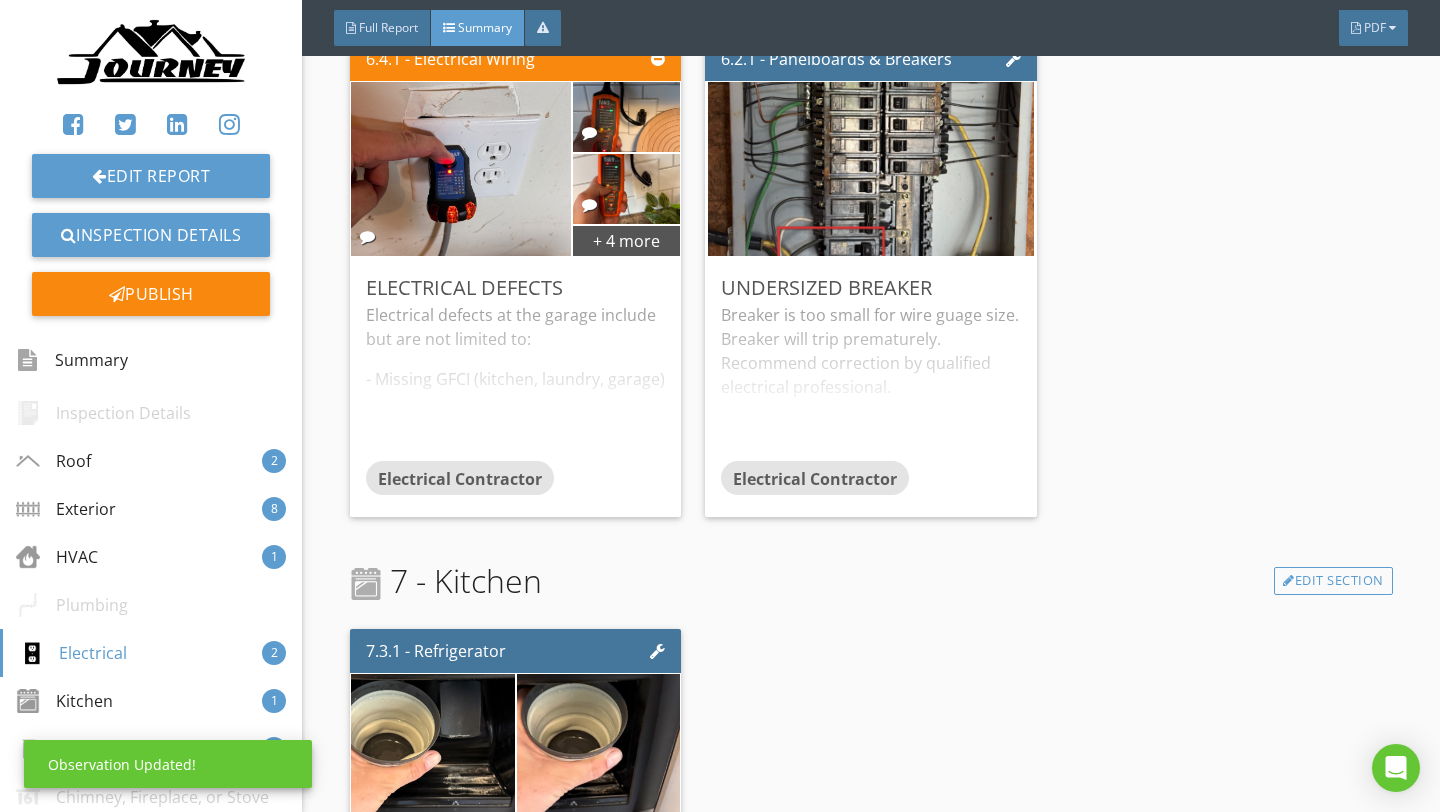 scroll, scrollTop: 0, scrollLeft: 0, axis: both 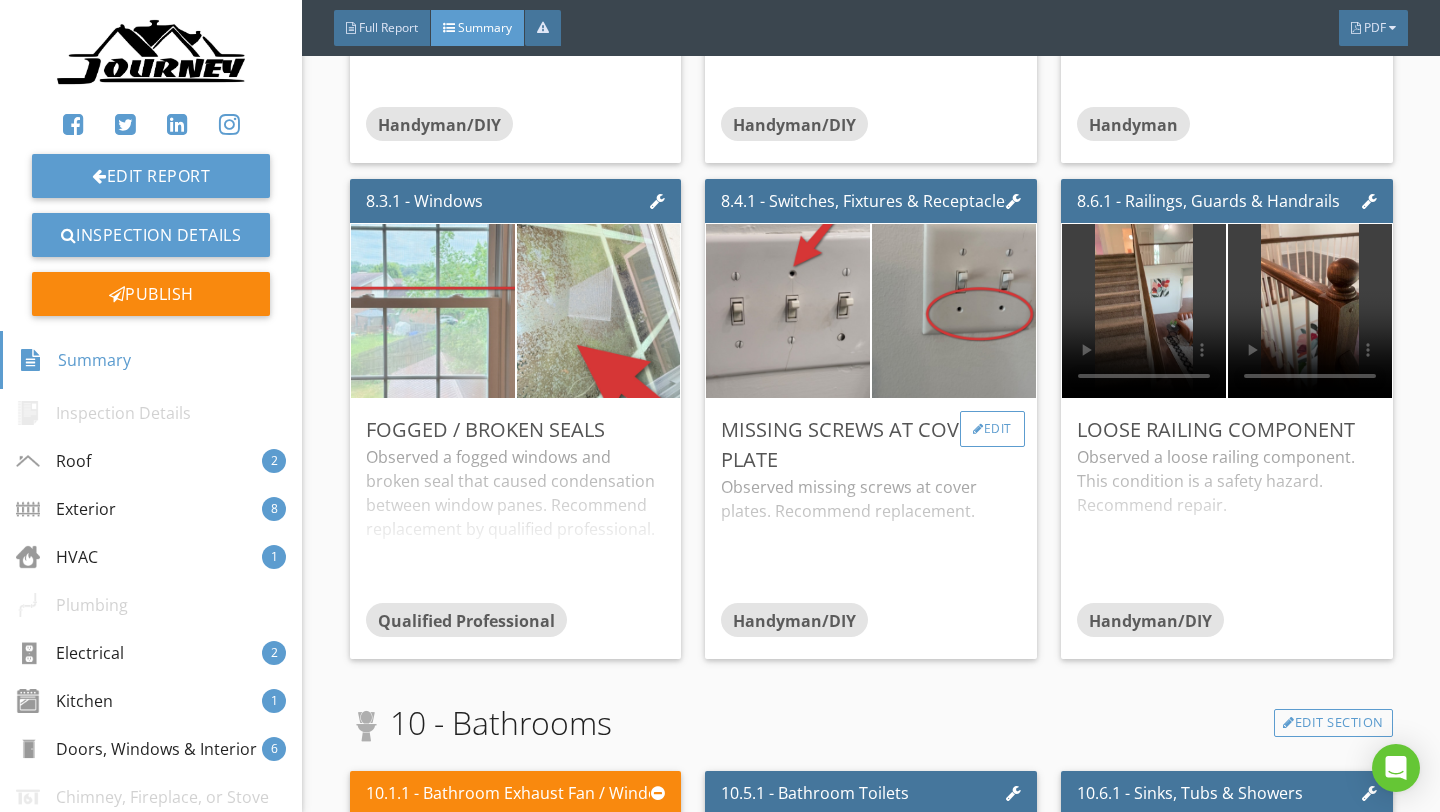 click on "Edit" at bounding box center [992, 429] 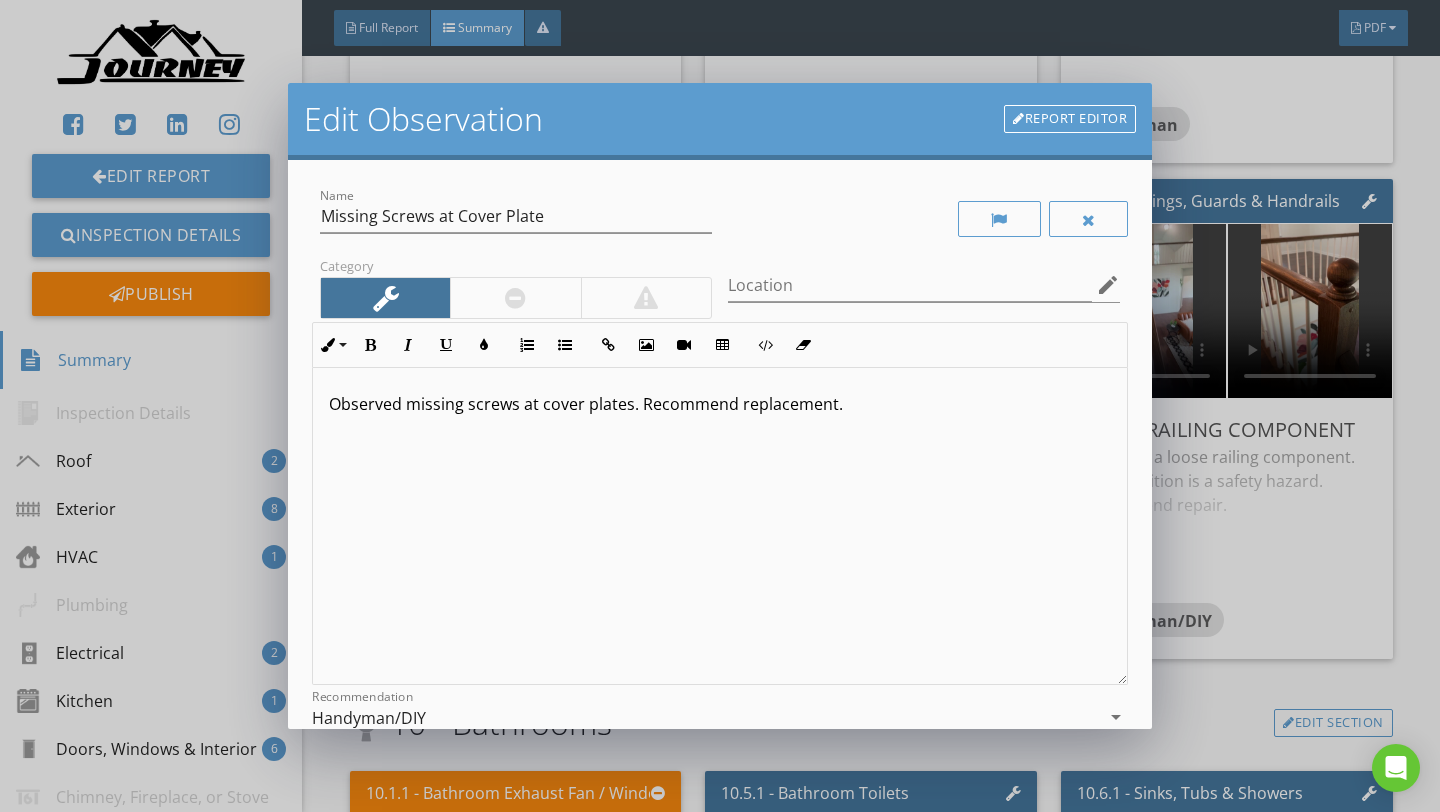 click at bounding box center (924, 218) 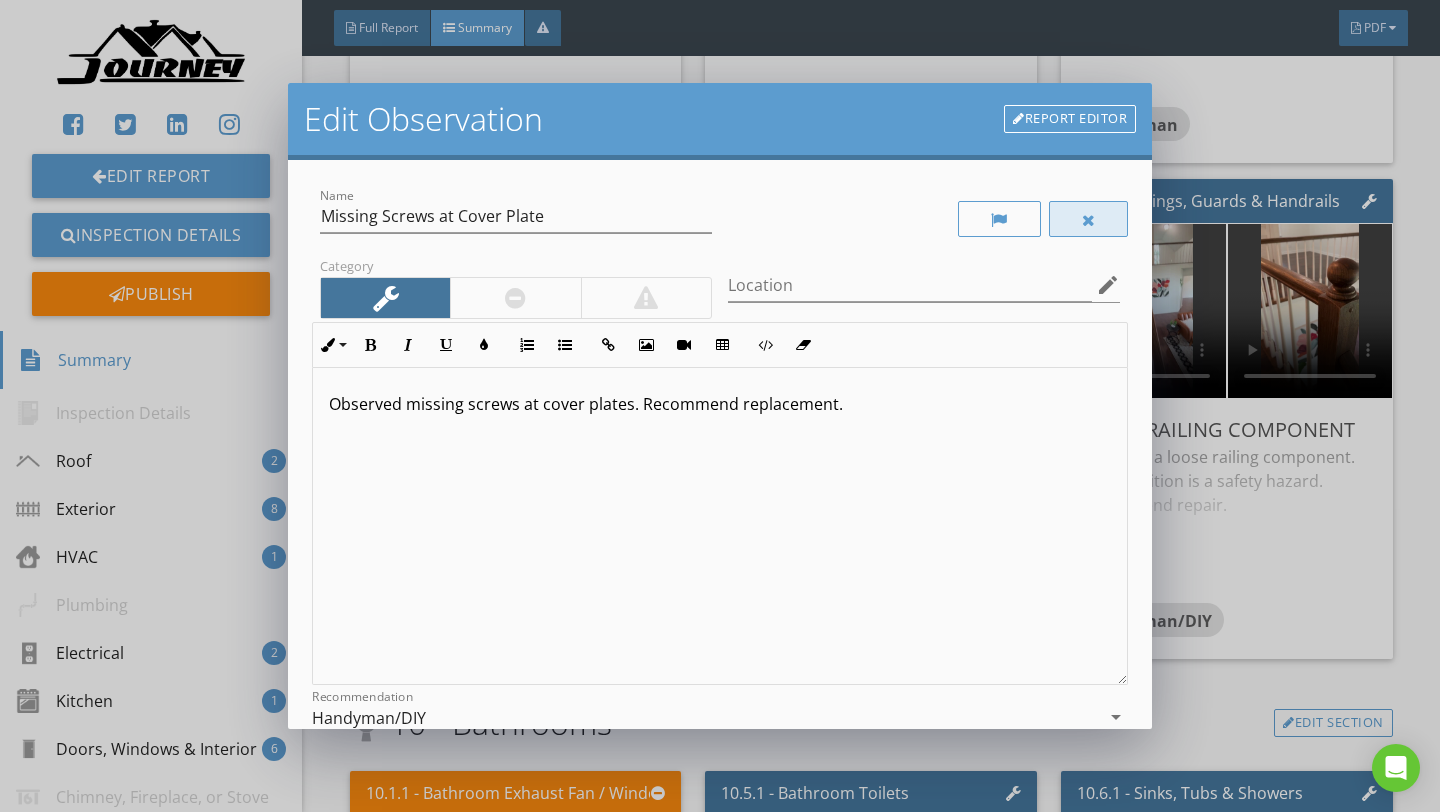 click at bounding box center (1089, 219) 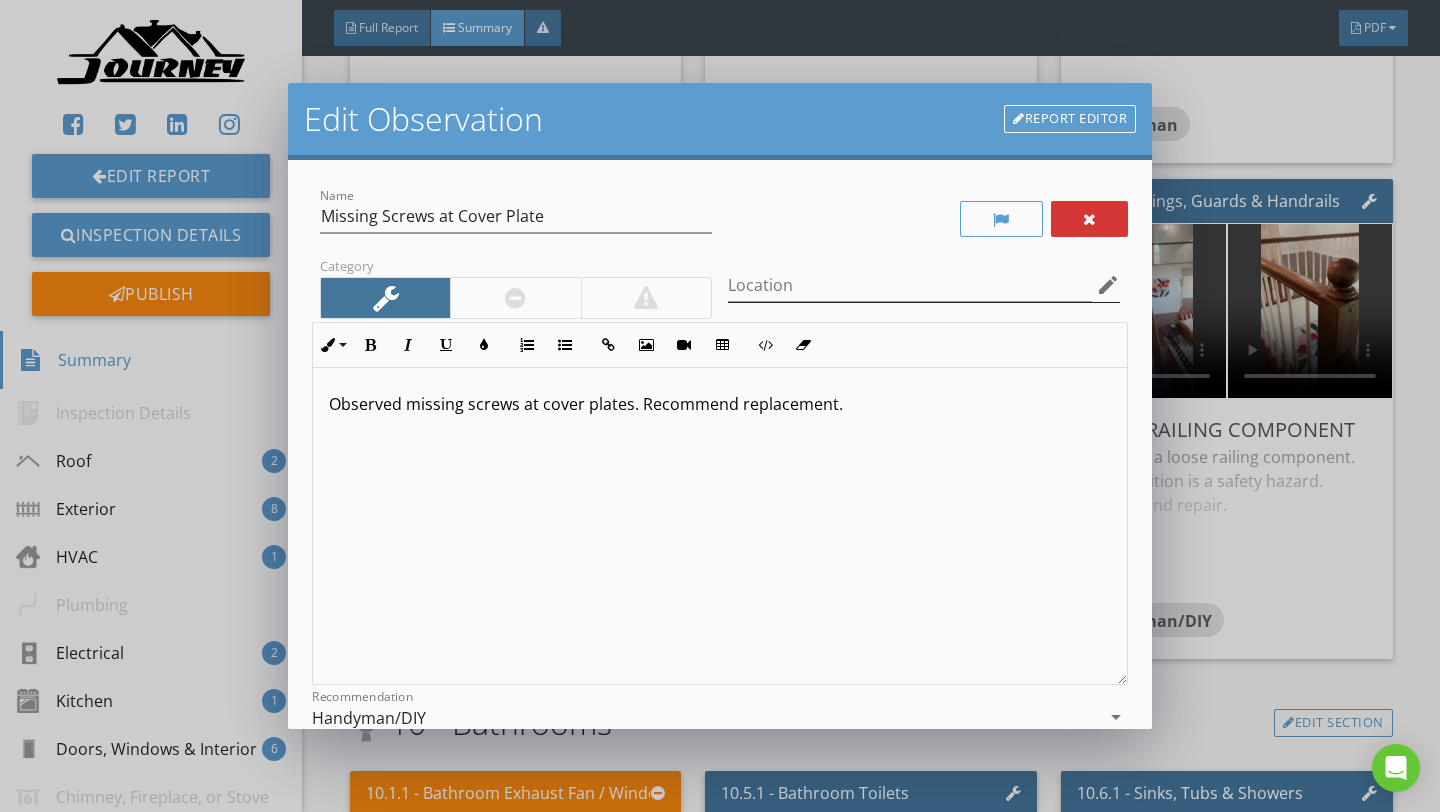scroll, scrollTop: 150, scrollLeft: 0, axis: vertical 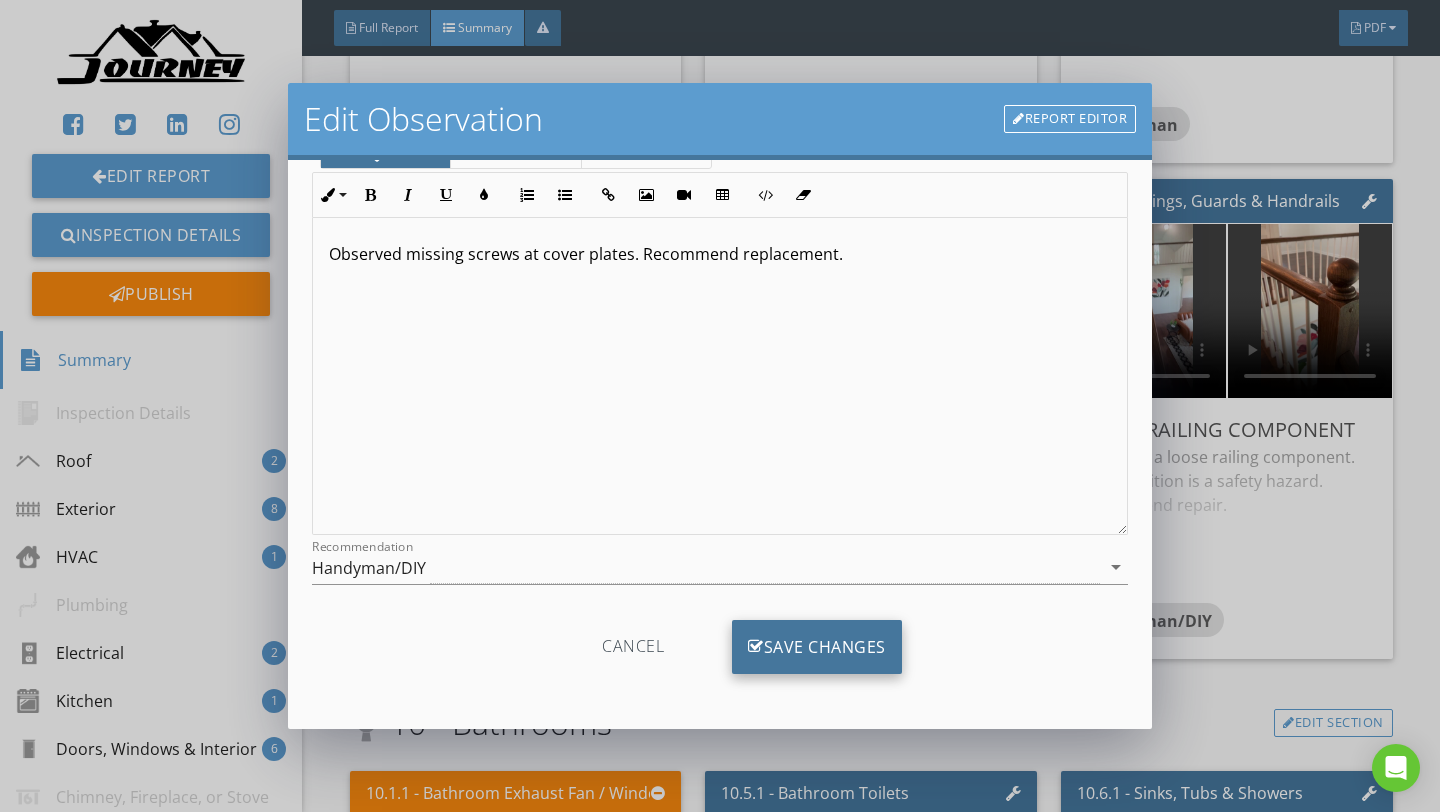 click on "Save Changes" at bounding box center (817, 647) 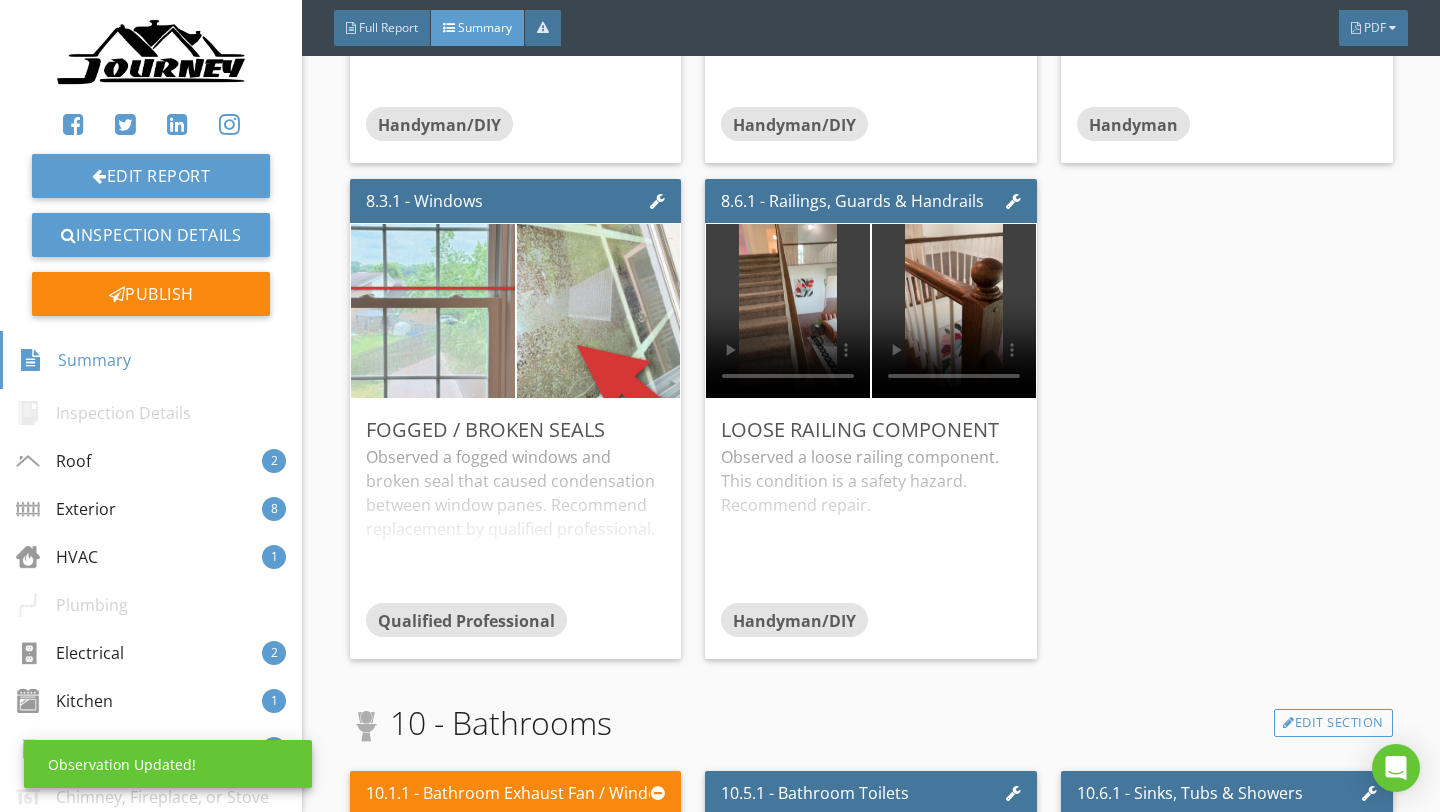 scroll, scrollTop: 0, scrollLeft: 0, axis: both 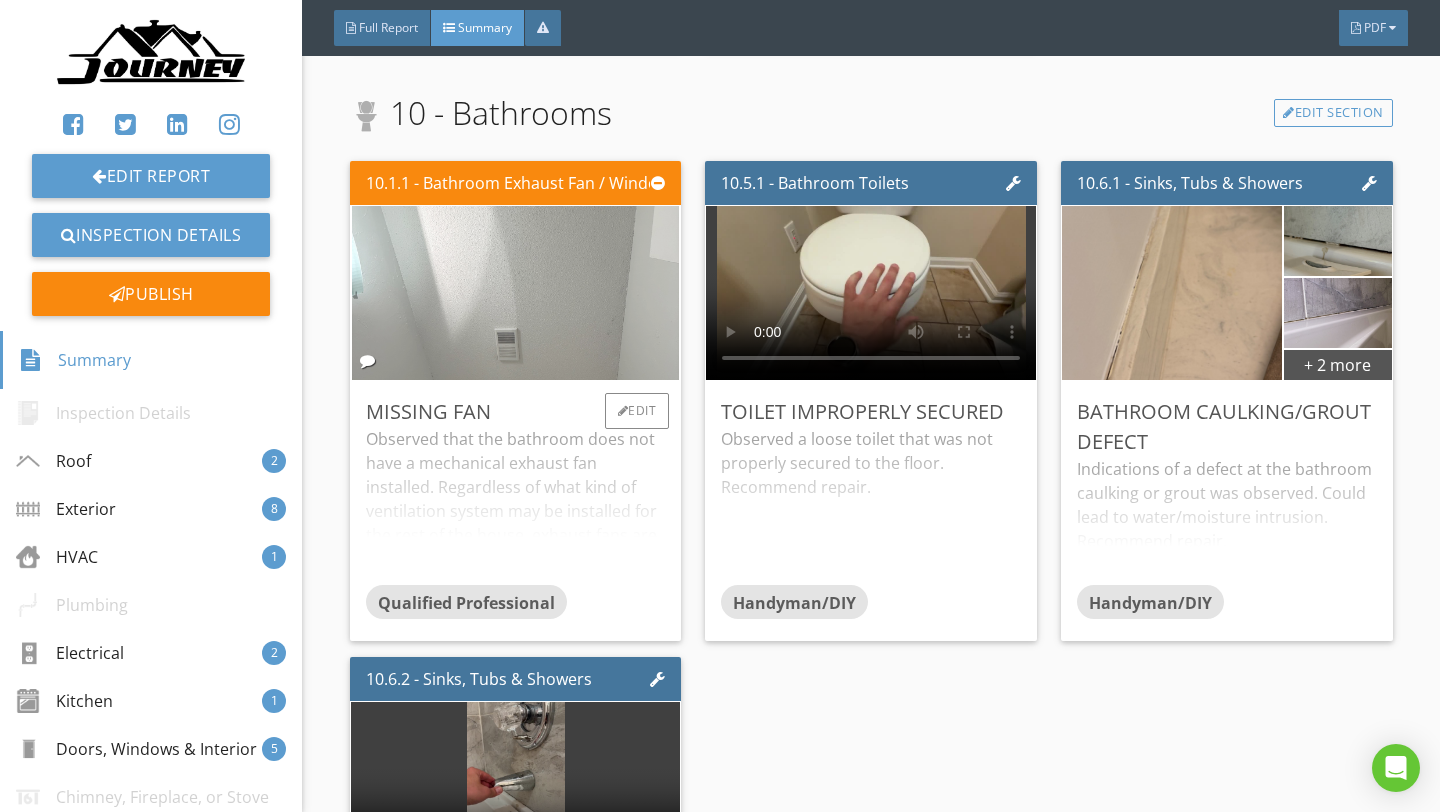 click at bounding box center [515, 292] 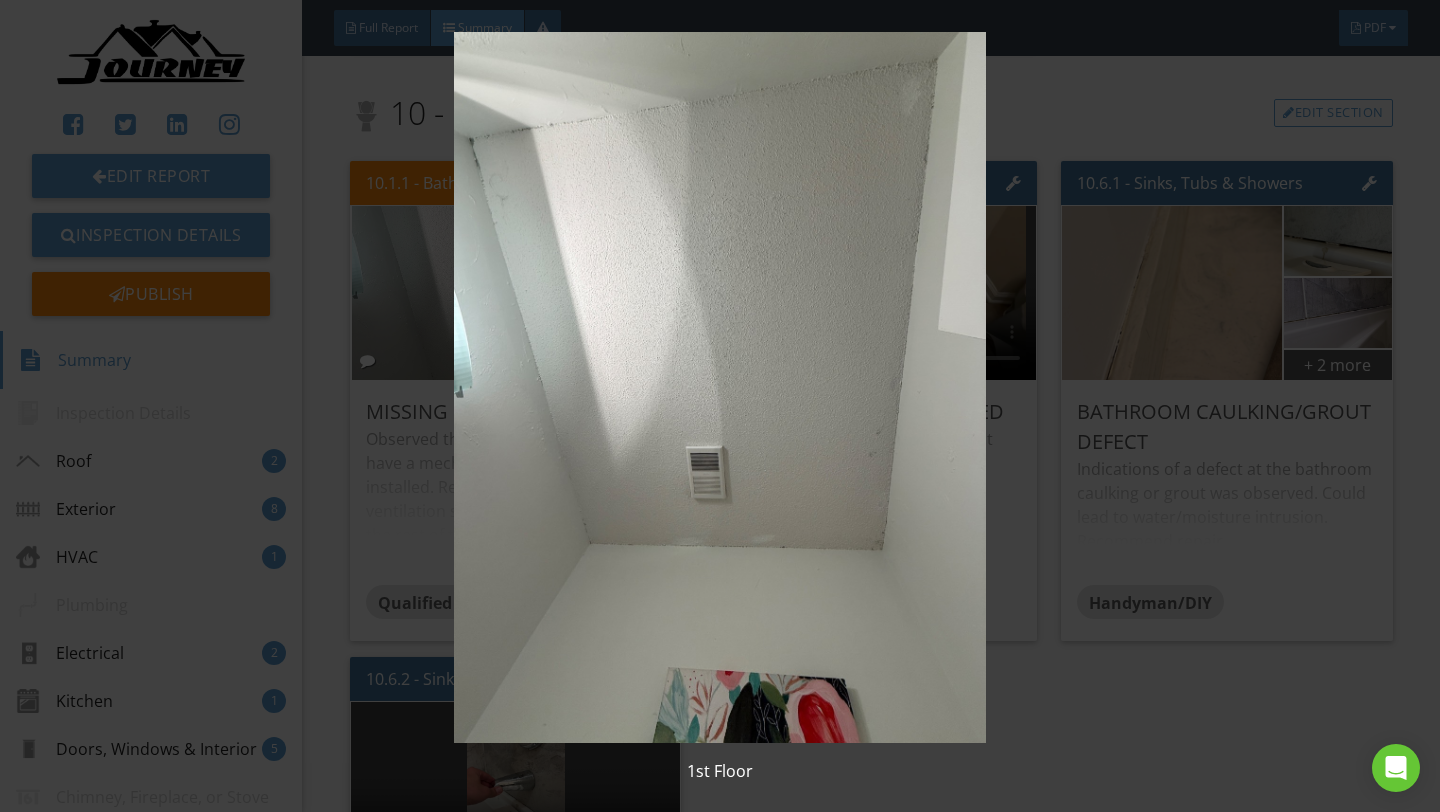 click at bounding box center [719, 387] 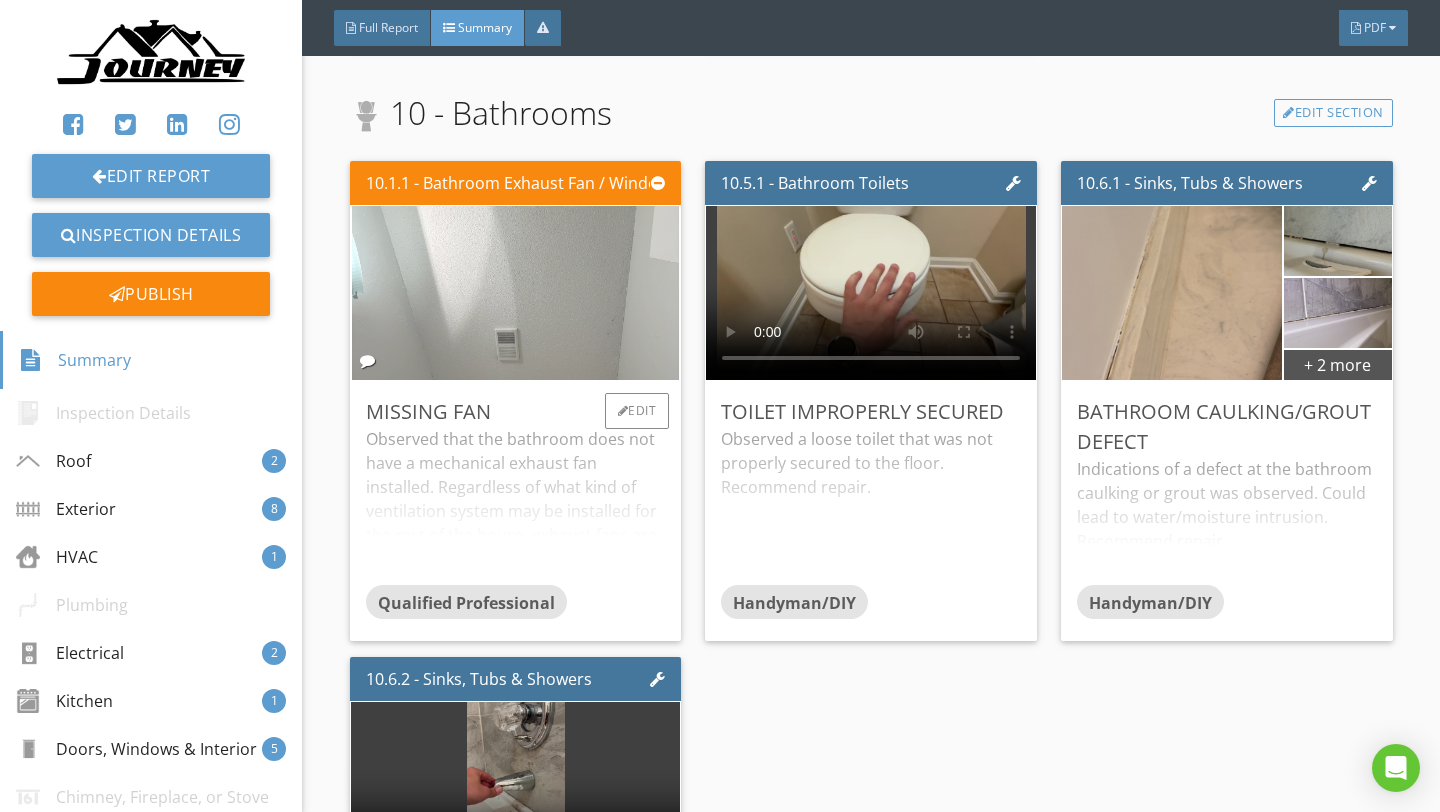 click at bounding box center [515, 292] 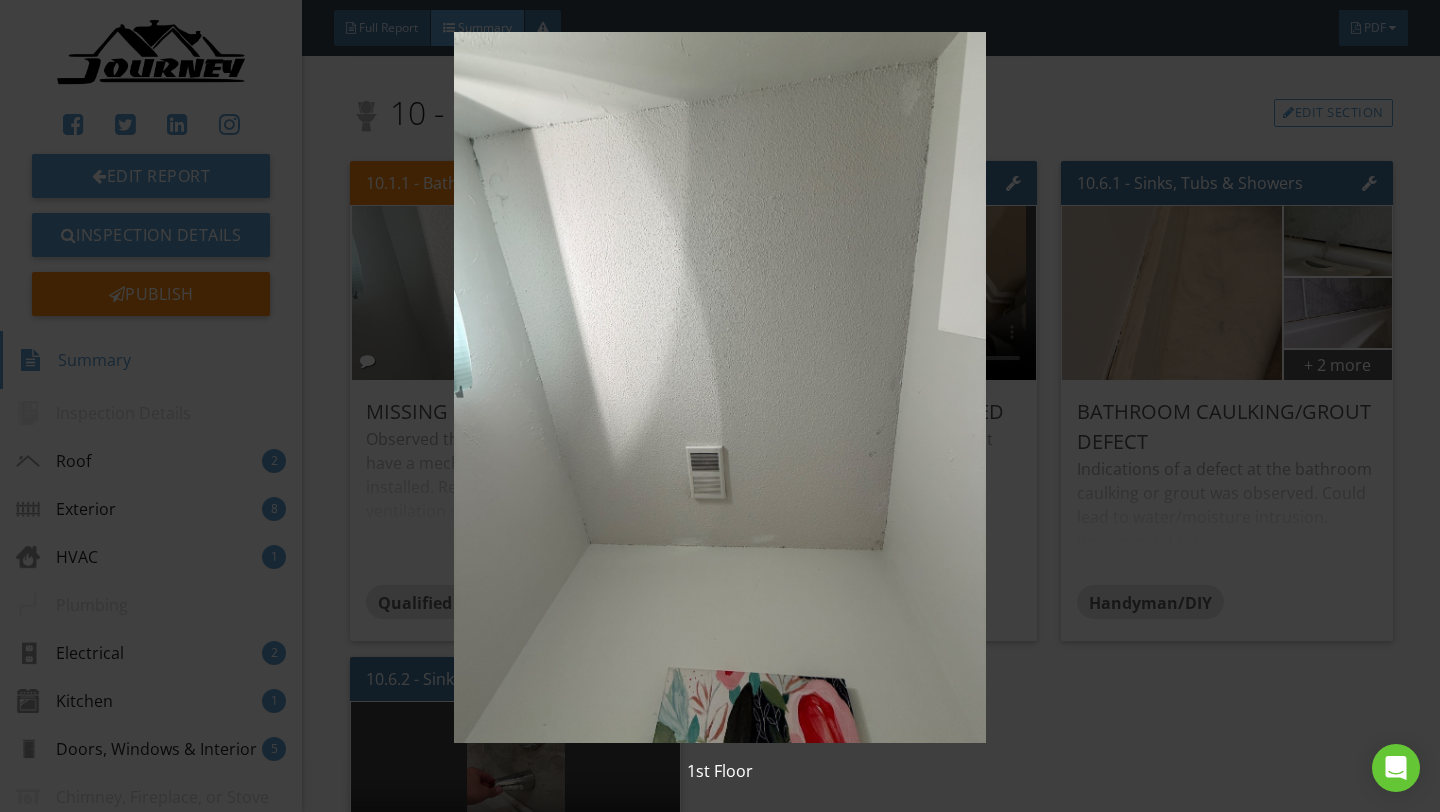 click at bounding box center [719, 387] 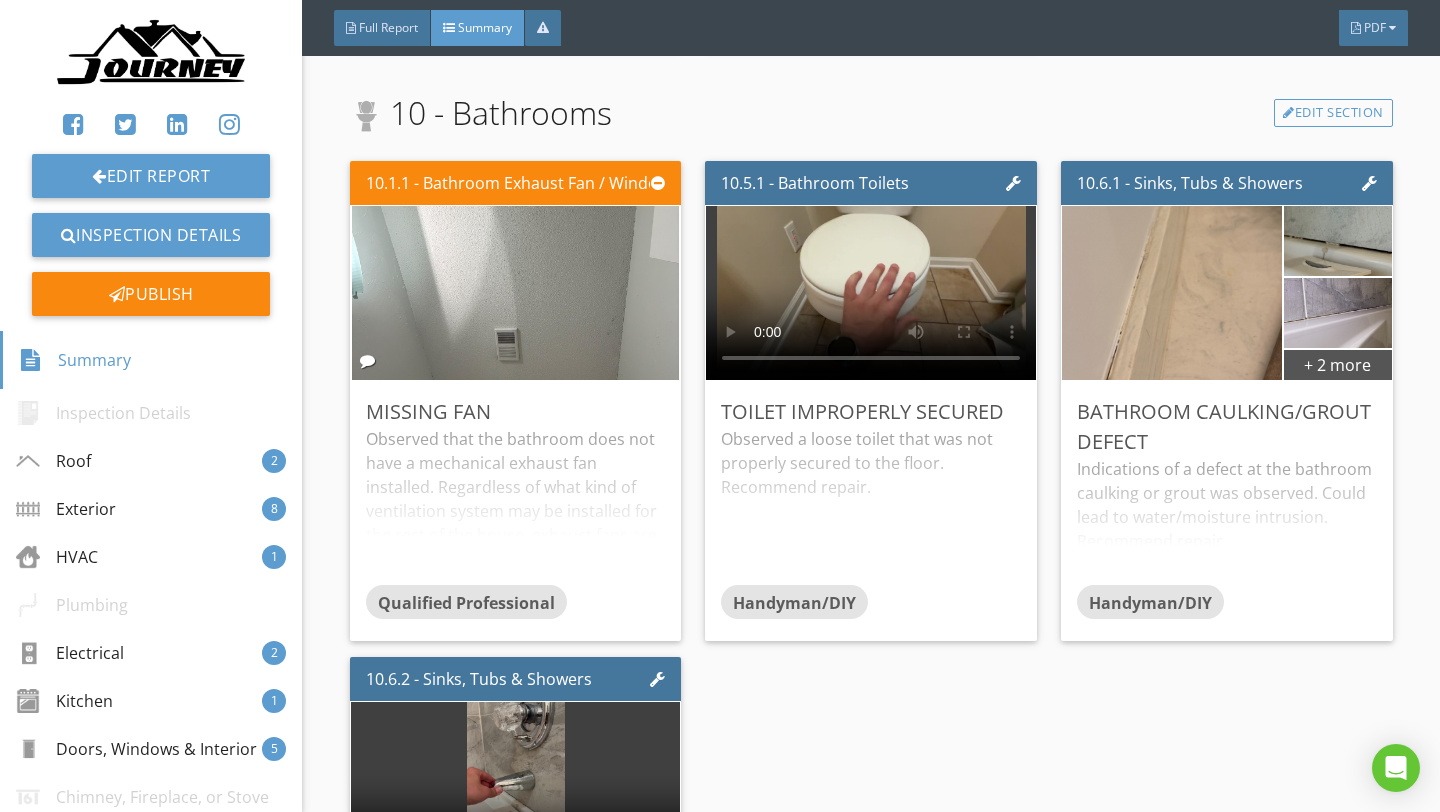 scroll, scrollTop: 6241, scrollLeft: 0, axis: vertical 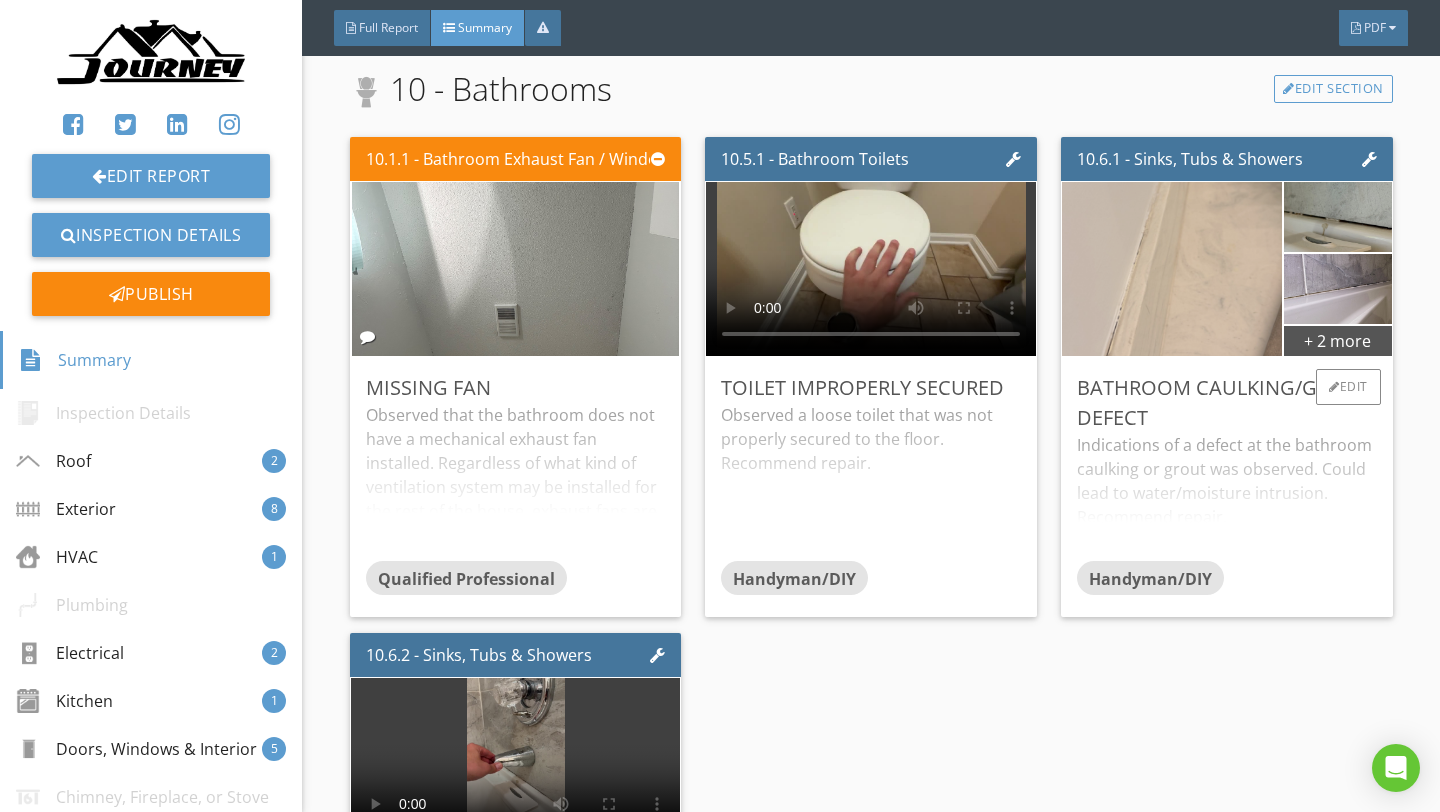 click at bounding box center (1172, 268) 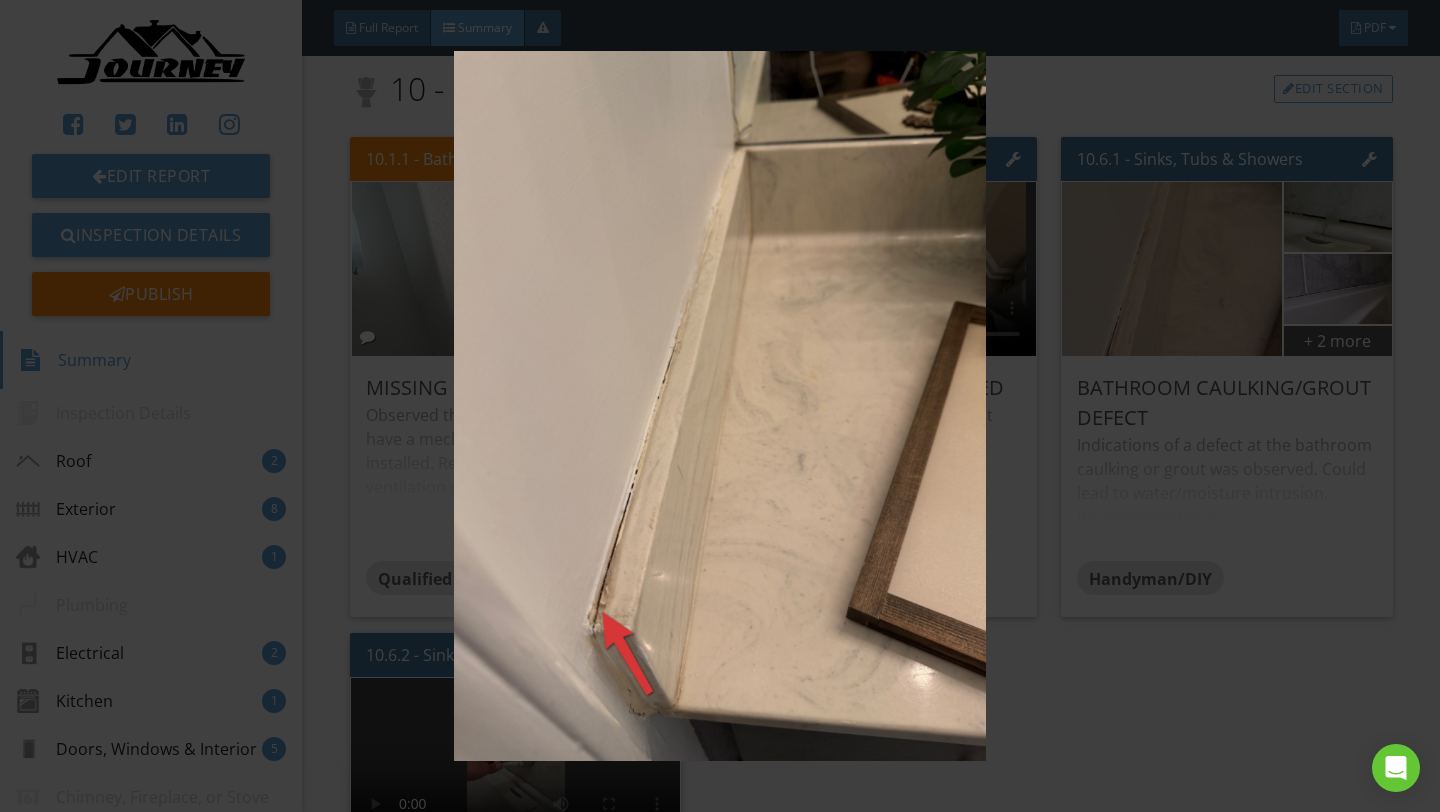 click at bounding box center [719, 406] 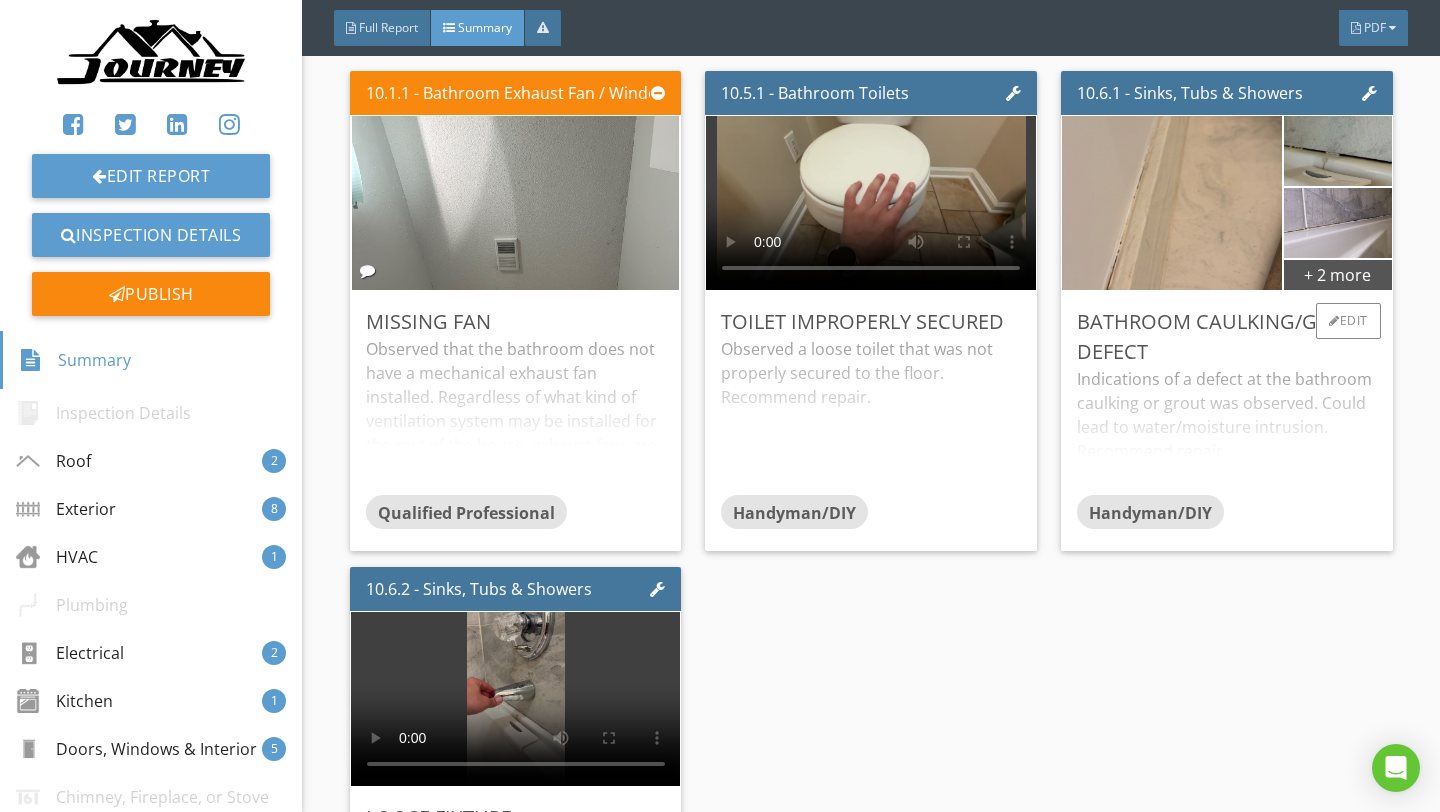 scroll, scrollTop: 6311, scrollLeft: 0, axis: vertical 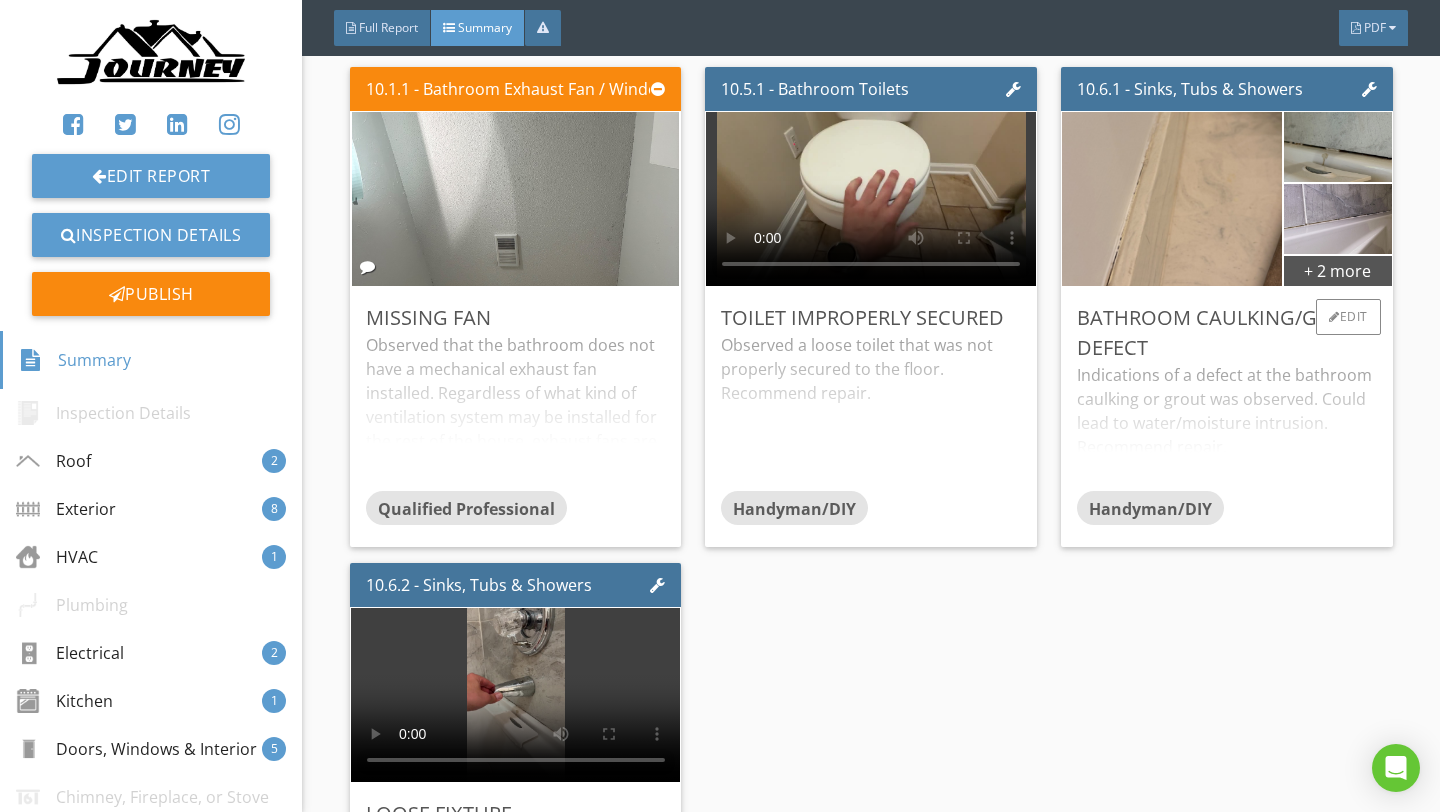click on "Indications of a defect at the bathroom caulking or grout was observed. Could lead to water/moisture intrusion. Recommend repair." at bounding box center (1227, 427) 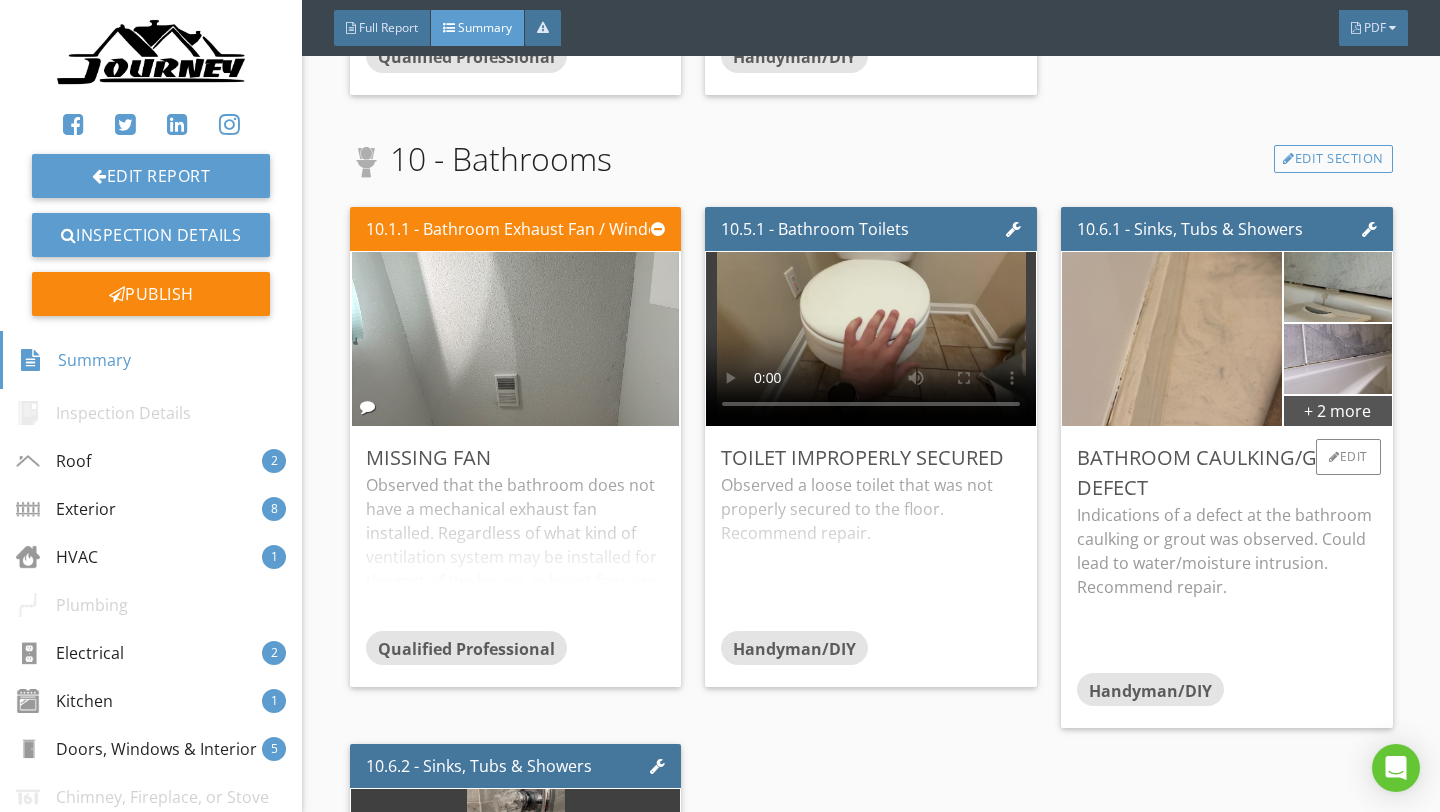 scroll, scrollTop: 6170, scrollLeft: 0, axis: vertical 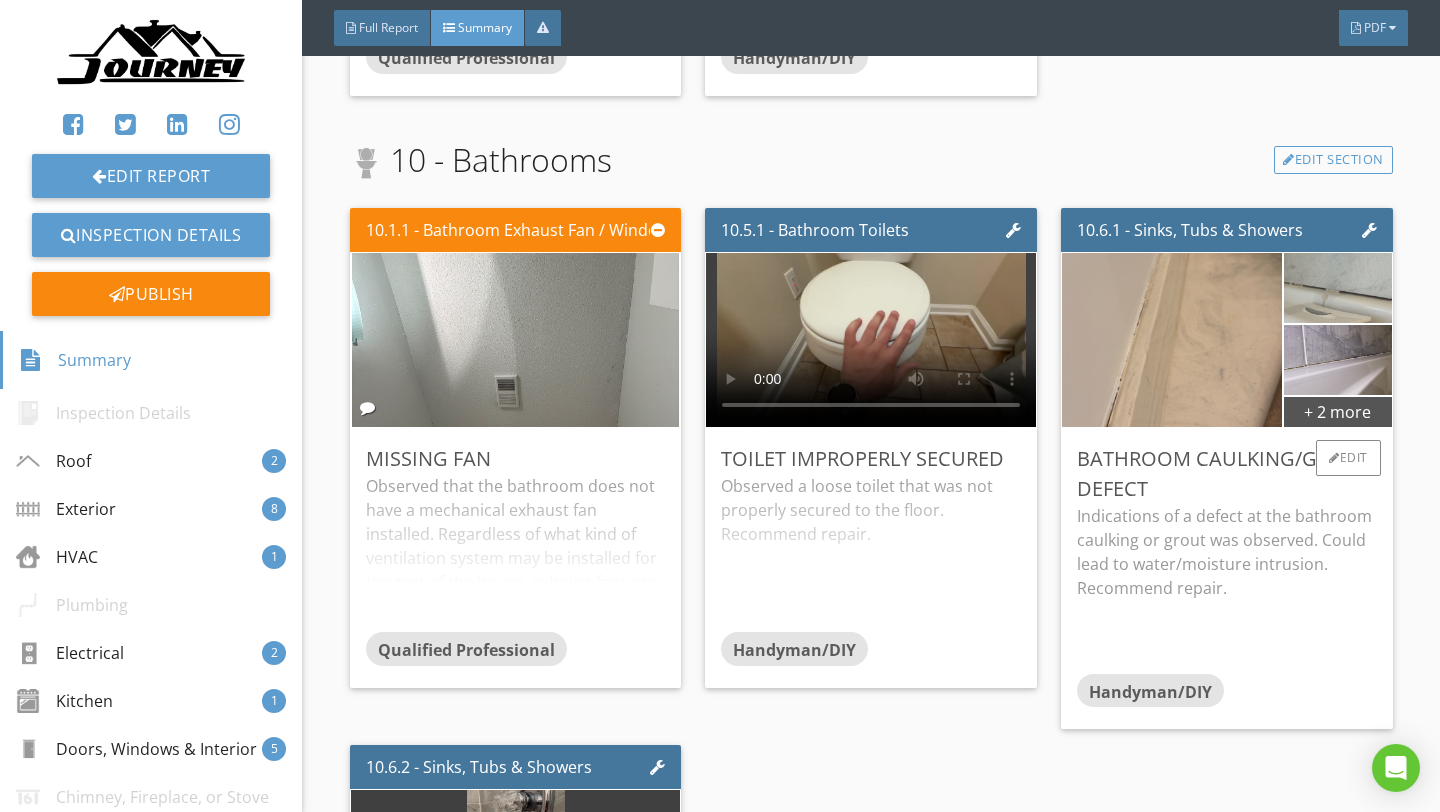 click at bounding box center (1337, 287) 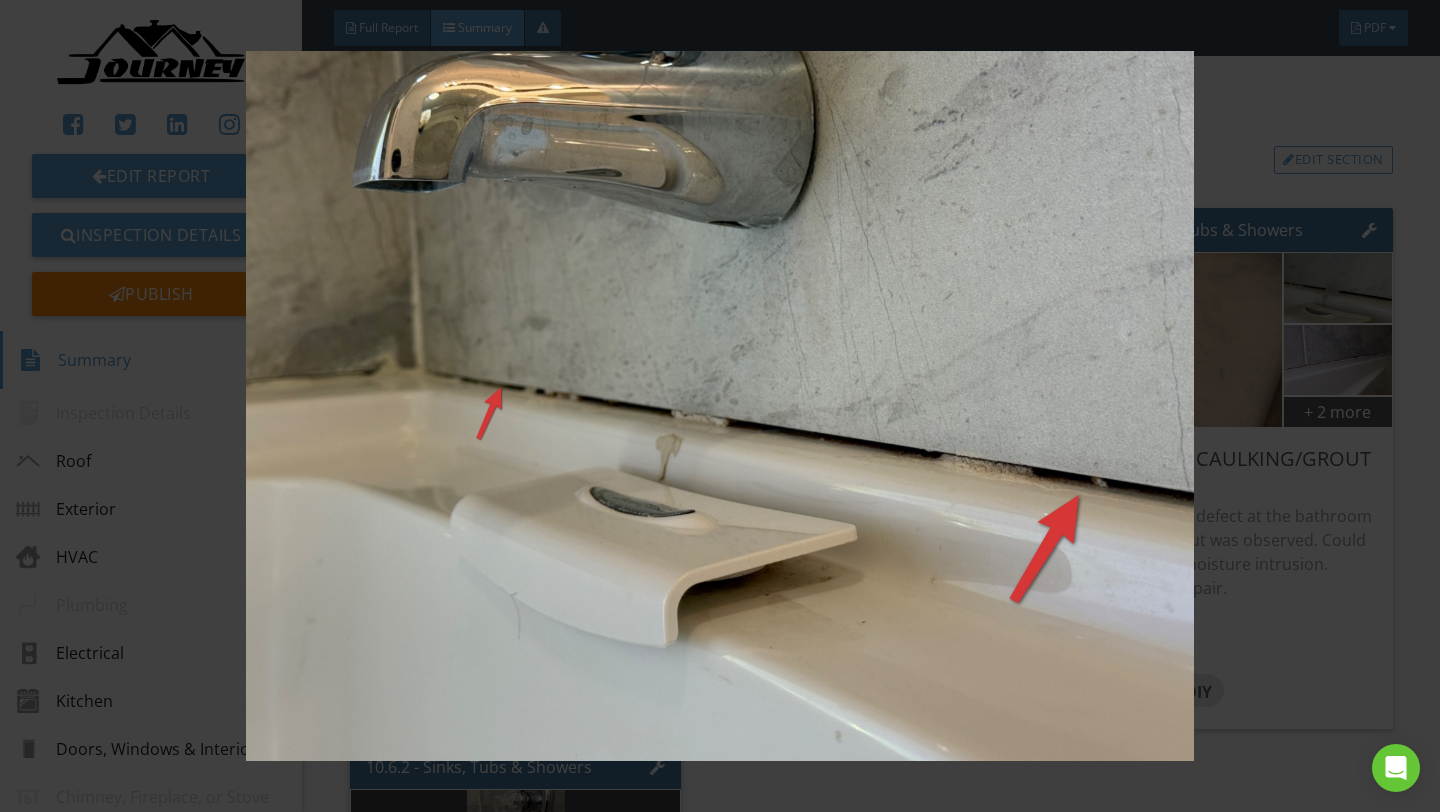 click at bounding box center (720, 406) 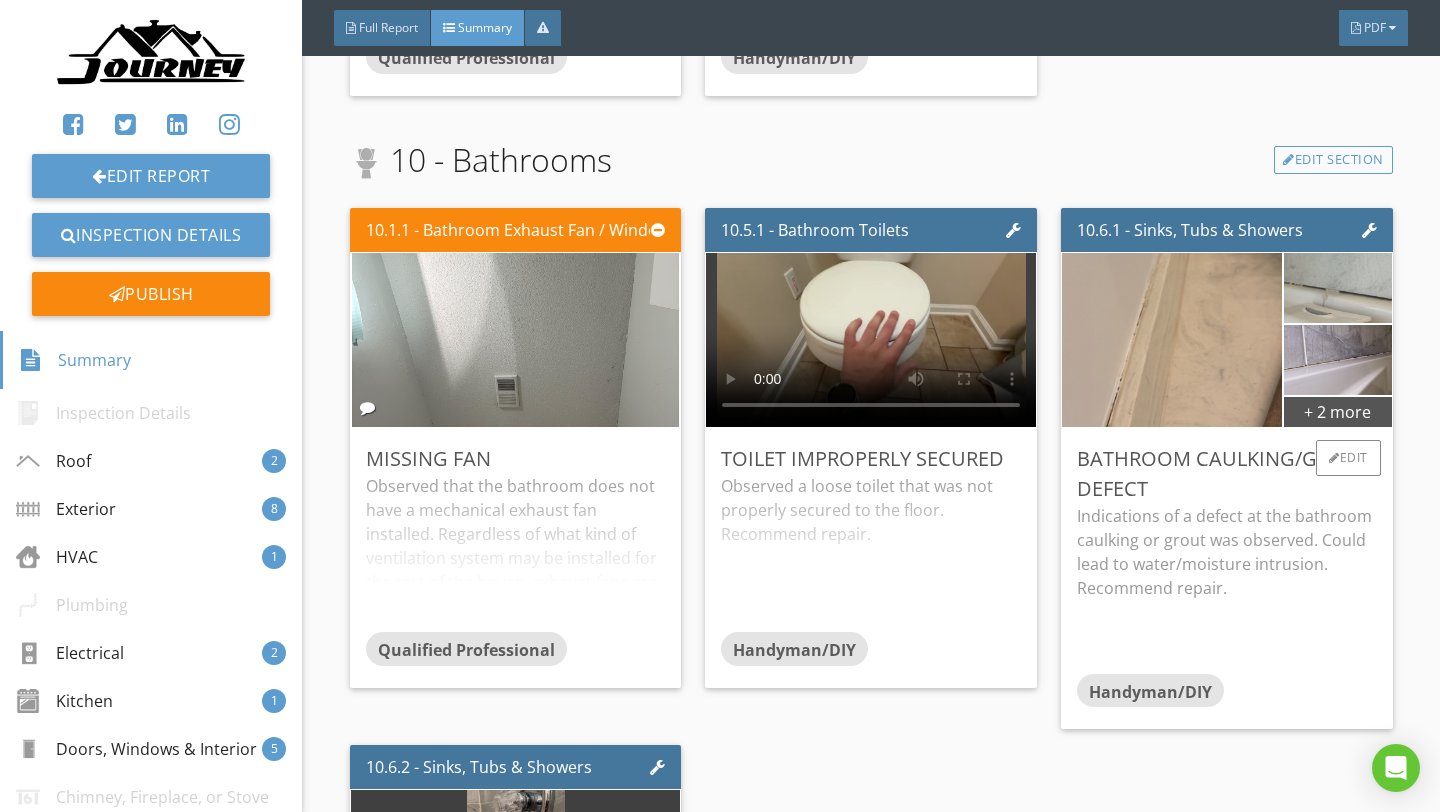 click at bounding box center [1337, 287] 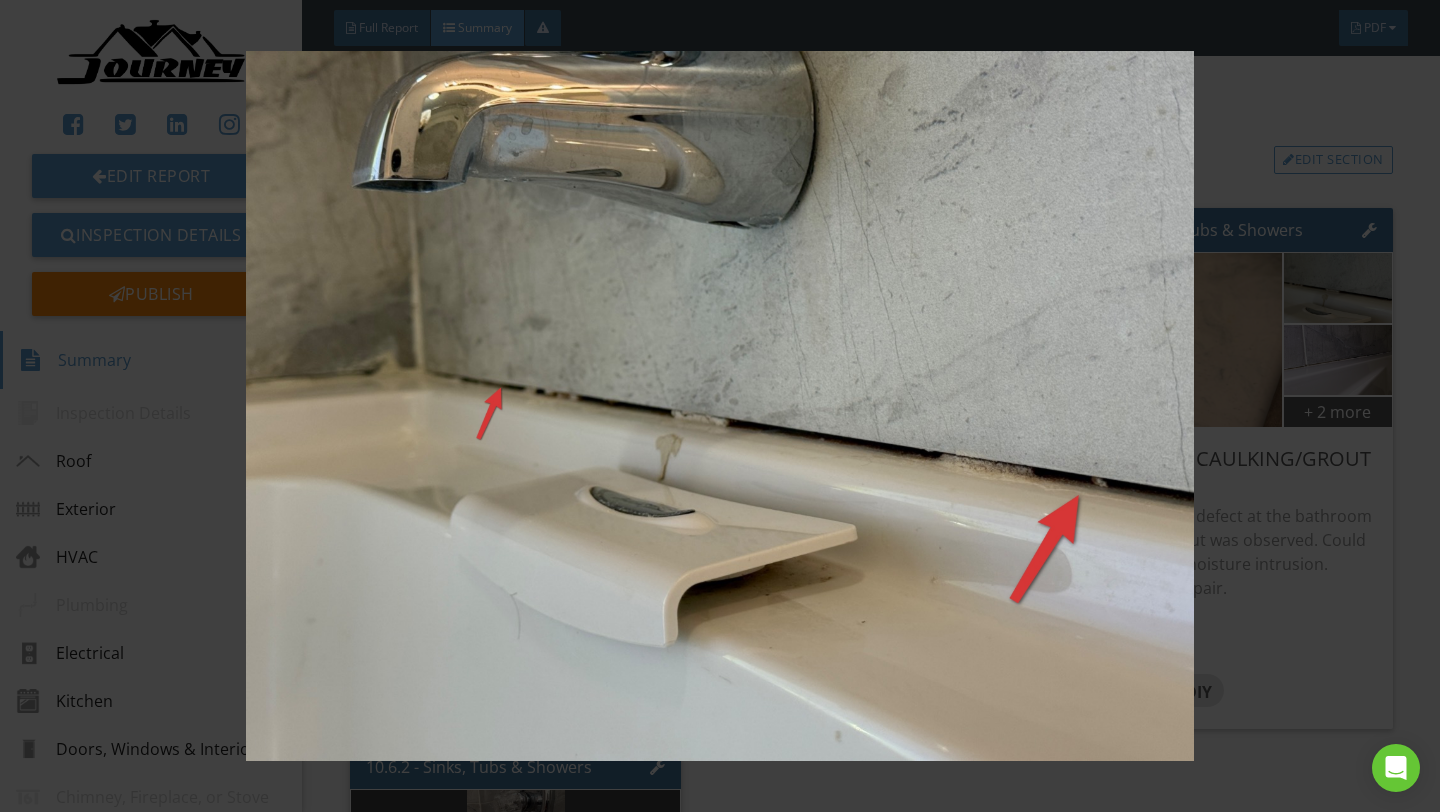 click at bounding box center (720, 406) 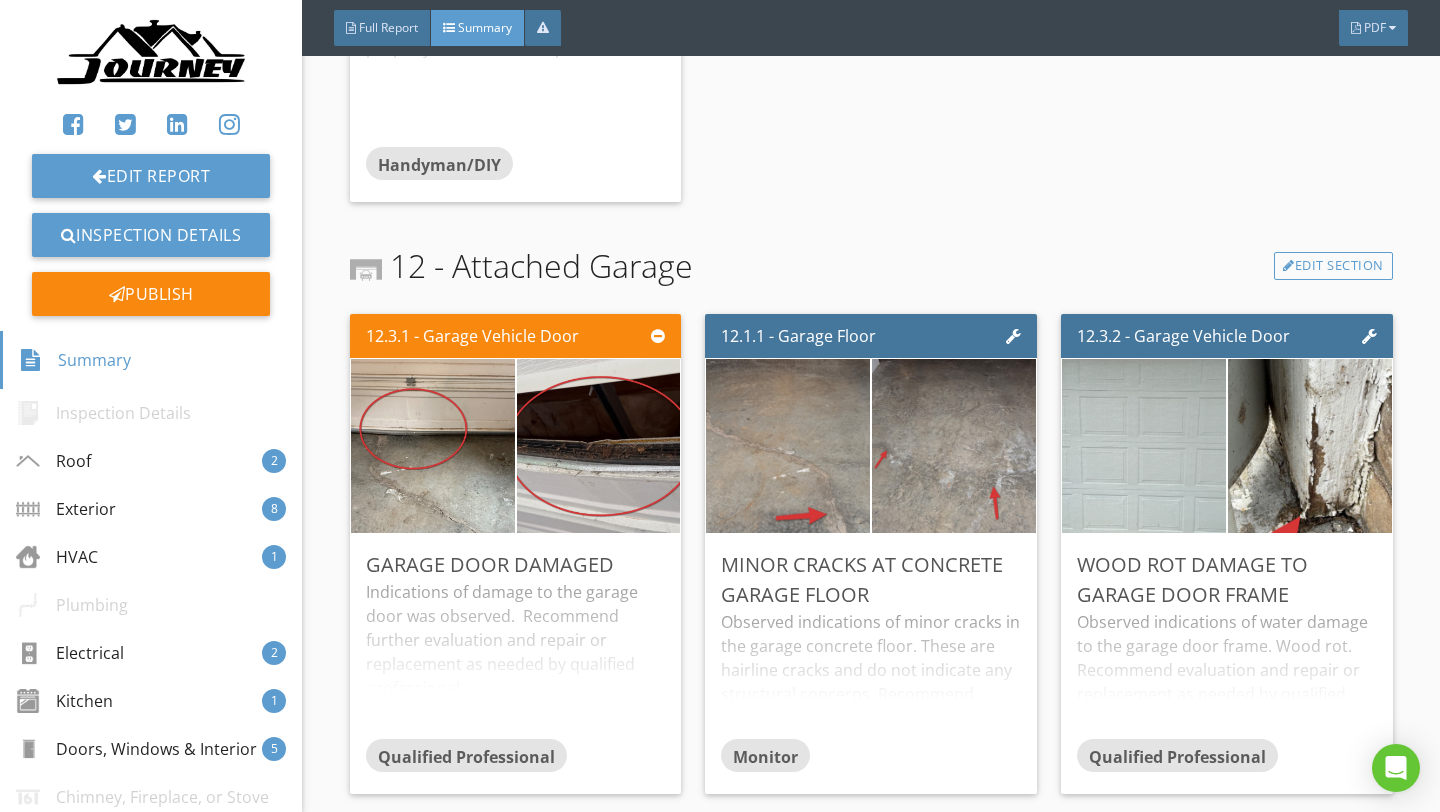 scroll, scrollTop: 7203, scrollLeft: 0, axis: vertical 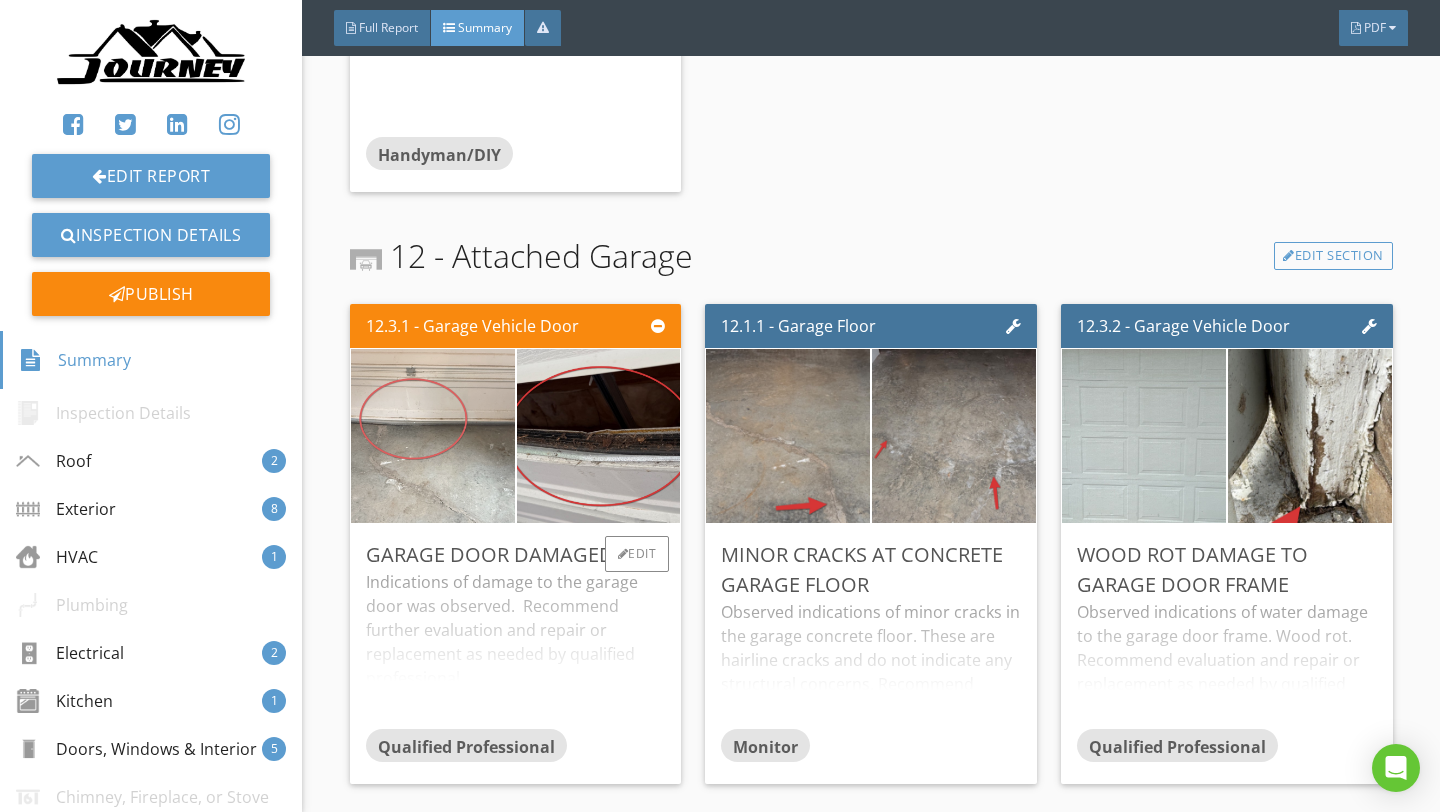 click at bounding box center (432, 436) 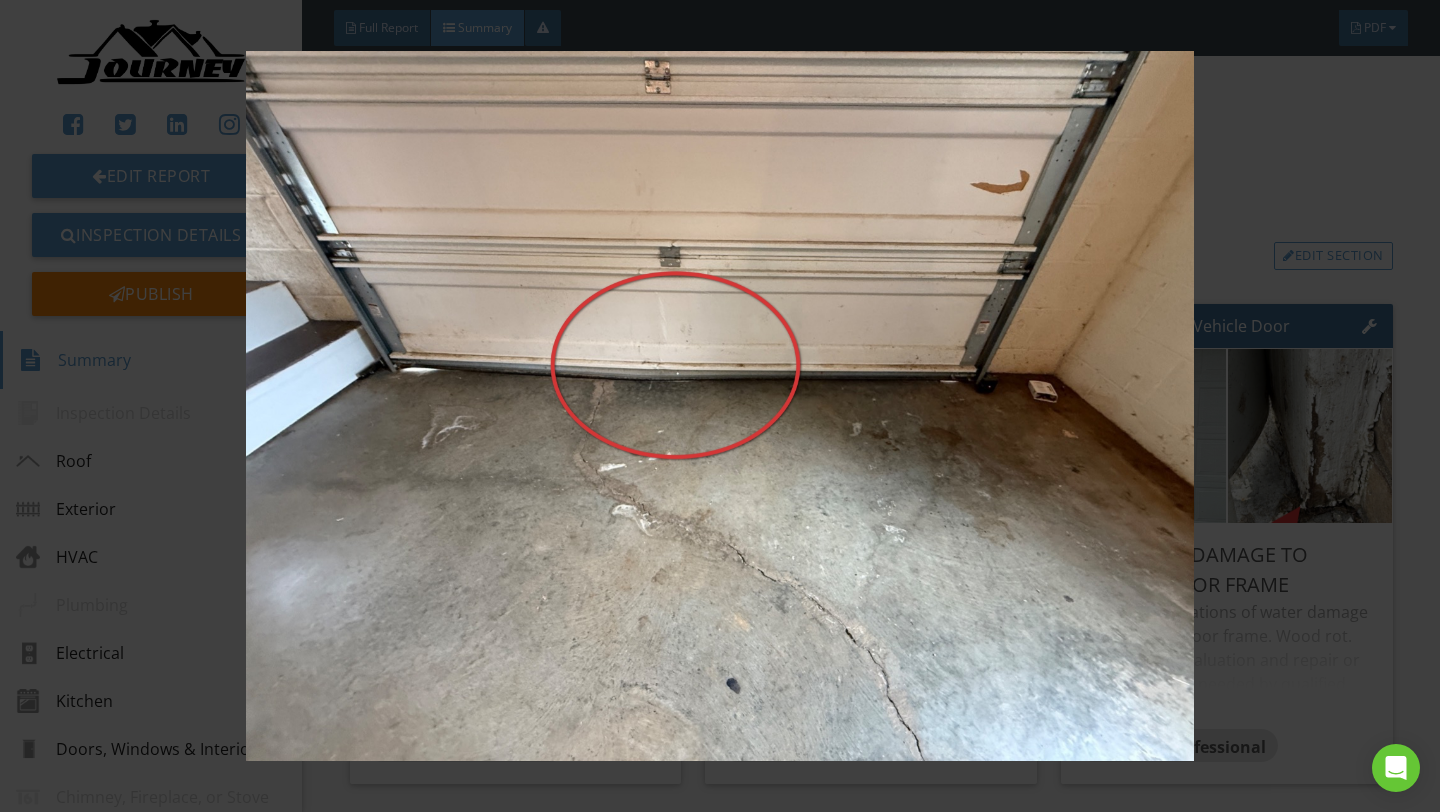 click at bounding box center [720, 406] 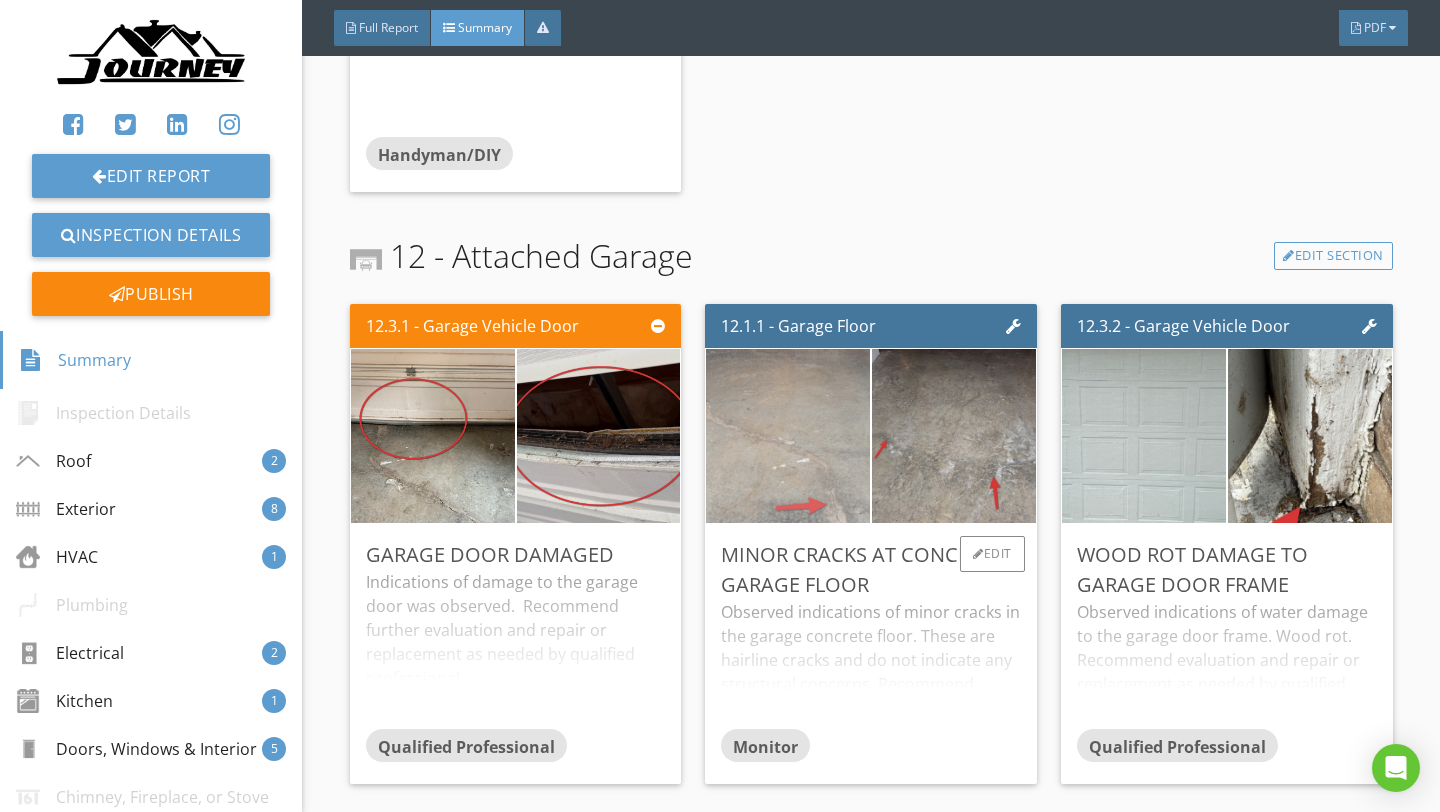 click at bounding box center [788, 436] 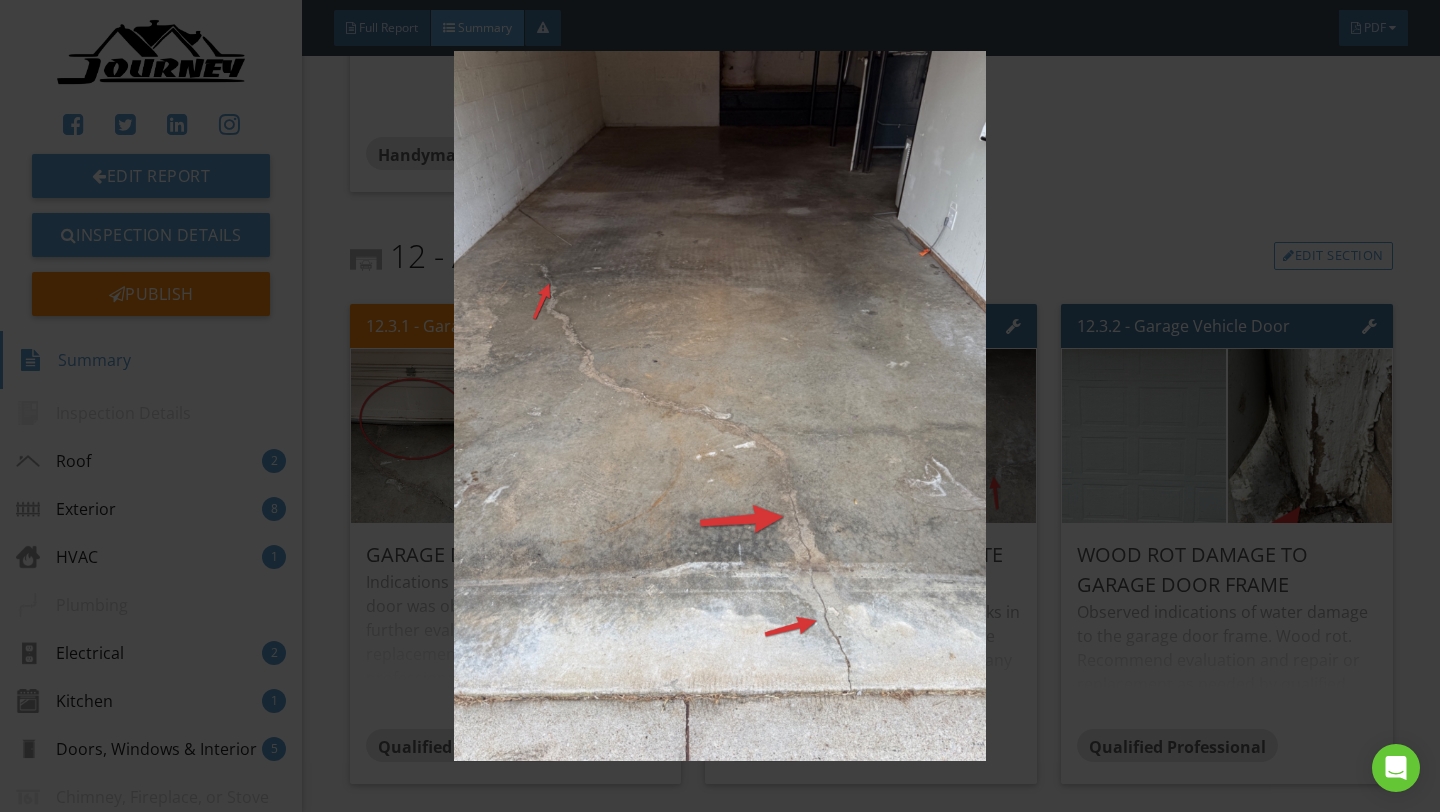 click at bounding box center [720, 406] 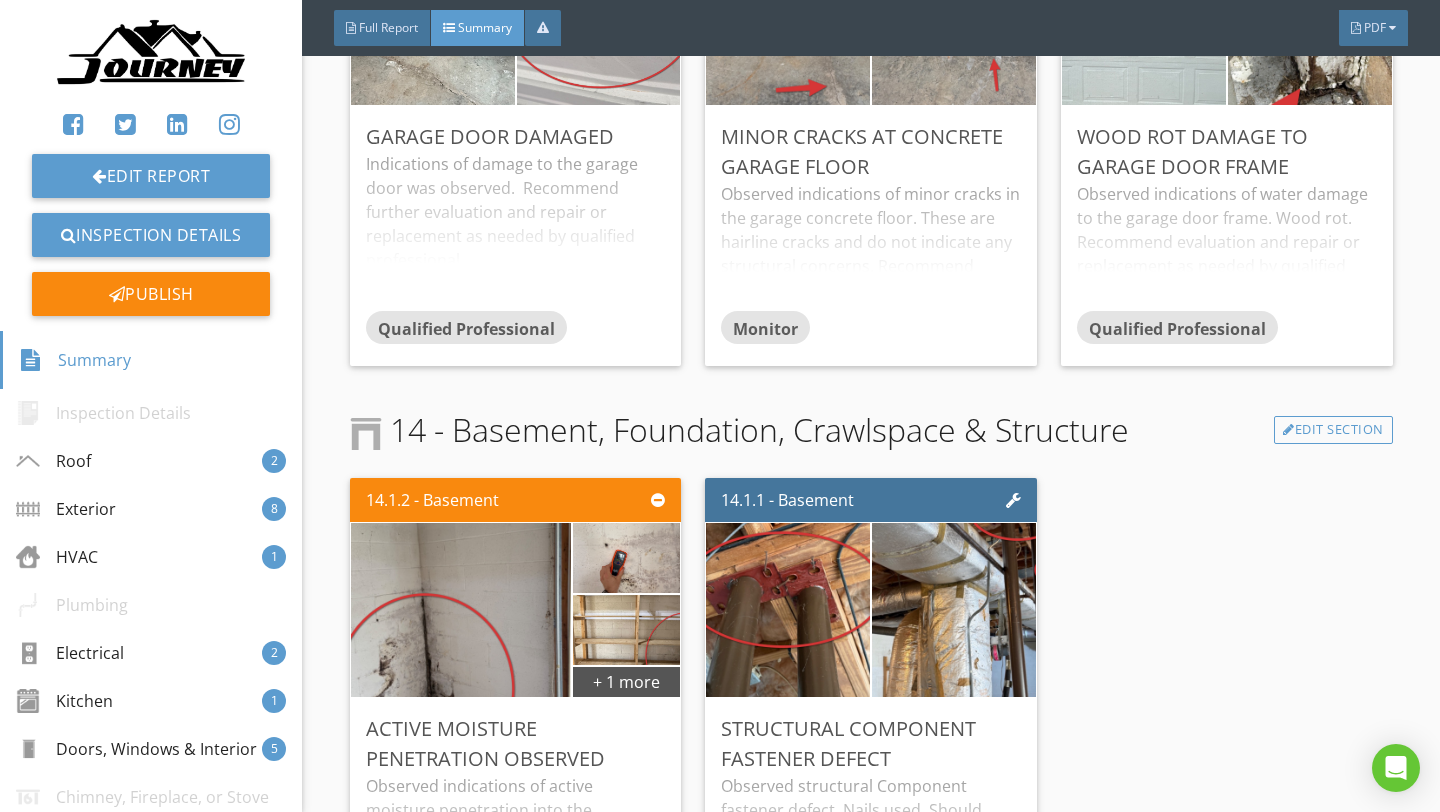 scroll, scrollTop: 7751, scrollLeft: 0, axis: vertical 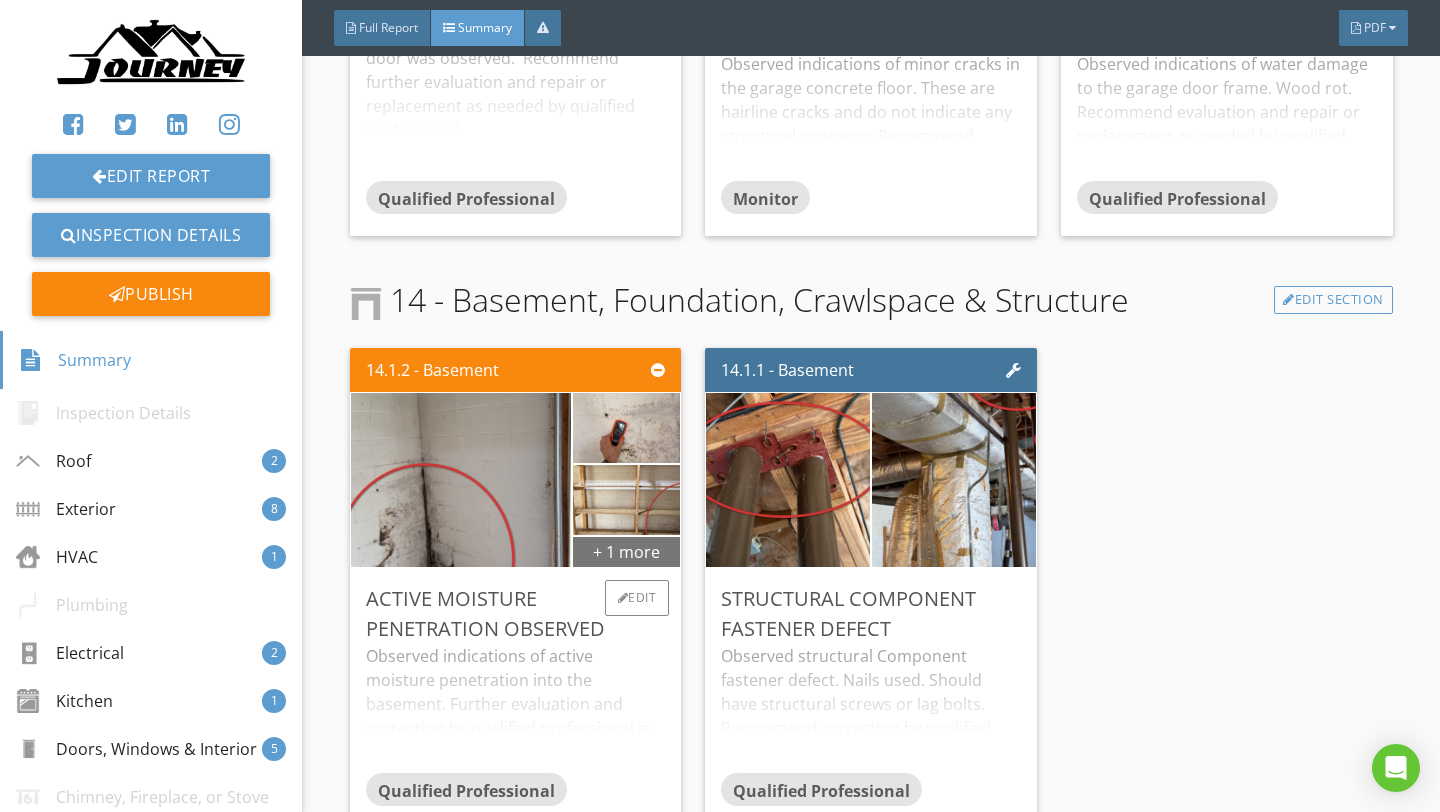 click on "+ 1 more" at bounding box center [627, 551] 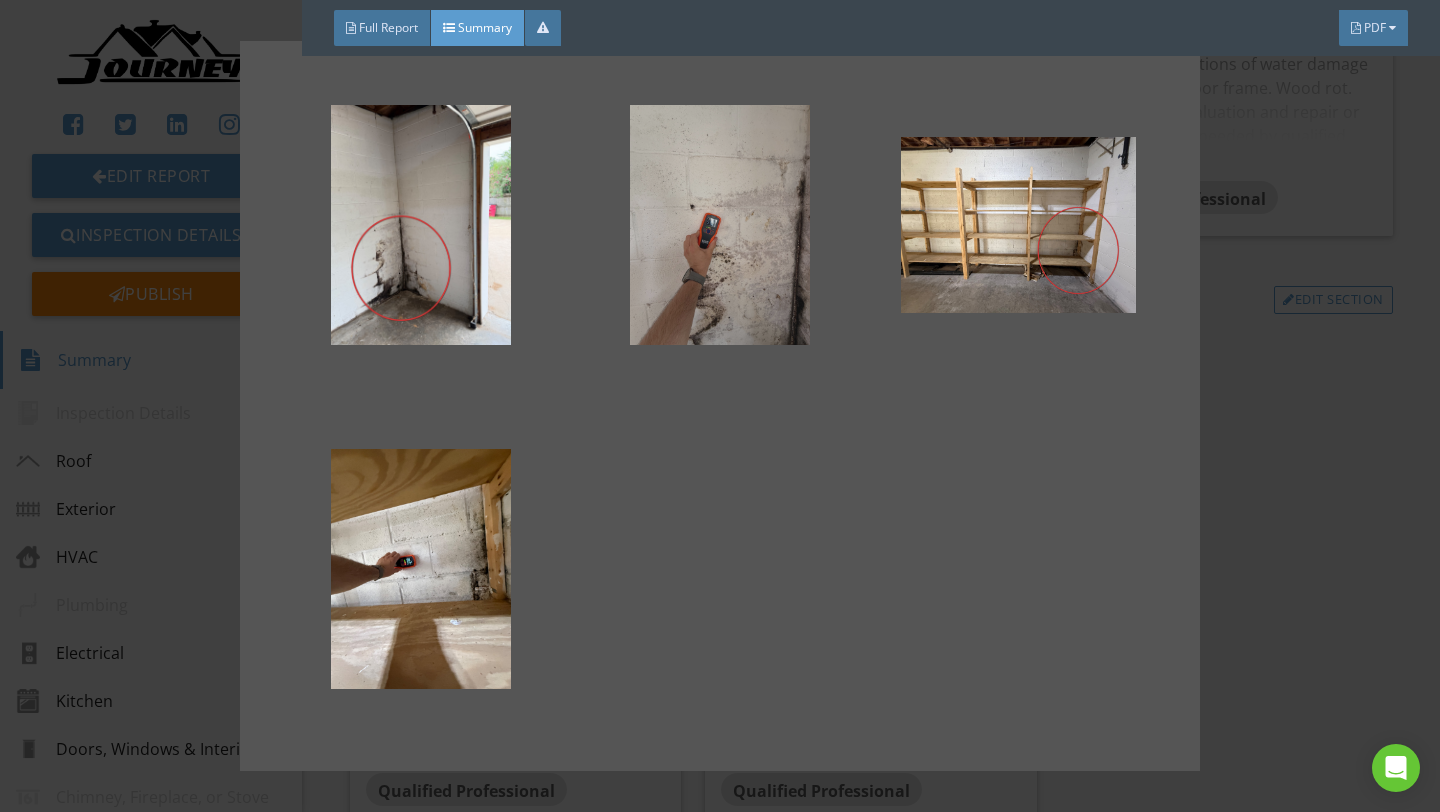 click at bounding box center [720, 225] 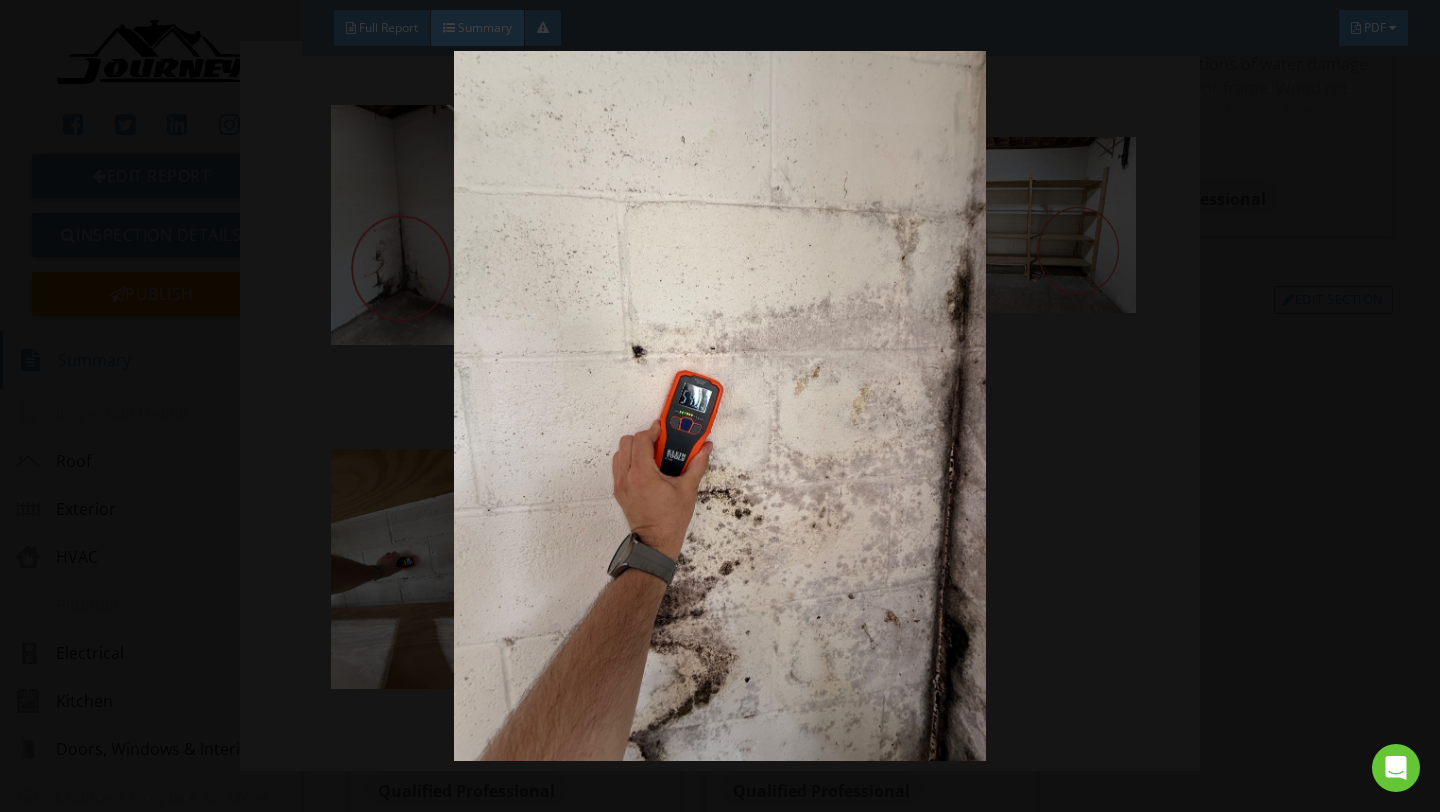 click at bounding box center [719, 406] 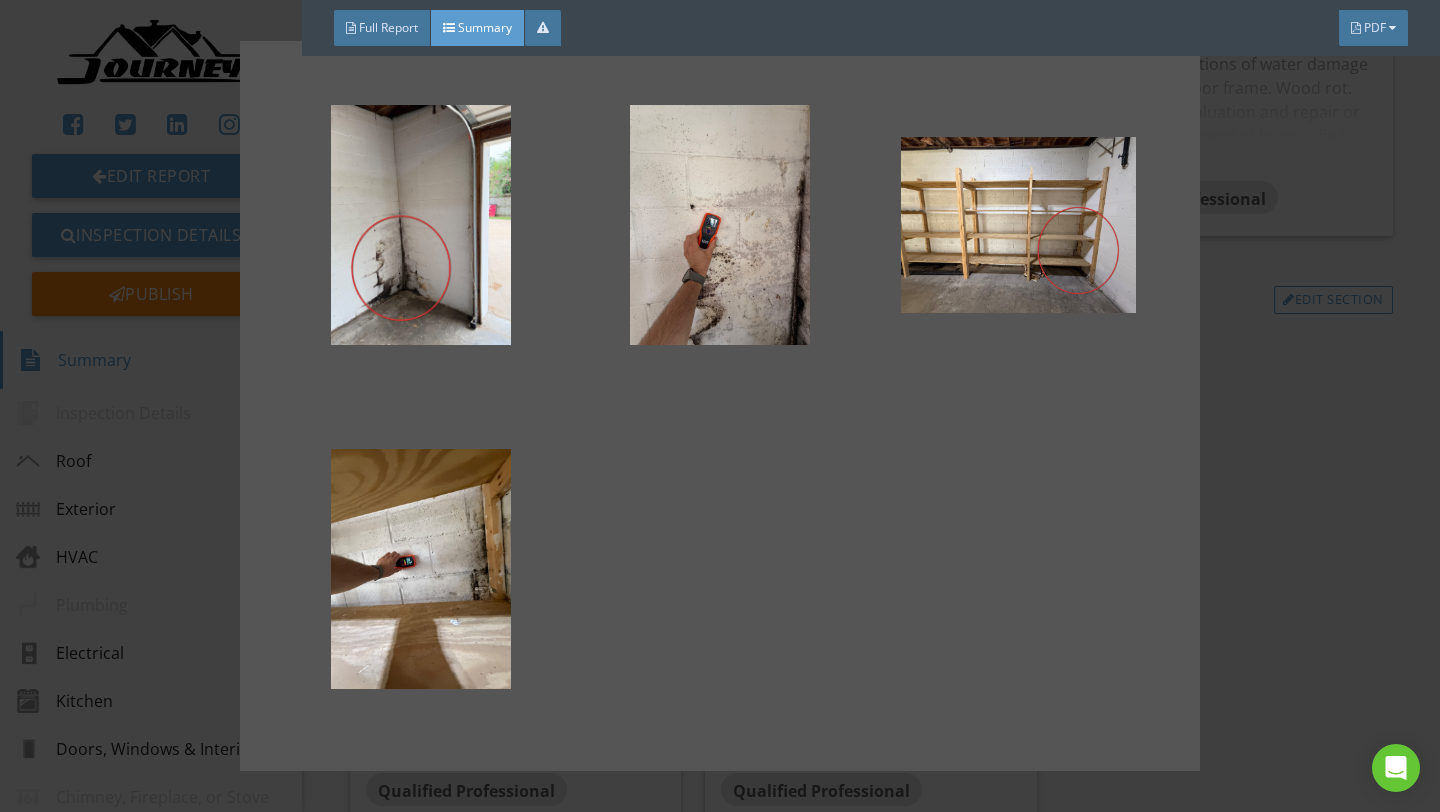 click at bounding box center (720, 406) 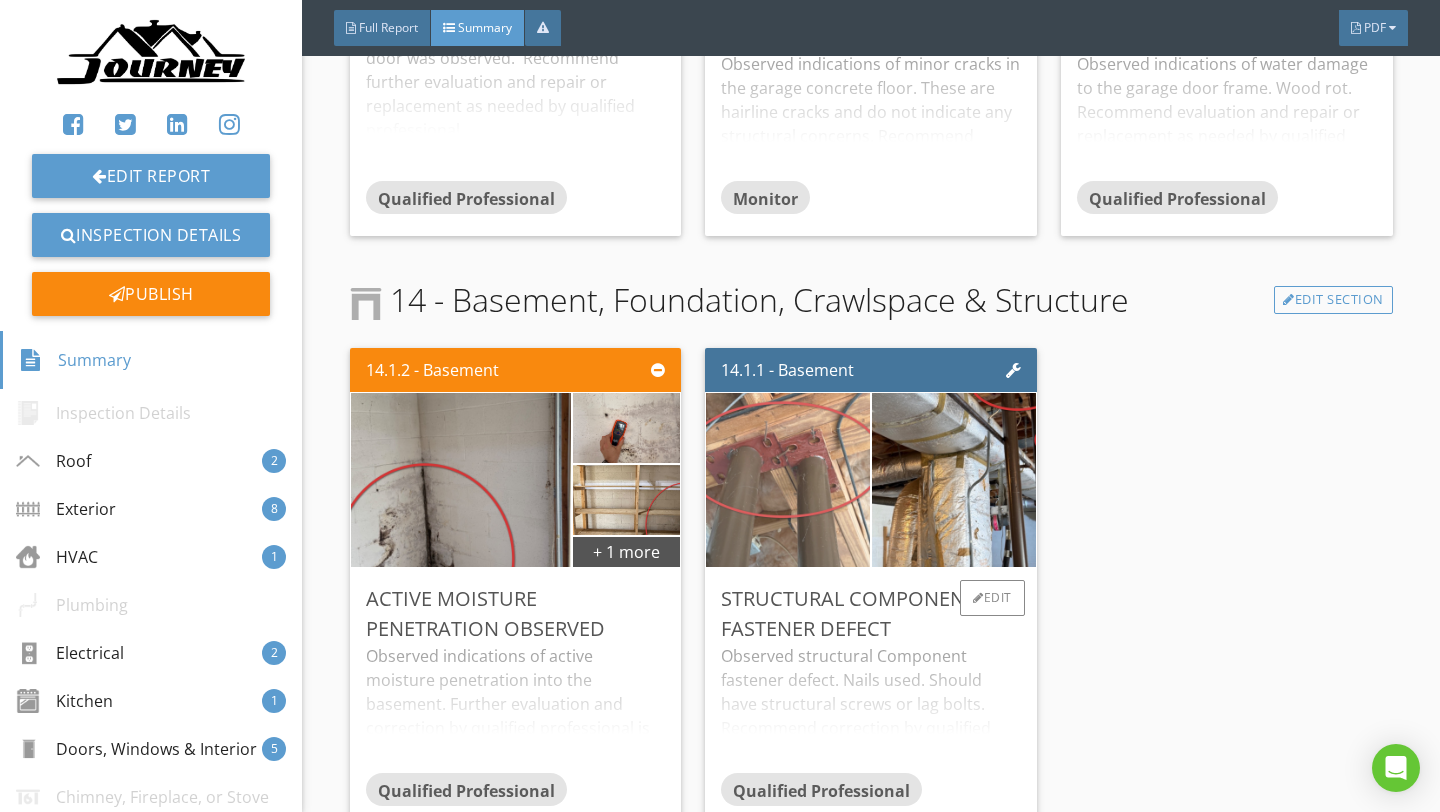 click at bounding box center [788, 480] 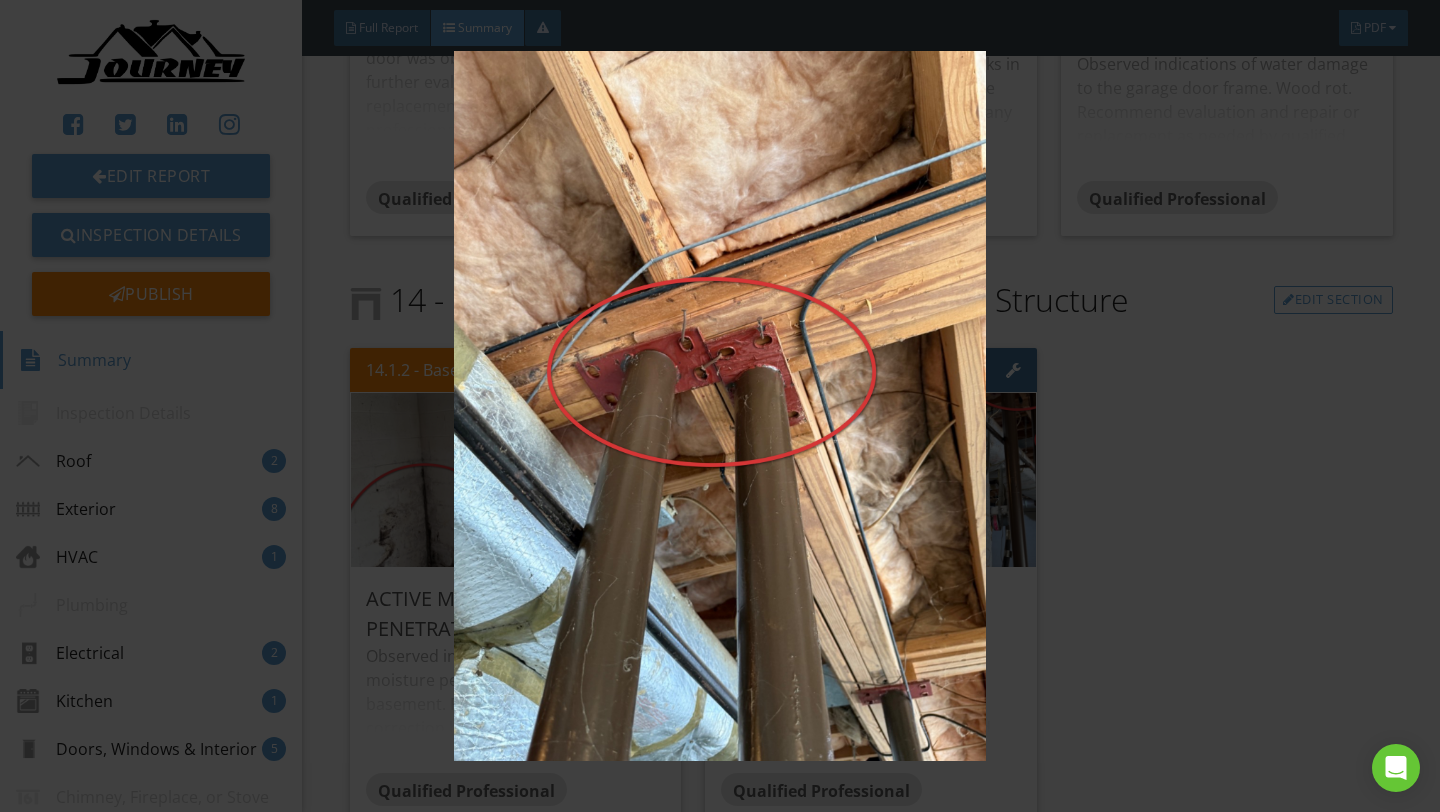 click at bounding box center [719, 406] 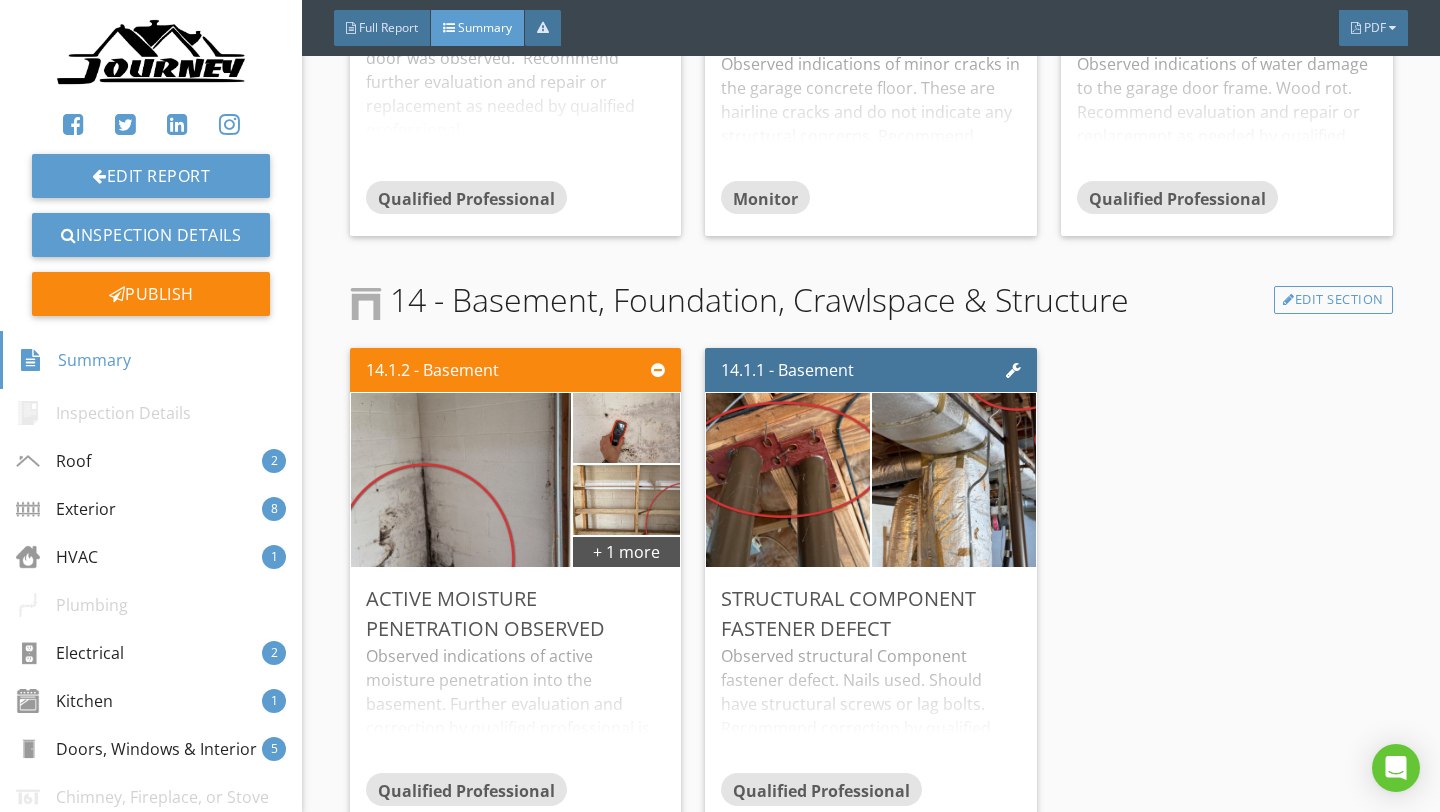 scroll, scrollTop: 7747, scrollLeft: 0, axis: vertical 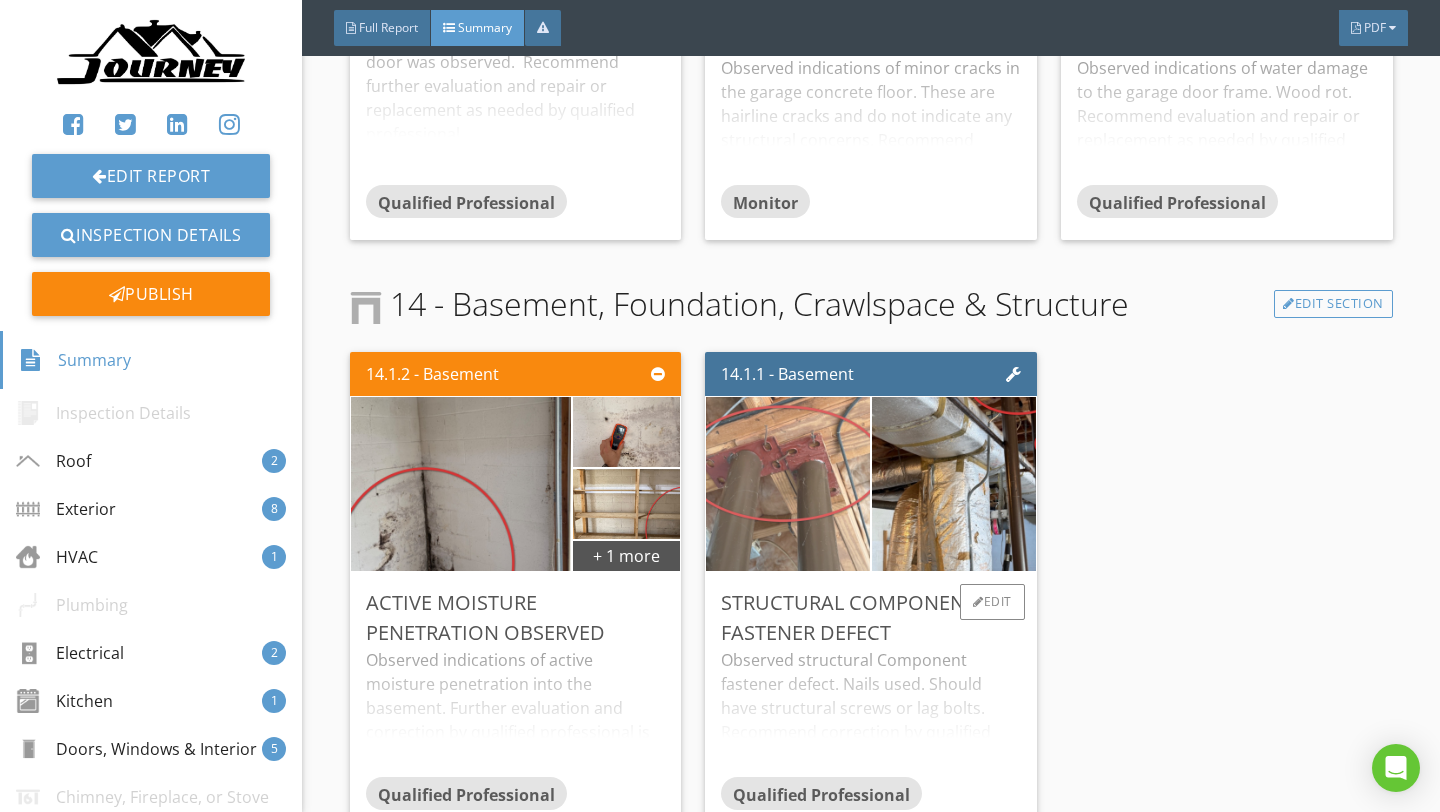 click at bounding box center [788, 484] 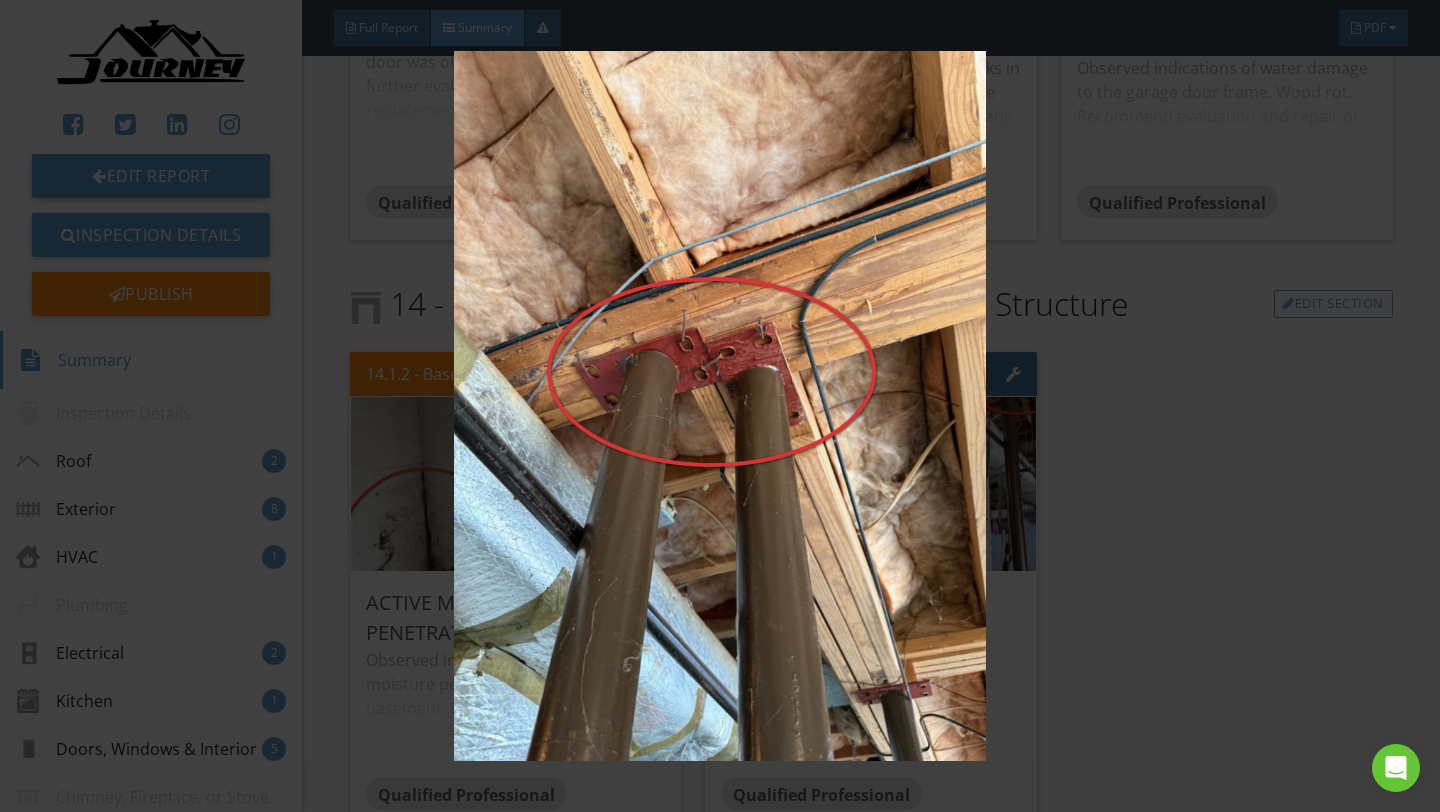 click at bounding box center [719, 406] 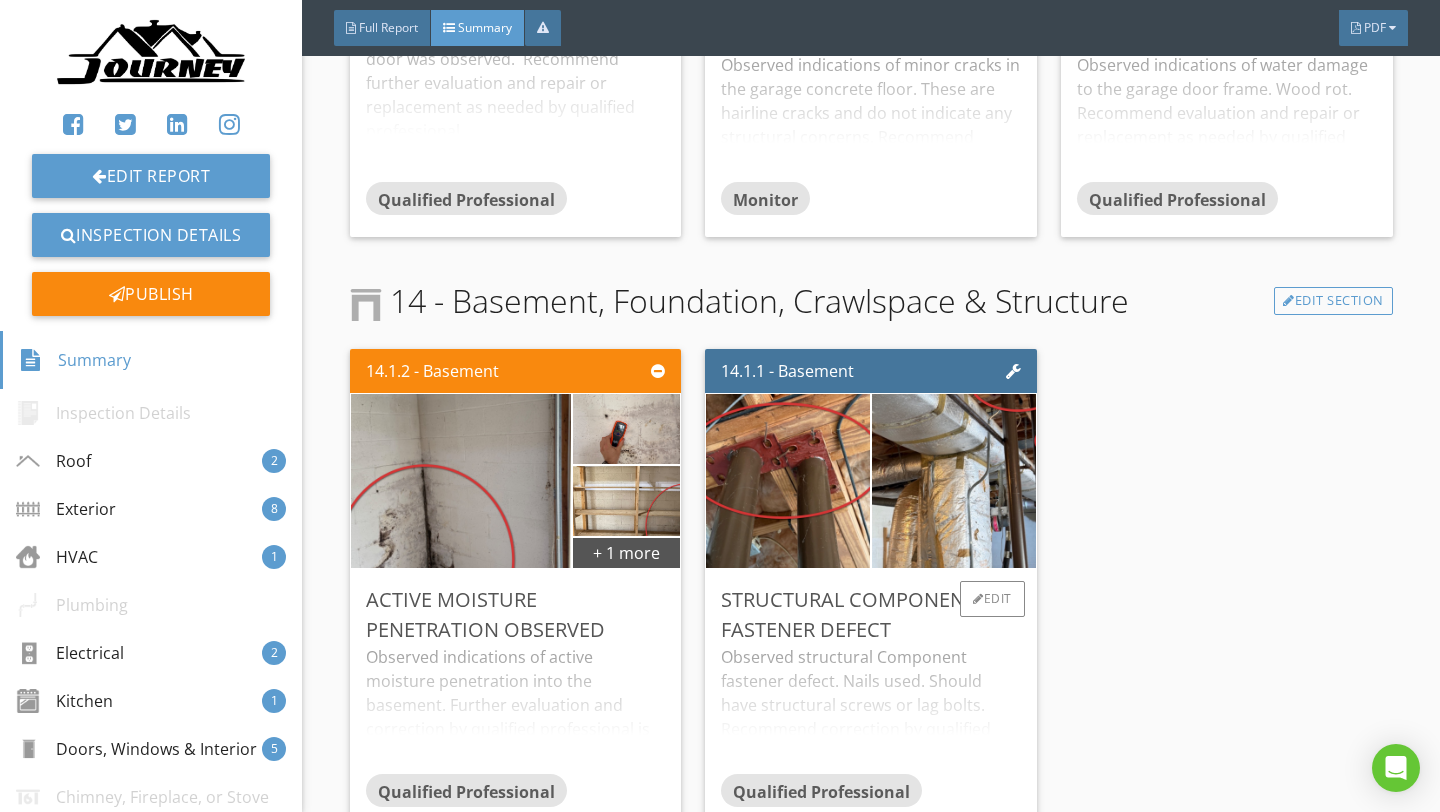 scroll, scrollTop: 7751, scrollLeft: 0, axis: vertical 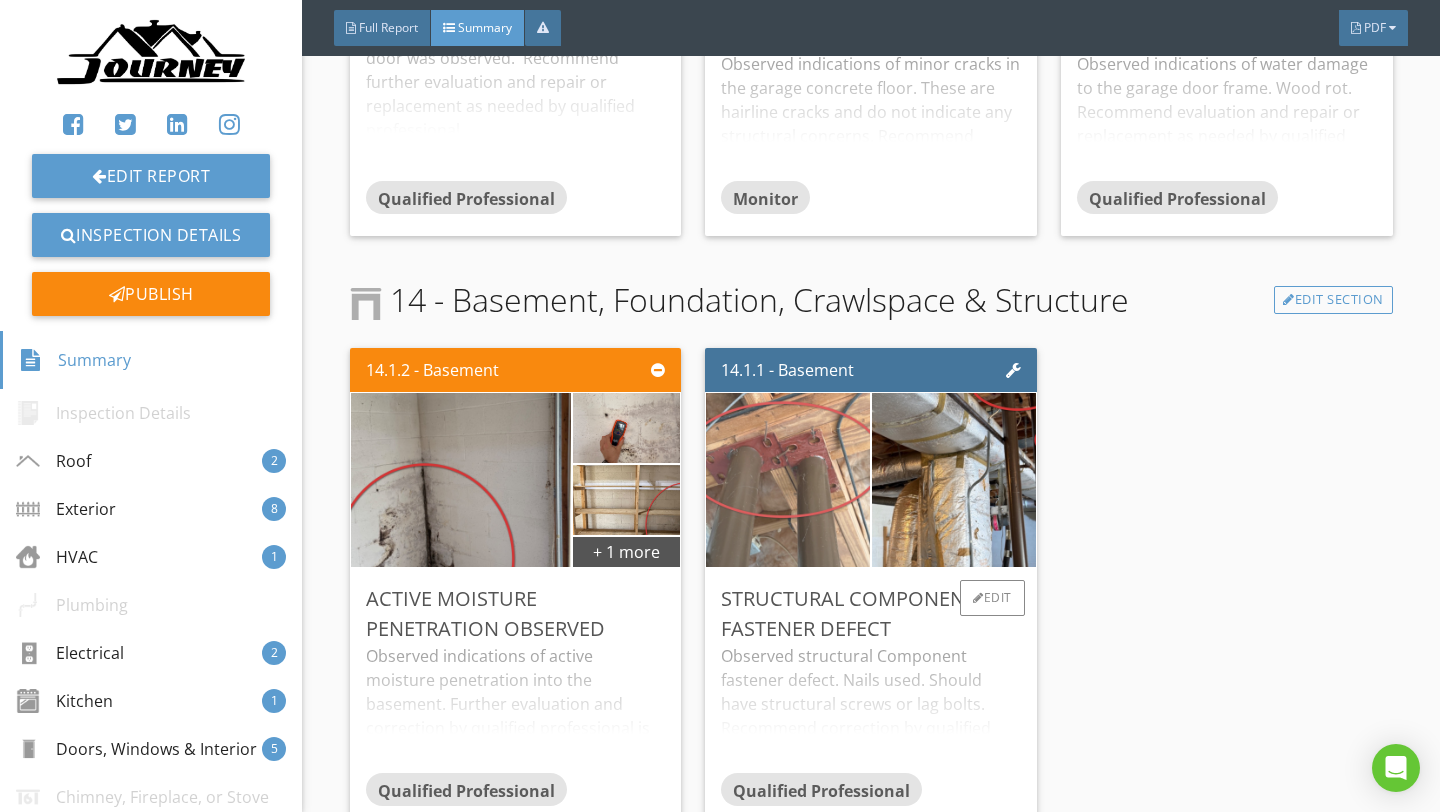 click at bounding box center (788, 480) 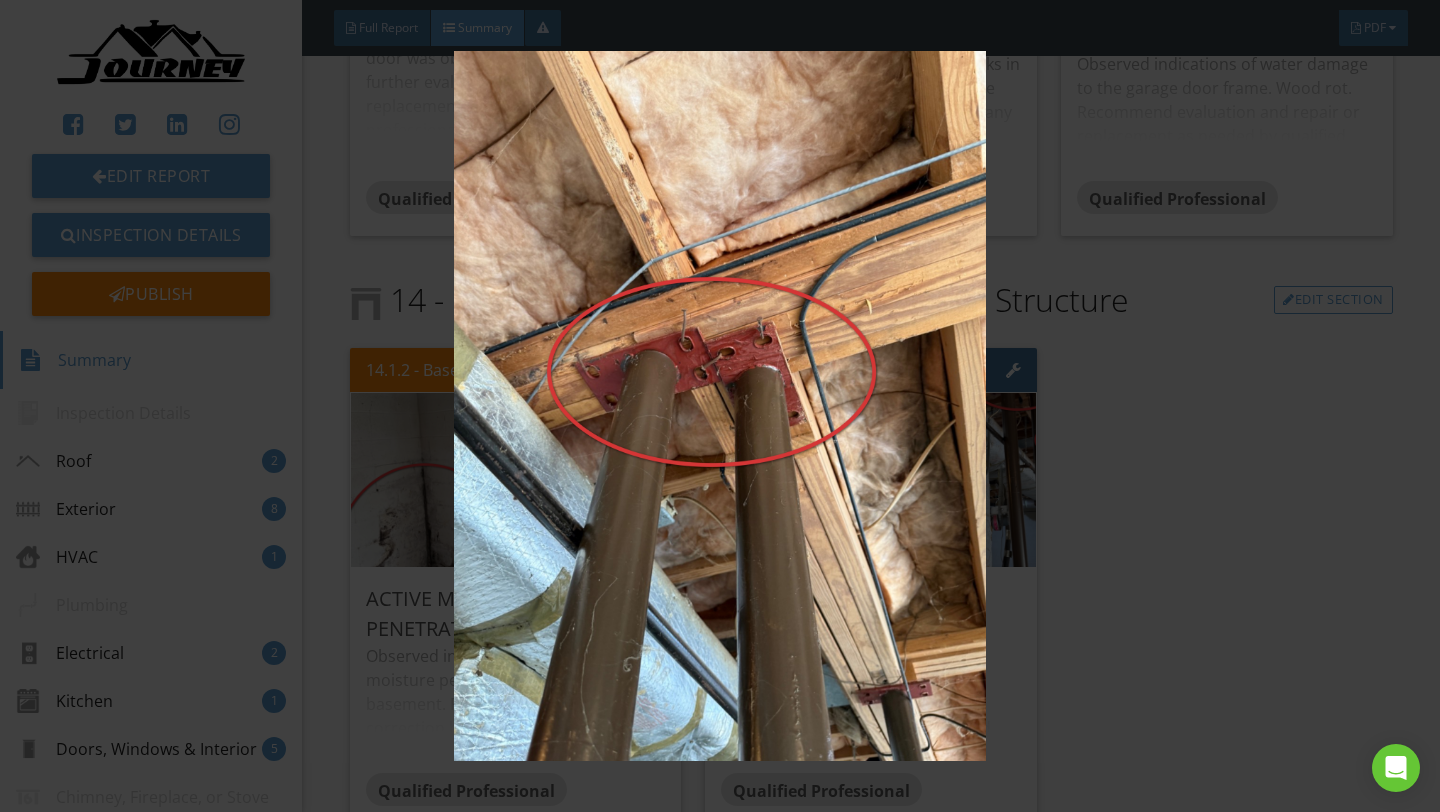click at bounding box center (719, 406) 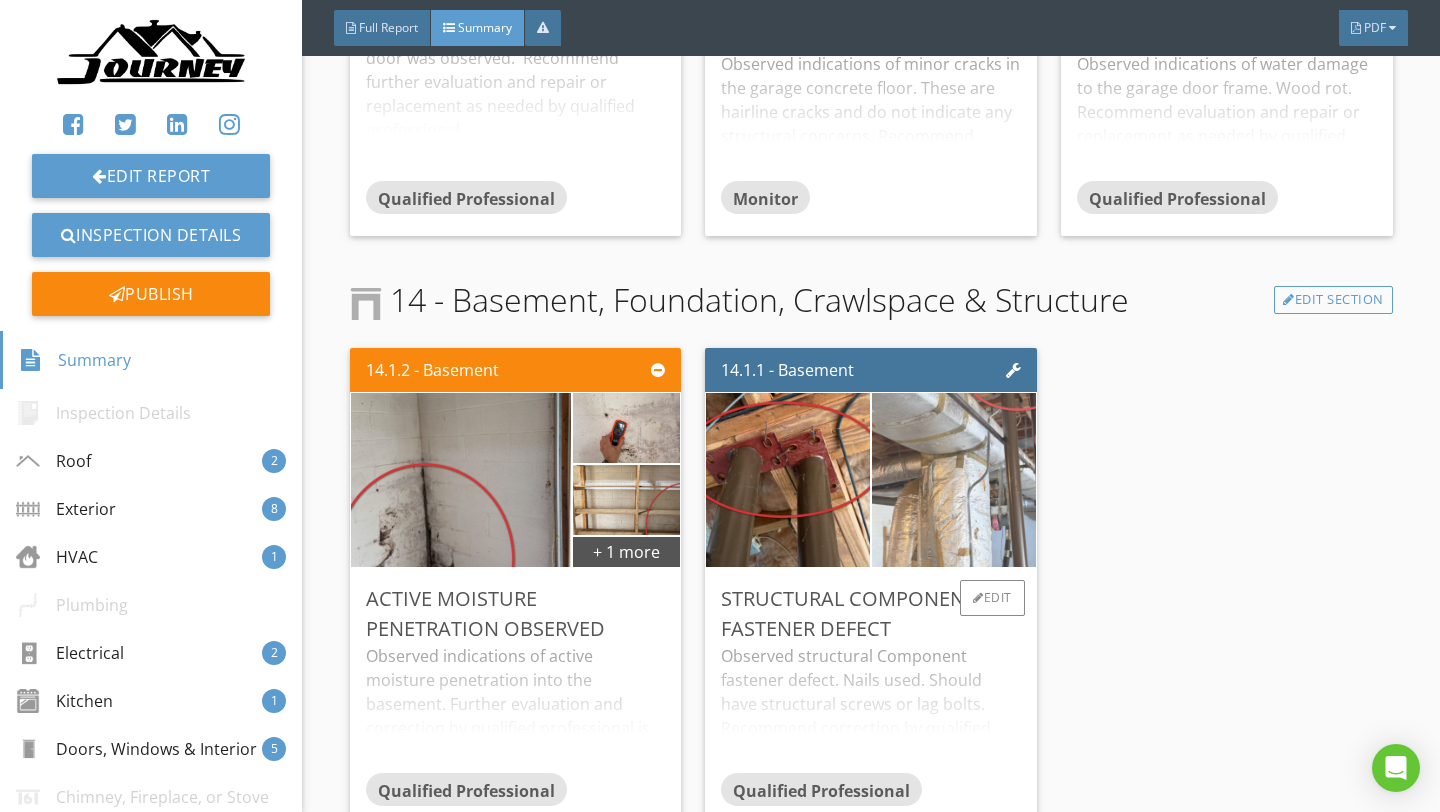 click at bounding box center (954, 480) 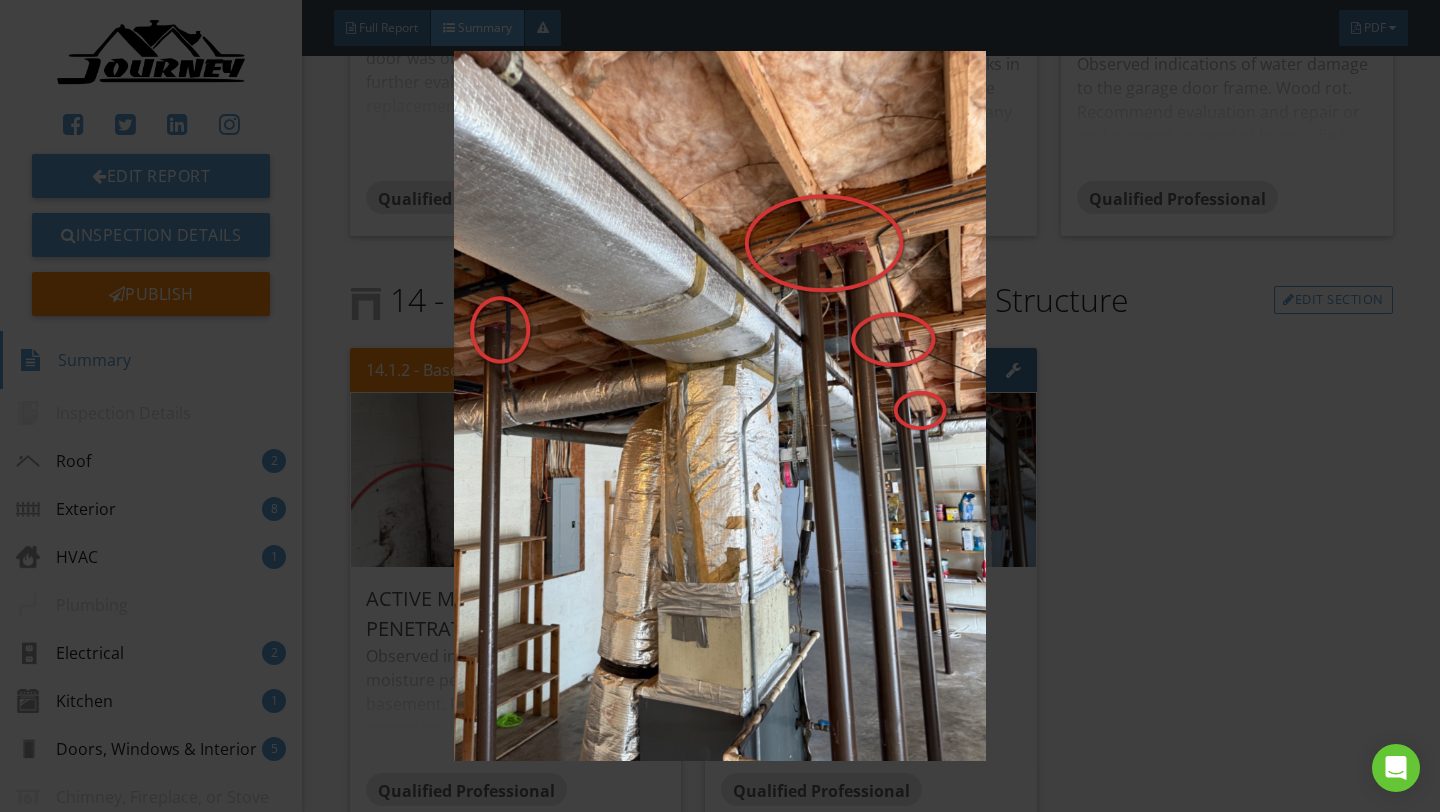 click at bounding box center (719, 406) 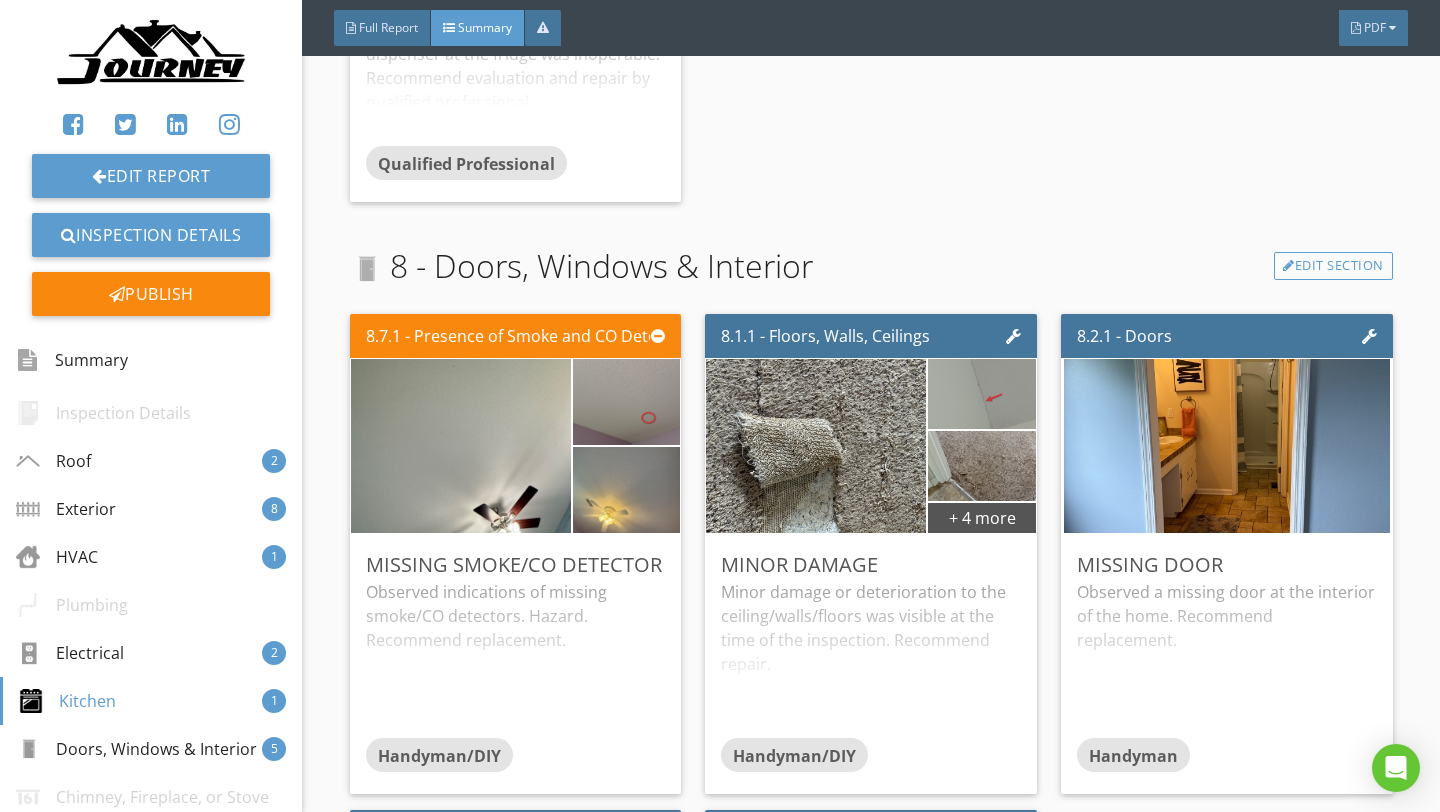 scroll, scrollTop: 4942, scrollLeft: 0, axis: vertical 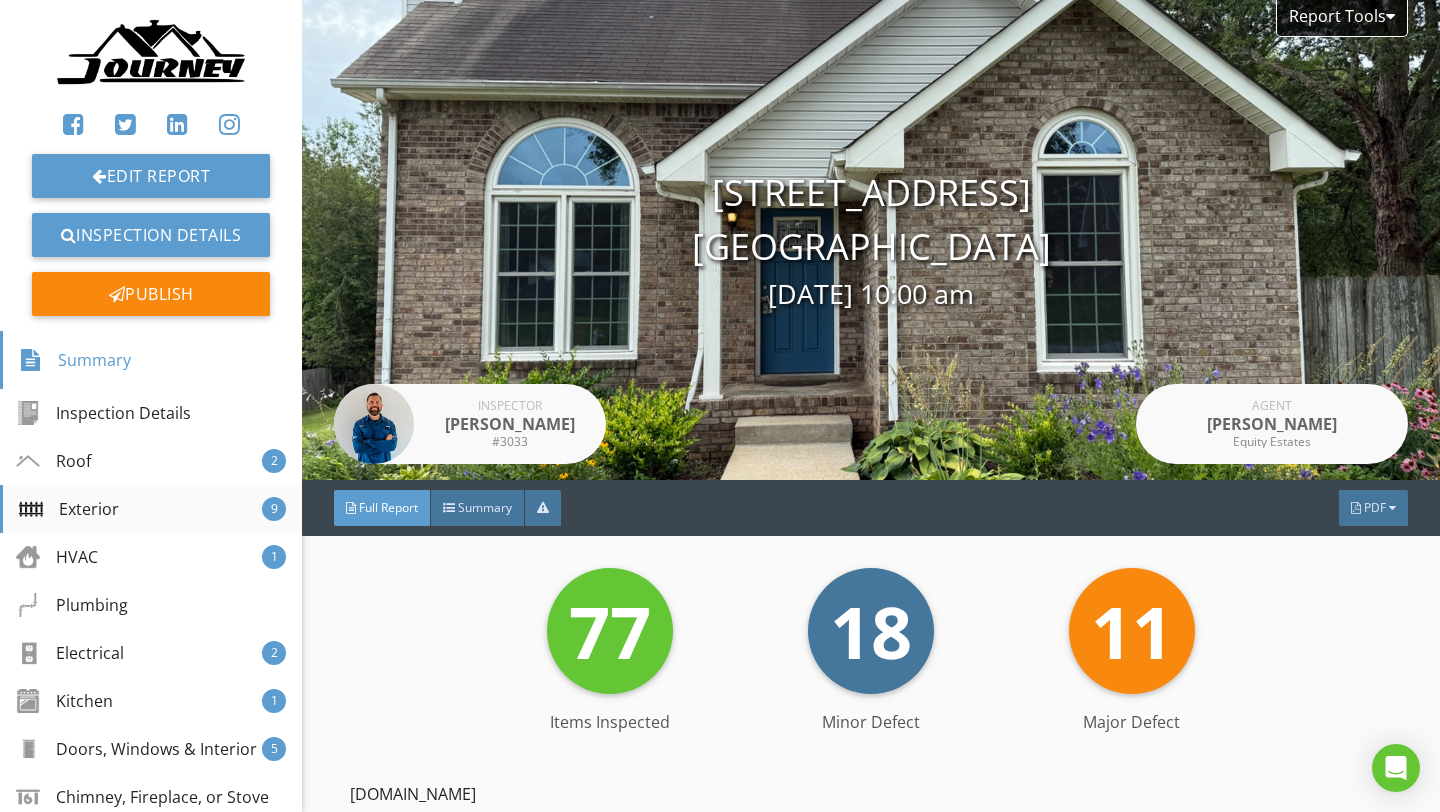 click on "Exterior
9" at bounding box center (151, 509) 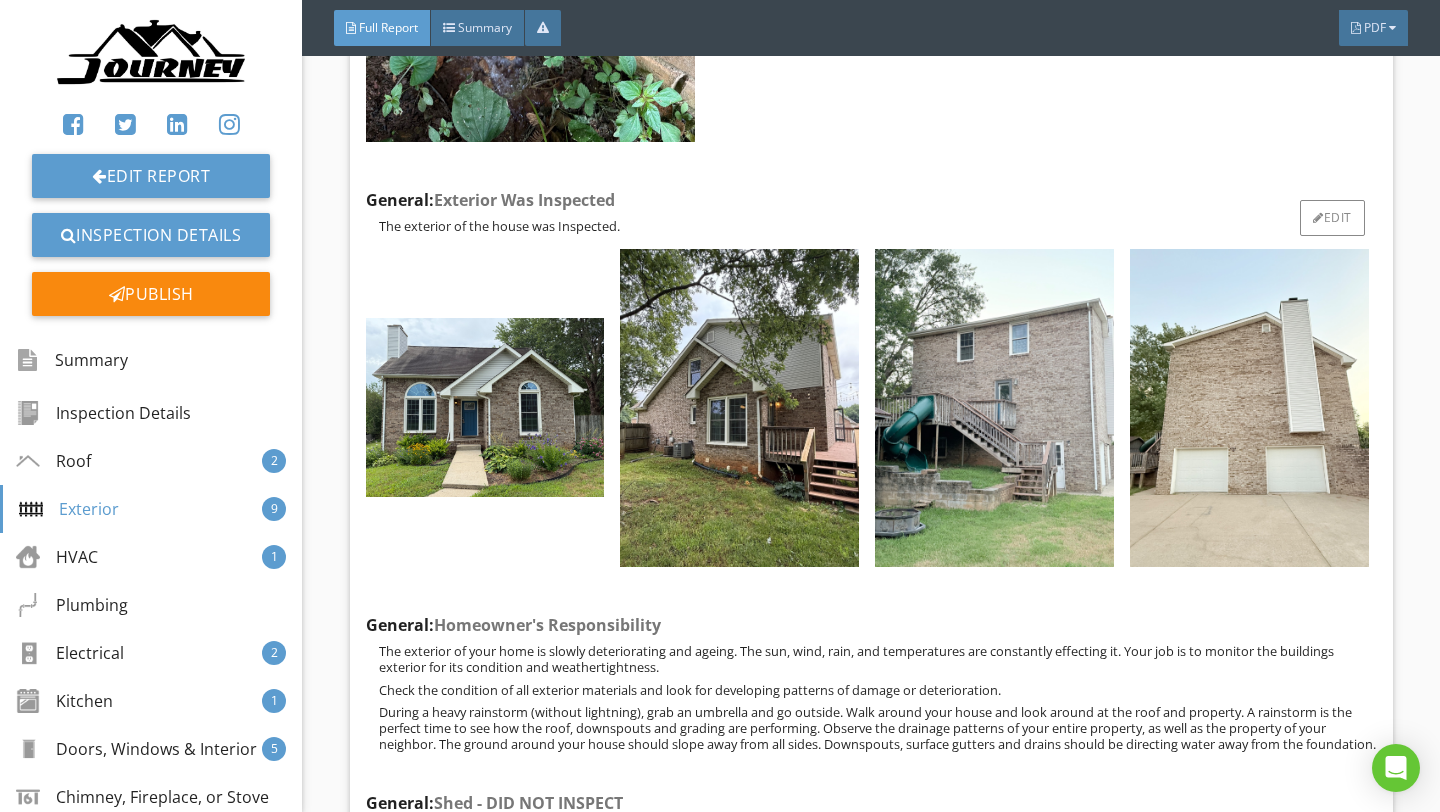 scroll, scrollTop: 6940, scrollLeft: 0, axis: vertical 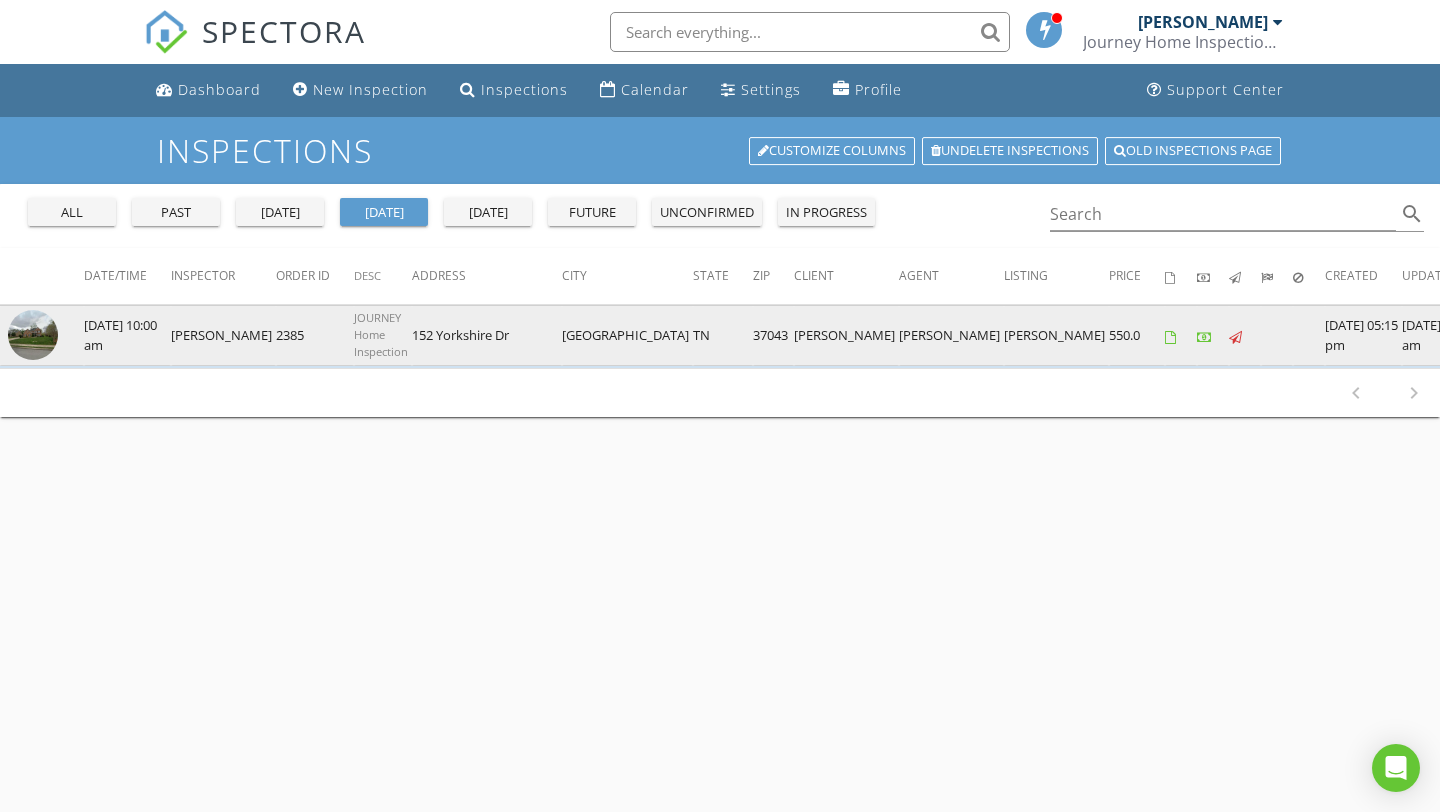 click at bounding box center (33, 335) 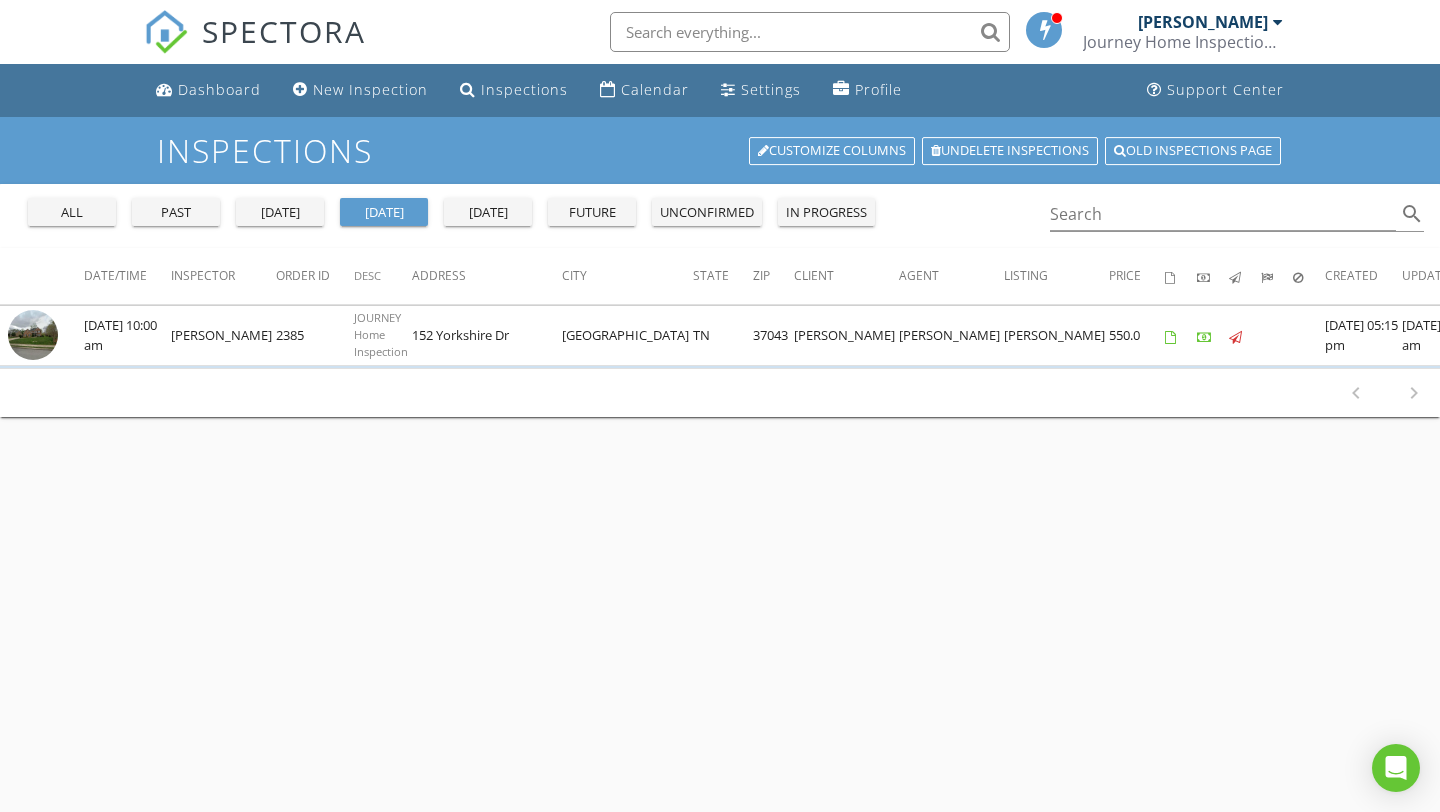 click on "[DATE]" at bounding box center [280, 213] 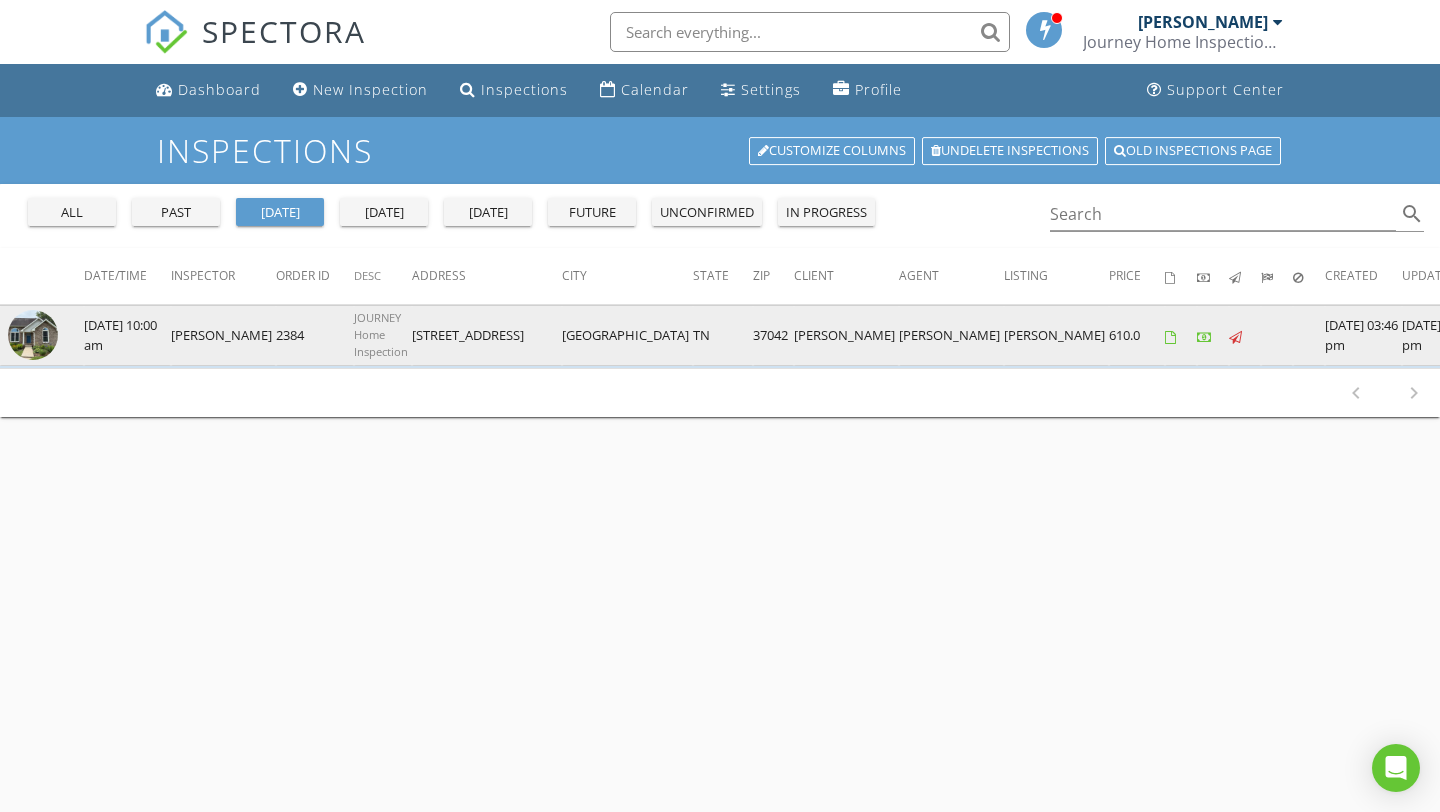 click at bounding box center (33, 335) 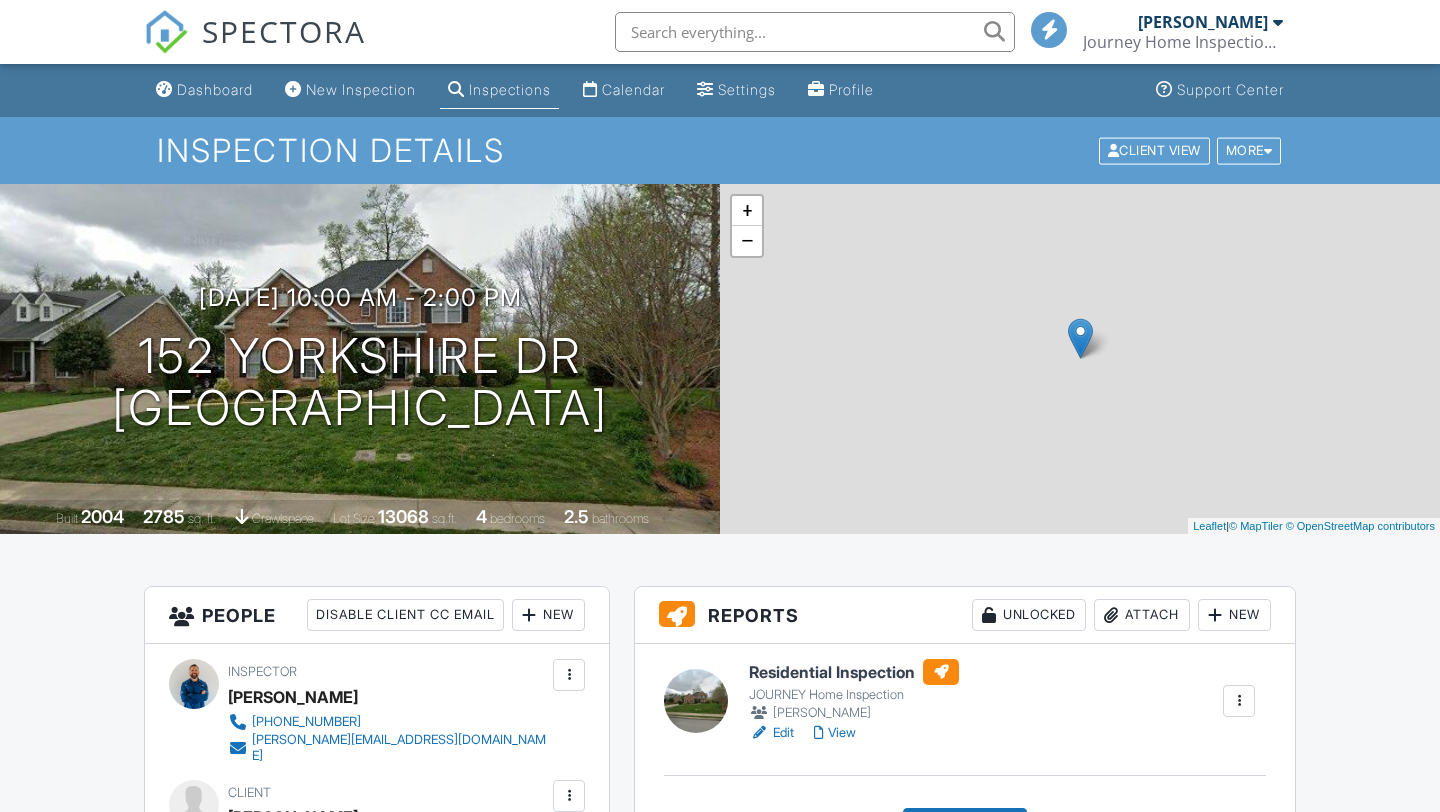 scroll, scrollTop: 0, scrollLeft: 0, axis: both 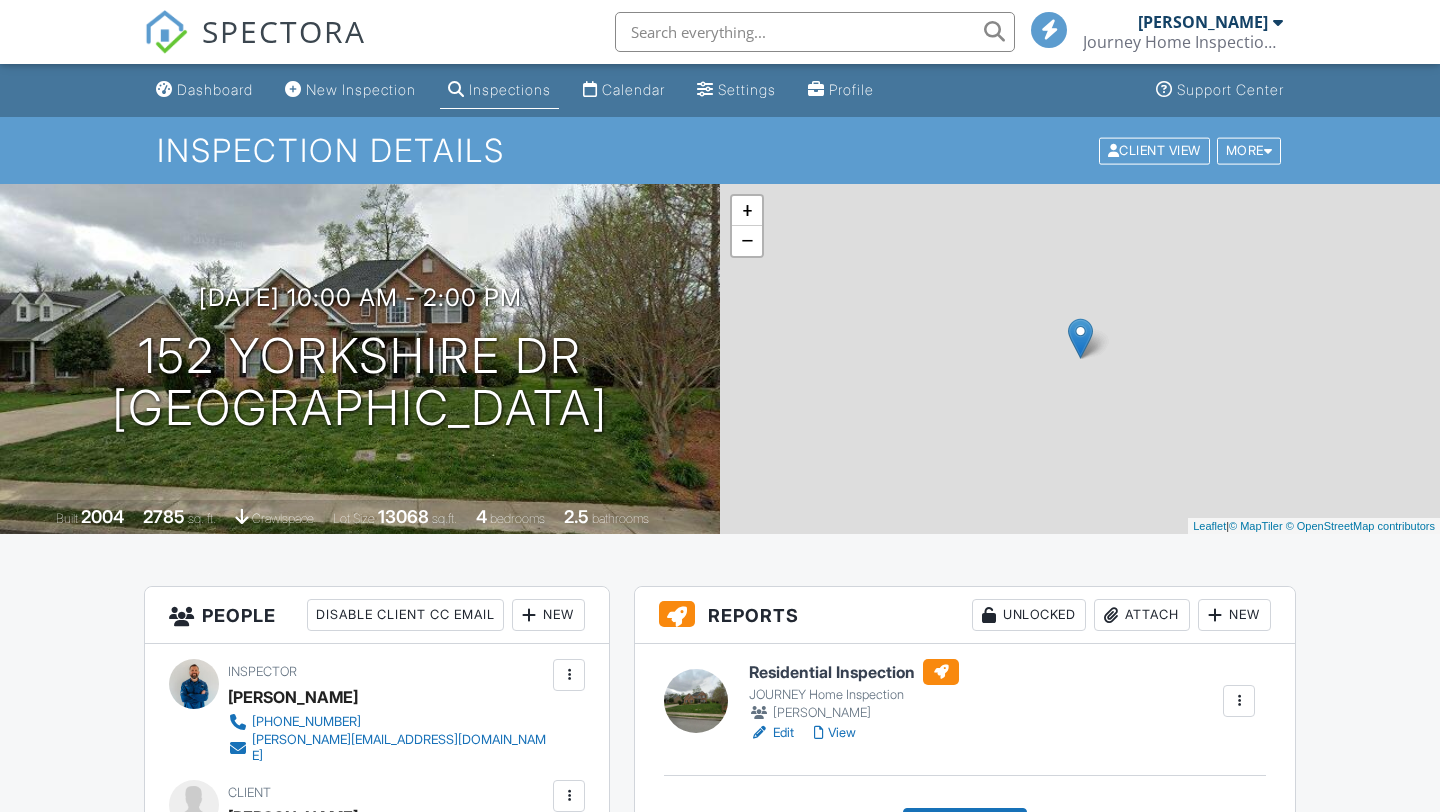 click on "Edit" at bounding box center (771, 733) 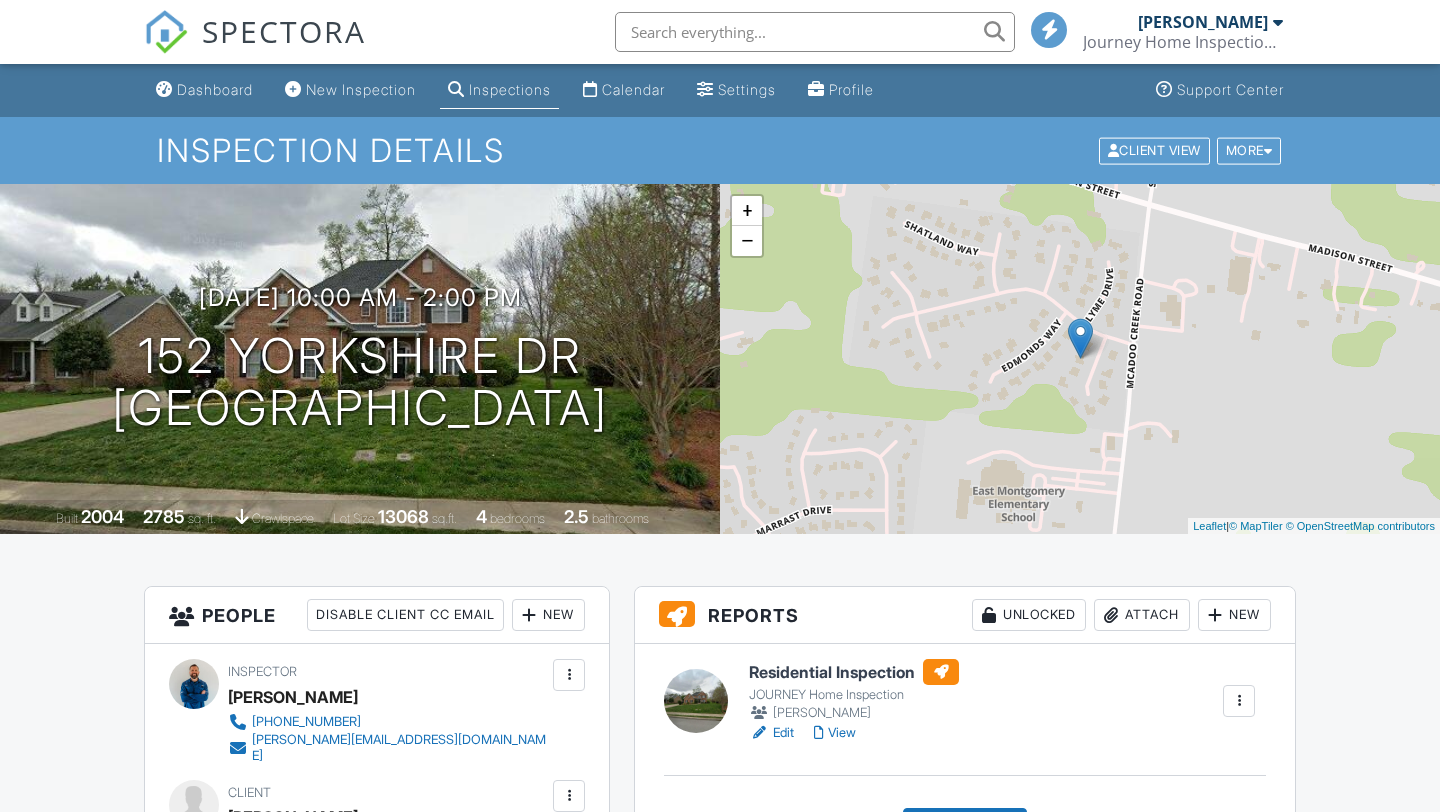 scroll, scrollTop: 0, scrollLeft: 0, axis: both 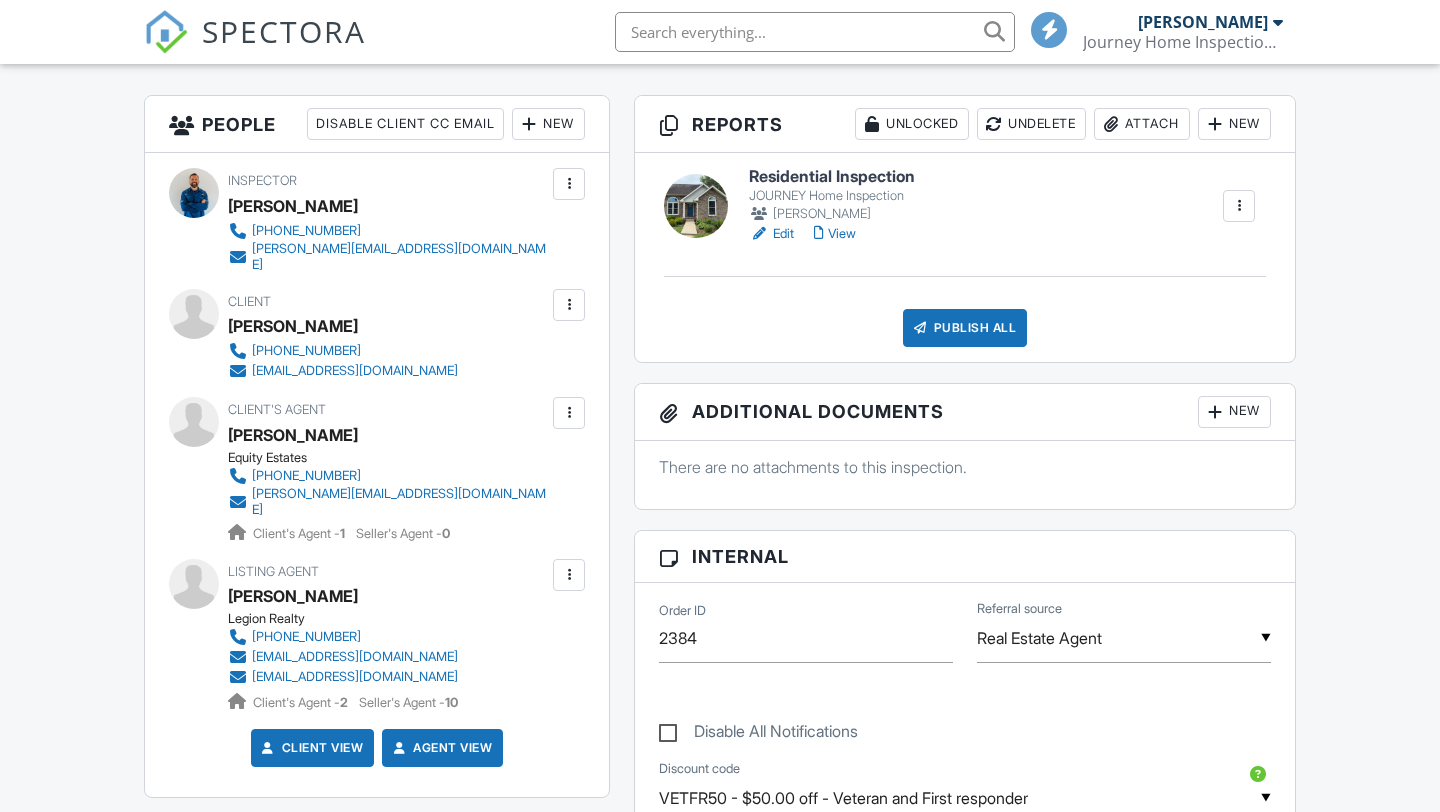 click on "Edit" at bounding box center (771, 234) 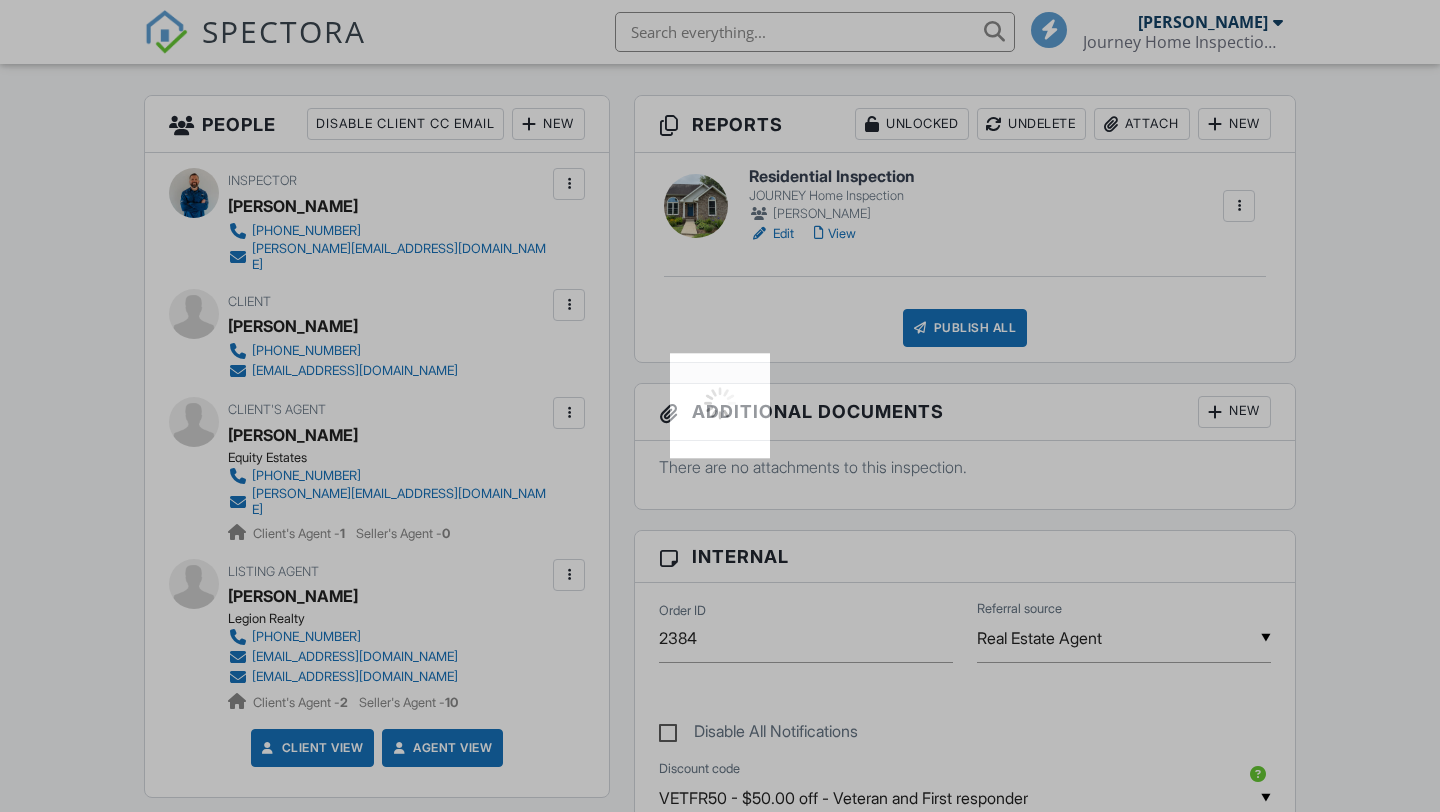 scroll, scrollTop: 0, scrollLeft: 0, axis: both 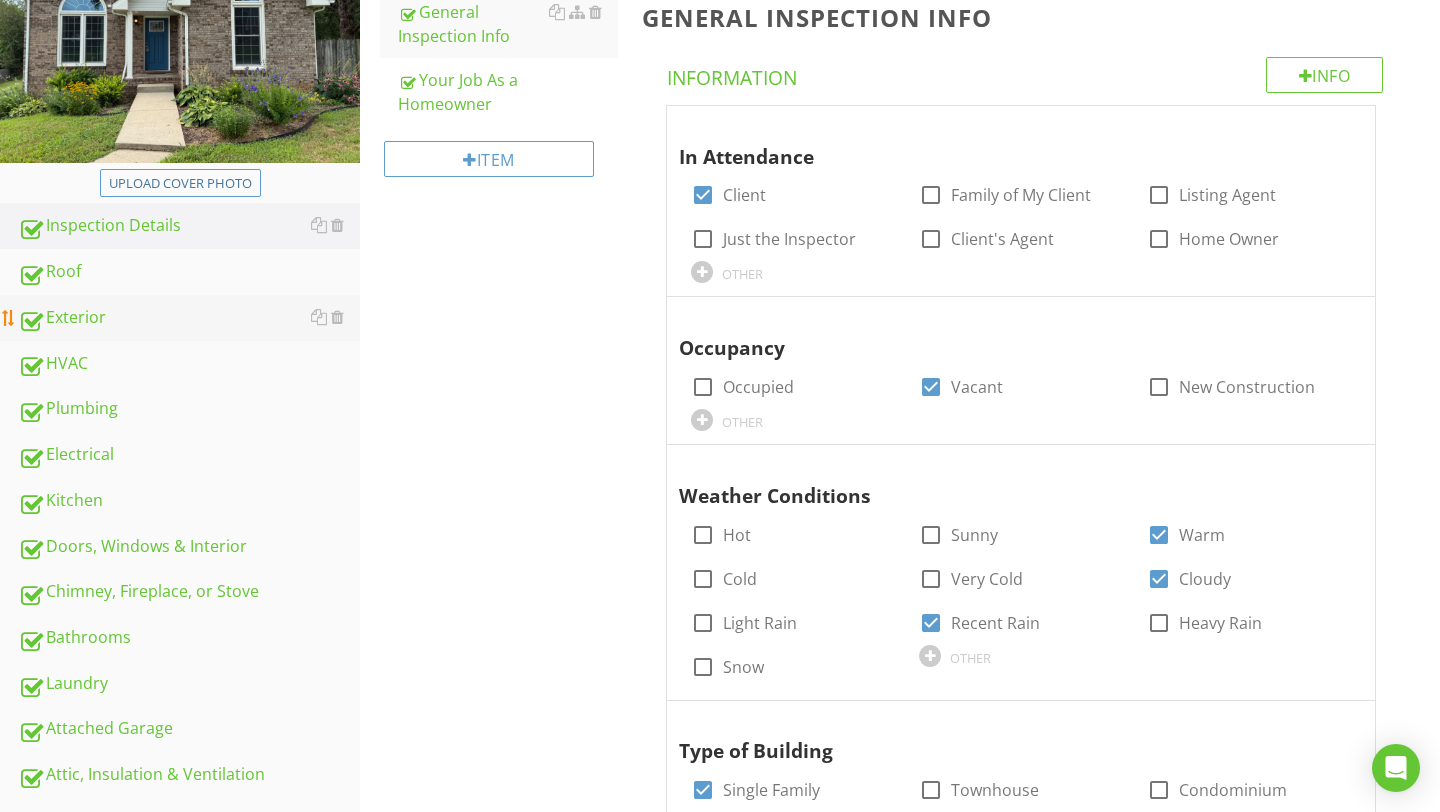 click on "Exterior" at bounding box center (189, 318) 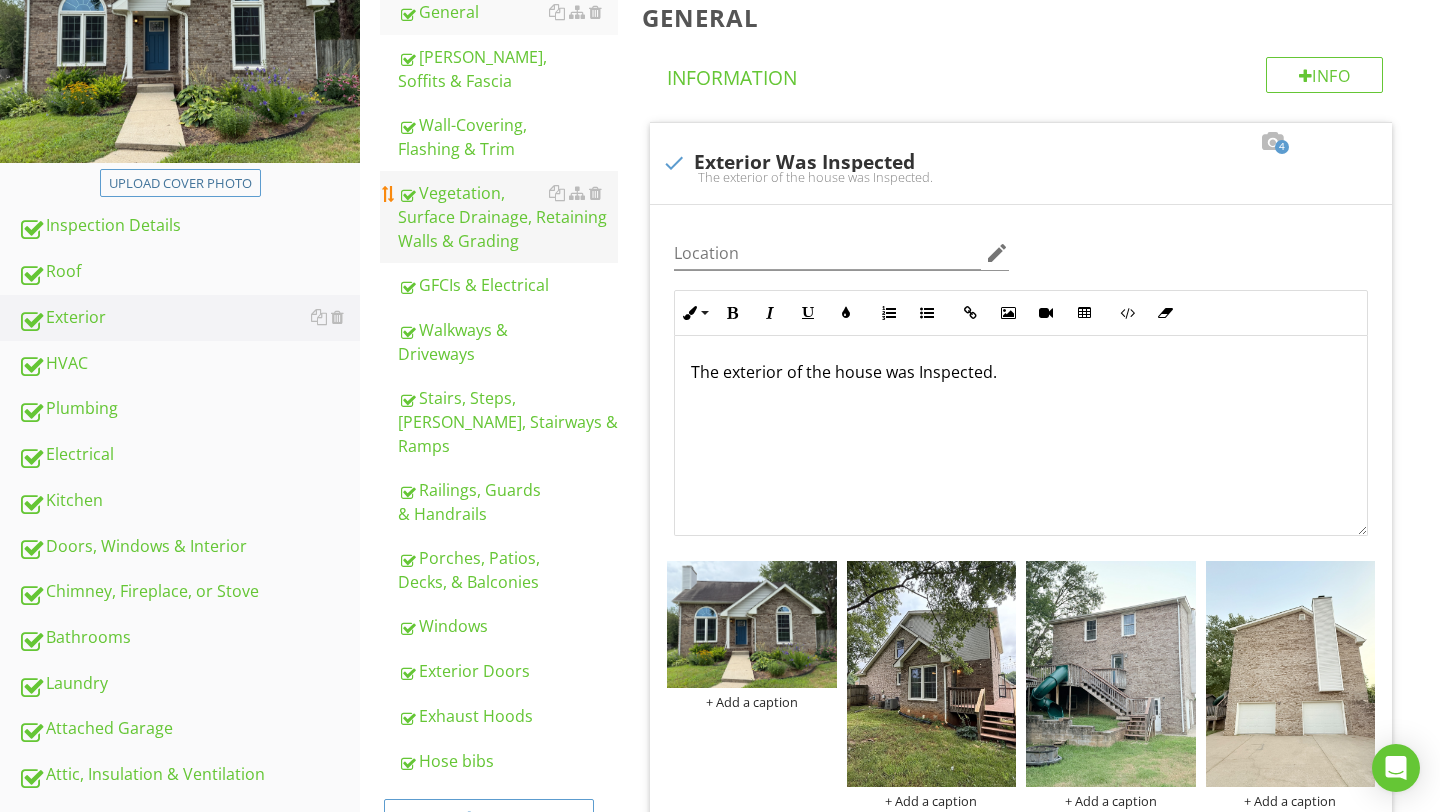 click on "Vegetation, Surface Drainage, Retaining Walls & Grading" at bounding box center [508, 217] 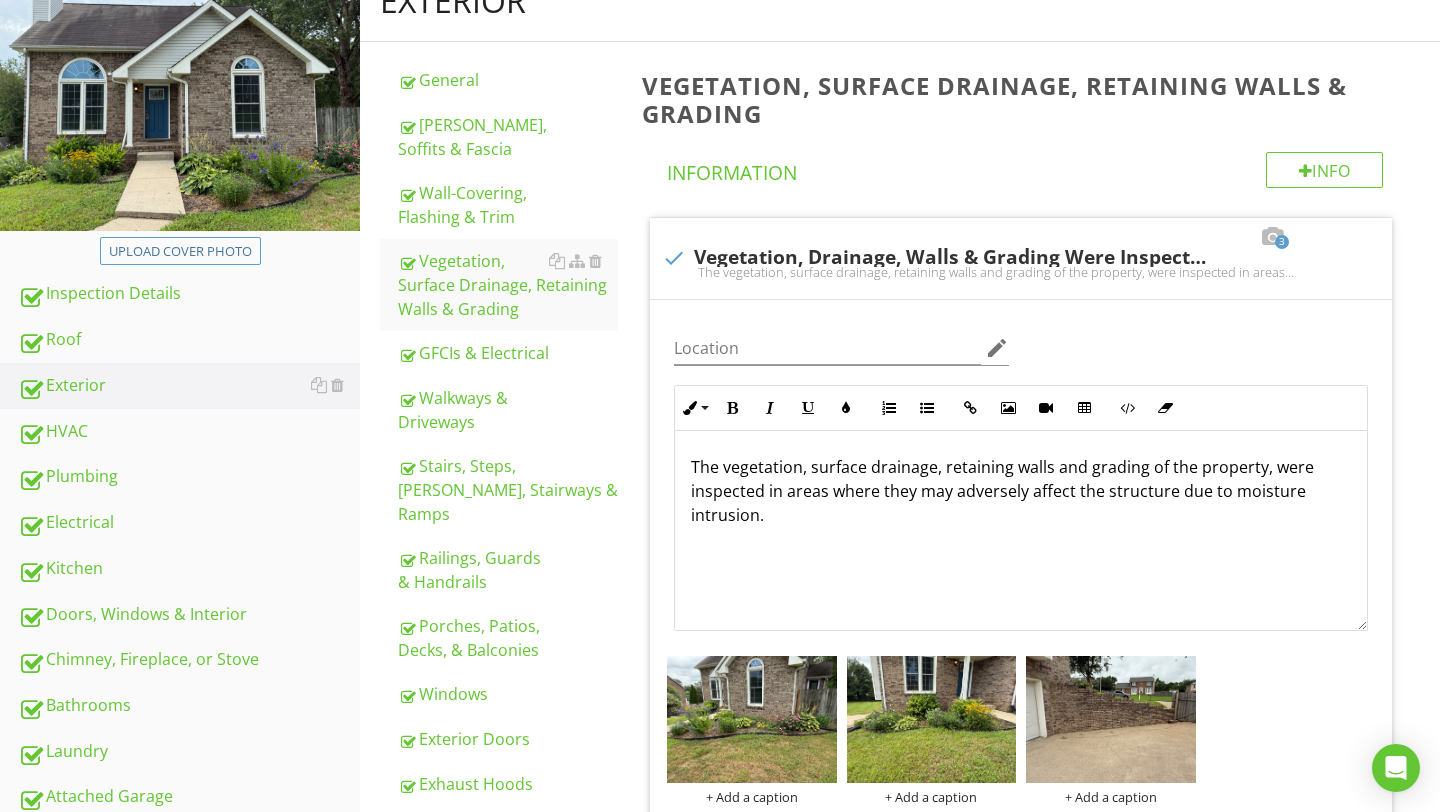 scroll, scrollTop: 240, scrollLeft: 0, axis: vertical 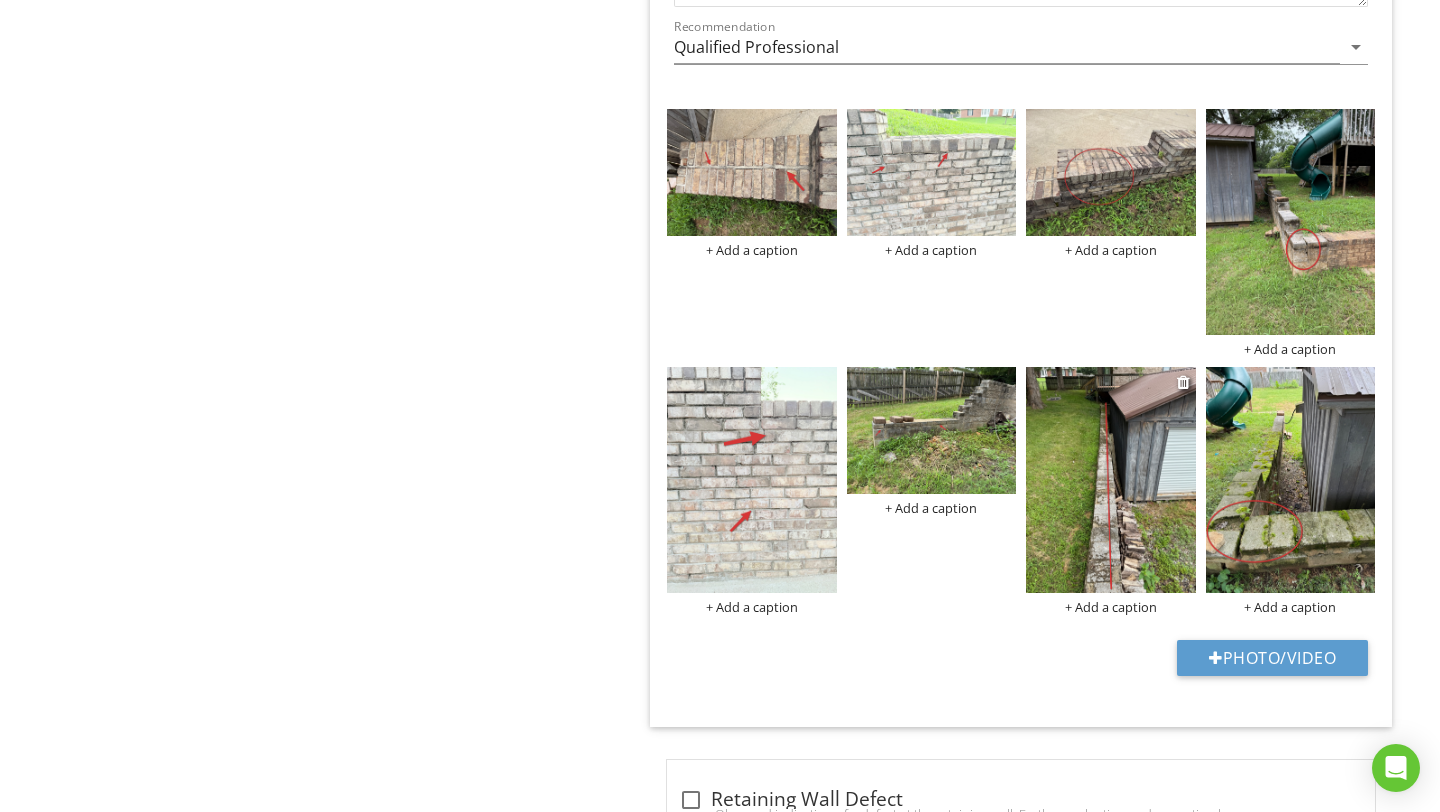 click at bounding box center (1111, 480) 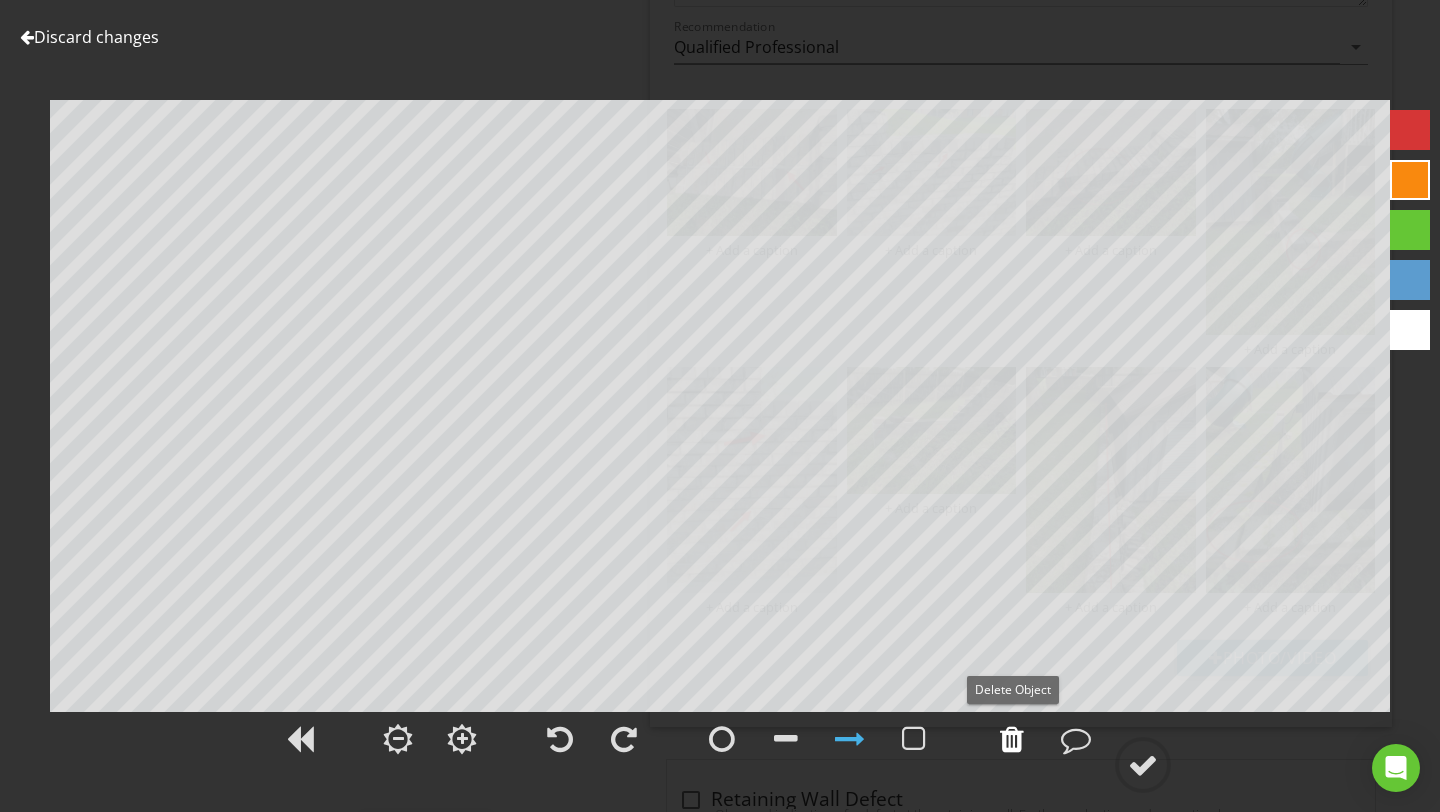 click at bounding box center [1012, 739] 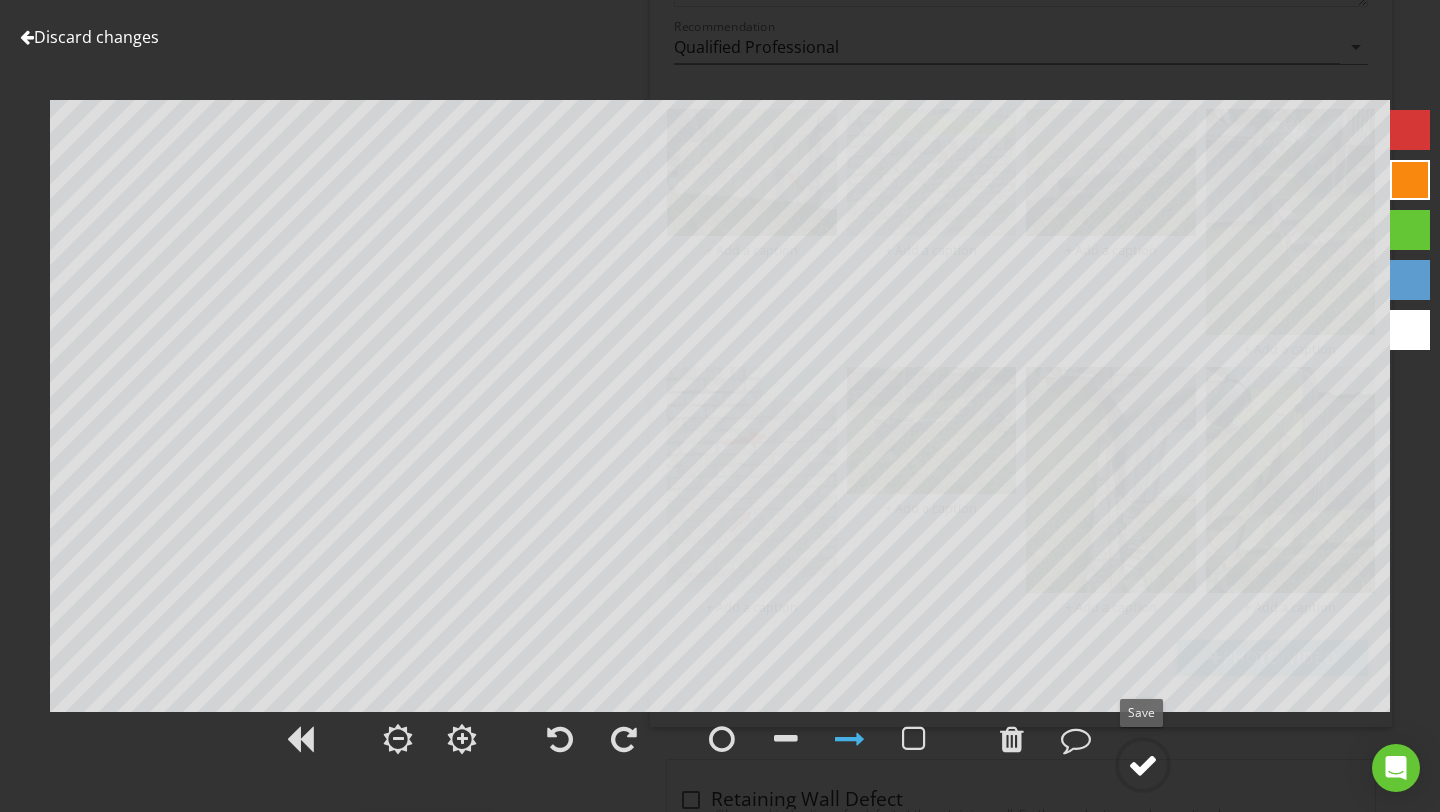 click at bounding box center [1143, 765] 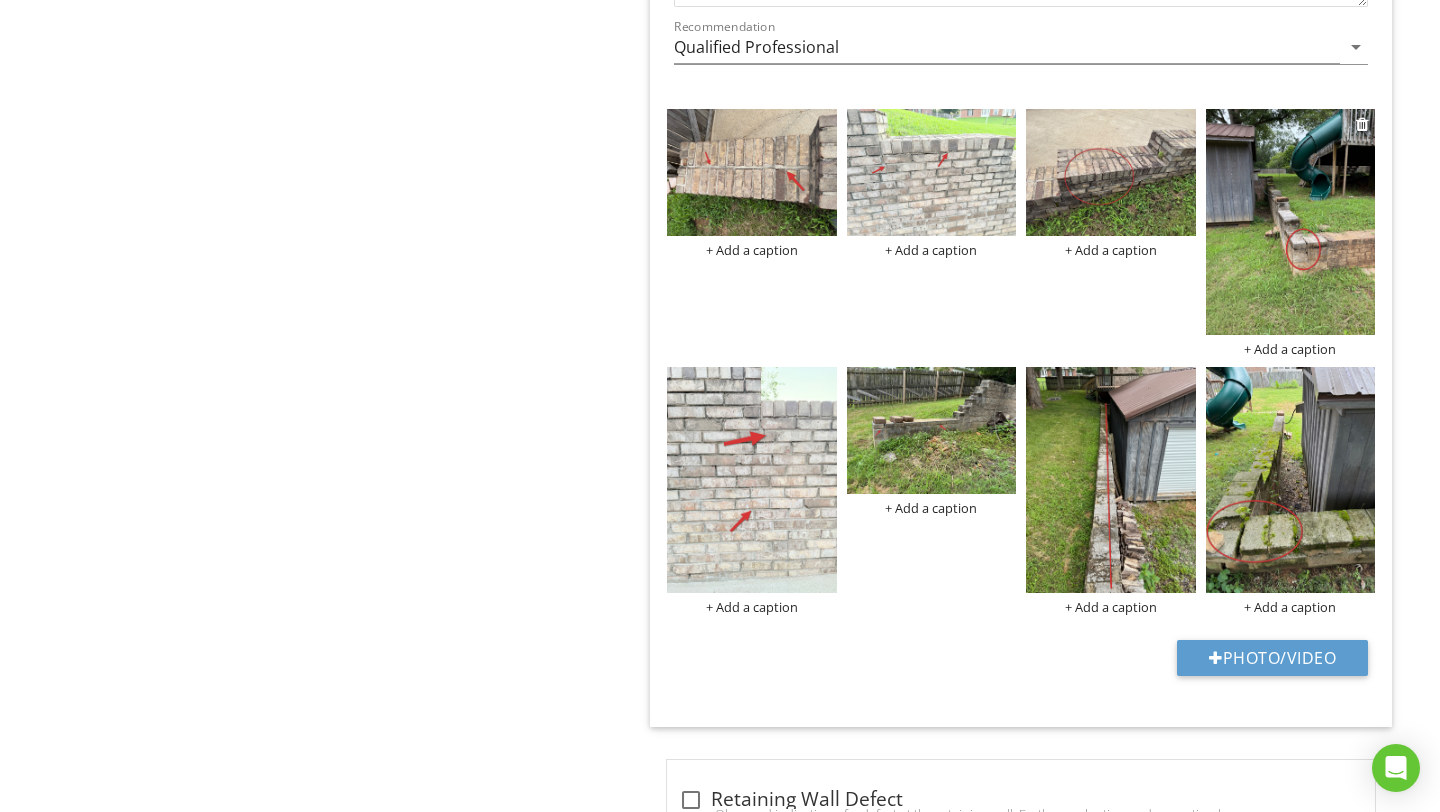 click at bounding box center [1291, 222] 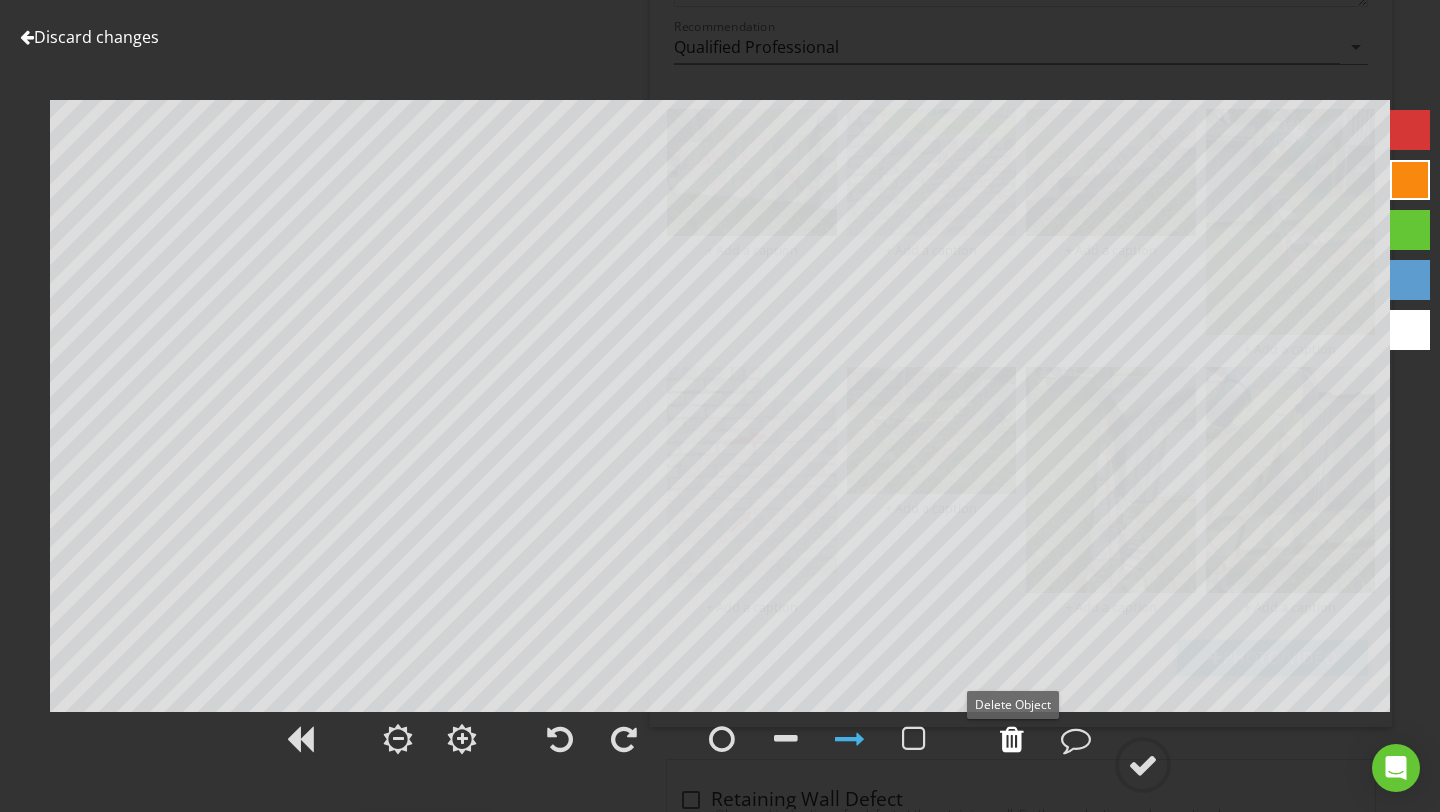 click at bounding box center (1012, 739) 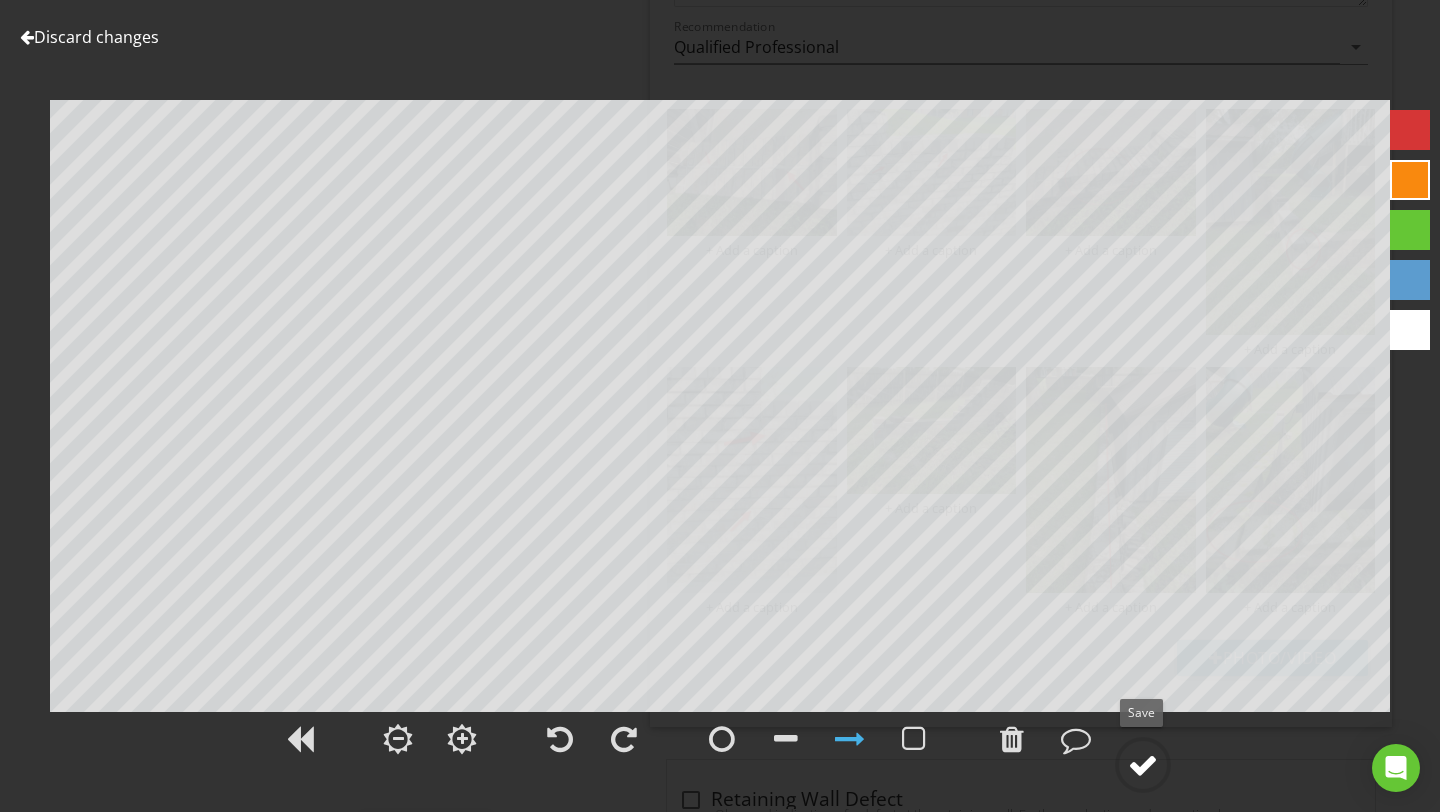 click at bounding box center (1143, 765) 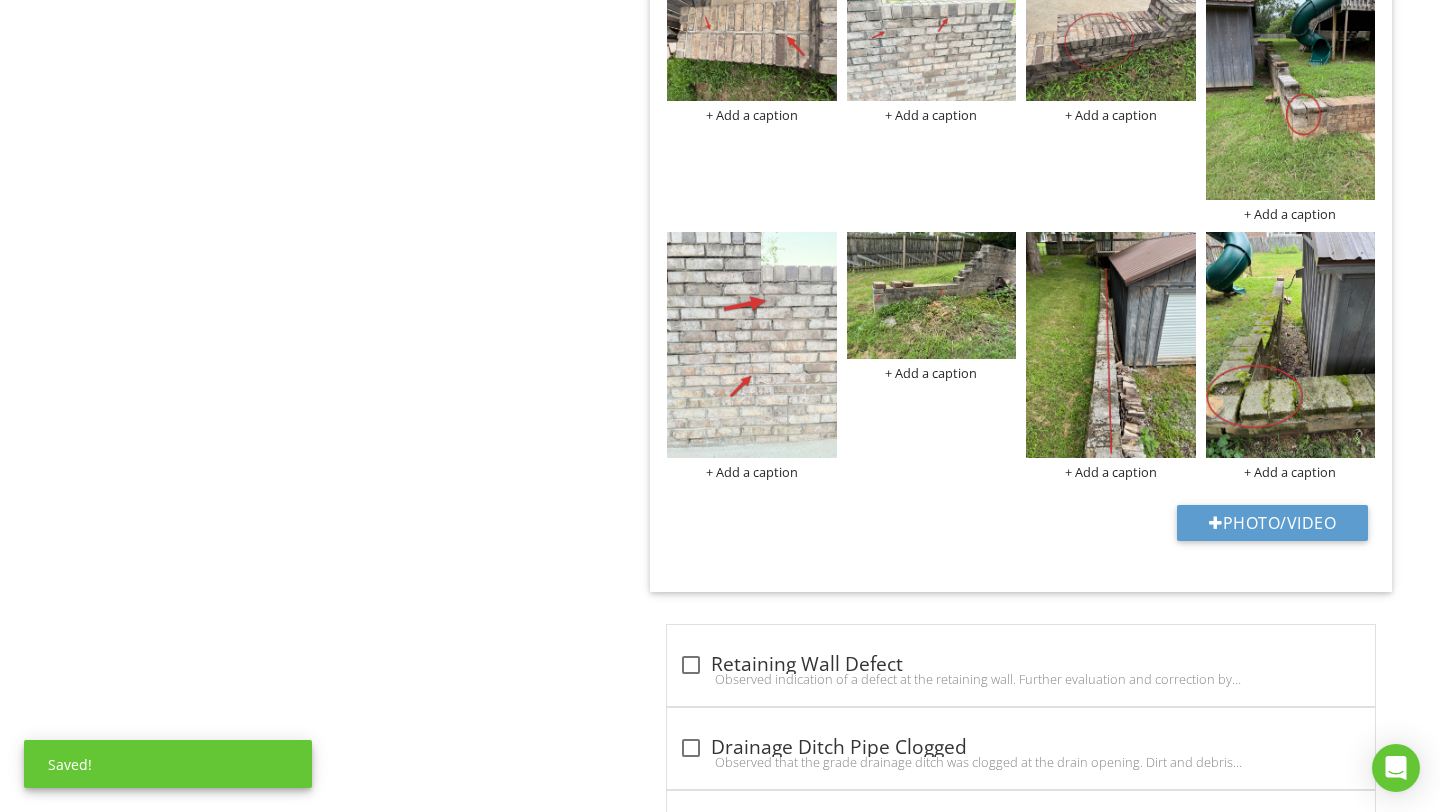 scroll, scrollTop: 2343, scrollLeft: 0, axis: vertical 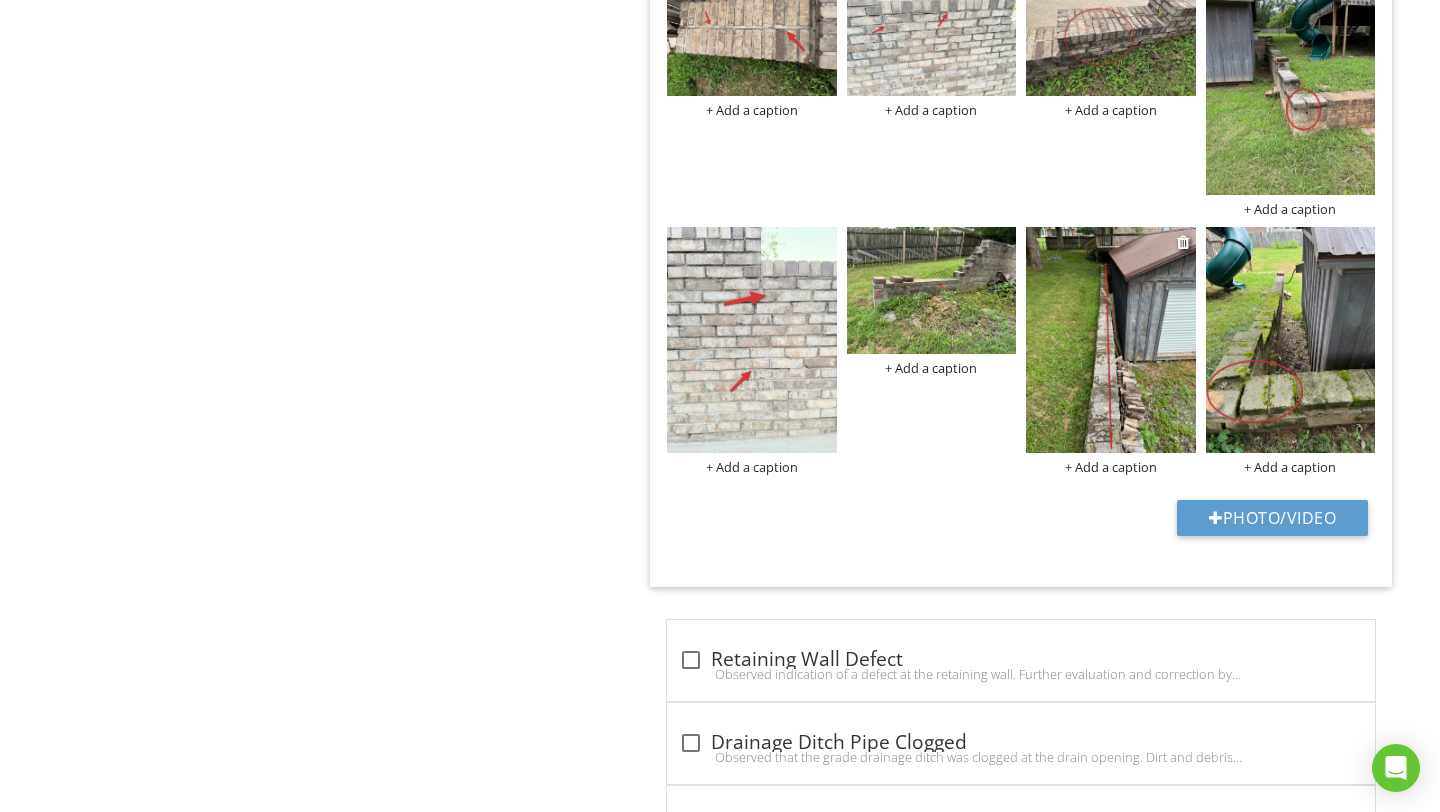 click at bounding box center [1111, 340] 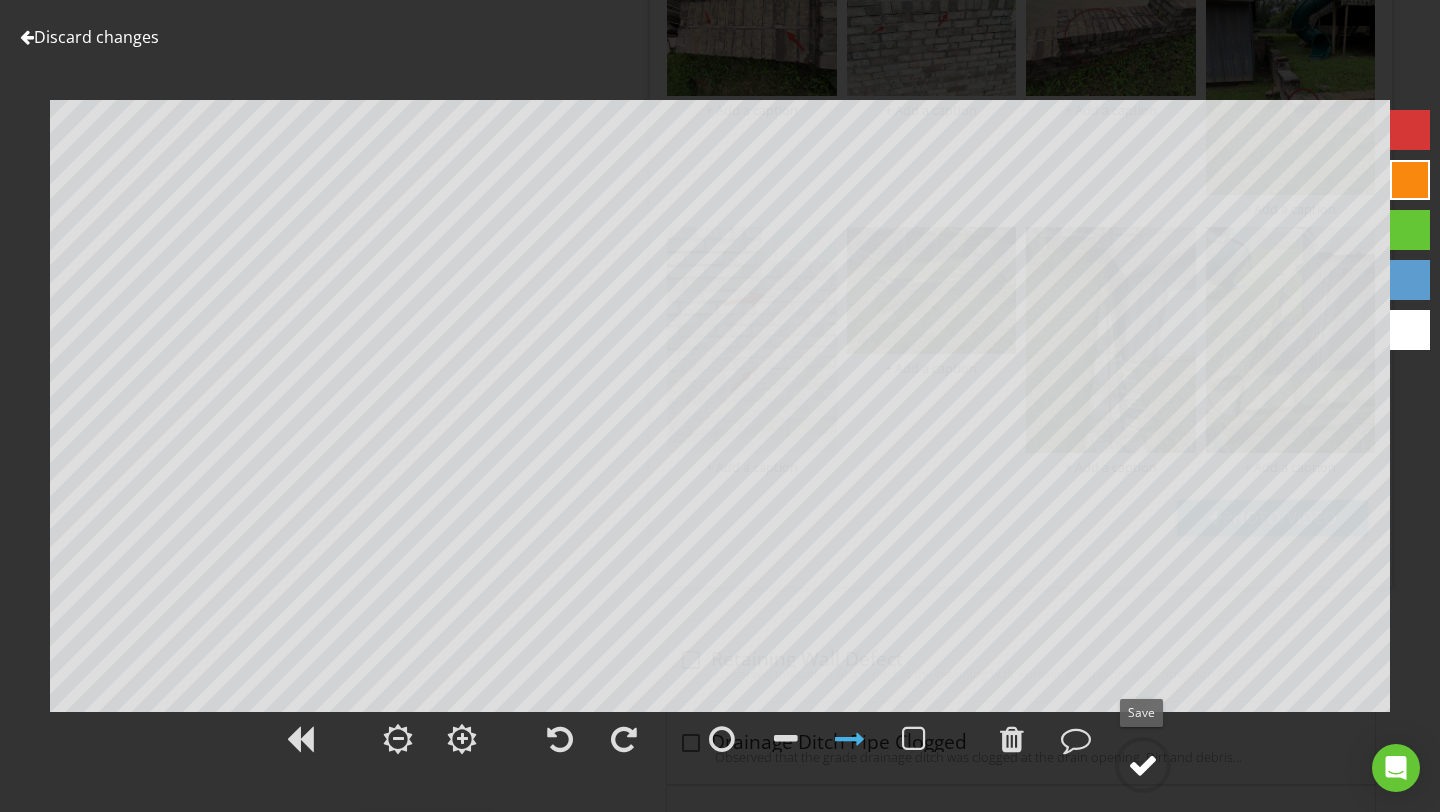 click 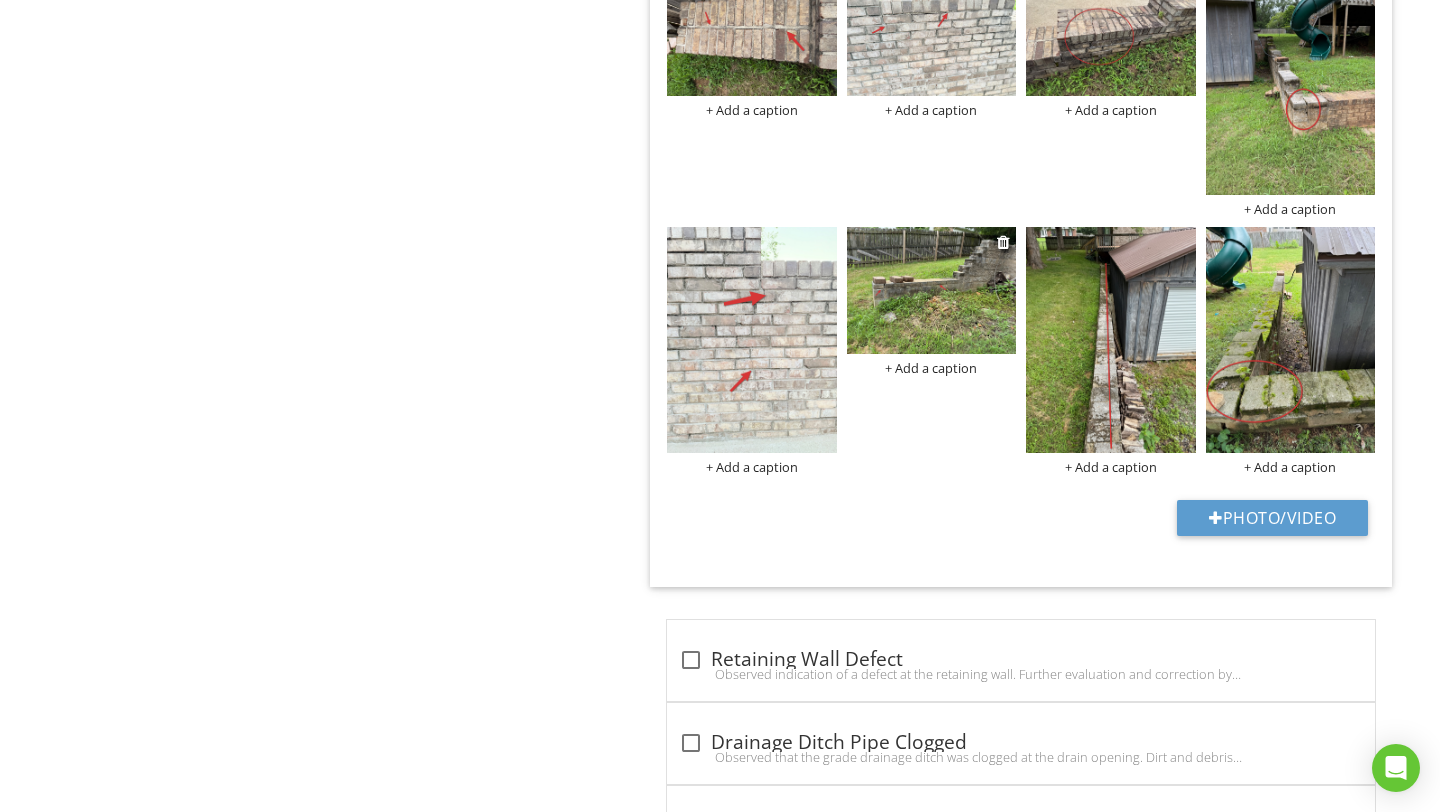 click at bounding box center [932, 290] 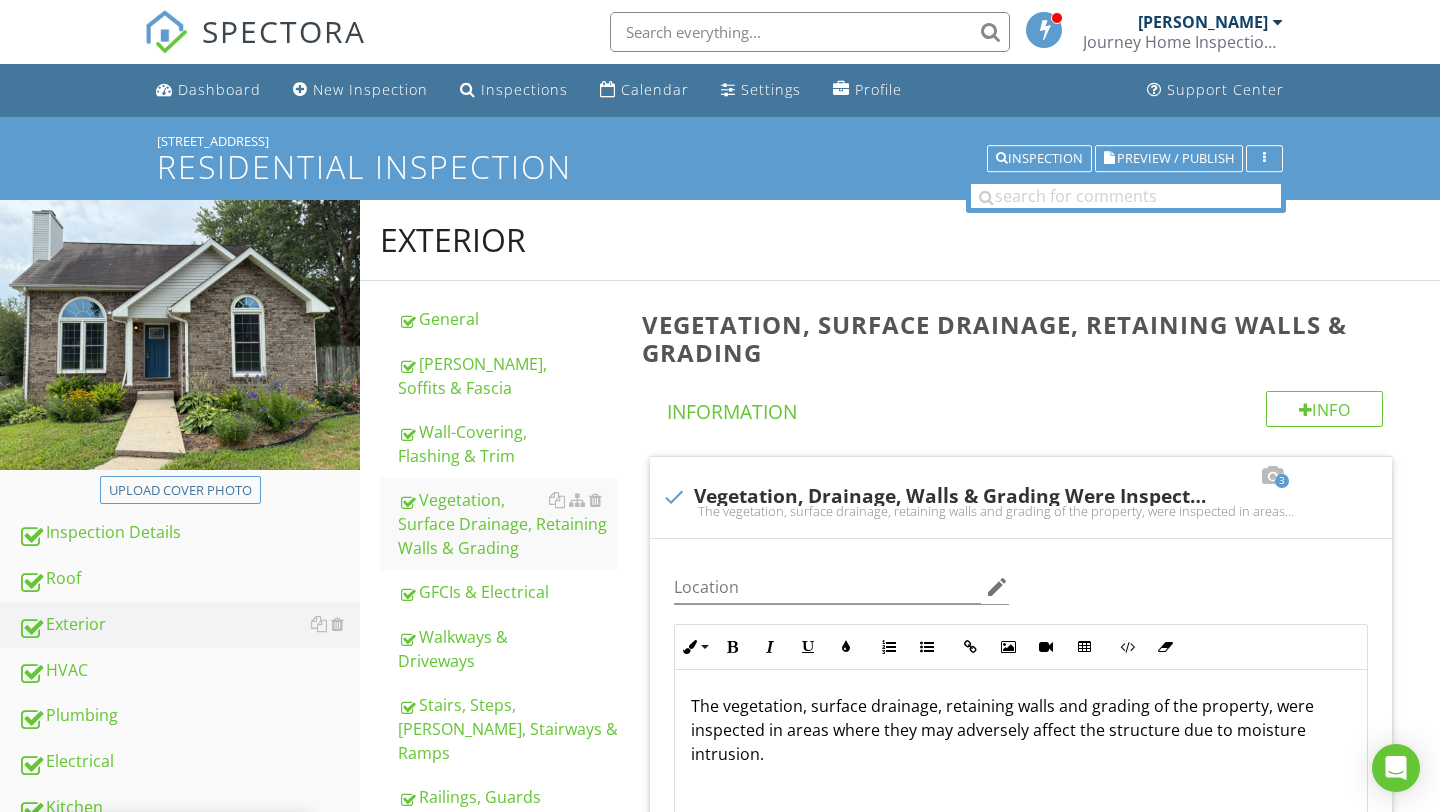 scroll, scrollTop: 2343, scrollLeft: 0, axis: vertical 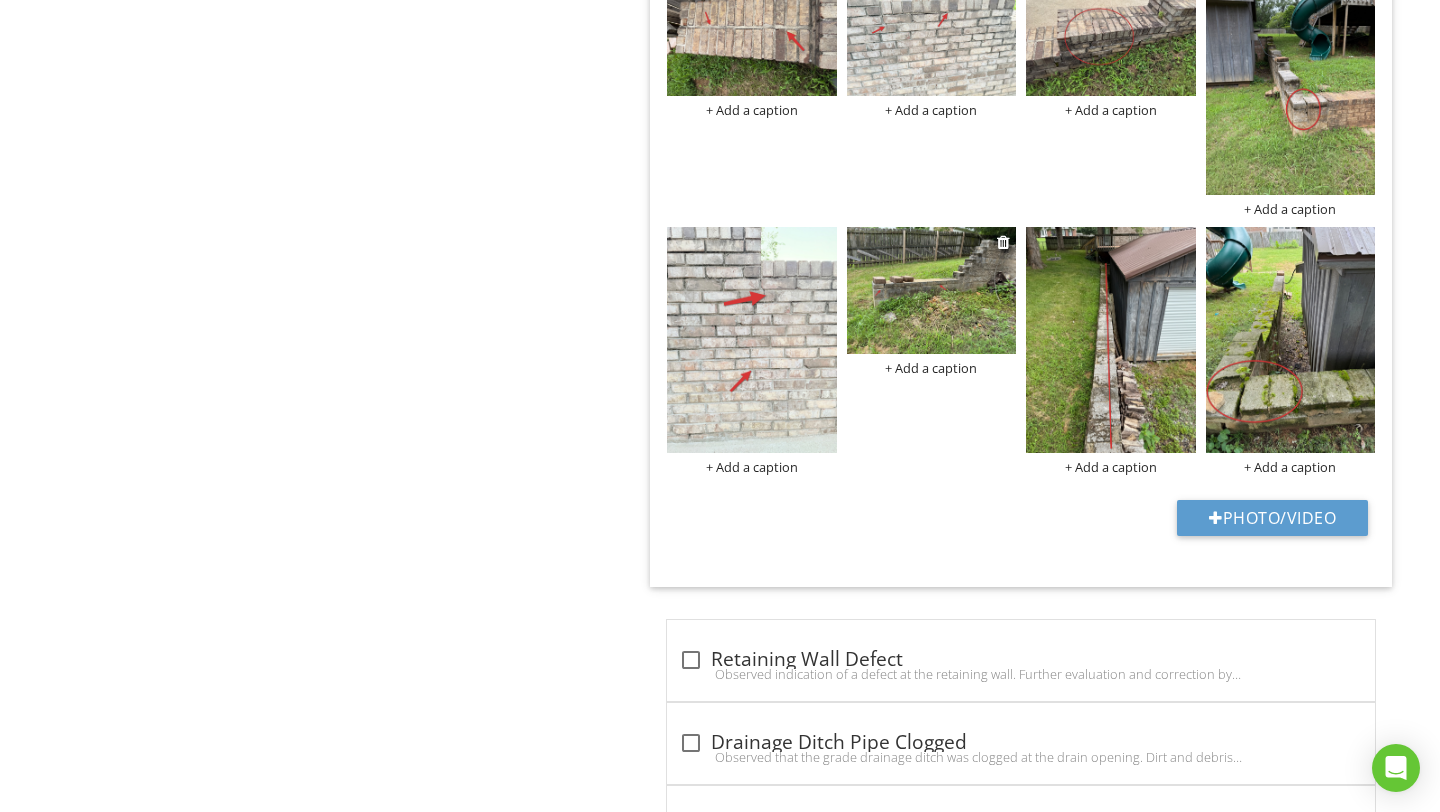 click at bounding box center [932, 290] 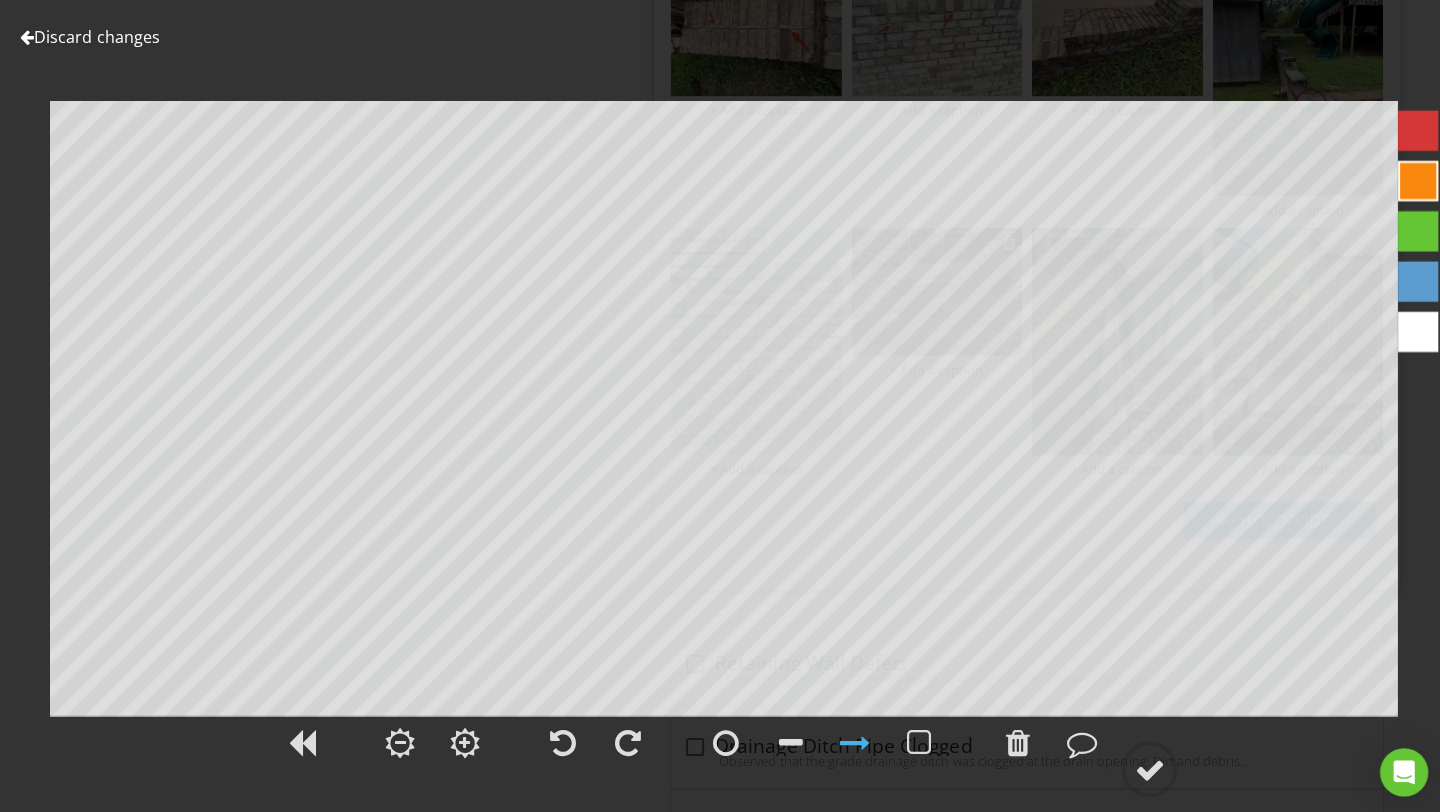 scroll, scrollTop: 2339, scrollLeft: 0, axis: vertical 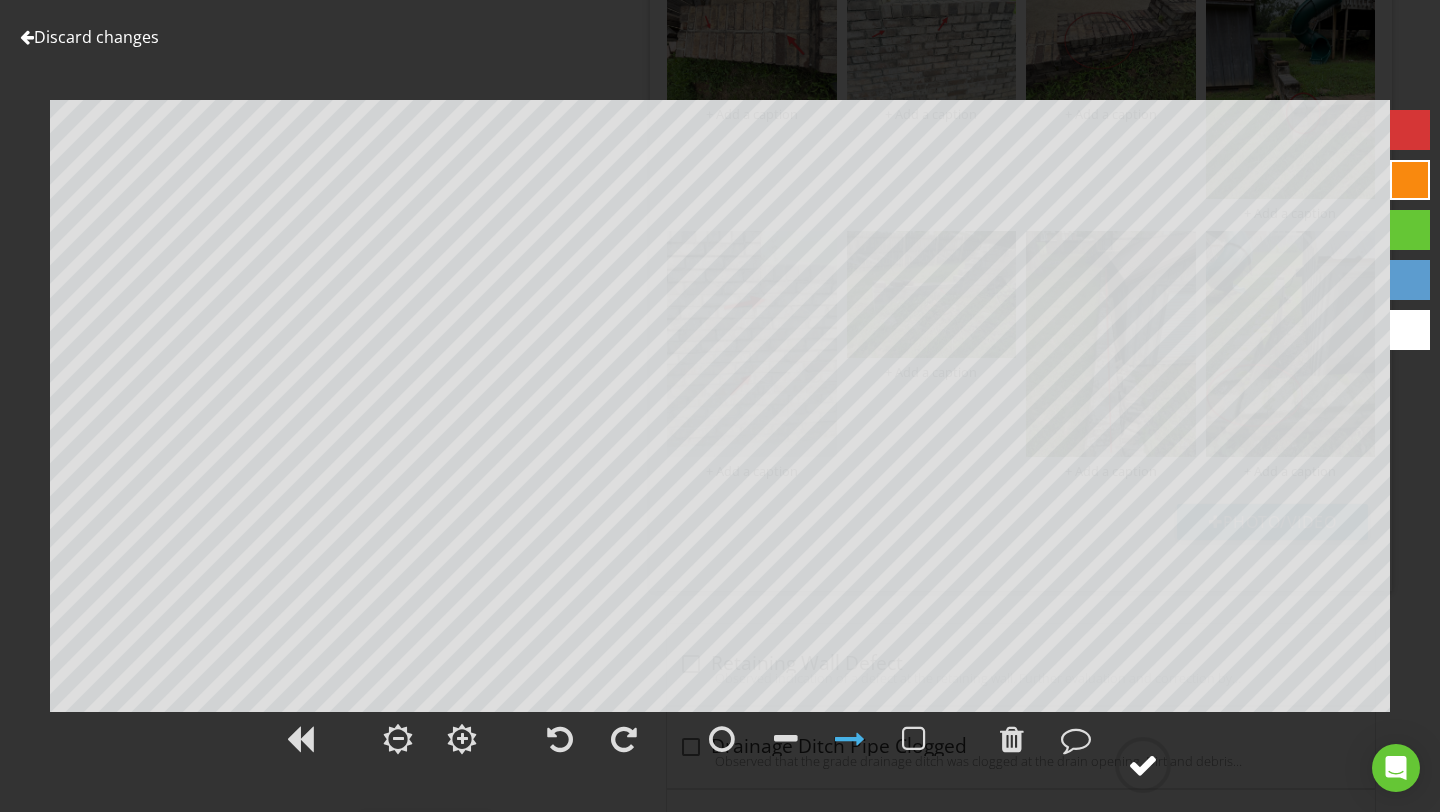 click 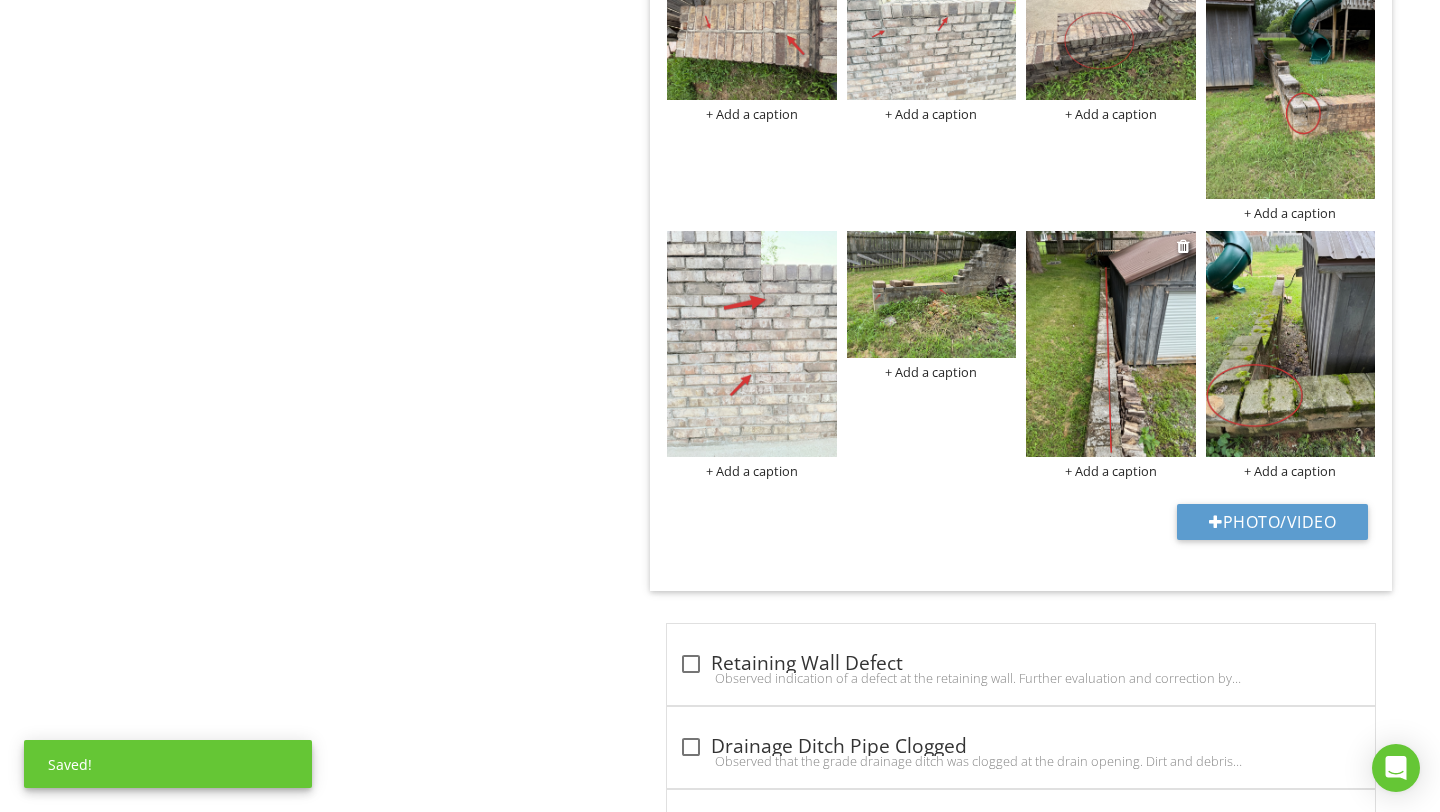 click at bounding box center (1111, 344) 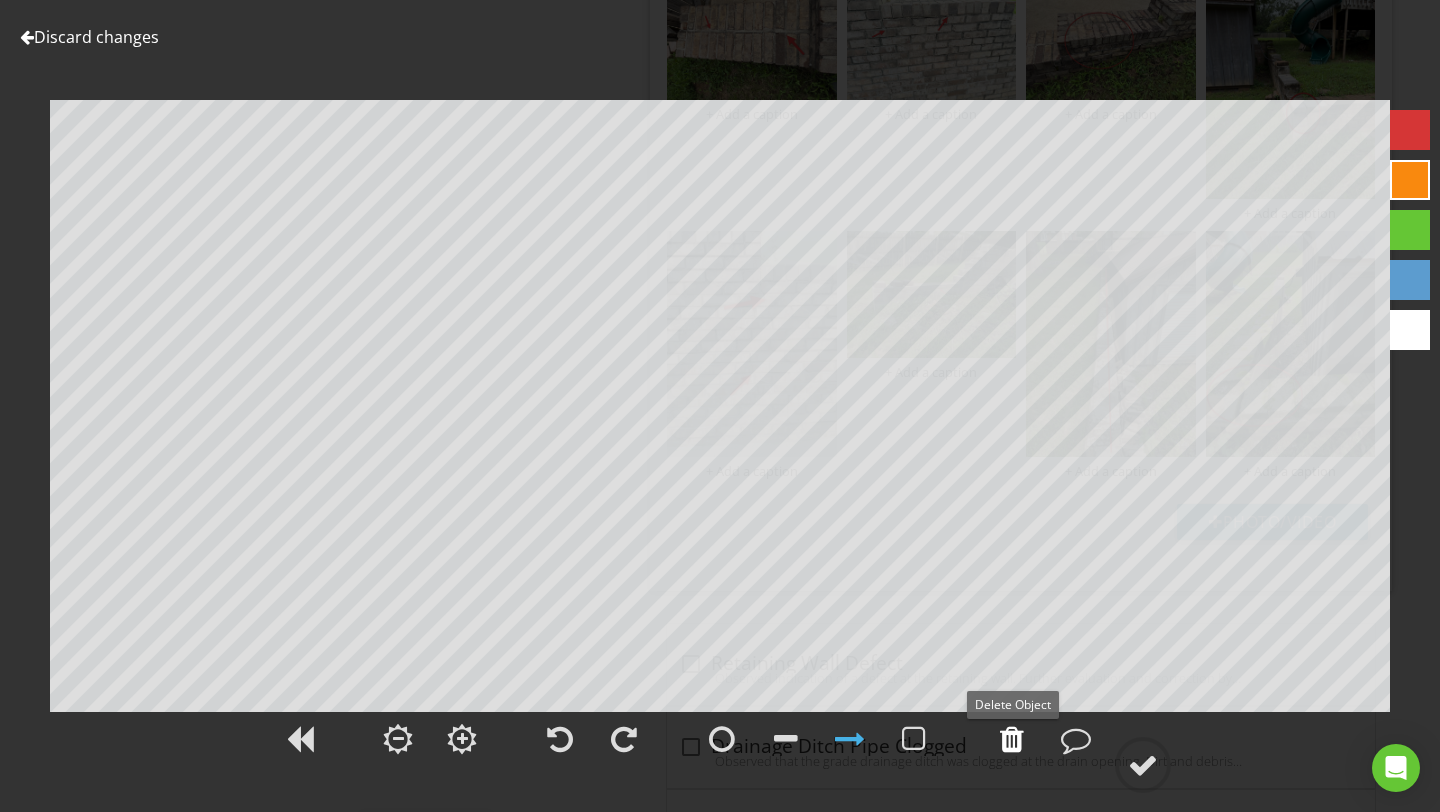 click at bounding box center (1012, 739) 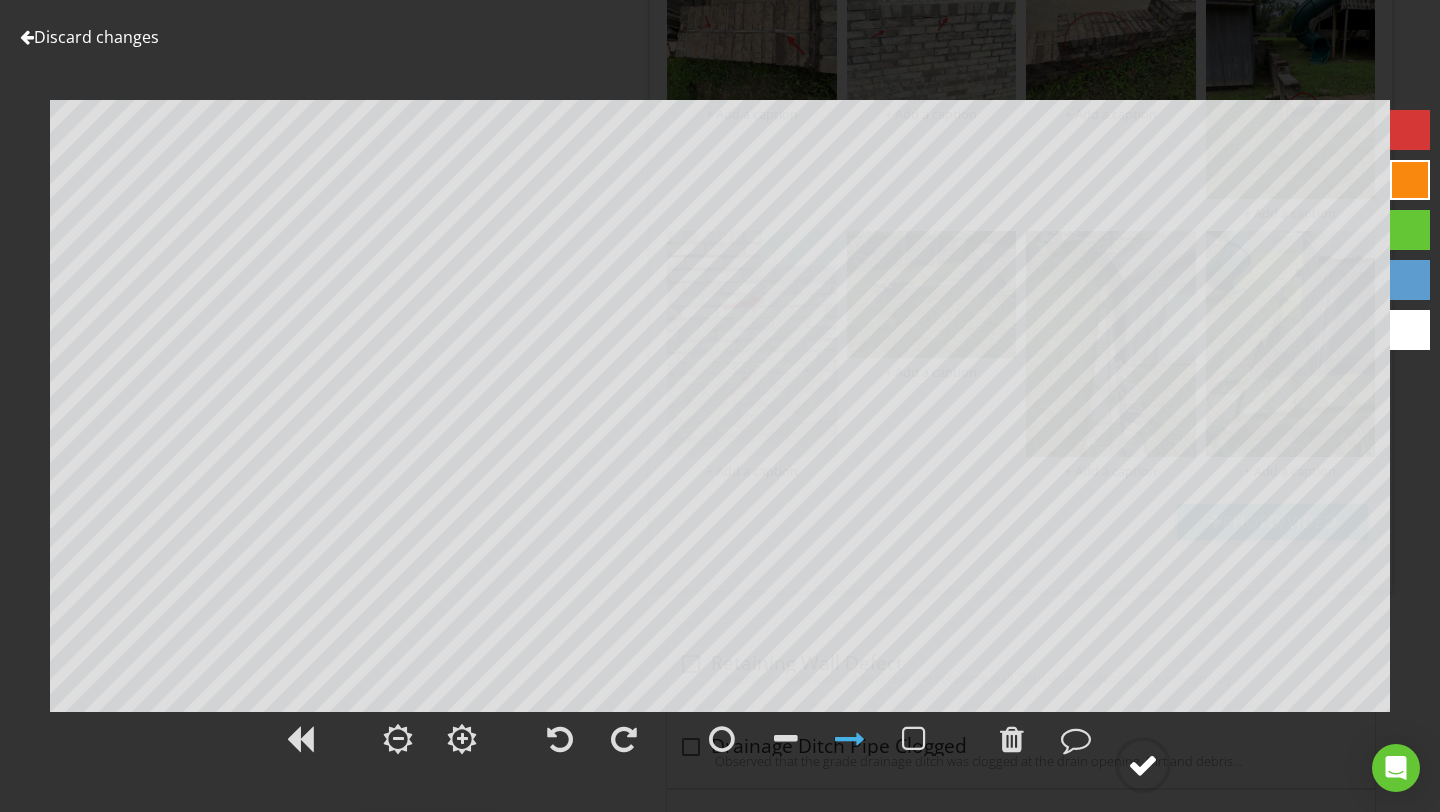 click 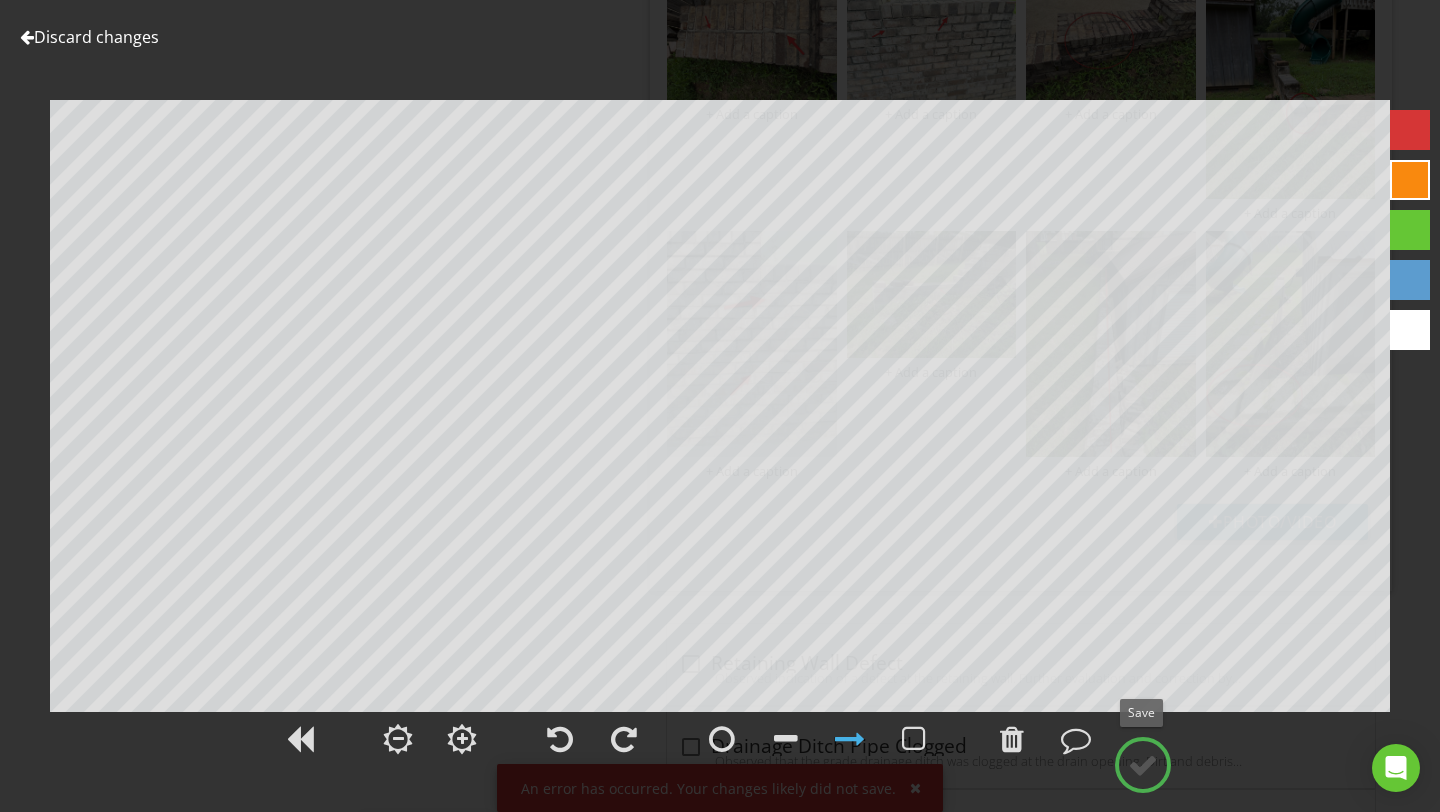 click at bounding box center (1143, 765) 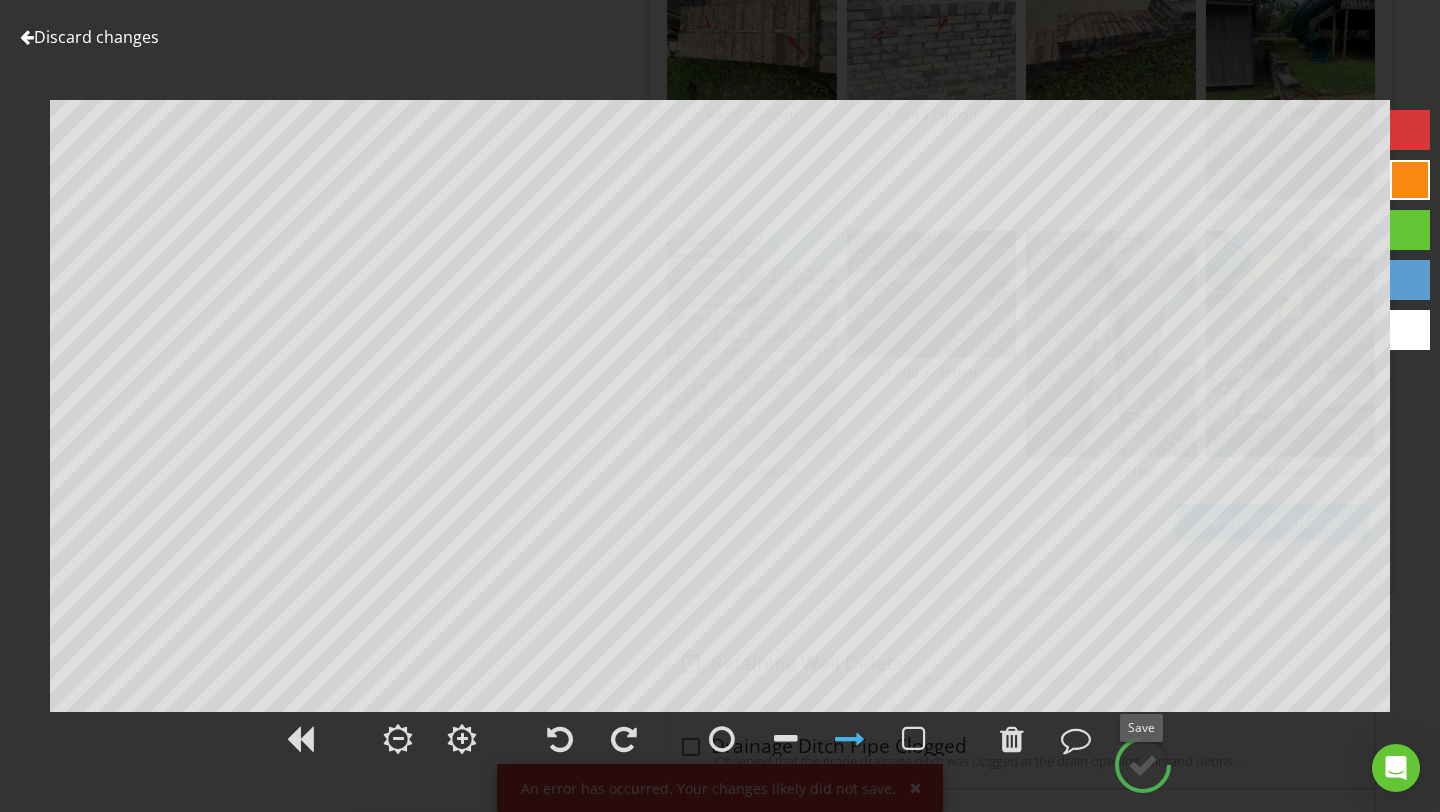 click at bounding box center [1143, 765] 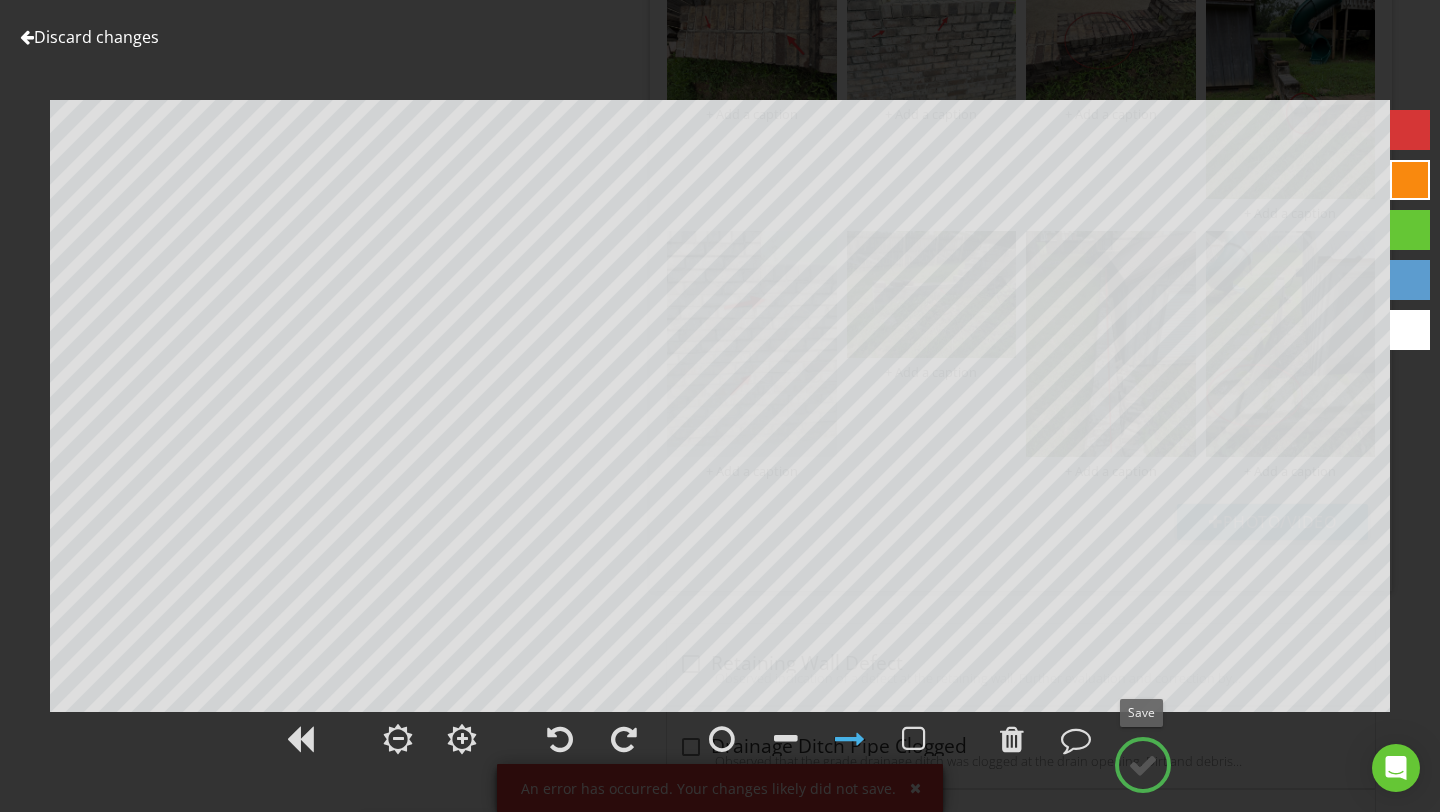 click at bounding box center (1143, 765) 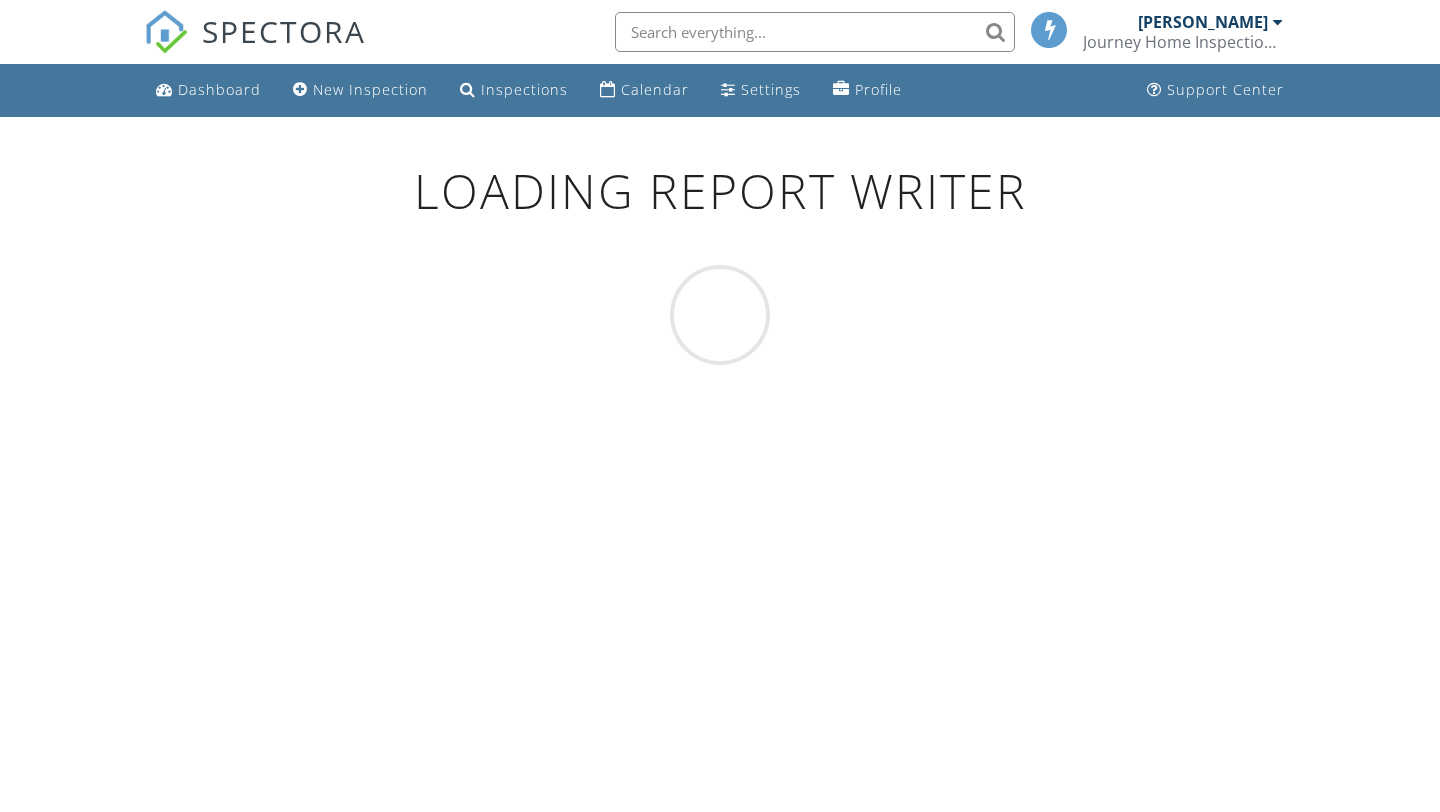 scroll, scrollTop: 0, scrollLeft: 0, axis: both 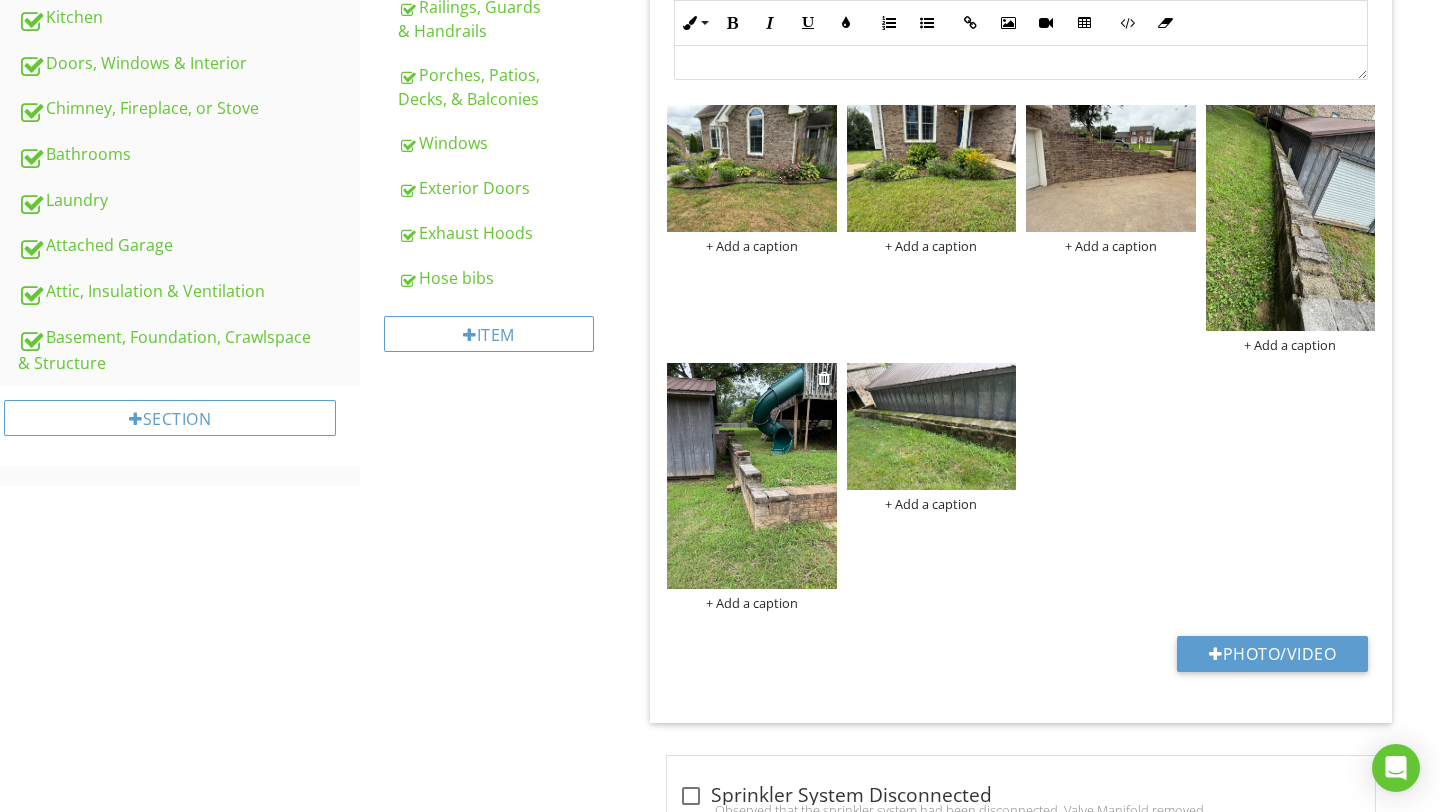 click at bounding box center (752, 476) 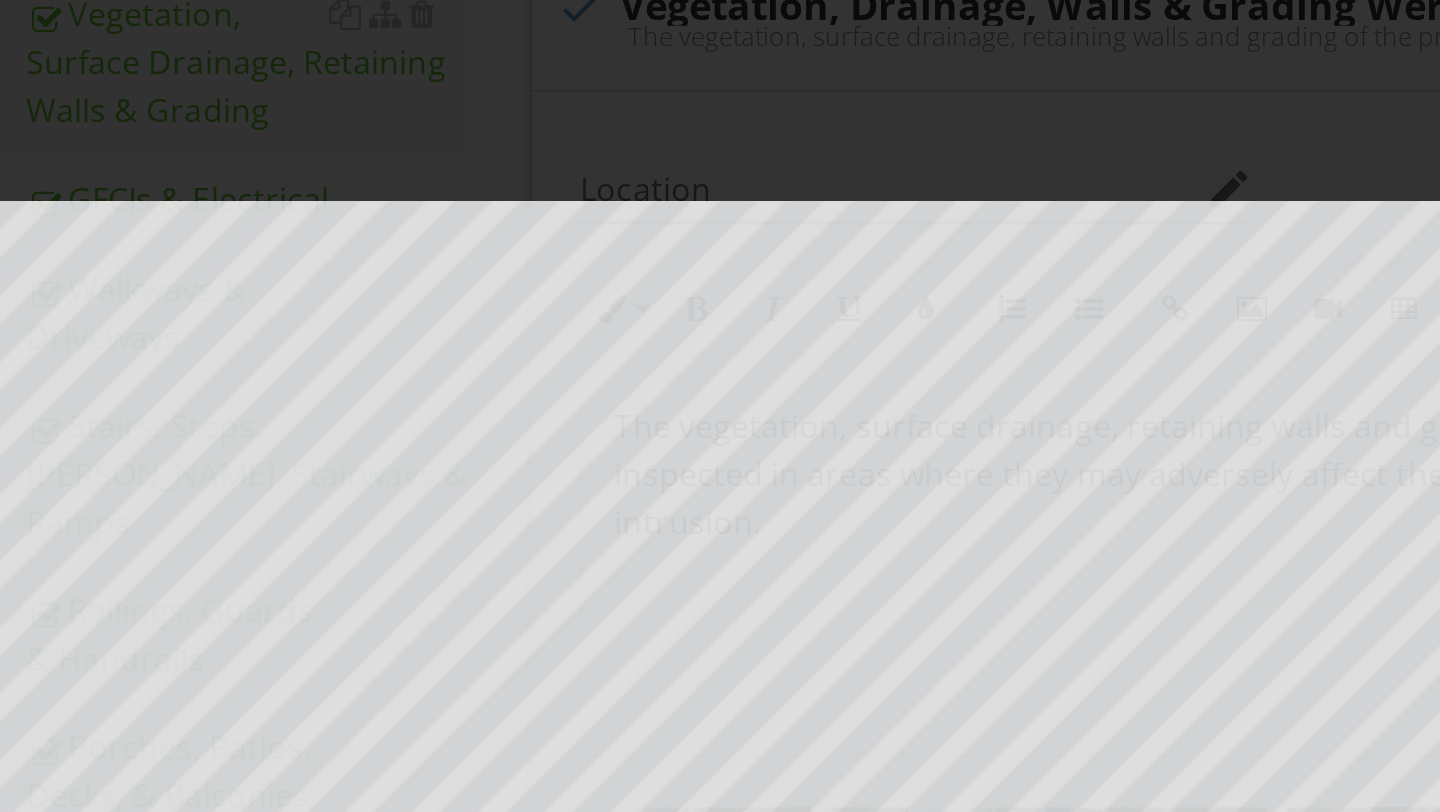 scroll, scrollTop: 457, scrollLeft: 0, axis: vertical 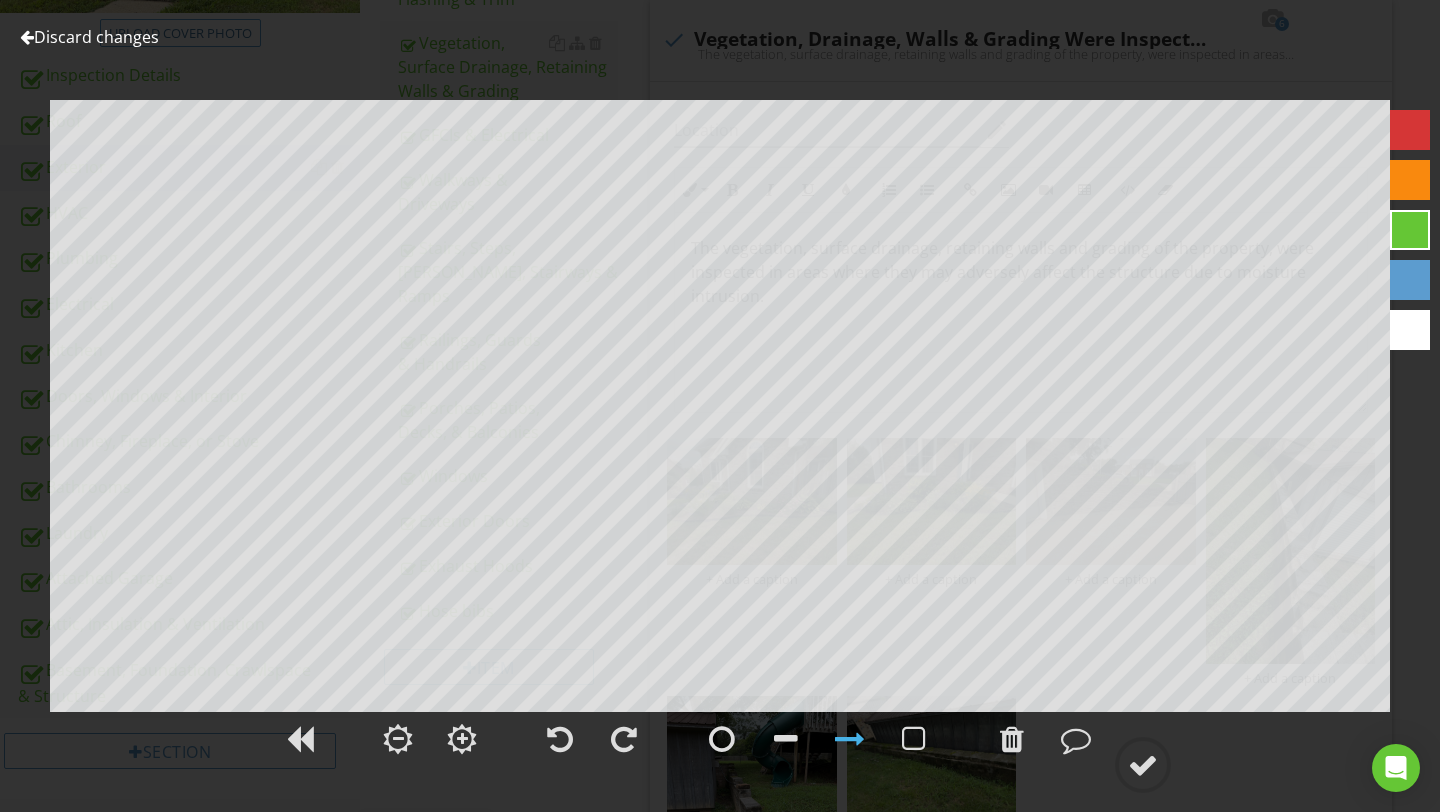 click at bounding box center (27, 37) 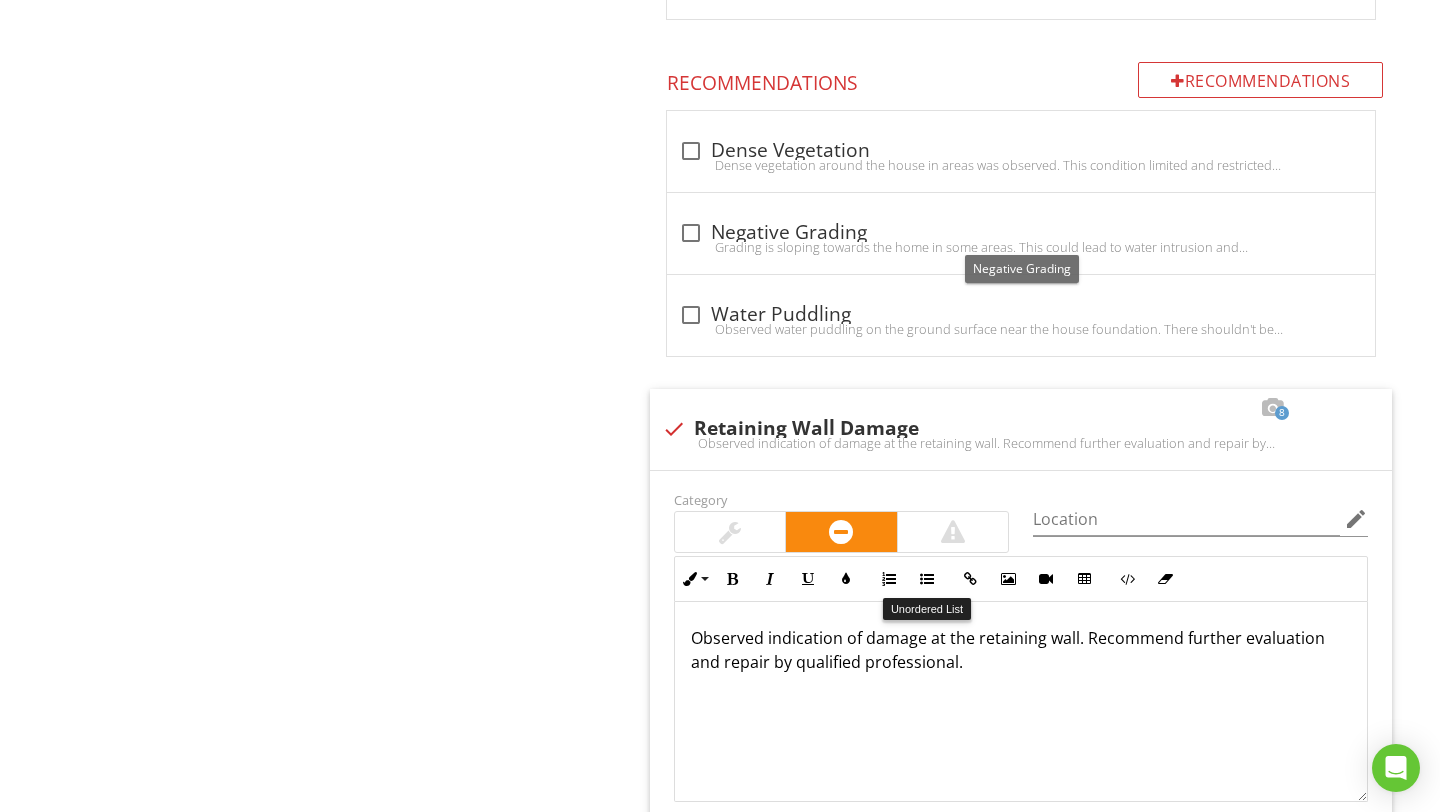 scroll, scrollTop: 1764, scrollLeft: 0, axis: vertical 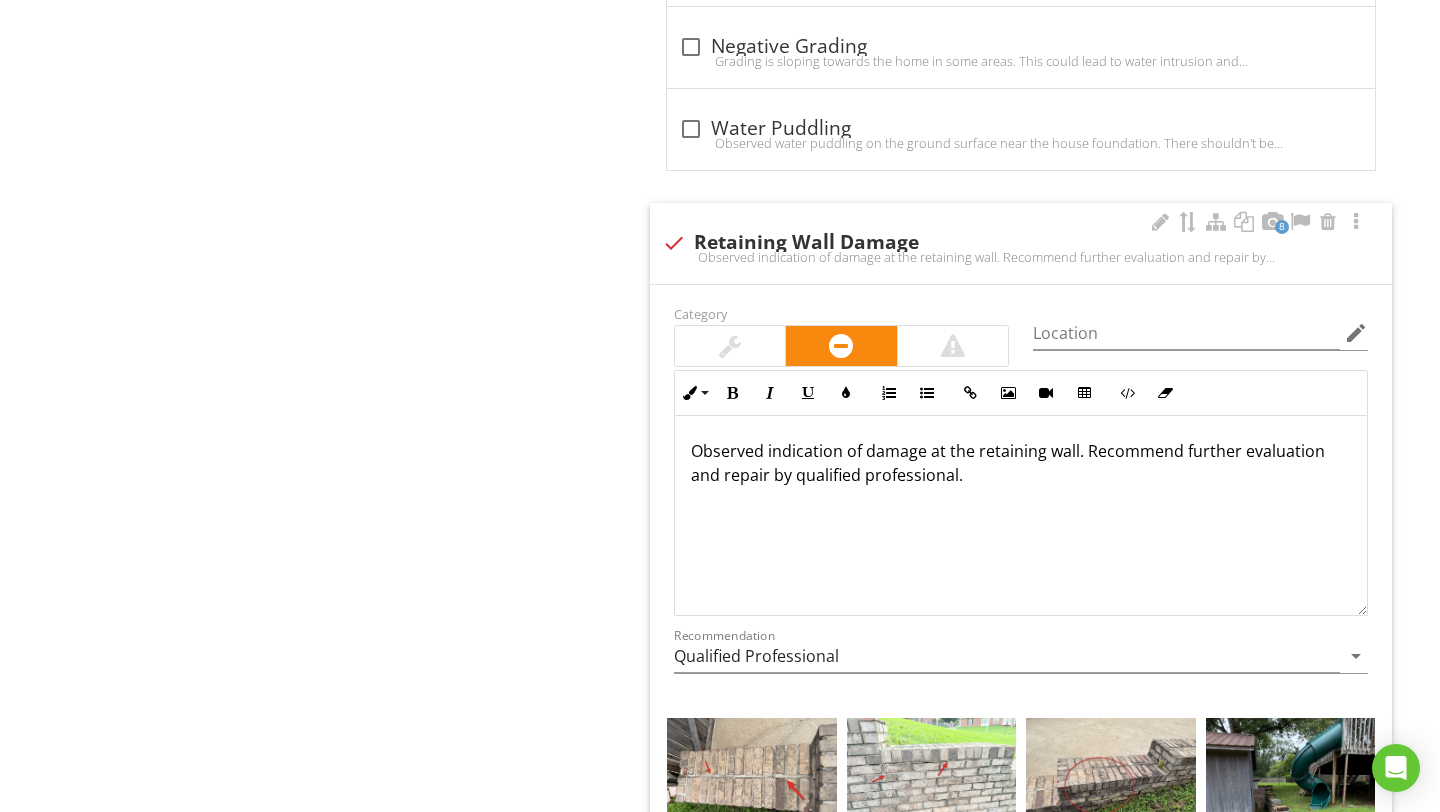 click at bounding box center [730, 346] 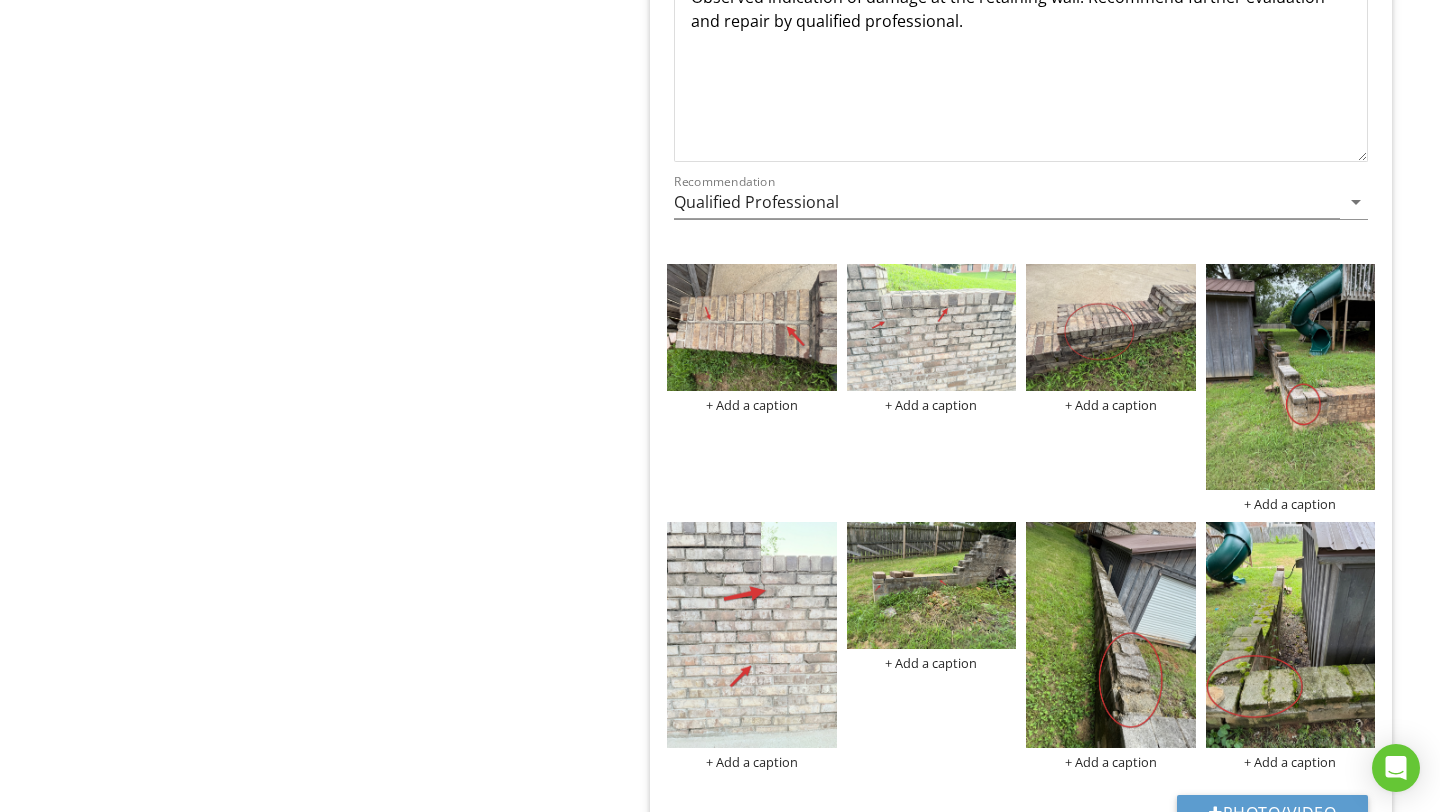 scroll, scrollTop: 2462, scrollLeft: 0, axis: vertical 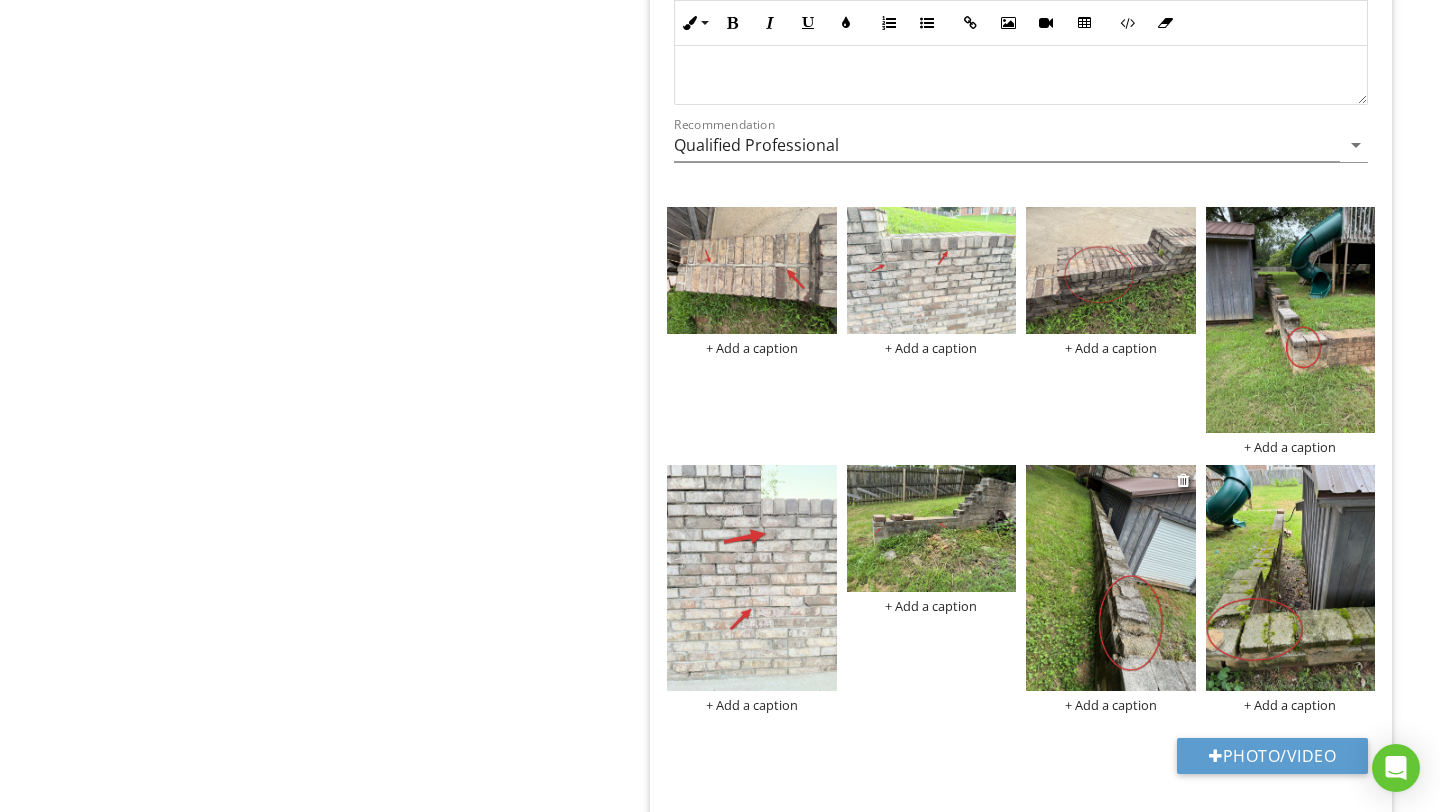 click at bounding box center (1111, 578) 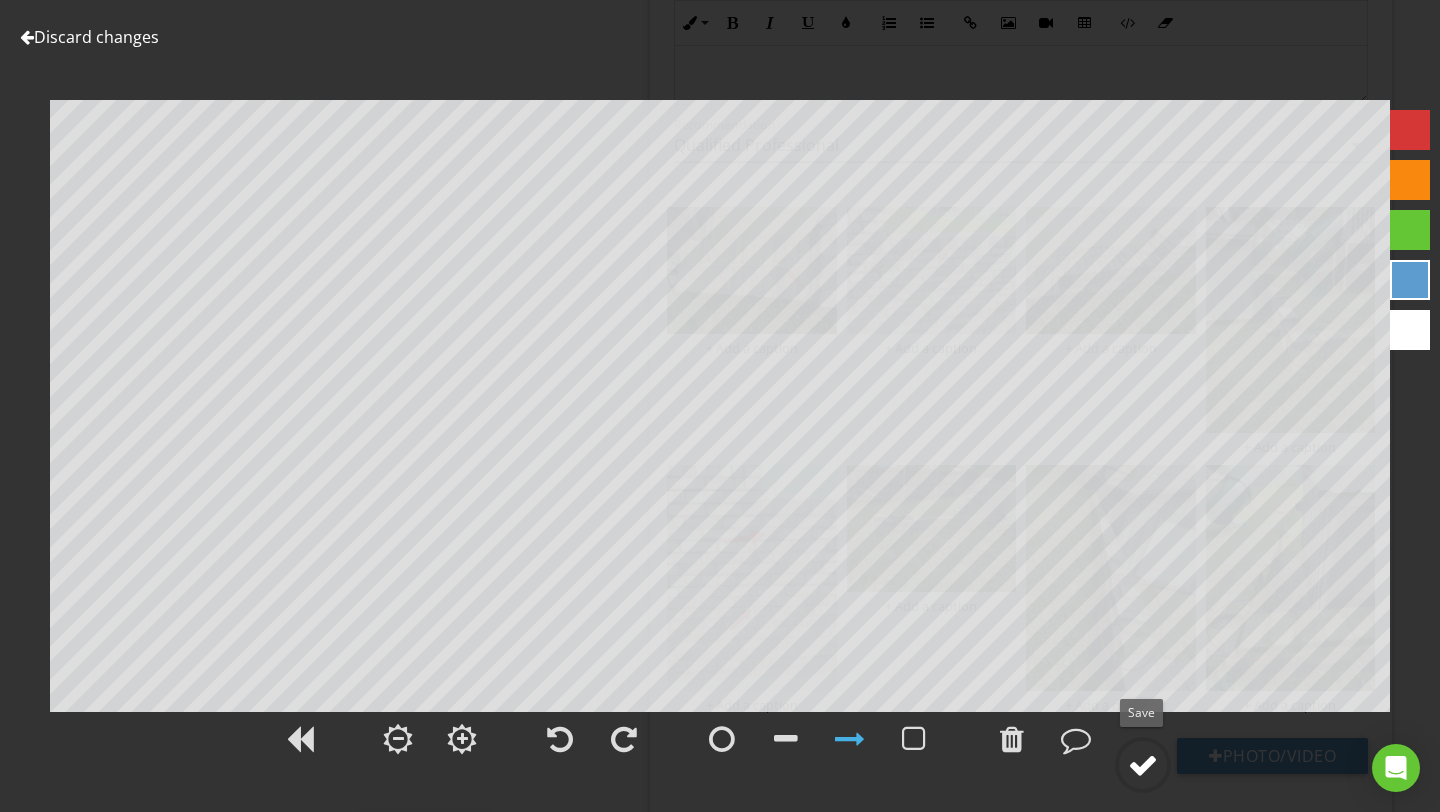 click 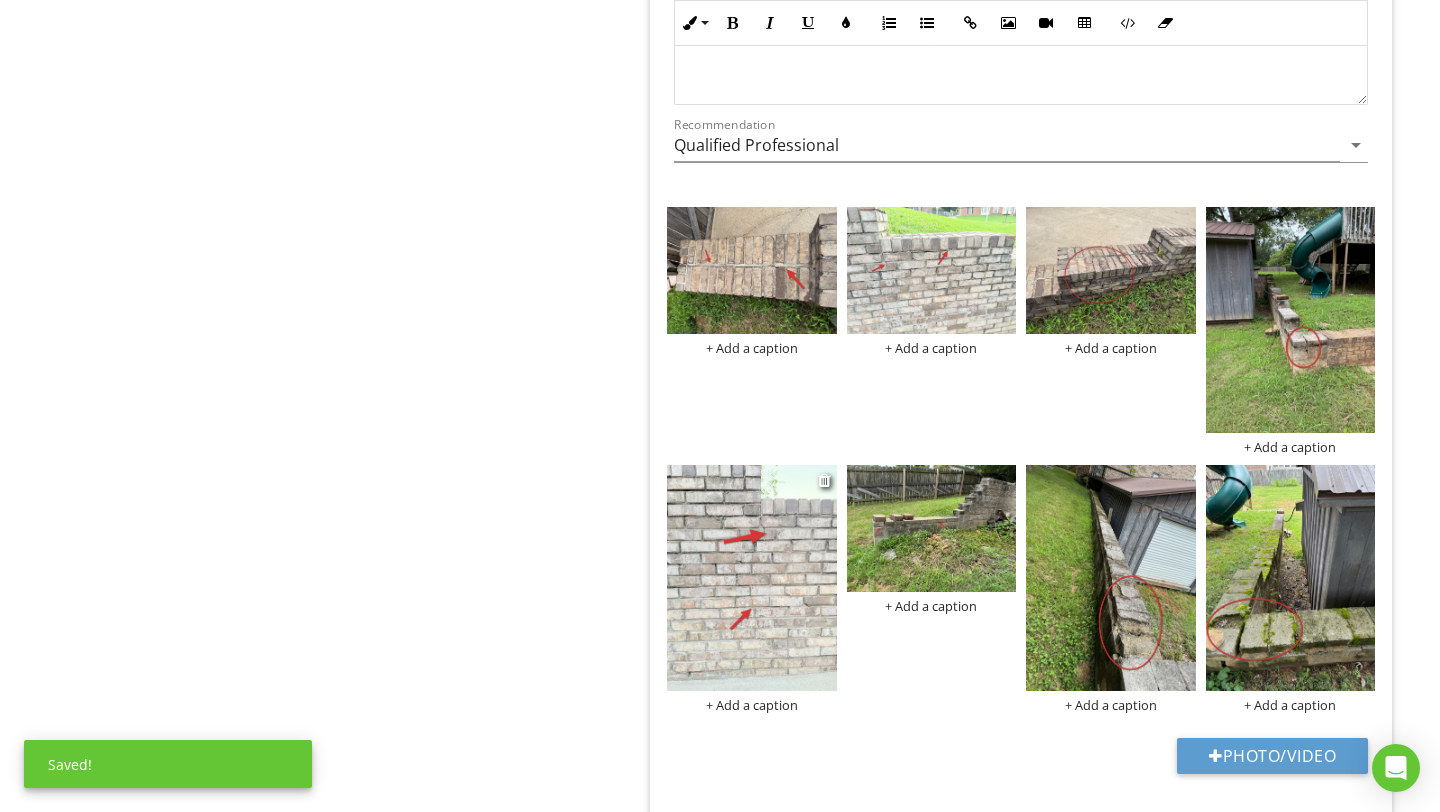 click at bounding box center (752, 578) 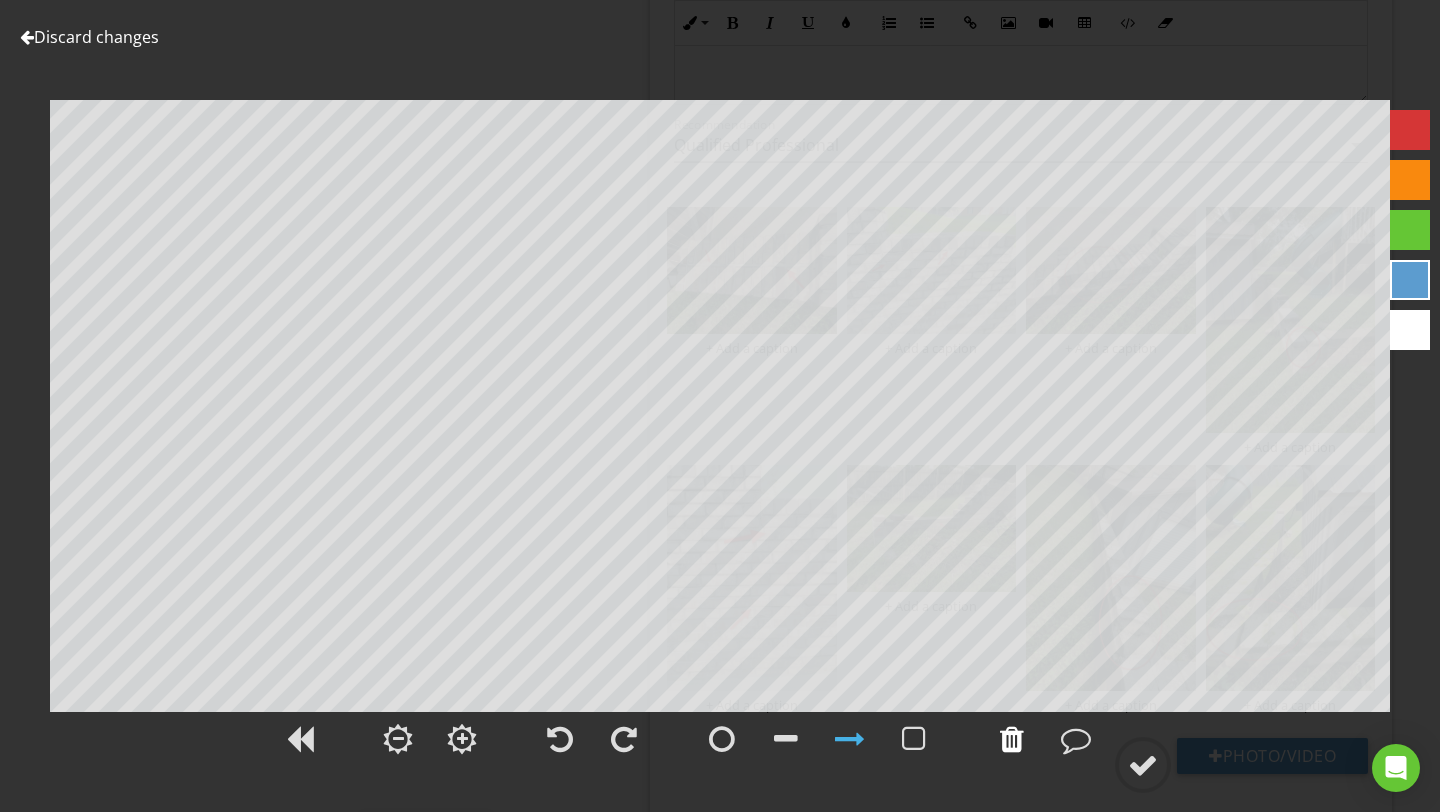 click at bounding box center [1012, 739] 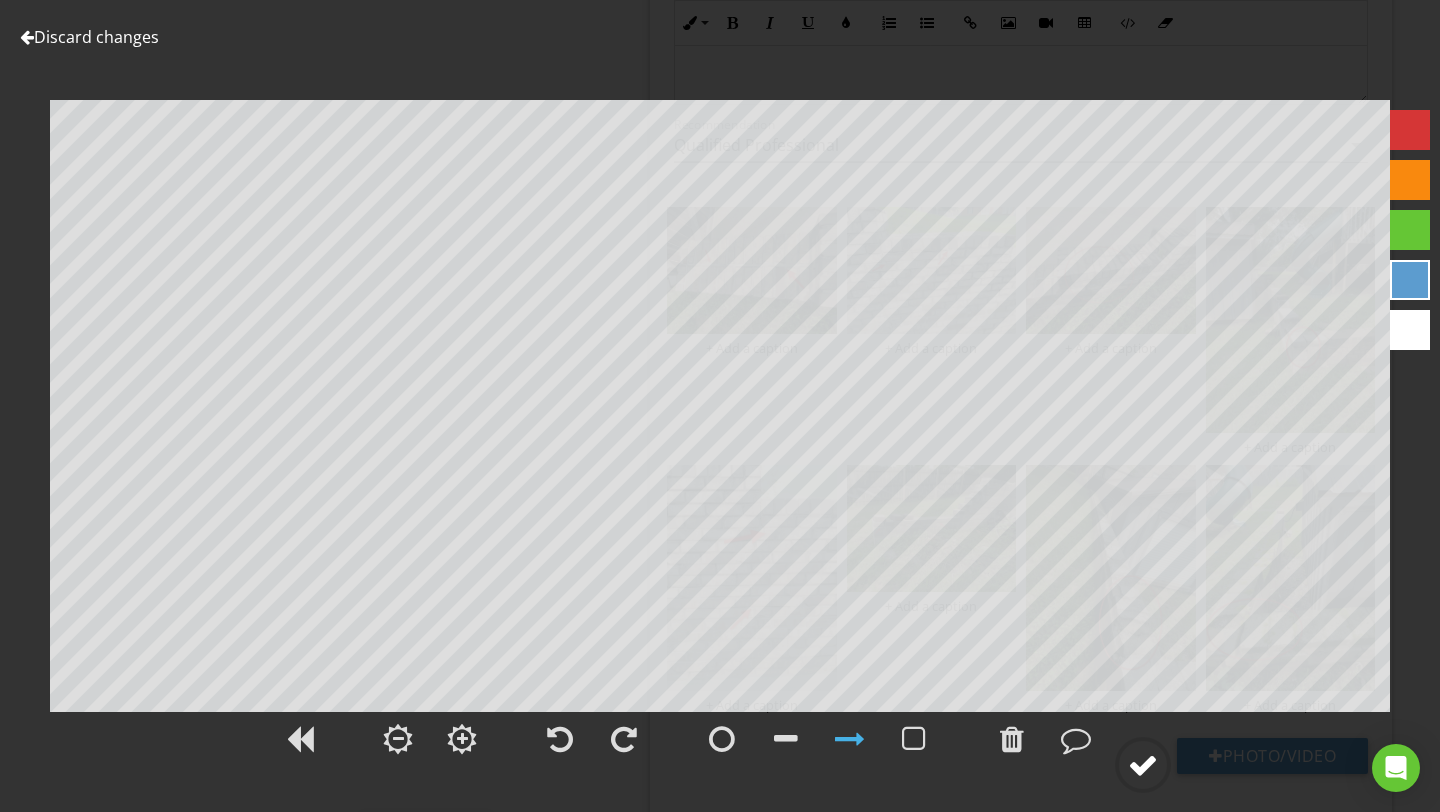click 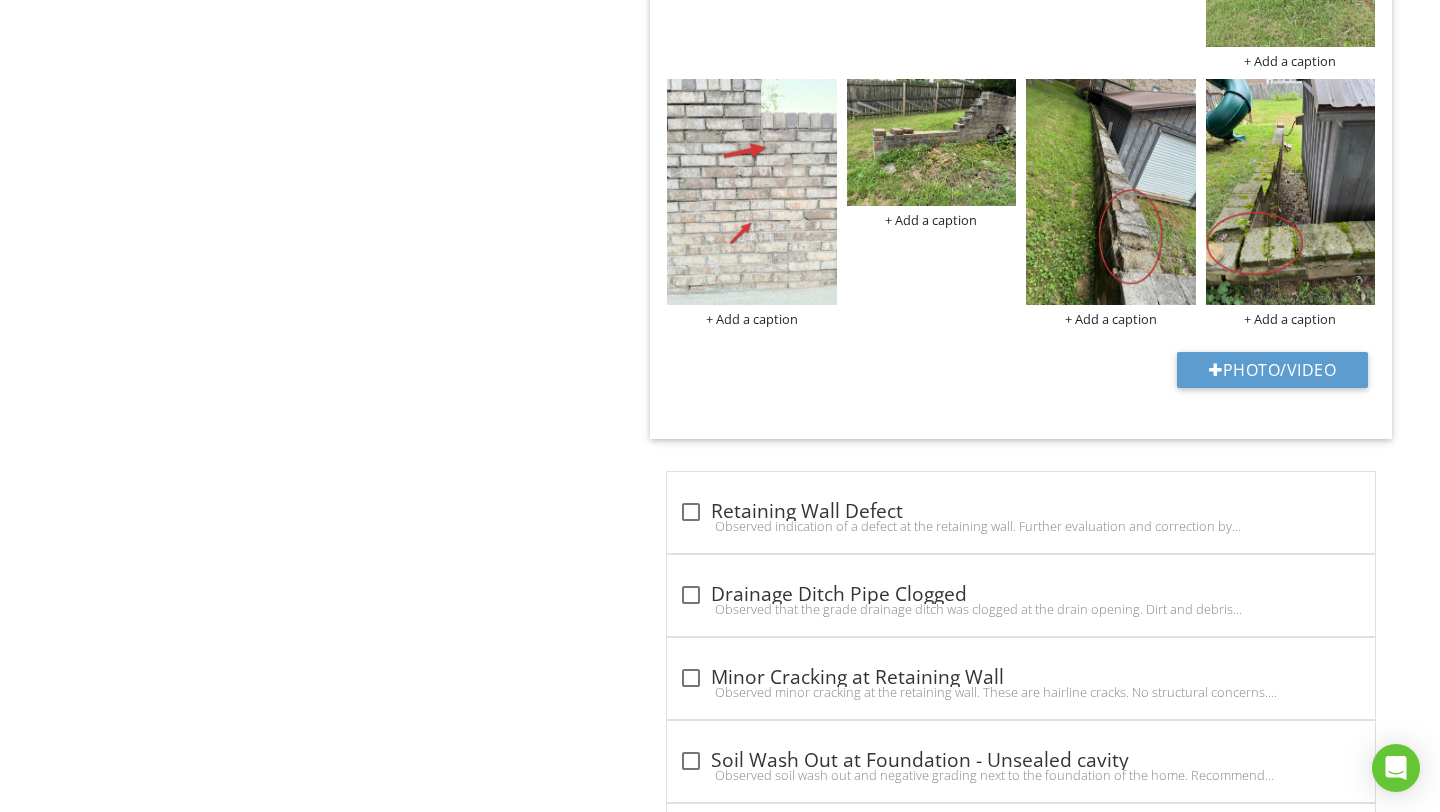 scroll, scrollTop: 2877, scrollLeft: 0, axis: vertical 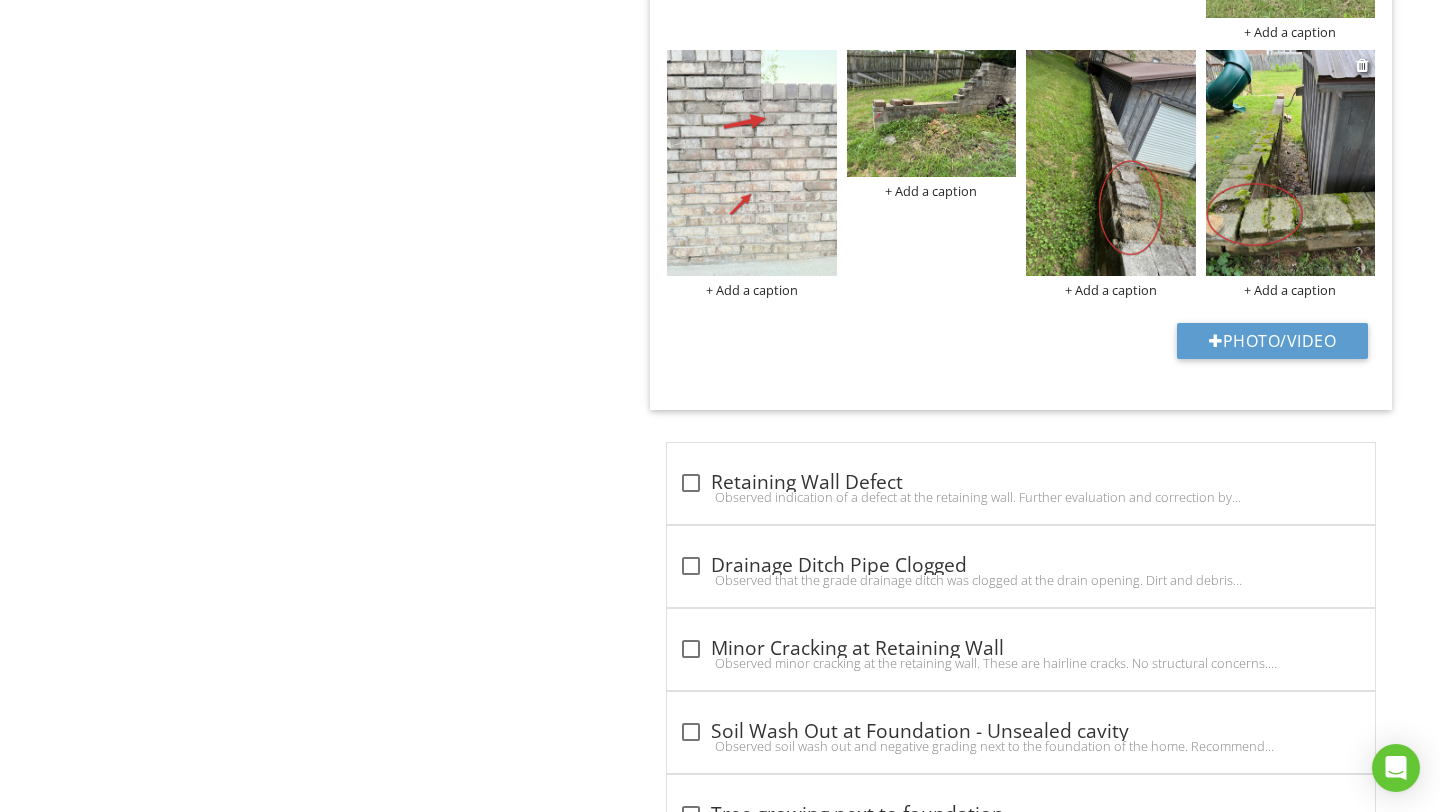 click at bounding box center (1291, 163) 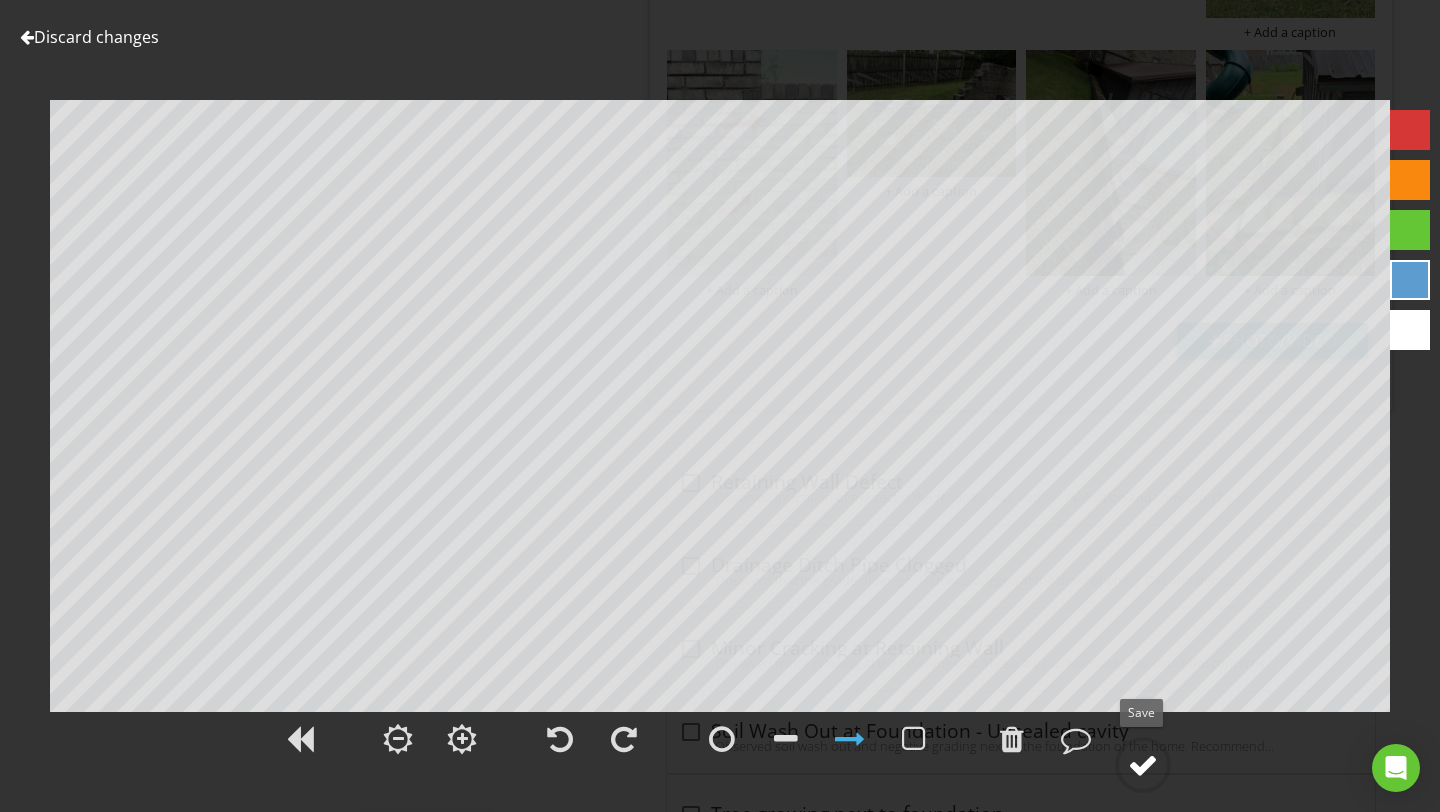 click at bounding box center (1143, 765) 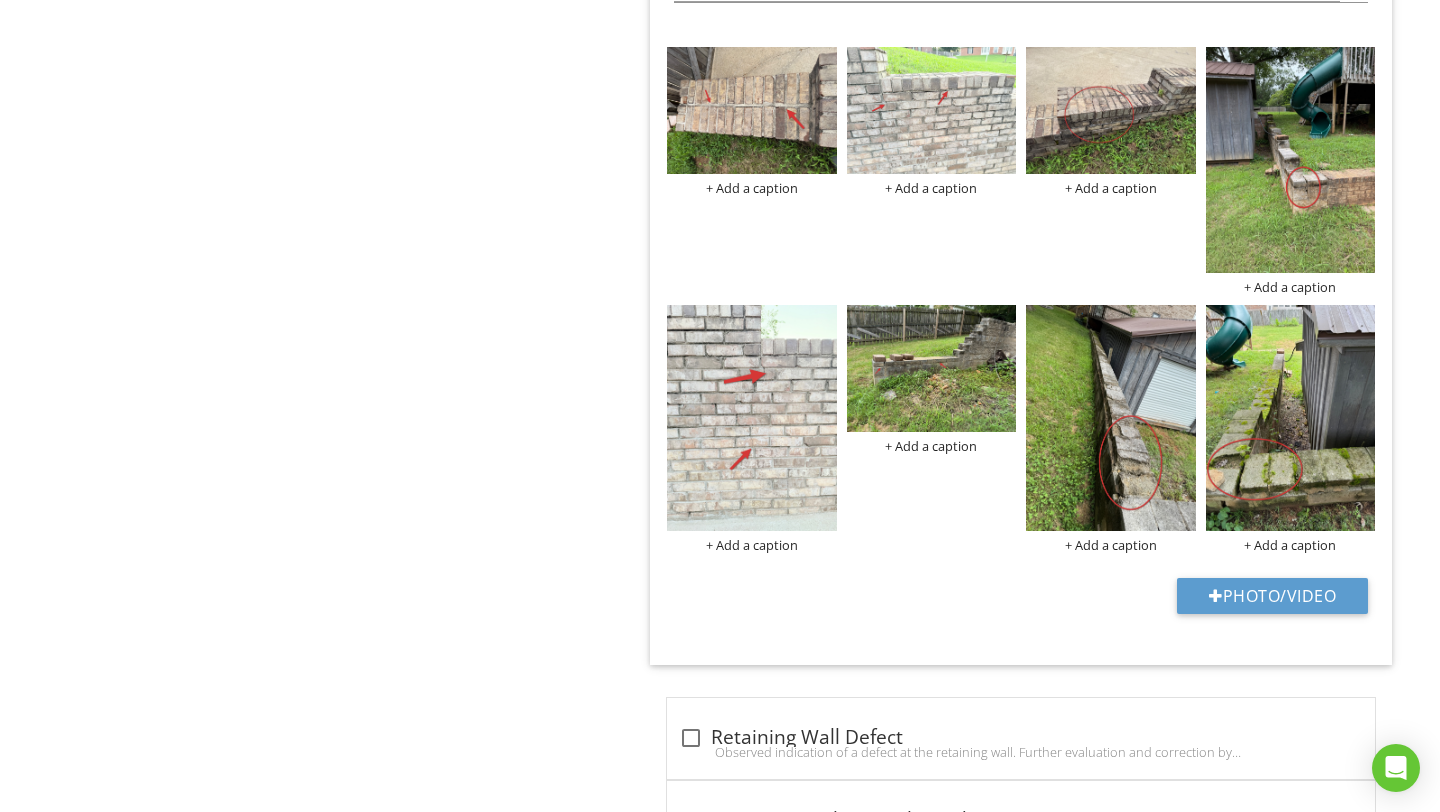 scroll, scrollTop: 2641, scrollLeft: 0, axis: vertical 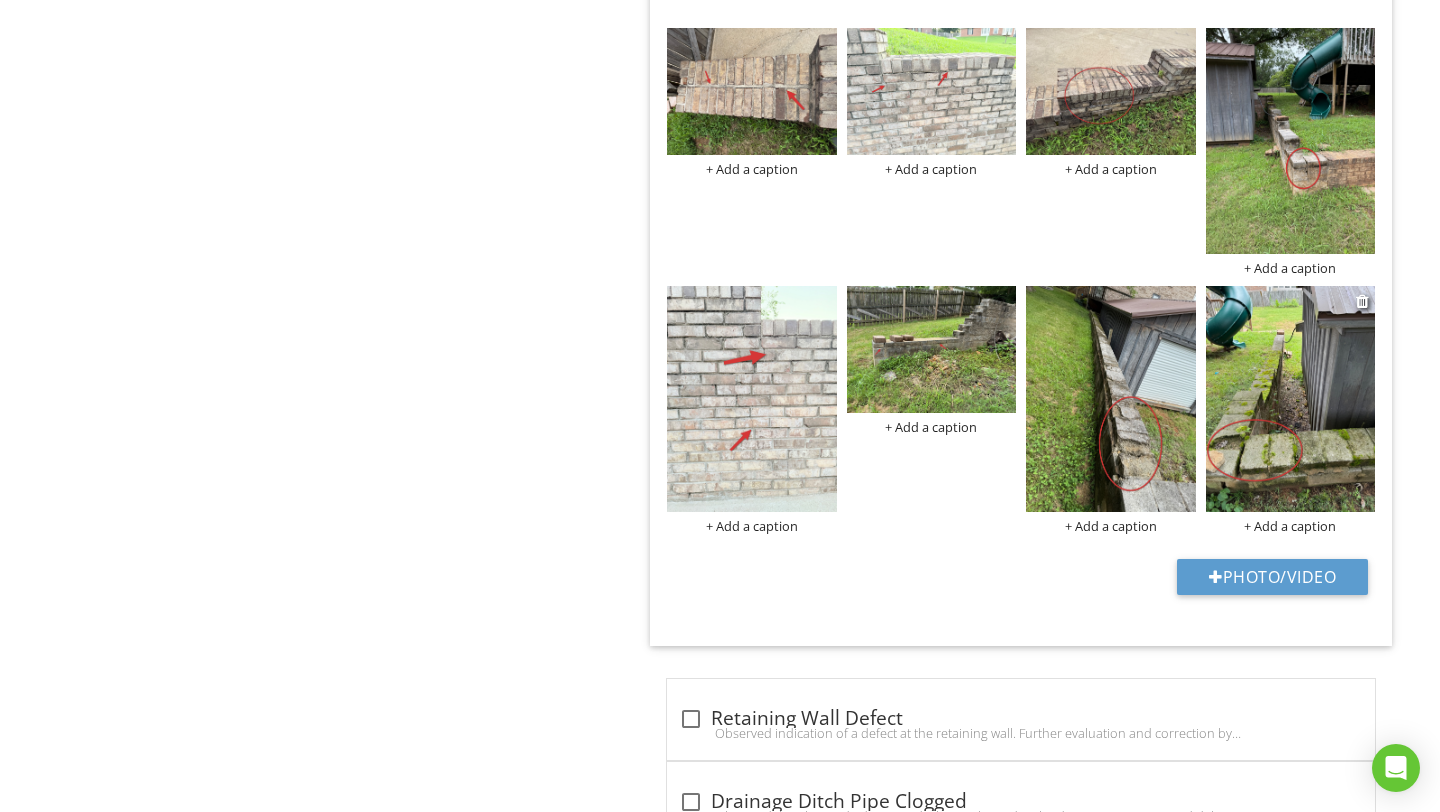 click at bounding box center [1291, 399] 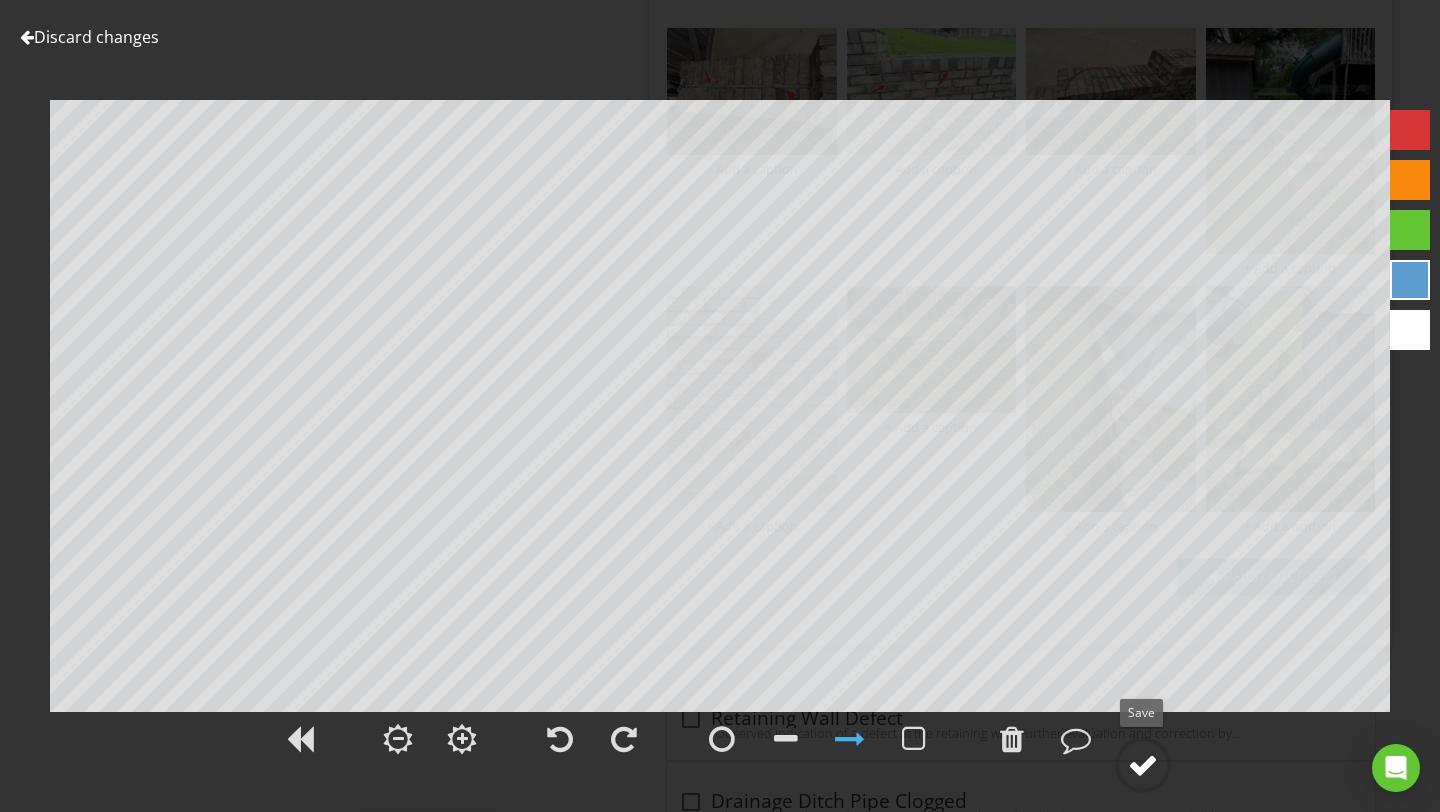 click at bounding box center (1143, 765) 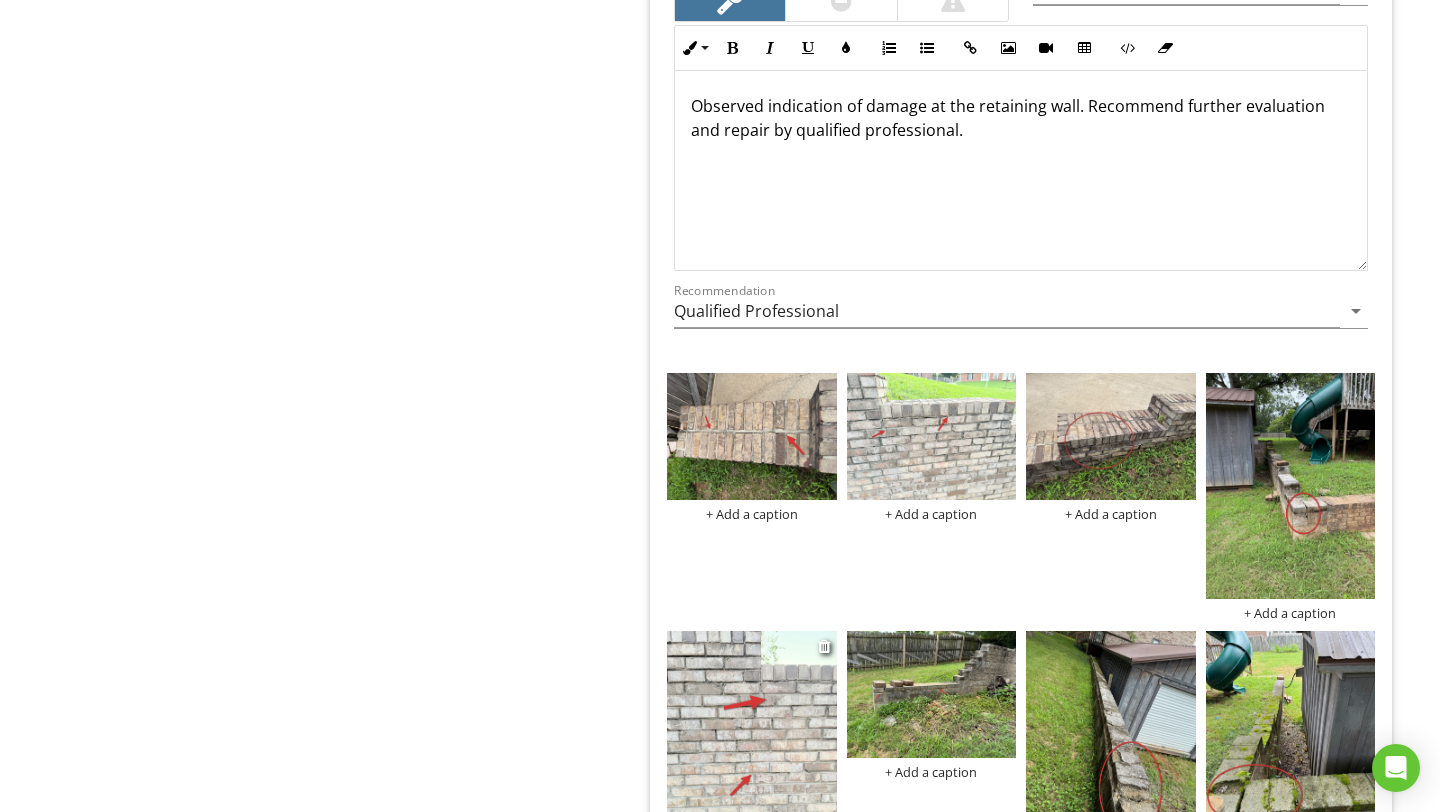 scroll, scrollTop: 2163, scrollLeft: 0, axis: vertical 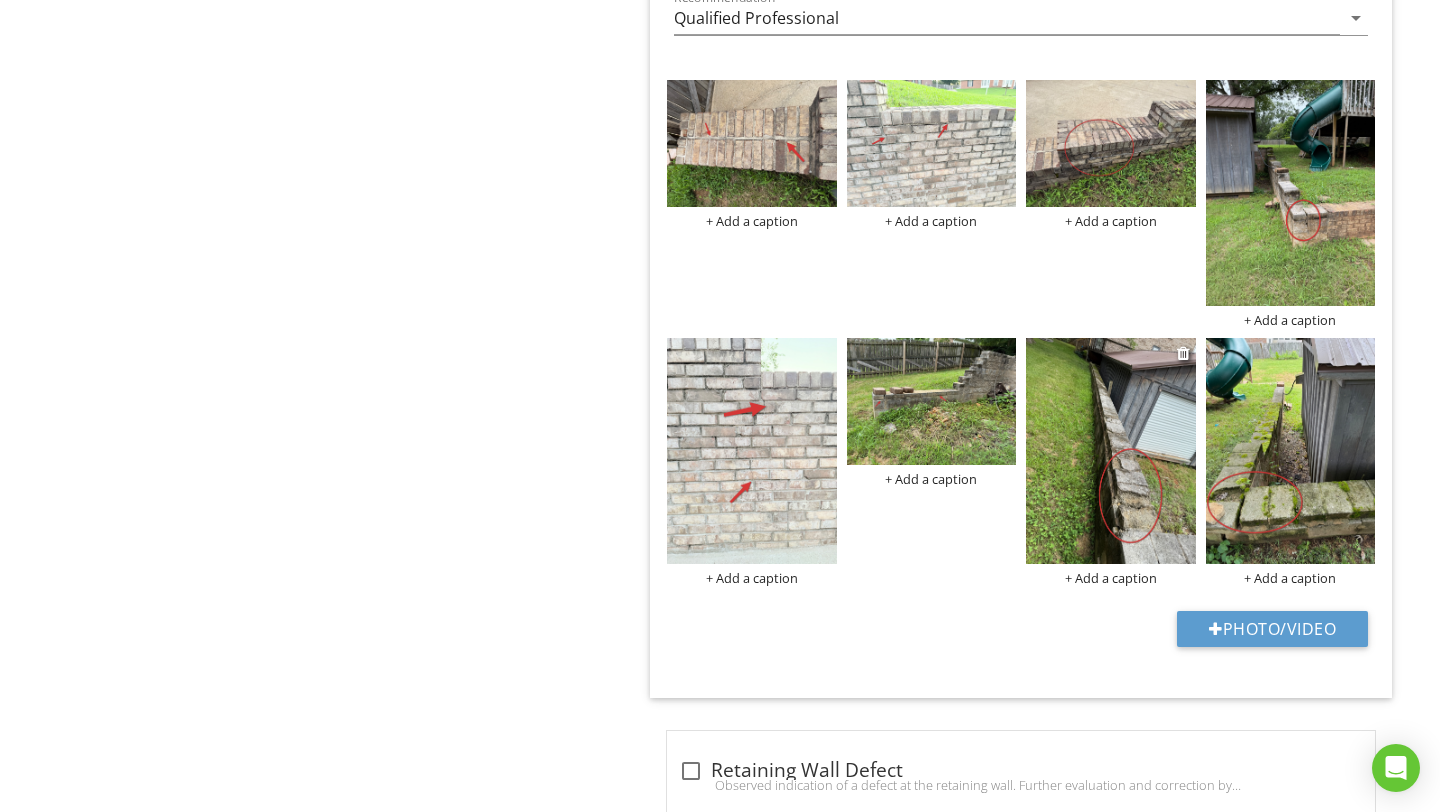 click at bounding box center [1111, 451] 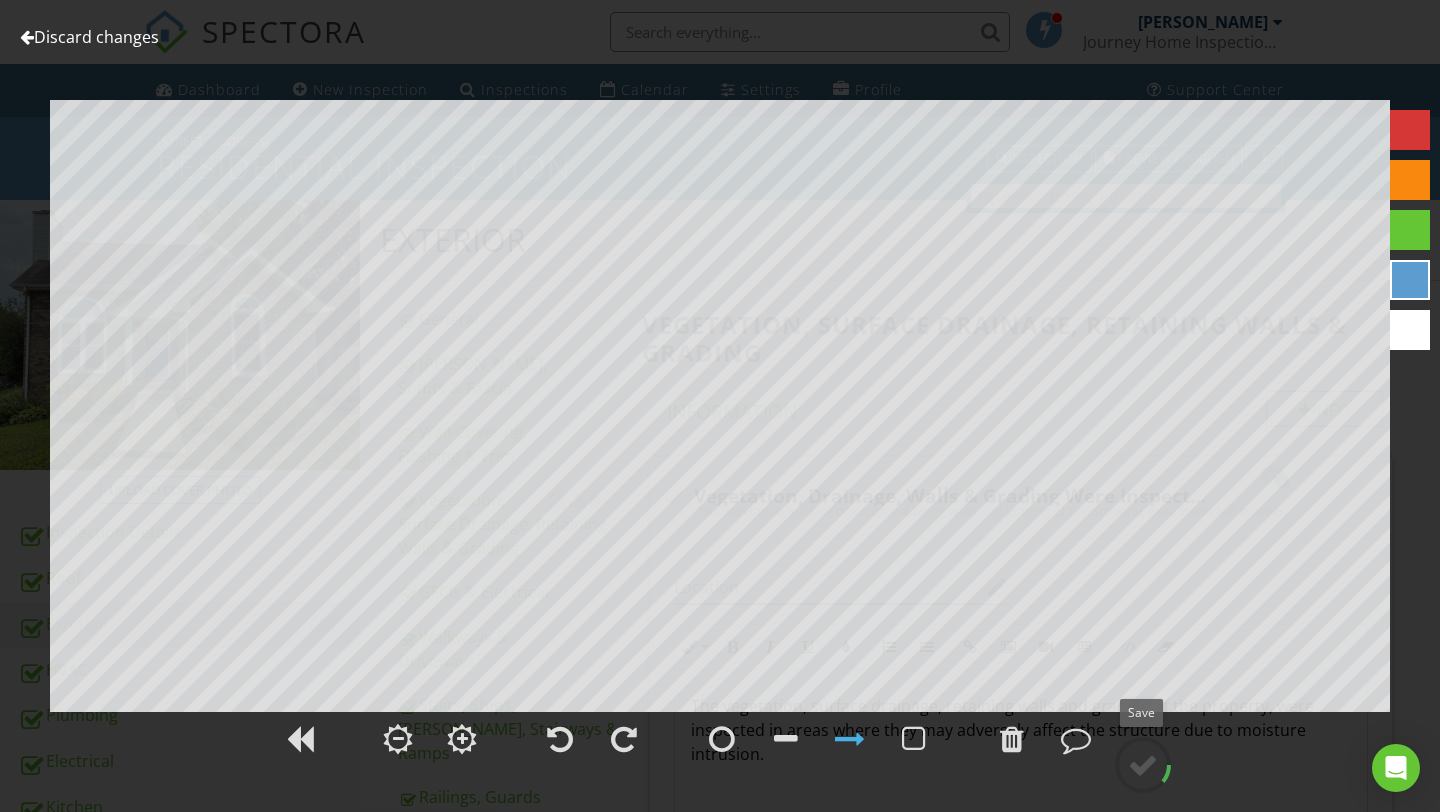 scroll, scrollTop: 2589, scrollLeft: 0, axis: vertical 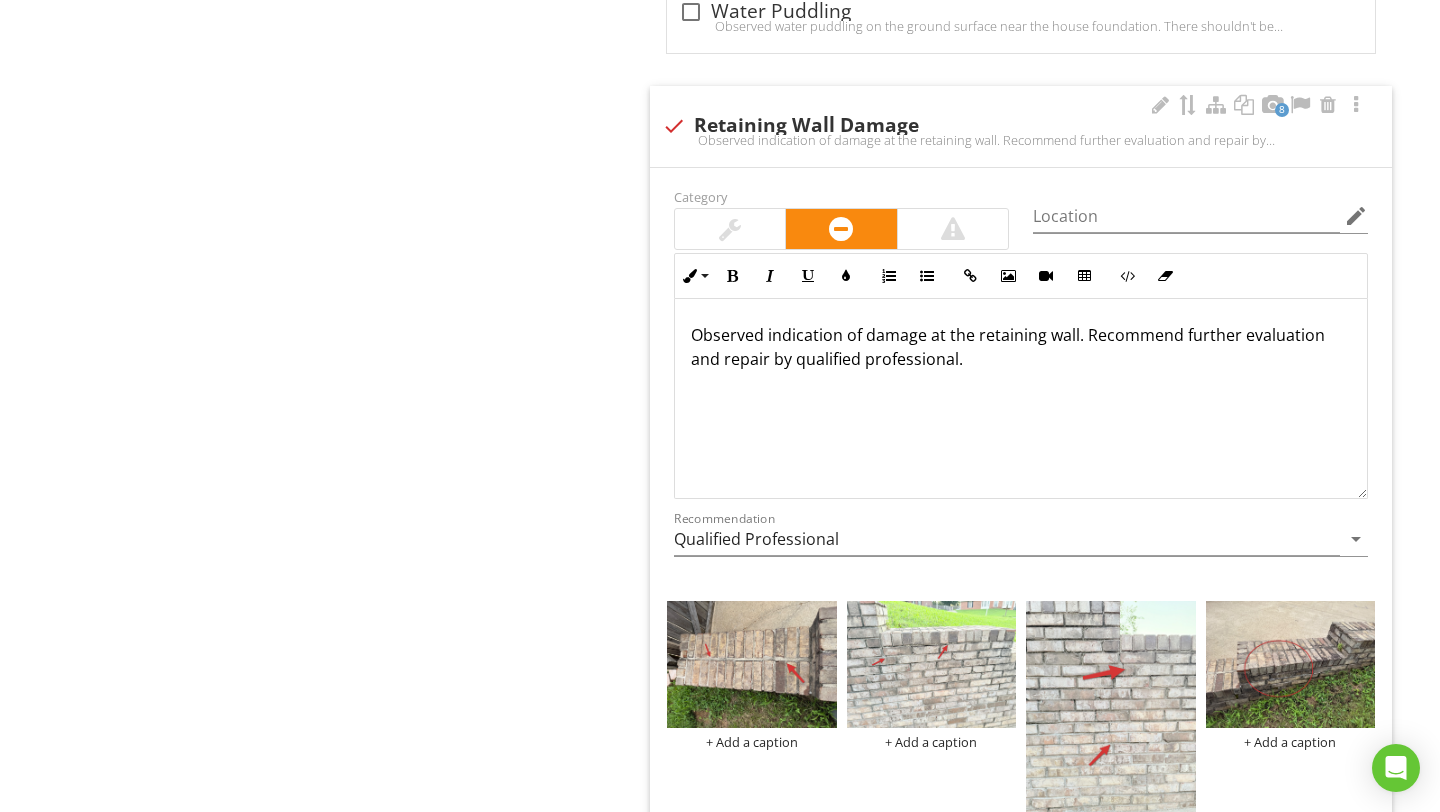 click on "Observed indication of damage at the retaining wall. Recommend further evaluation and repair by qualified professional." at bounding box center [1021, 347] 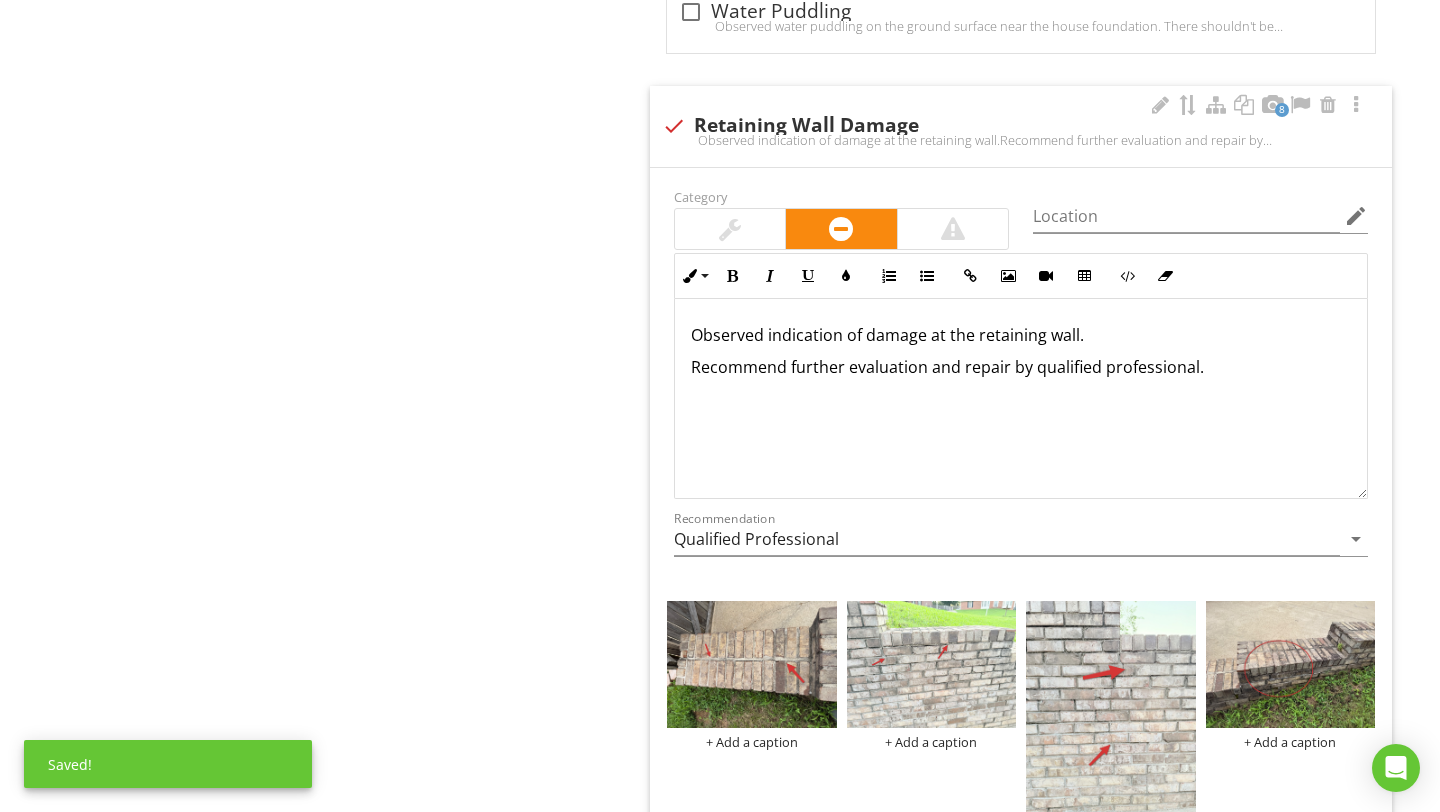 click on "Observed indication of damage at the retaining wall." at bounding box center (1021, 335) 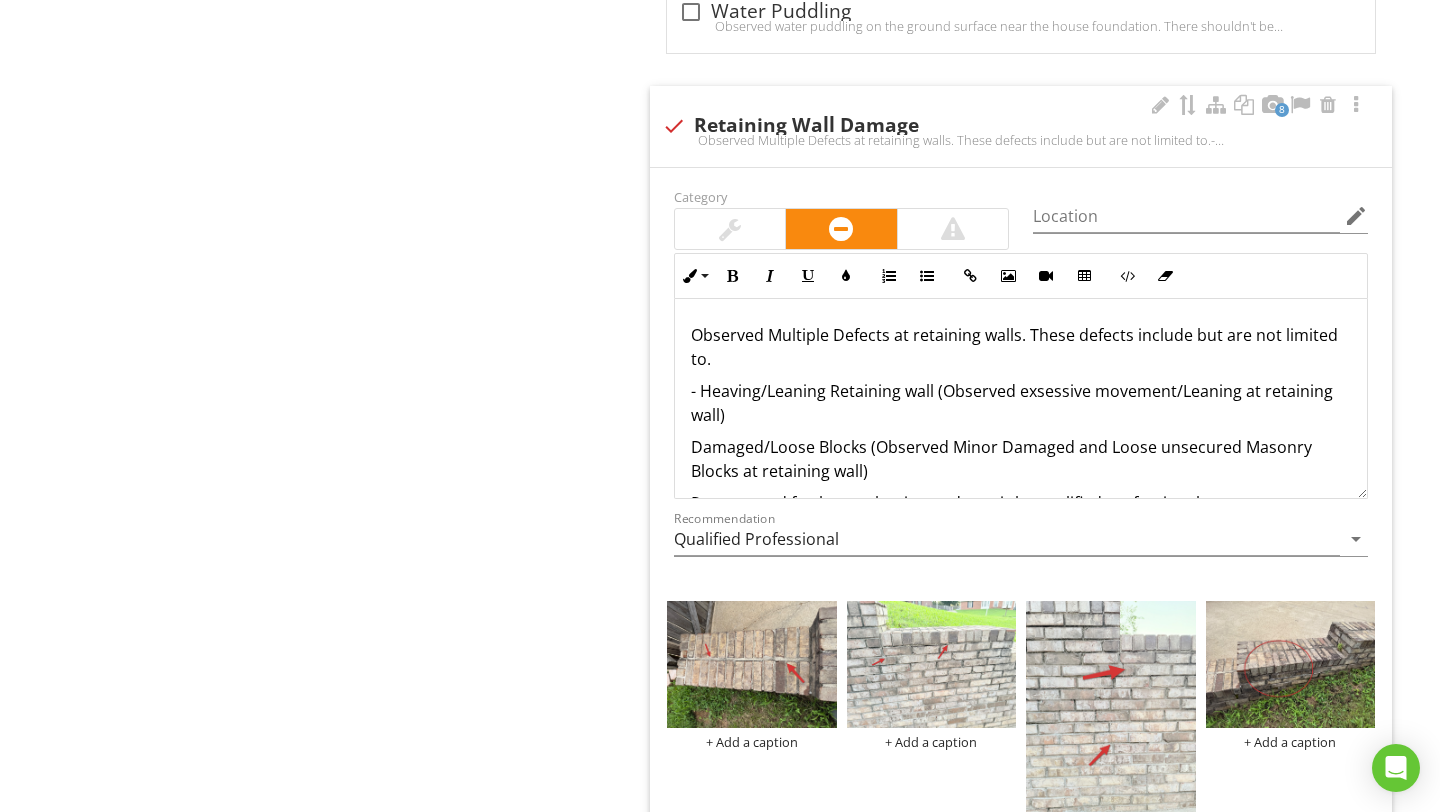 click on "- Heaving/Leaning Retaining wall (Observed exsessive movement/Leaning at retaining wall)" at bounding box center [1021, 403] 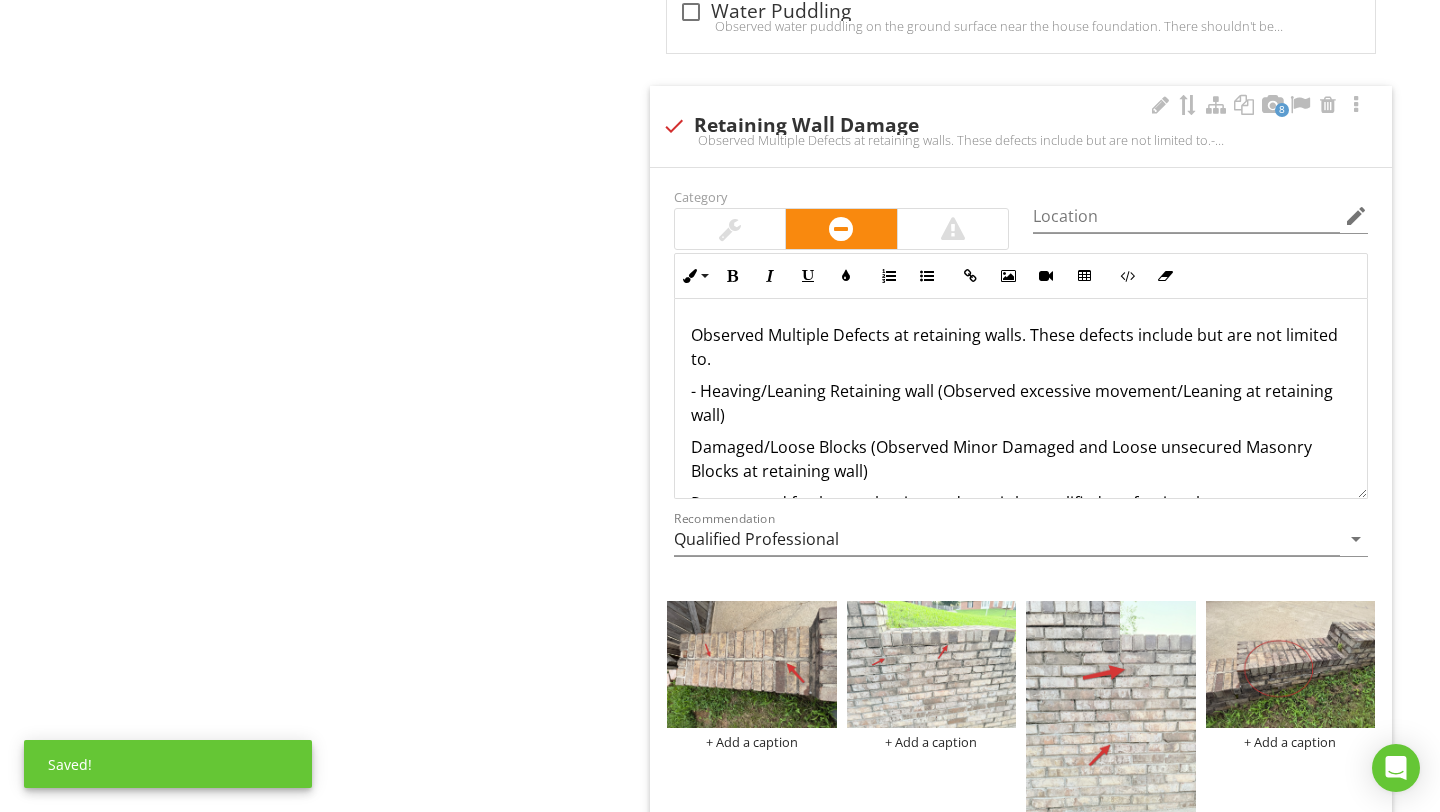 scroll, scrollTop: 41, scrollLeft: 0, axis: vertical 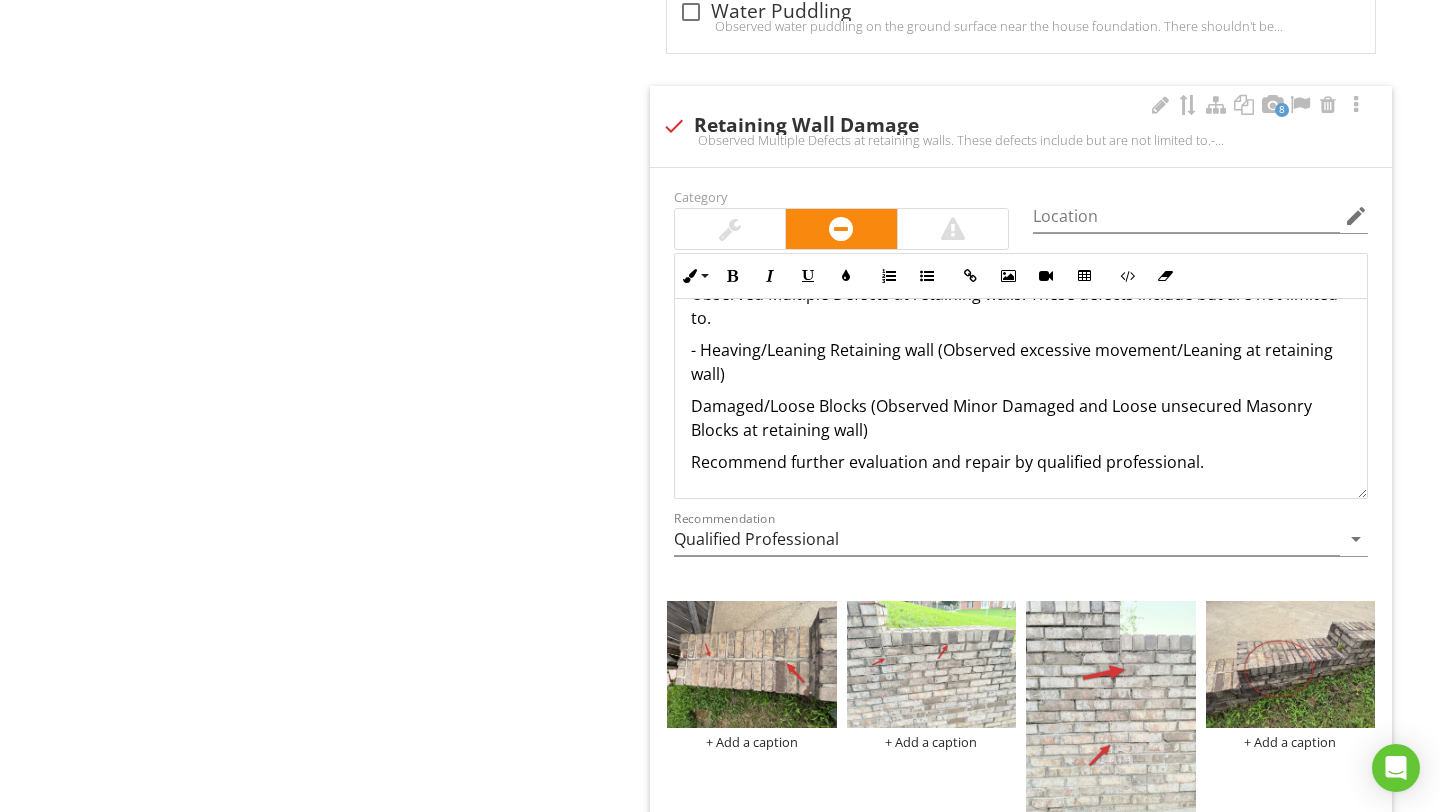 click on "Damaged/Loose Blocks (Observed Minor Damaged and Loose unsecured Masonry Blocks at retaining wall)" at bounding box center [1021, 418] 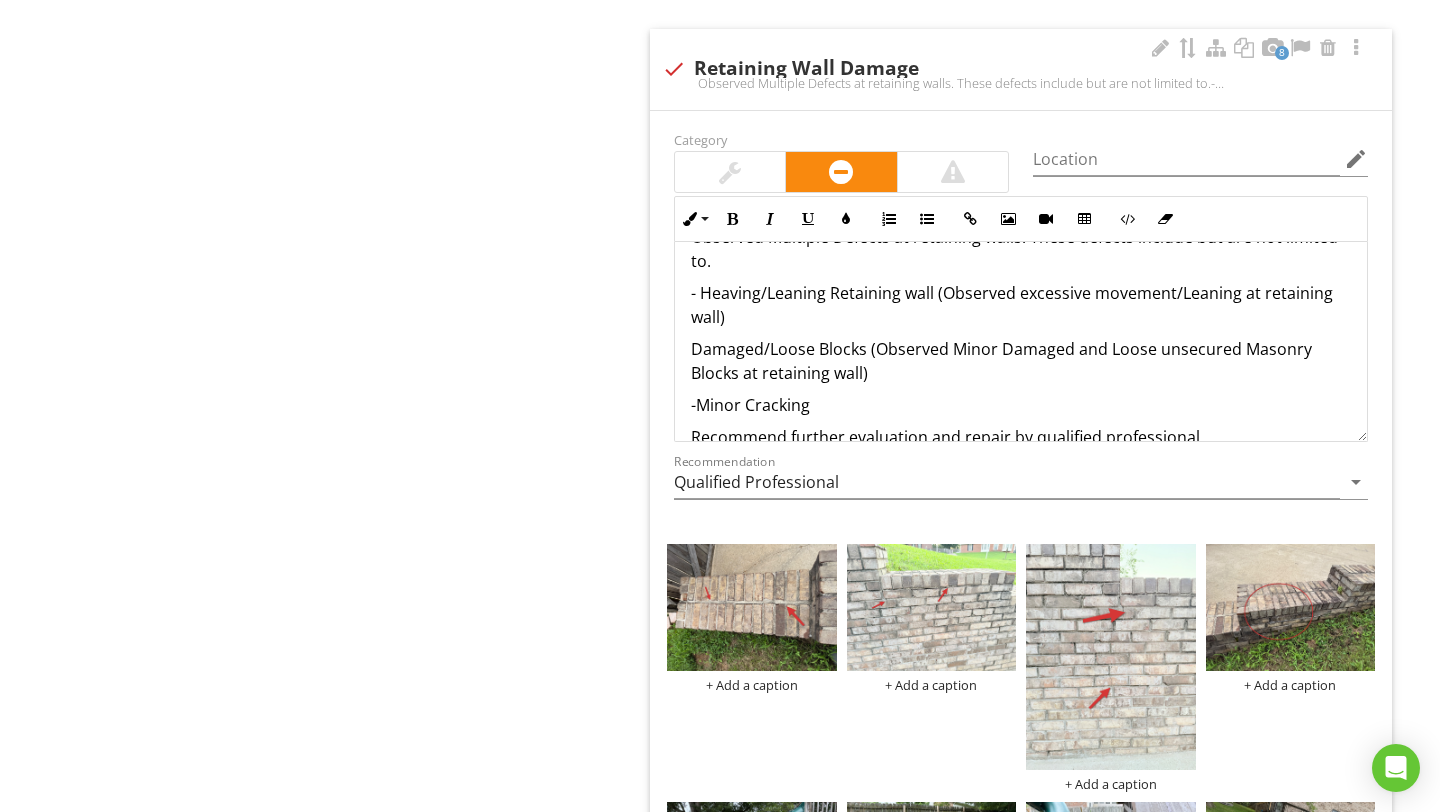 scroll, scrollTop: 1940, scrollLeft: 0, axis: vertical 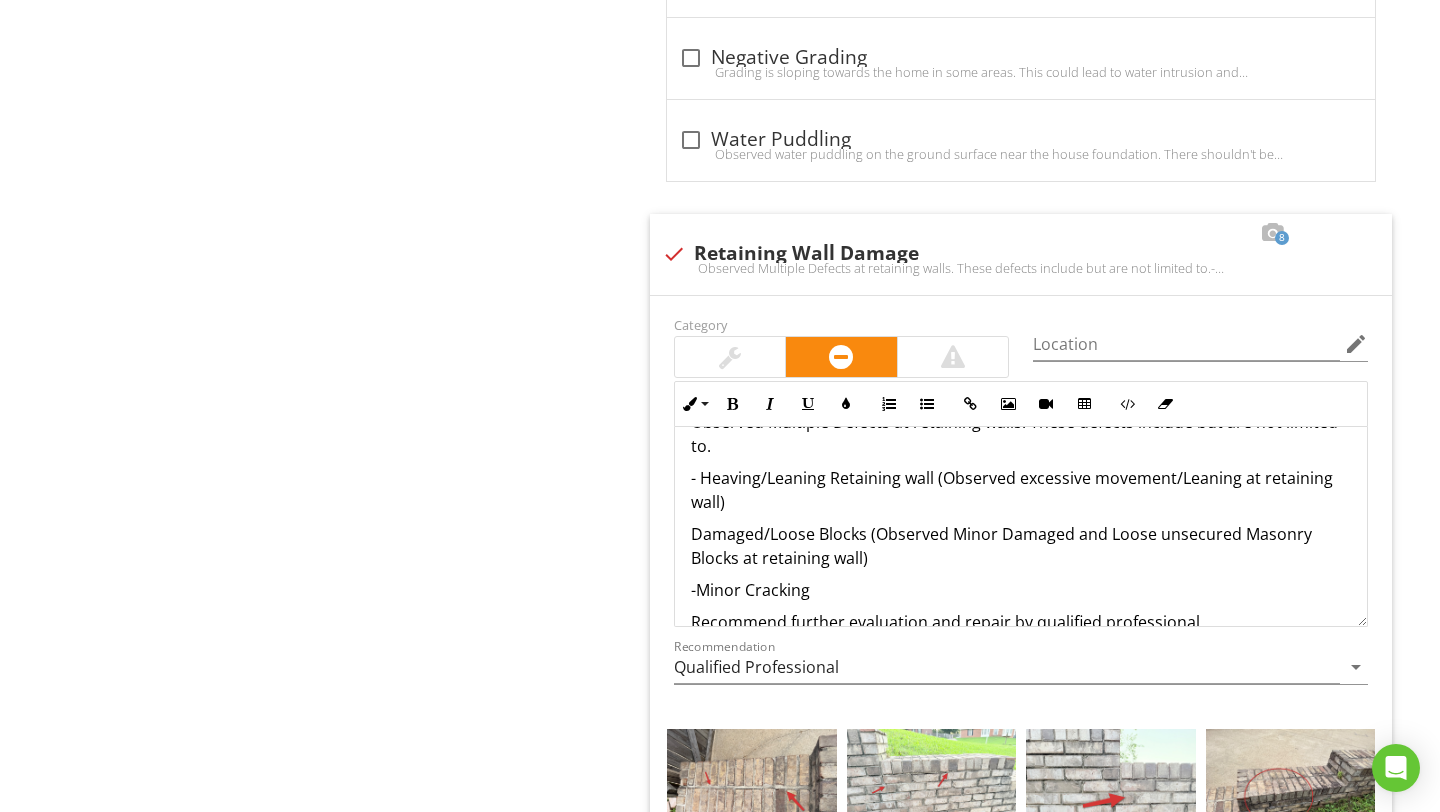 click on "Damaged/Loose Blocks (Observed Minor Damaged and Loose unsecured Masonry Blocks at retaining wall)" at bounding box center [1021, 546] 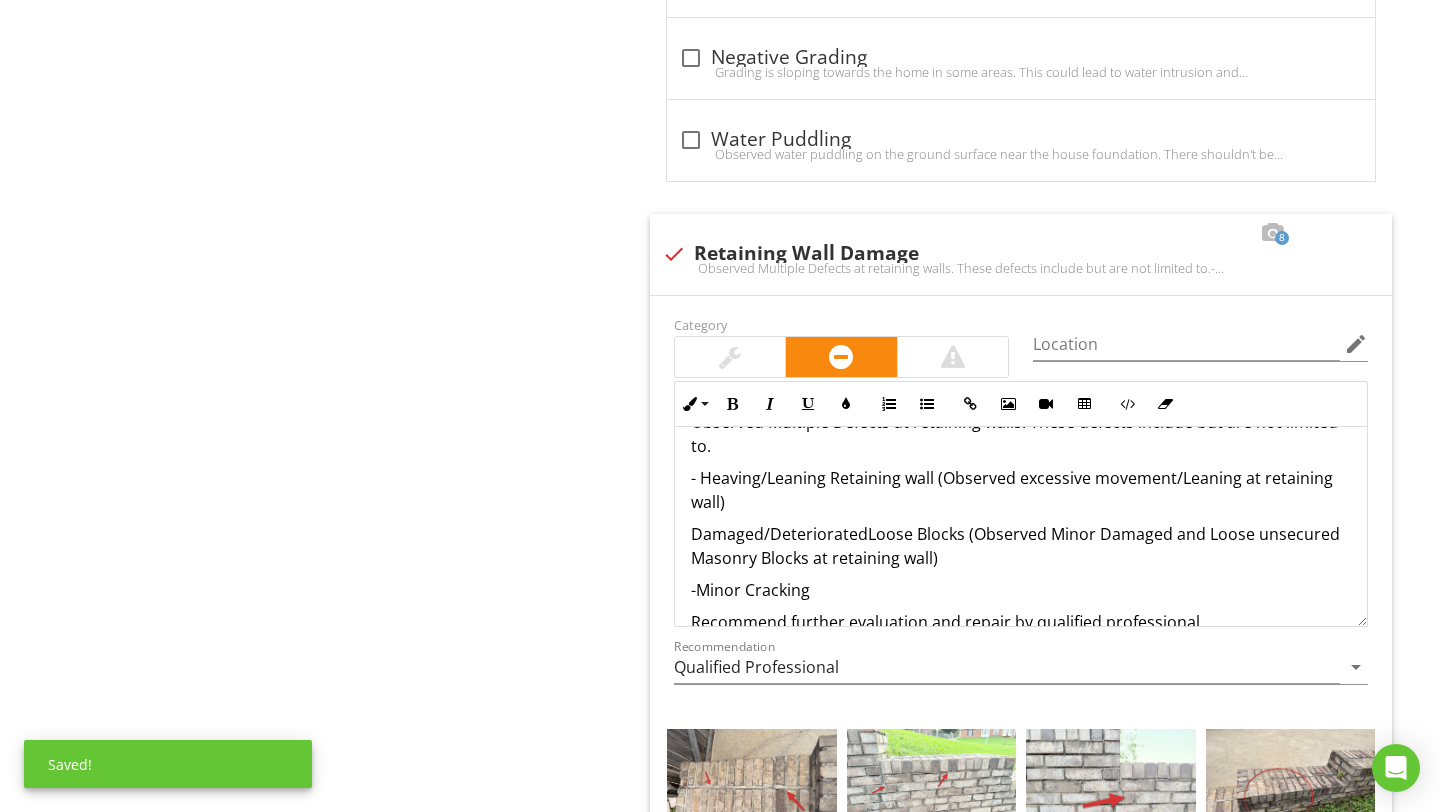 click on "Damaged/DeterioratedLoose Blocks (Observed Minor Damaged and Loose unsecured Masonry Blocks at retaining wall)" at bounding box center [1021, 546] 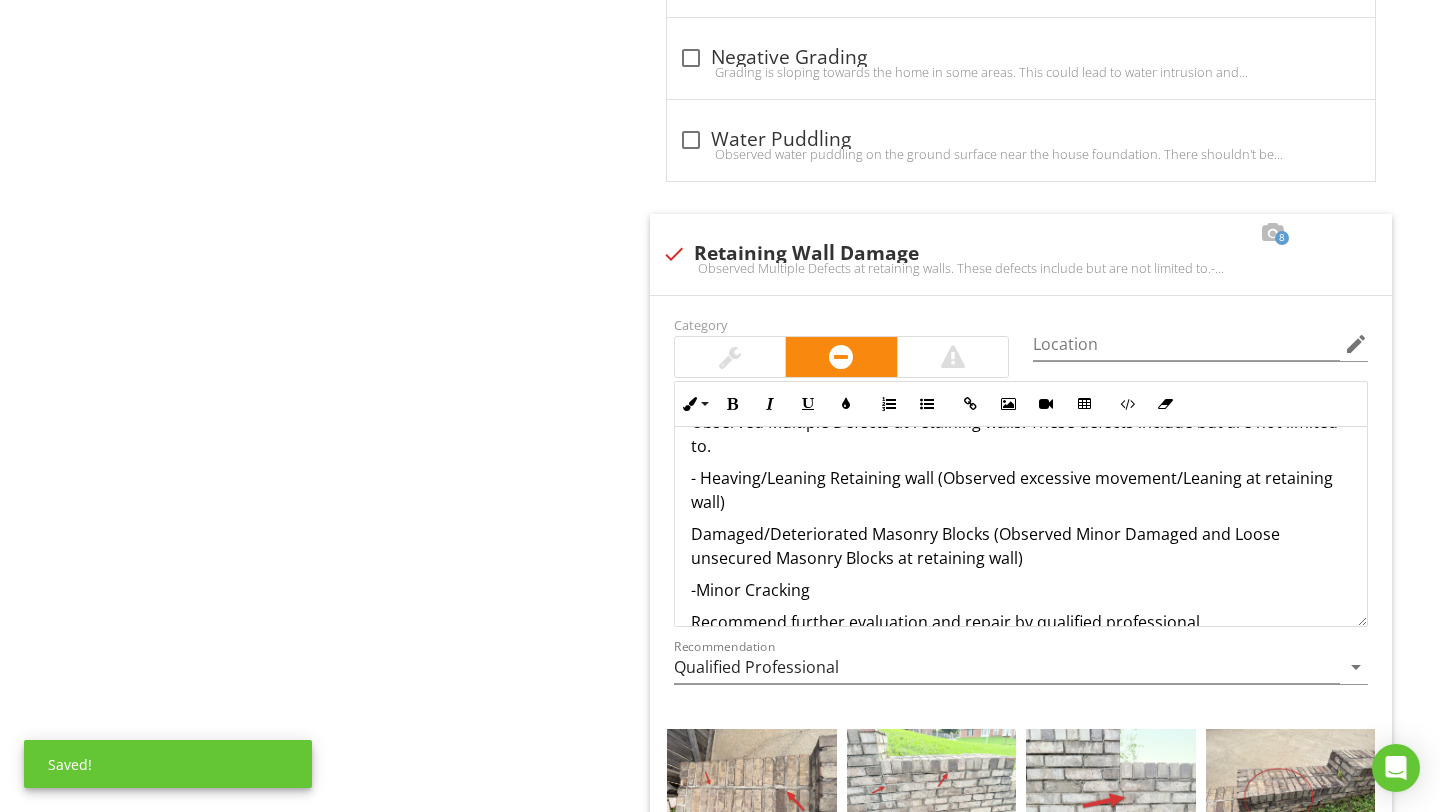 click on "Damaged/Deteriorated Masonry Blocks (Observed Minor Damaged and Loose unsecured Masonry Blocks at retaining wall)" at bounding box center (1021, 546) 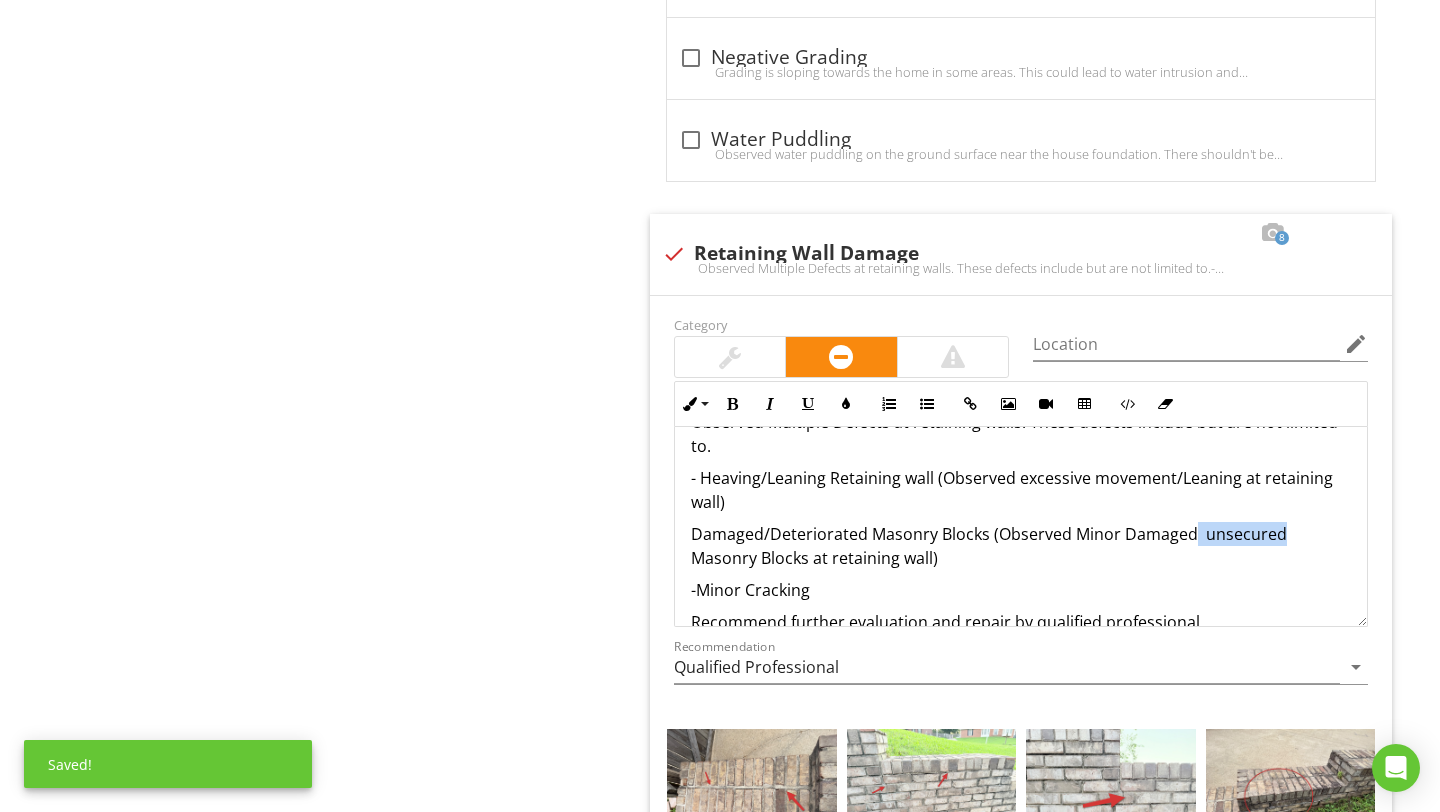 drag, startPoint x: 1277, startPoint y: 536, endPoint x: 1190, endPoint y: 538, distance: 87.02299 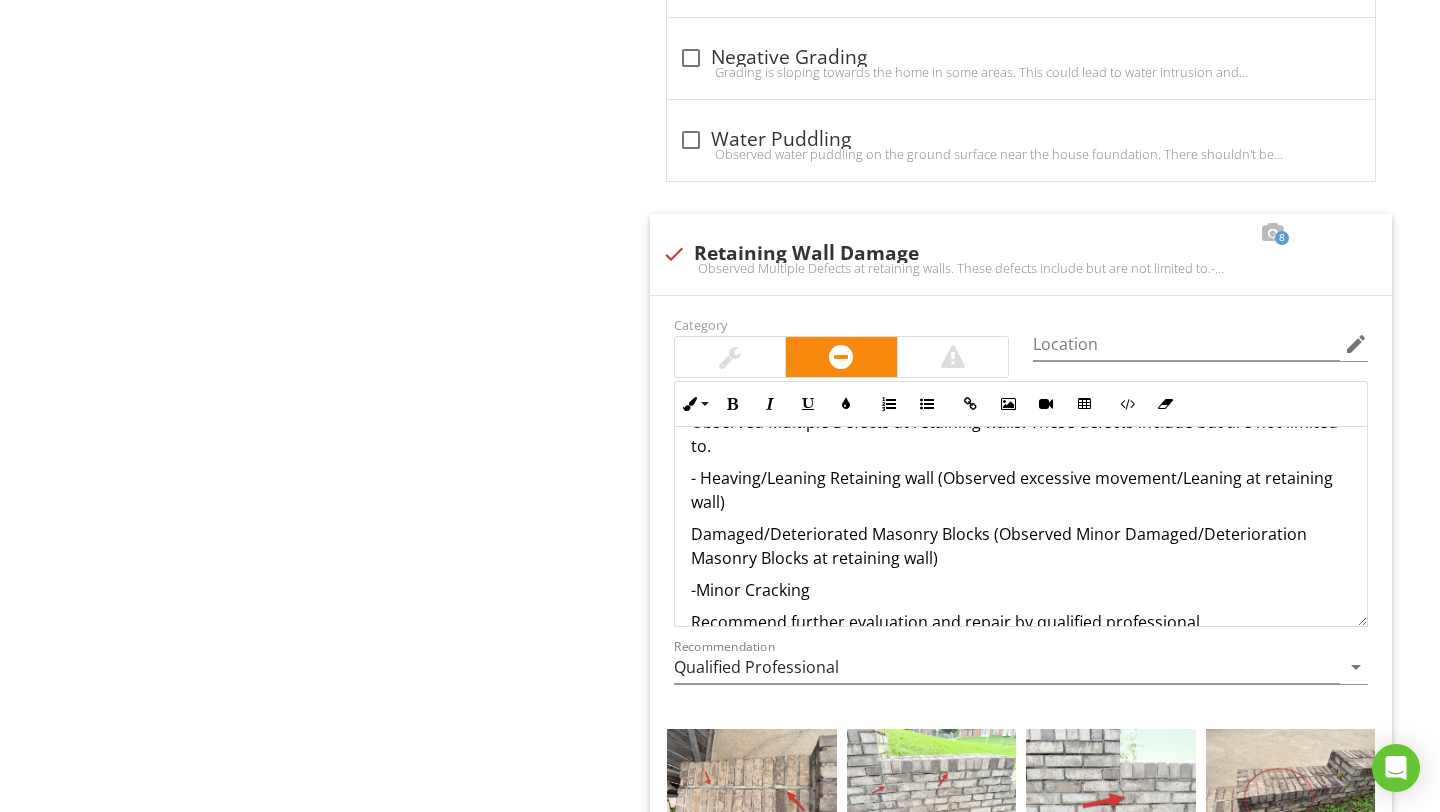 click on "Damaged/Deteriorated Masonry Blocks (Observed Minor Damaged/Deterioration  Masonry Blocks at retaining wall)" at bounding box center [1021, 546] 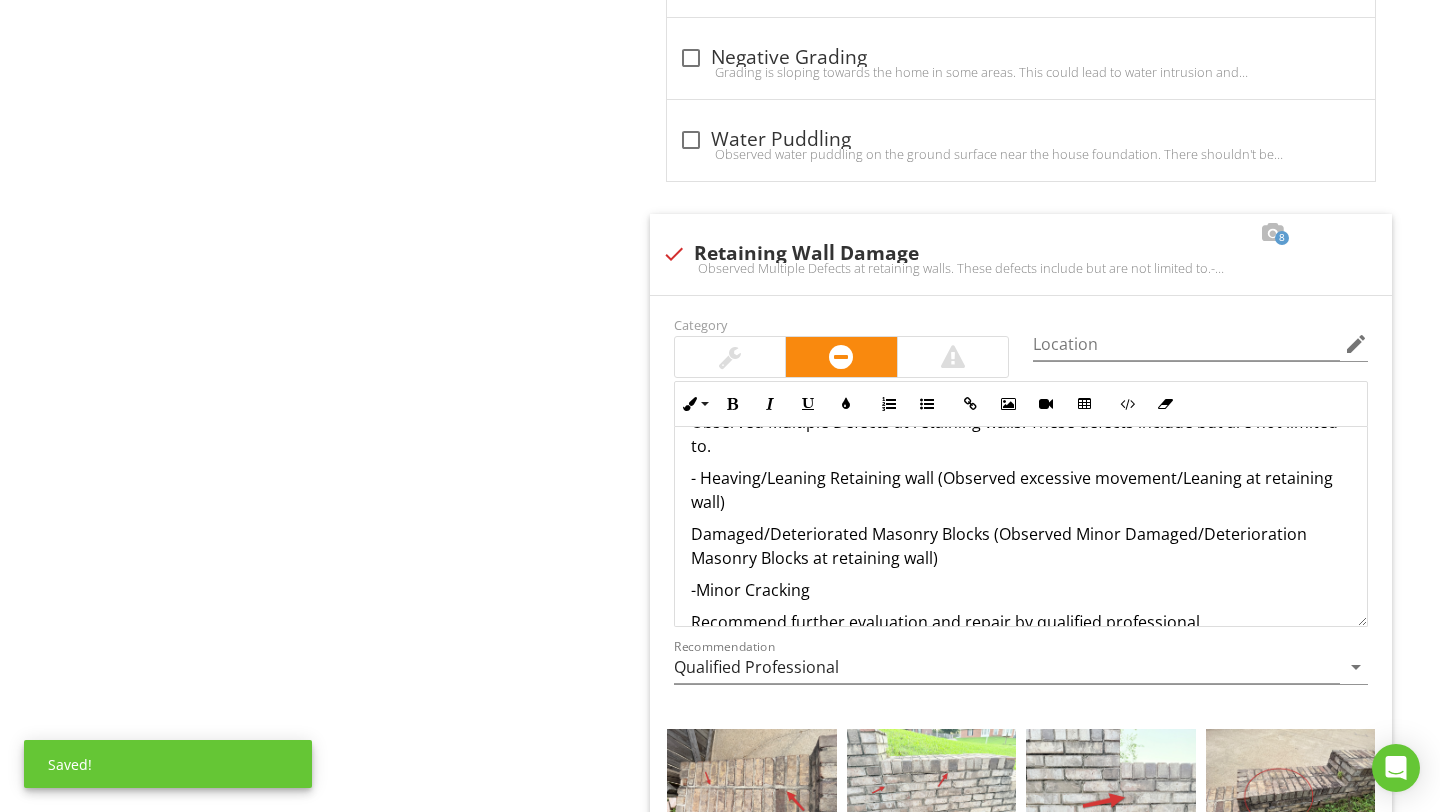 click on "Damaged/Deteriorated Masonry Blocks (Observed Minor Damaged/Deterioration  Masonry Blocks at retaining wall)" at bounding box center (1021, 546) 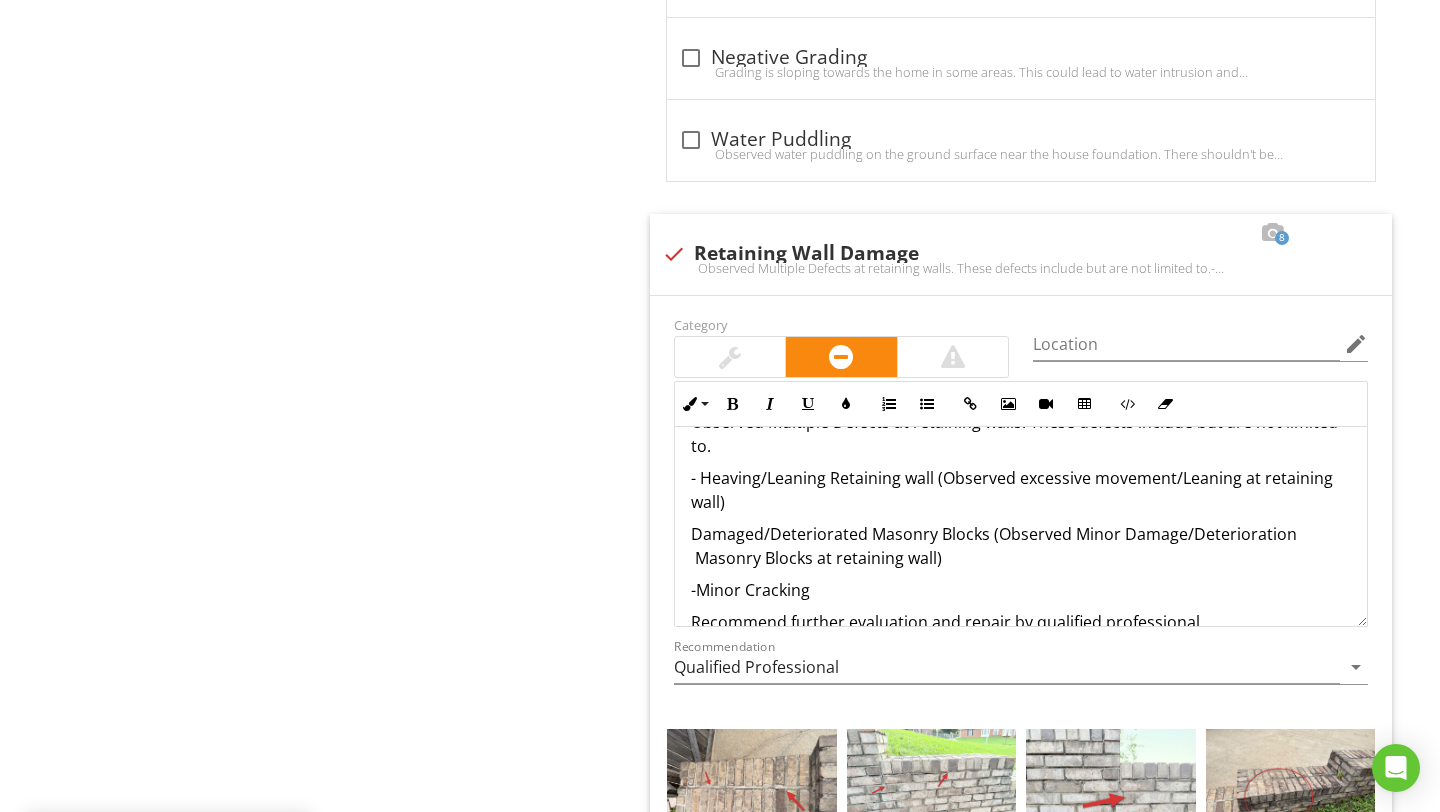 click on "Damaged/Deteriorated Masonry Blocks (Observed Minor Damage/Deterioration  Masonry Blocks at retaining wall)" at bounding box center [1021, 546] 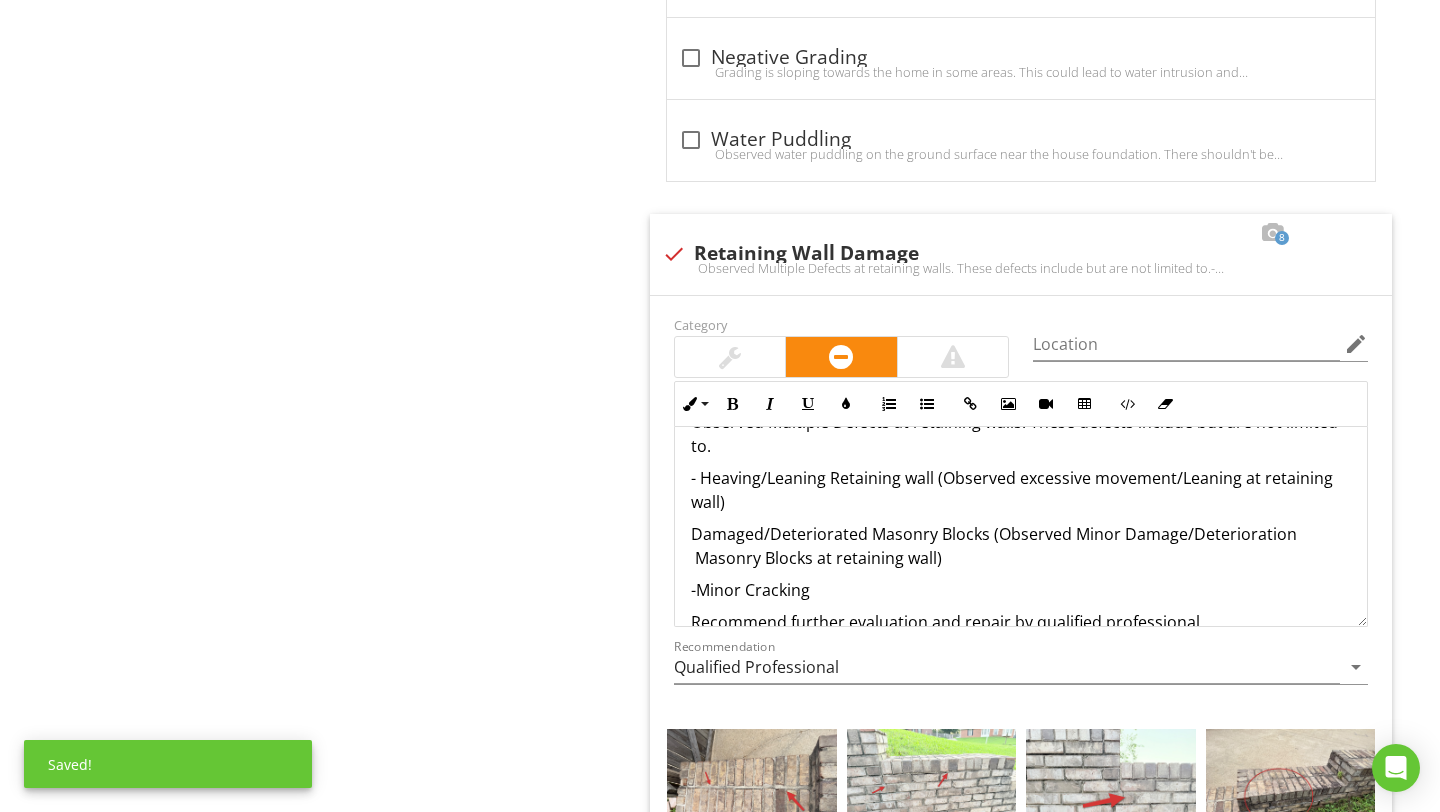 click on "Damaged/Deteriorated Masonry Blocks (Observed Minor Damage/Deterioration  Masonry Blocks at retaining wall)" at bounding box center (1021, 546) 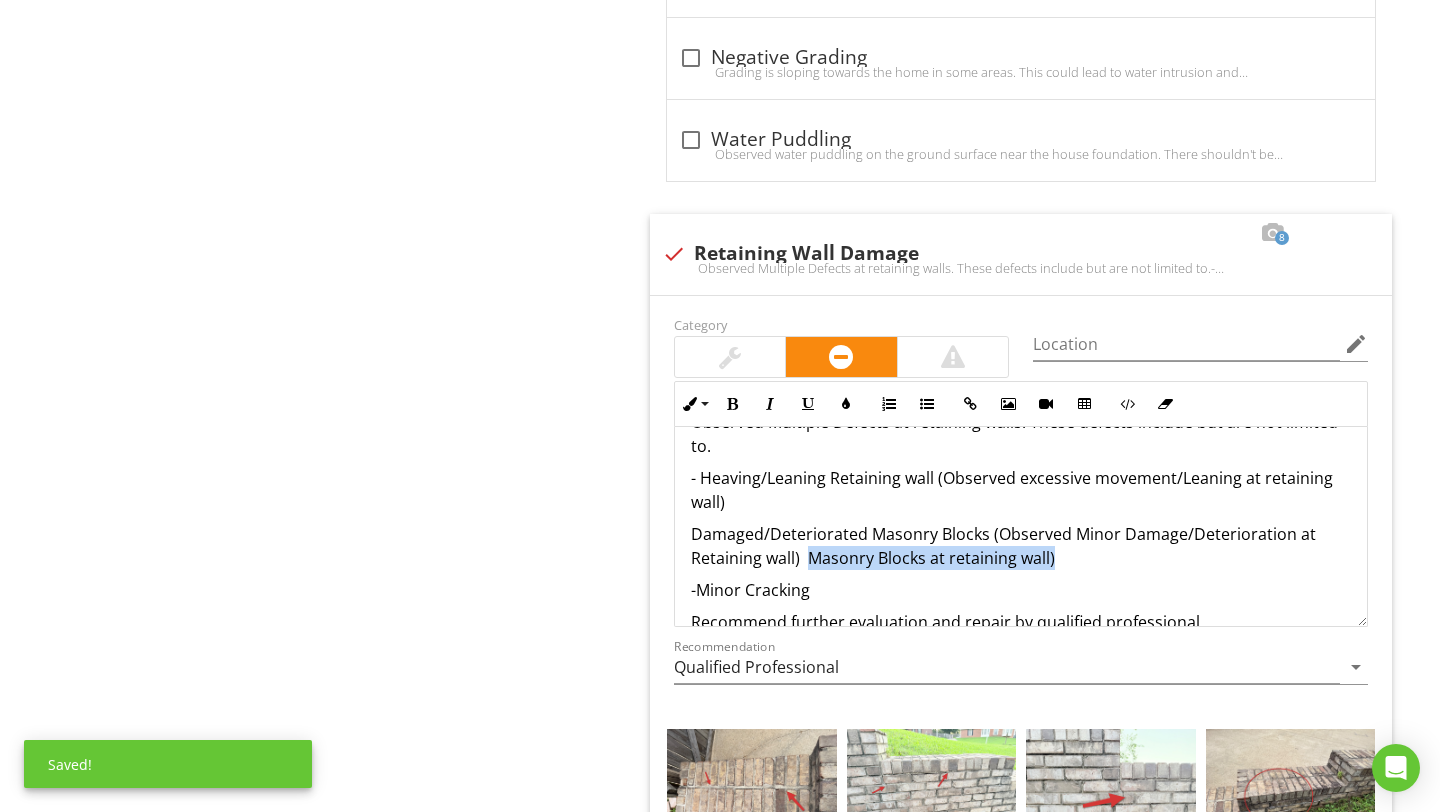drag, startPoint x: 1057, startPoint y: 558, endPoint x: 813, endPoint y: 563, distance: 244.05122 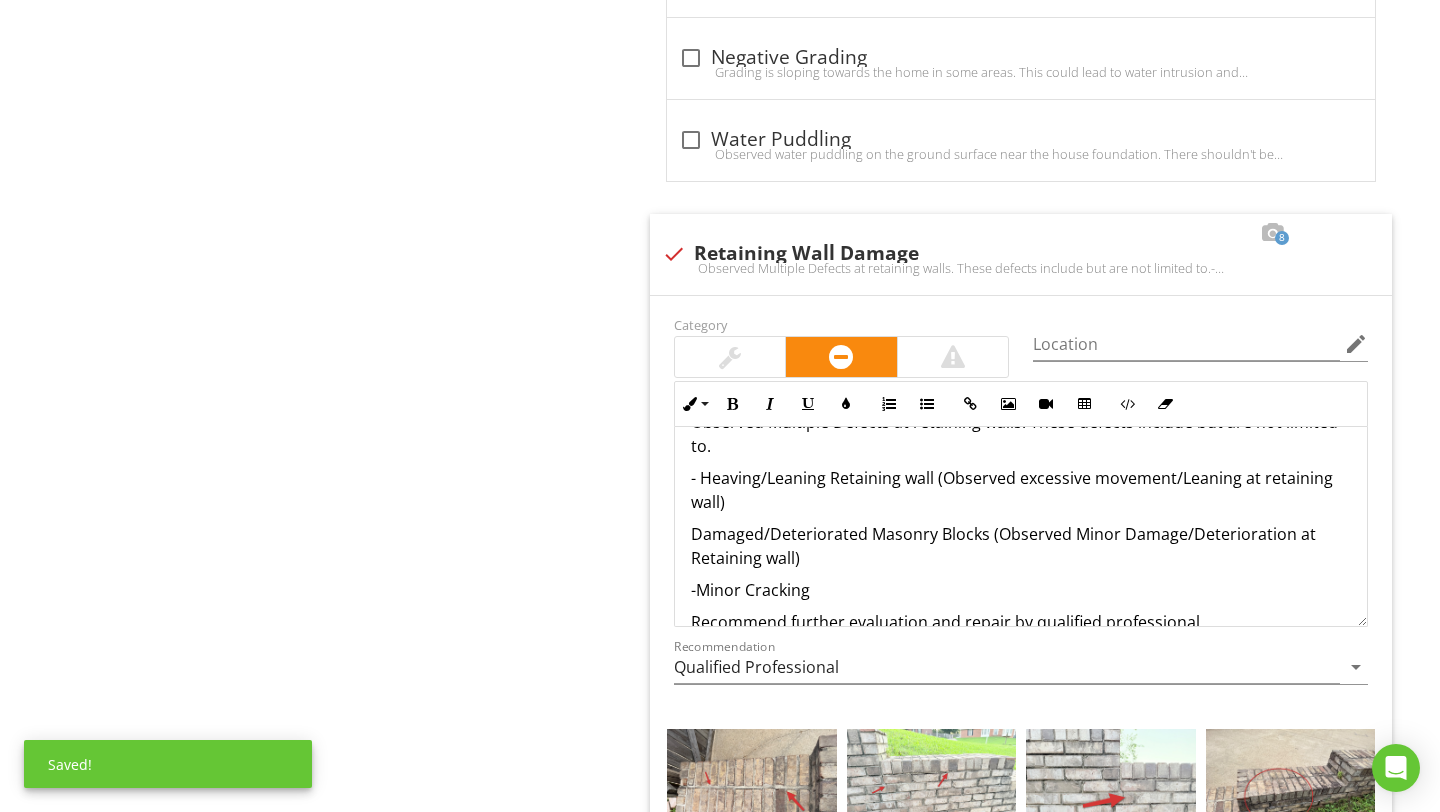 scroll, scrollTop: 73, scrollLeft: 0, axis: vertical 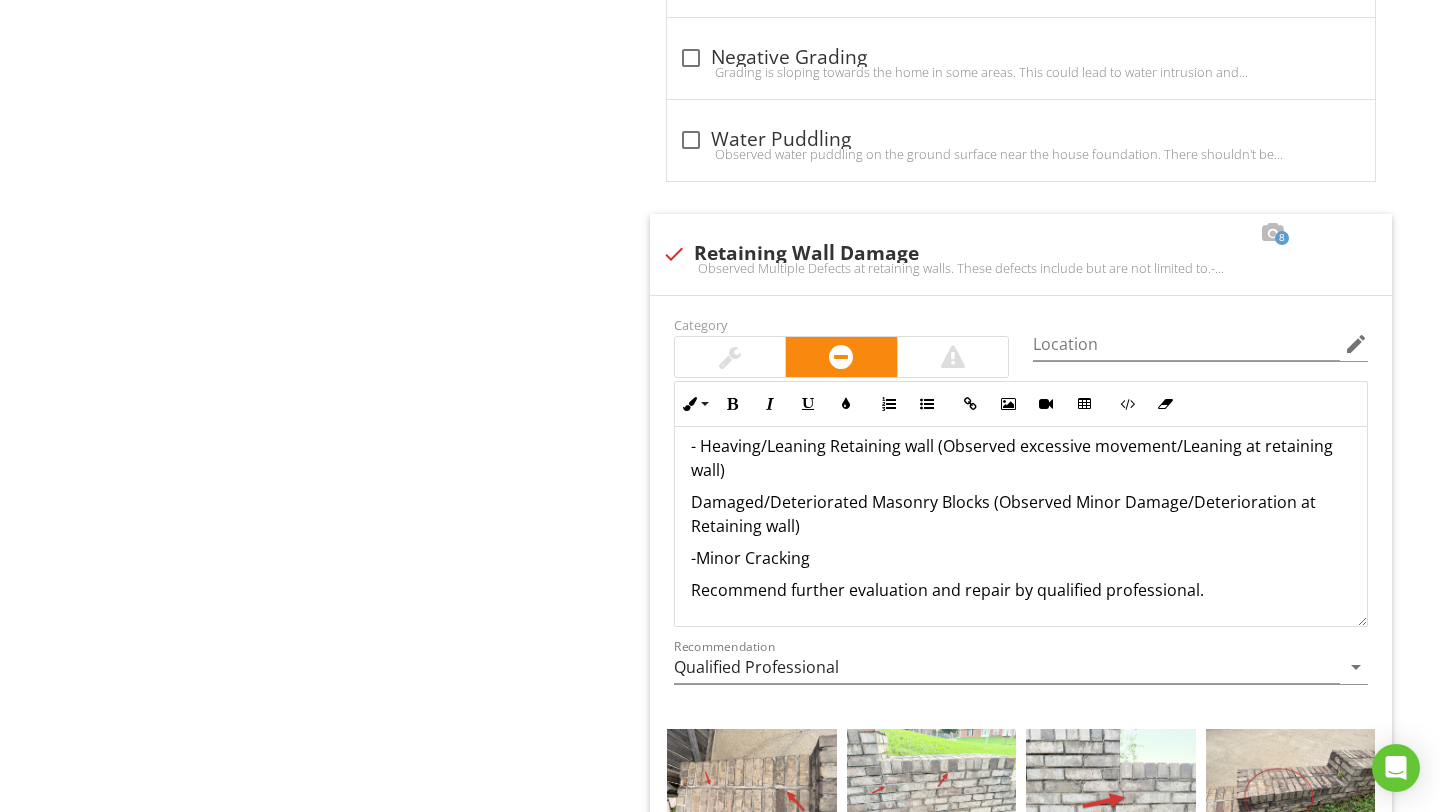 click on "Damaged/Deteriorated Masonry Blocks (Observed Minor Damage/Deterioration at Retaining wall)" at bounding box center (1021, 514) 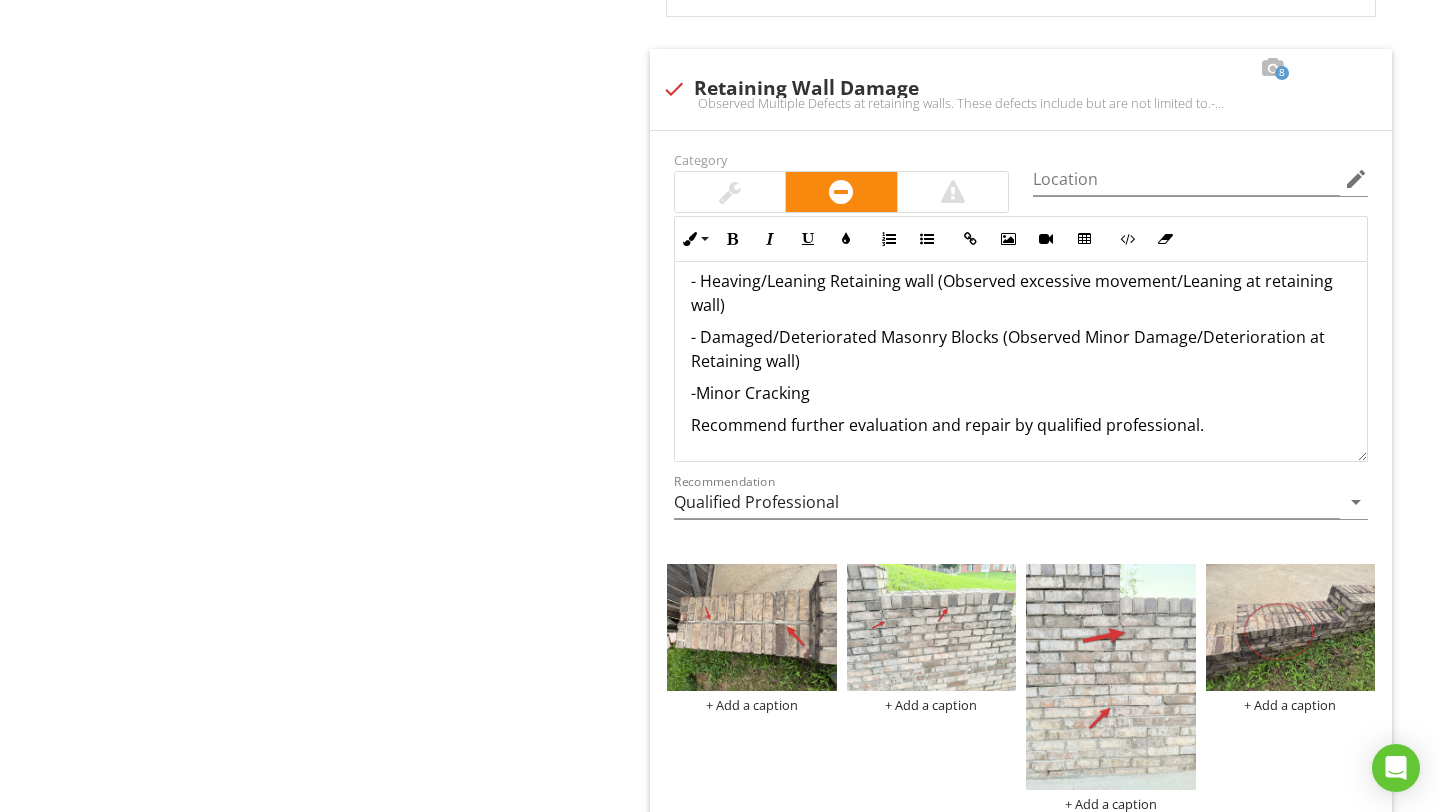 scroll, scrollTop: 2073, scrollLeft: 0, axis: vertical 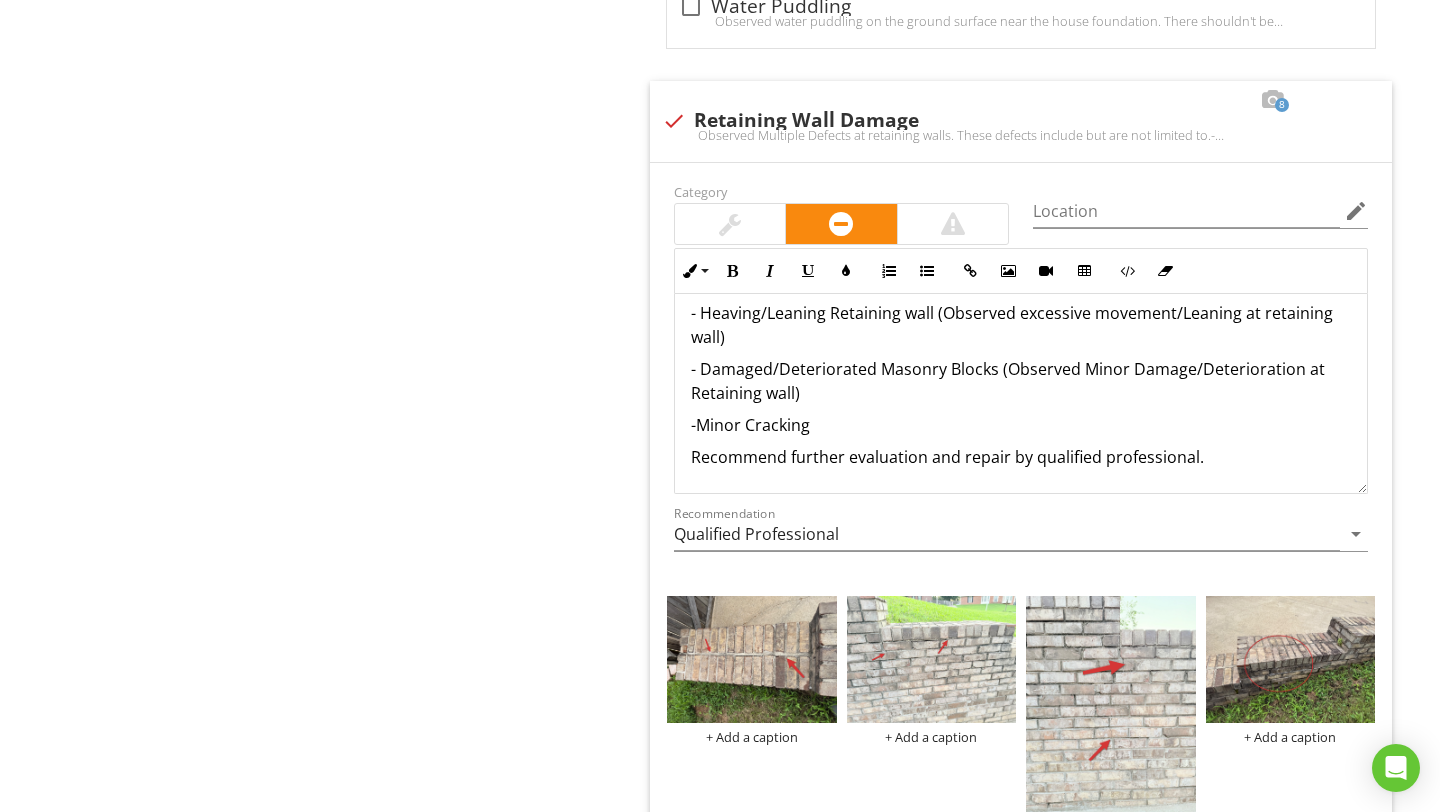 click on "-Minor Cracking" at bounding box center (1021, 425) 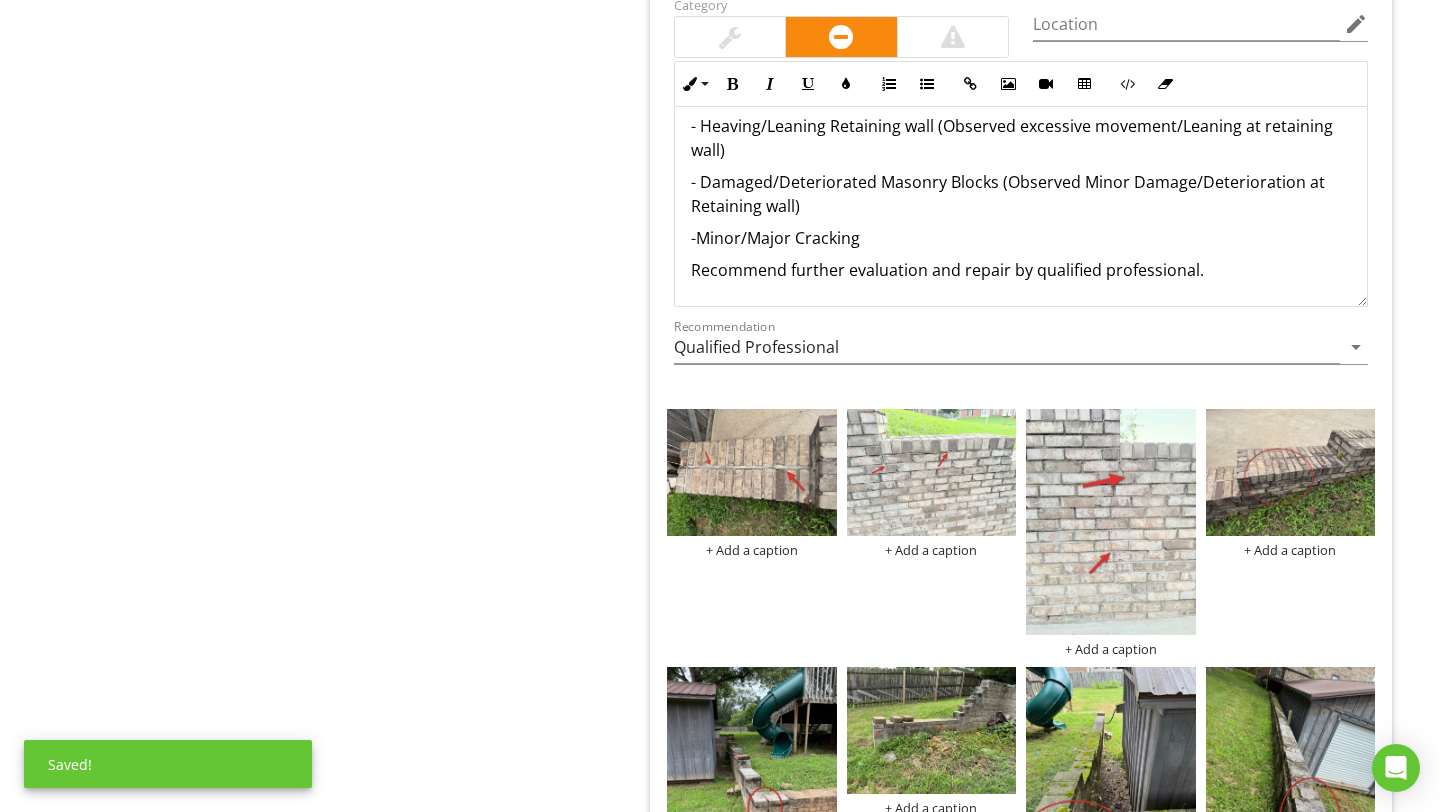 scroll, scrollTop: 2265, scrollLeft: 0, axis: vertical 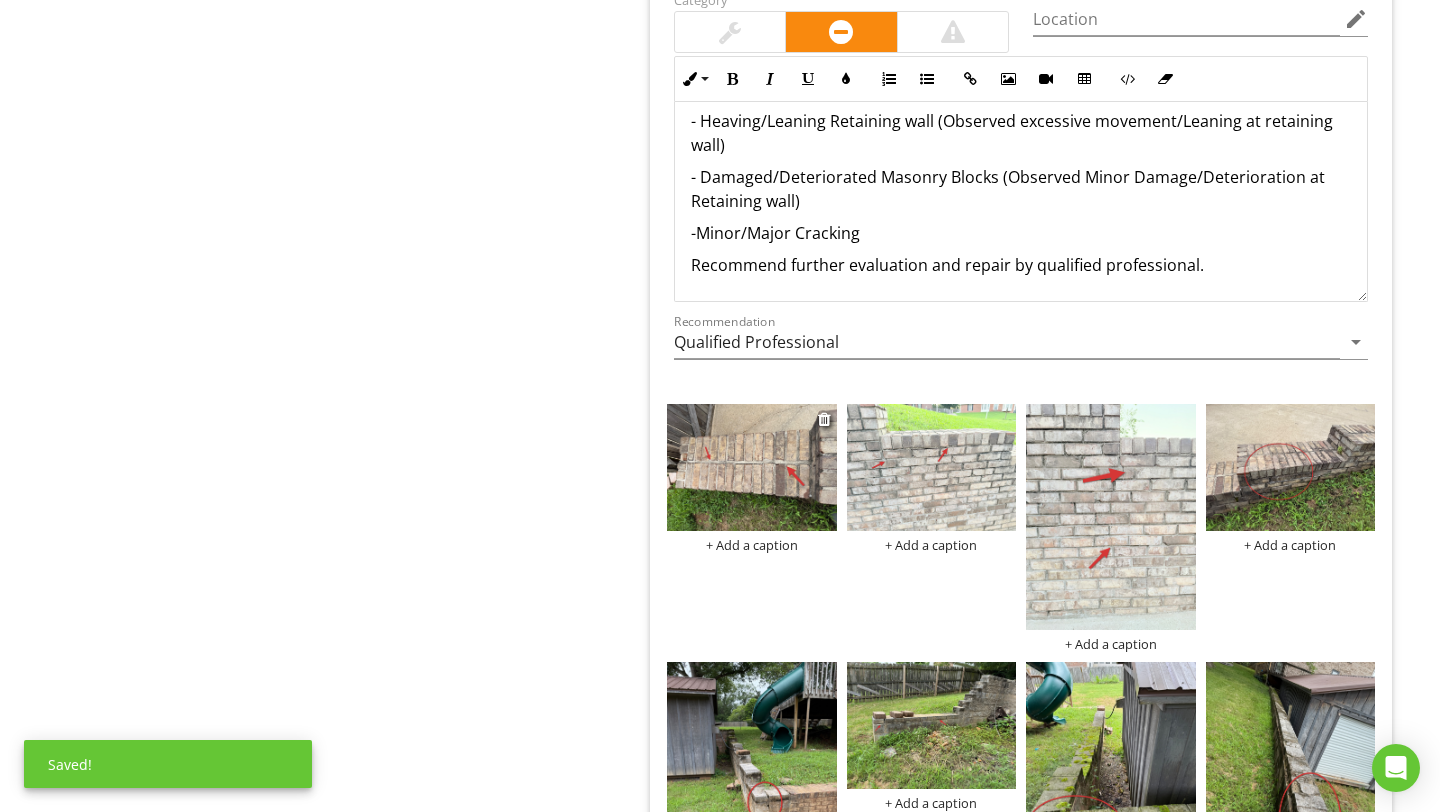 click at bounding box center [752, 467] 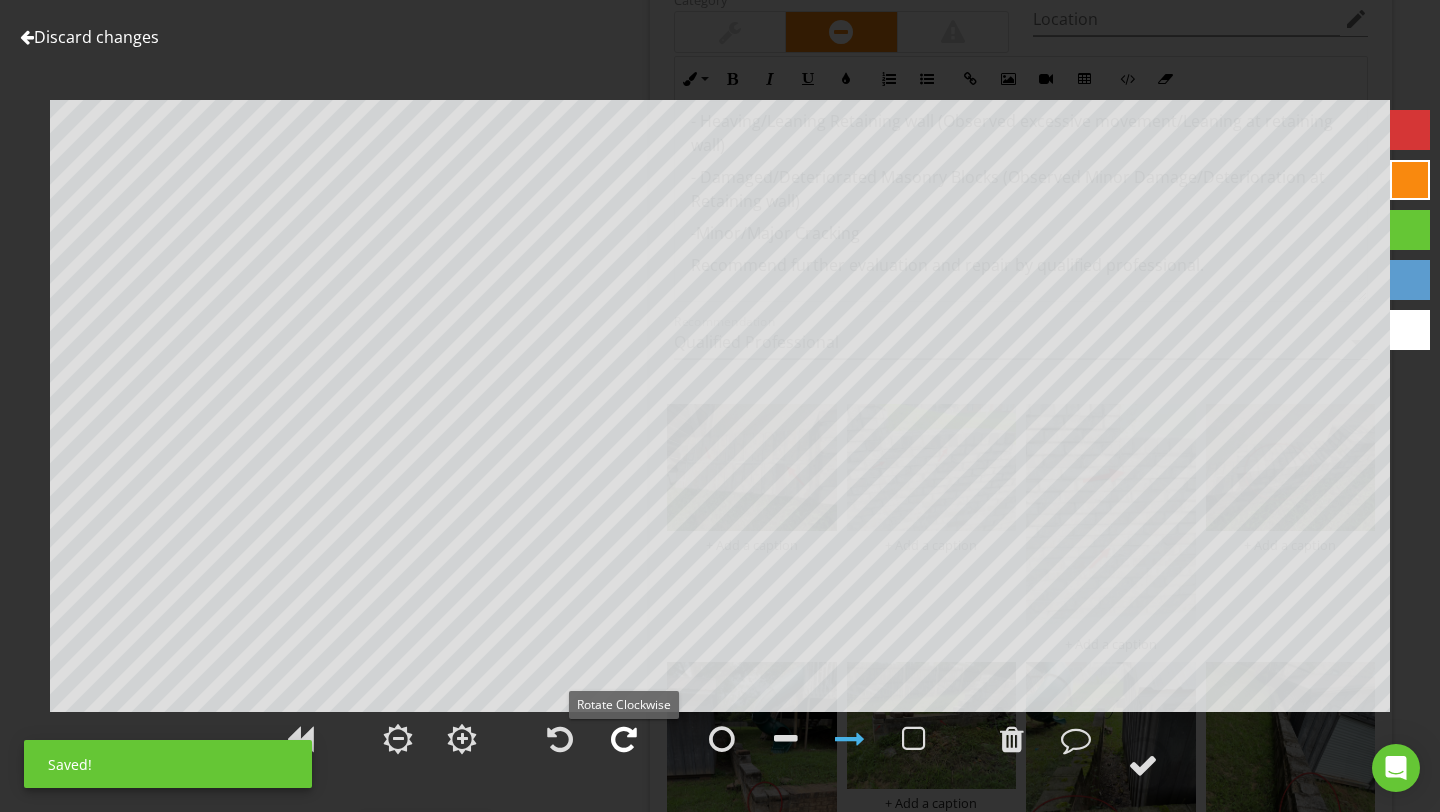 click at bounding box center [624, 739] 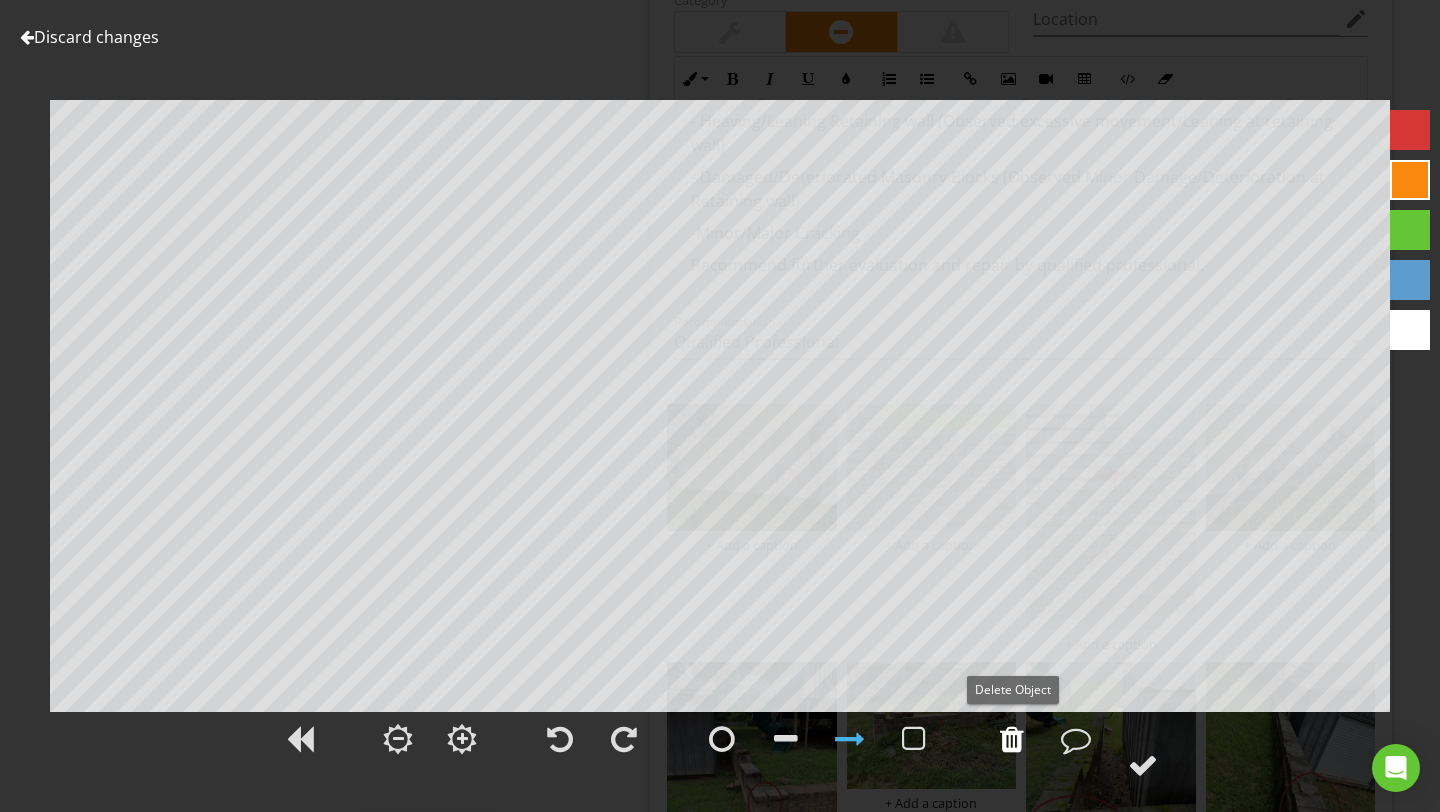 click at bounding box center (1012, 739) 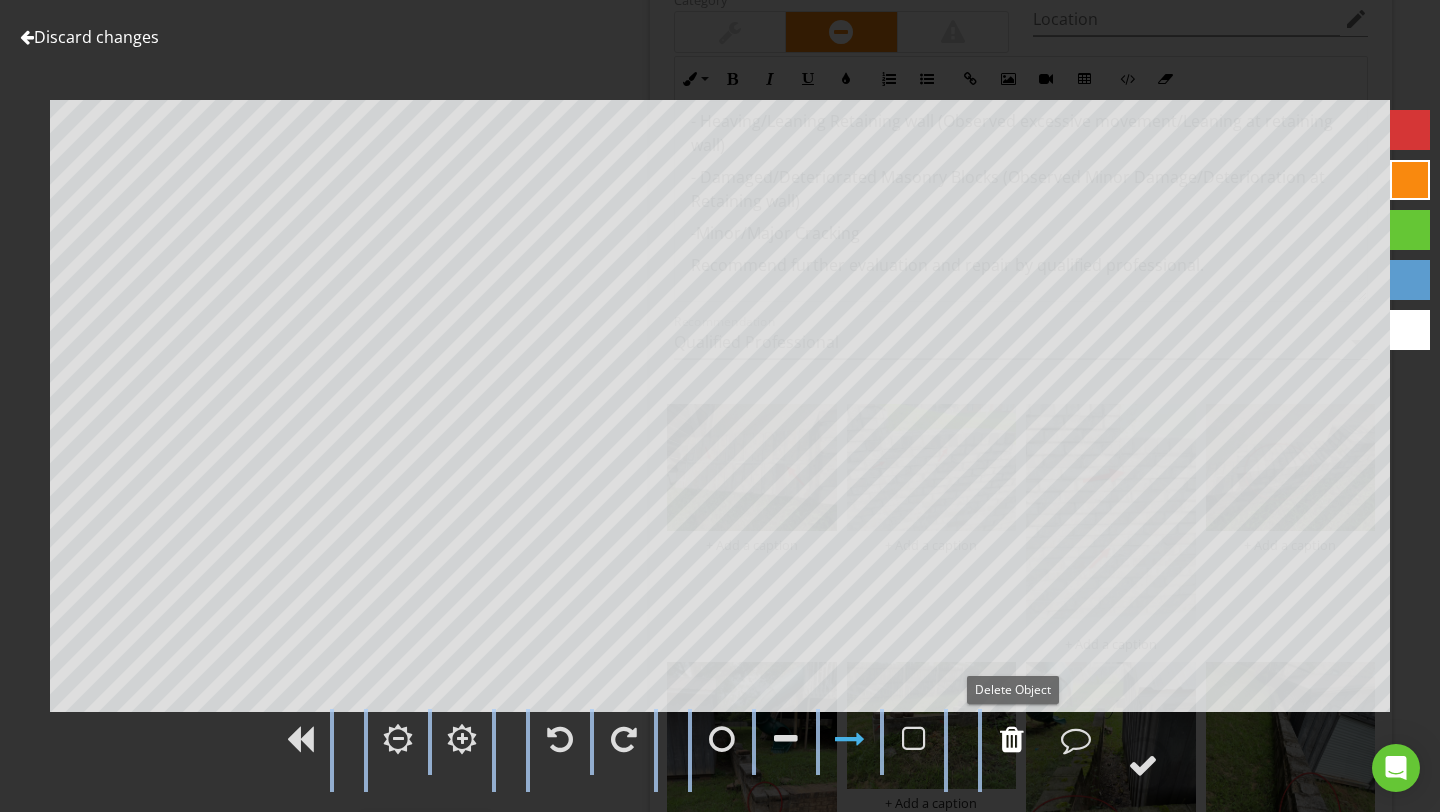 click at bounding box center (1012, 739) 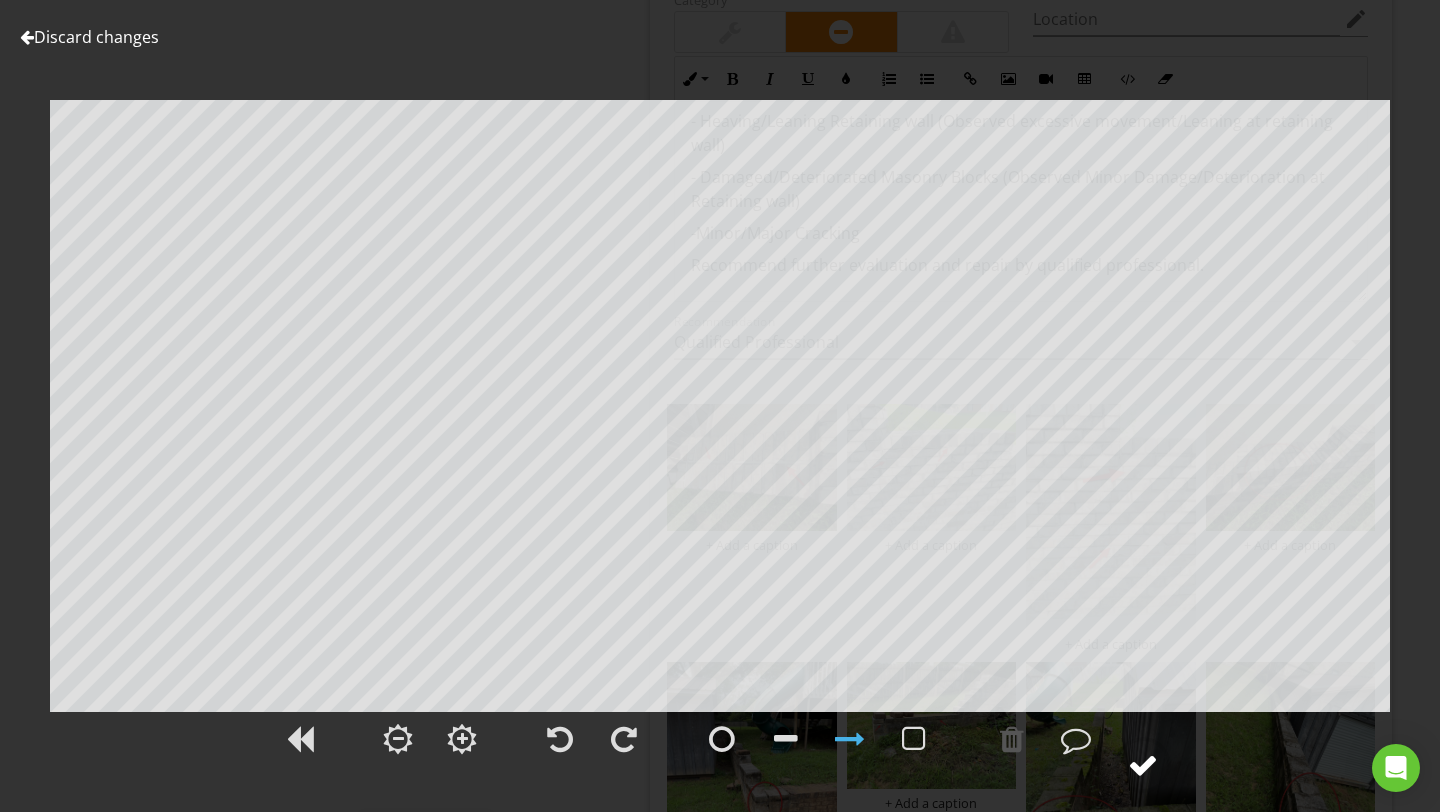 click at bounding box center (1143, 765) 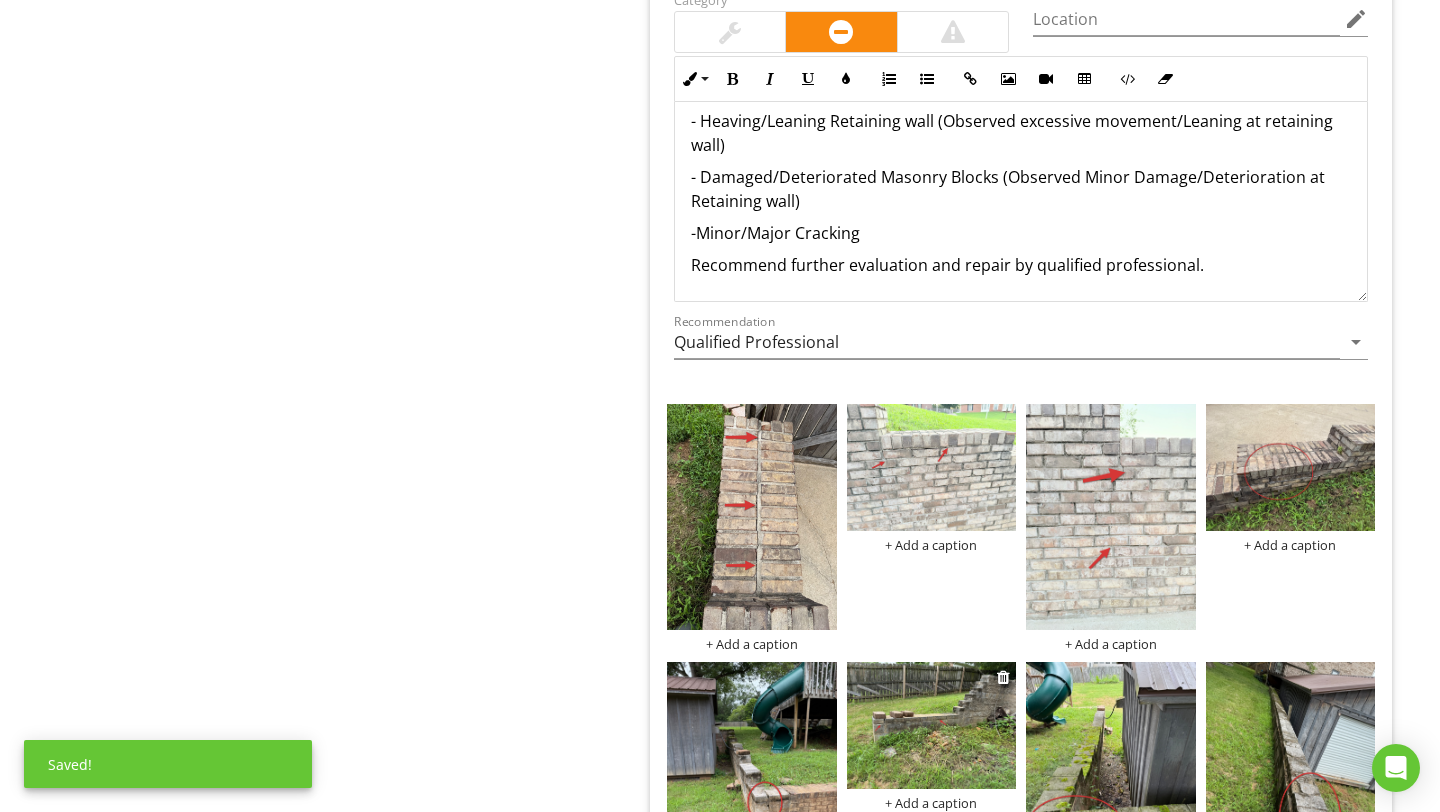 click at bounding box center (932, 725) 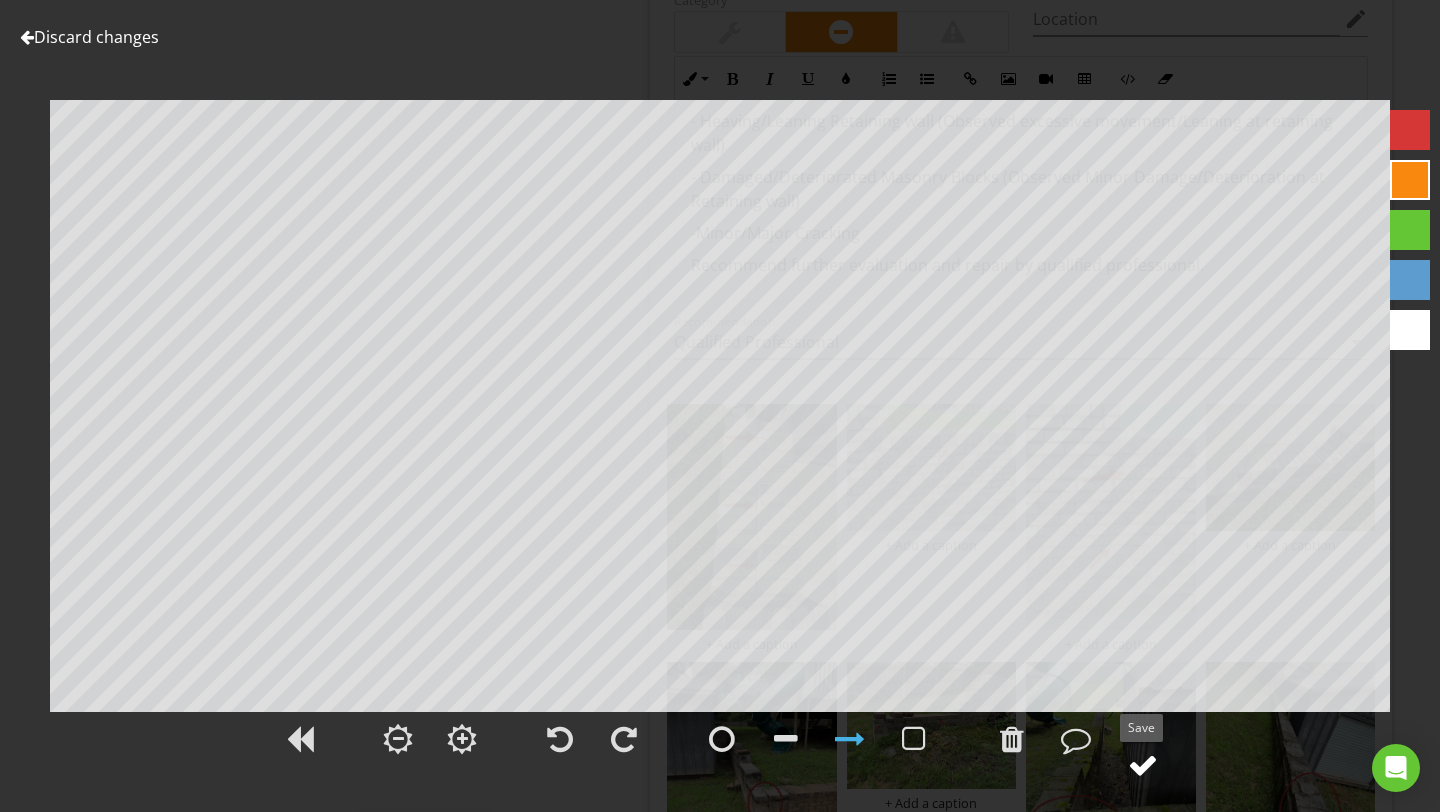 click at bounding box center (1143, 765) 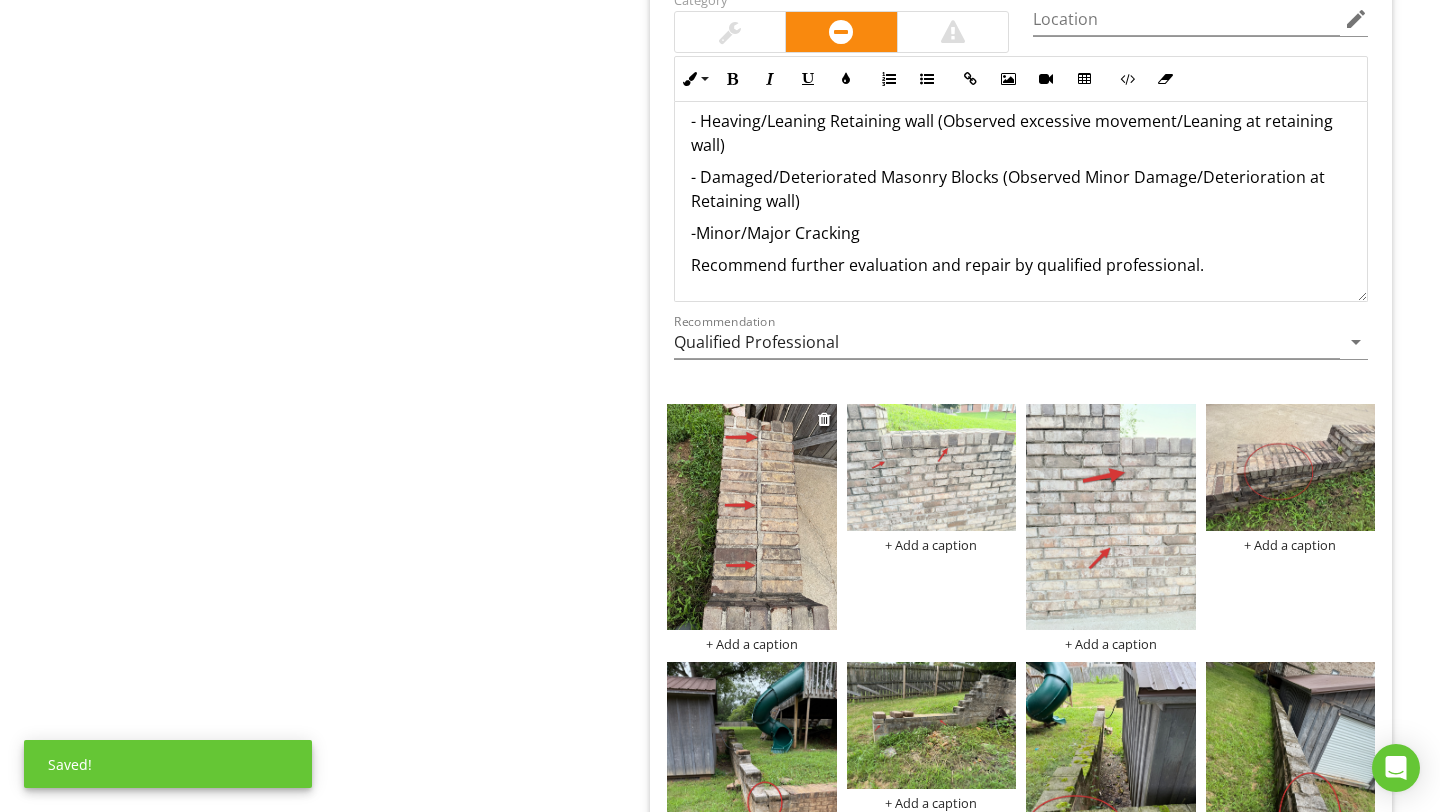 click at bounding box center [752, 517] 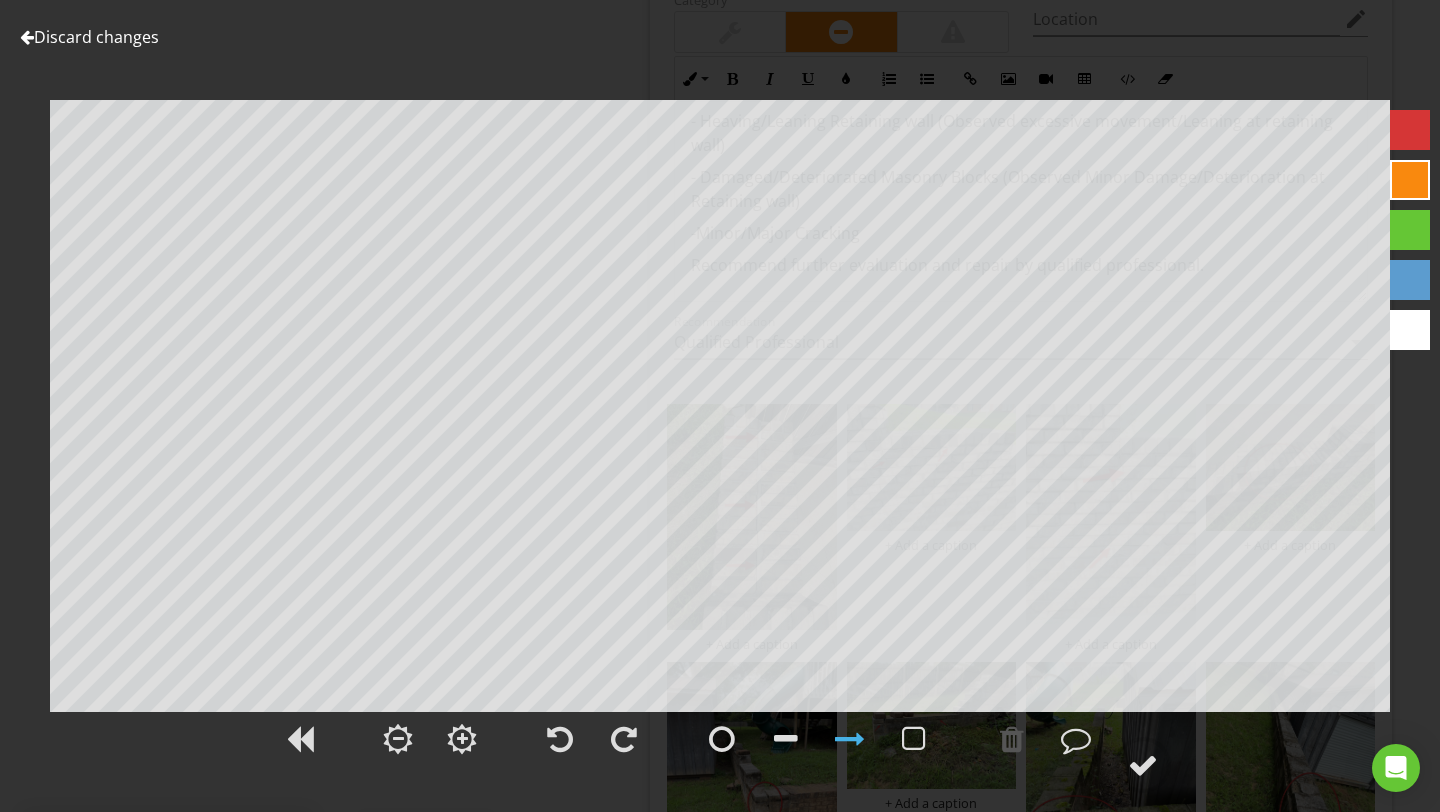 click at bounding box center [1410, 130] 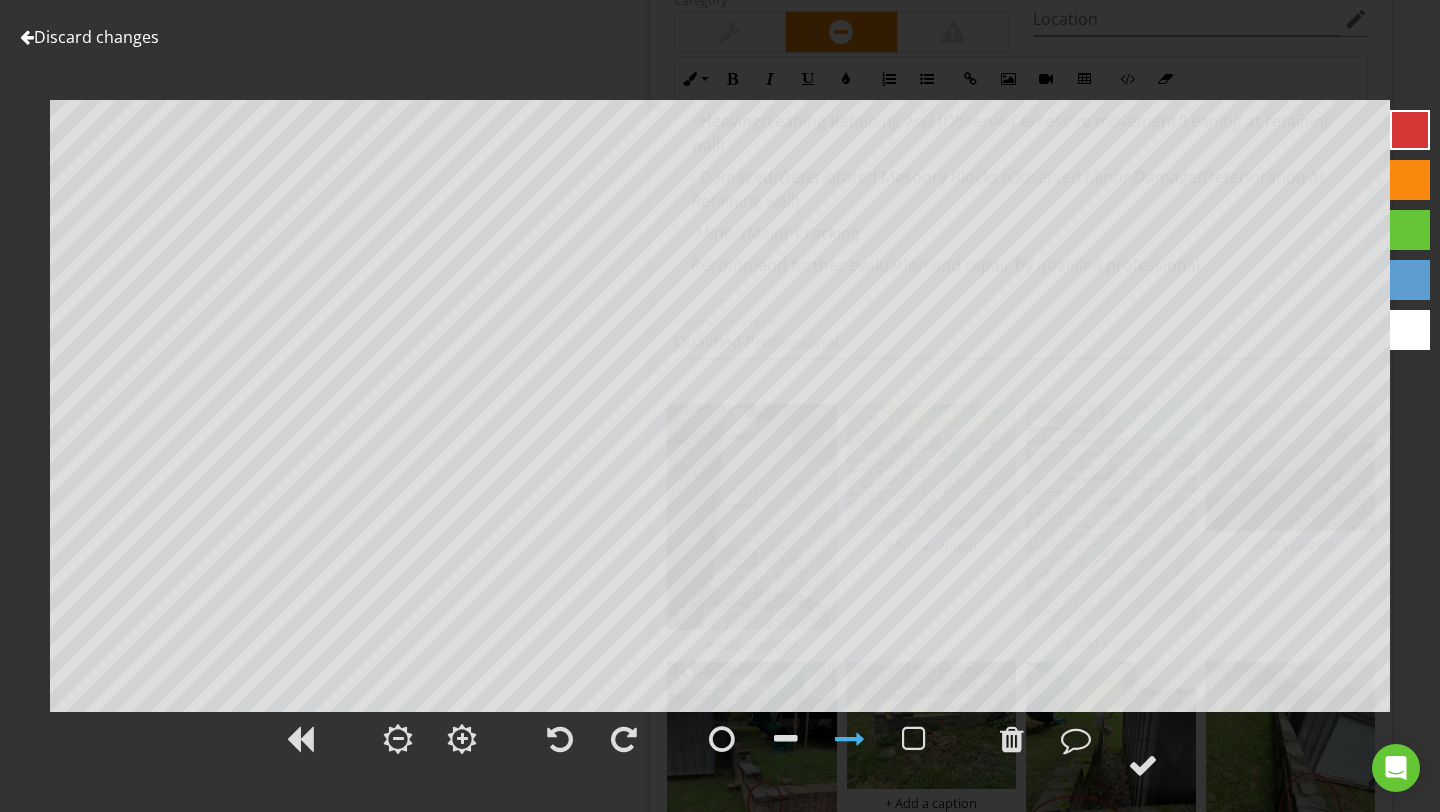 drag, startPoint x: 1343, startPoint y: 799, endPoint x: 1279, endPoint y: 796, distance: 64.070274 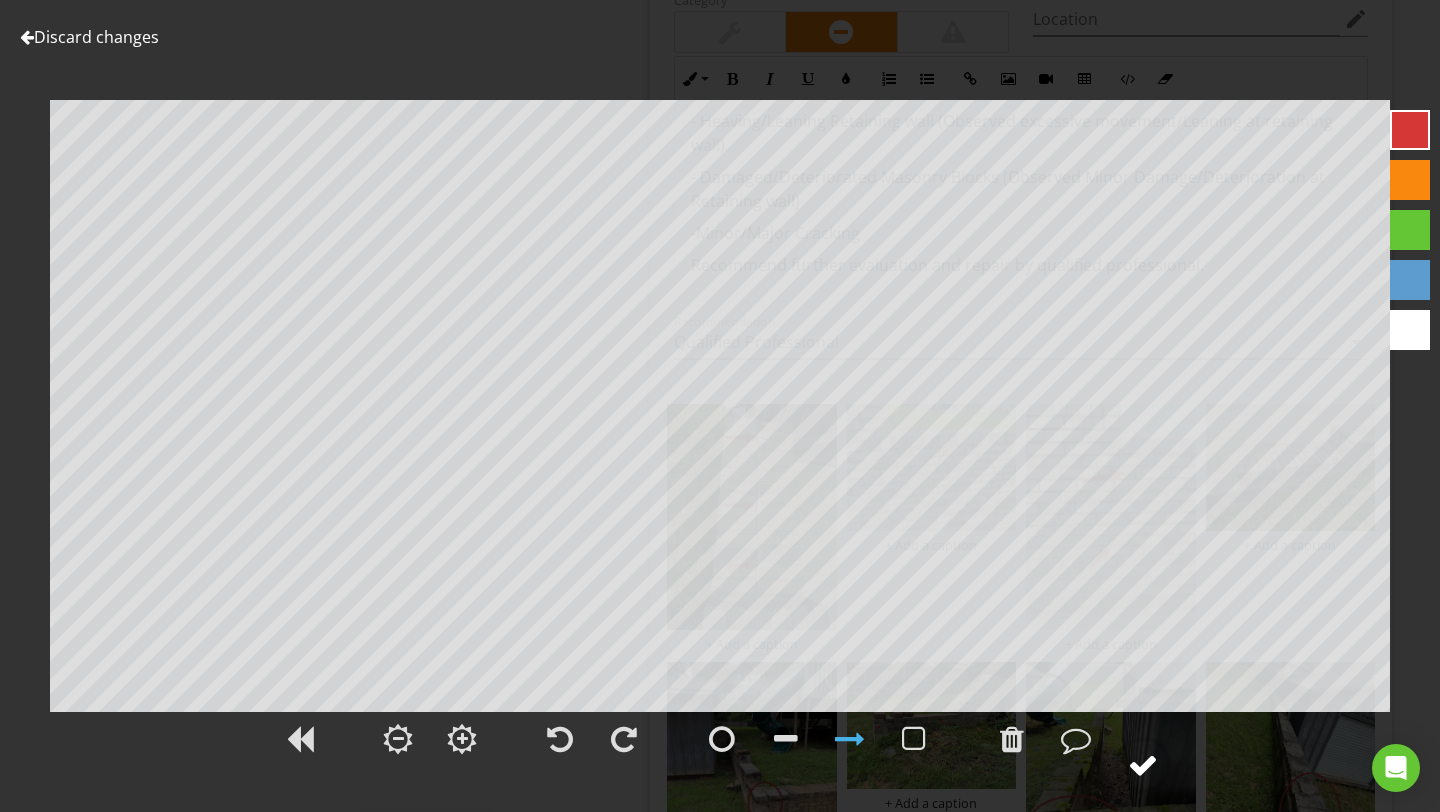 click at bounding box center [1143, 765] 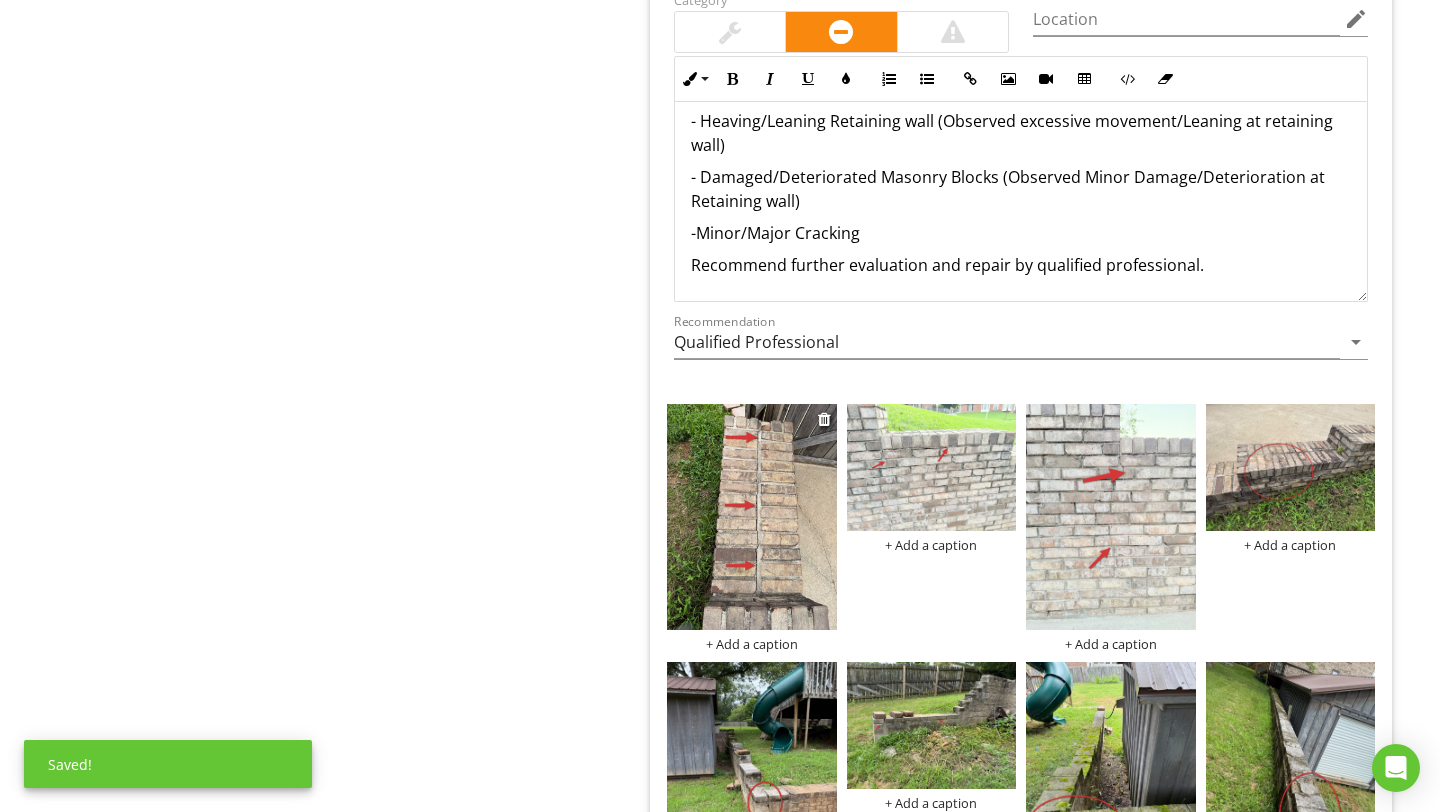 click on "+ Add a caption" at bounding box center (752, 644) 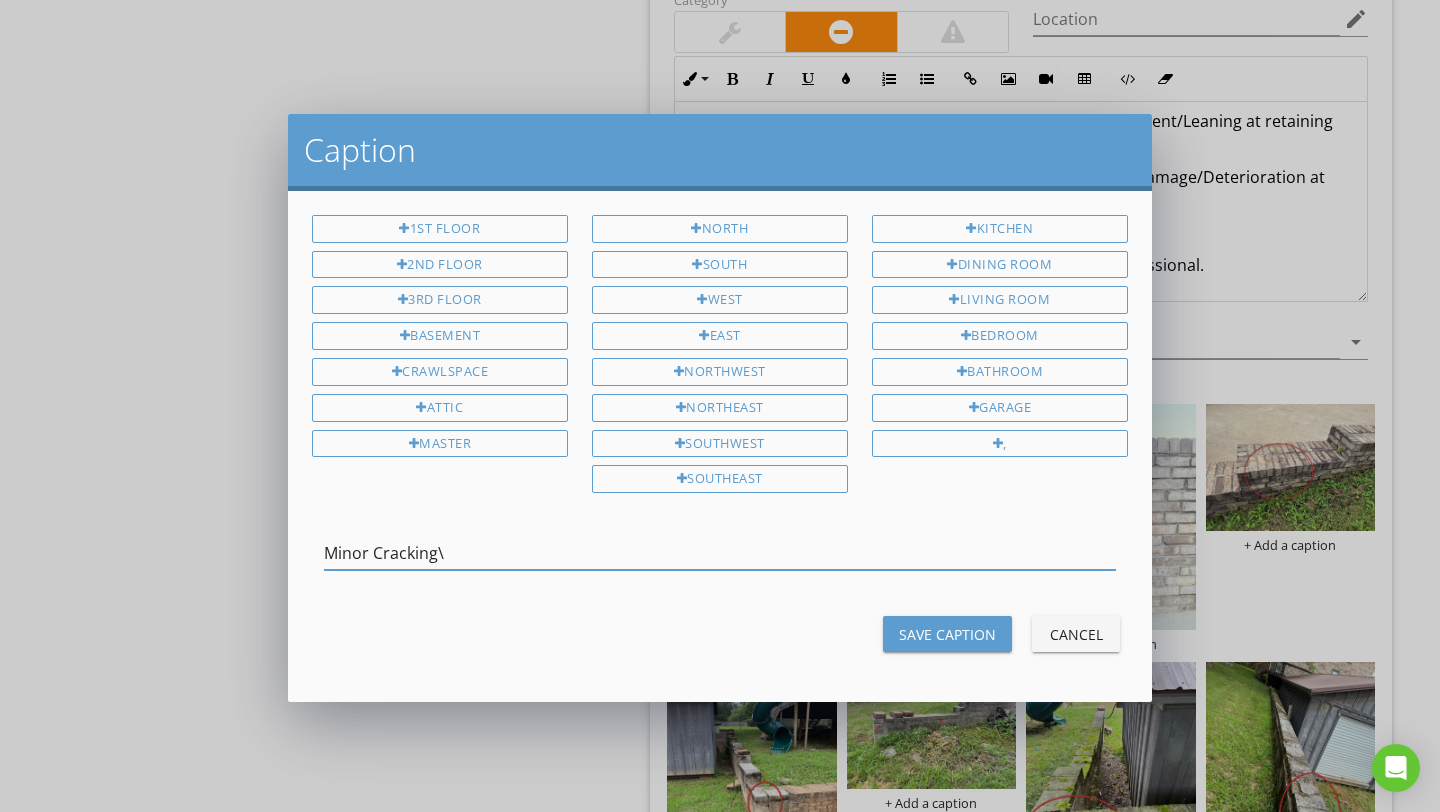 type on "Minor Cracking\" 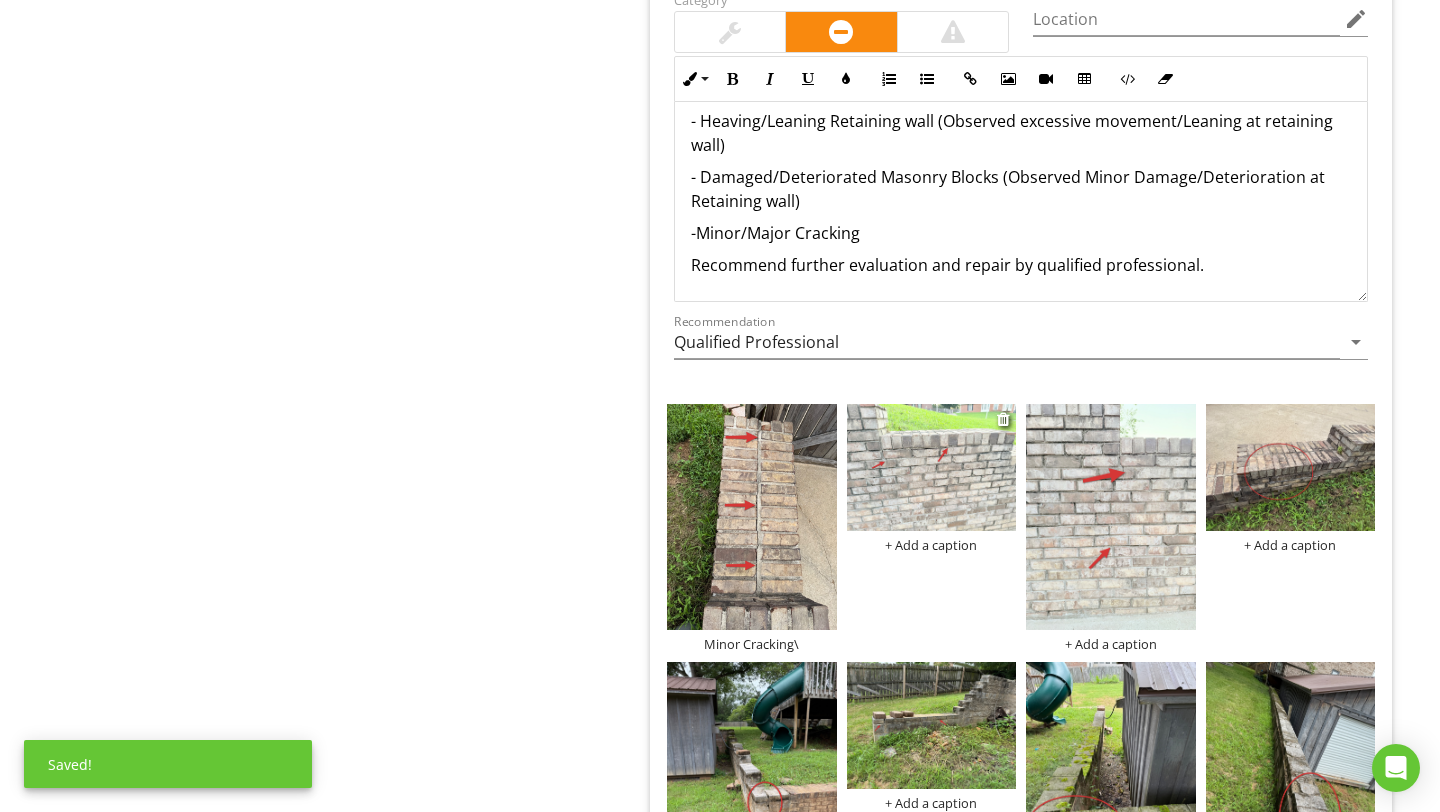 click on "+ Add a caption" at bounding box center [932, 545] 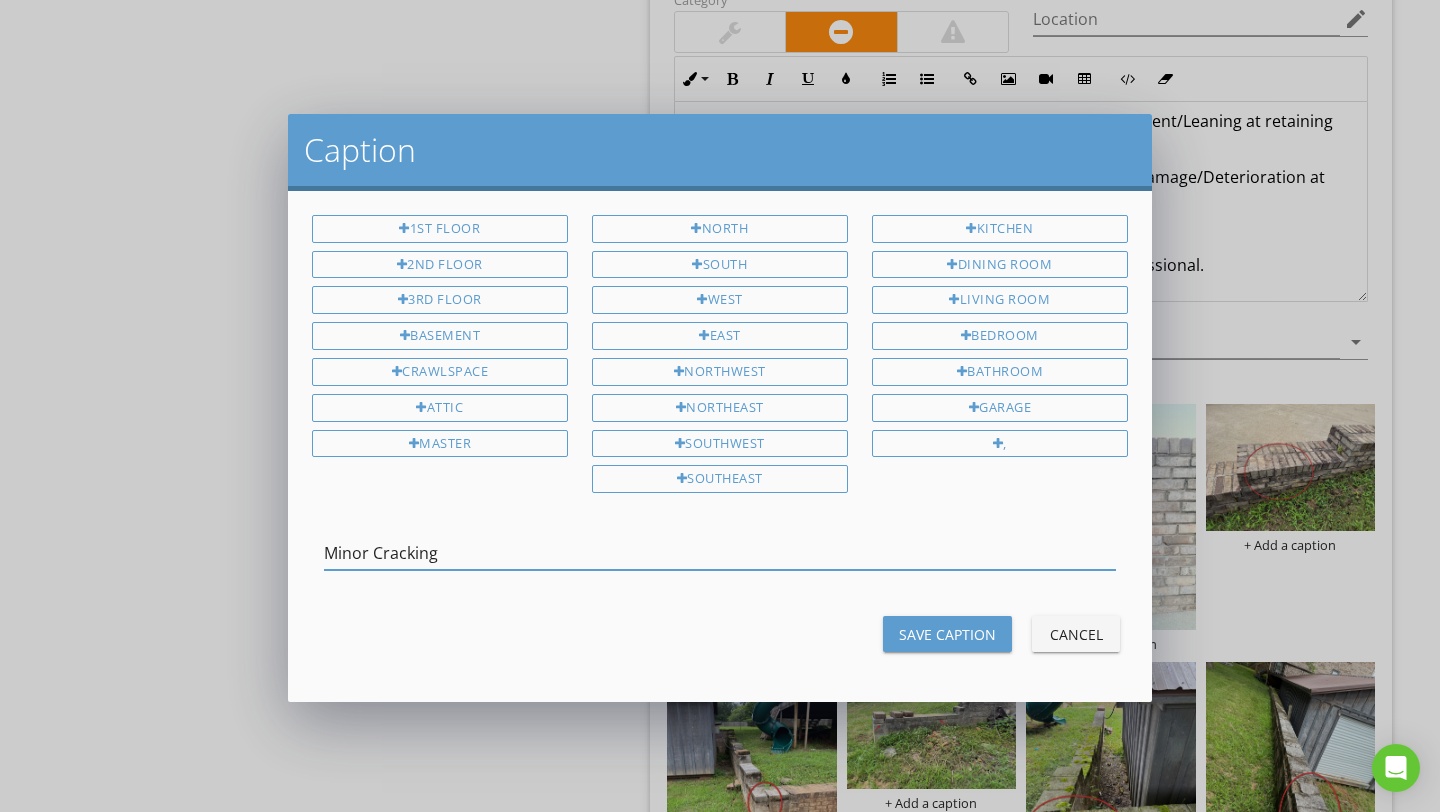 type on "Minor Cracking" 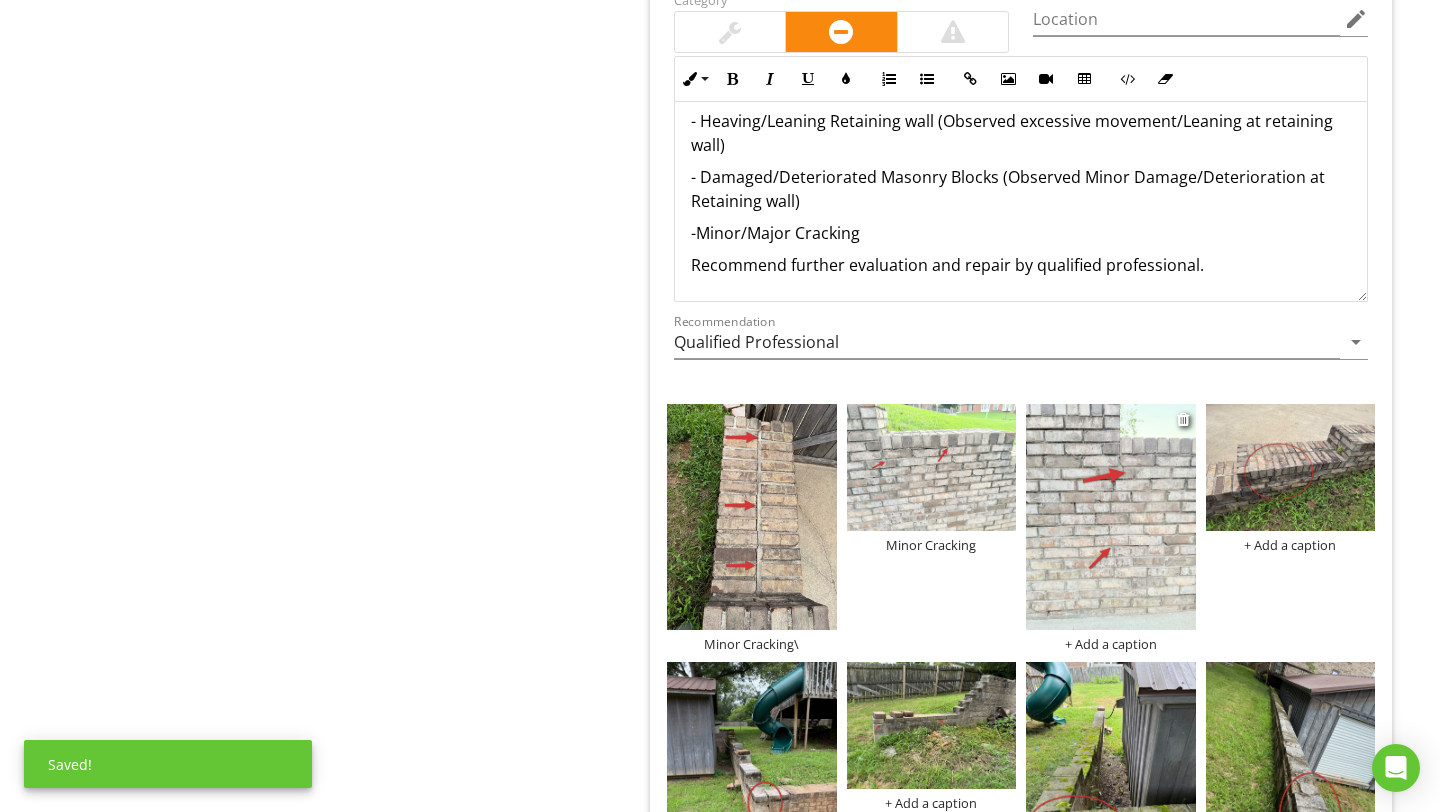 click on "+ Add a caption" at bounding box center (1111, 644) 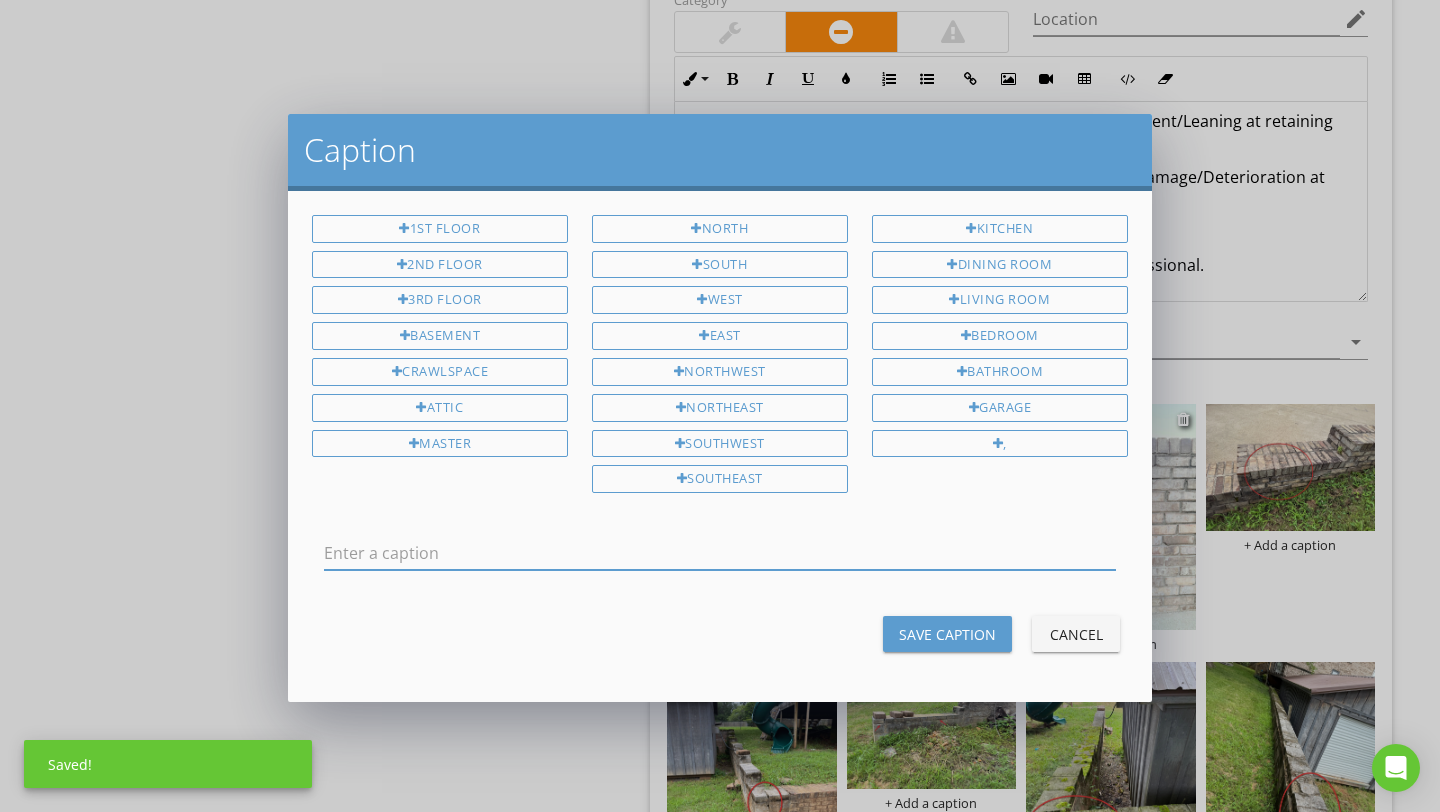 scroll, scrollTop: 0, scrollLeft: 0, axis: both 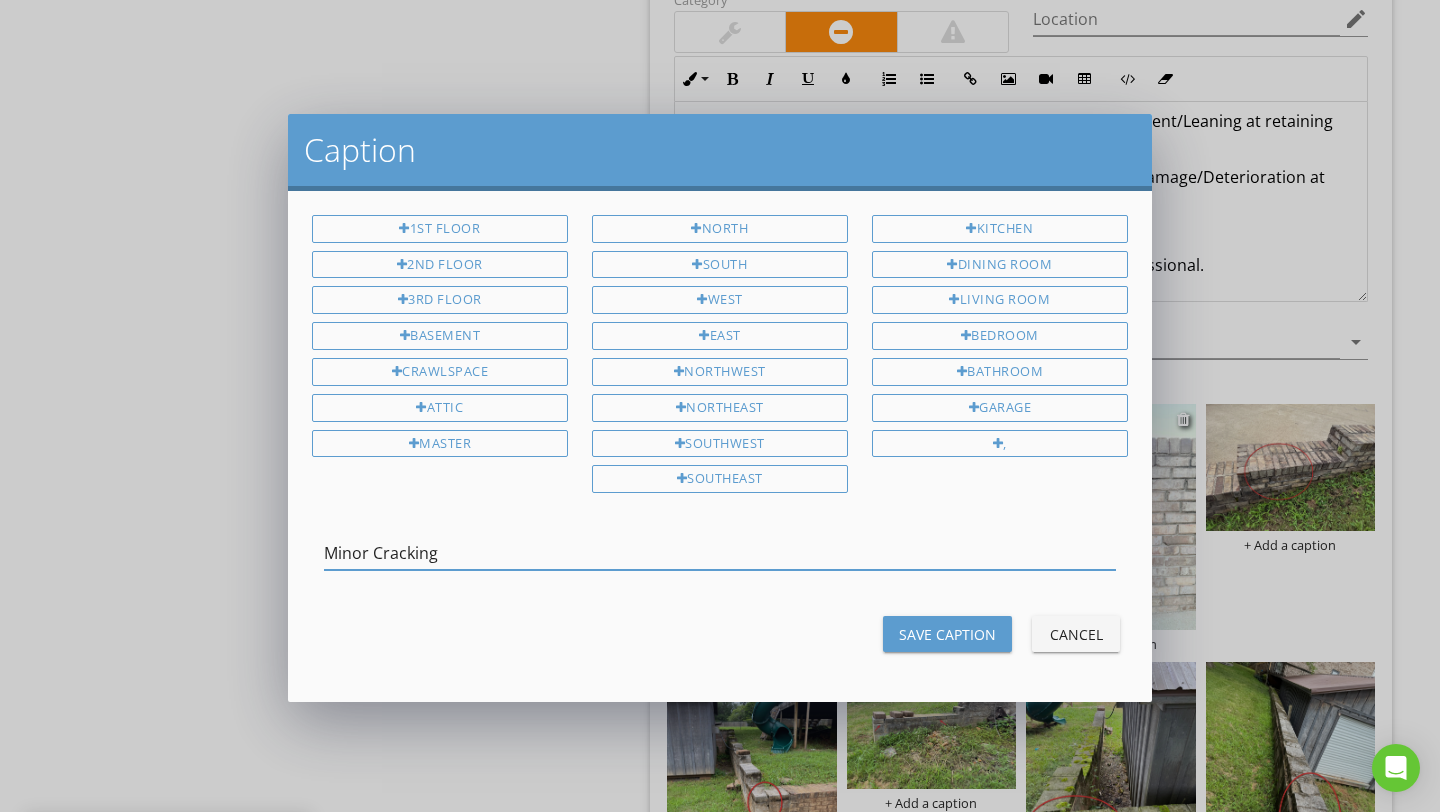 type on "Minor Cracking" 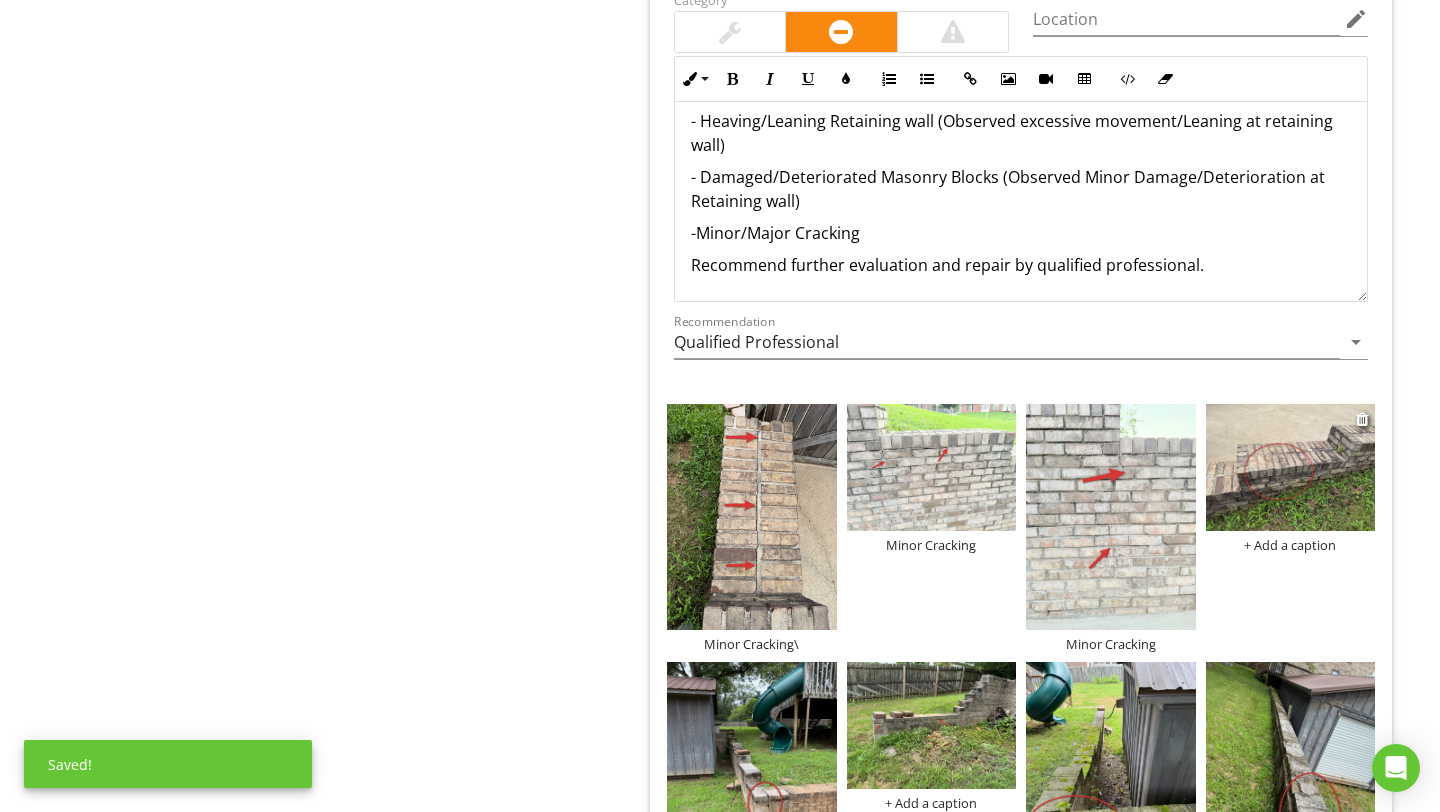 click at bounding box center (1291, 467) 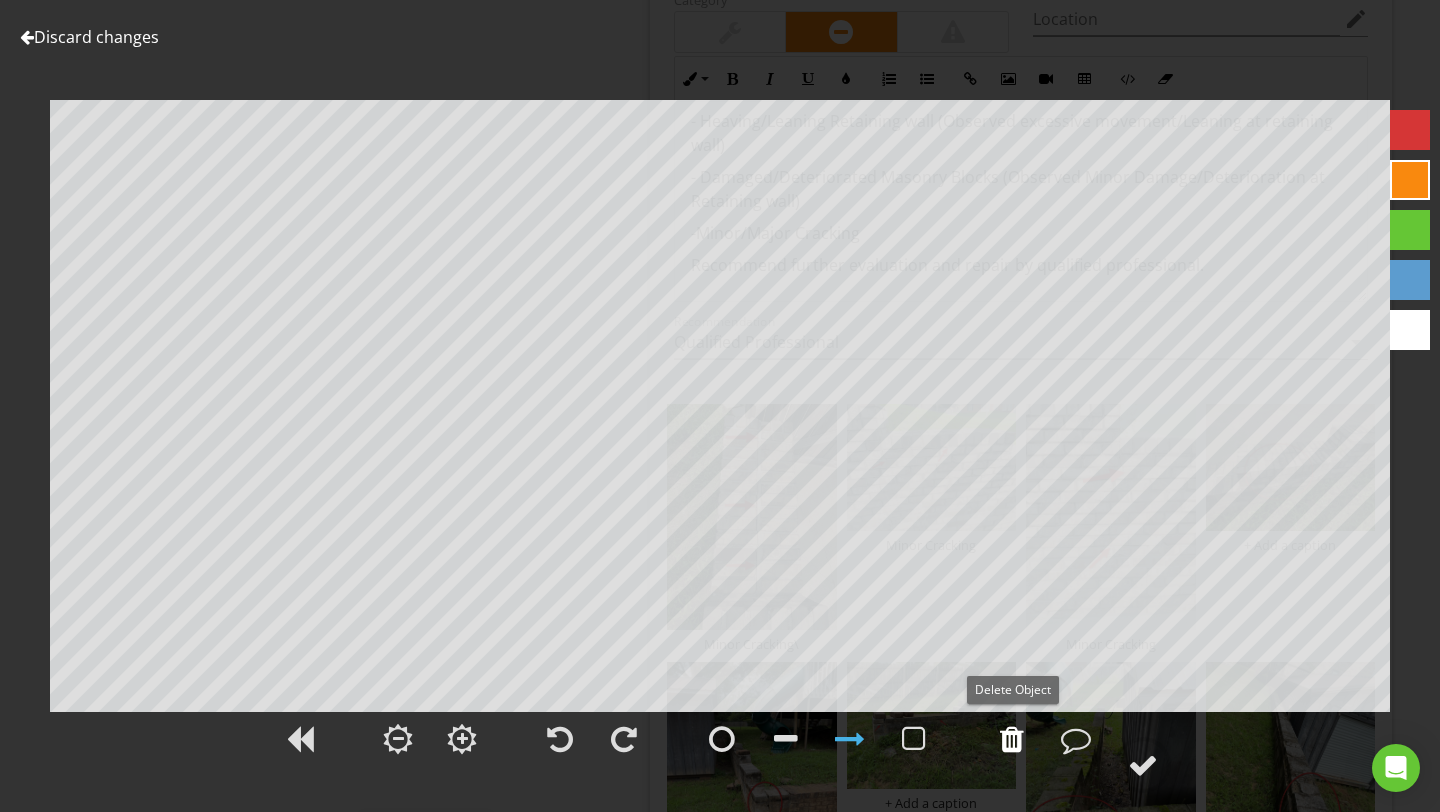 click at bounding box center (1012, 739) 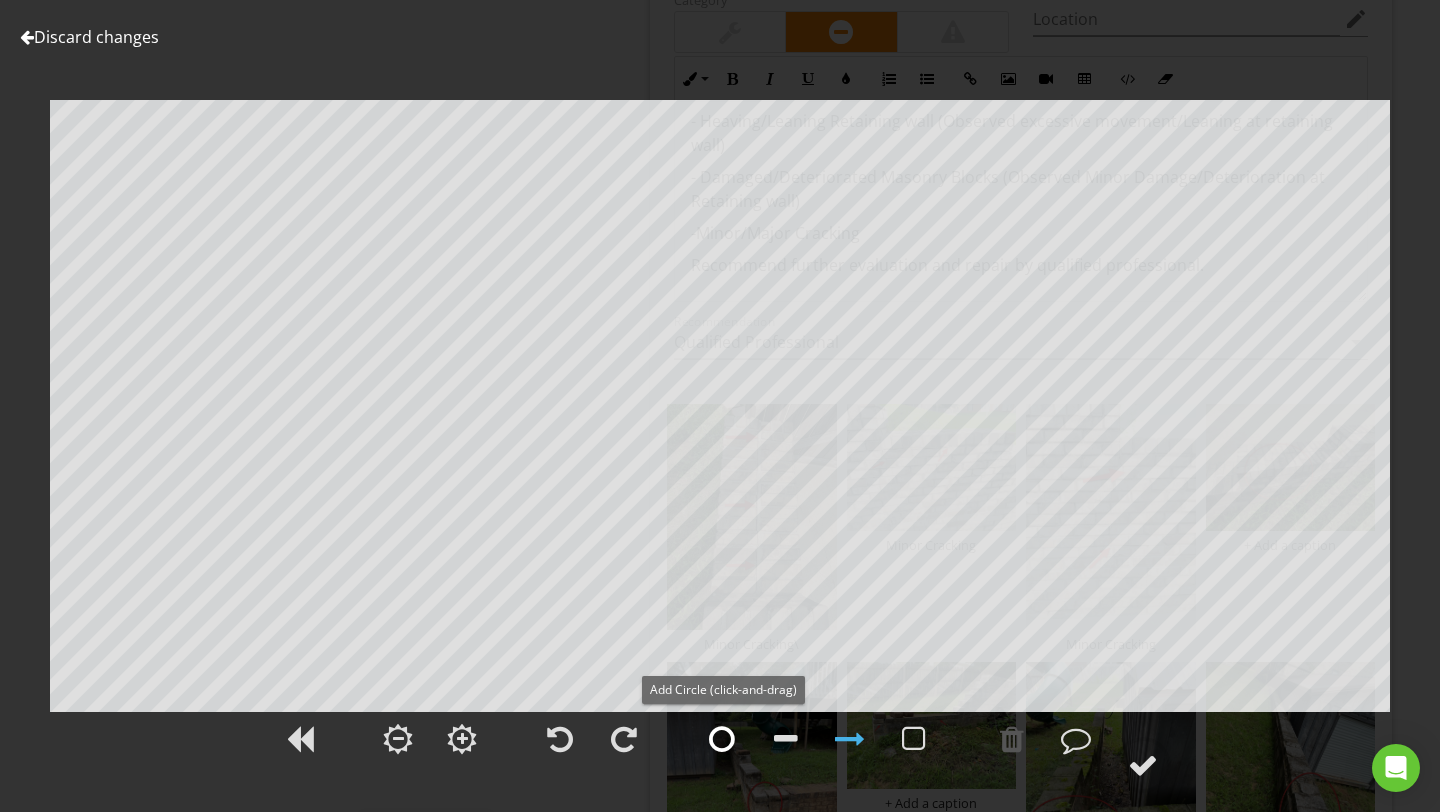 click at bounding box center (722, 739) 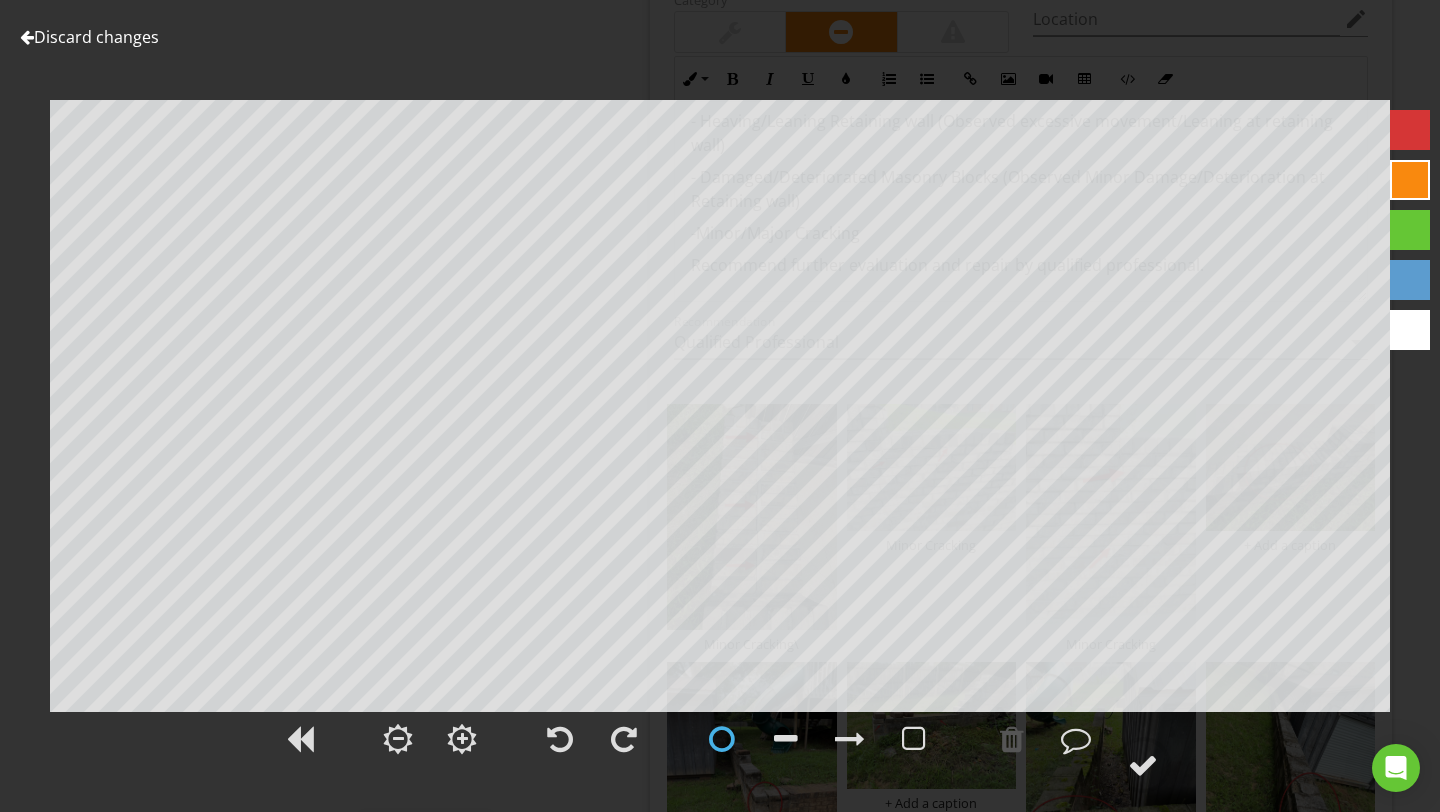 click at bounding box center [1410, 130] 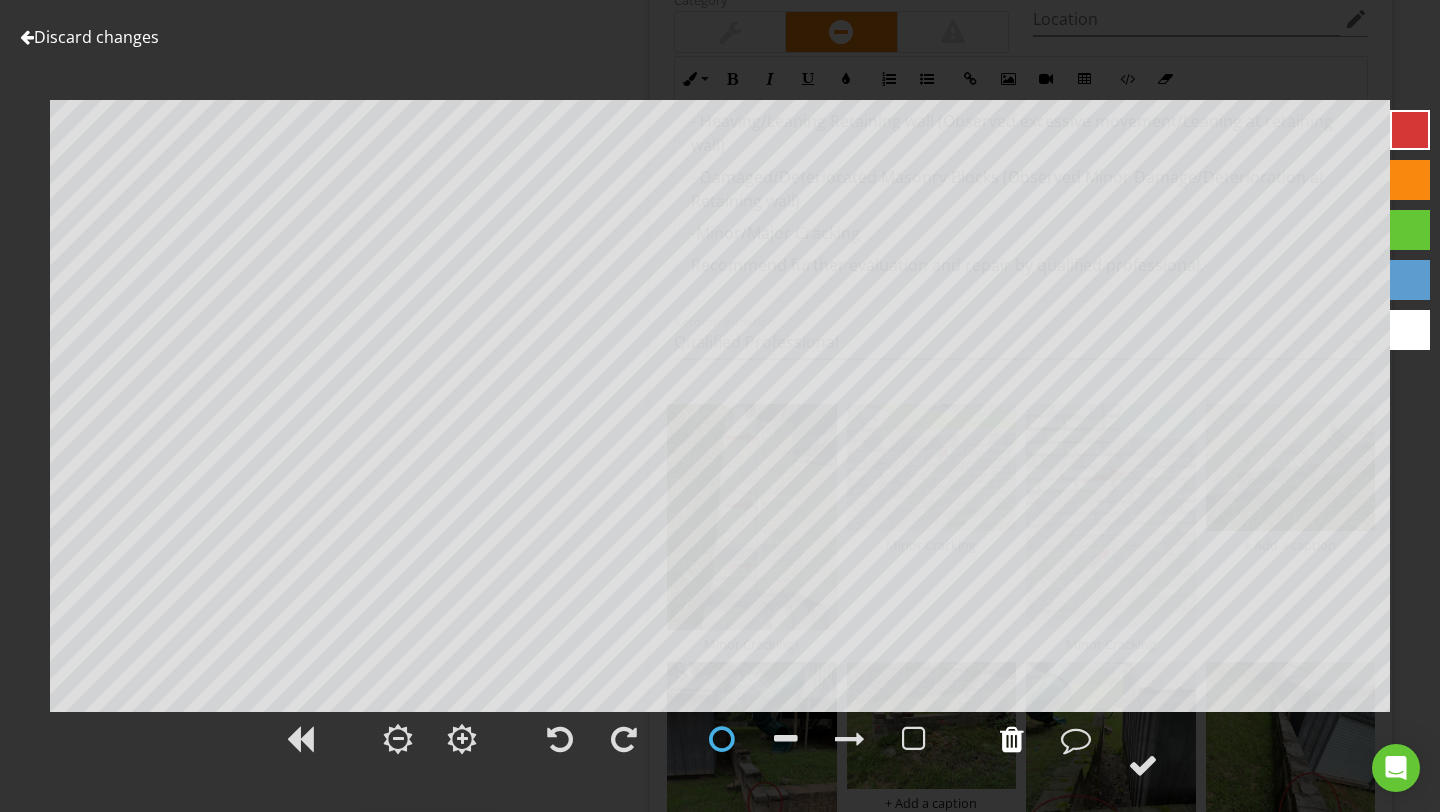 click at bounding box center (1012, 739) 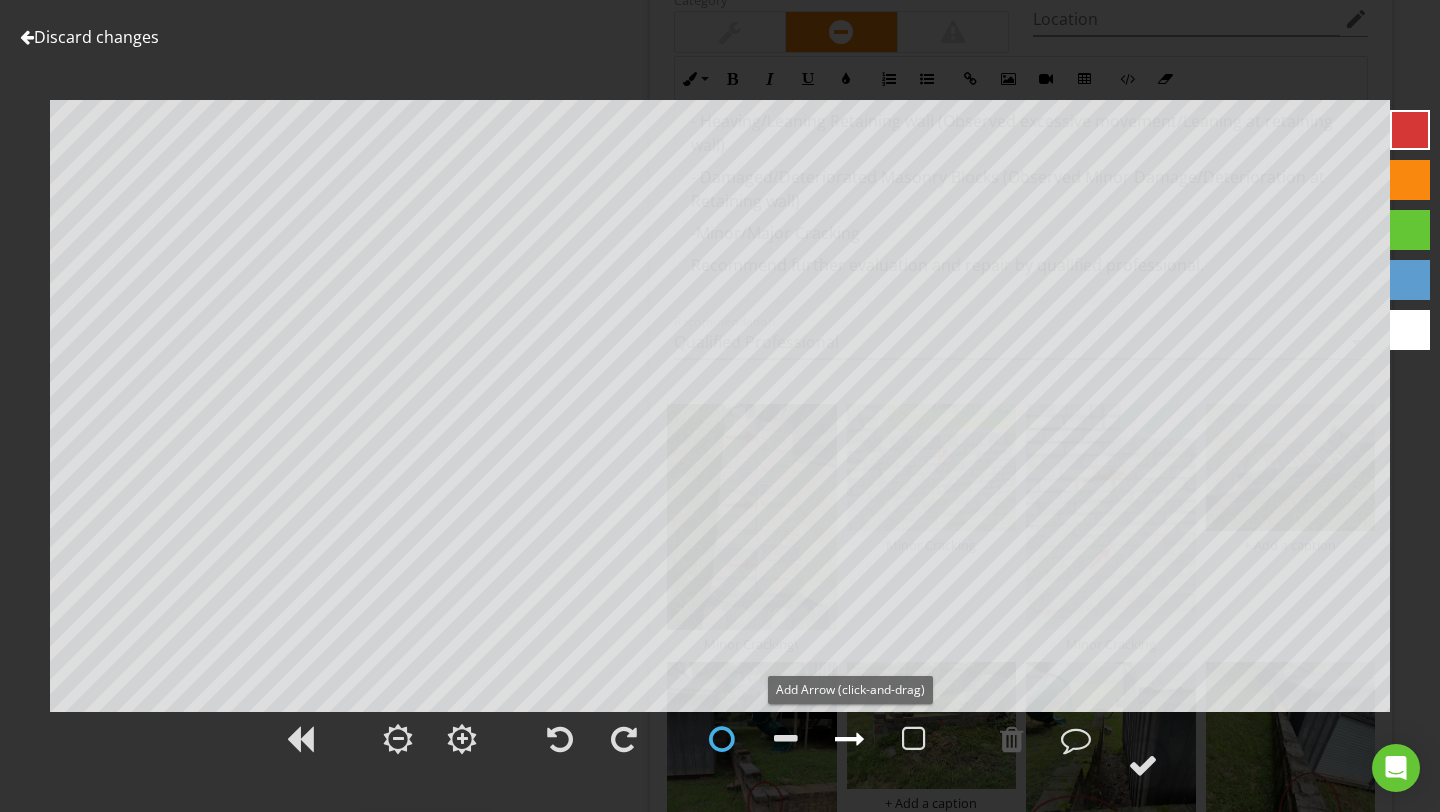 click at bounding box center [850, 739] 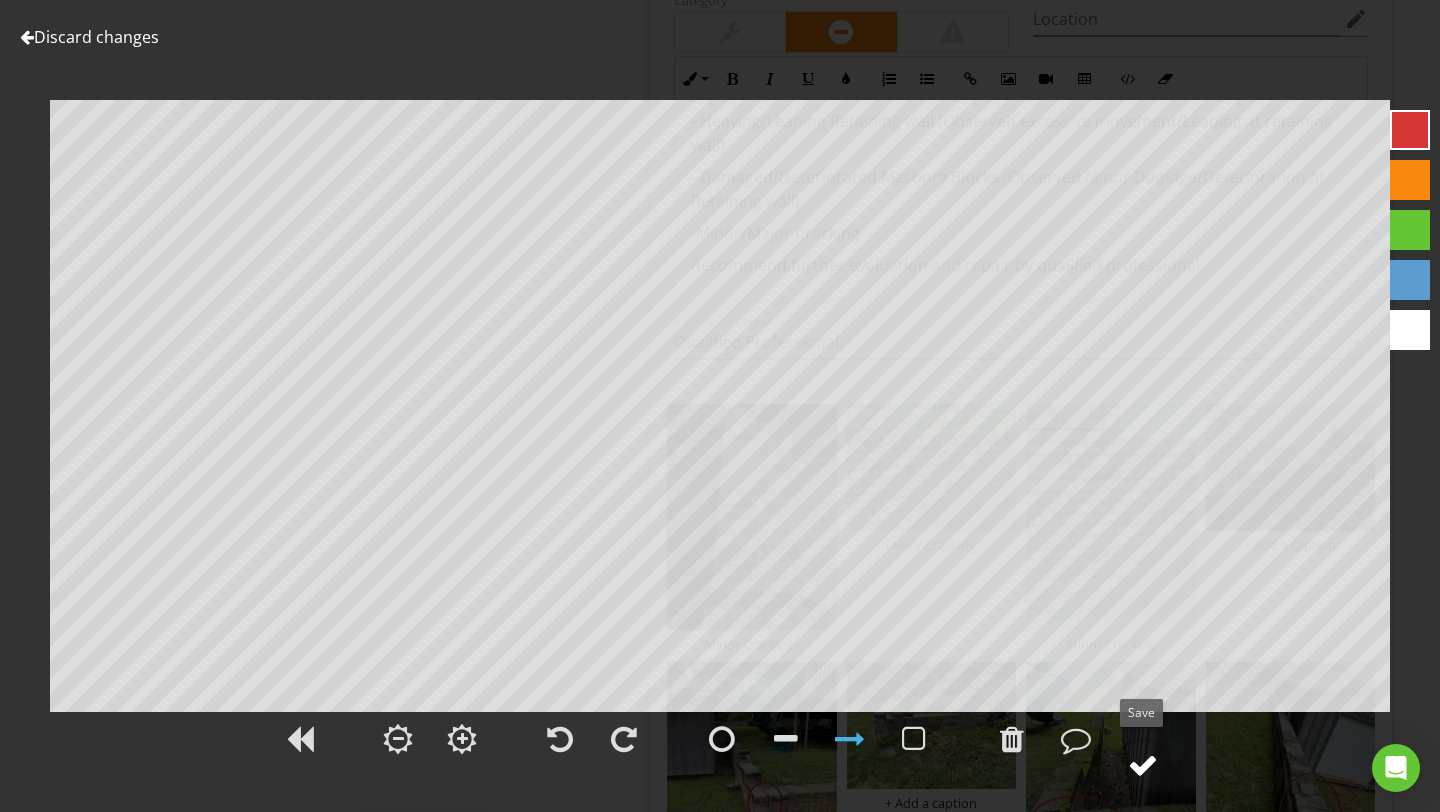 click at bounding box center [1143, 765] 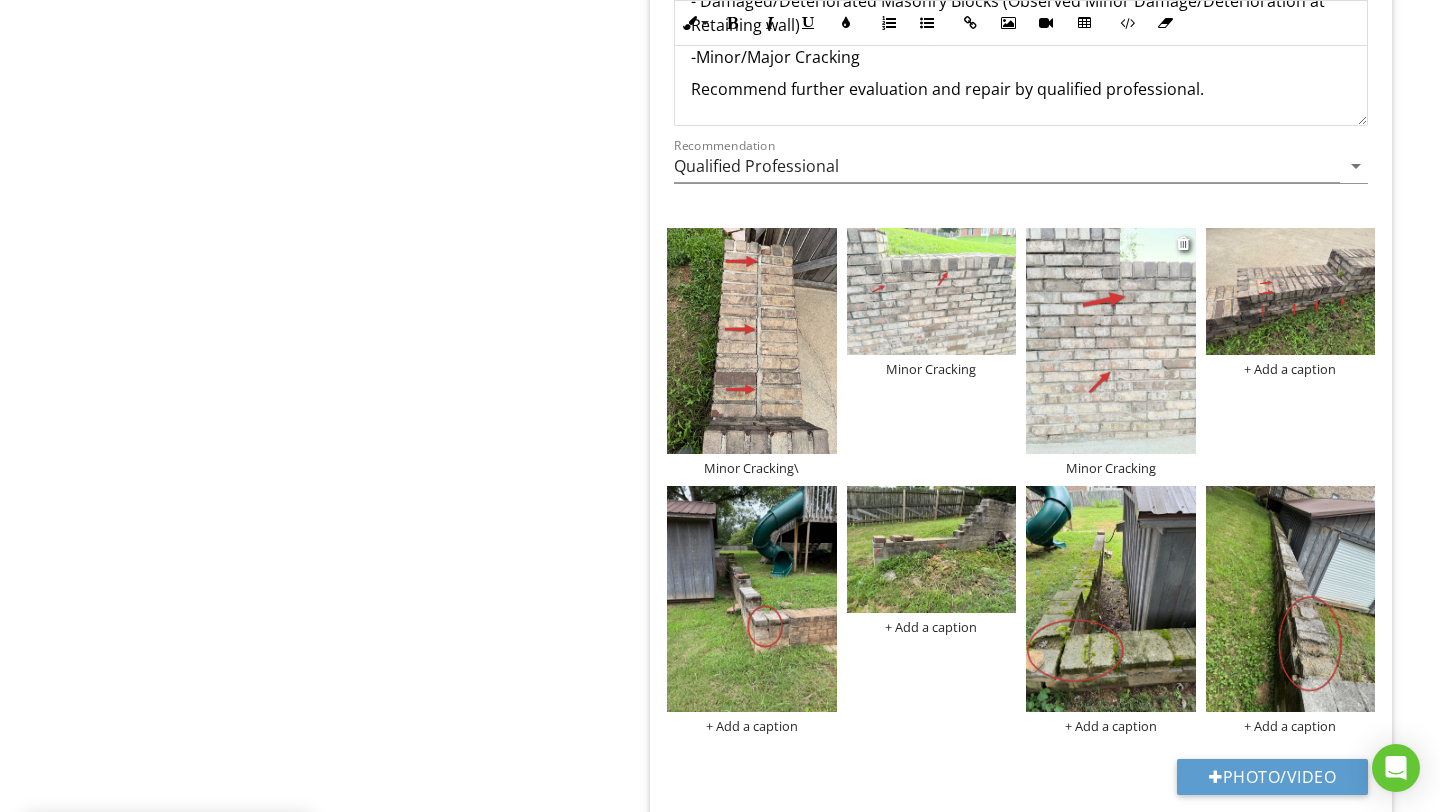 scroll, scrollTop: 2499, scrollLeft: 0, axis: vertical 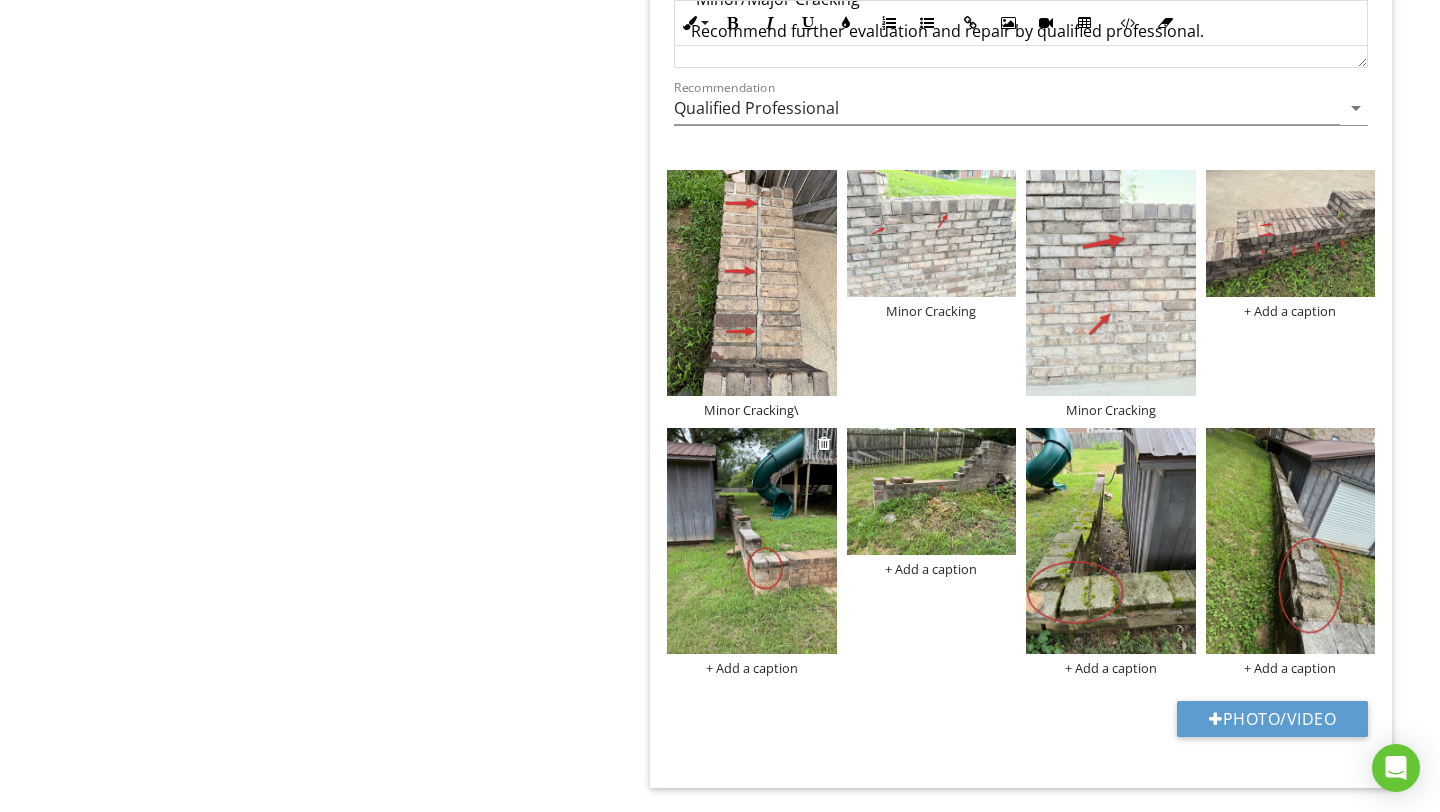 click on "+ Add a caption" at bounding box center (752, 668) 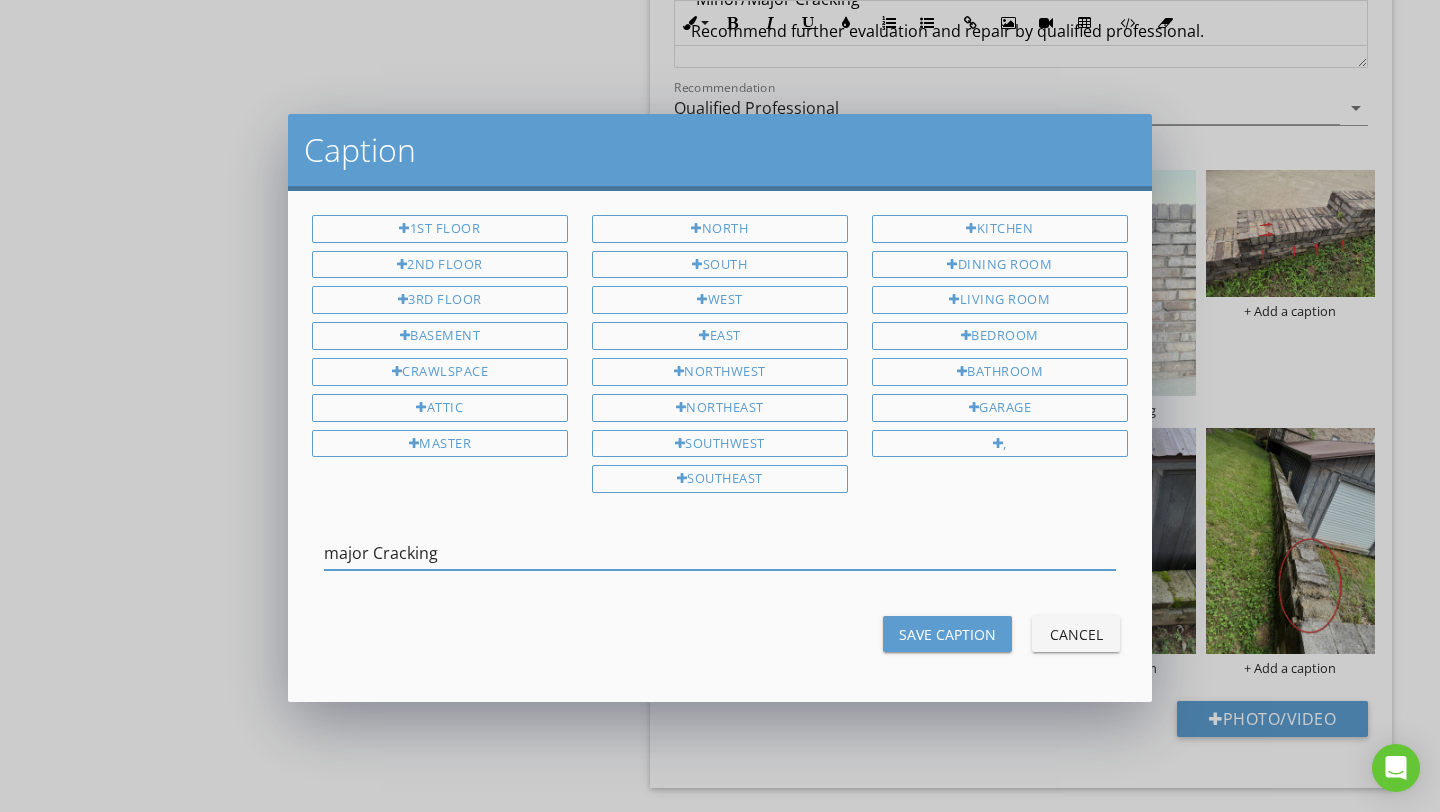 type on "major Cracking" 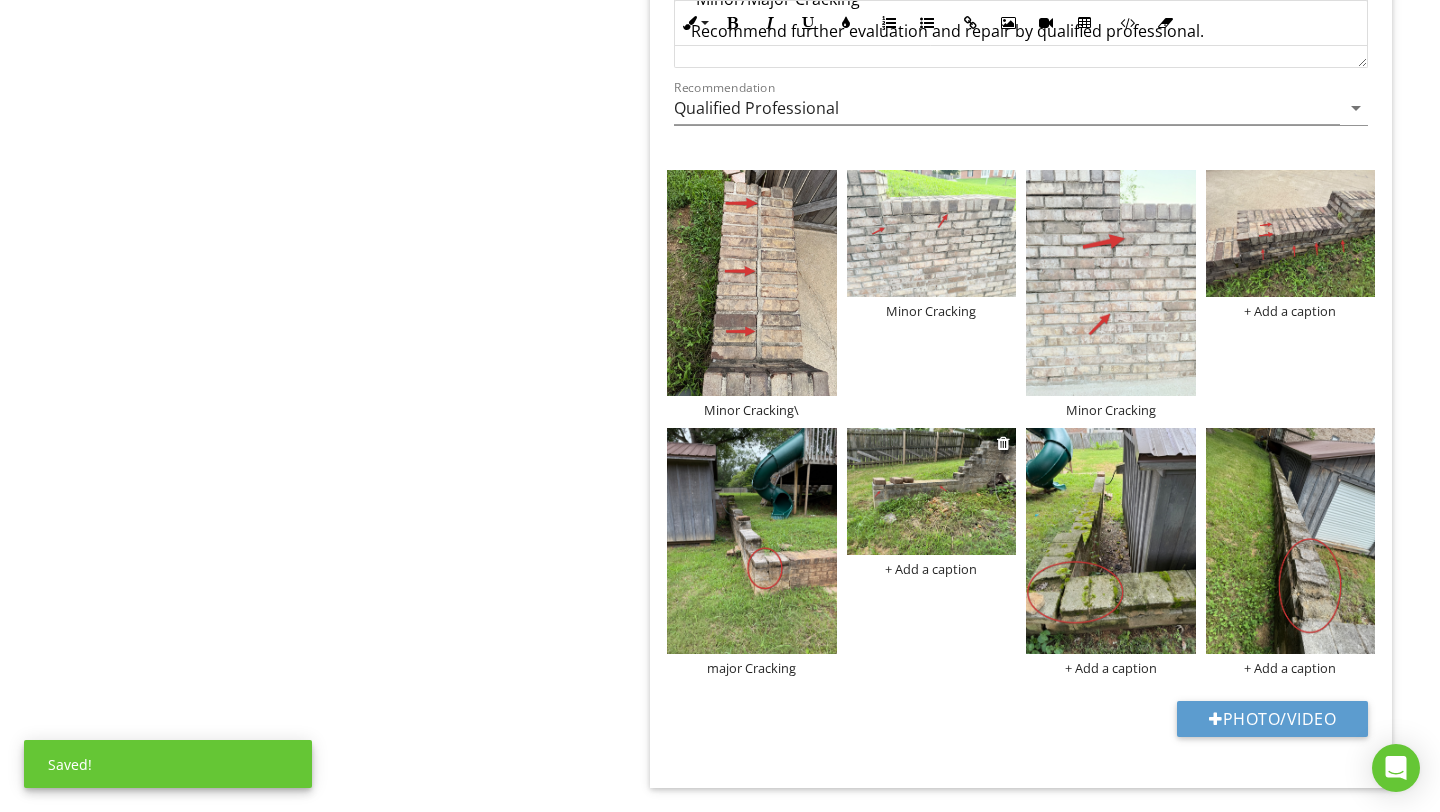 click on "+ Add a caption" at bounding box center [932, 569] 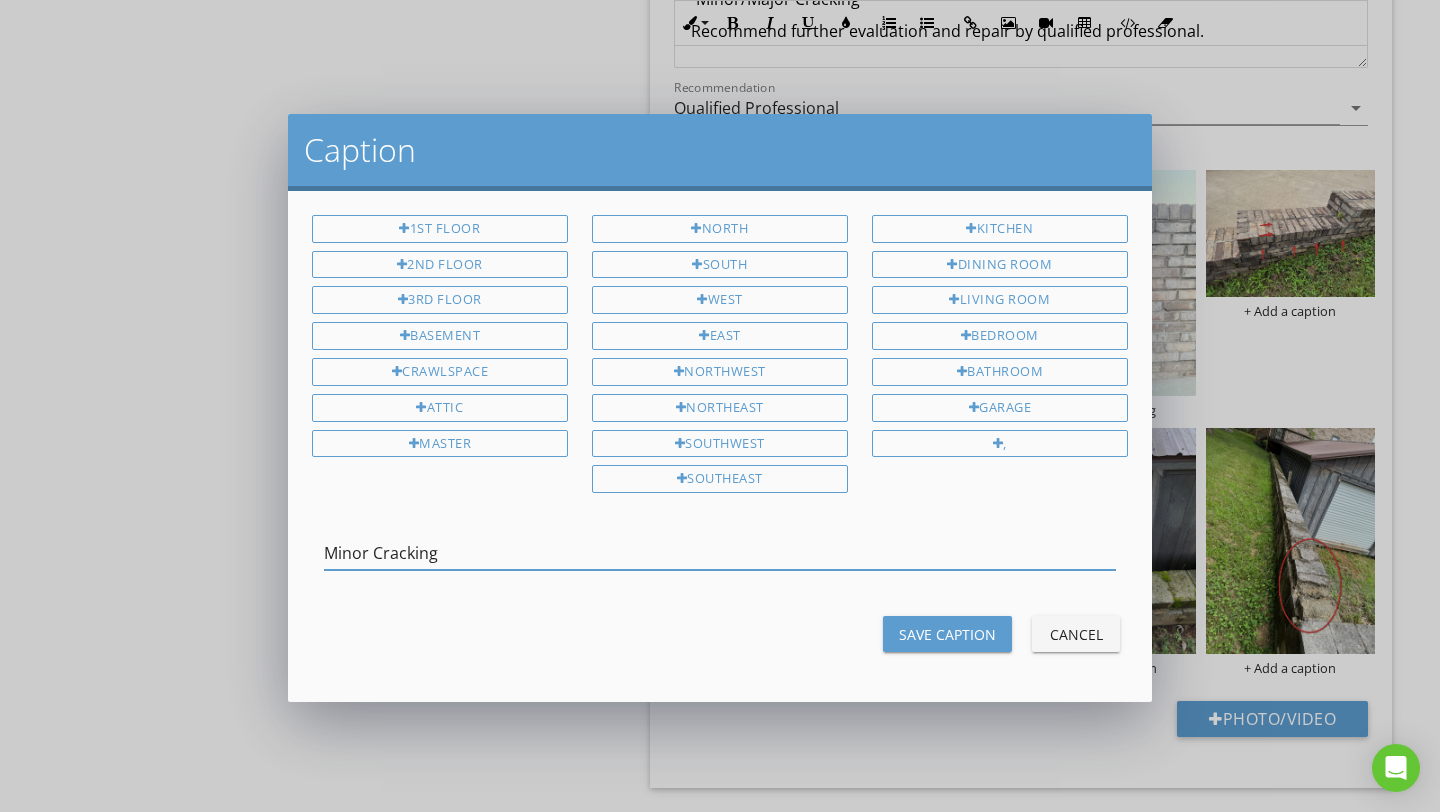 type on "Minor Cracking" 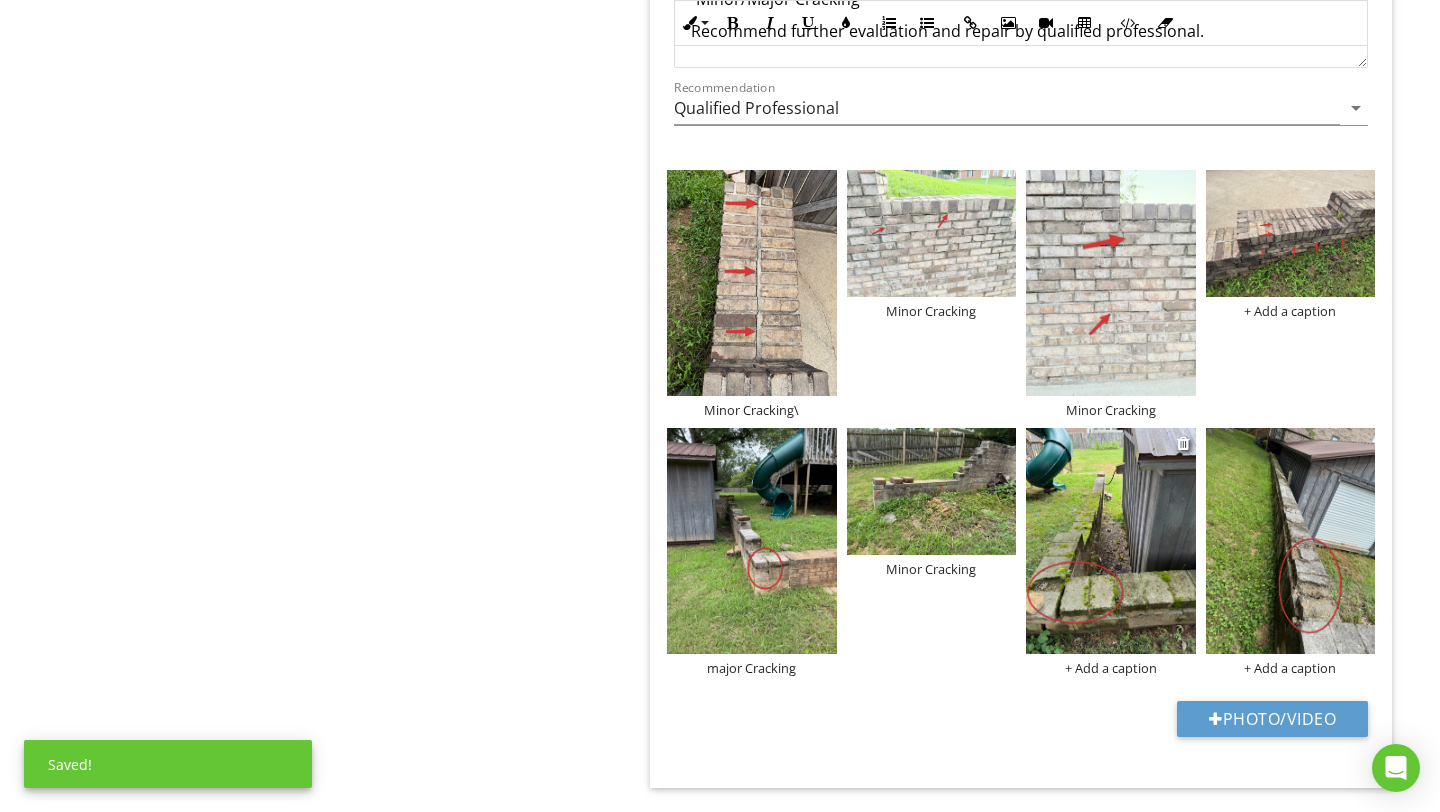 click on "+ Add a caption" at bounding box center (1111, 668) 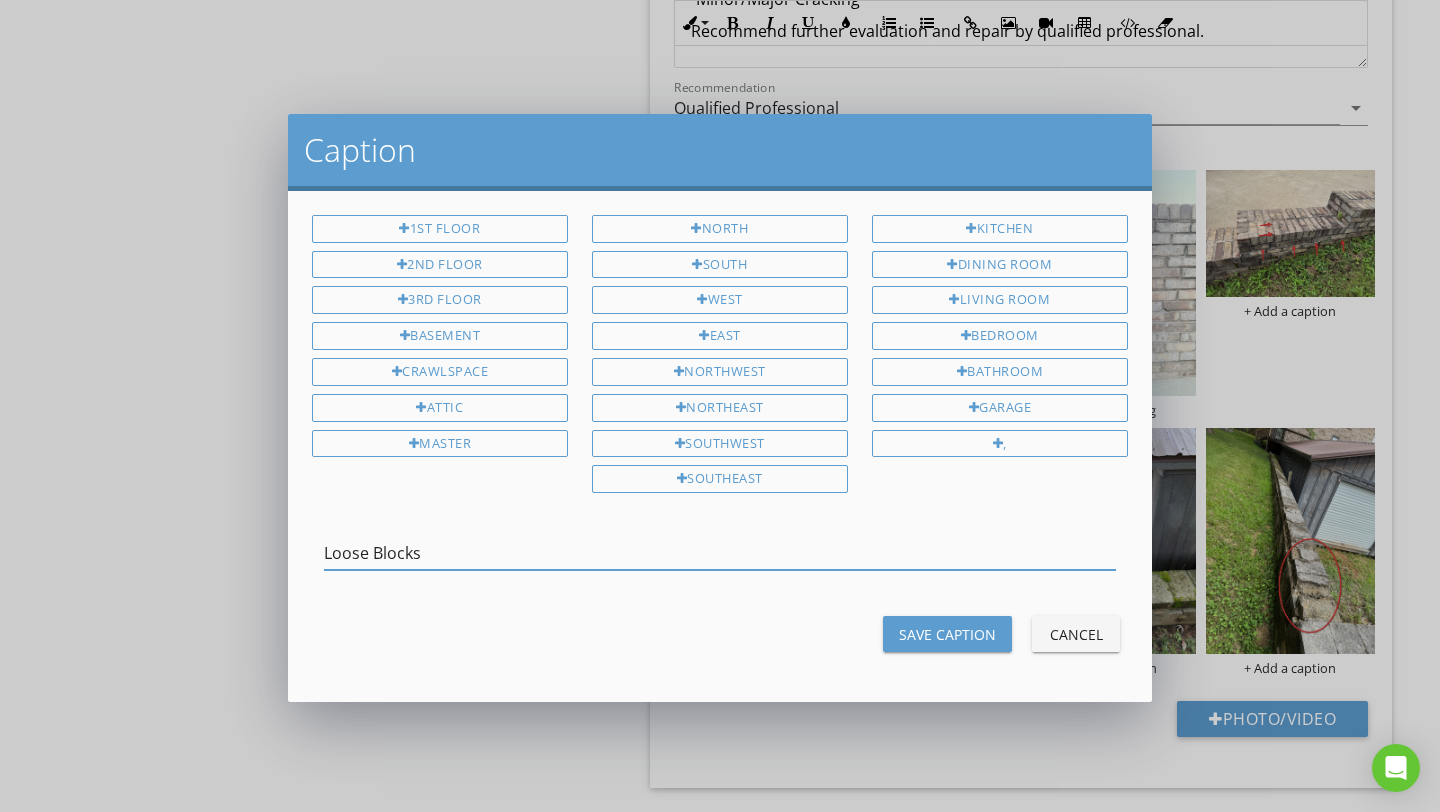 type on "Loose Blocks" 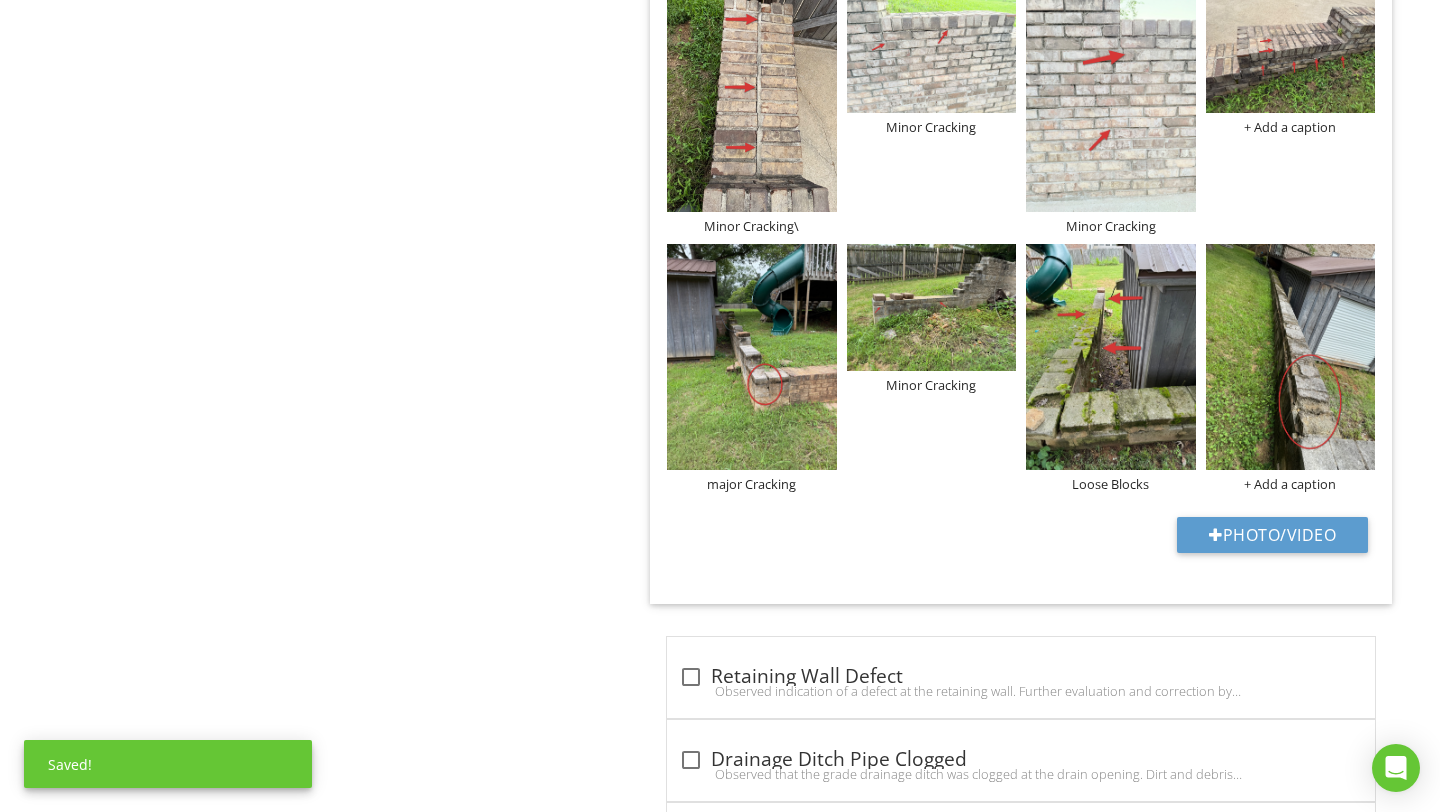 scroll, scrollTop: 2685, scrollLeft: 0, axis: vertical 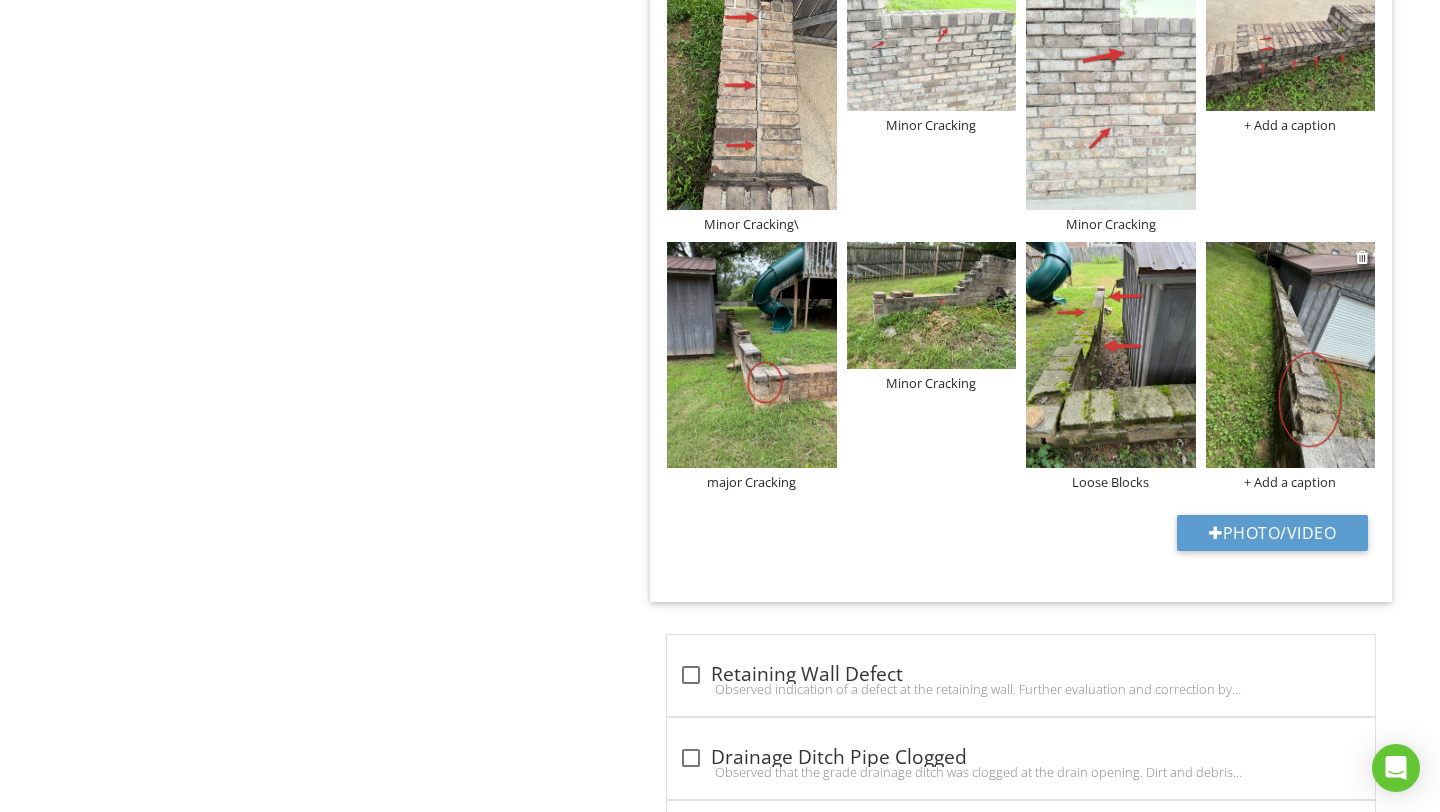 click at bounding box center (1291, 358) 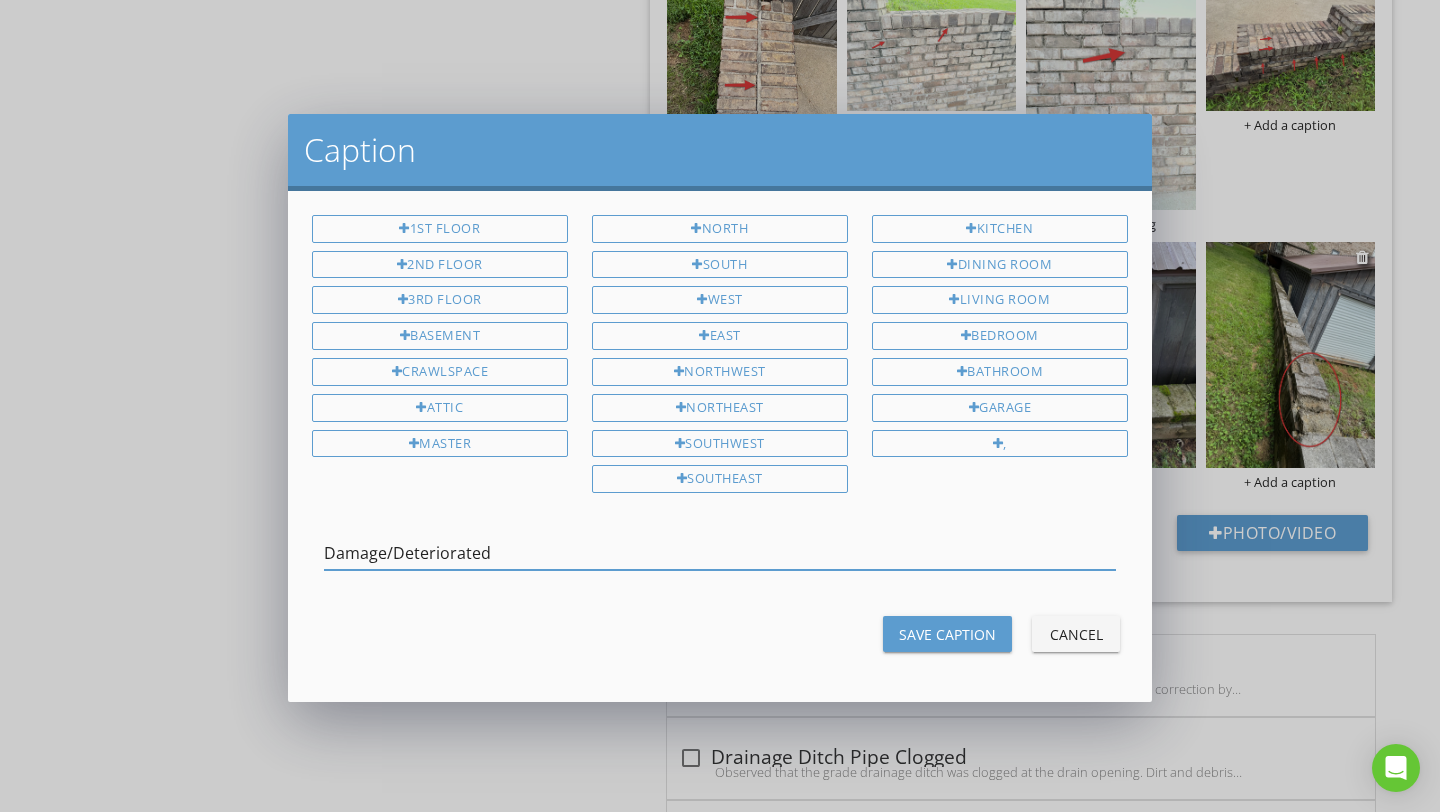 type on "Damage/Deteriorated" 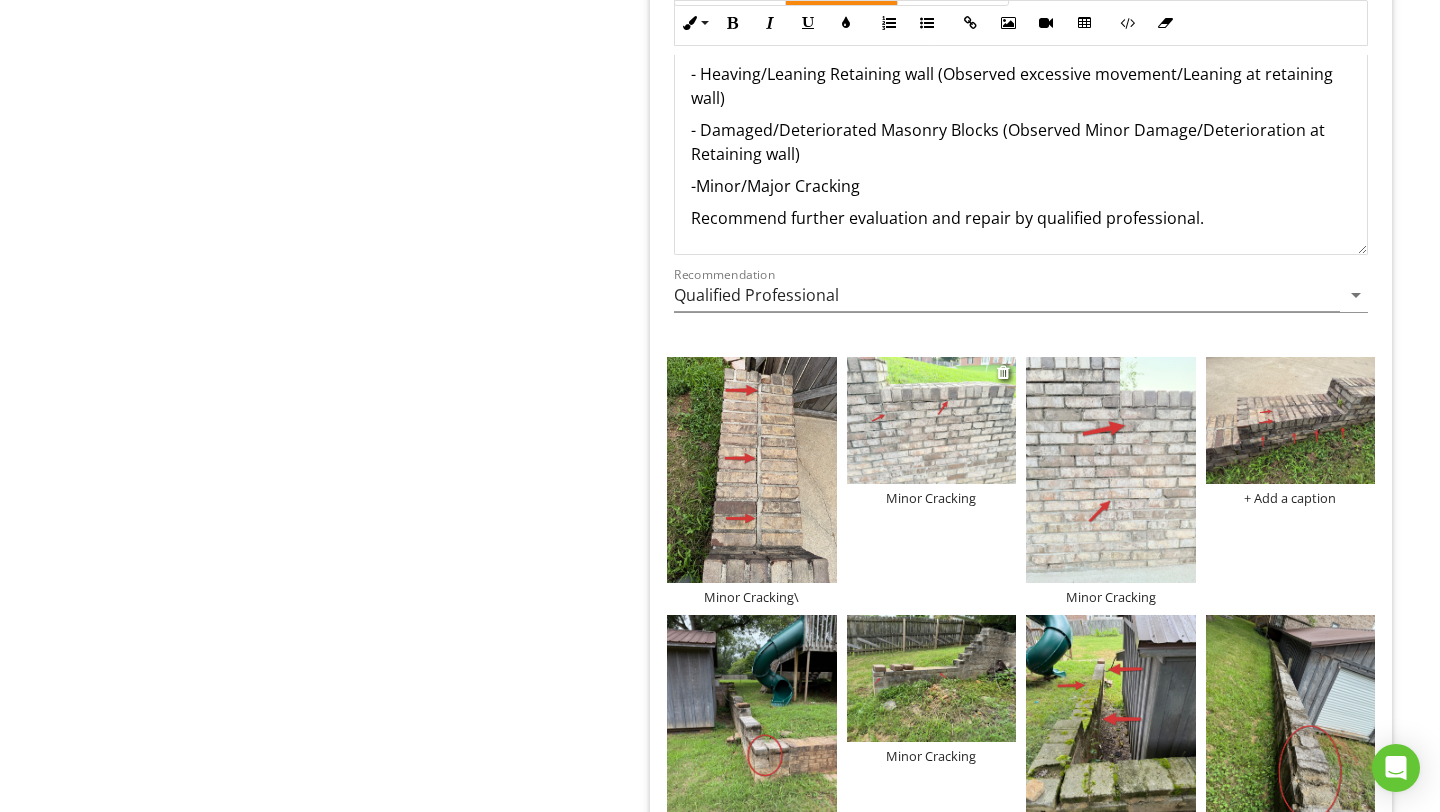 scroll, scrollTop: 2347, scrollLeft: 0, axis: vertical 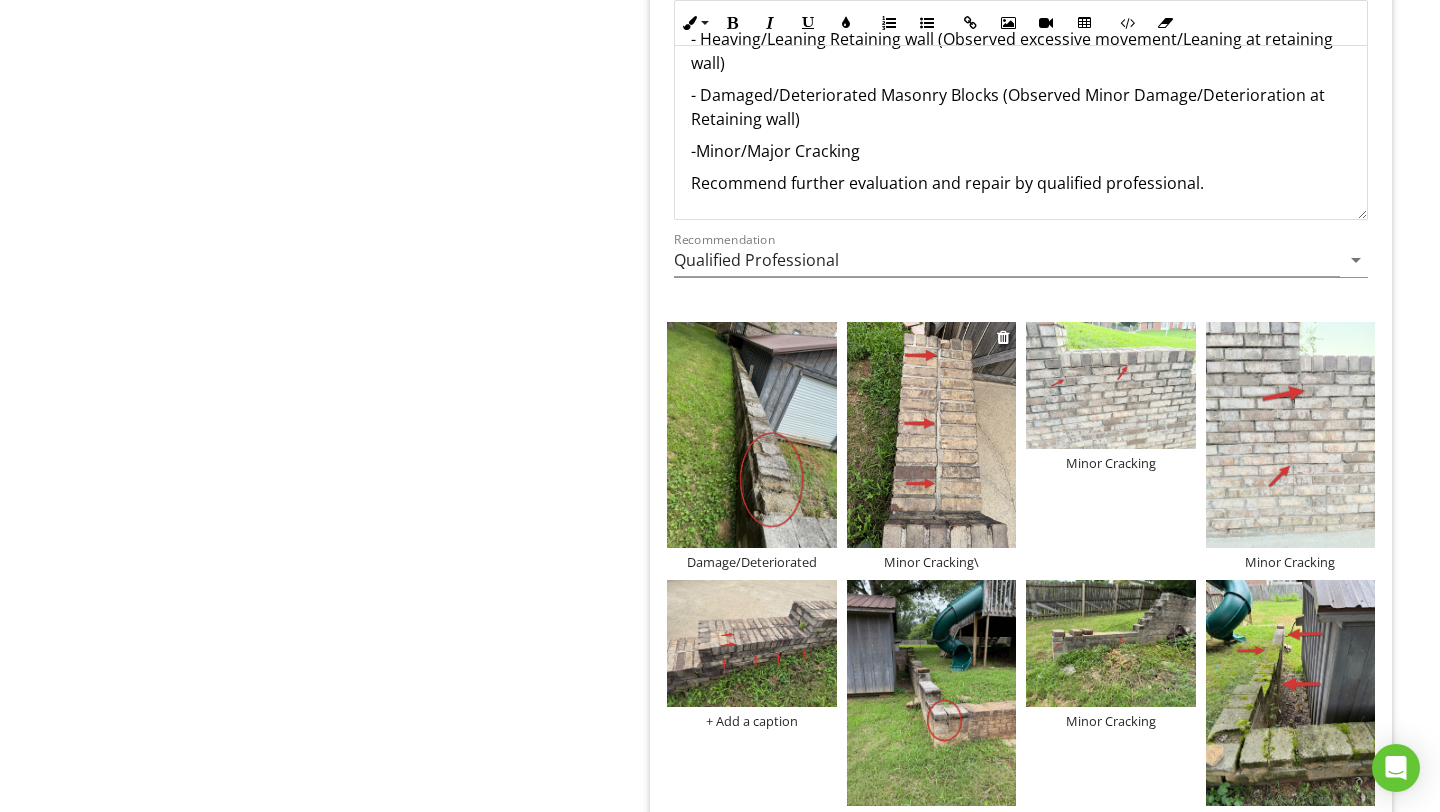 click on "Minor Cracking\" at bounding box center [932, 562] 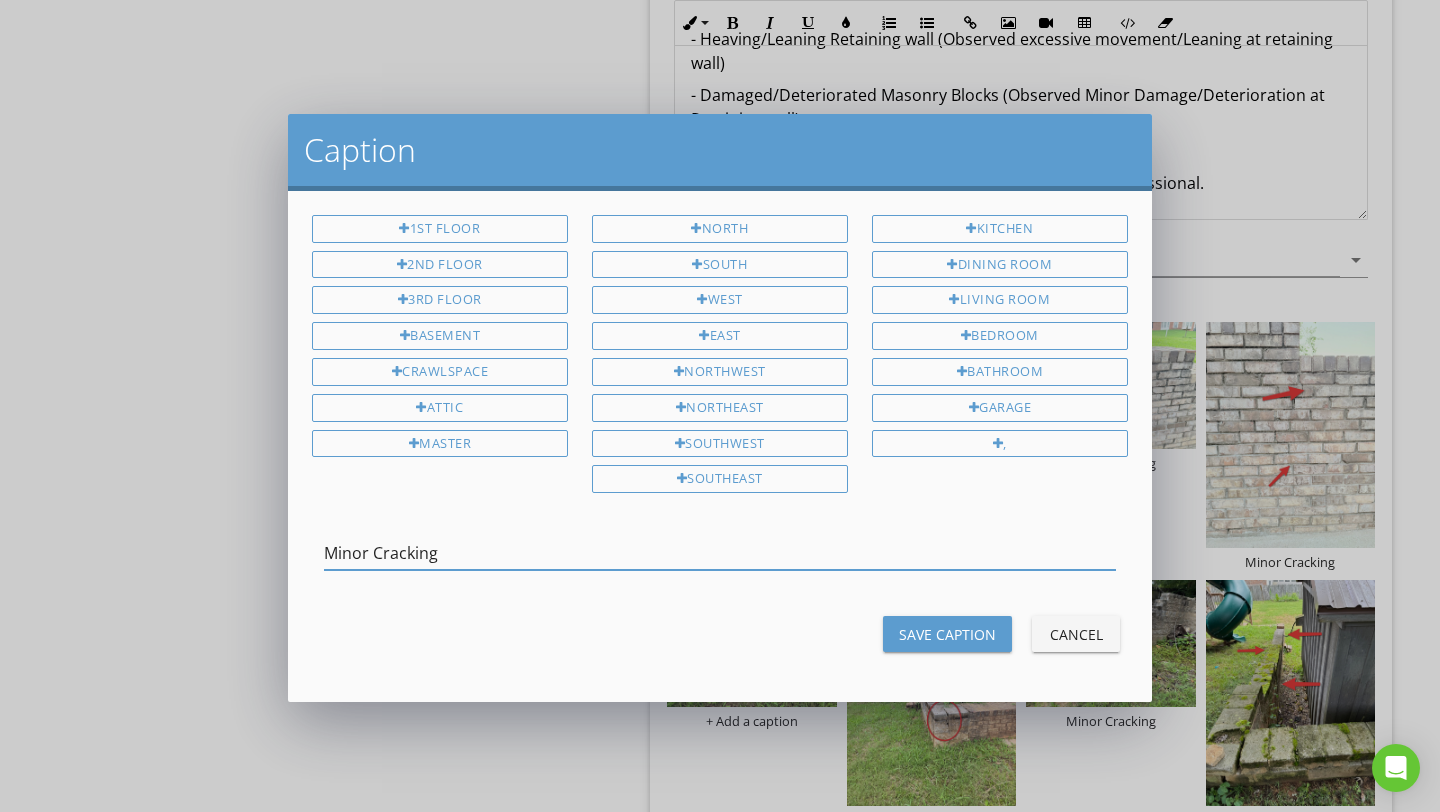 type on "Minor Cracking" 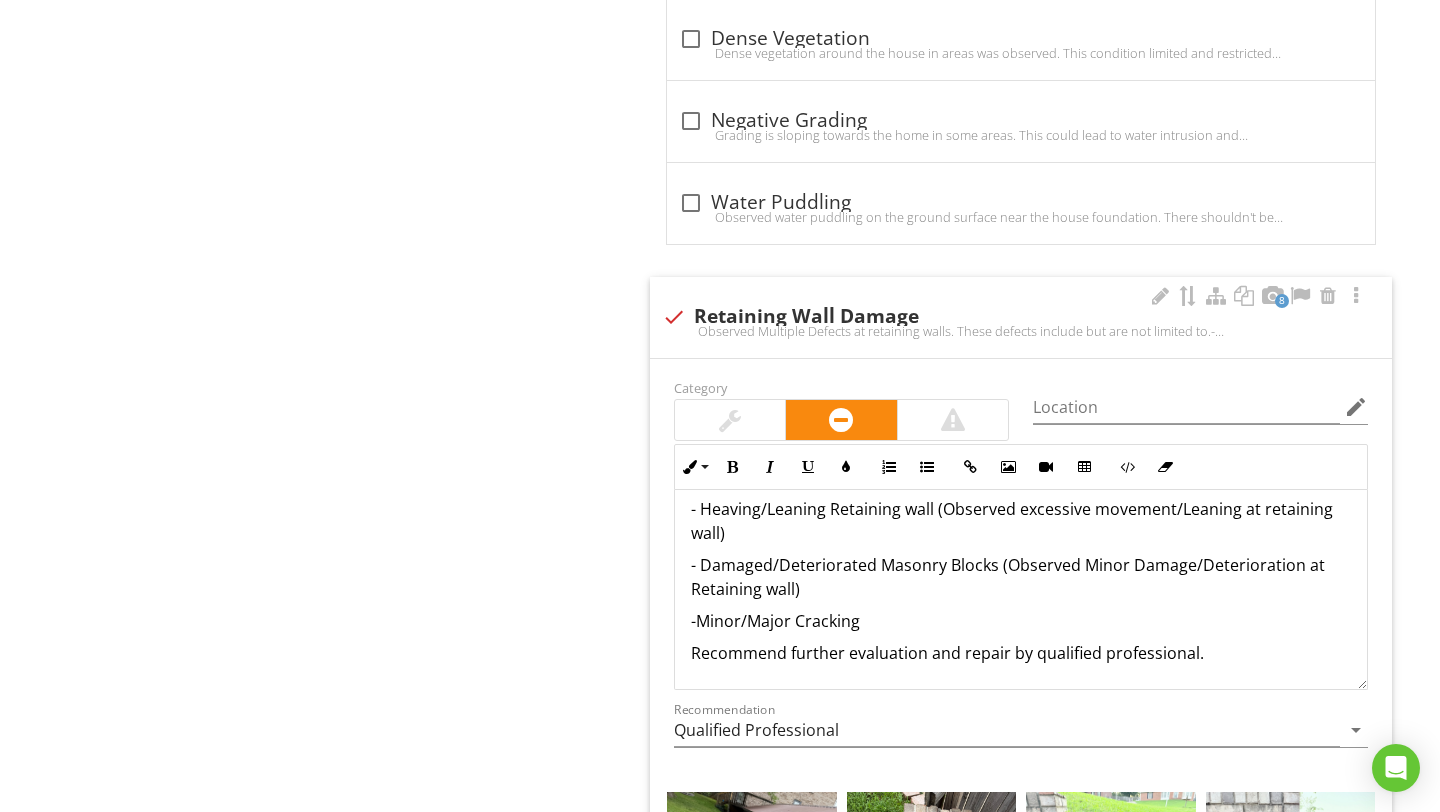 scroll, scrollTop: 1870, scrollLeft: 0, axis: vertical 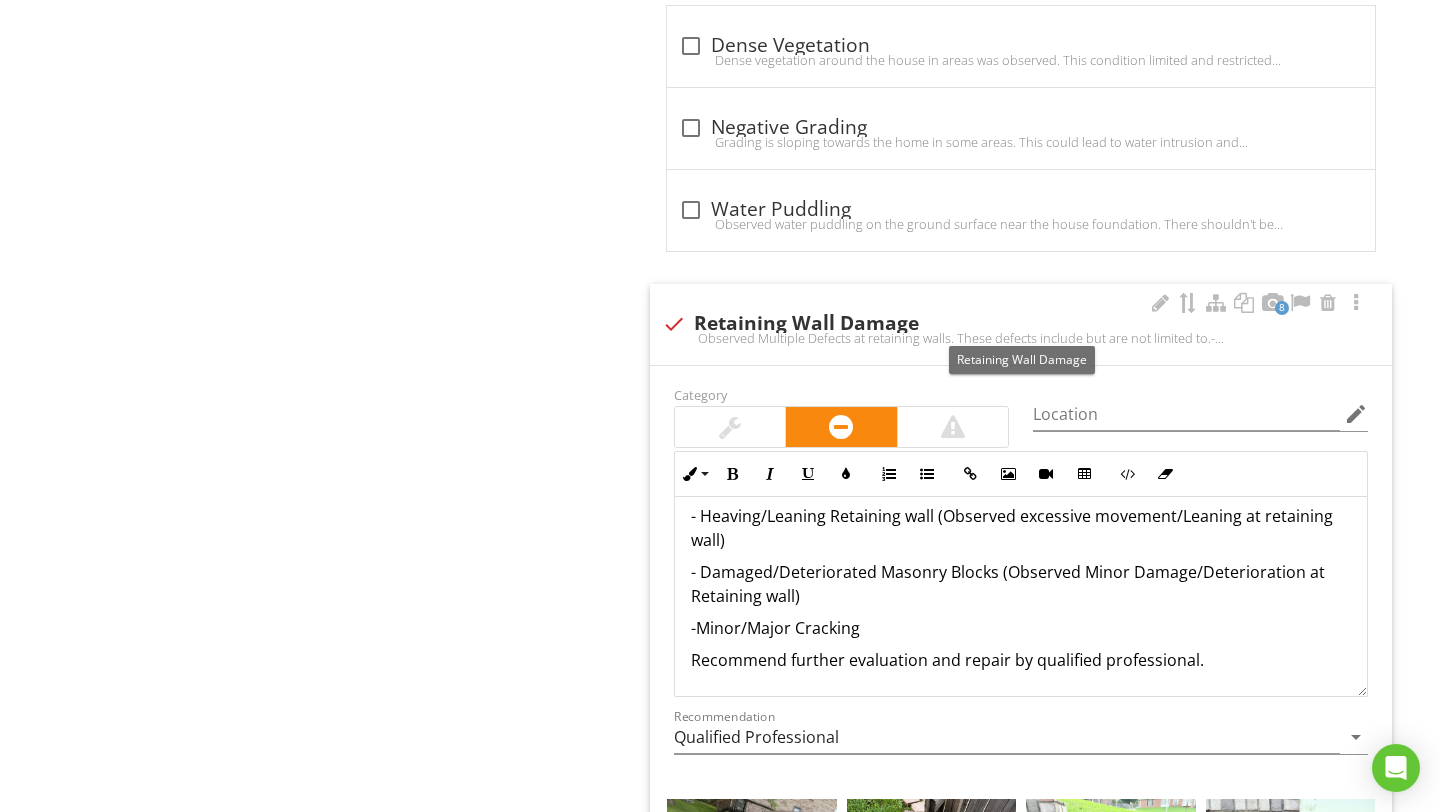 click at bounding box center (674, 324) 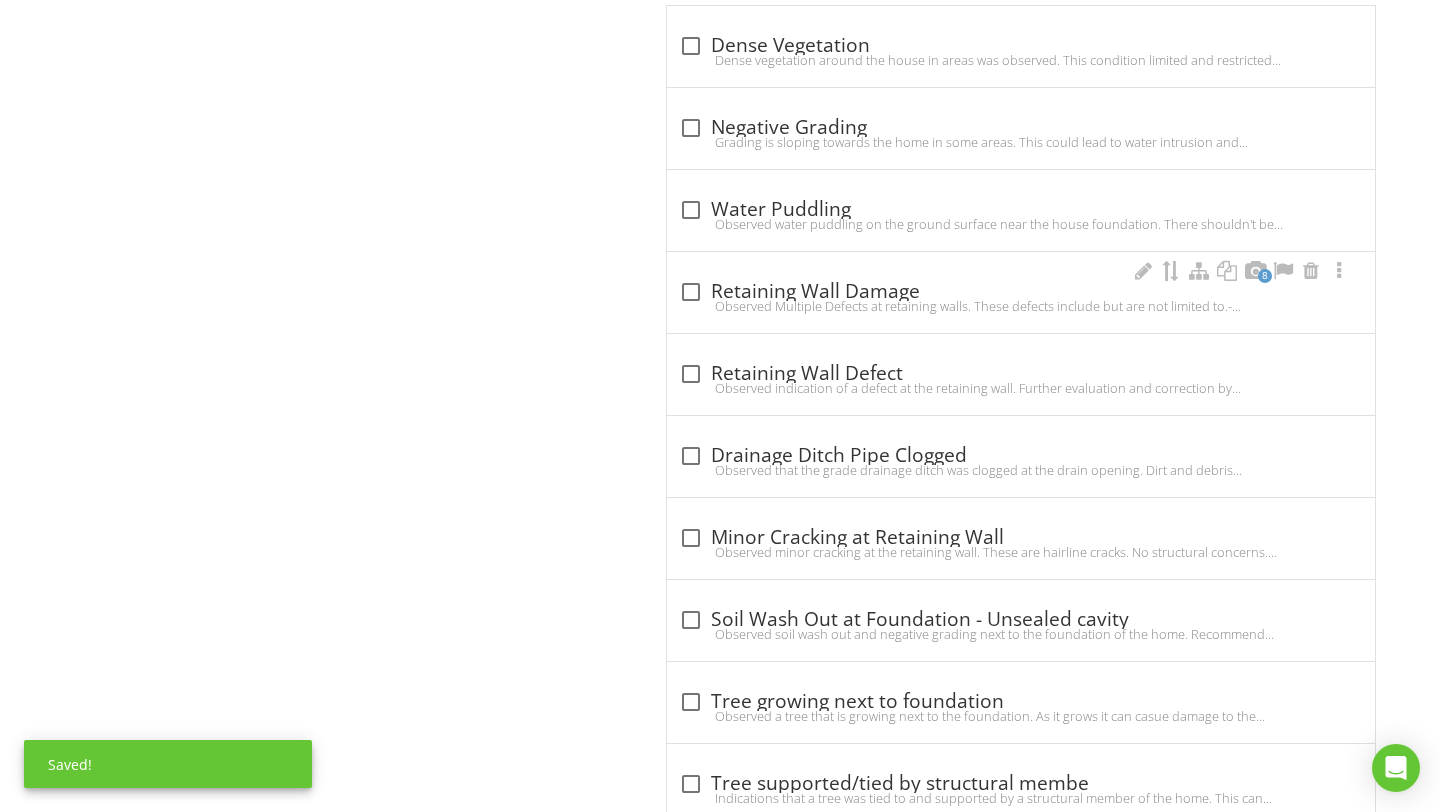 click at bounding box center [691, 292] 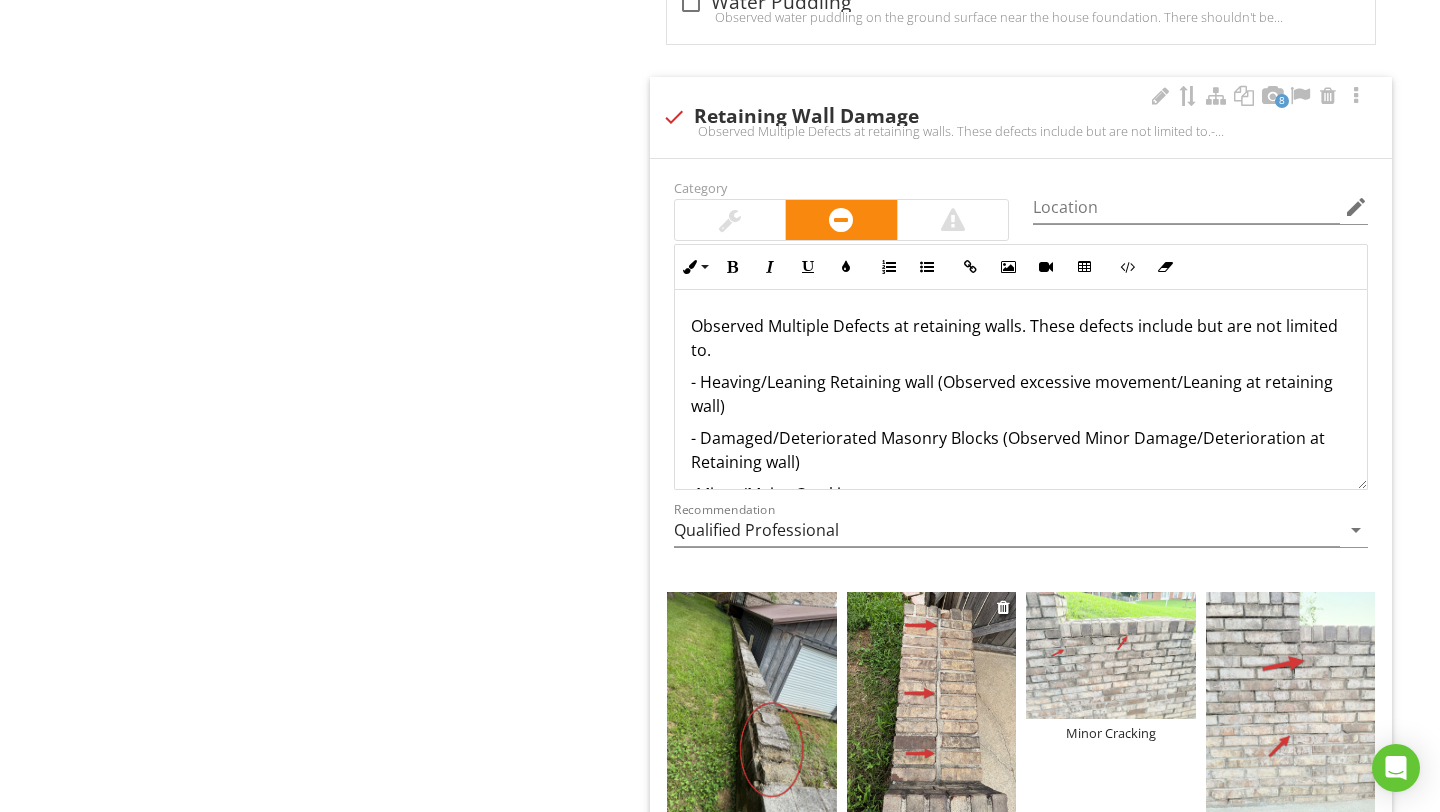 scroll, scrollTop: 2014, scrollLeft: 0, axis: vertical 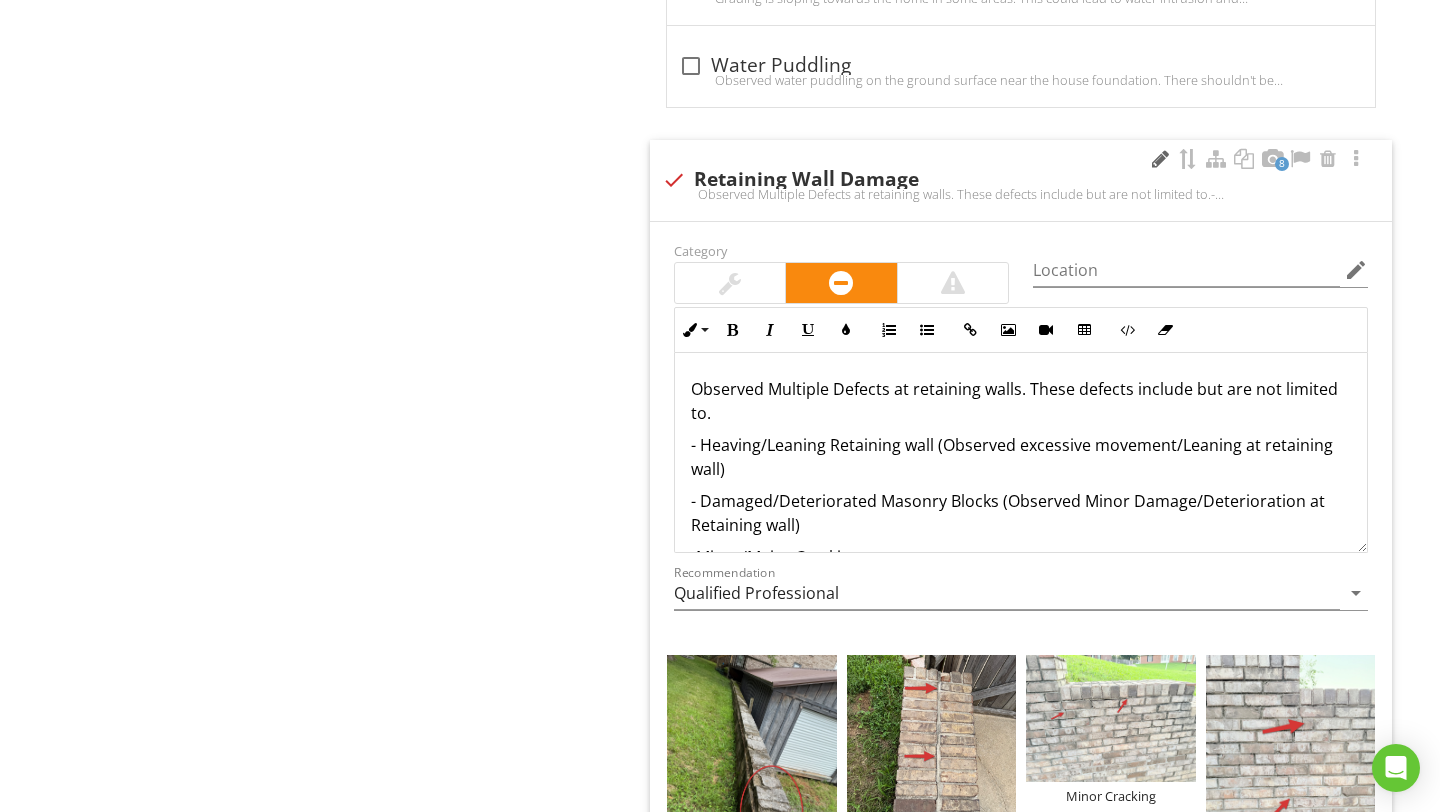 click at bounding box center (1160, 159) 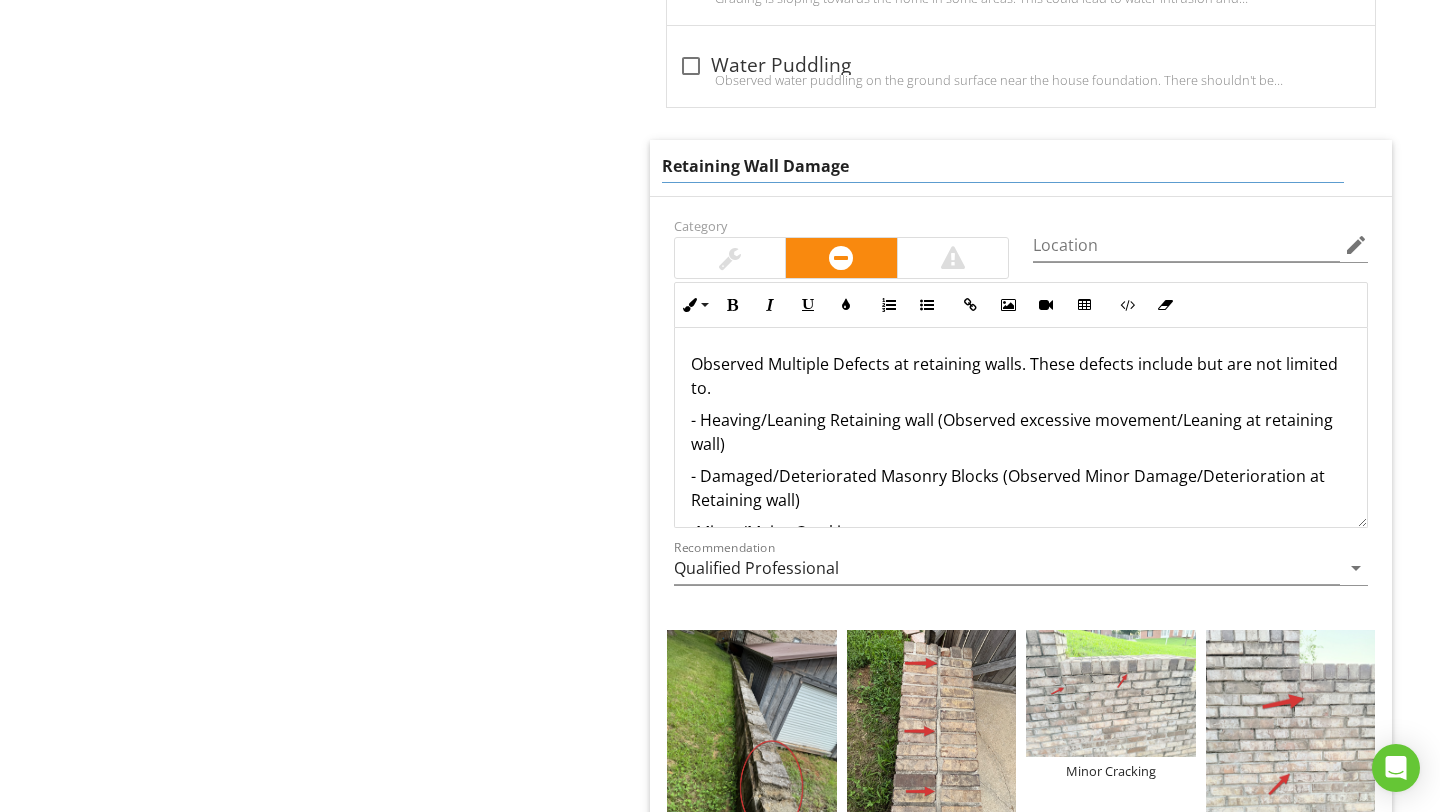 drag, startPoint x: 857, startPoint y: 171, endPoint x: 780, endPoint y: 167, distance: 77.10383 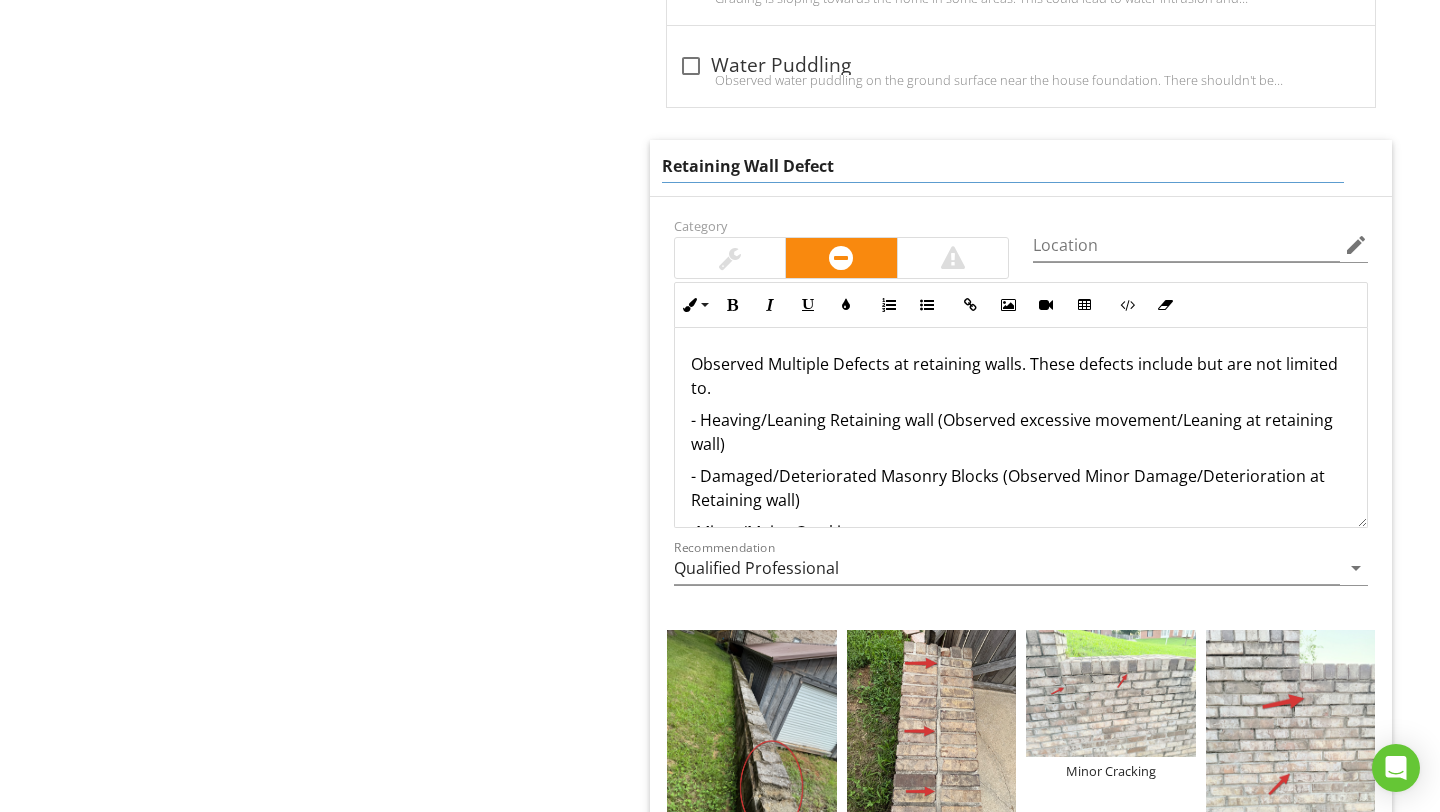 type on "Retaining Wall Defects" 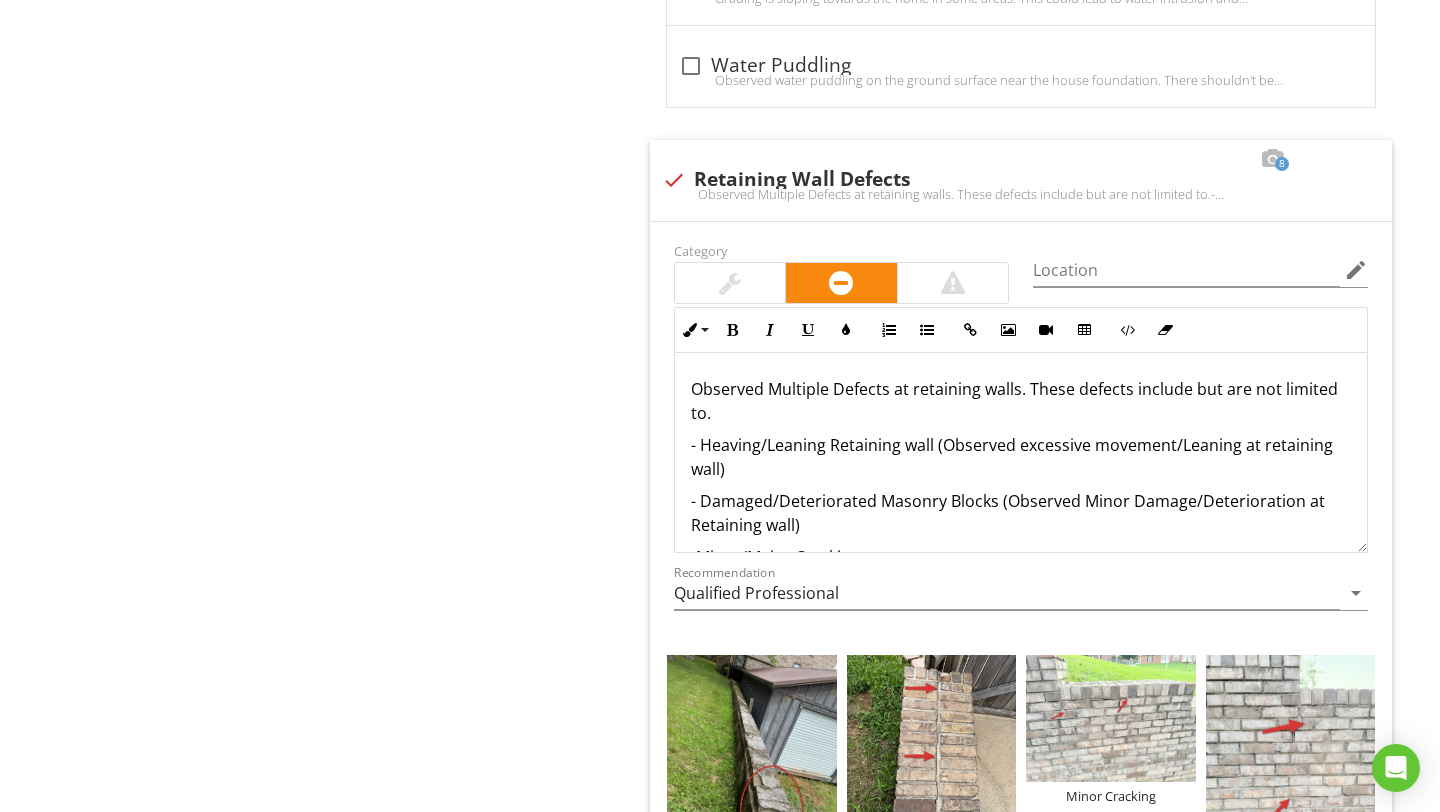 click on "Exterior
General
[PERSON_NAME], Soffits & Fascia
Wall-Covering, Flashing & Trim
Vegetation, Surface Drainage, Retaining Walls & Grading
GFCIs & Electrical
Walkways & Driveways
Stairs, Steps, [PERSON_NAME], Stairways & Ramps
Railings, Guards & Handrails
Porches, Patios, [PERSON_NAME], & Balconies
Windows
Exterior Doors
Exhaust Hoods
Hose bibs
Item
Vegetation, Surface Drainage, Retaining Walls & Grading
Info
Information                 6         check
Vegetation, Drainage, Walls & Grading Were Inspected
Location edit" at bounding box center (900, 19) 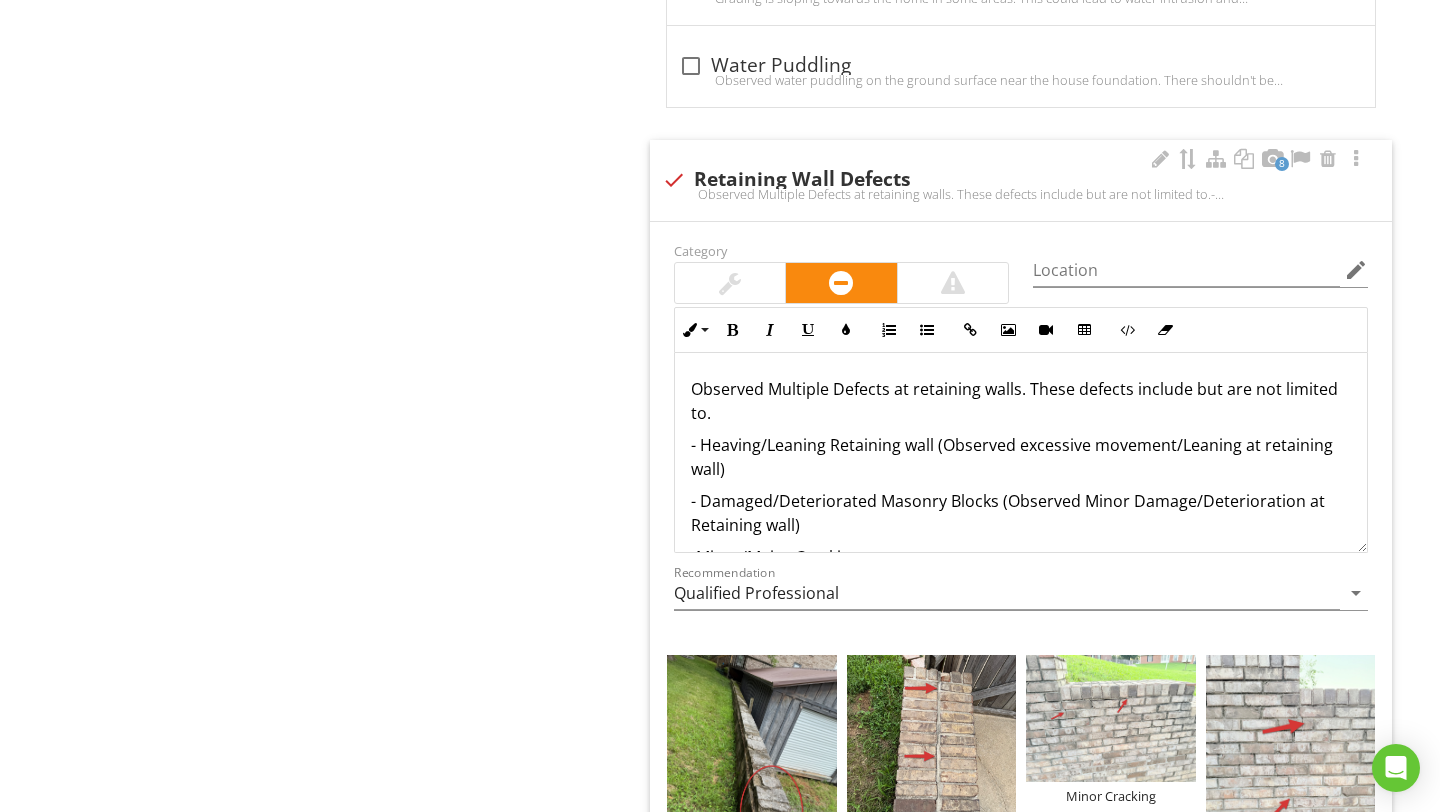 scroll, scrollTop: 1960, scrollLeft: 0, axis: vertical 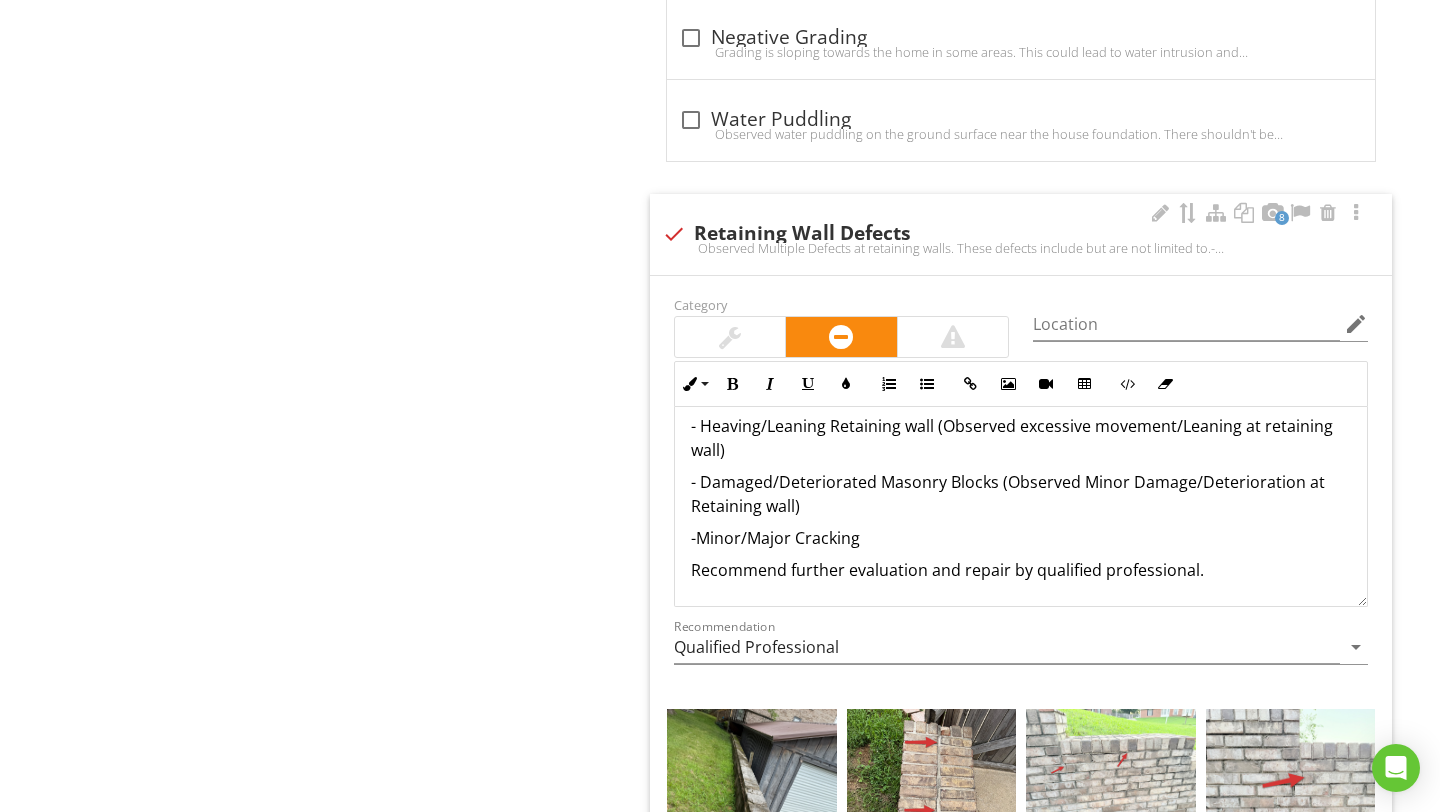 click on "Recommend further evaluation and repair by qualified professional." at bounding box center [1021, 570] 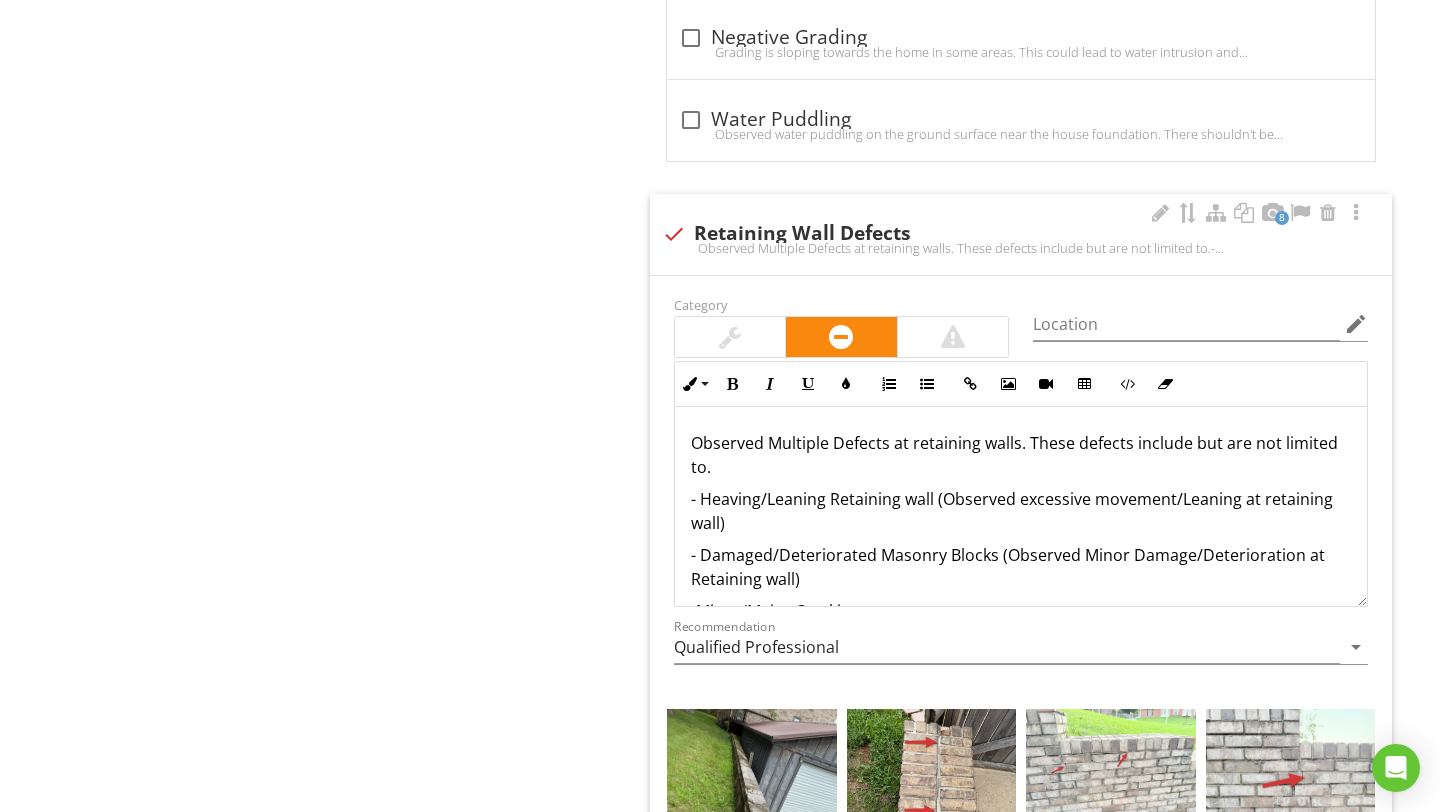 scroll, scrollTop: 105, scrollLeft: 0, axis: vertical 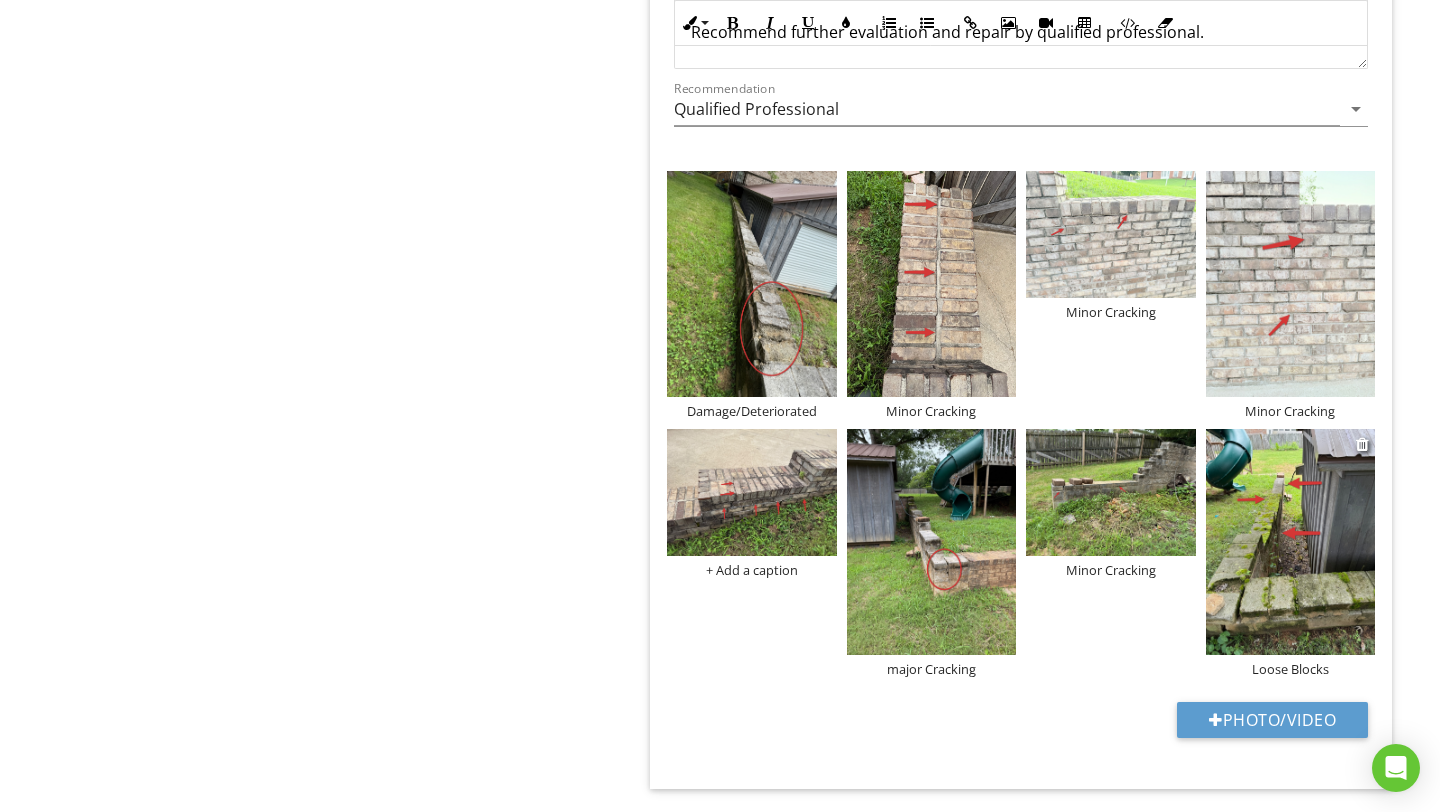 click at bounding box center (1291, 542) 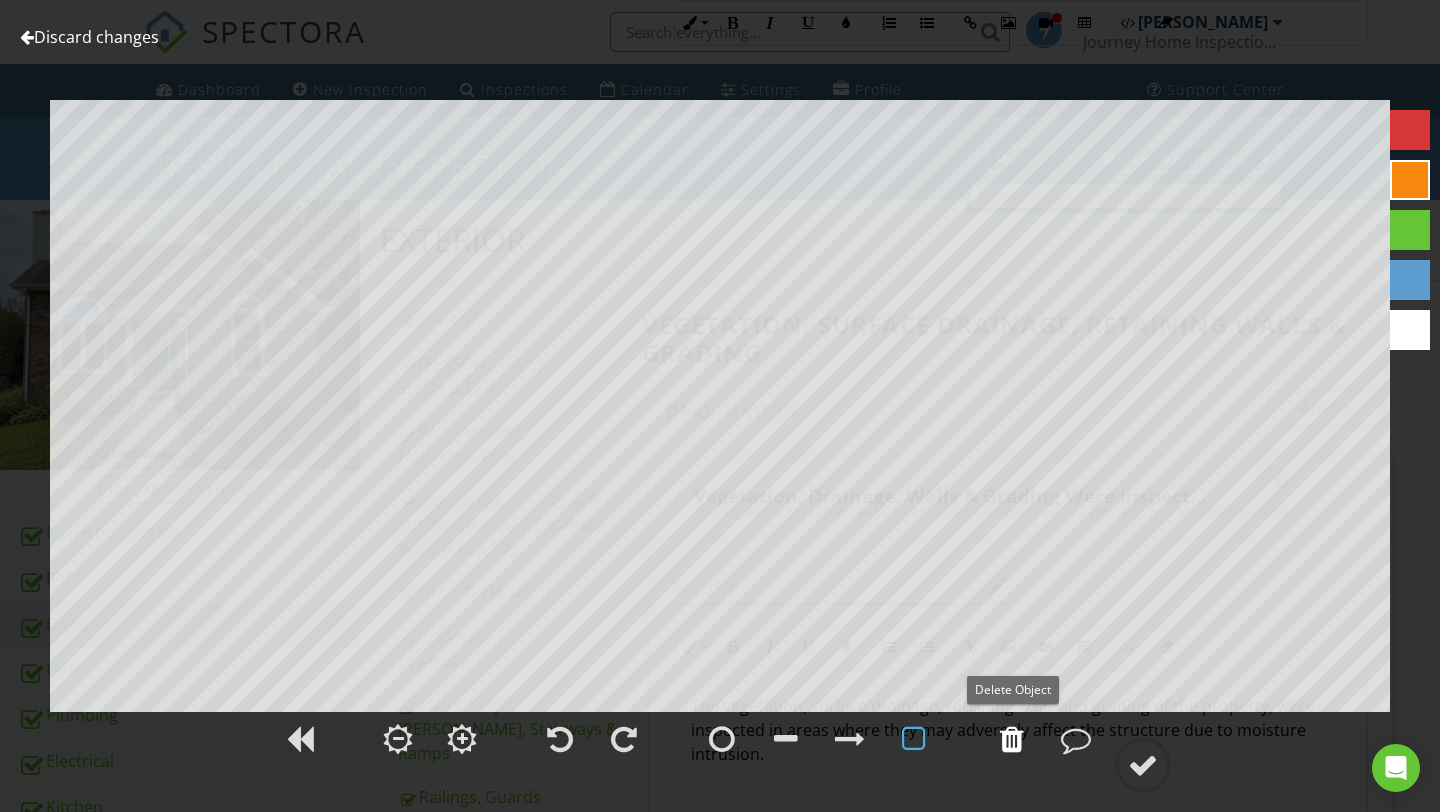 scroll, scrollTop: 2498, scrollLeft: 0, axis: vertical 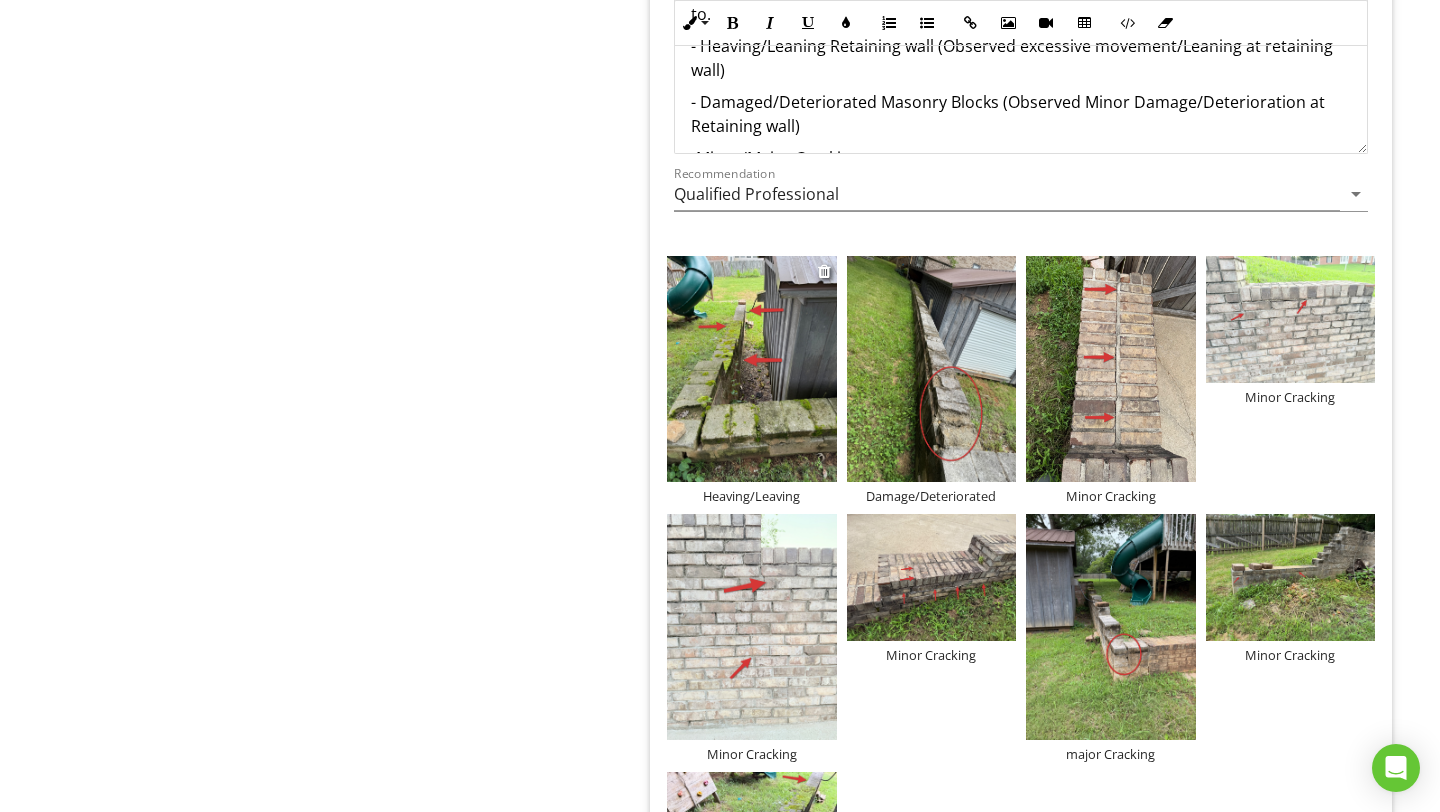 click on "Heaving/Leaving" at bounding box center [752, 496] 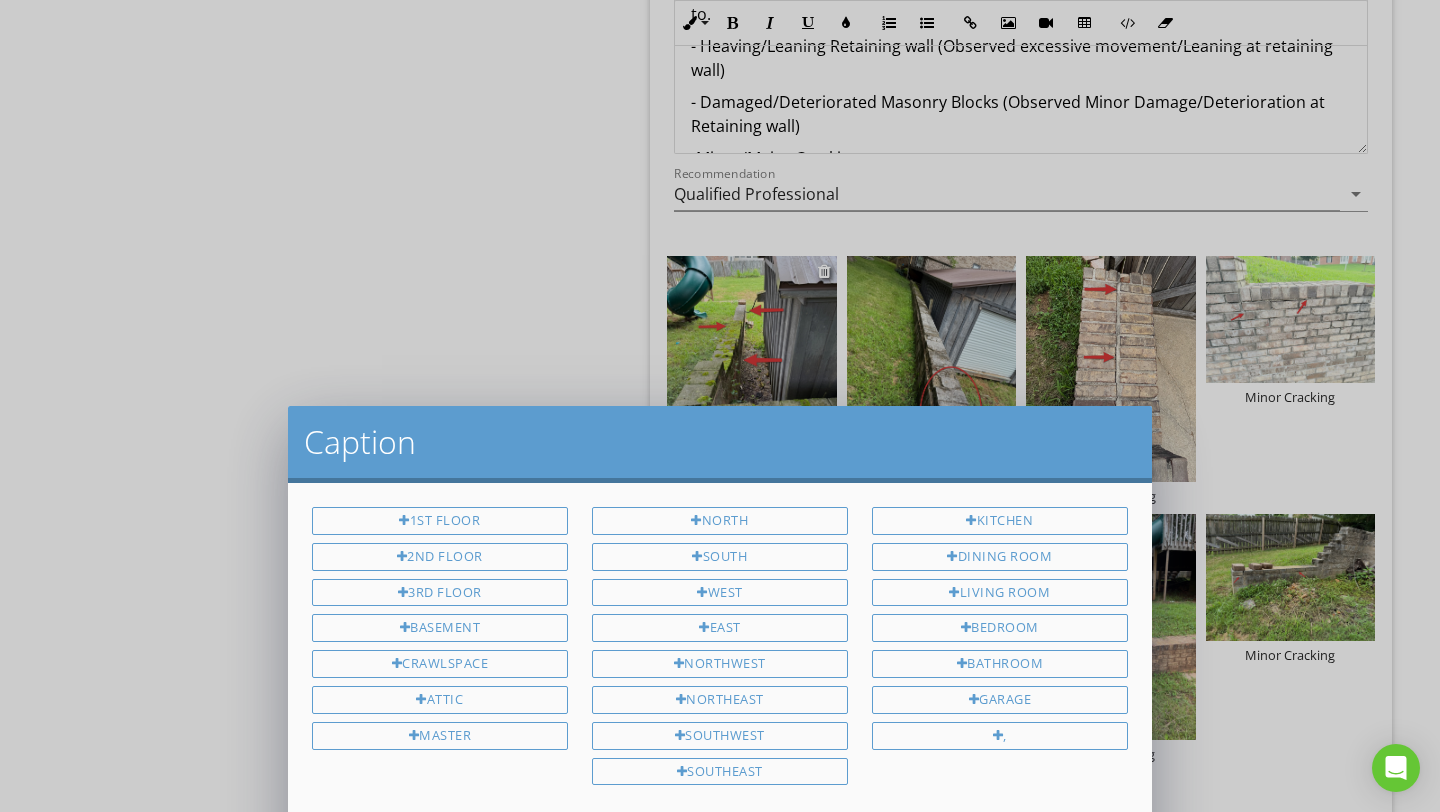 scroll, scrollTop: 0, scrollLeft: 0, axis: both 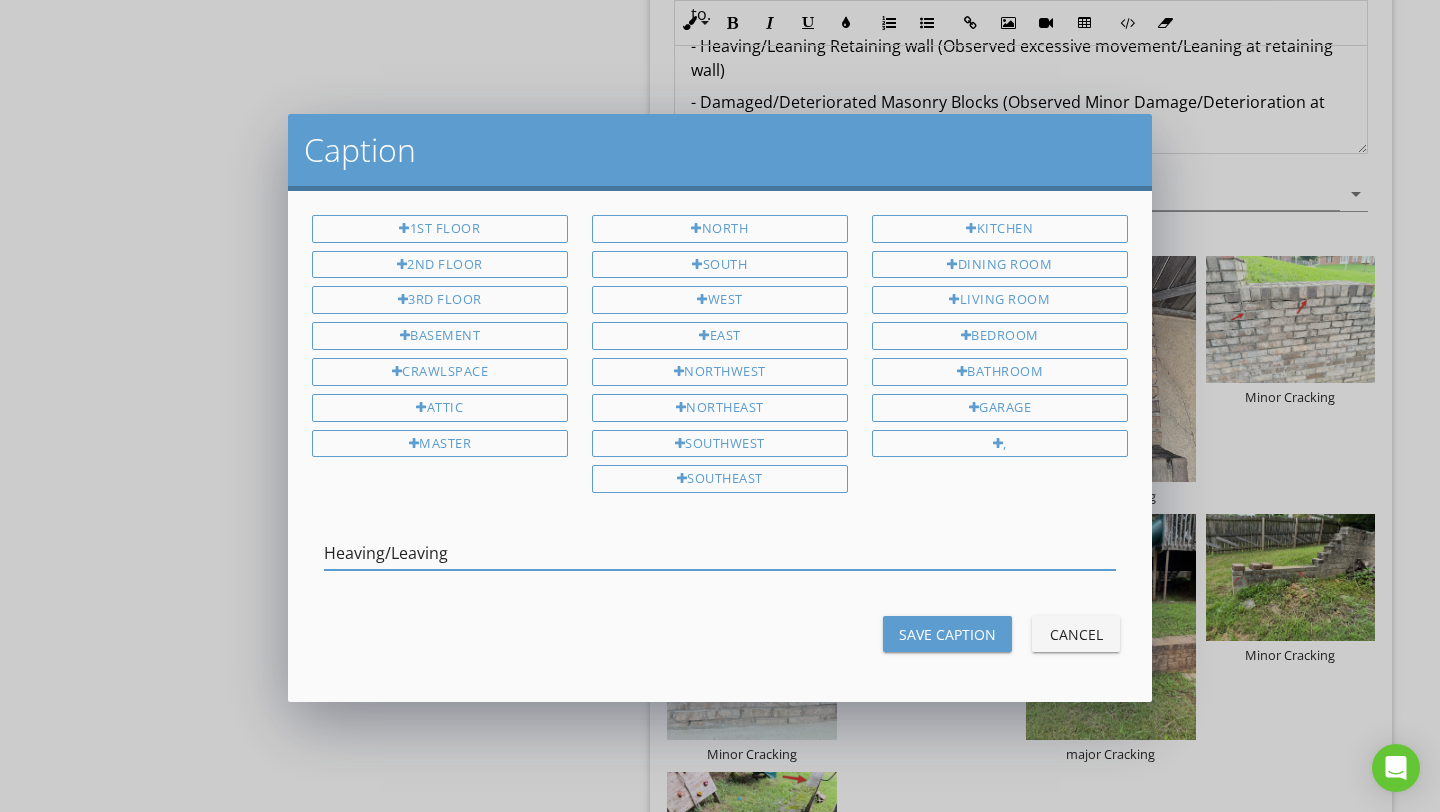 click on "Heaving/Leaving" at bounding box center (720, 553) 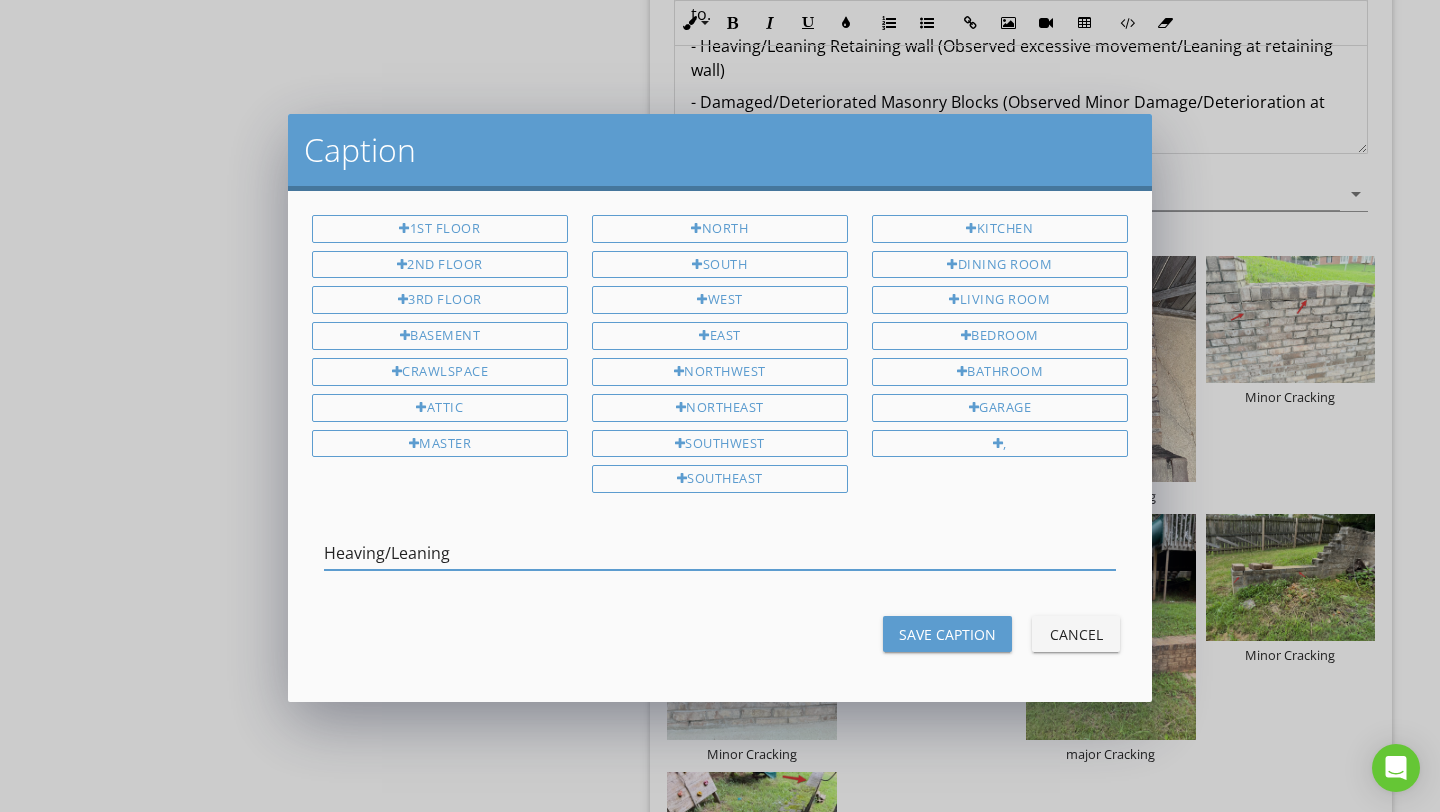 type on "Heaving/Leaning" 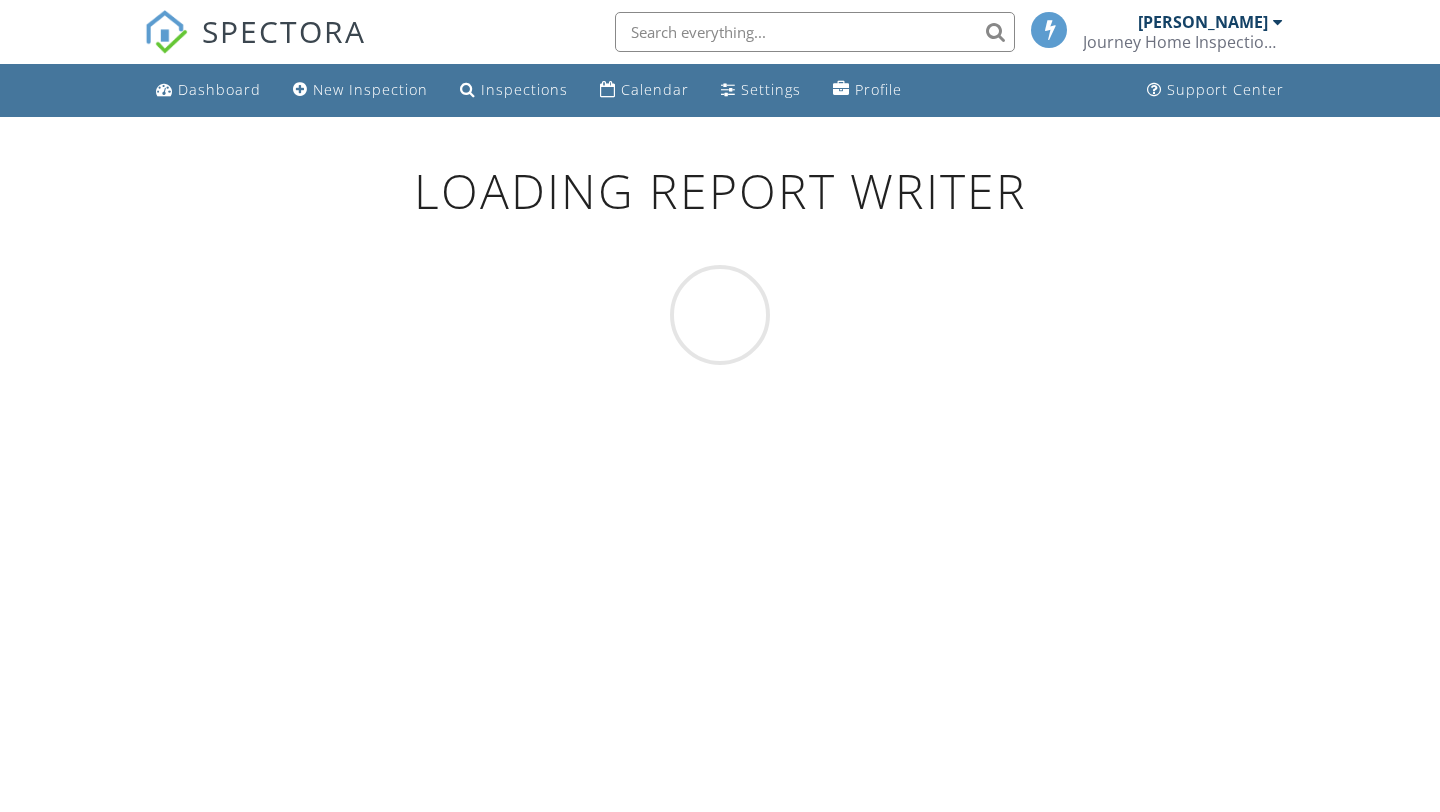 scroll, scrollTop: 117, scrollLeft: 0, axis: vertical 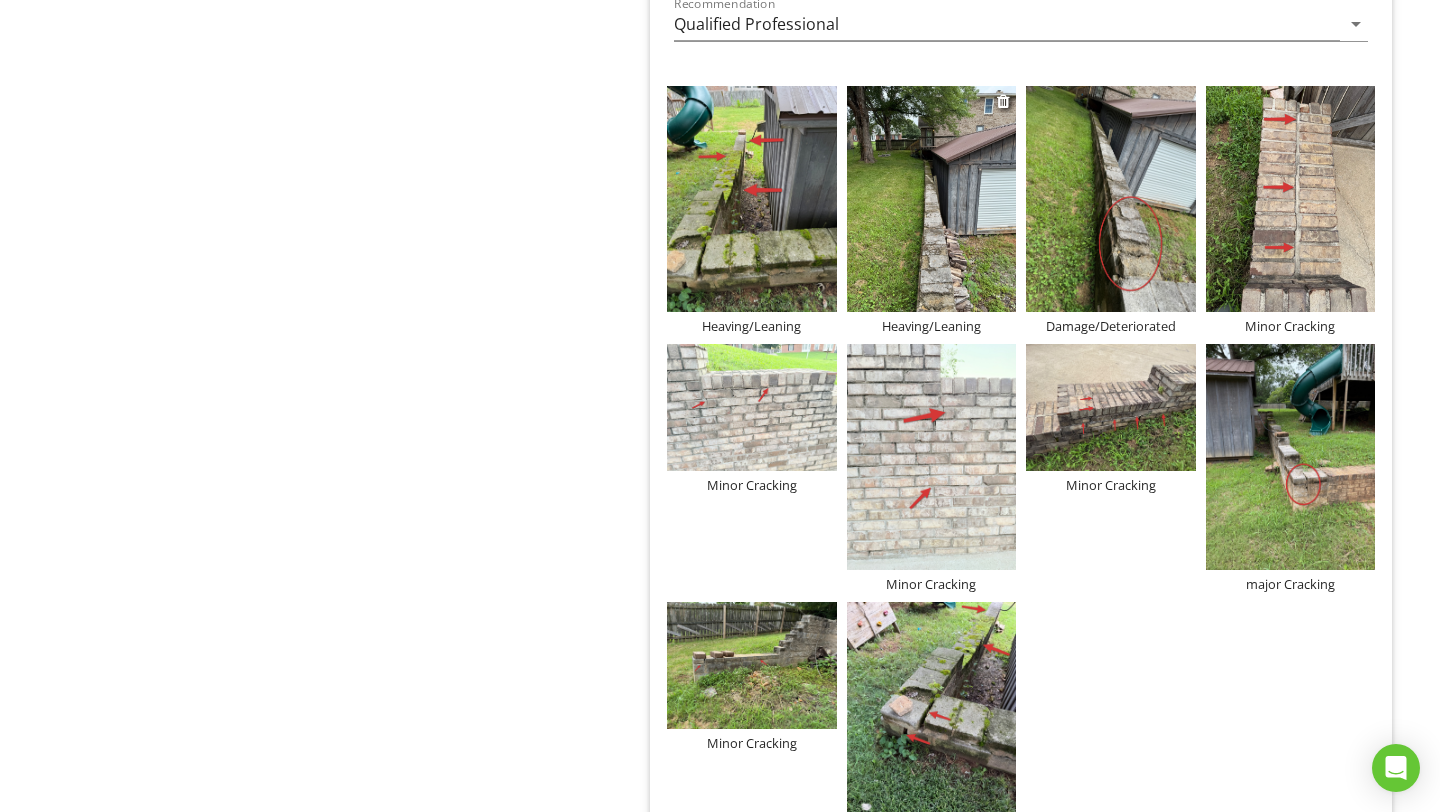 click at bounding box center [932, 199] 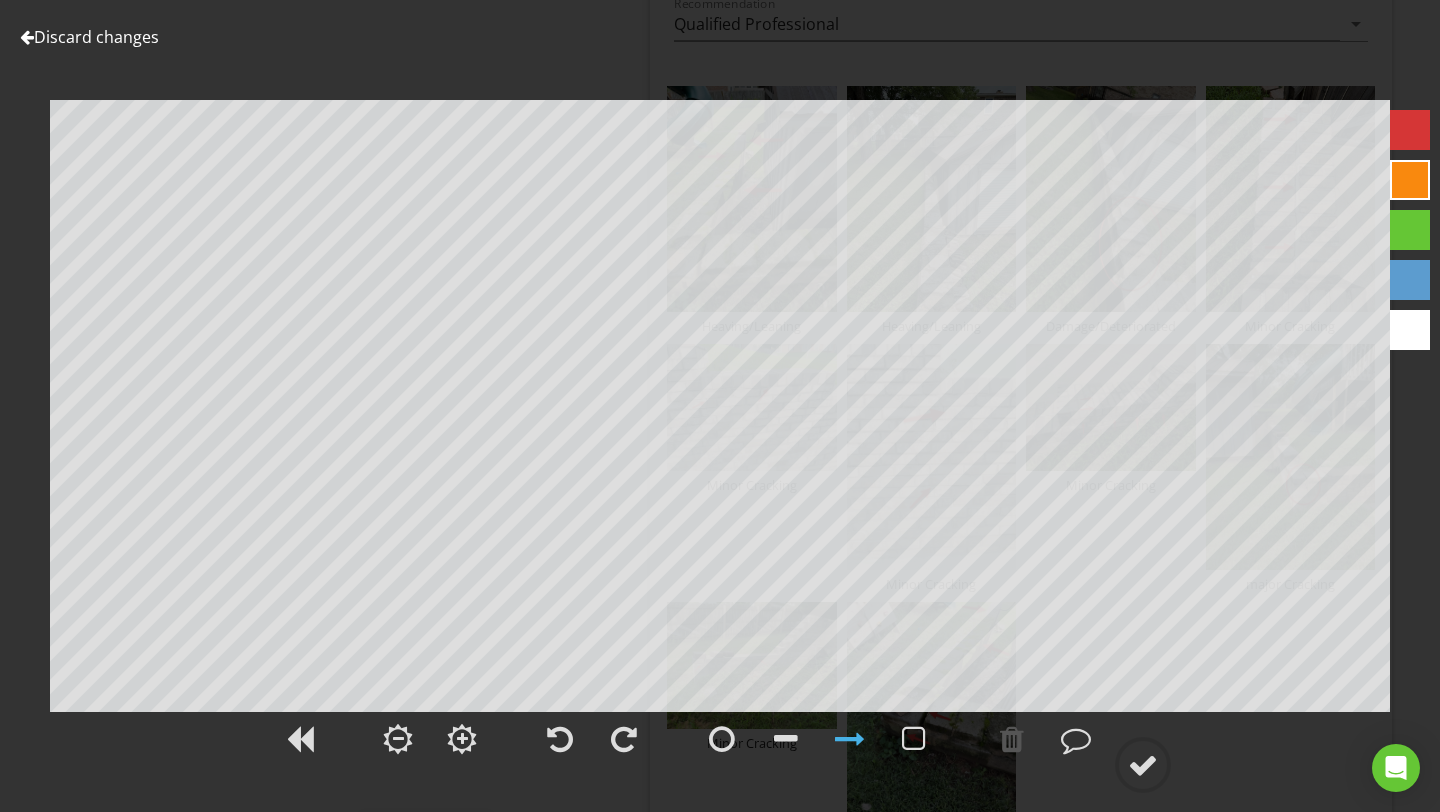 click at bounding box center (720, 750) 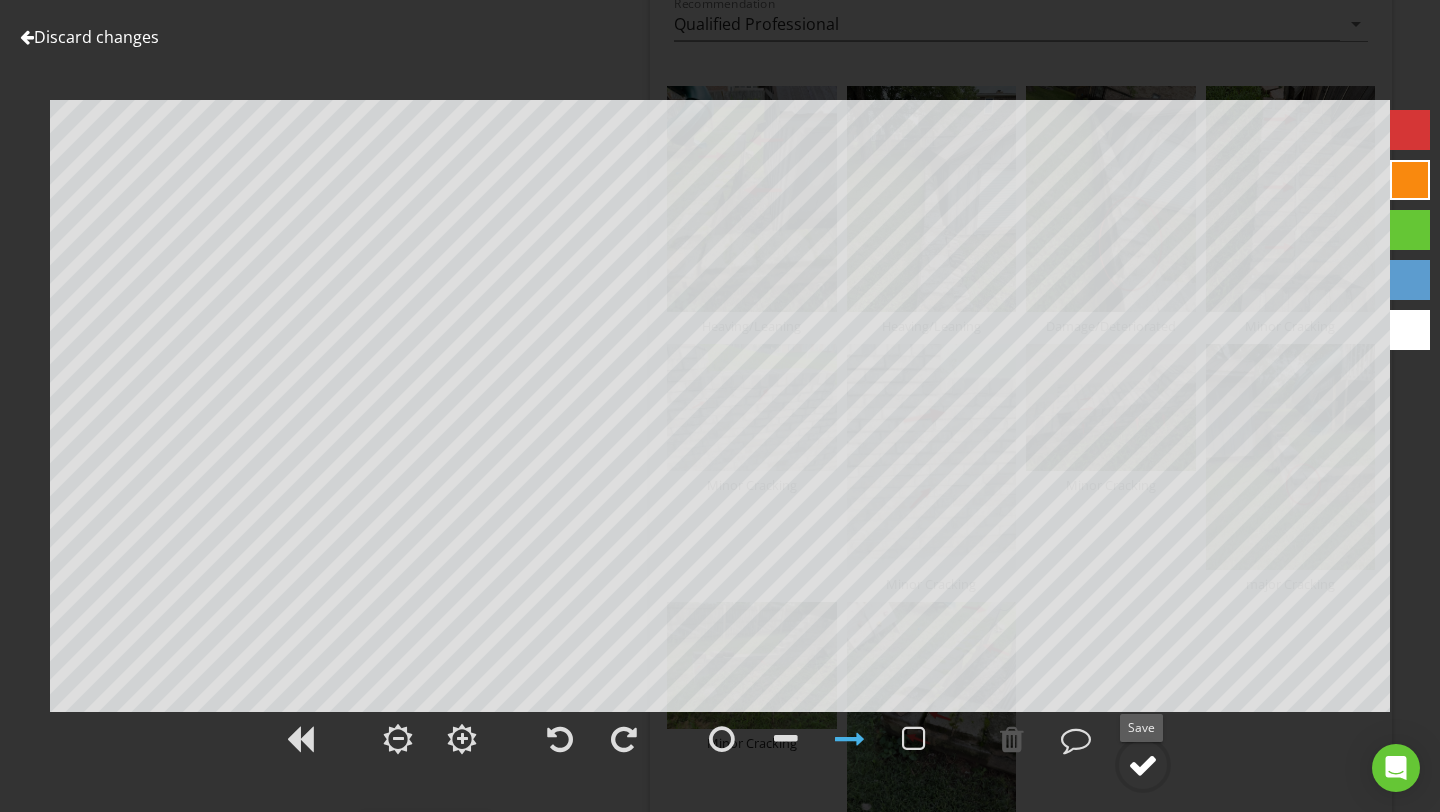 click at bounding box center (1143, 765) 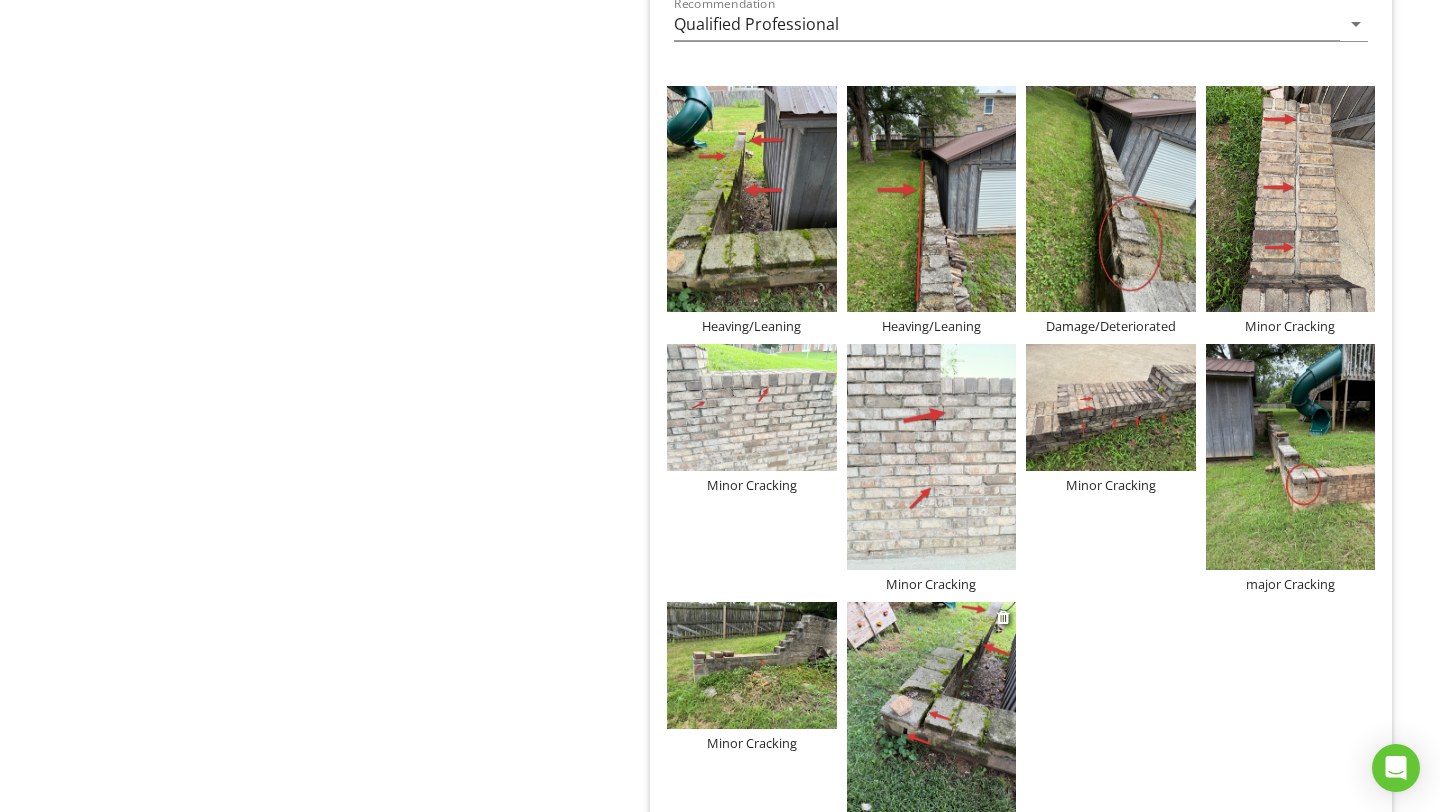 click at bounding box center (932, 715) 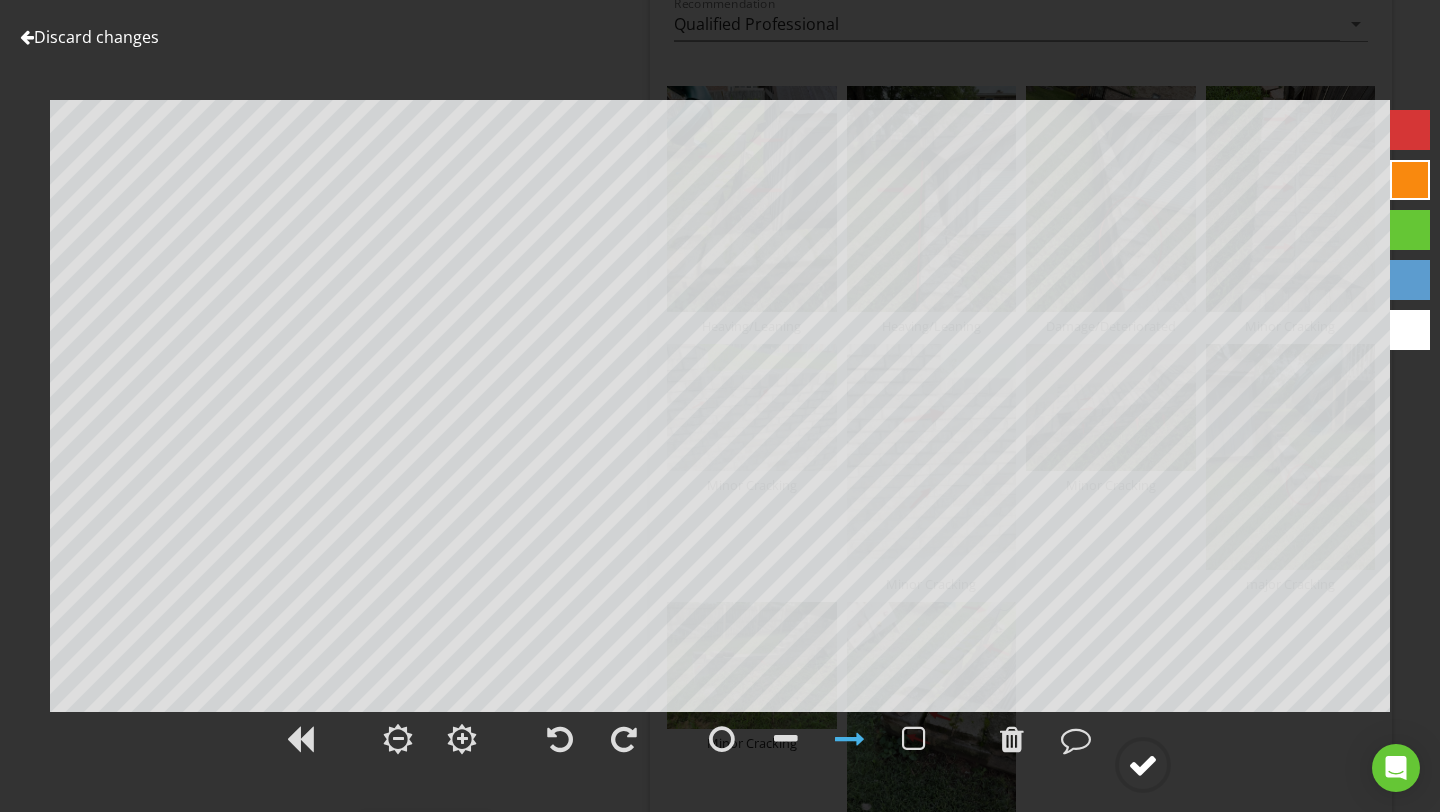 click at bounding box center (1143, 765) 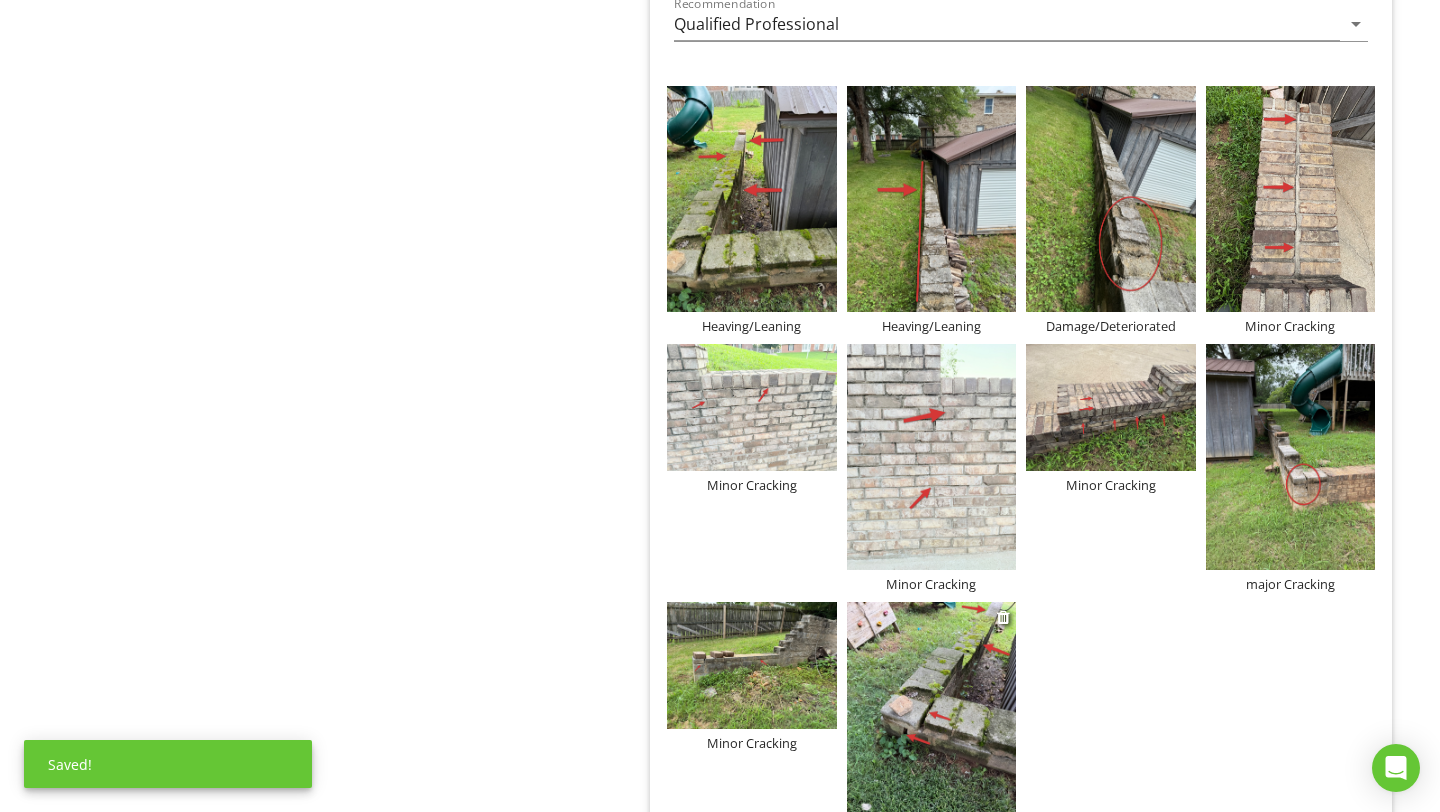 click at bounding box center (932, 715) 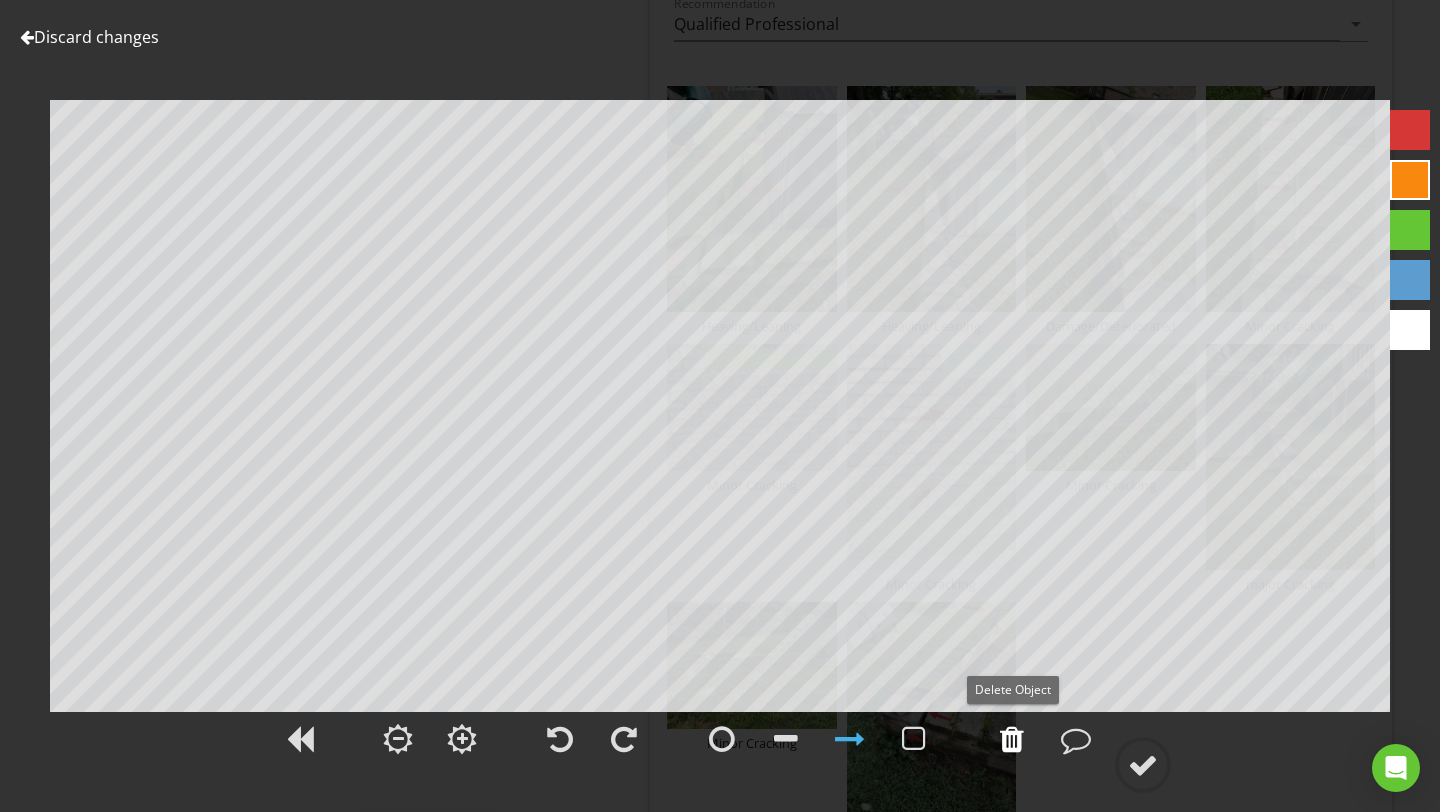 click at bounding box center [1012, 739] 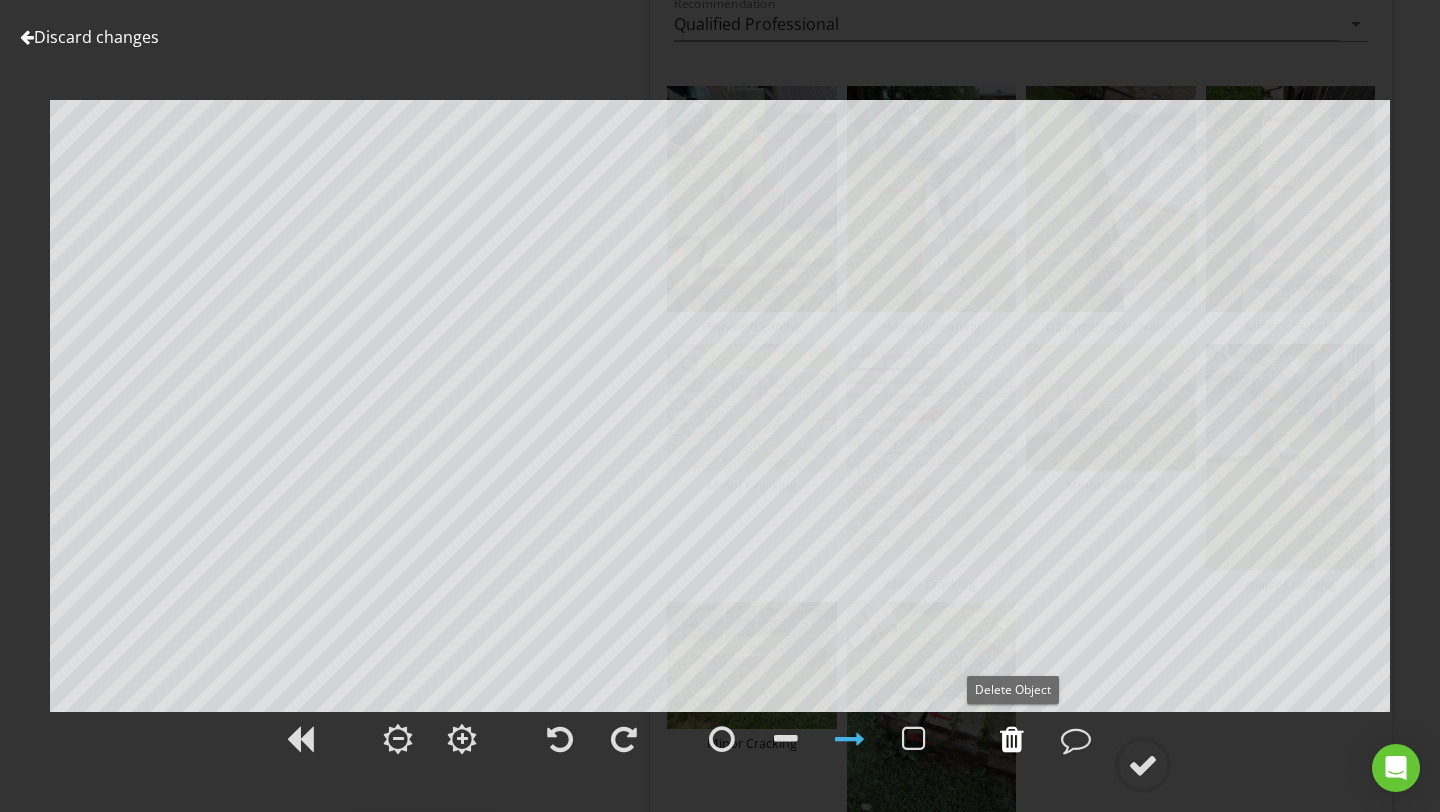 click at bounding box center (1012, 739) 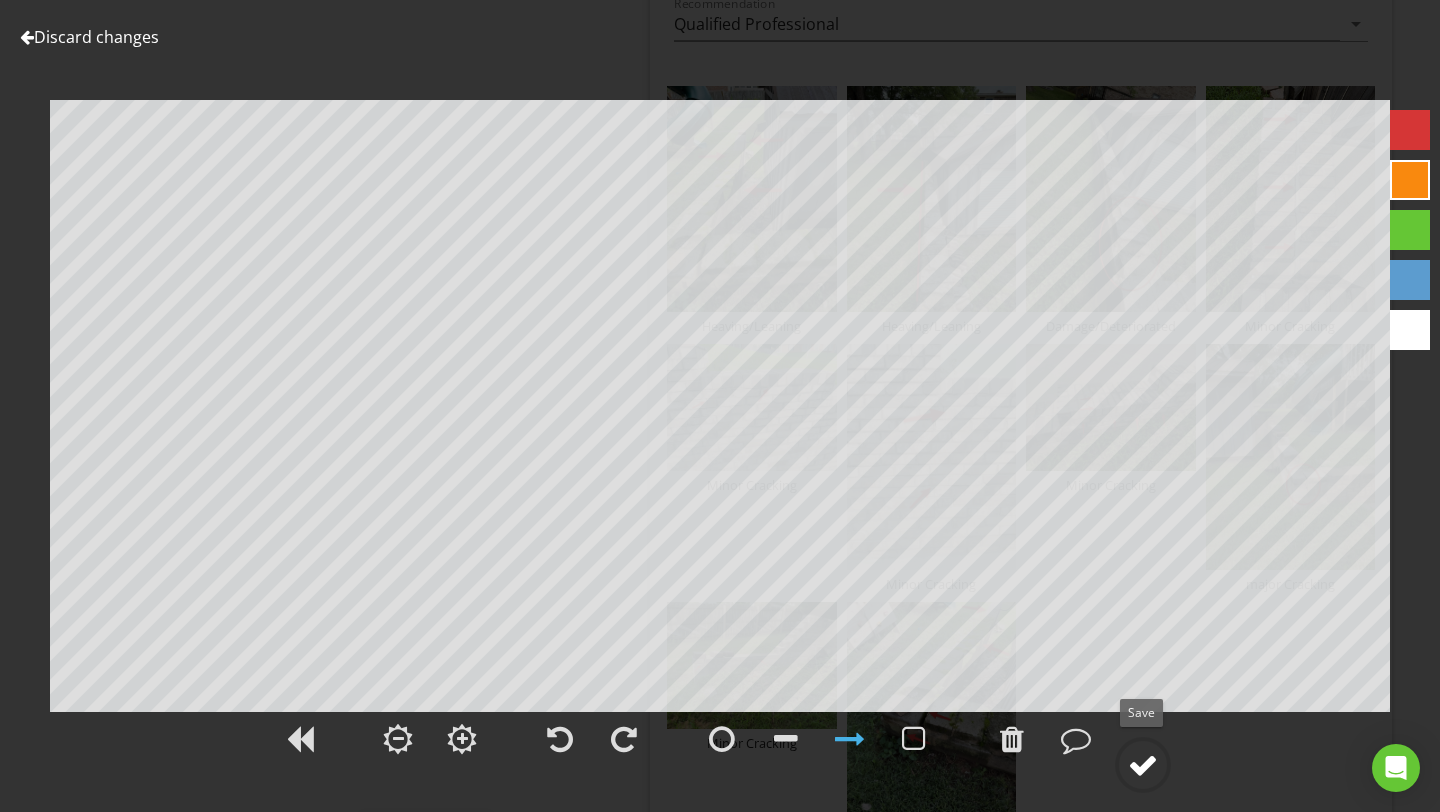 click at bounding box center (1143, 765) 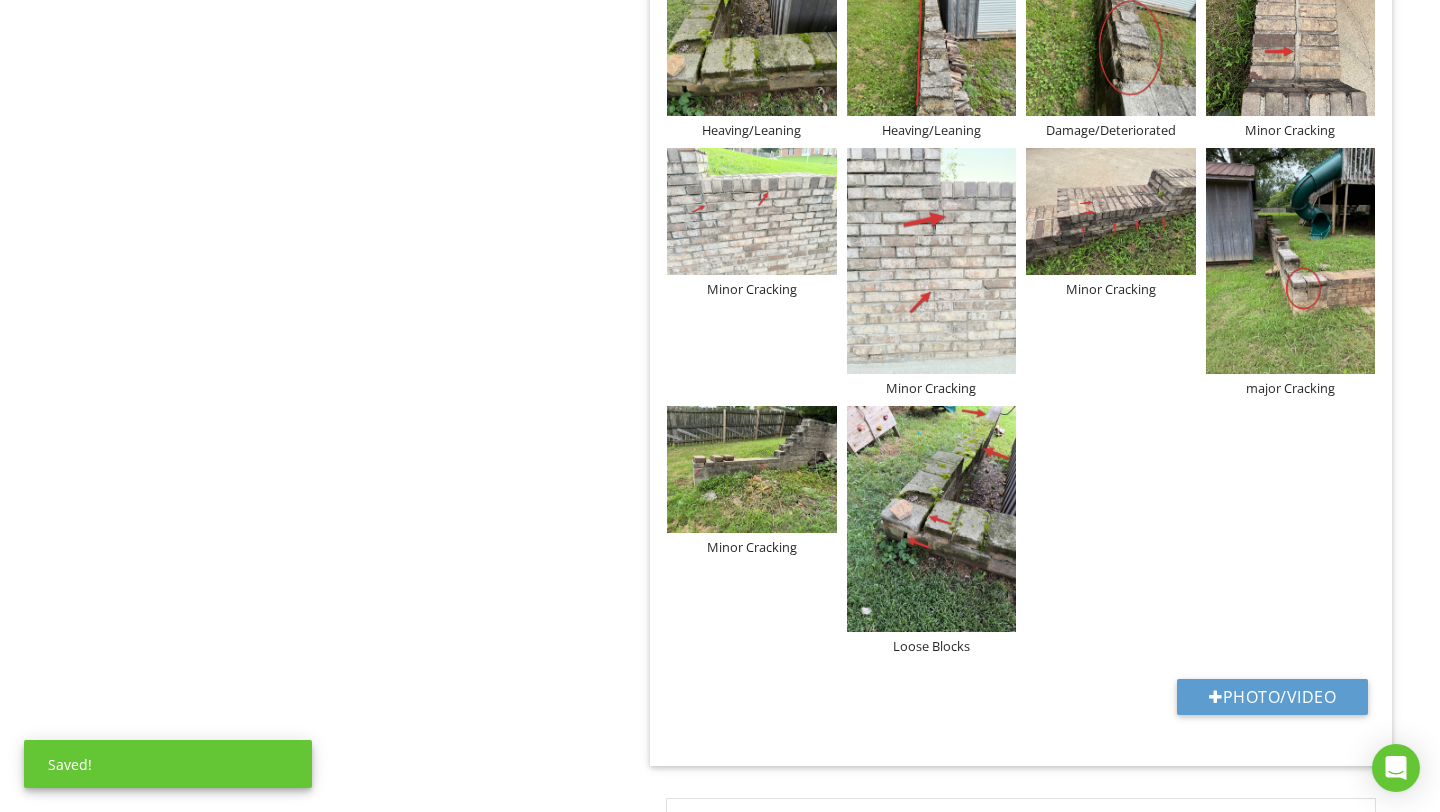 scroll, scrollTop: 2863, scrollLeft: 0, axis: vertical 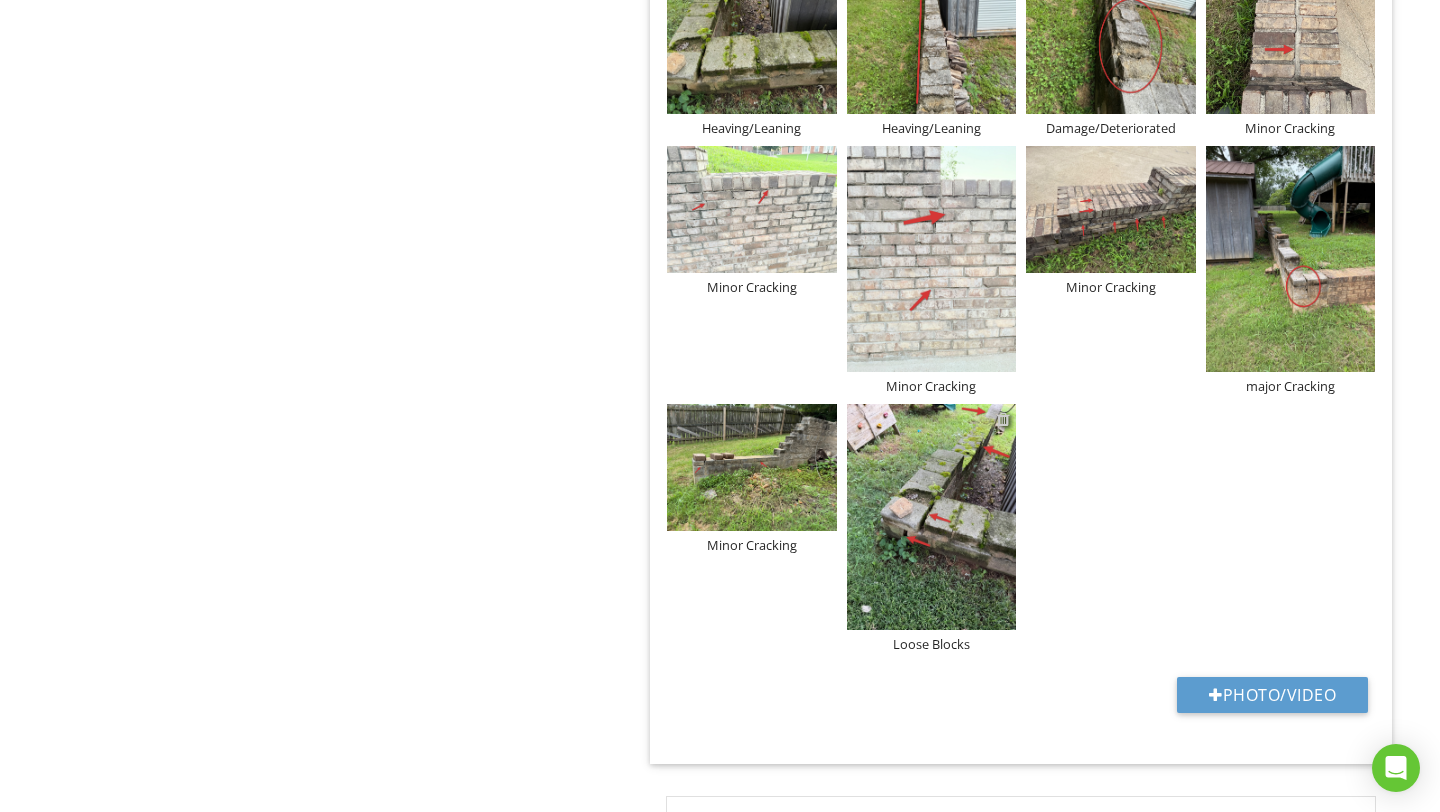 click at bounding box center [1003, 419] 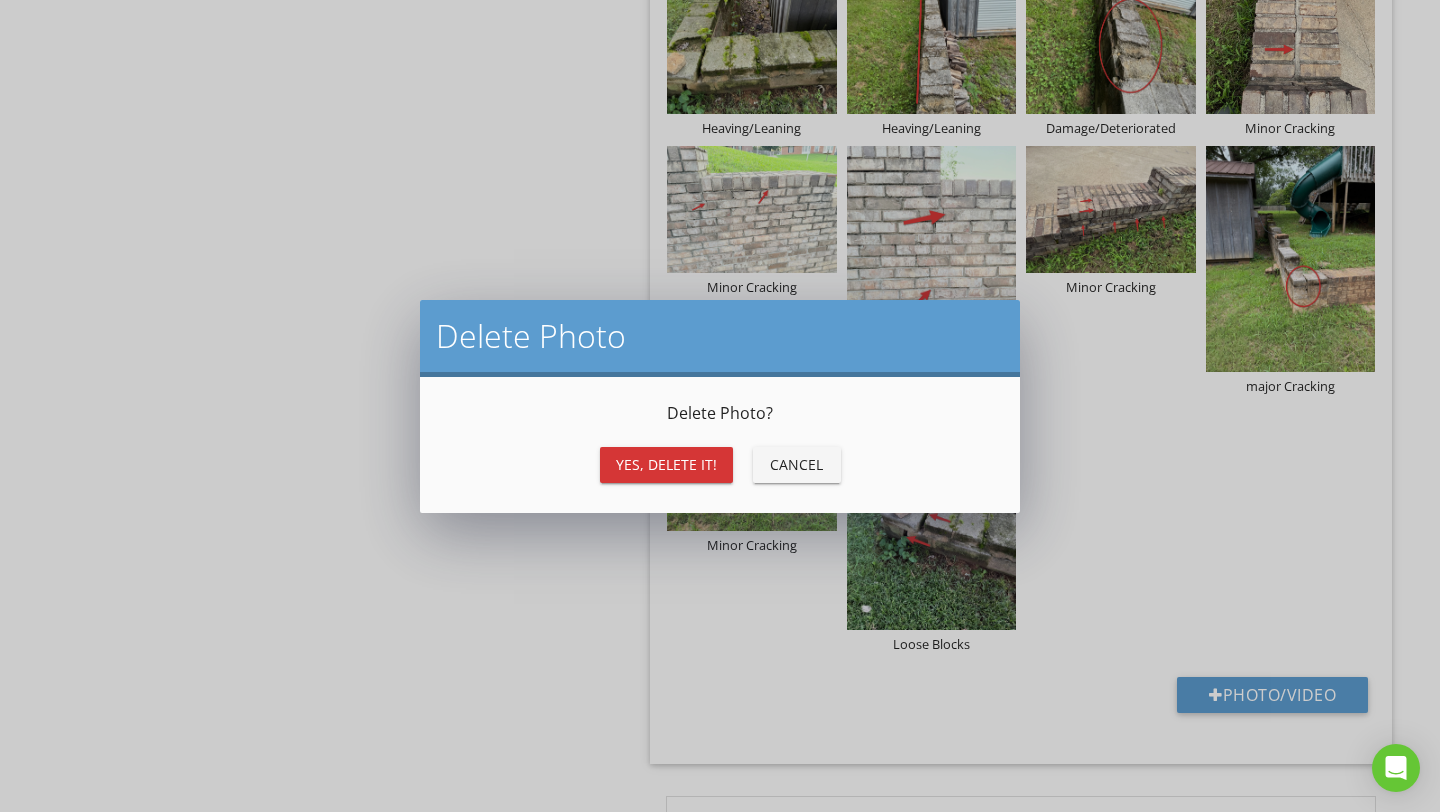 click on "Cancel" at bounding box center [797, 464] 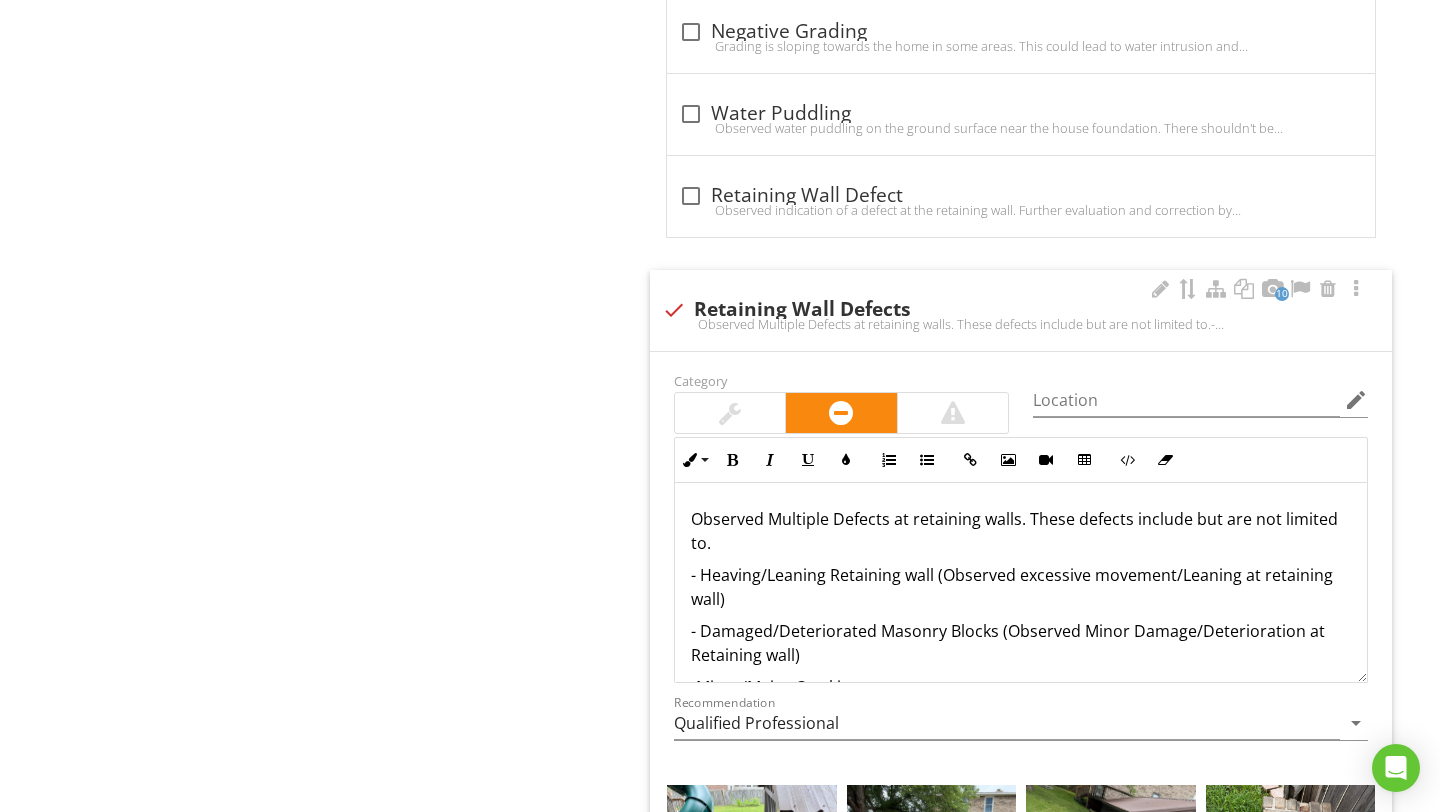 scroll, scrollTop: 2017, scrollLeft: 0, axis: vertical 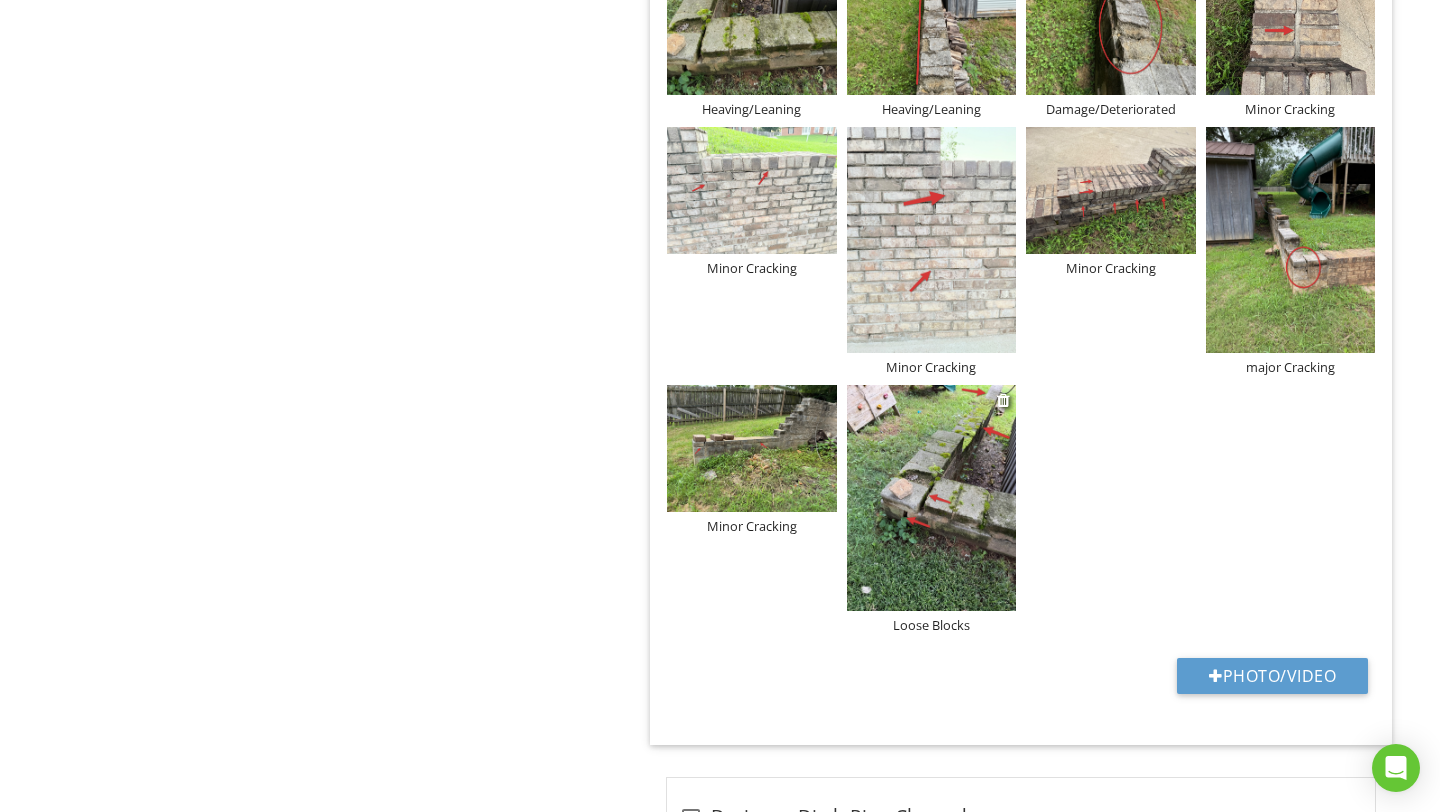 click on "Loose Blocks" at bounding box center [932, 625] 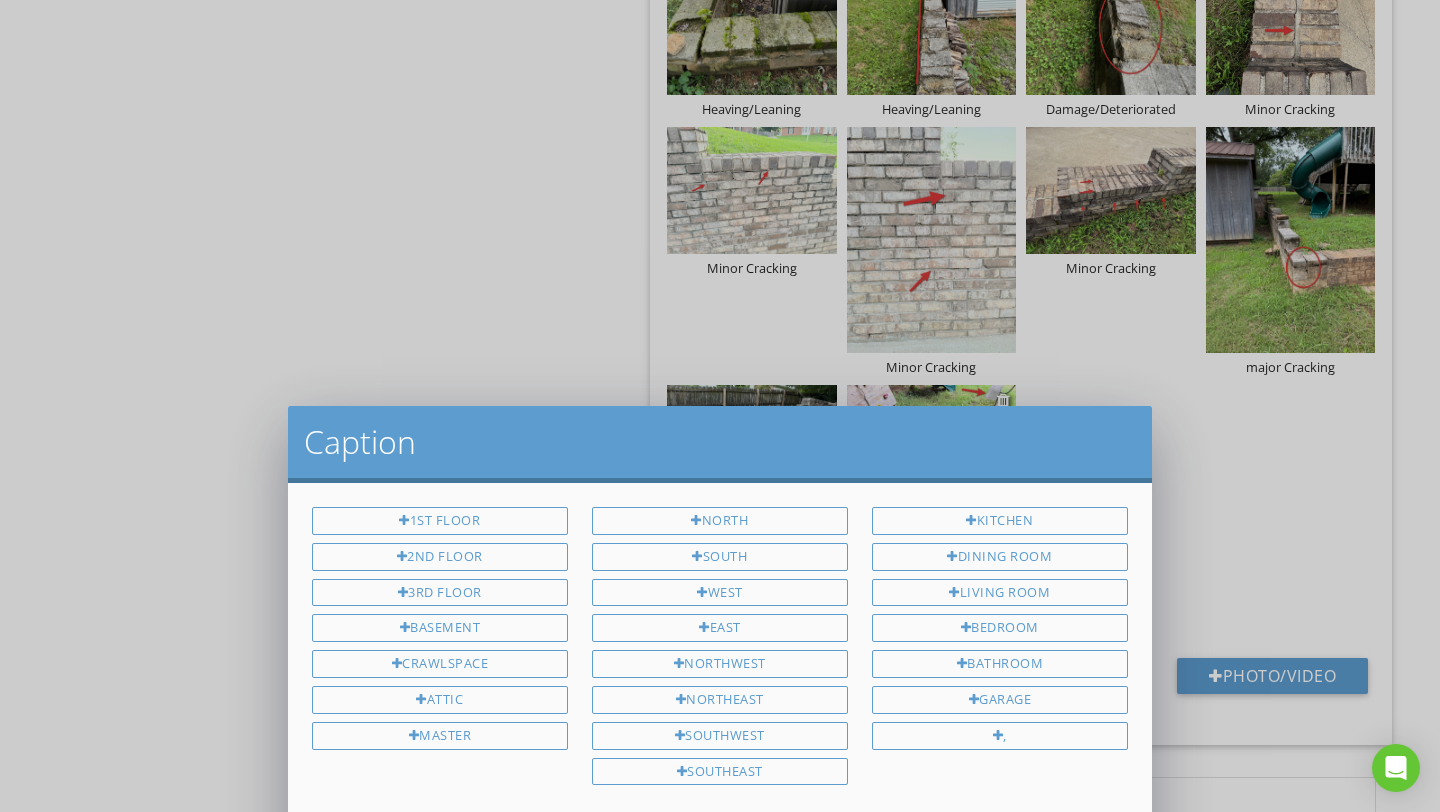 scroll, scrollTop: 0, scrollLeft: 0, axis: both 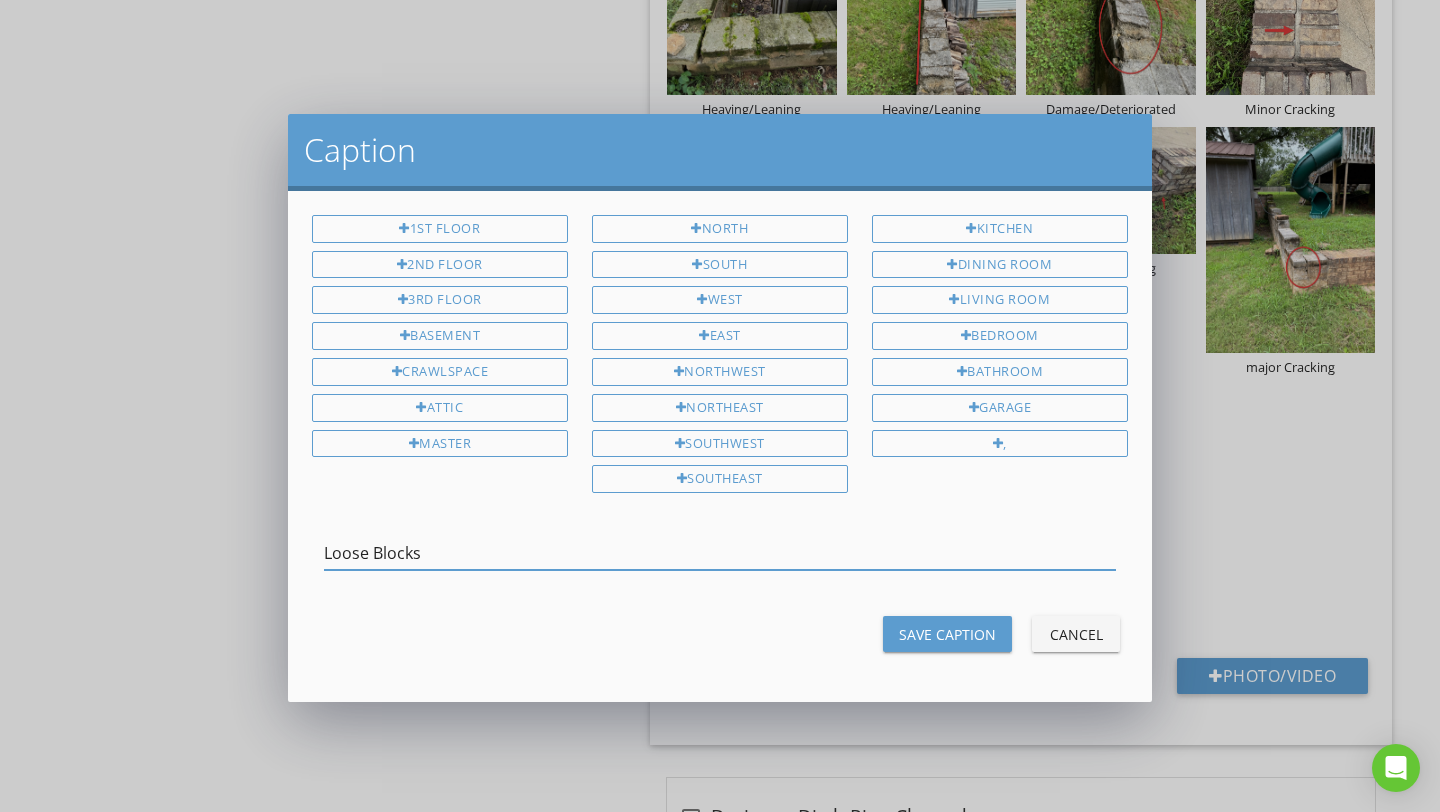 drag, startPoint x: 433, startPoint y: 561, endPoint x: 262, endPoint y: 565, distance: 171.04678 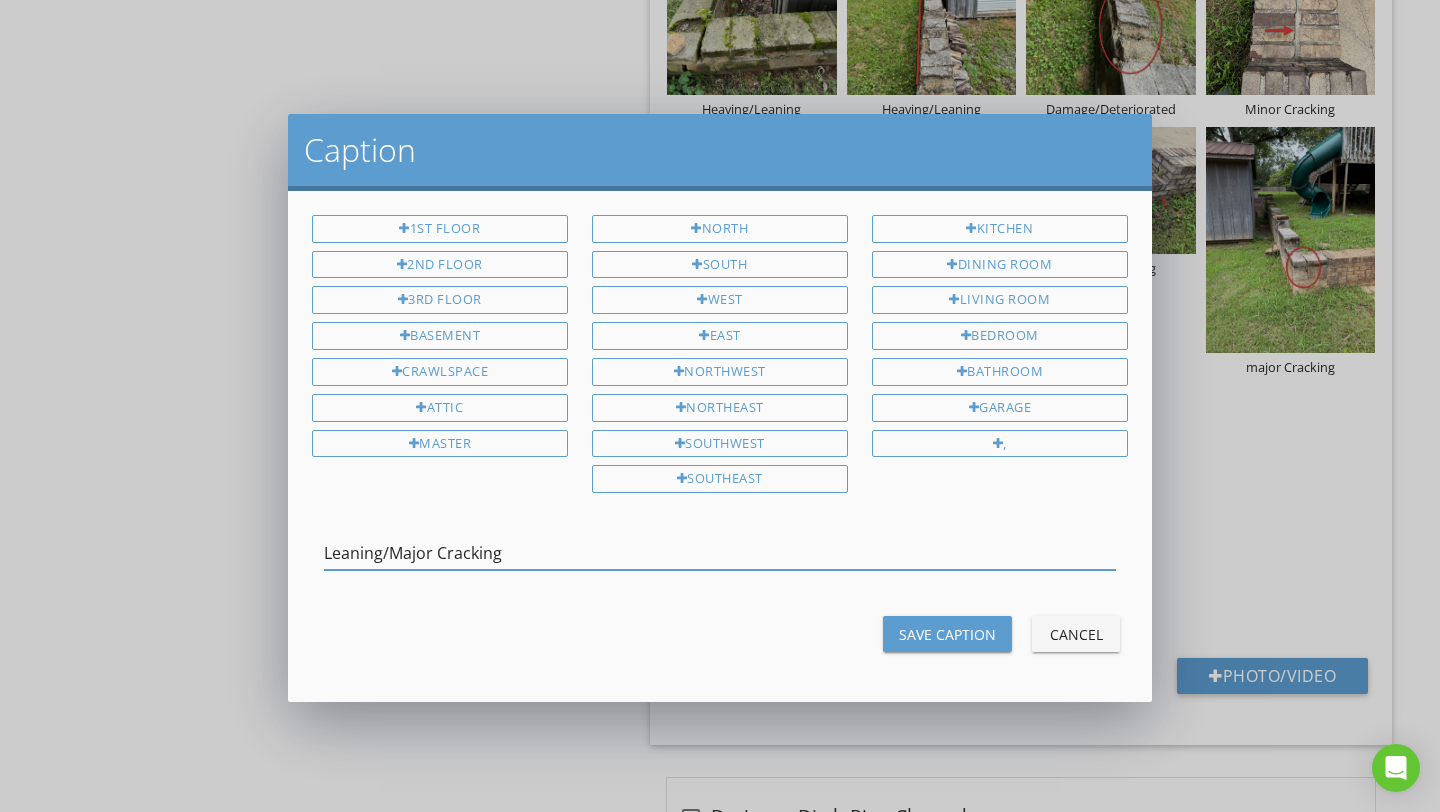 type on "Leaning/Major Cracking" 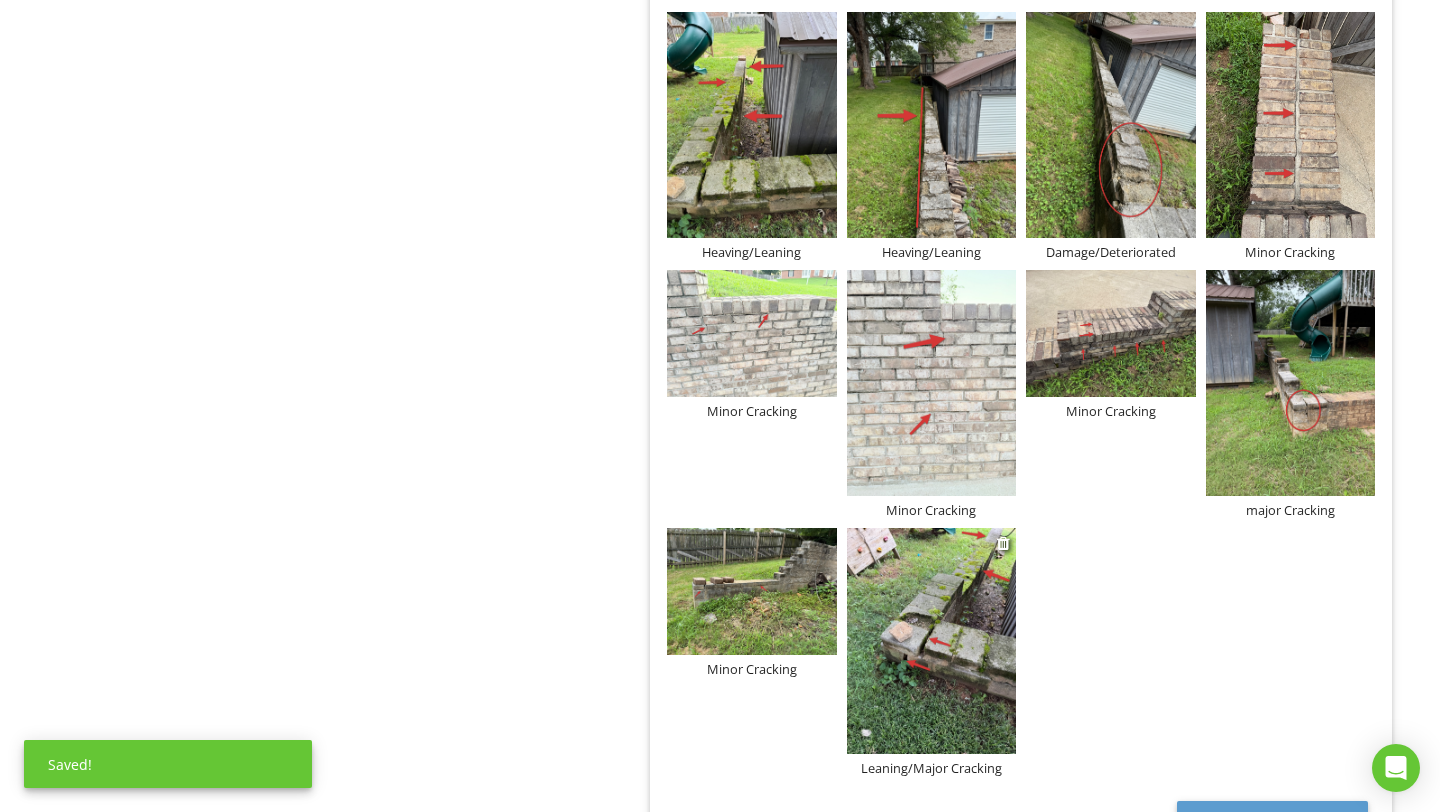 scroll, scrollTop: 2659, scrollLeft: 0, axis: vertical 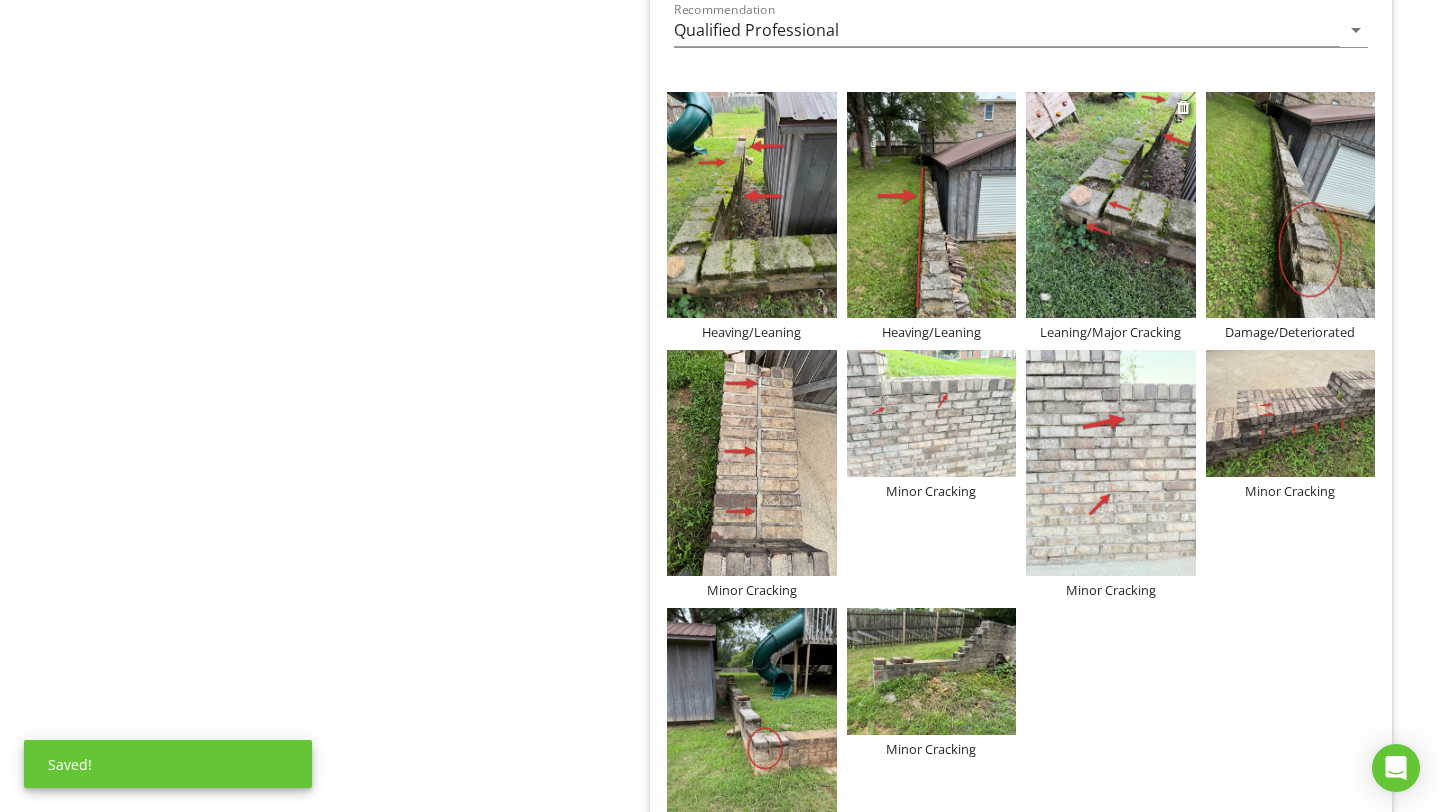 click at bounding box center (1111, 205) 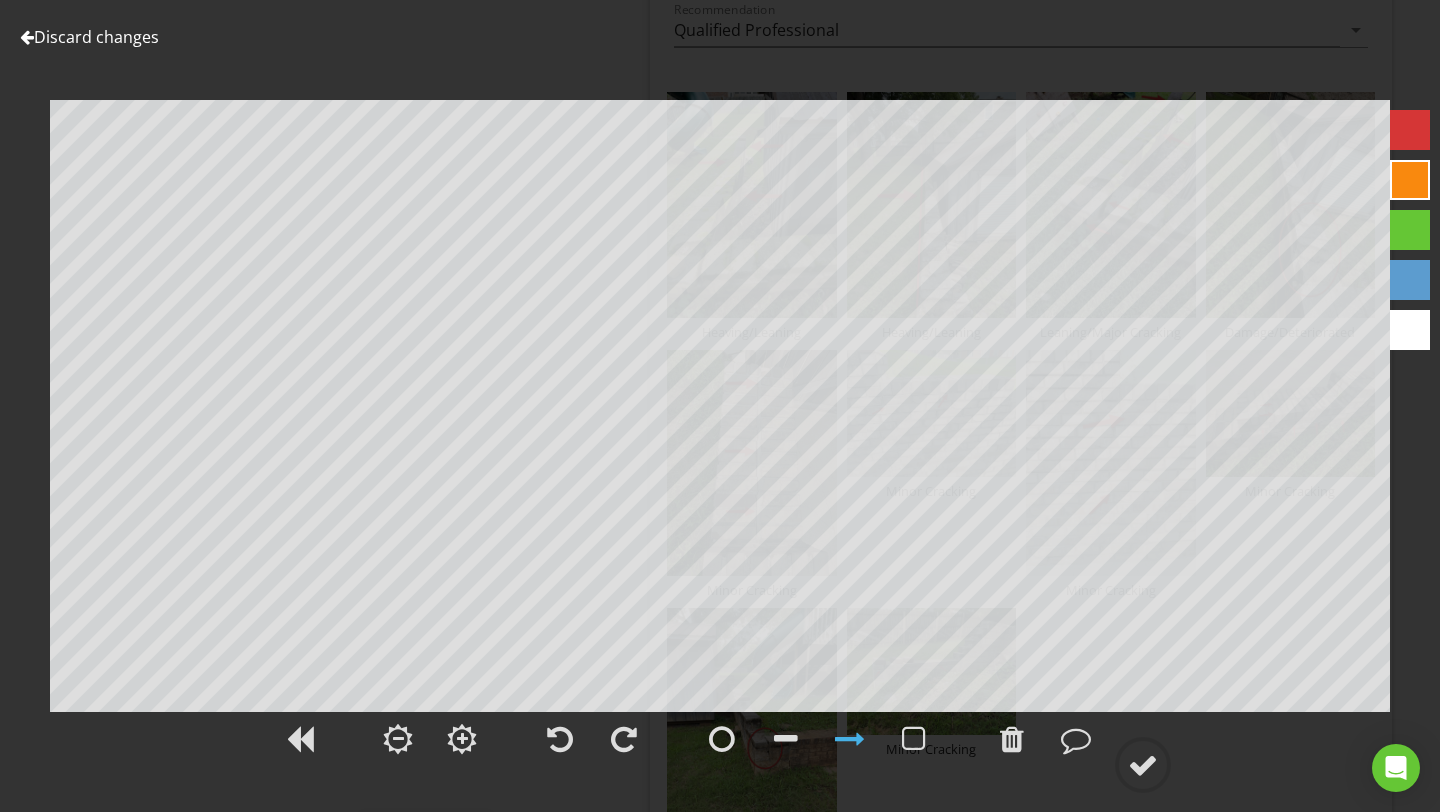click at bounding box center [1410, 130] 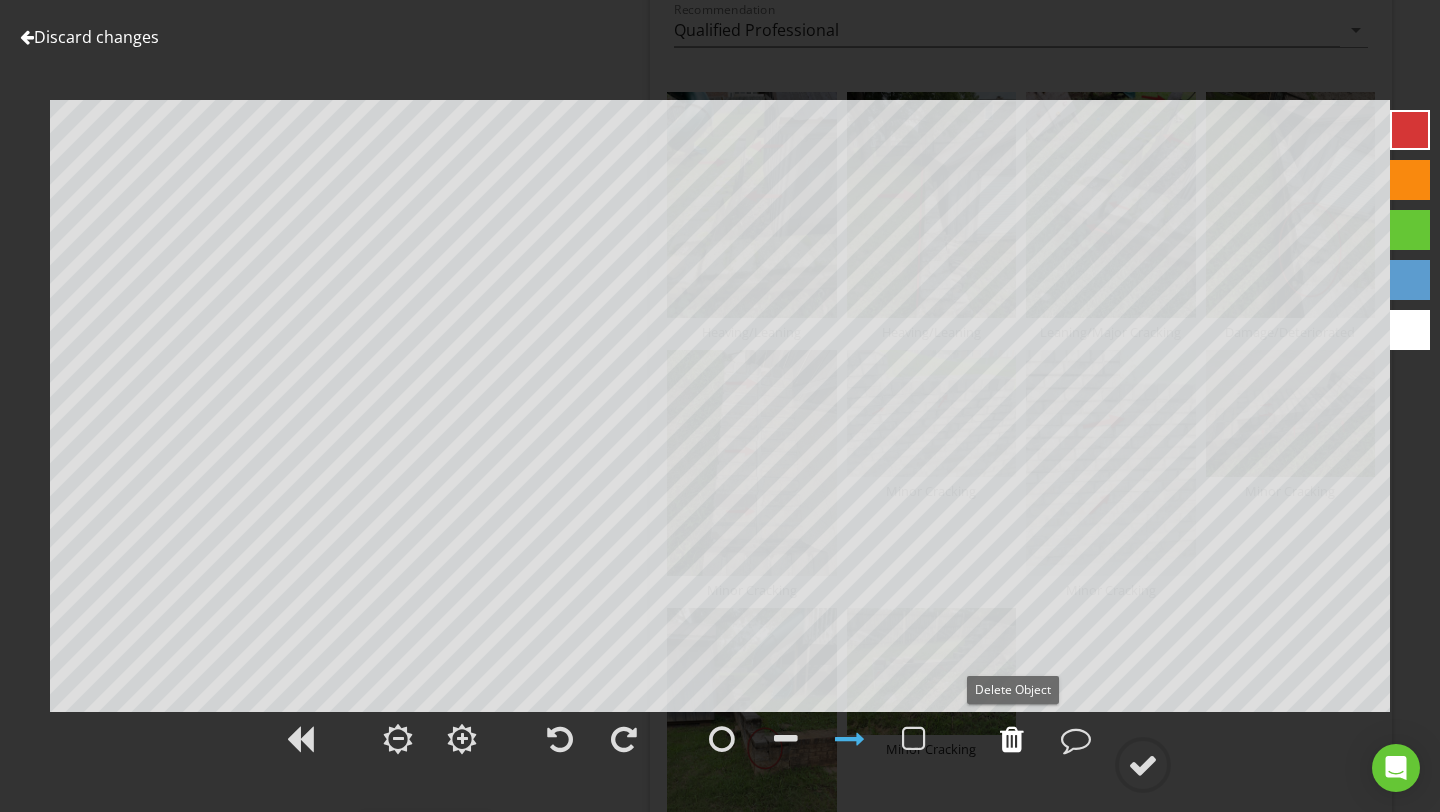 click at bounding box center (1012, 739) 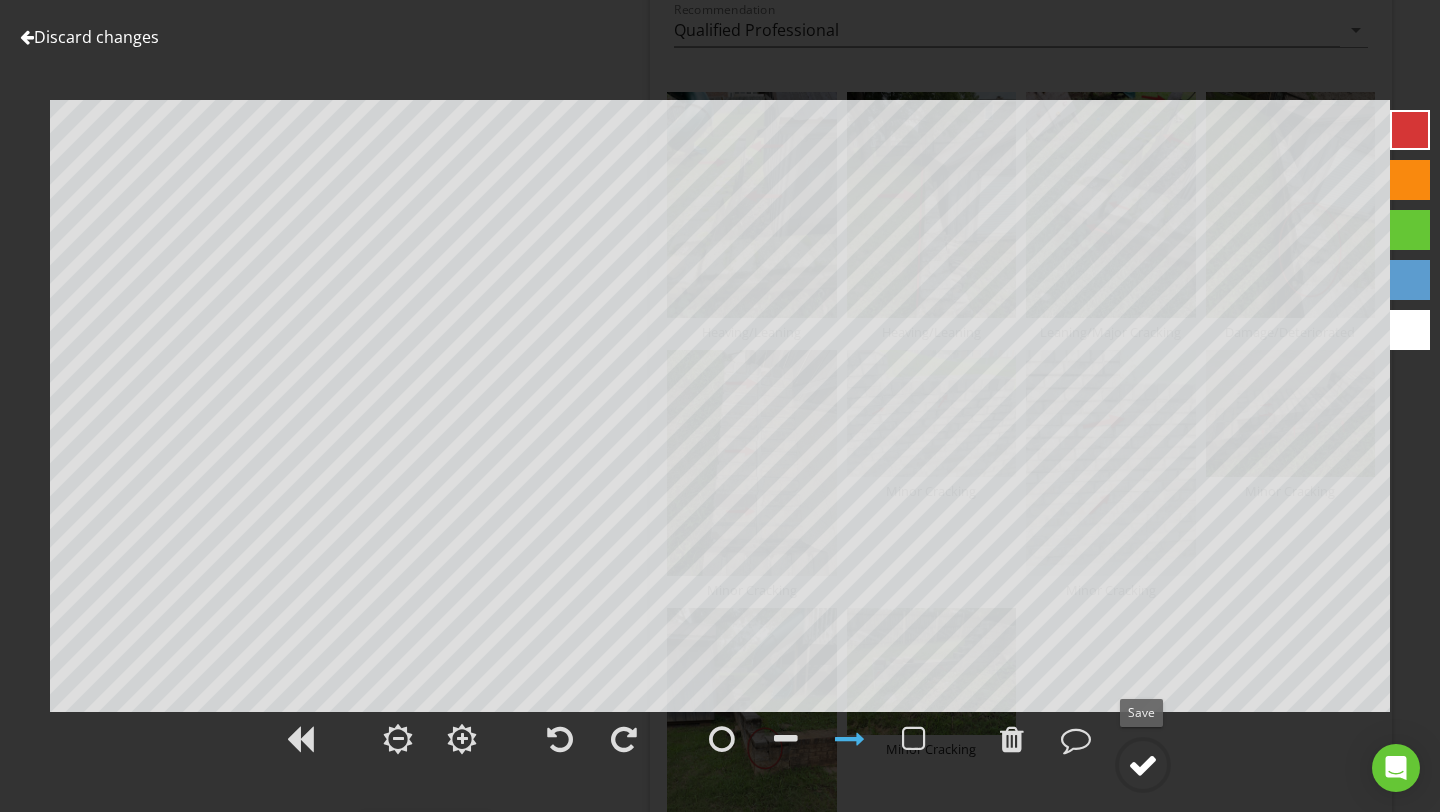 click 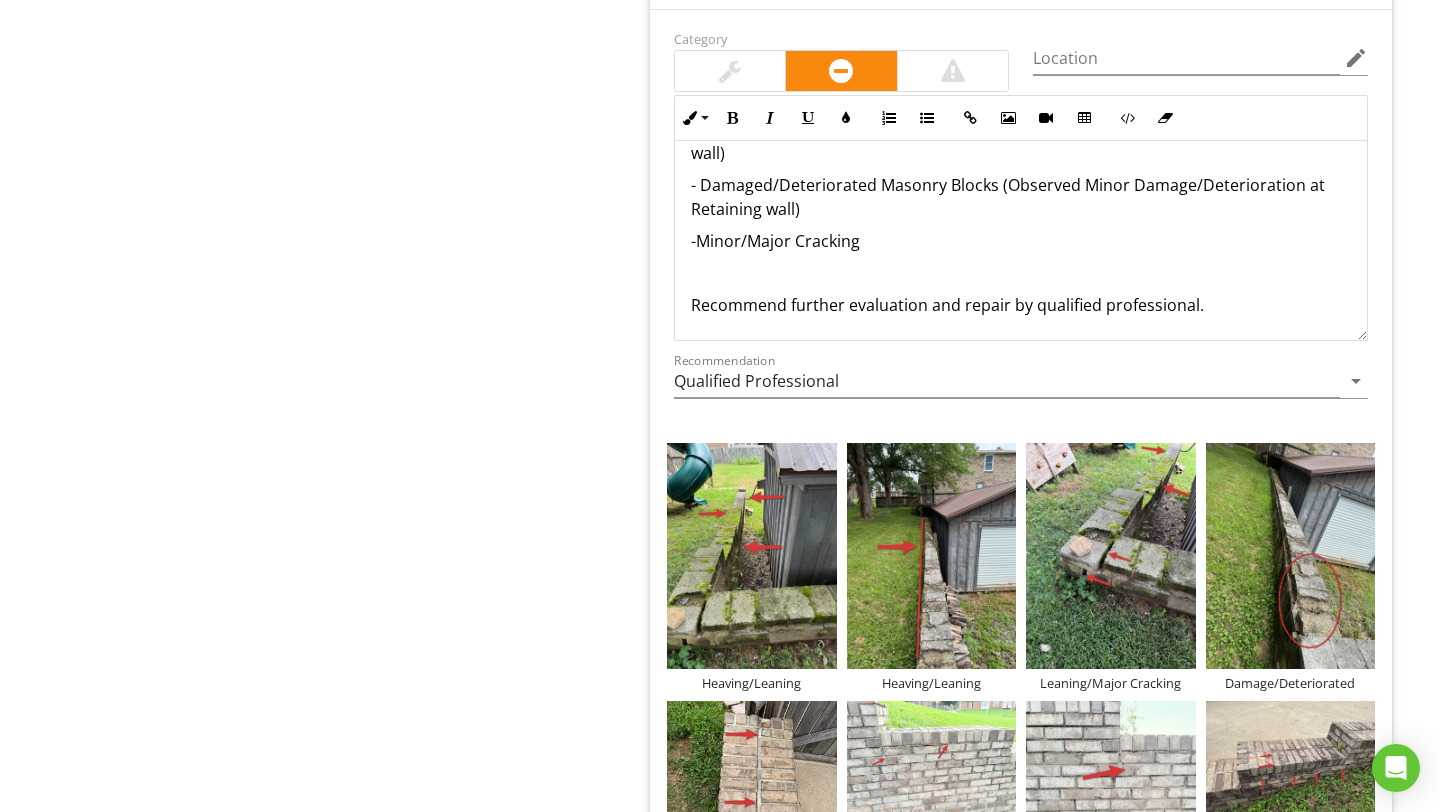scroll, scrollTop: 2306, scrollLeft: 0, axis: vertical 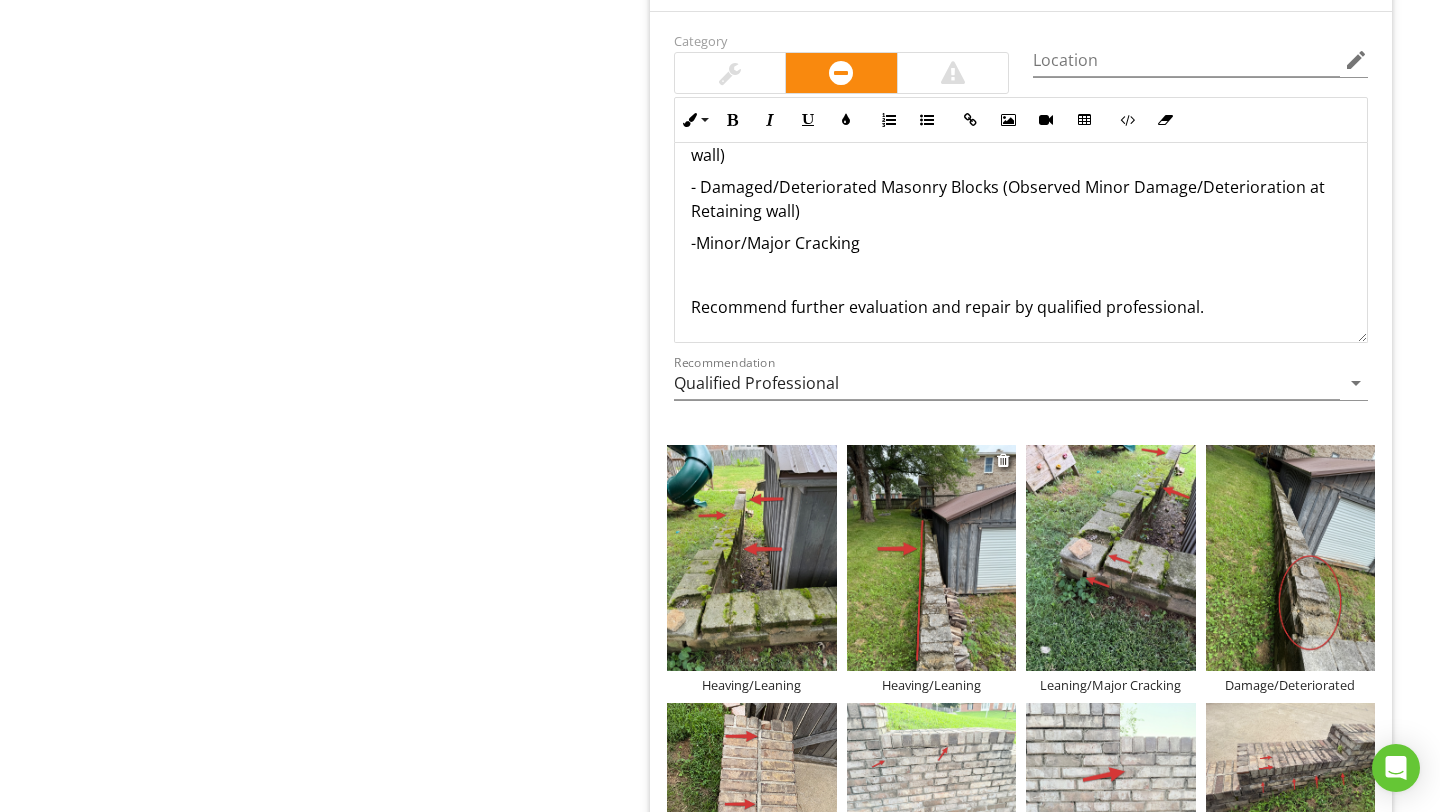 click at bounding box center (932, 558) 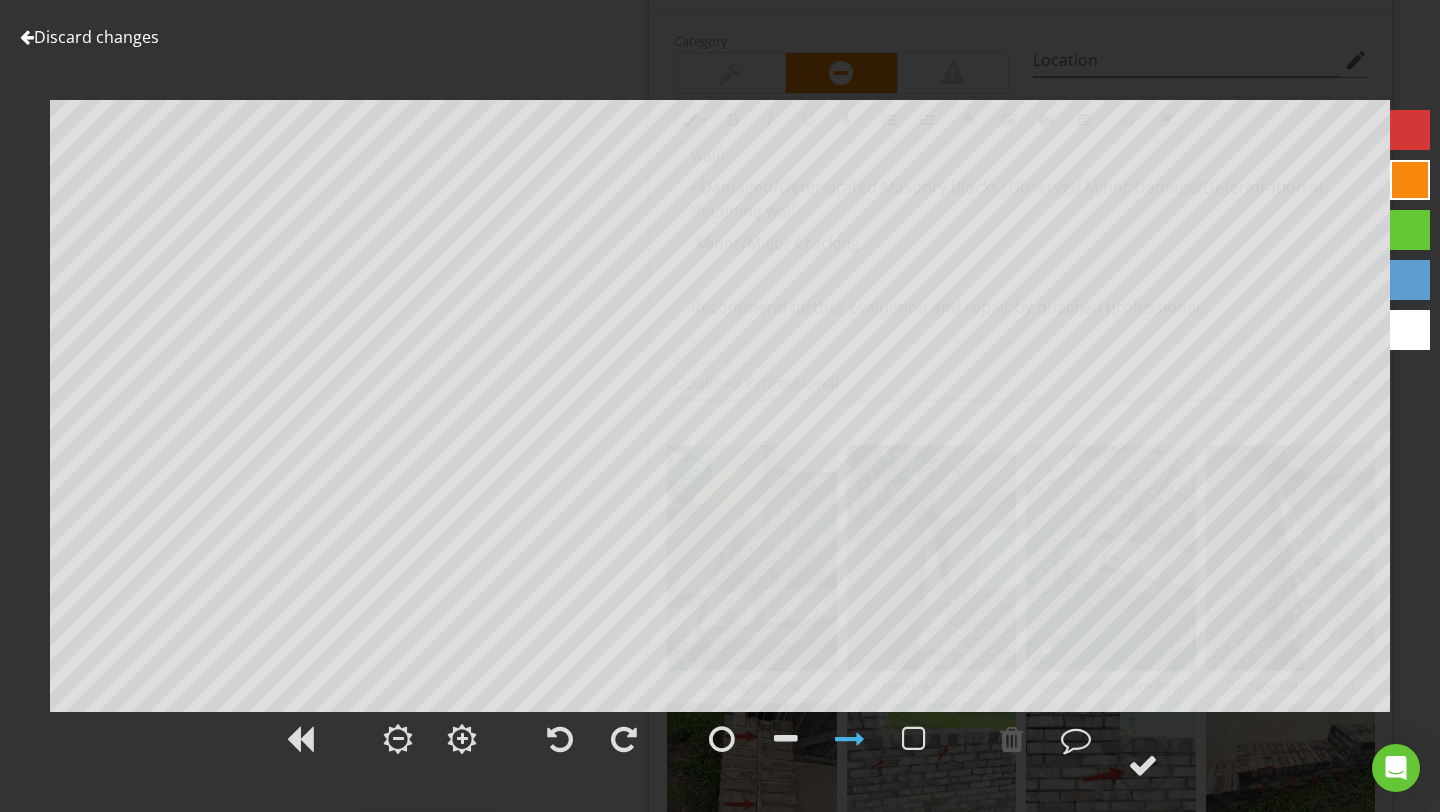click at bounding box center [1410, 130] 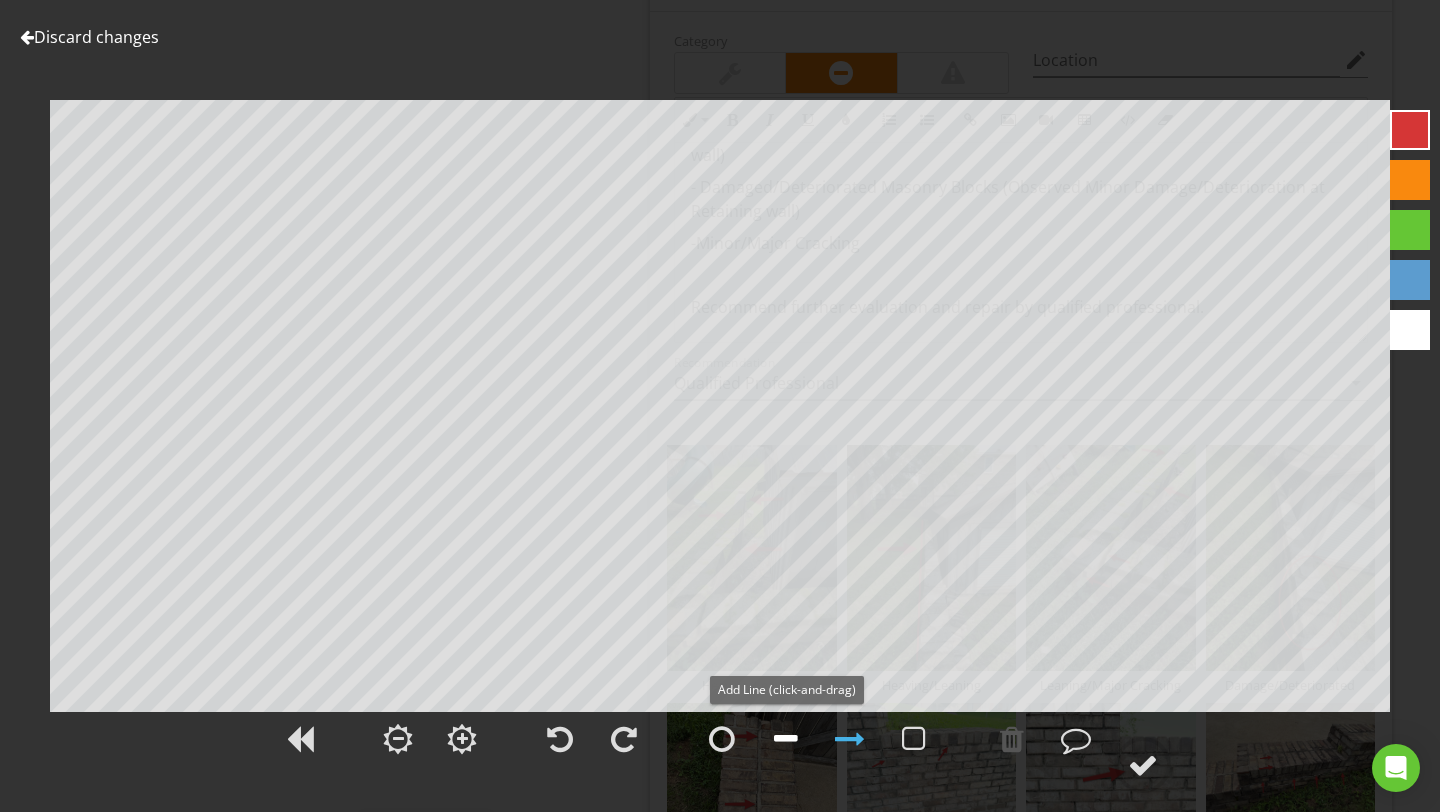 click at bounding box center [786, 739] 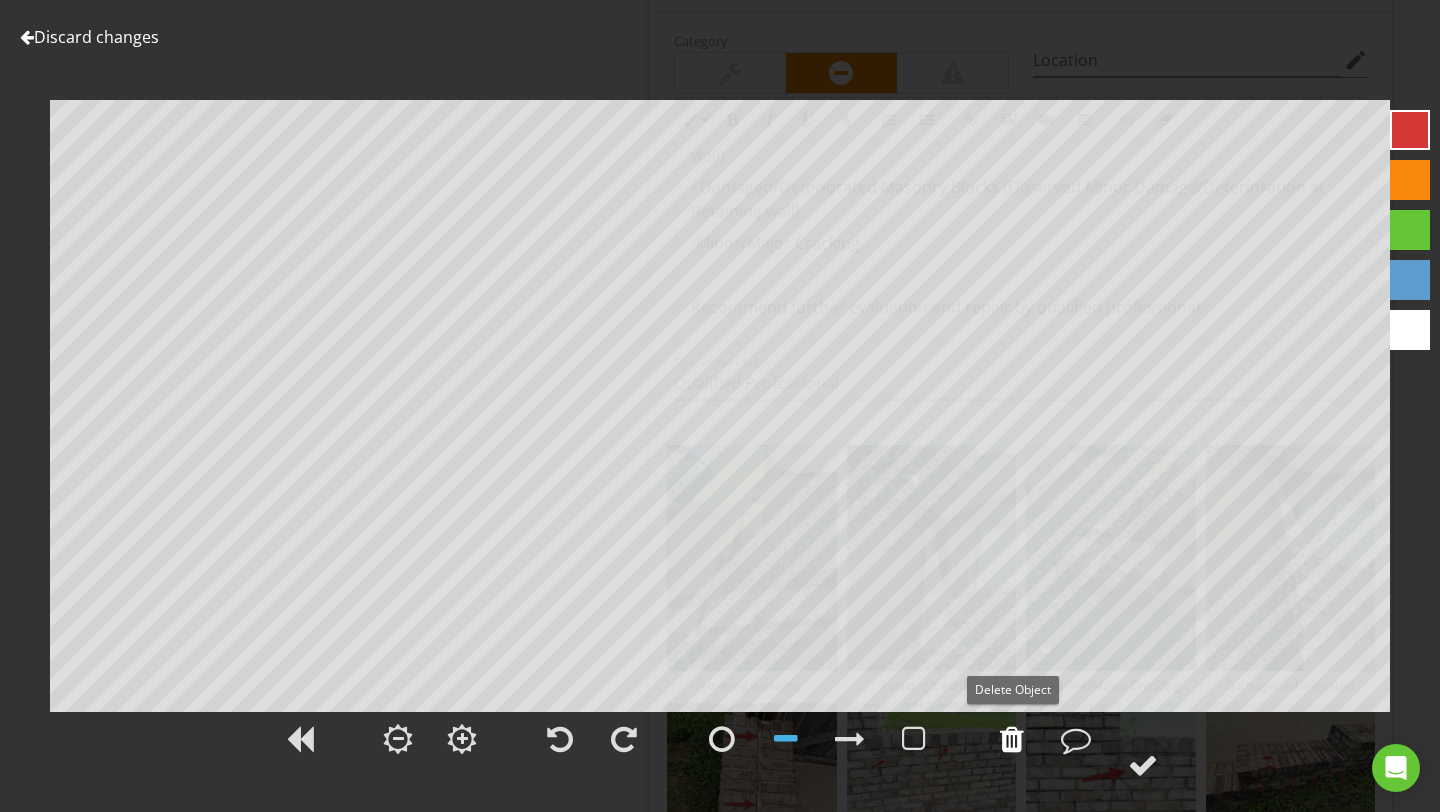 click at bounding box center [1012, 739] 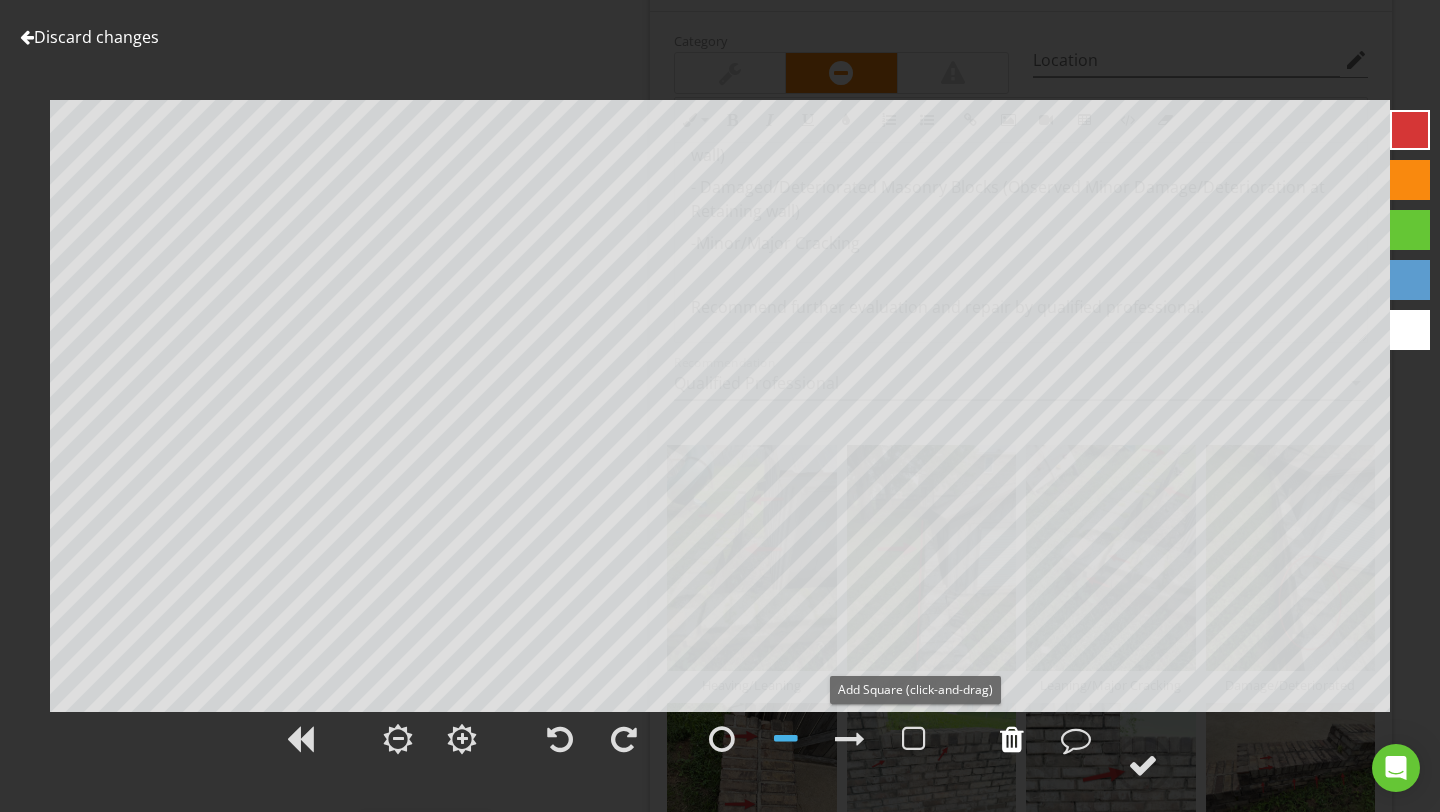 click at bounding box center (1012, 739) 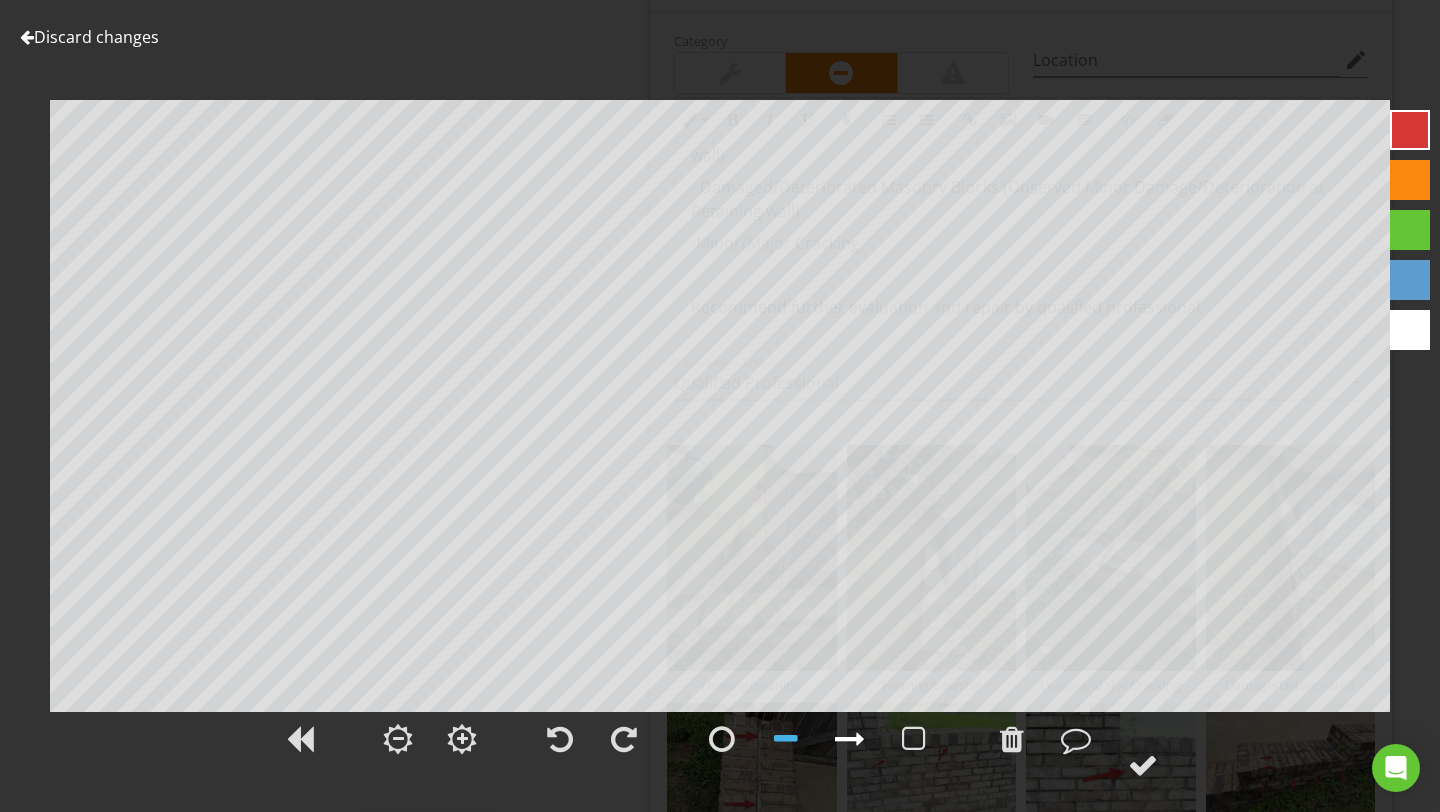 click at bounding box center [850, 739] 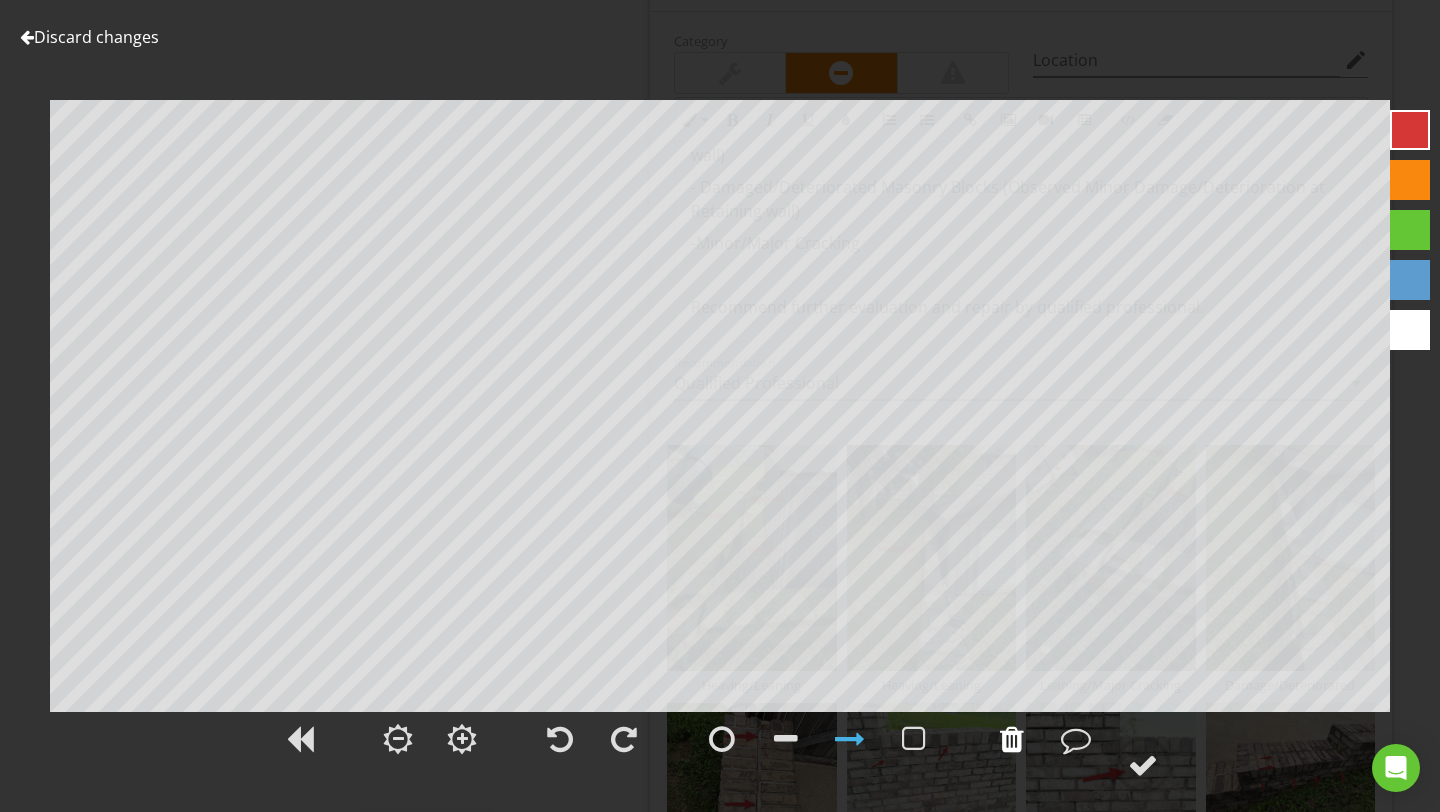 click at bounding box center [1012, 739] 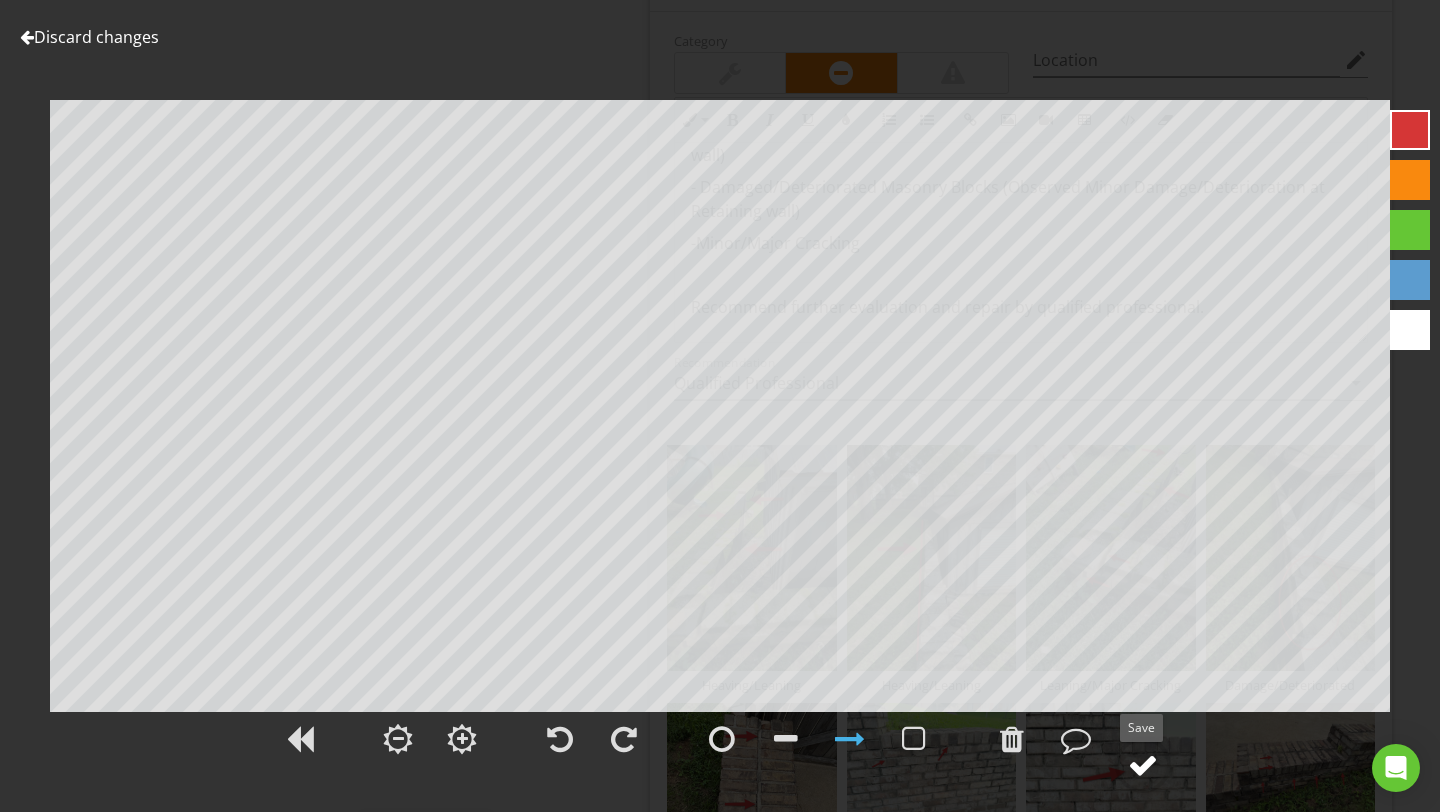 click at bounding box center (1143, 765) 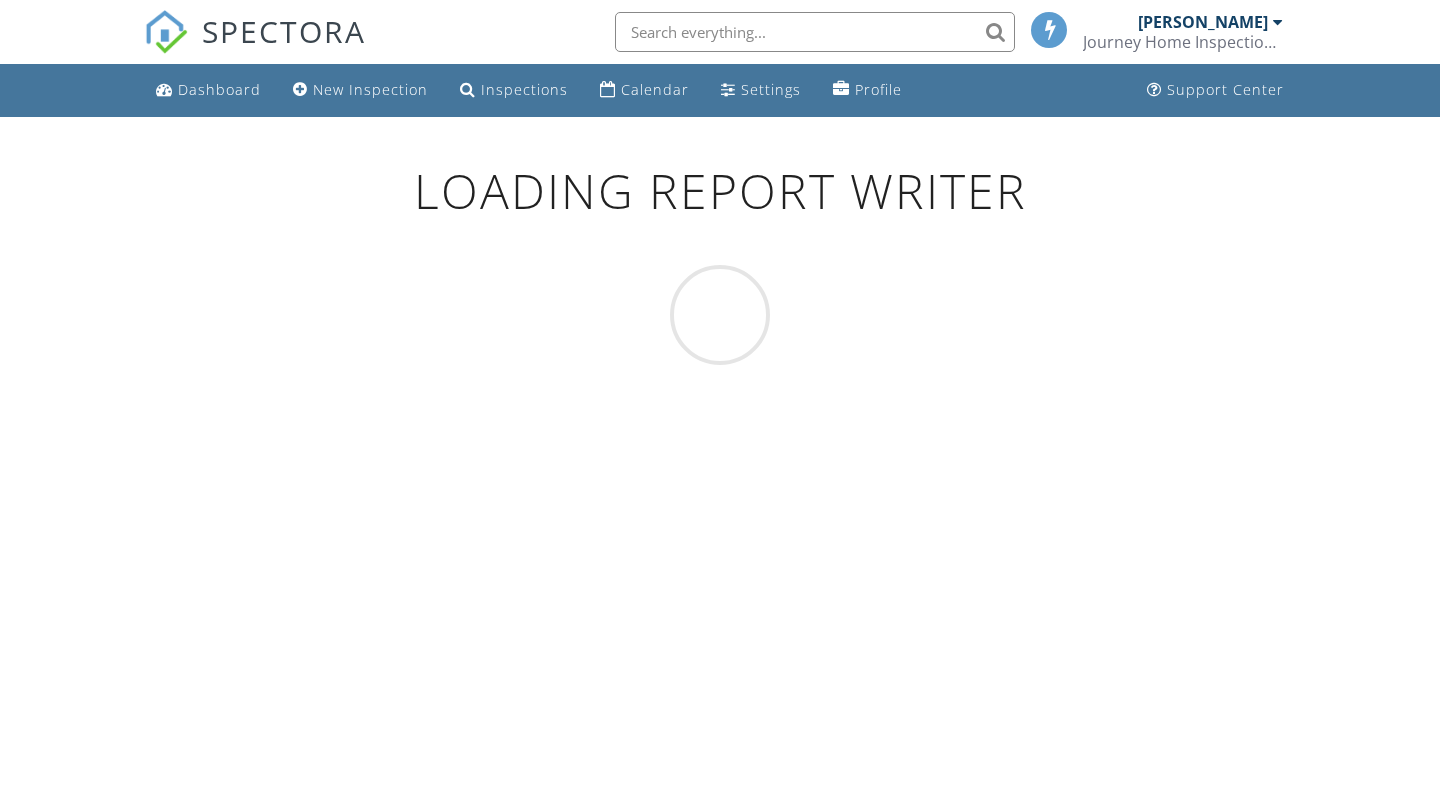 scroll, scrollTop: 117, scrollLeft: 0, axis: vertical 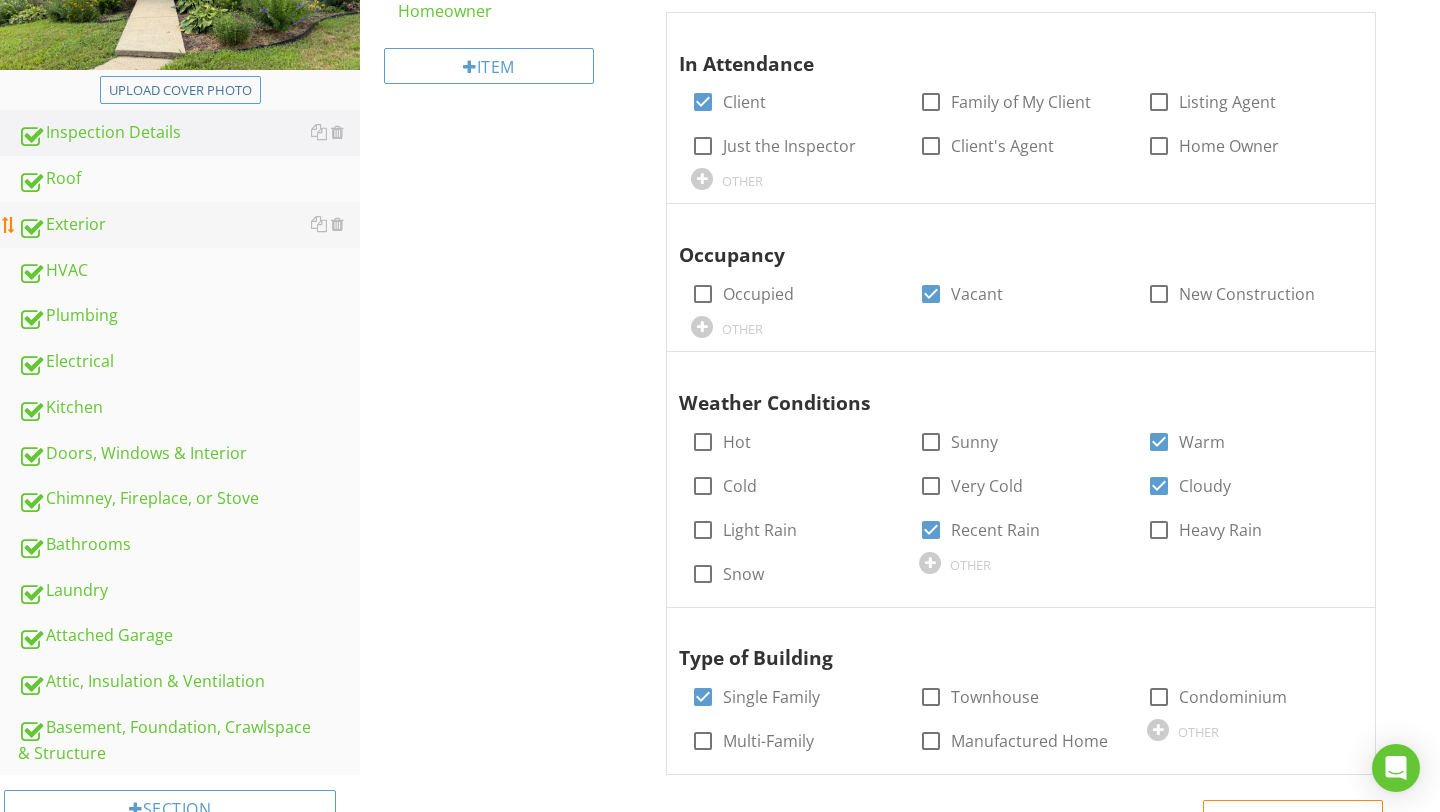 click on "Exterior" at bounding box center [189, 225] 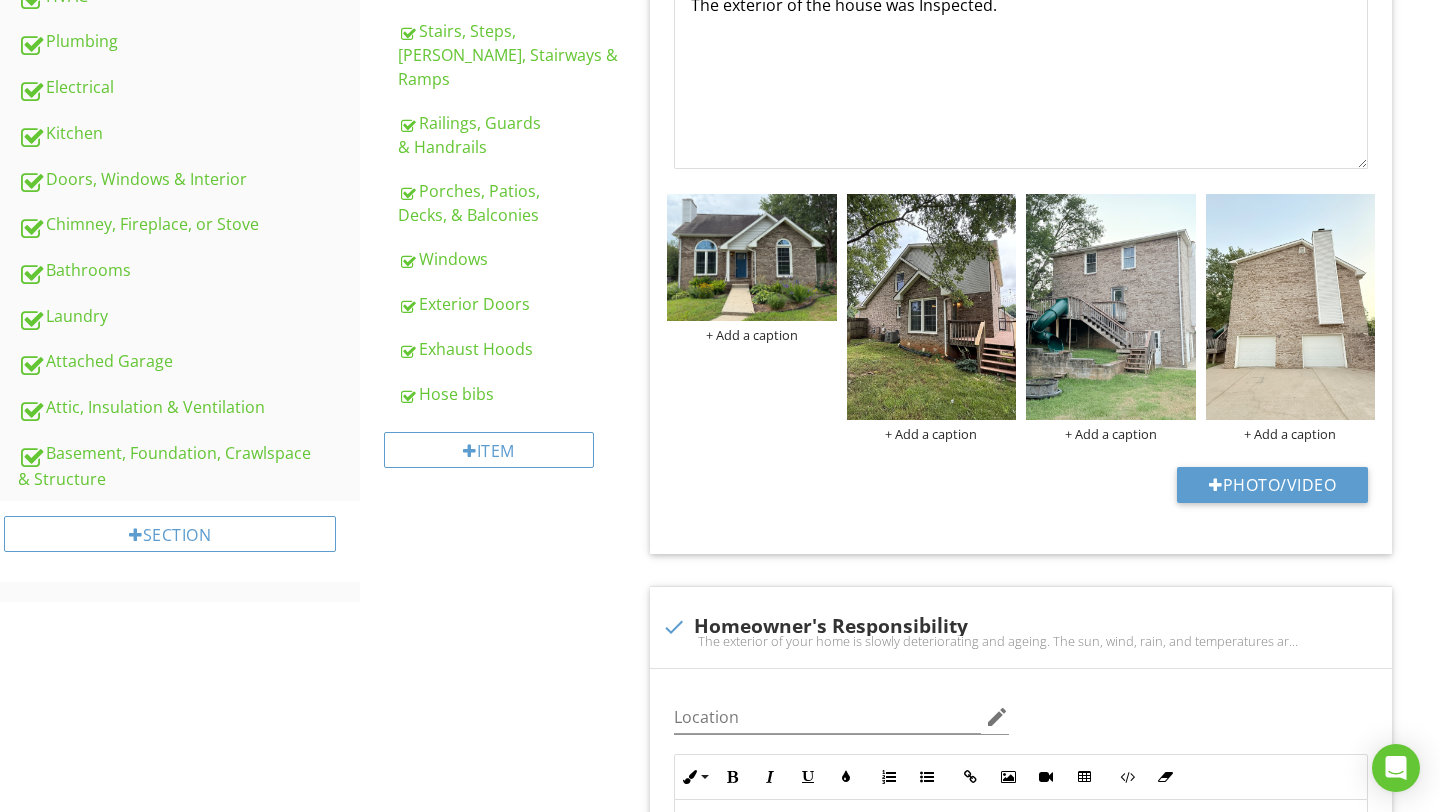 scroll, scrollTop: 276, scrollLeft: 0, axis: vertical 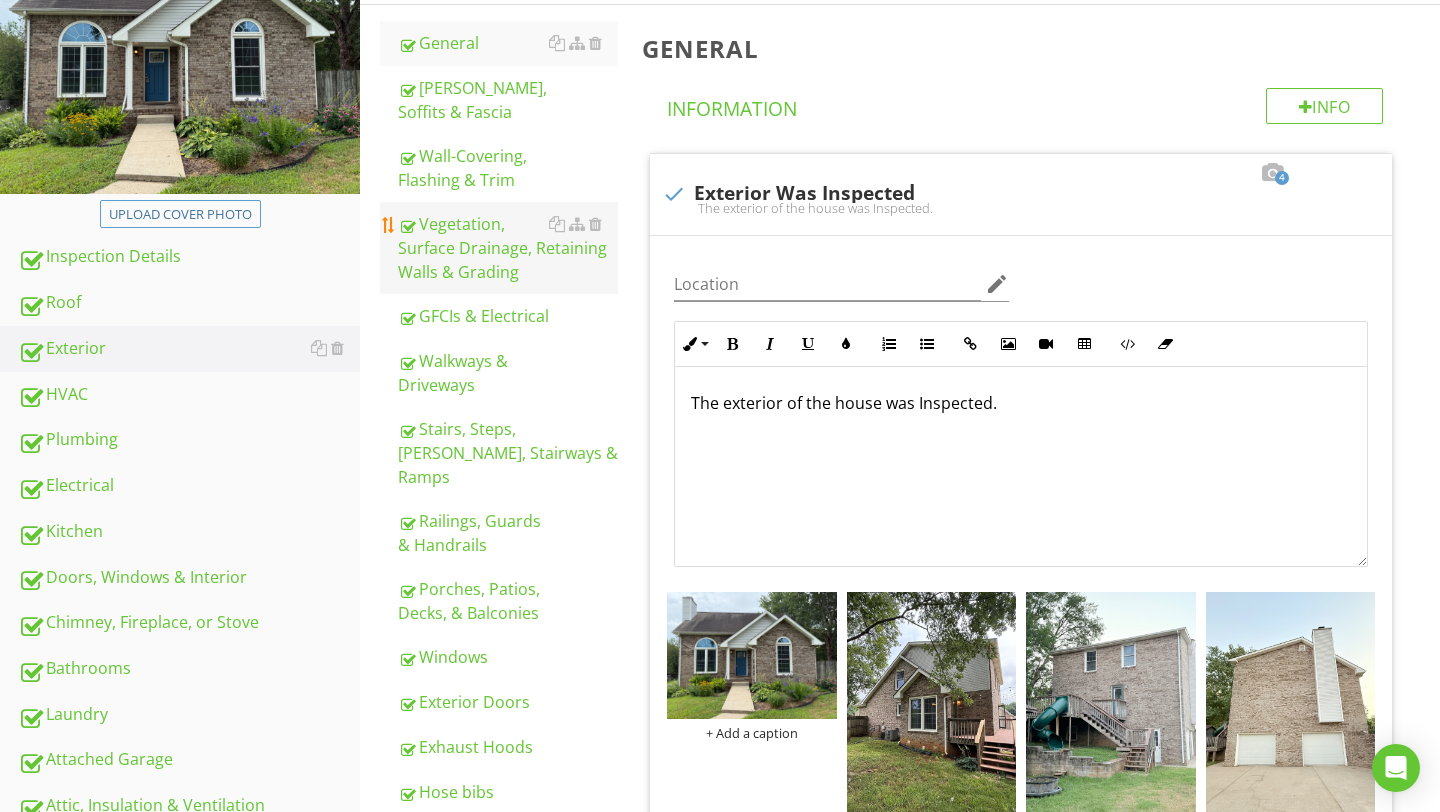 click on "Vegetation, Surface Drainage, Retaining Walls & Grading" at bounding box center [508, 248] 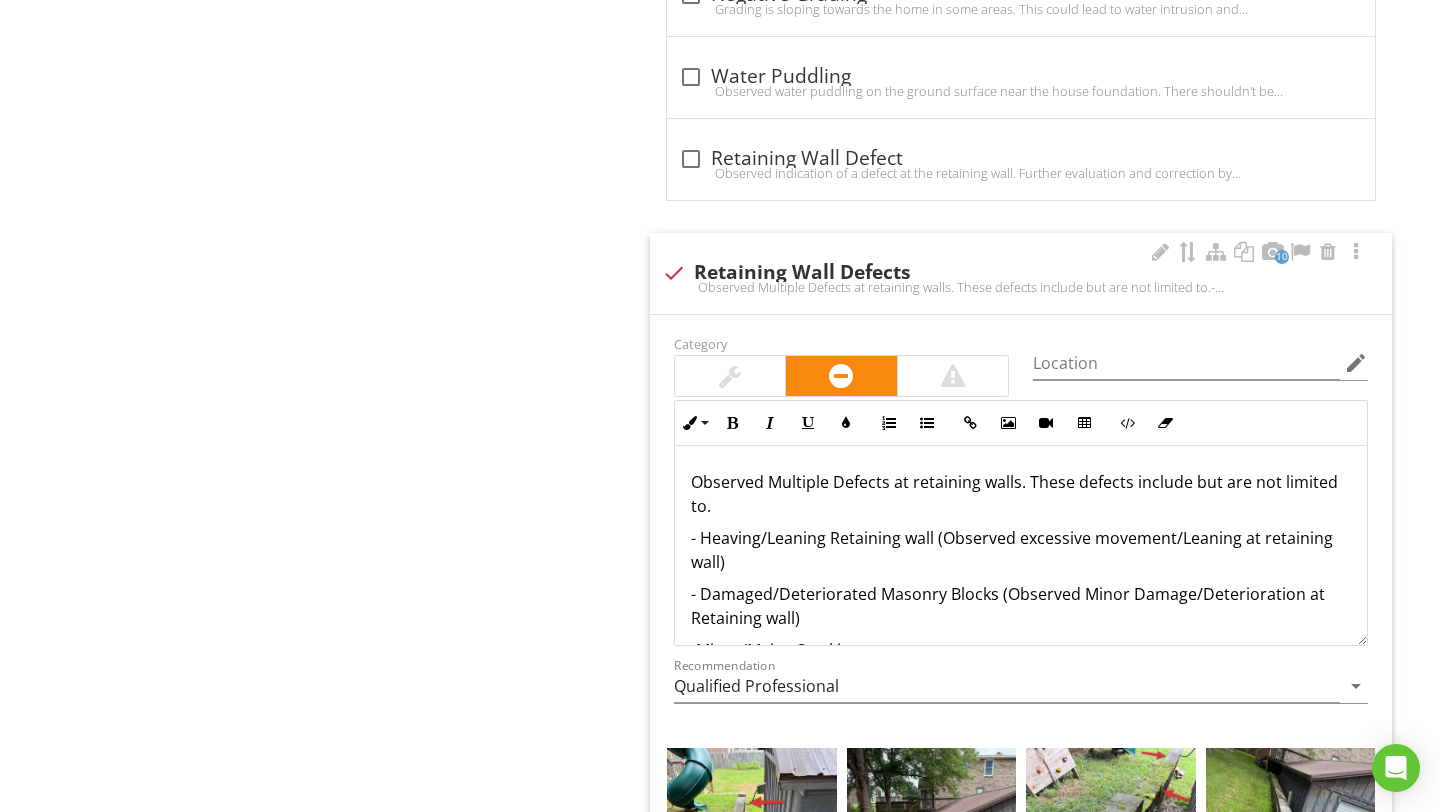 scroll, scrollTop: 1988, scrollLeft: 0, axis: vertical 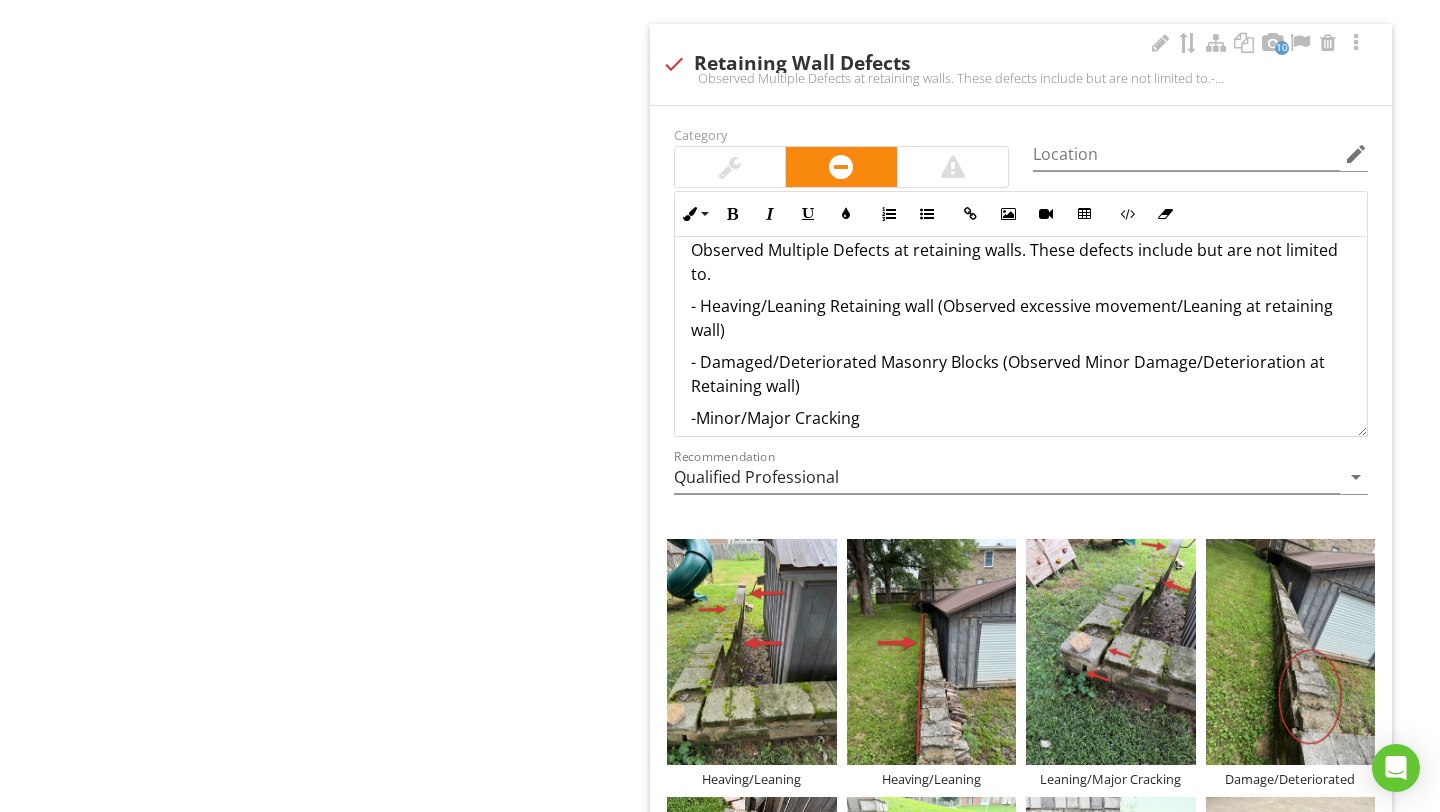 click on "-Minor/Major Cracking" at bounding box center [1021, 418] 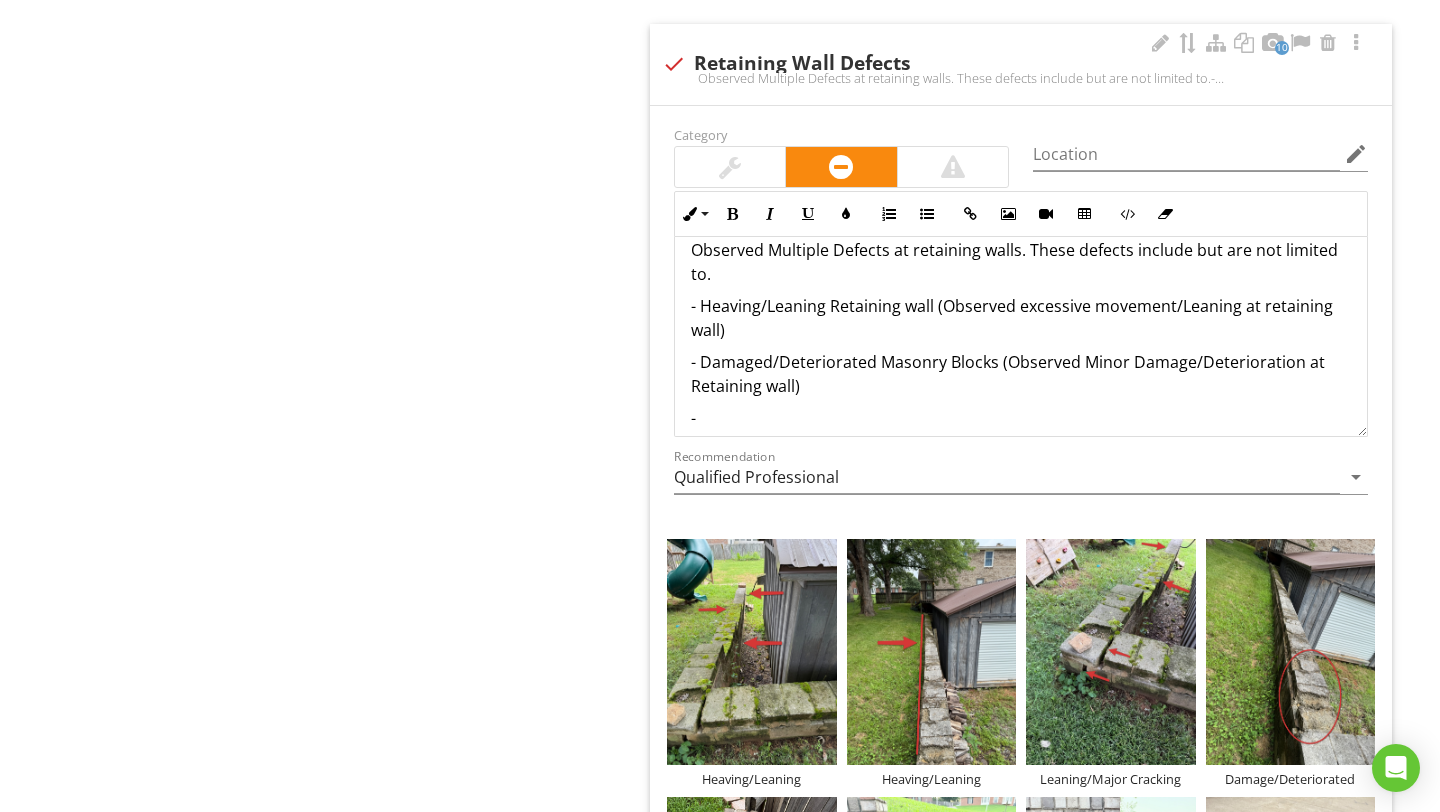 type 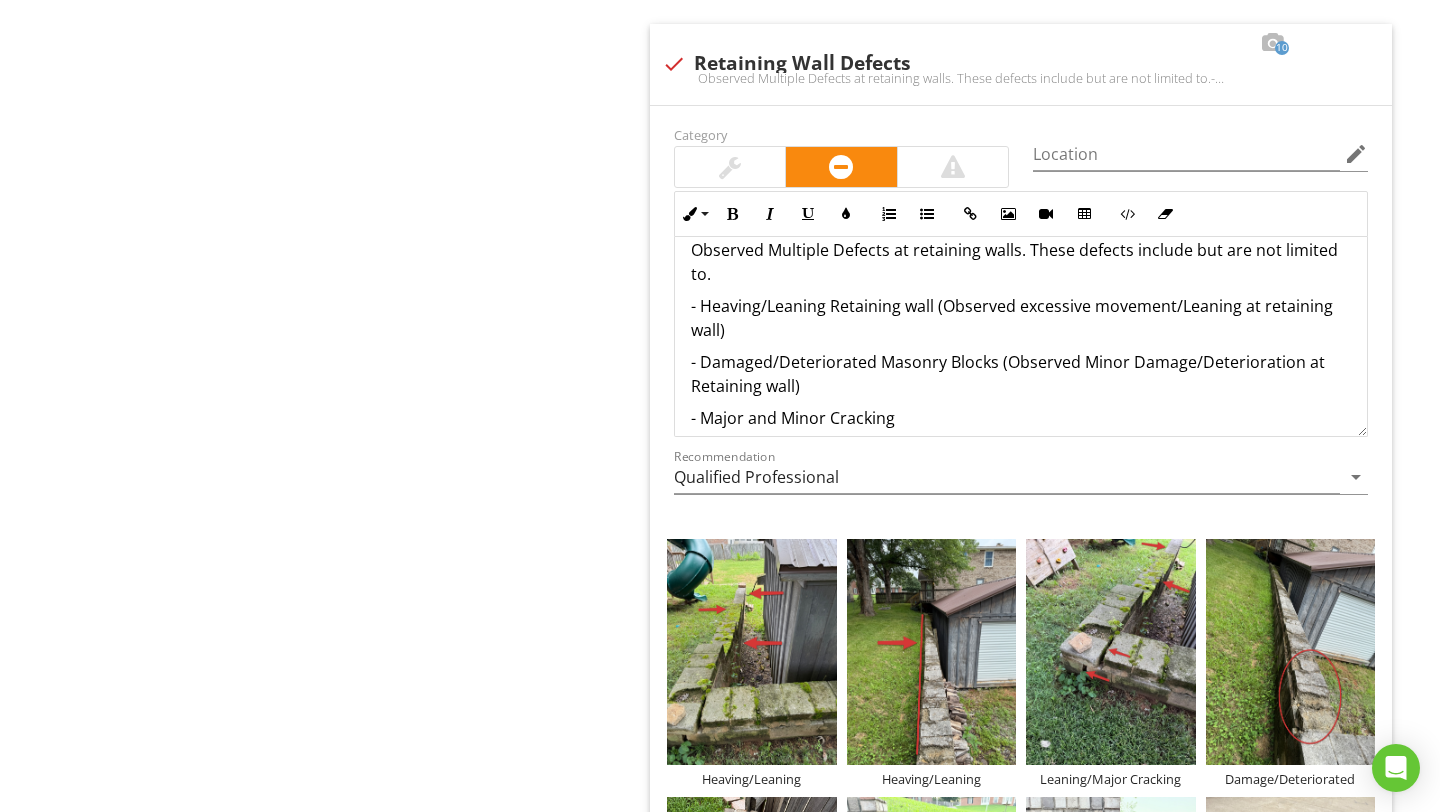 click on "Exterior
General
[PERSON_NAME], Soffits & Fascia
Wall-Covering, Flashing & Trim
Vegetation, Surface Drainage, Retaining Walls & Grading
GFCIs & Electrical
Walkways & Driveways
Stairs, Steps, [PERSON_NAME], Stairways & Ramps
Railings, Guards & Handrails
Porches, Patios, [PERSON_NAME], & Balconies
Windows
Exterior Doors
Exhaust Hoods
Hose bibs
Item
Vegetation, Surface Drainage, Retaining Walls & Grading
Info
Information                 6         check
Vegetation, Drainage, Walls & Grading Were Inspected
Location edit" at bounding box center (900, -51) 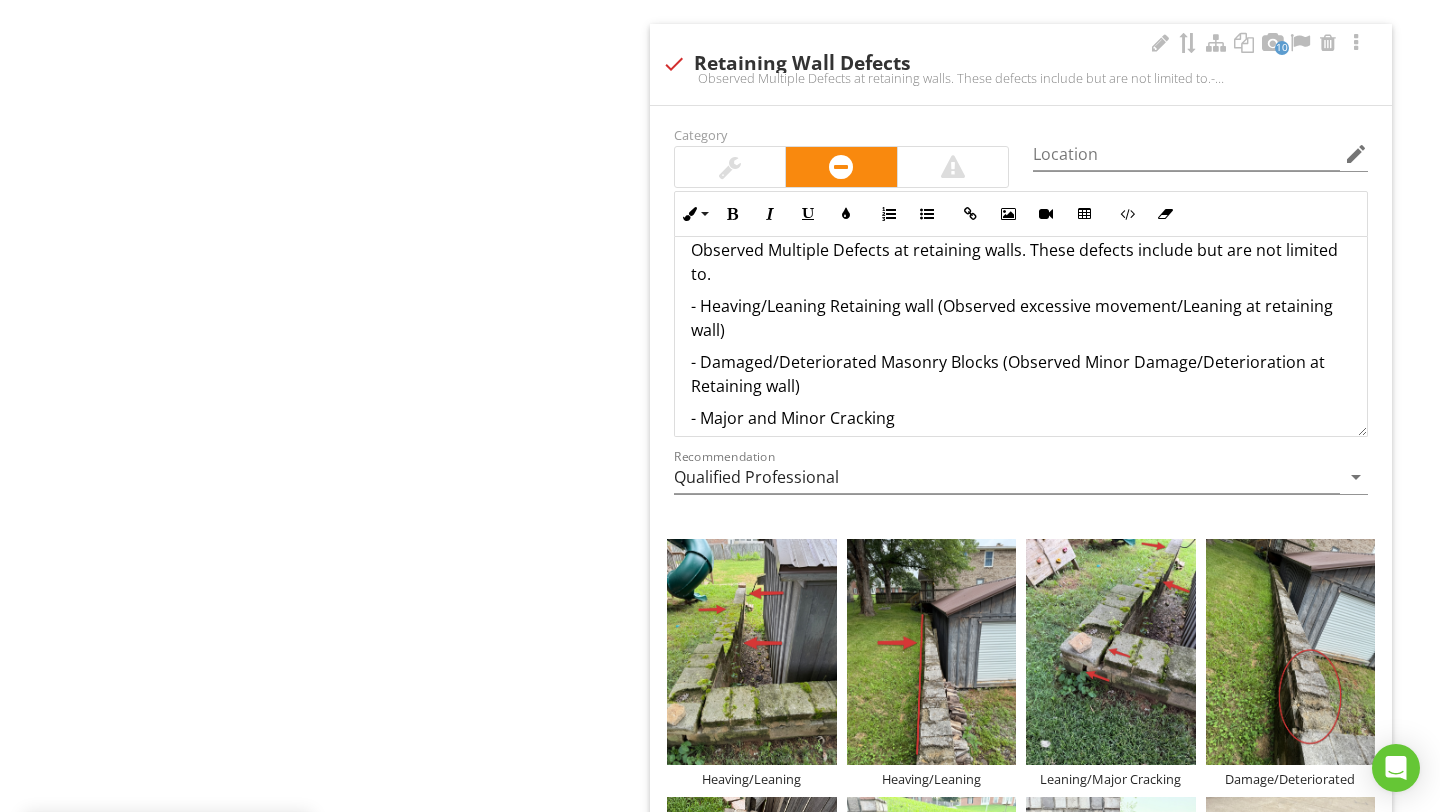 scroll, scrollTop: 105, scrollLeft: 0, axis: vertical 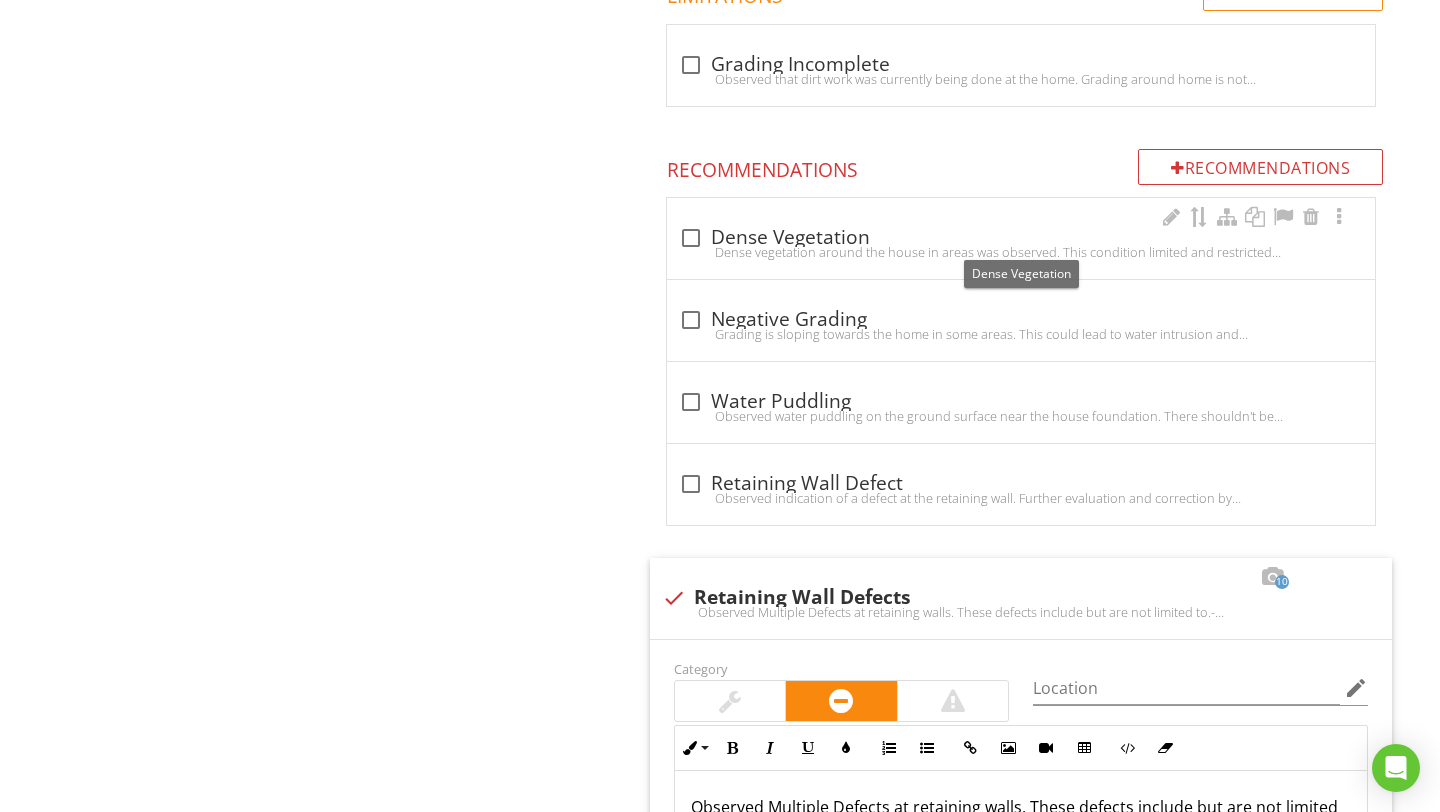 click on "check_box_outline_blank
Dense Vegetation" at bounding box center [1021, 238] 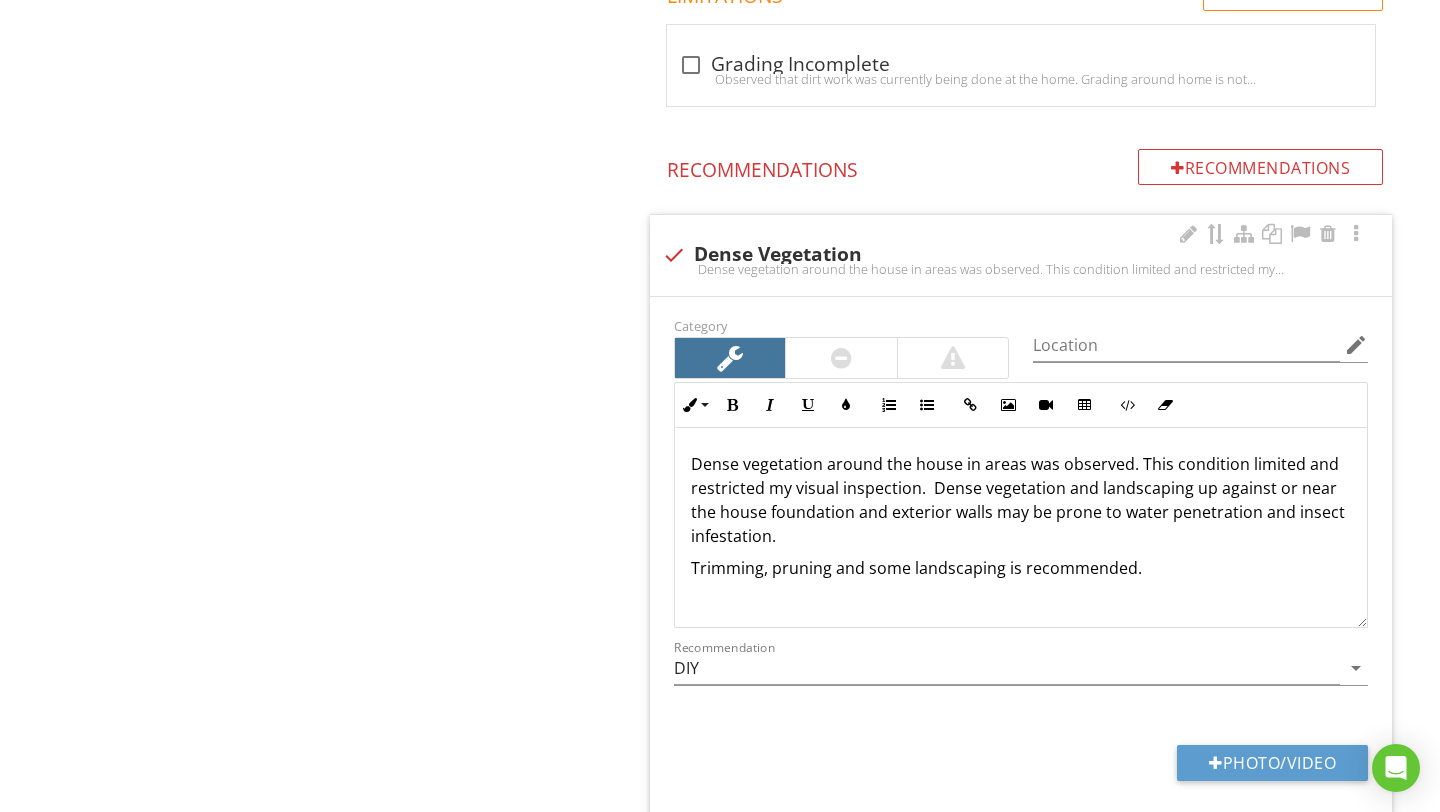 scroll, scrollTop: 1, scrollLeft: 0, axis: vertical 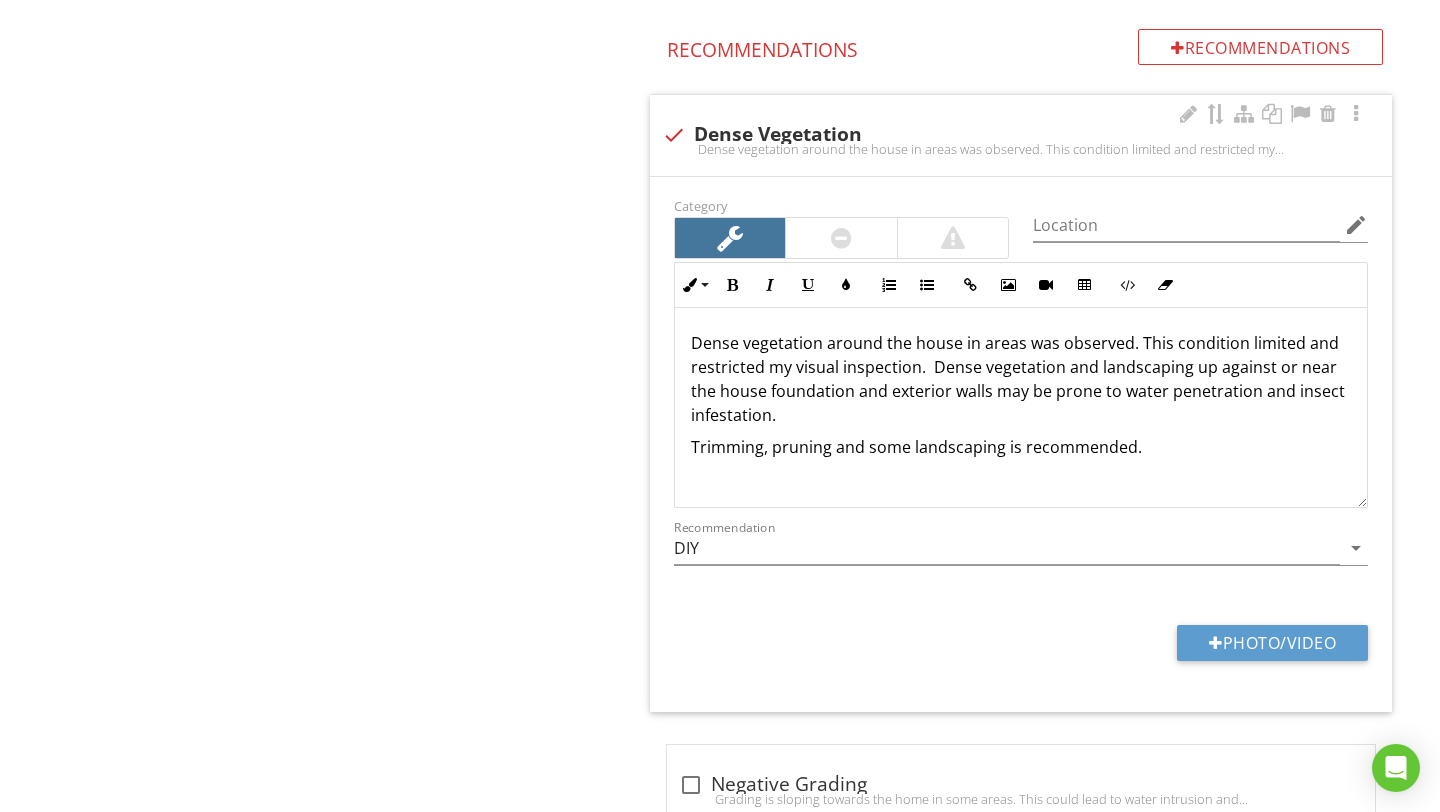 click at bounding box center [674, 135] 